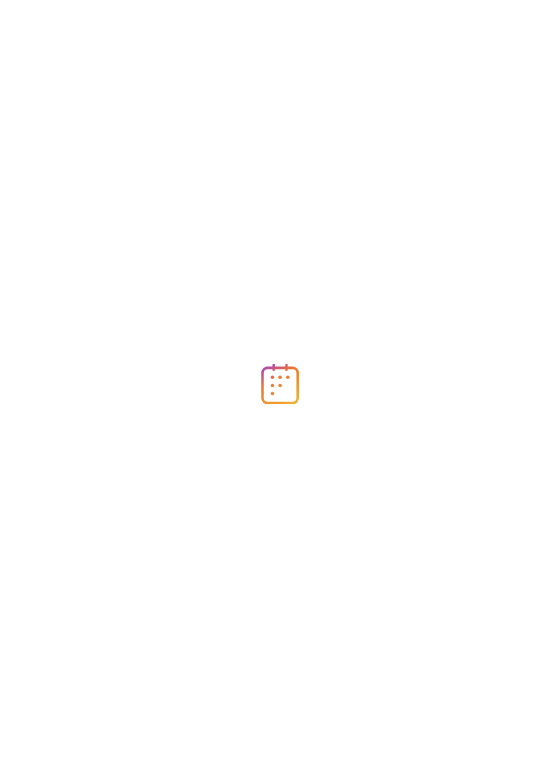 scroll, scrollTop: 0, scrollLeft: 0, axis: both 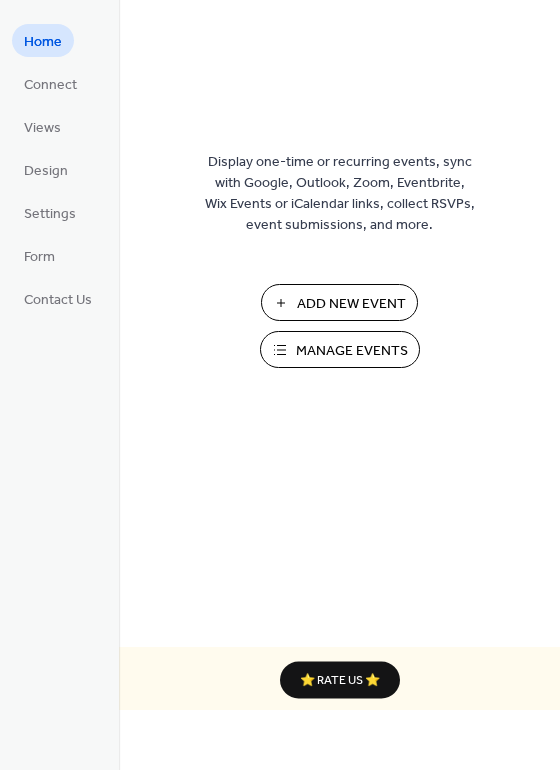 click on "Add New Event" at bounding box center [339, 302] 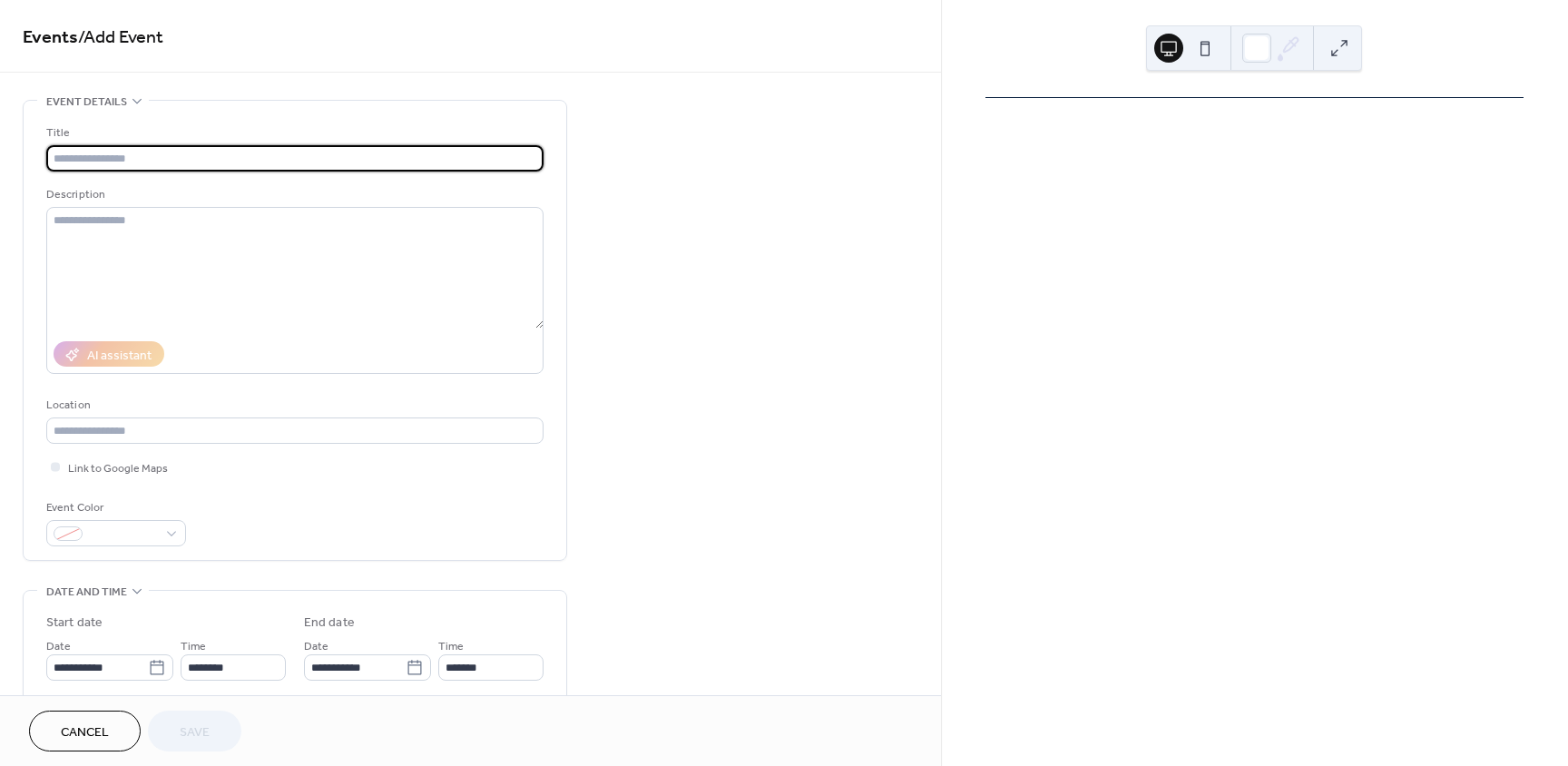 scroll, scrollTop: 0, scrollLeft: 0, axis: both 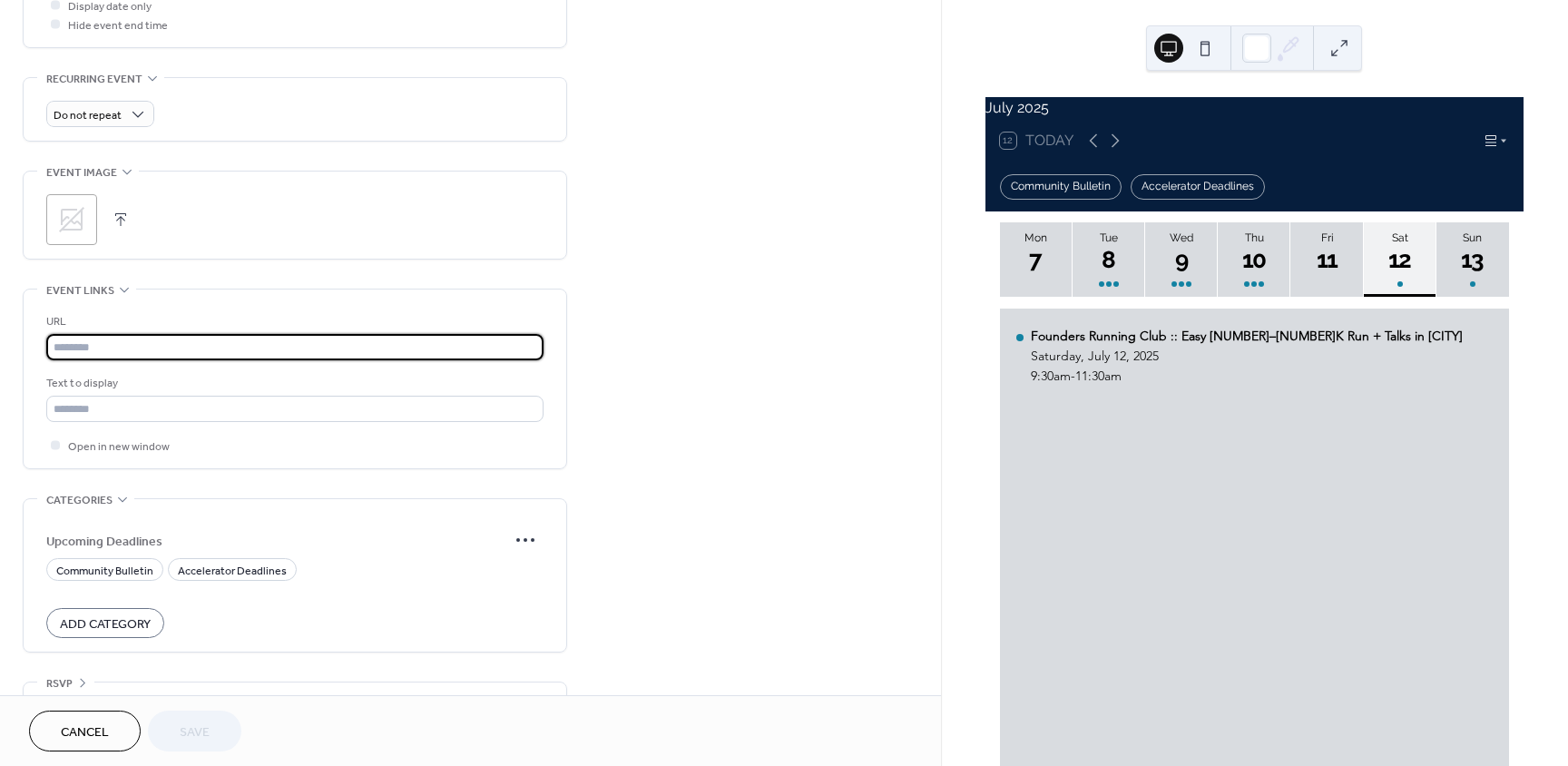 click at bounding box center (295, 347) 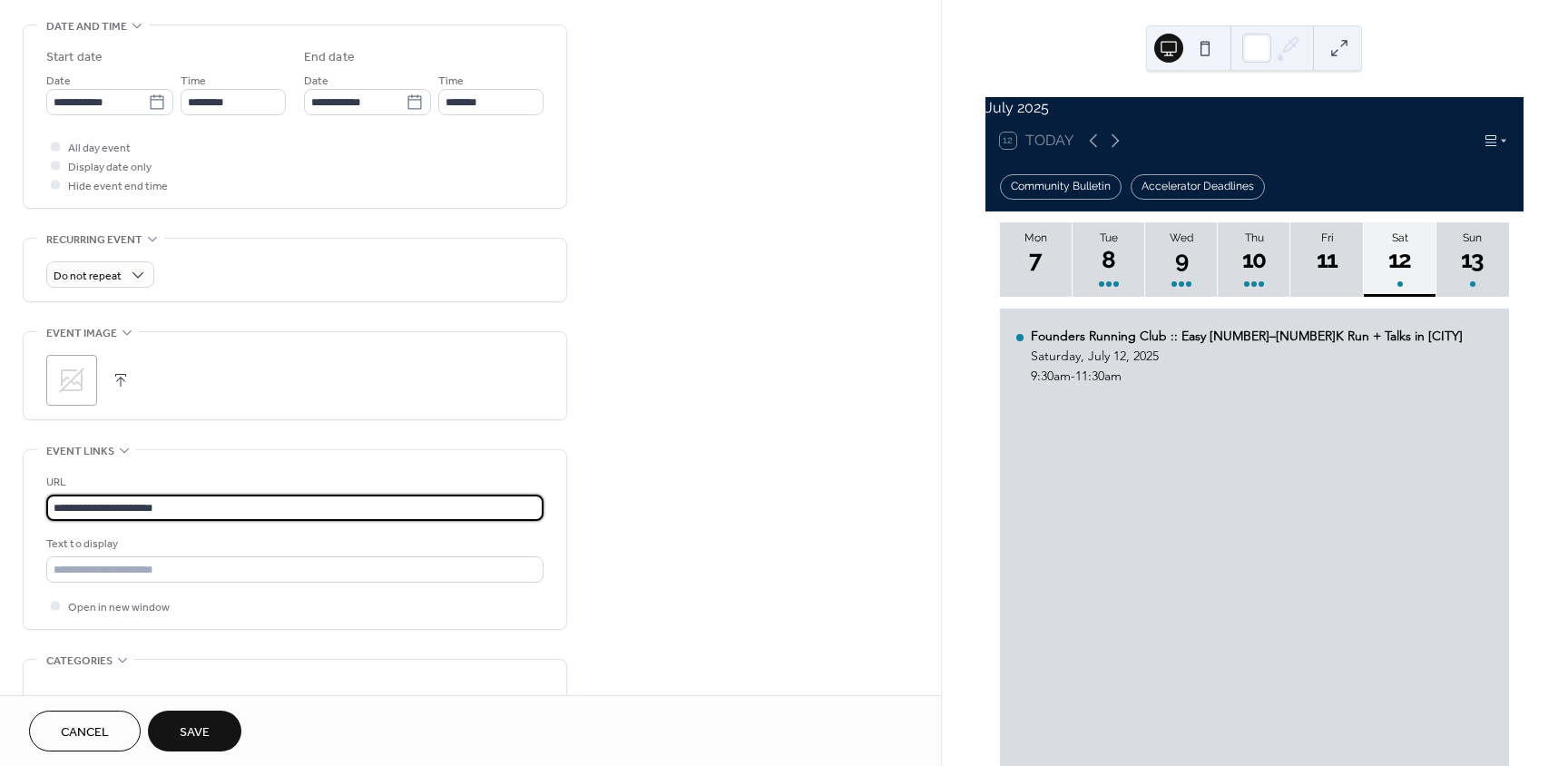 scroll, scrollTop: 545, scrollLeft: 0, axis: vertical 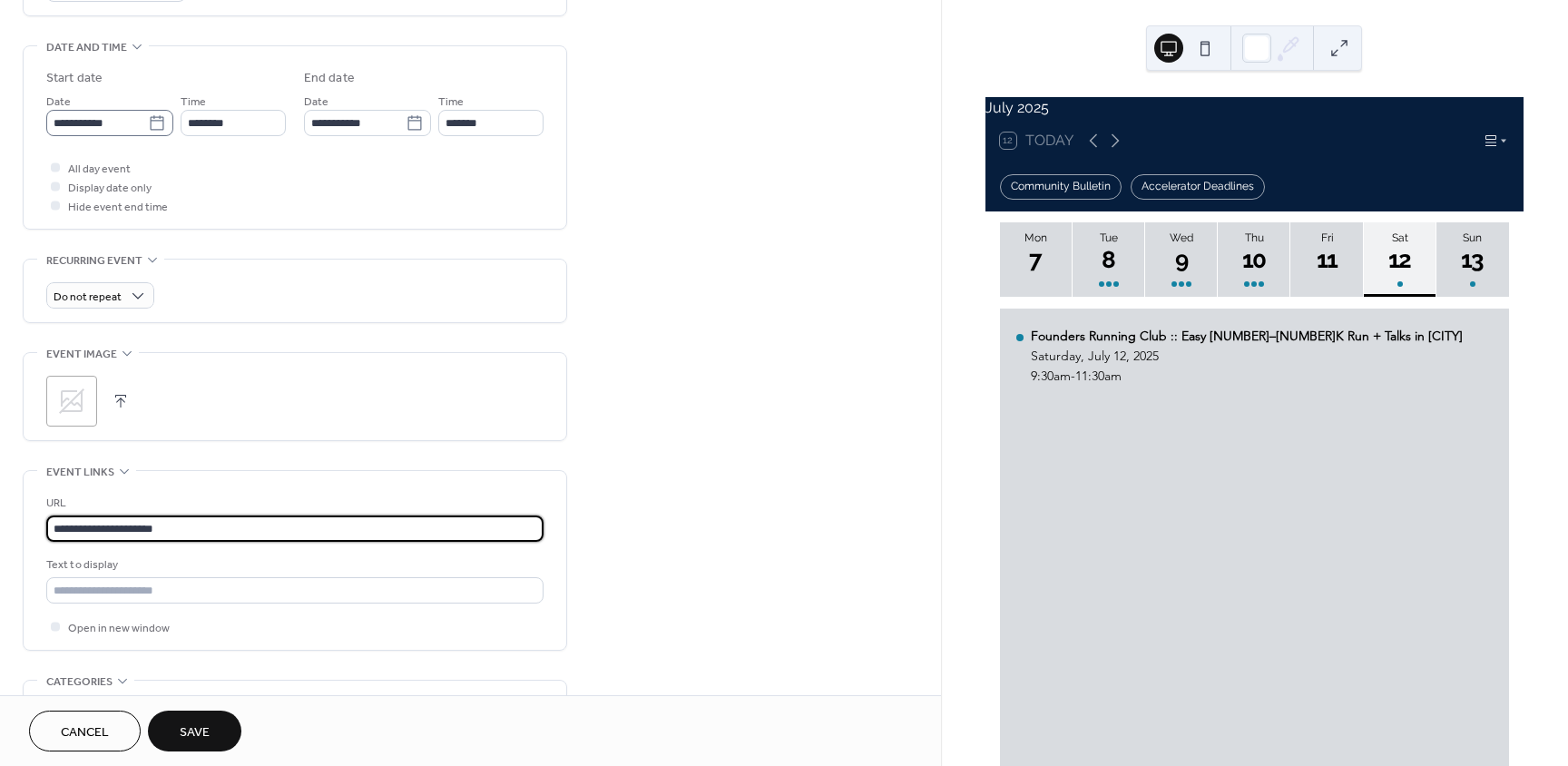 type on "**********" 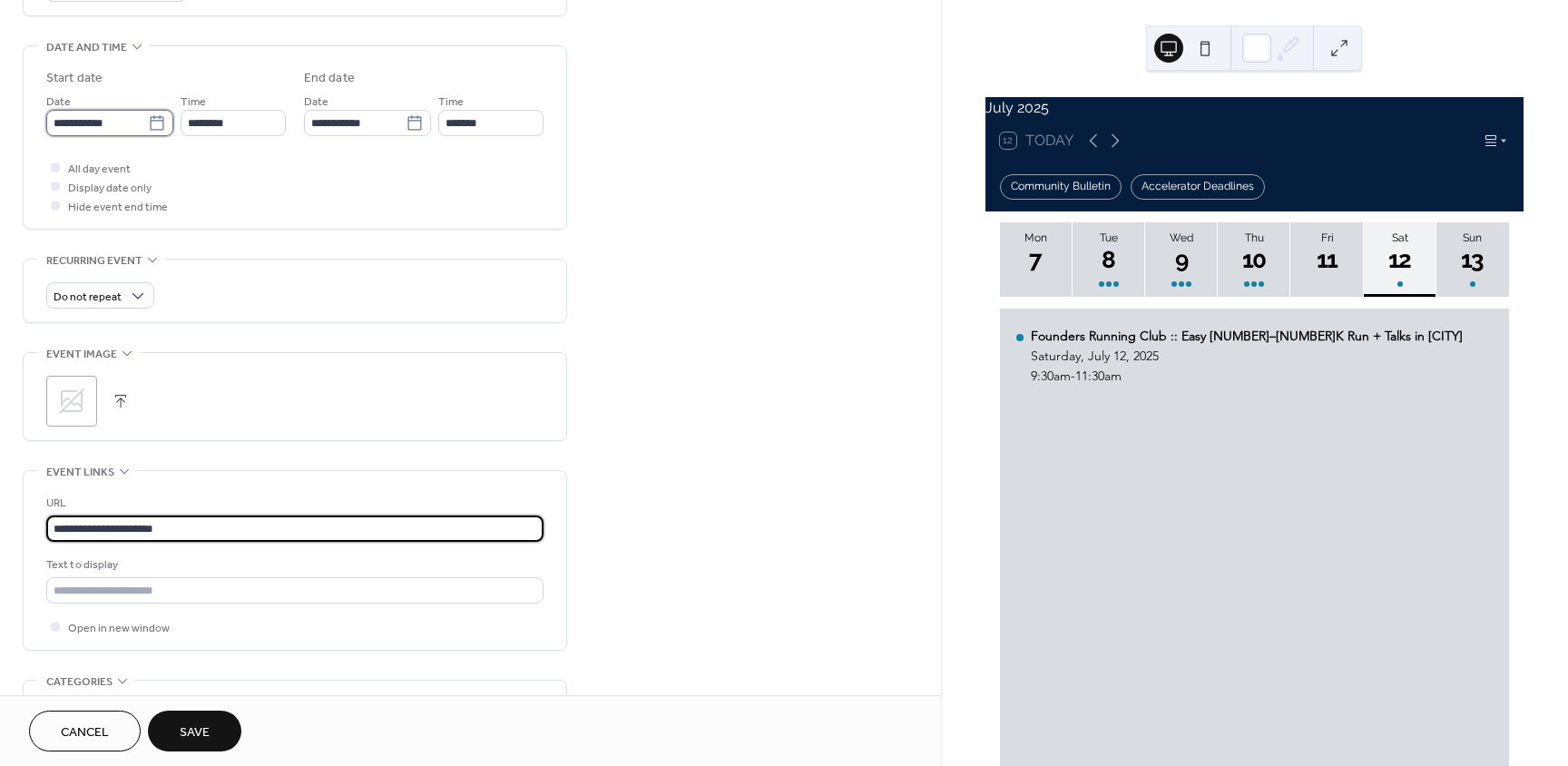 click on "**********" at bounding box center (97, 123) 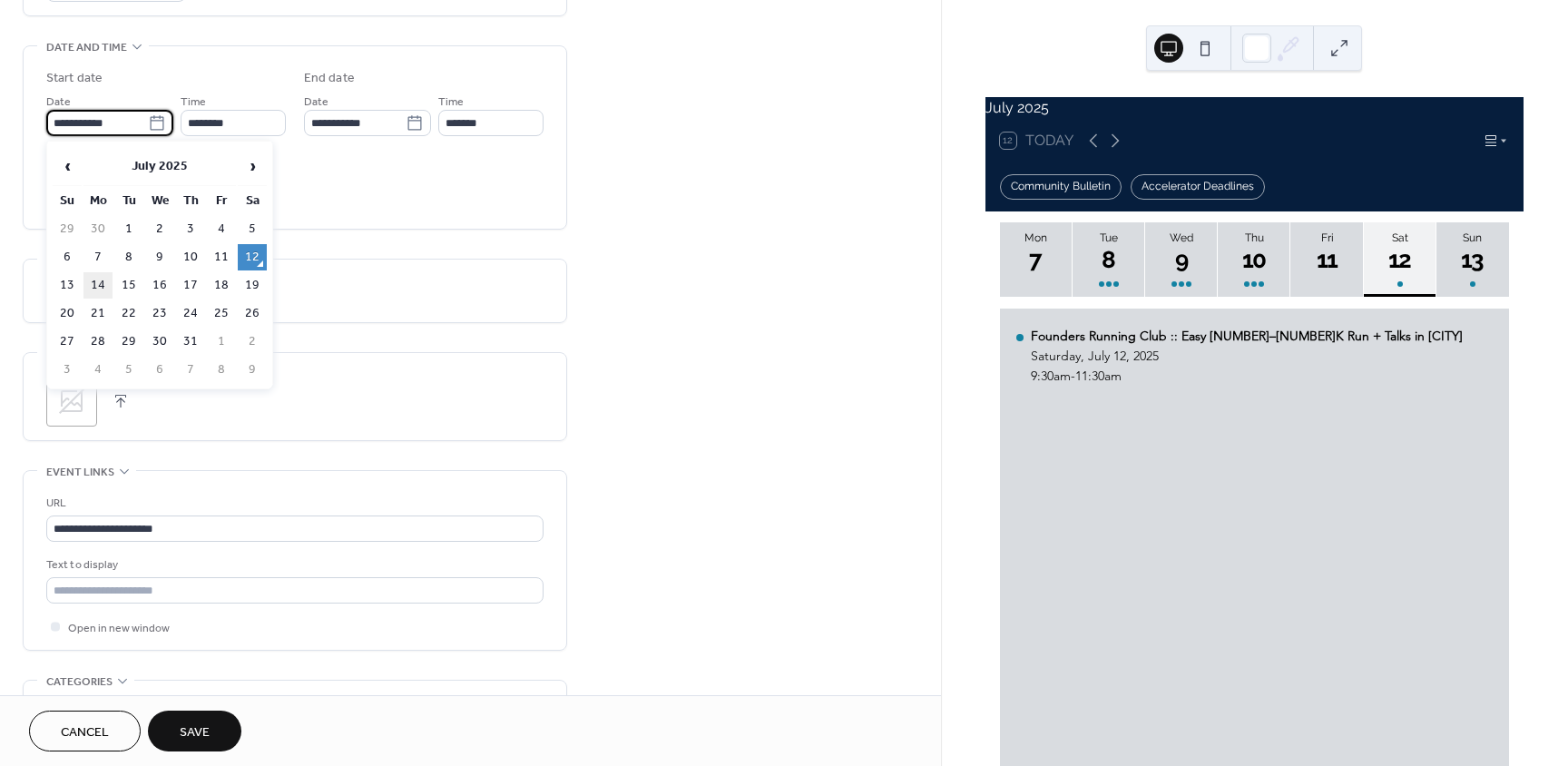 click on "14" at bounding box center (98, 285) 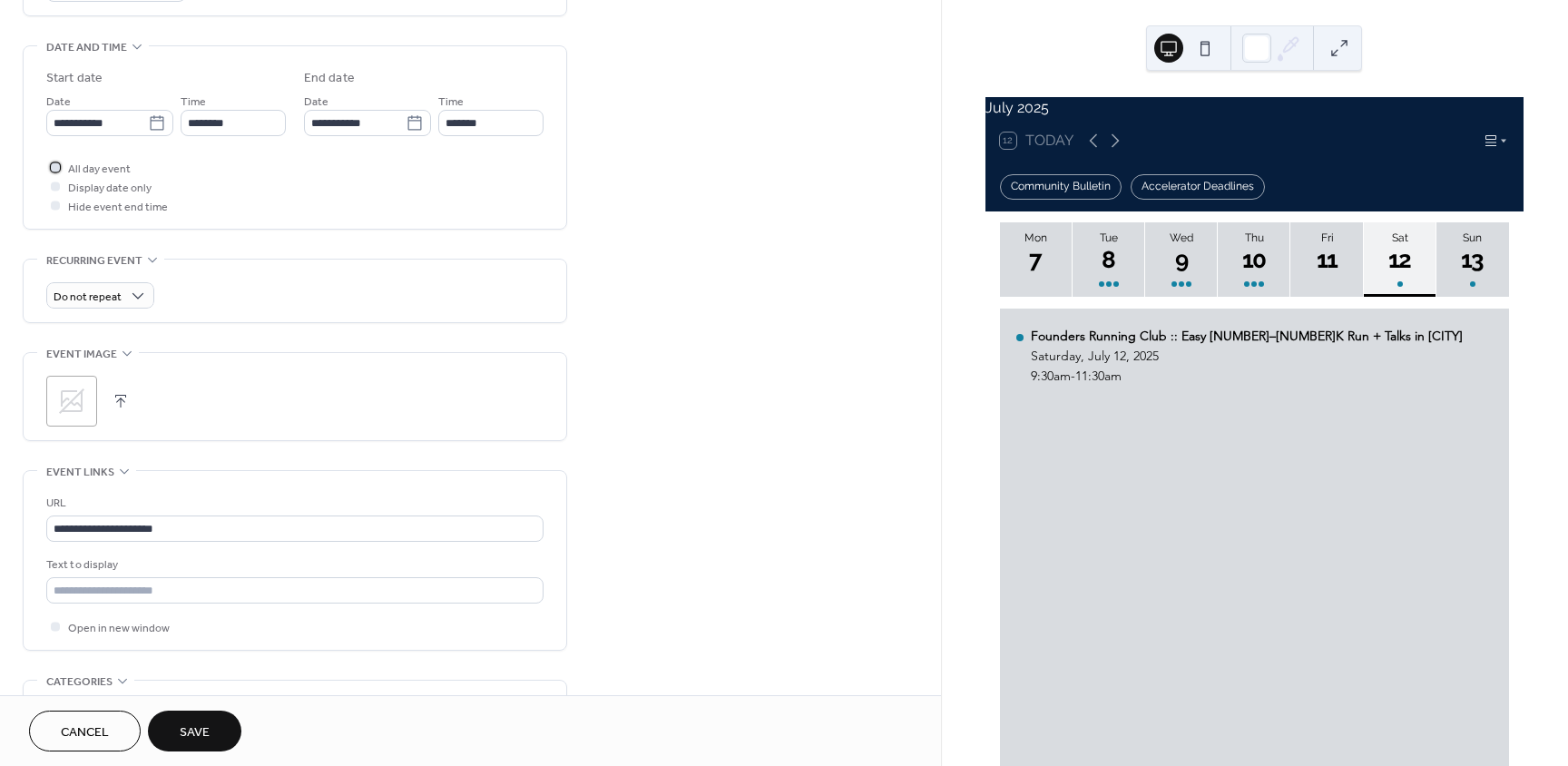 click at bounding box center [55, 167] 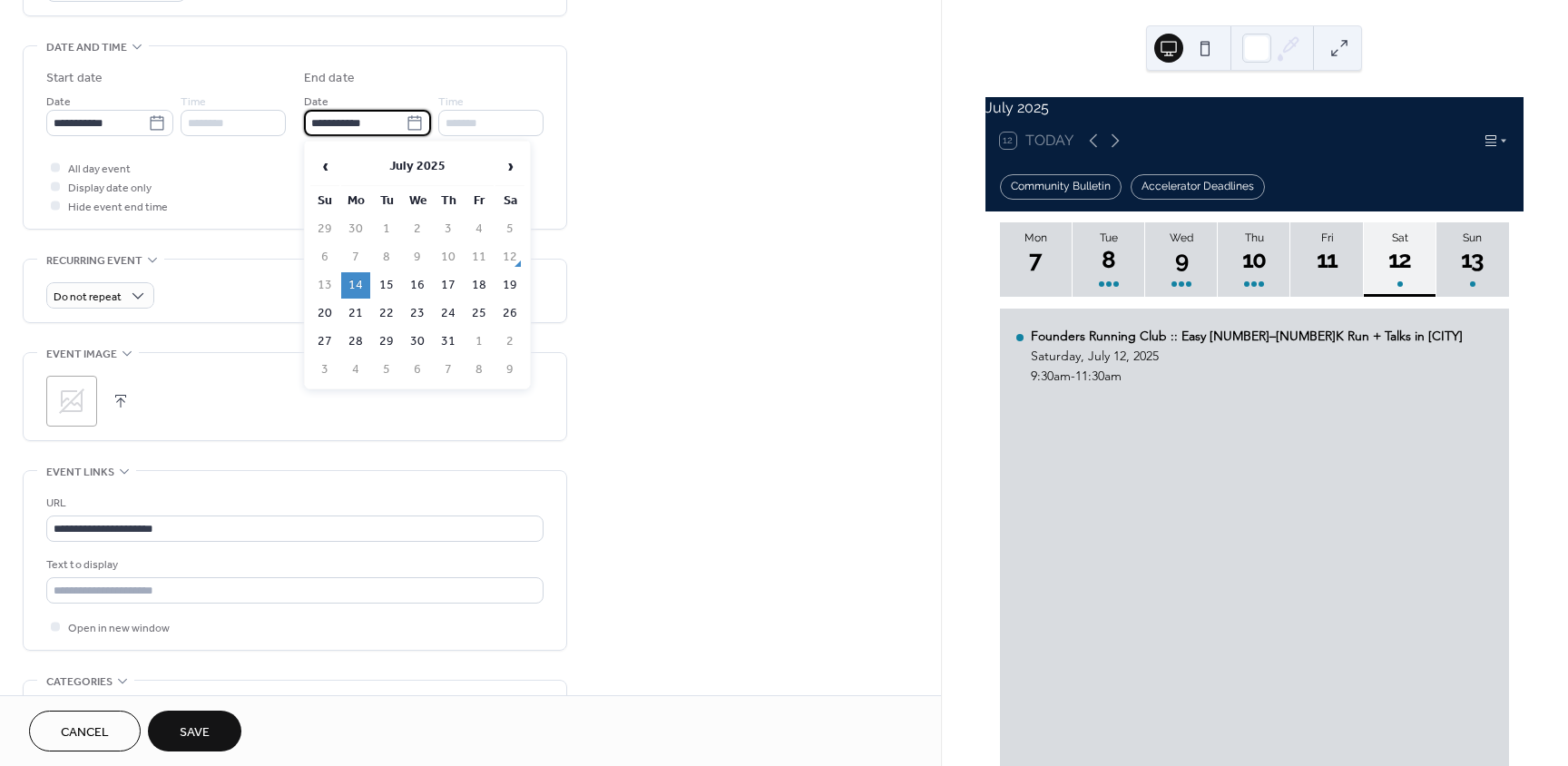 click on "**********" at bounding box center (355, 123) 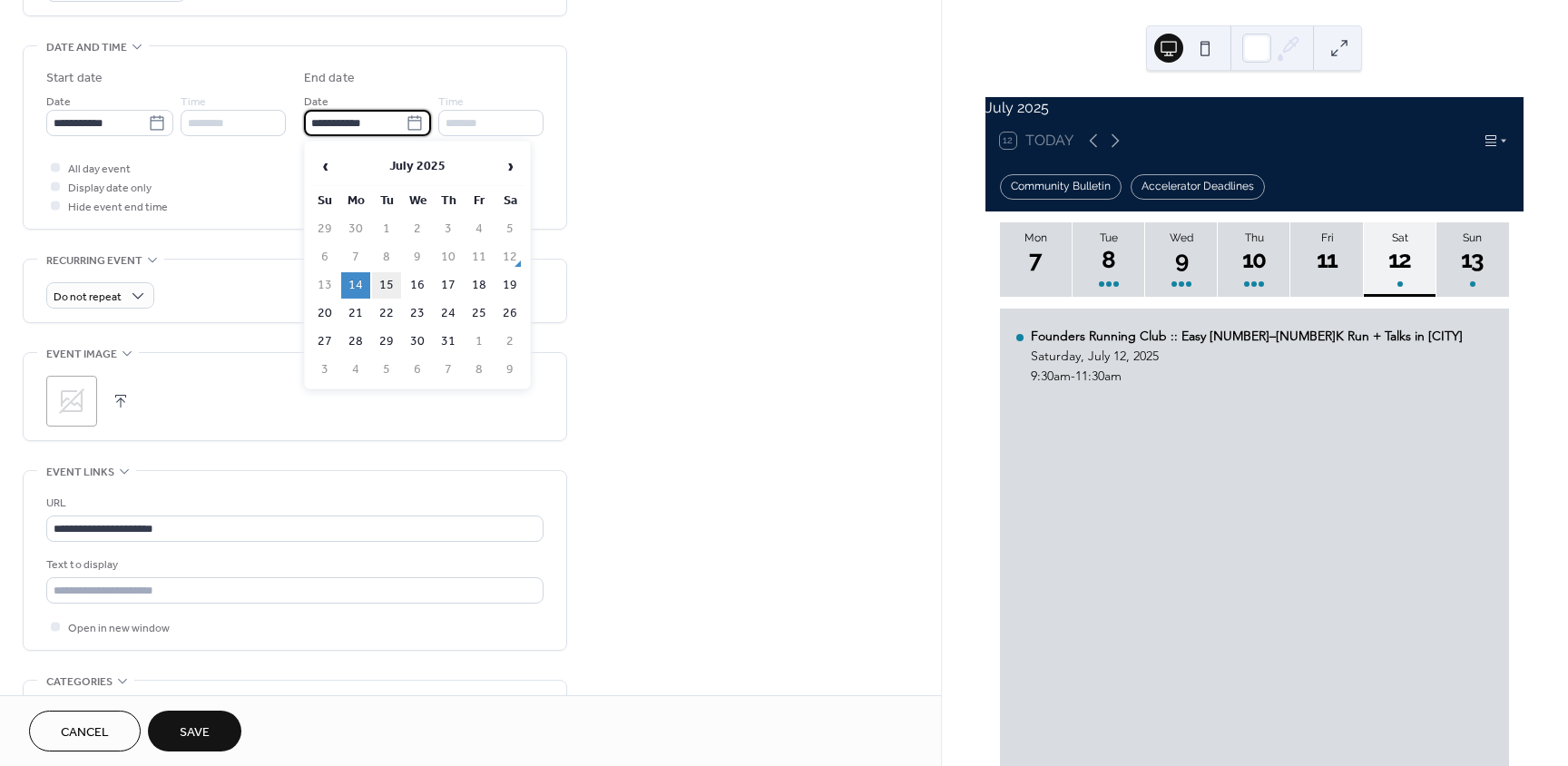 click on "15" at bounding box center (387, 285) 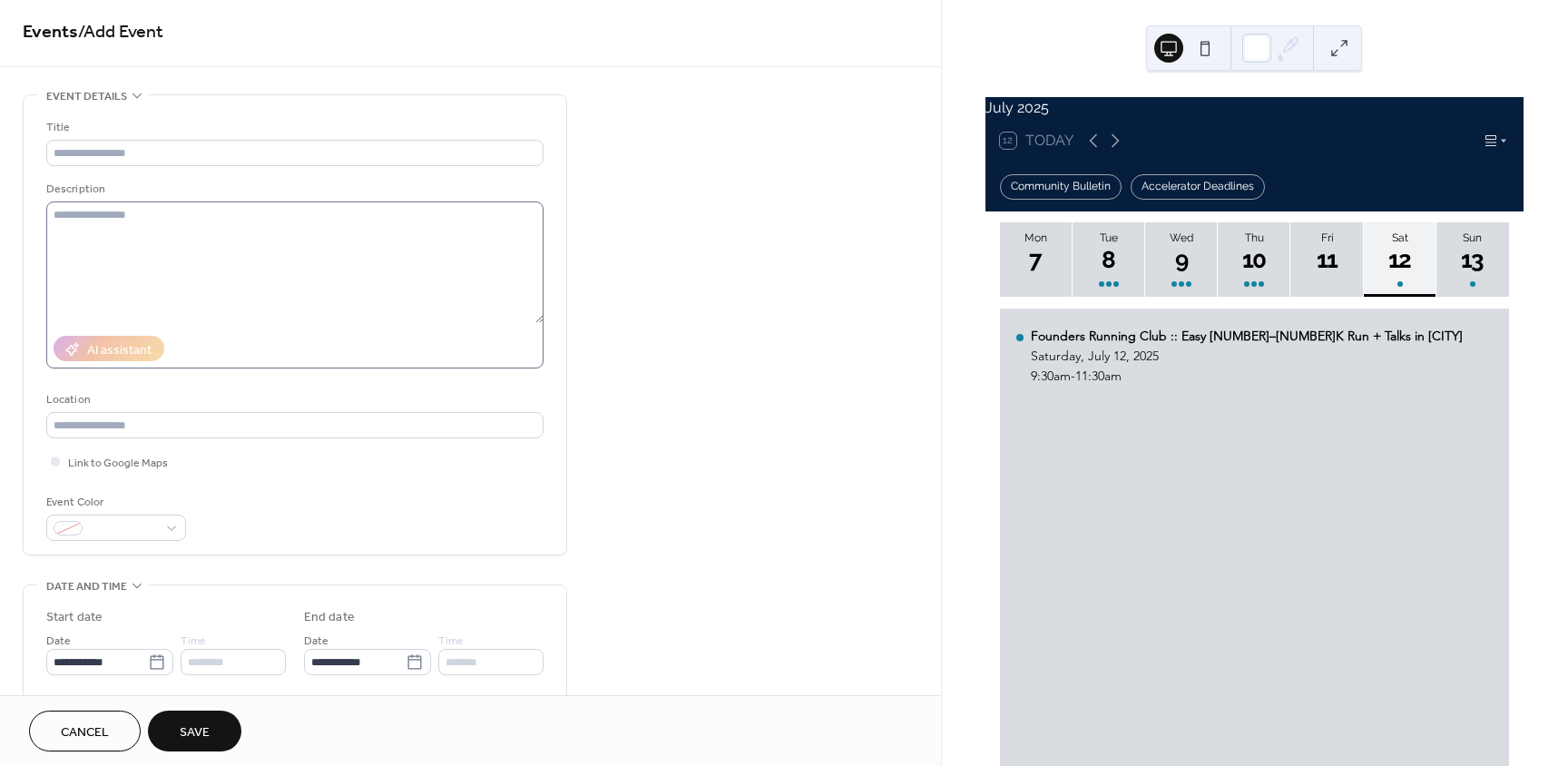 scroll, scrollTop: 0, scrollLeft: 0, axis: both 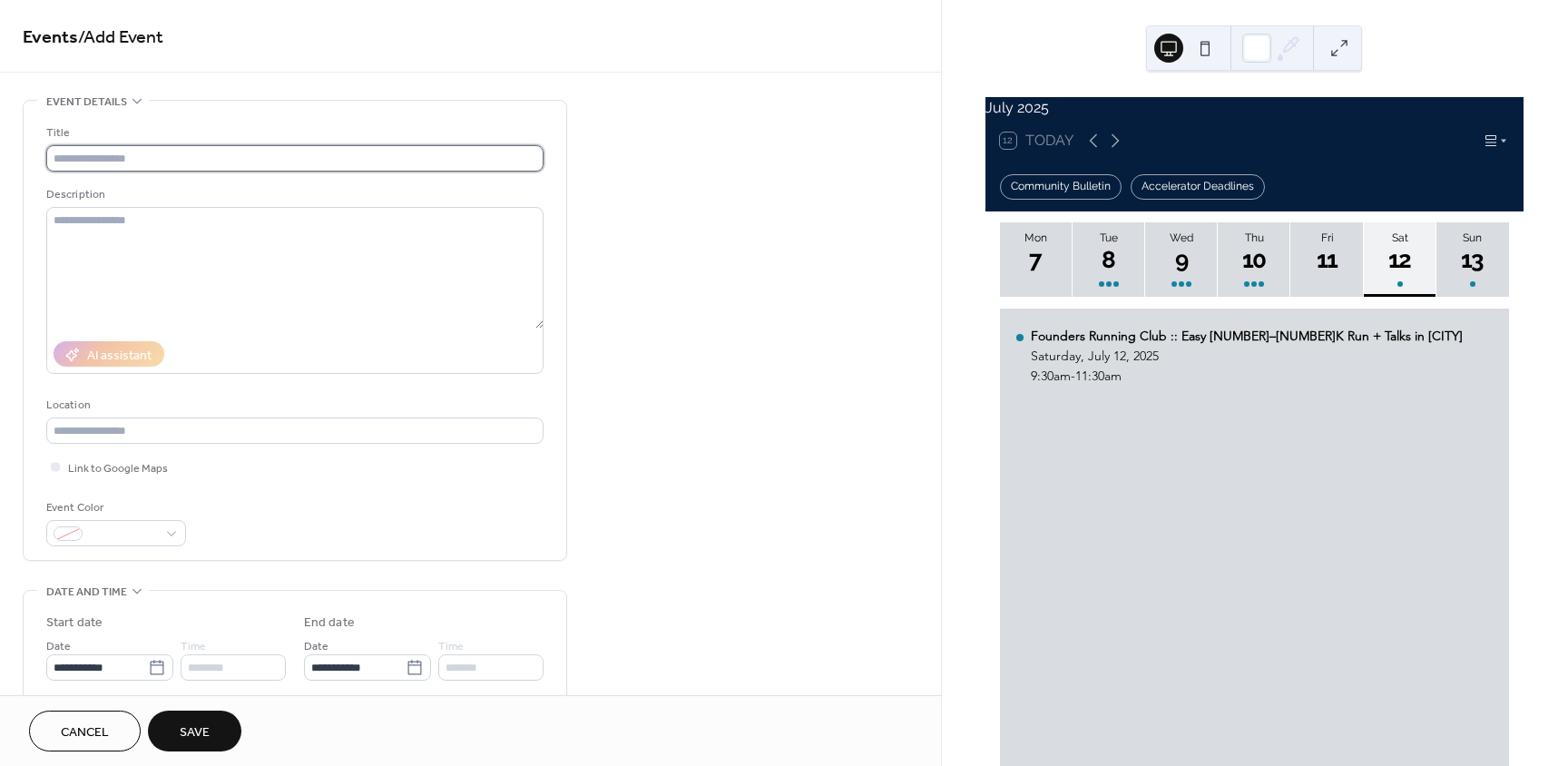 click at bounding box center [295, 158] 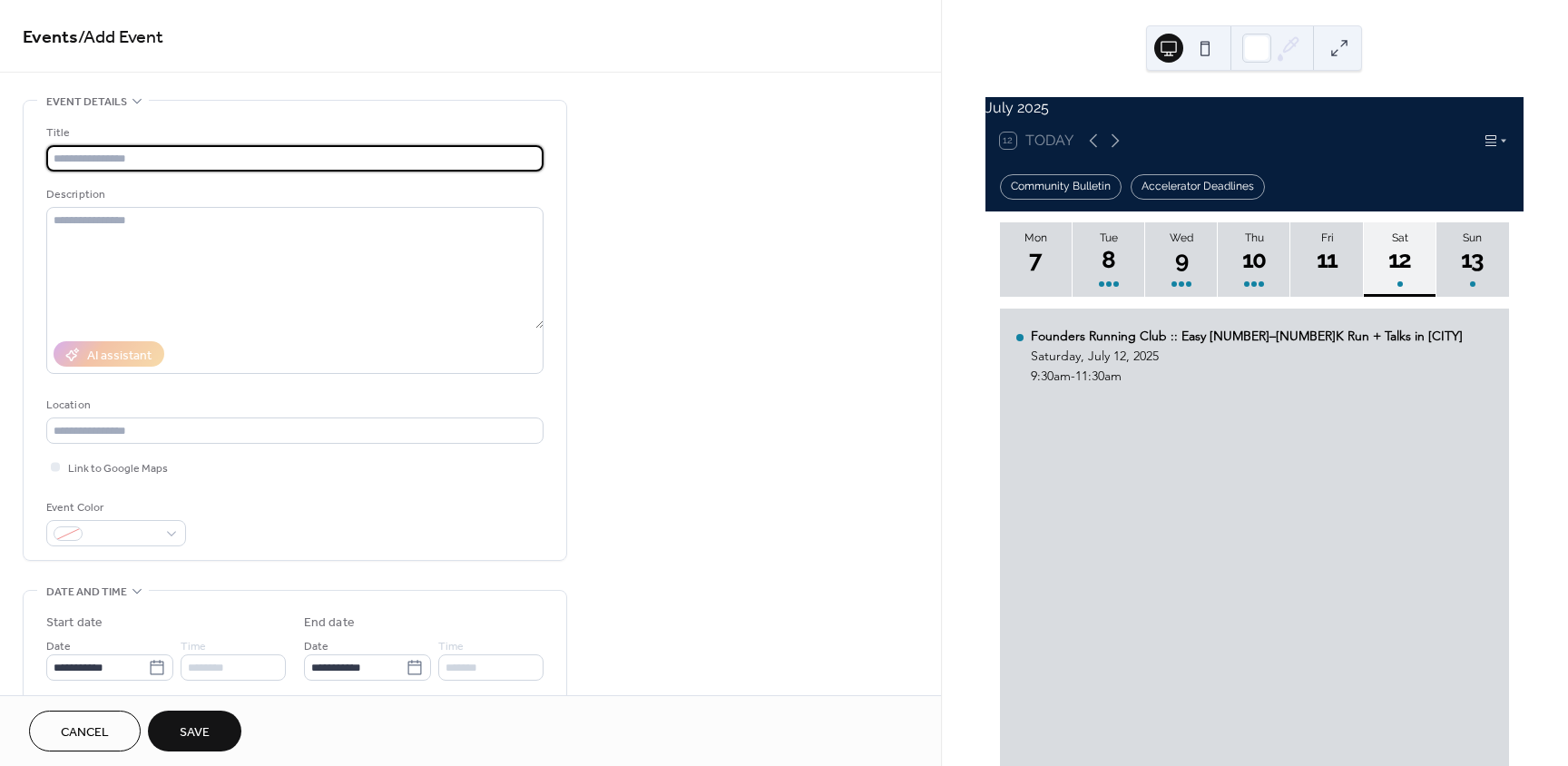 paste on "**********" 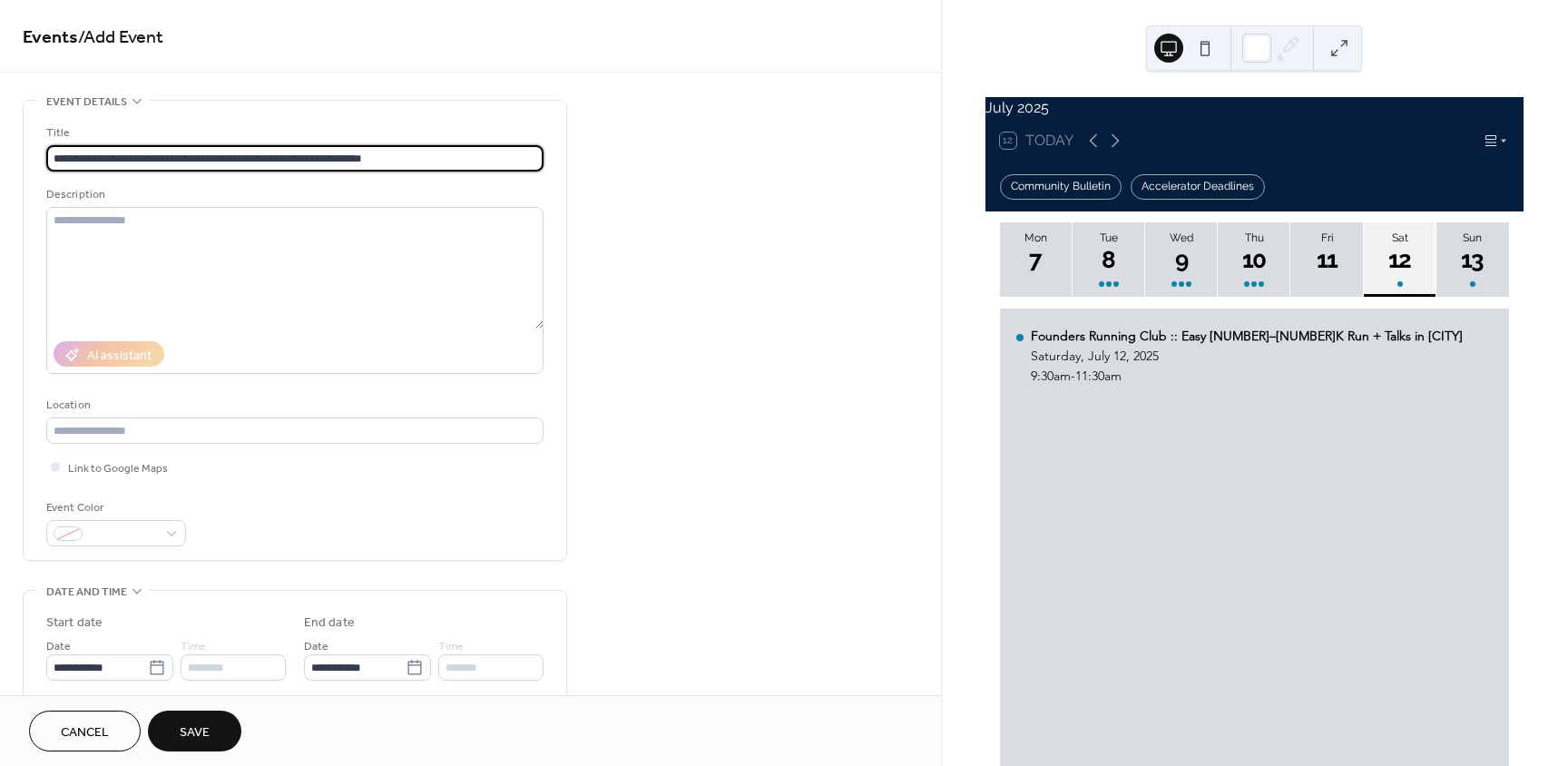 type on "**********" 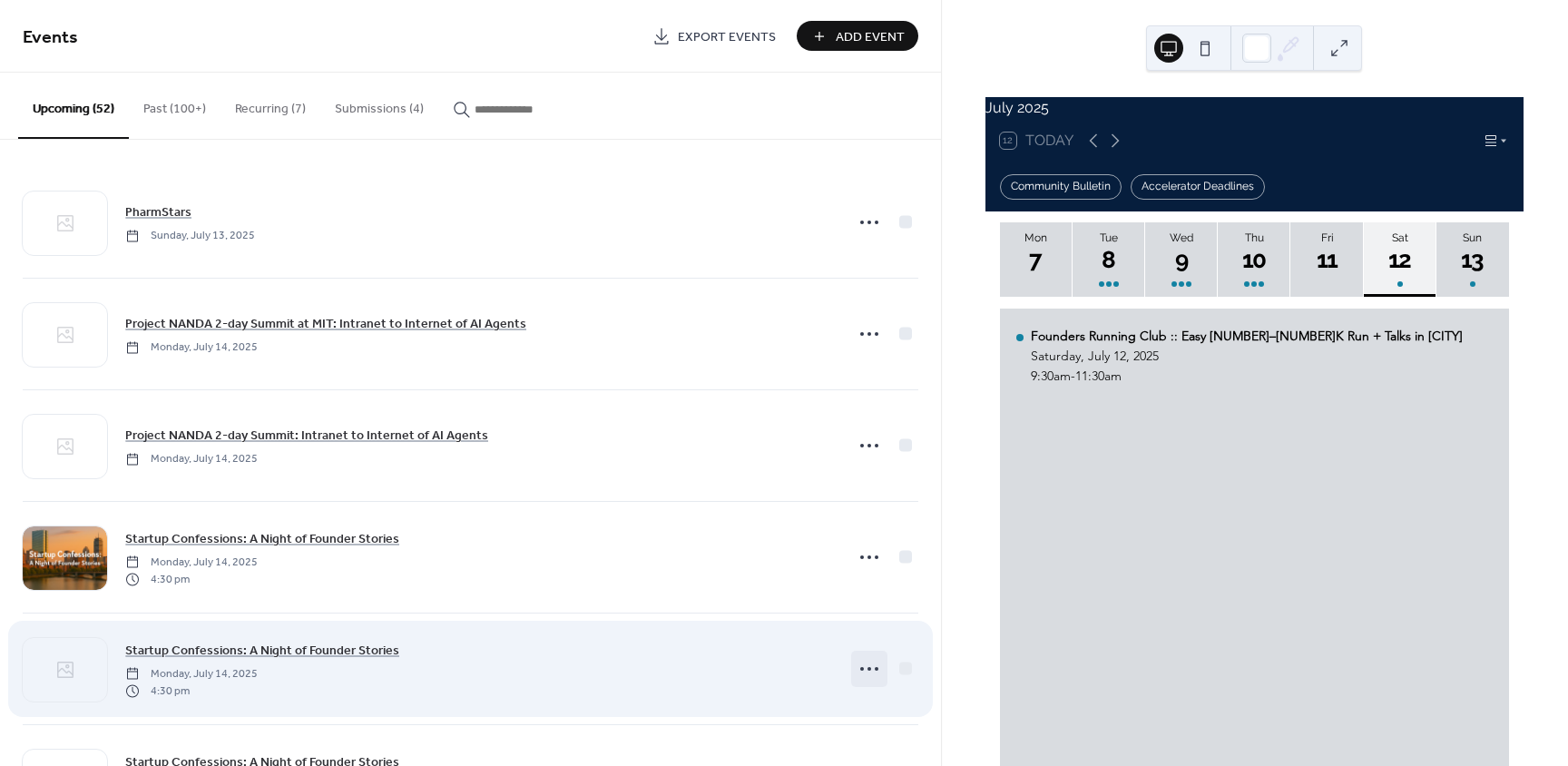 click 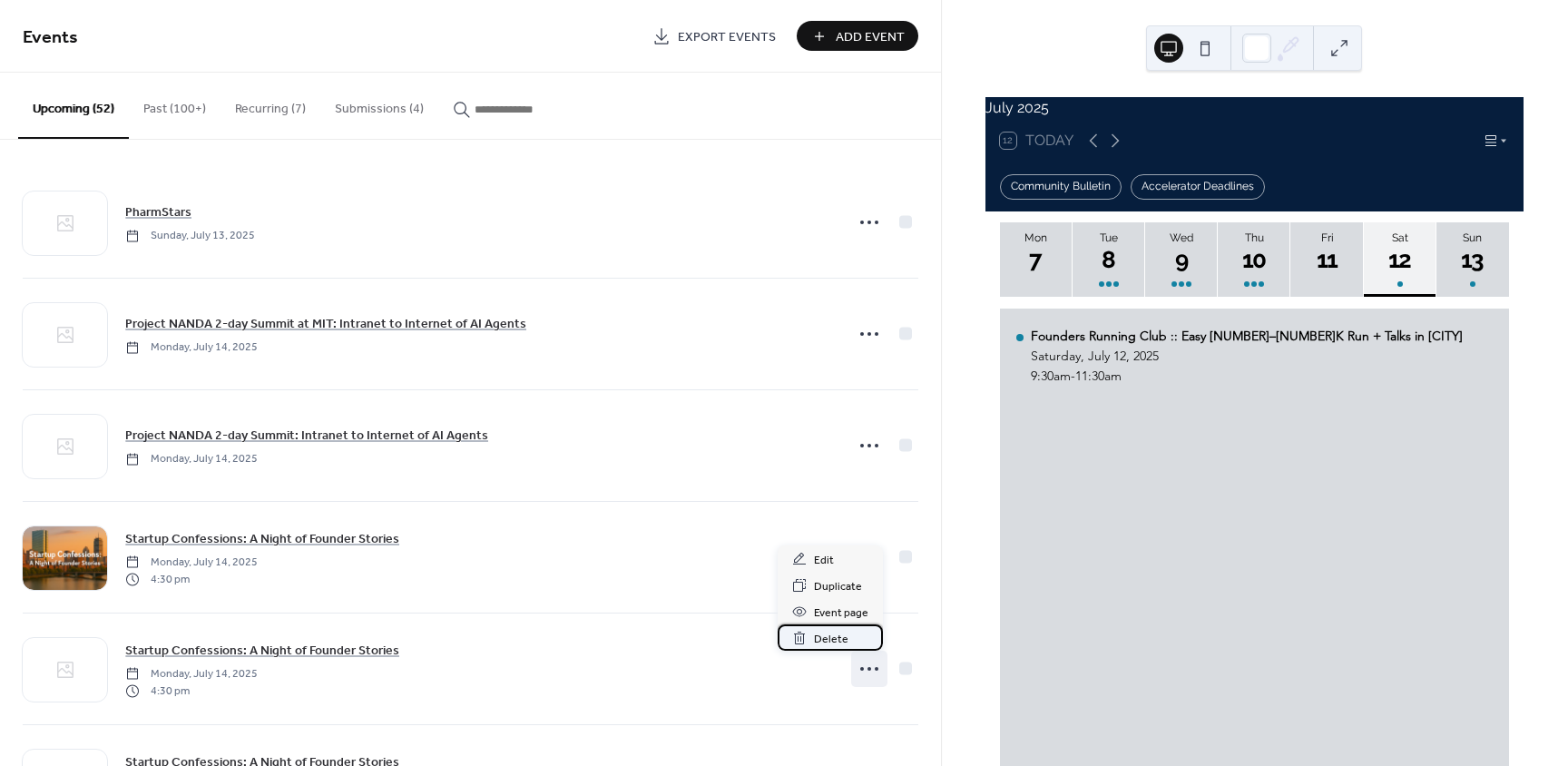 click on "Delete" at bounding box center (831, 639) 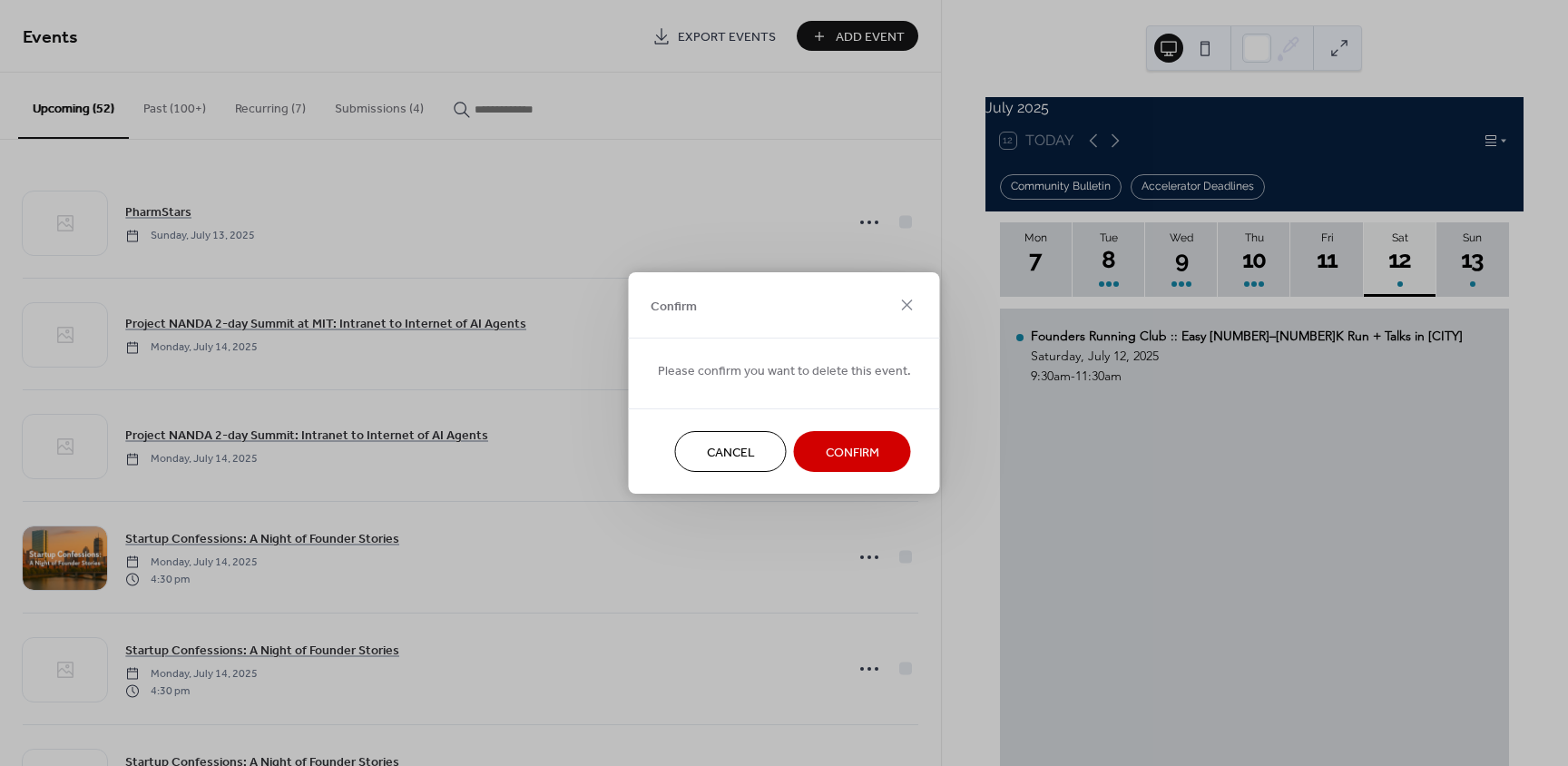 click on "Confirm" at bounding box center (852, 453) 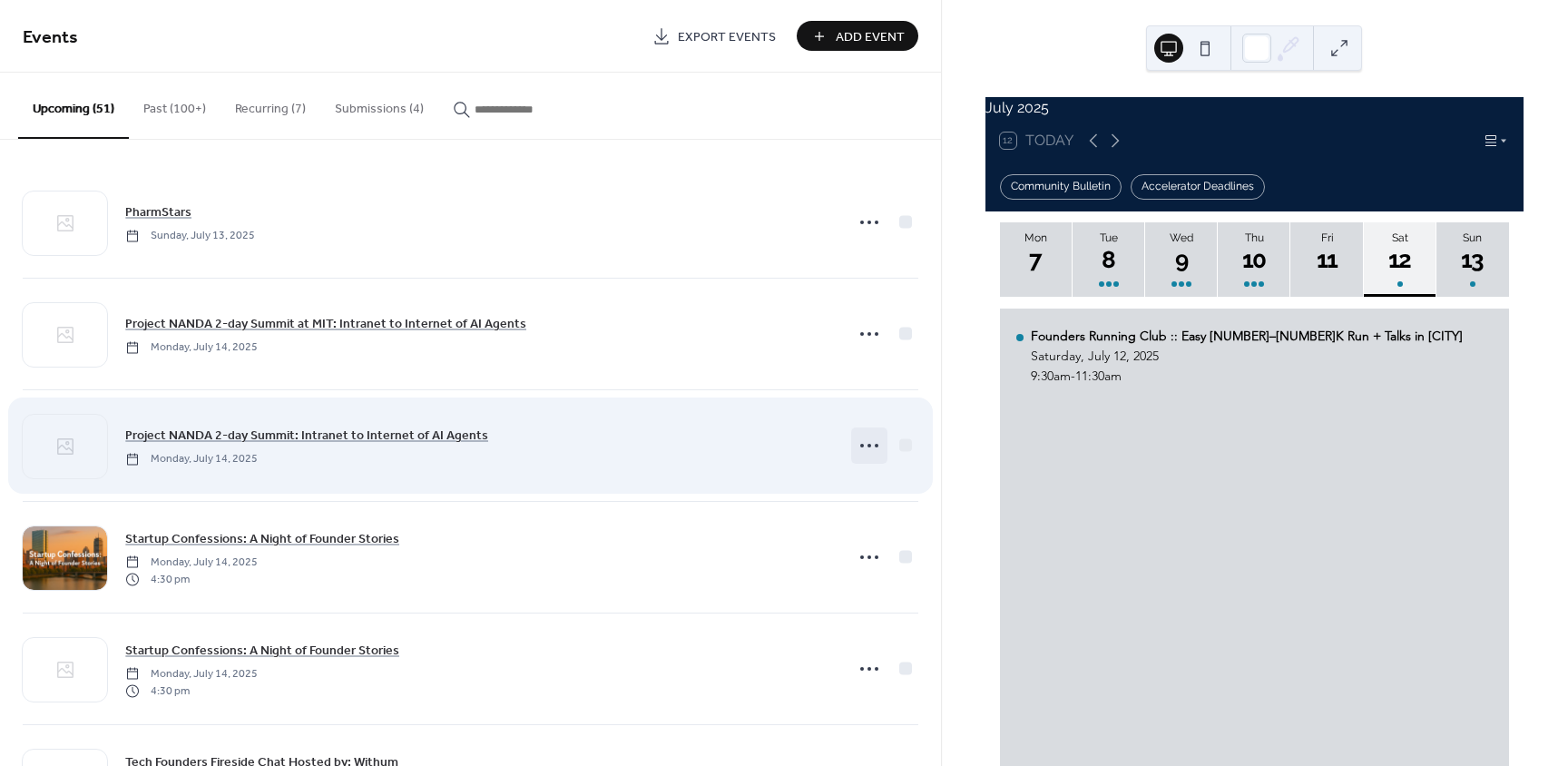 click 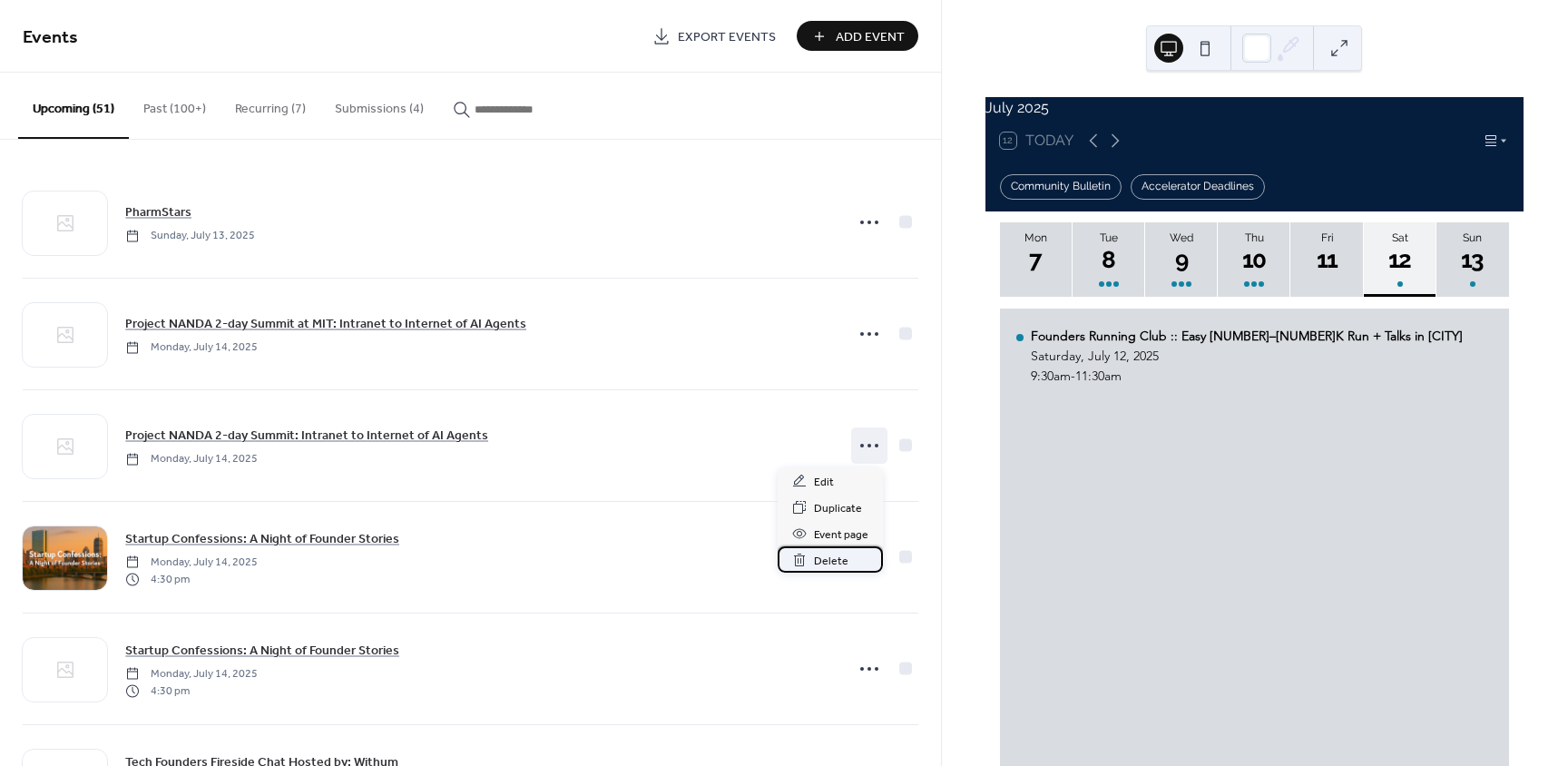 click on "Delete" at bounding box center [830, 559] 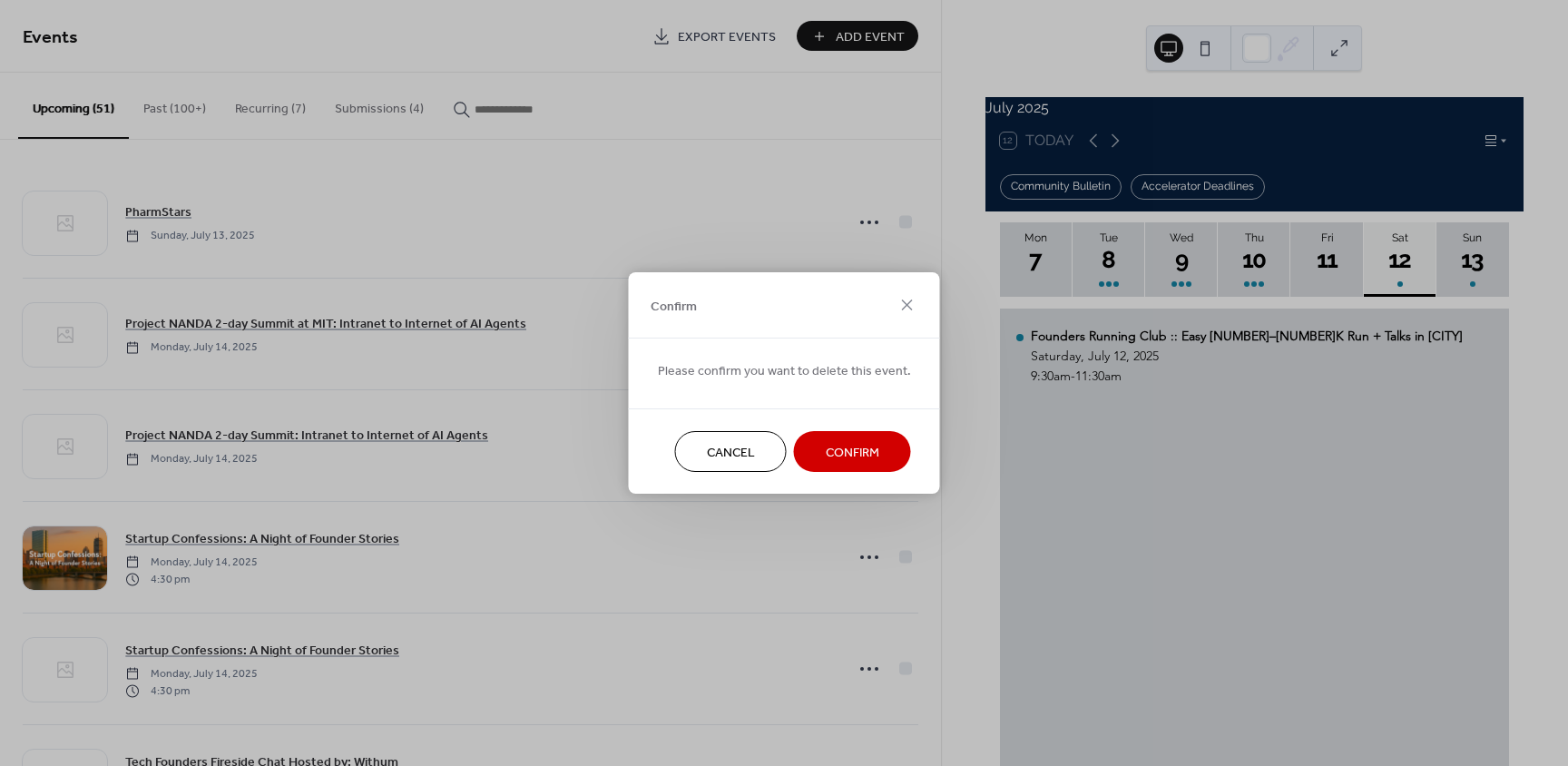 click on "Confirm" at bounding box center [852, 453] 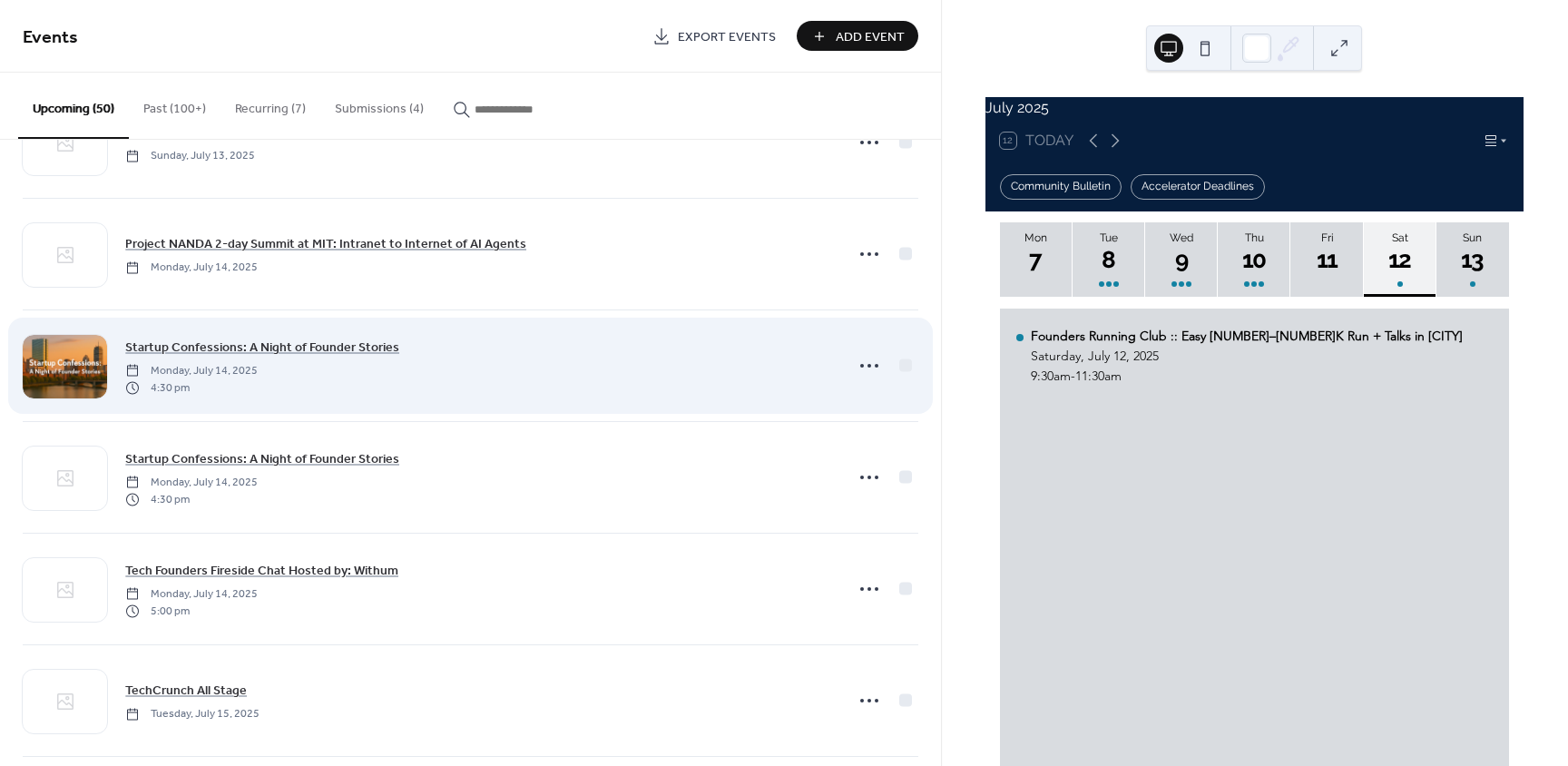 scroll, scrollTop: 91, scrollLeft: 0, axis: vertical 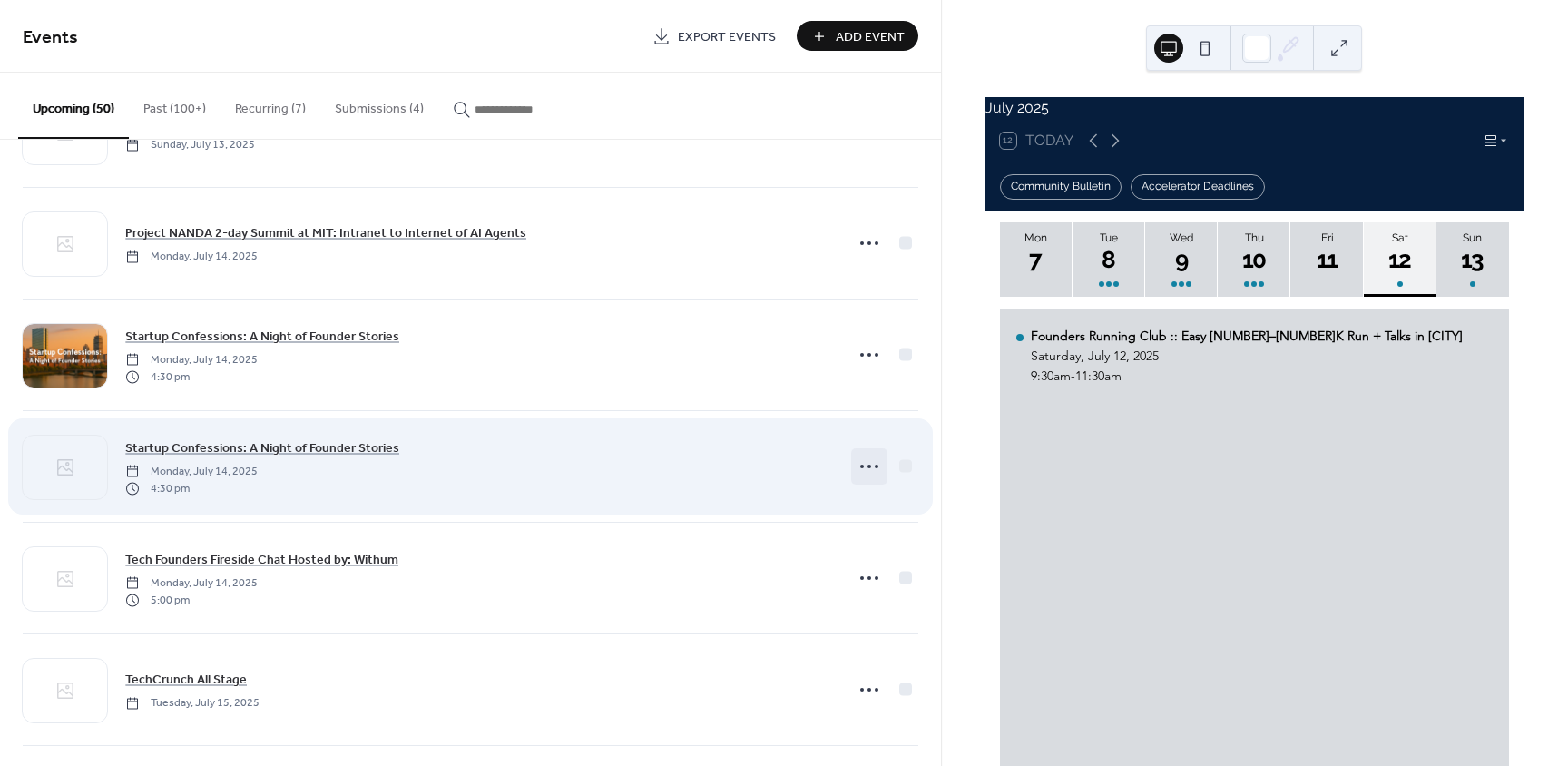 click 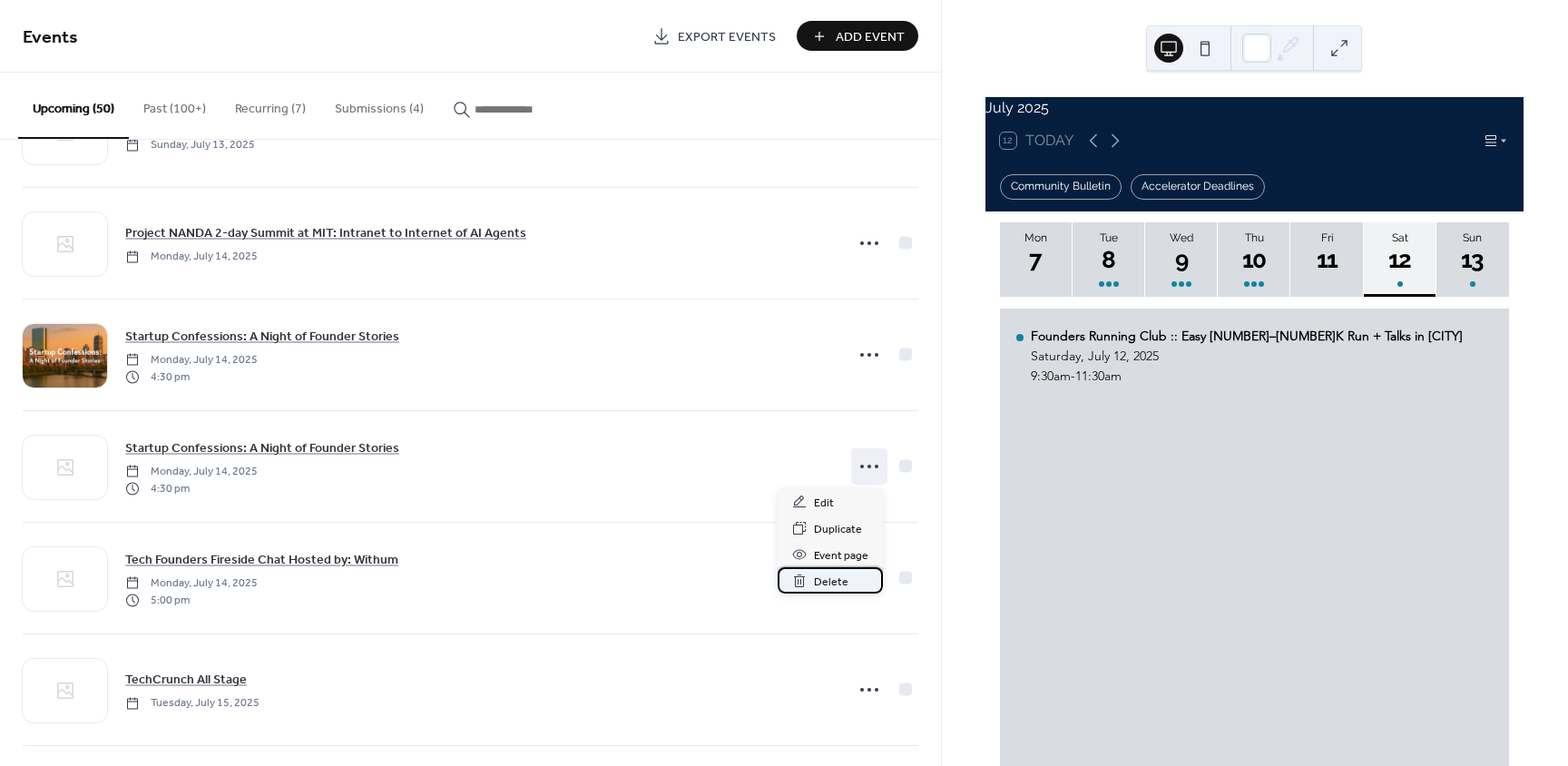 click on "Delete" at bounding box center (831, 582) 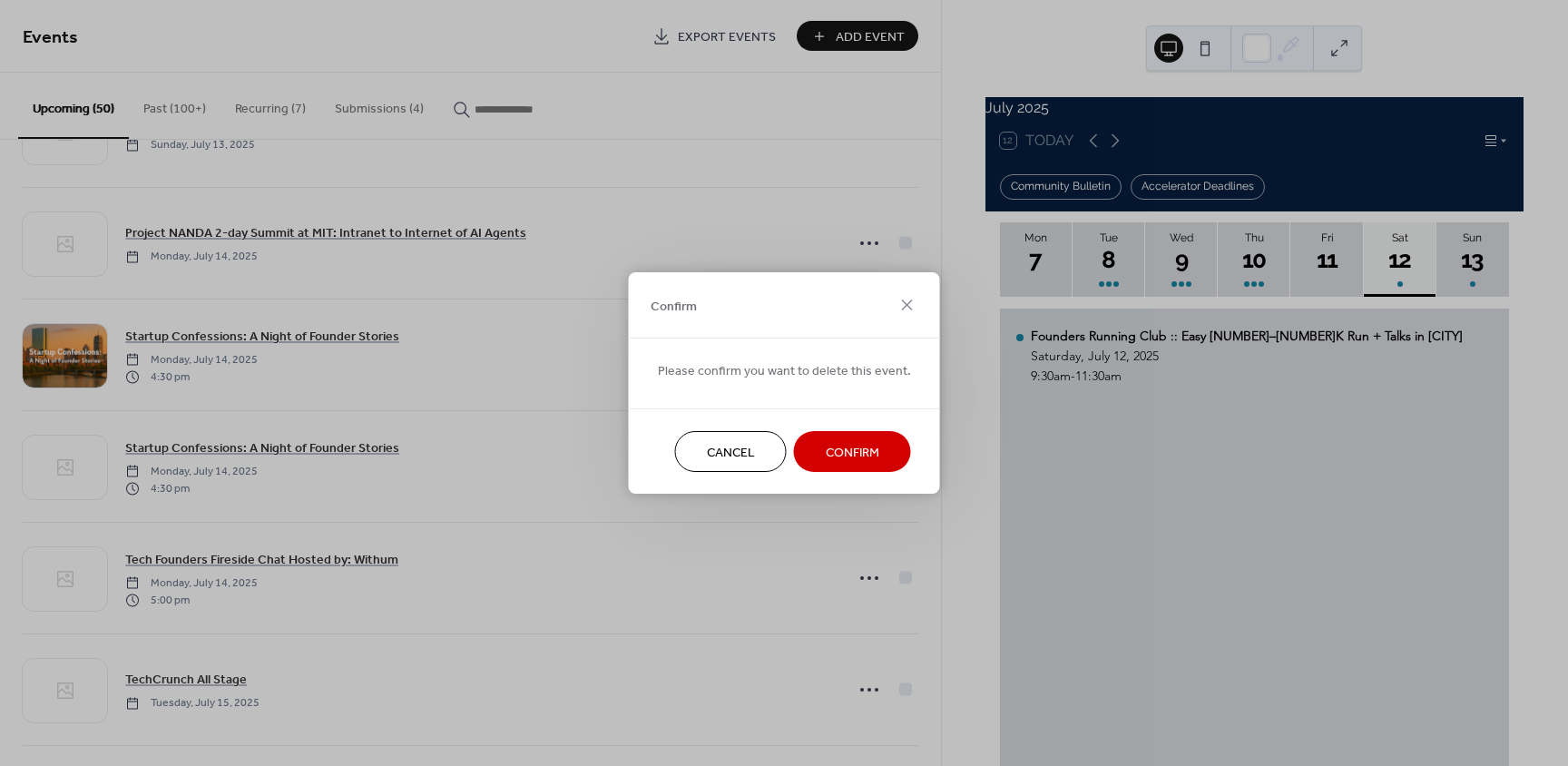 click on "Confirm" at bounding box center [852, 453] 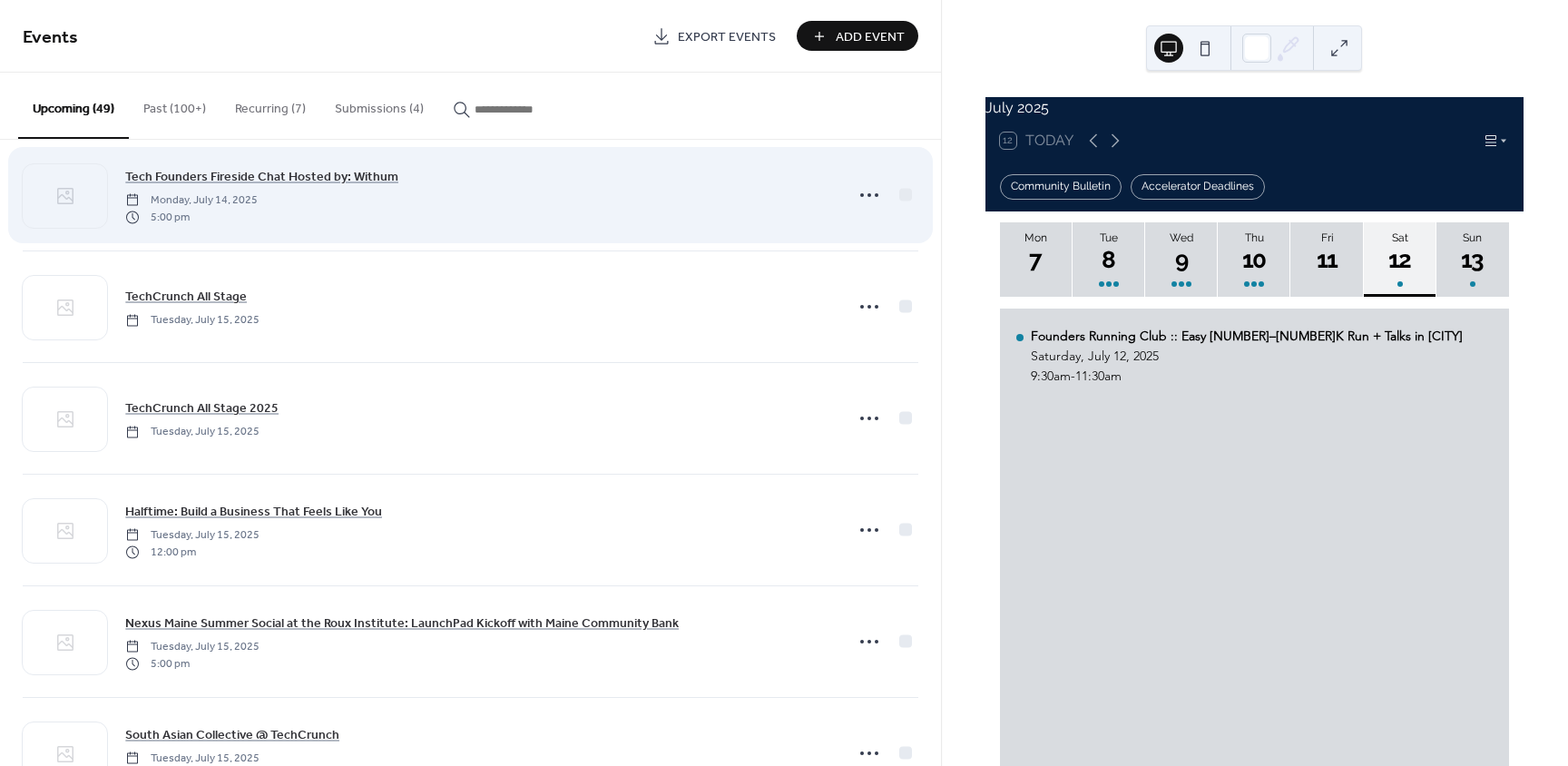 scroll, scrollTop: 363, scrollLeft: 0, axis: vertical 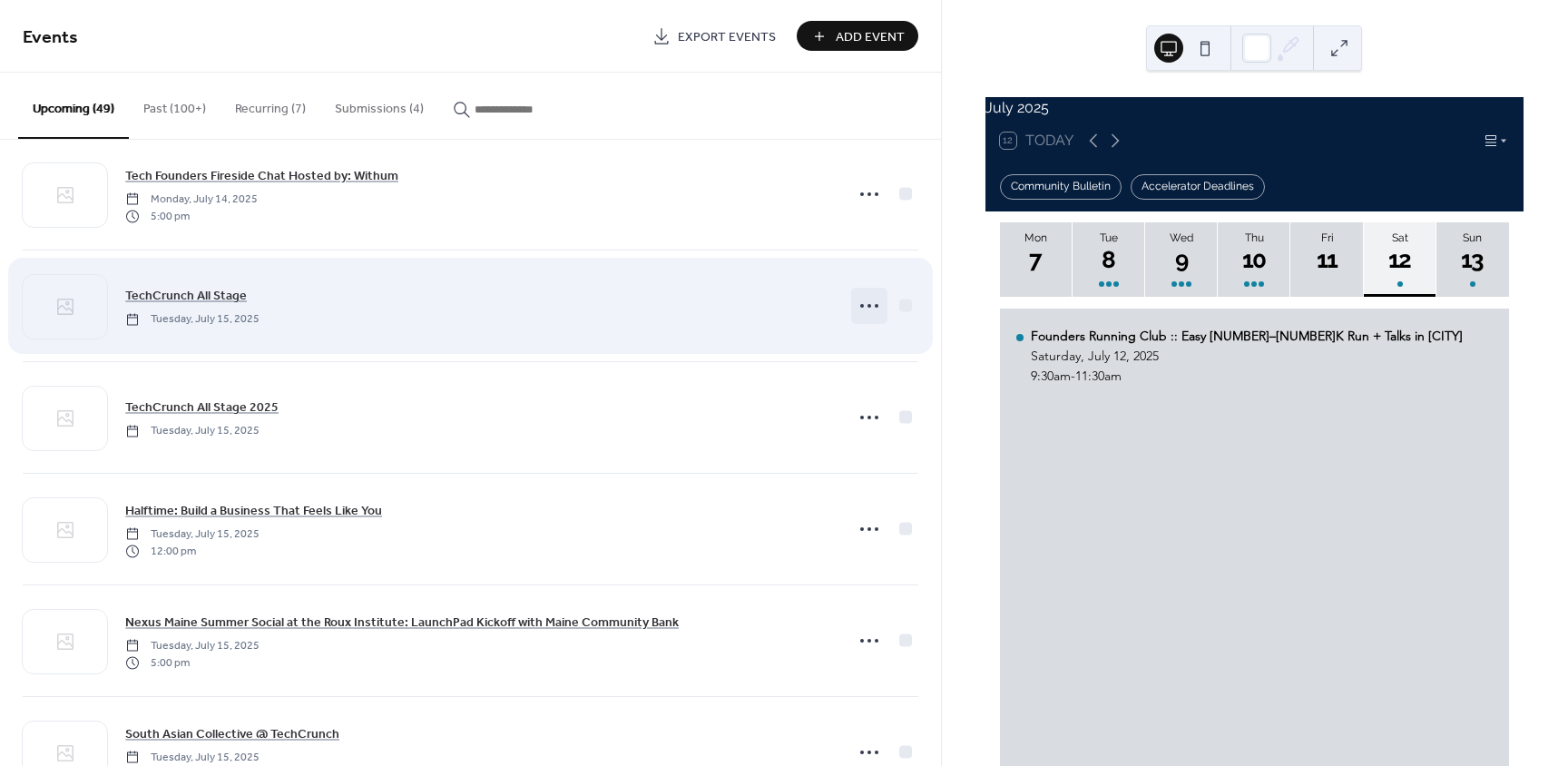 click 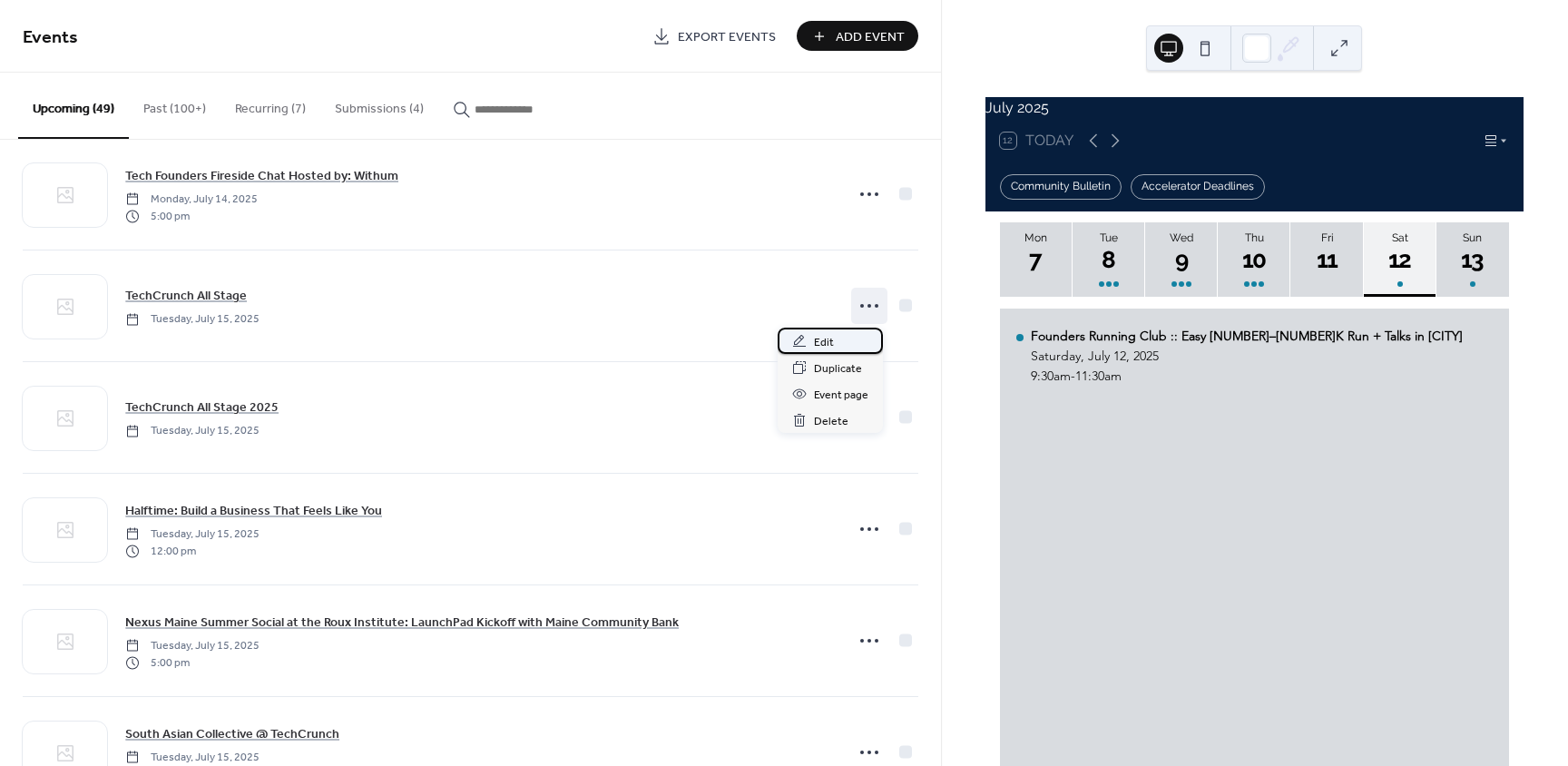 click on "Edit" at bounding box center (830, 340) 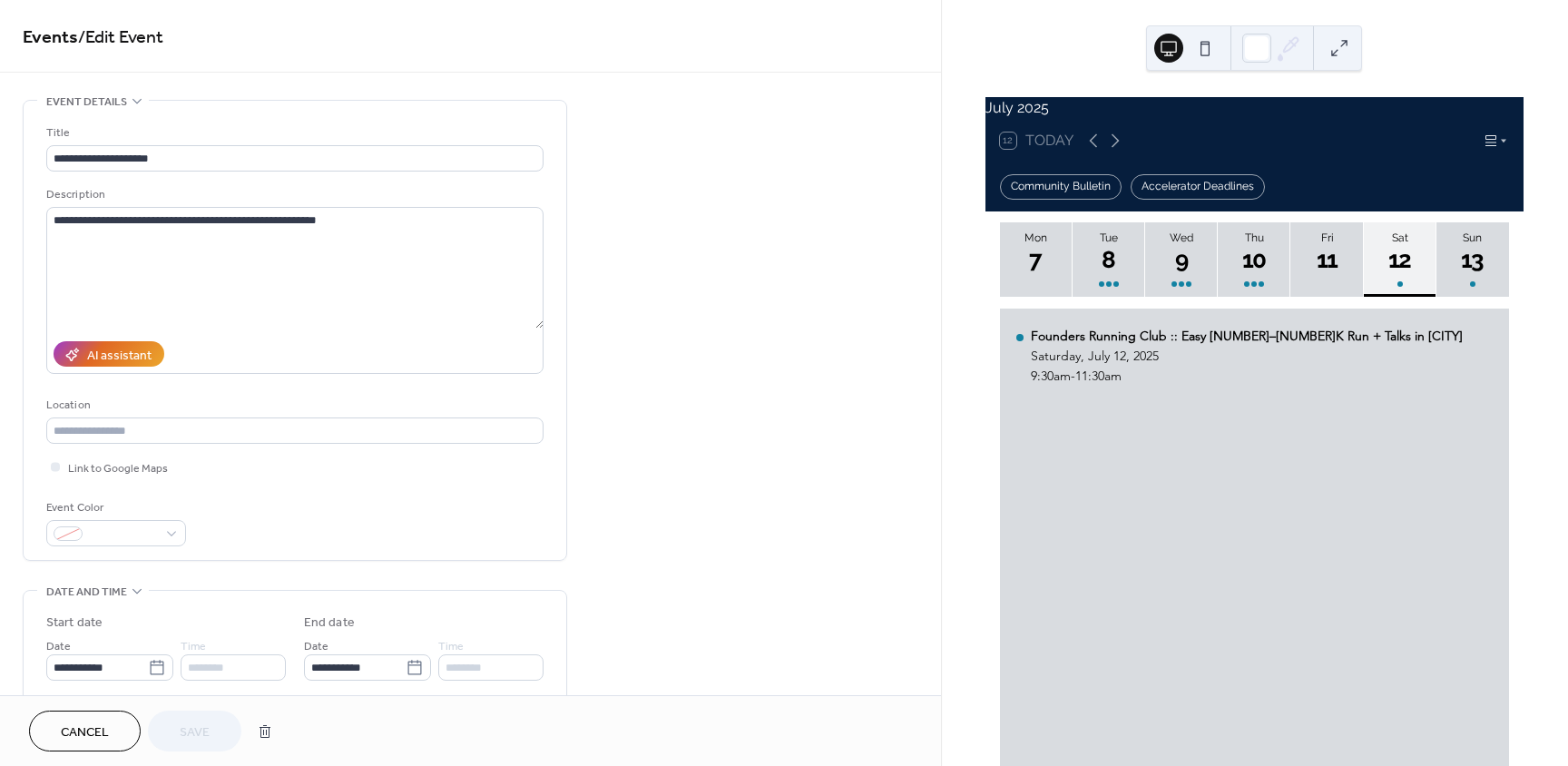 click on "Cancel" at bounding box center (84, 732) 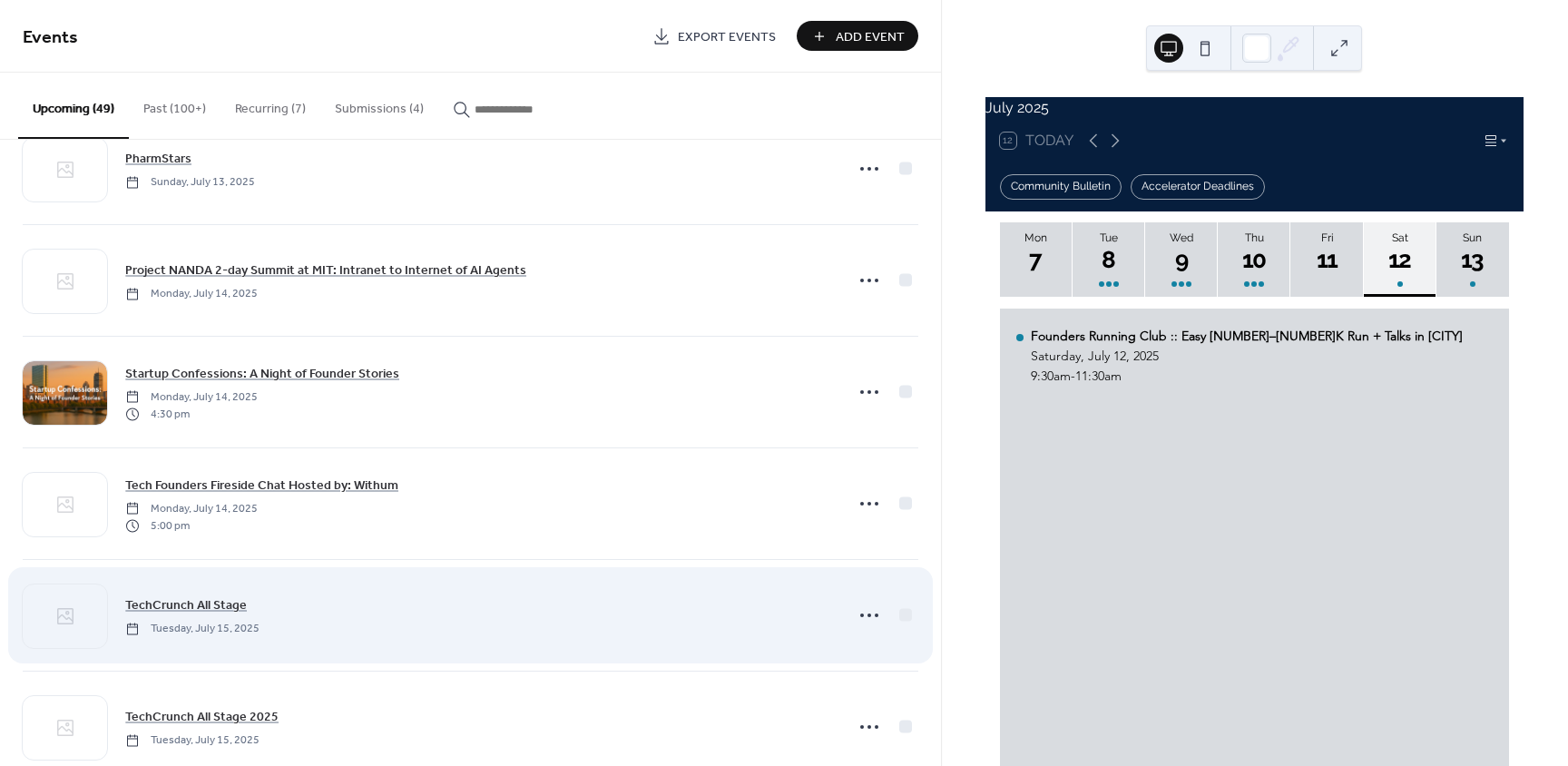 scroll, scrollTop: 272, scrollLeft: 0, axis: vertical 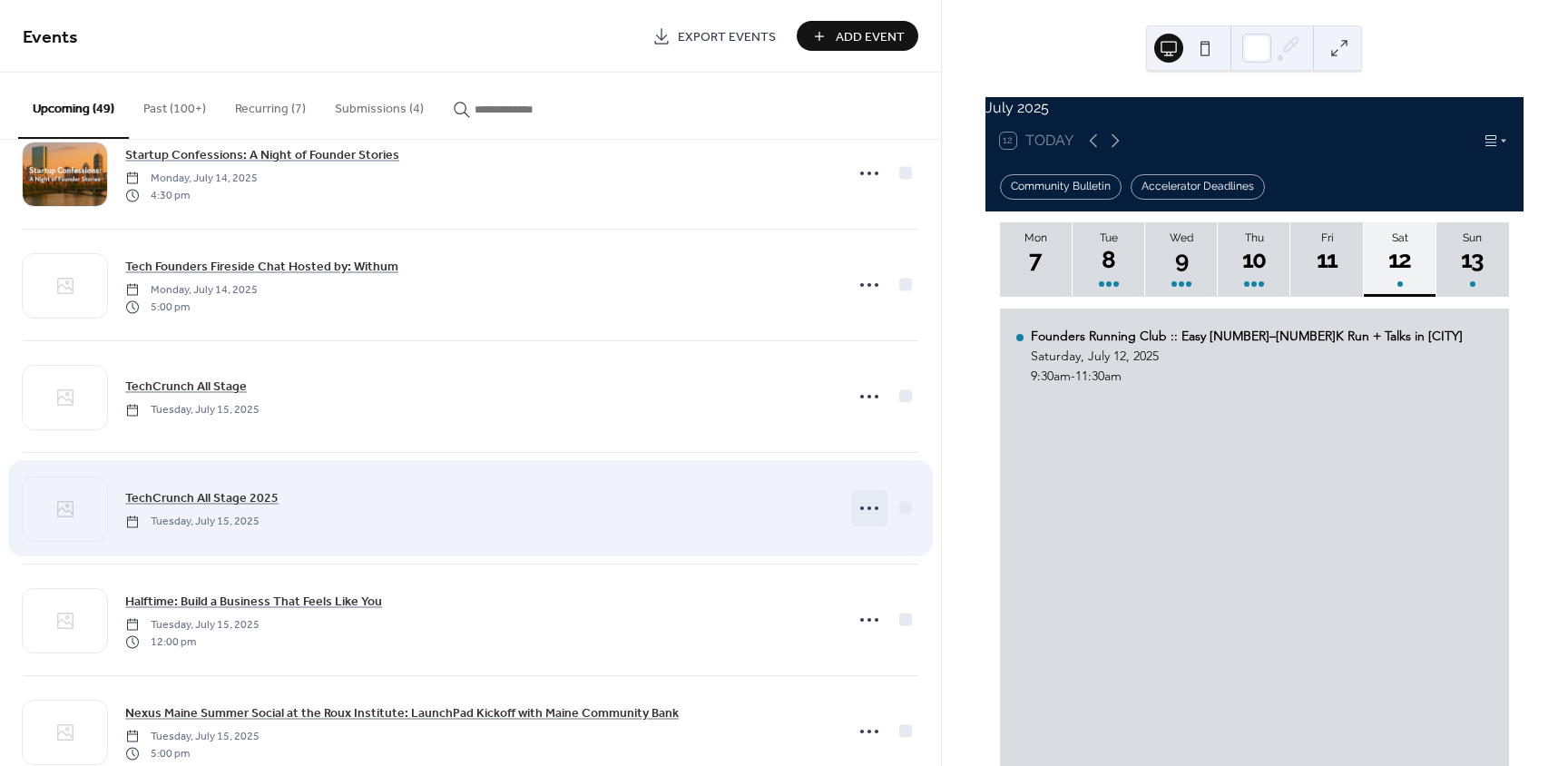 click 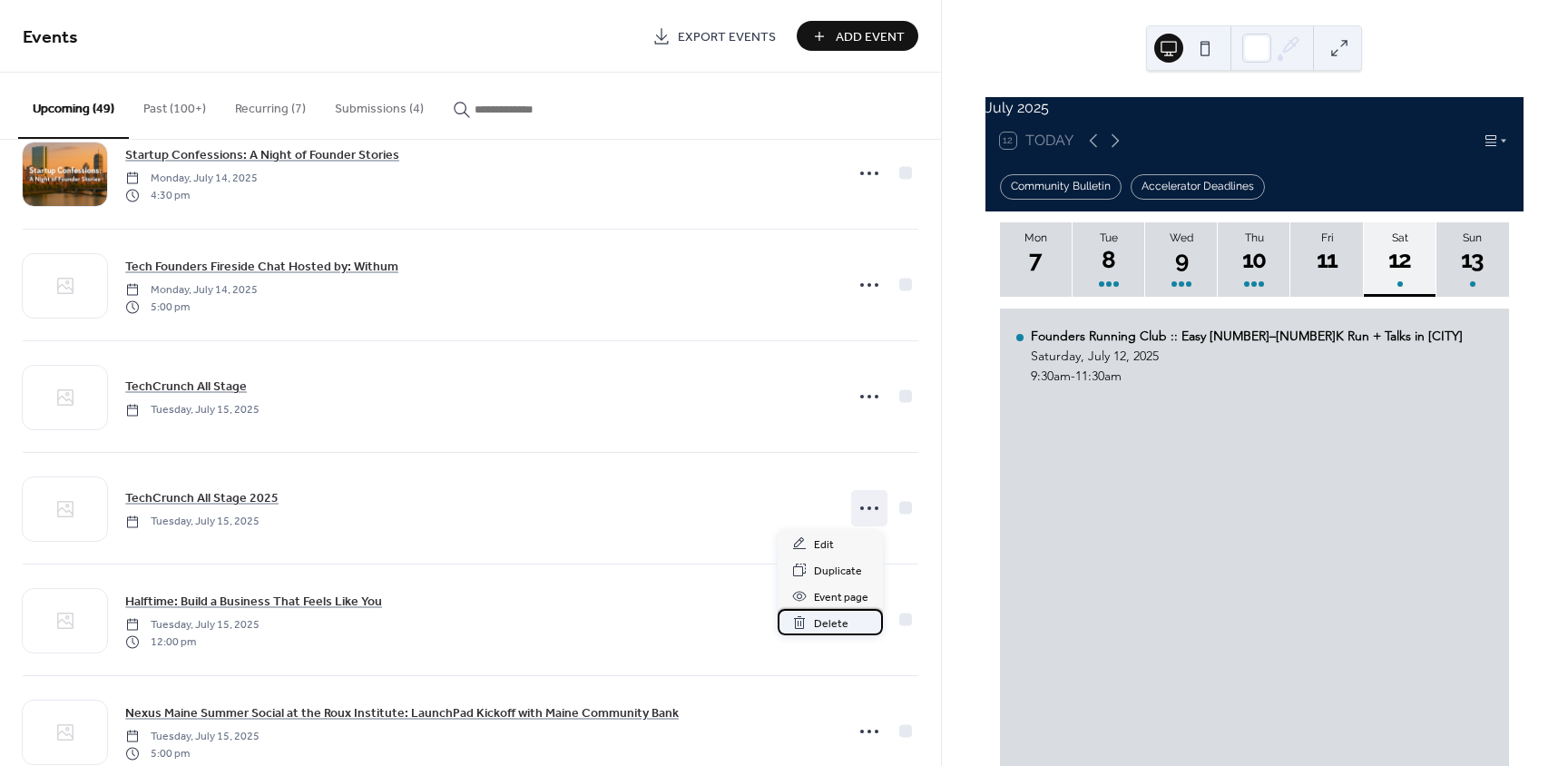 click on "Delete" at bounding box center [830, 622] 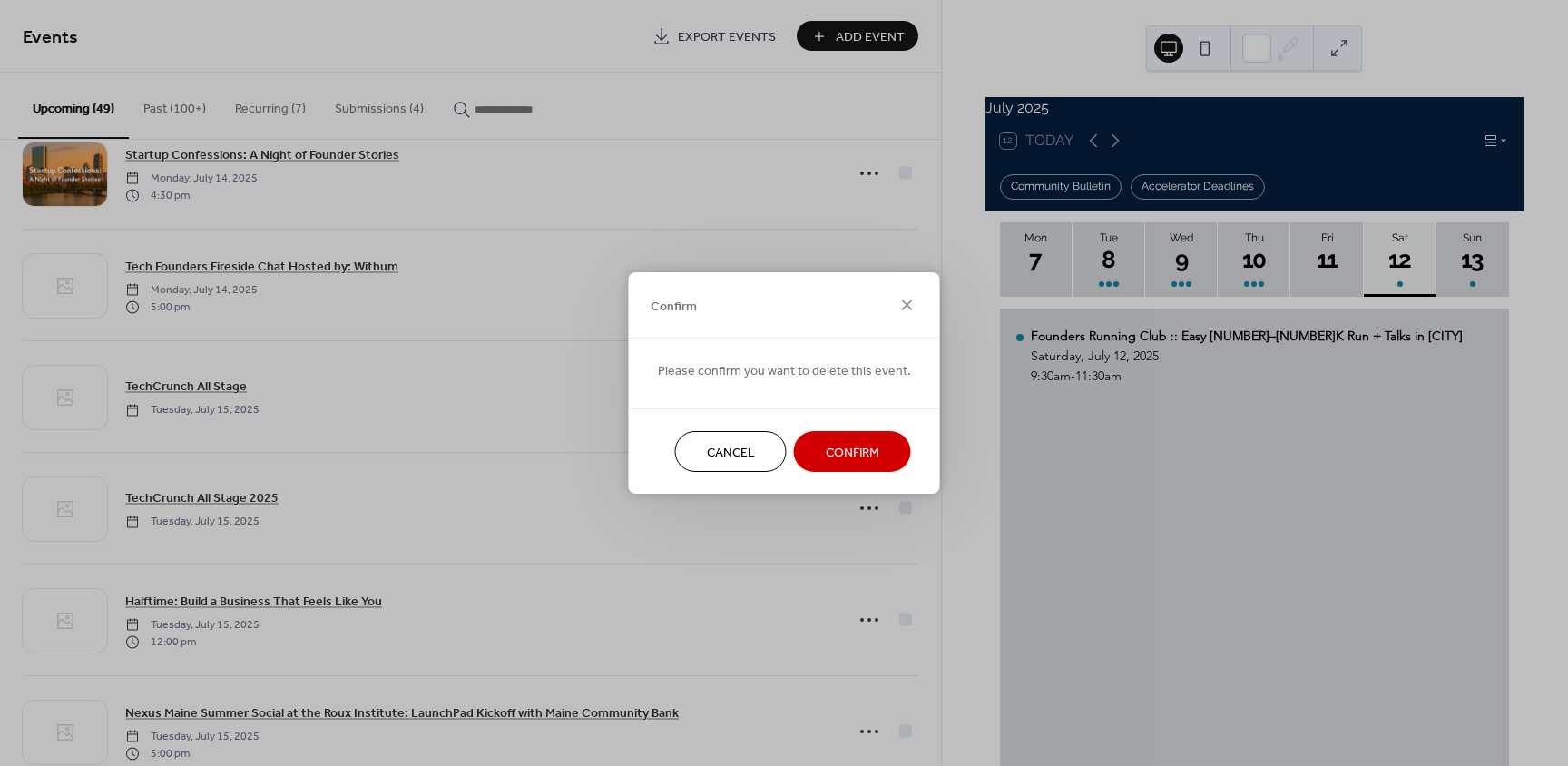 click on "Confirm" at bounding box center [852, 453] 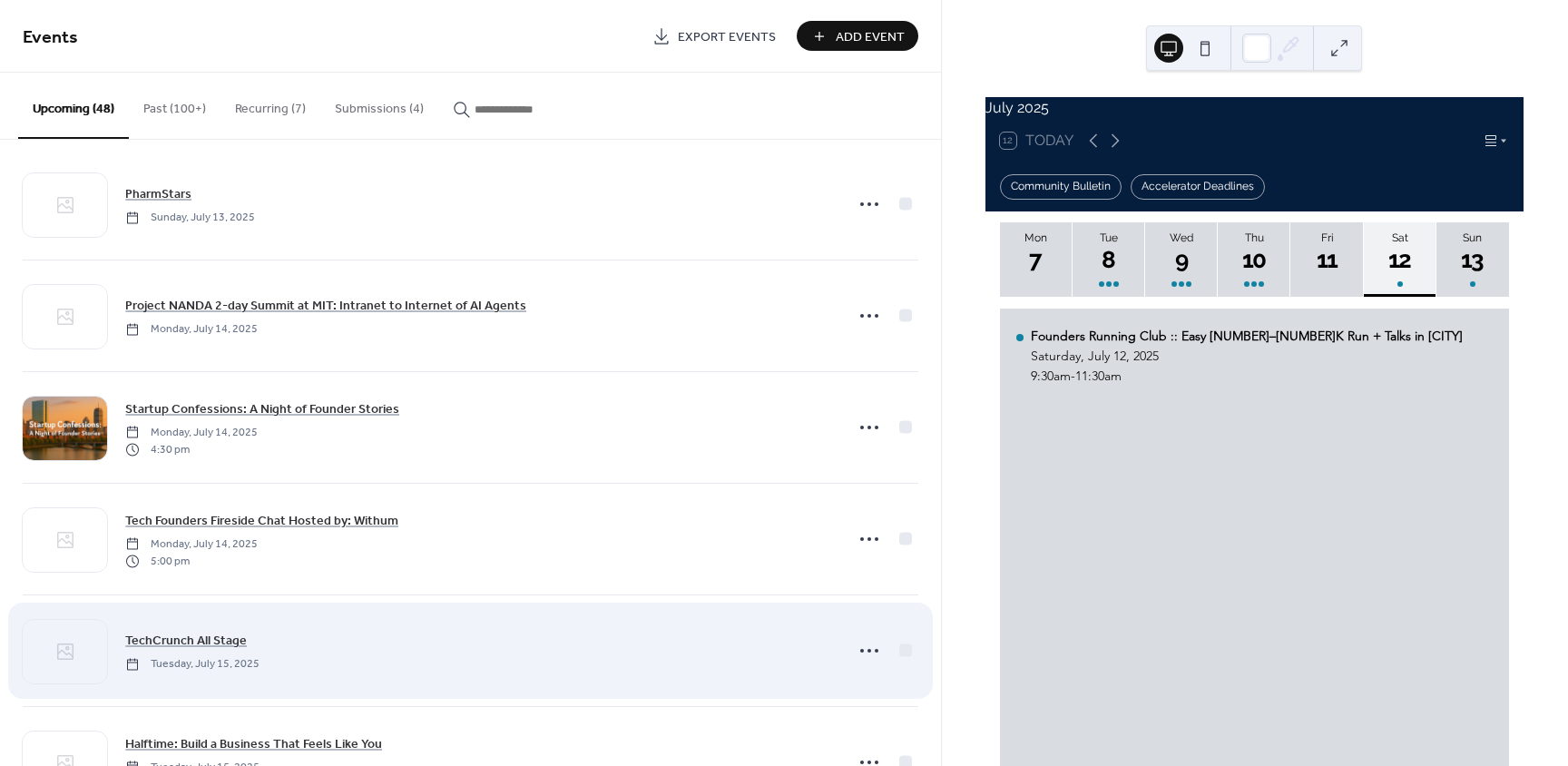 scroll, scrollTop: 0, scrollLeft: 0, axis: both 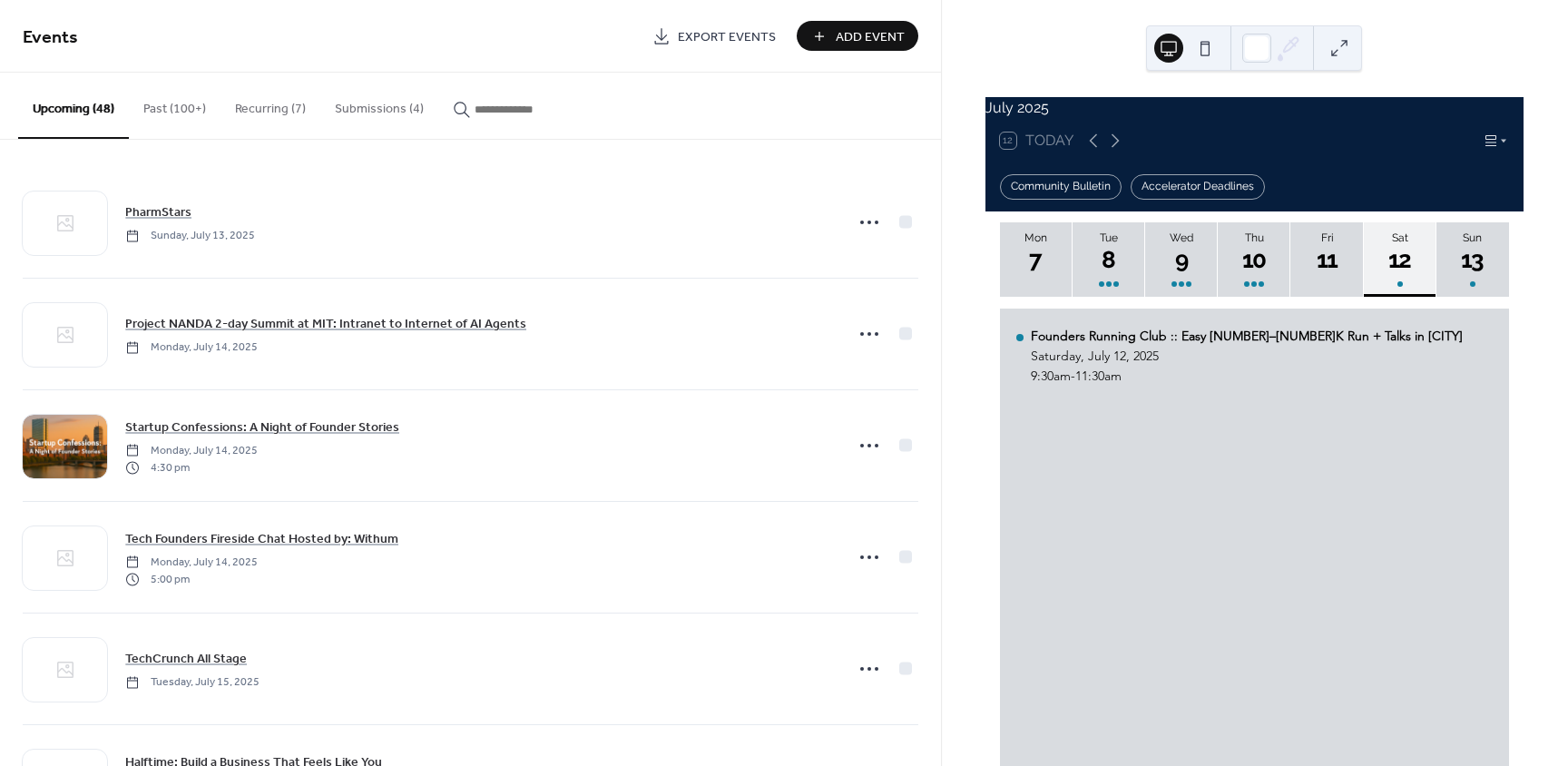 click on "Add Event" at bounding box center (870, 37) 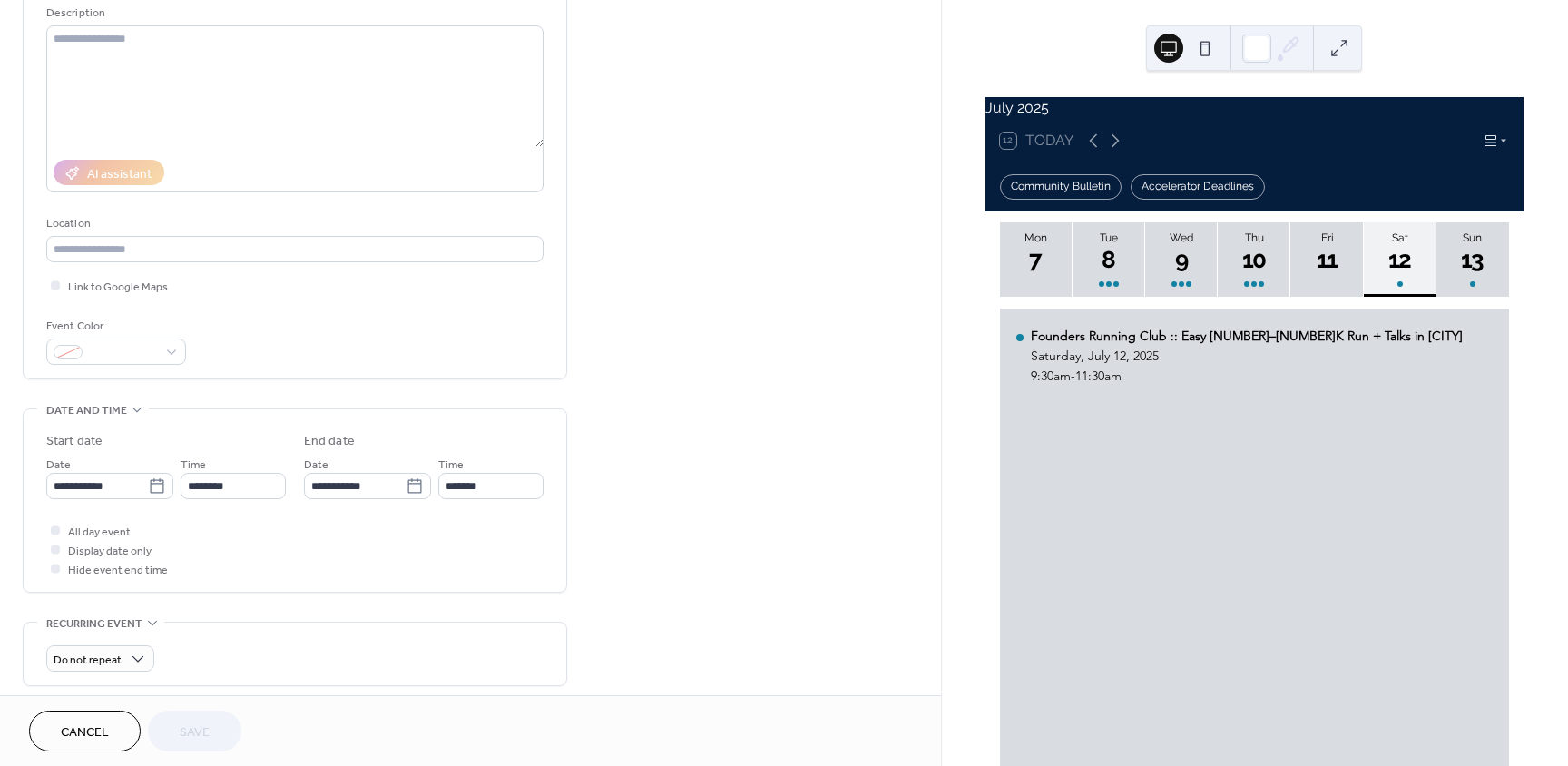 scroll, scrollTop: 454, scrollLeft: 0, axis: vertical 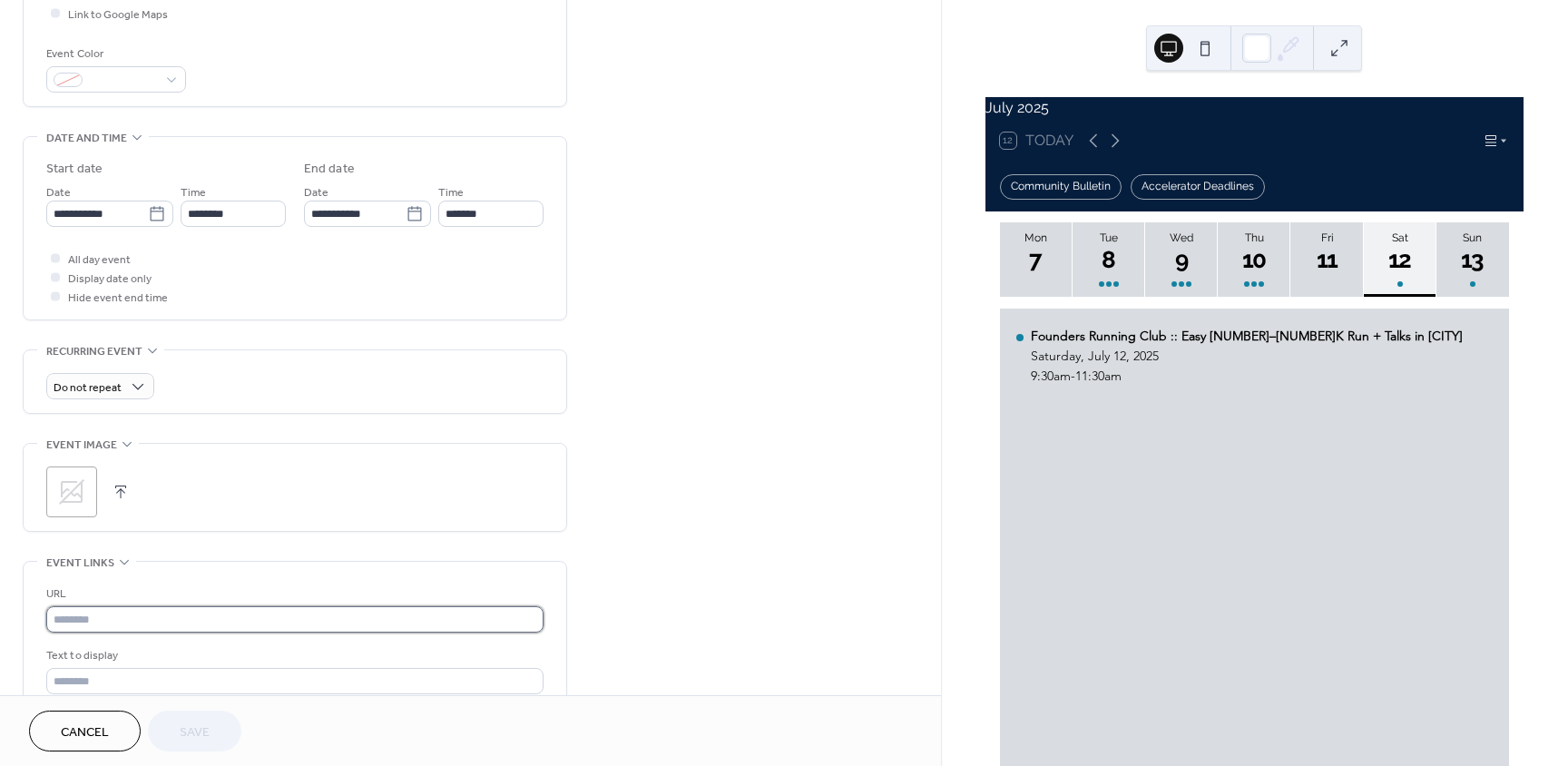 click at bounding box center [295, 619] 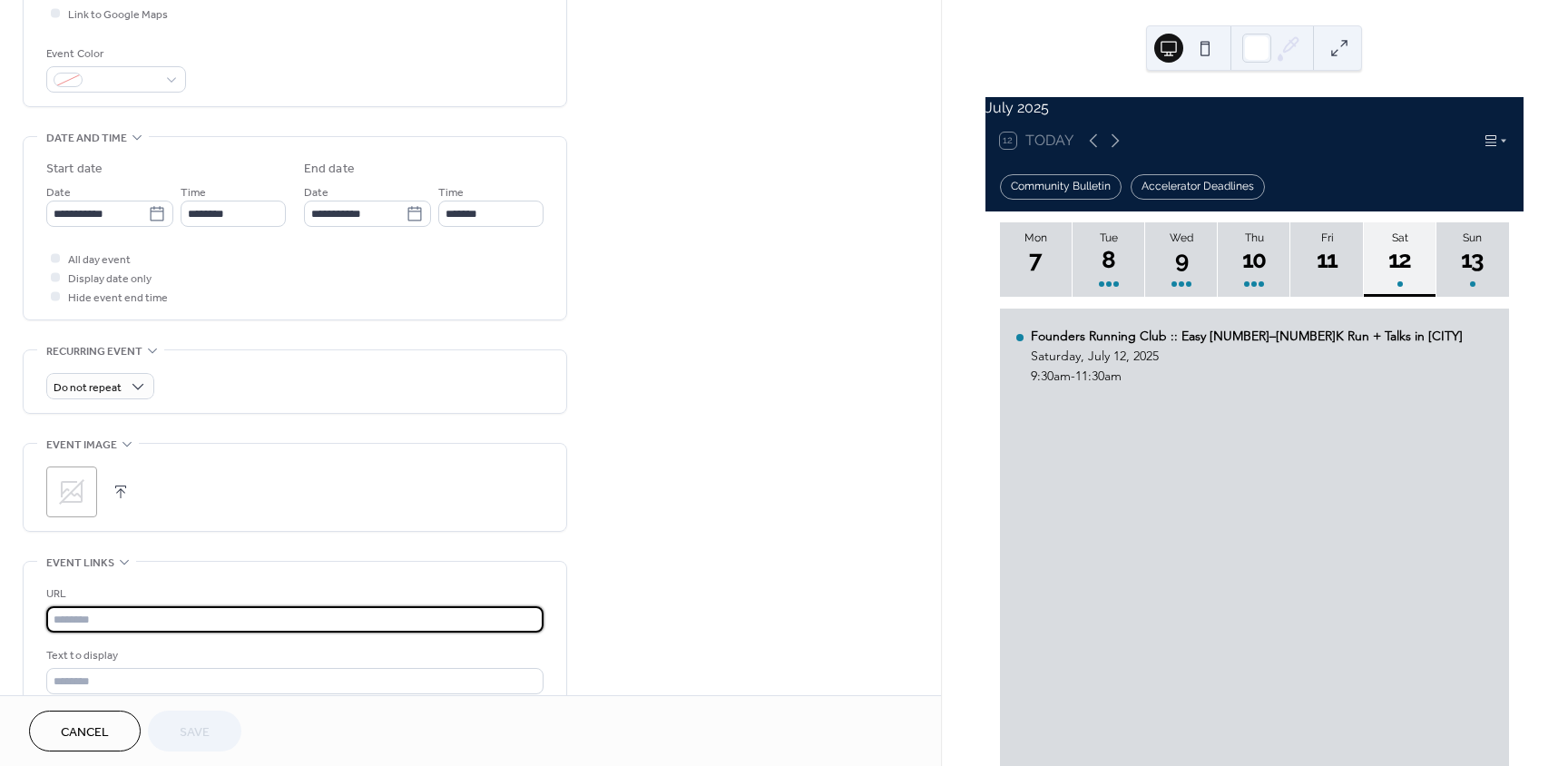 paste on "**********" 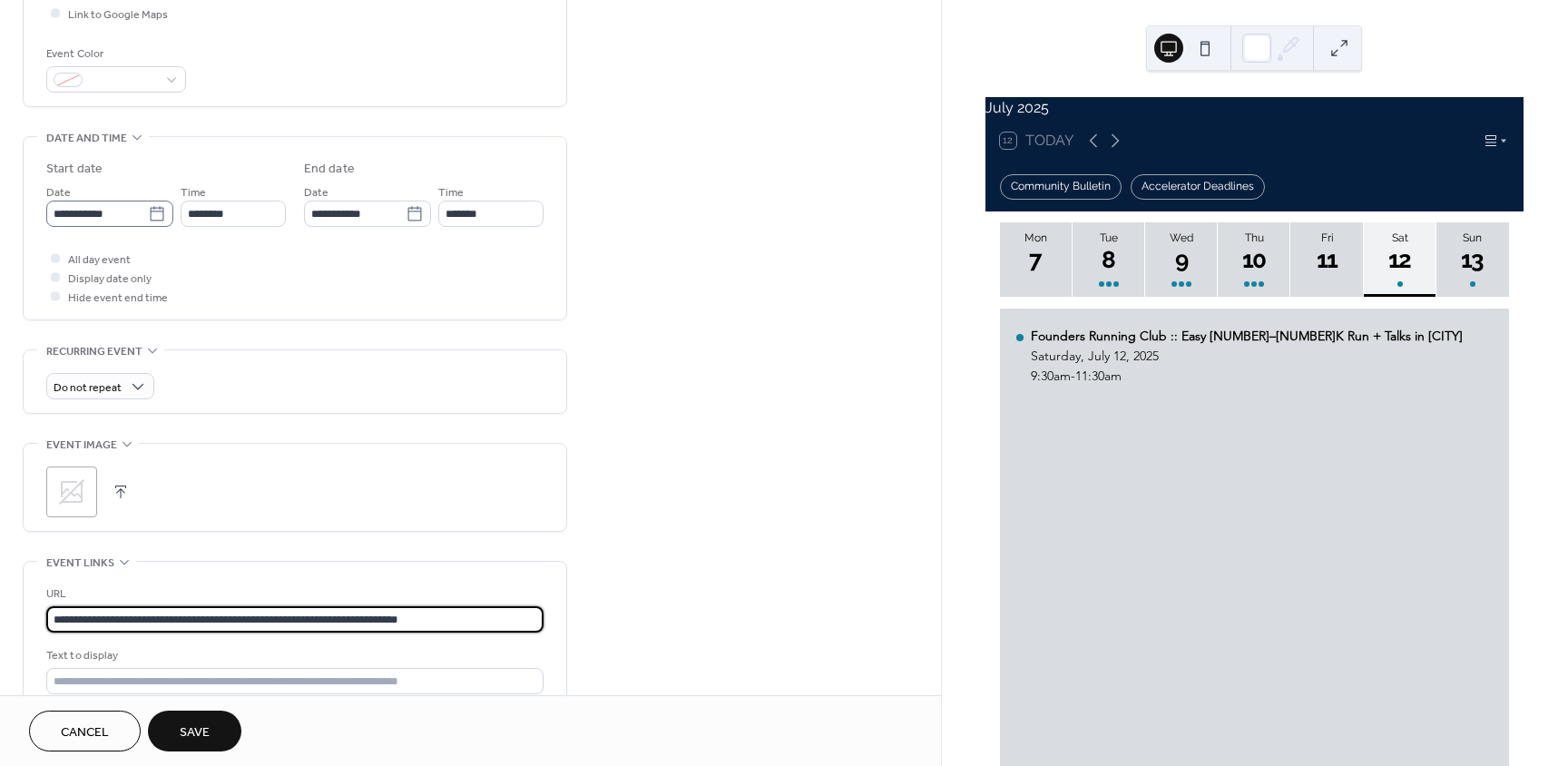 type on "**********" 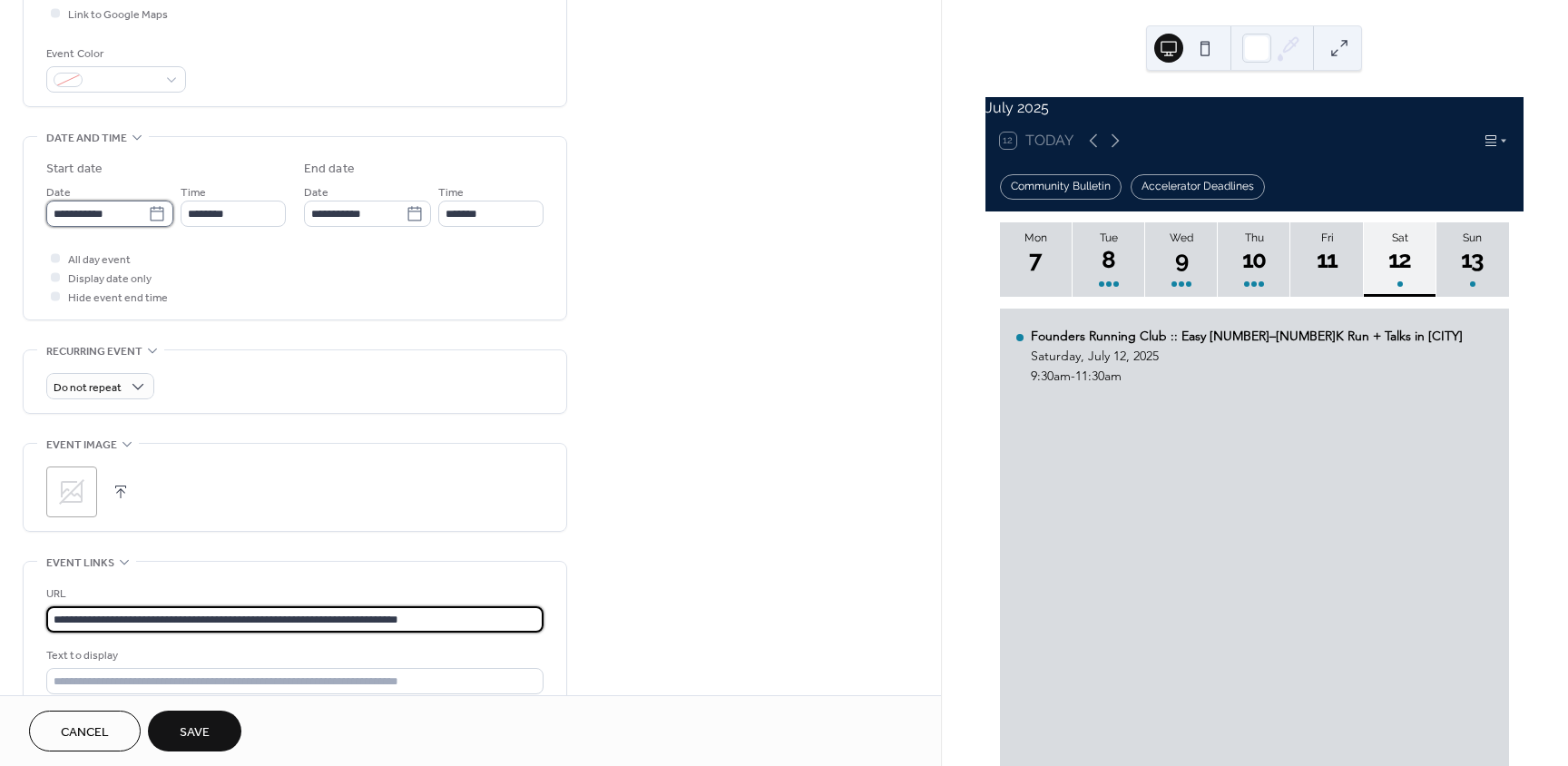 click on "**********" at bounding box center (97, 213) 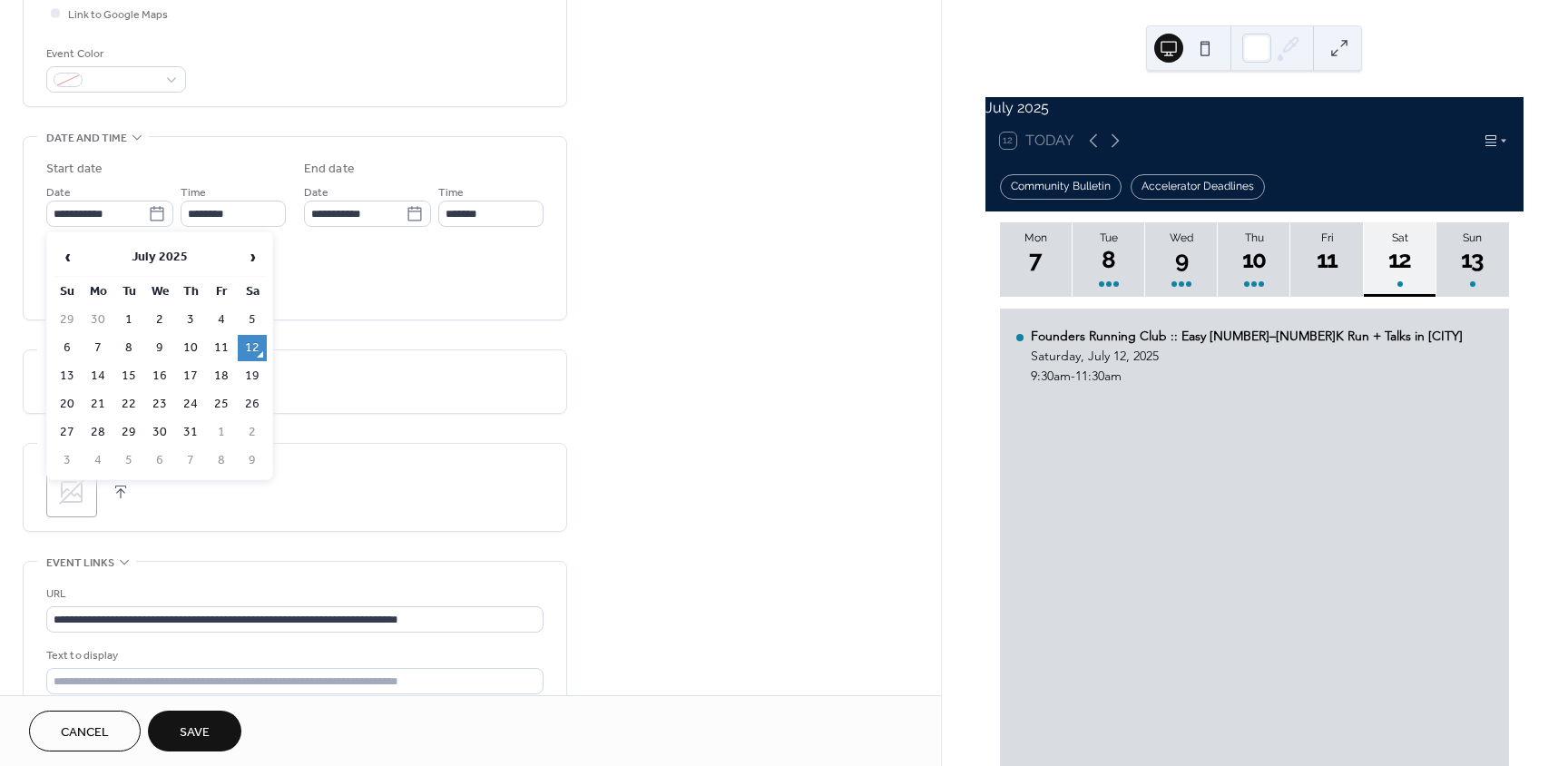 click on "24" at bounding box center [191, 404] 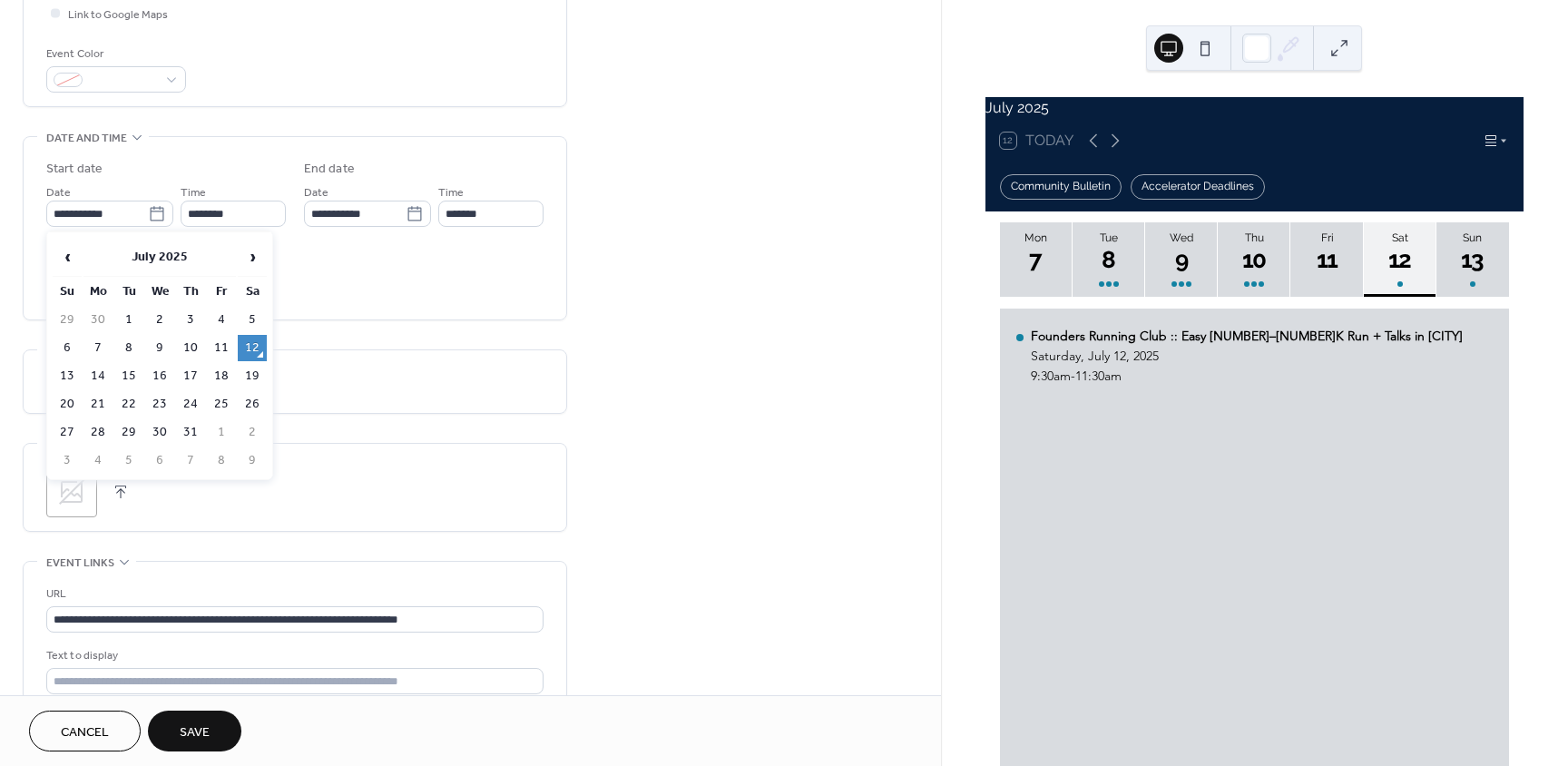 type on "**********" 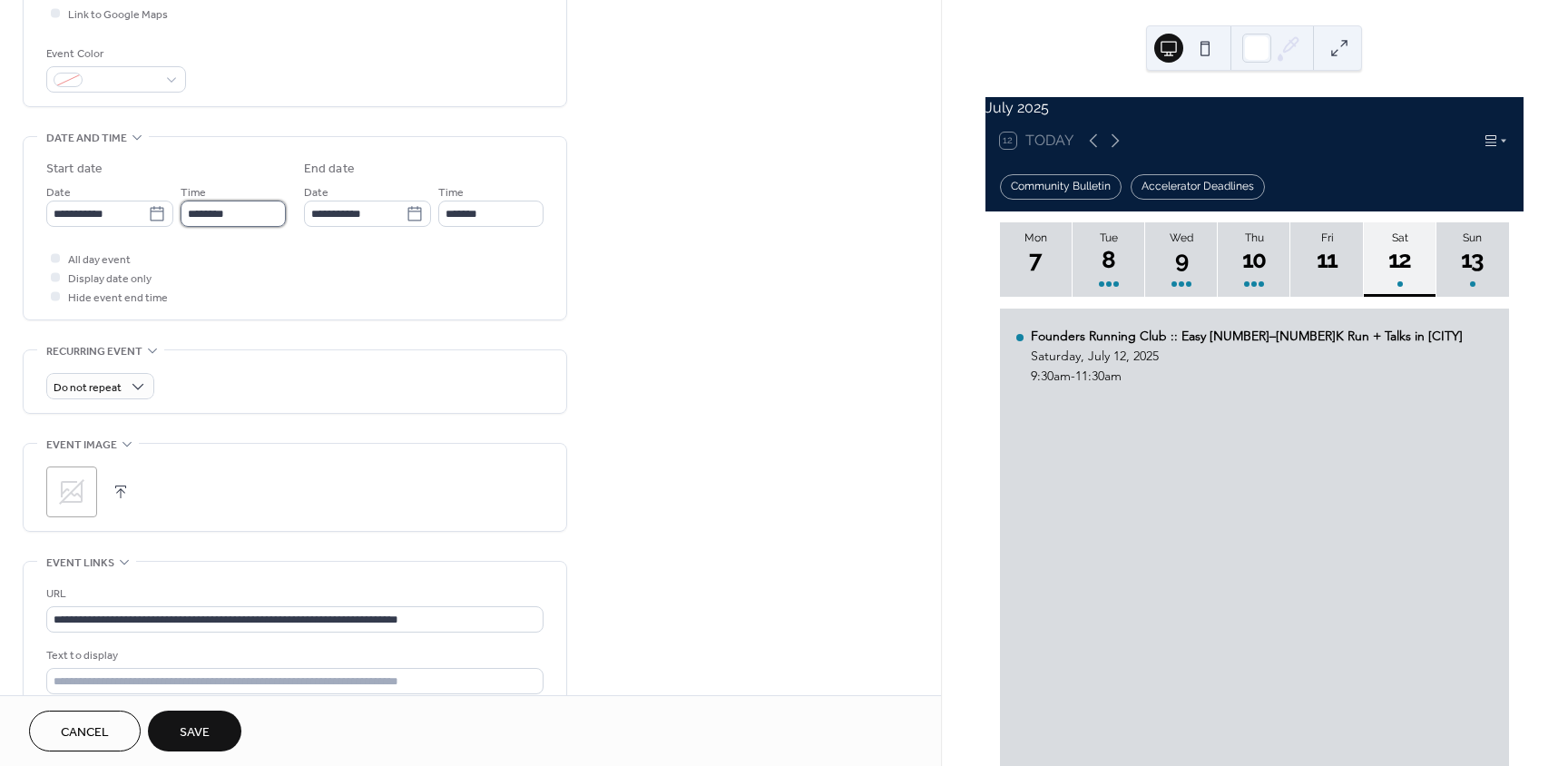 click on "********" at bounding box center (233, 213) 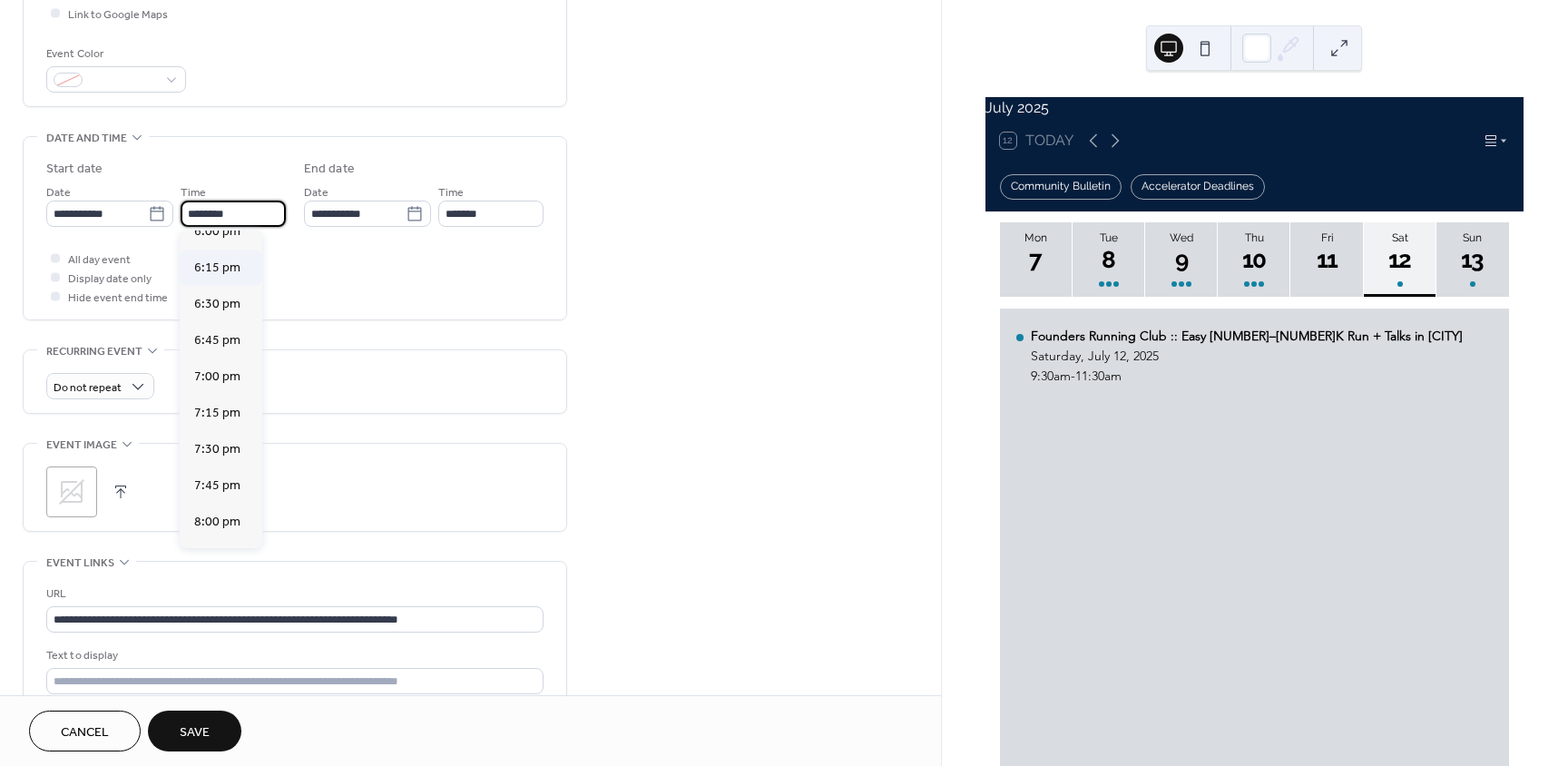 scroll, scrollTop: 2421, scrollLeft: 0, axis: vertical 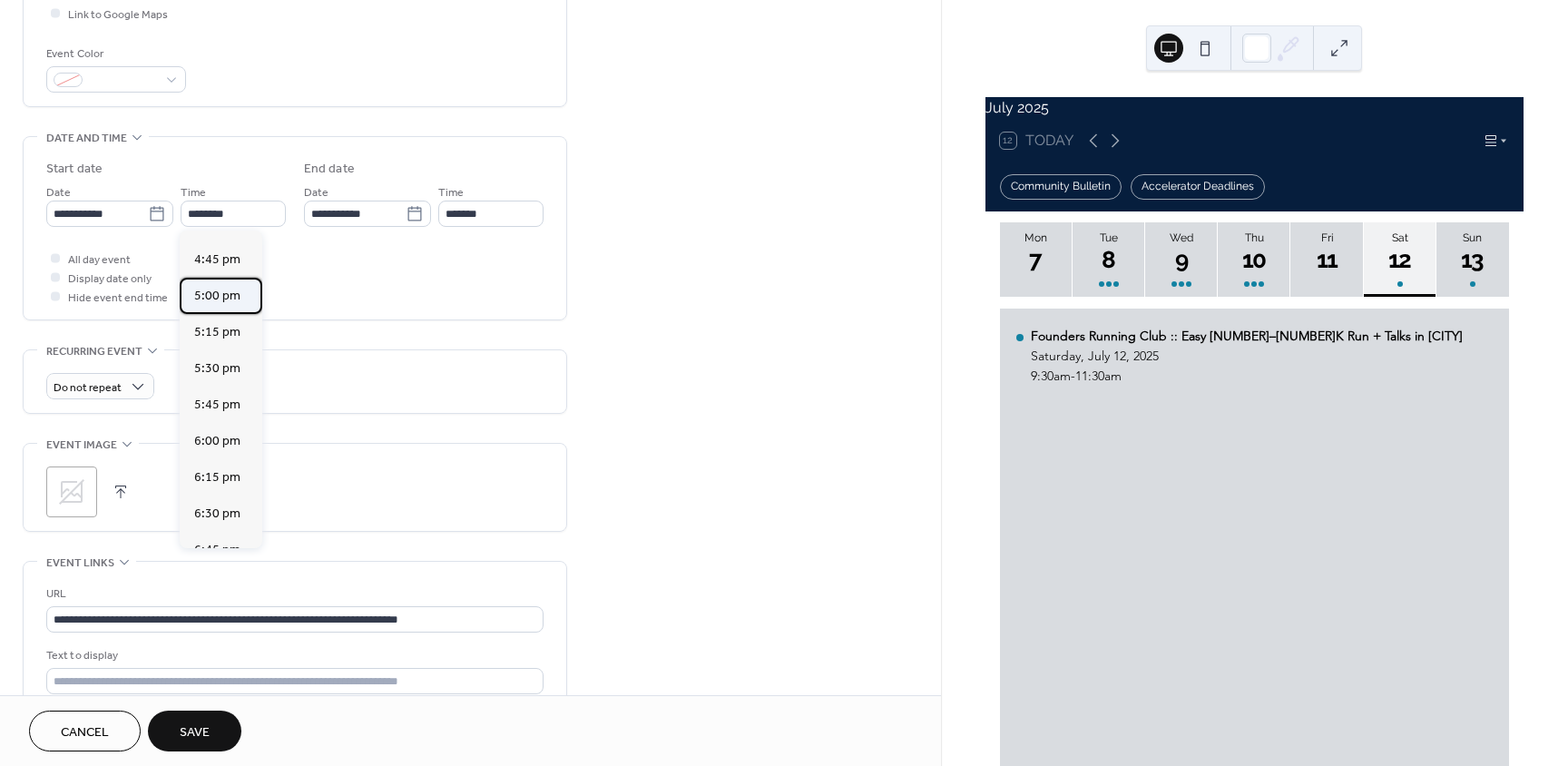 click on "5:00 pm" at bounding box center (217, 296) 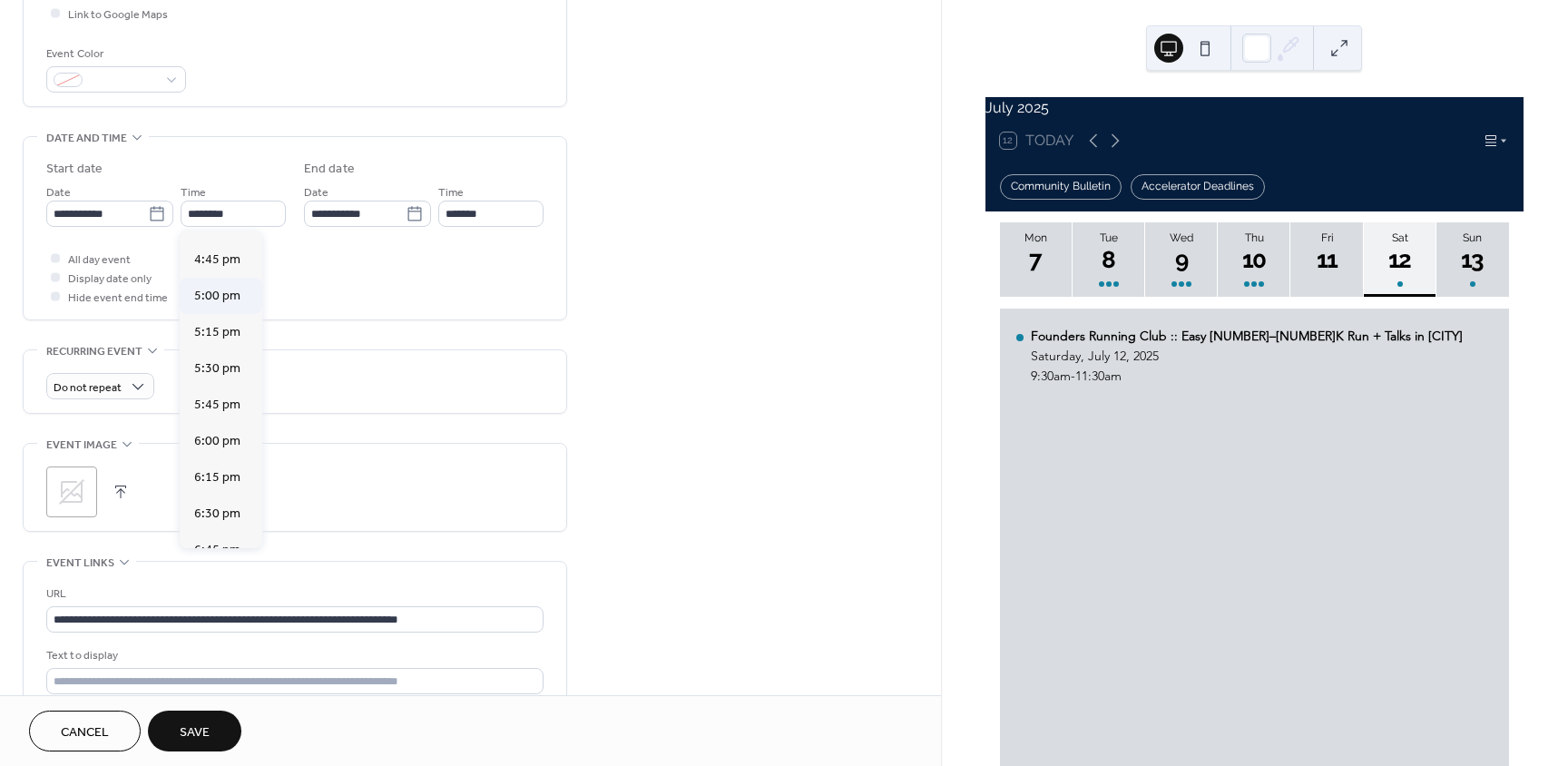 type on "*******" 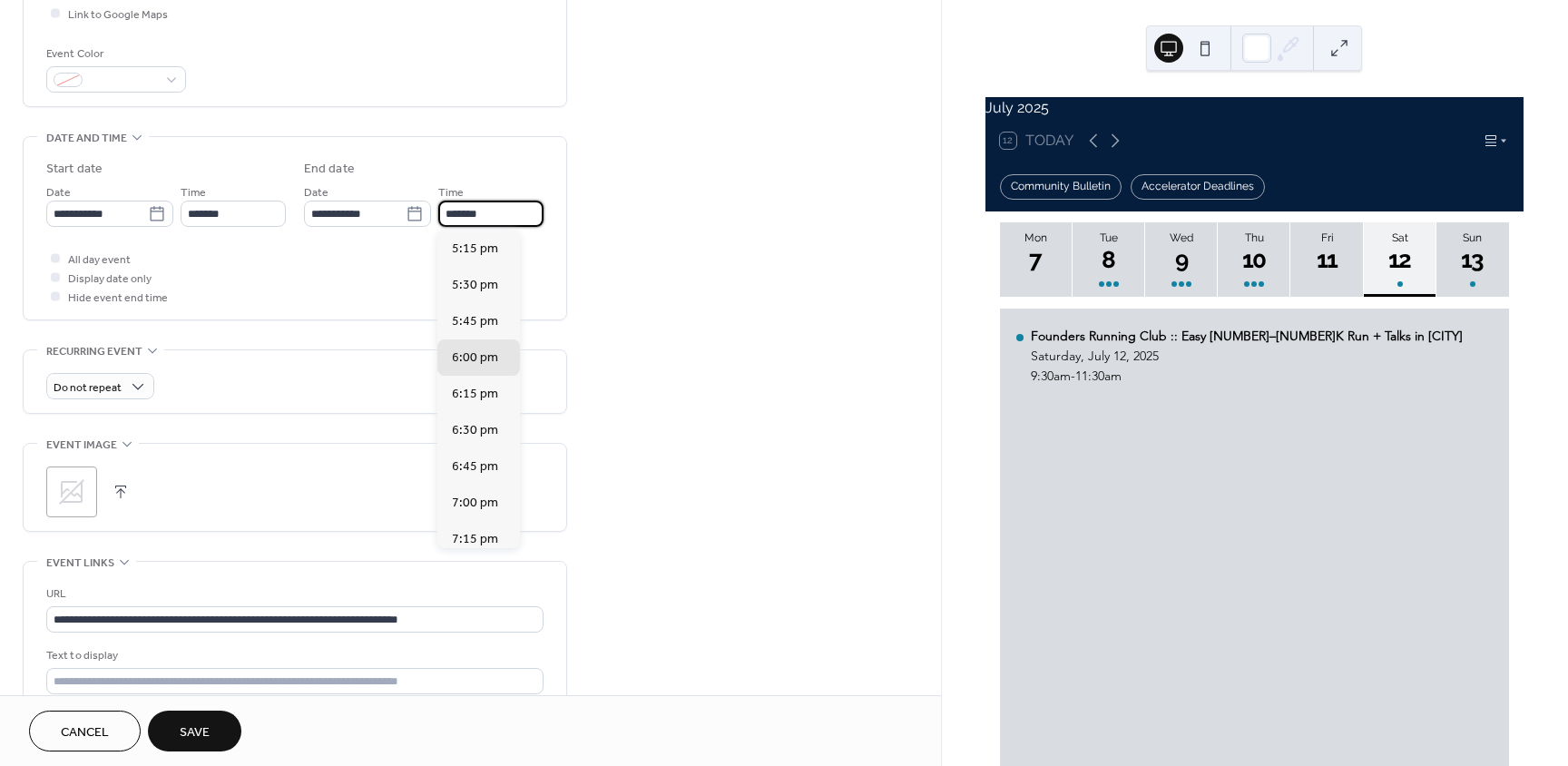 click on "*******" at bounding box center (491, 213) 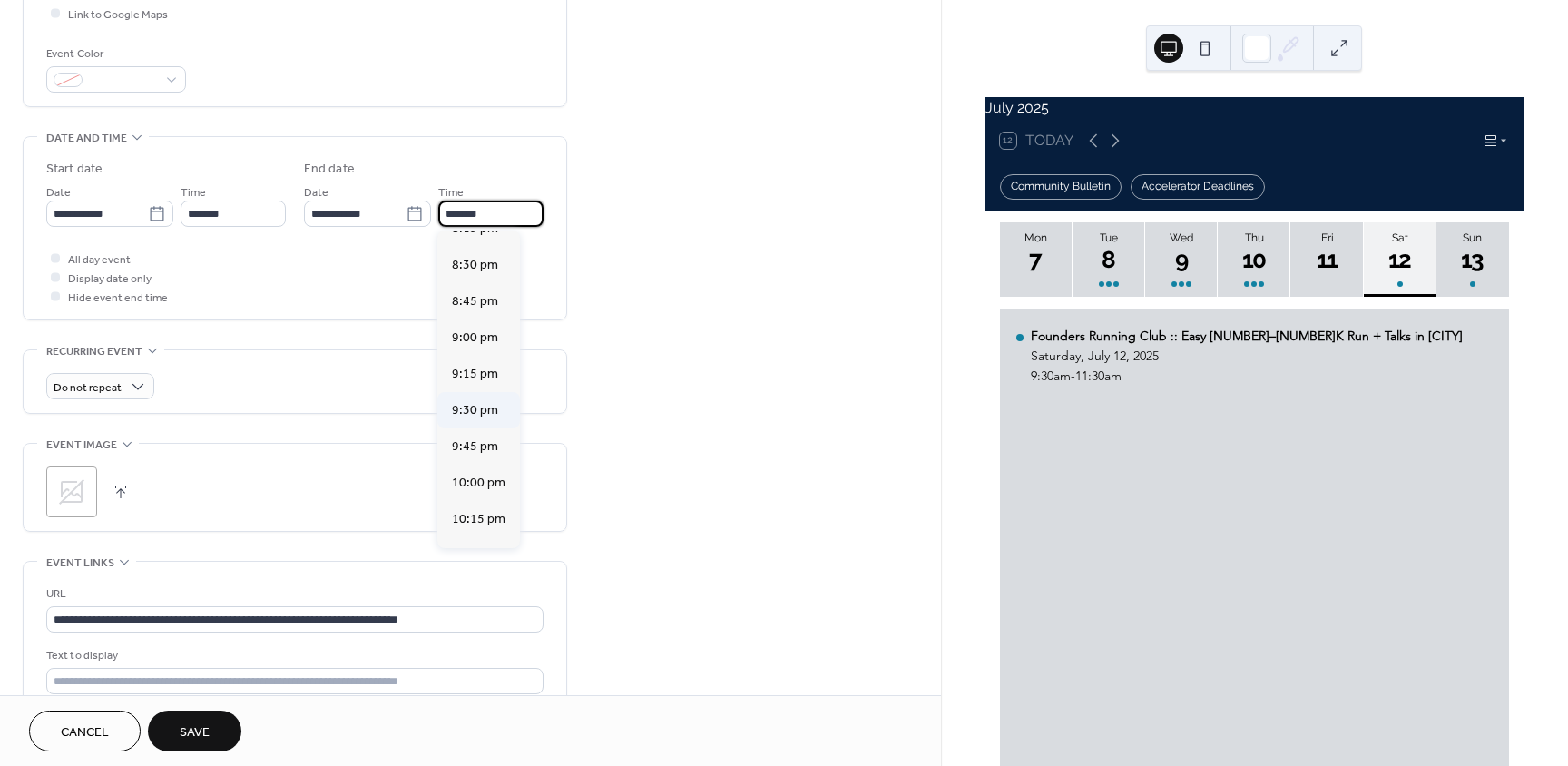 scroll, scrollTop: 454, scrollLeft: 0, axis: vertical 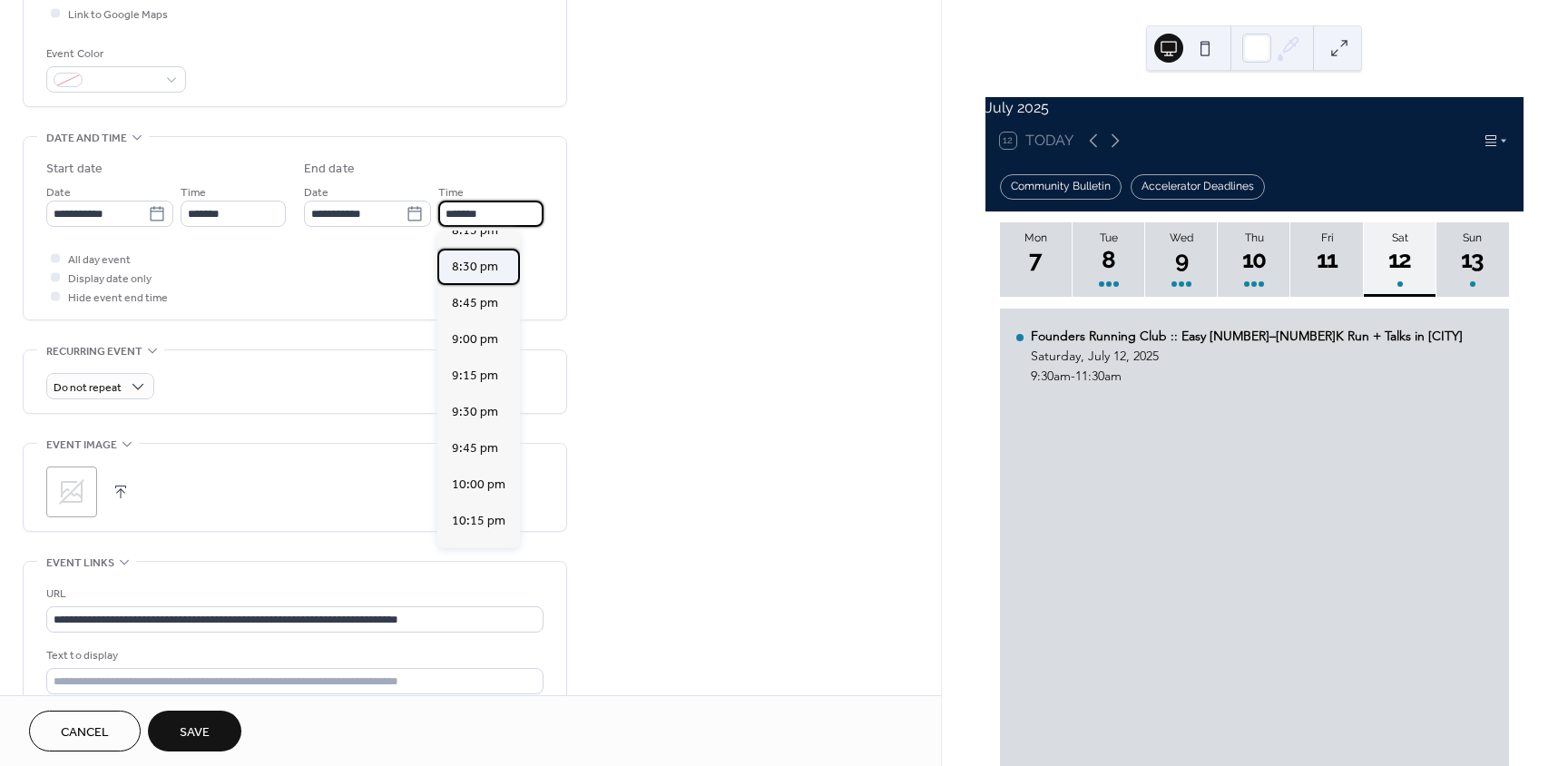 click on "8:30 pm" at bounding box center [475, 267] 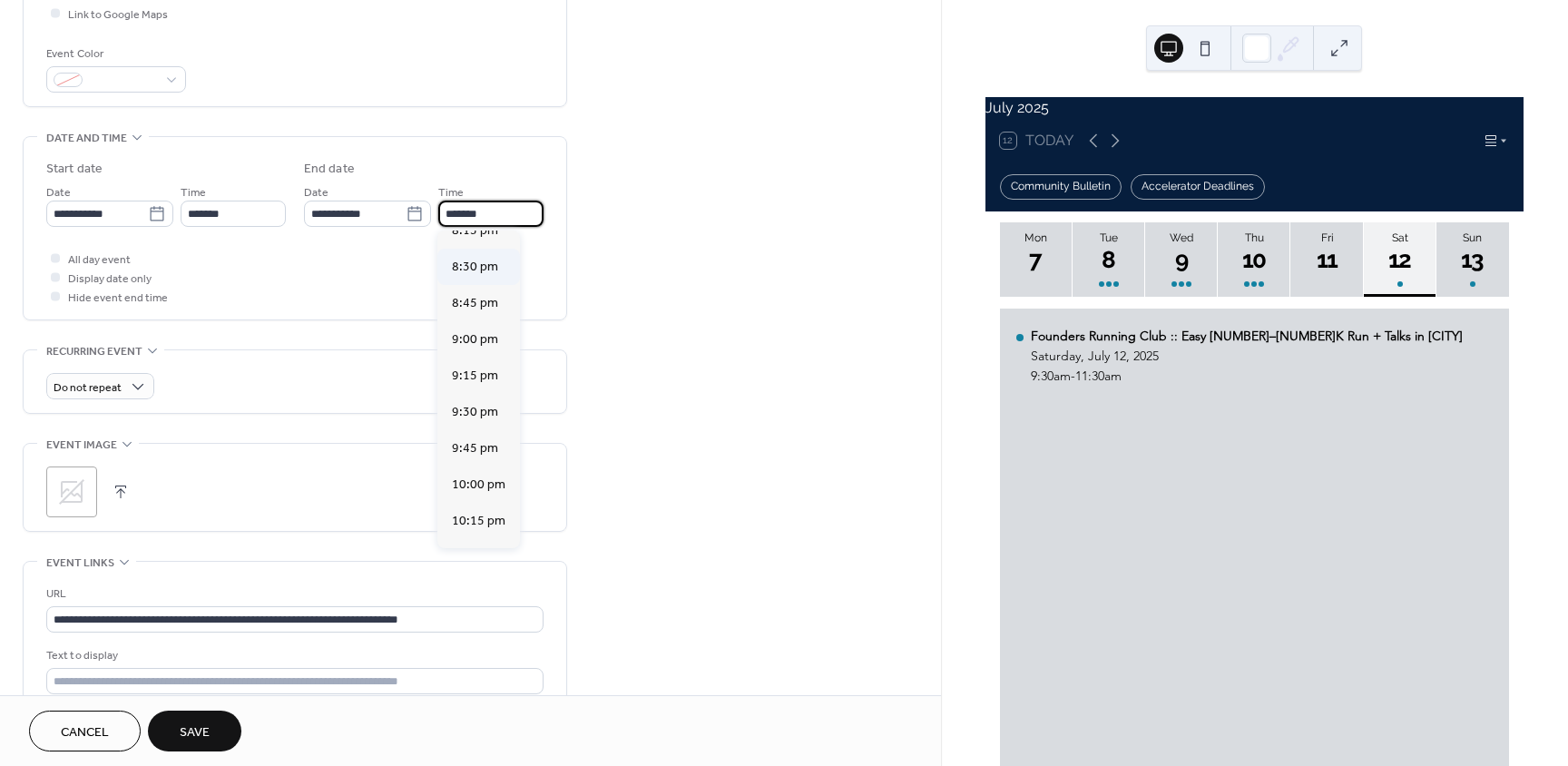 type on "*******" 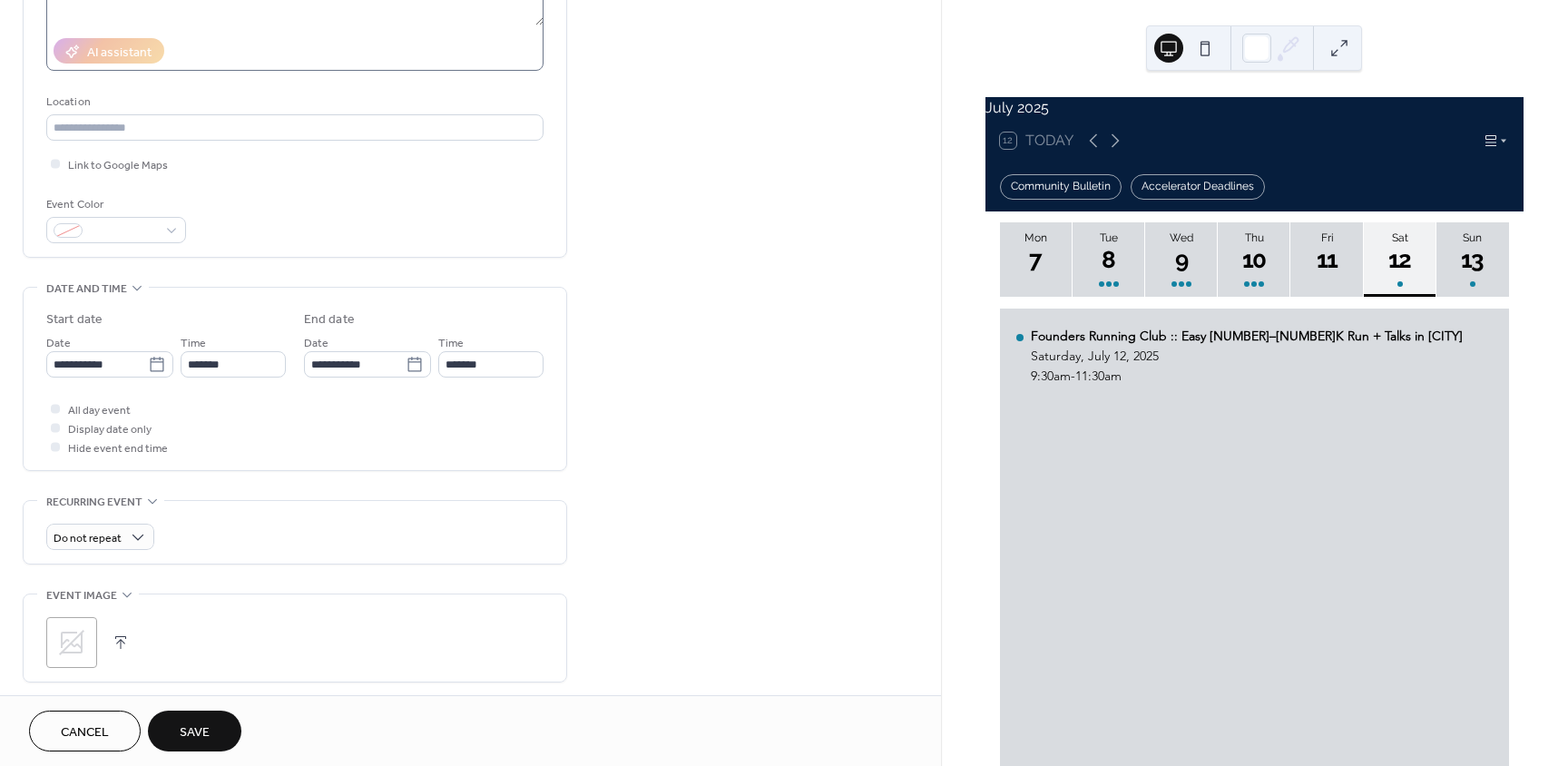 scroll, scrollTop: 0, scrollLeft: 0, axis: both 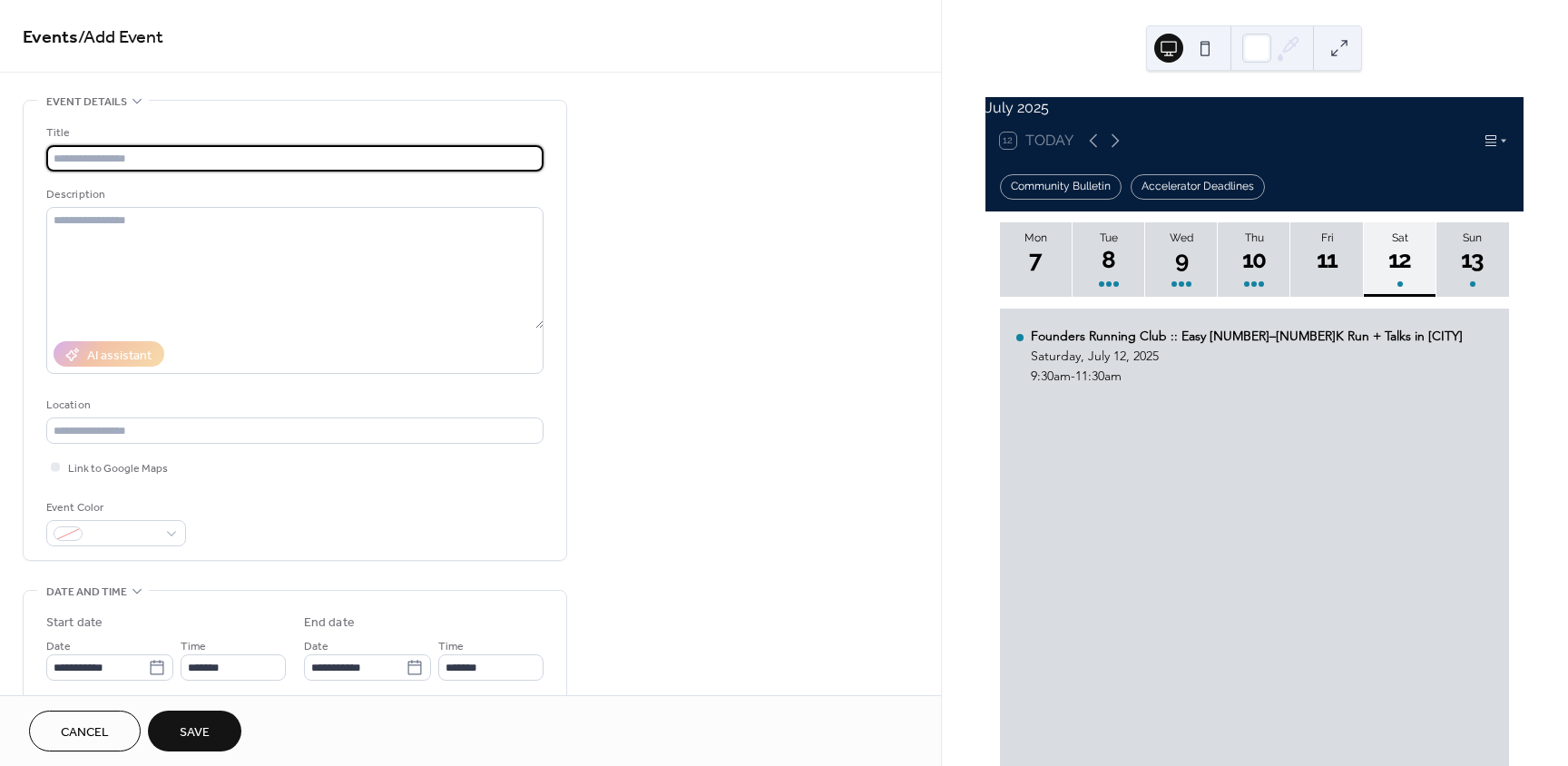 click at bounding box center [295, 158] 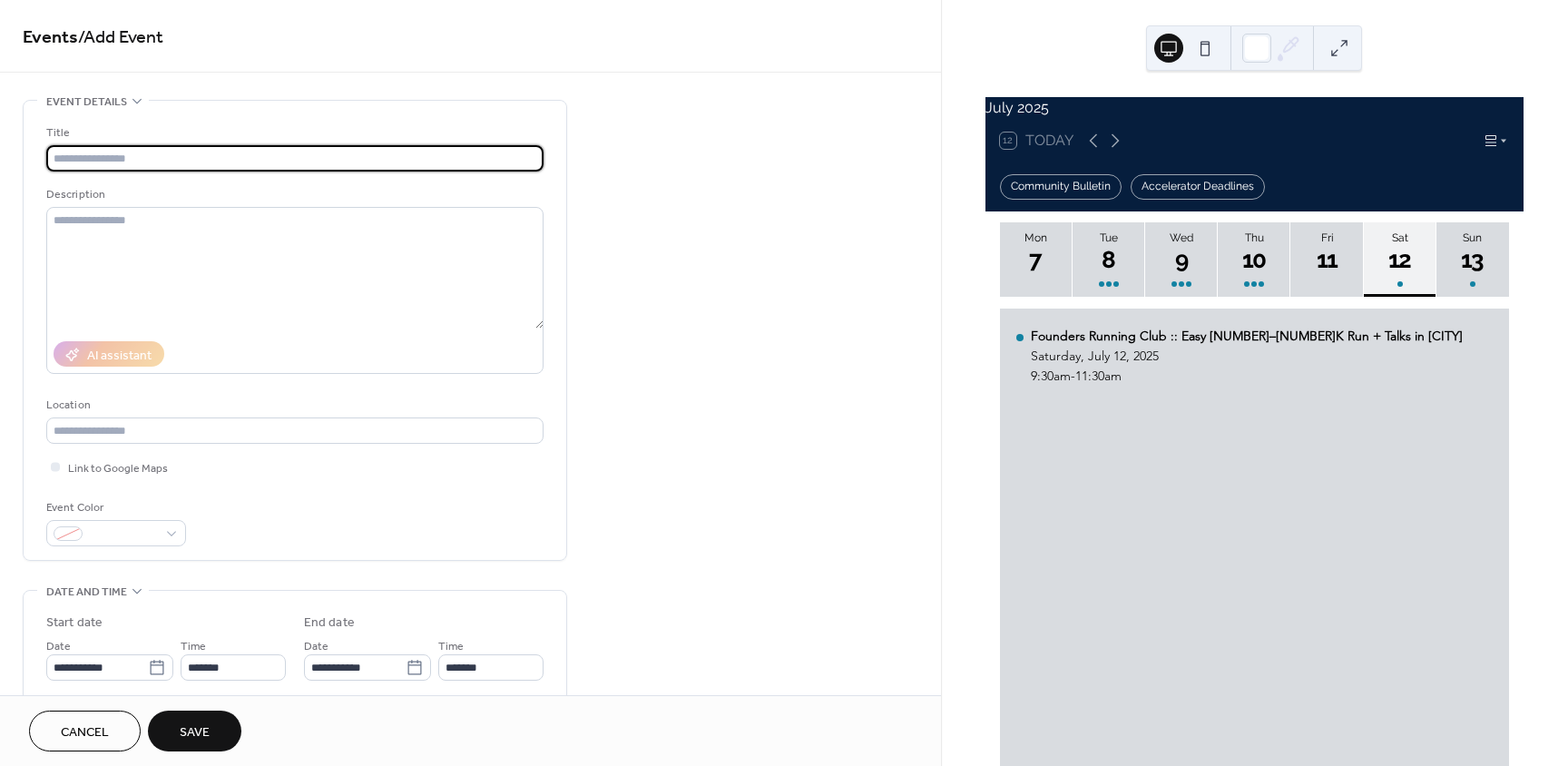paste on "**********" 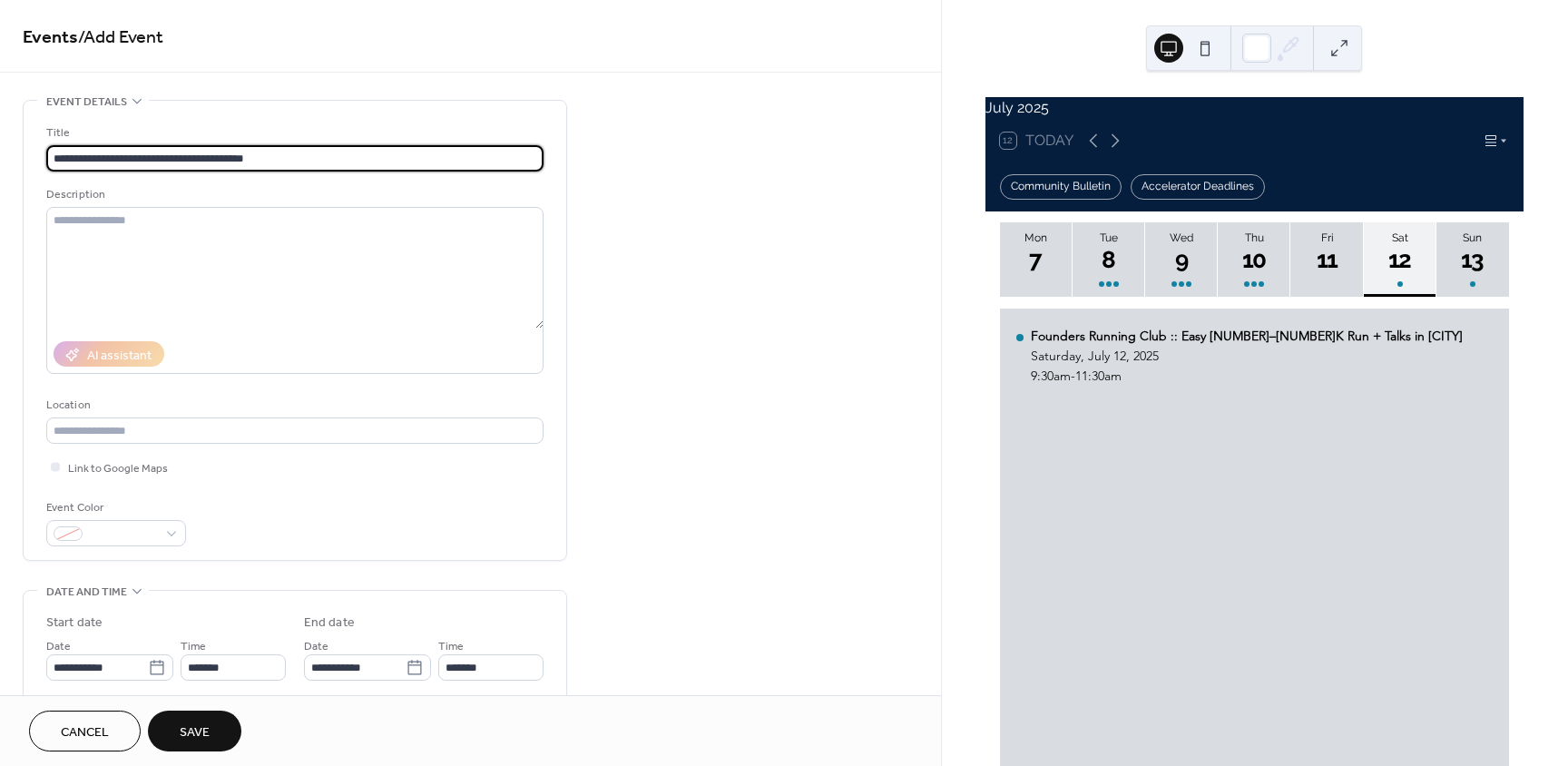 type on "**********" 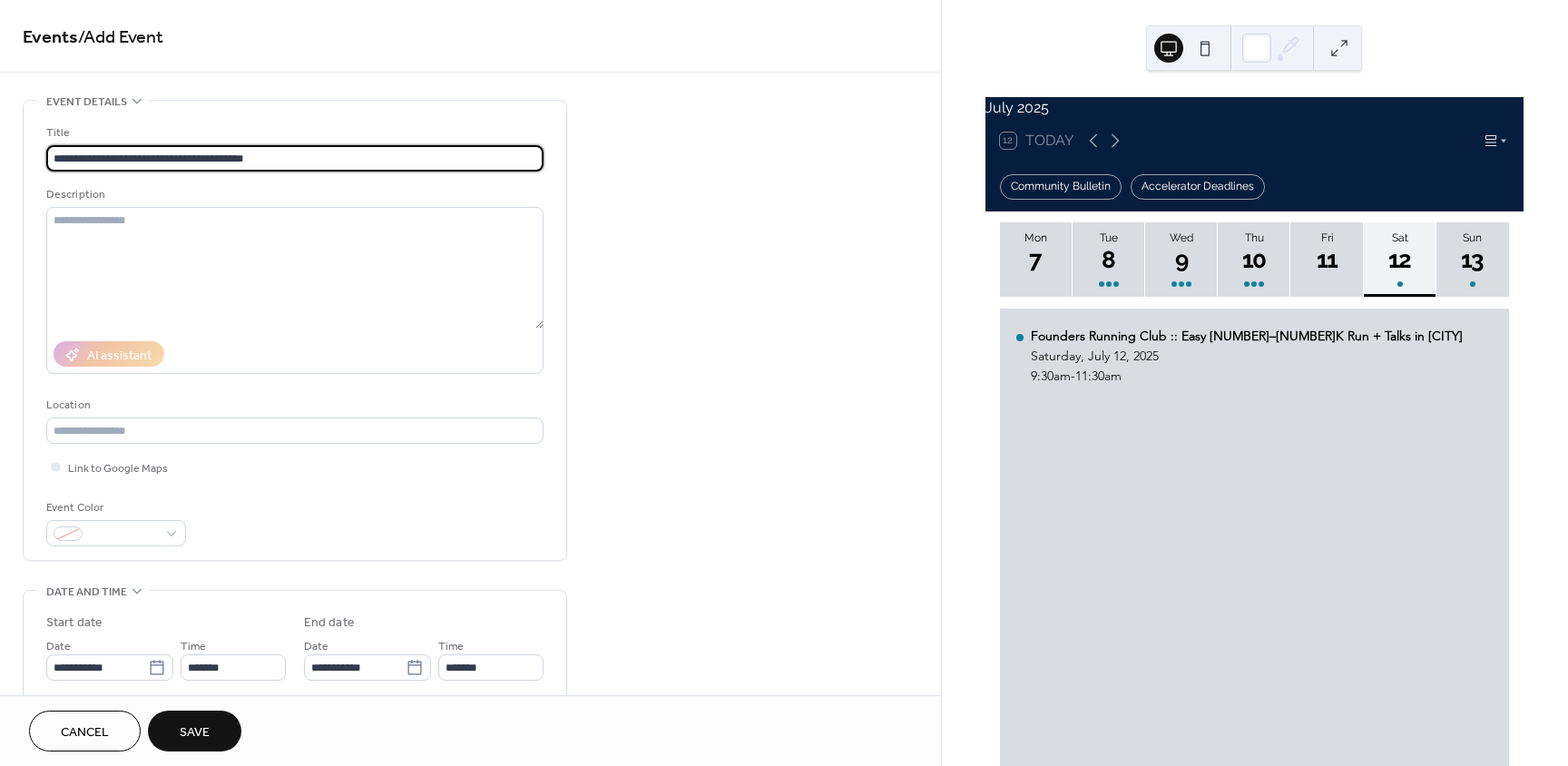 click on "Save" at bounding box center [194, 732] 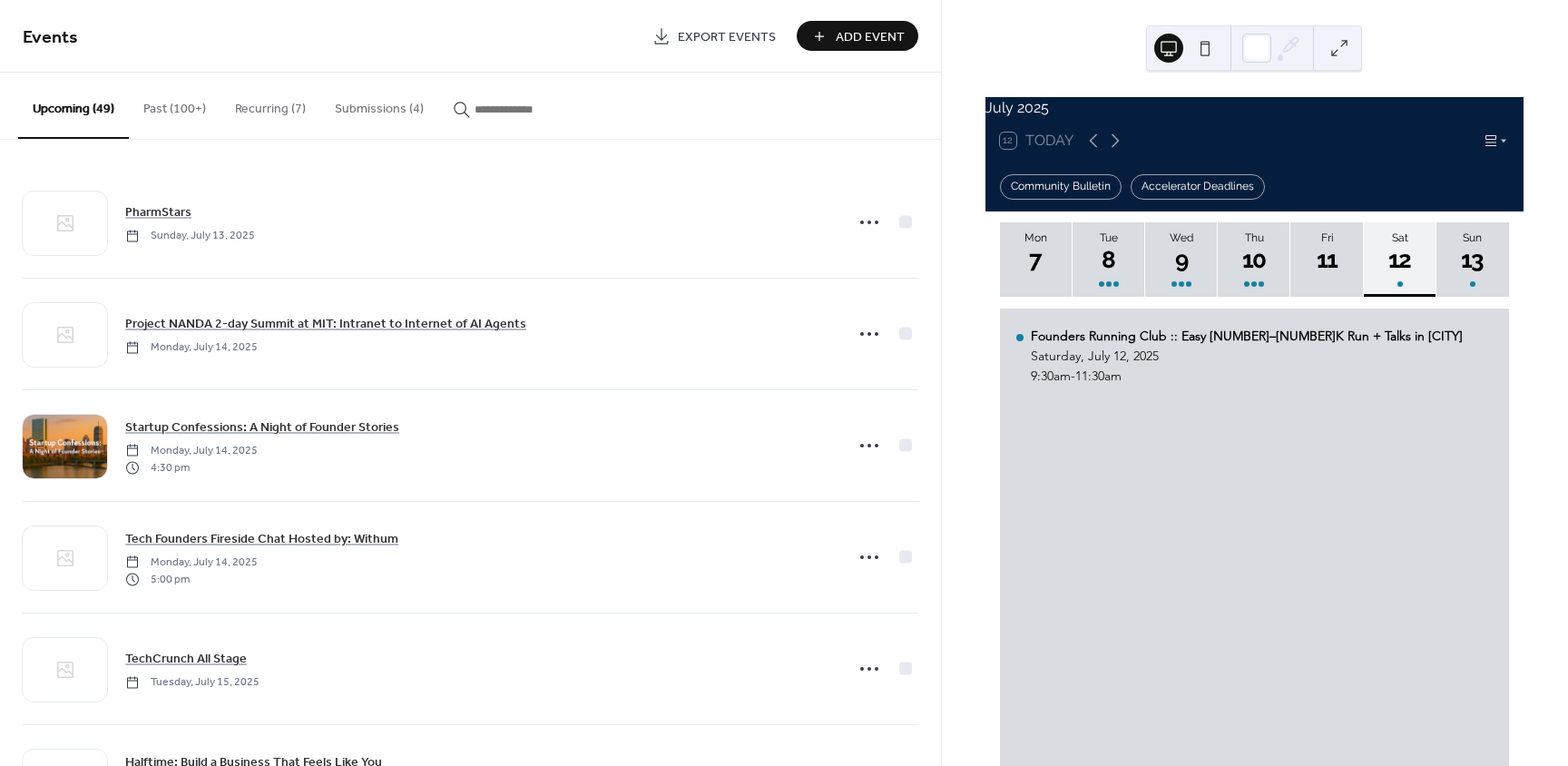 click on "Add Event" at bounding box center (870, 37) 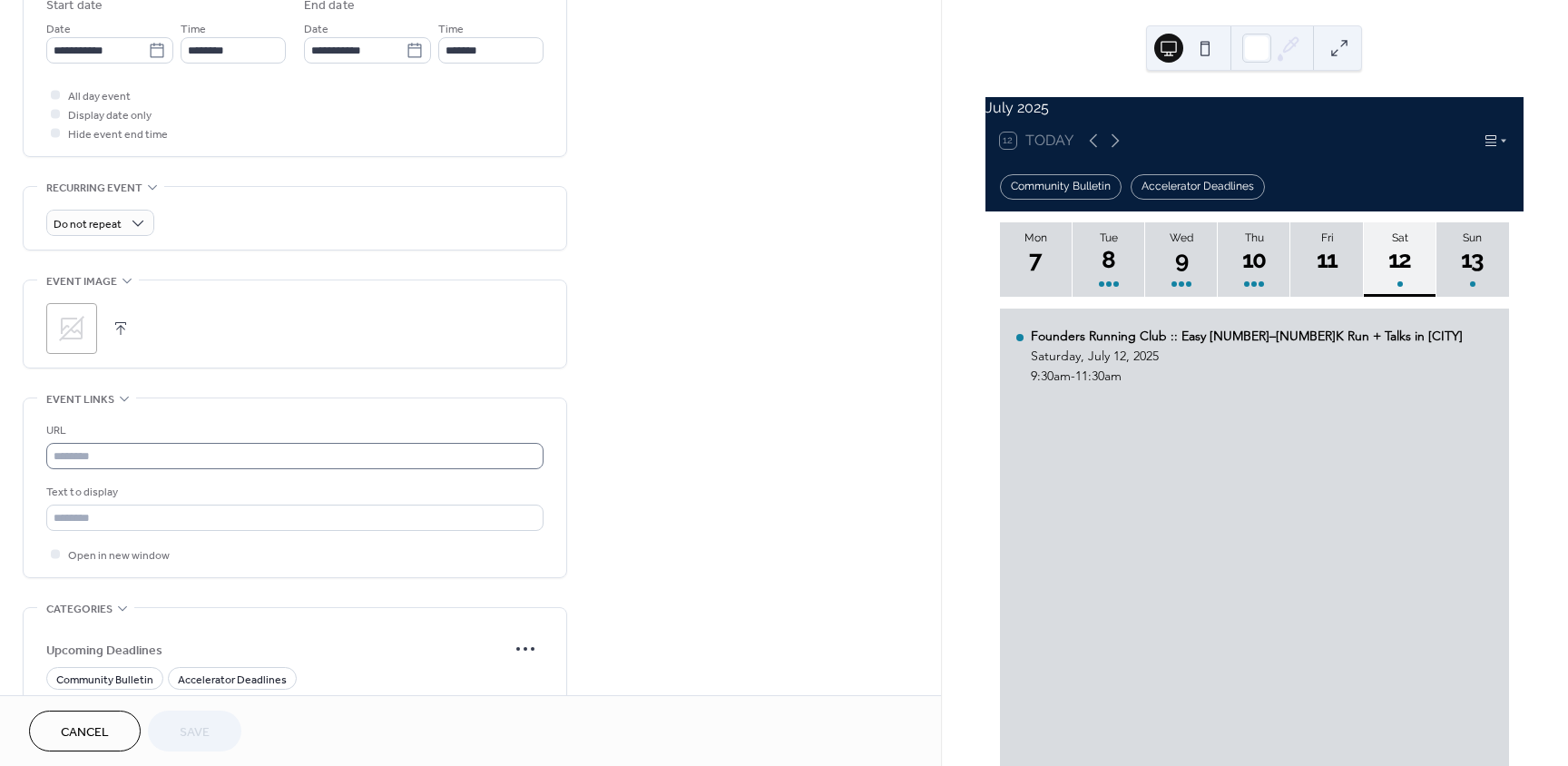scroll, scrollTop: 635, scrollLeft: 0, axis: vertical 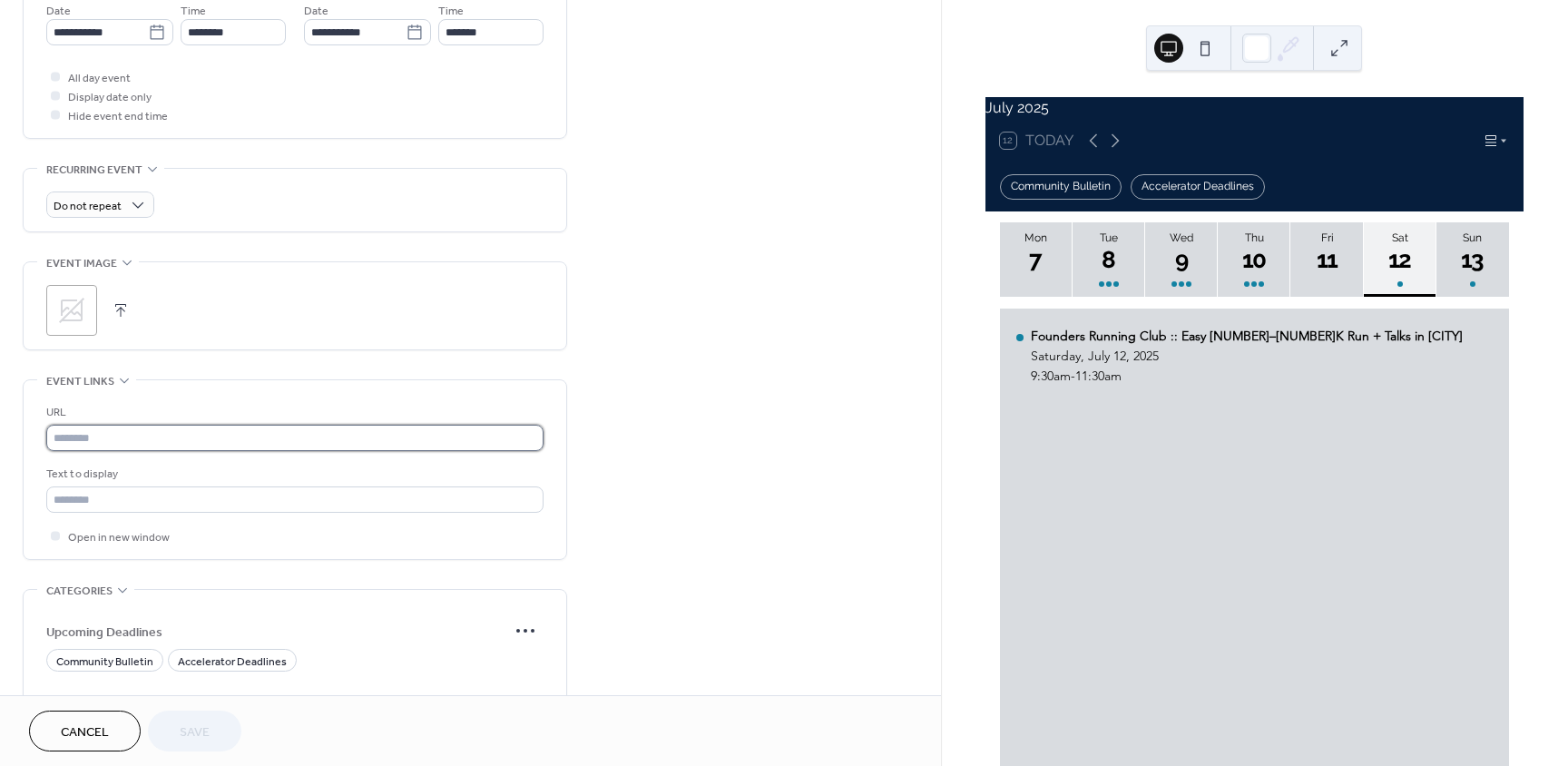 click at bounding box center [295, 437] 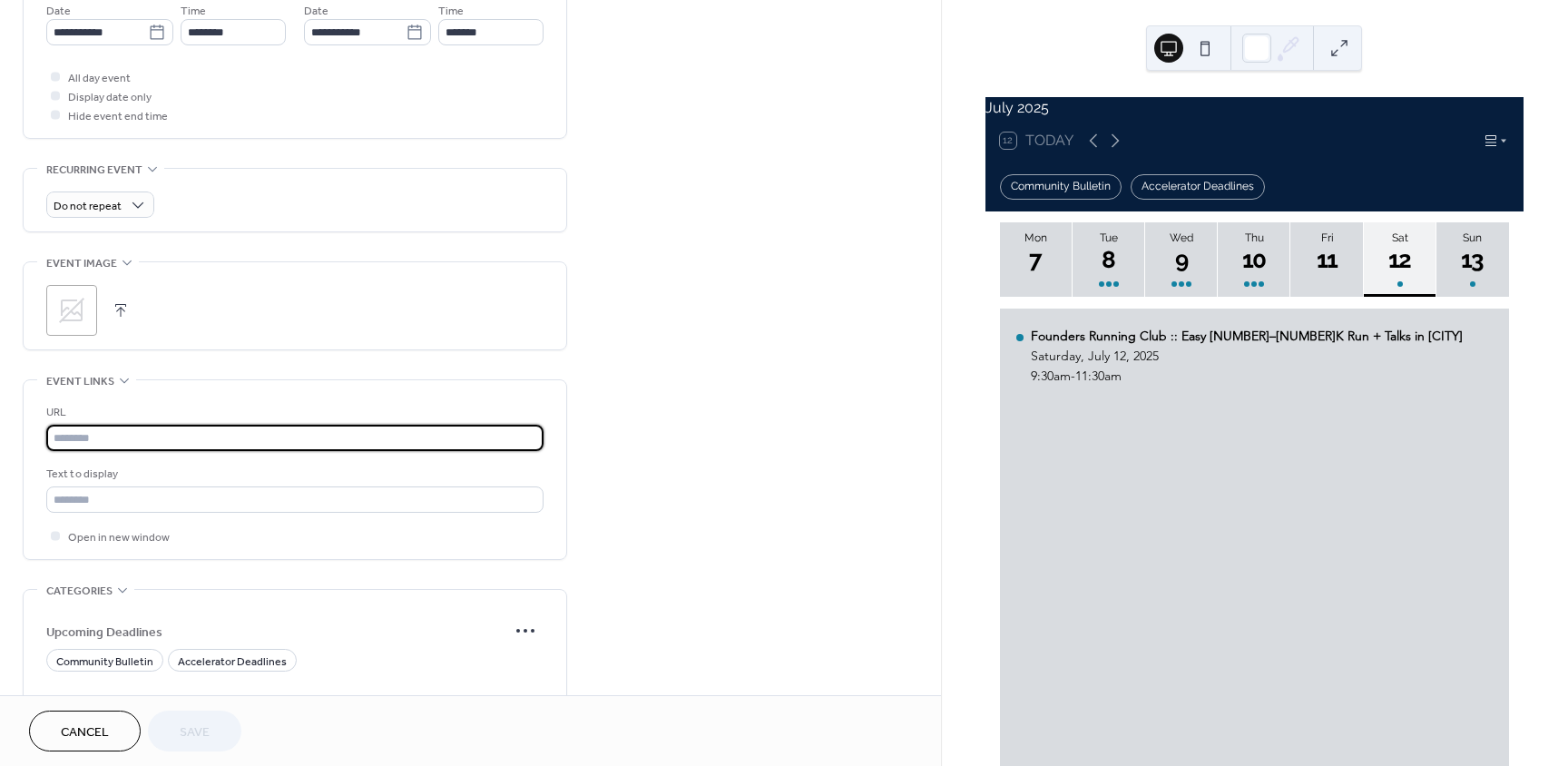 paste on "**********" 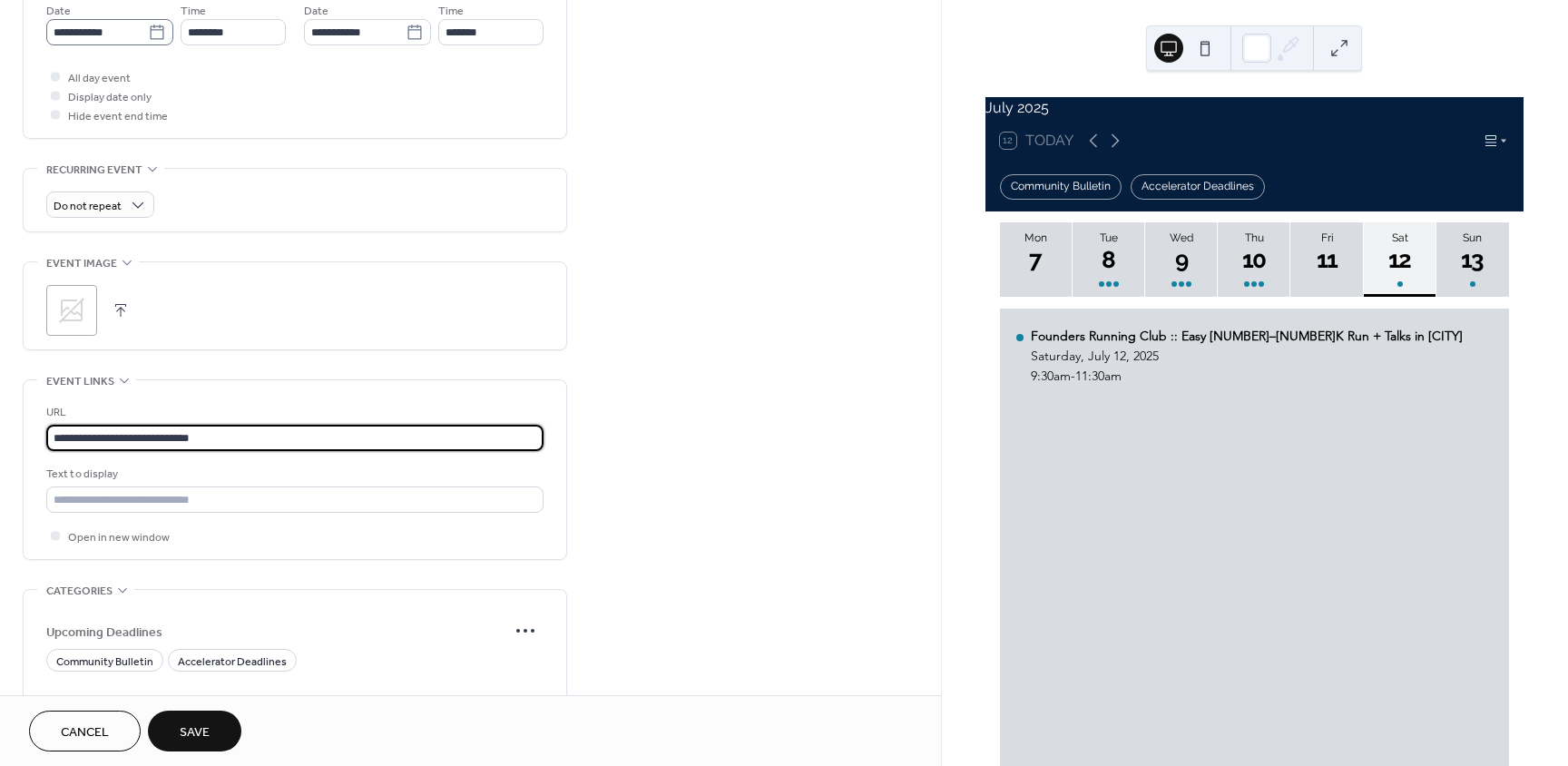type on "**********" 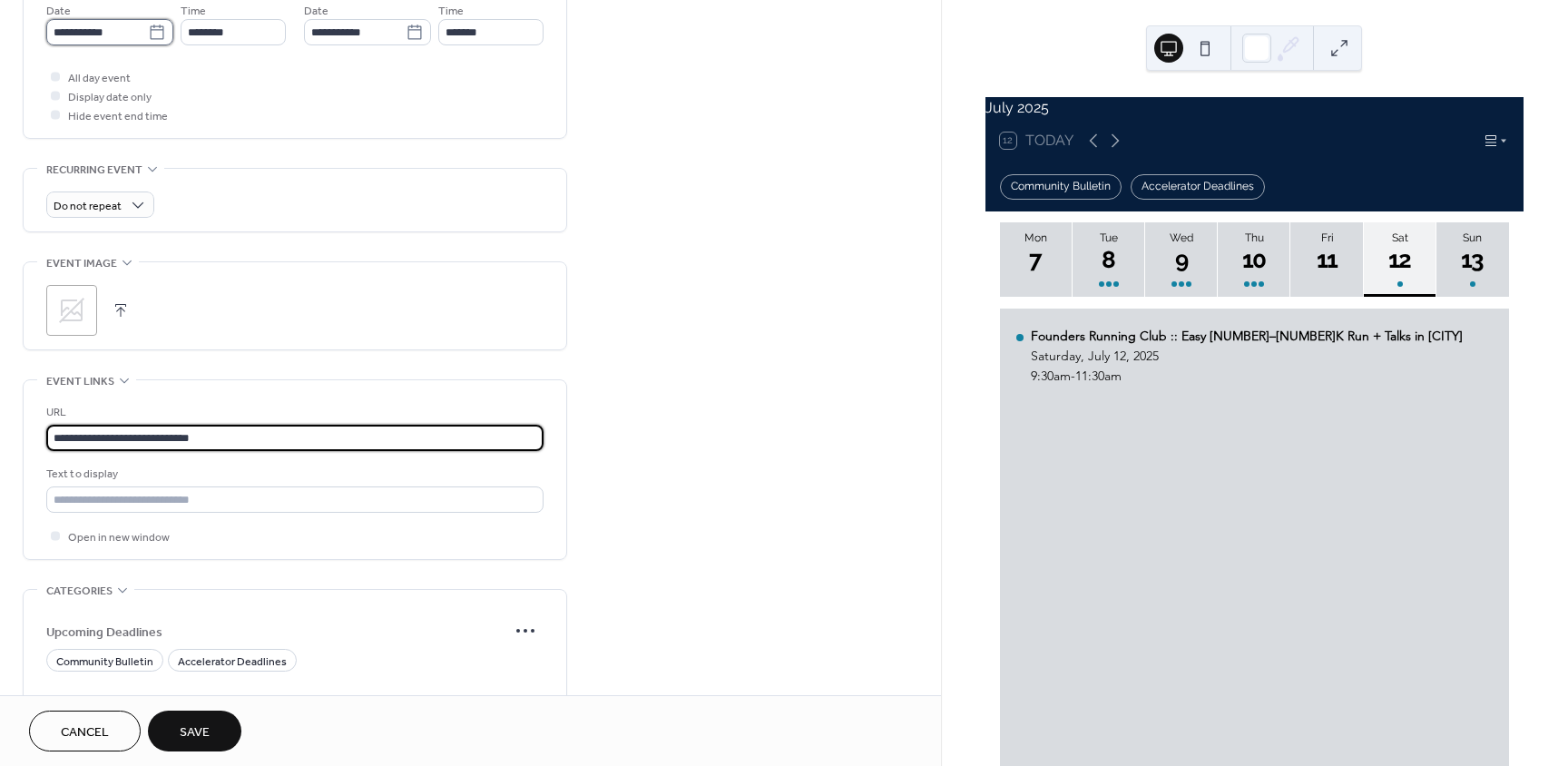 click on "**********" at bounding box center (97, 32) 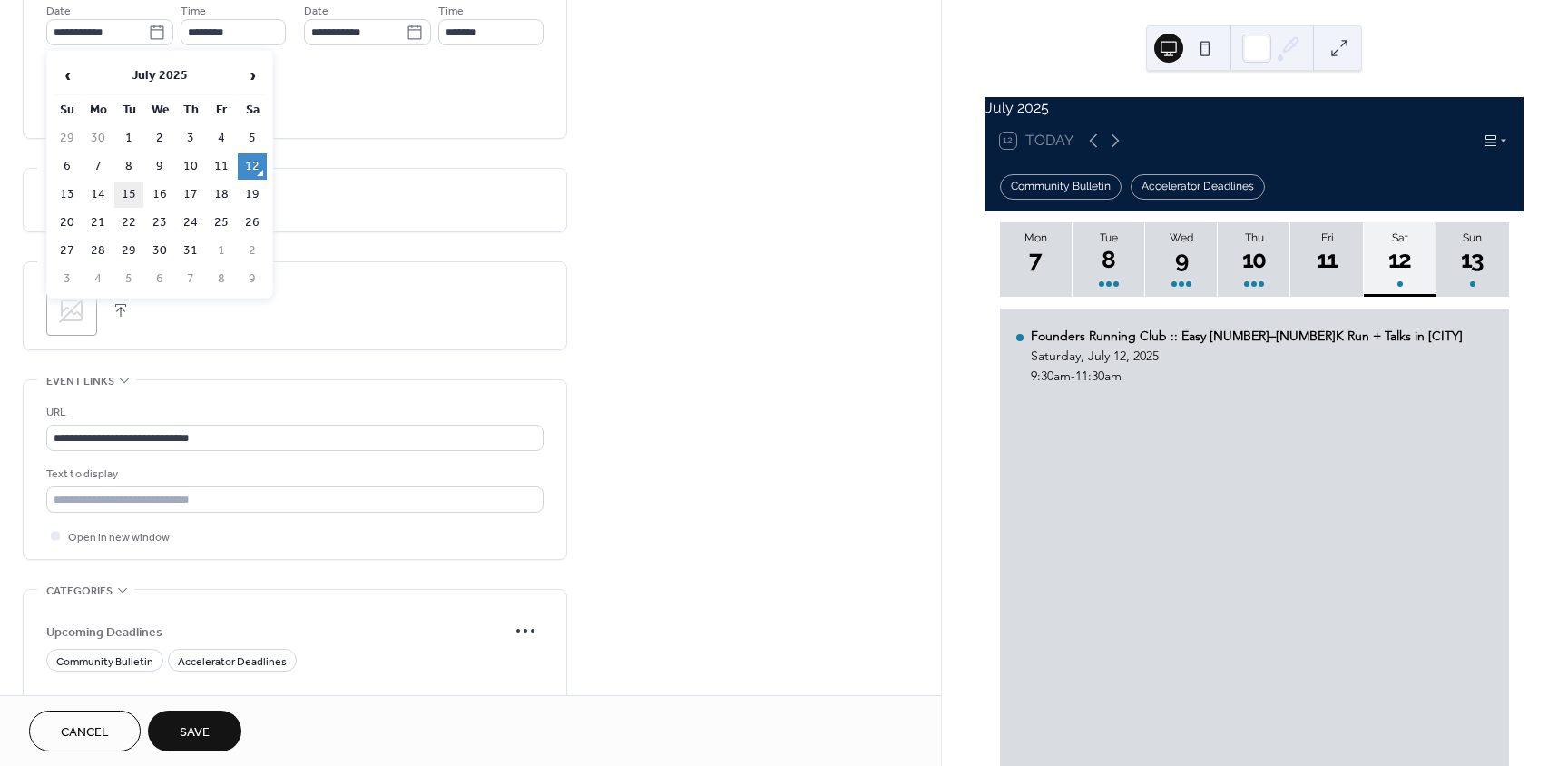 click on "15" at bounding box center [129, 194] 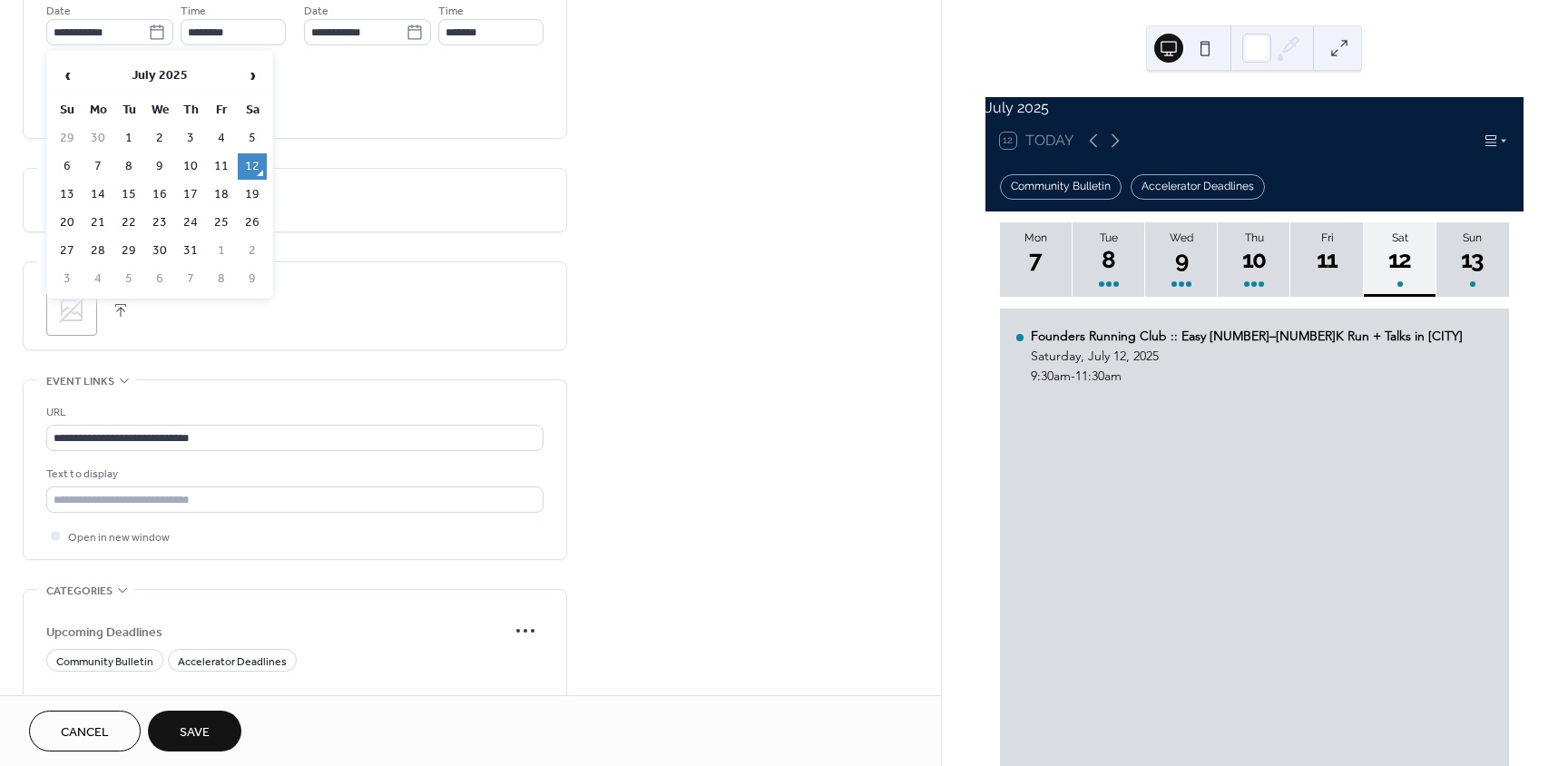type on "**********" 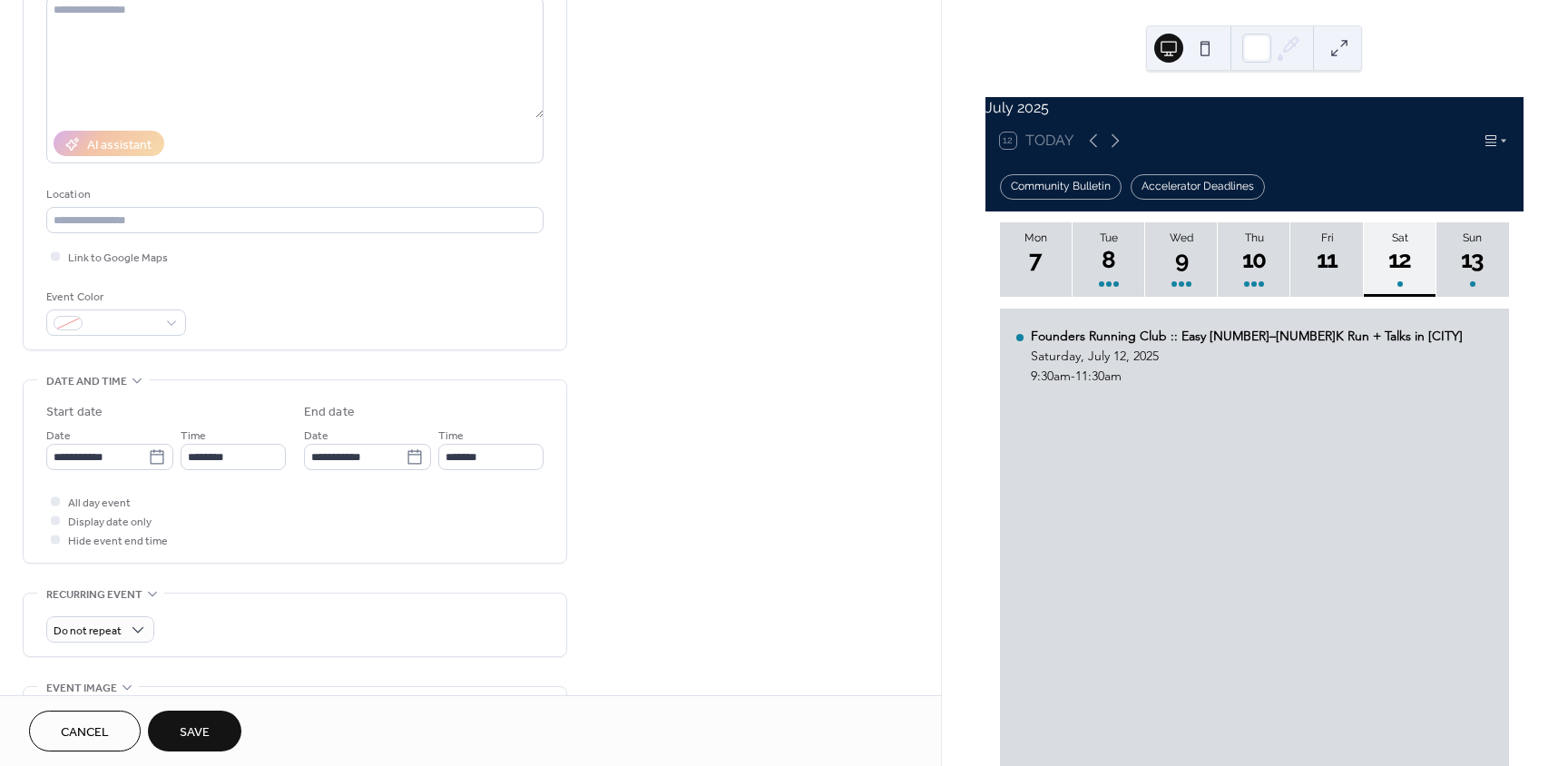 scroll, scrollTop: 182, scrollLeft: 0, axis: vertical 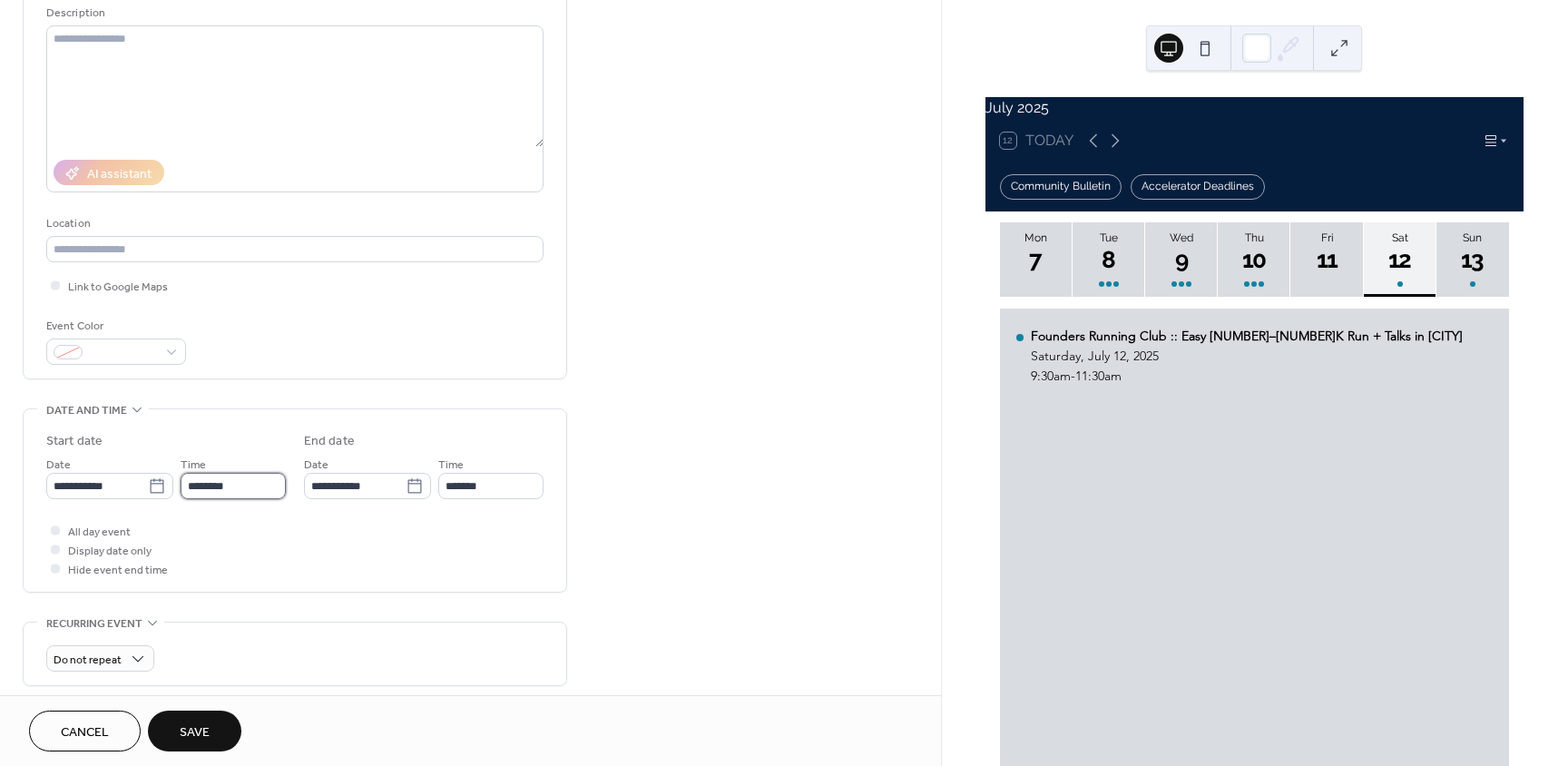 click on "********" at bounding box center [233, 486] 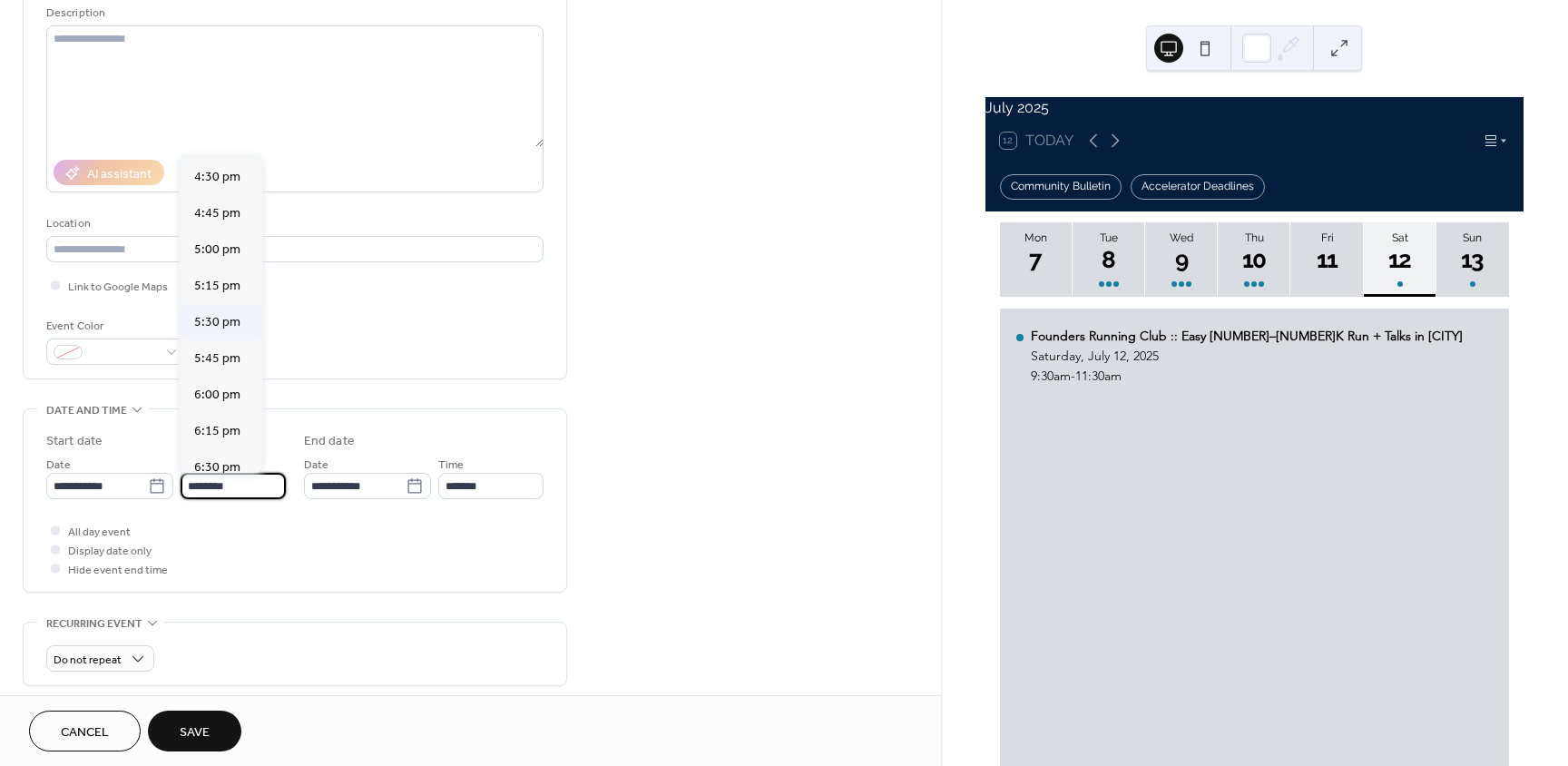 scroll, scrollTop: 2421, scrollLeft: 0, axis: vertical 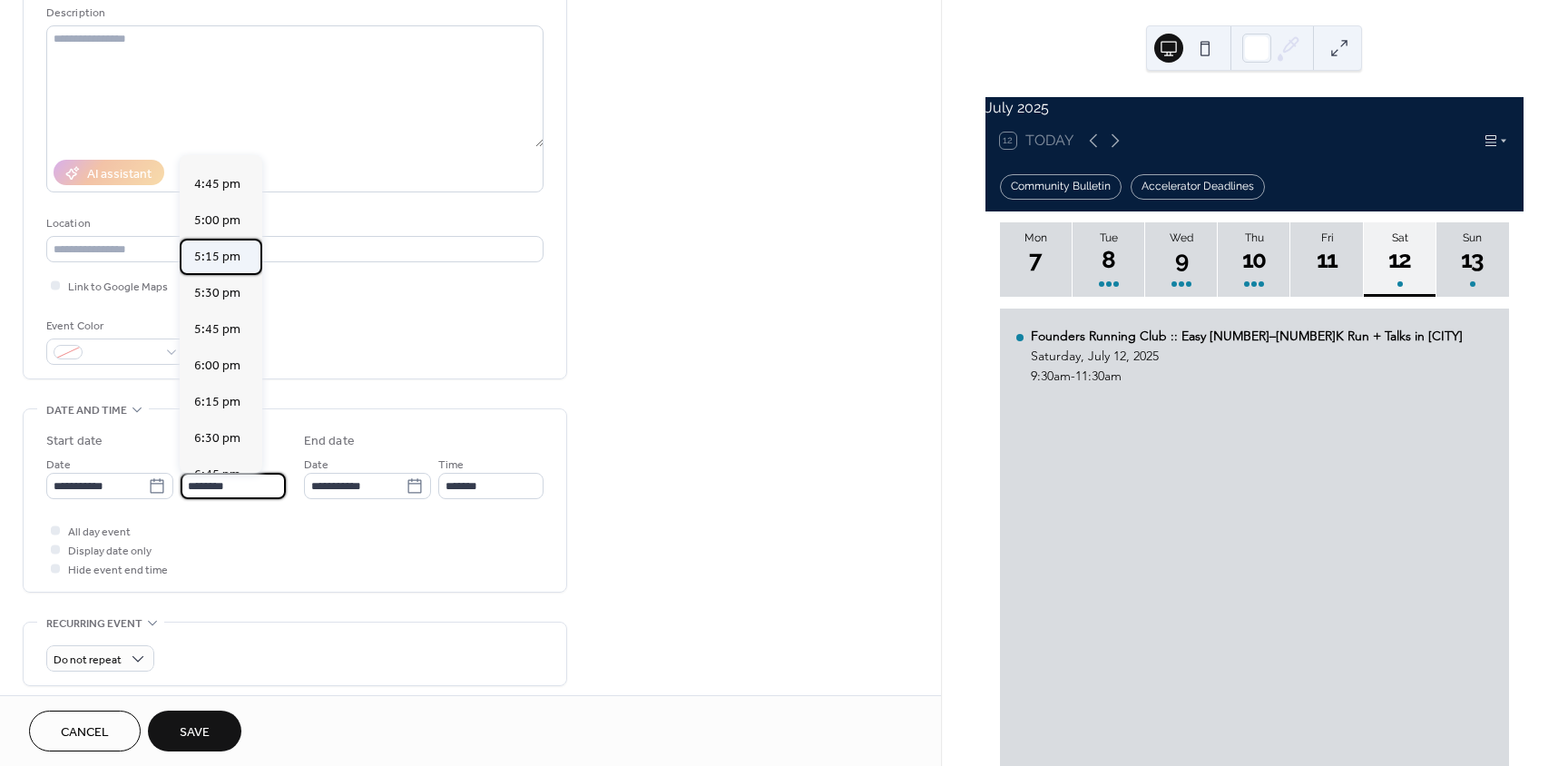click on "5:15 pm" at bounding box center (217, 257) 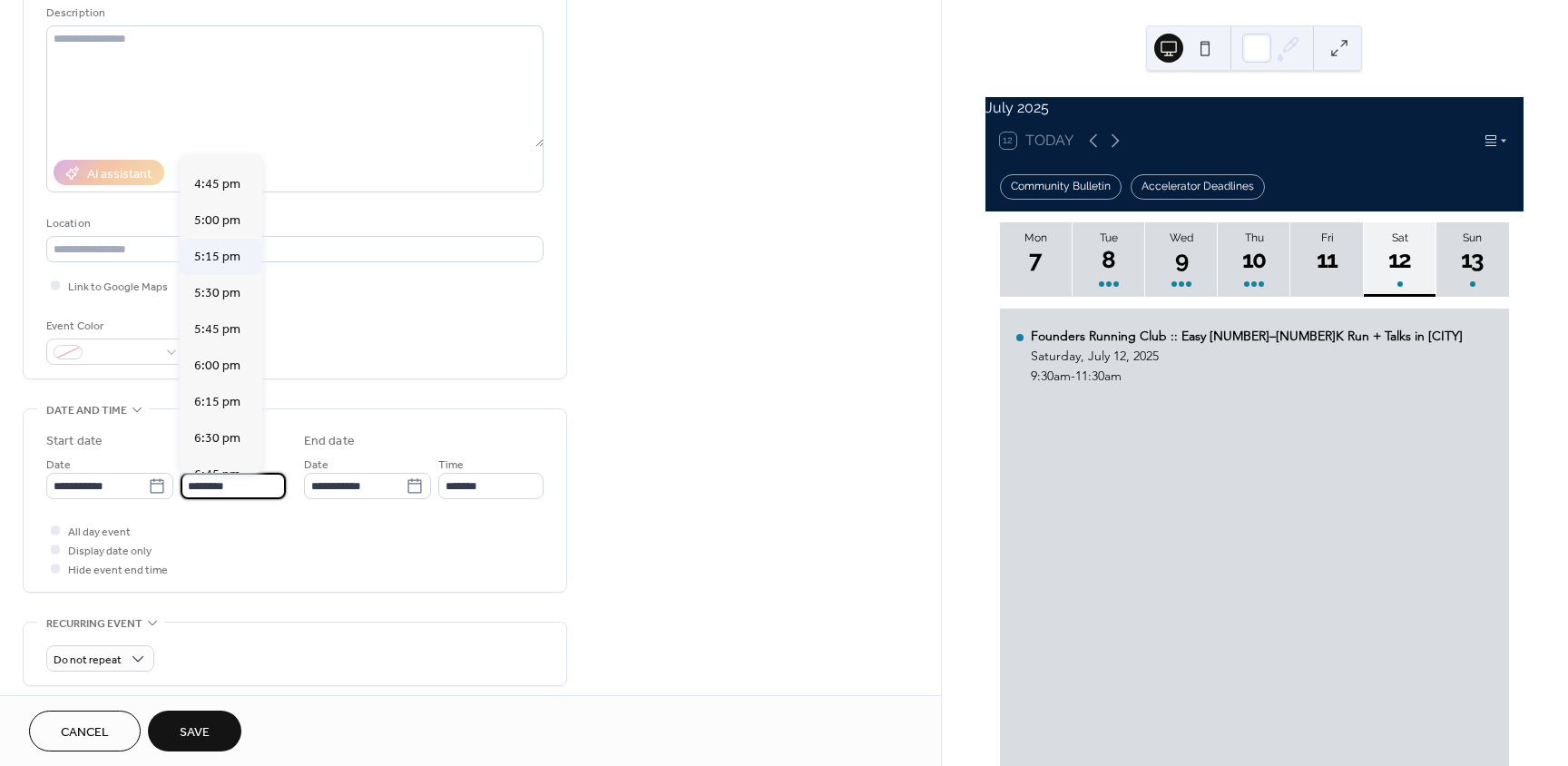 type on "*******" 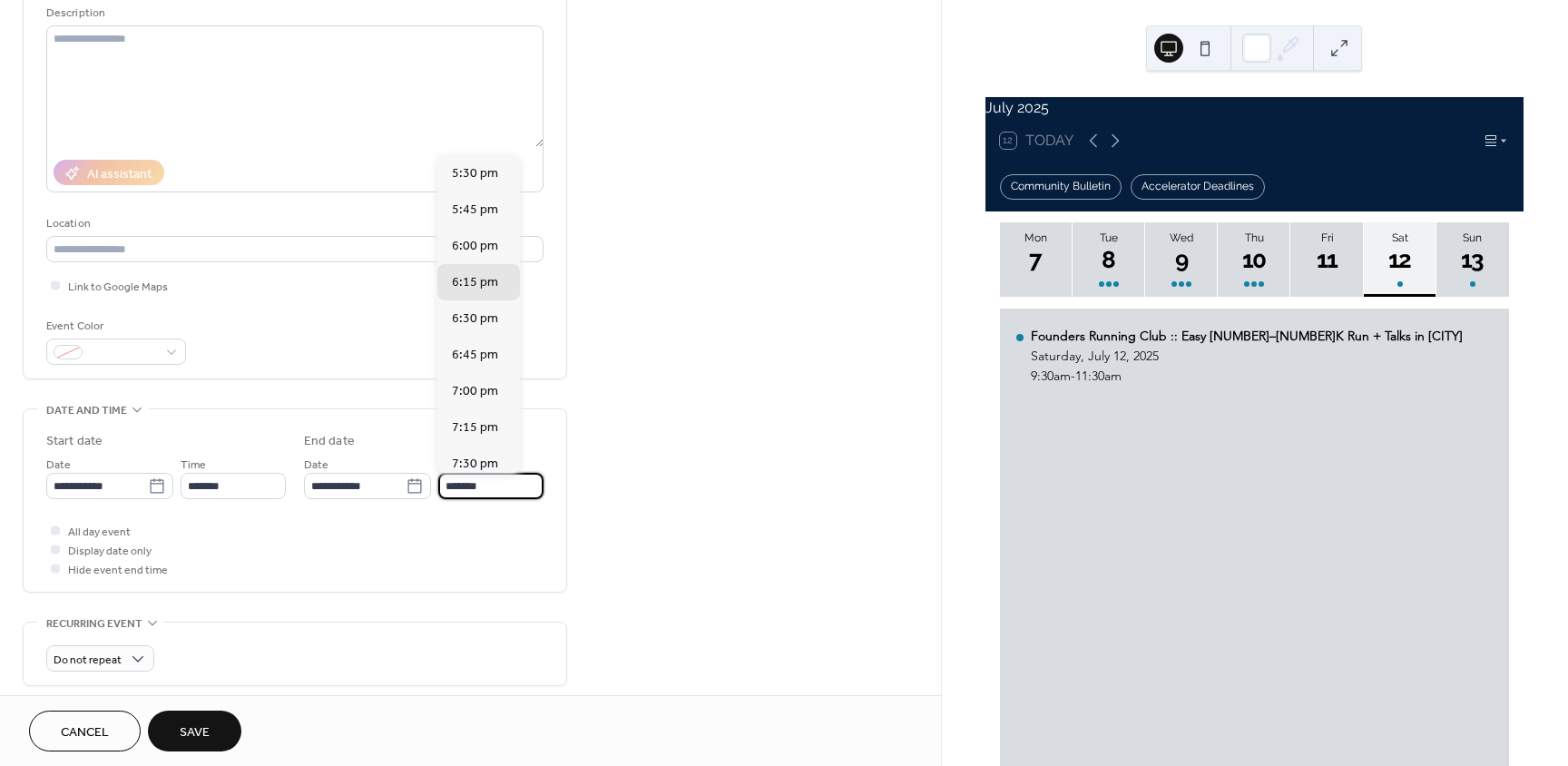 click on "*******" at bounding box center [491, 486] 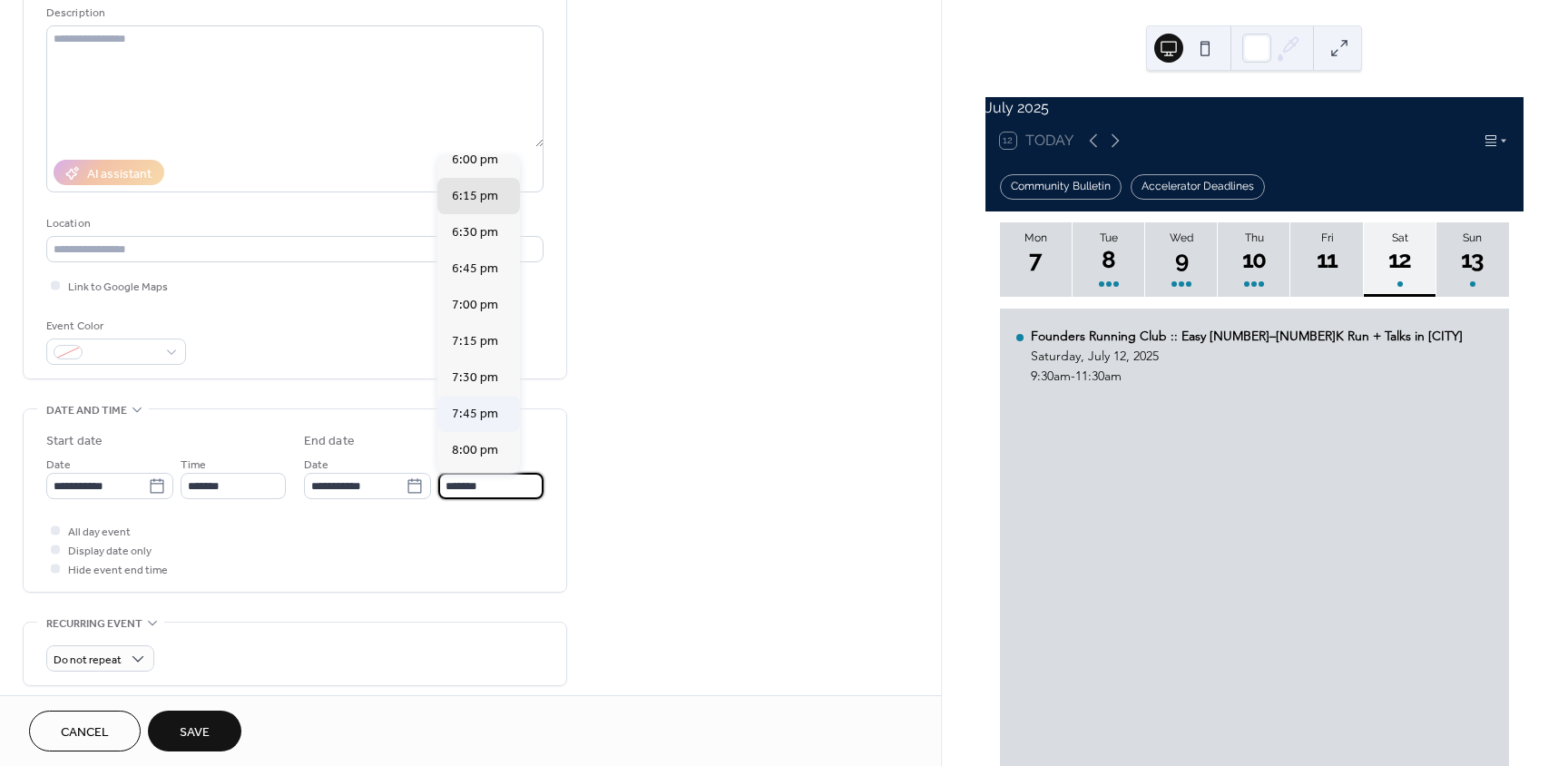 scroll, scrollTop: 91, scrollLeft: 0, axis: vertical 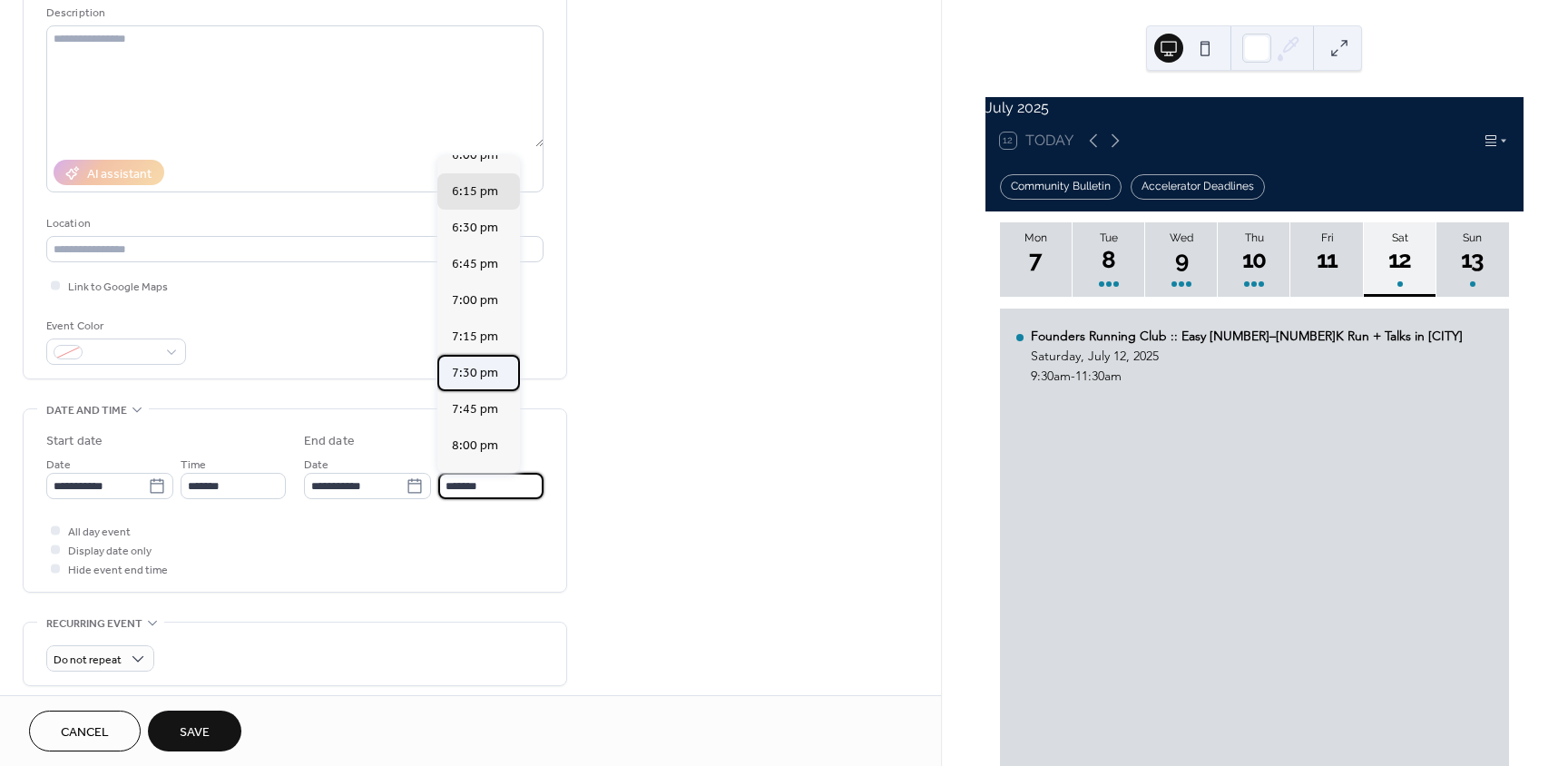 click on "7:30 pm" at bounding box center [475, 373] 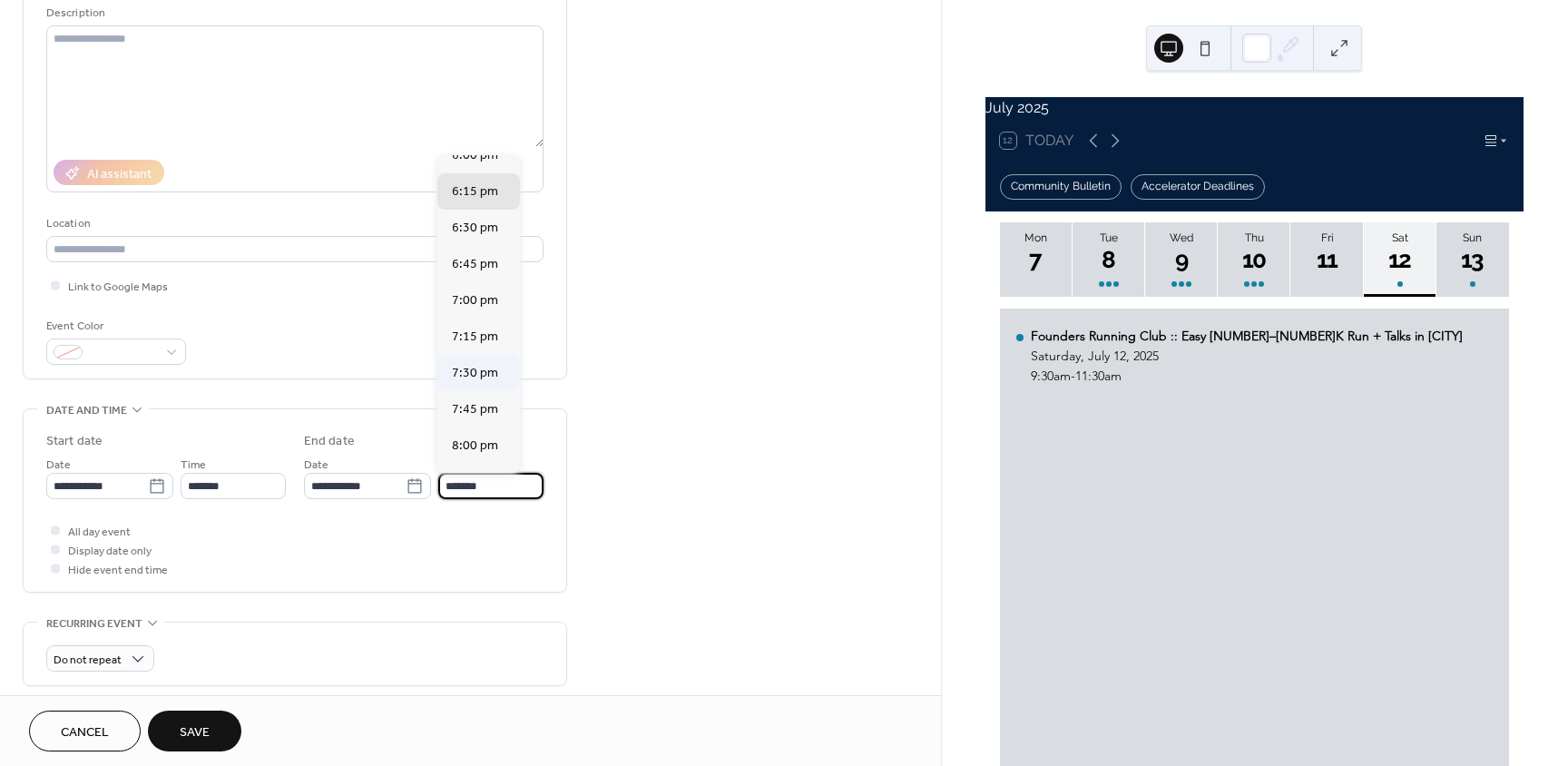 type on "*******" 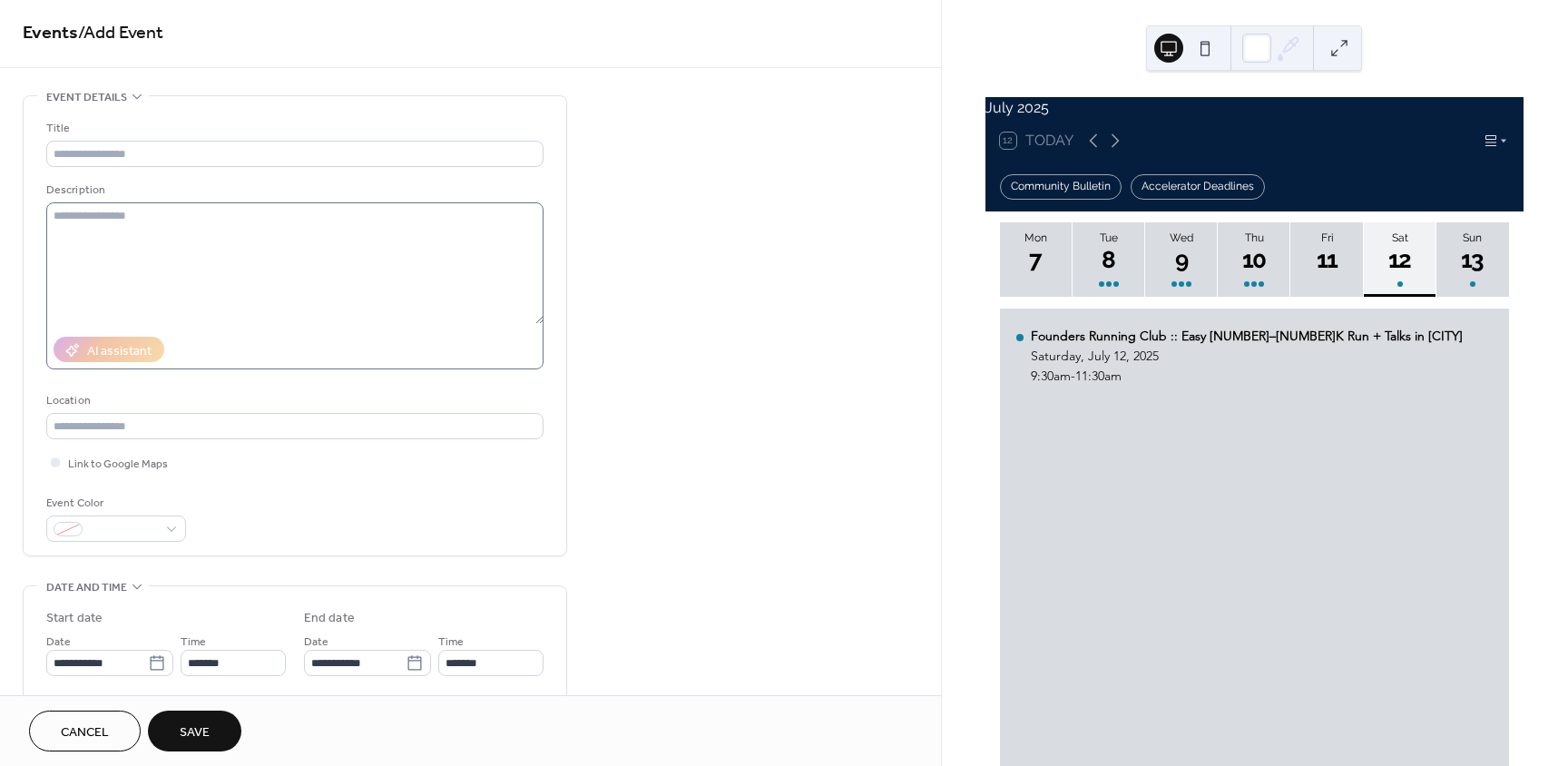 scroll, scrollTop: 0, scrollLeft: 0, axis: both 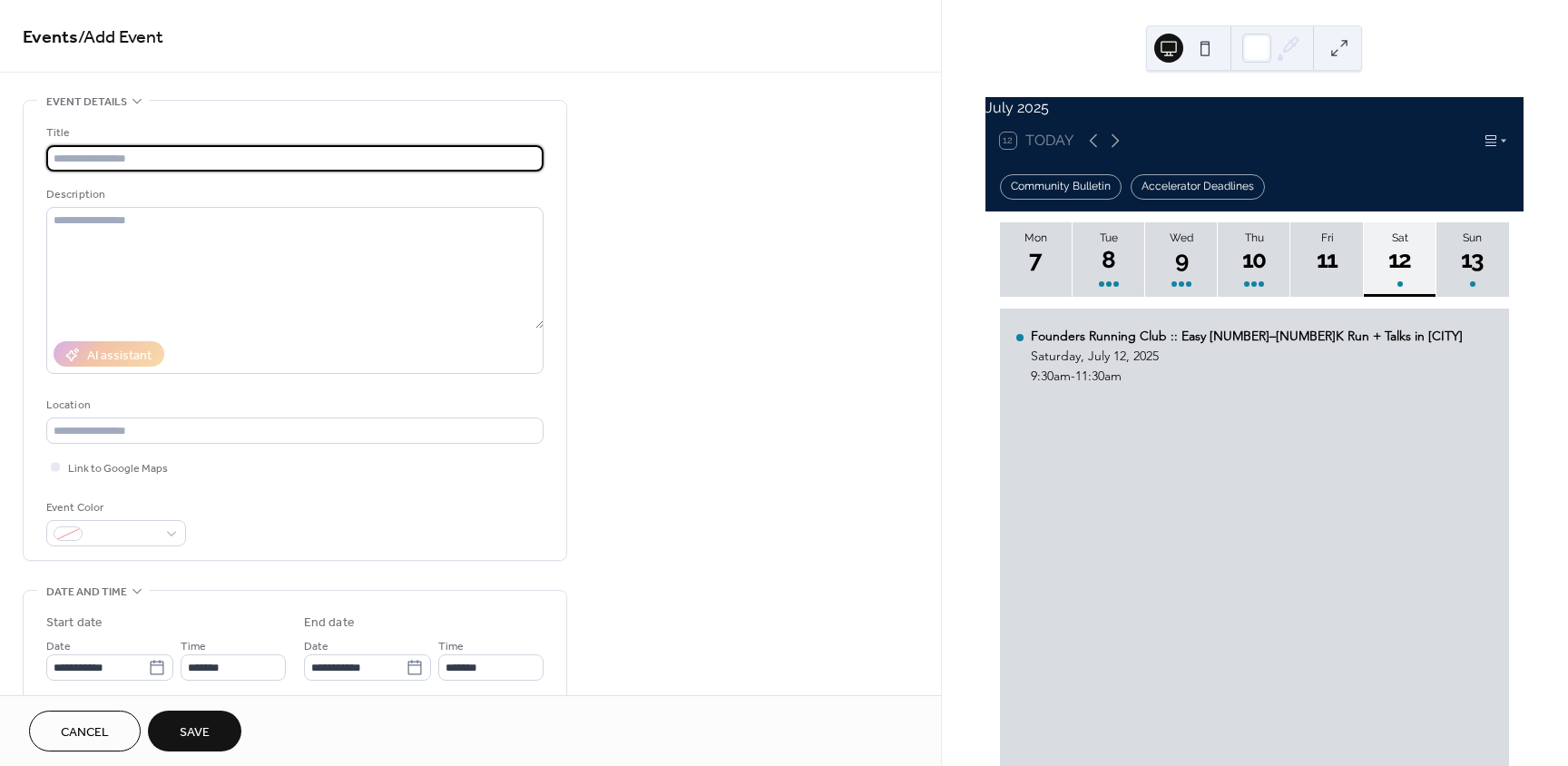 click at bounding box center [295, 158] 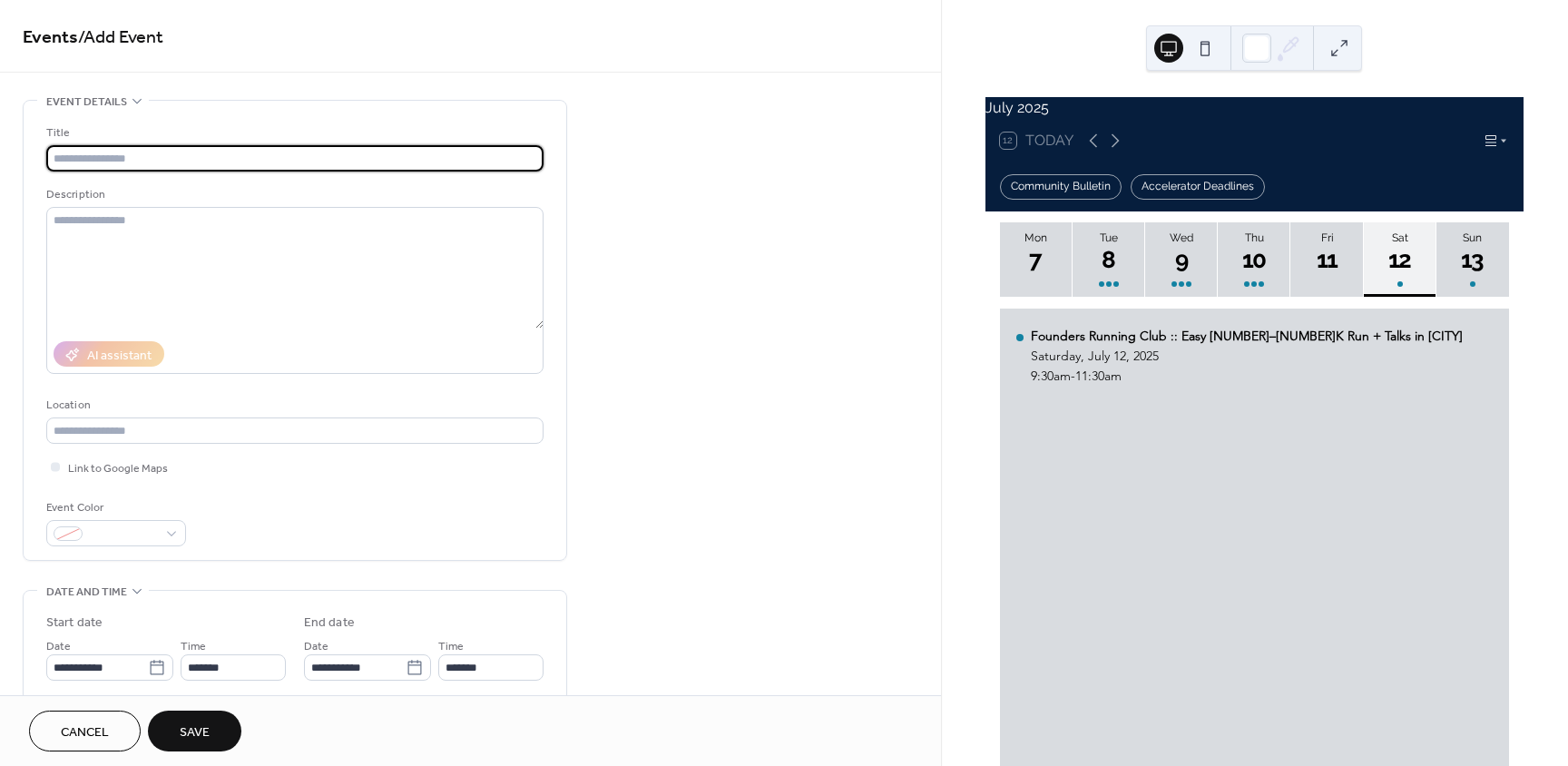 paste on "**********" 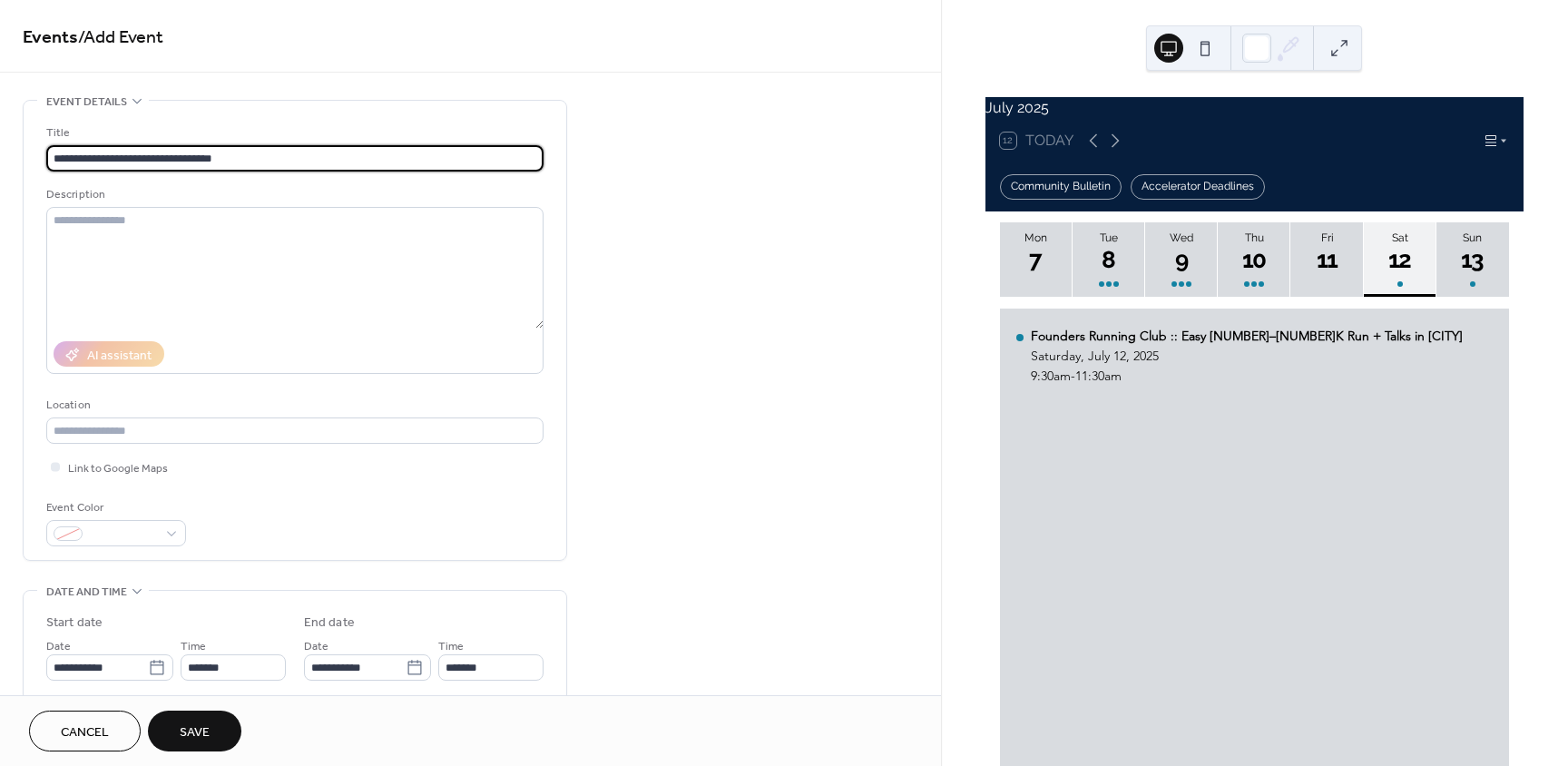 type on "**********" 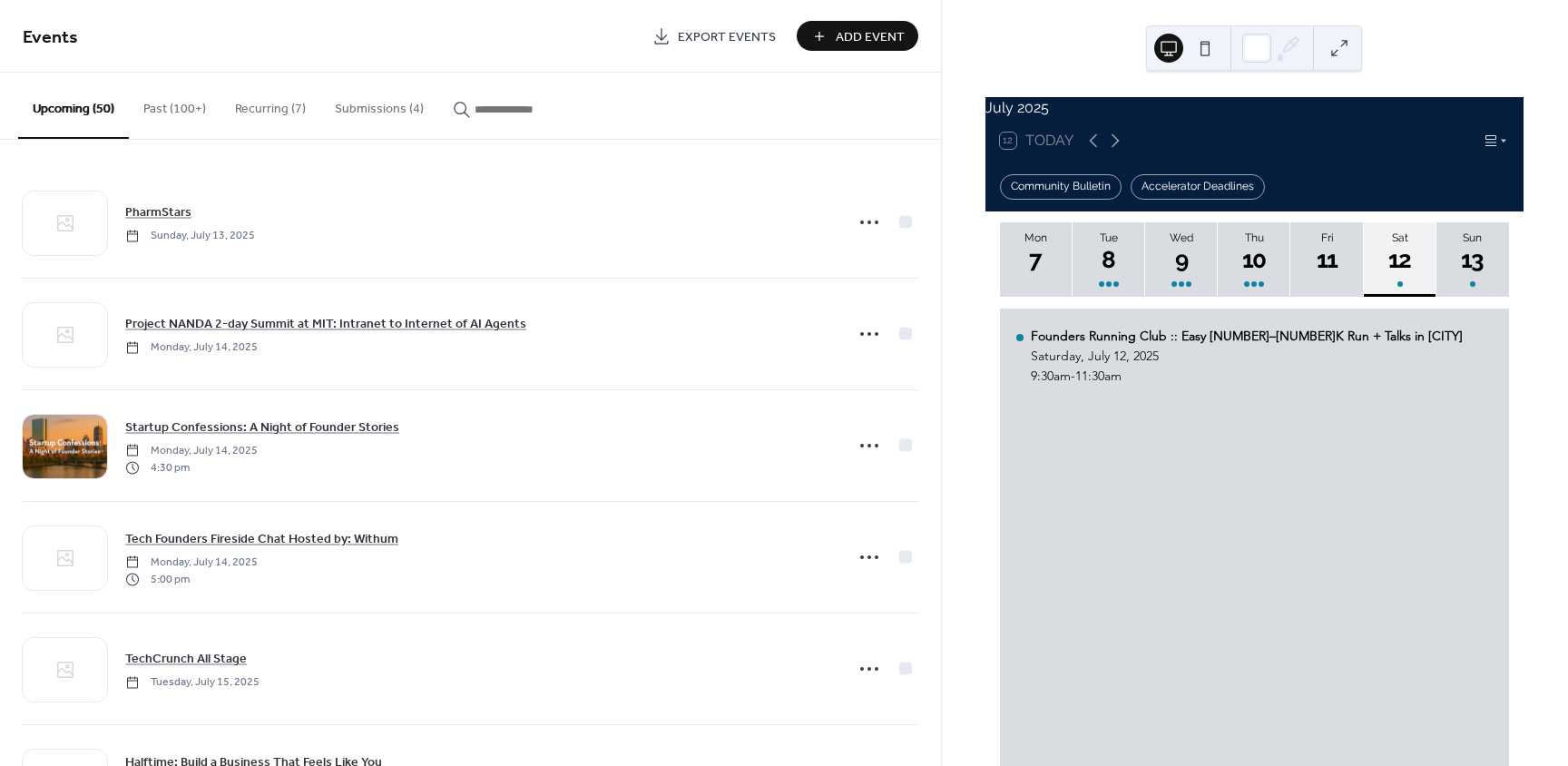 click on "Add Event" at bounding box center [870, 37] 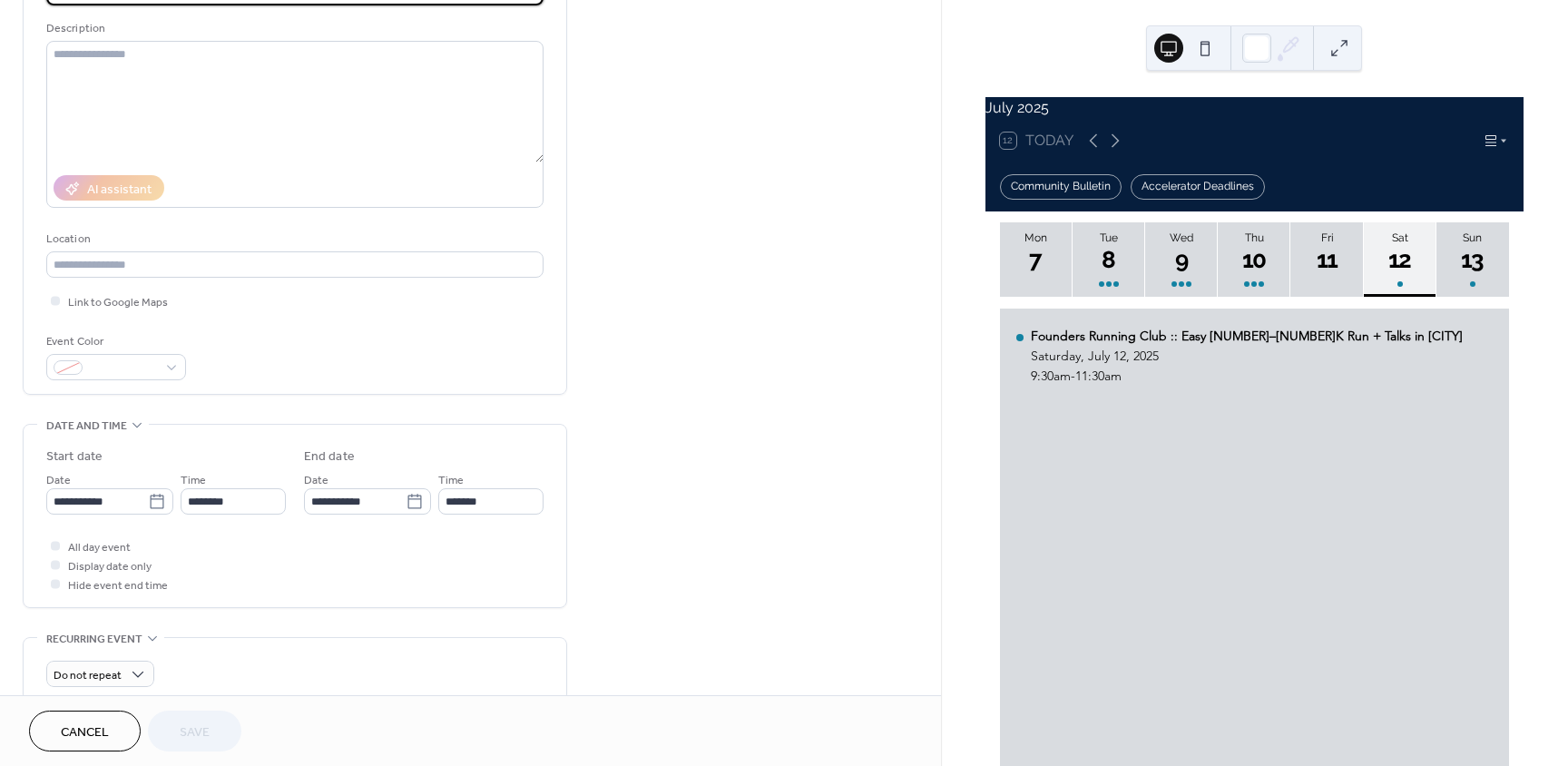 scroll, scrollTop: 454, scrollLeft: 0, axis: vertical 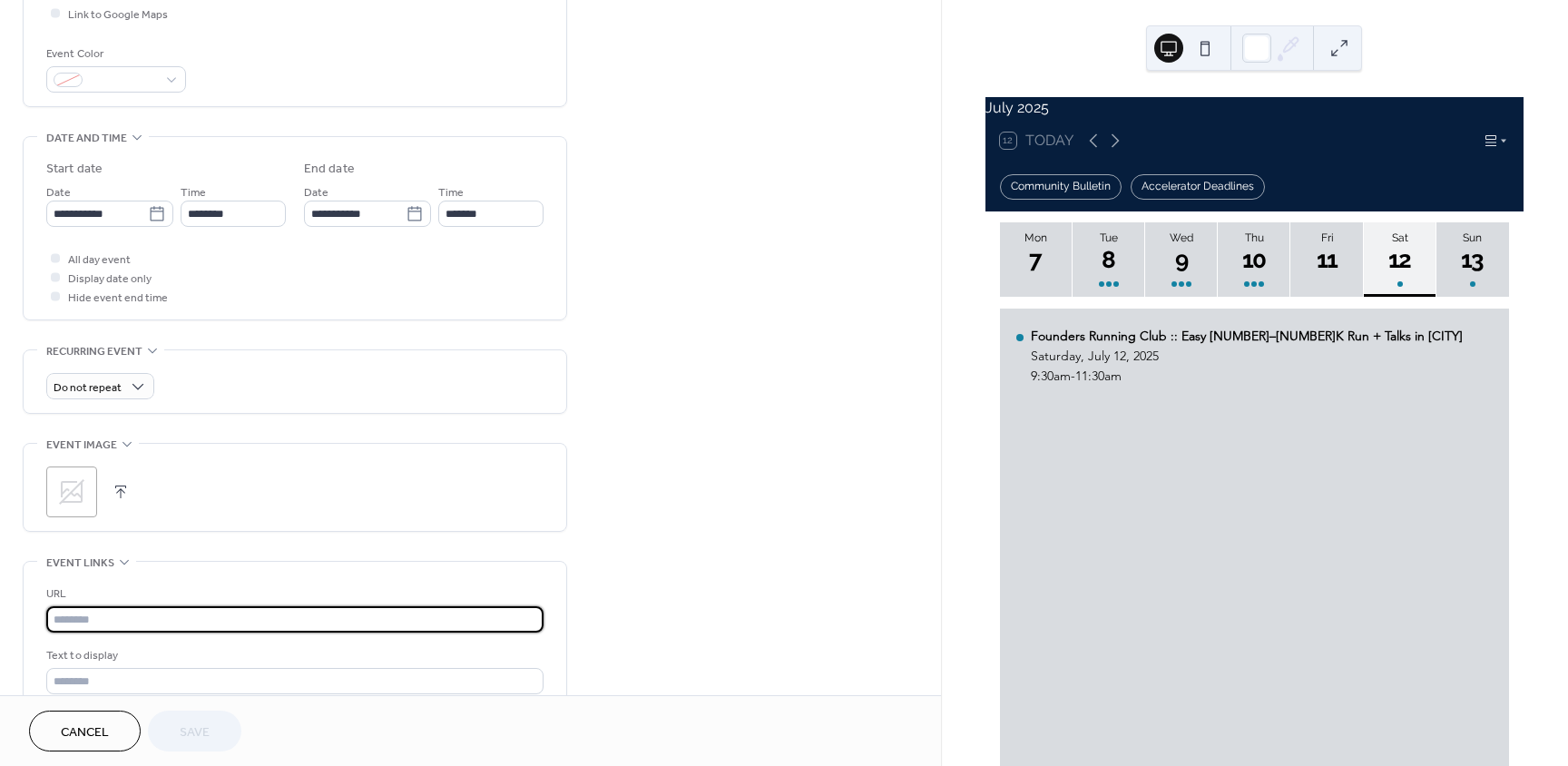 click at bounding box center [295, 619] 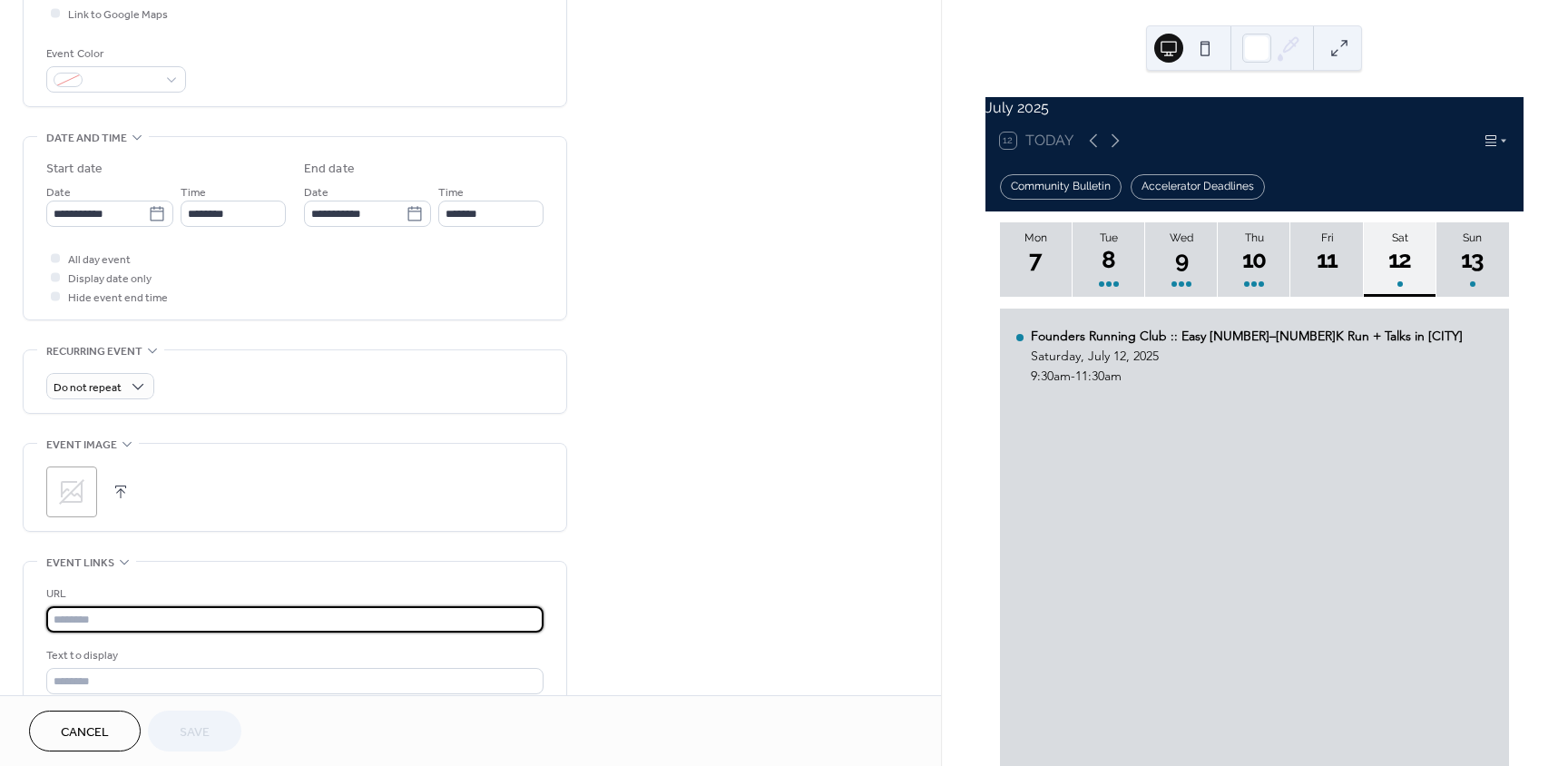paste on "**********" 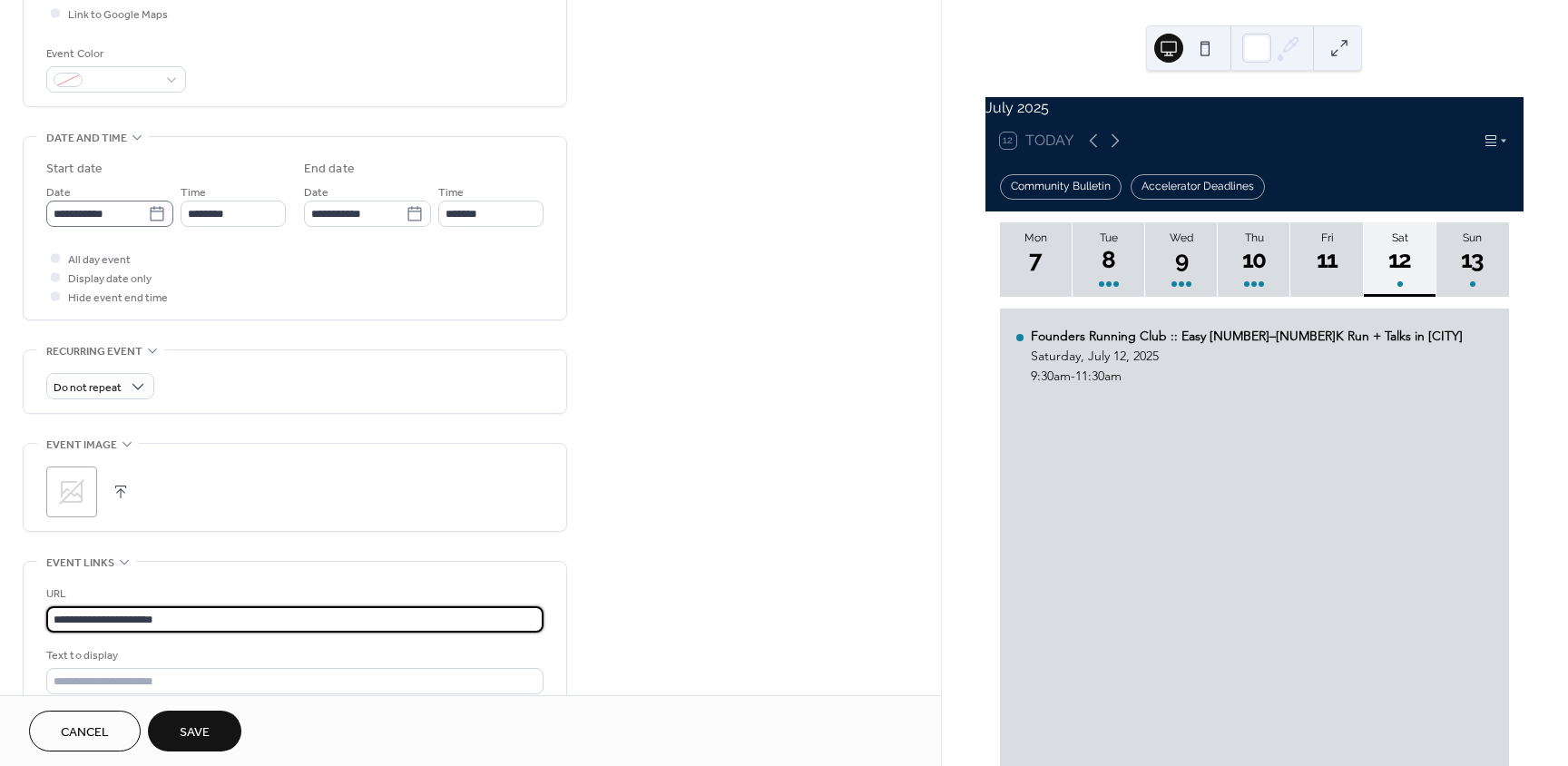 type on "**********" 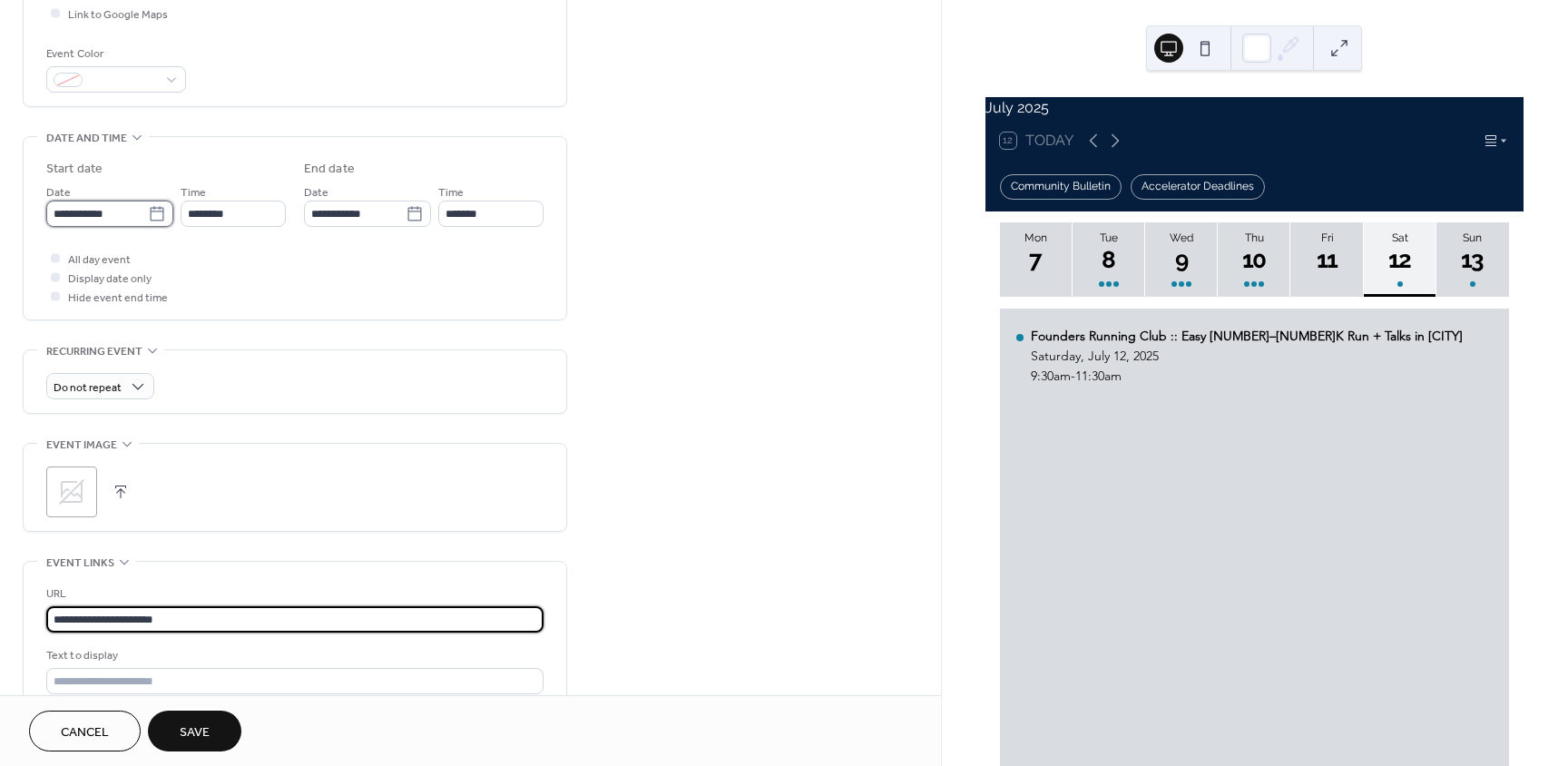 click on "**********" at bounding box center [97, 213] 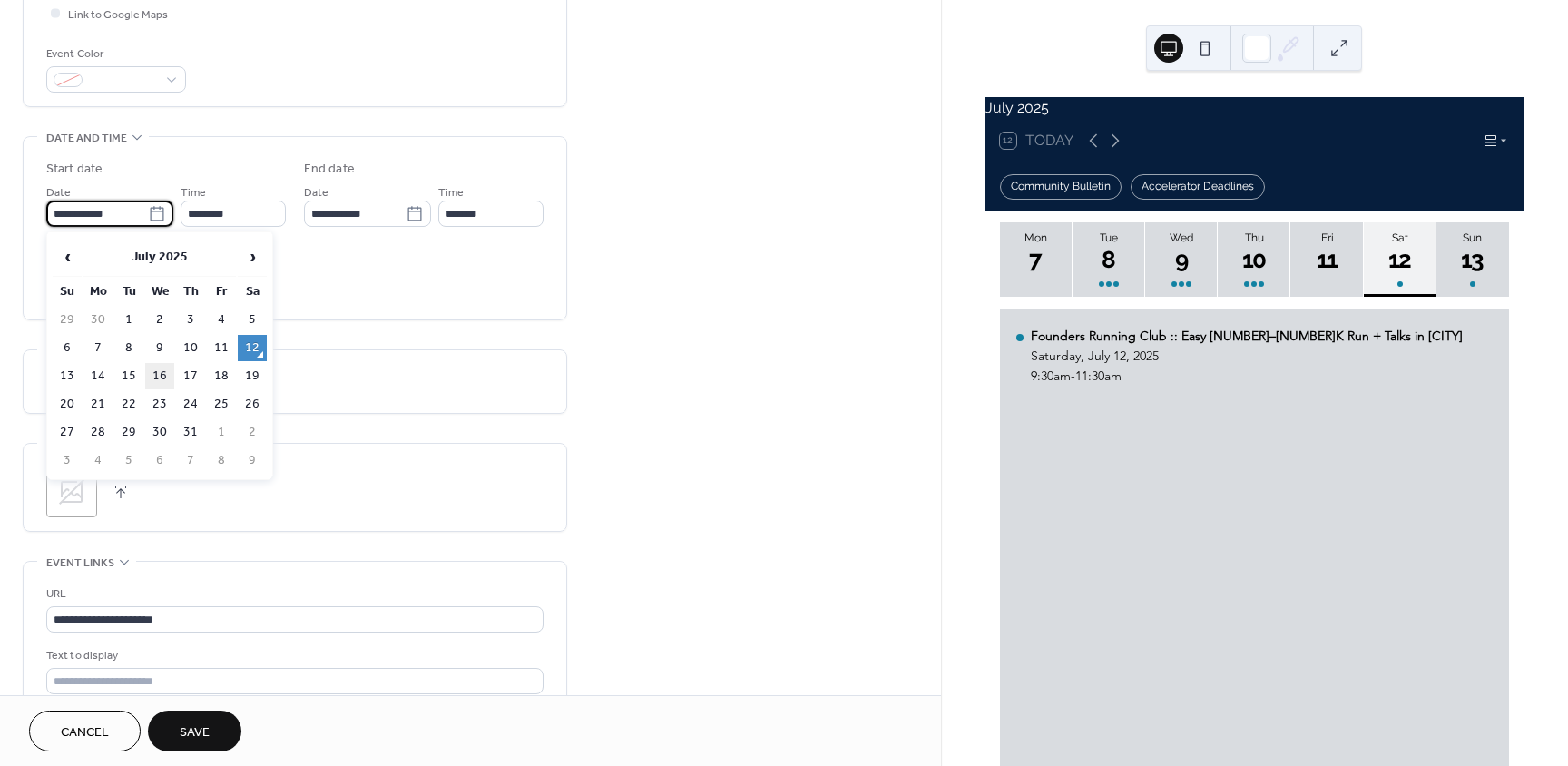 click on "16" at bounding box center [160, 376] 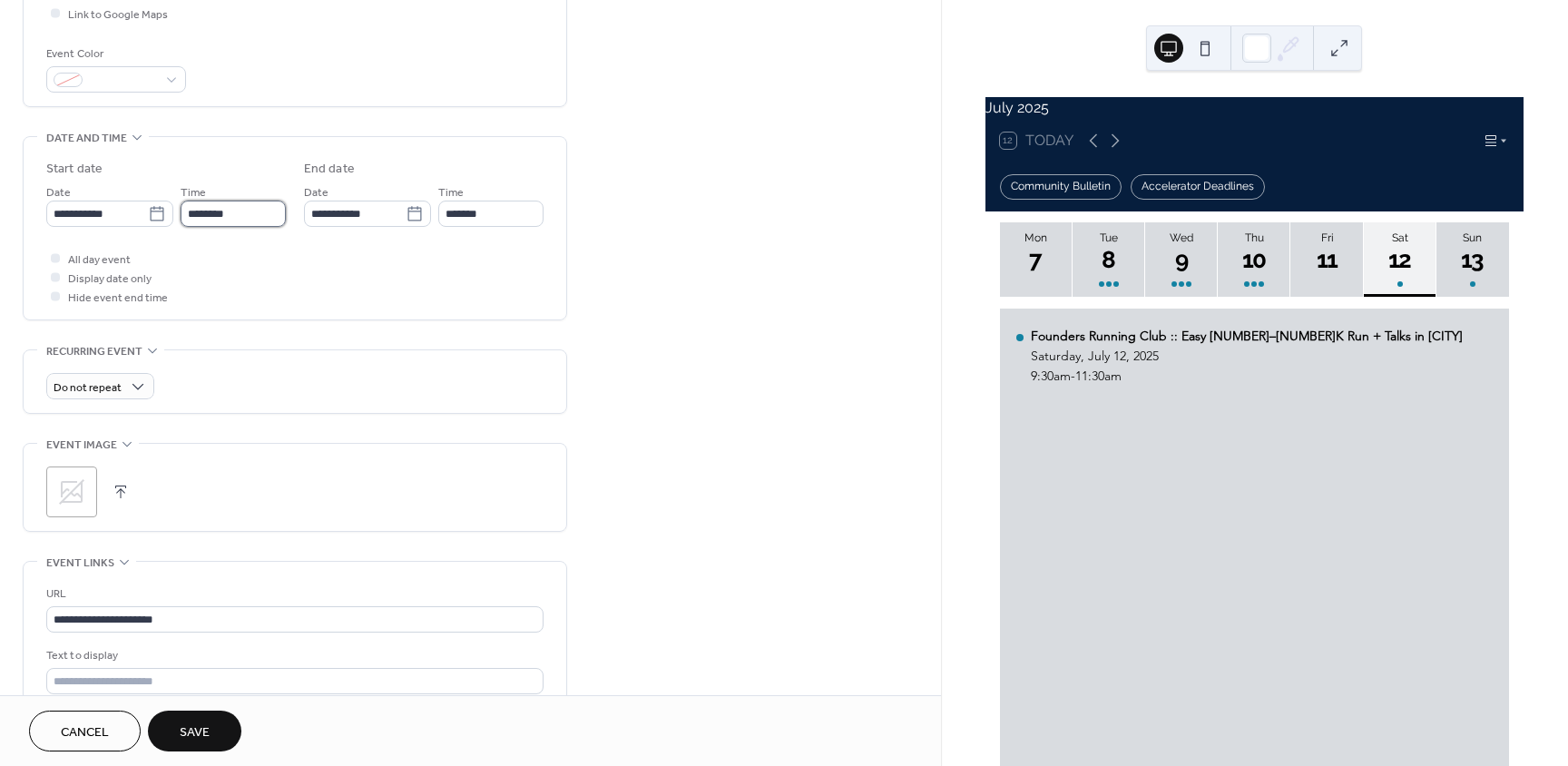 click on "********" at bounding box center [233, 213] 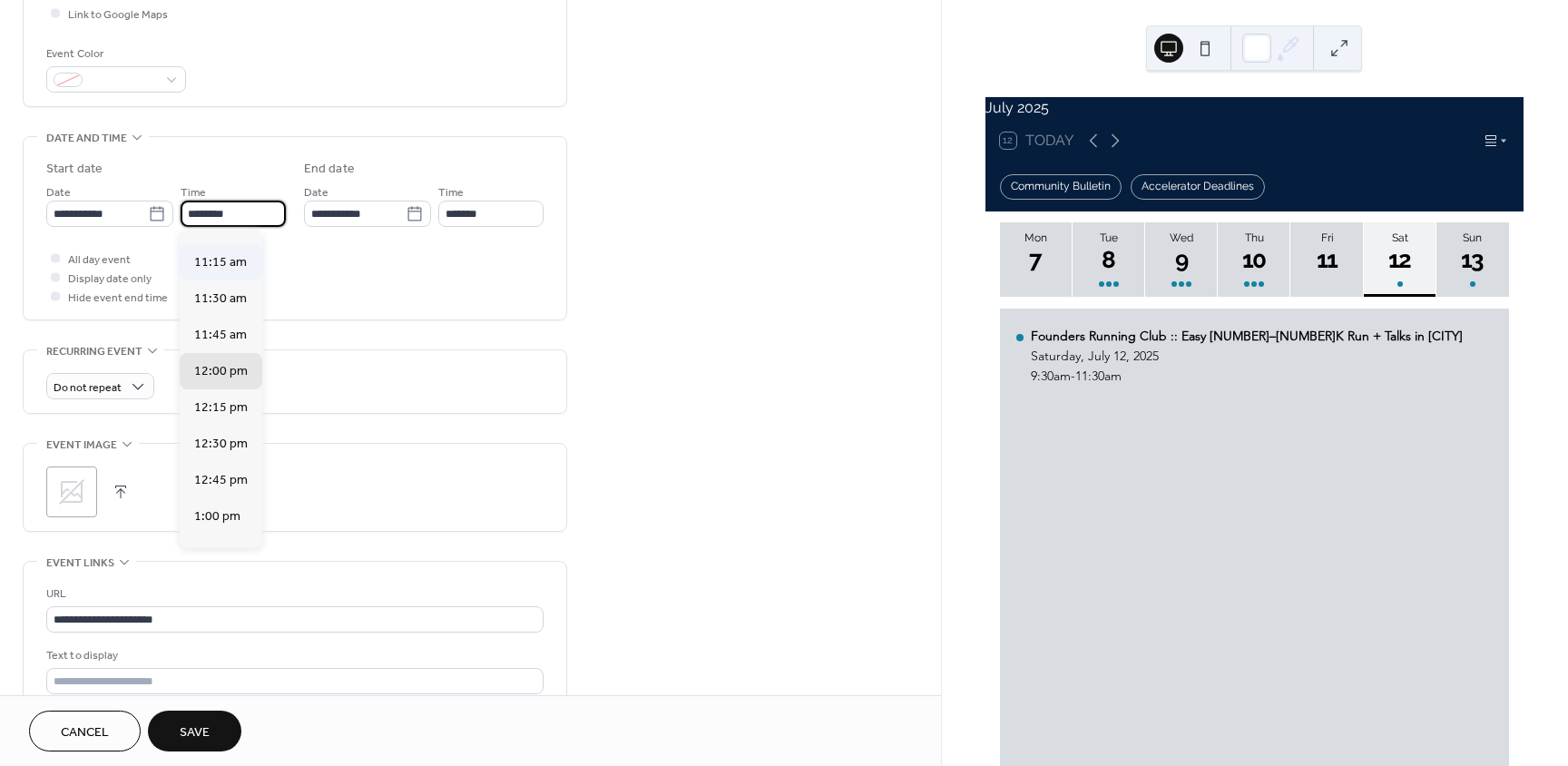 scroll, scrollTop: 1605, scrollLeft: 0, axis: vertical 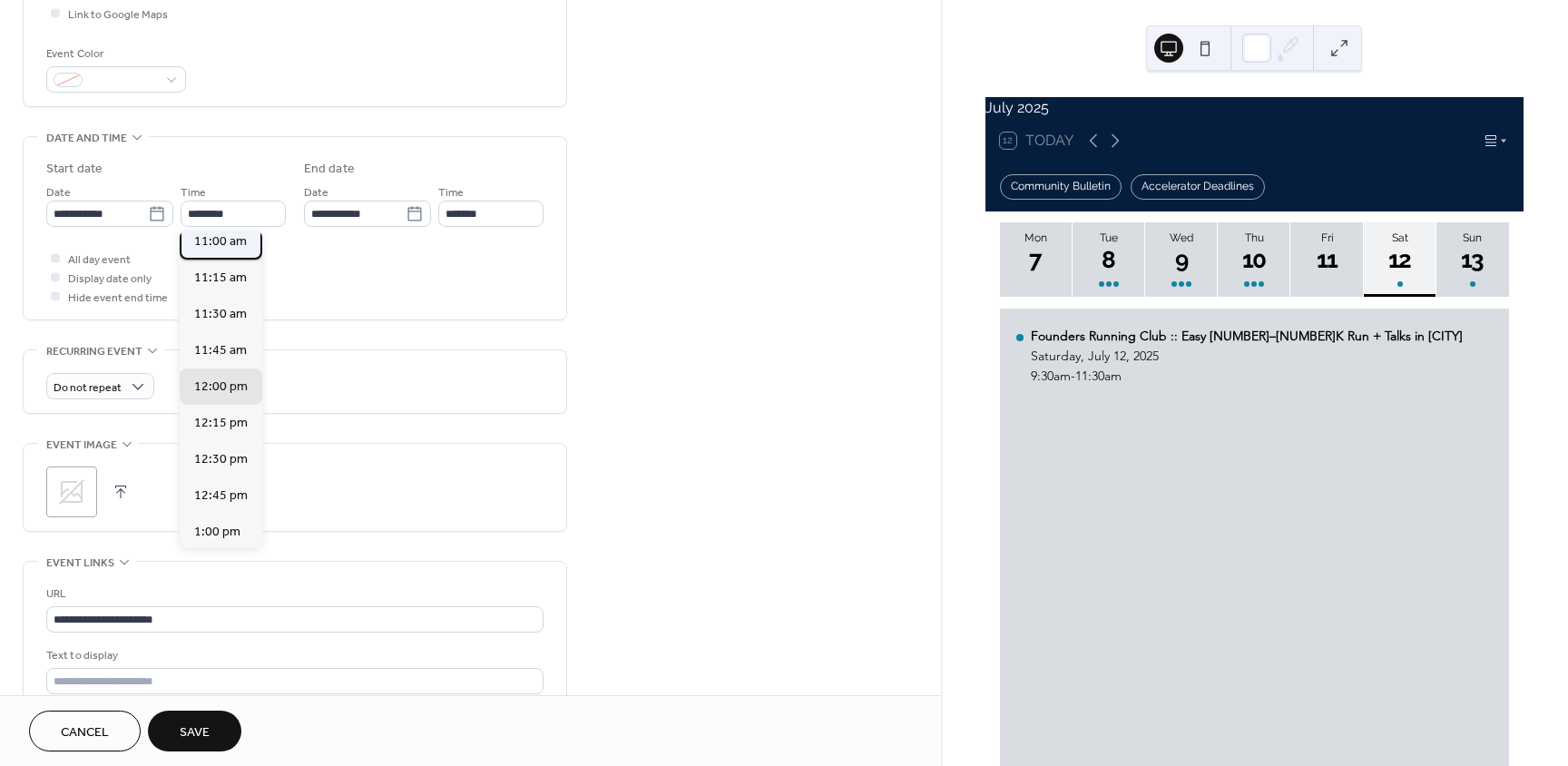 click on "11:00 am" at bounding box center (220, 241) 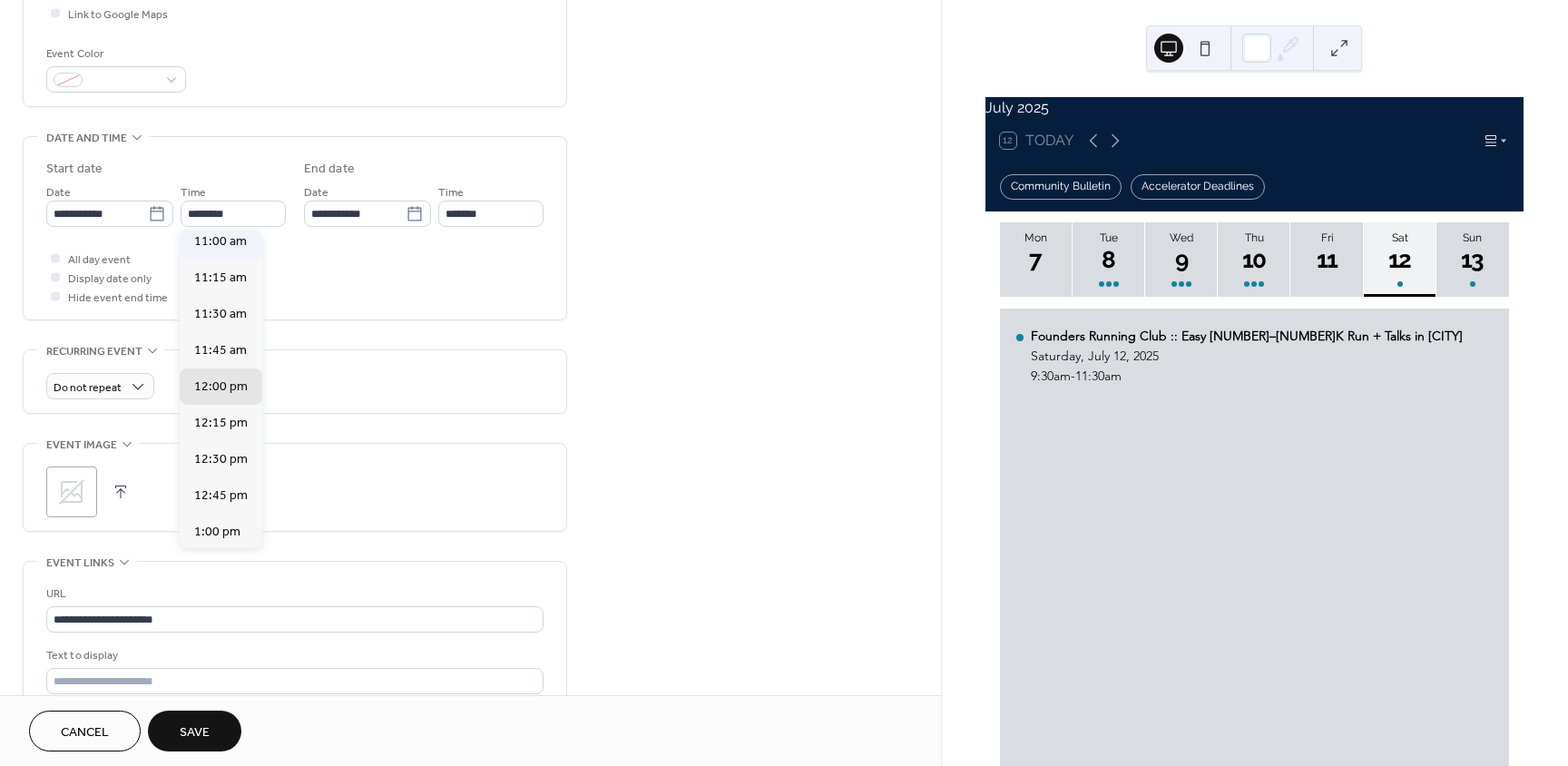 type on "********" 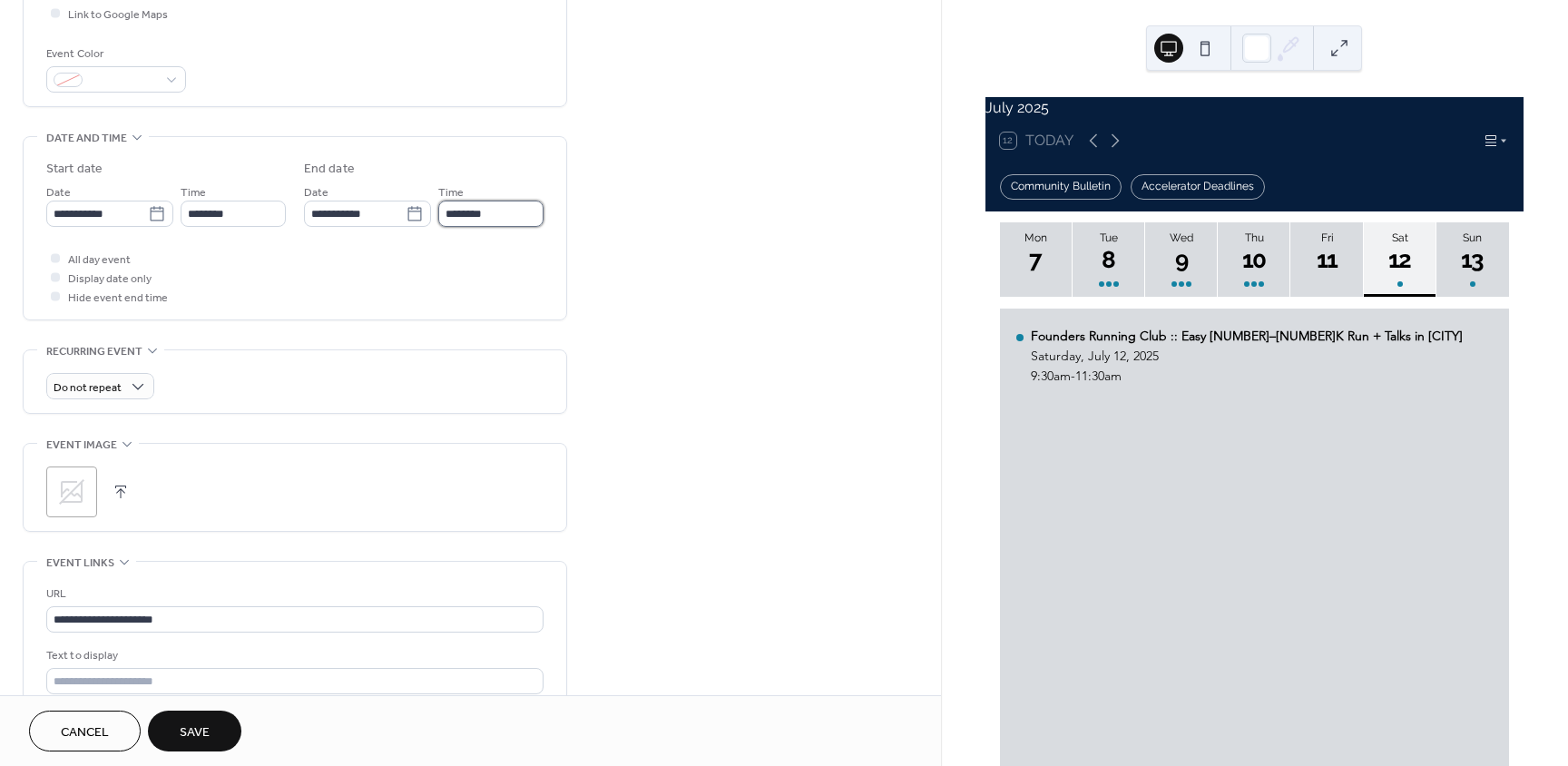 click on "********" at bounding box center [491, 213] 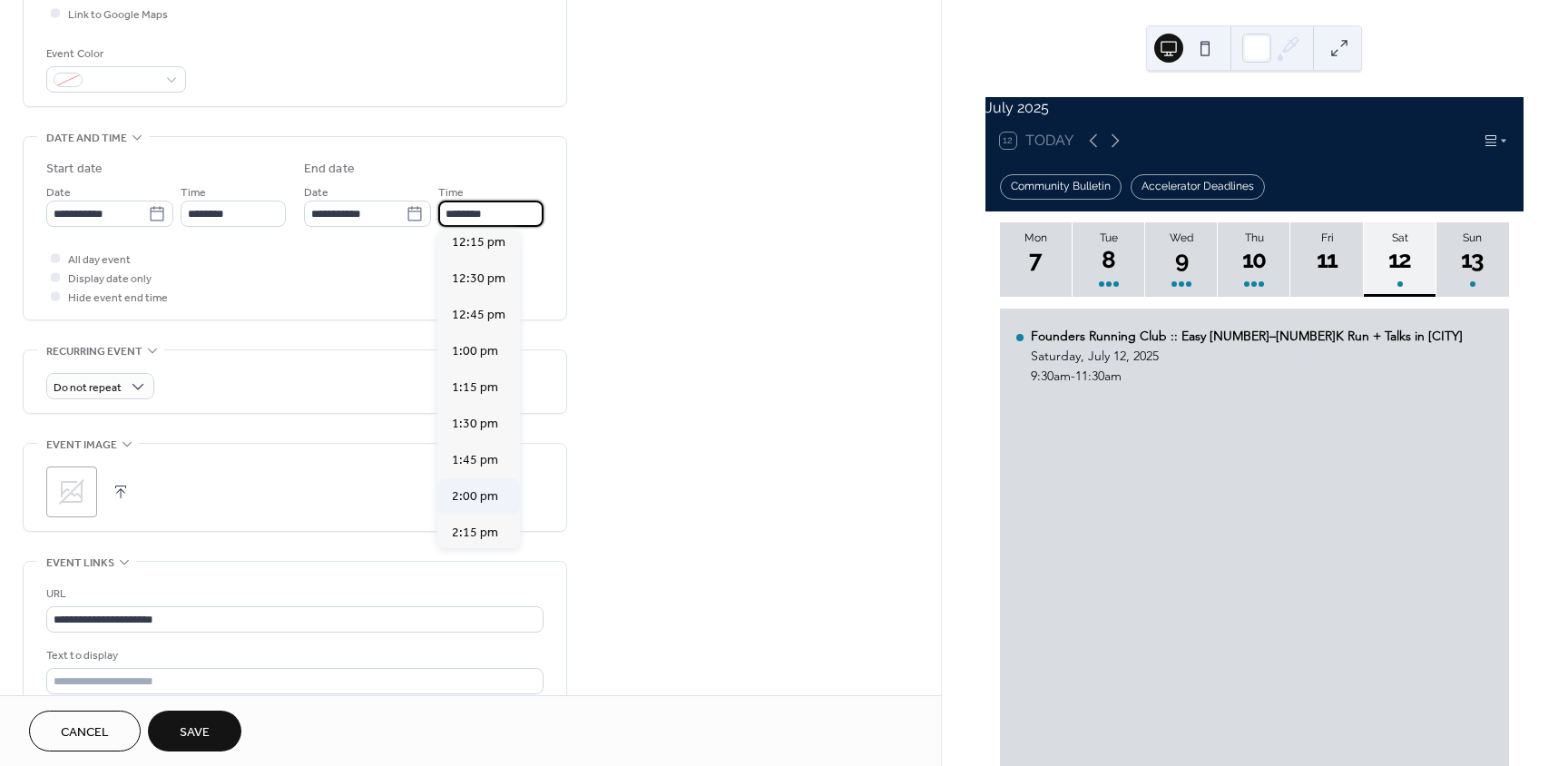 scroll, scrollTop: 182, scrollLeft: 0, axis: vertical 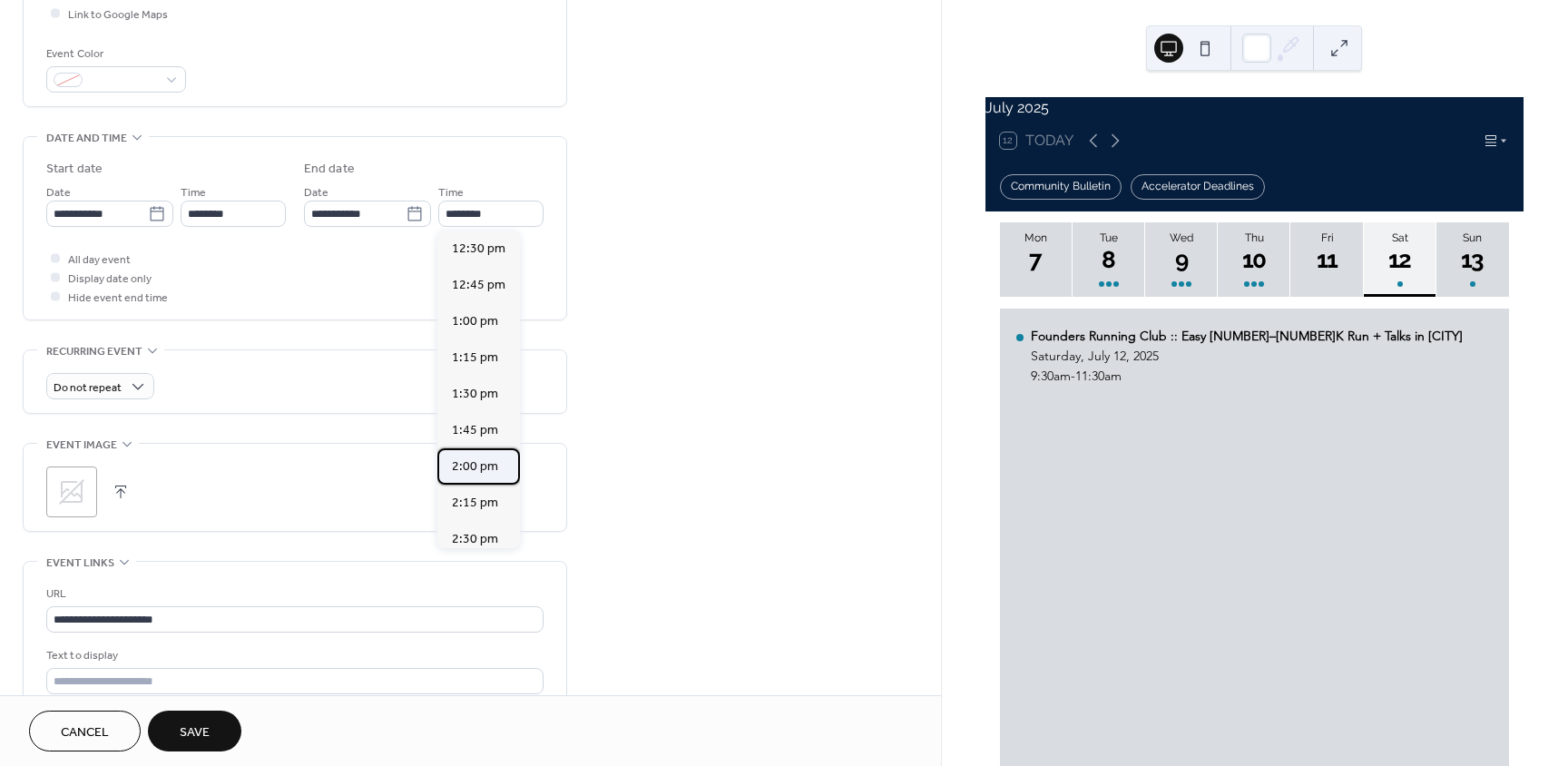 click on "2:00 pm" at bounding box center [475, 466] 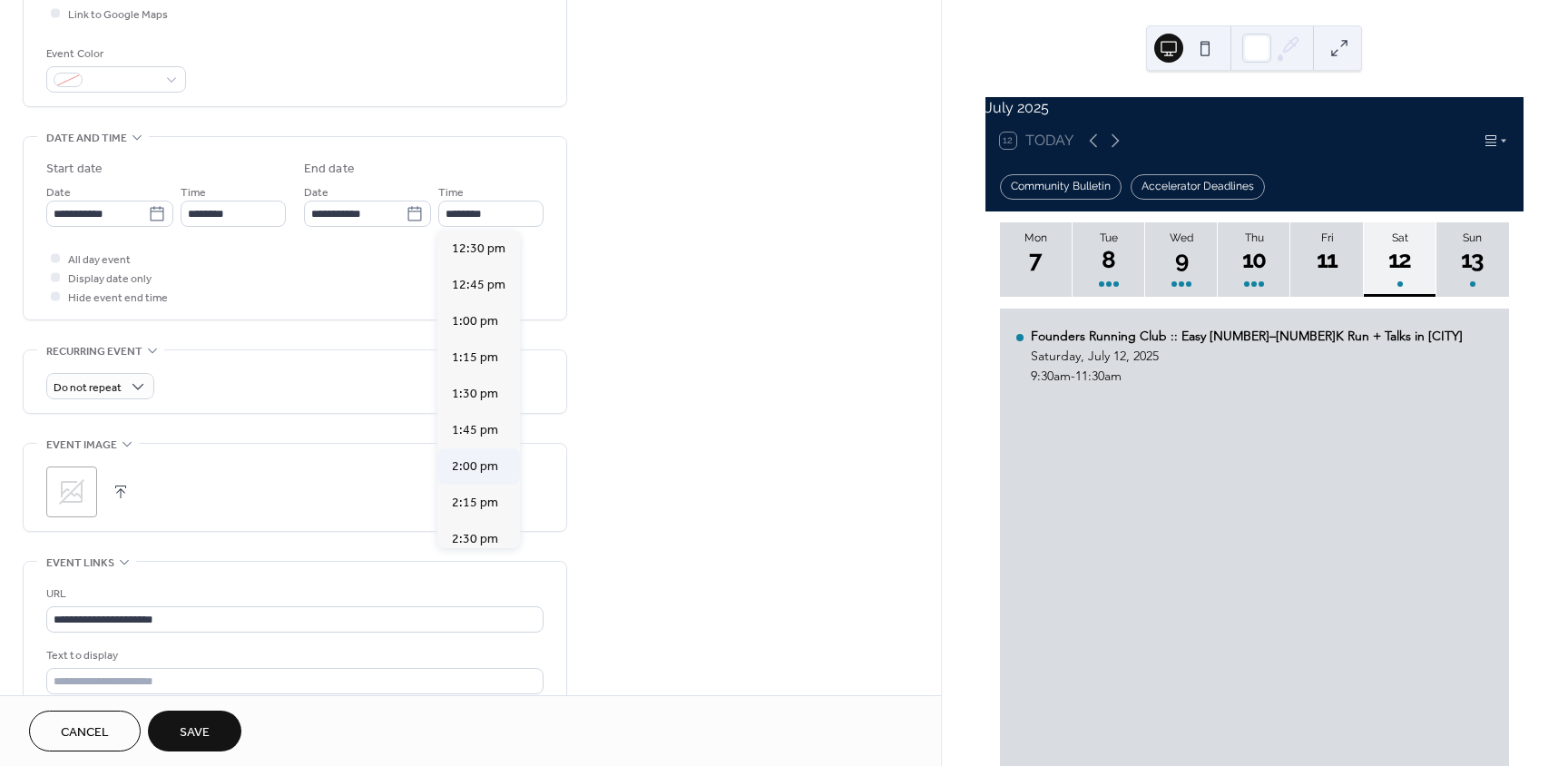 type on "*******" 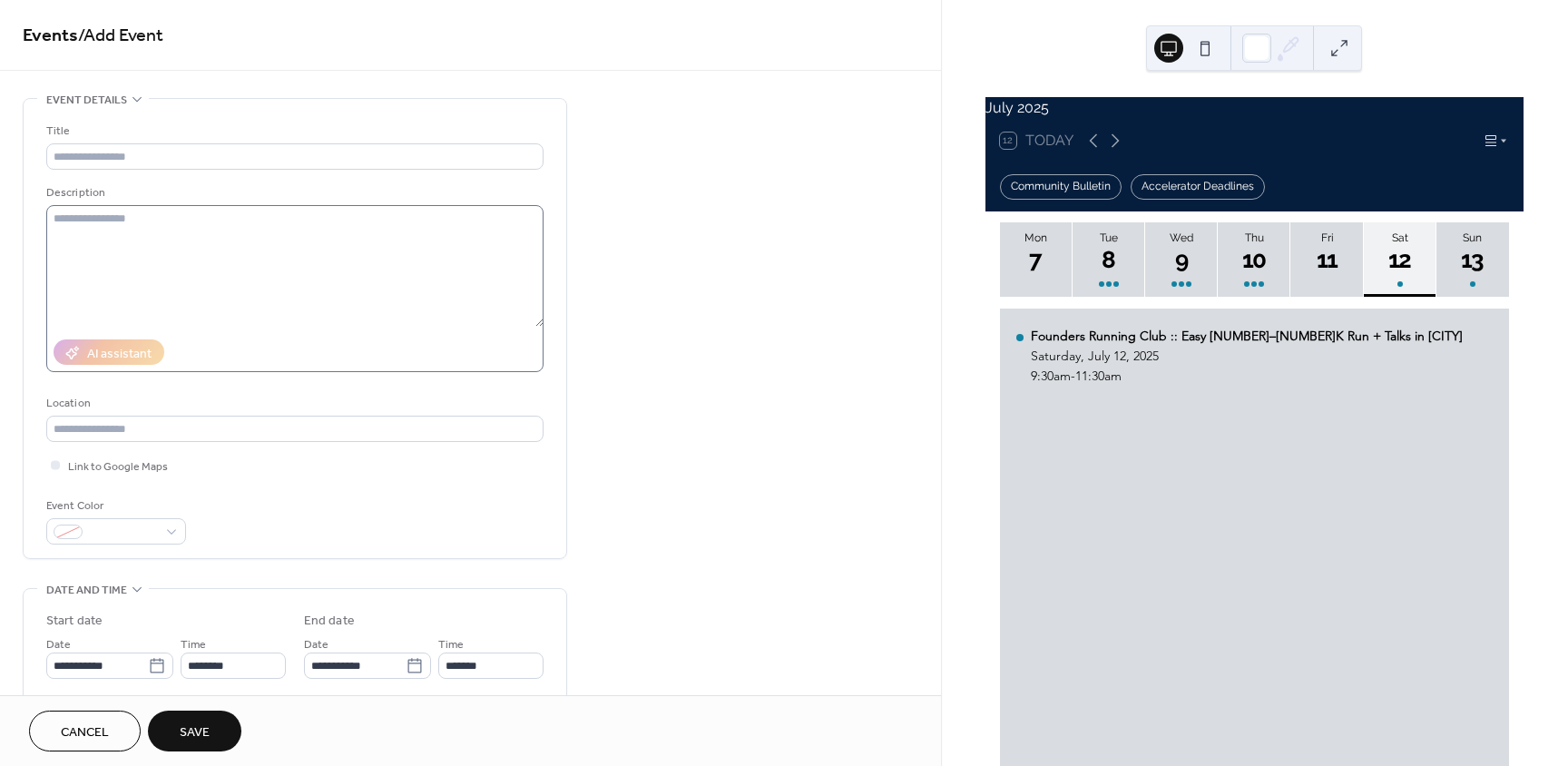 scroll, scrollTop: 0, scrollLeft: 0, axis: both 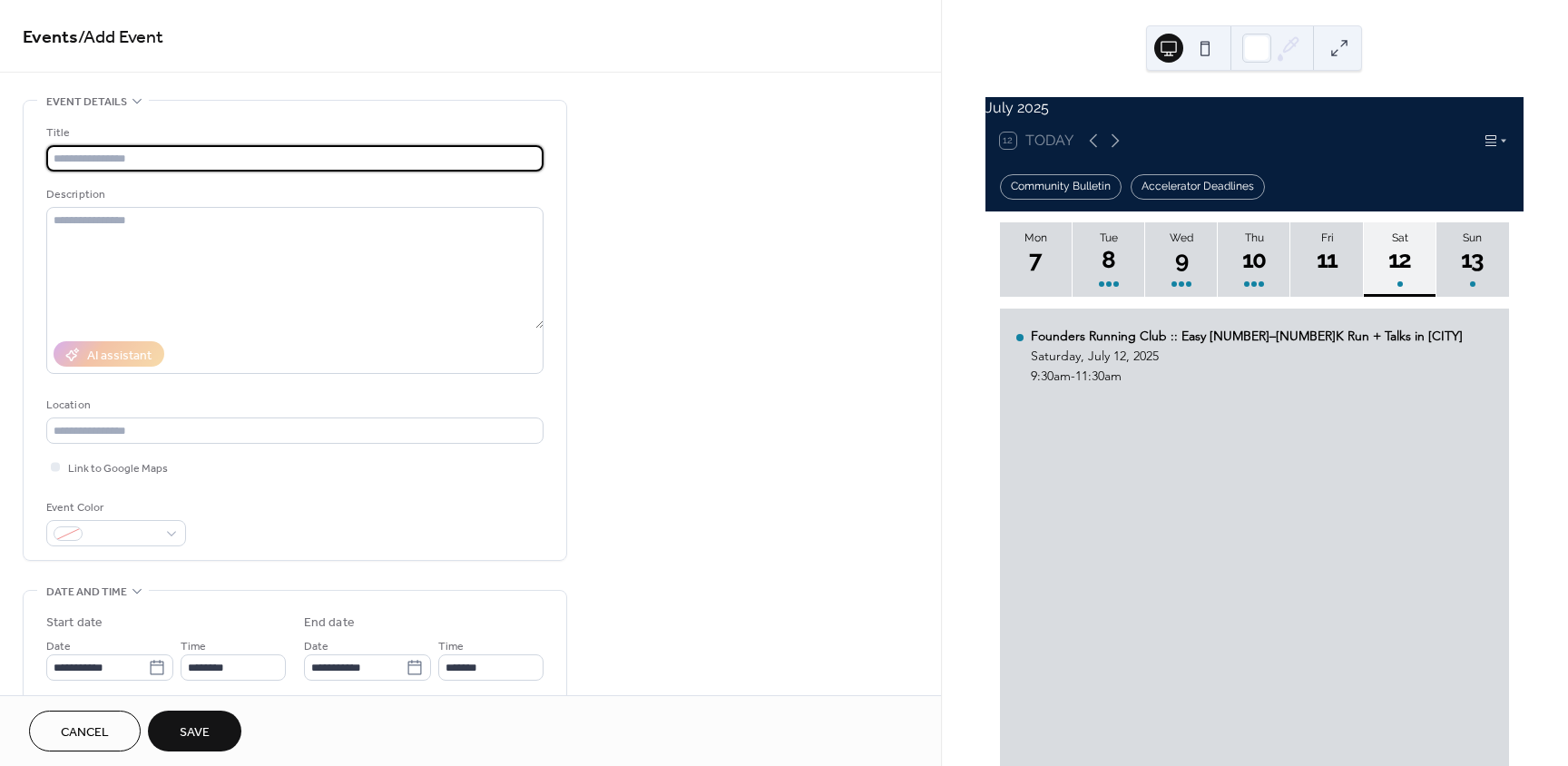 click at bounding box center (295, 158) 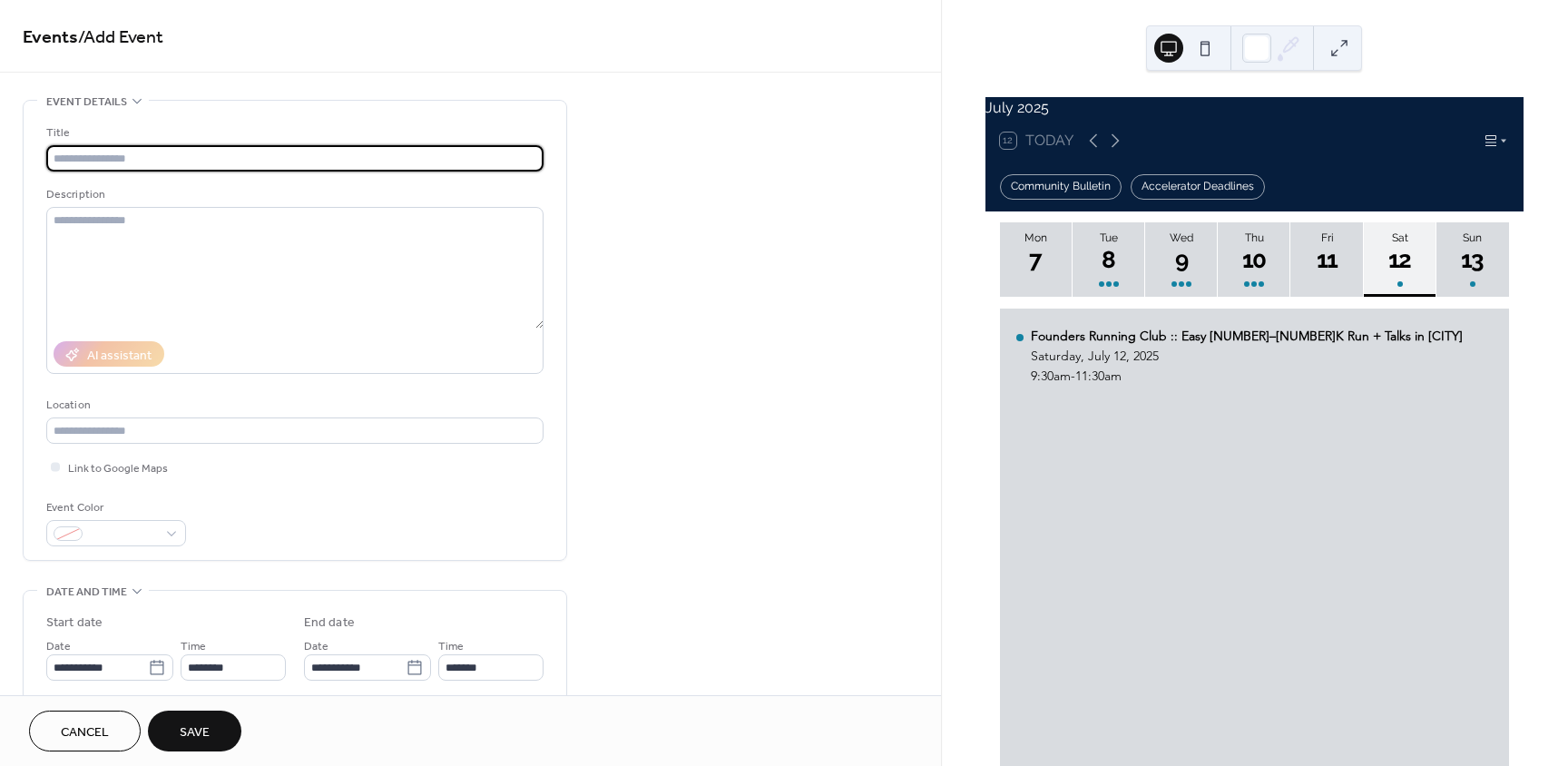 paste on "**********" 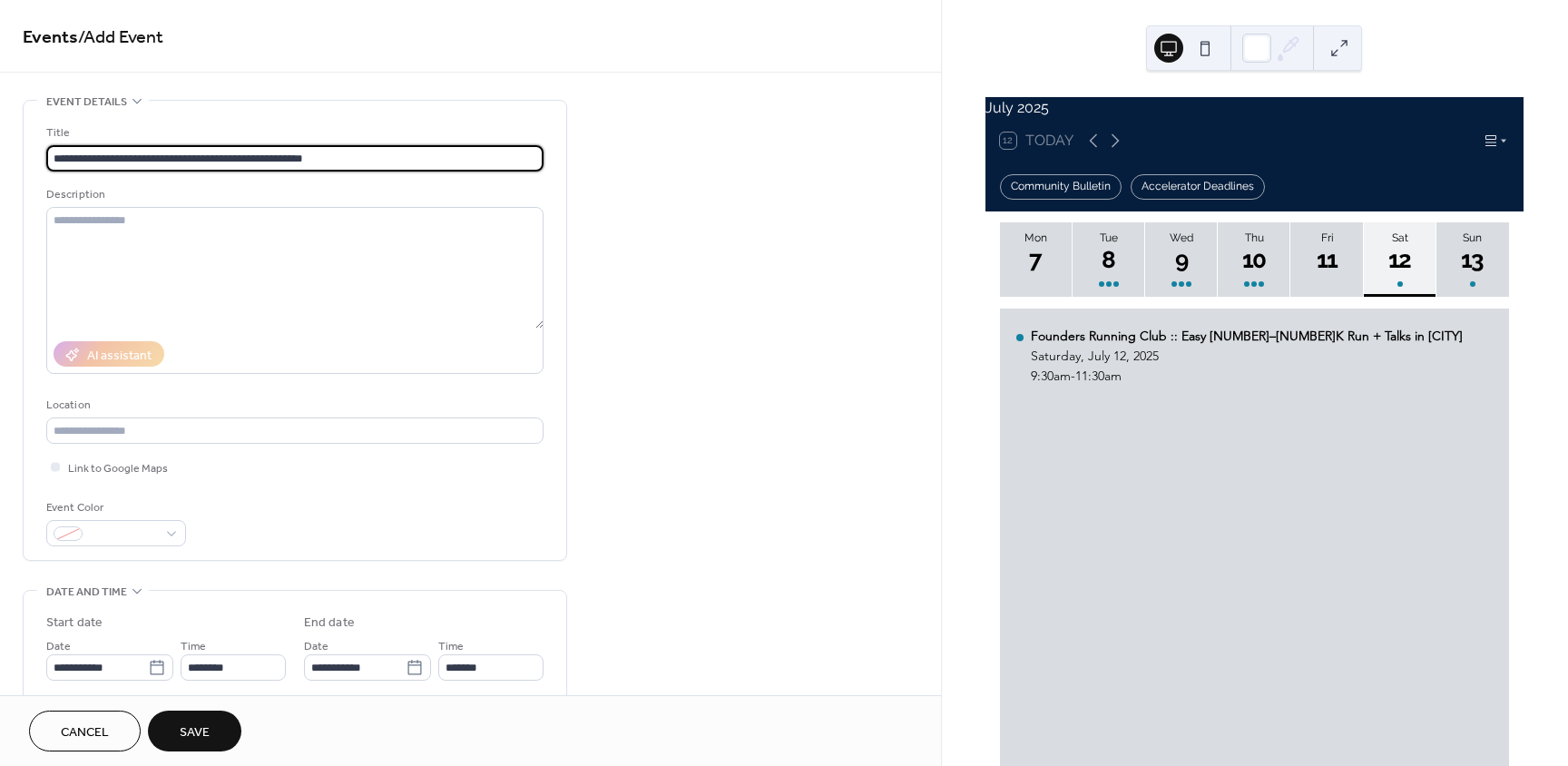 type on "**********" 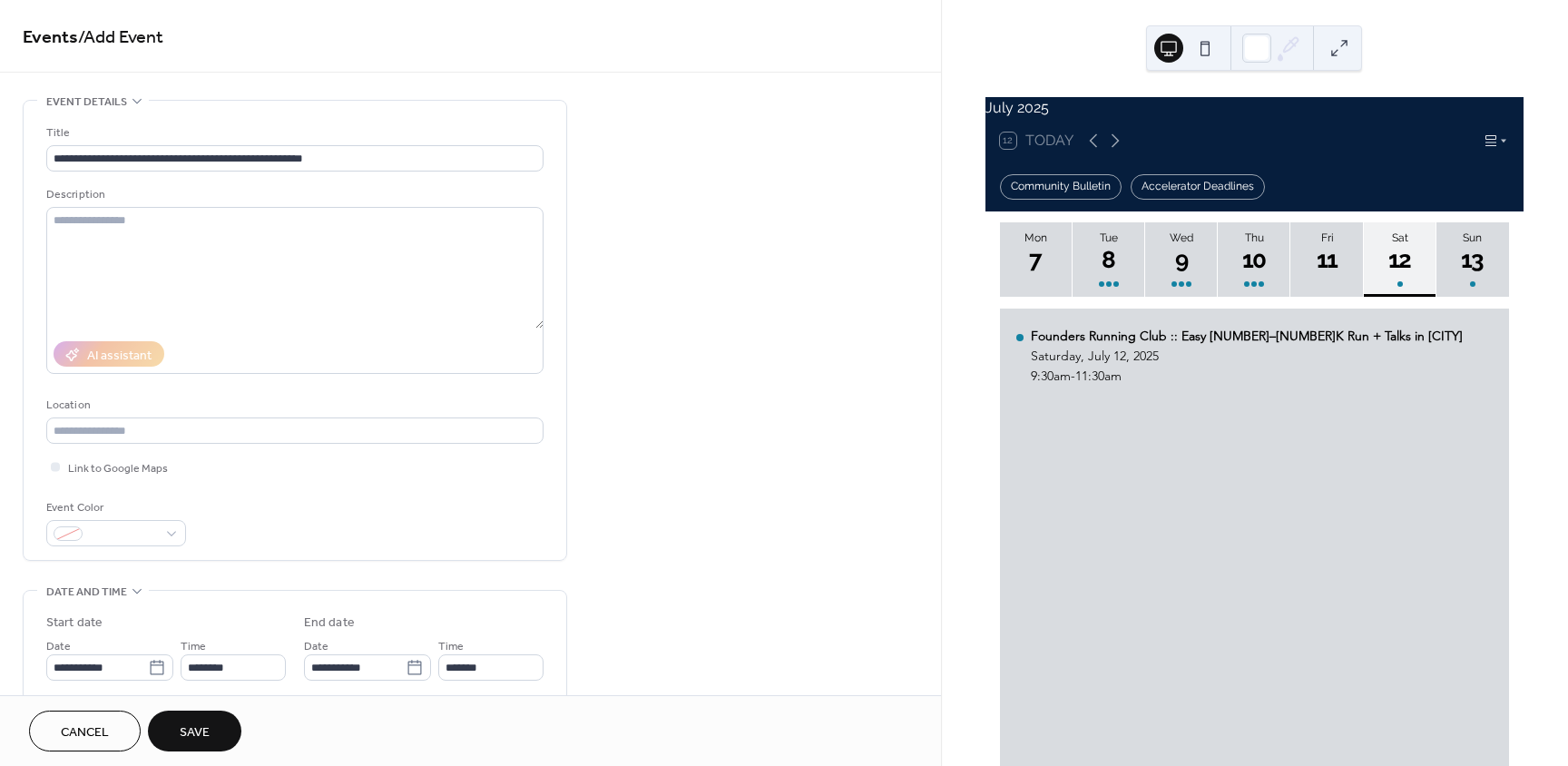 click on "Save" at bounding box center (194, 732) 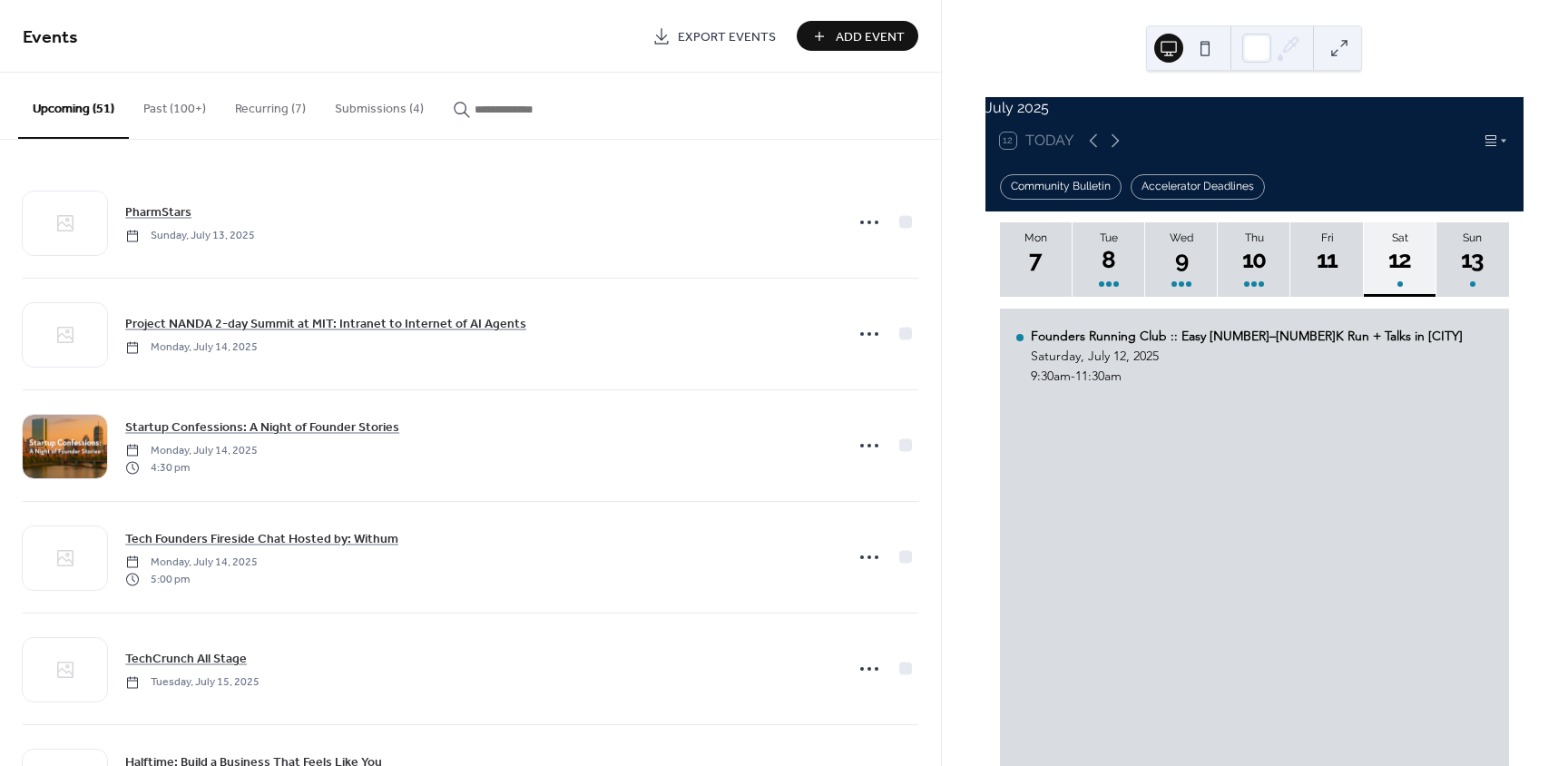 click on "Add Event" at bounding box center [870, 37] 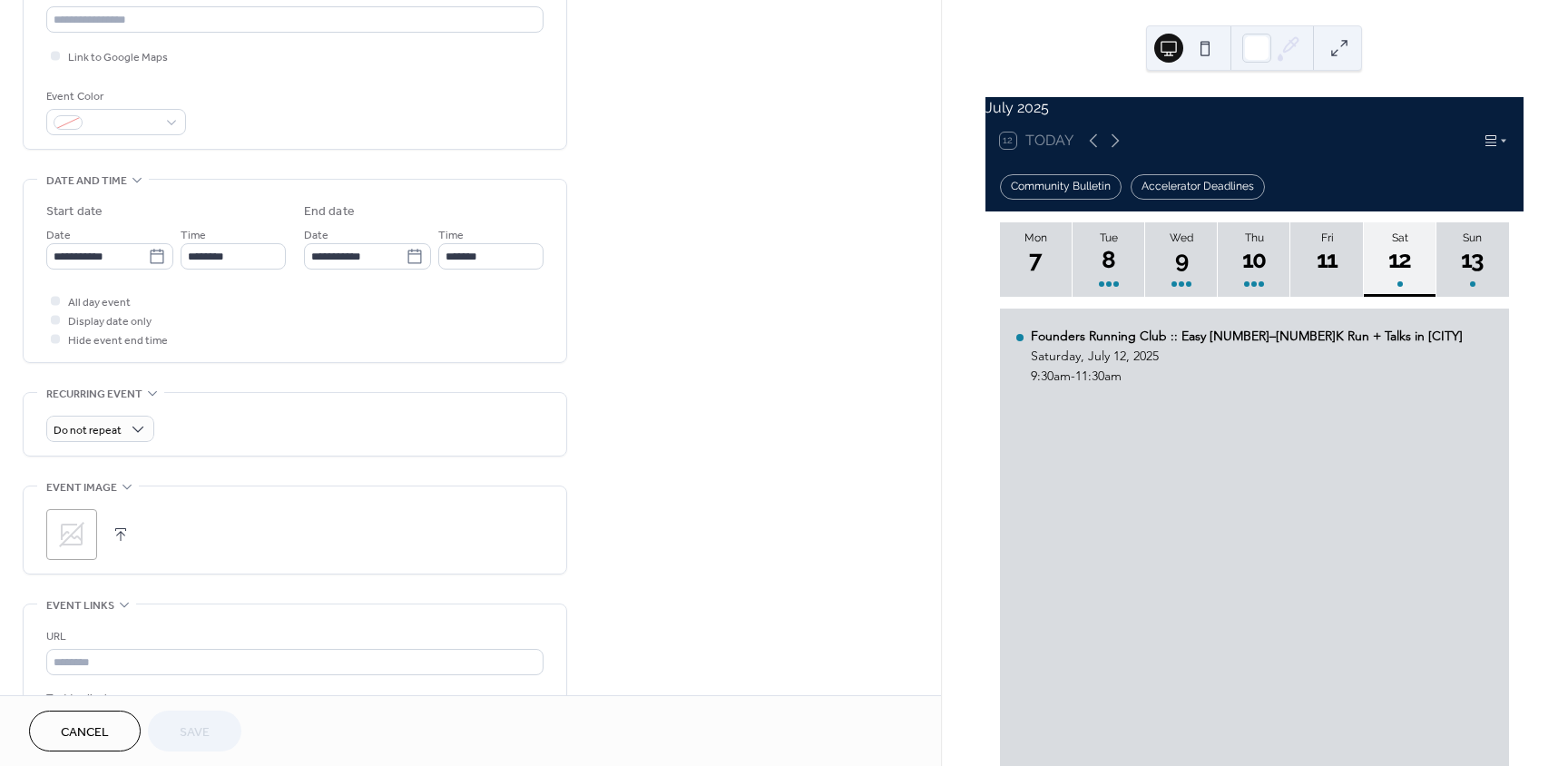 scroll, scrollTop: 545, scrollLeft: 0, axis: vertical 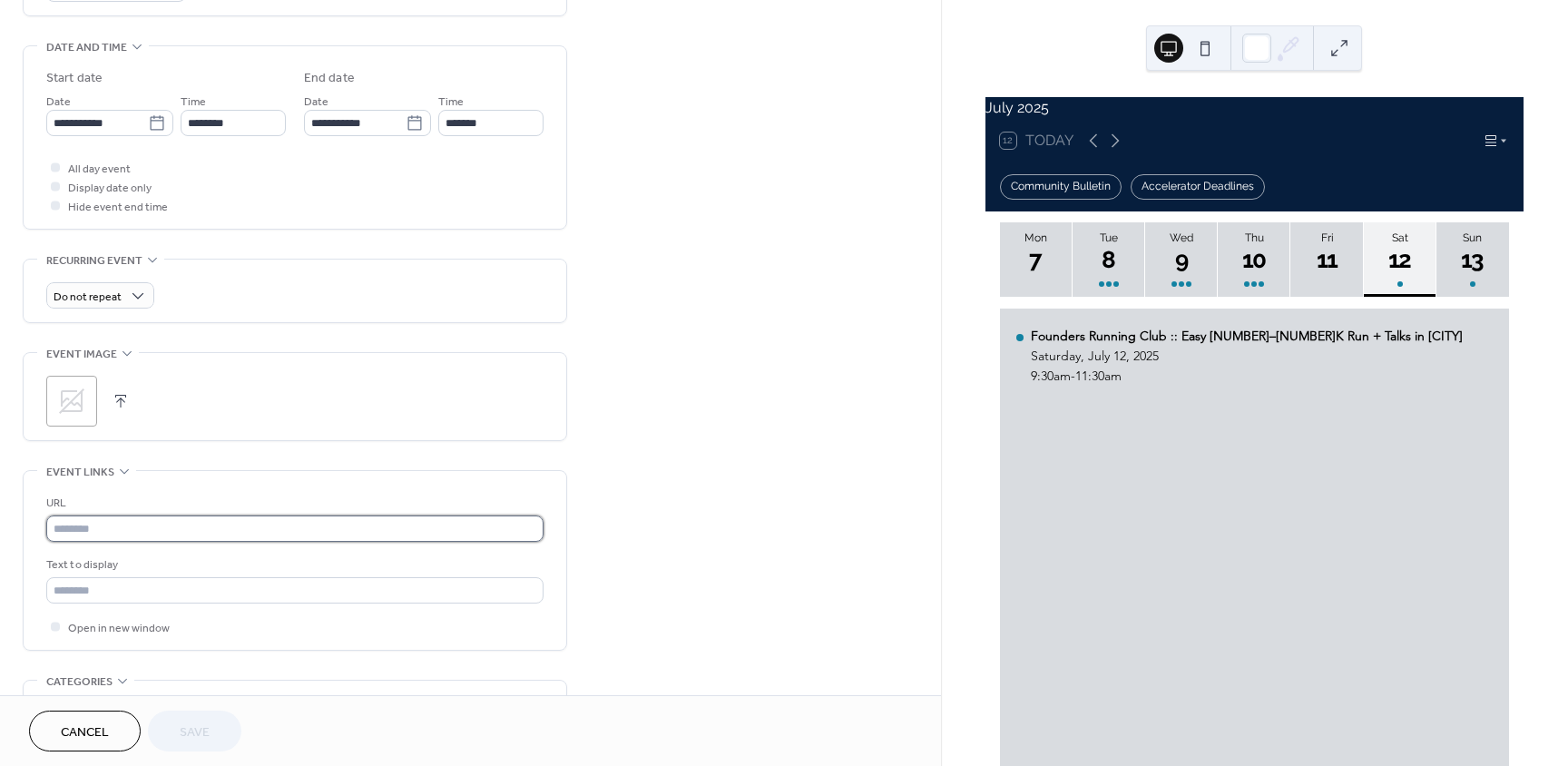 click at bounding box center (295, 528) 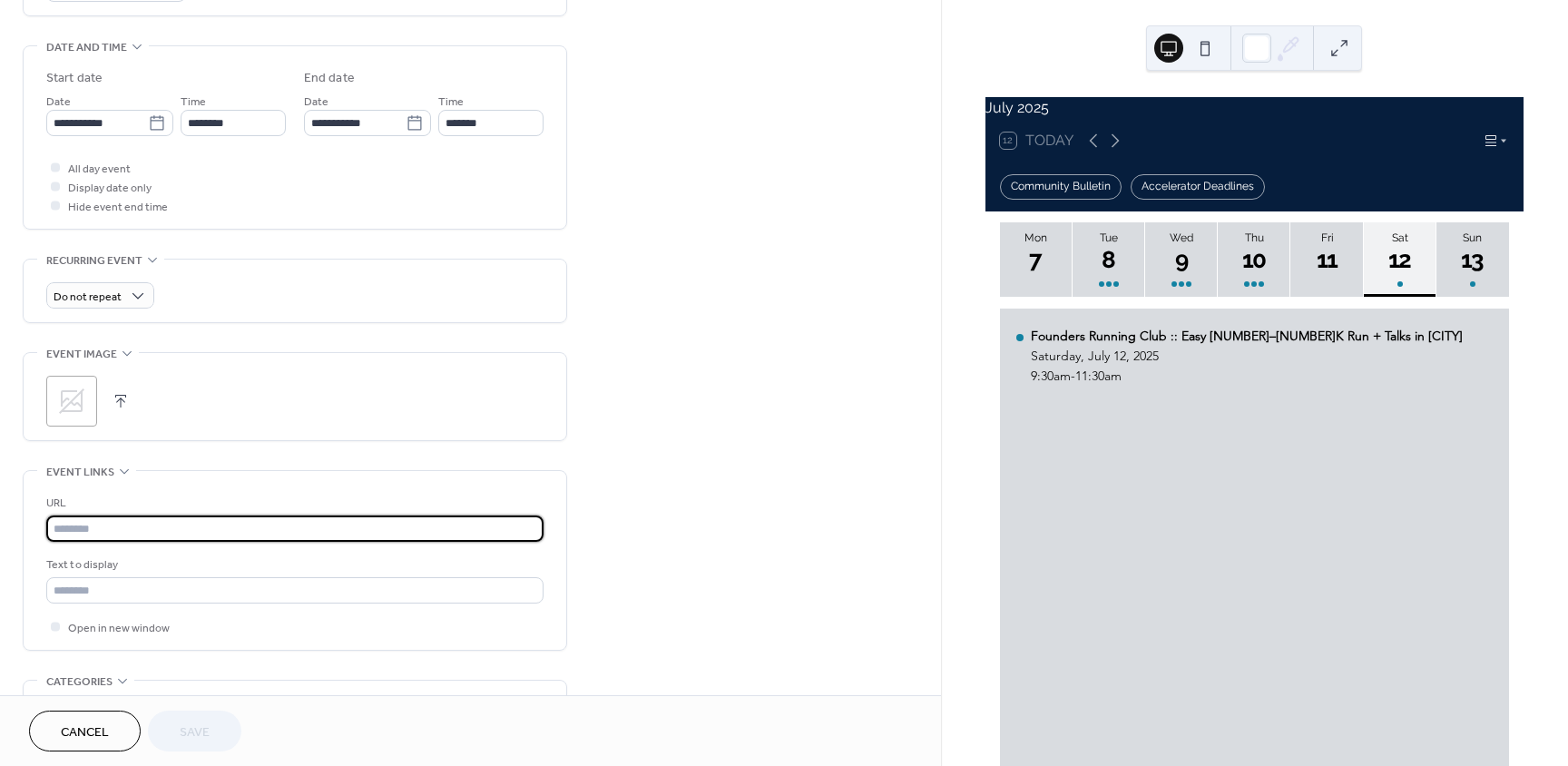 paste on "**********" 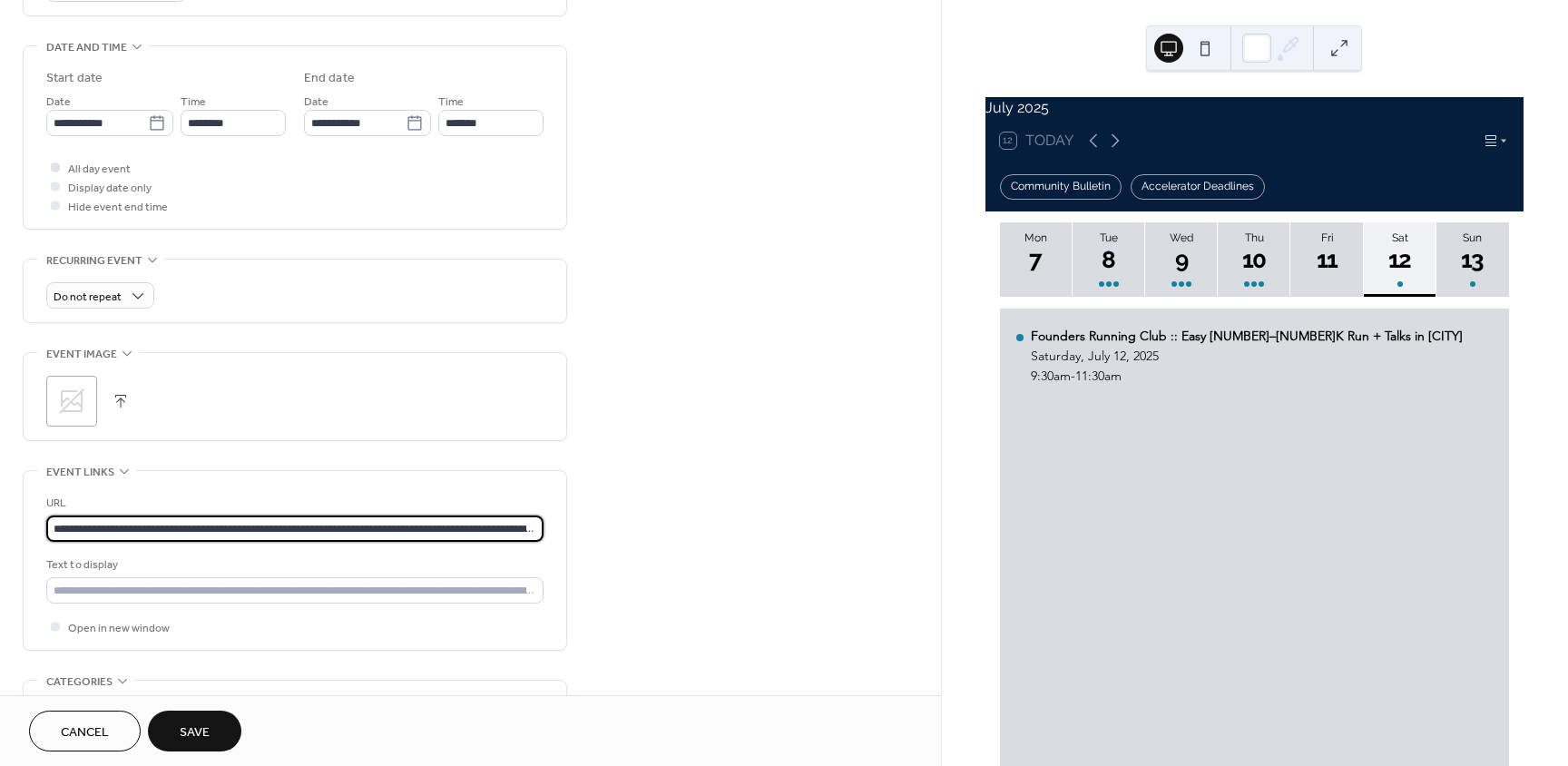 scroll, scrollTop: 0, scrollLeft: 87, axis: horizontal 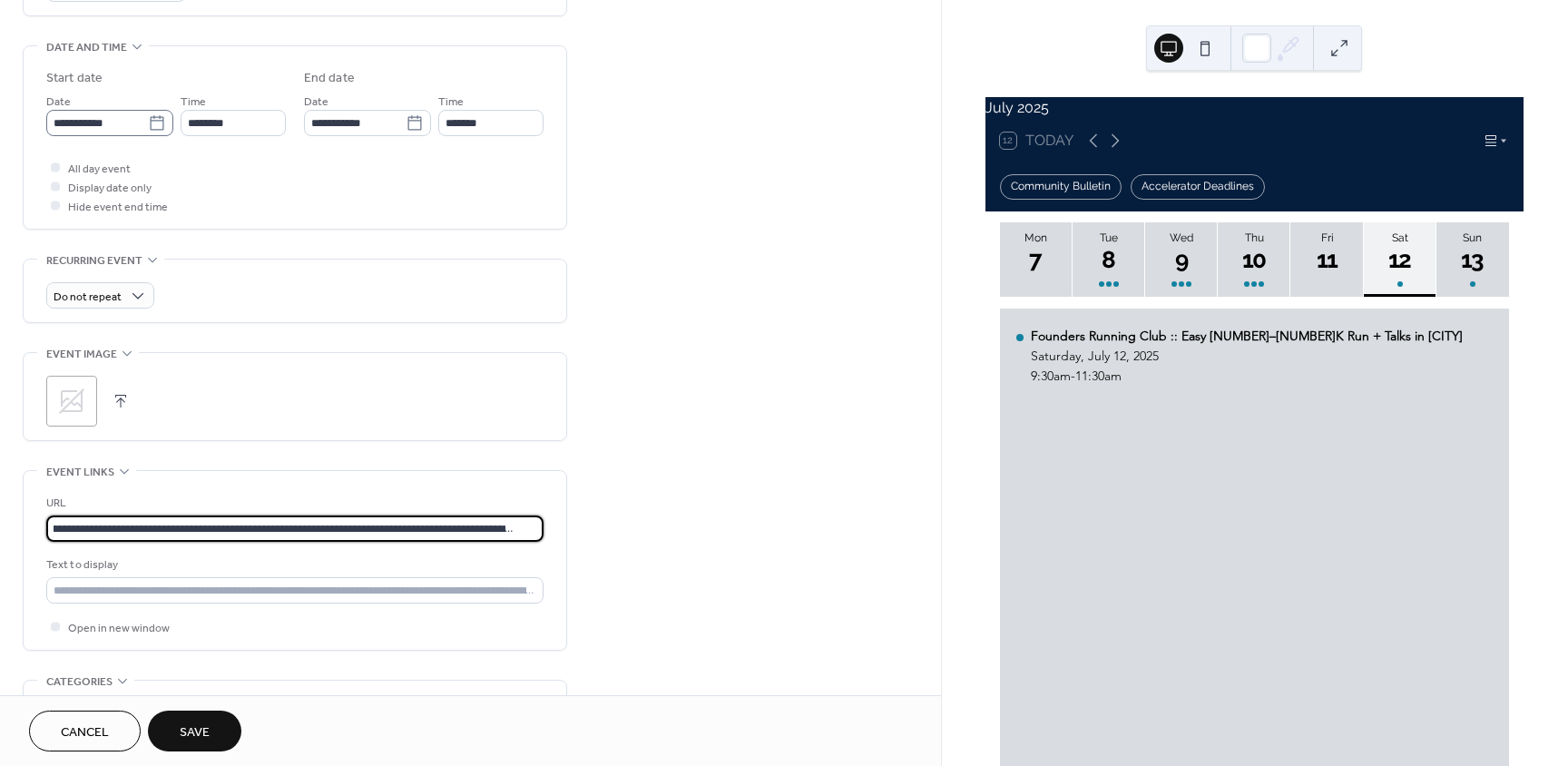 type on "**********" 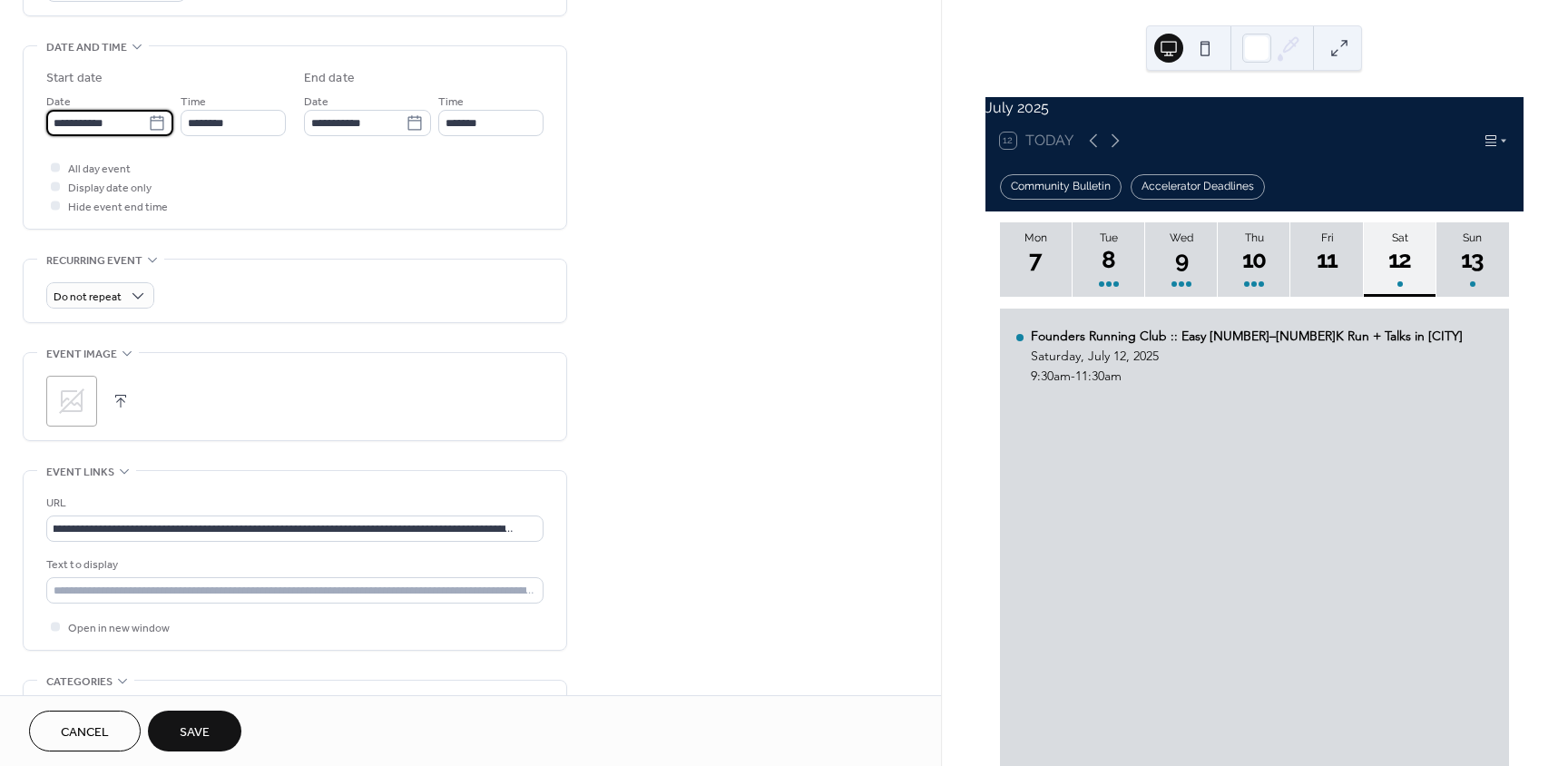 click on "**********" at bounding box center (97, 123) 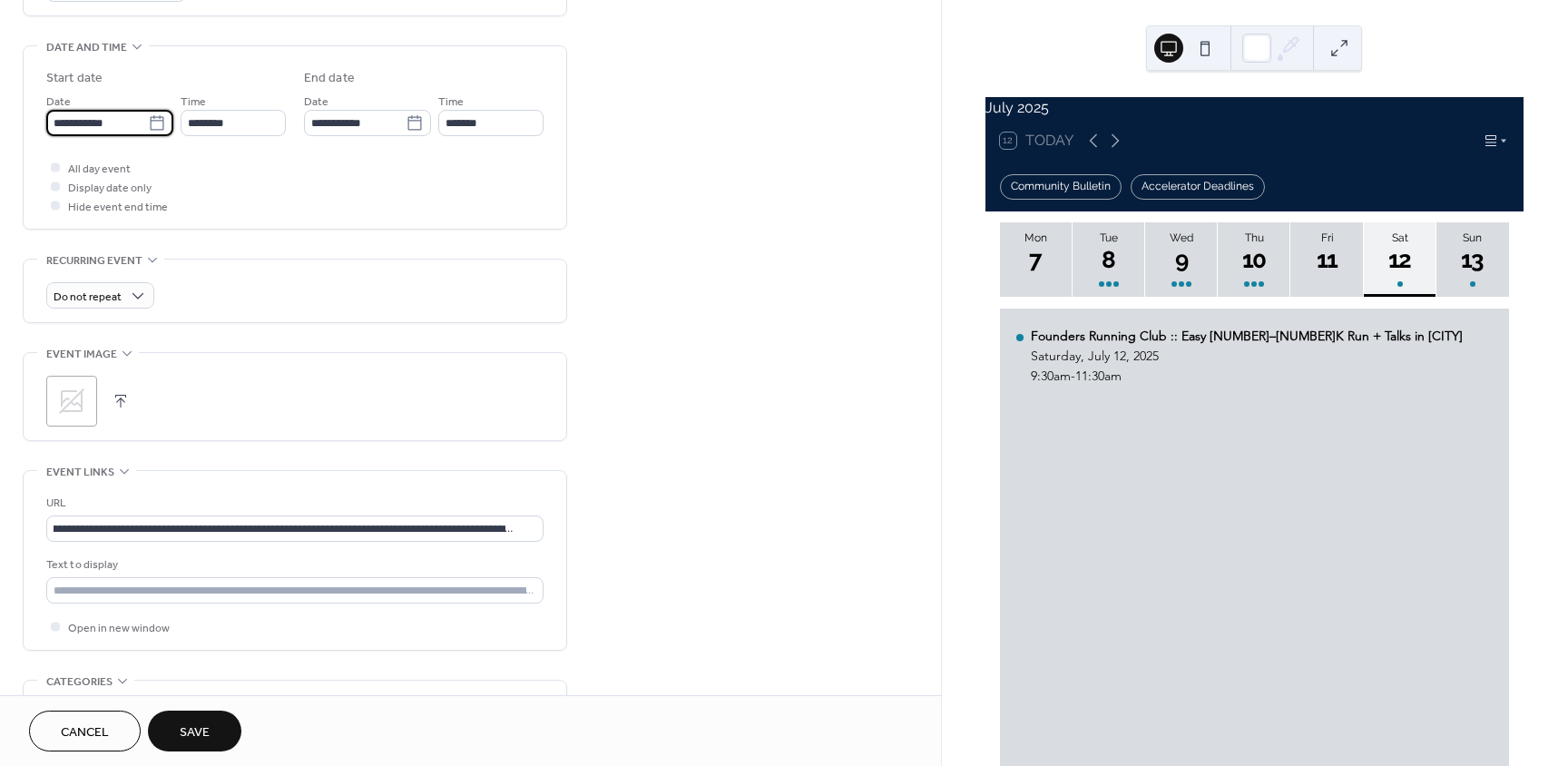 scroll, scrollTop: 0, scrollLeft: 0, axis: both 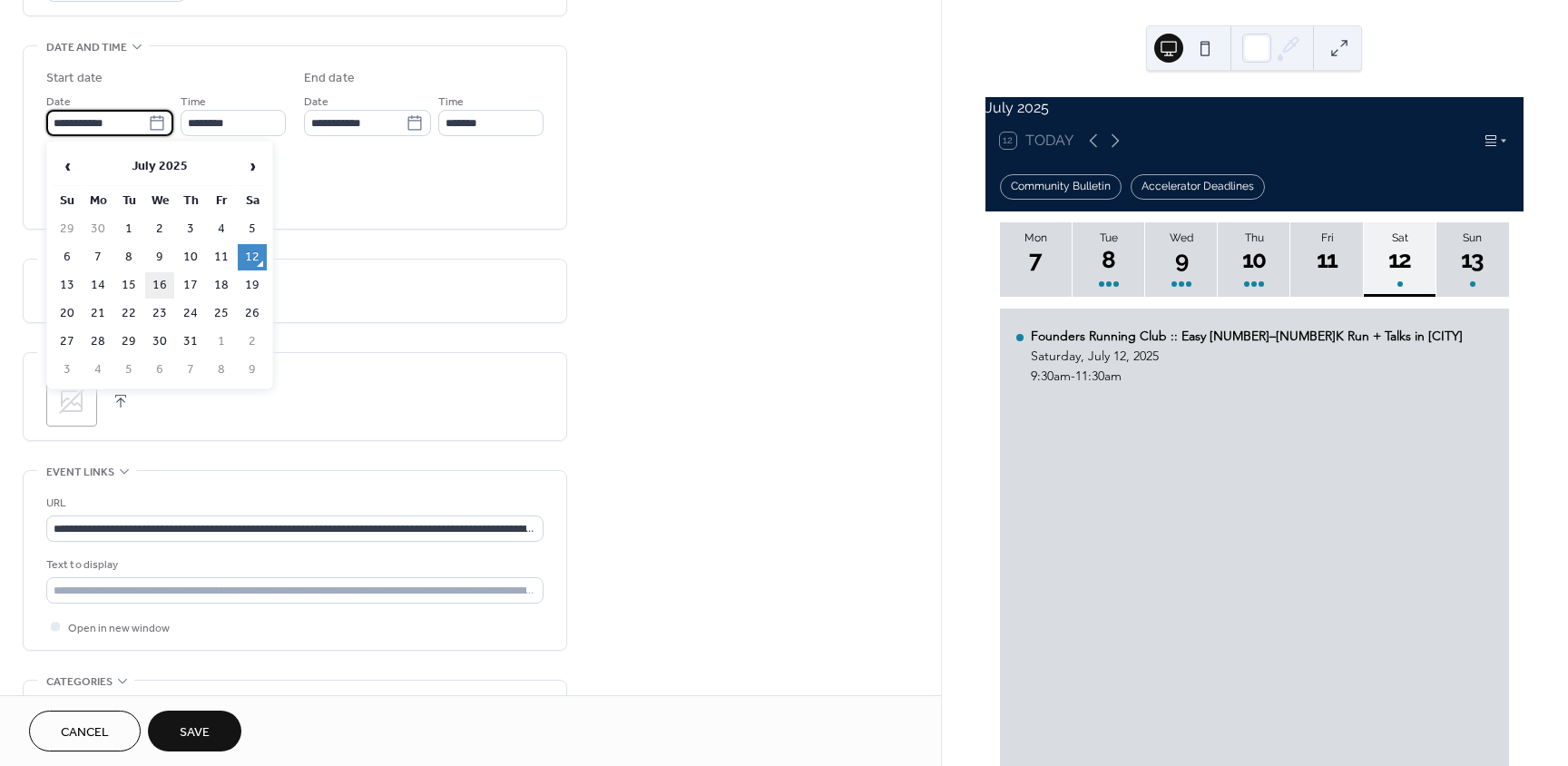 click on "16" at bounding box center (160, 285) 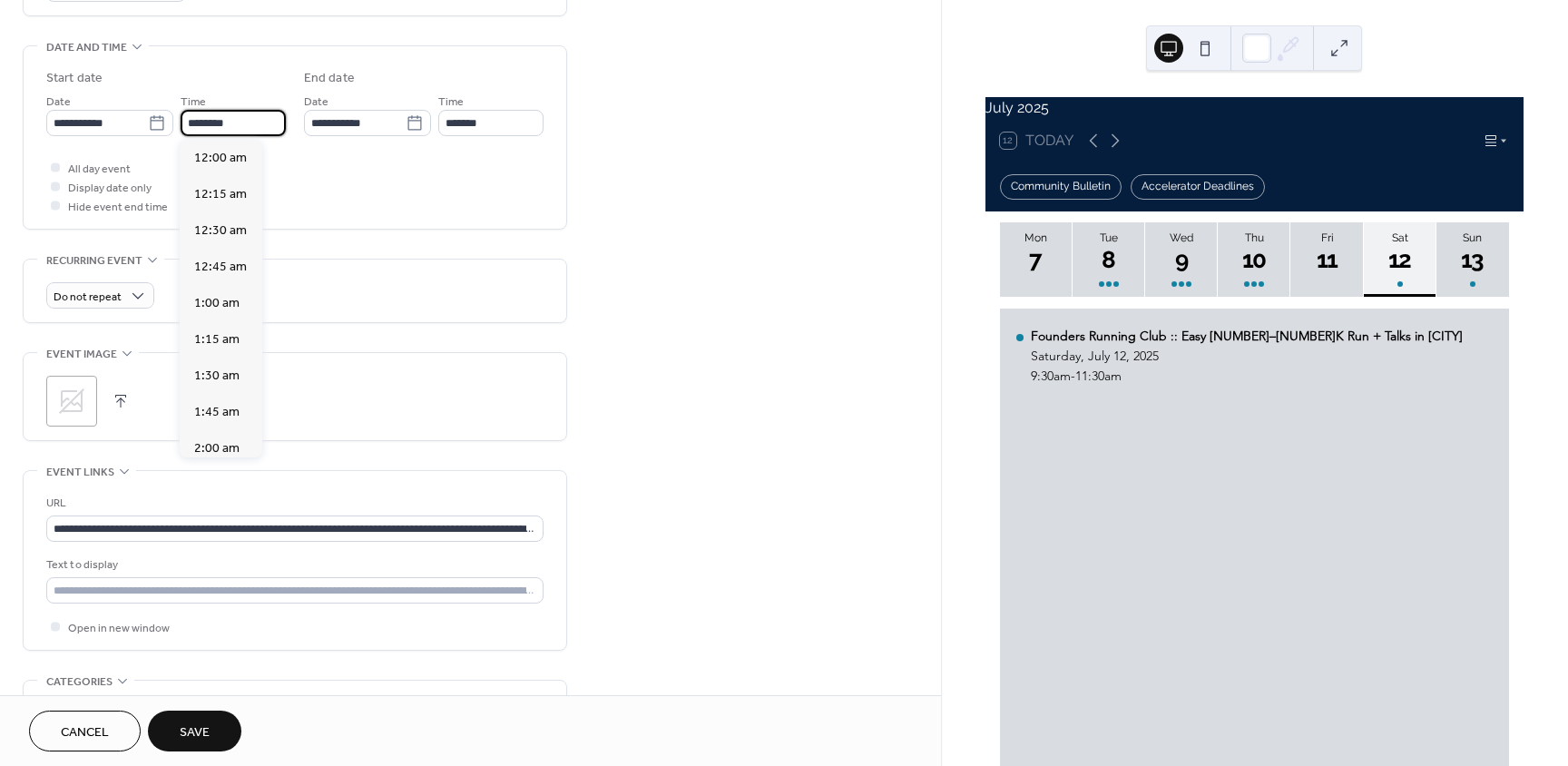 click on "********" at bounding box center (233, 123) 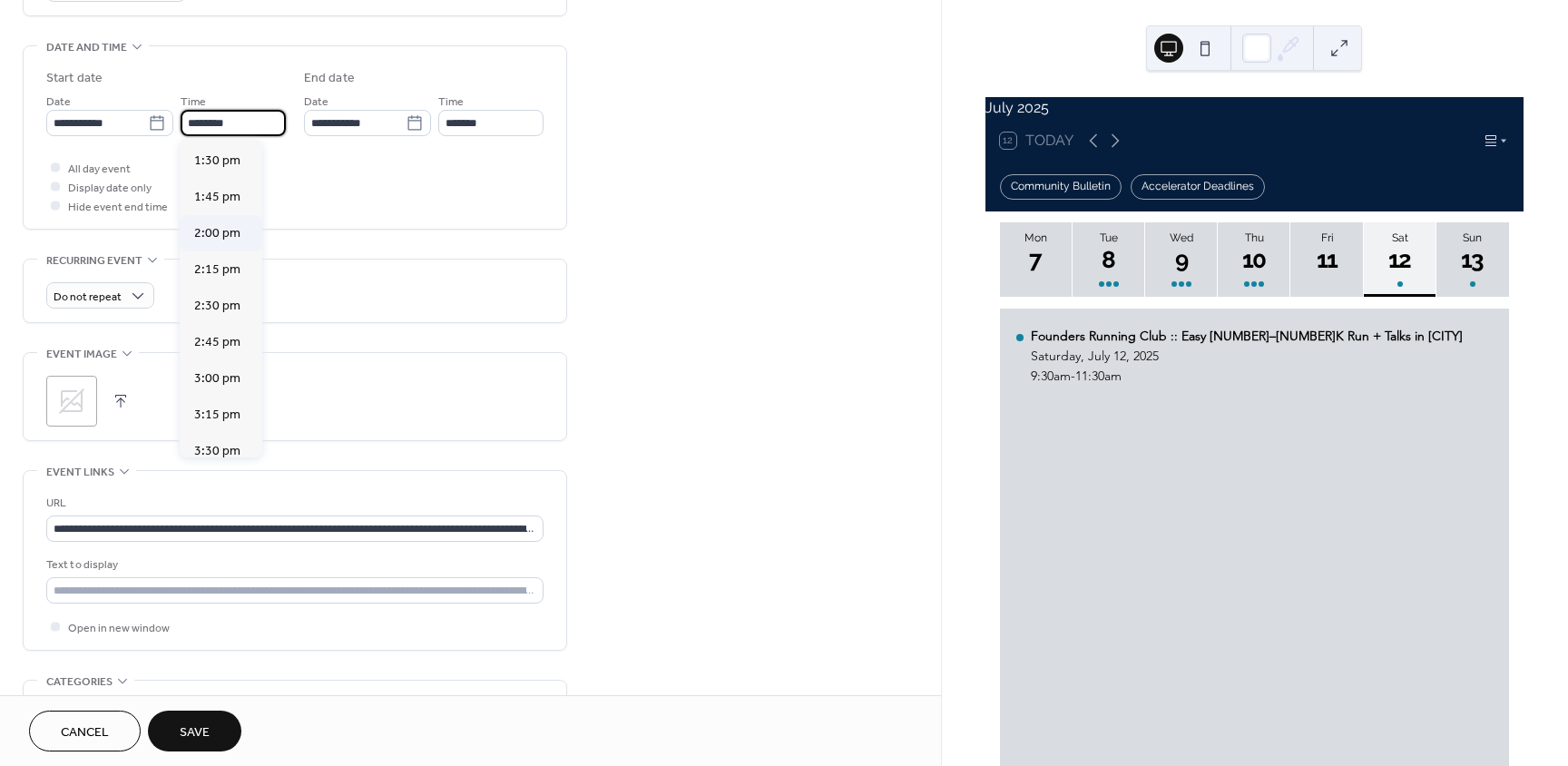 scroll, scrollTop: 1968, scrollLeft: 0, axis: vertical 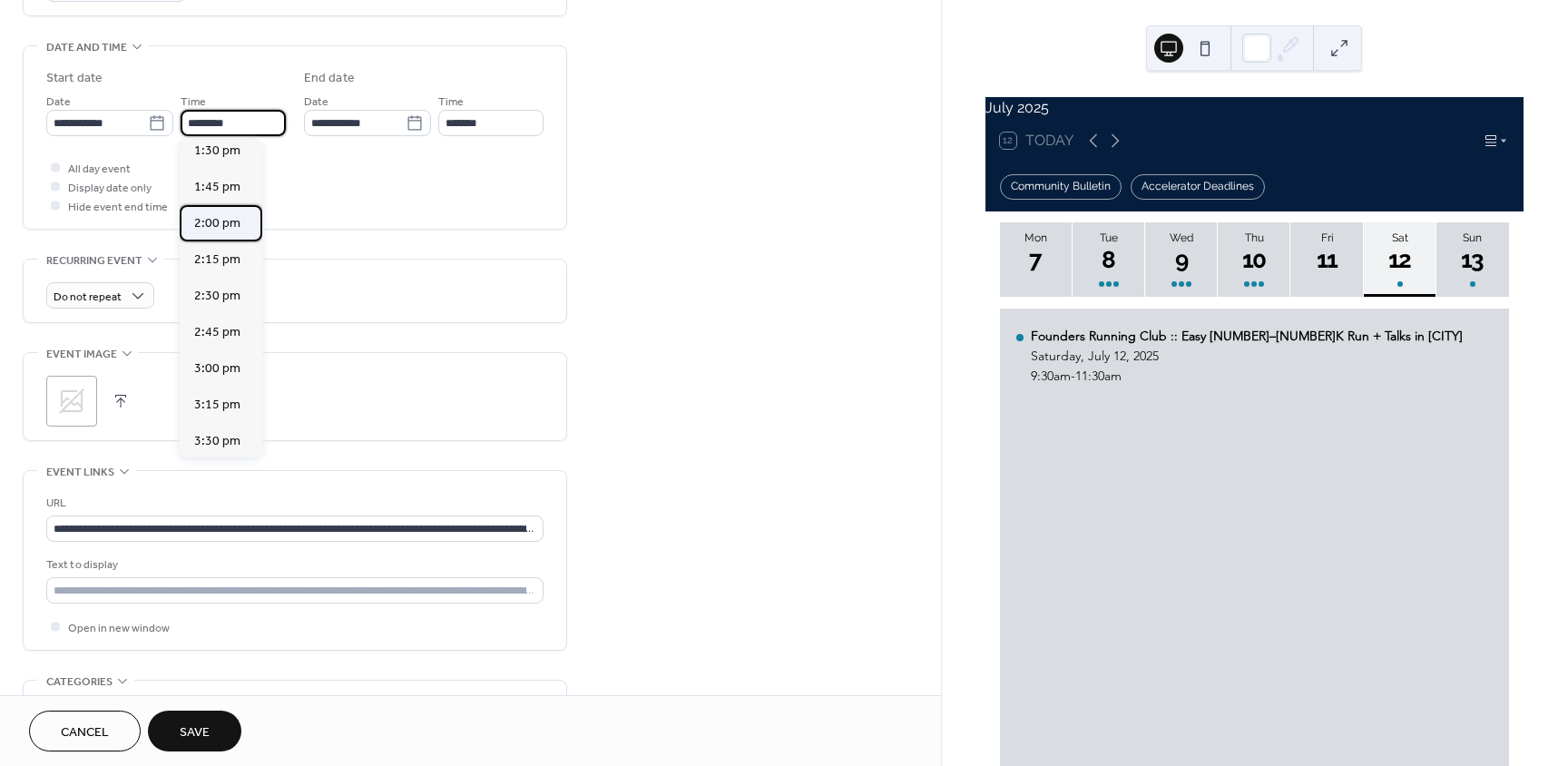 click on "2:00 pm" at bounding box center [220, 223] 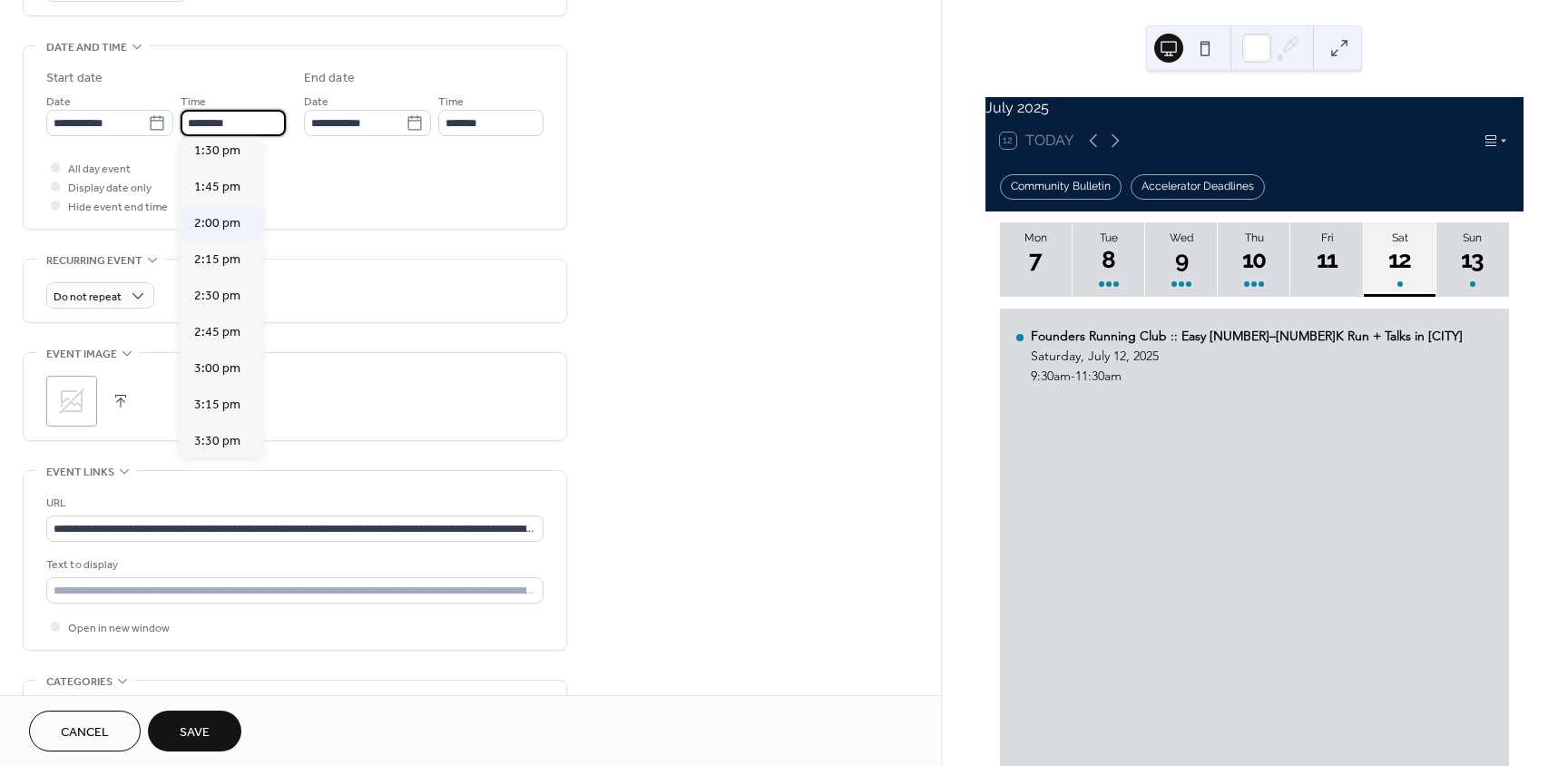 type on "*******" 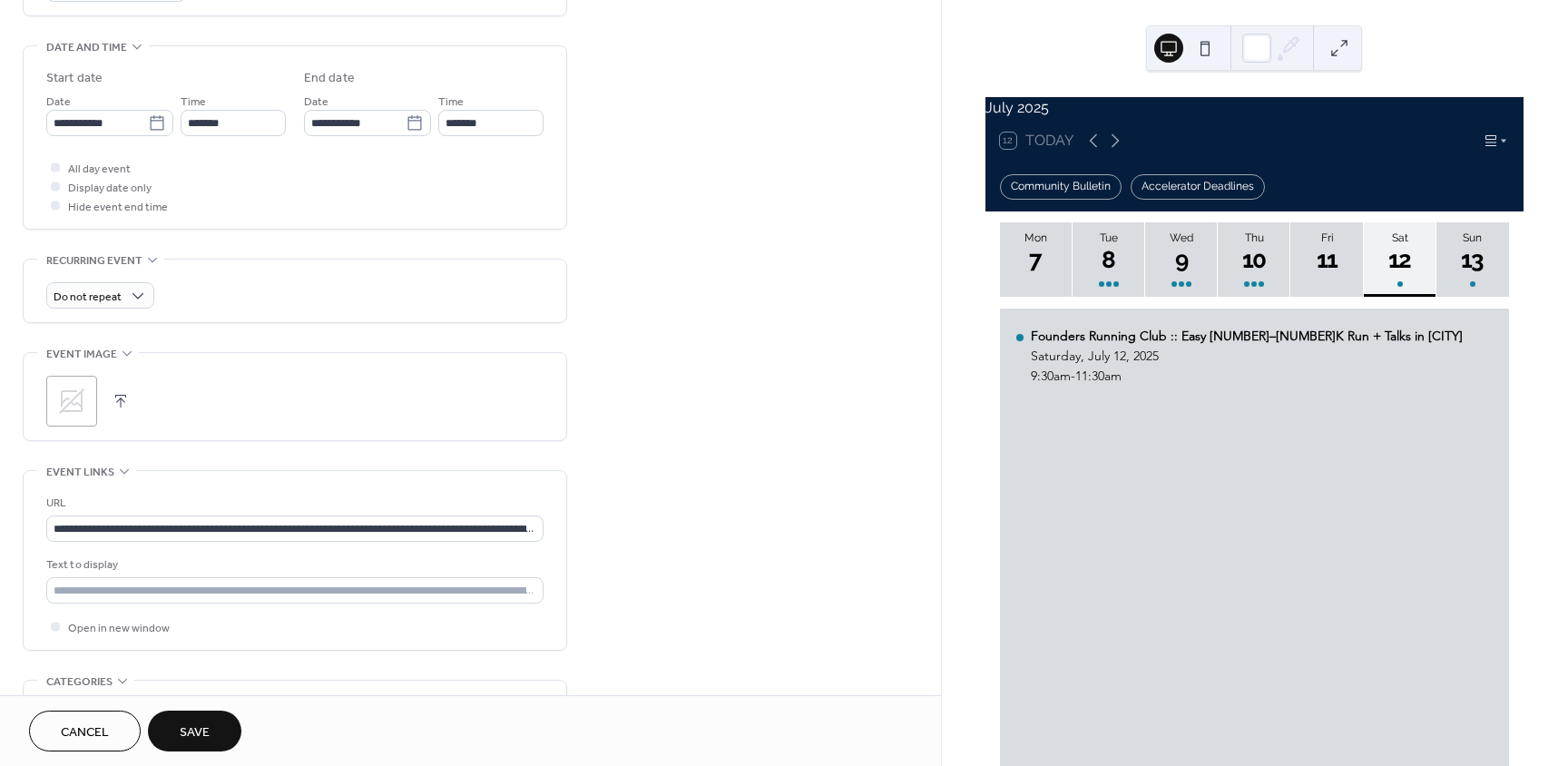 click on "**********" at bounding box center (295, 142) 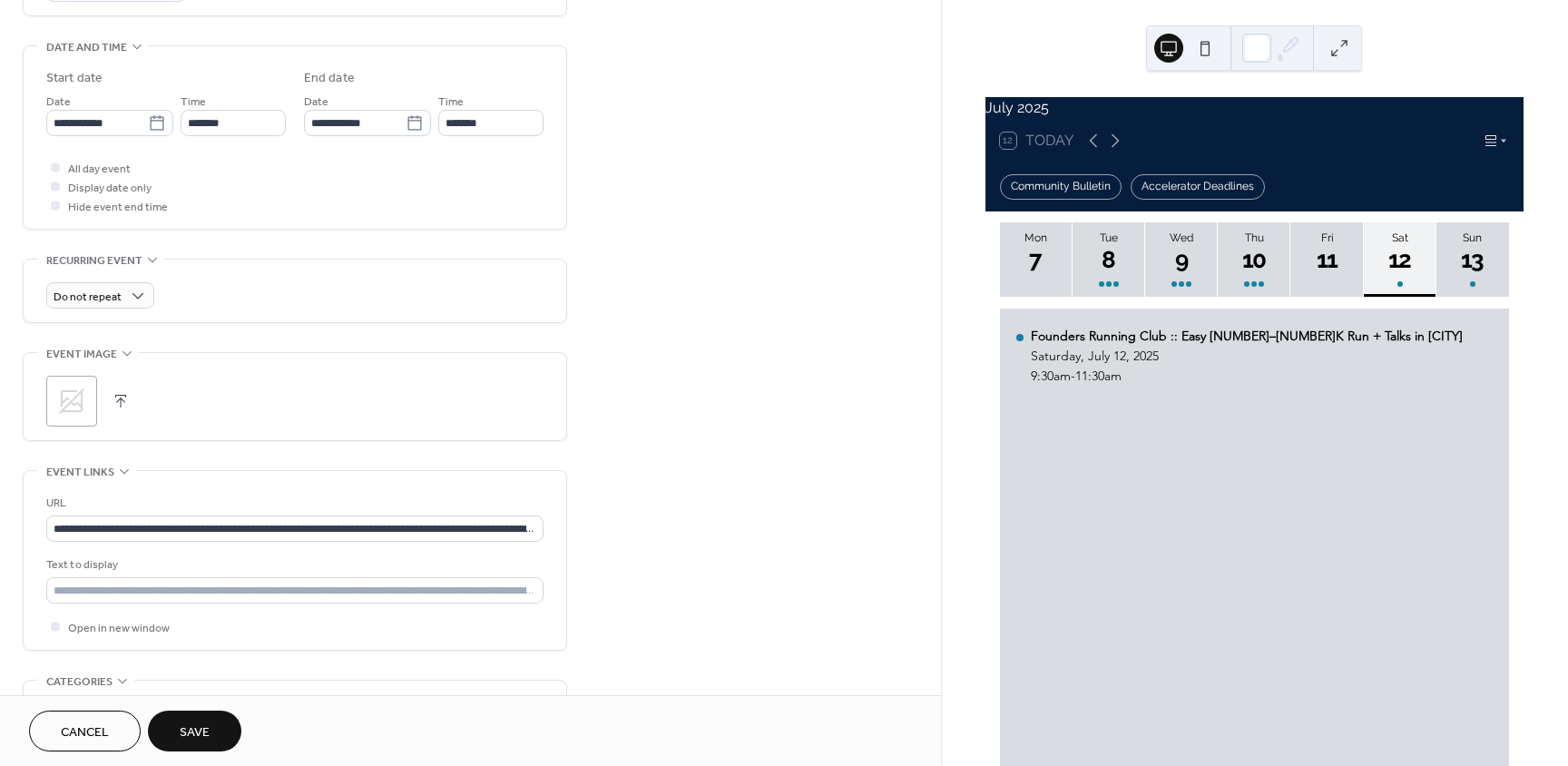 click on "**********" at bounding box center [470, 237] 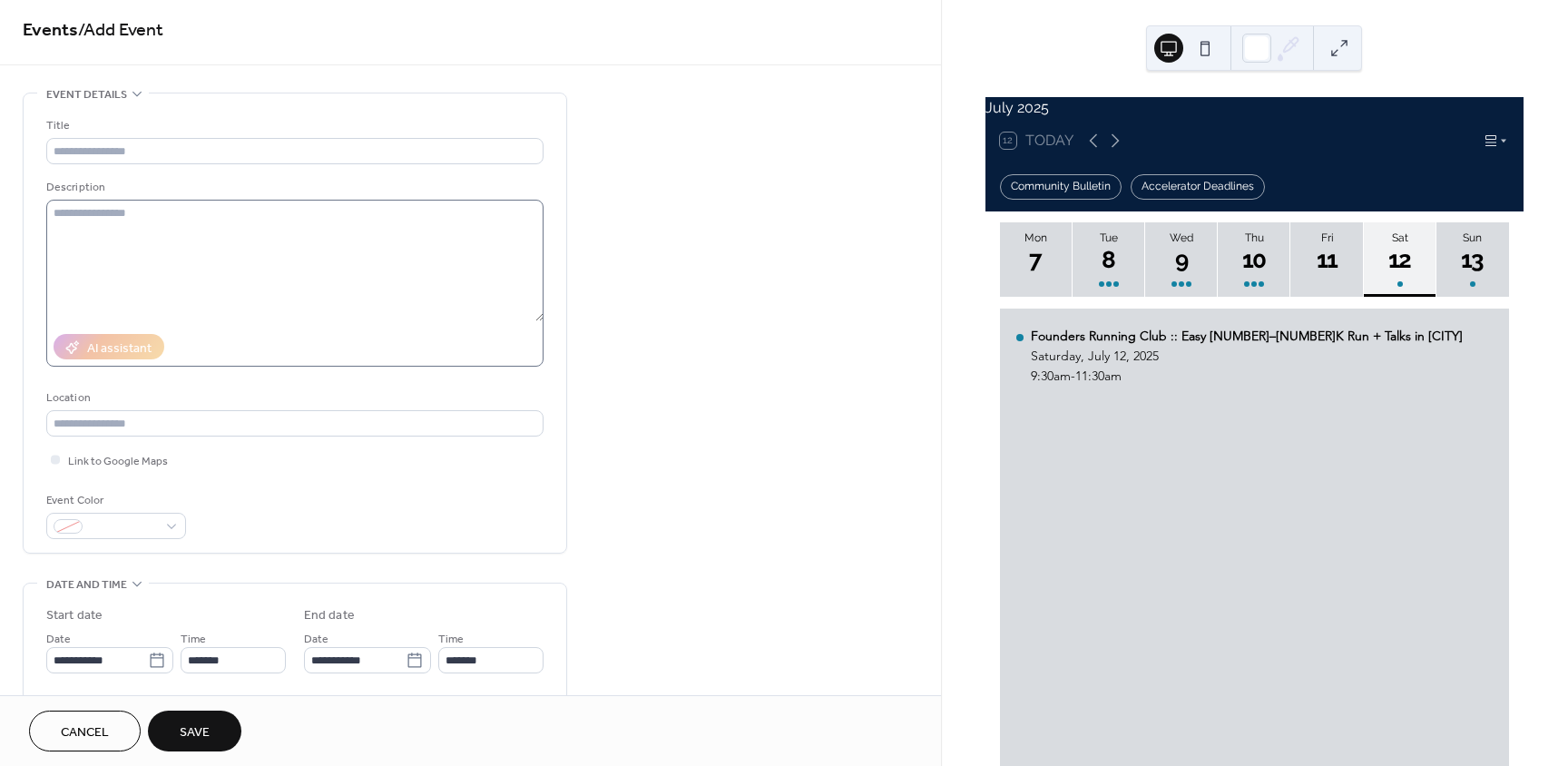 scroll, scrollTop: 0, scrollLeft: 0, axis: both 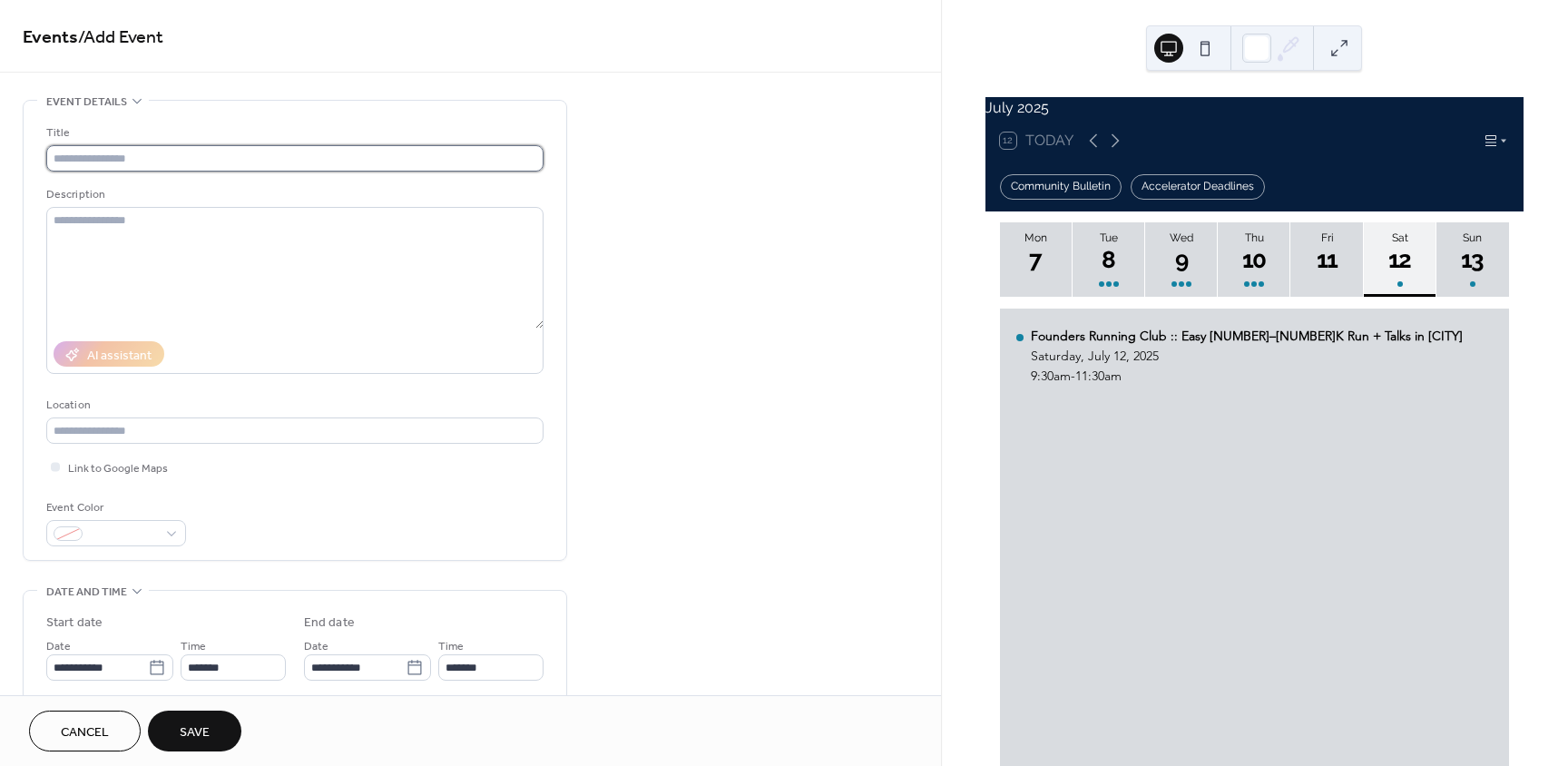 click at bounding box center (295, 158) 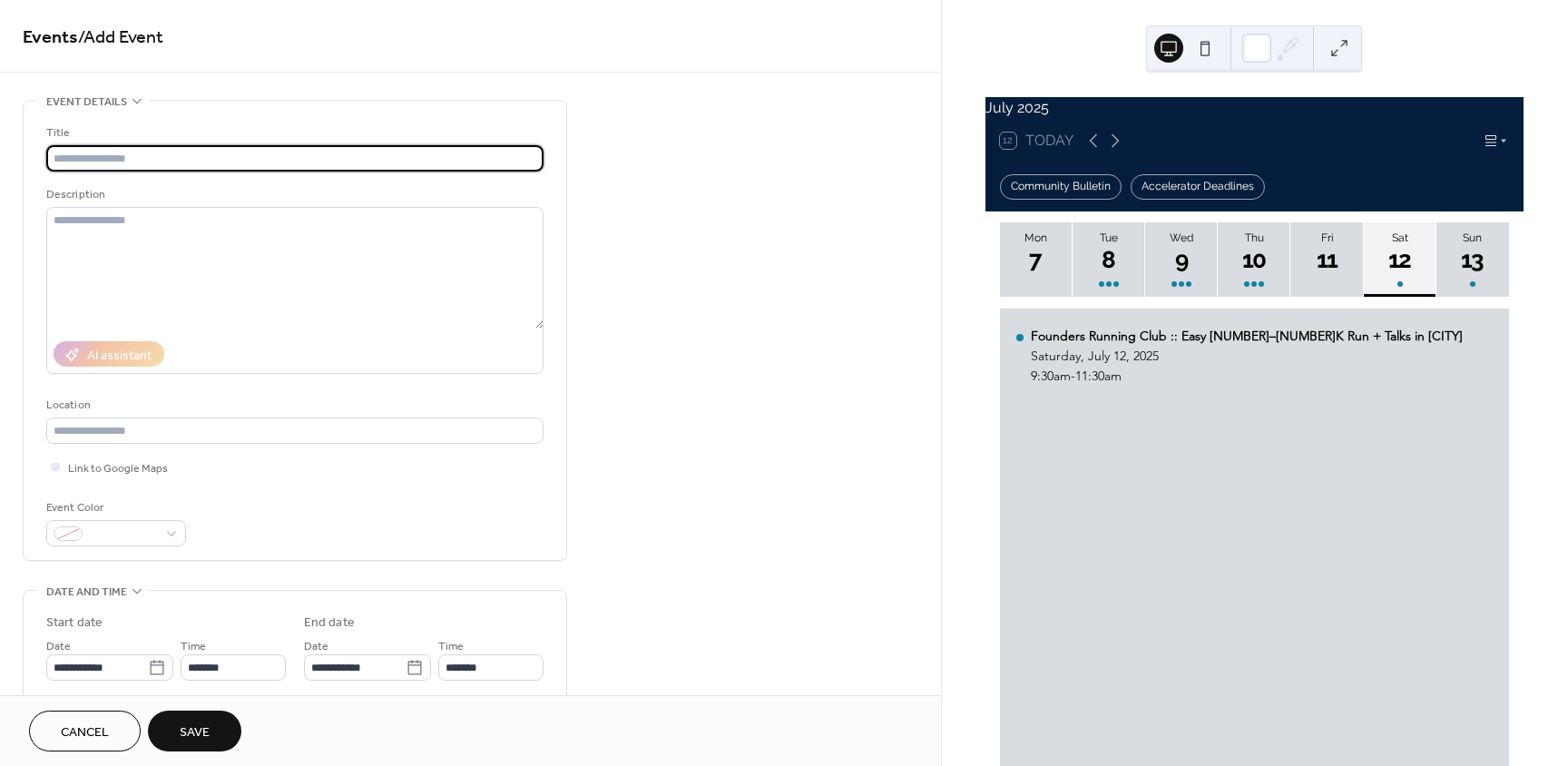 paste on "**********" 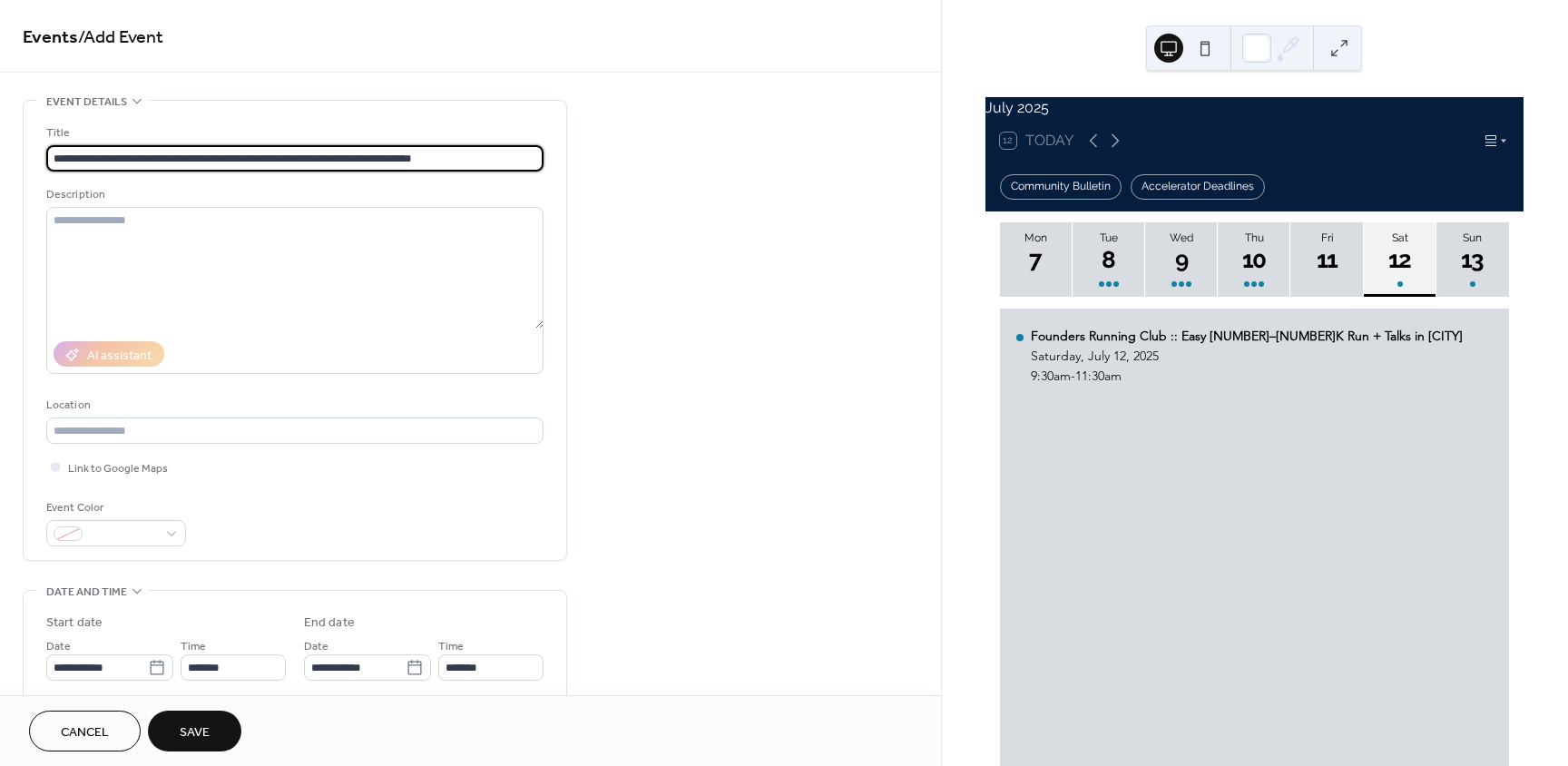 type on "**********" 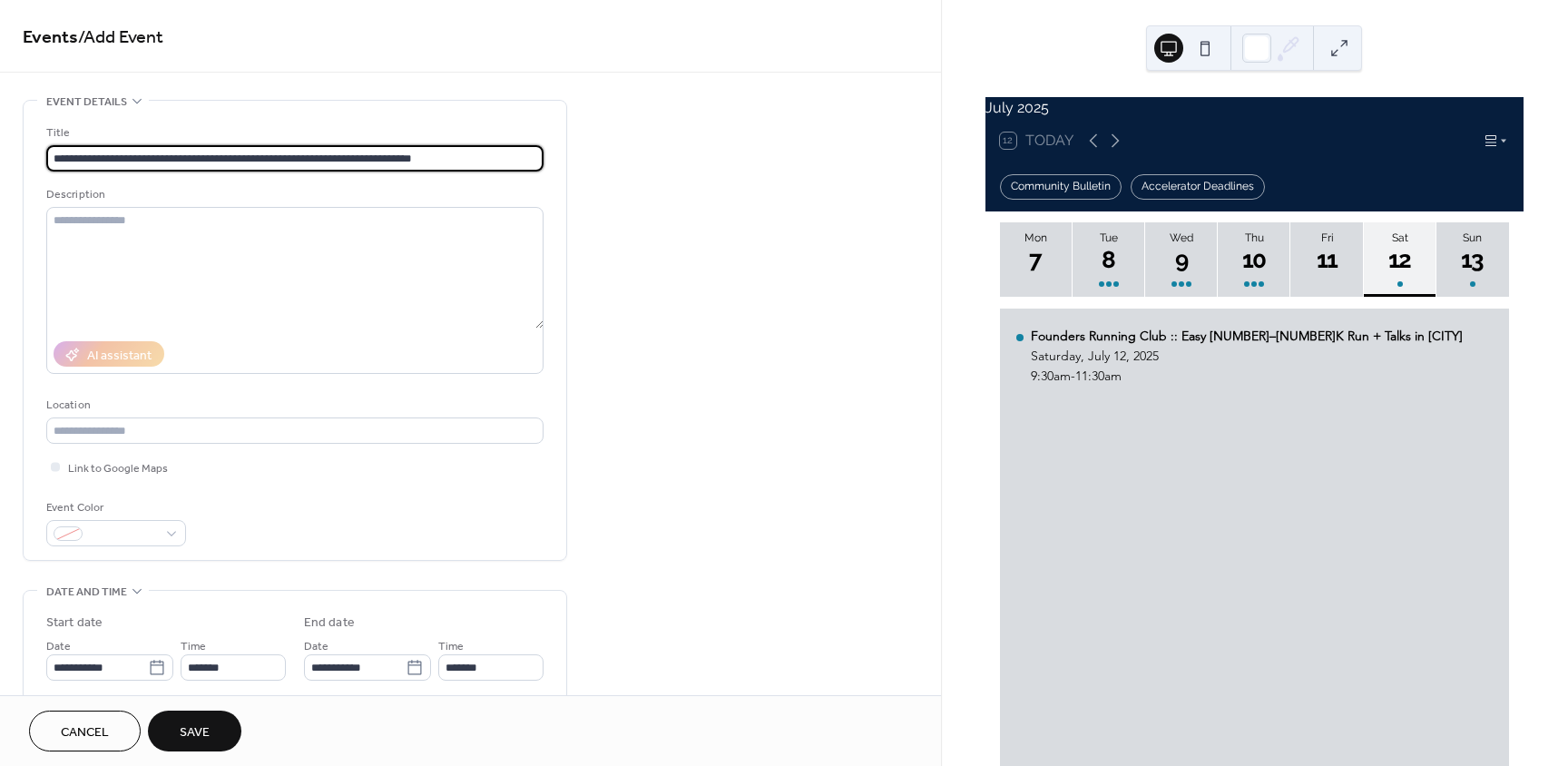 click on "Save" at bounding box center (194, 732) 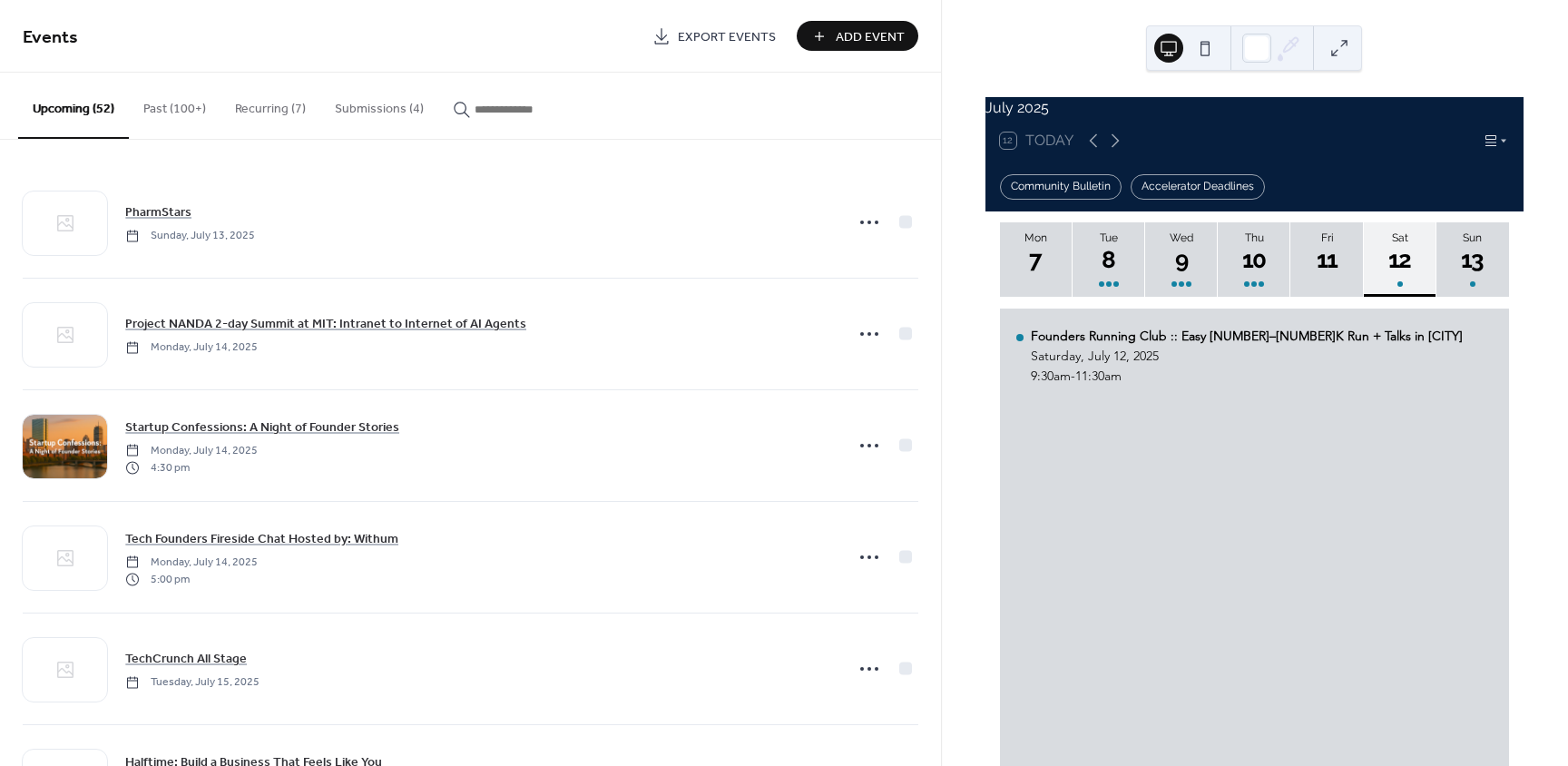 click on "Add Event" at bounding box center [870, 37] 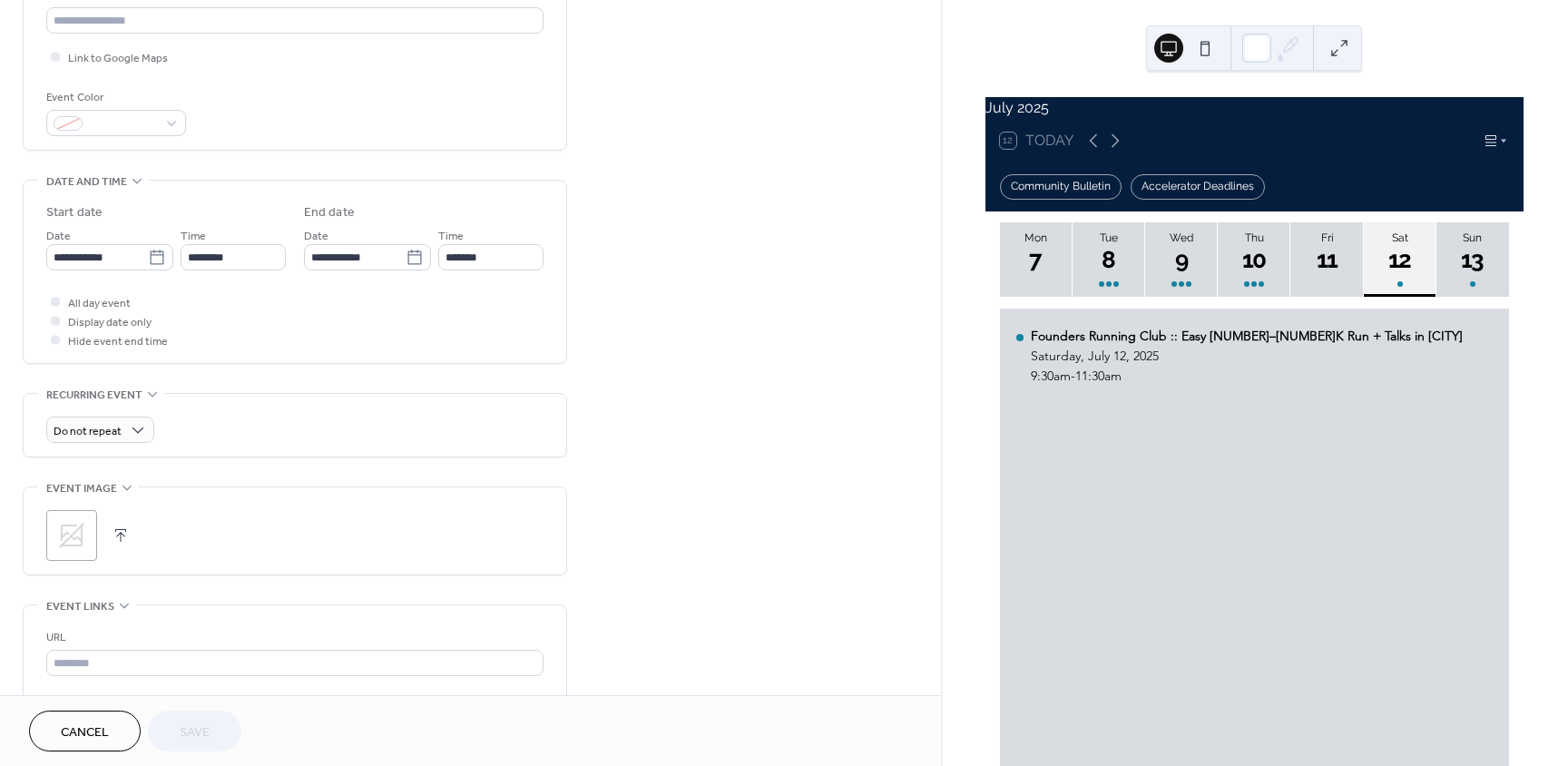 scroll, scrollTop: 545, scrollLeft: 0, axis: vertical 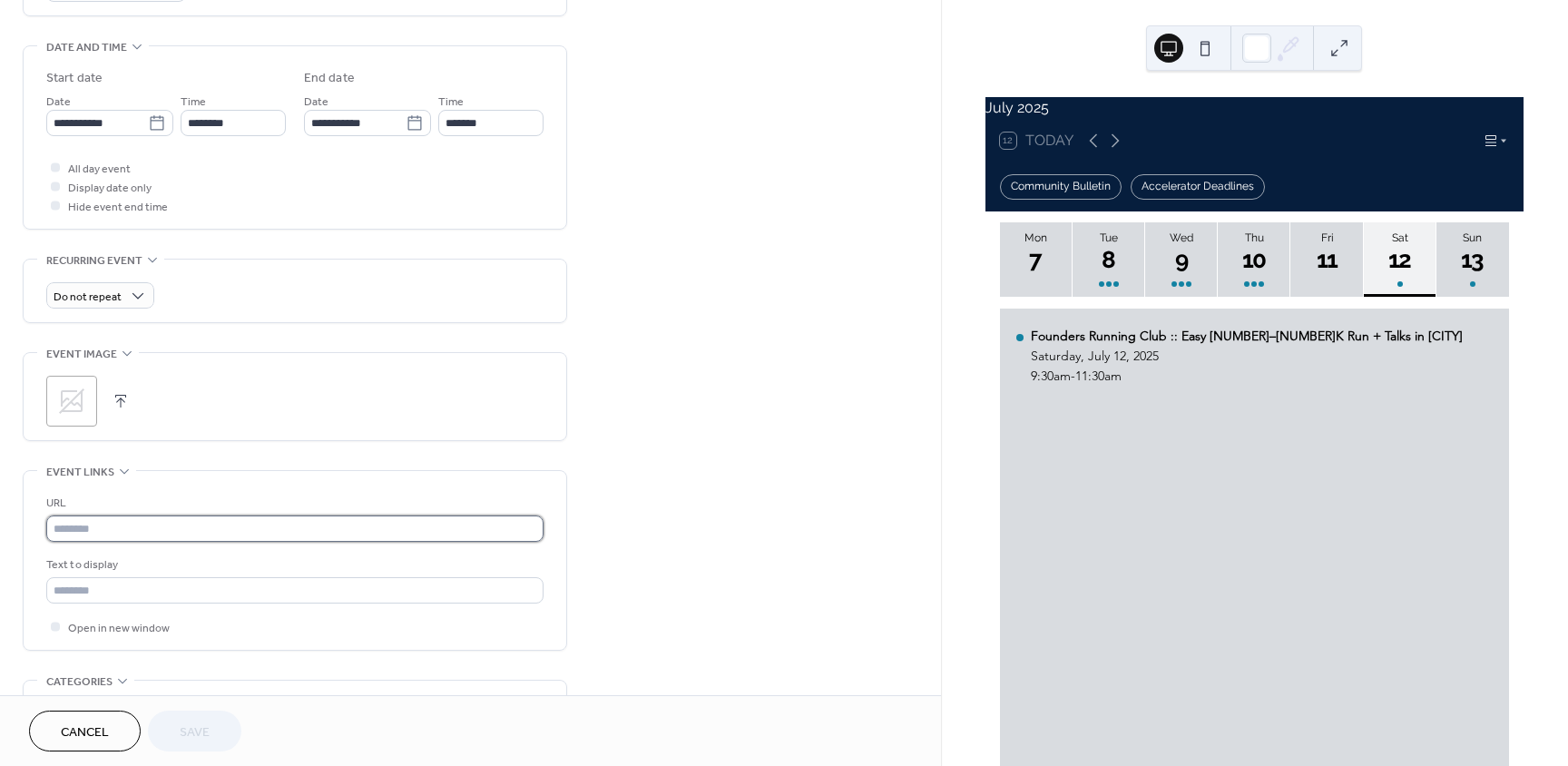 click at bounding box center [295, 528] 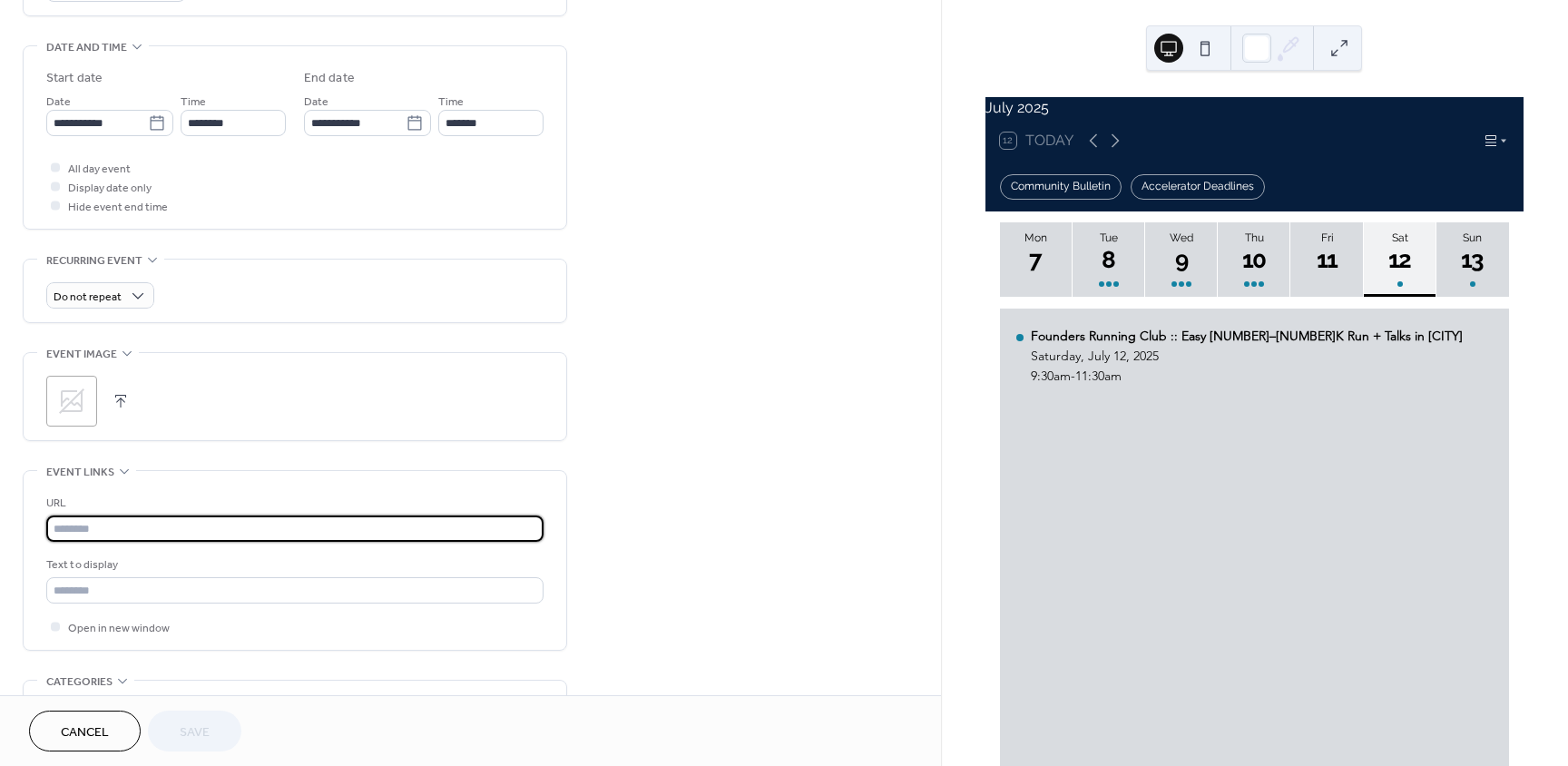 paste on "**********" 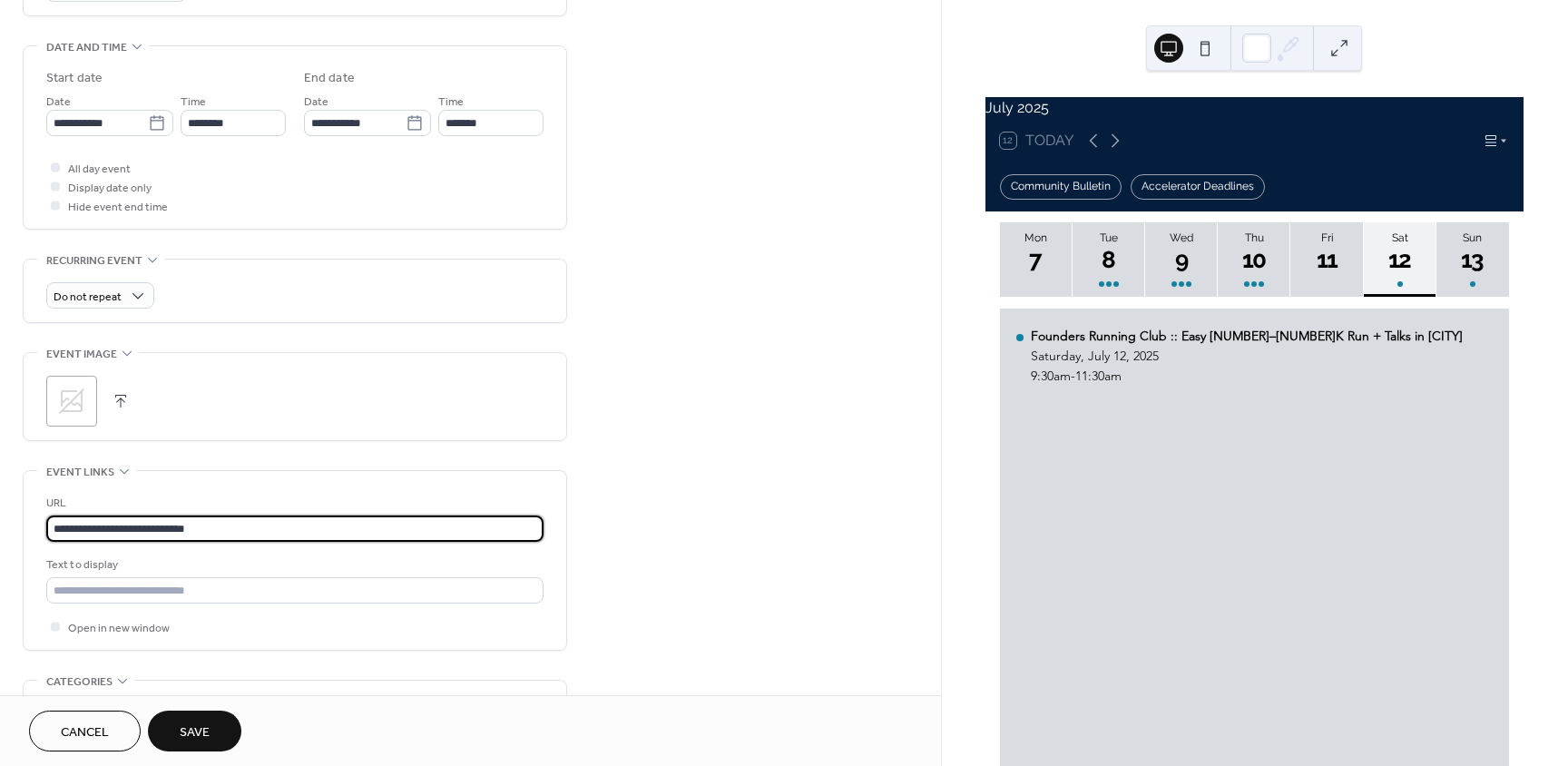 type on "**********" 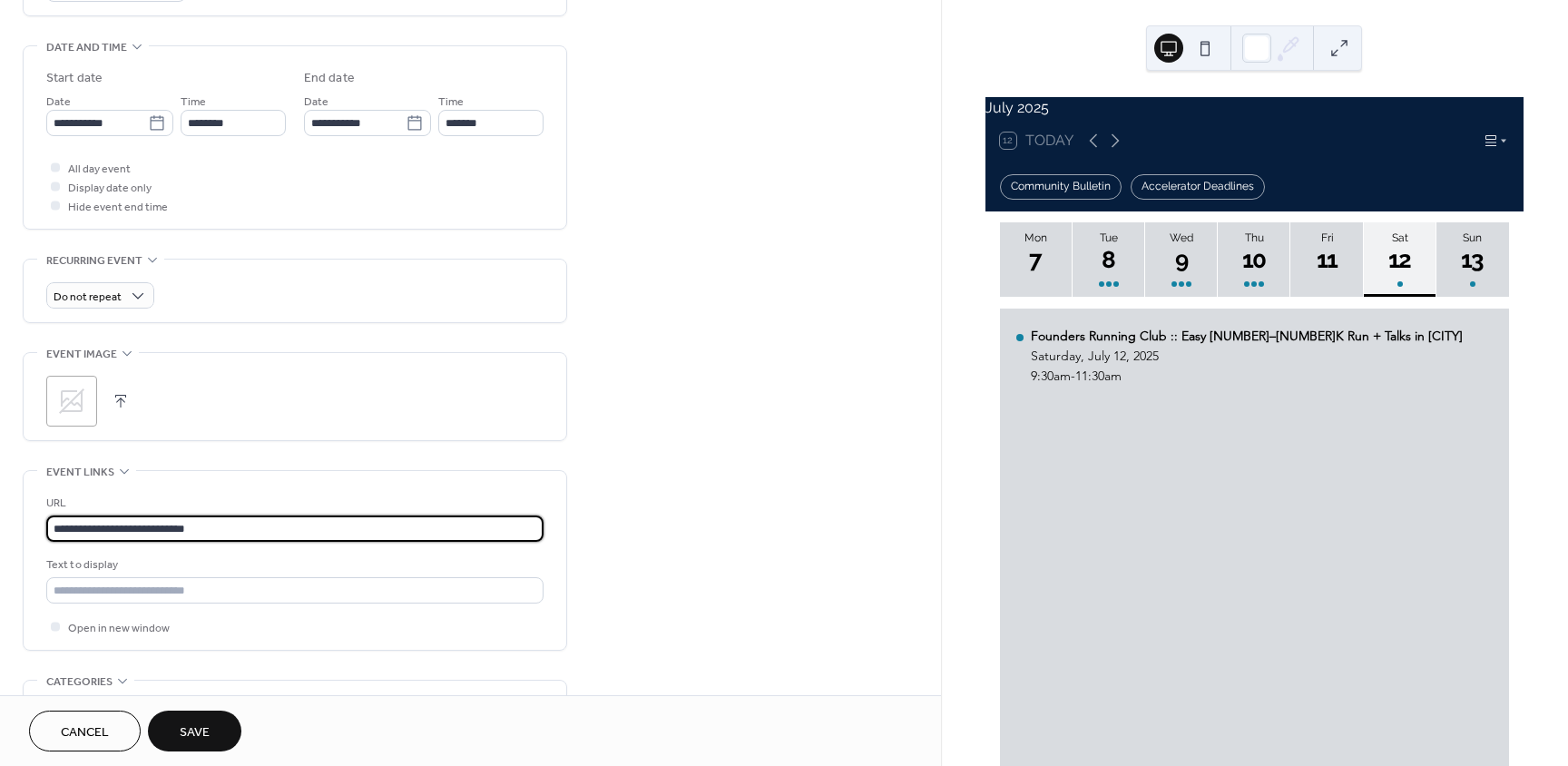 click on "**********" at bounding box center [110, 113] 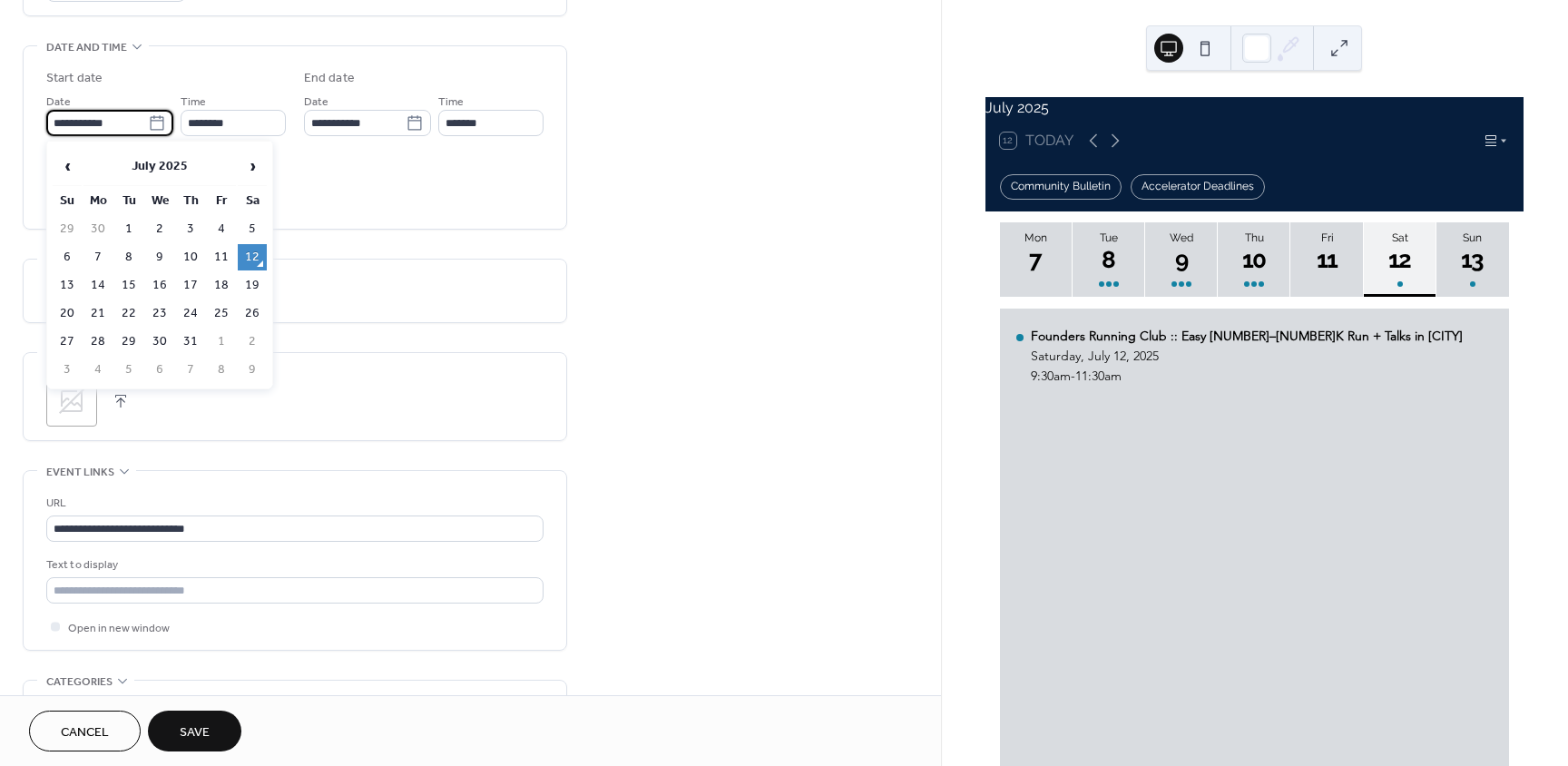 click on "**********" at bounding box center (97, 123) 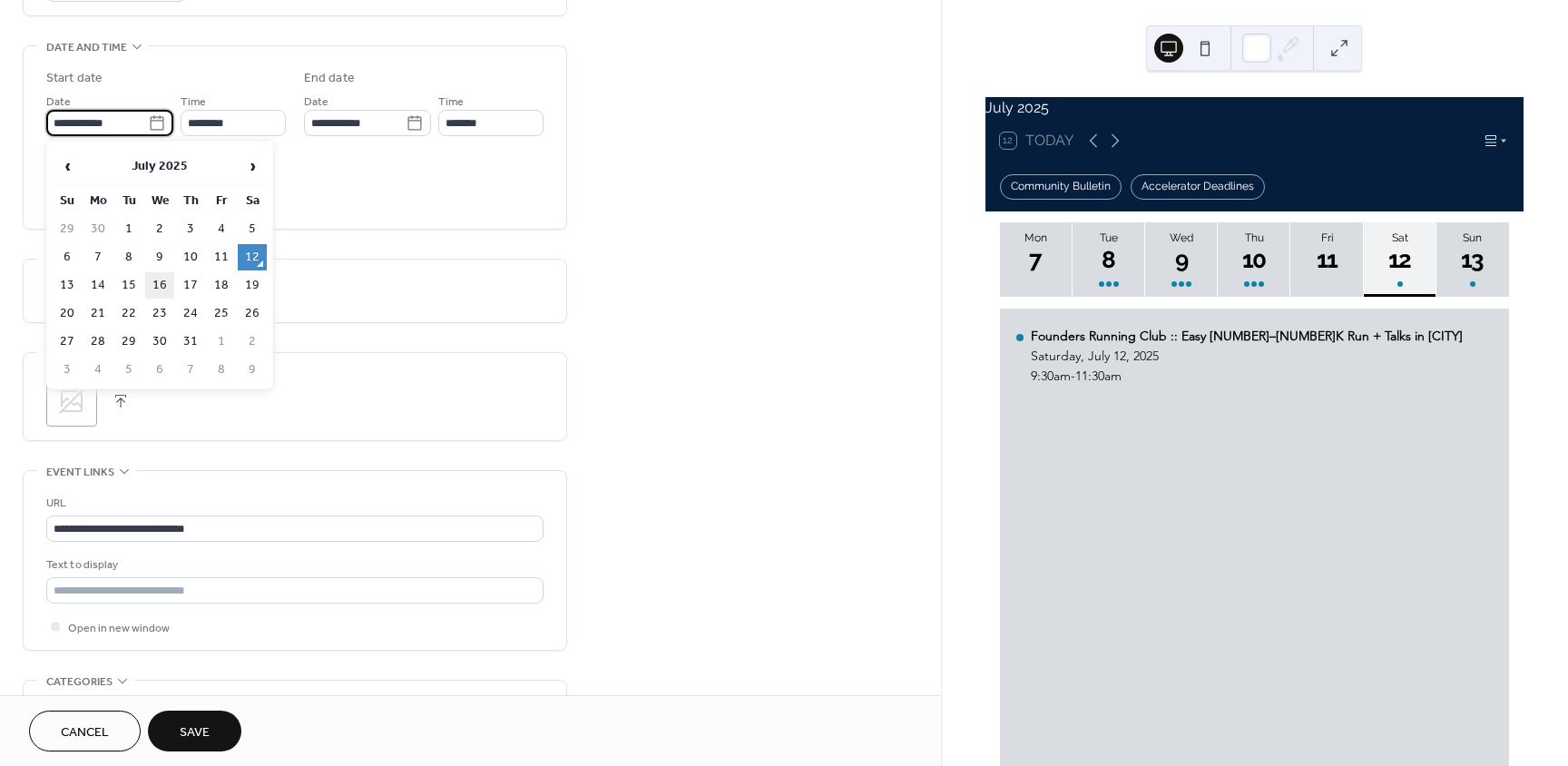 click on "16" at bounding box center [160, 285] 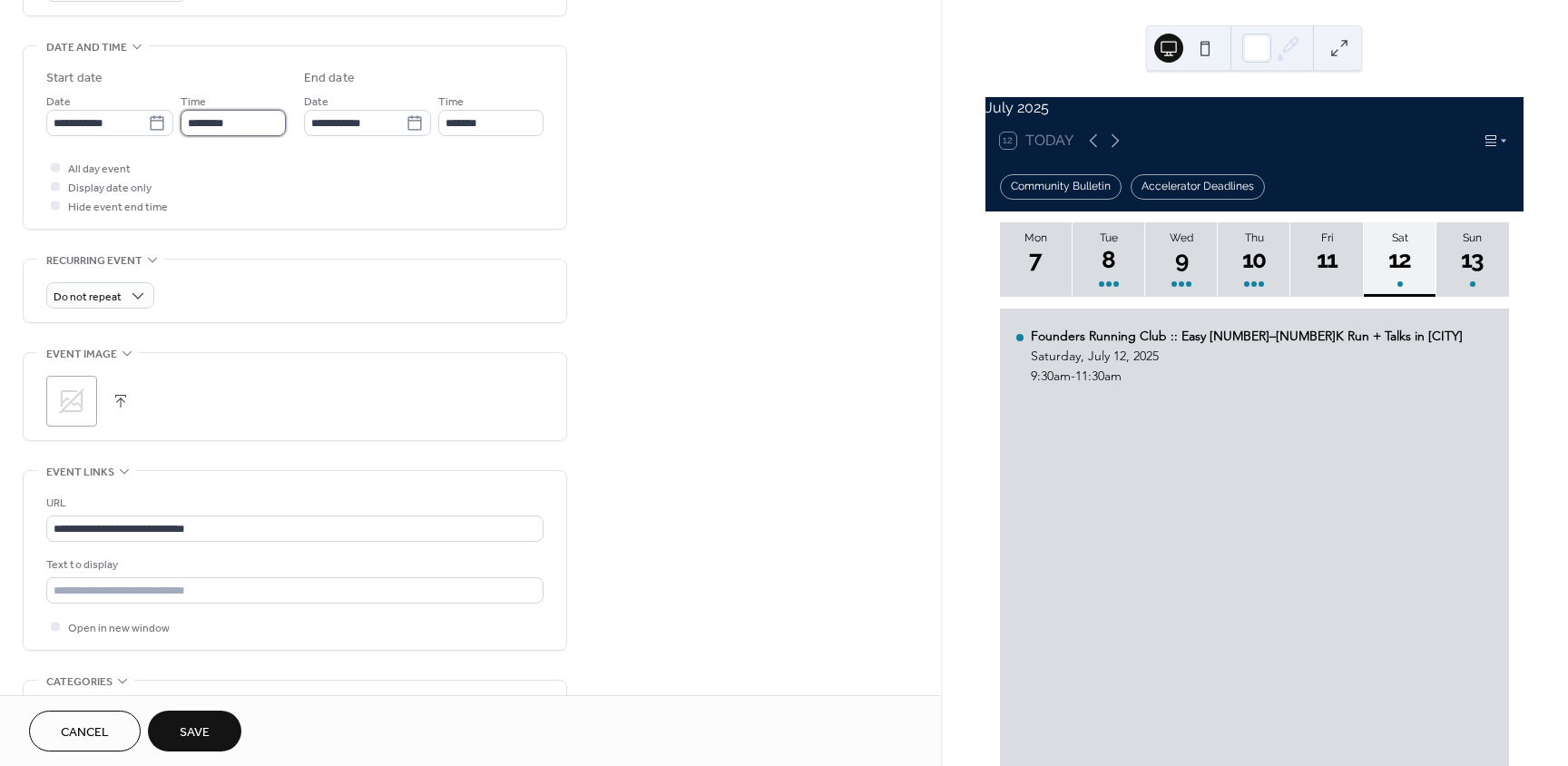 click on "********" at bounding box center [233, 123] 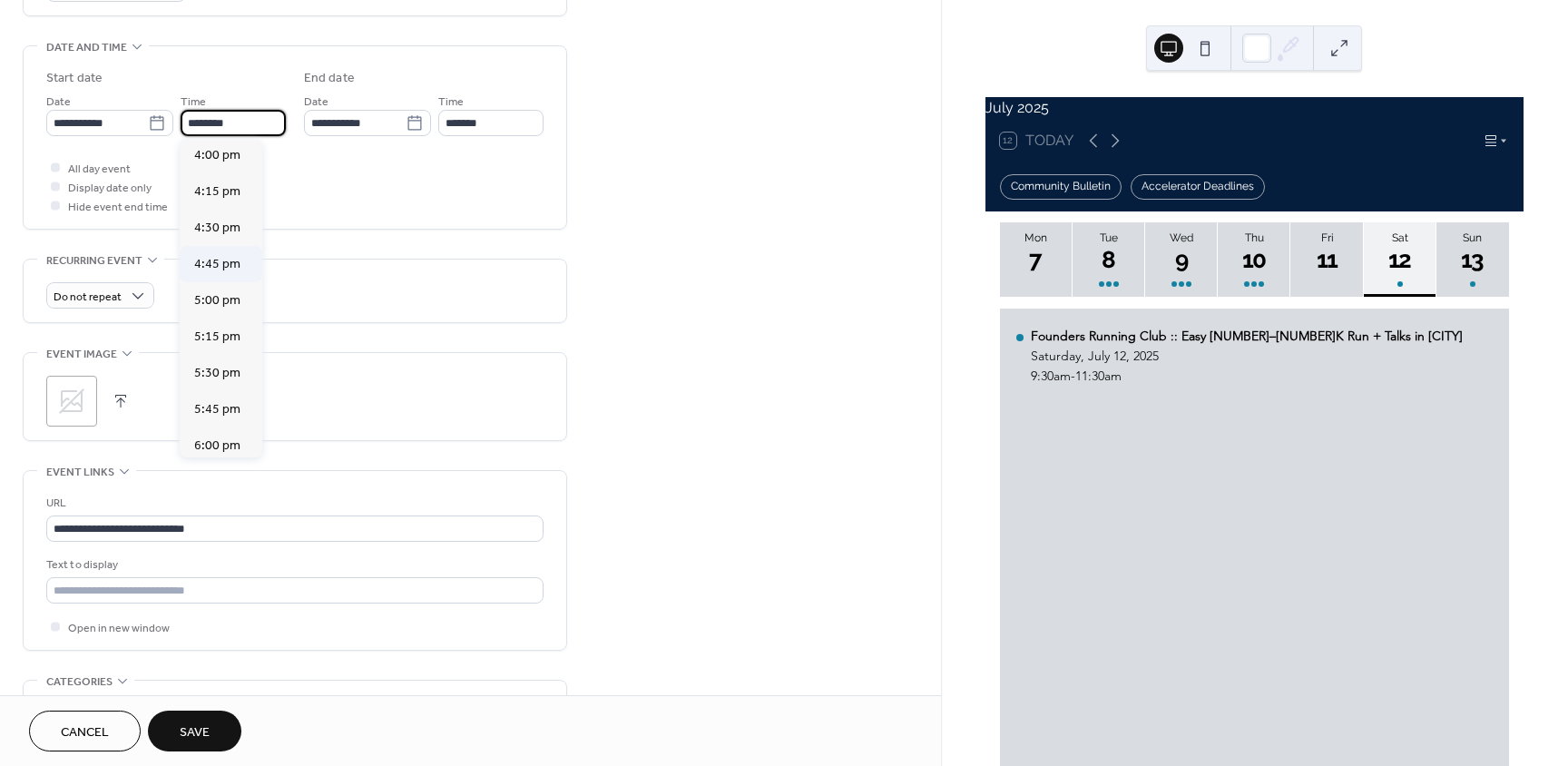 scroll, scrollTop: 2331, scrollLeft: 0, axis: vertical 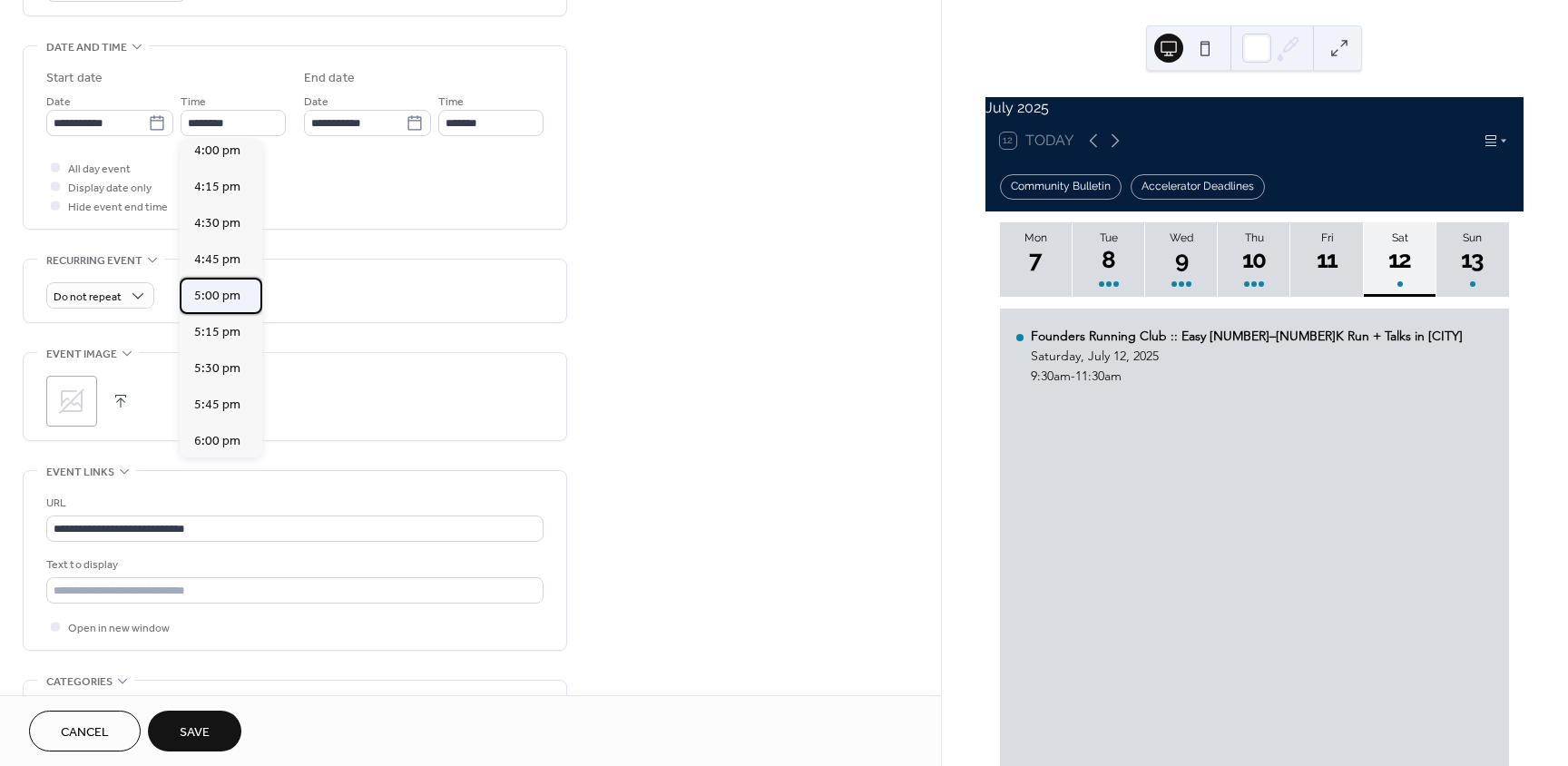 click on "5:00 pm" at bounding box center (217, 296) 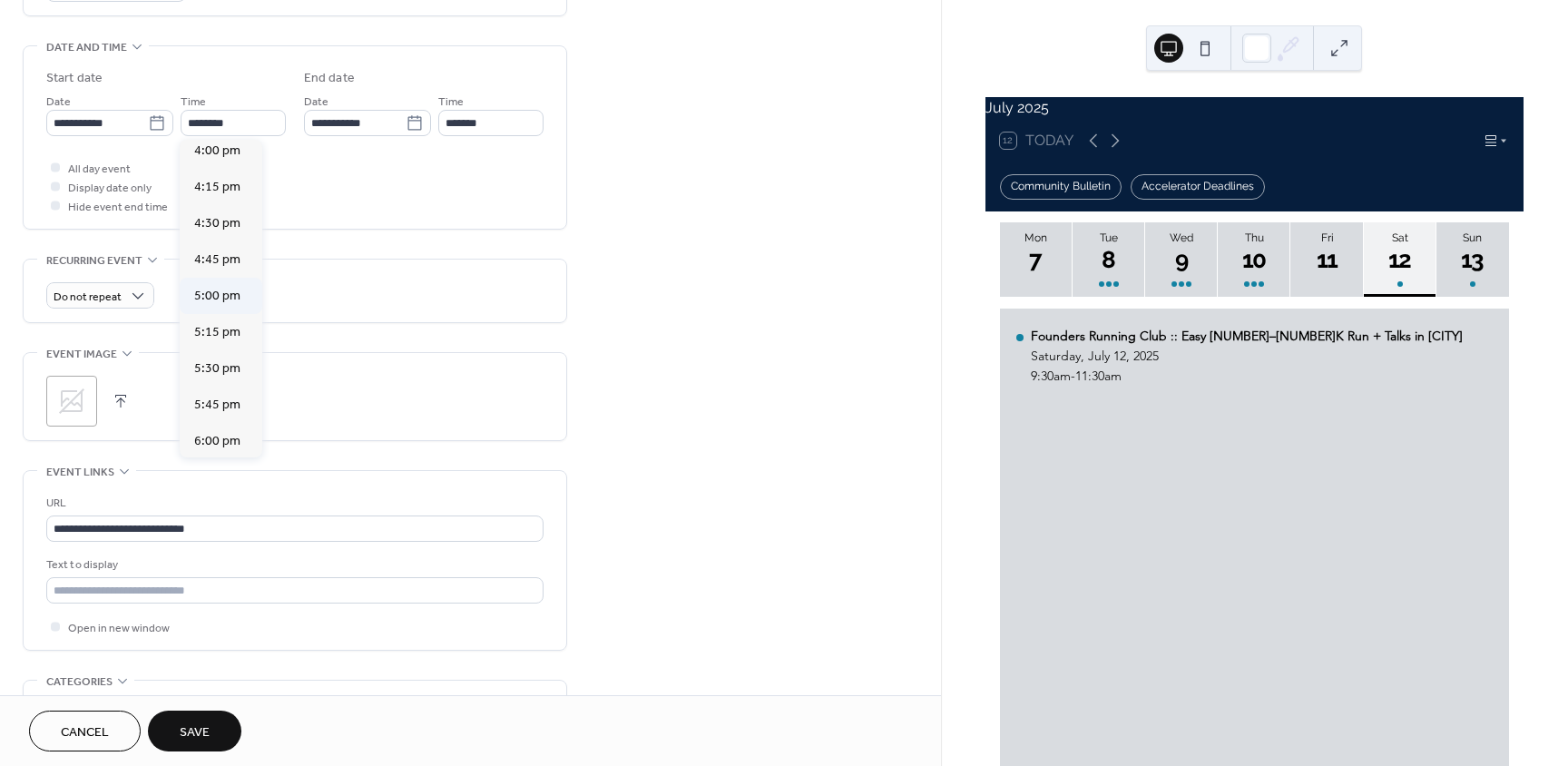 type on "*******" 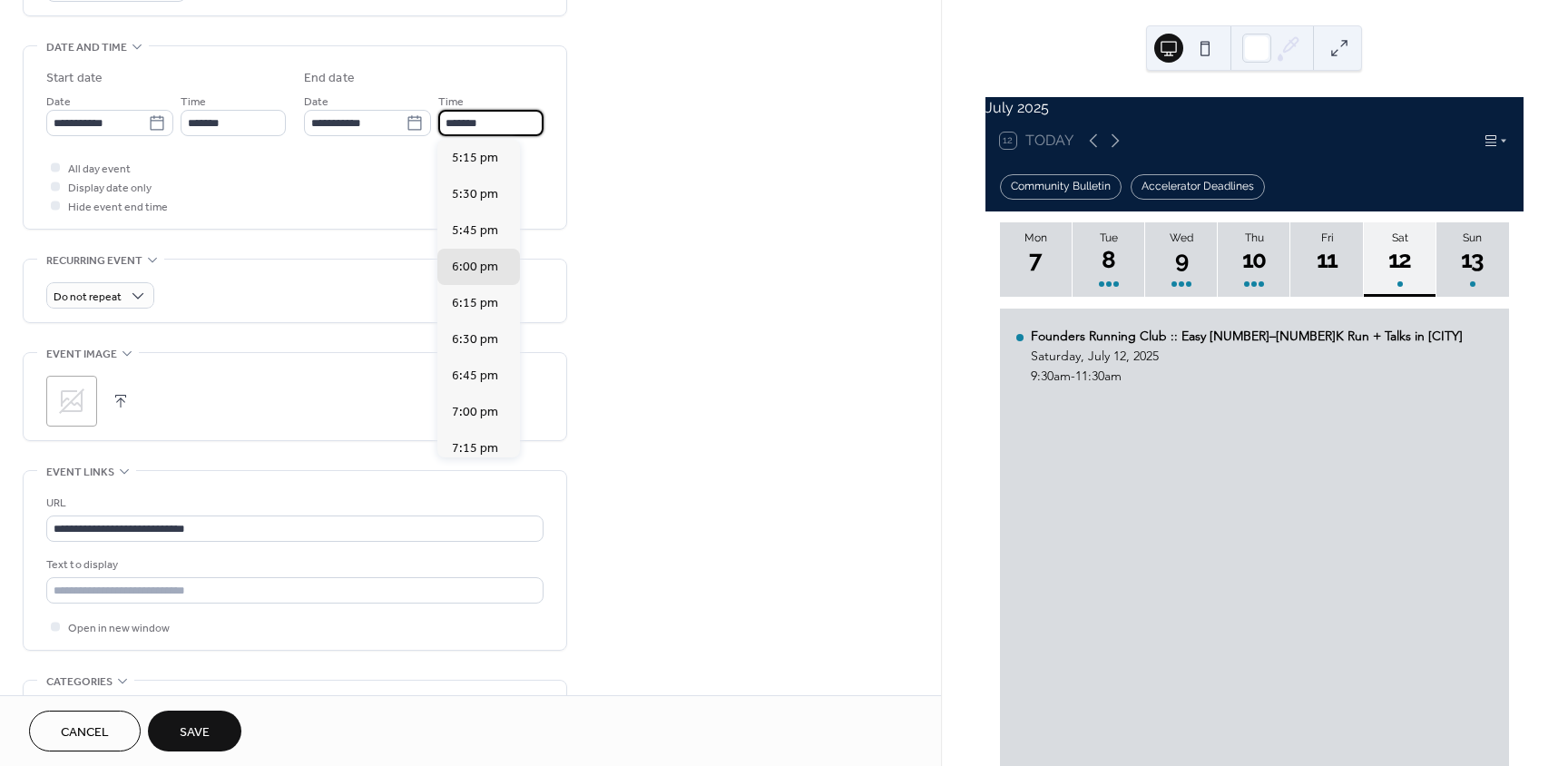 click on "*******" at bounding box center [491, 123] 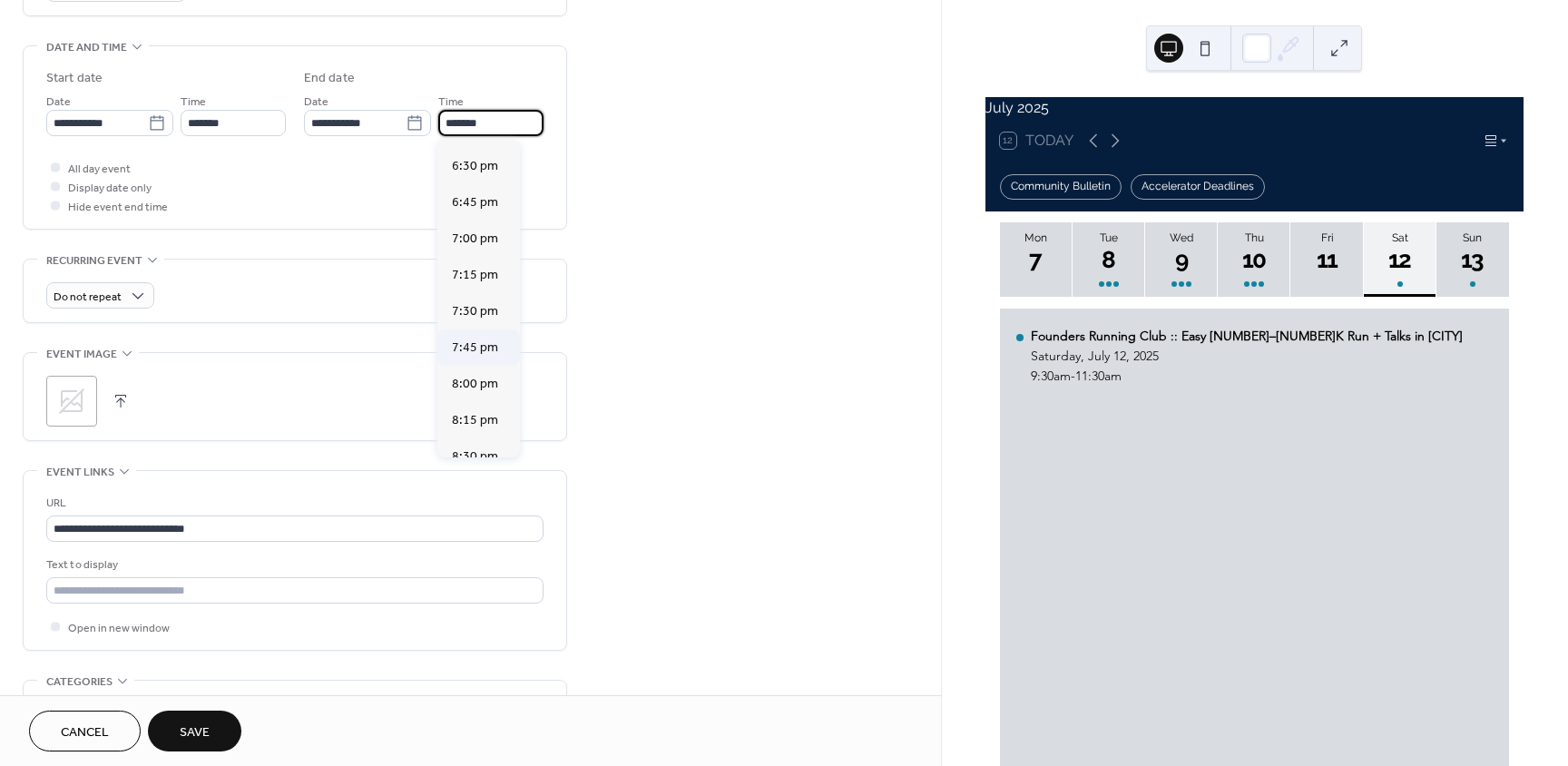 scroll, scrollTop: 182, scrollLeft: 0, axis: vertical 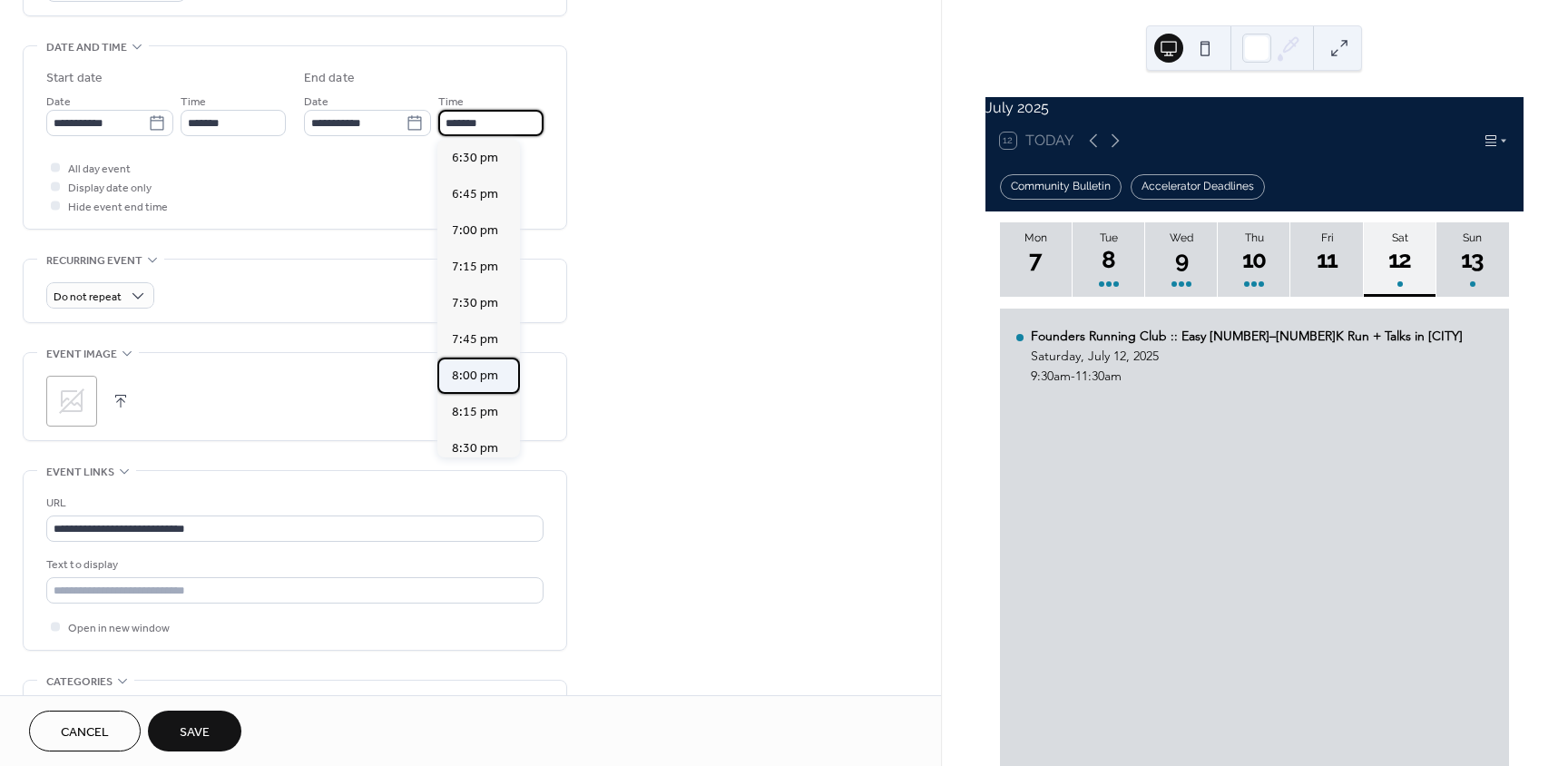 click on "8:00 pm" at bounding box center [475, 376] 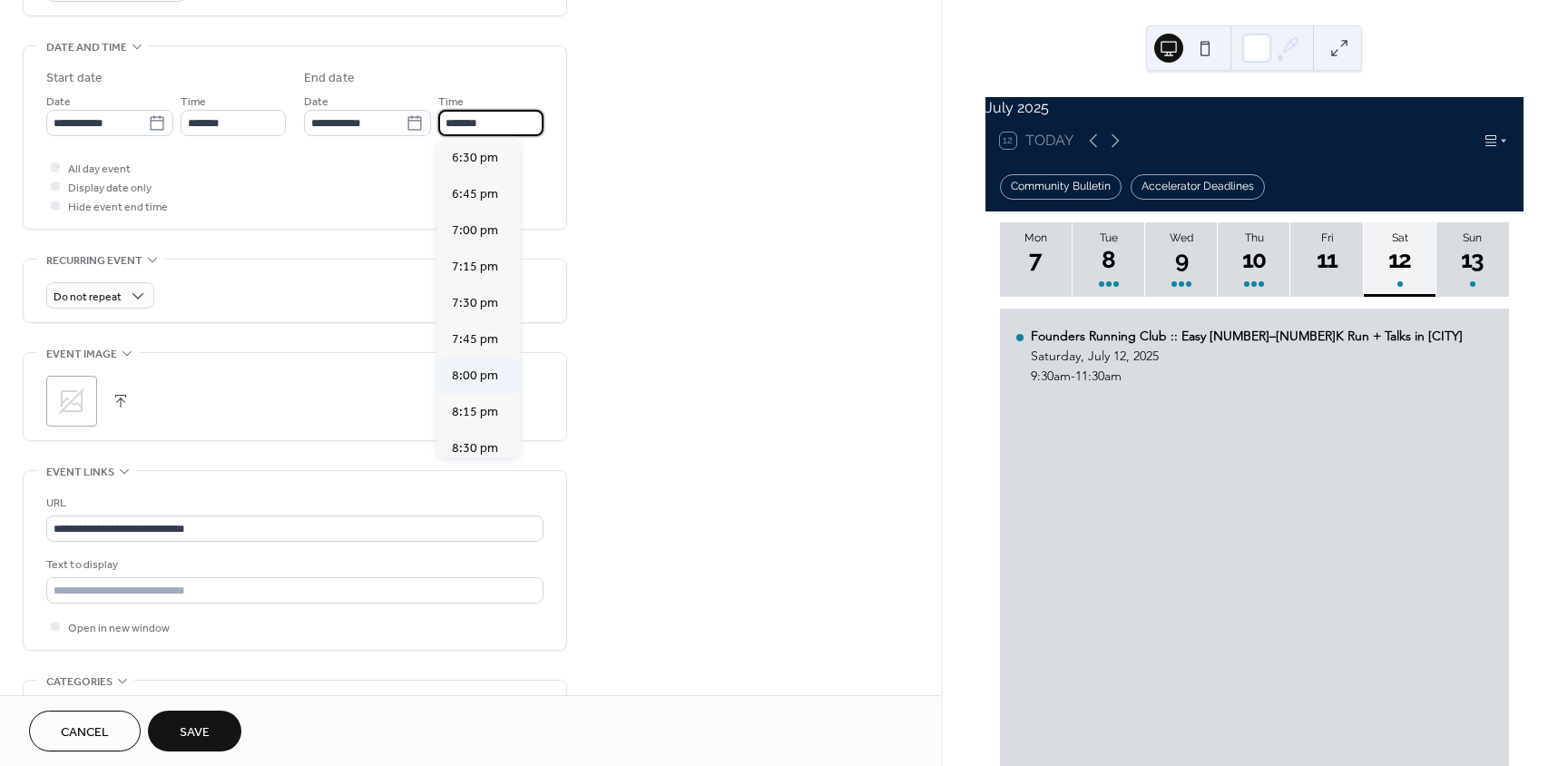 type on "*******" 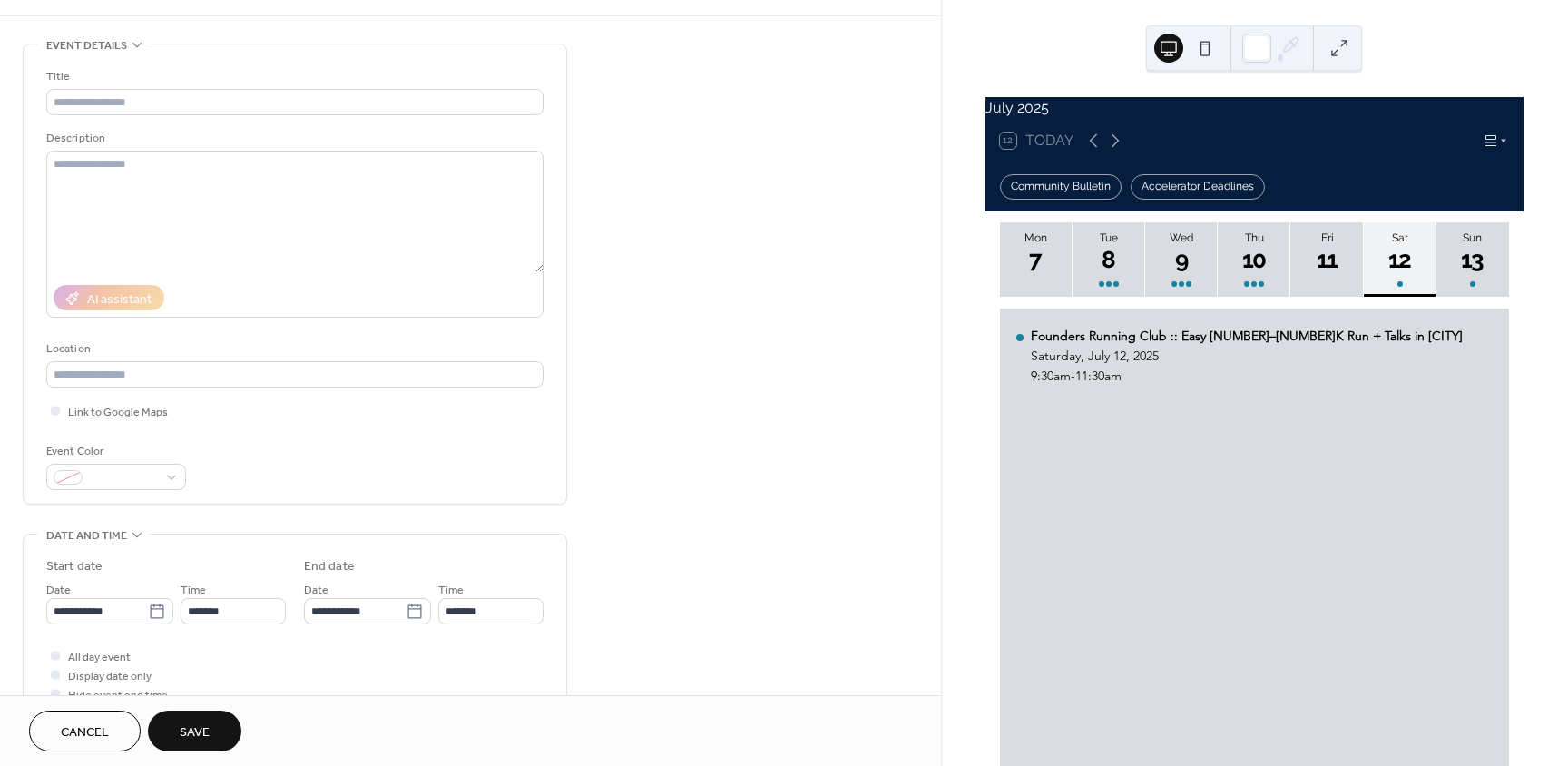 scroll, scrollTop: 0, scrollLeft: 0, axis: both 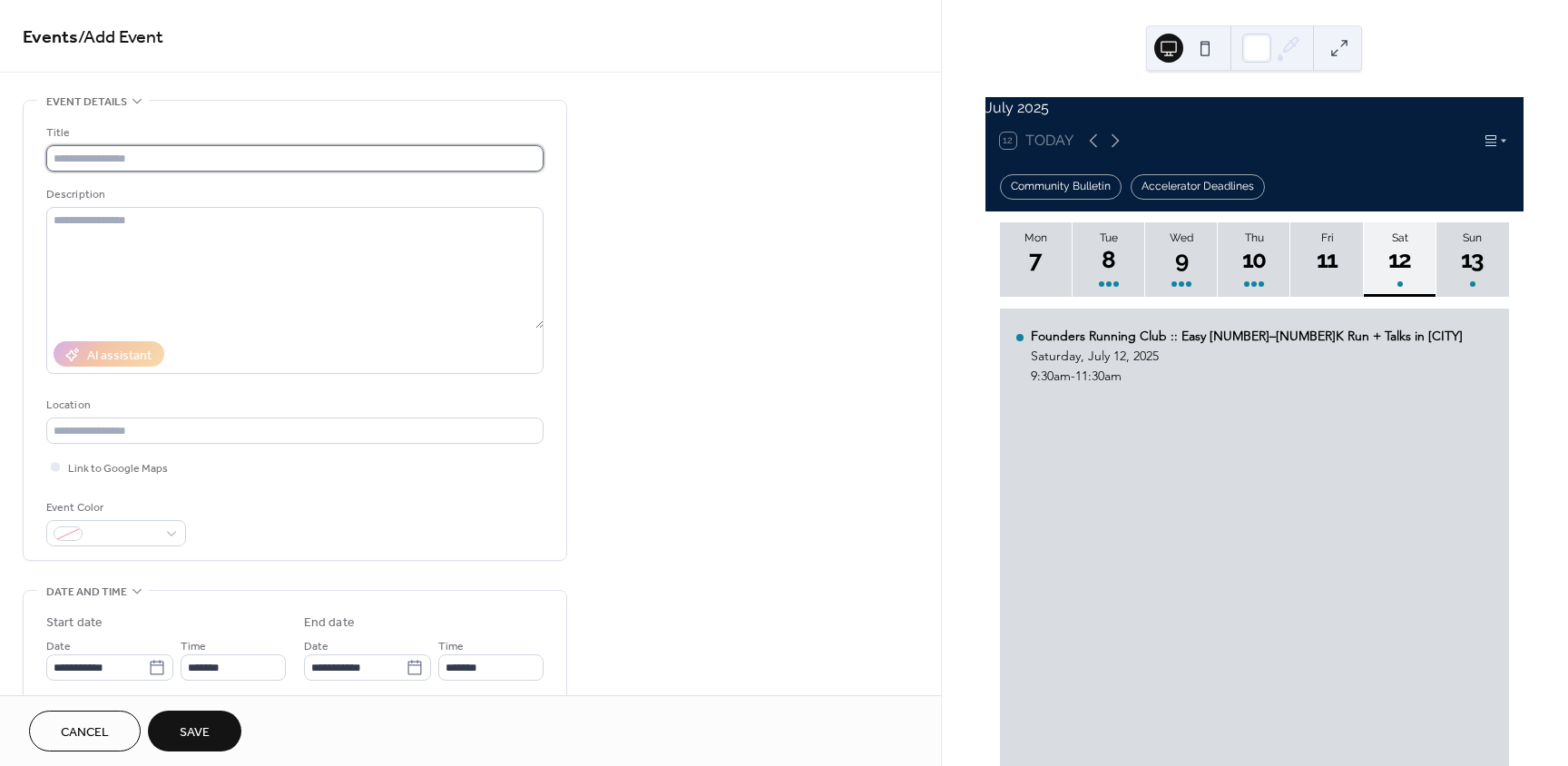 click at bounding box center (295, 158) 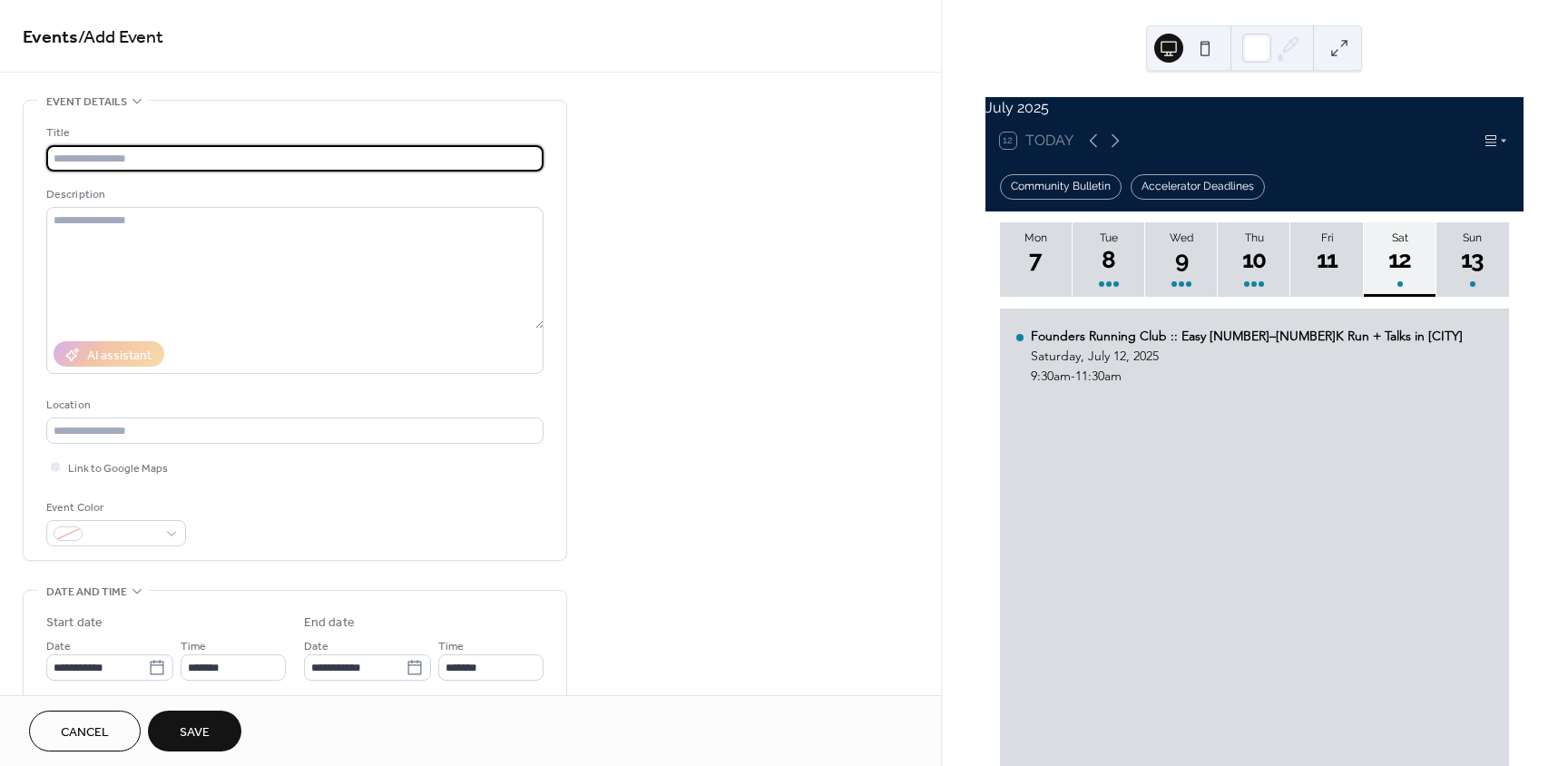 paste on "**********" 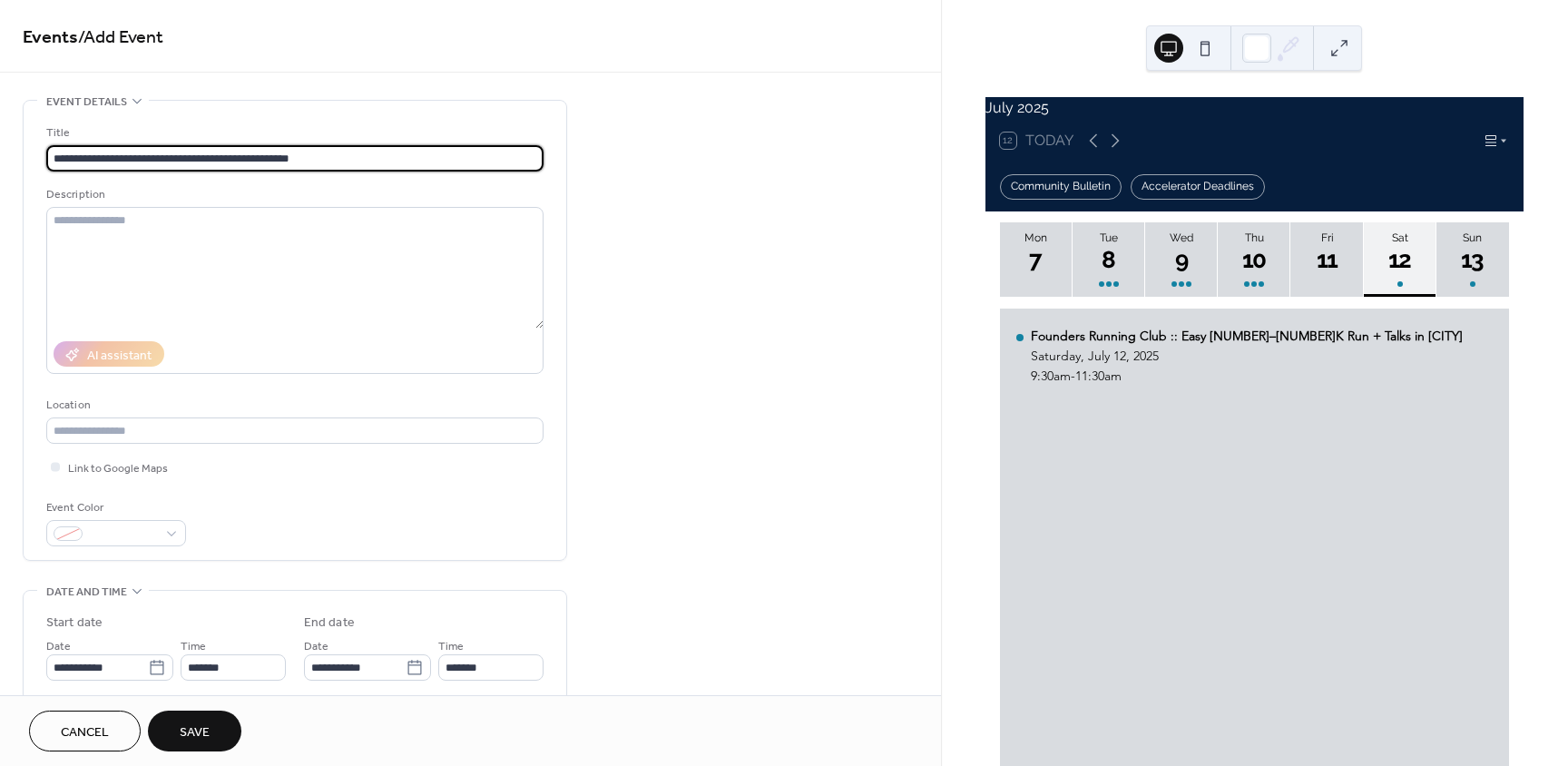 type on "**********" 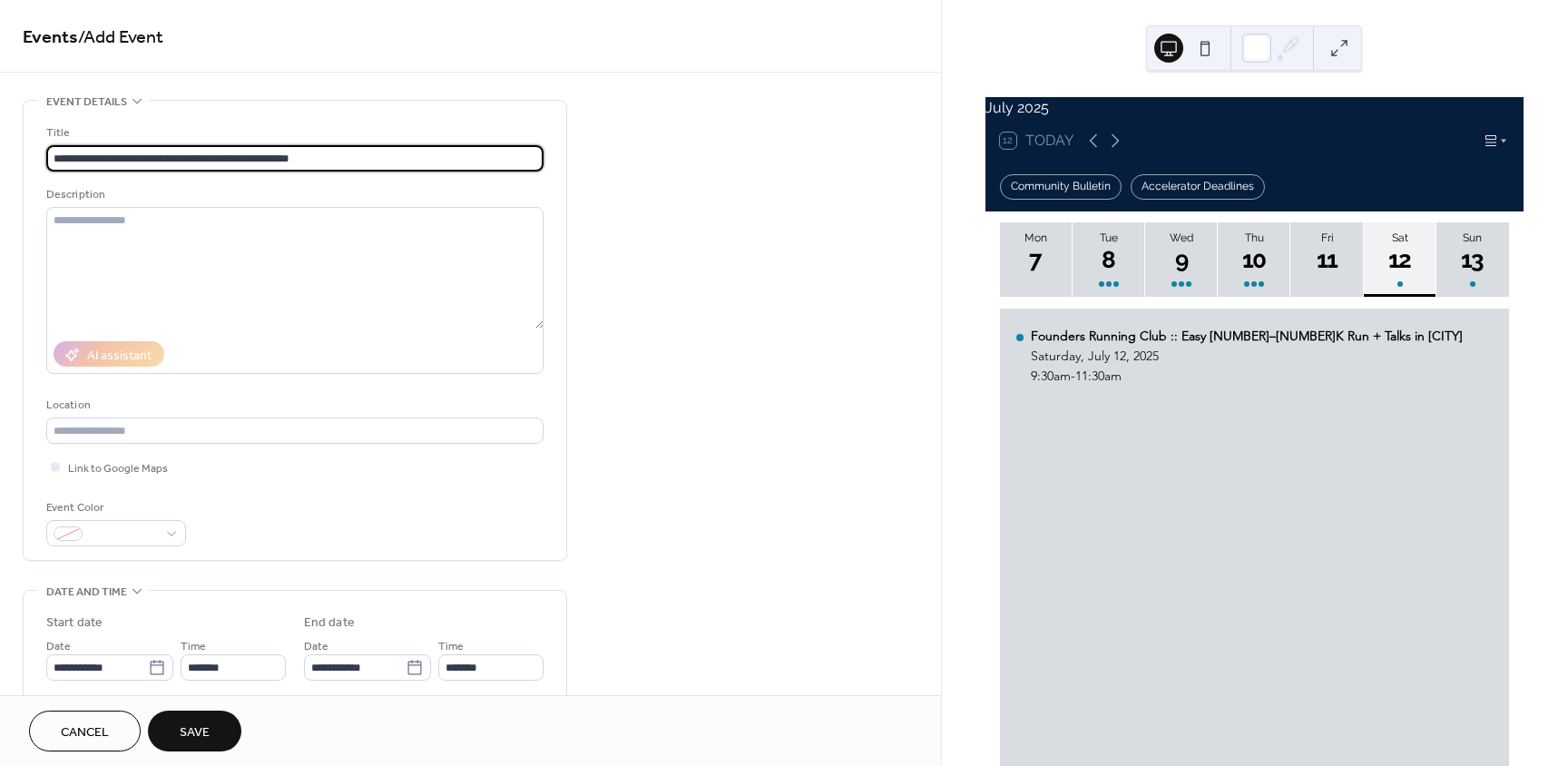 click on "Save" at bounding box center [194, 732] 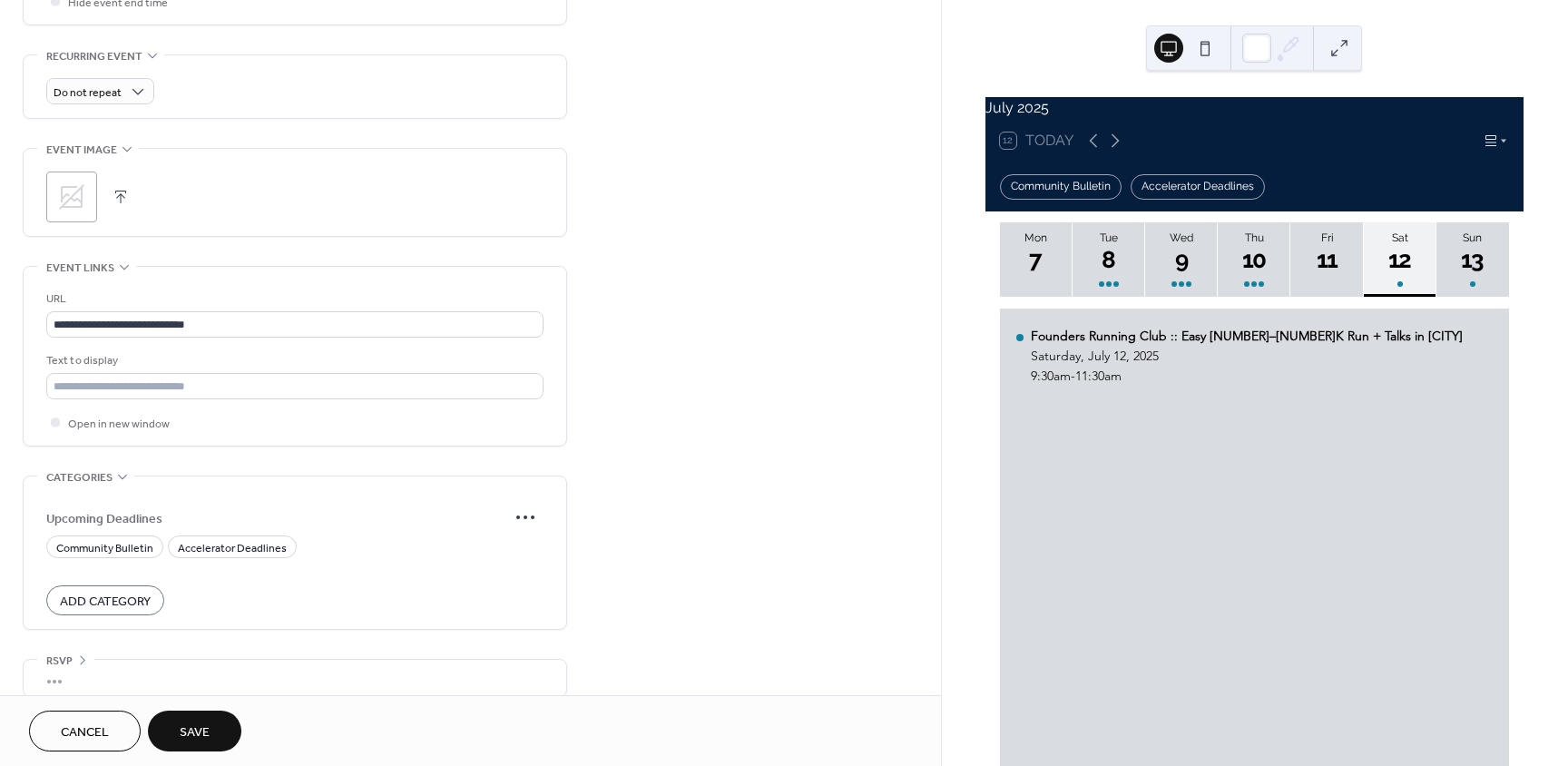 scroll, scrollTop: 817, scrollLeft: 0, axis: vertical 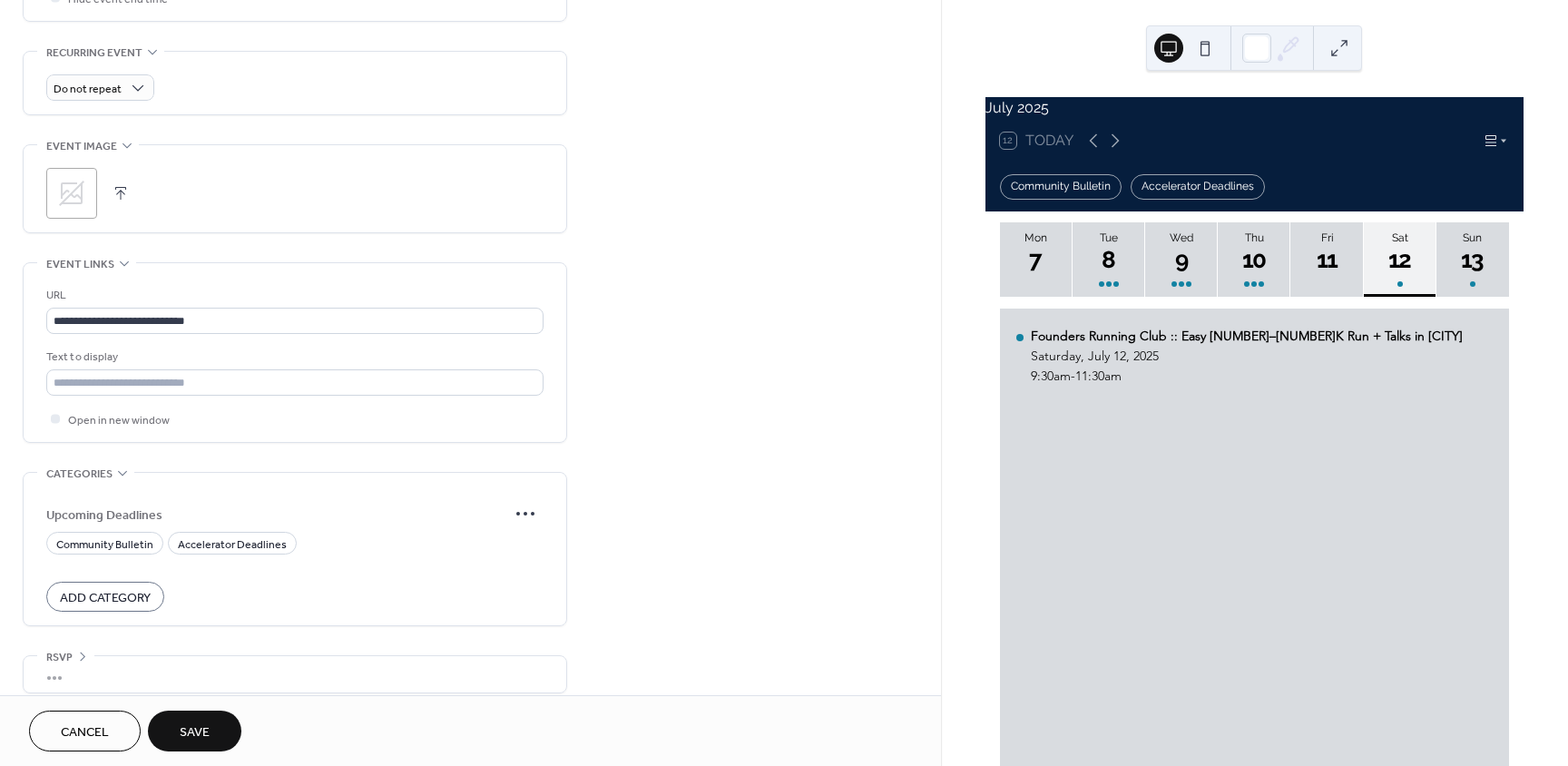 click on "Save" at bounding box center (194, 732) 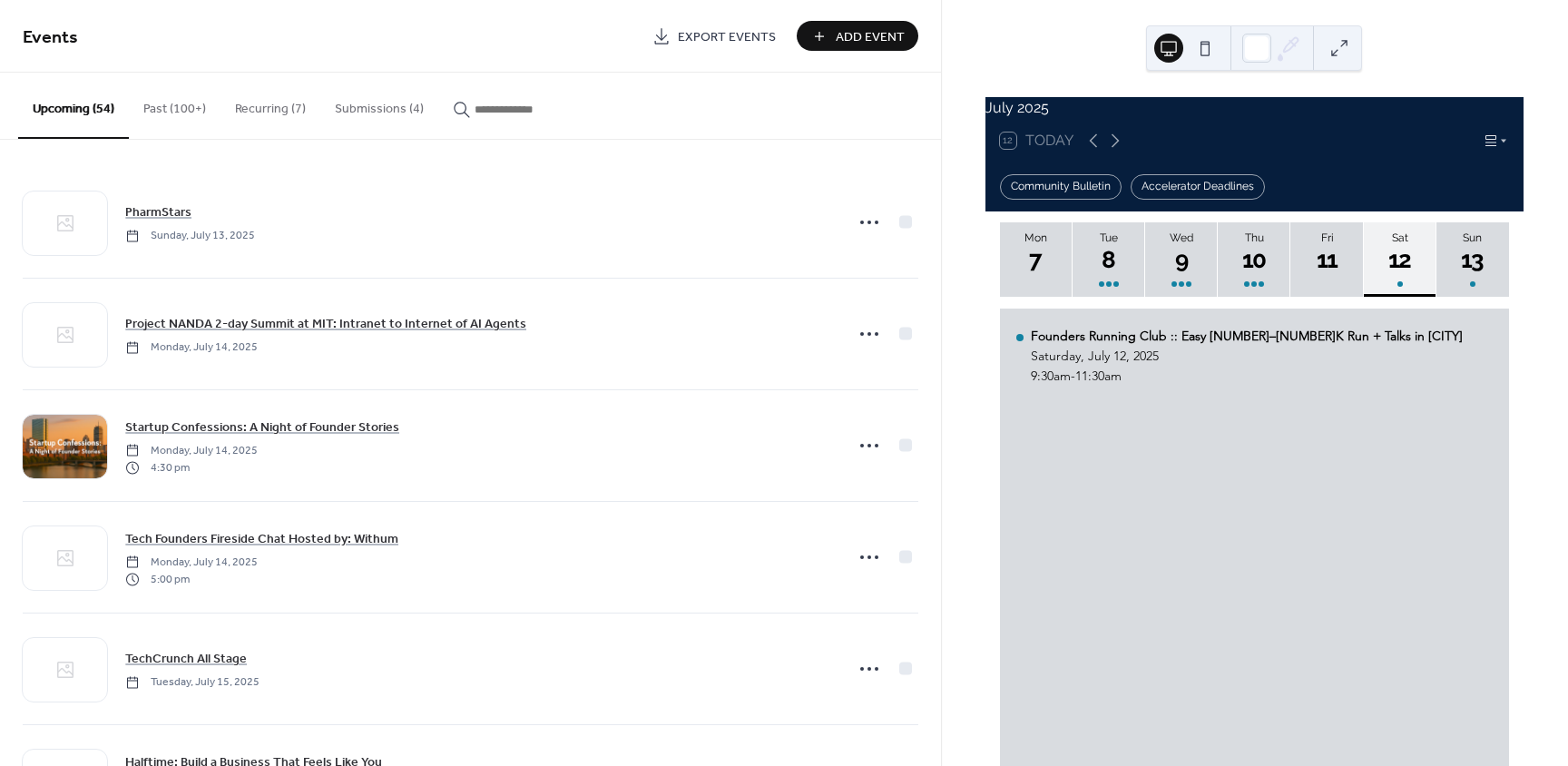 click on "Add Event" at bounding box center [870, 37] 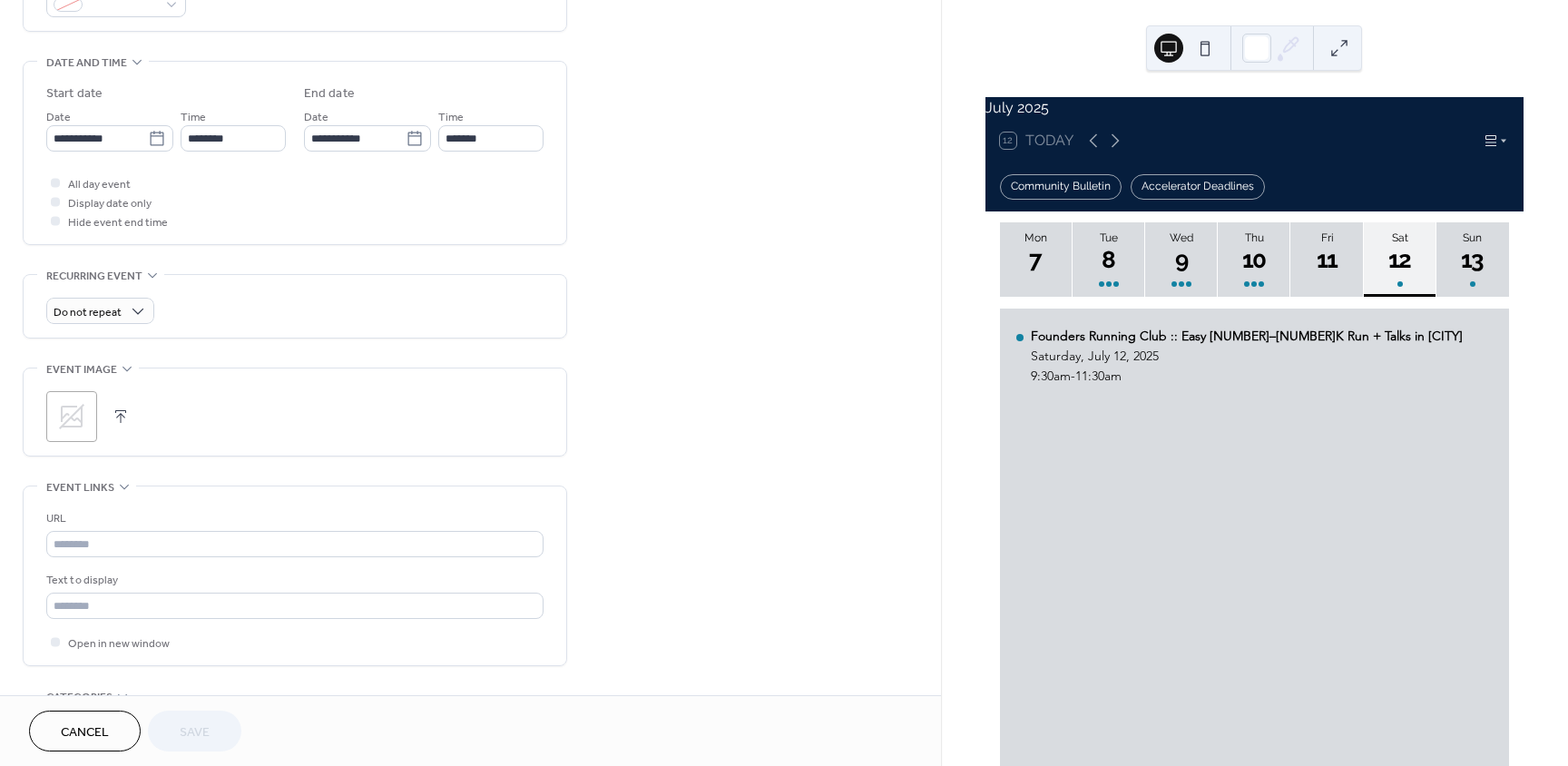 scroll, scrollTop: 545, scrollLeft: 0, axis: vertical 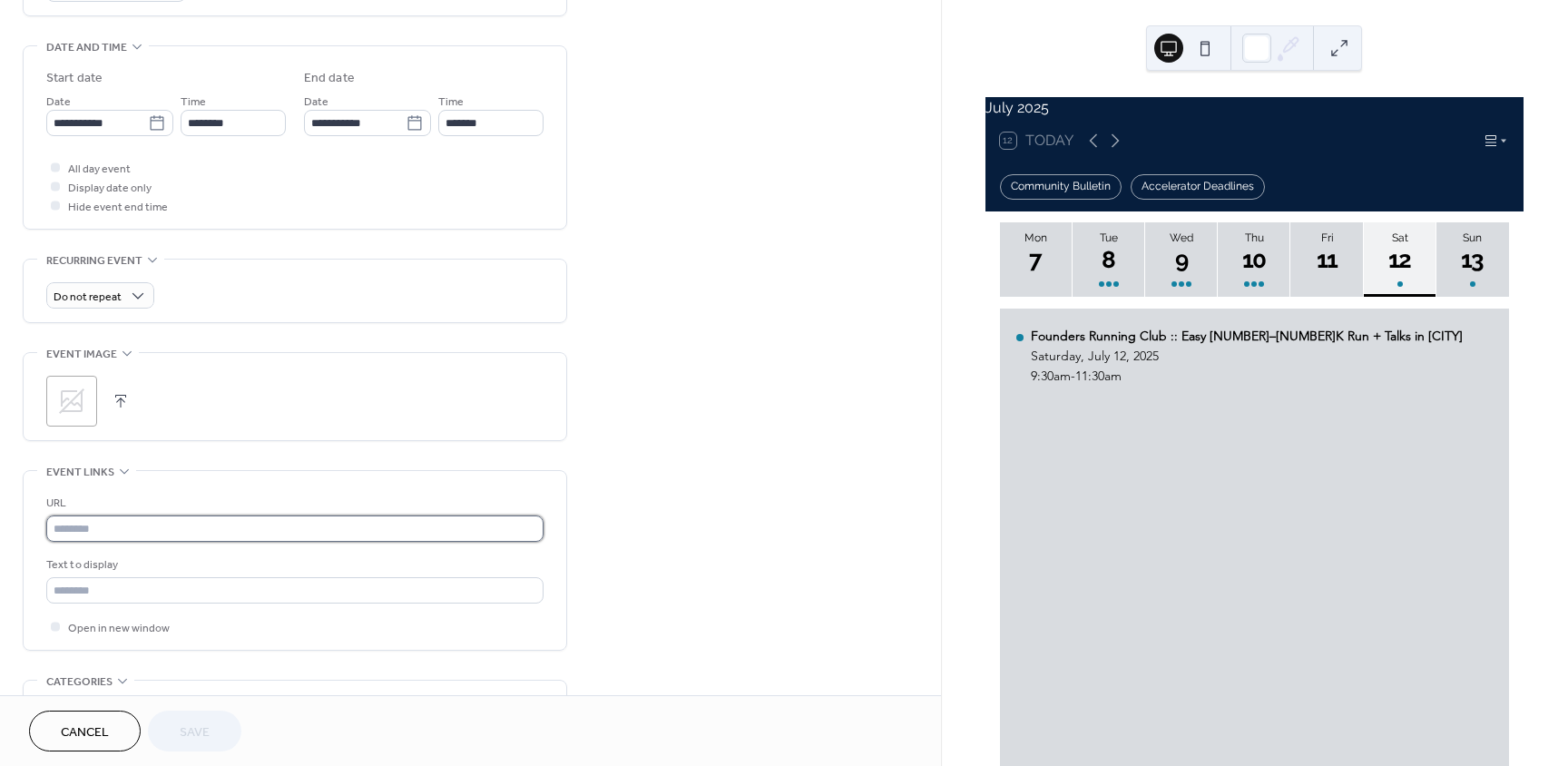 click at bounding box center [295, 528] 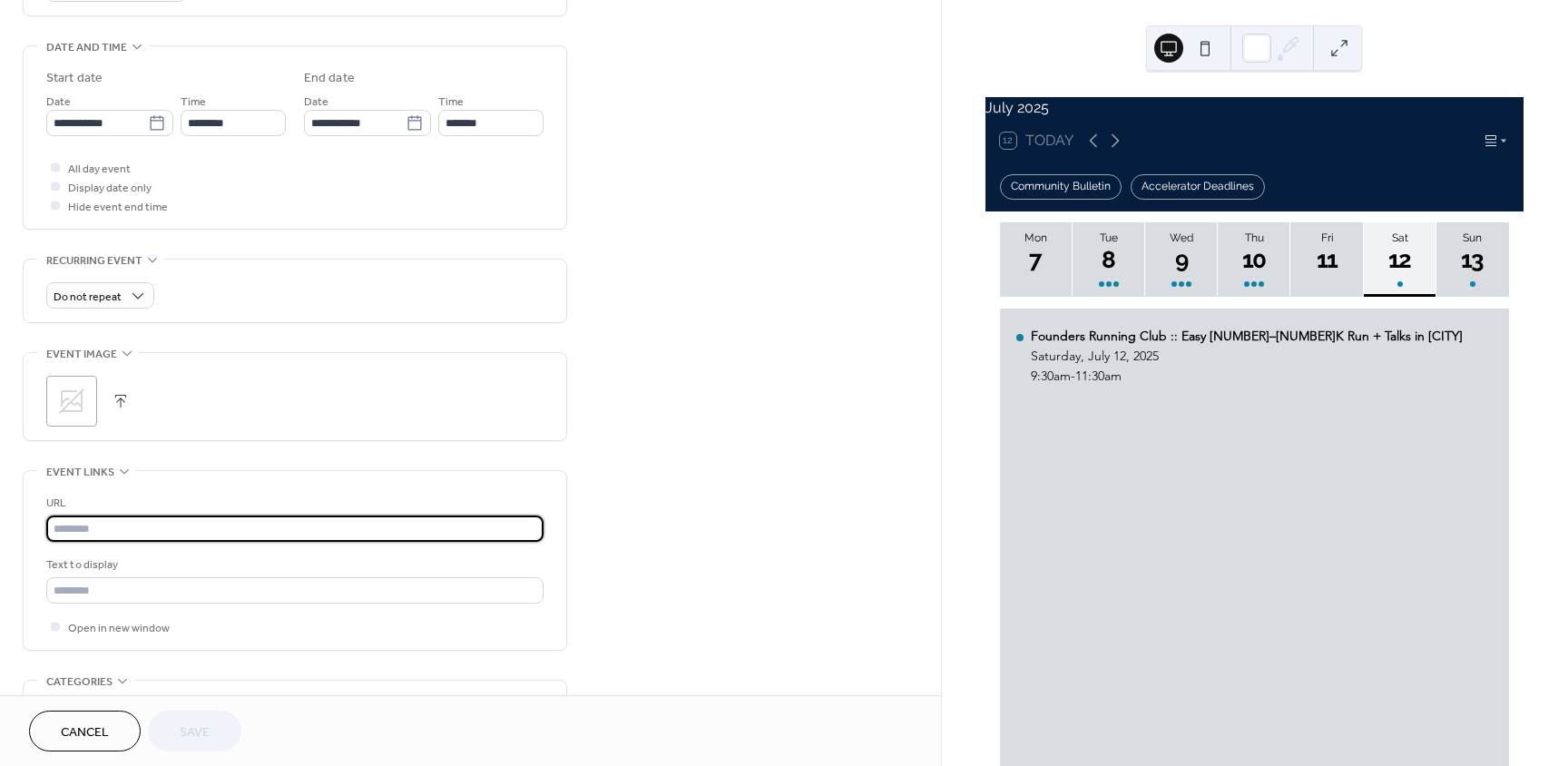 paste on "**********" 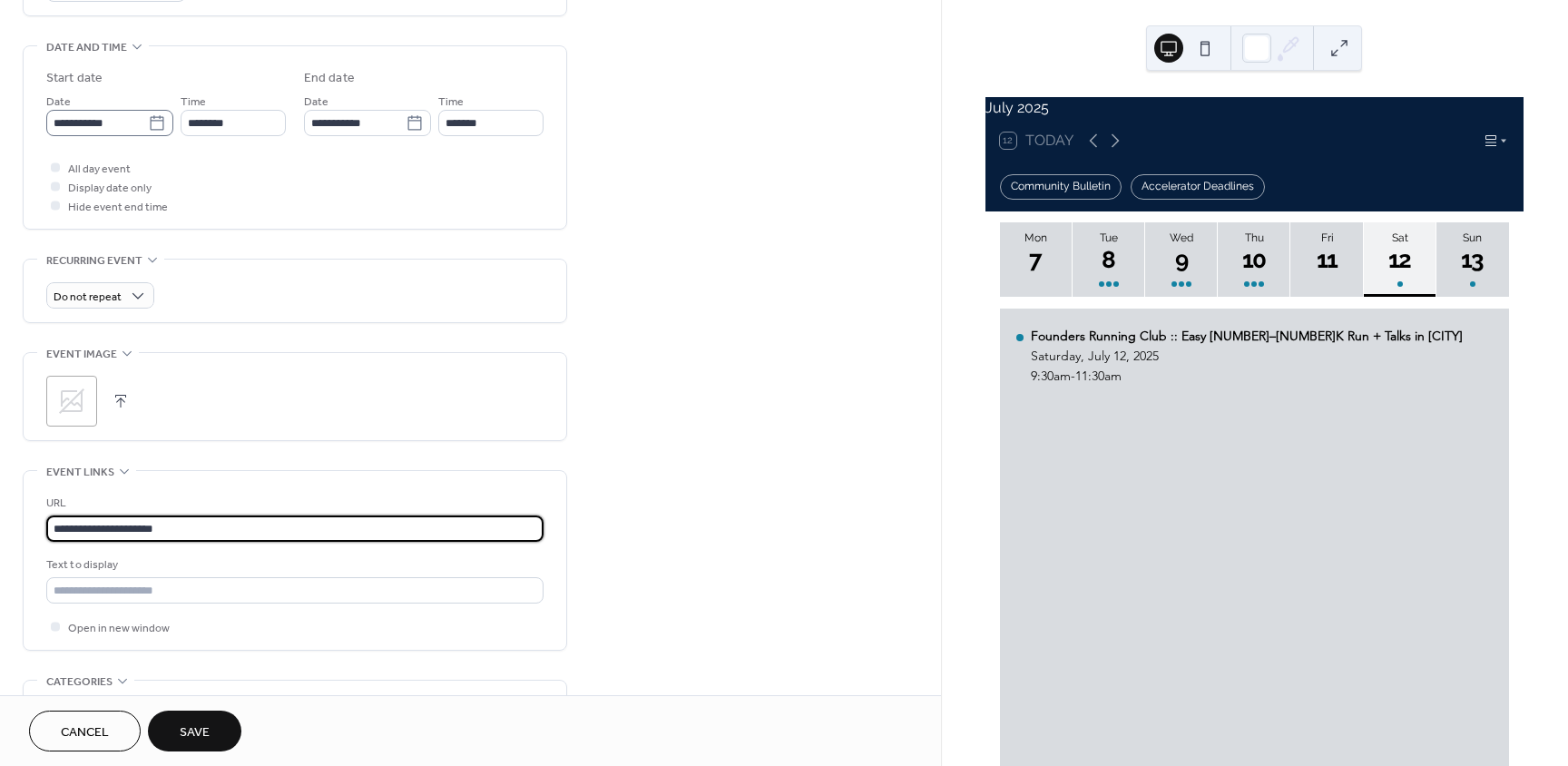 type on "**********" 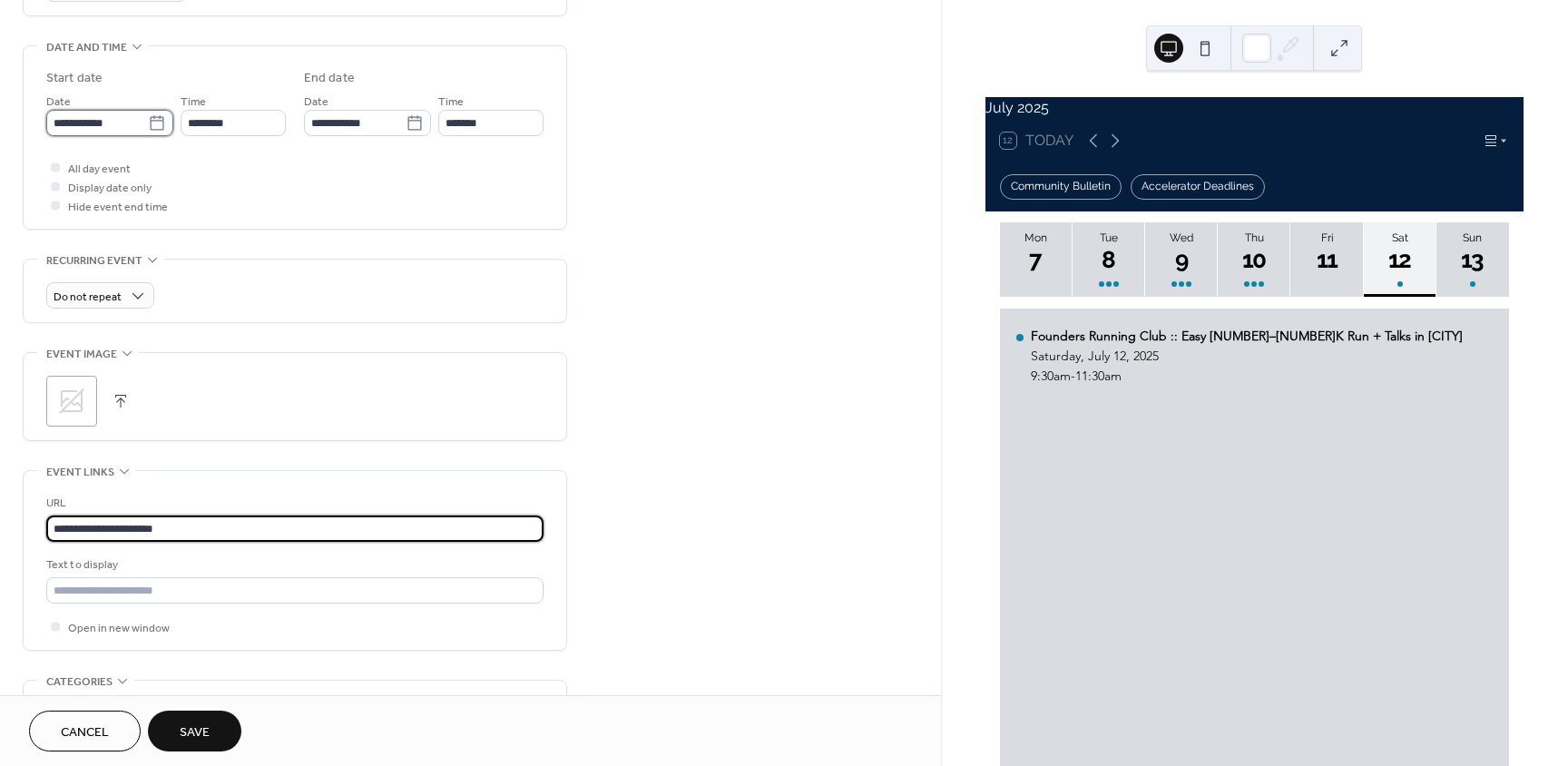 click on "**********" at bounding box center [97, 123] 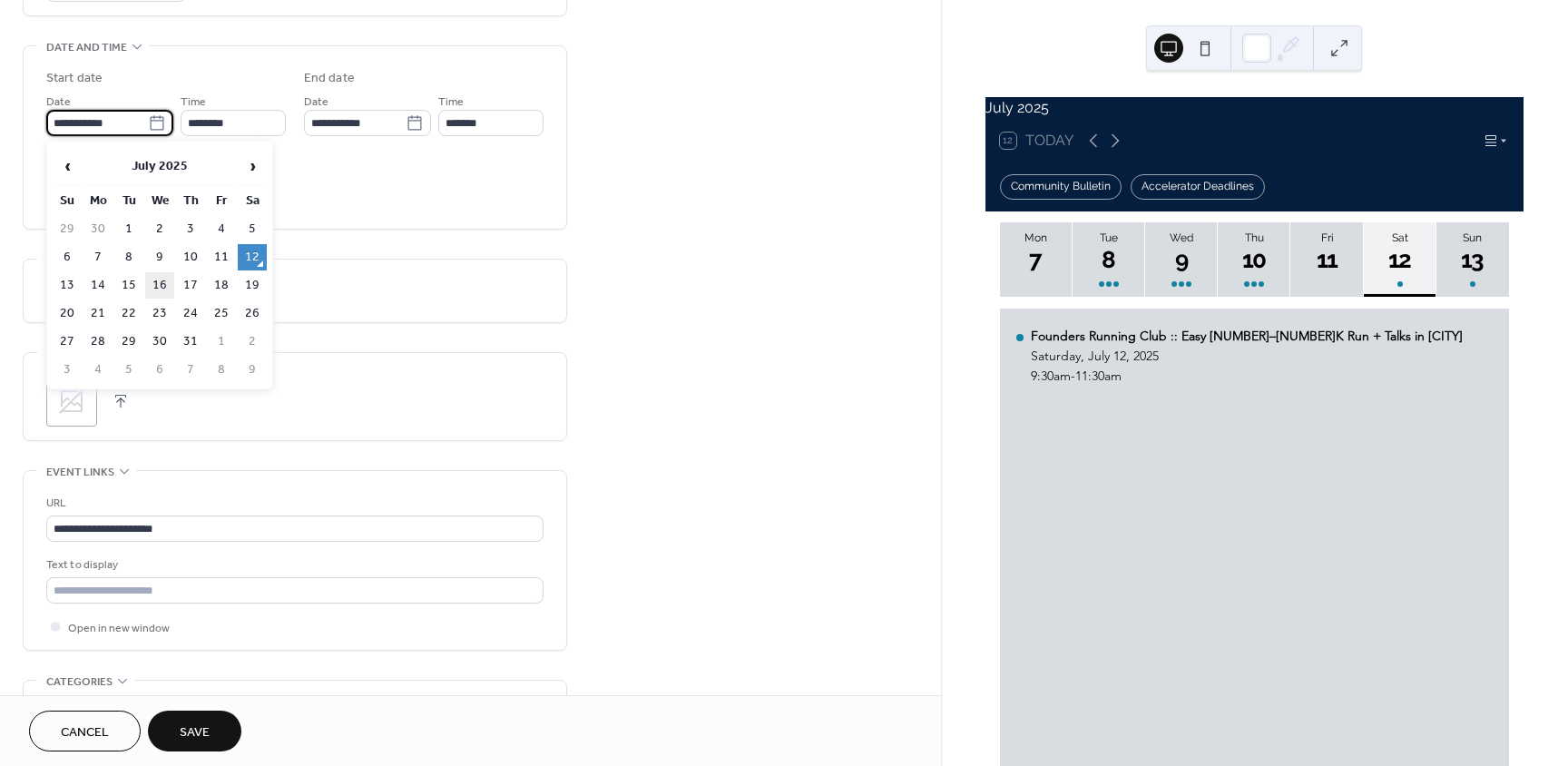 click on "16" at bounding box center (160, 285) 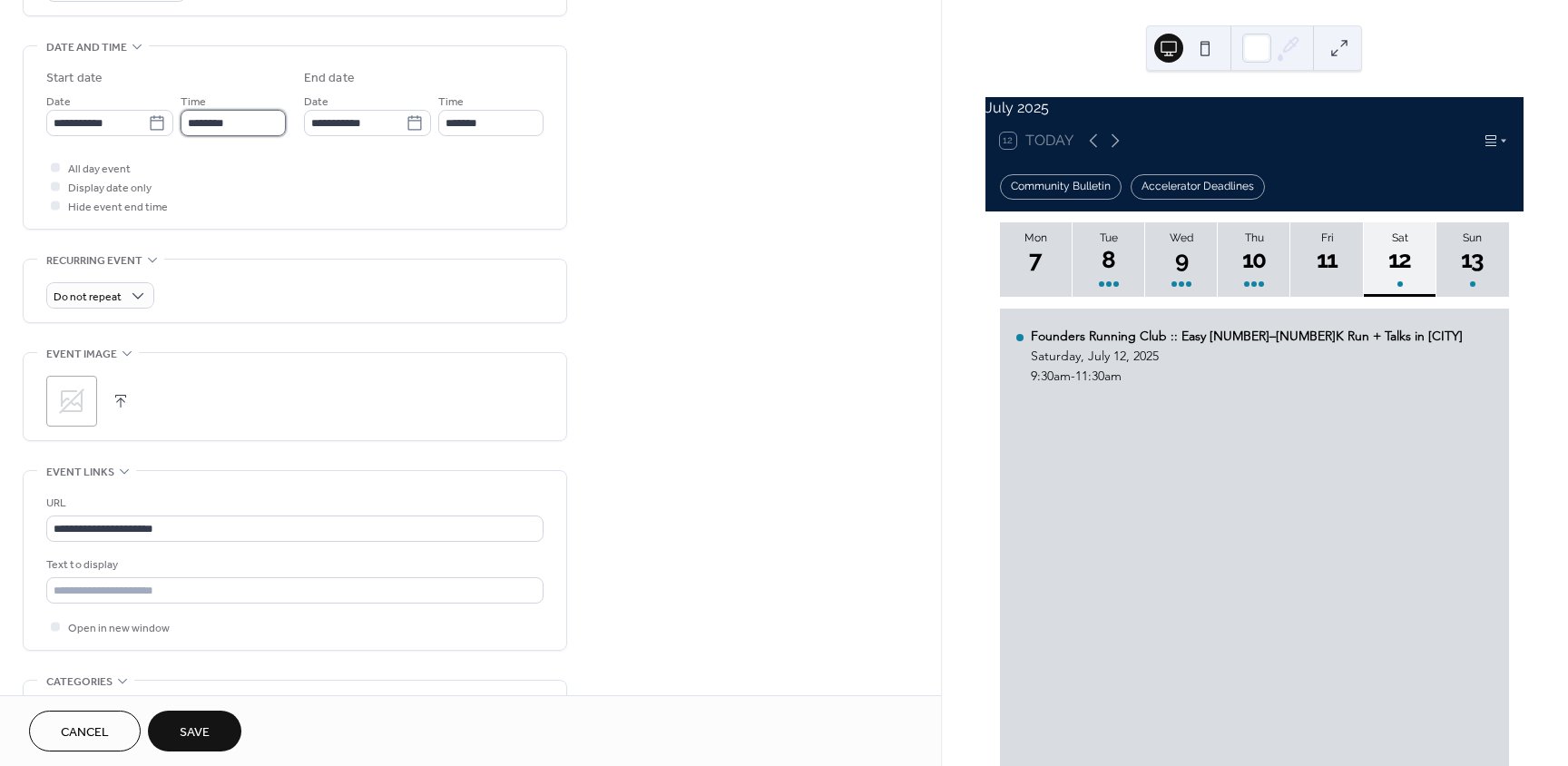 click on "********" at bounding box center (233, 123) 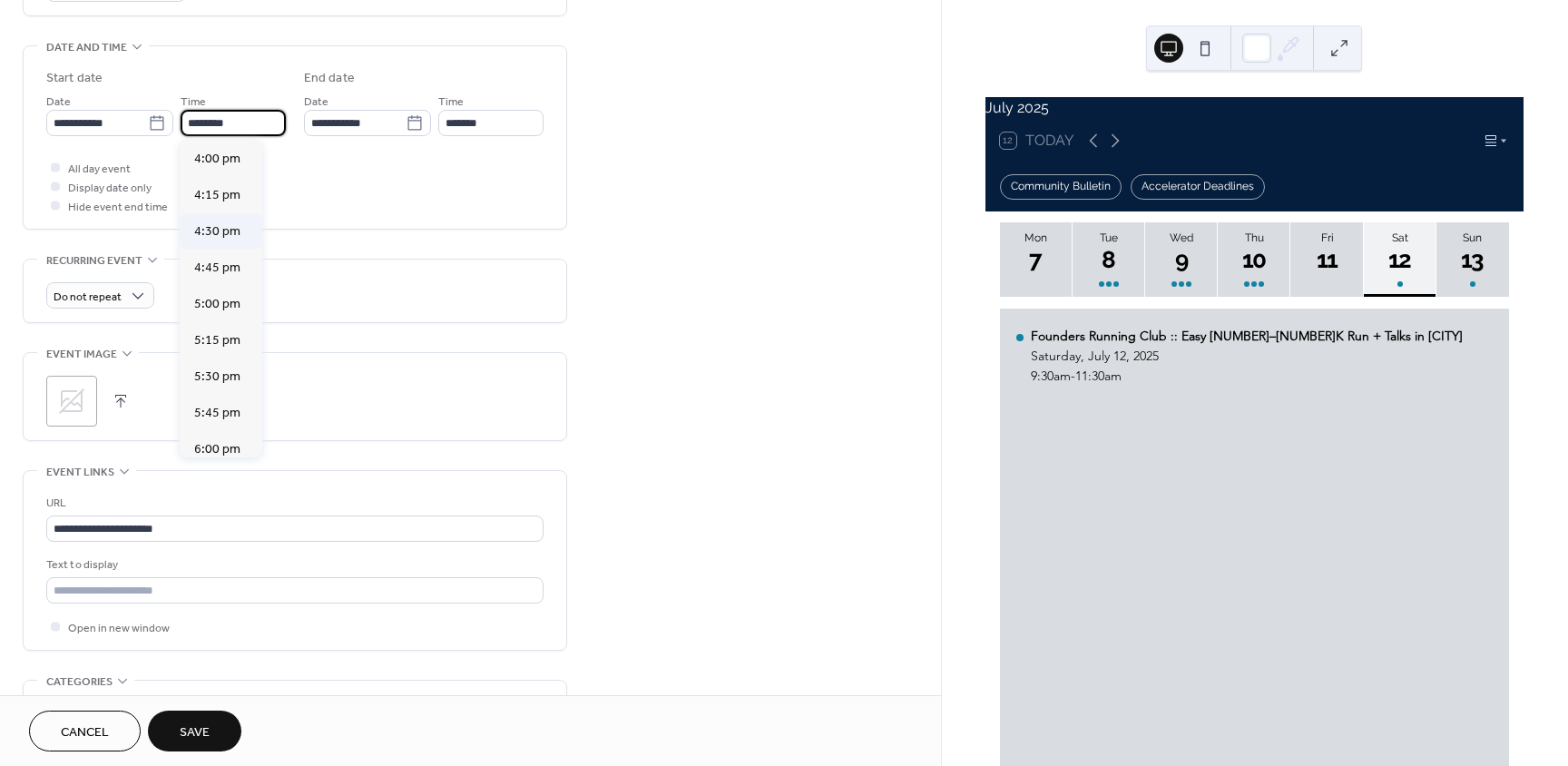 scroll, scrollTop: 2331, scrollLeft: 0, axis: vertical 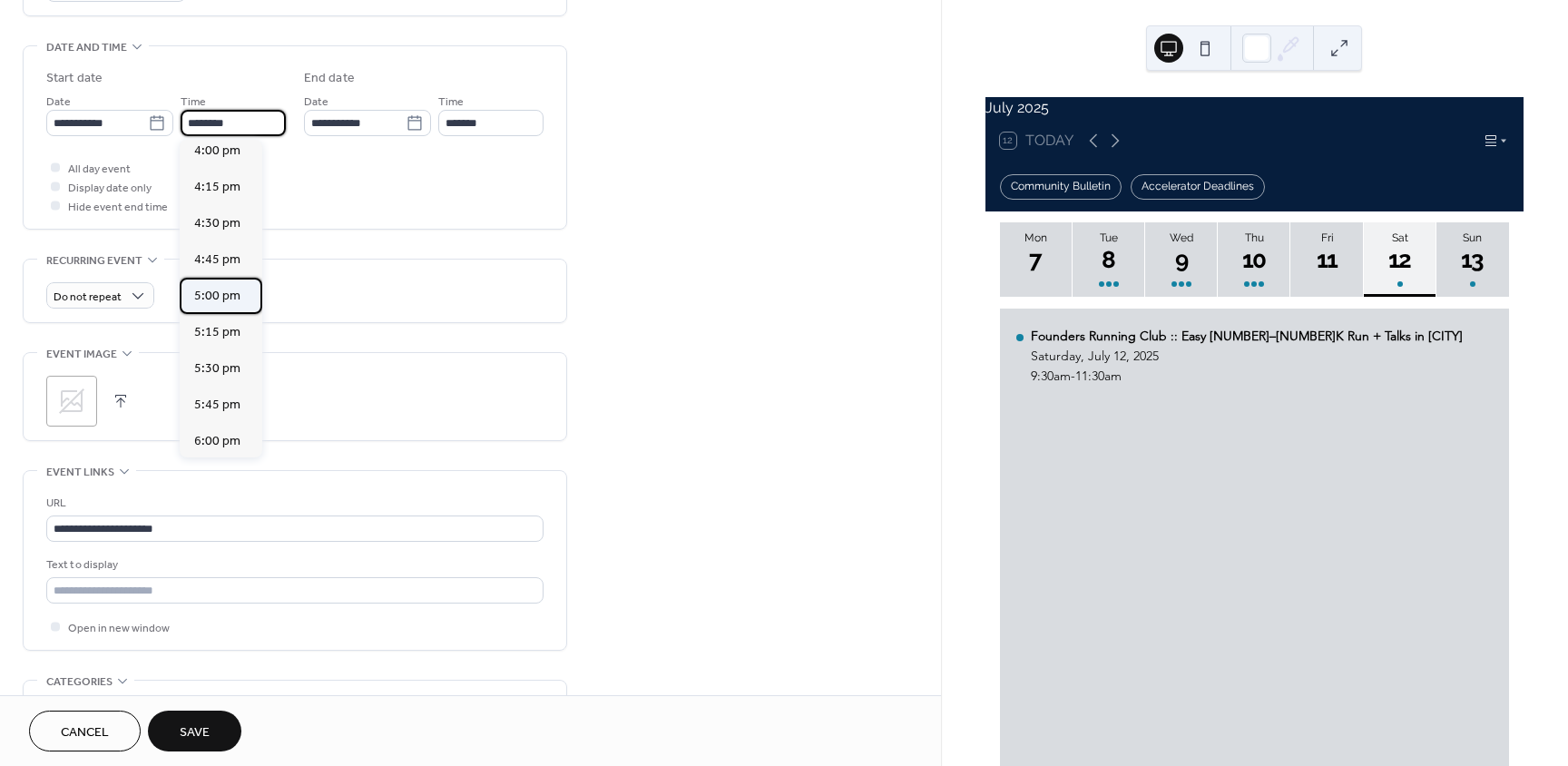 click on "5:00 pm" at bounding box center [217, 296] 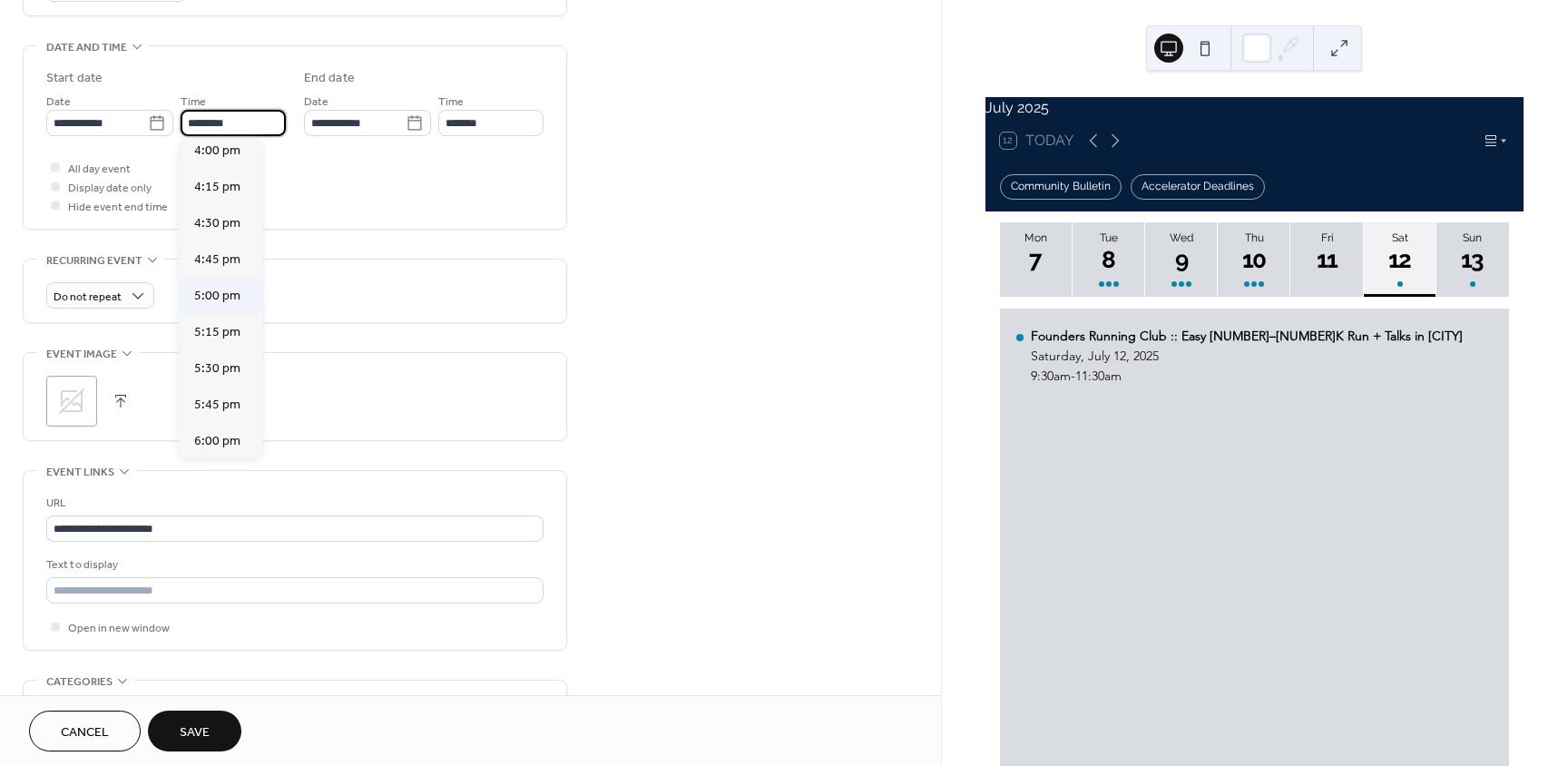 type on "*******" 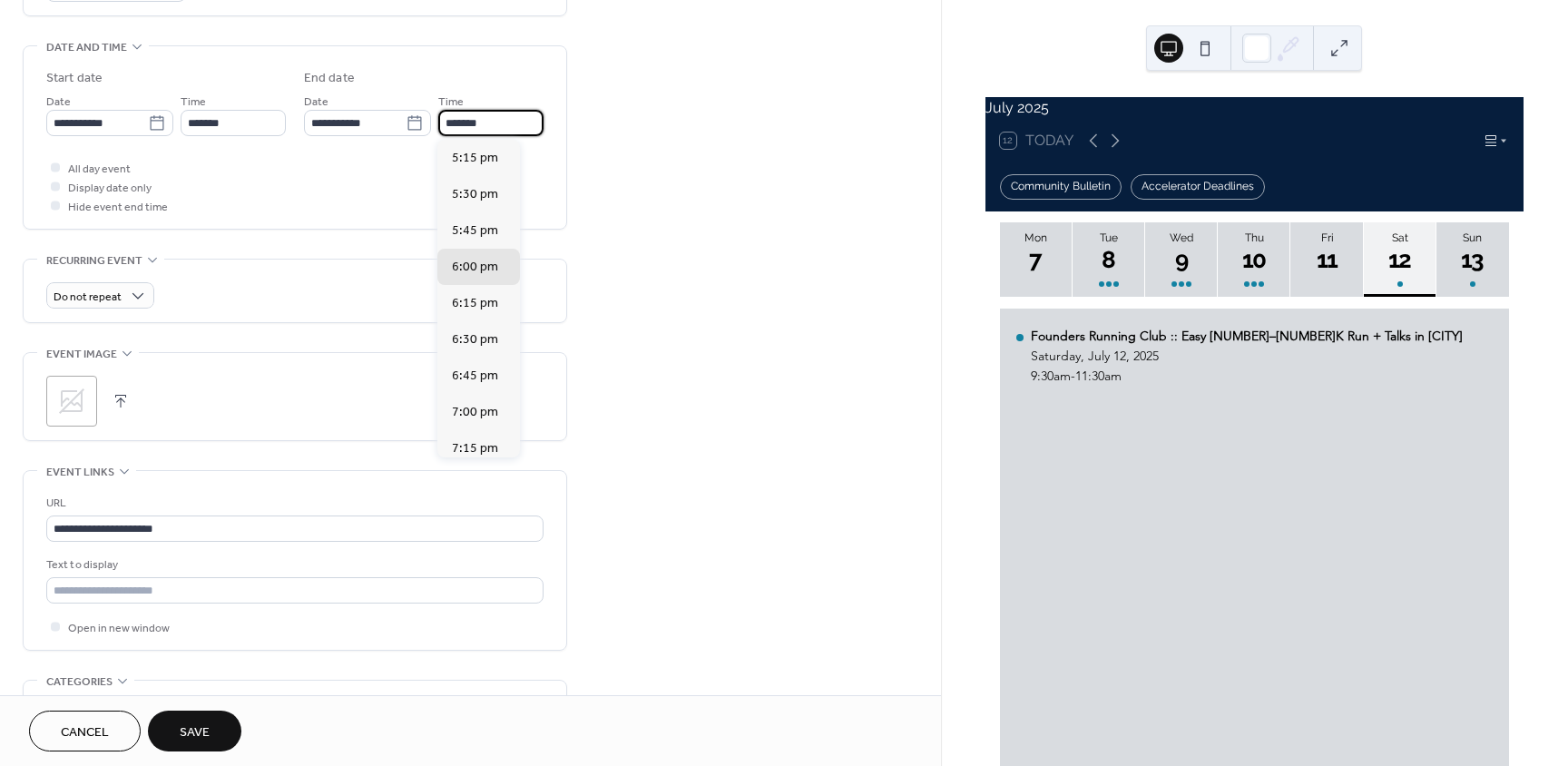 click on "*******" at bounding box center (491, 123) 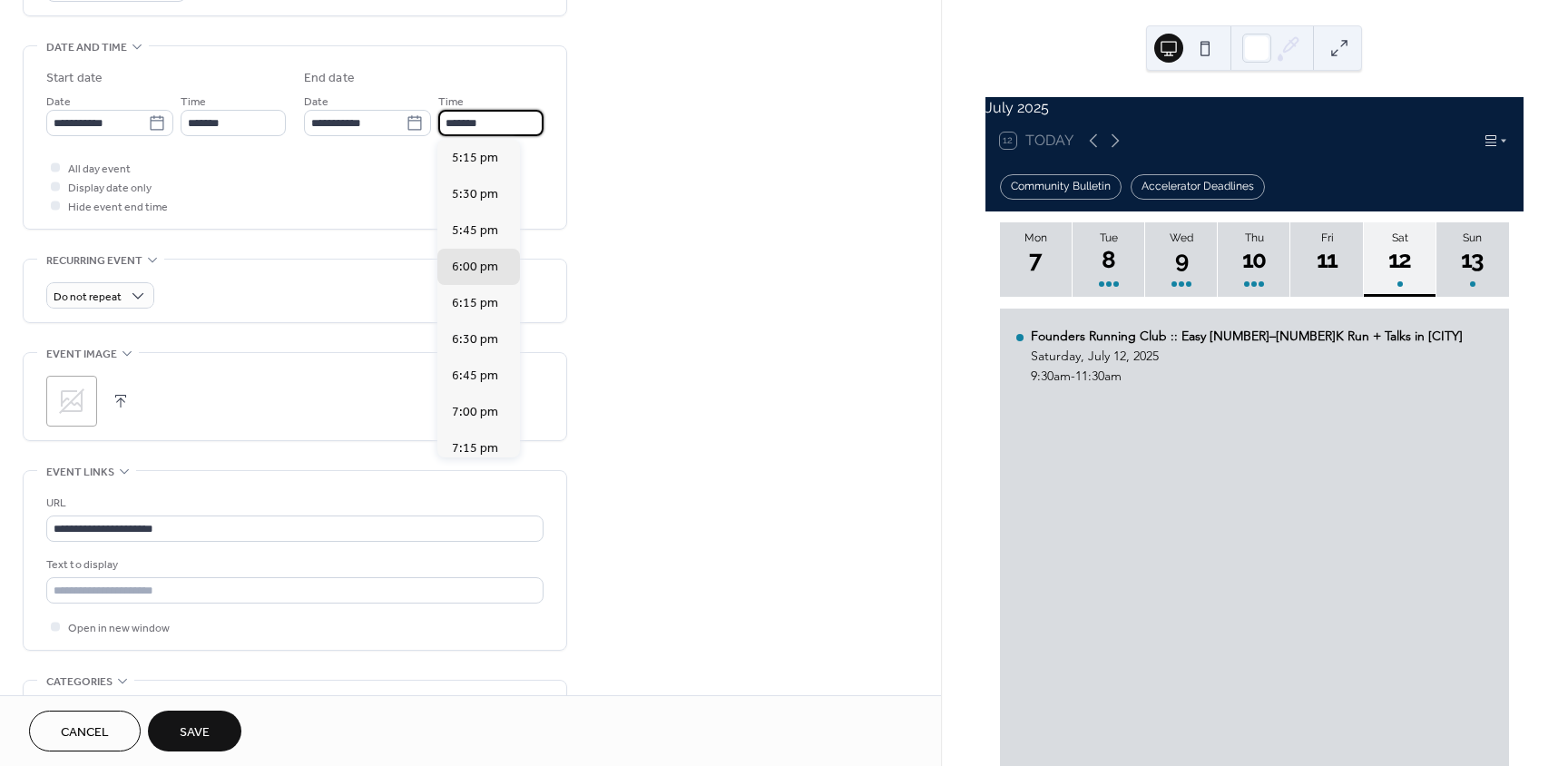 scroll, scrollTop: 363, scrollLeft: 0, axis: vertical 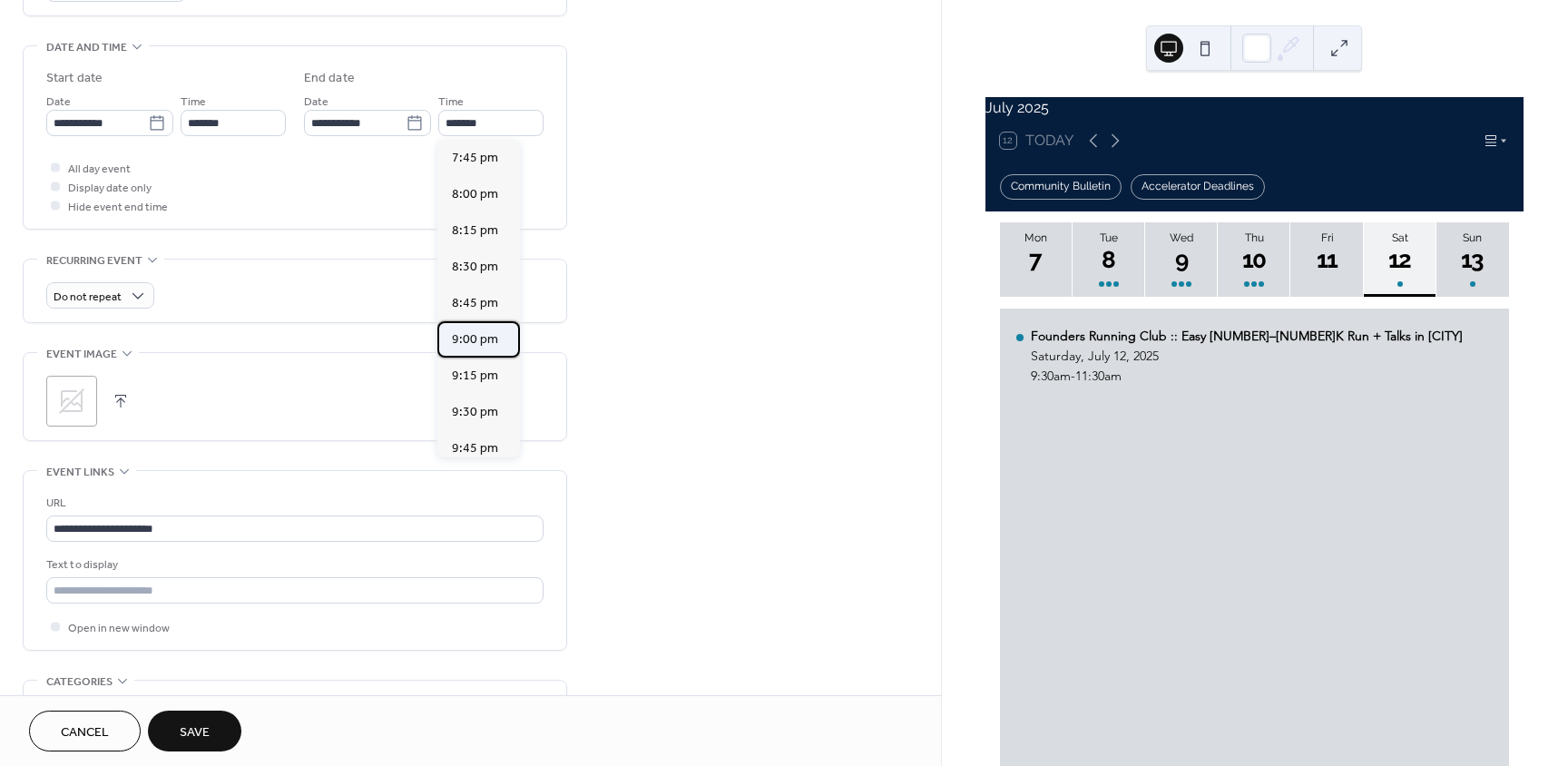 click on "9:00 pm" at bounding box center [475, 339] 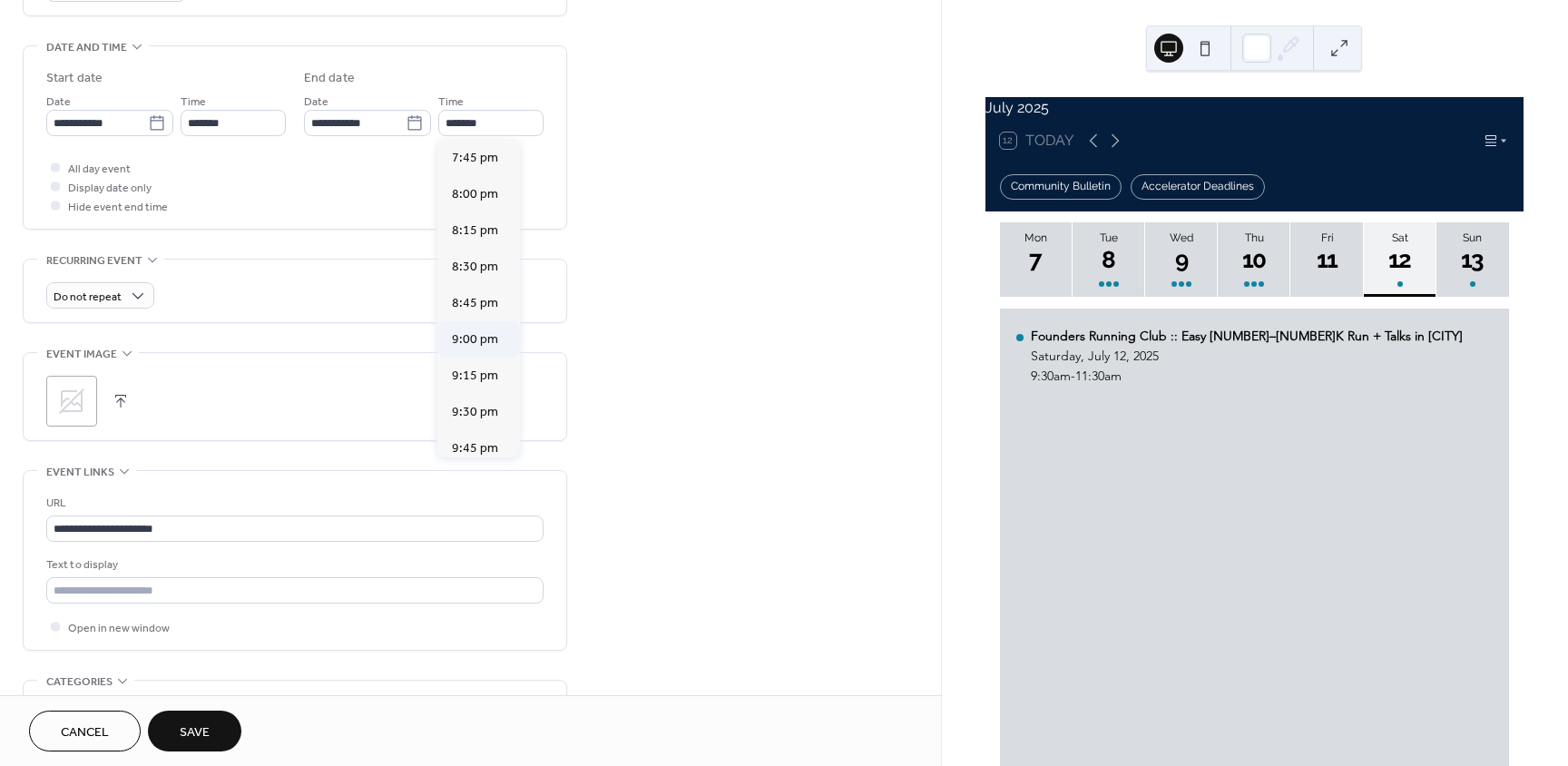 type on "*******" 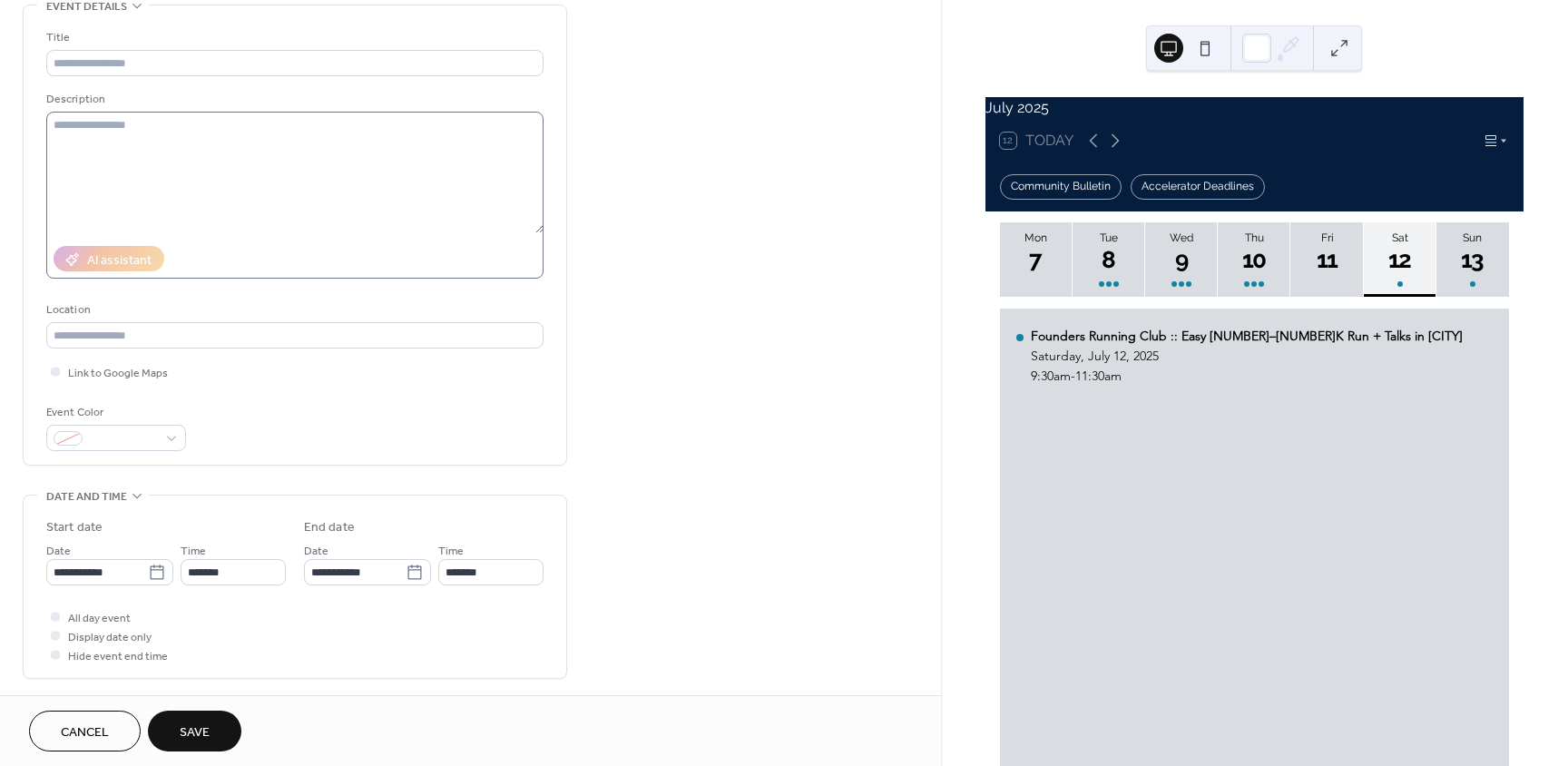 scroll, scrollTop: 91, scrollLeft: 0, axis: vertical 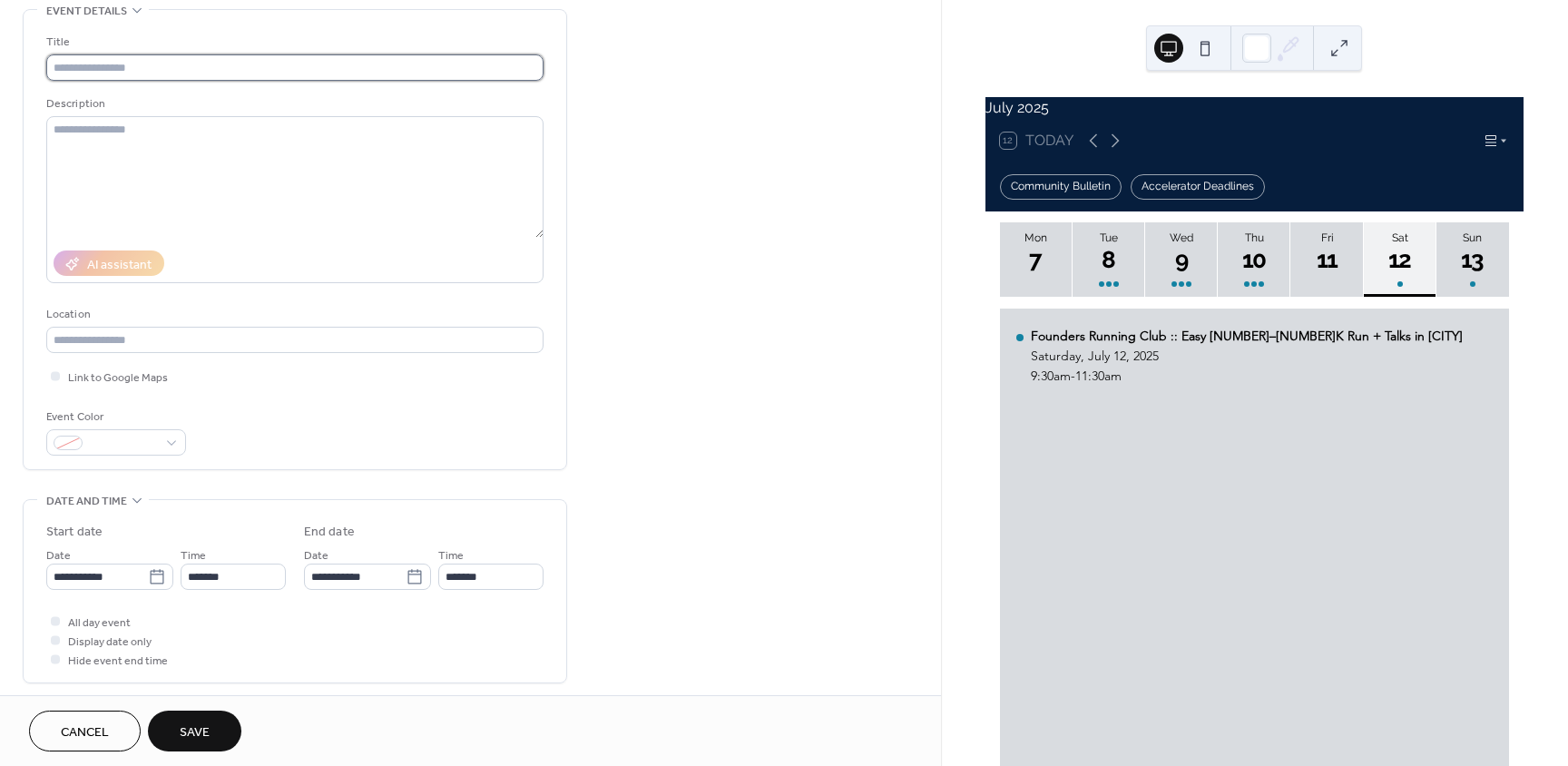 click at bounding box center [295, 67] 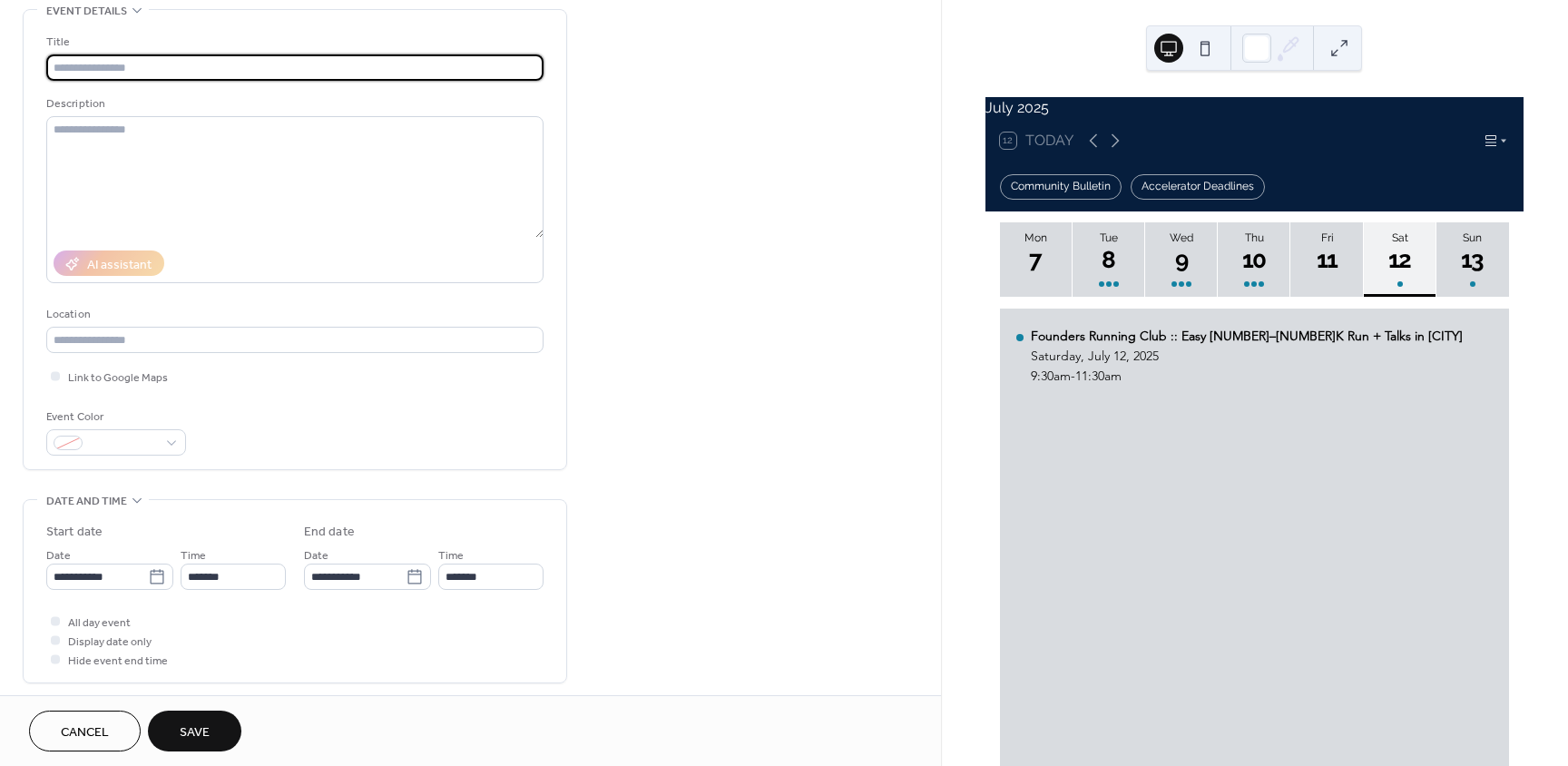paste on "**********" 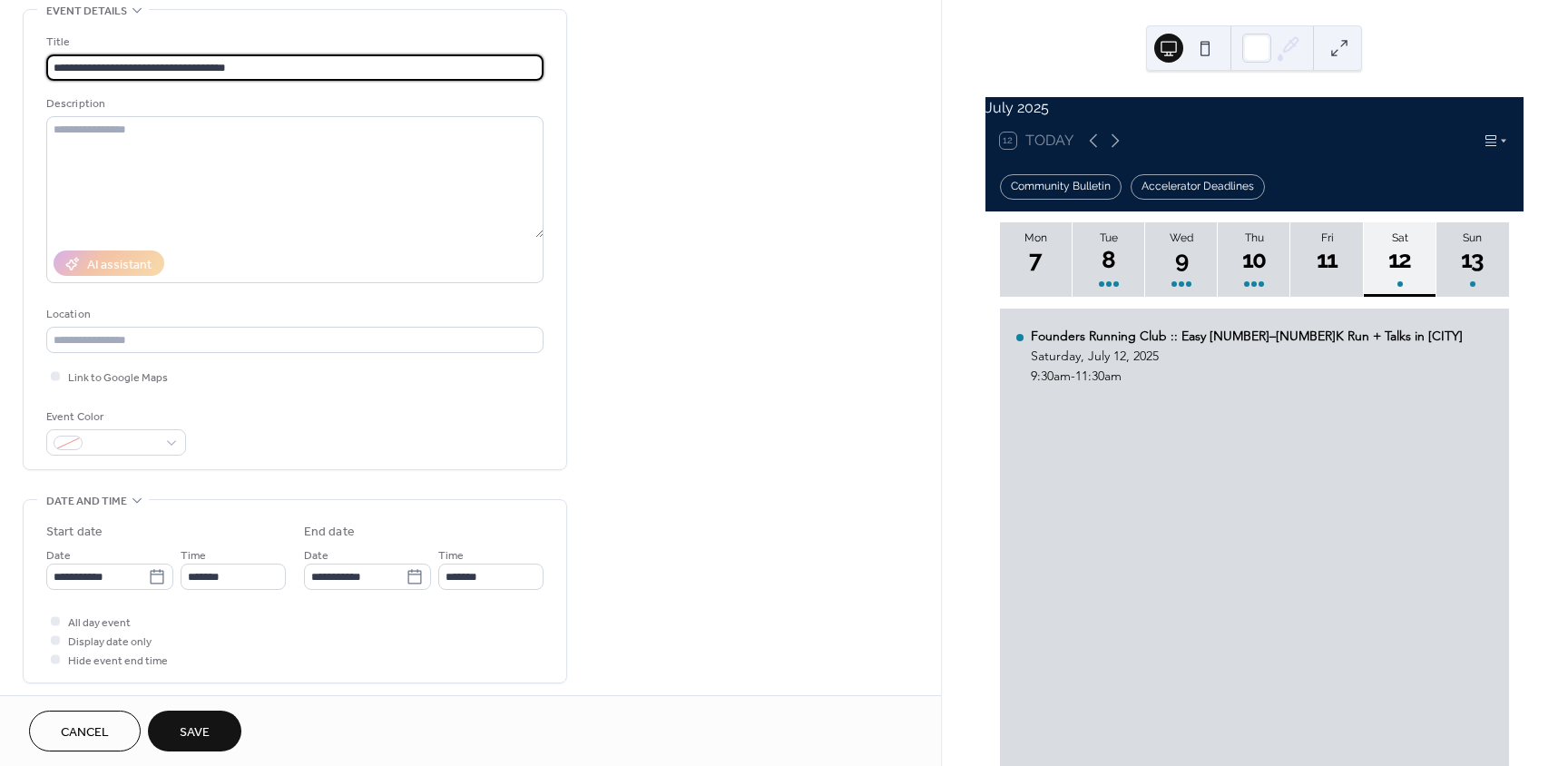 type on "**********" 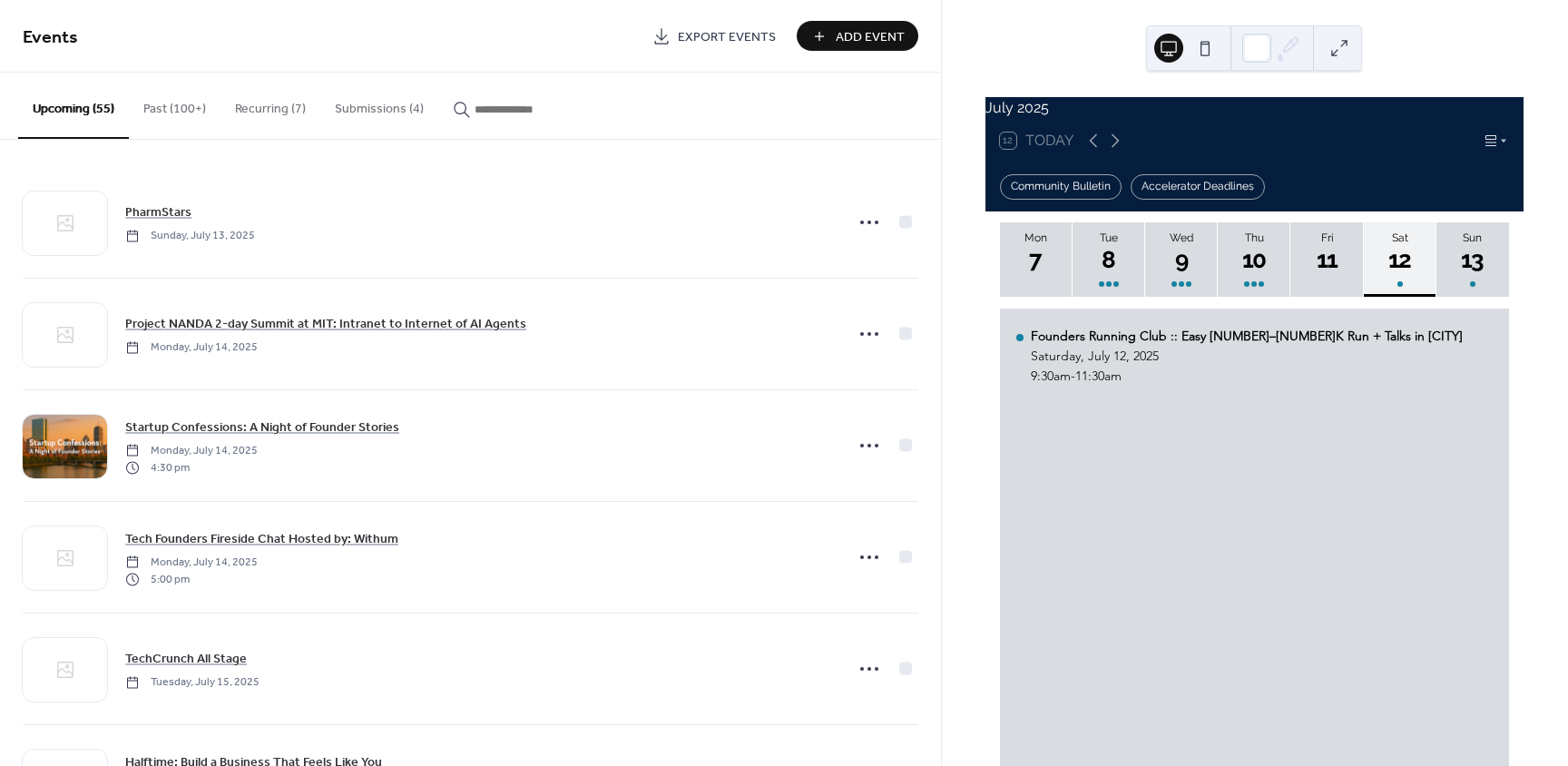 click on "Add Event" at bounding box center (870, 37) 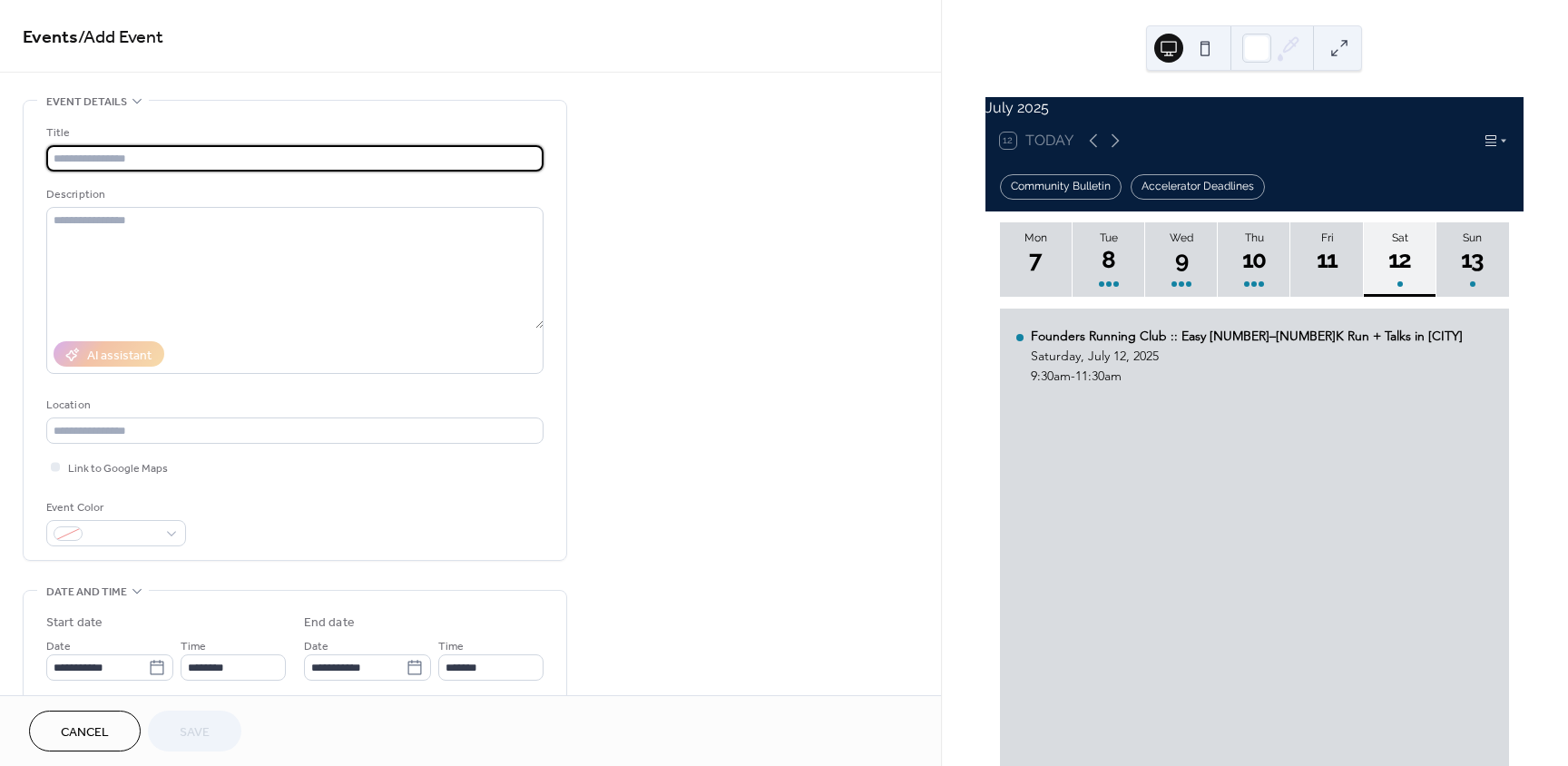 scroll, scrollTop: 545, scrollLeft: 0, axis: vertical 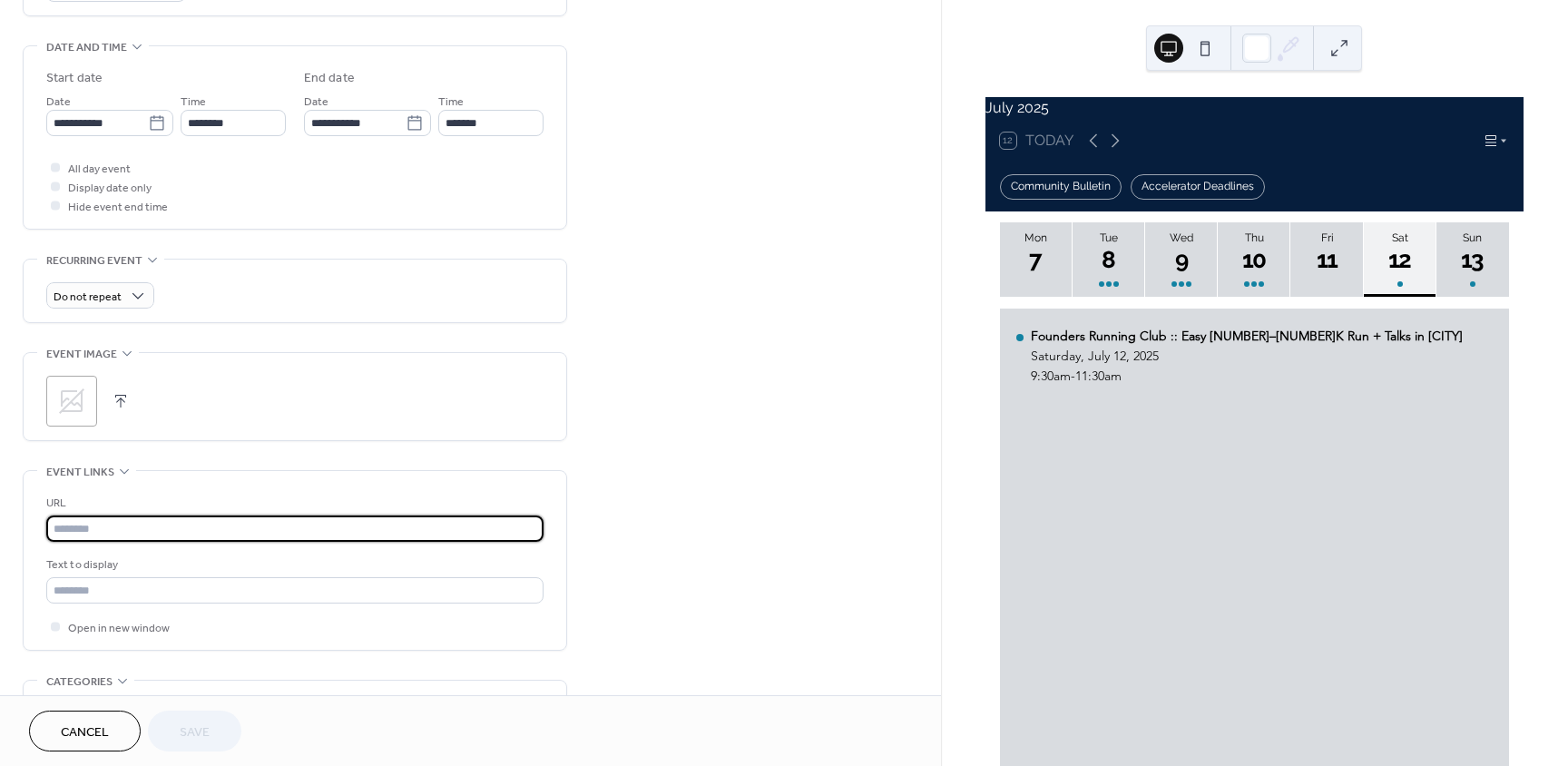 click at bounding box center (295, 528) 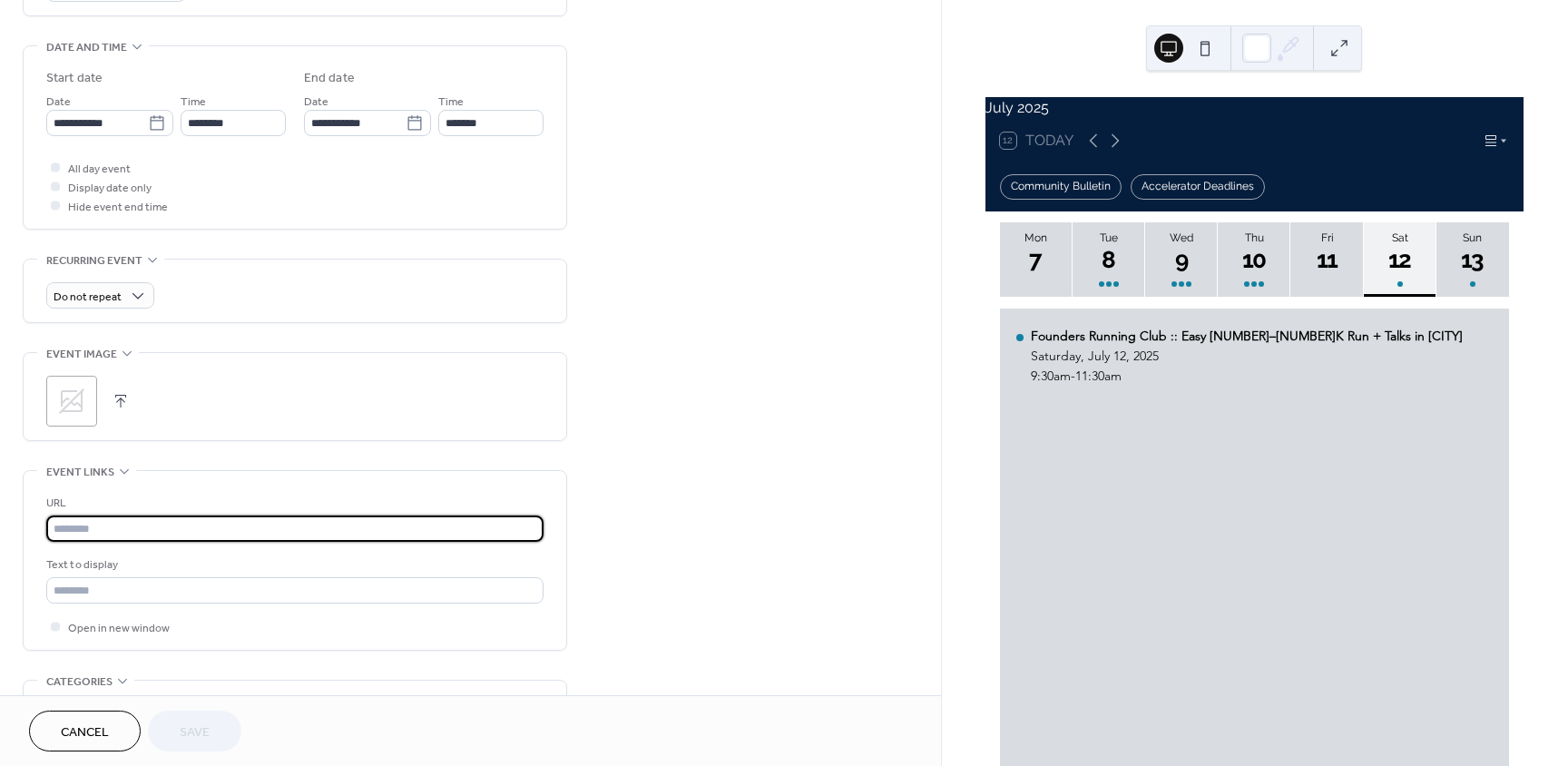 paste on "**********" 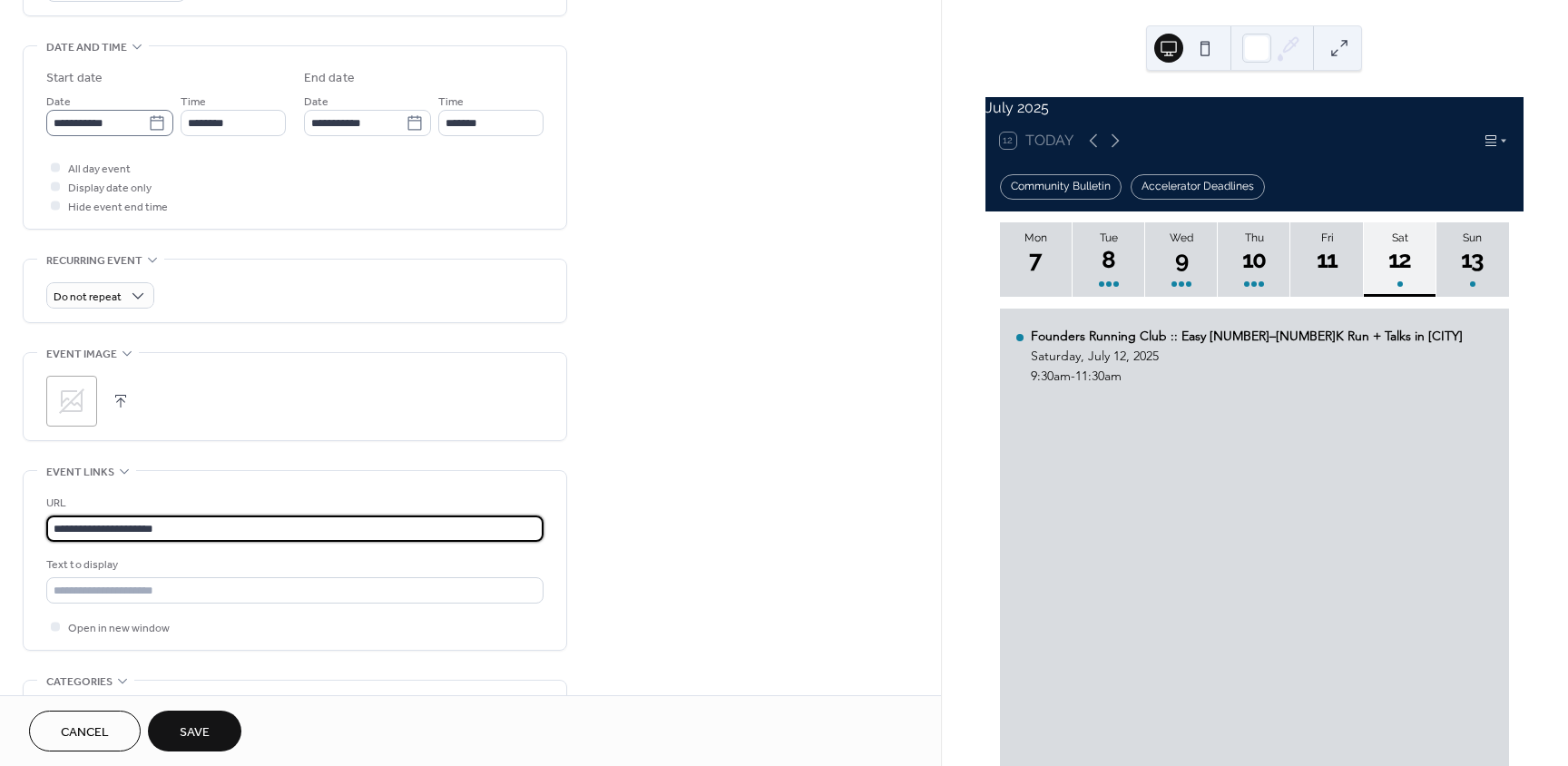 type on "**********" 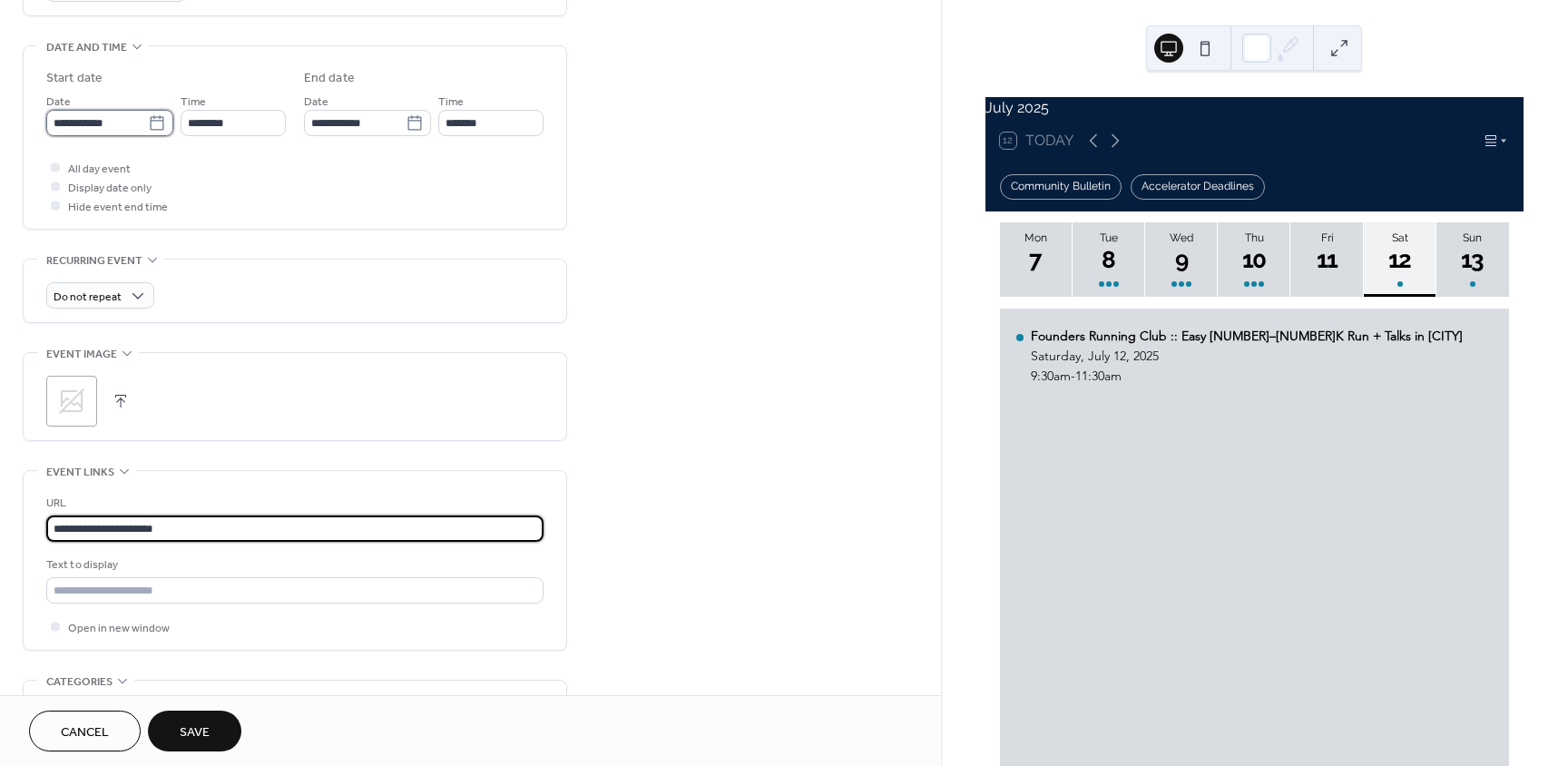 click on "**********" at bounding box center [97, 123] 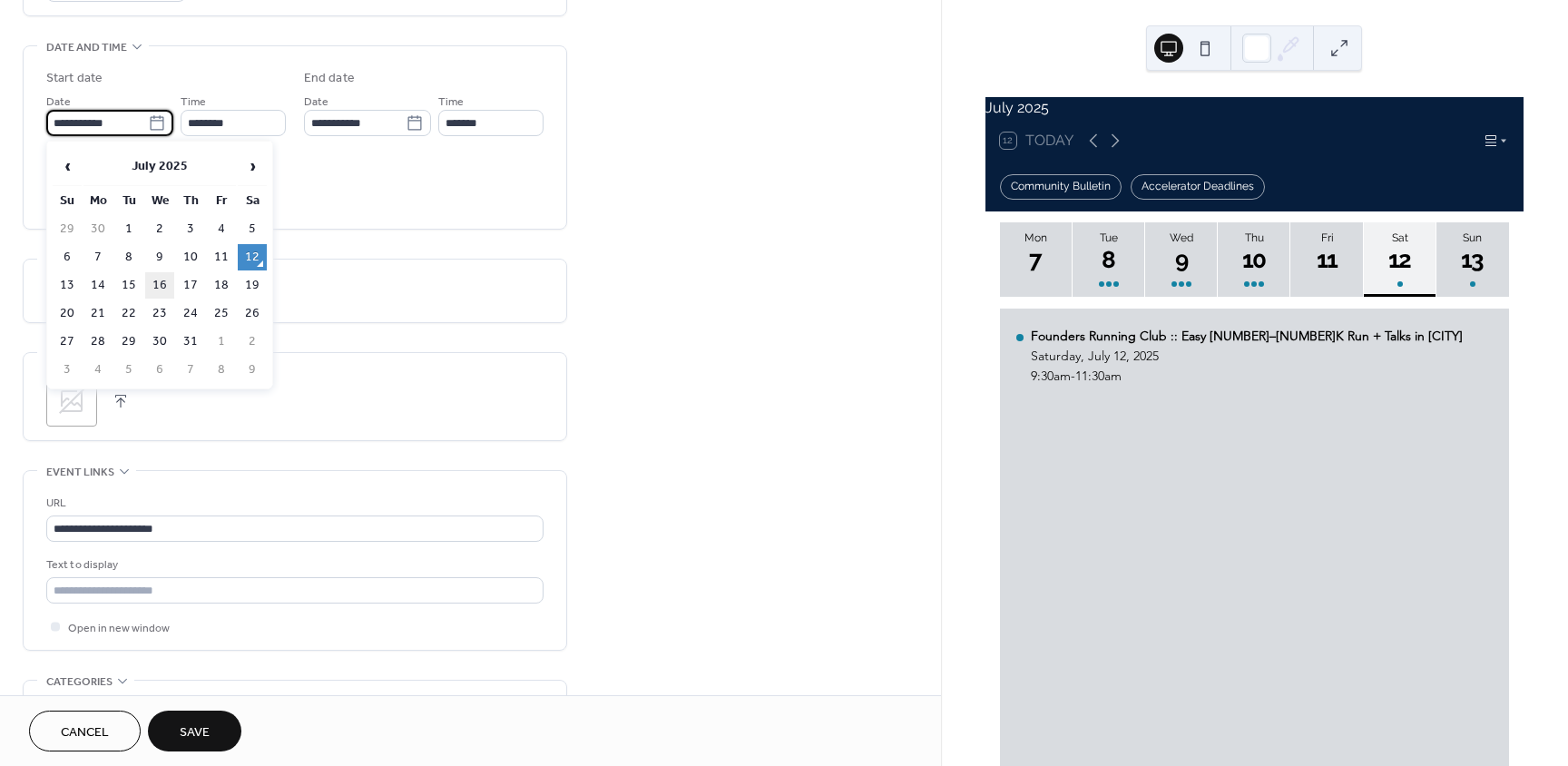 click on "16" at bounding box center (160, 285) 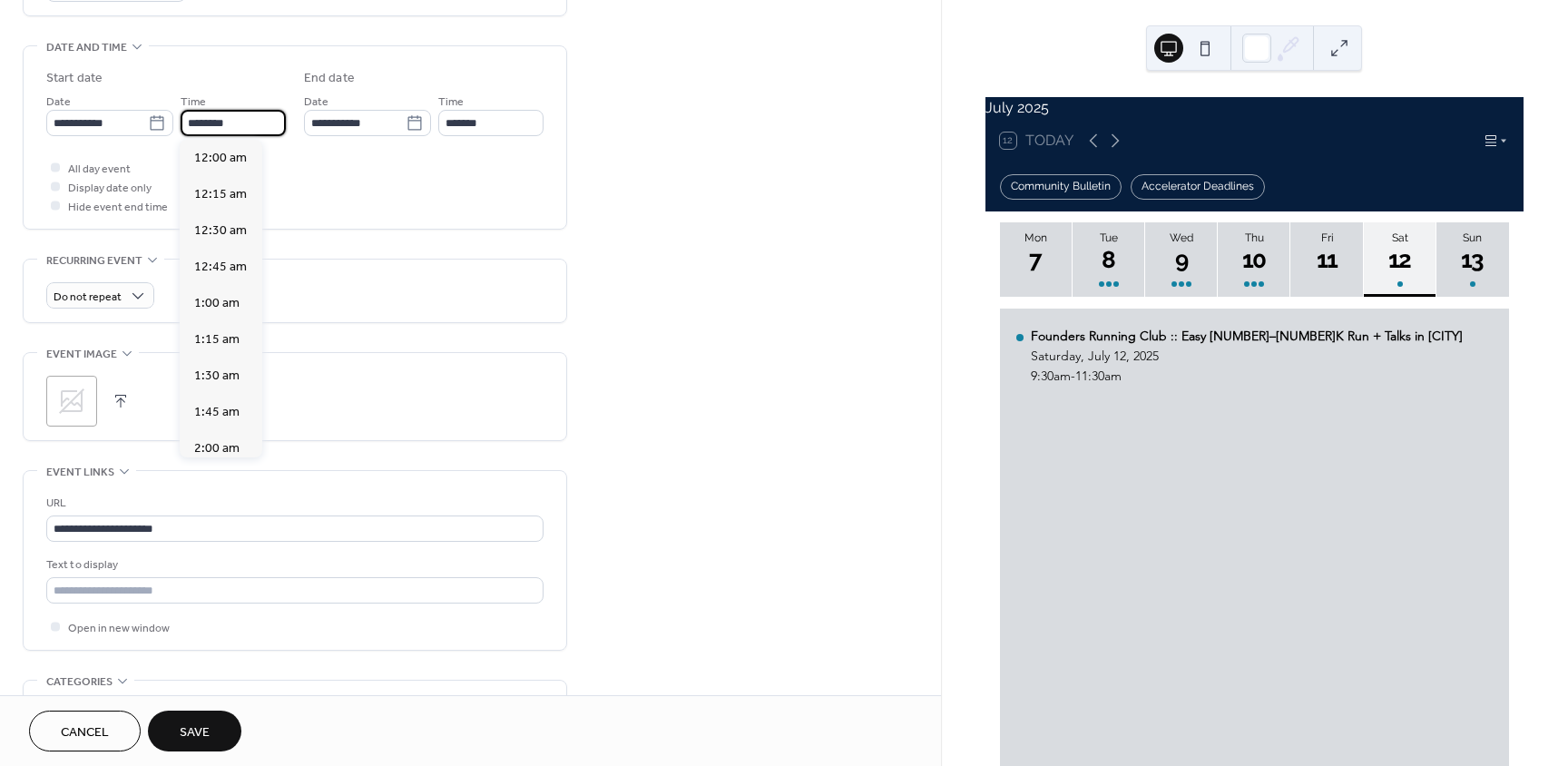 click on "********" at bounding box center [233, 123] 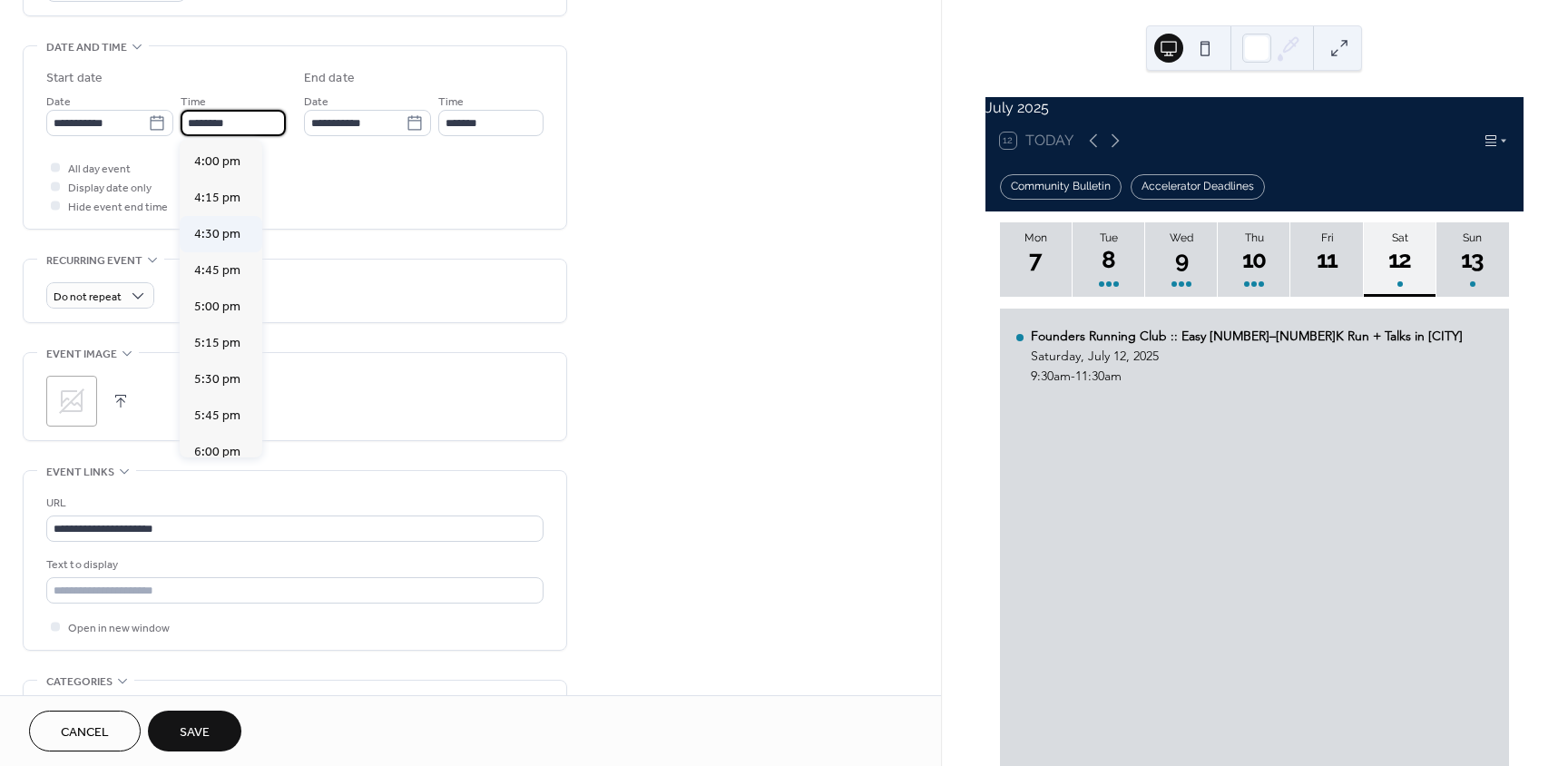 scroll, scrollTop: 2331, scrollLeft: 0, axis: vertical 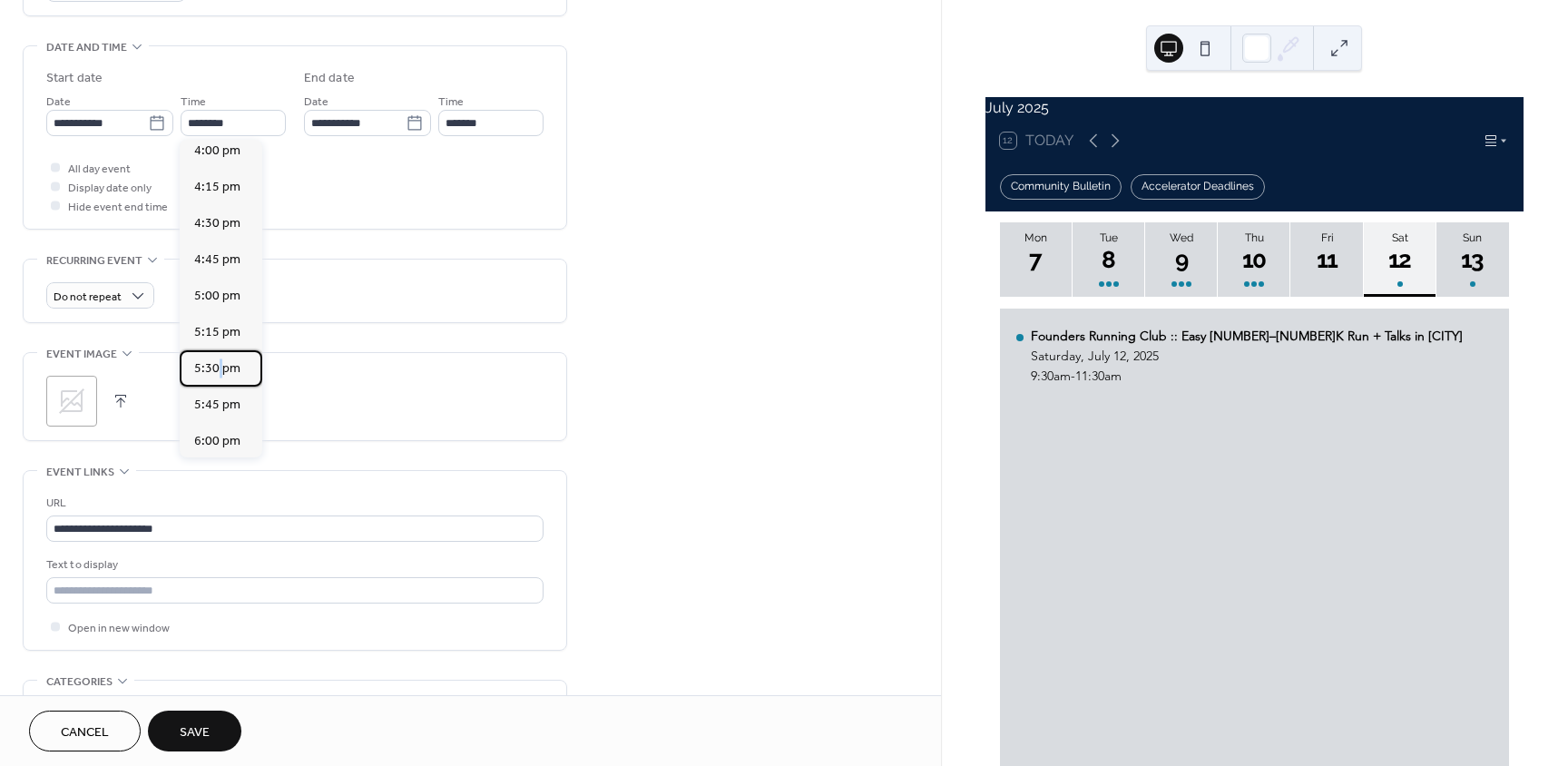 drag, startPoint x: 219, startPoint y: 438, endPoint x: 238, endPoint y: 413, distance: 31 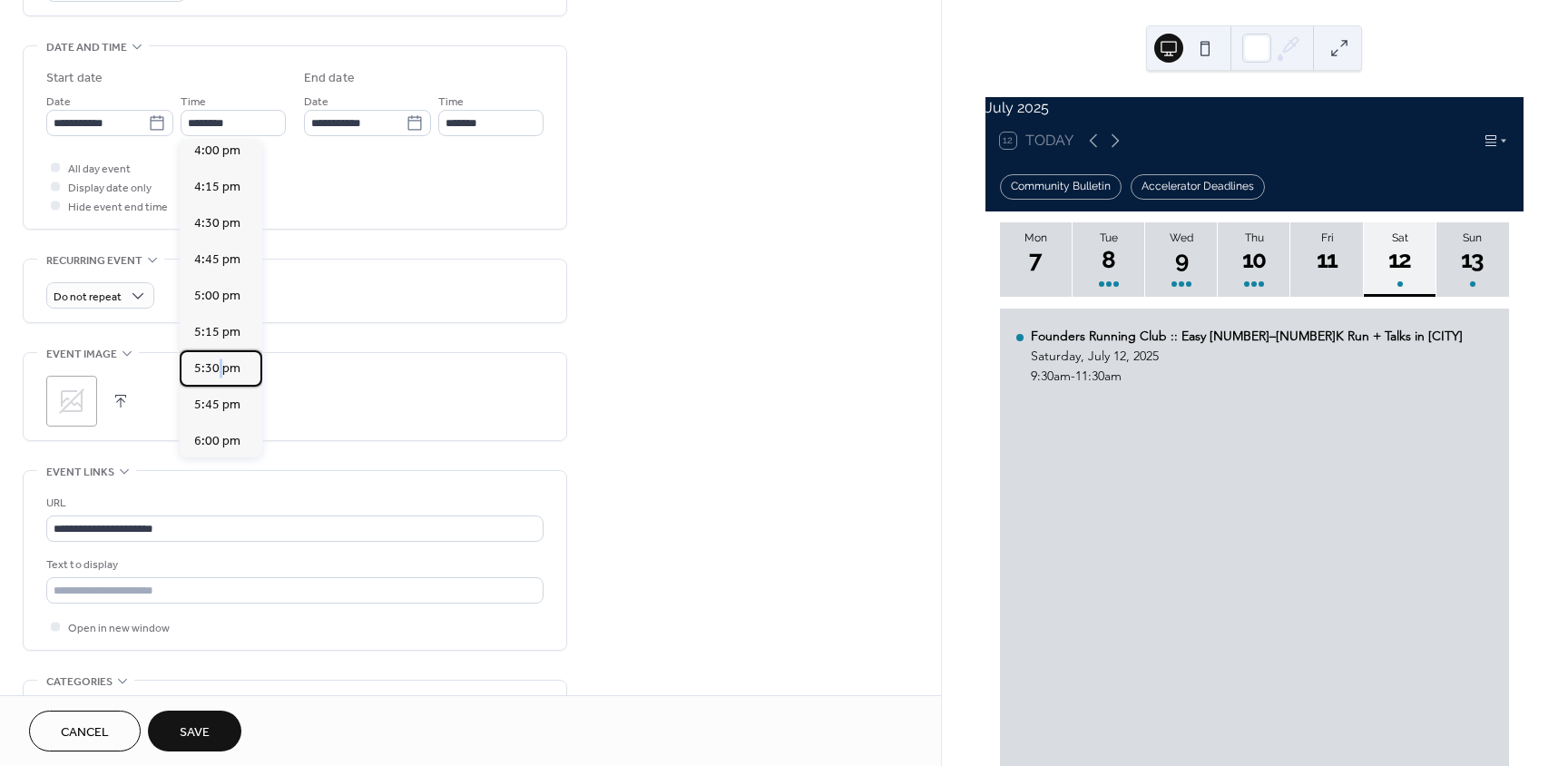 click on "5:30 pm" at bounding box center [217, 368] 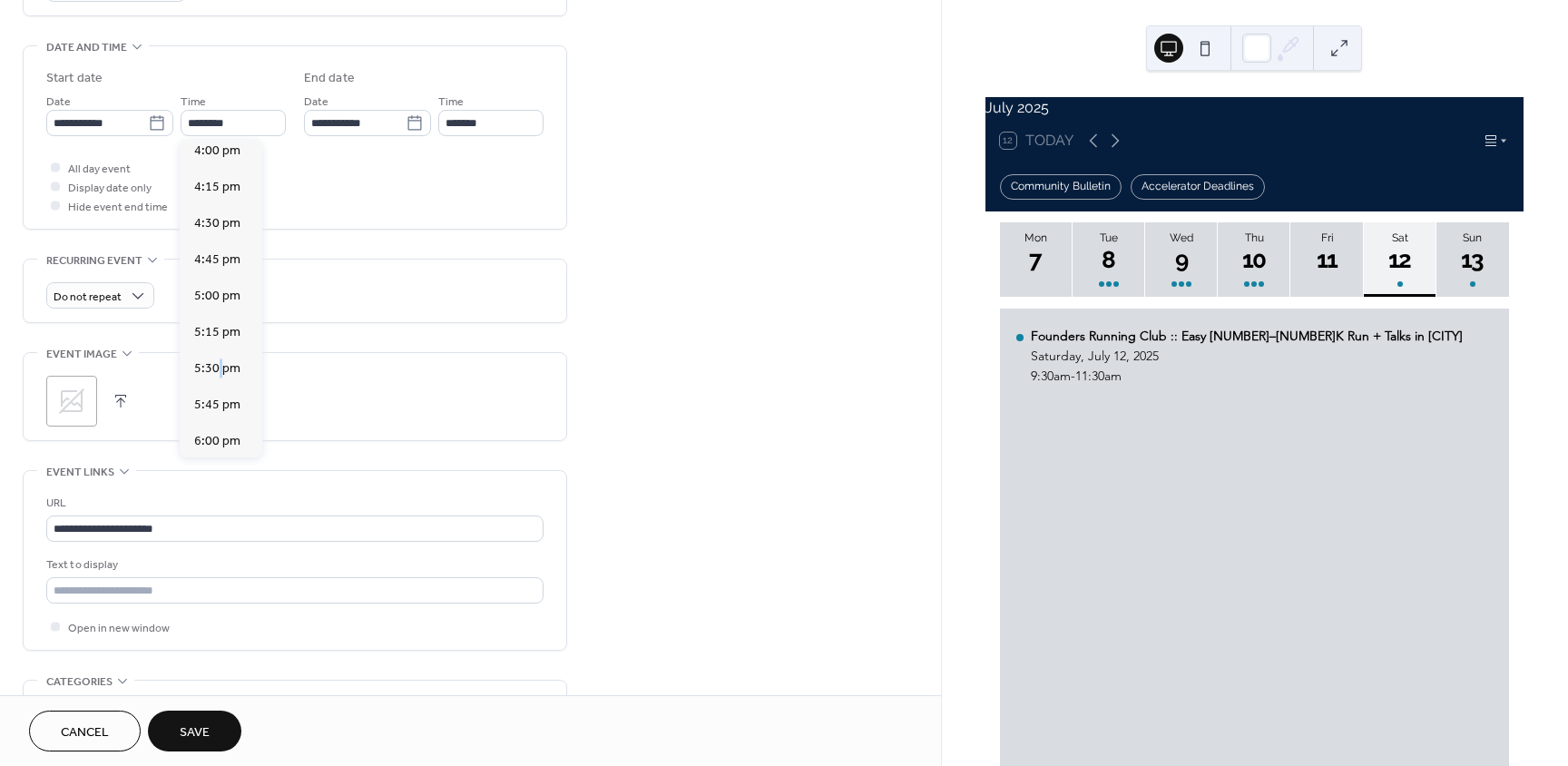 type on "*******" 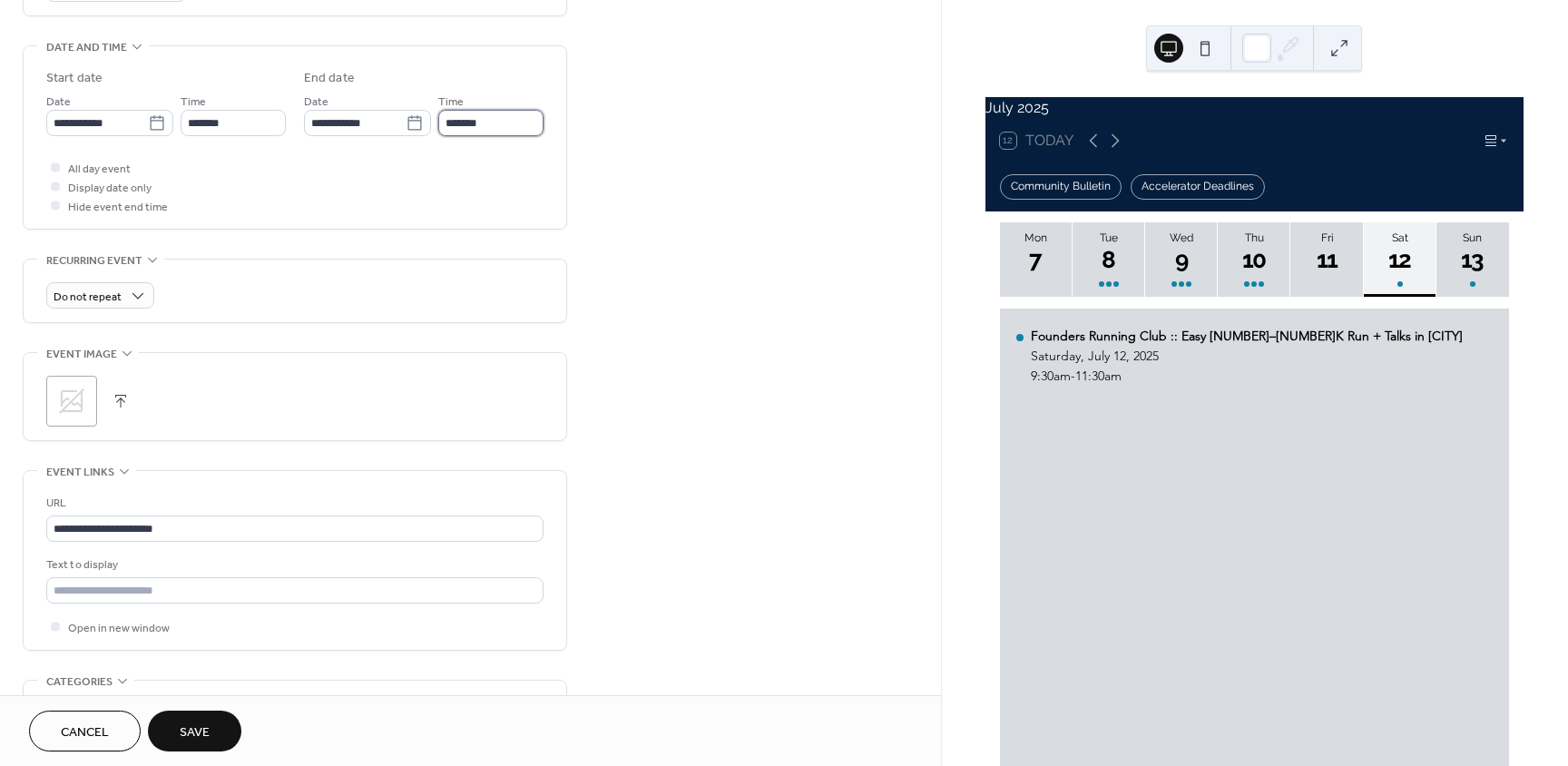 click on "*******" at bounding box center [491, 123] 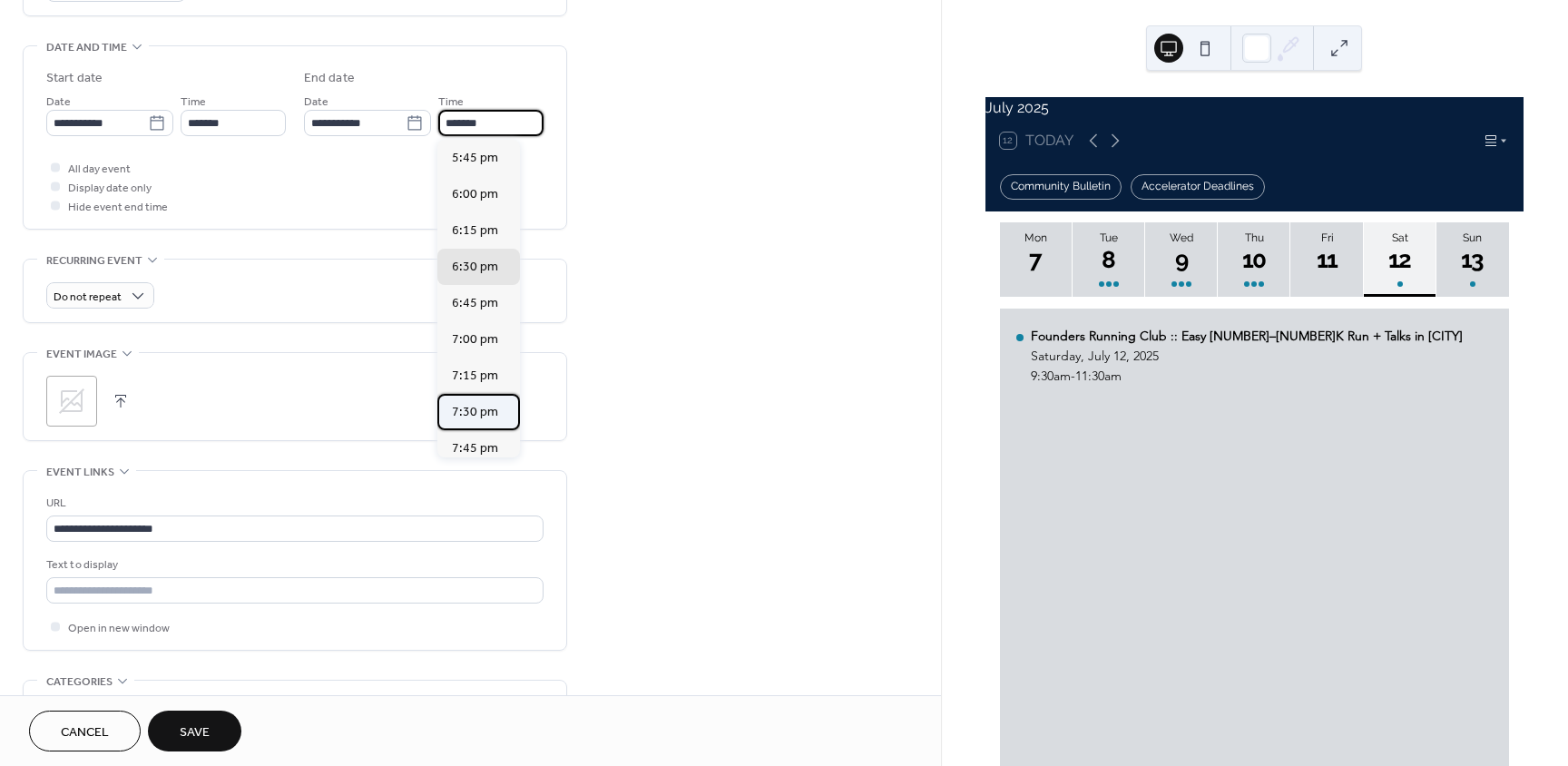 click on "7:30 pm" at bounding box center (475, 412) 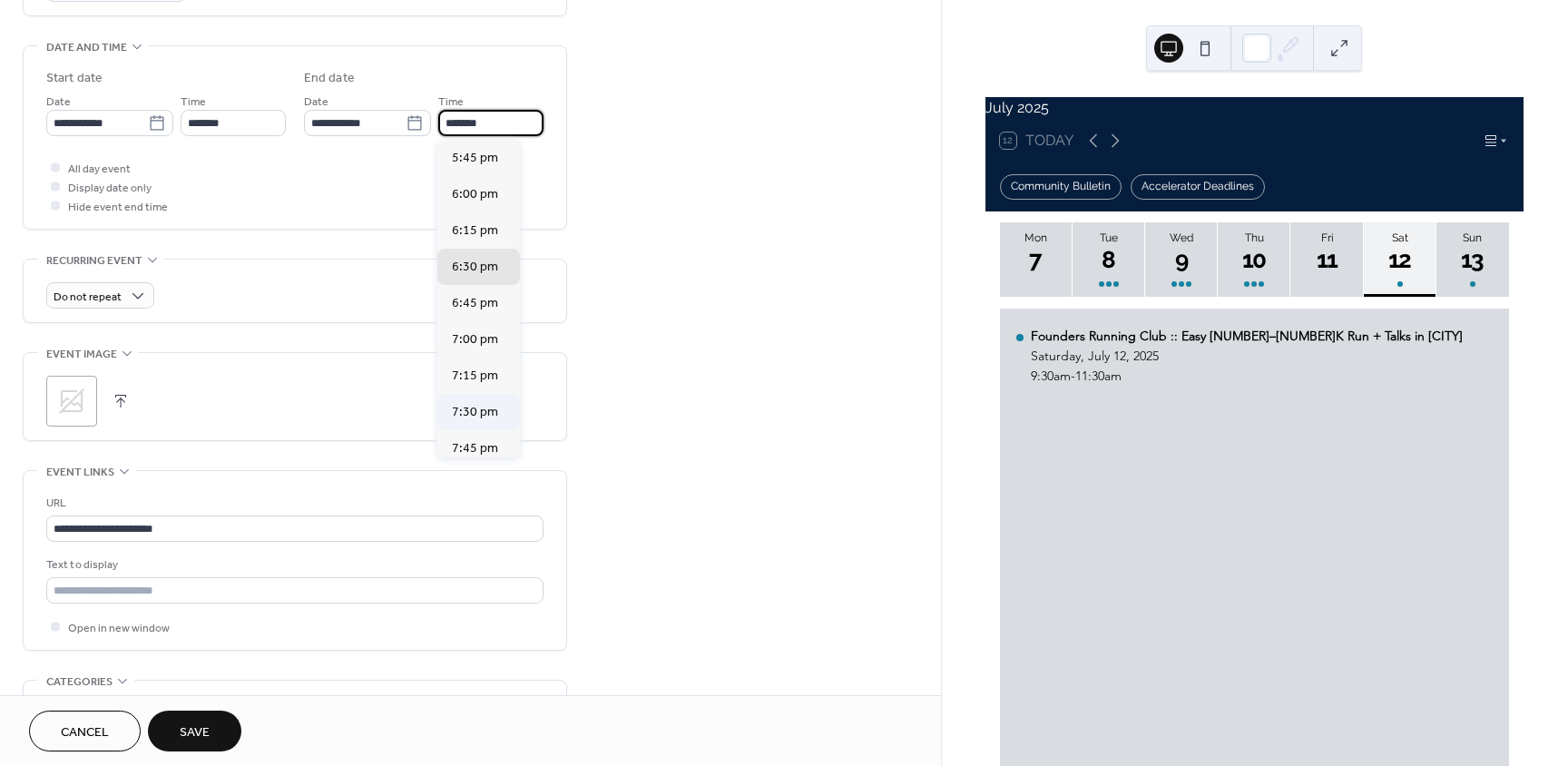 type on "*******" 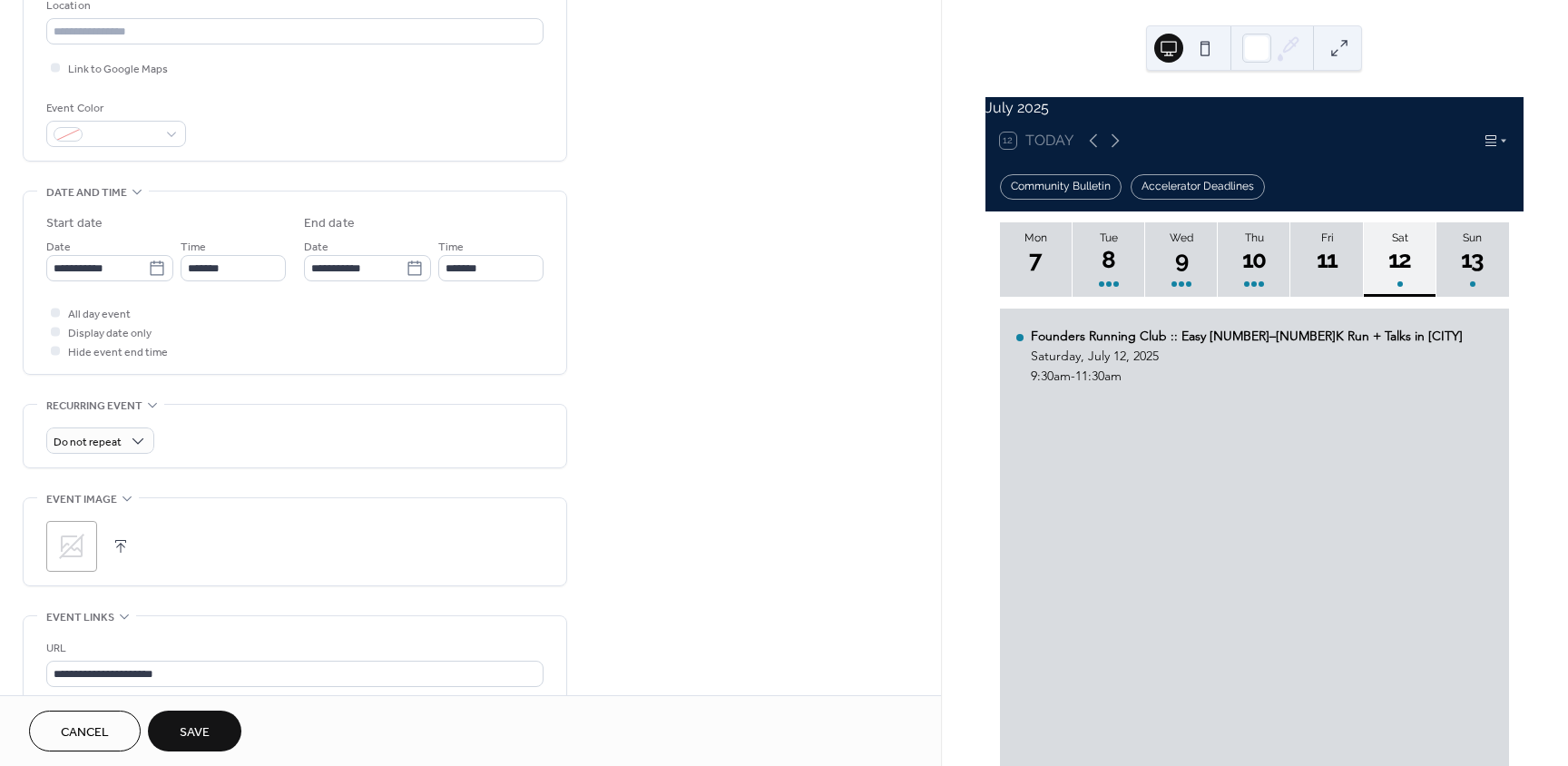 scroll, scrollTop: 91, scrollLeft: 0, axis: vertical 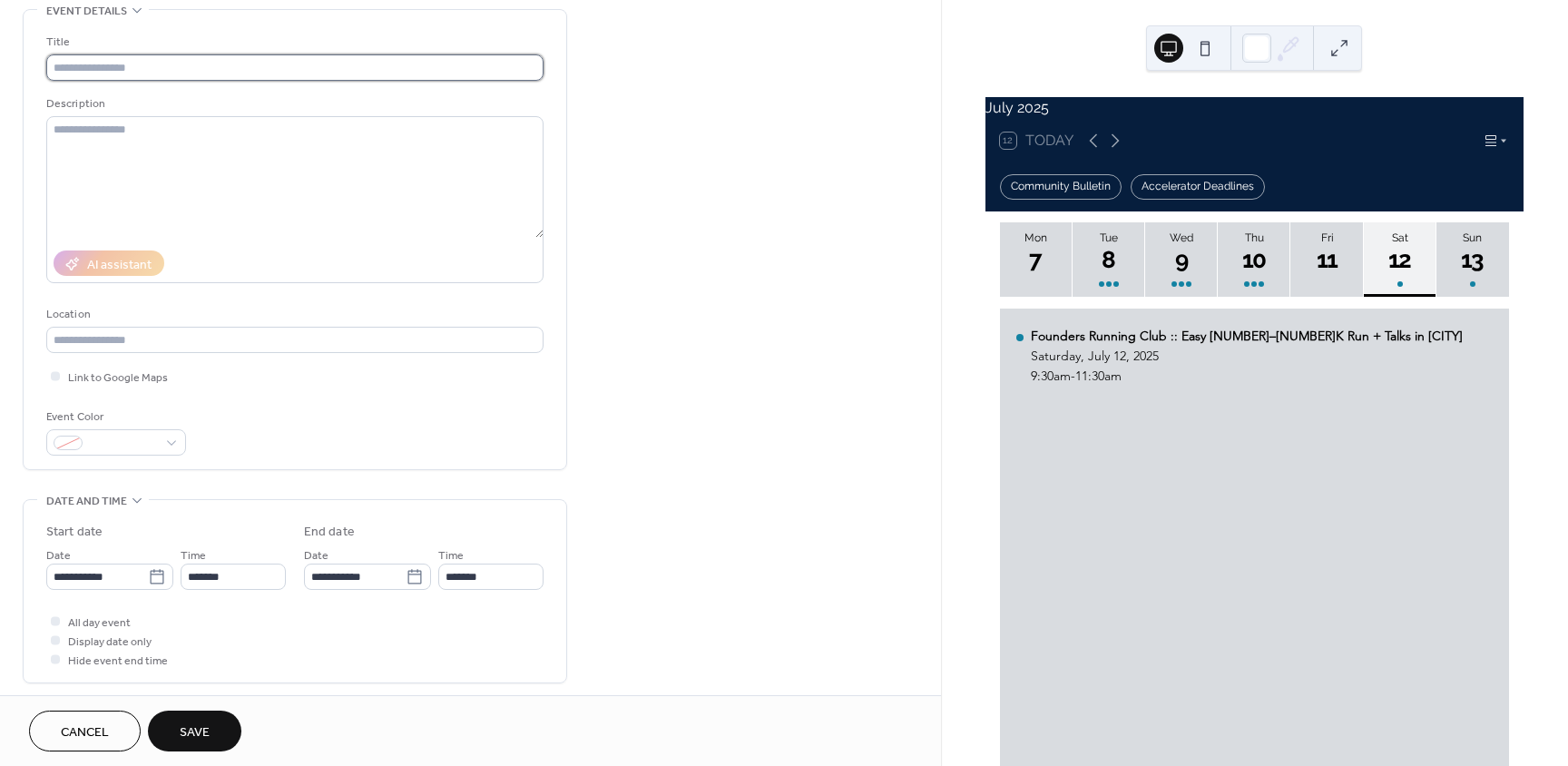 click at bounding box center (295, 67) 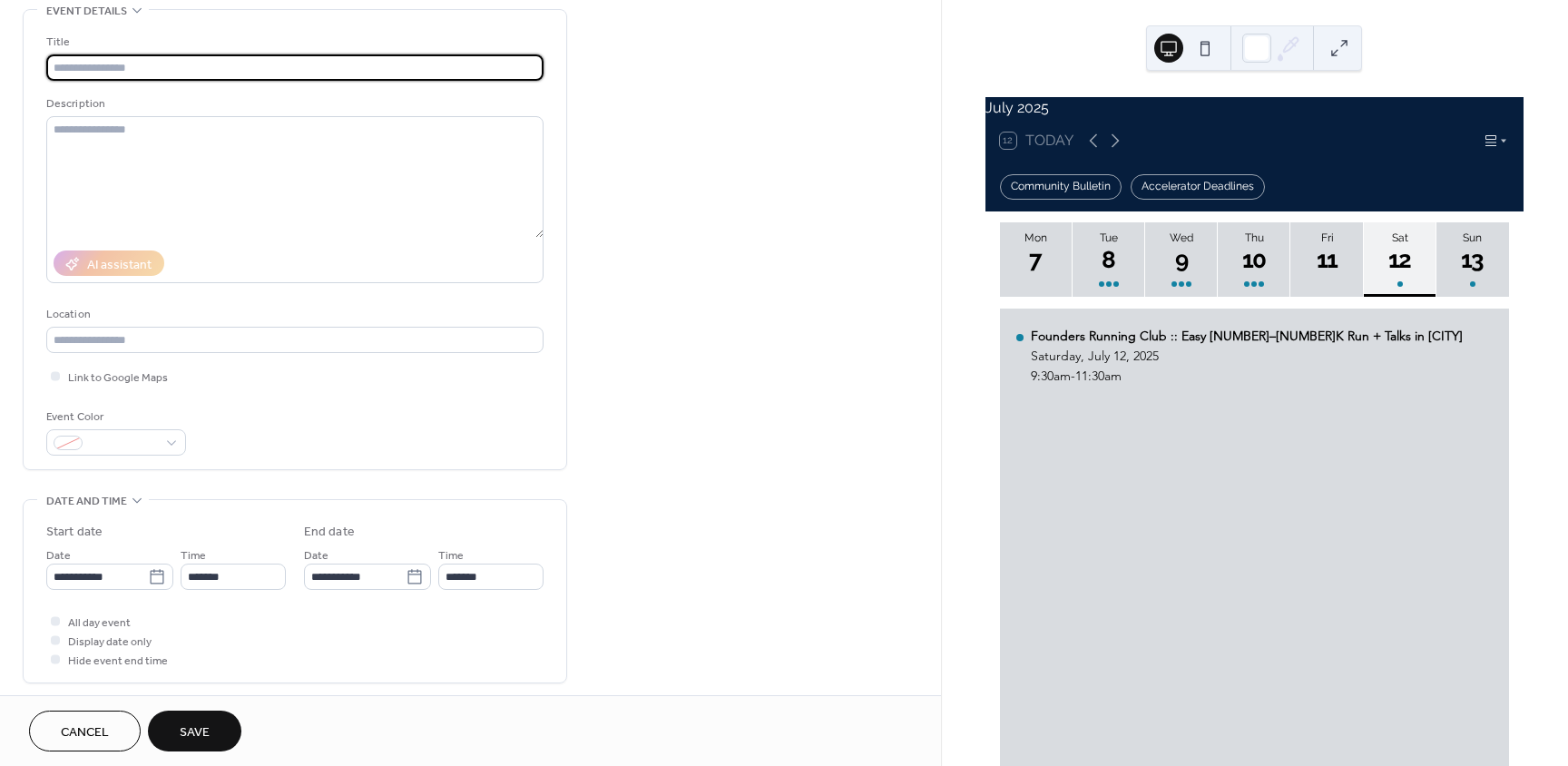 paste on "**********" 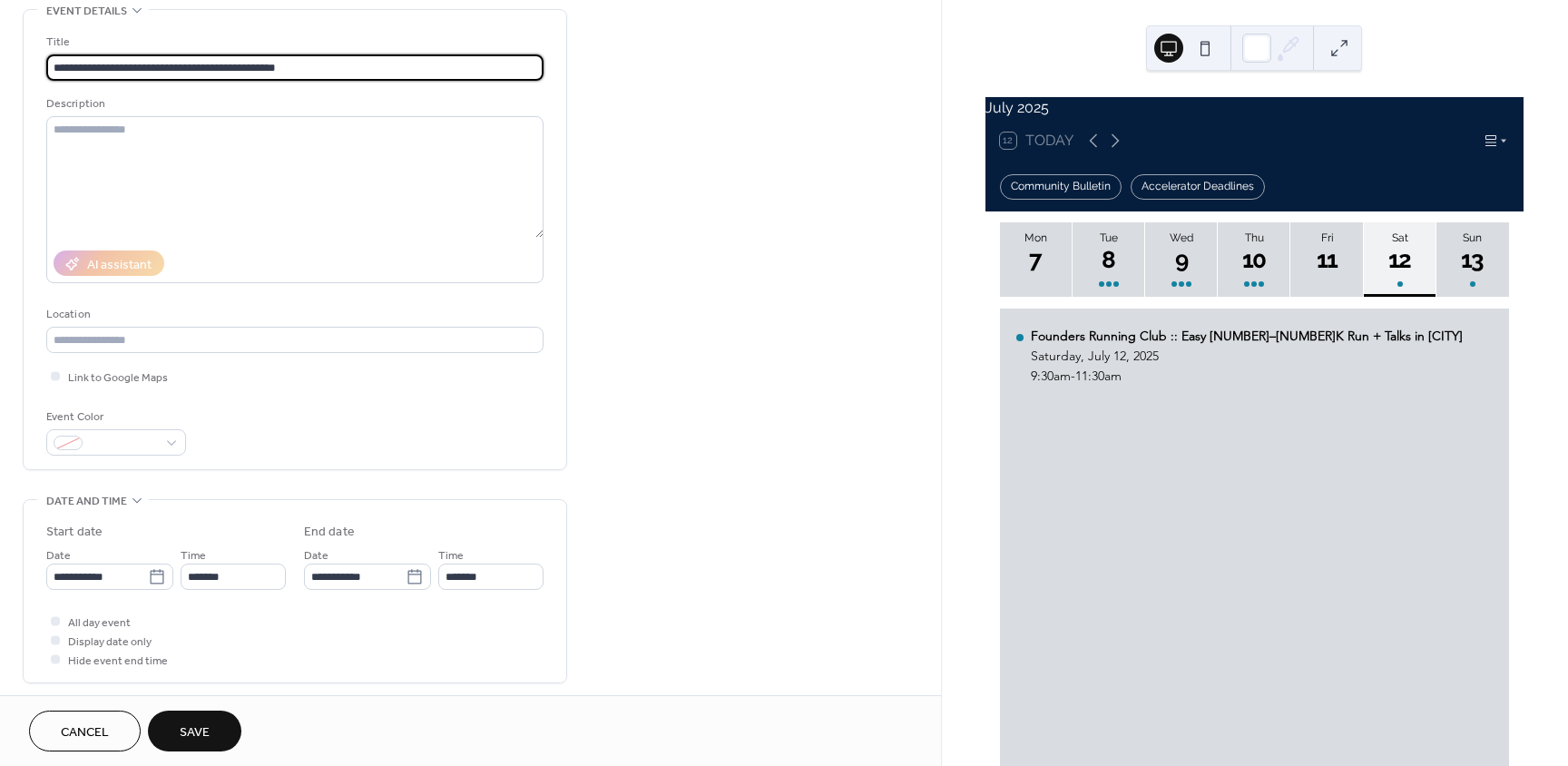 type on "**********" 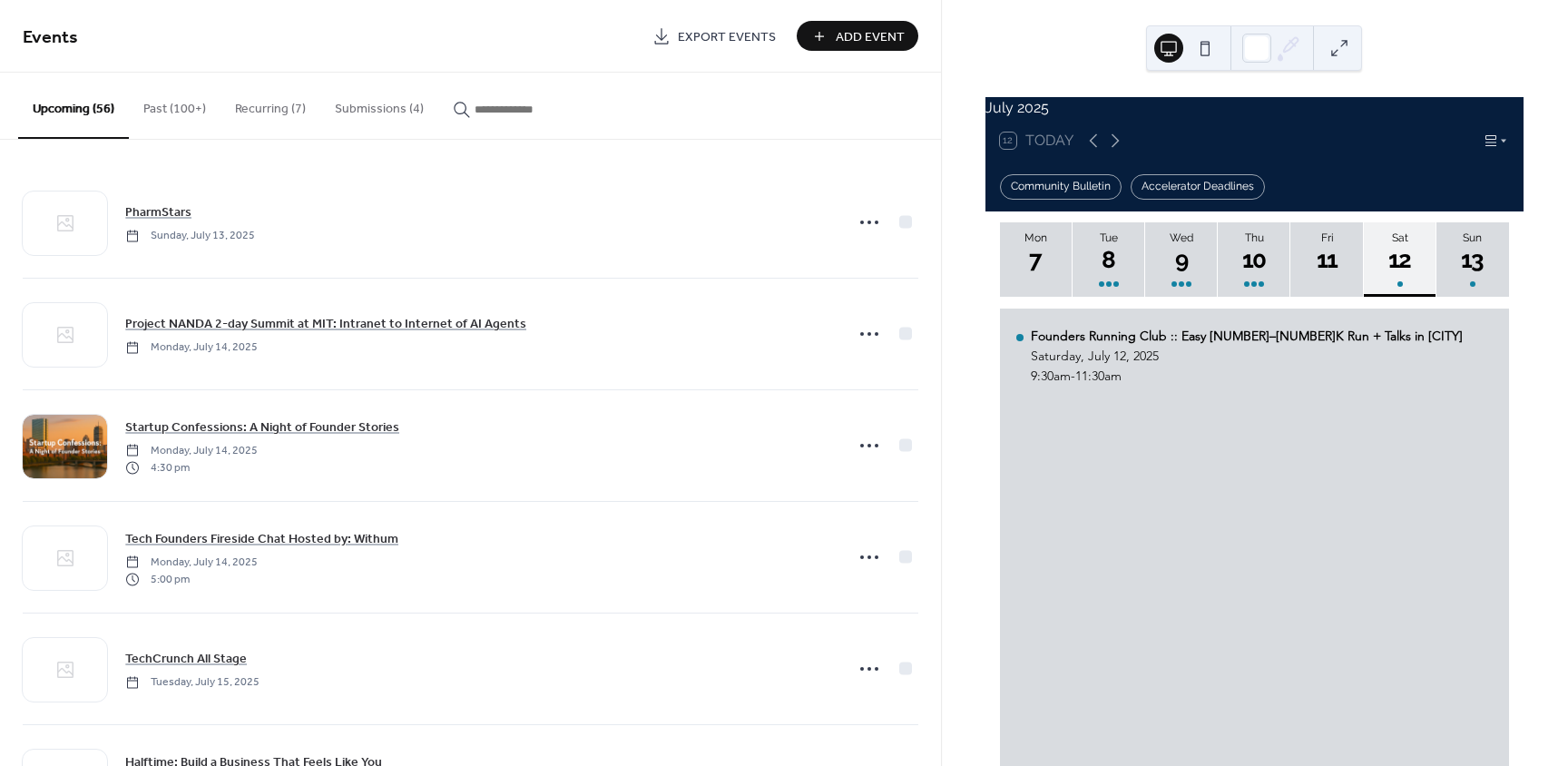 click on "Add Event" at bounding box center (870, 37) 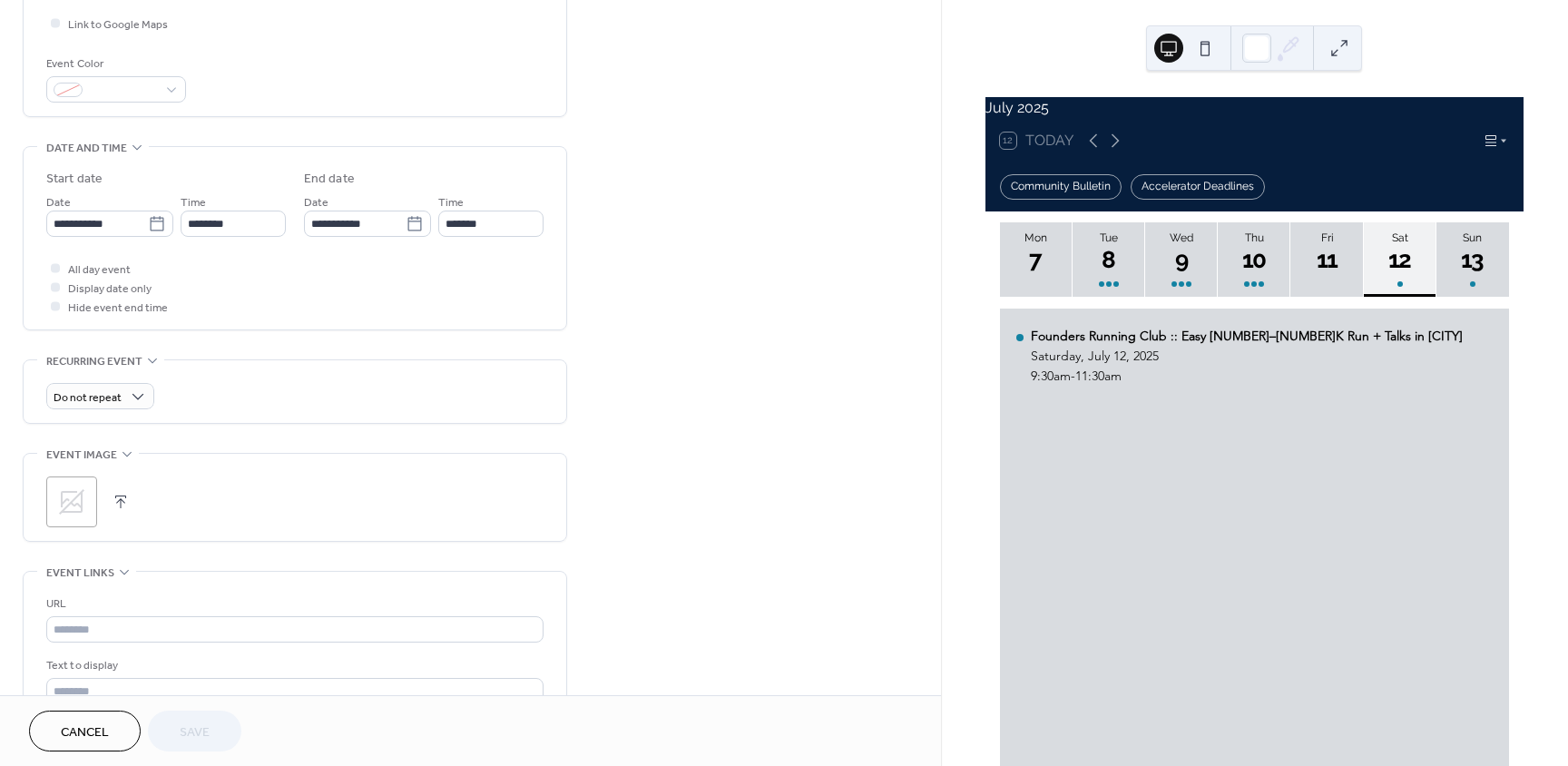 scroll, scrollTop: 454, scrollLeft: 0, axis: vertical 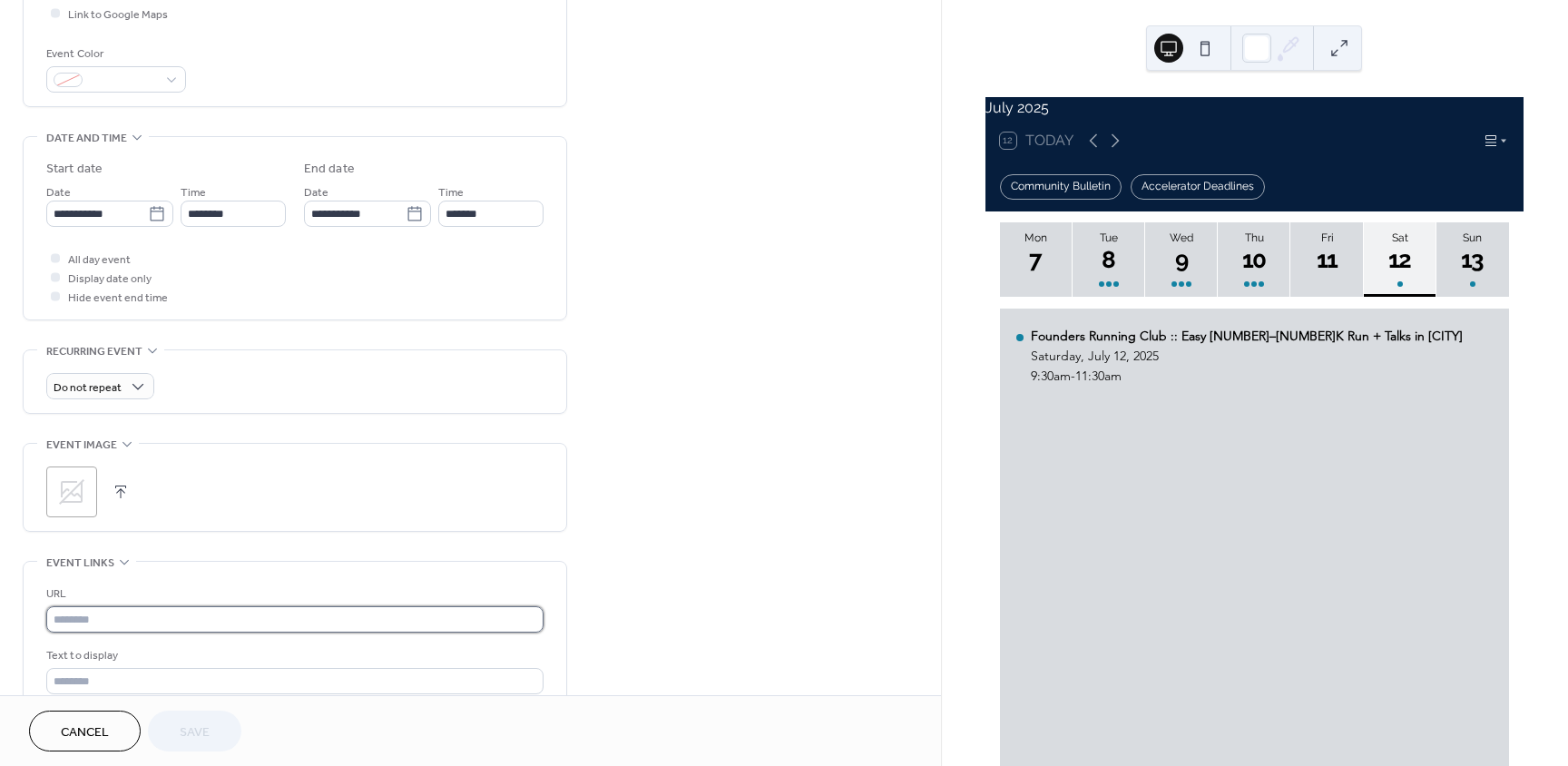 click at bounding box center (295, 619) 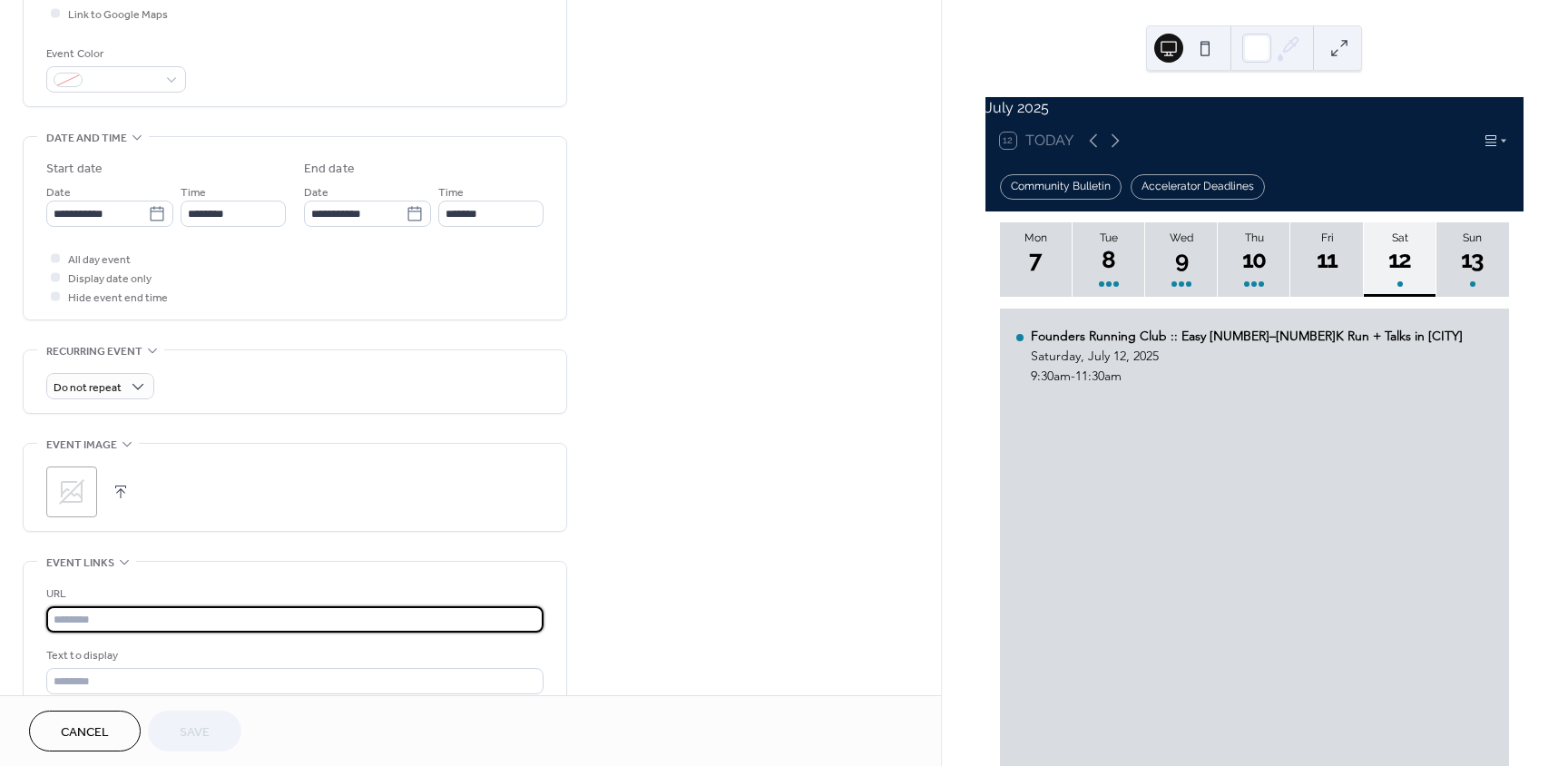 paste on "**********" 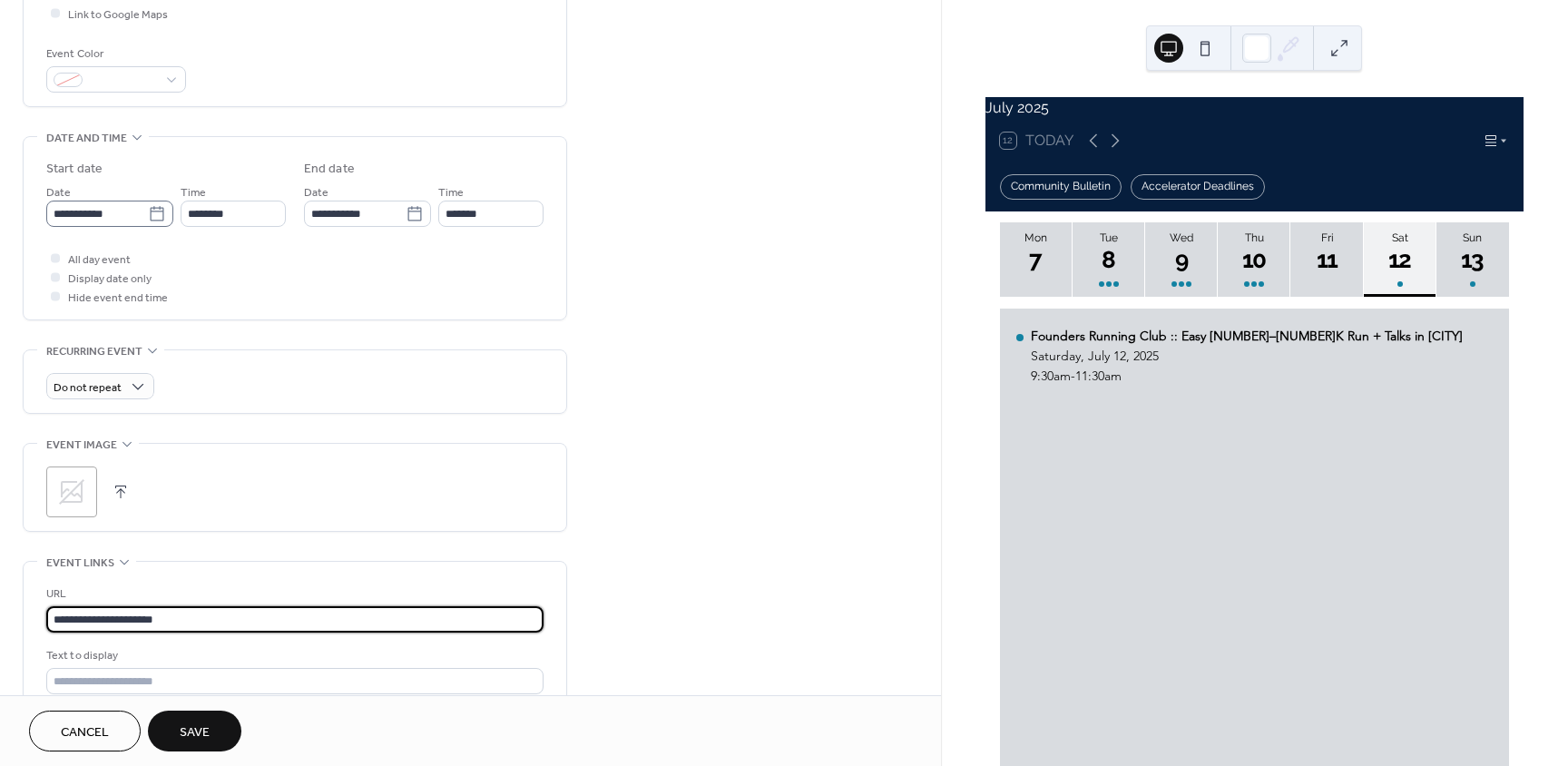 type on "**********" 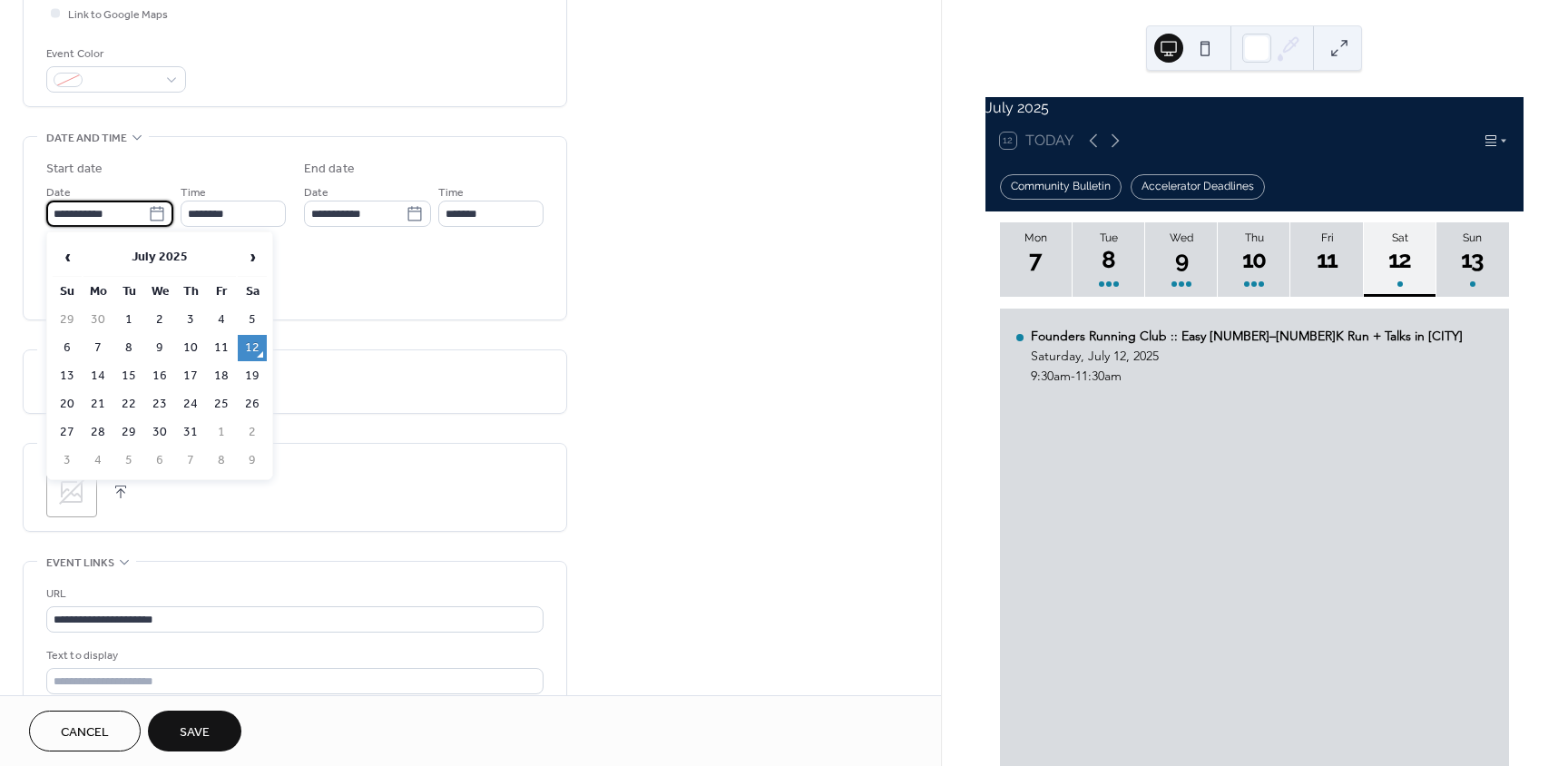 click on "**********" at bounding box center [97, 213] 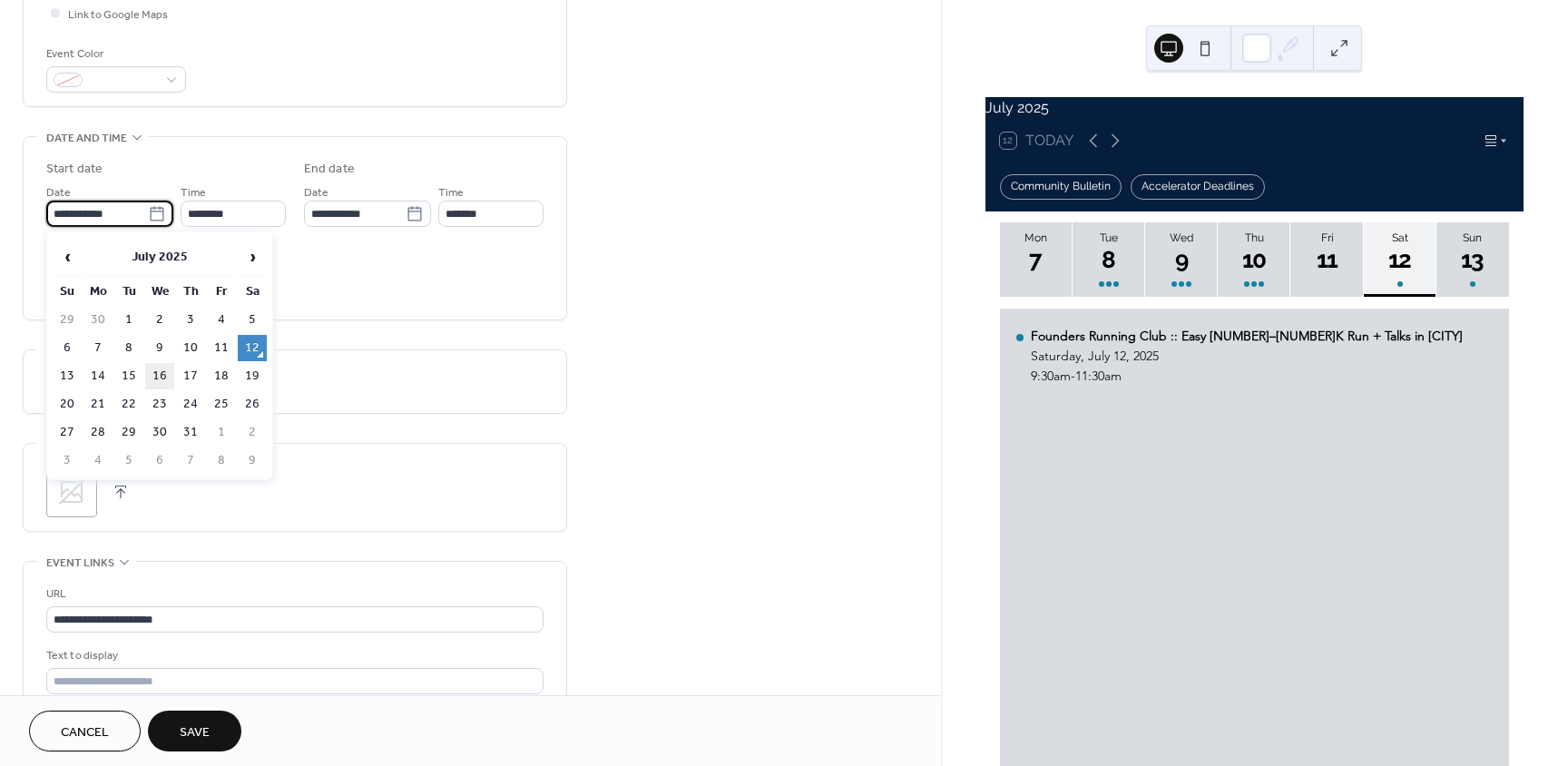 click on "16" at bounding box center (160, 376) 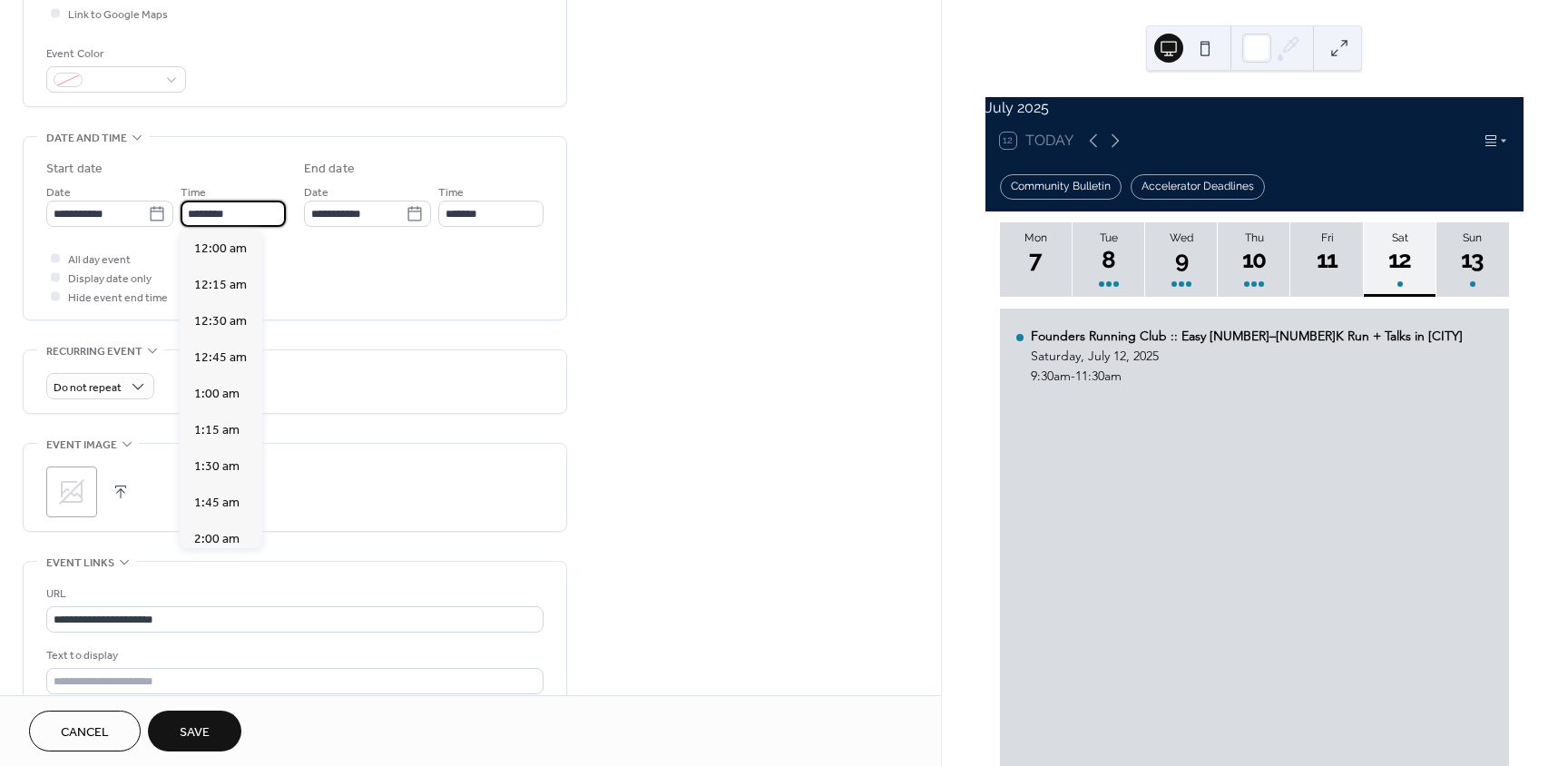 click on "********" at bounding box center (233, 213) 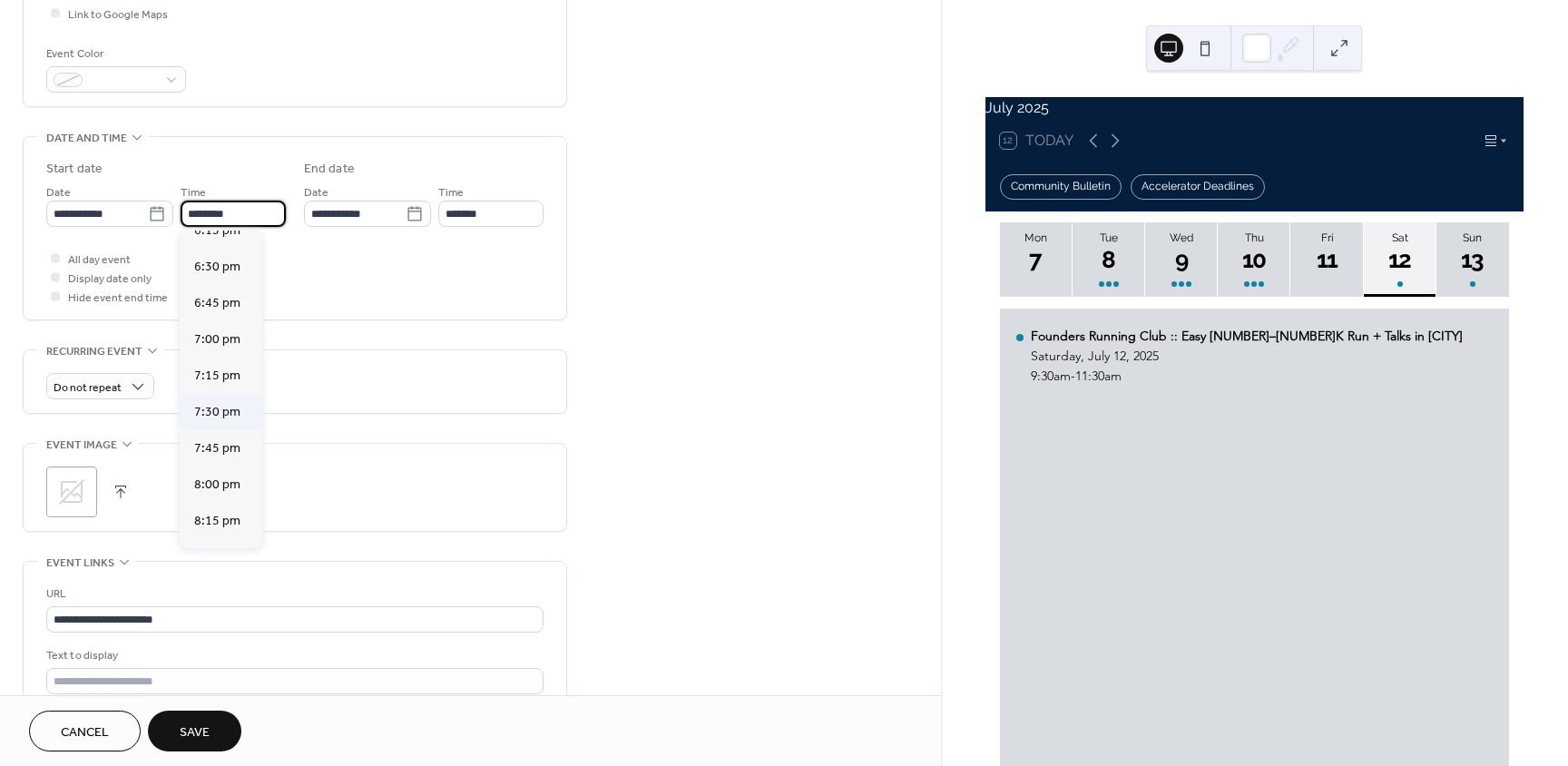 scroll, scrollTop: 2694, scrollLeft: 0, axis: vertical 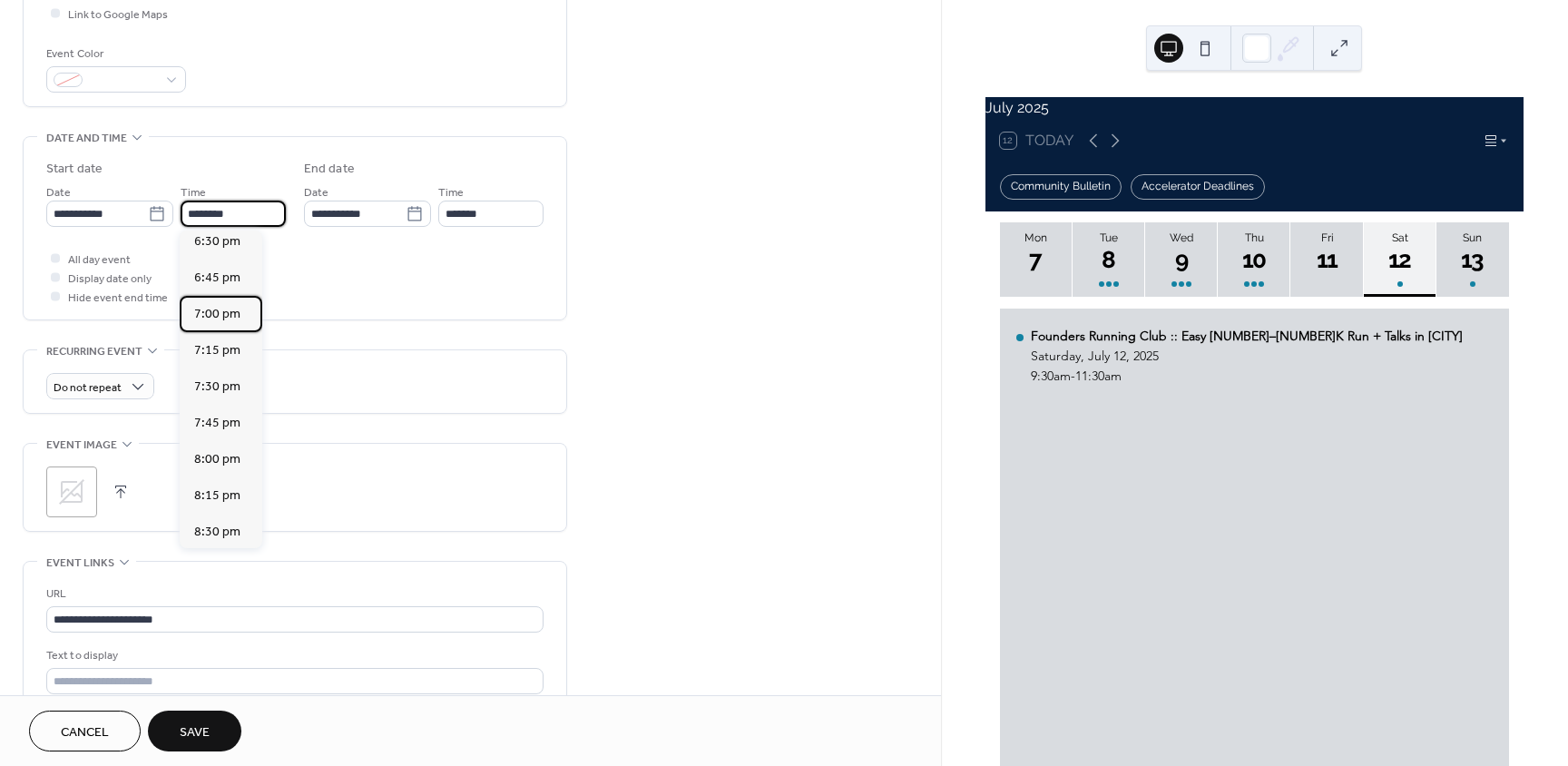 drag, startPoint x: 220, startPoint y: 391, endPoint x: 250, endPoint y: 374, distance: 34.481879 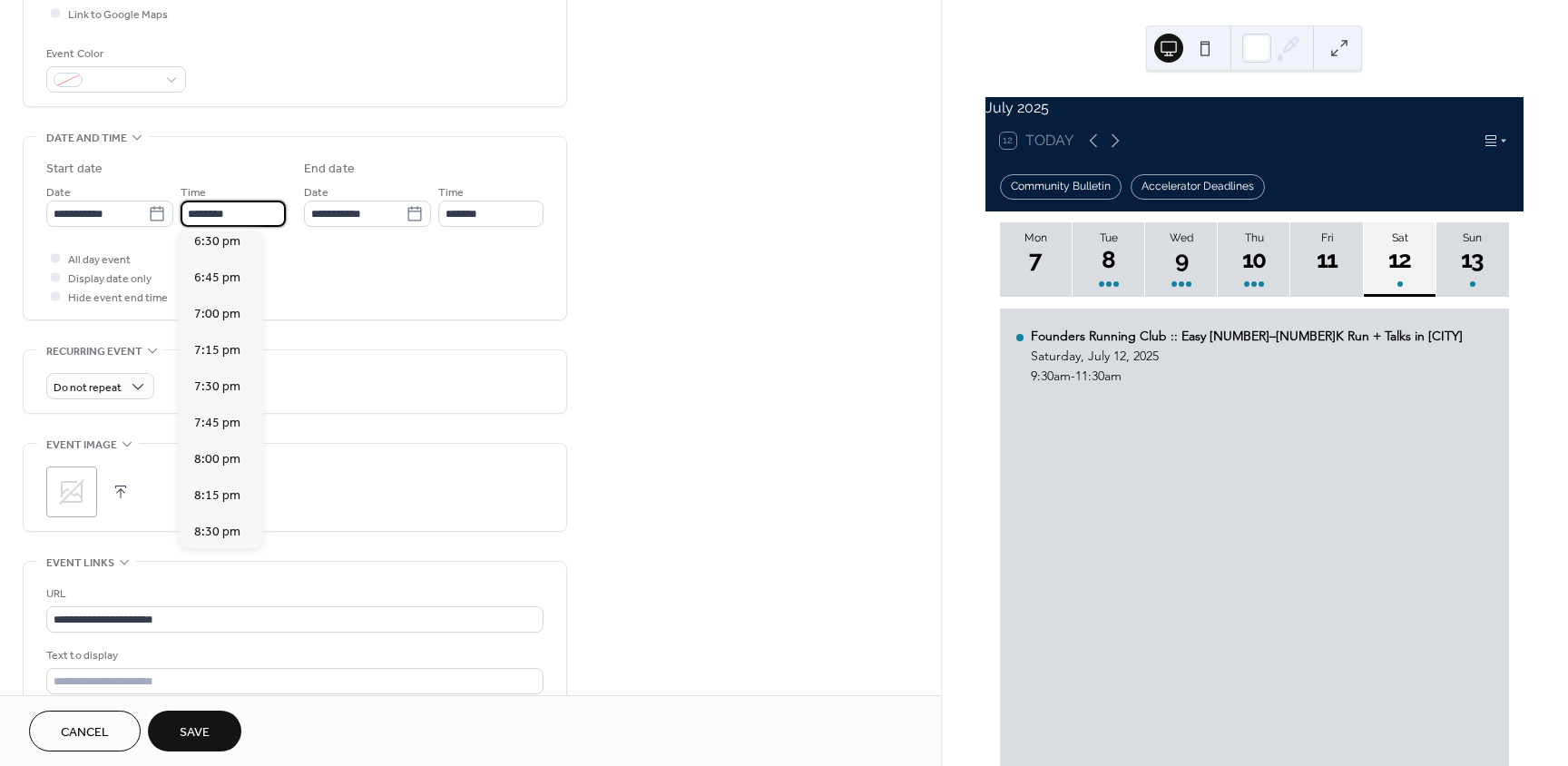 type on "*******" 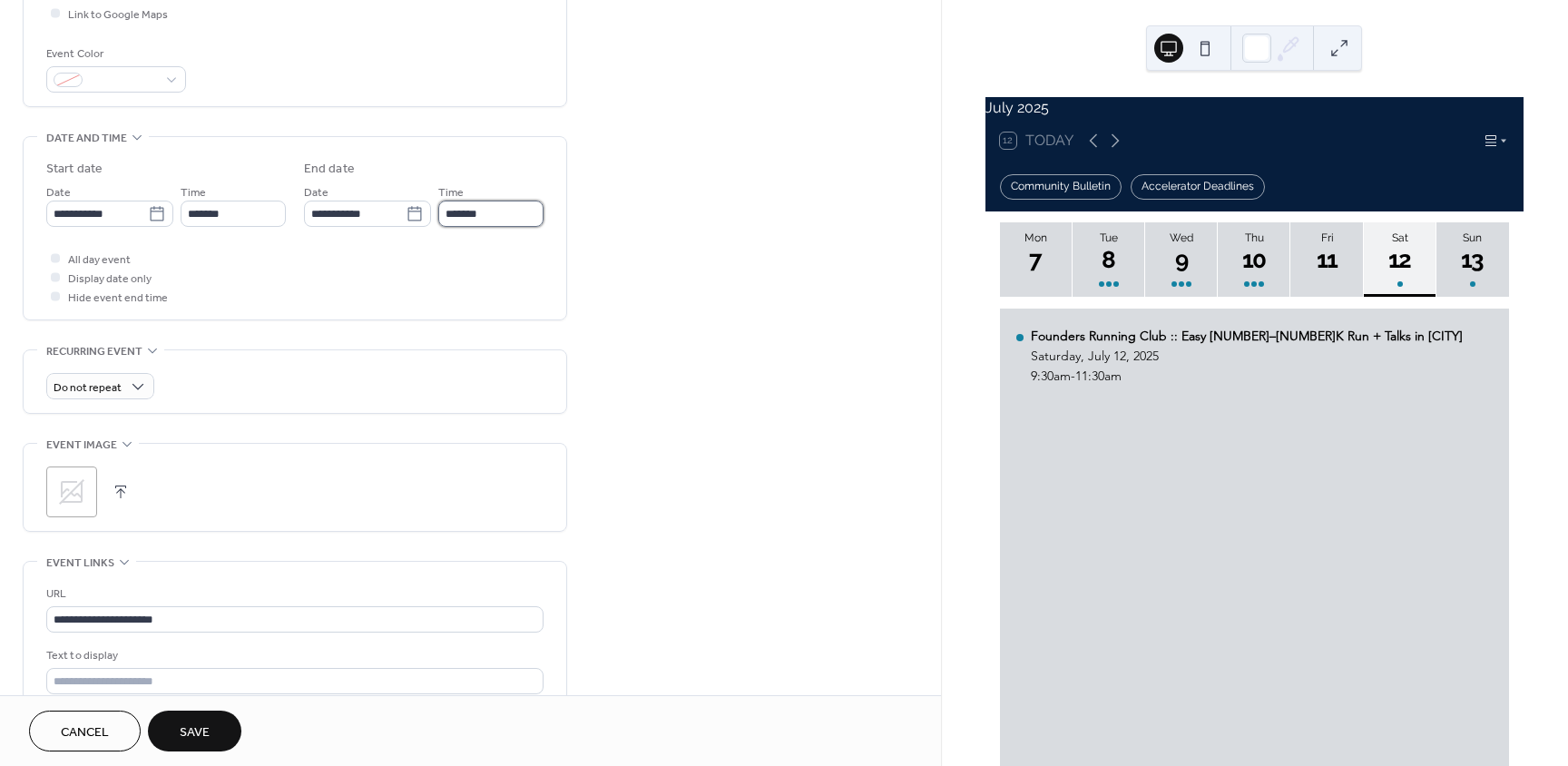 click on "*******" at bounding box center [491, 213] 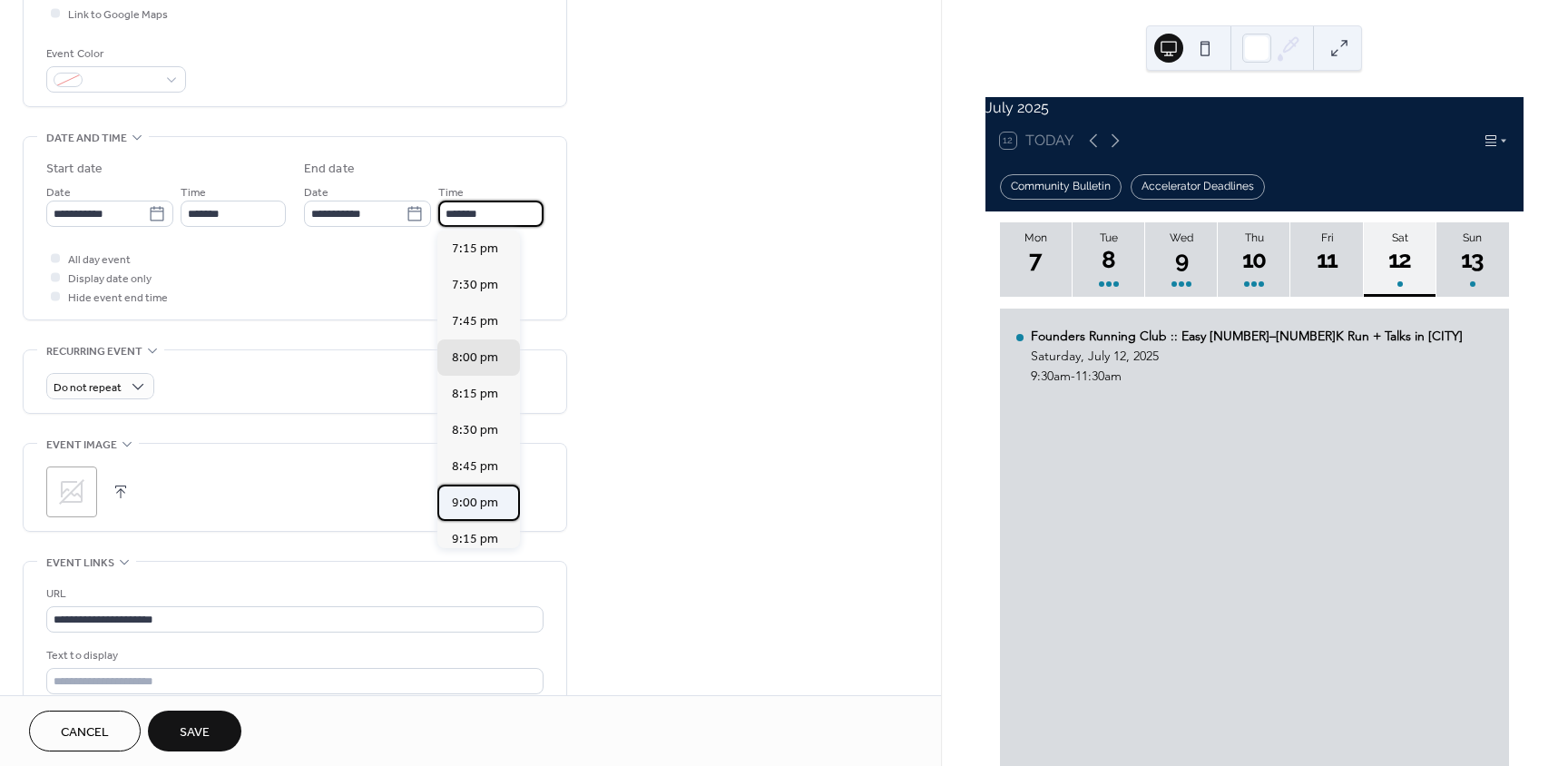 click on "9:00 pm" at bounding box center (475, 503) 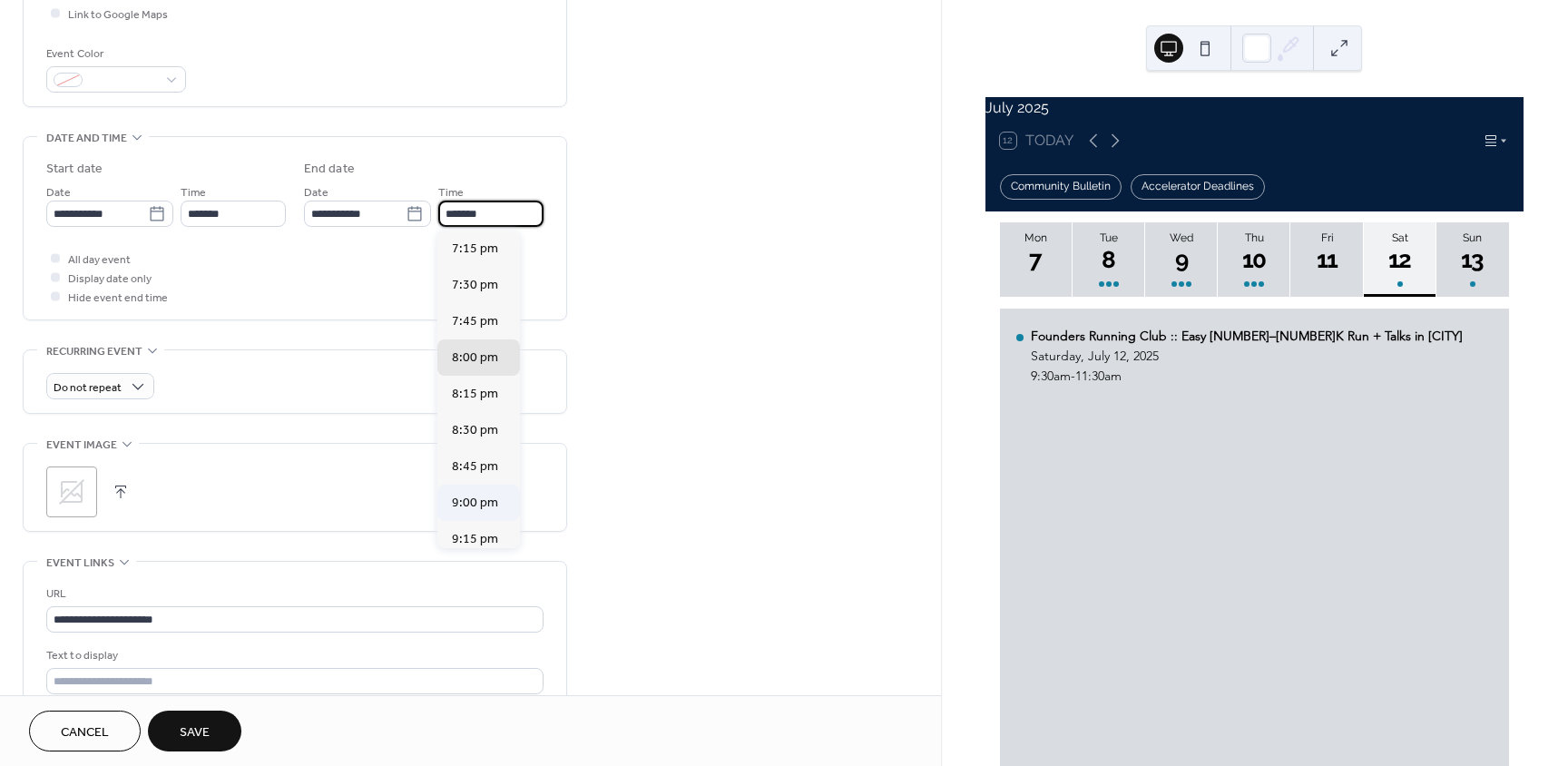 type on "*******" 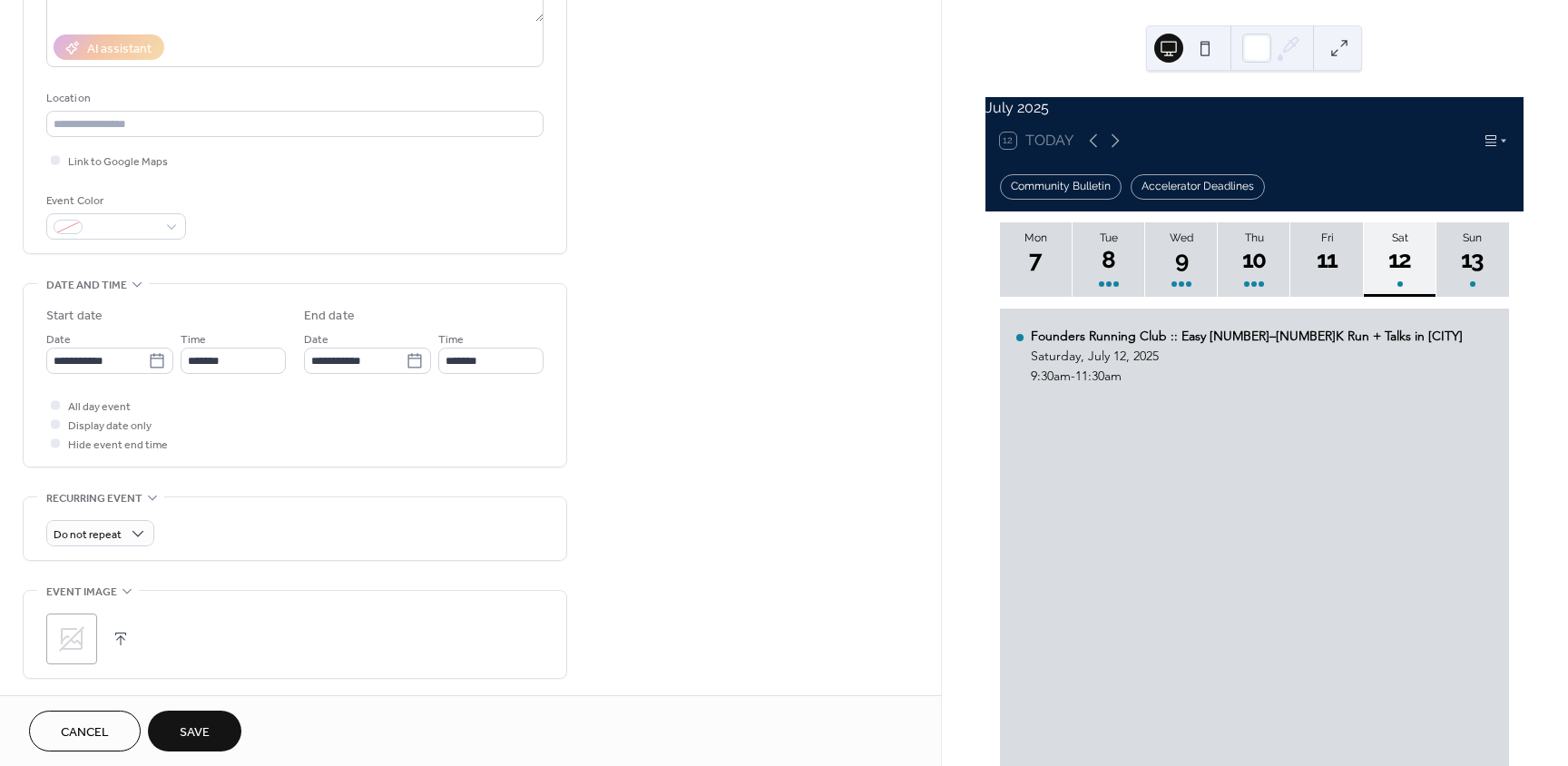 scroll, scrollTop: 0, scrollLeft: 0, axis: both 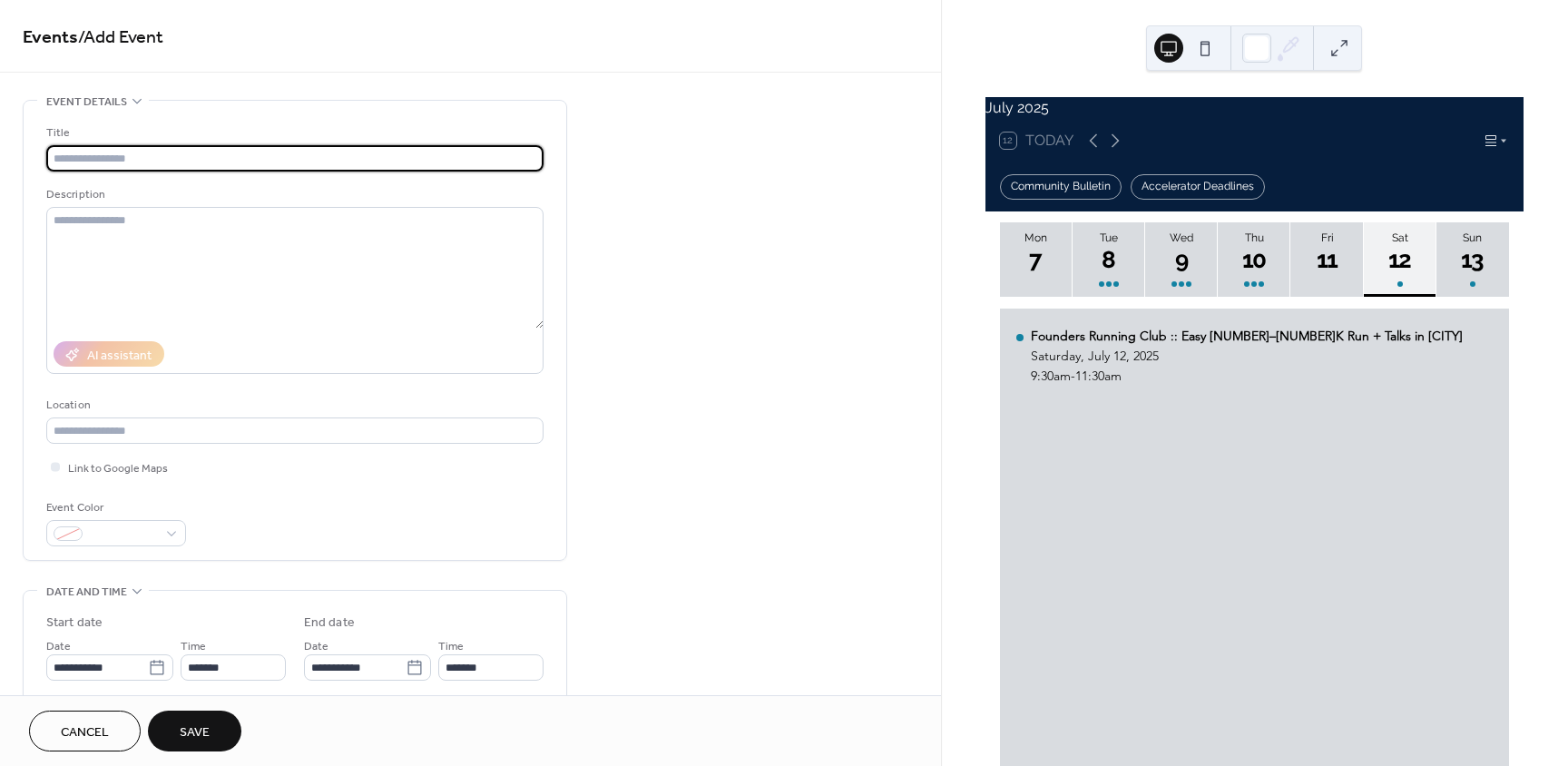 click at bounding box center [295, 158] 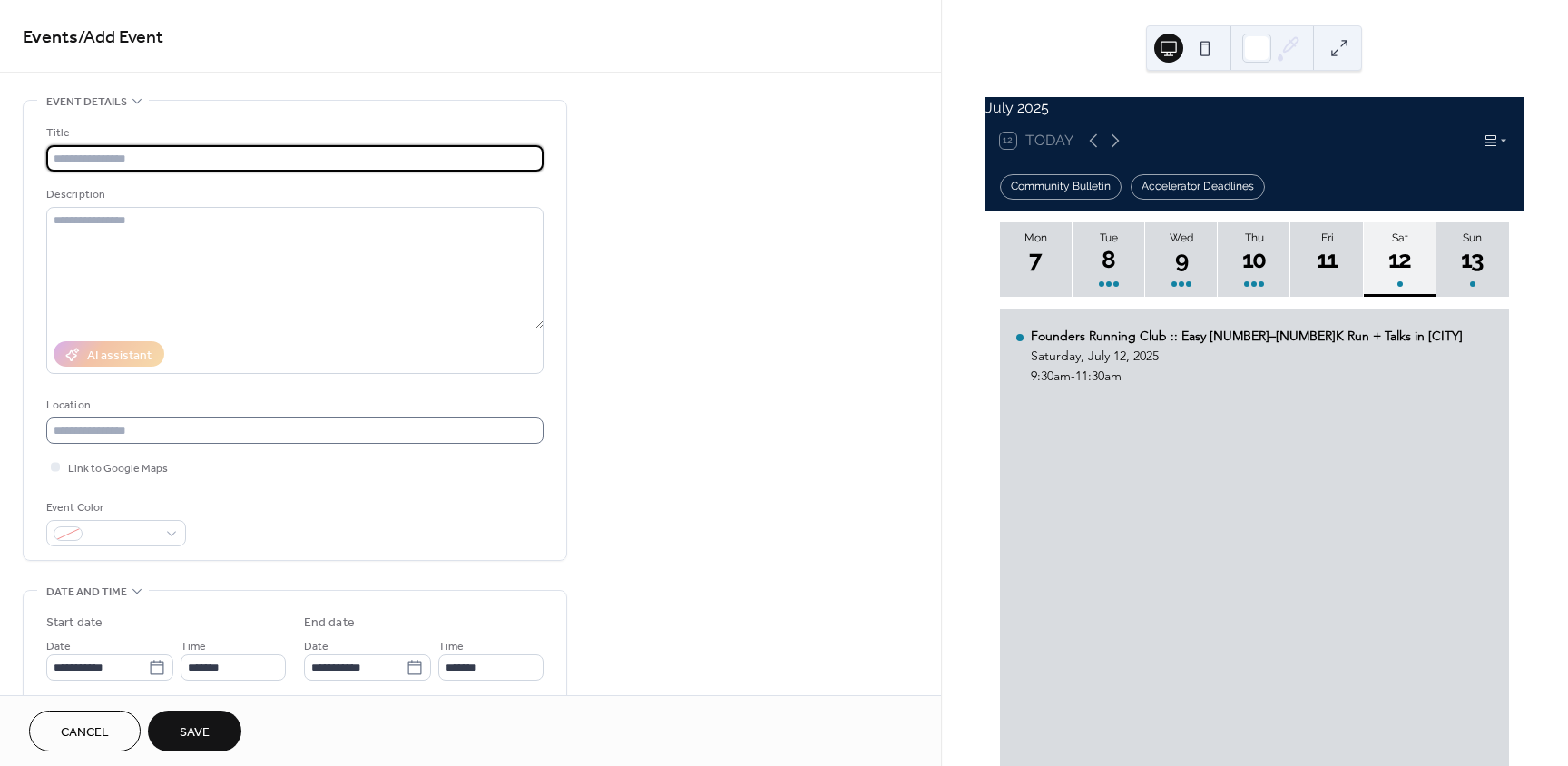 paste on "**********" 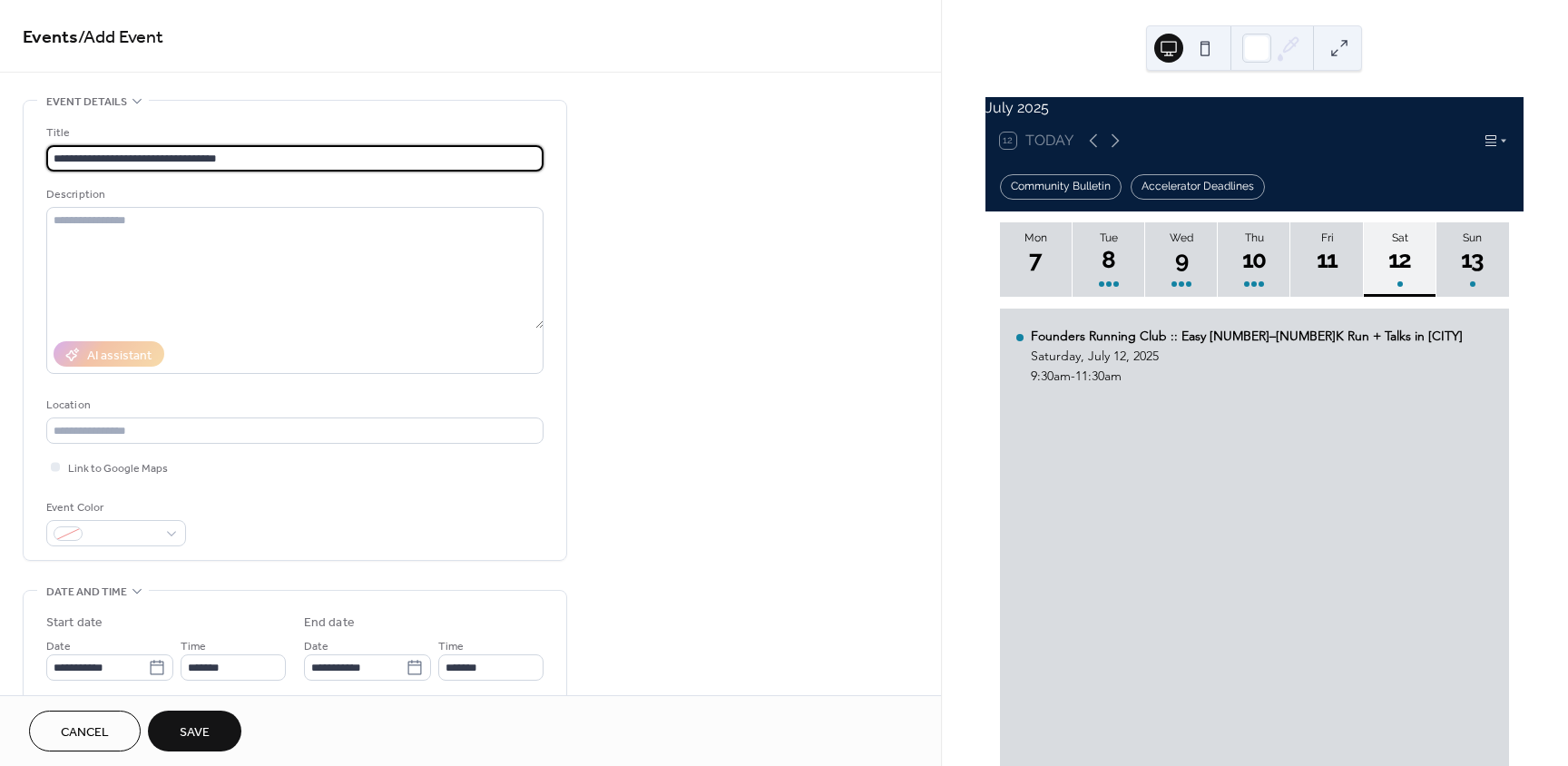 type on "**********" 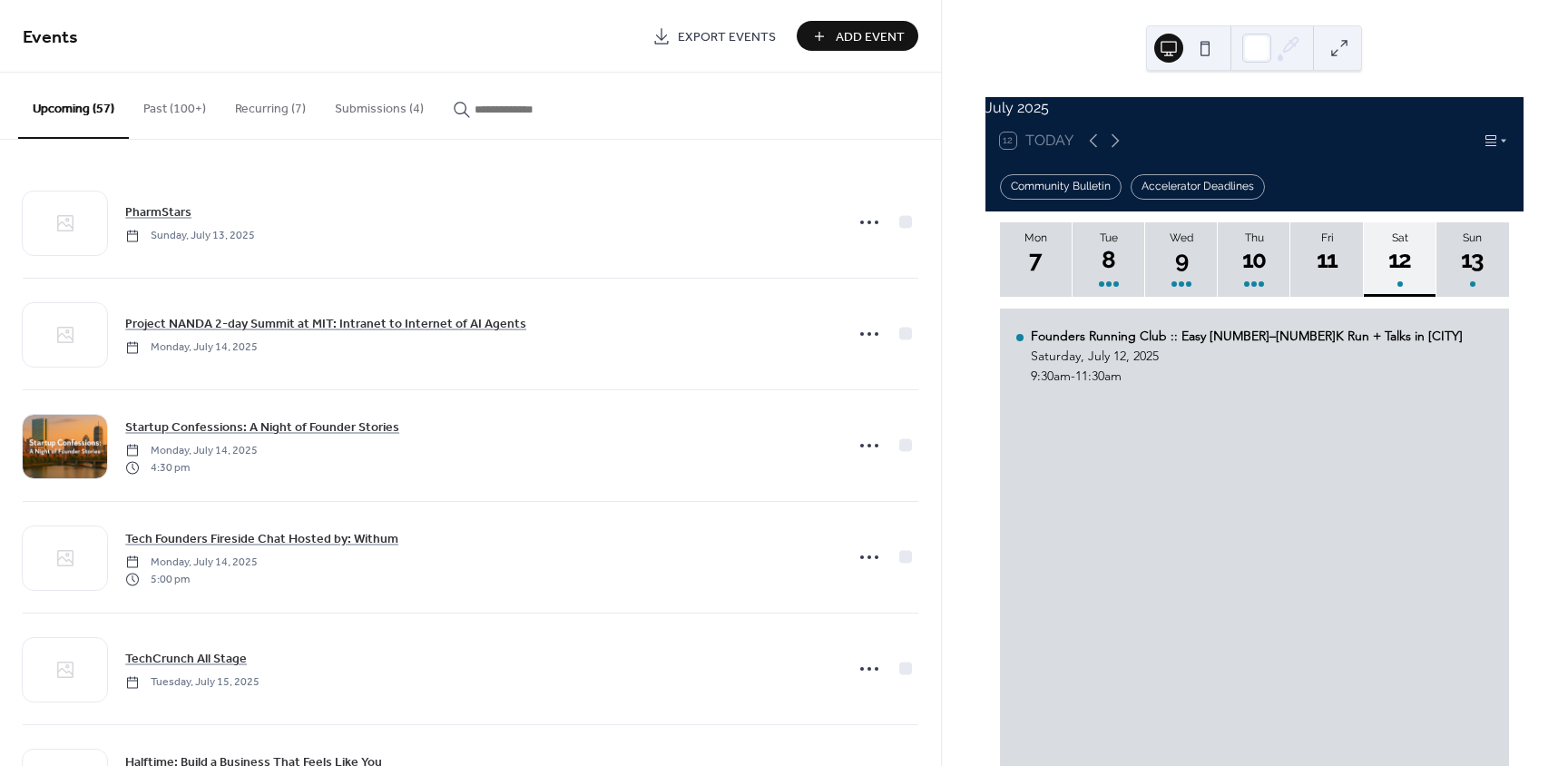 click on "Add Event" at bounding box center (858, 35) 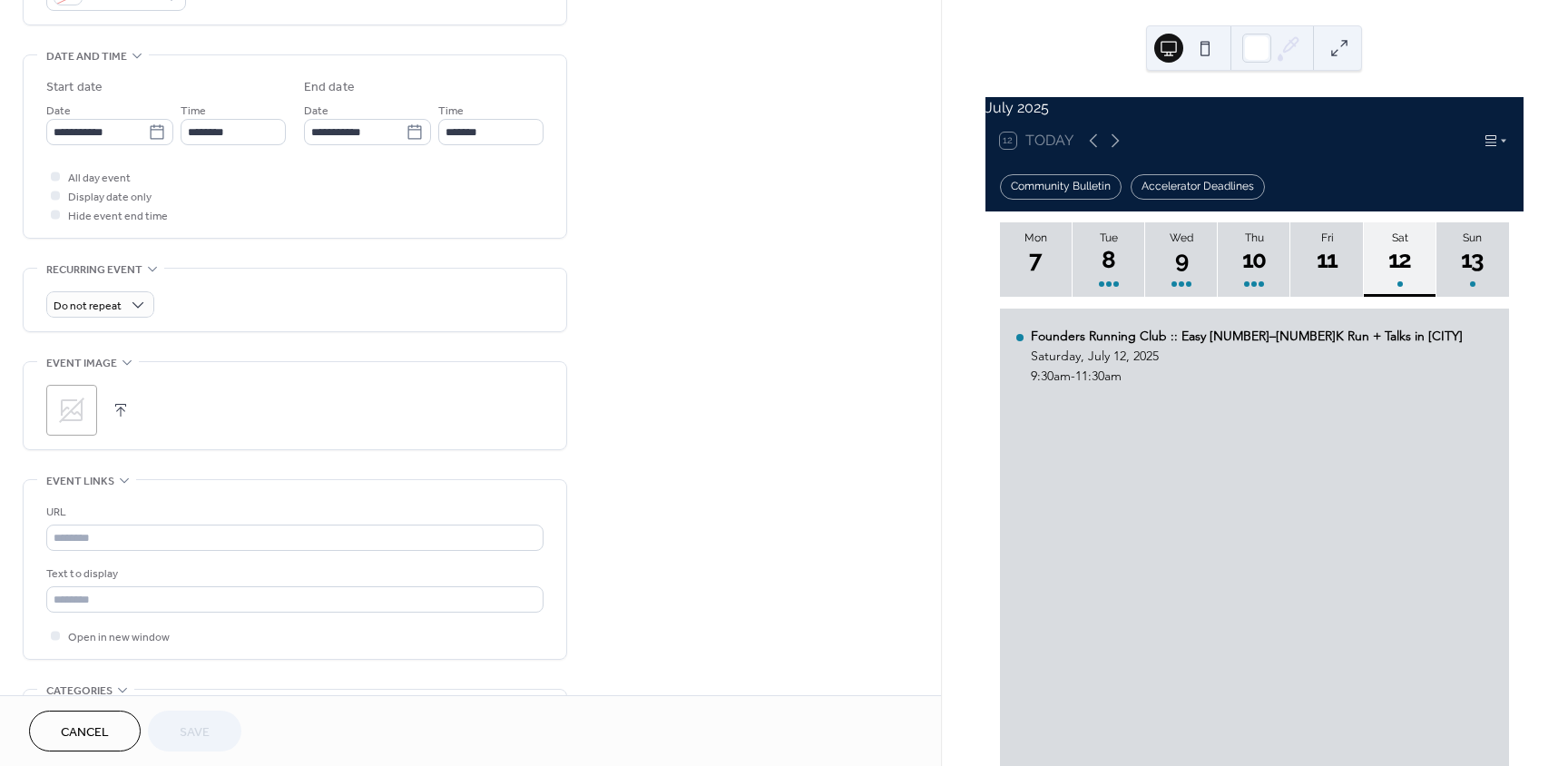 scroll, scrollTop: 545, scrollLeft: 0, axis: vertical 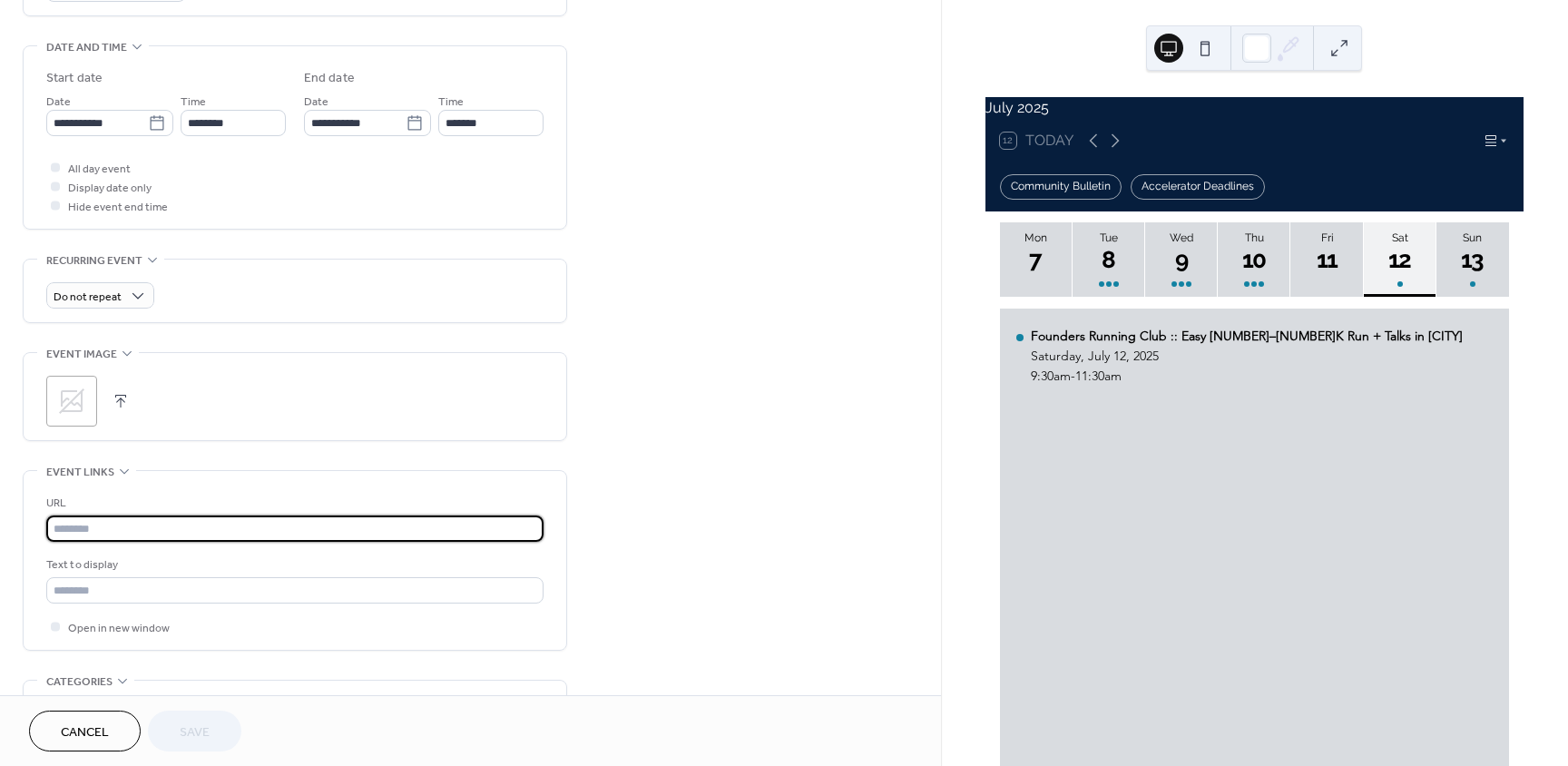 drag, startPoint x: 188, startPoint y: 528, endPoint x: 189, endPoint y: 496, distance: 32.015621 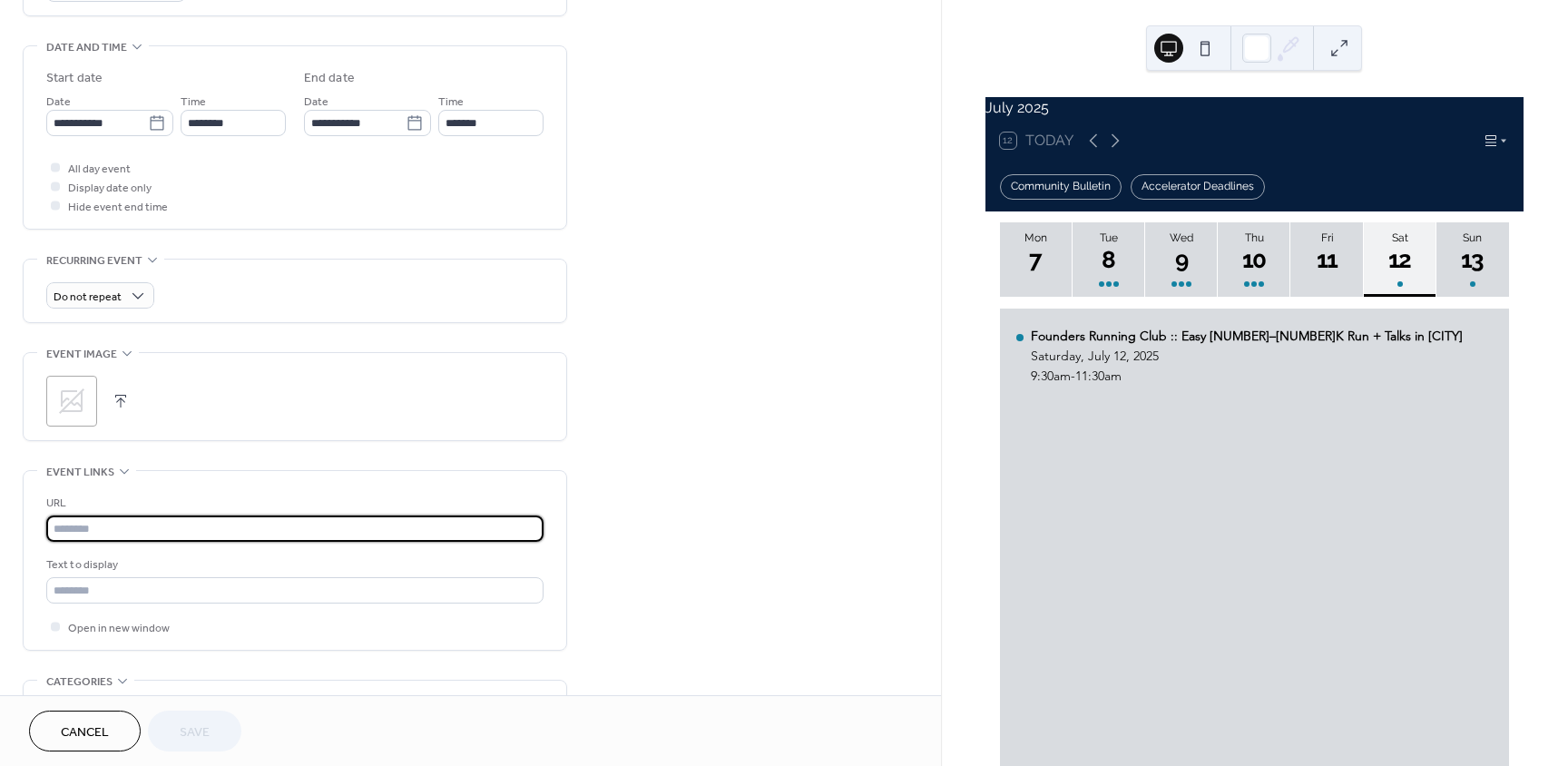 click at bounding box center [295, 528] 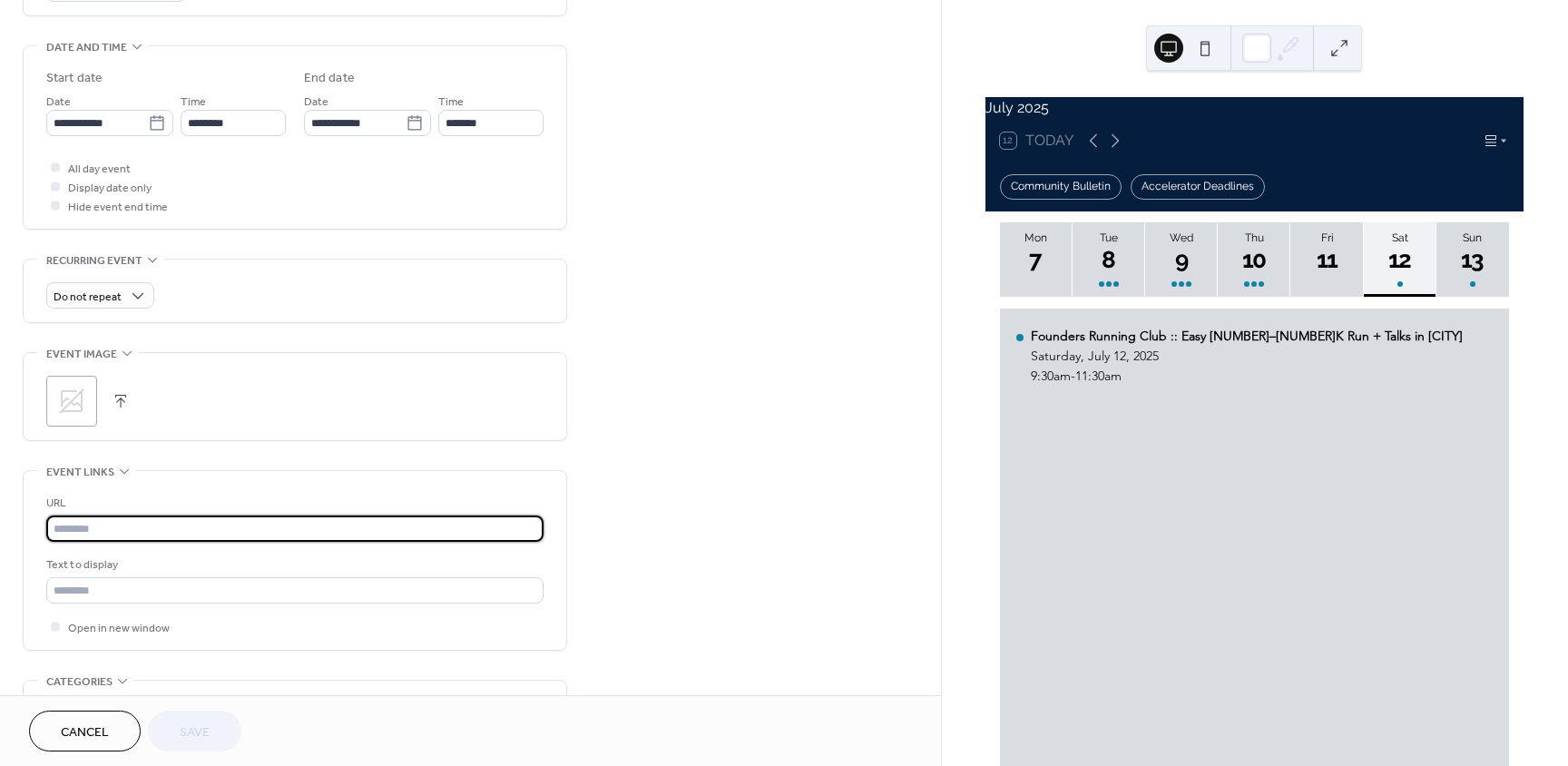 paste on "**********" 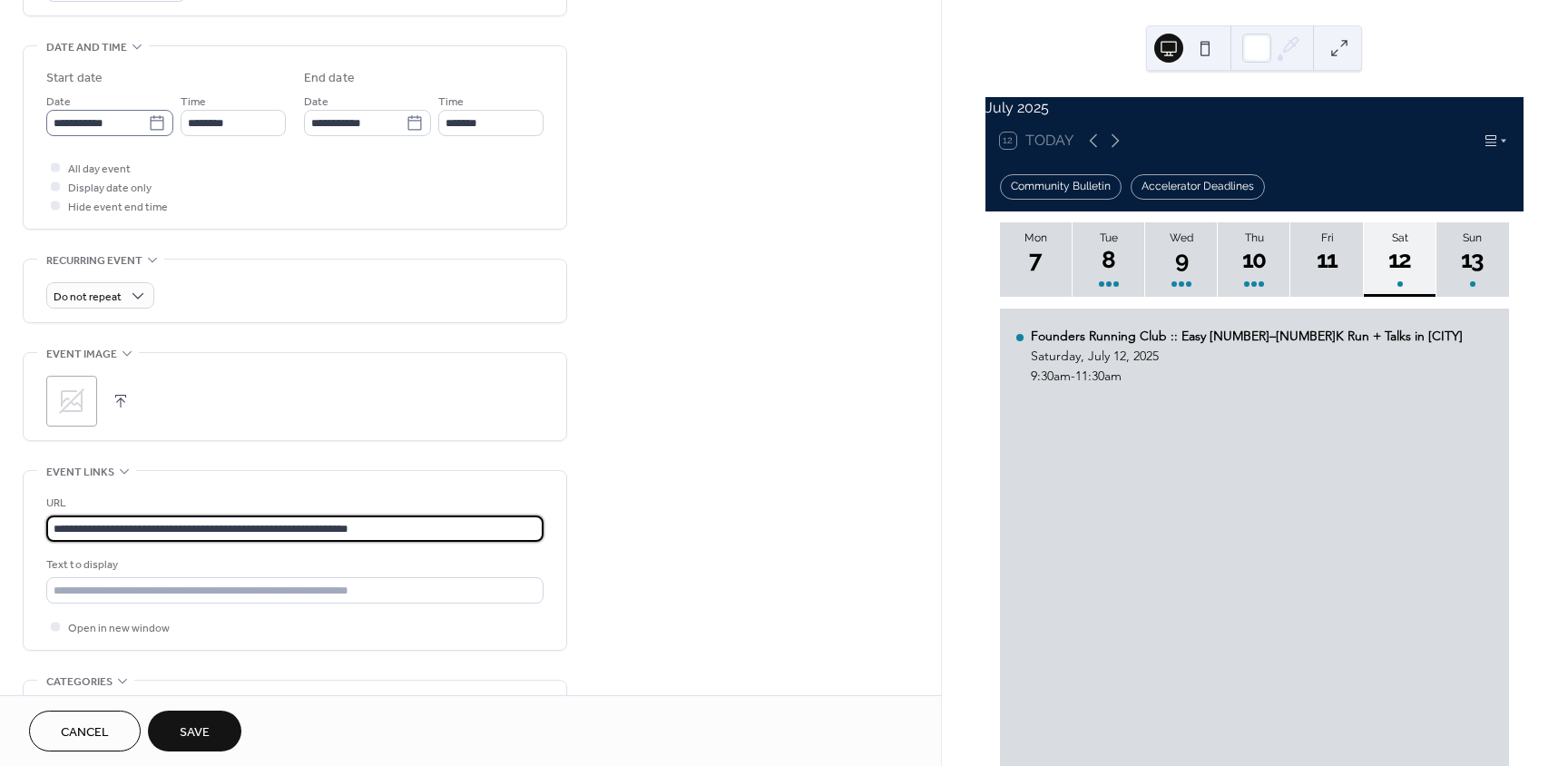 type on "**********" 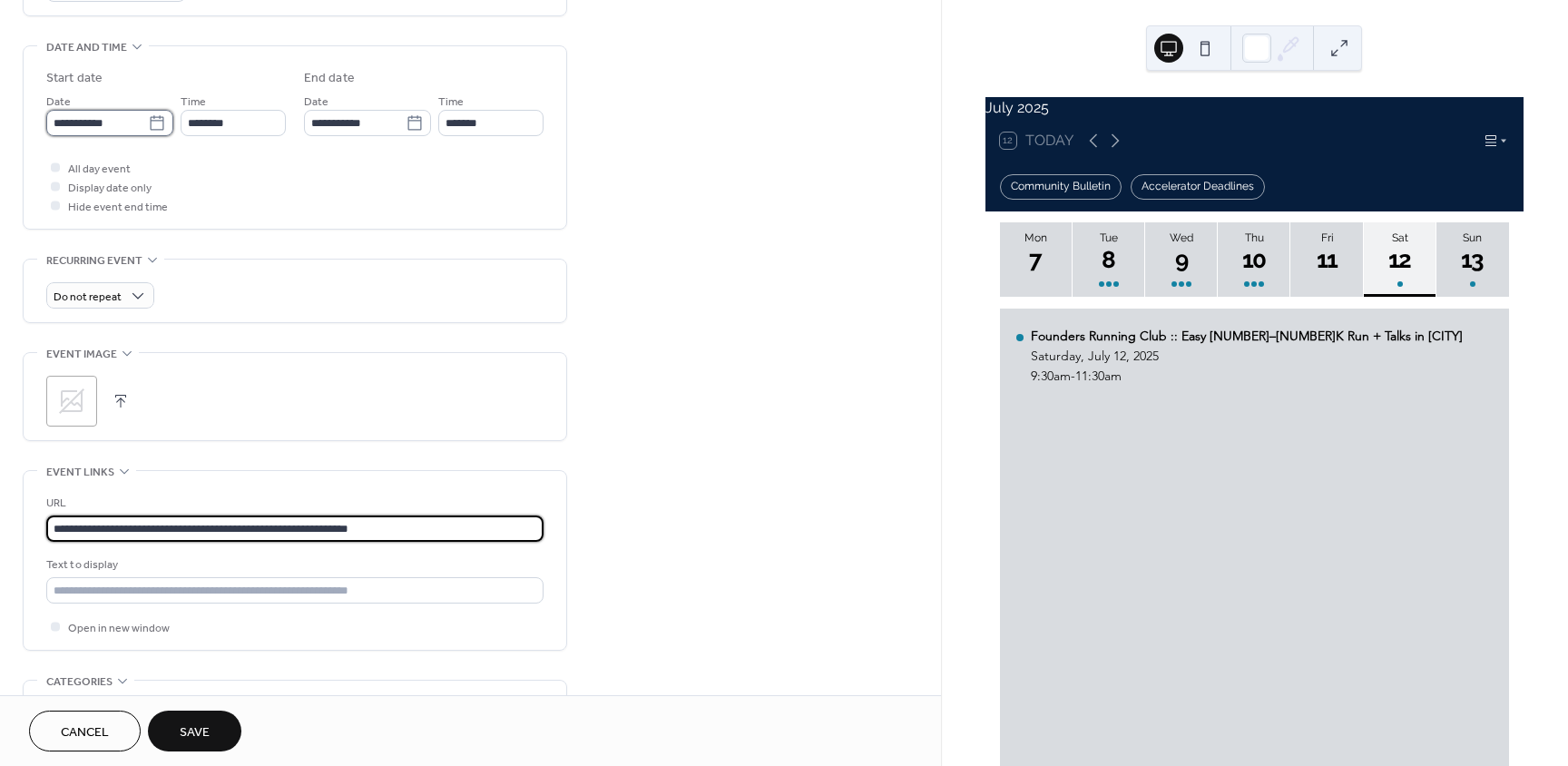 click on "**********" at bounding box center [97, 123] 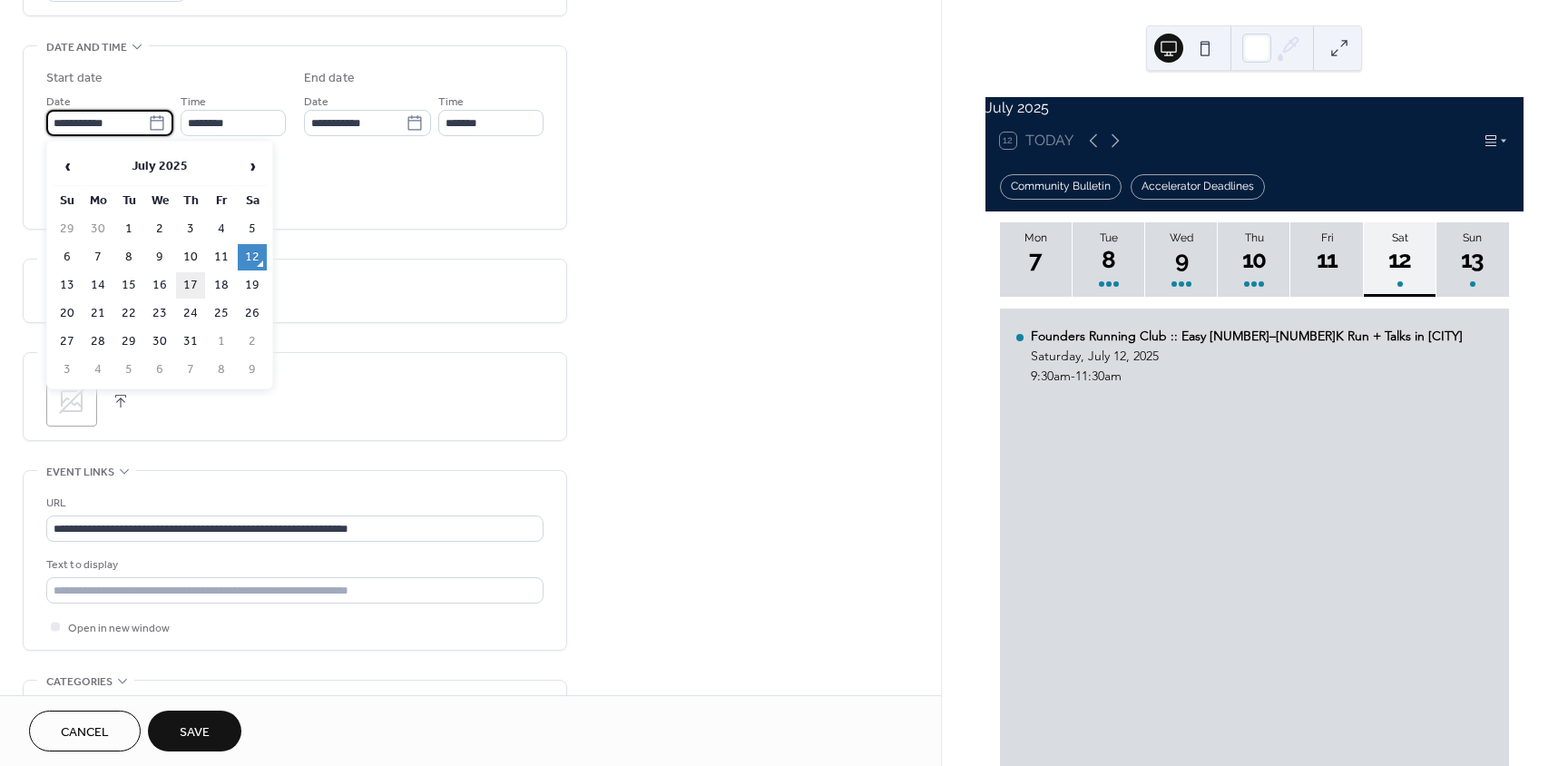 click on "17" at bounding box center (191, 285) 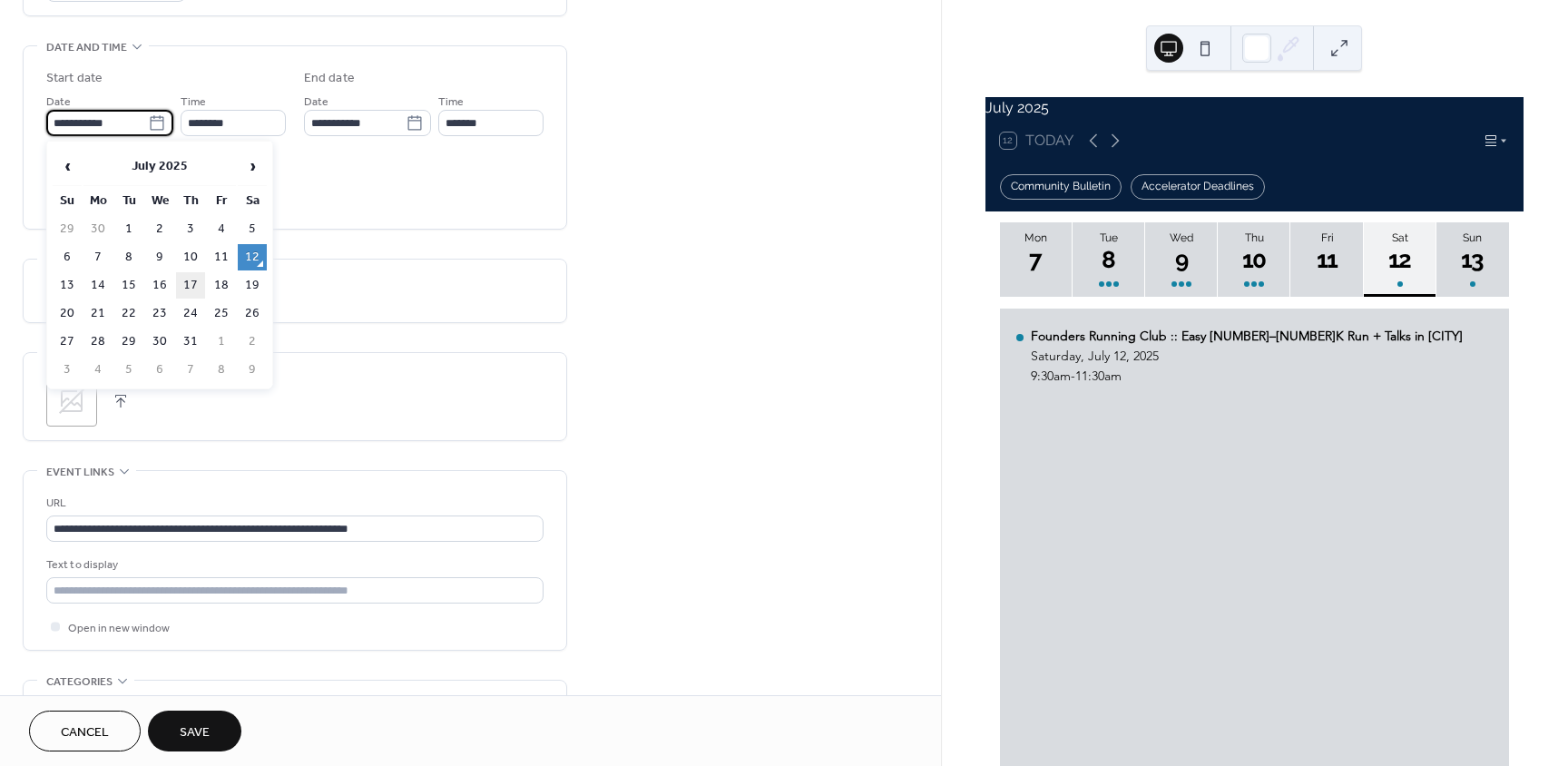 type on "**********" 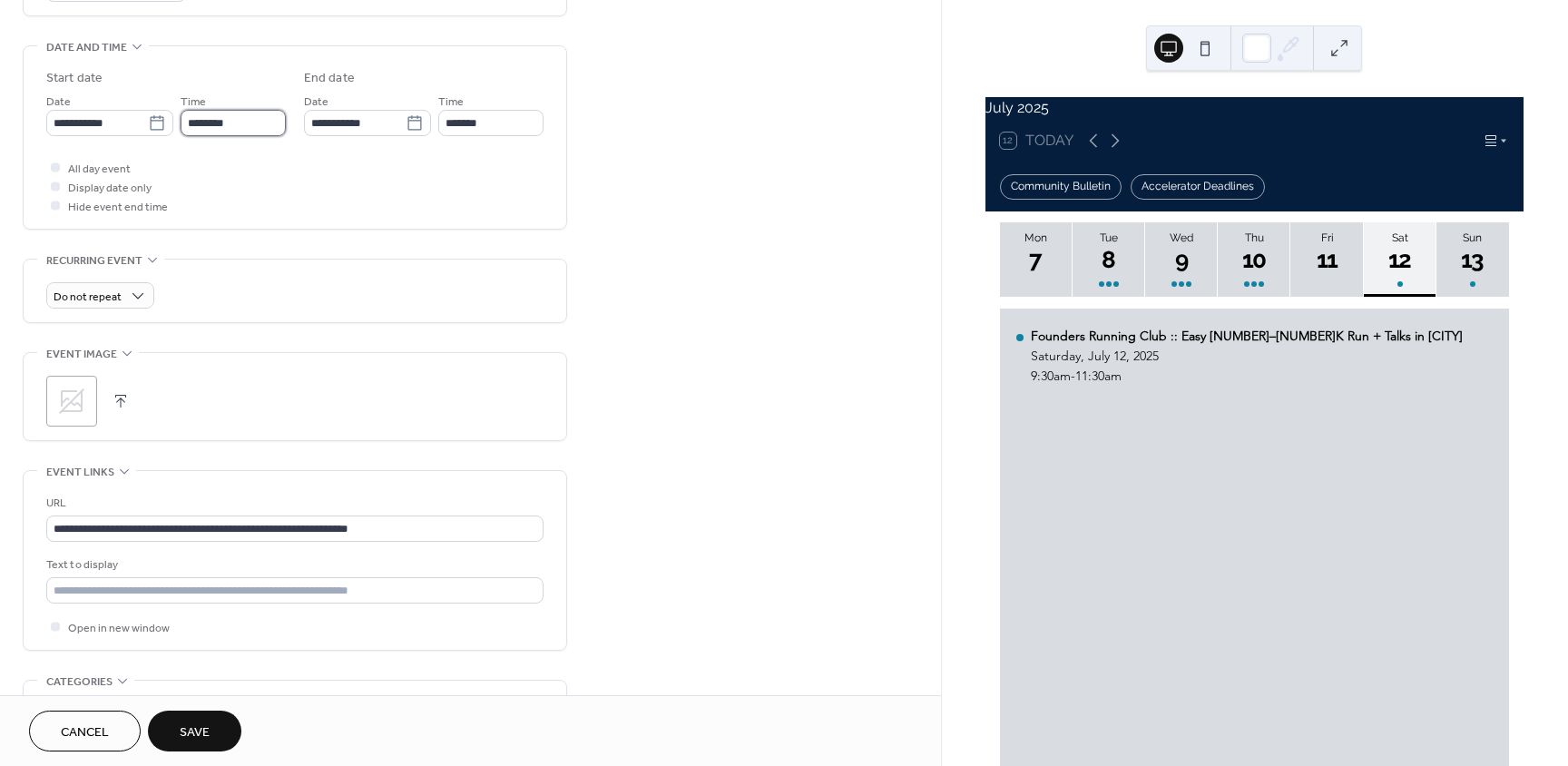 click on "********" at bounding box center (233, 123) 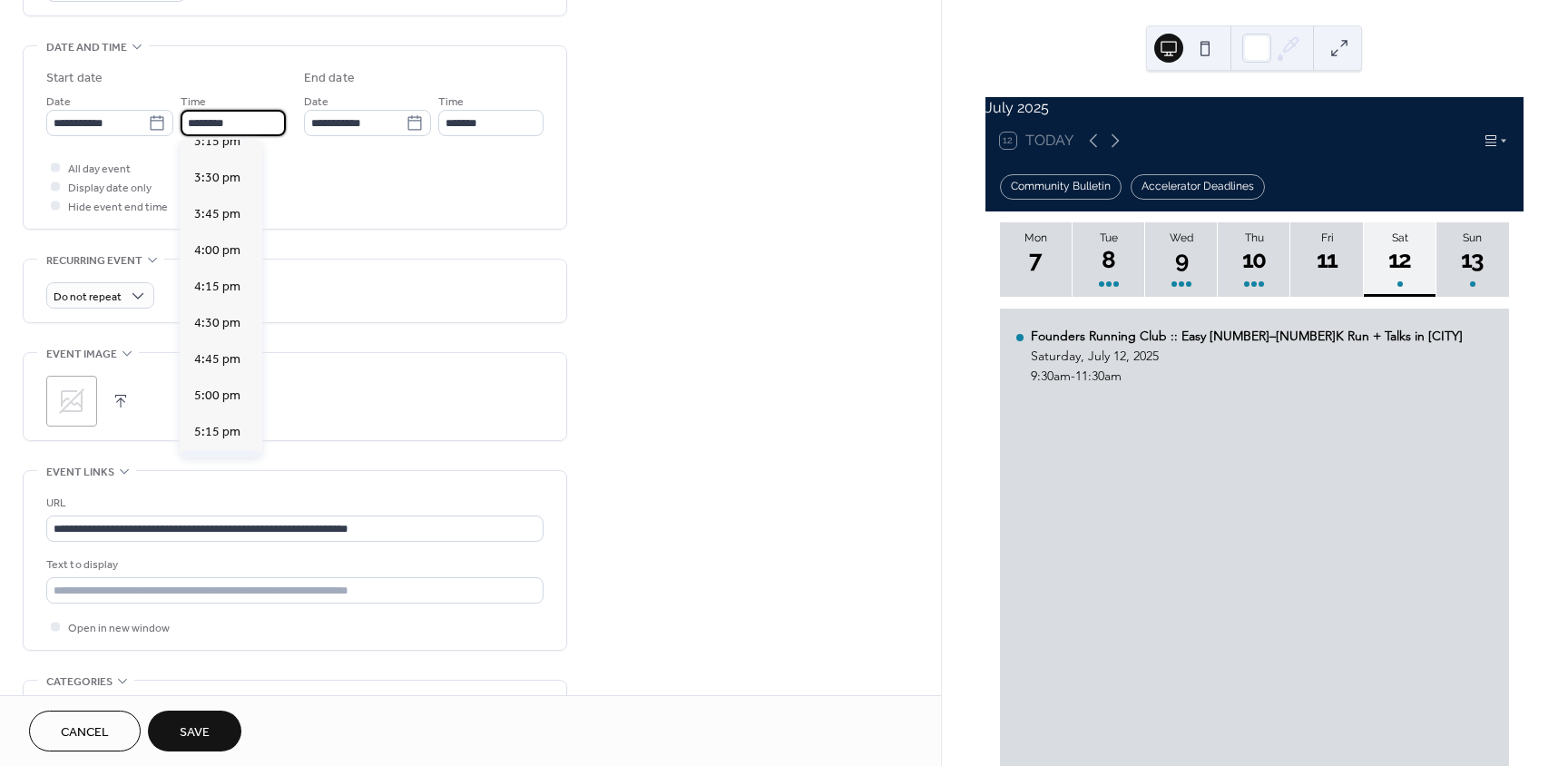 scroll, scrollTop: 2421, scrollLeft: 0, axis: vertical 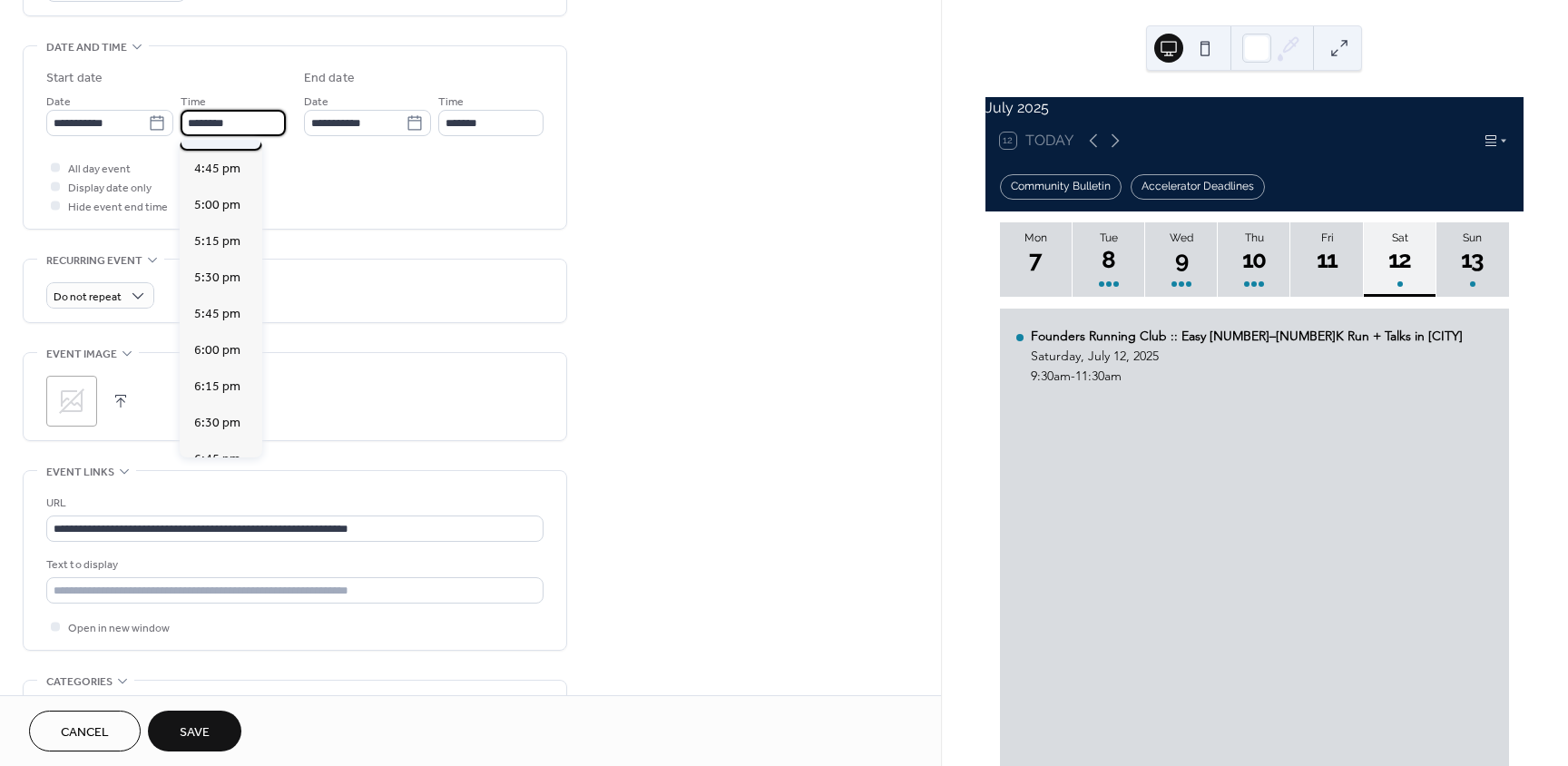 click on "4:30 pm" at bounding box center [217, 133] 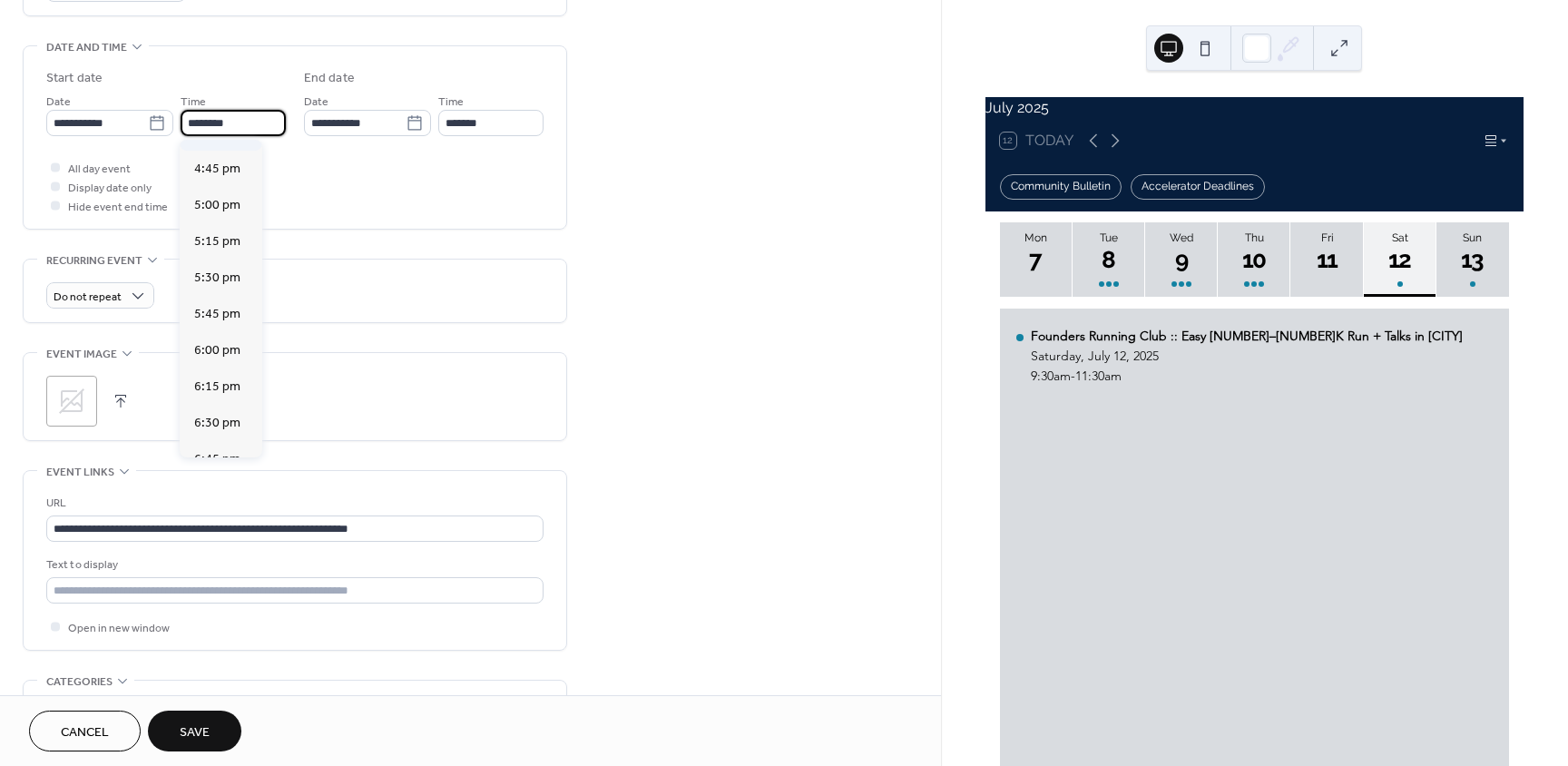 type on "*******" 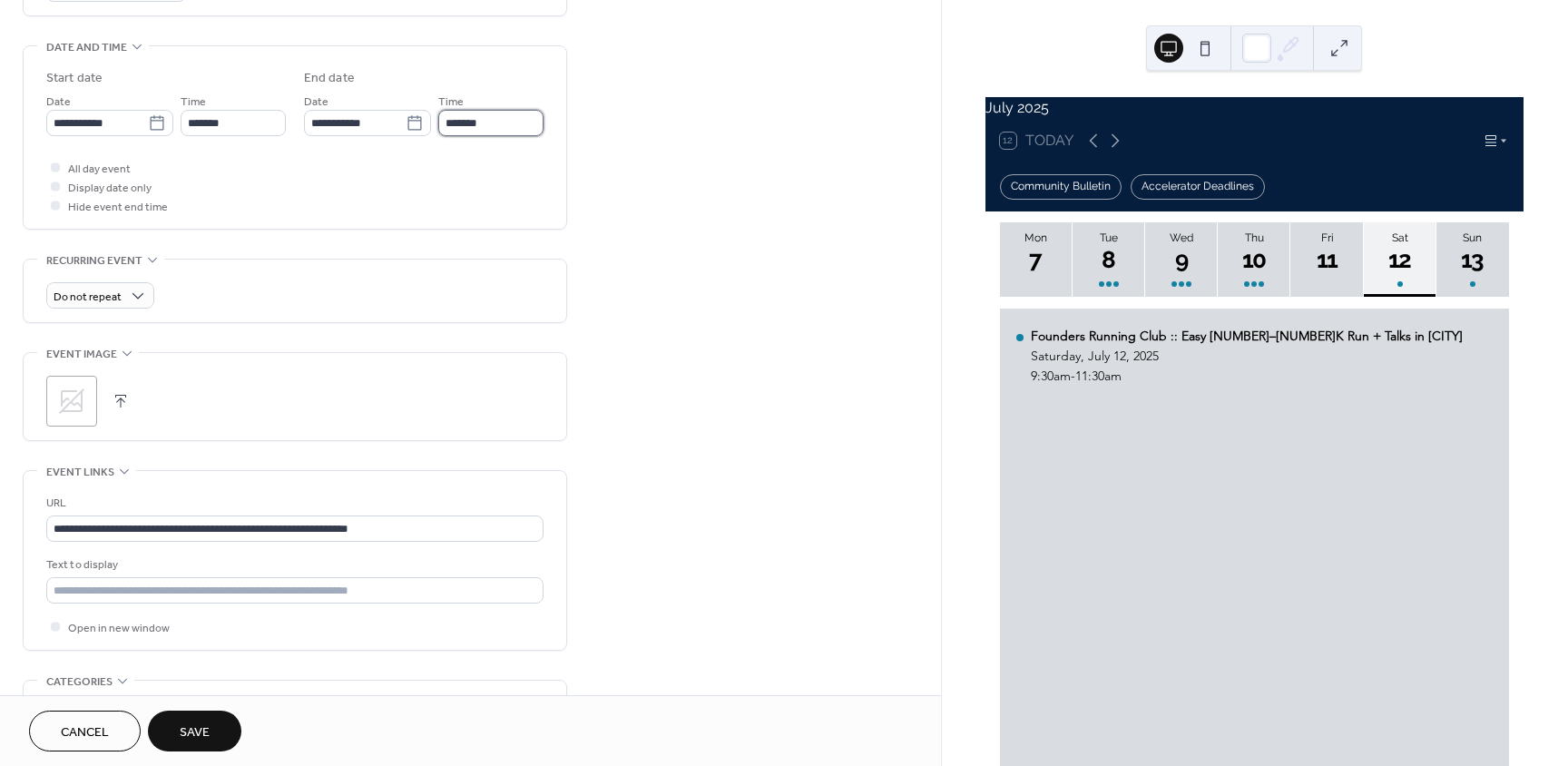 click on "*******" at bounding box center [491, 123] 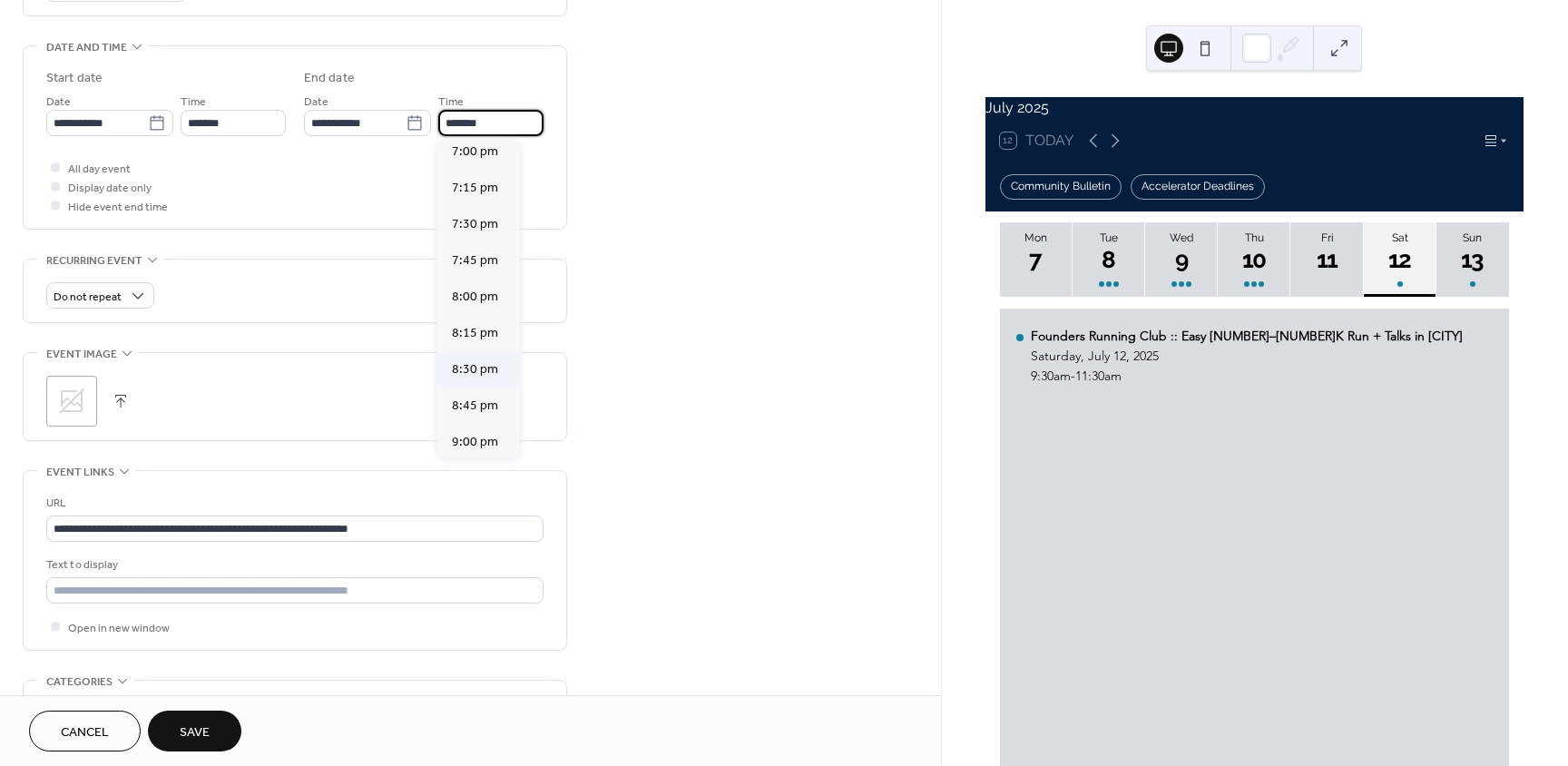 scroll, scrollTop: 363, scrollLeft: 0, axis: vertical 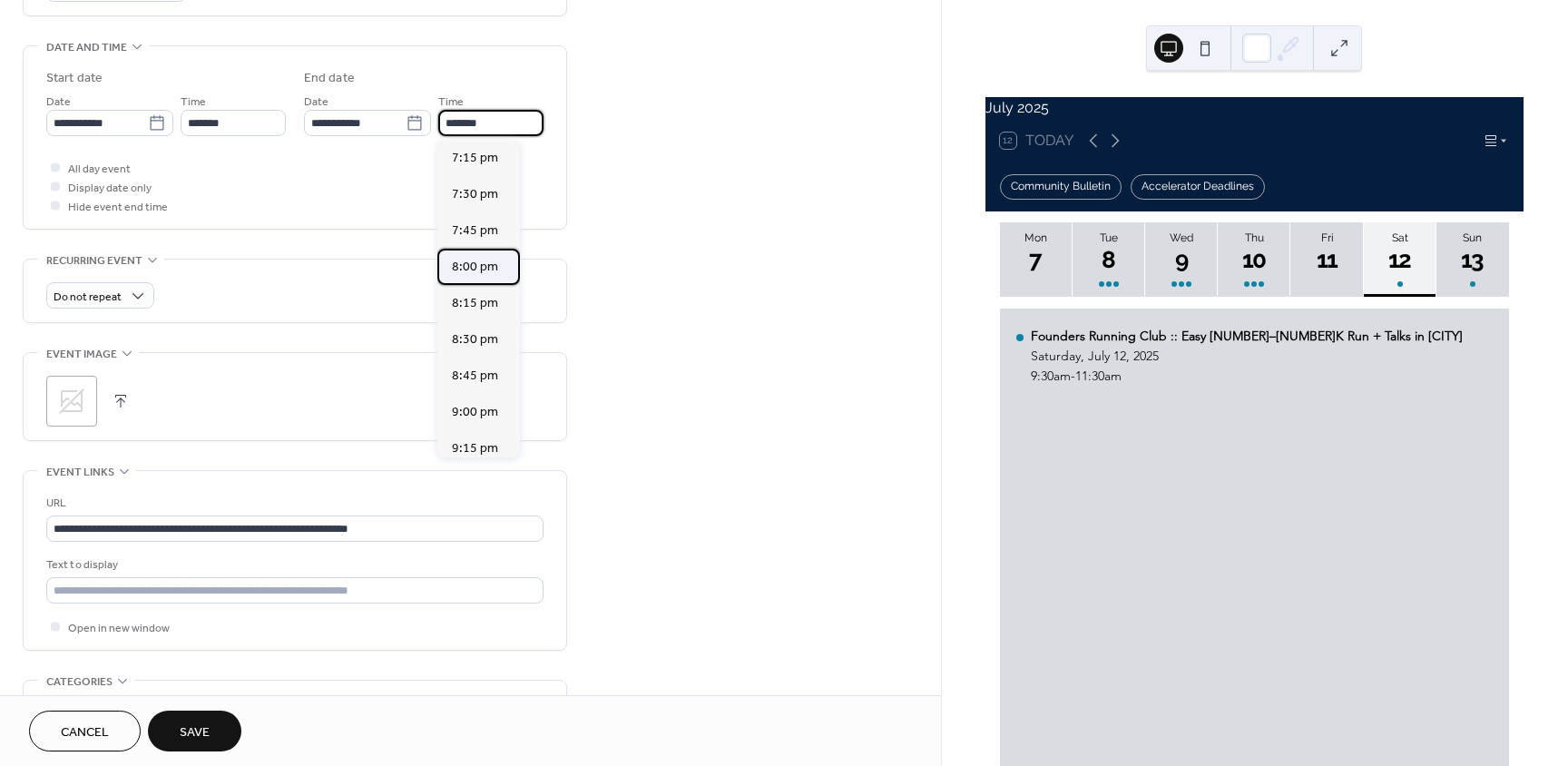 click on "8:00 pm" at bounding box center [475, 267] 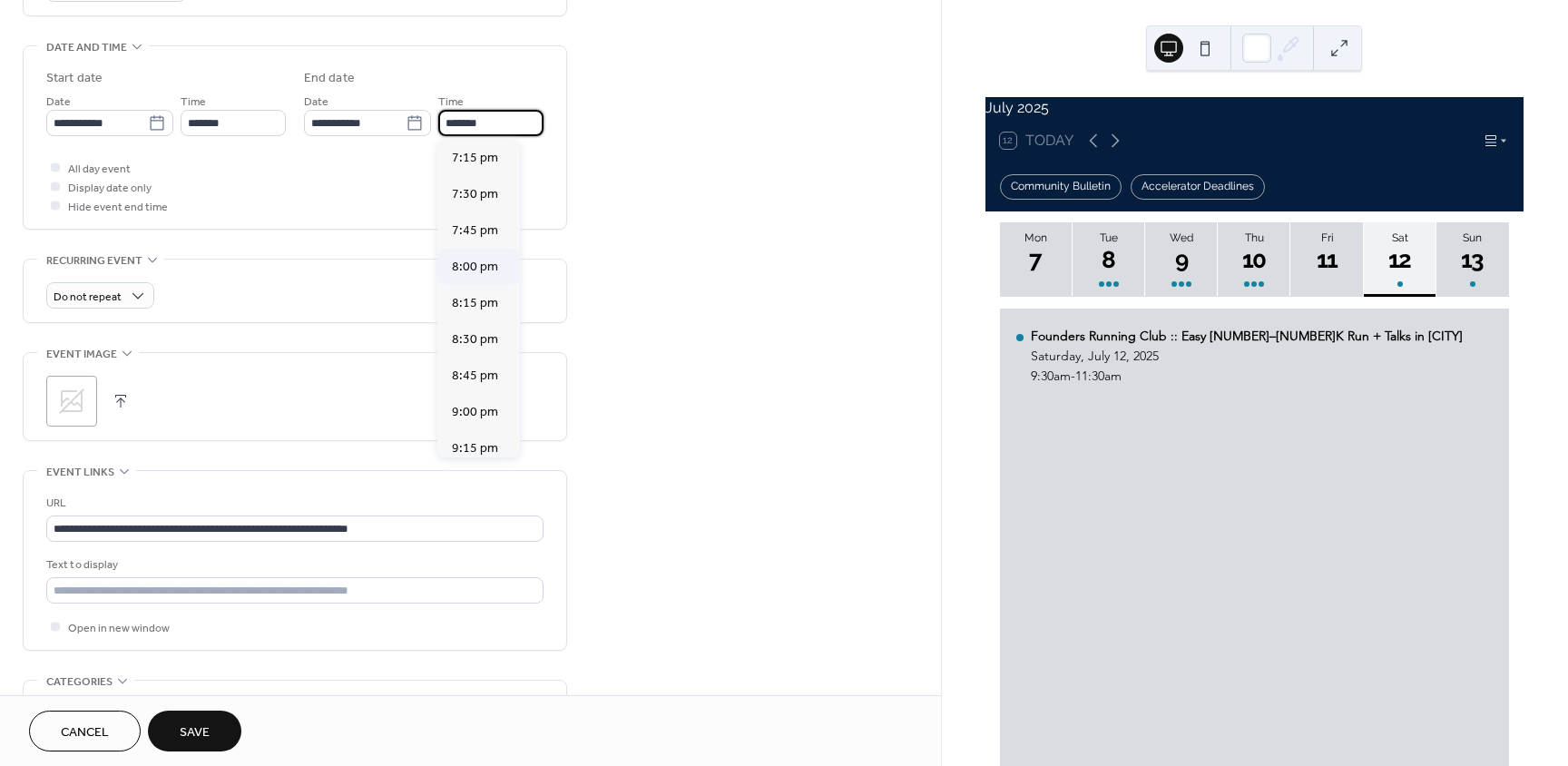 type on "*******" 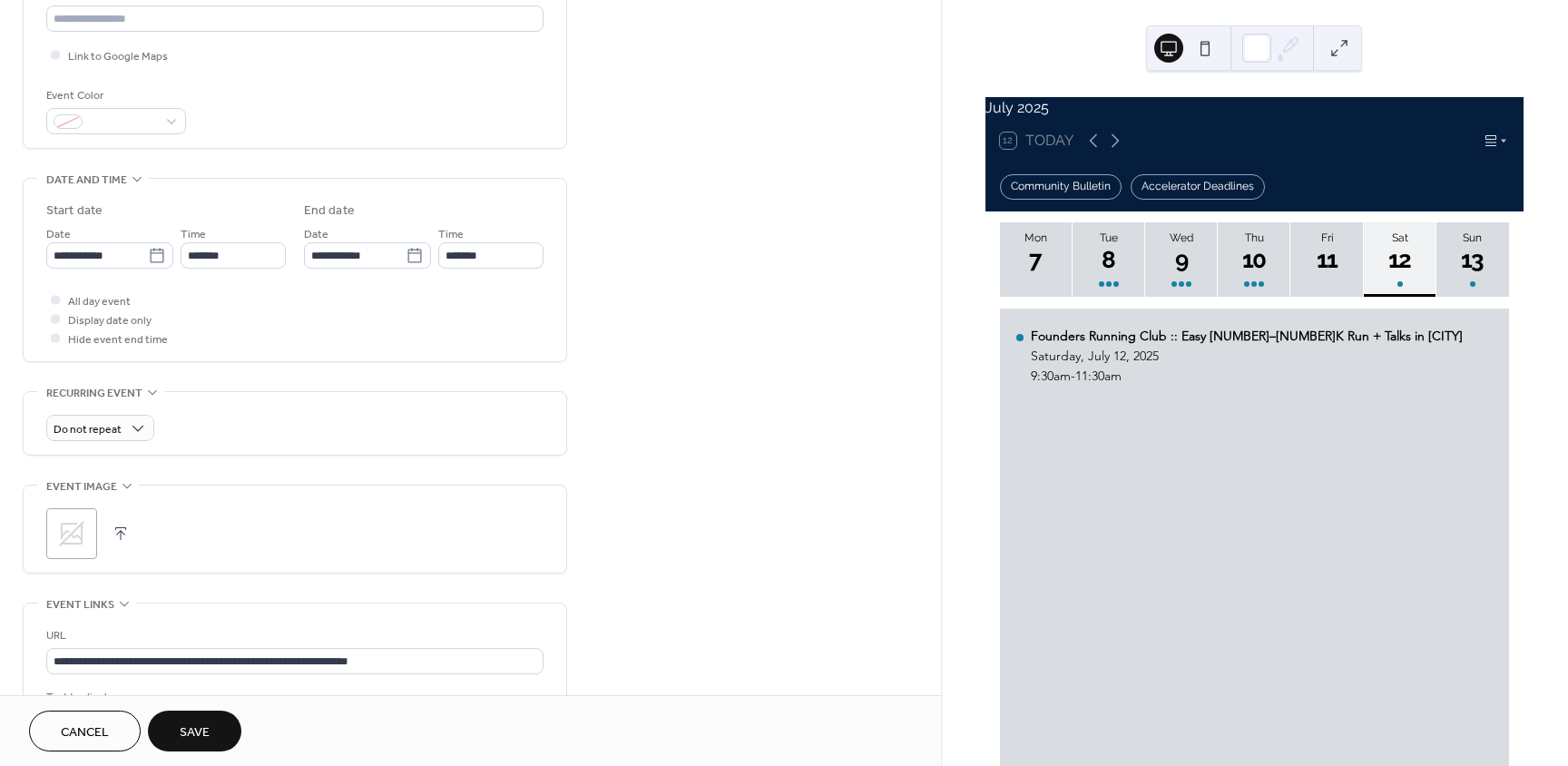 scroll, scrollTop: 91, scrollLeft: 0, axis: vertical 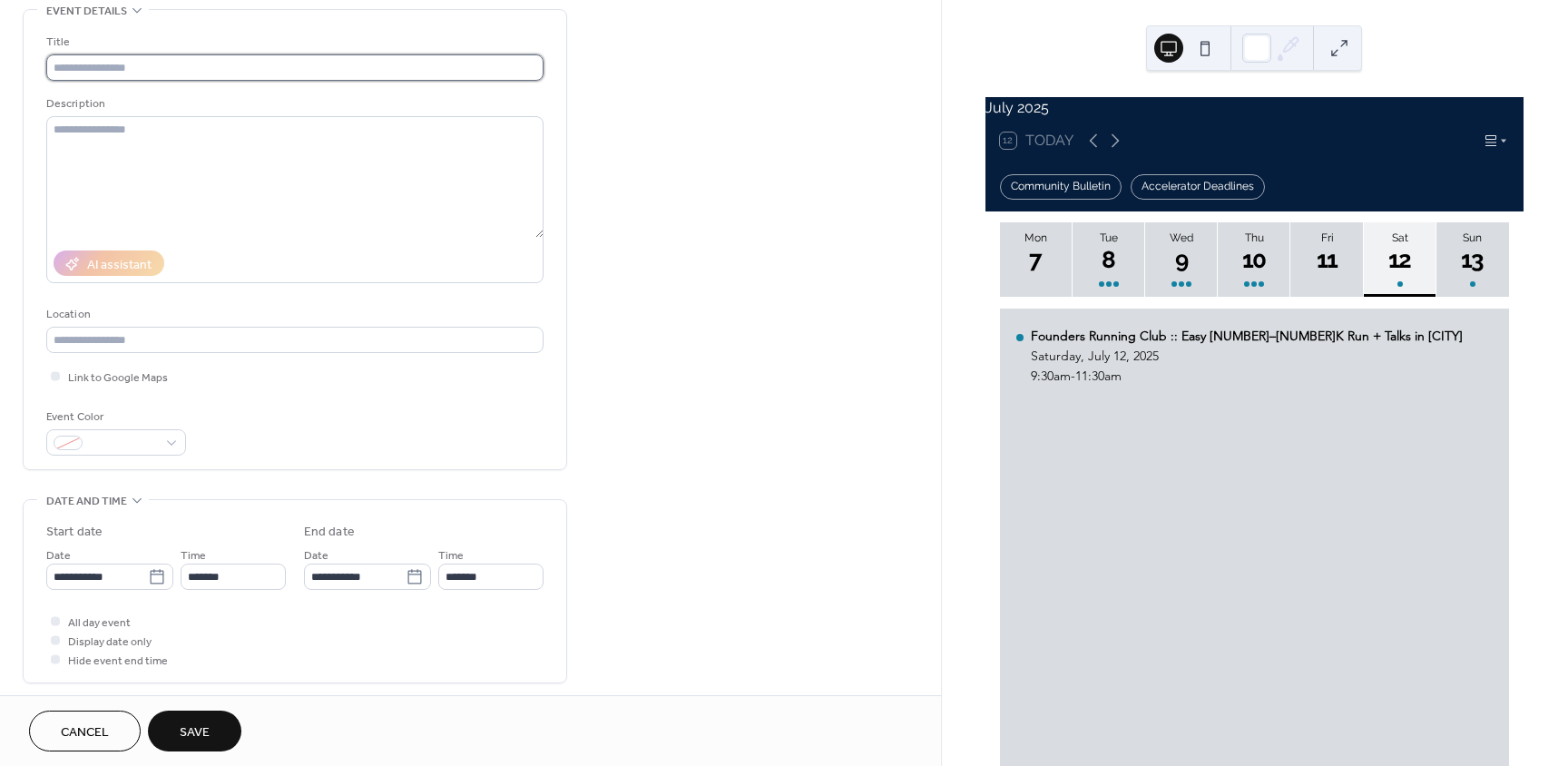 click at bounding box center (295, 67) 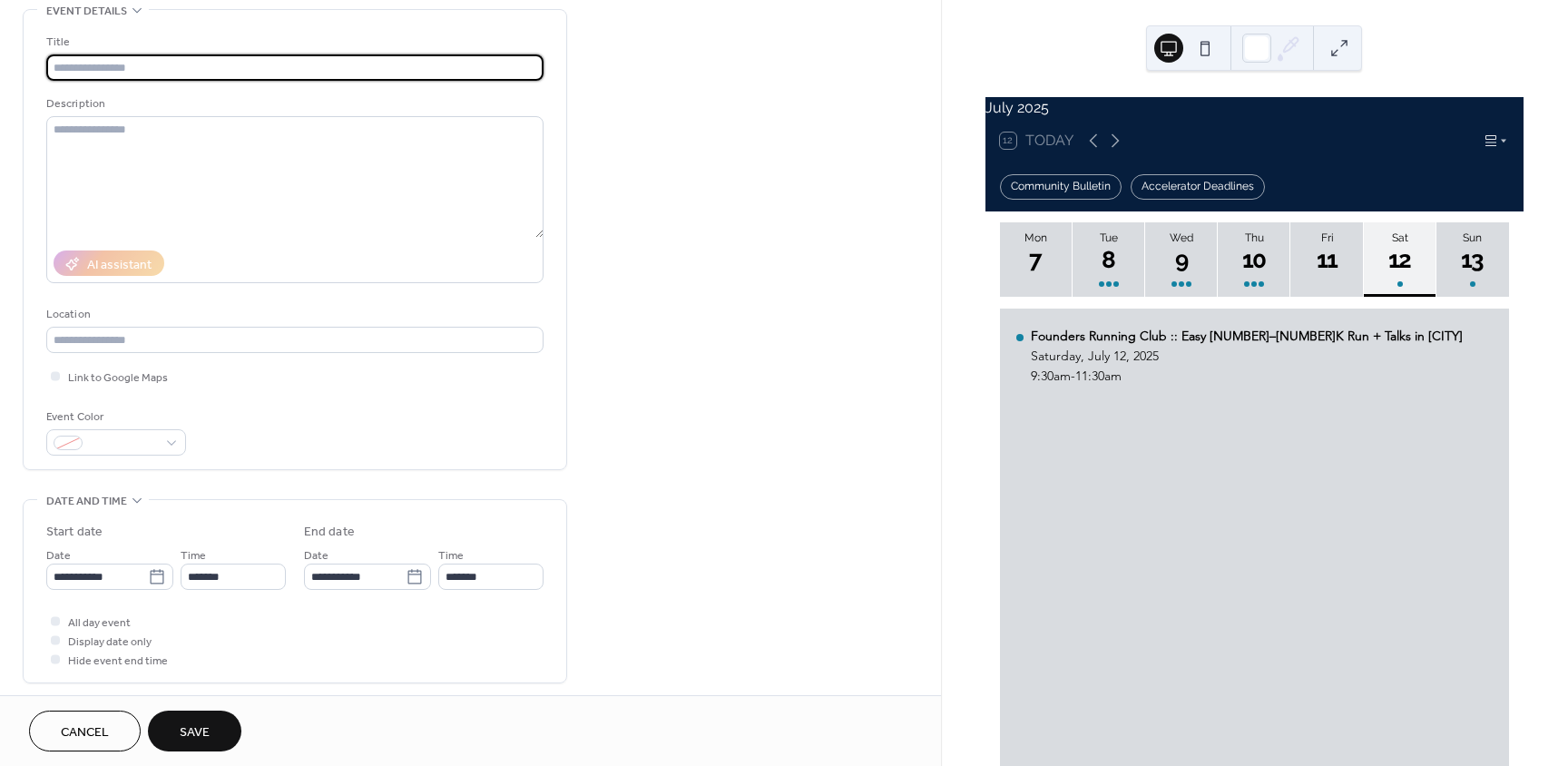 paste on "**********" 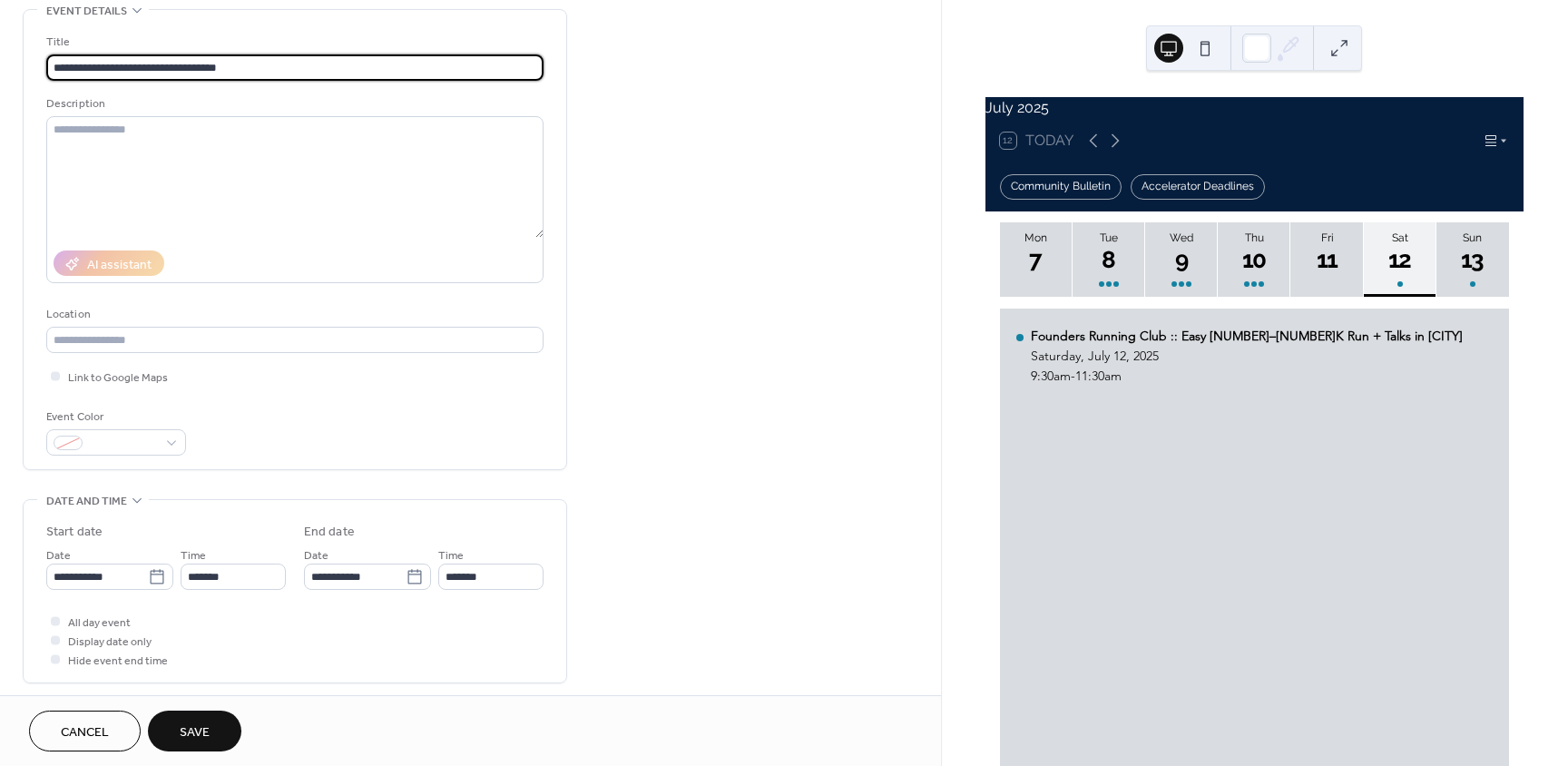 type on "**********" 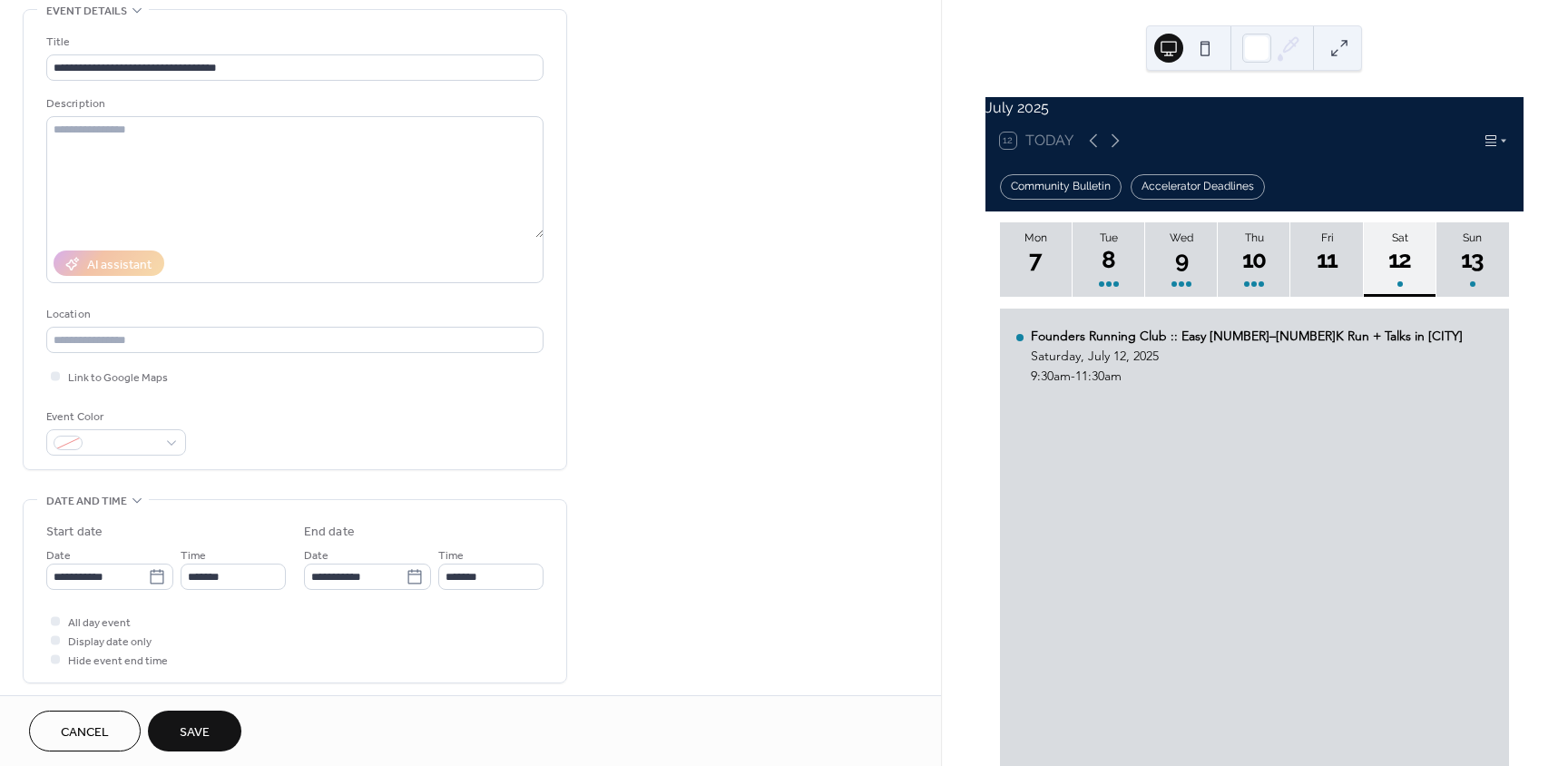 click on "Save" at bounding box center (194, 732) 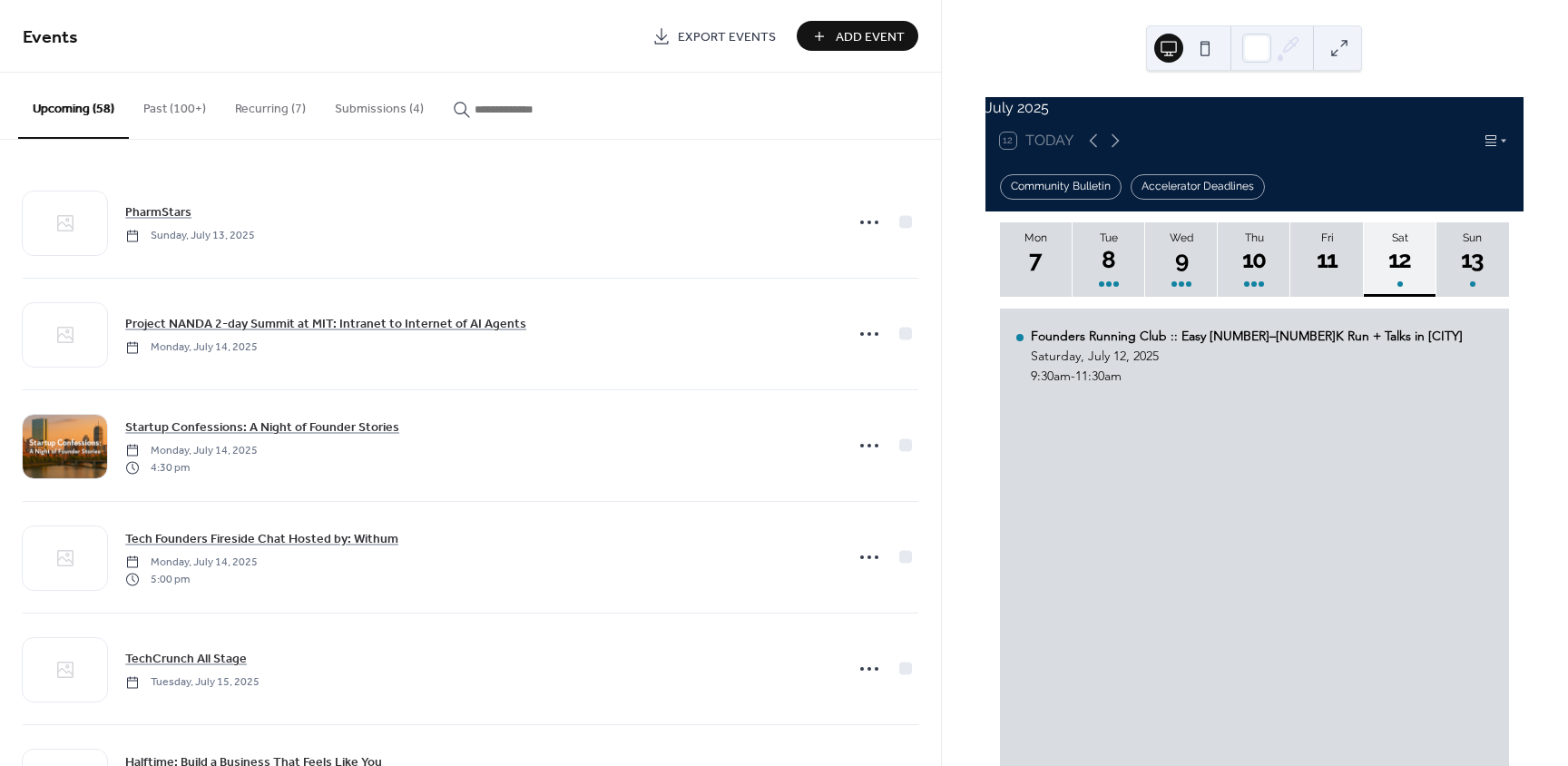 click on "Add Event" at bounding box center [858, 35] 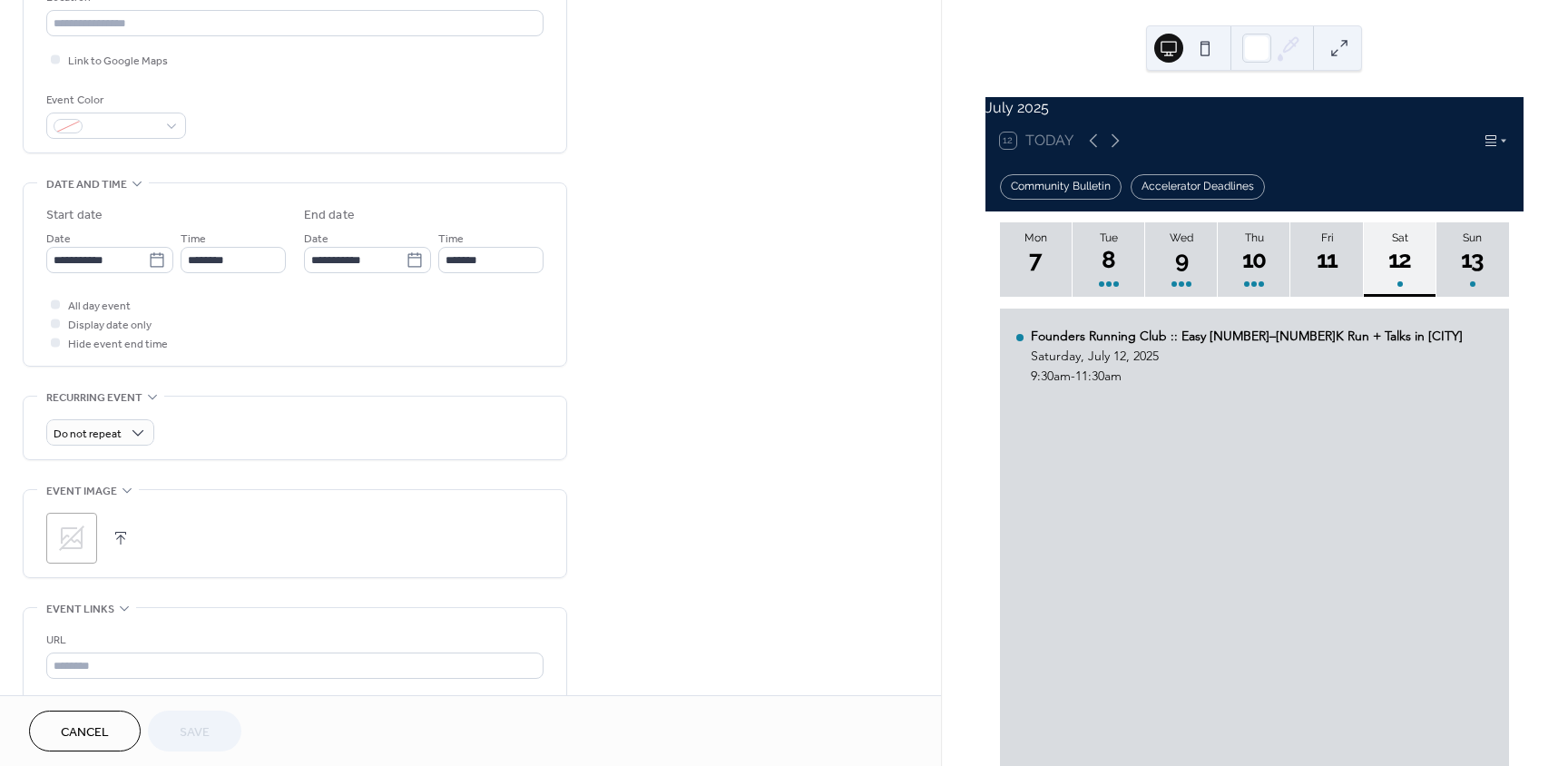 scroll, scrollTop: 545, scrollLeft: 0, axis: vertical 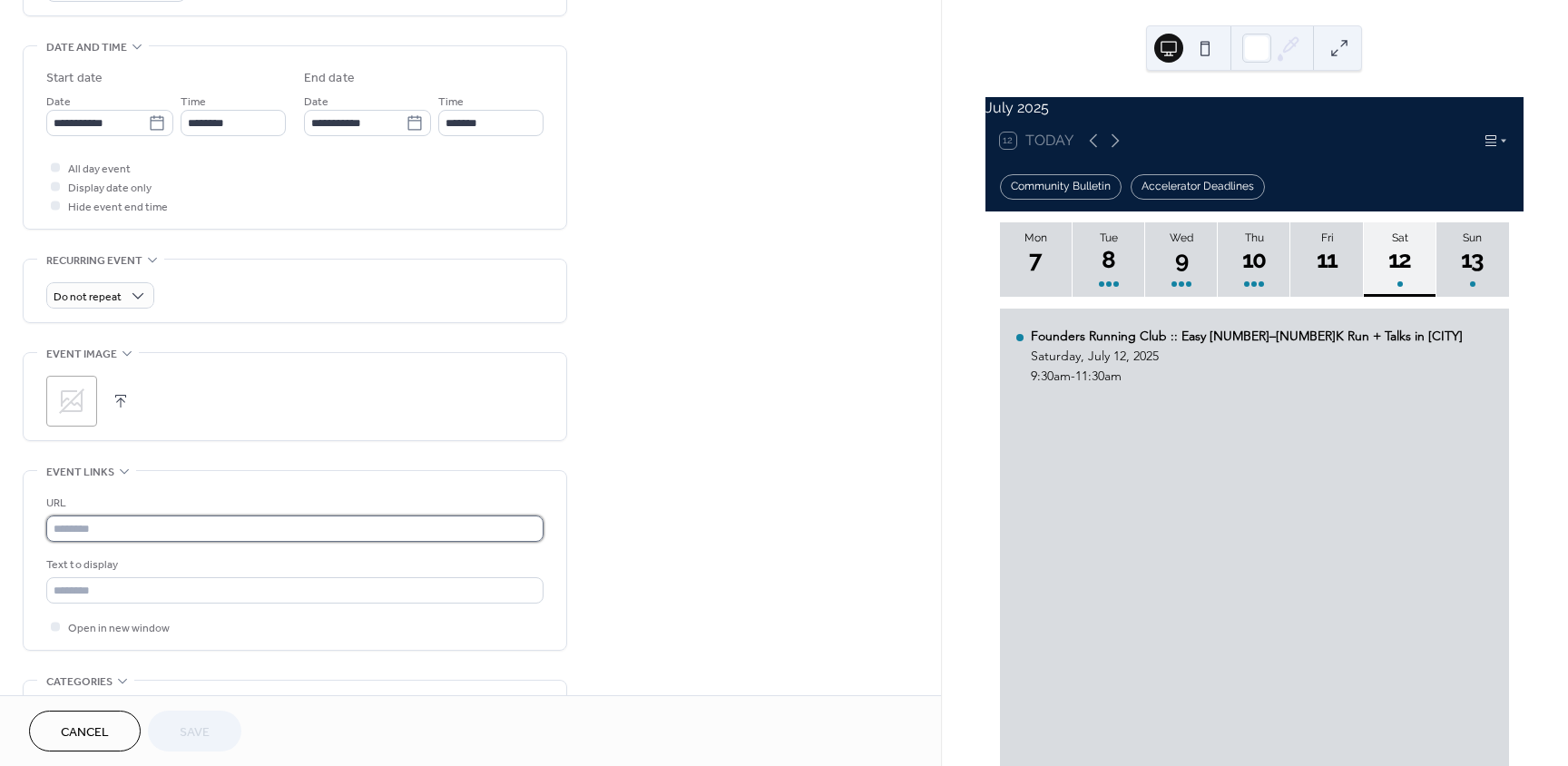 click at bounding box center (295, 528) 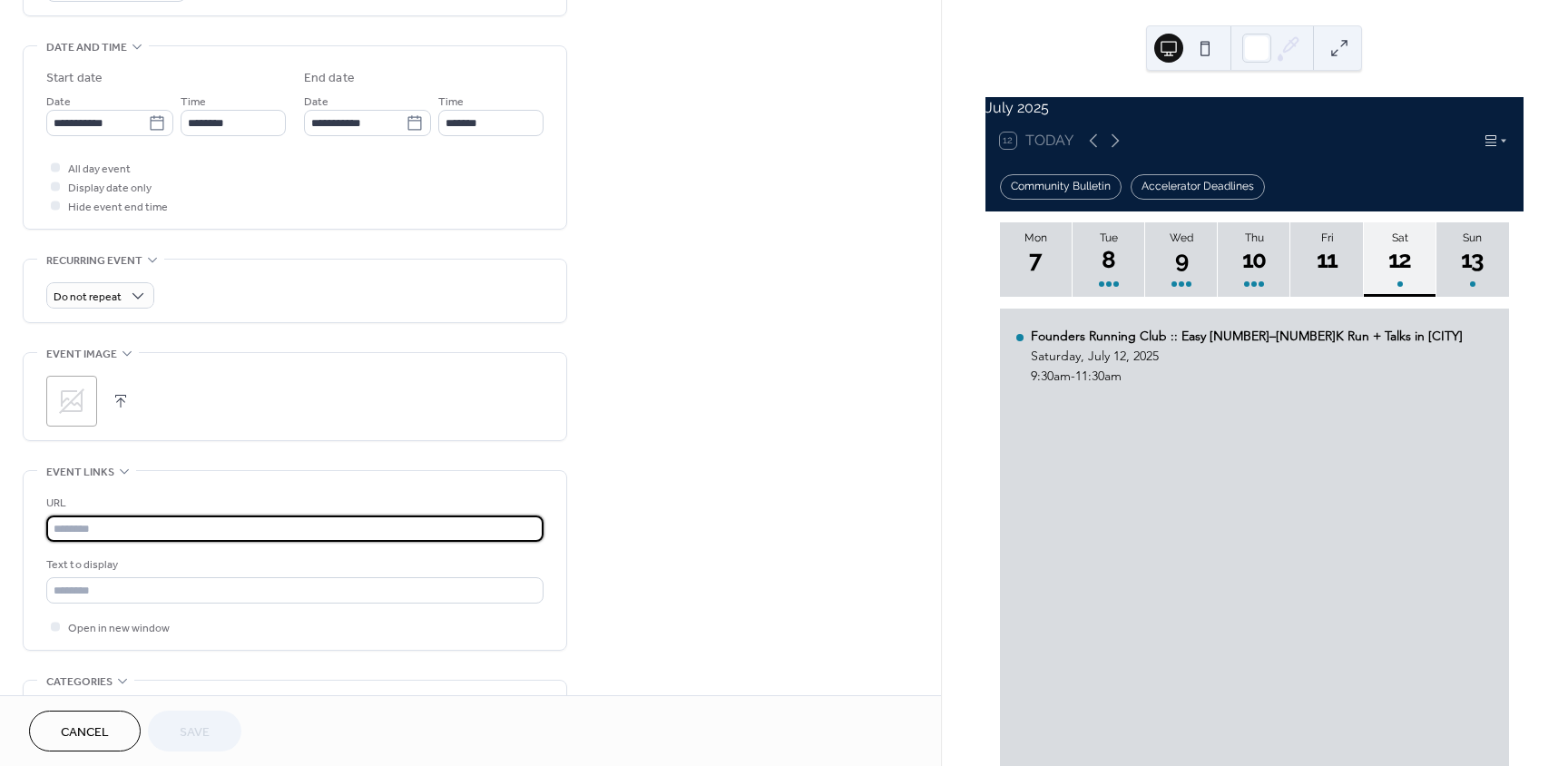 paste on "**********" 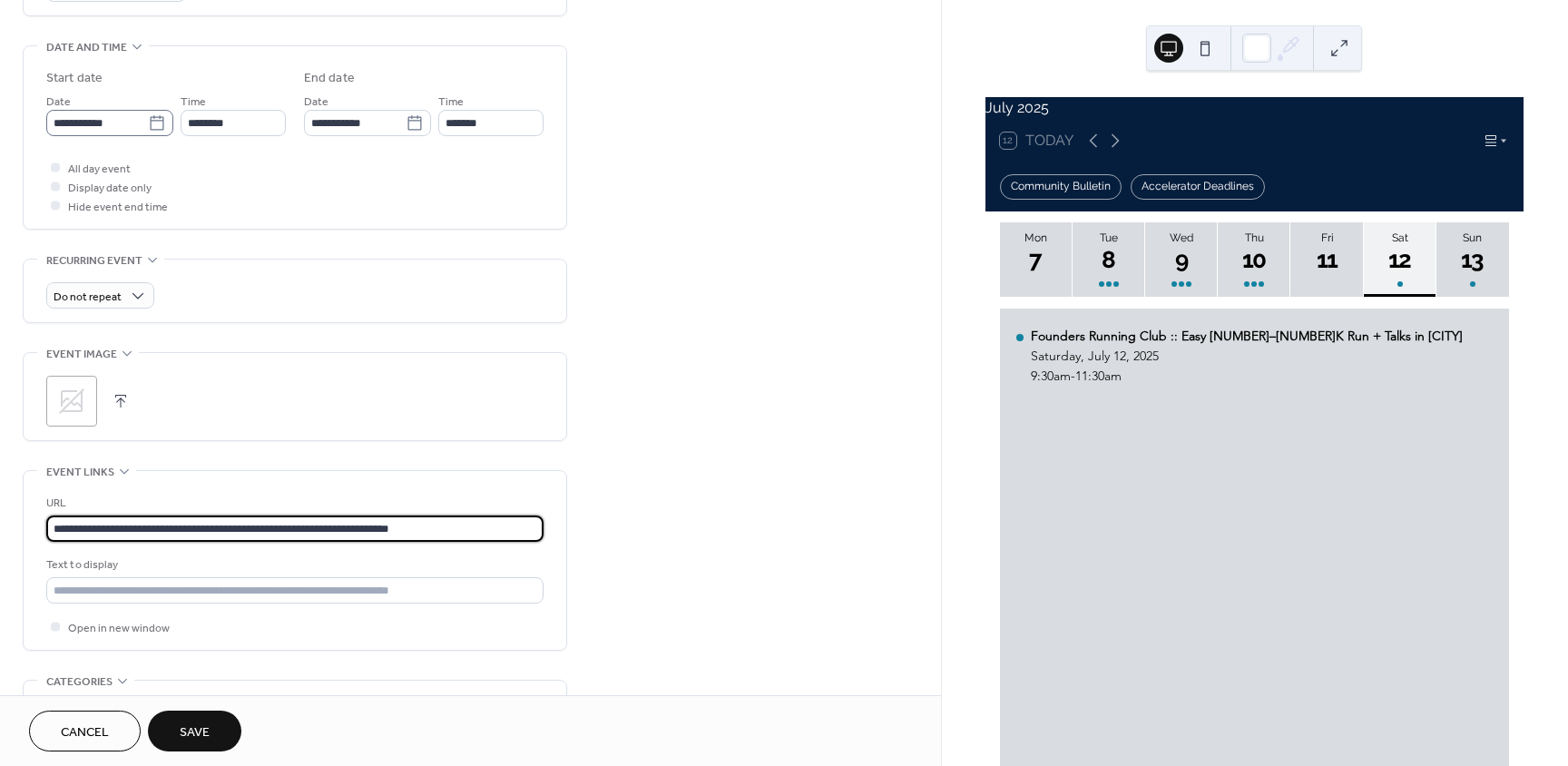 type on "**********" 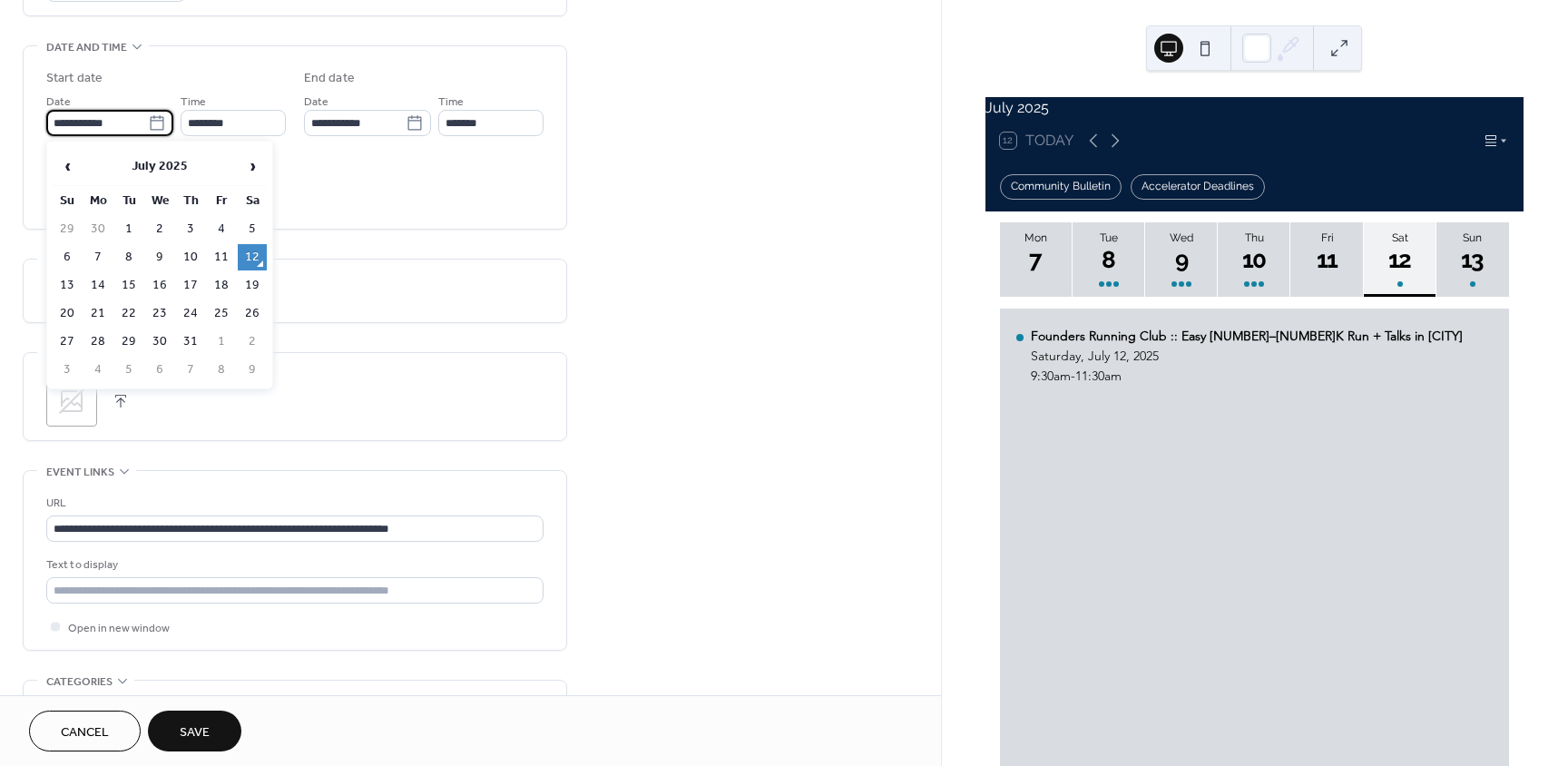 click on "**********" at bounding box center (97, 123) 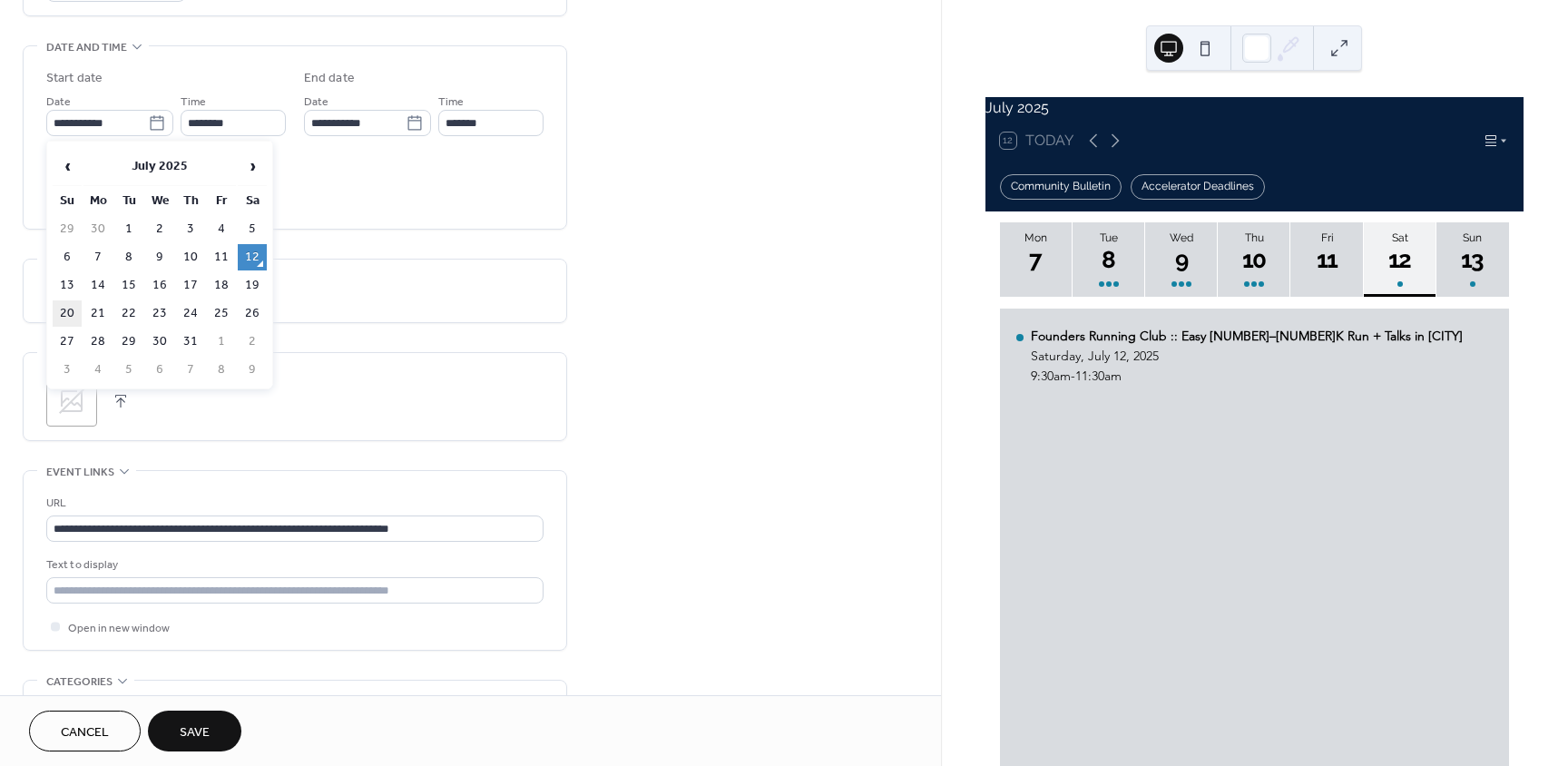 click on "20" at bounding box center (67, 313) 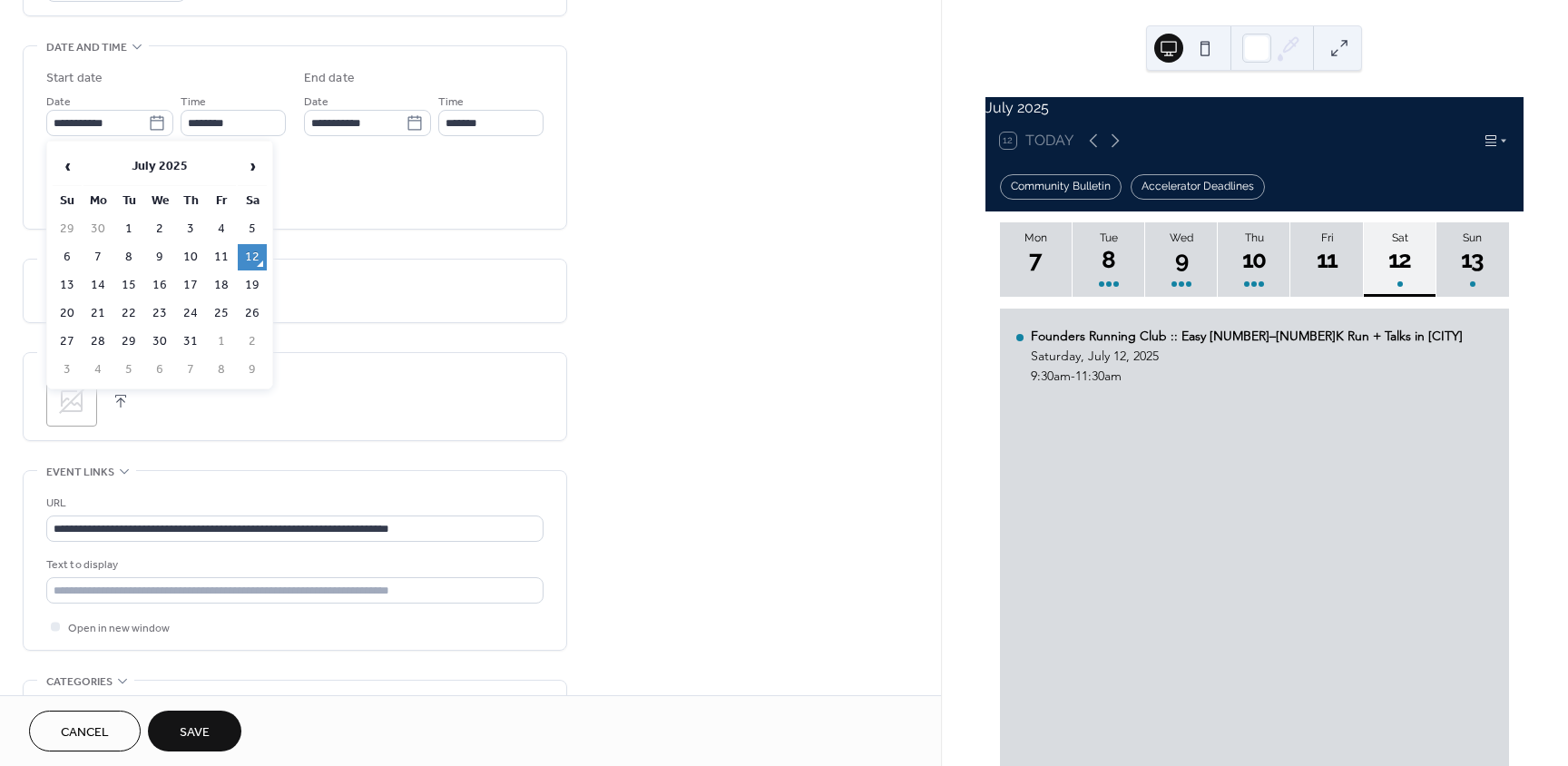 type on "**********" 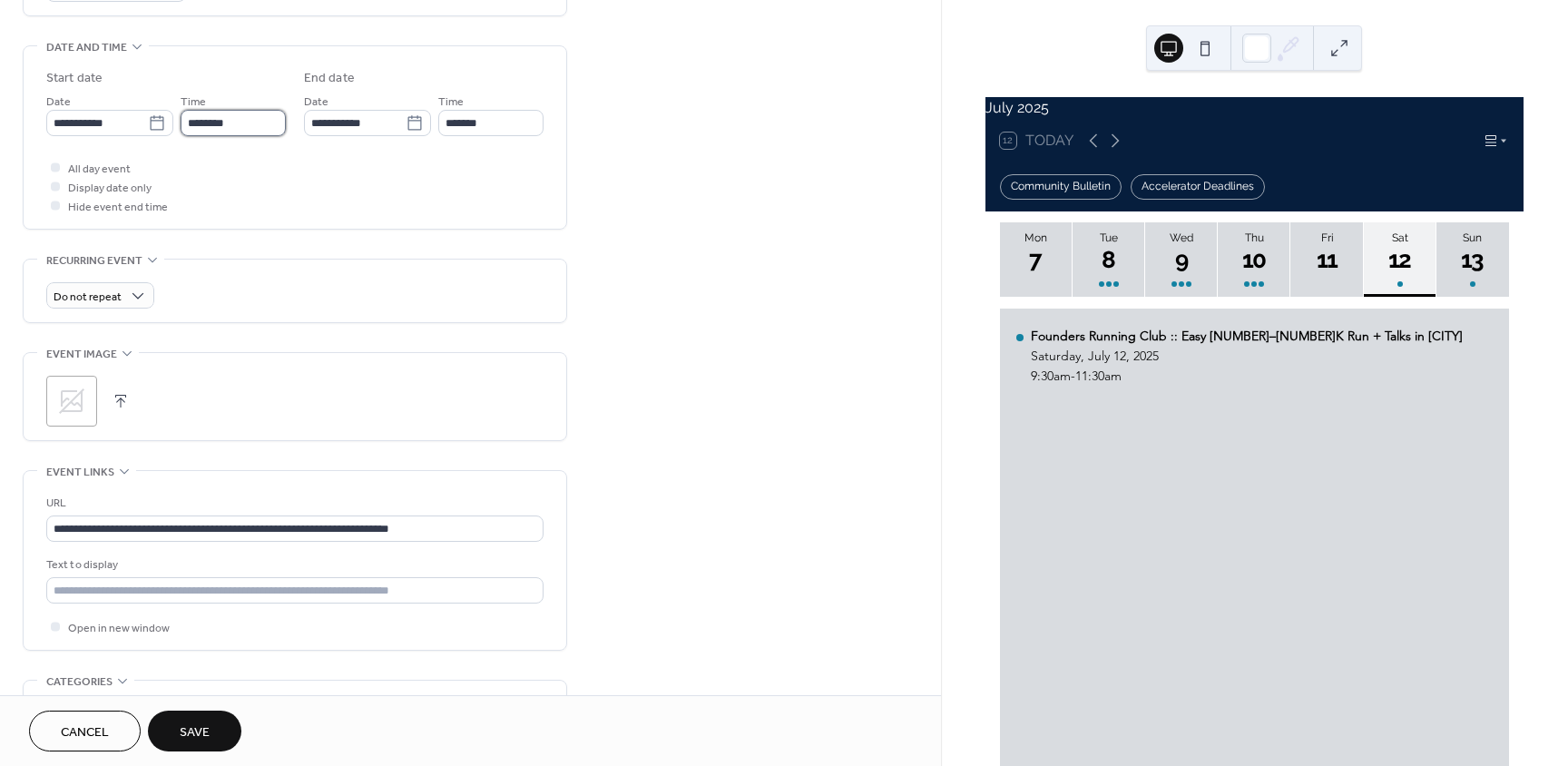 click on "********" at bounding box center [233, 123] 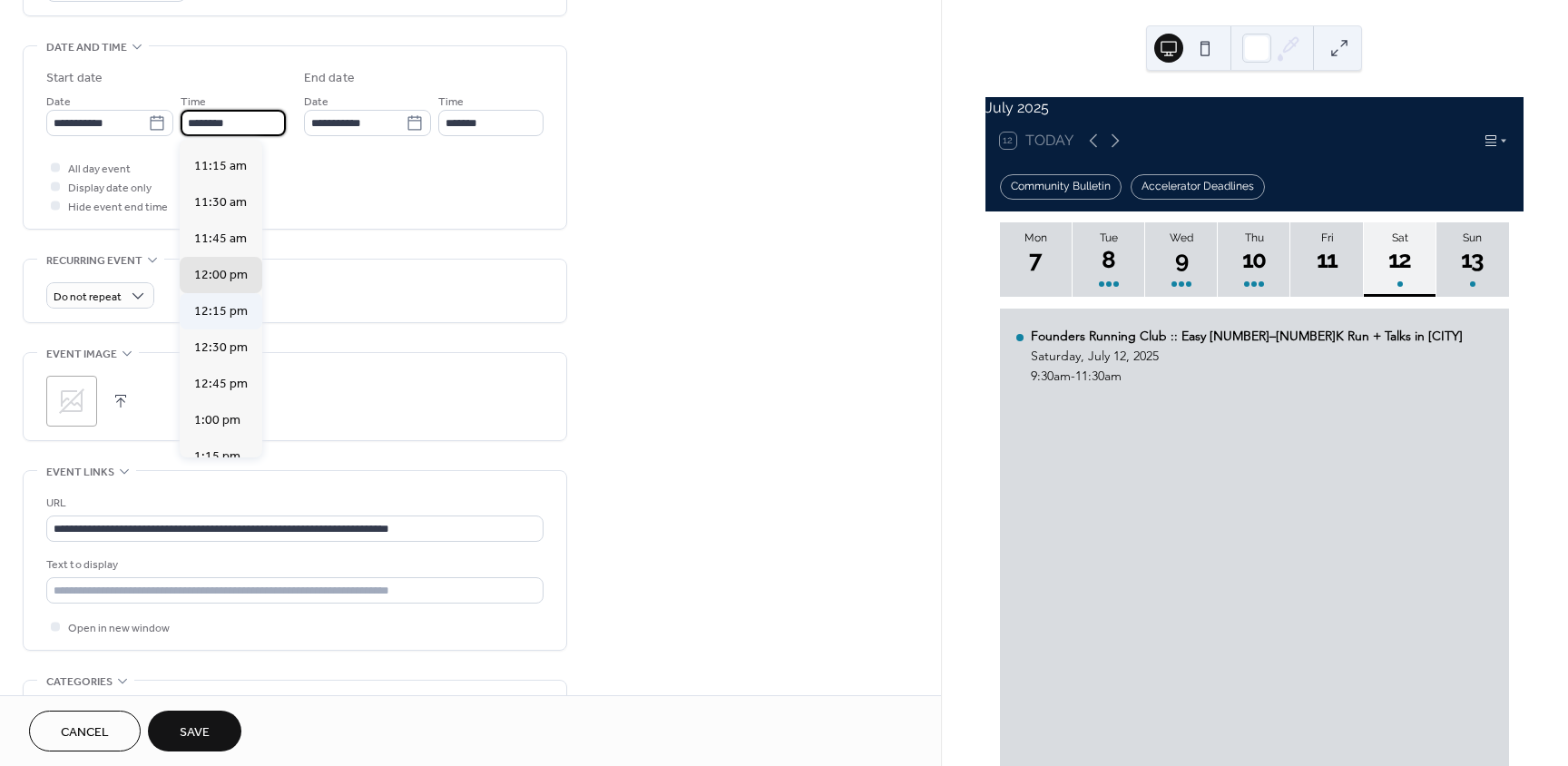 scroll, scrollTop: 1605, scrollLeft: 0, axis: vertical 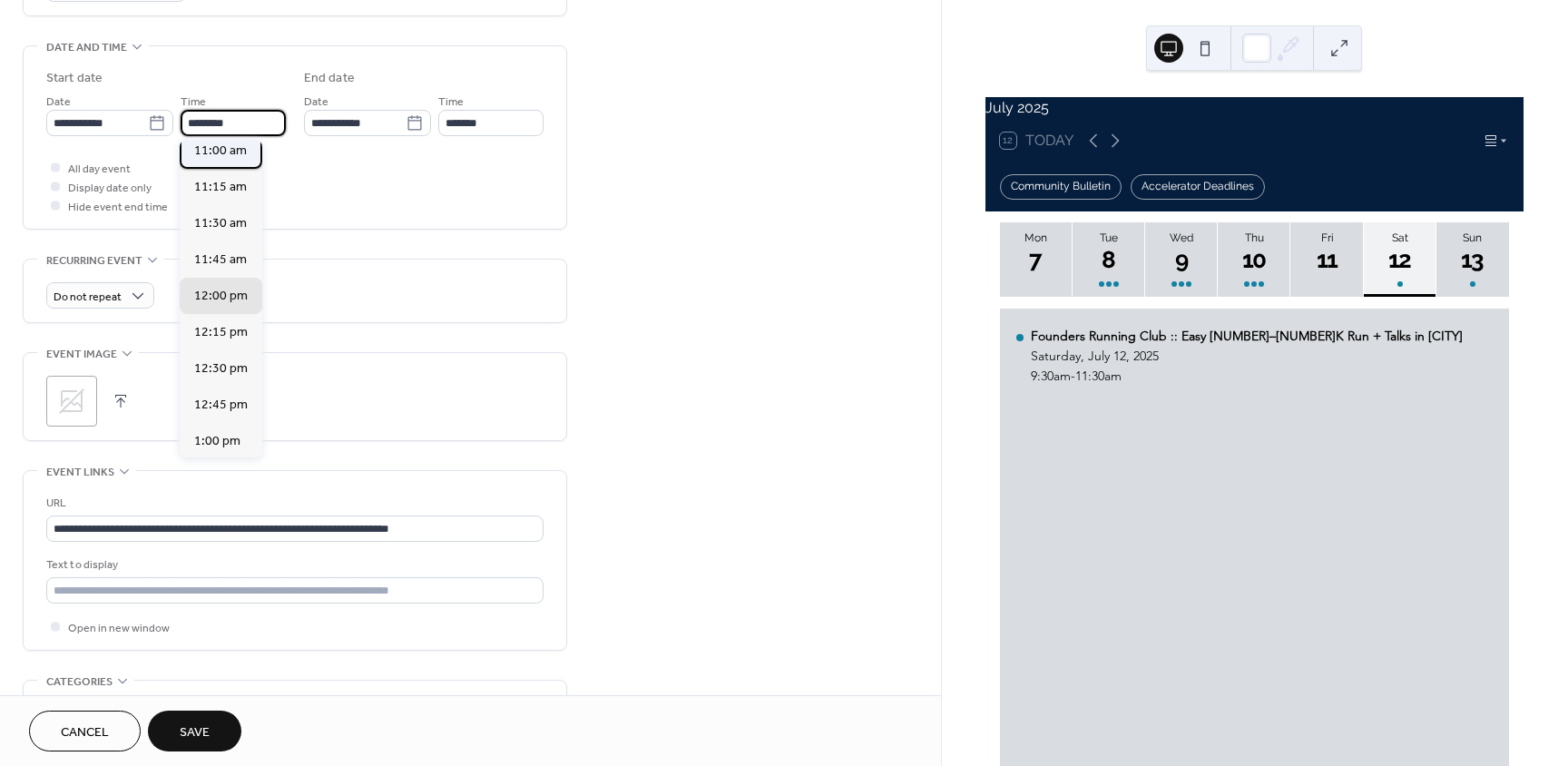 click on "11:00 am" at bounding box center (220, 151) 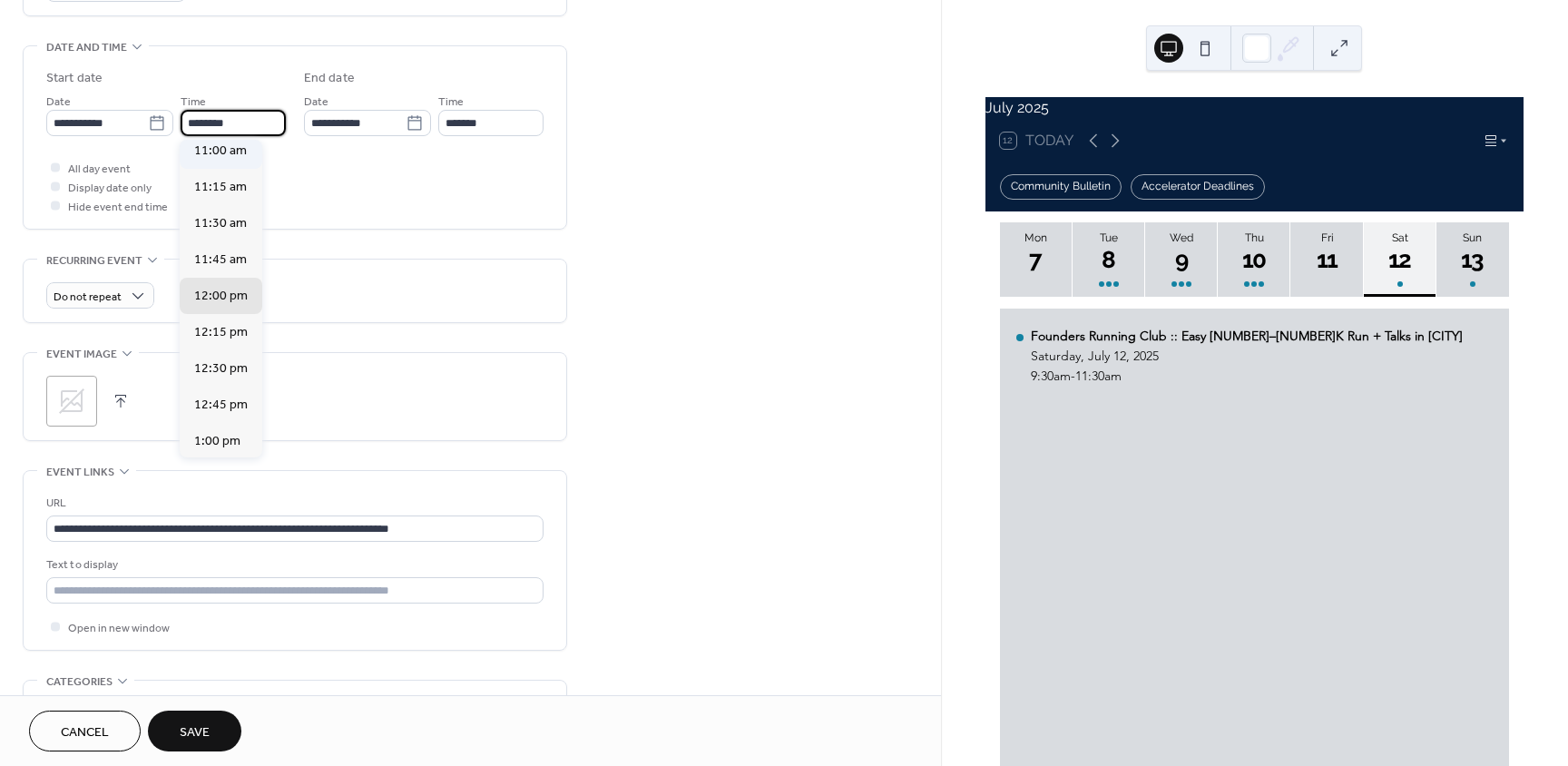 type on "********" 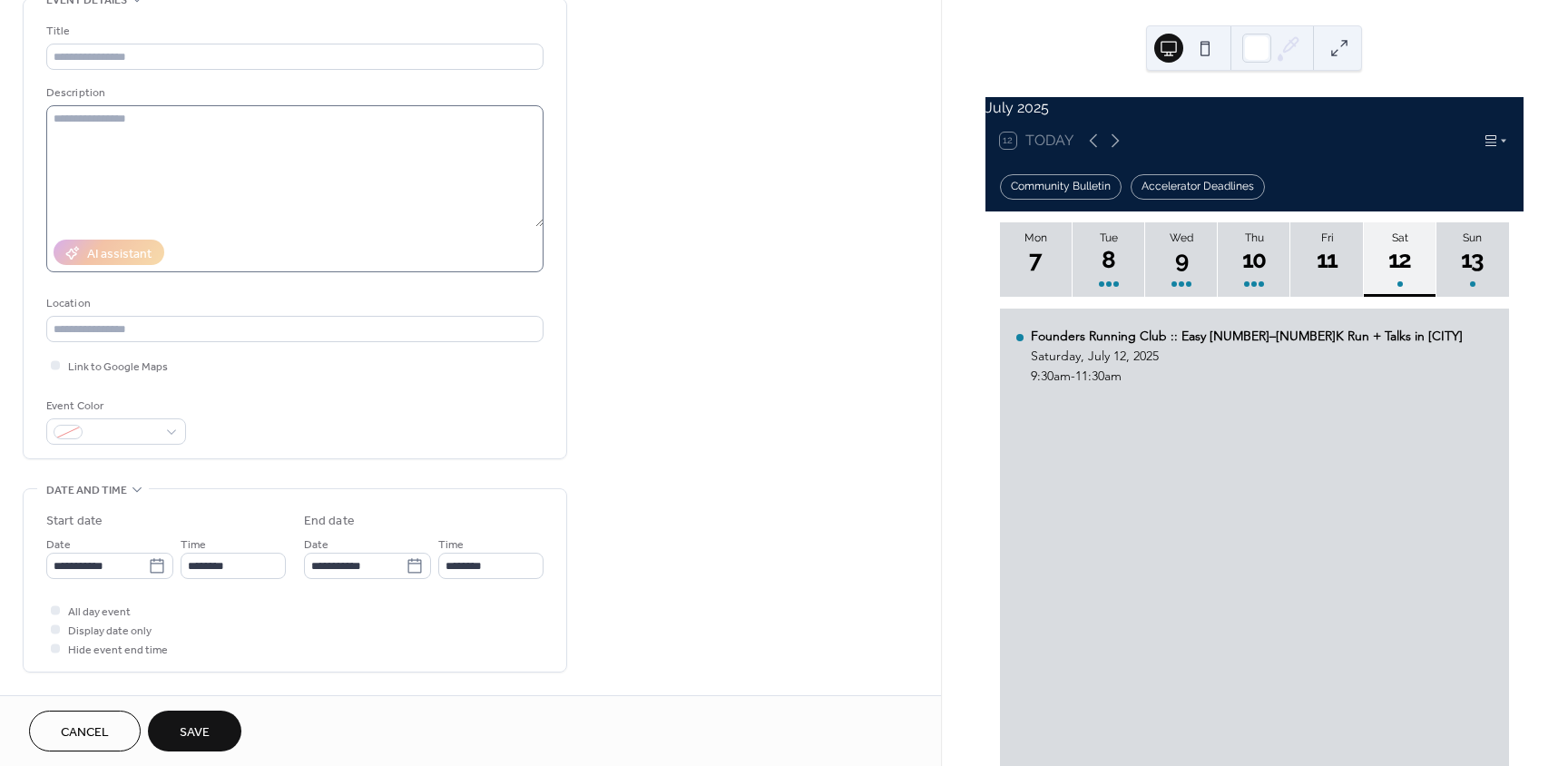 scroll, scrollTop: 91, scrollLeft: 0, axis: vertical 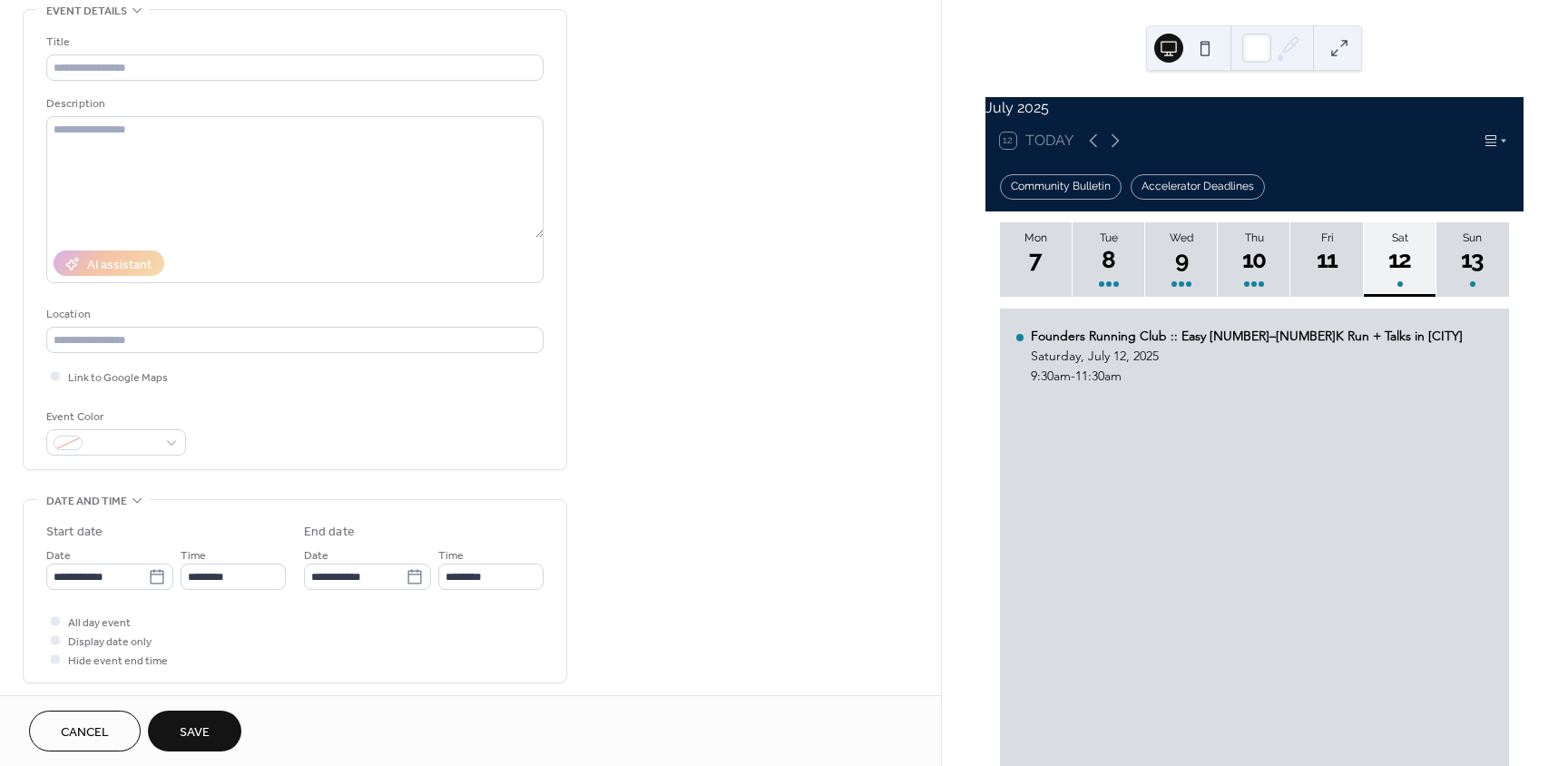 click on "Title Description AI assistant Location Link to Google Maps Event Color" at bounding box center (295, 244) 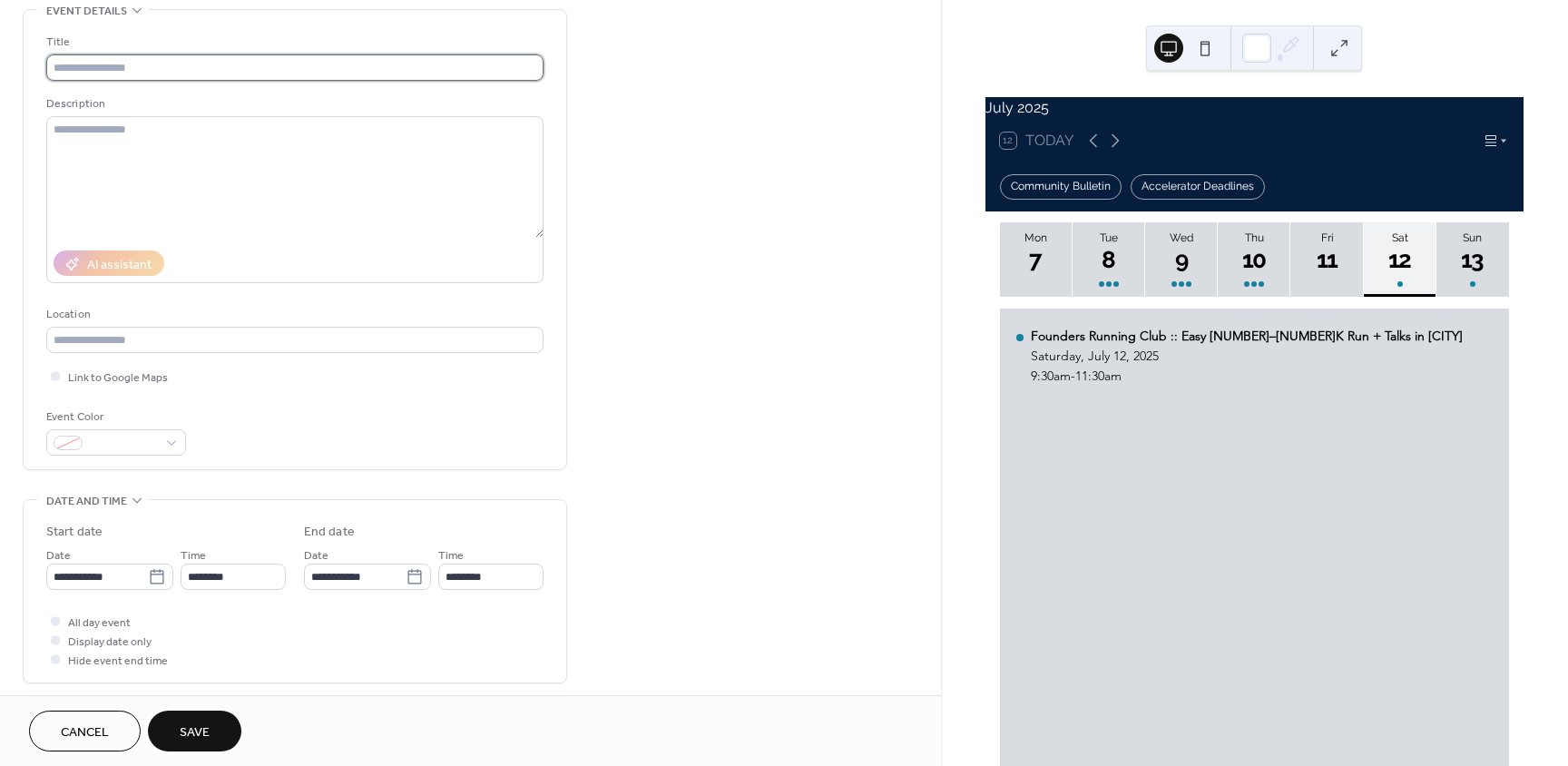 click at bounding box center [295, 67] 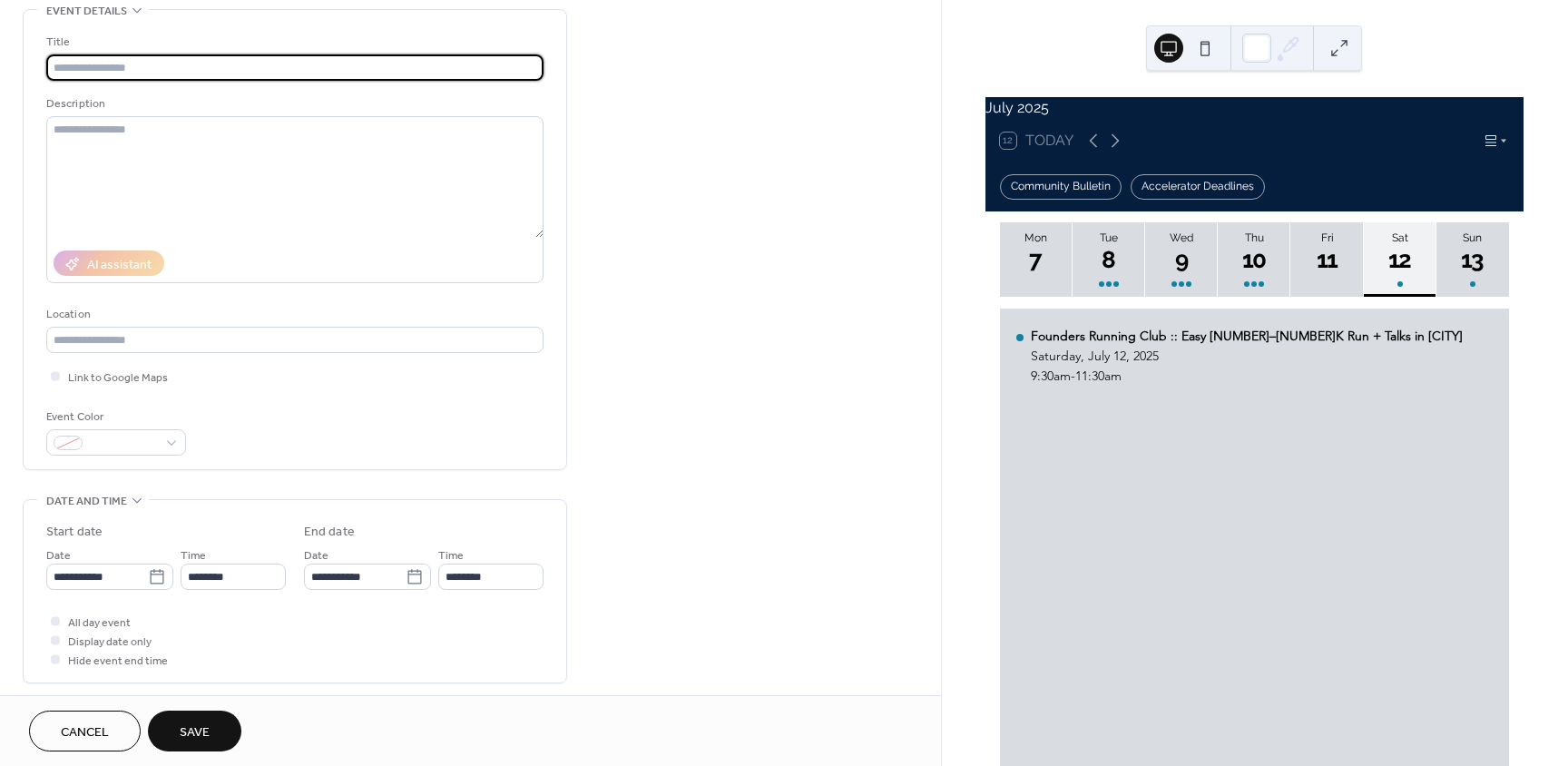 paste on "**********" 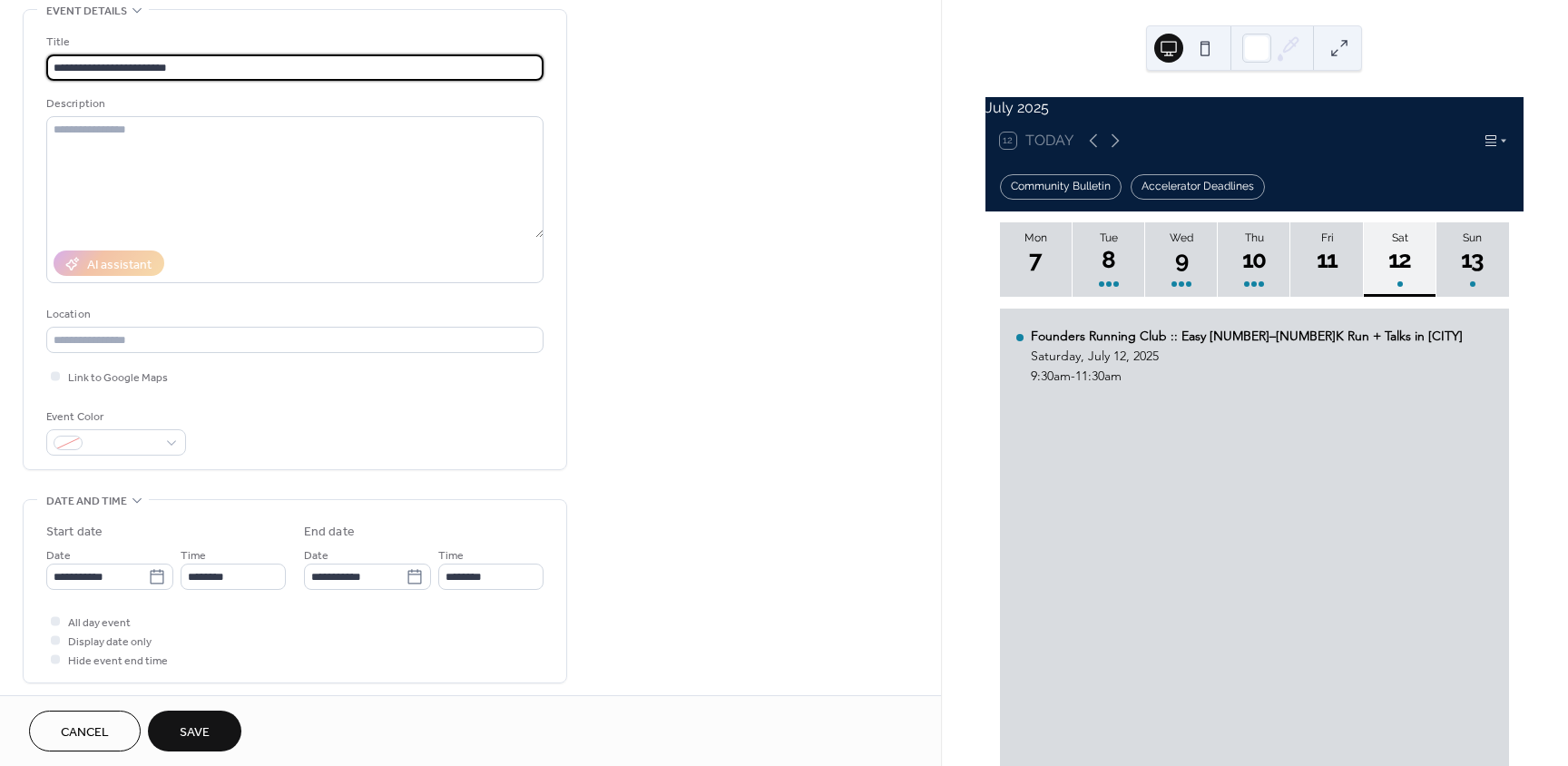 type on "**********" 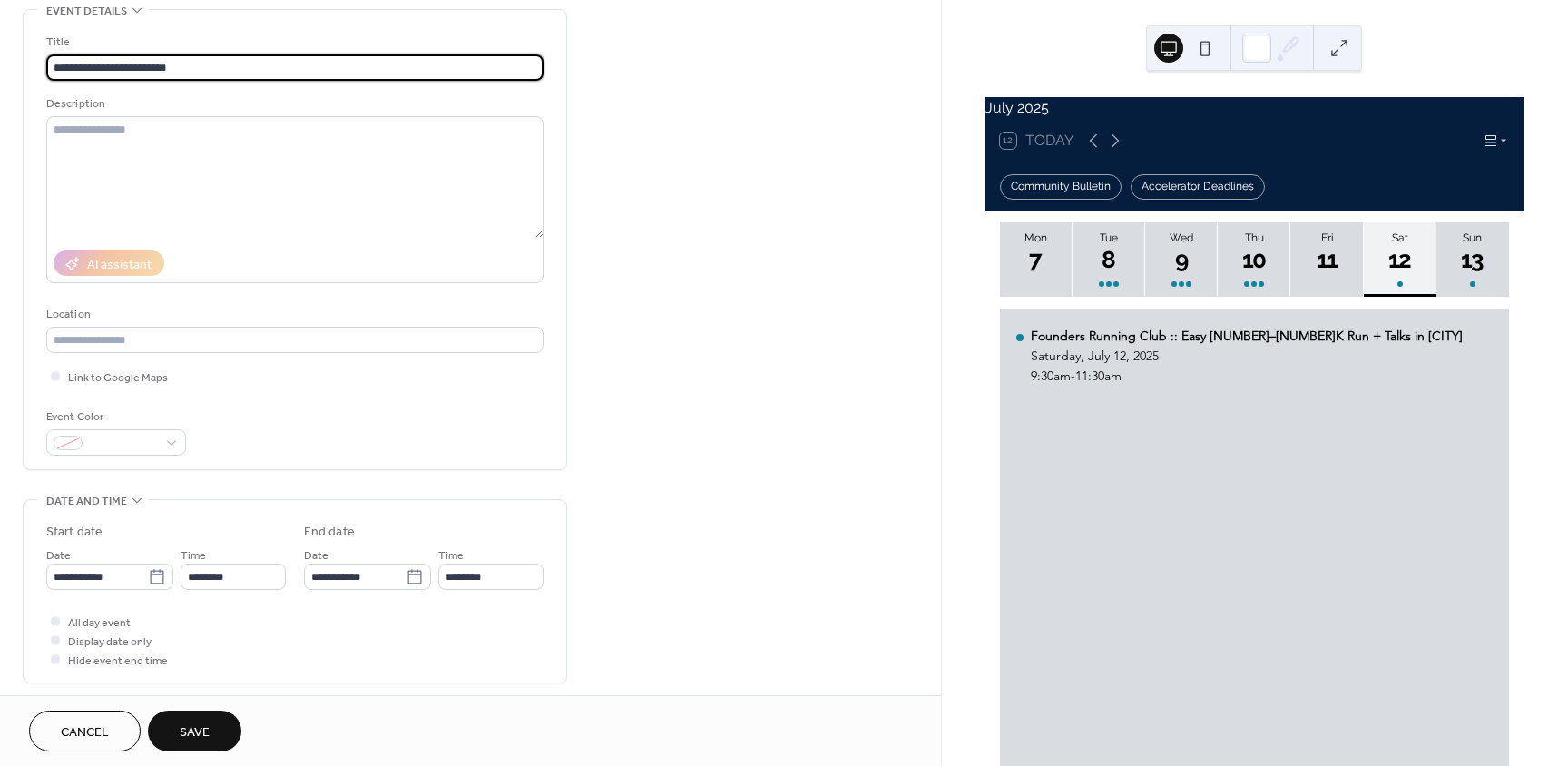click on "Save" at bounding box center (194, 732) 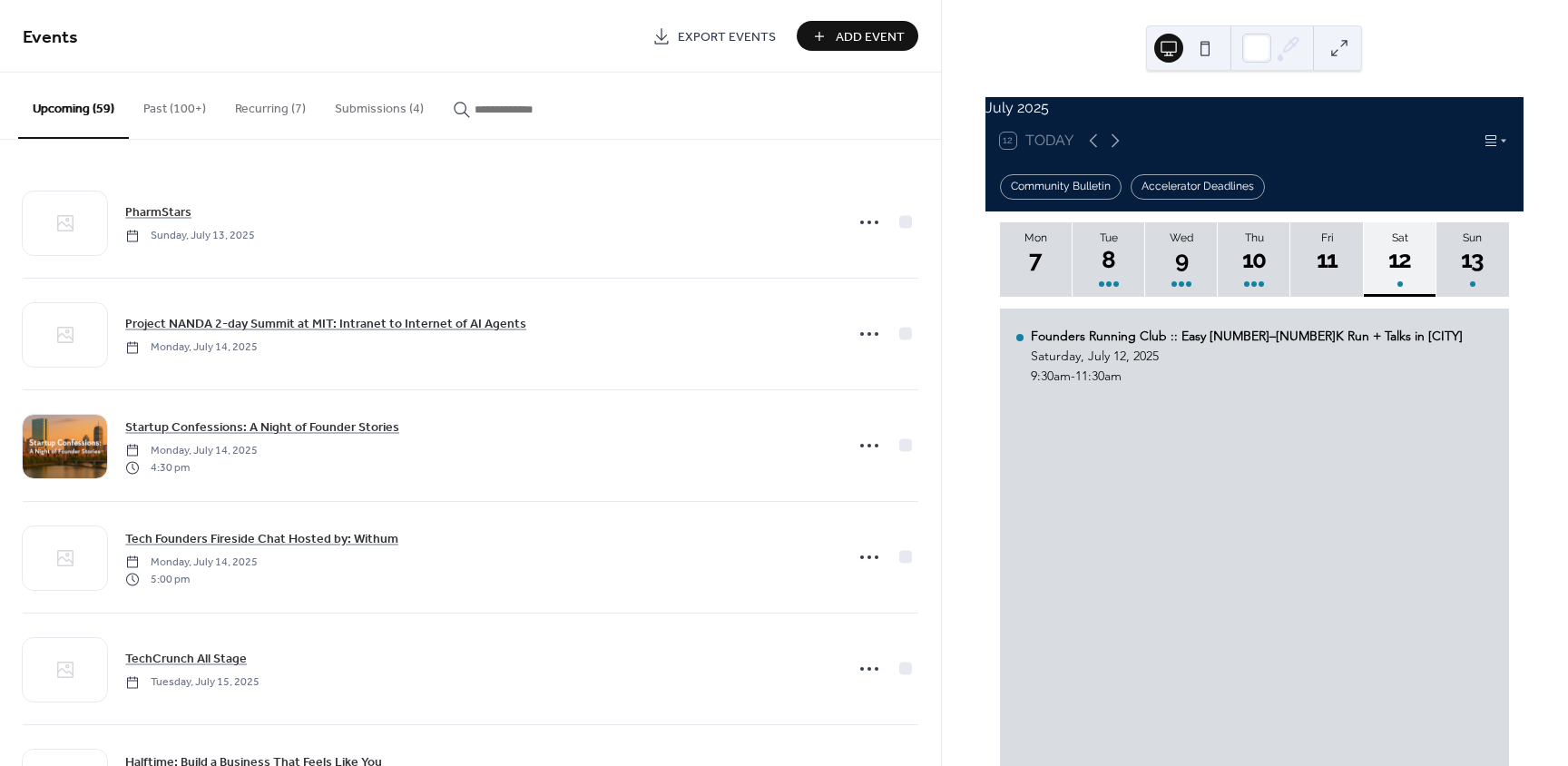 click on "Add Event" at bounding box center [870, 37] 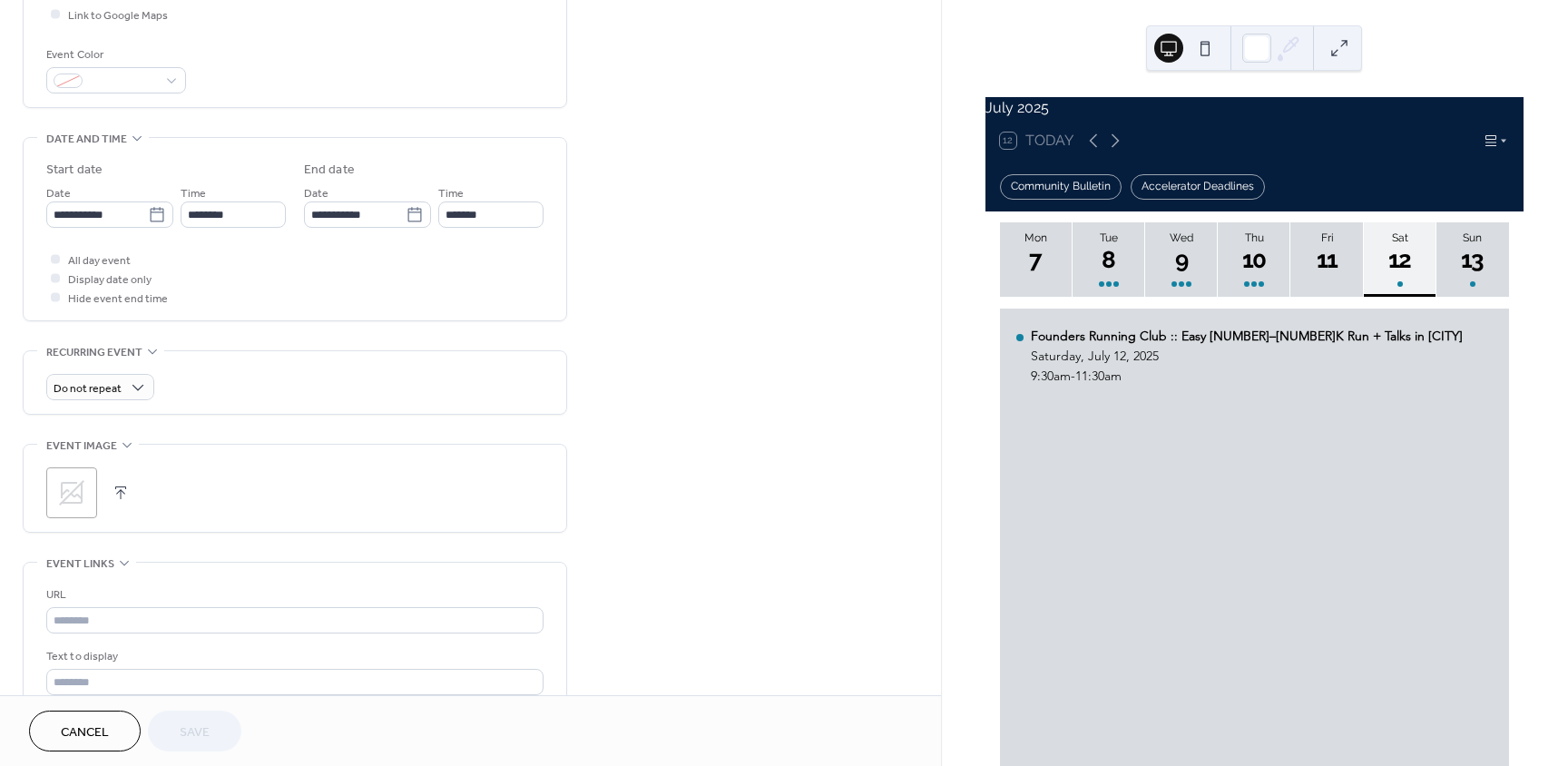 scroll, scrollTop: 454, scrollLeft: 0, axis: vertical 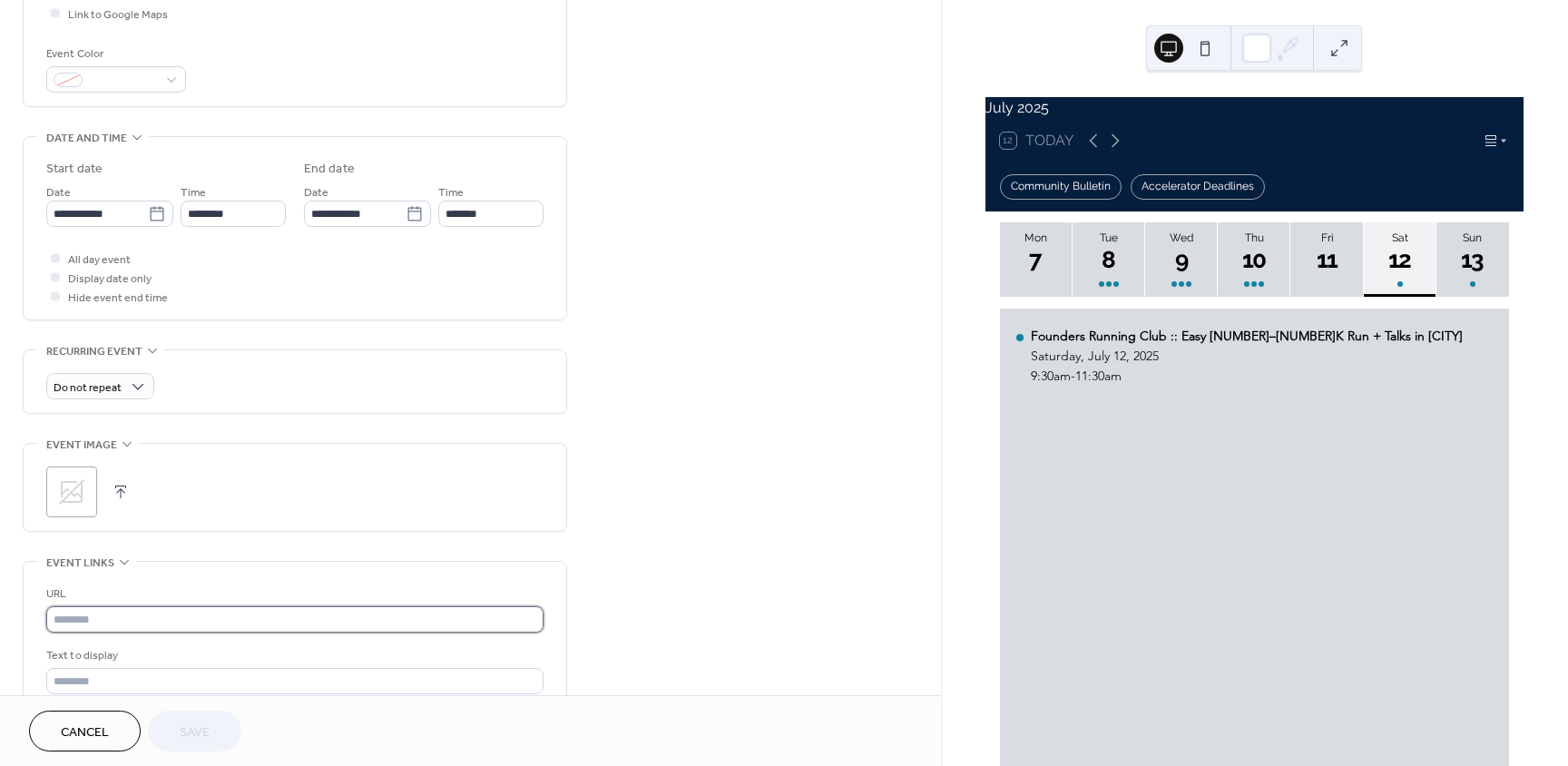 click at bounding box center (295, 619) 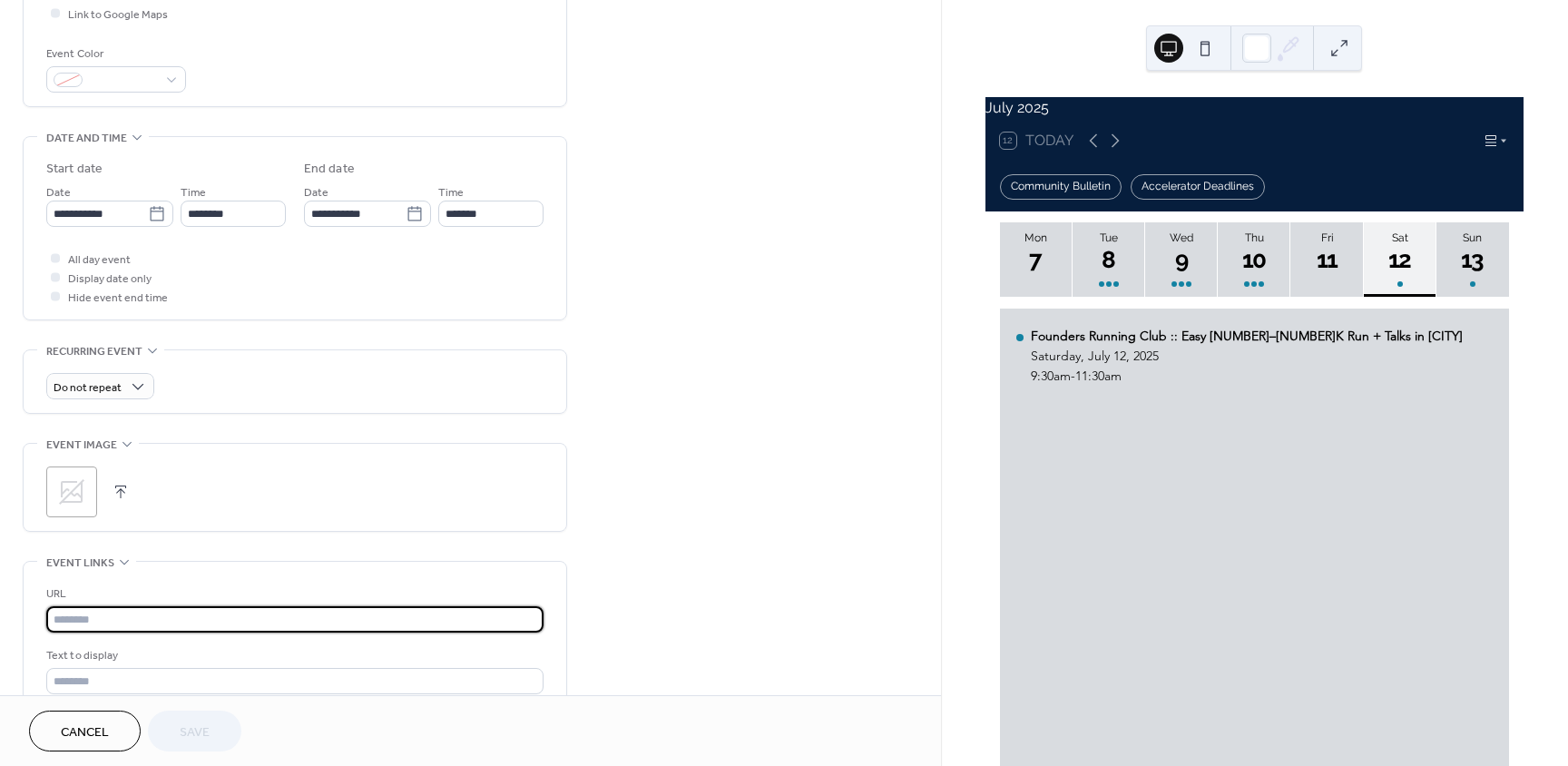 paste on "**********" 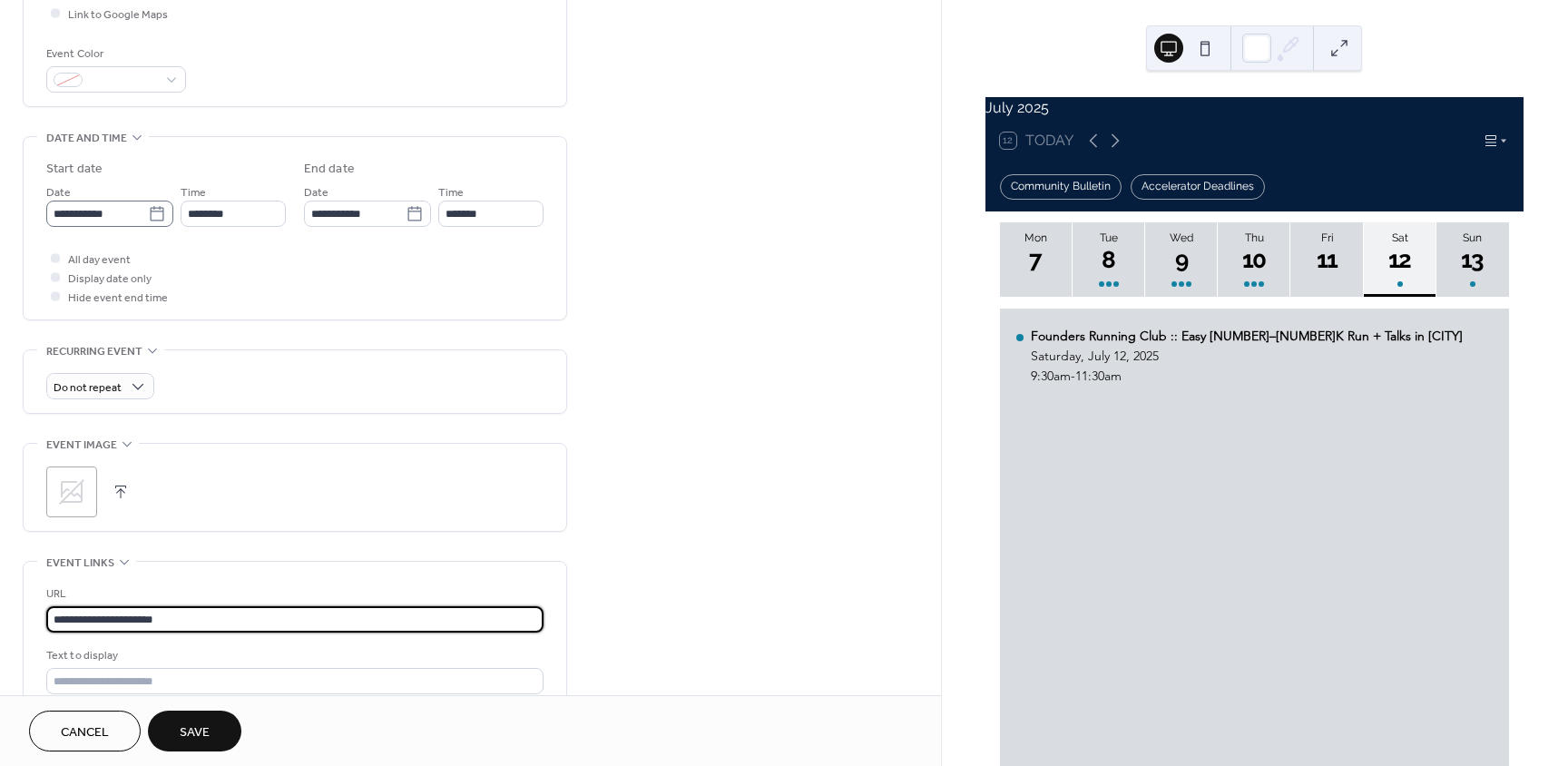 type on "**********" 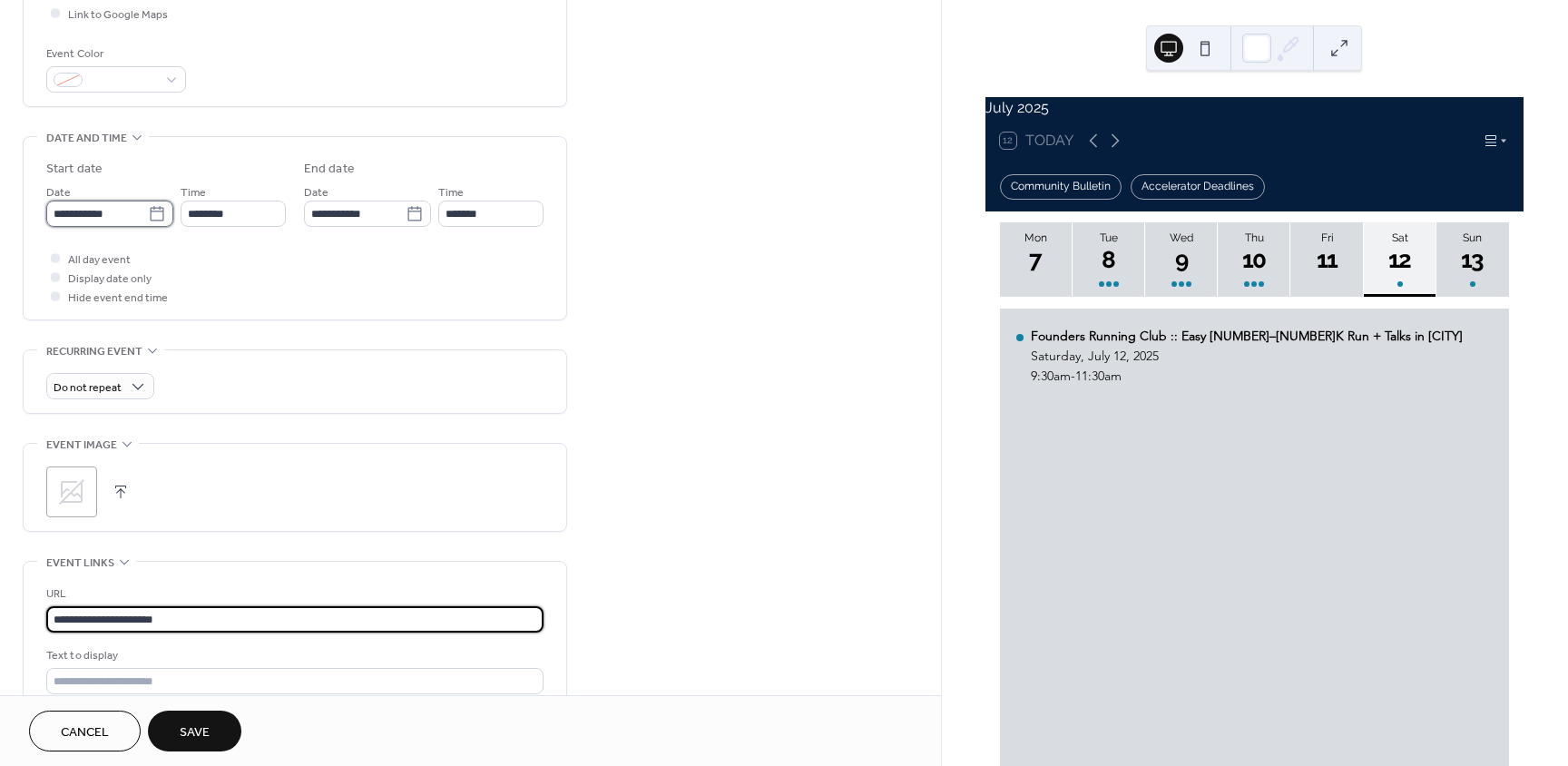 click on "**********" at bounding box center (97, 213) 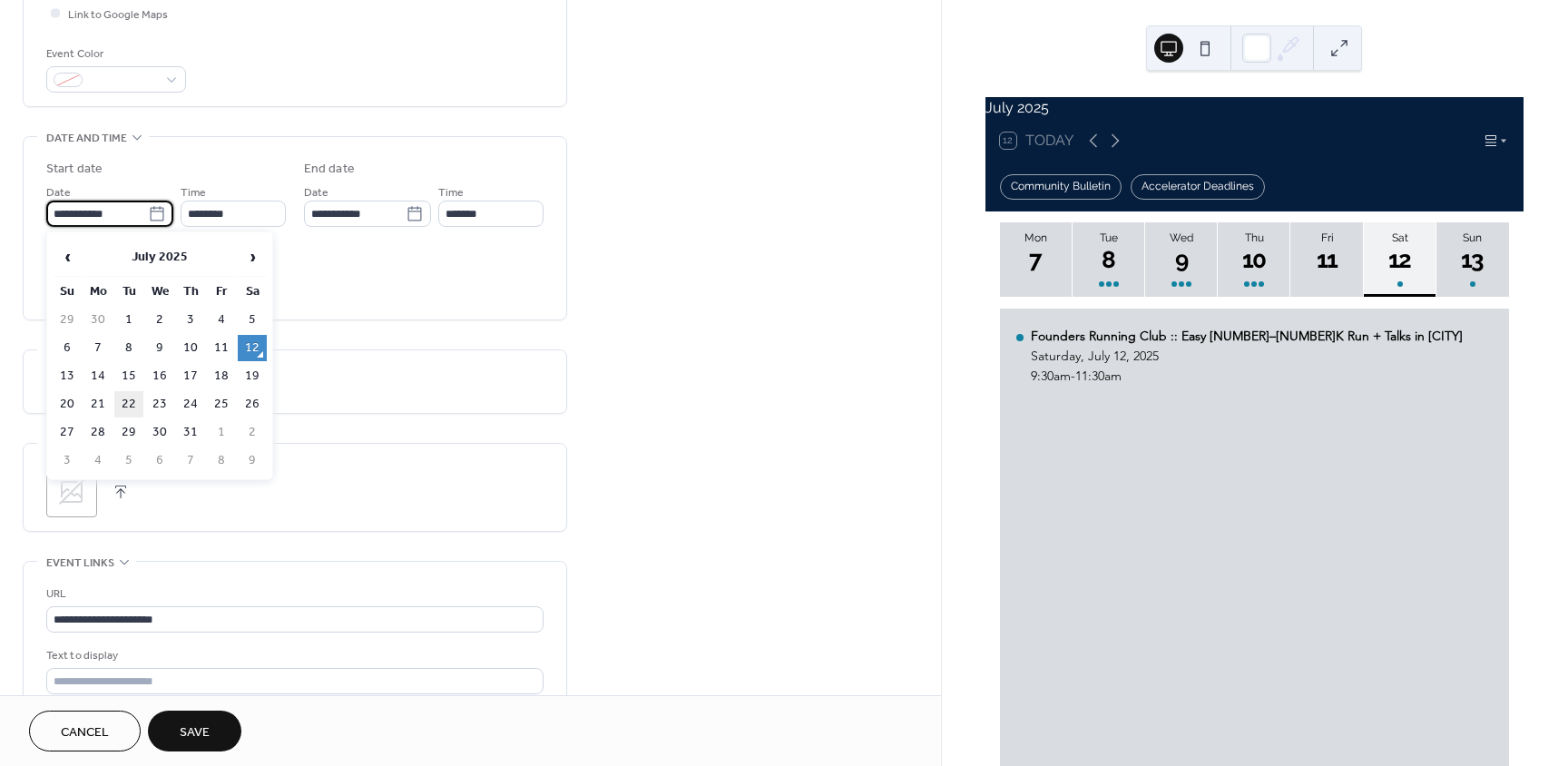 click on "22" at bounding box center [129, 404] 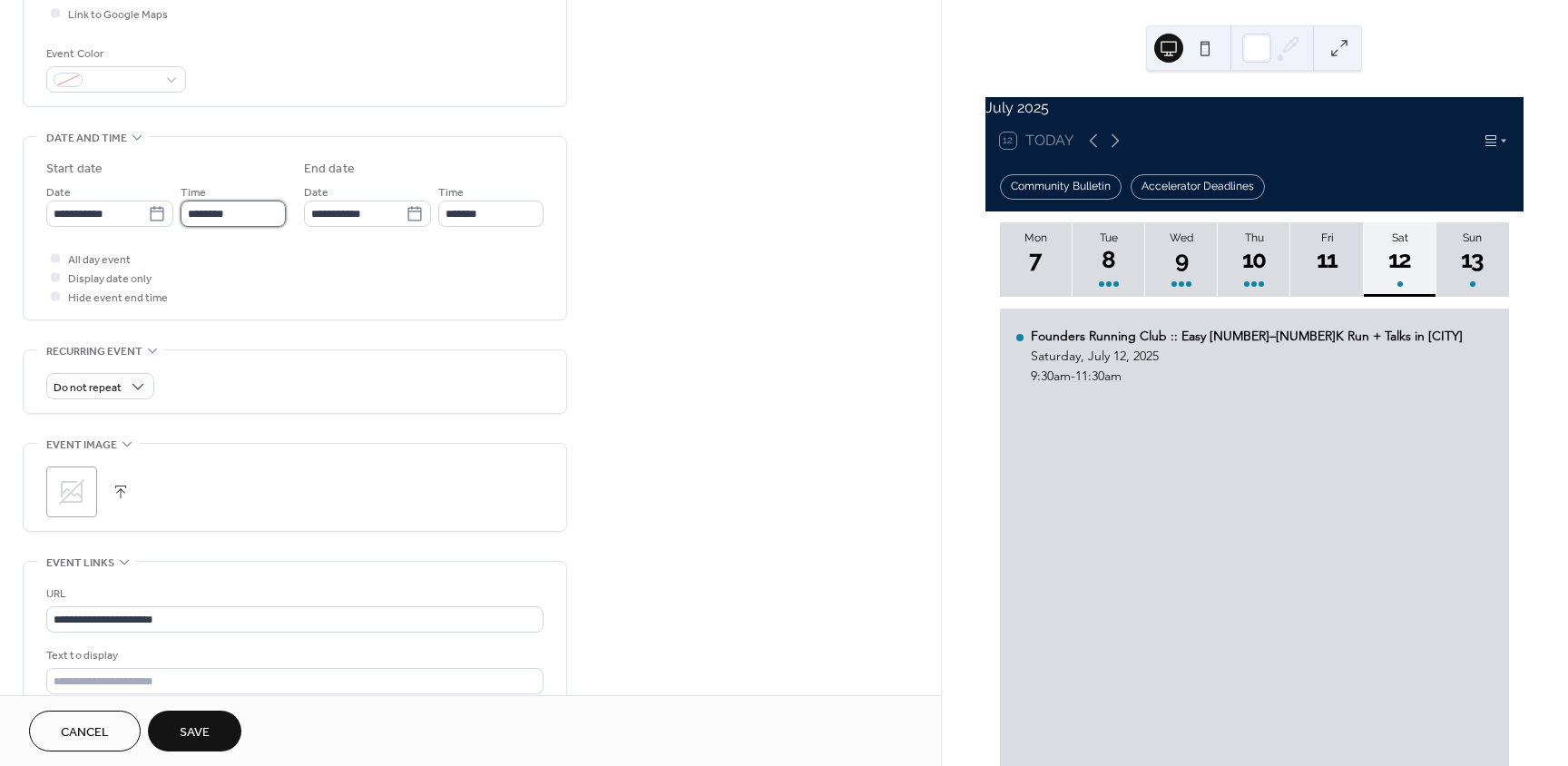 click on "********" at bounding box center (233, 213) 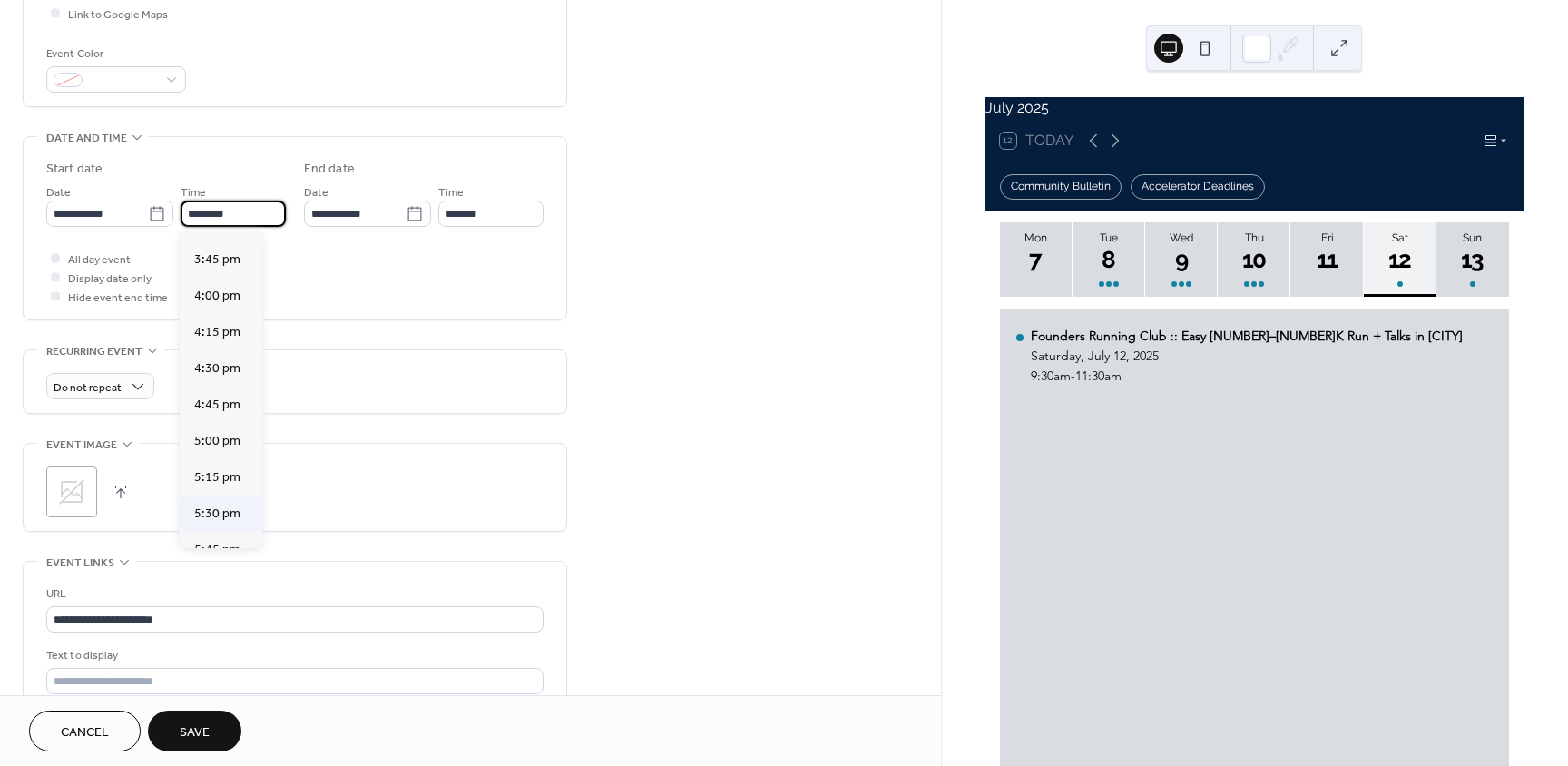 scroll, scrollTop: 2421, scrollLeft: 0, axis: vertical 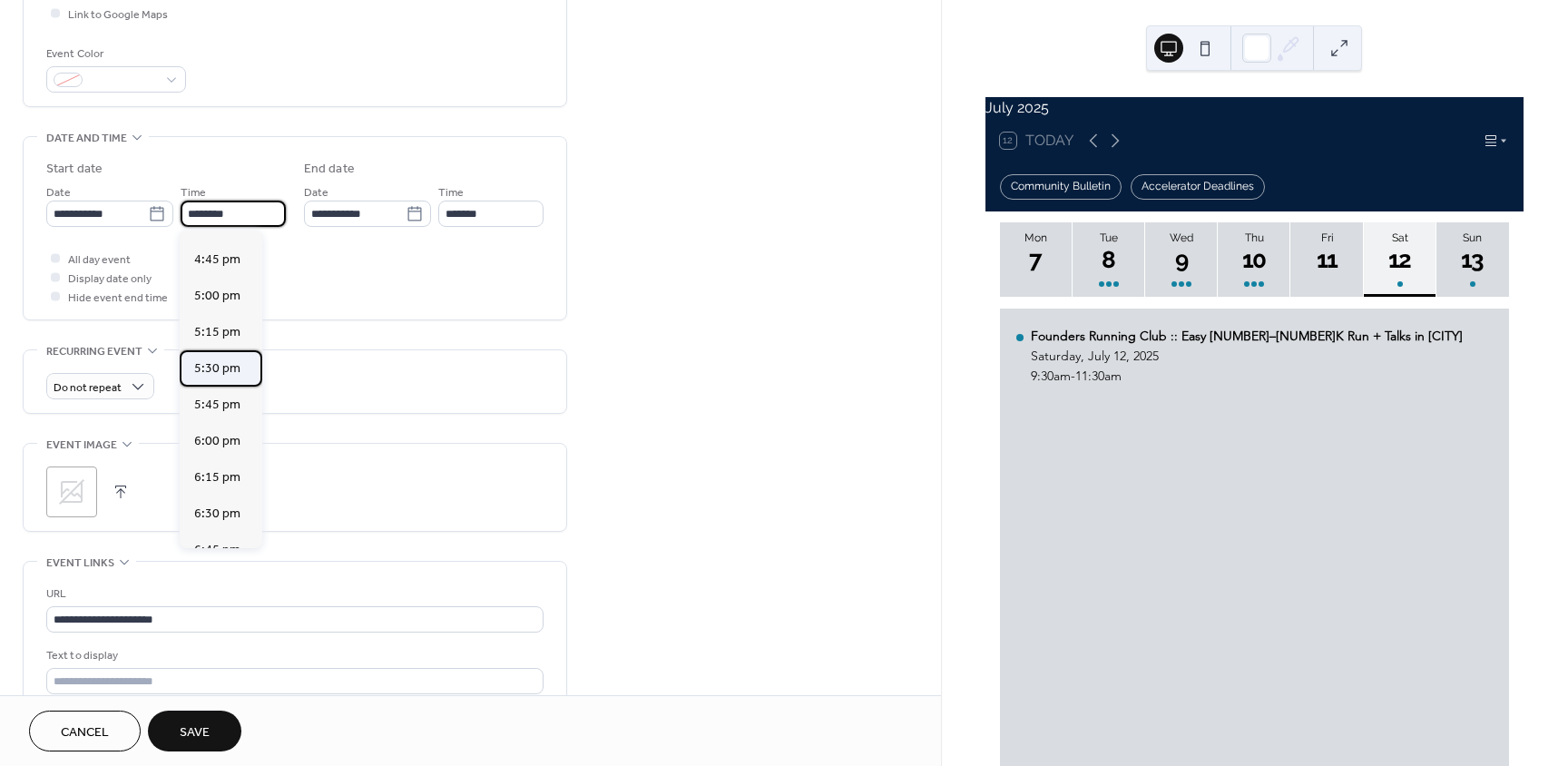 click on "5:30 pm" at bounding box center [217, 368] 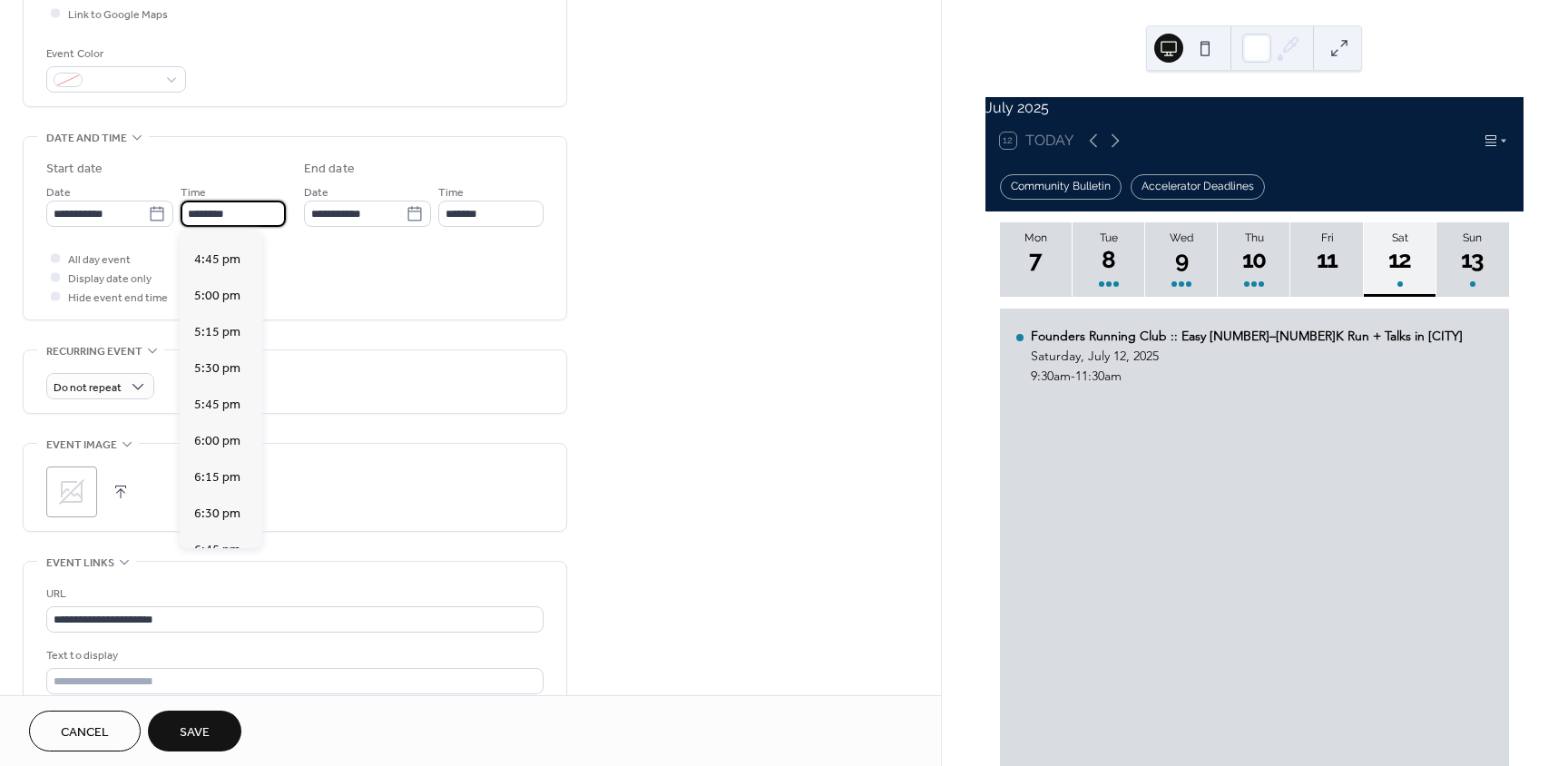 type on "*******" 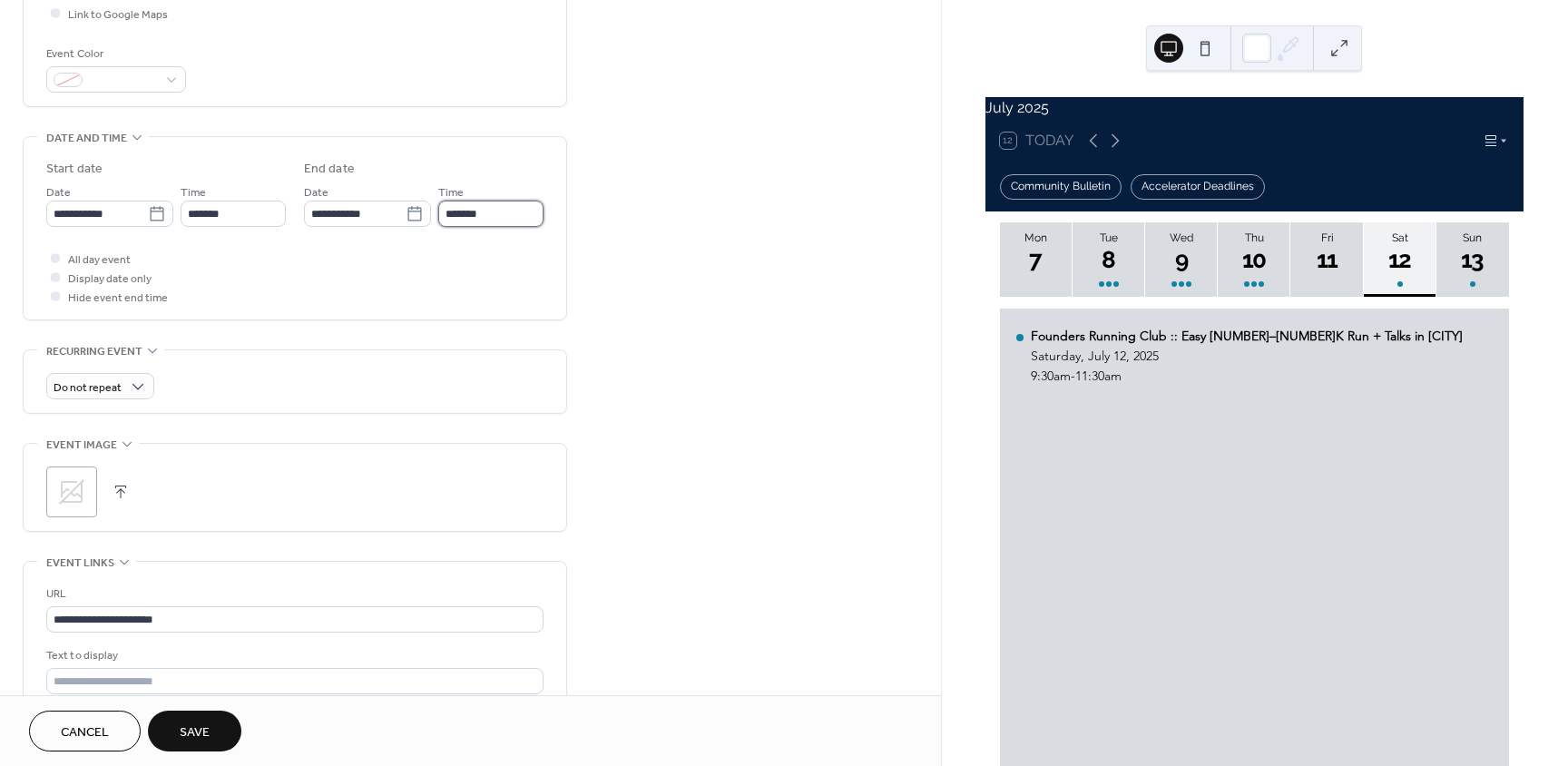 click on "*******" at bounding box center [491, 213] 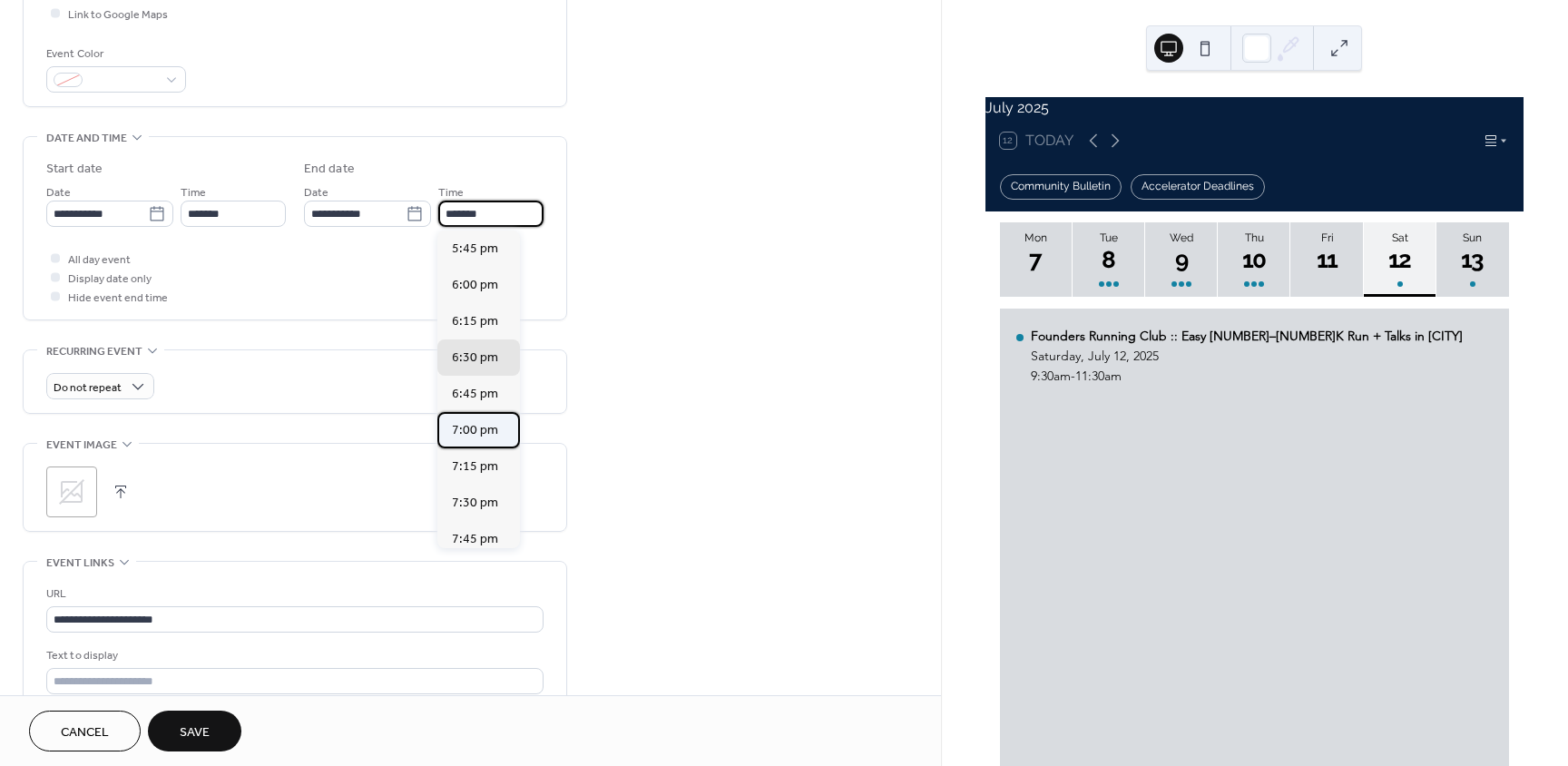 click on "7:00 pm" at bounding box center [475, 430] 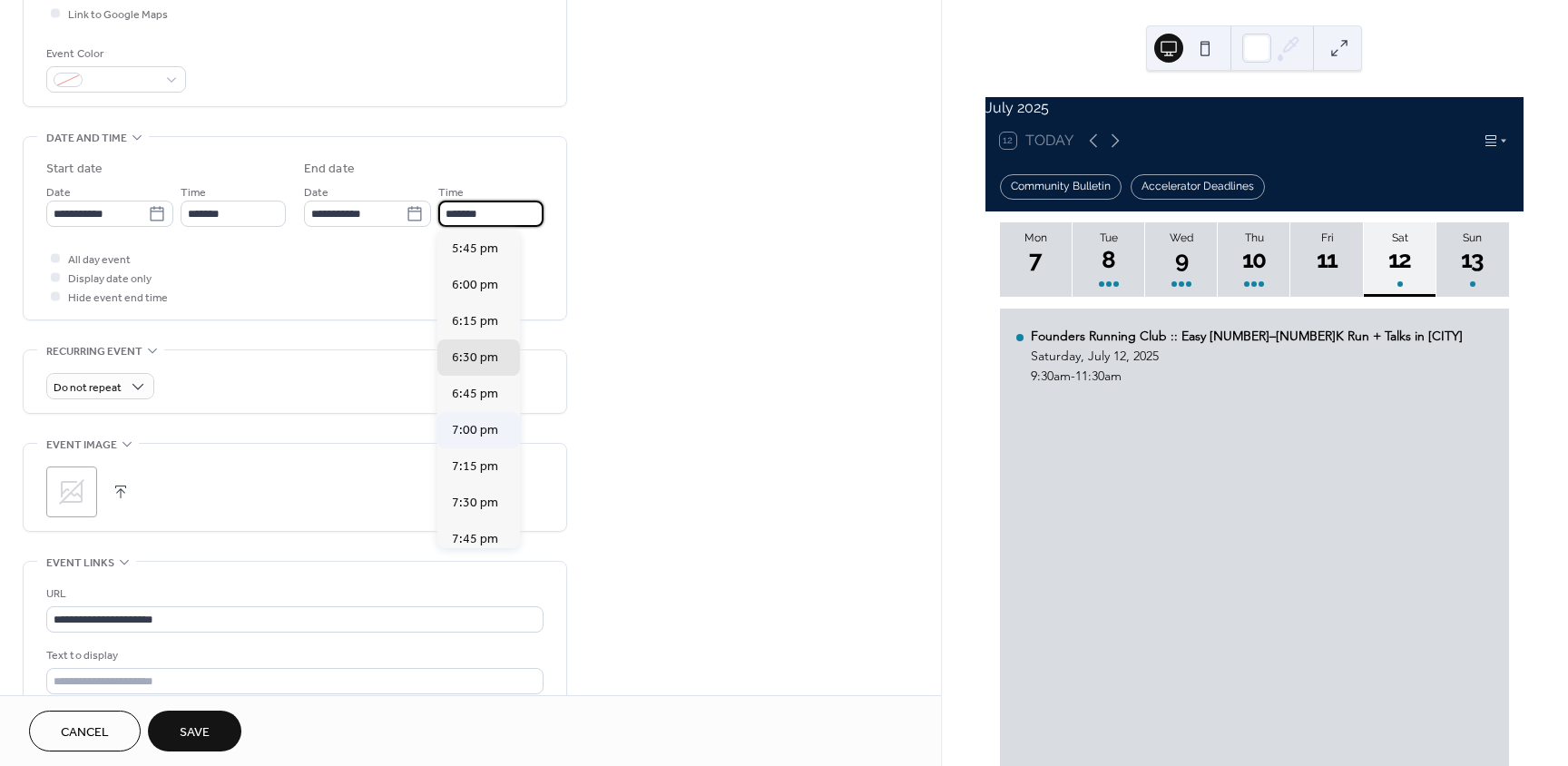 type on "*******" 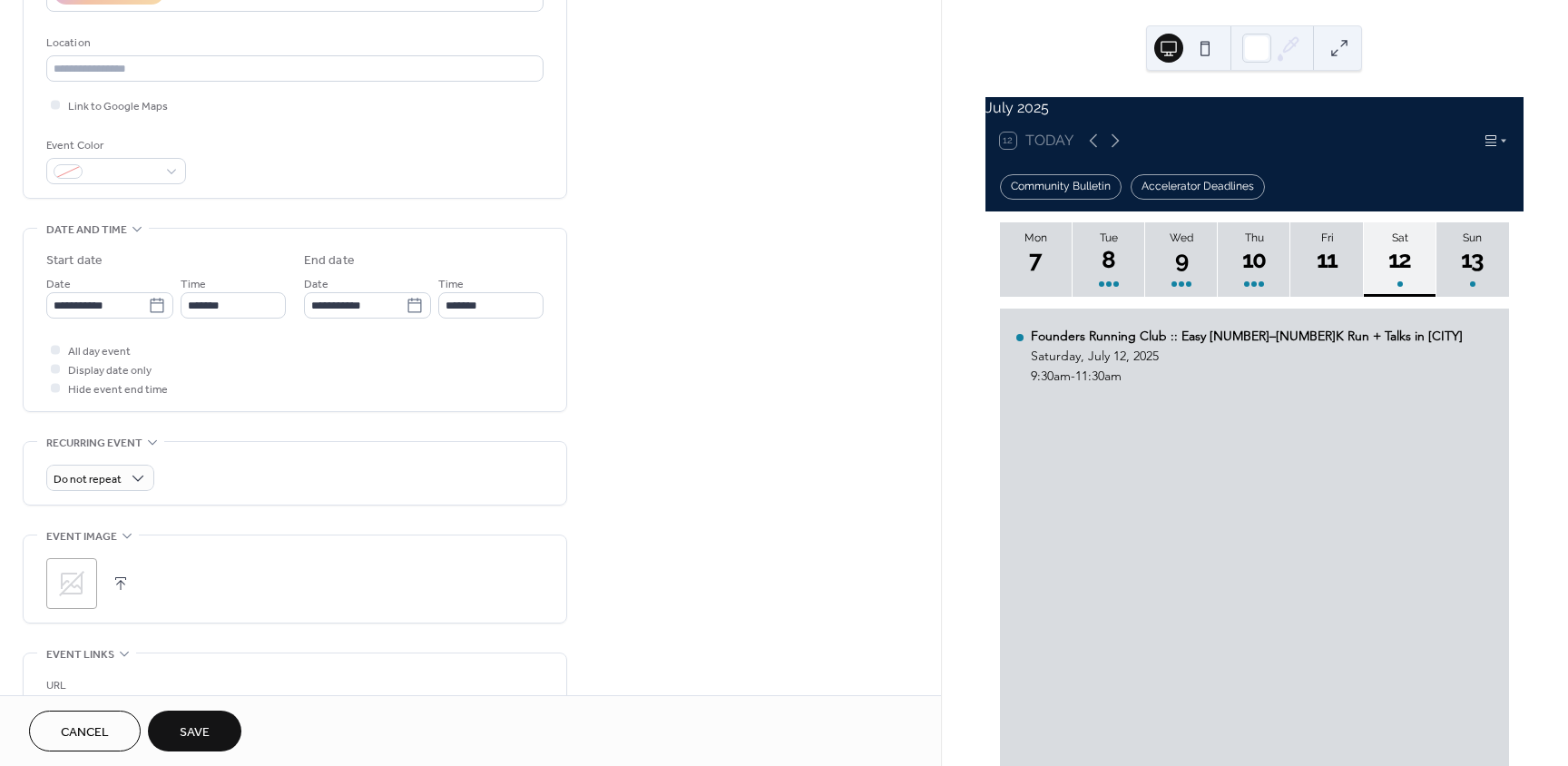 scroll, scrollTop: 0, scrollLeft: 0, axis: both 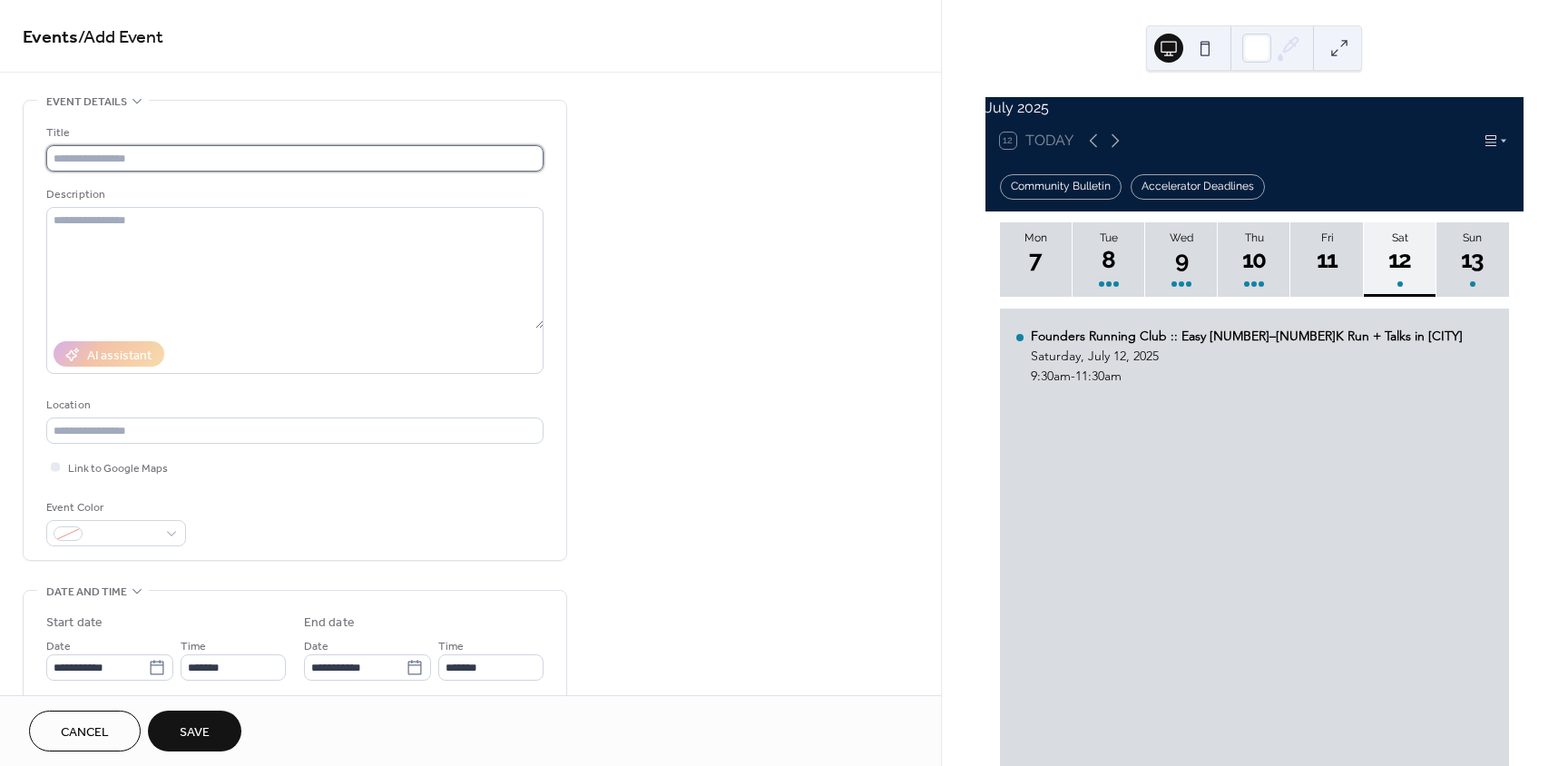 click at bounding box center (295, 158) 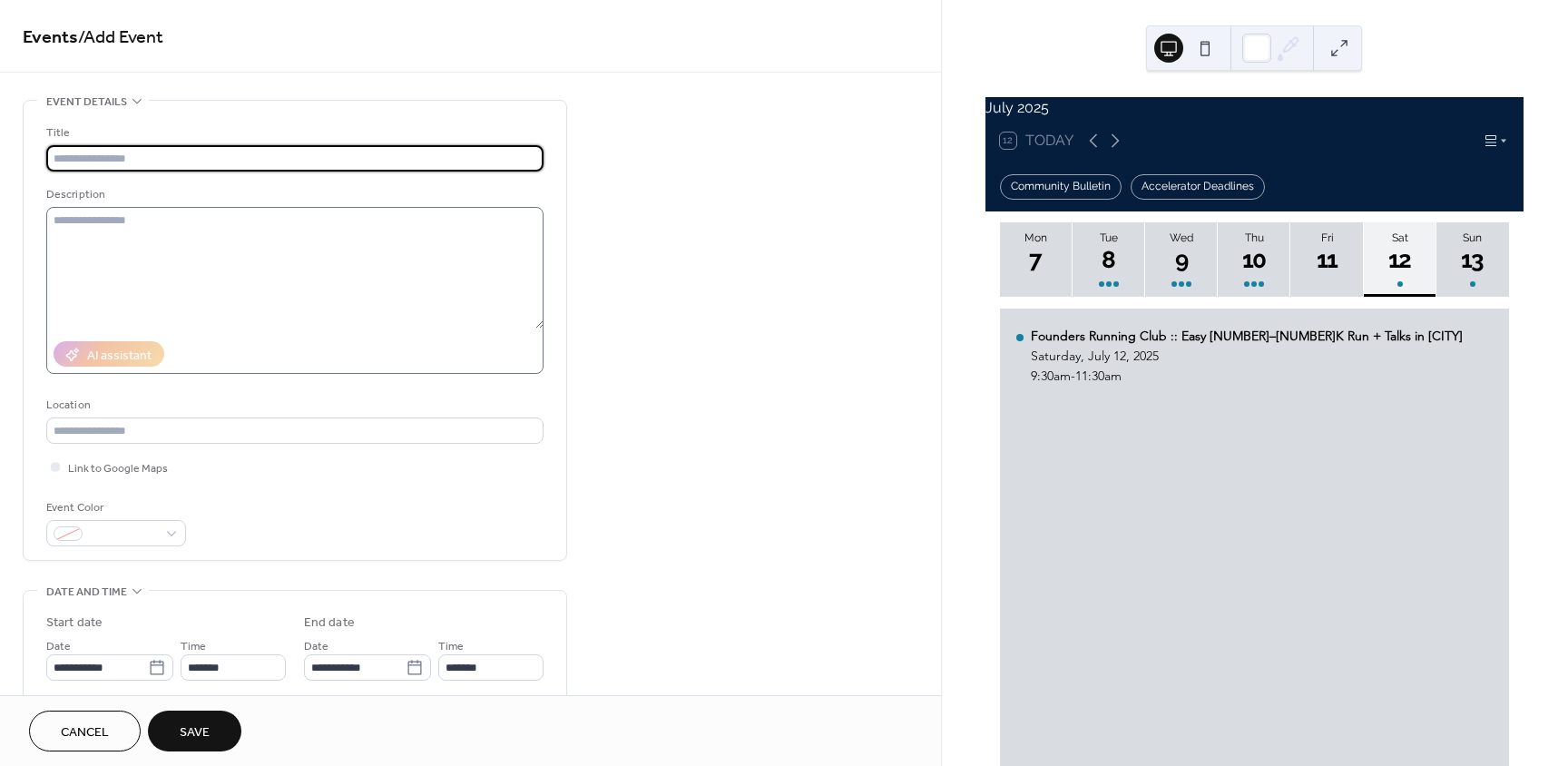 paste on "**********" 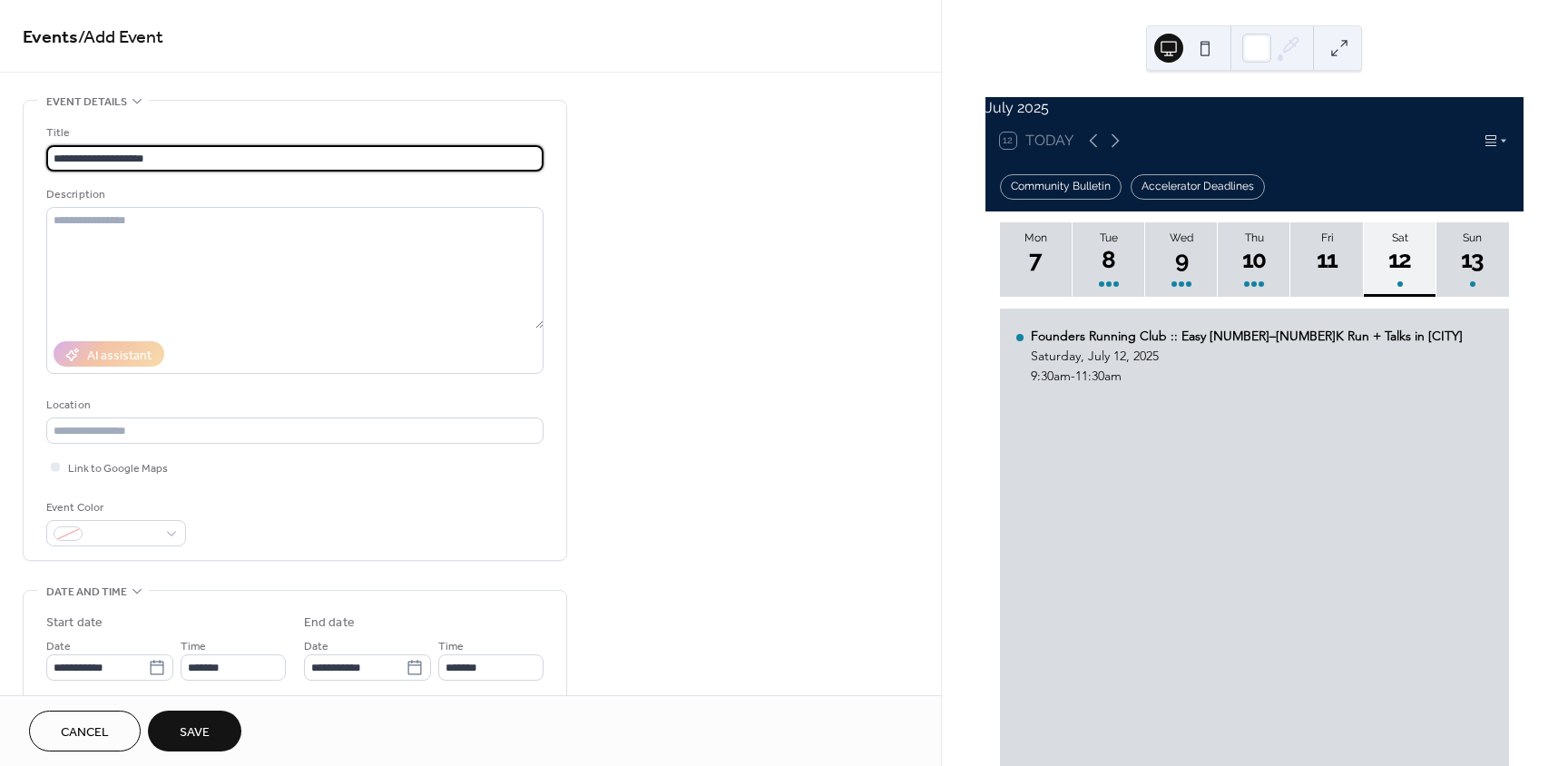 type on "**********" 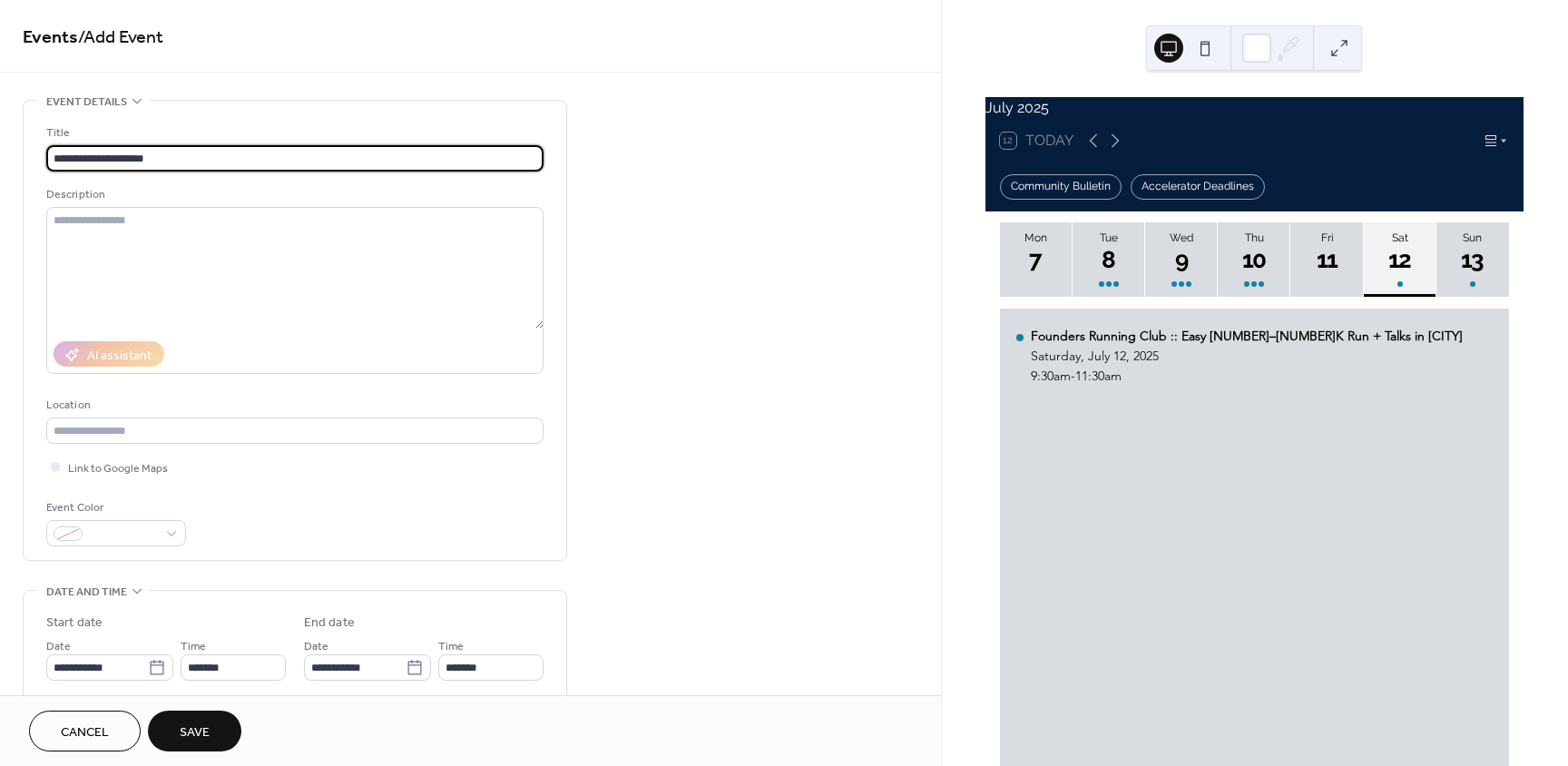 click on "Save" at bounding box center (194, 732) 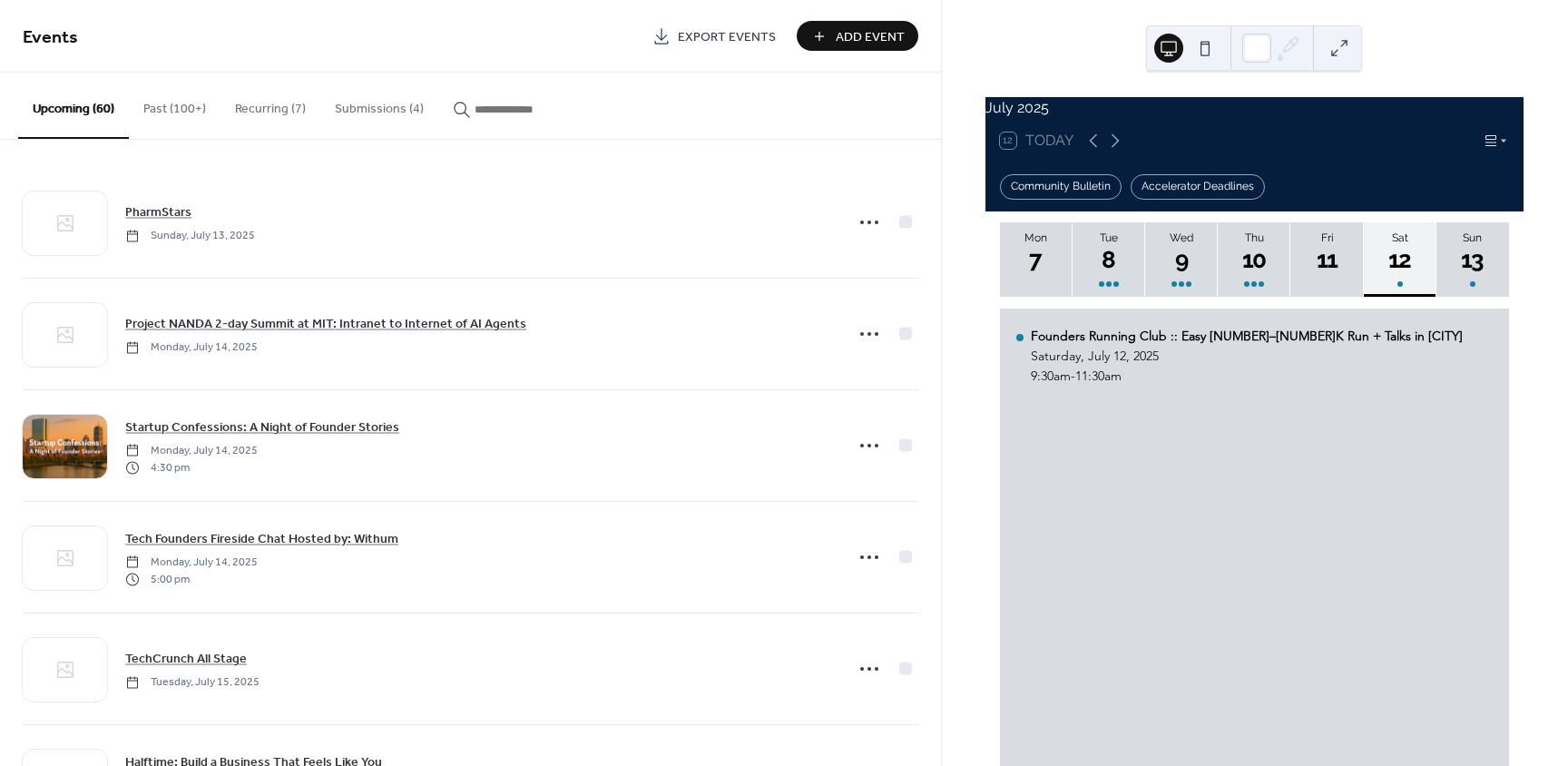 click on "Add Event" at bounding box center (870, 37) 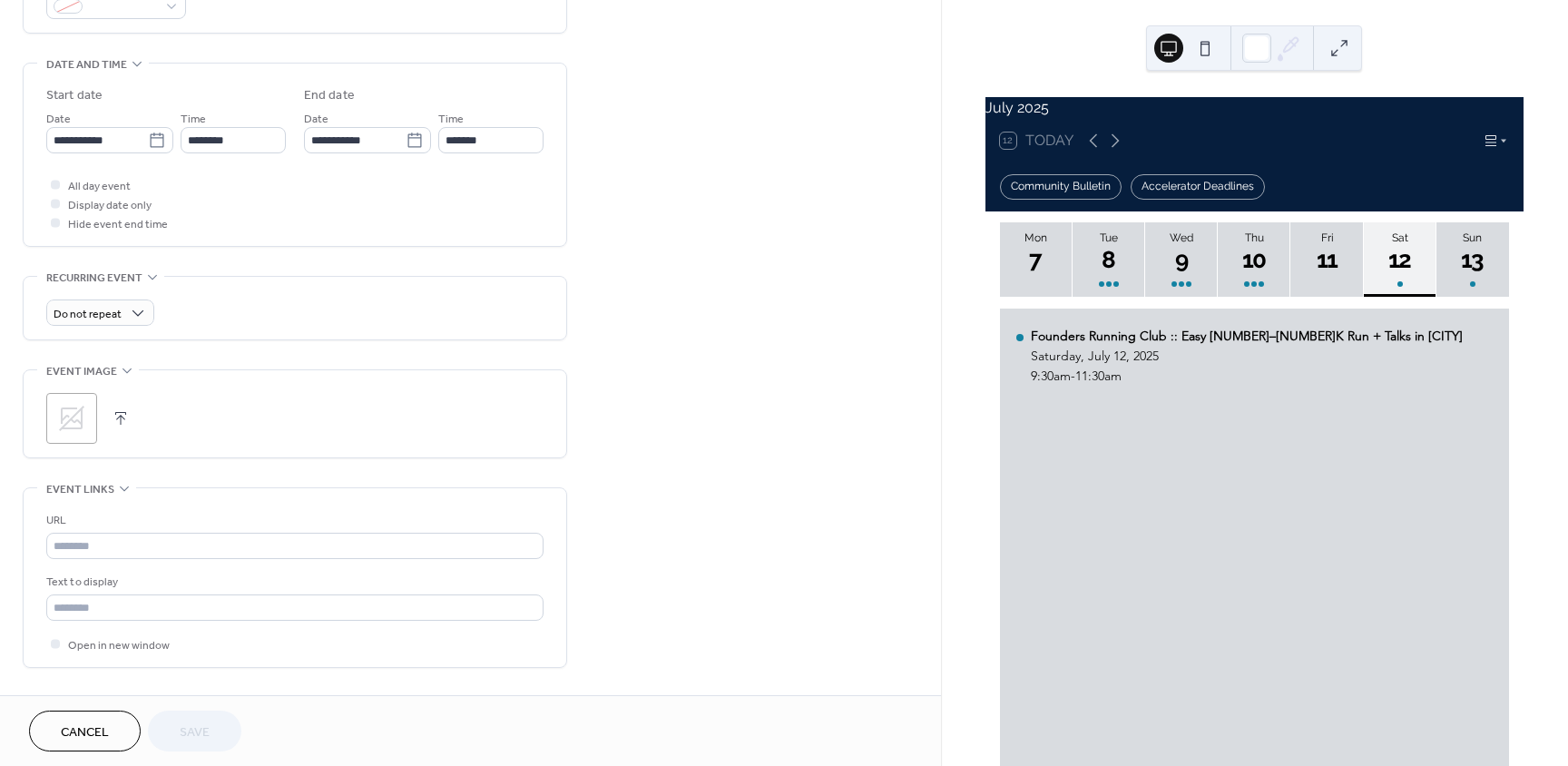 scroll, scrollTop: 545, scrollLeft: 0, axis: vertical 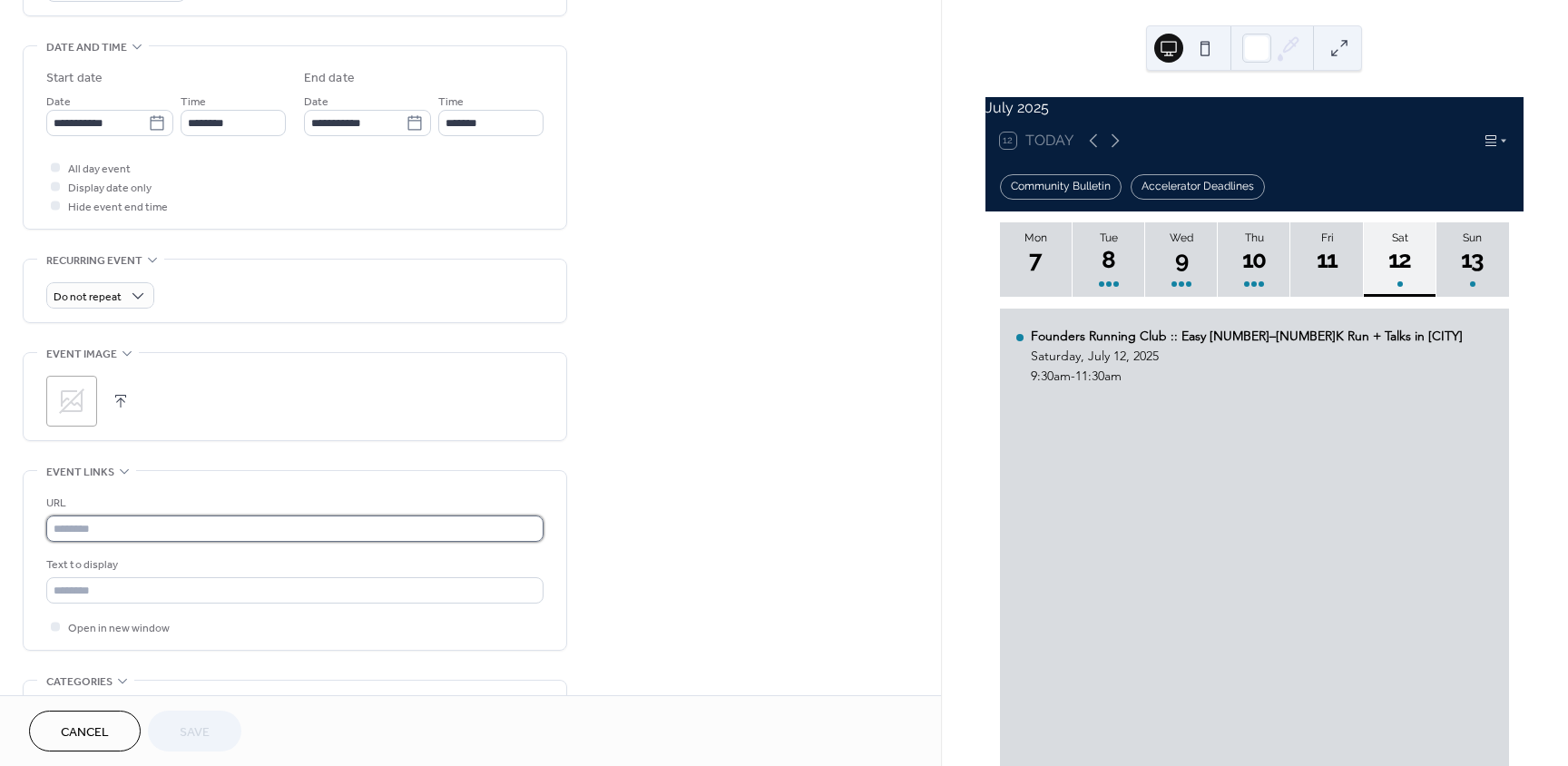 click at bounding box center [295, 528] 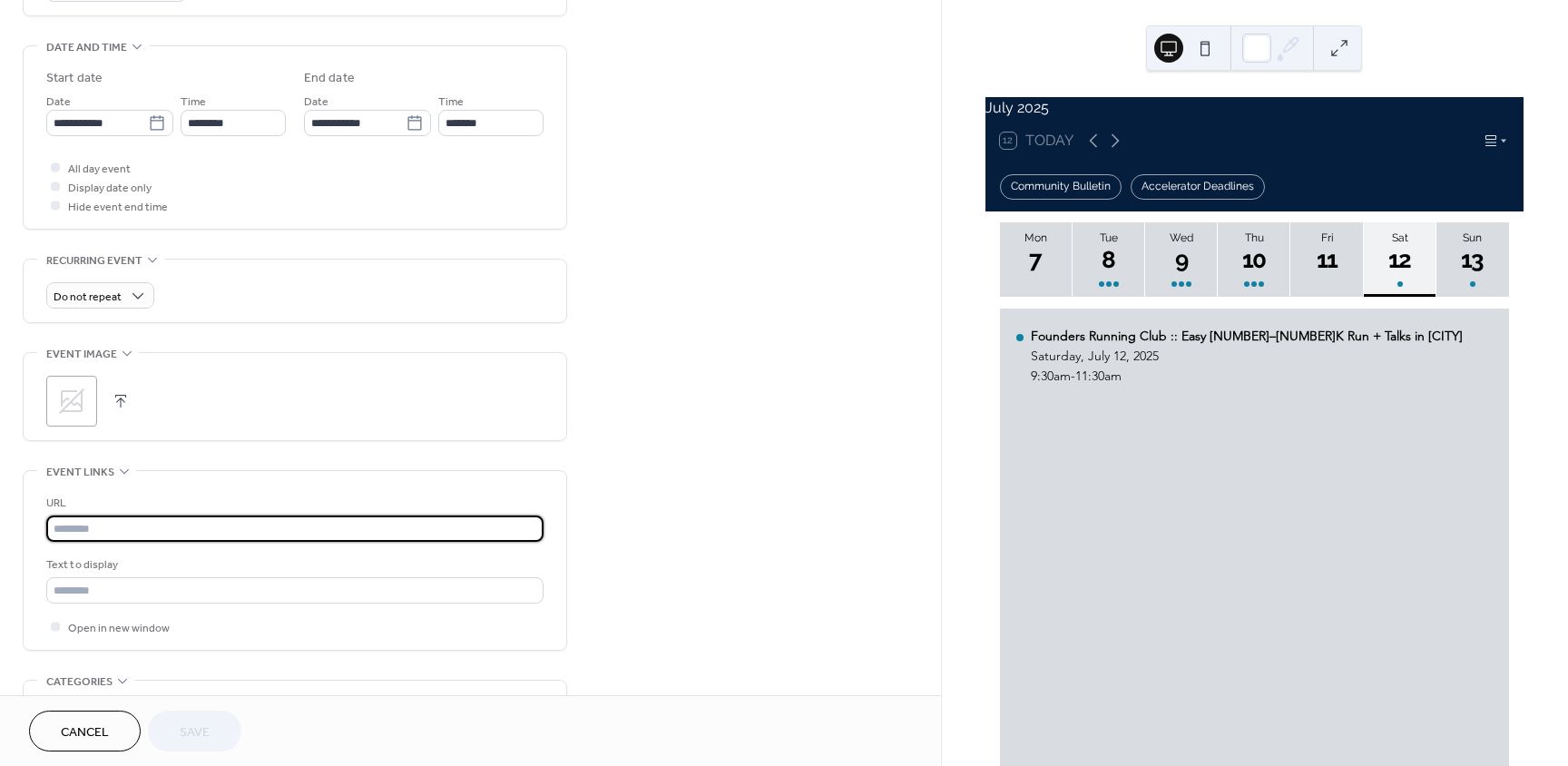 paste on "**********" 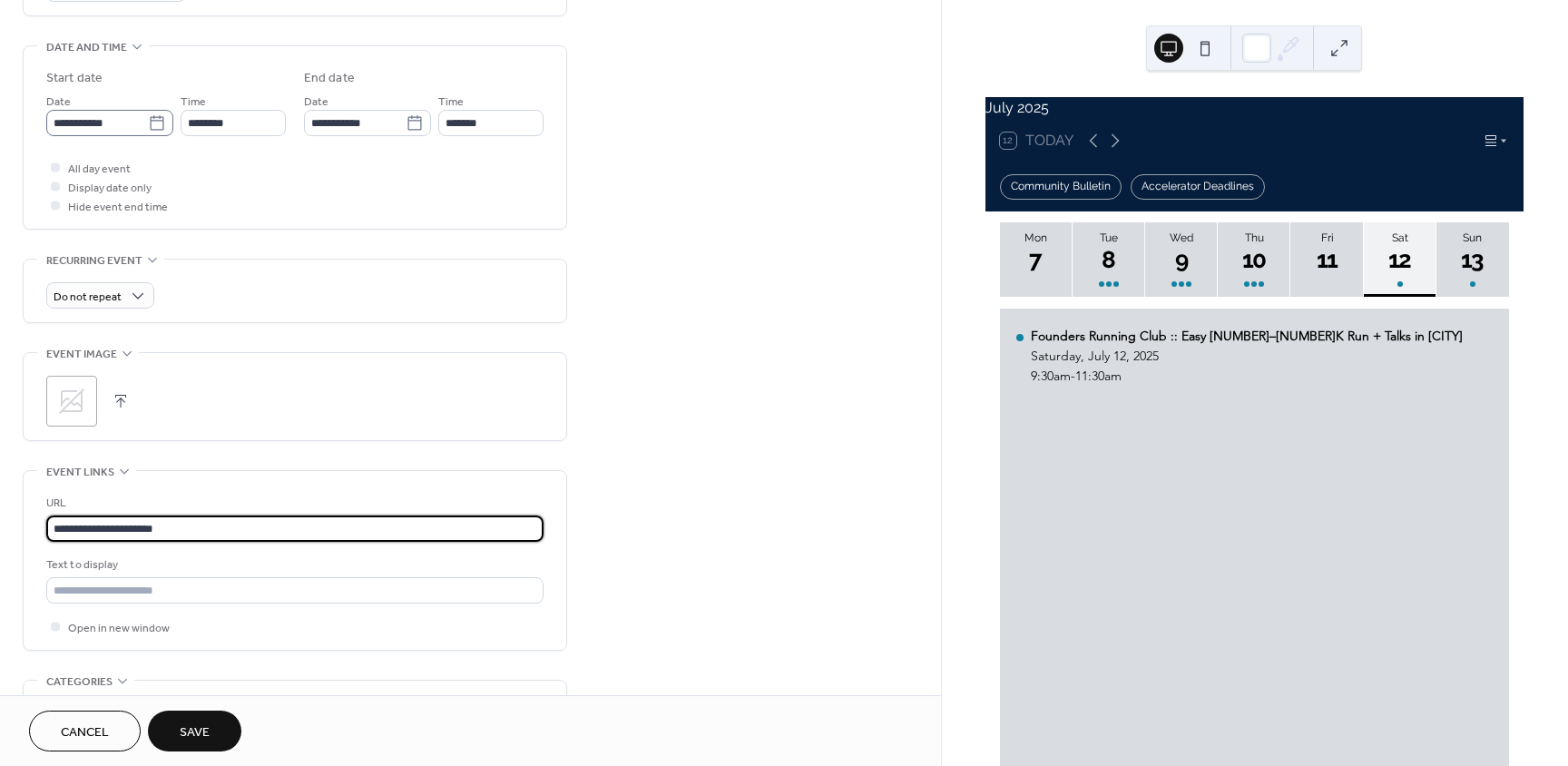 type on "**********" 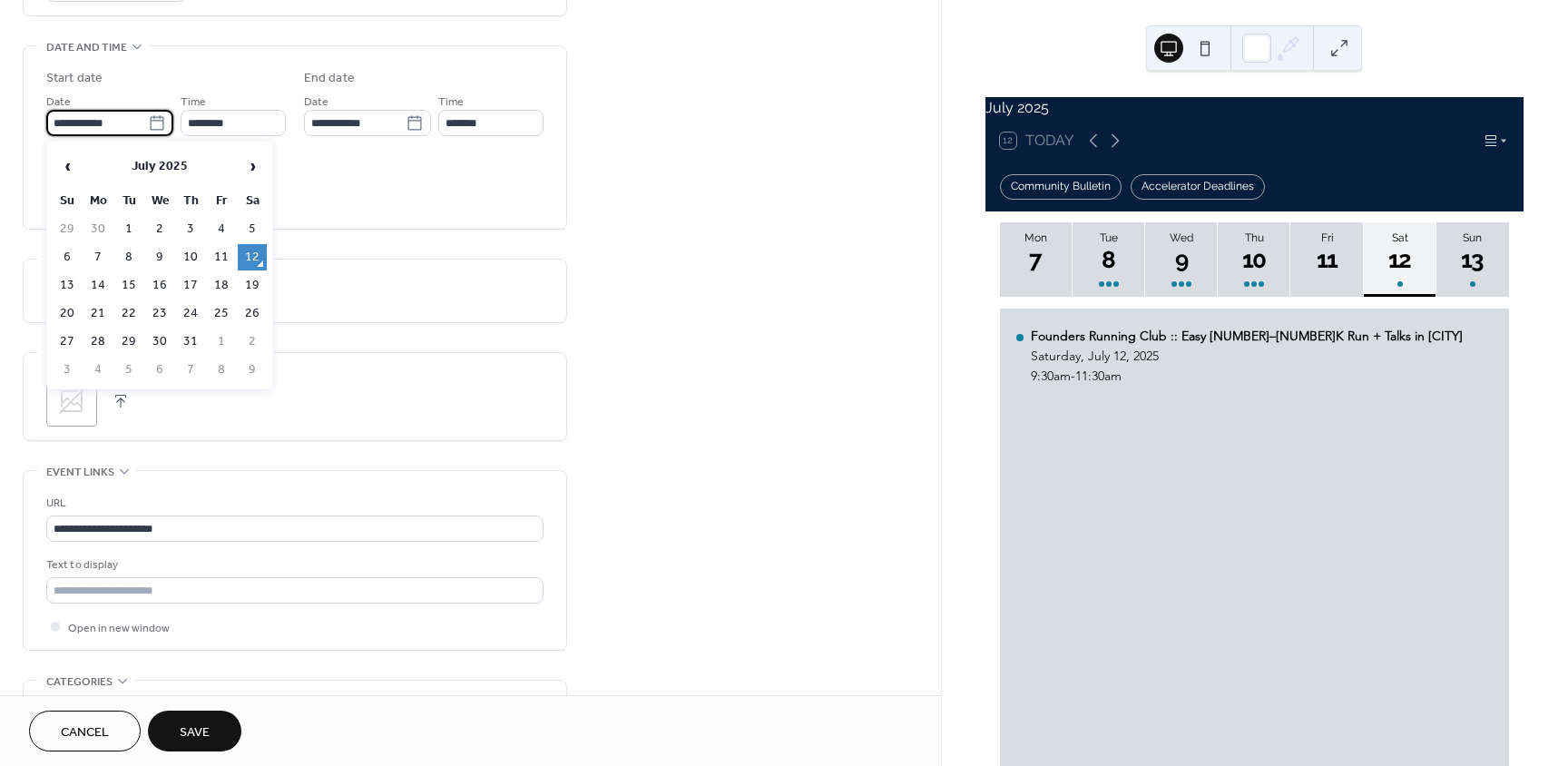 click on "**********" at bounding box center (97, 123) 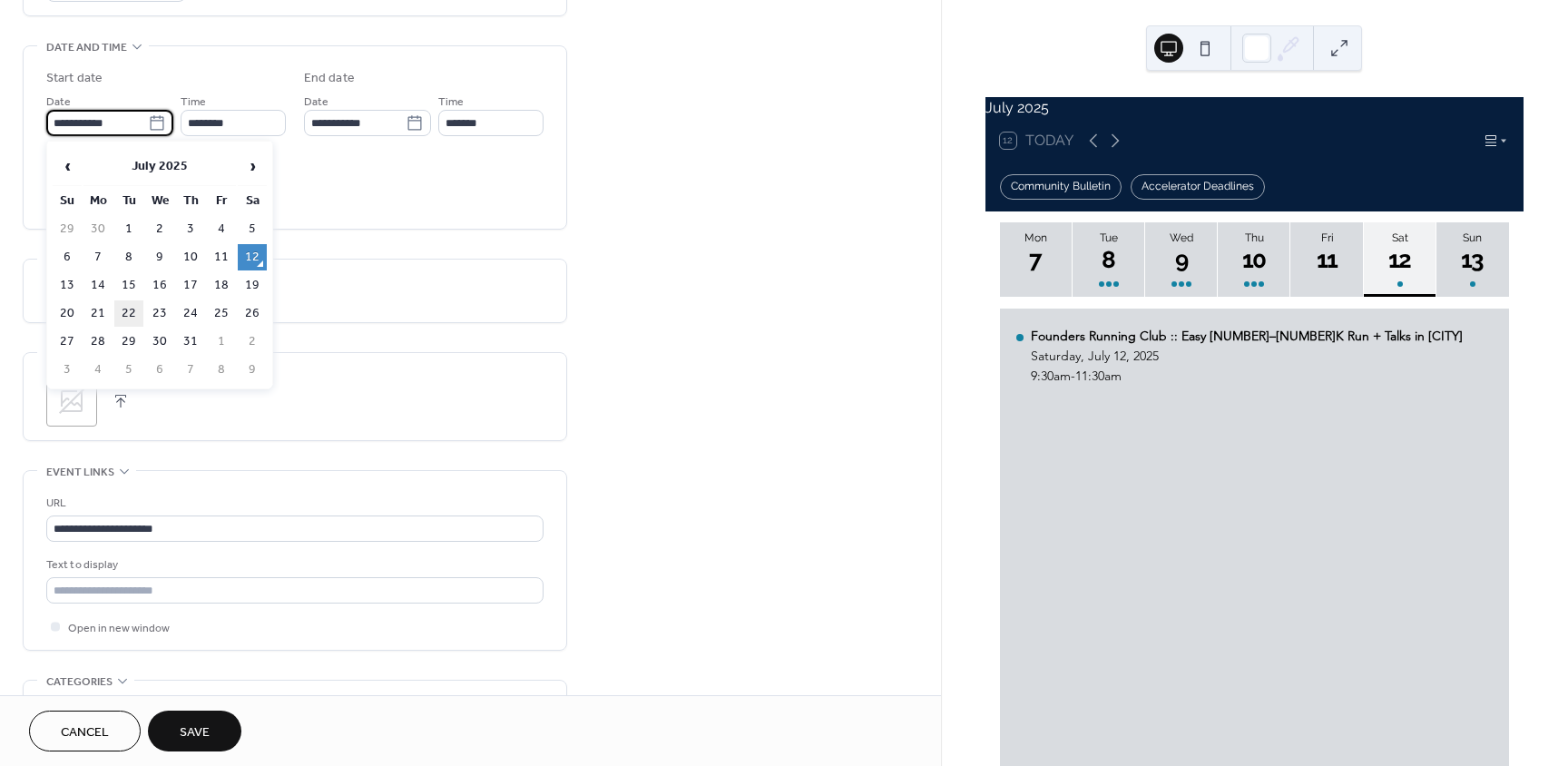 click on "22" at bounding box center (129, 313) 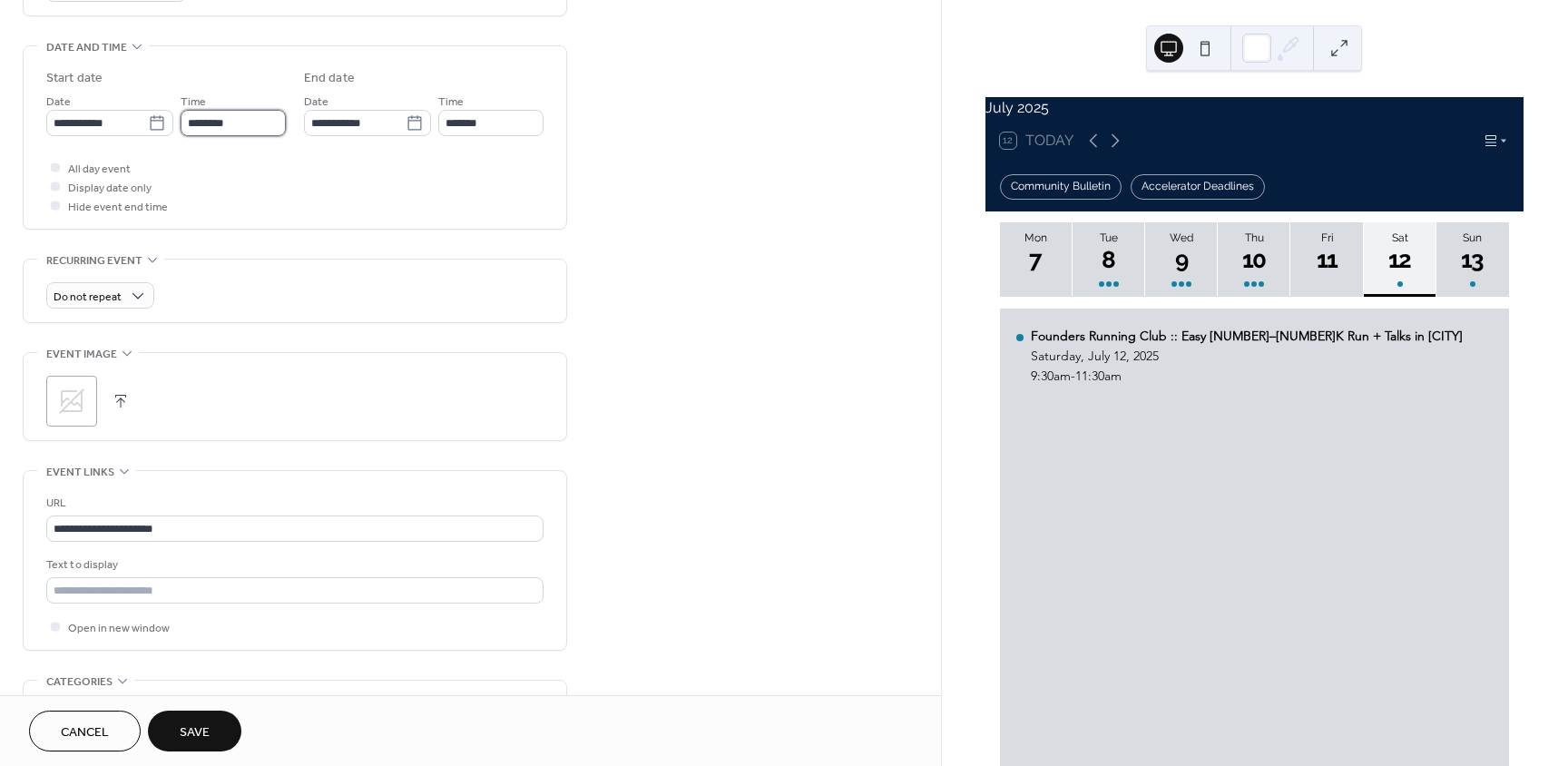 click on "********" at bounding box center [233, 123] 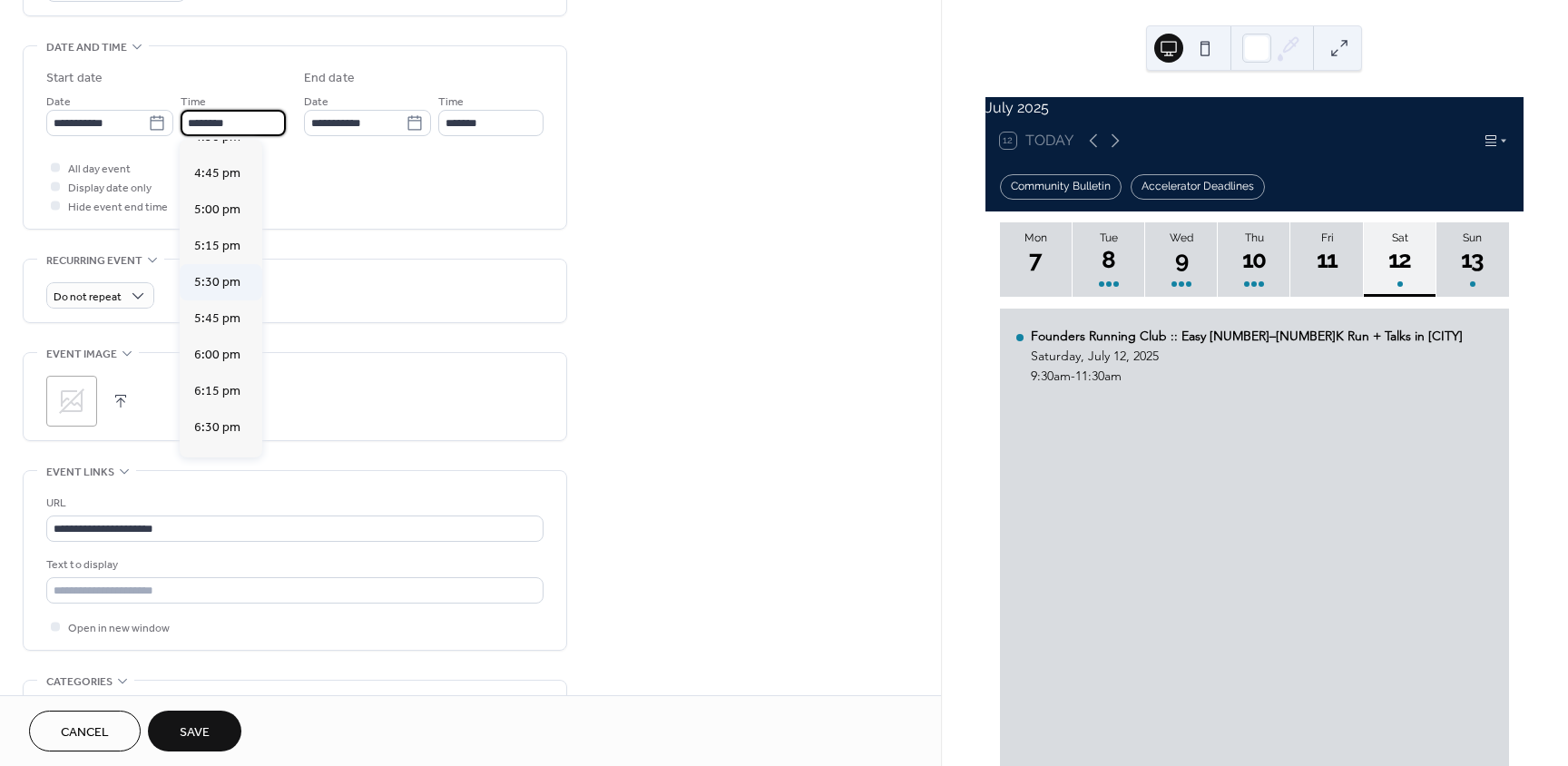 scroll, scrollTop: 2421, scrollLeft: 0, axis: vertical 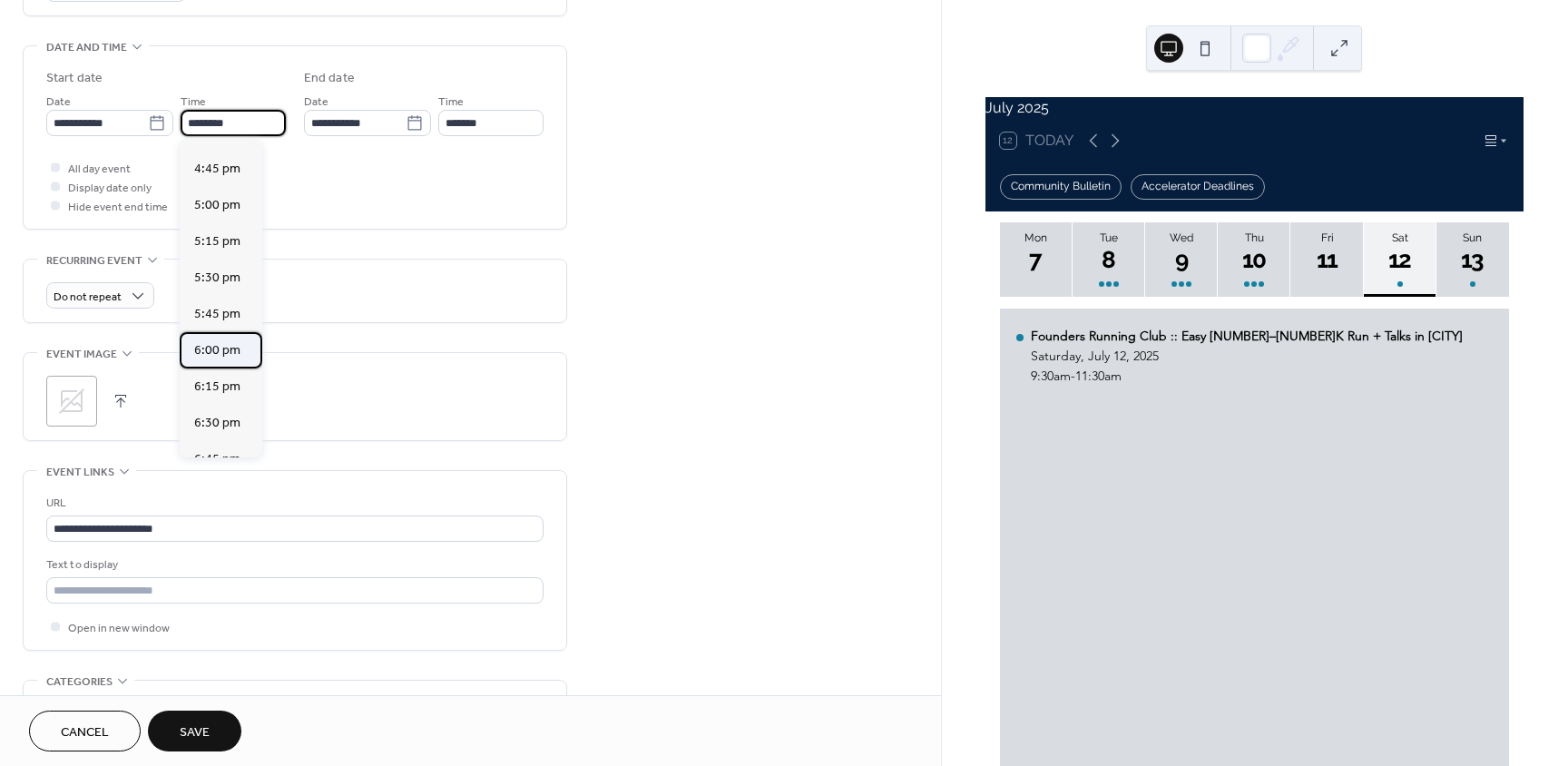 click on "6:00 pm" at bounding box center [217, 350] 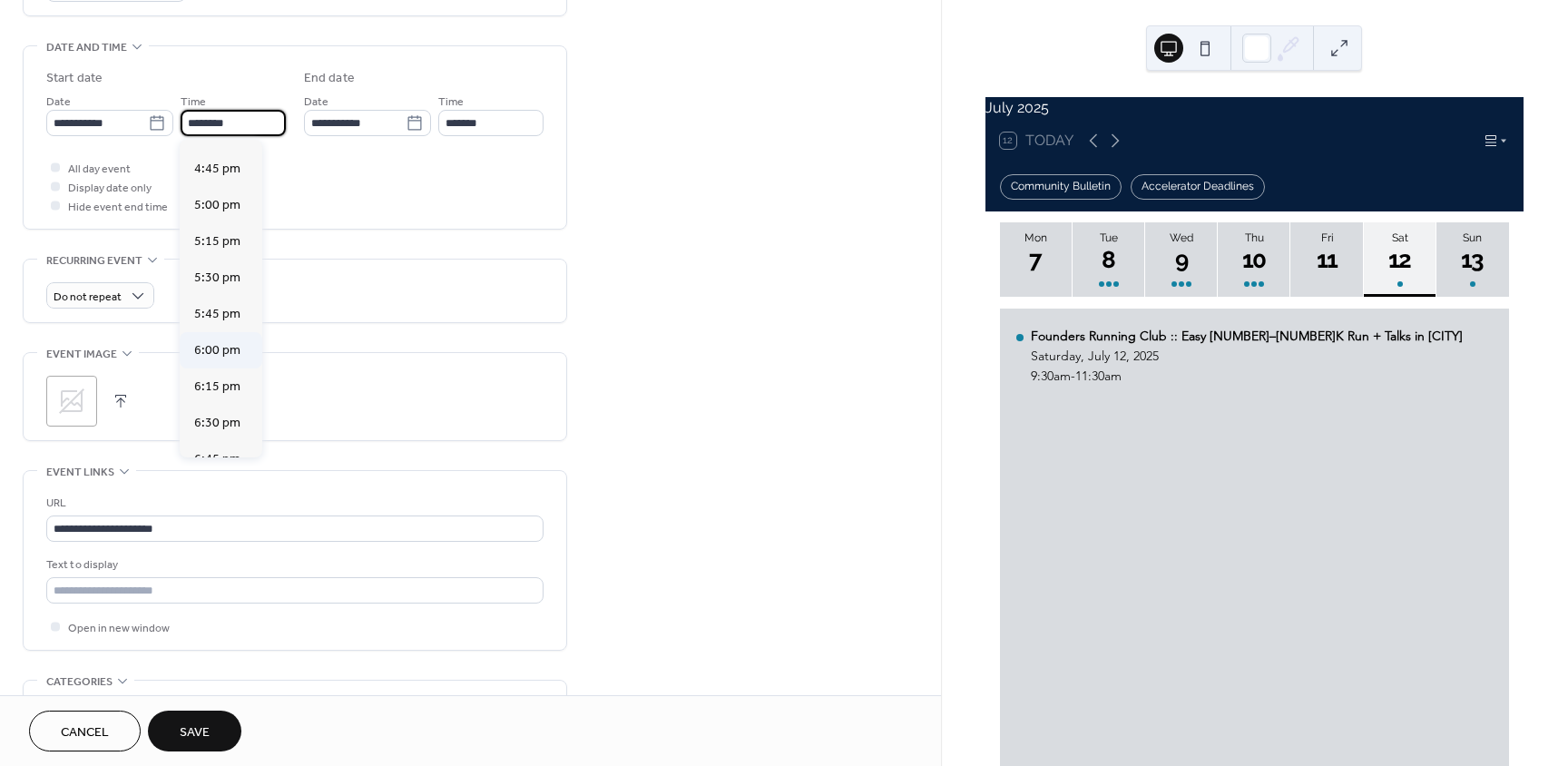 type on "*******" 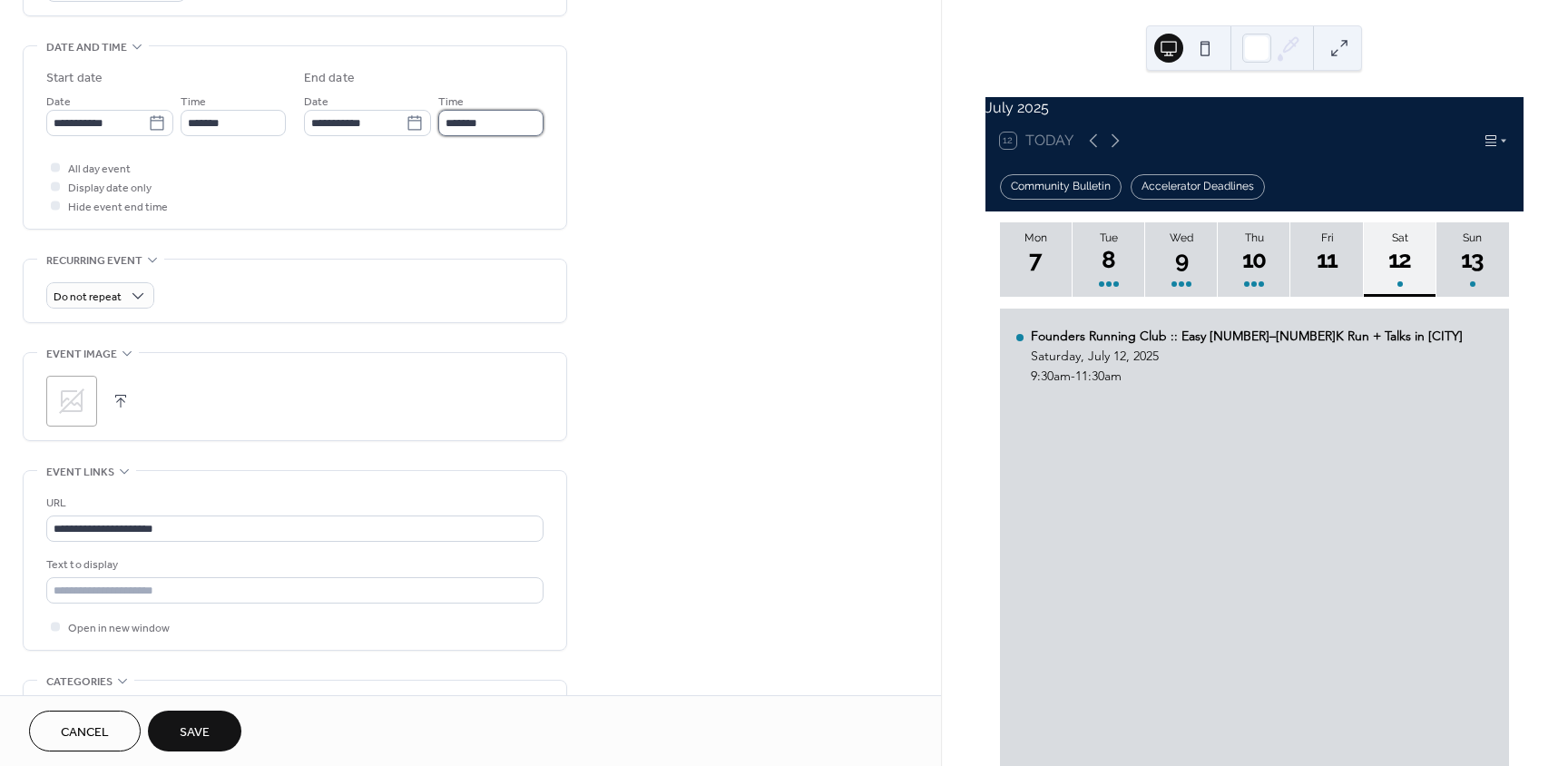 click on "*******" at bounding box center [491, 123] 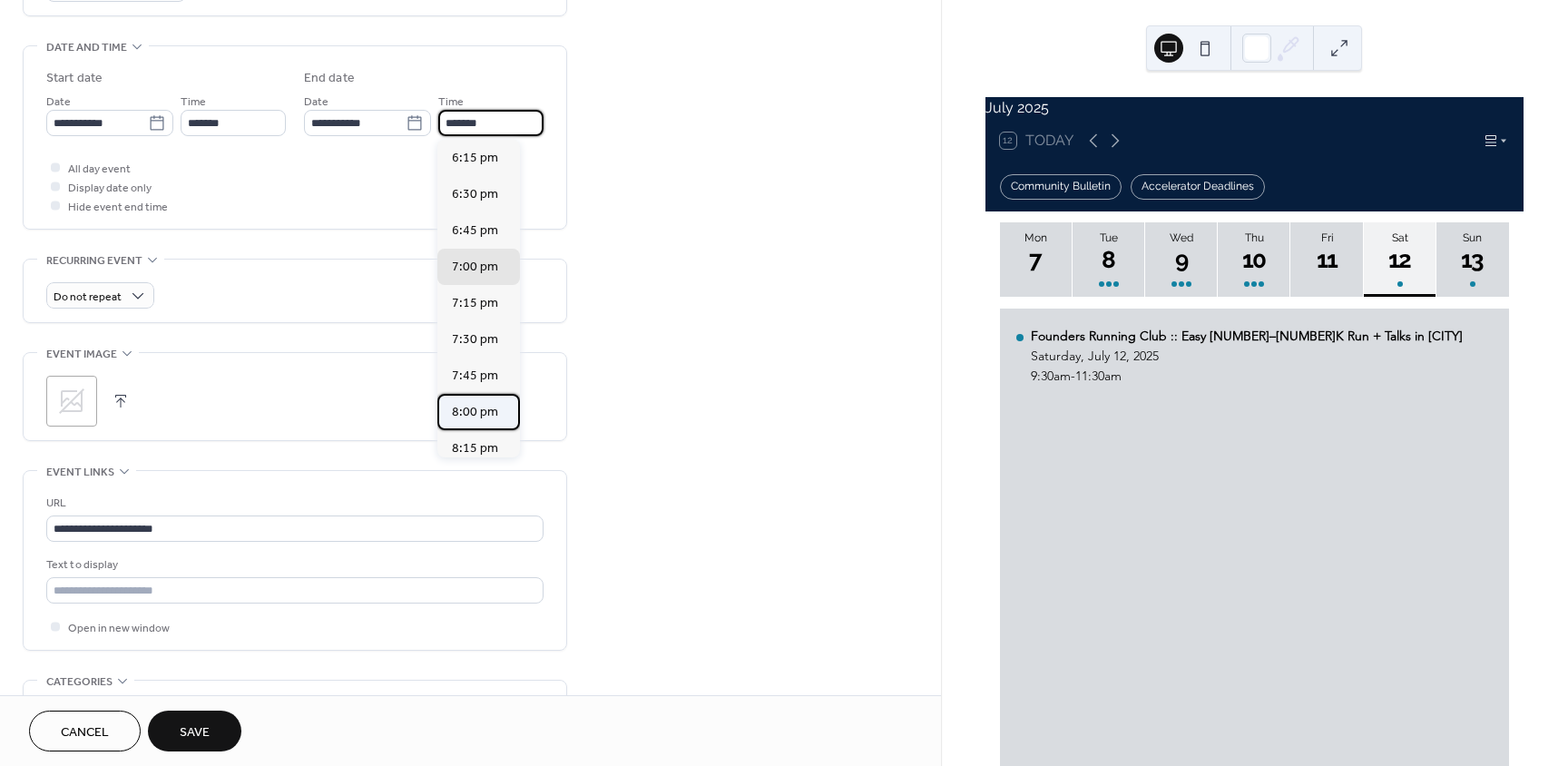 click on "8:00 pm" at bounding box center [475, 412] 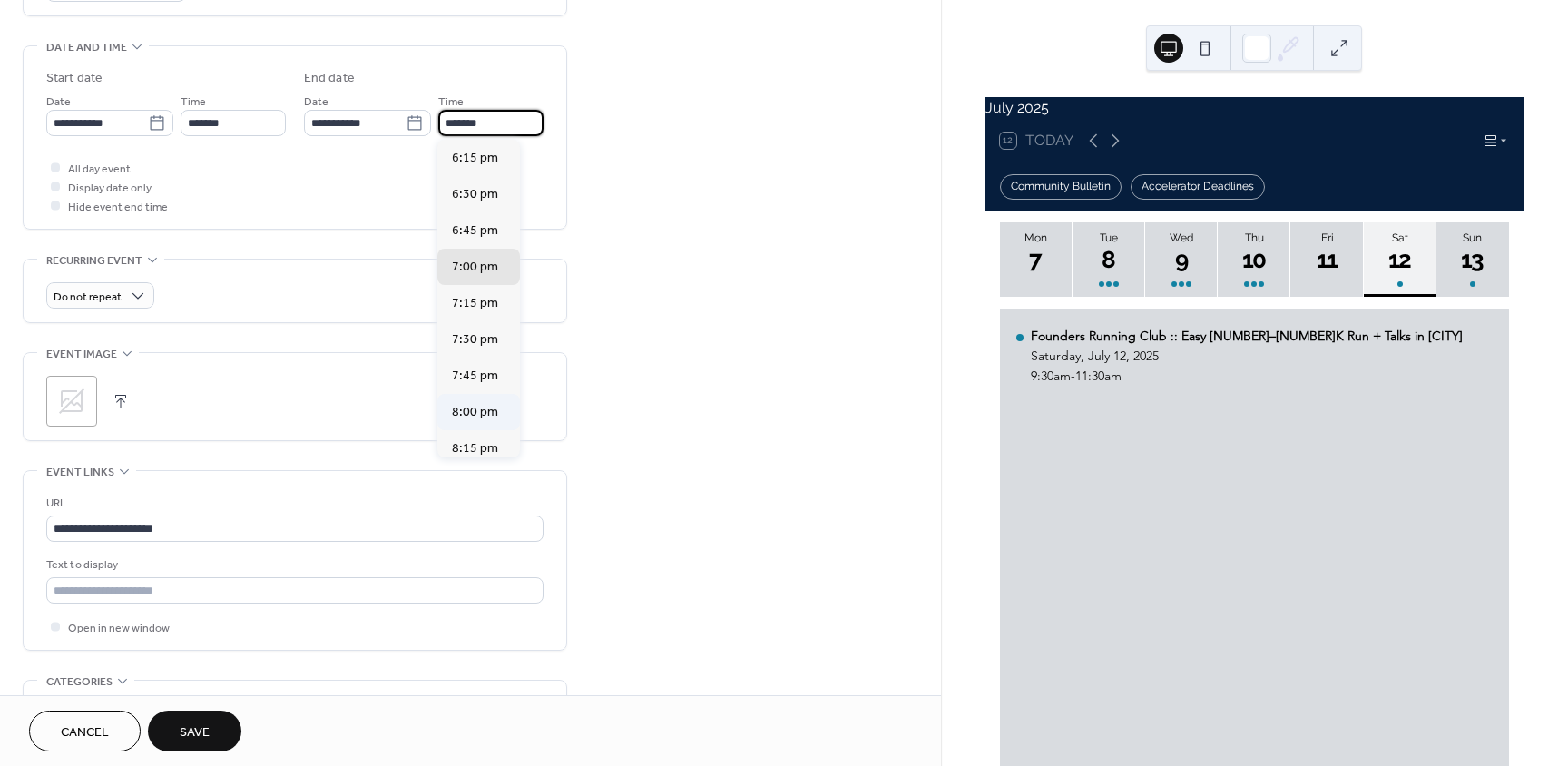 type on "*******" 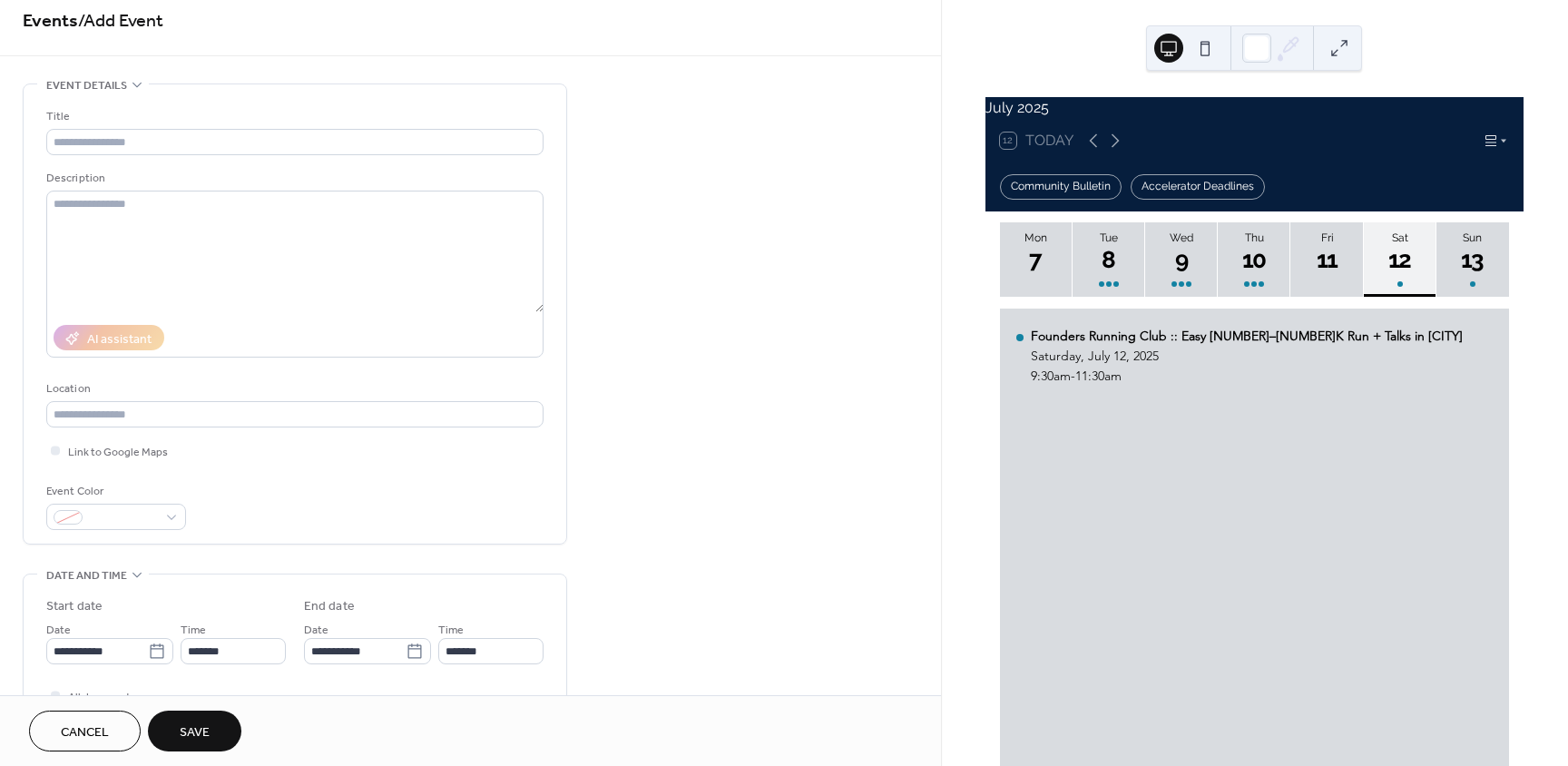 scroll, scrollTop: 0, scrollLeft: 0, axis: both 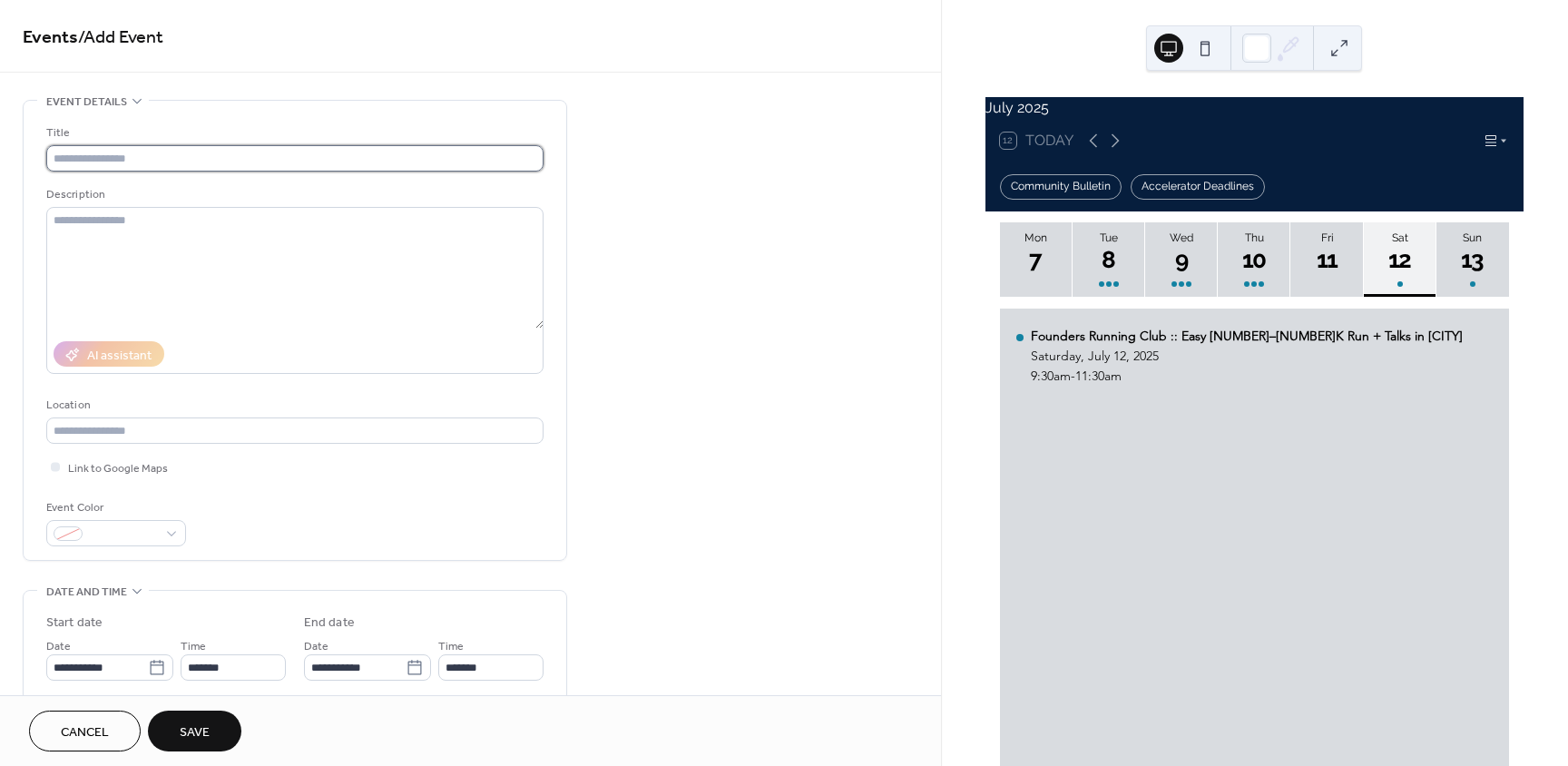 click at bounding box center (295, 158) 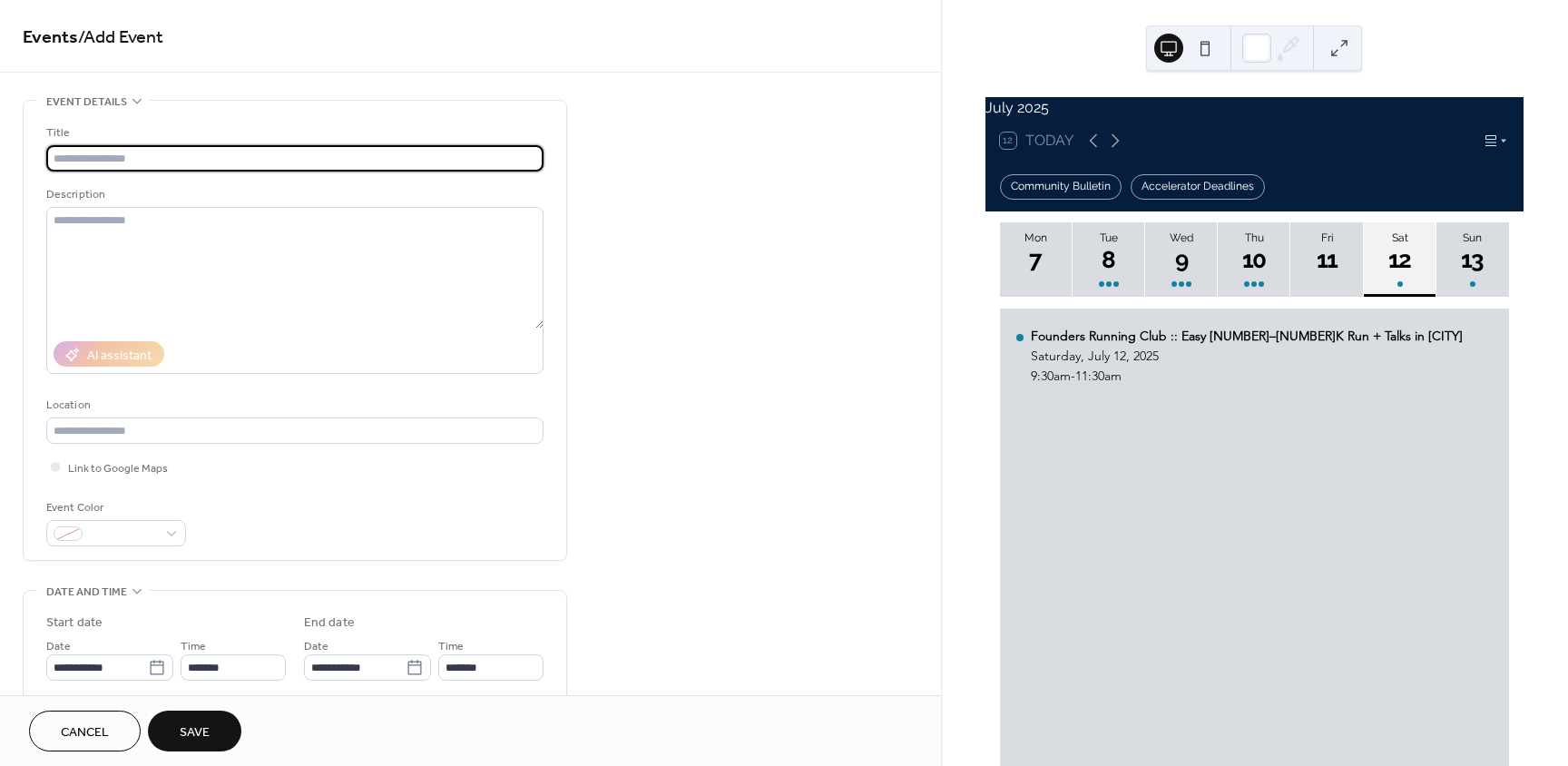 paste on "**********" 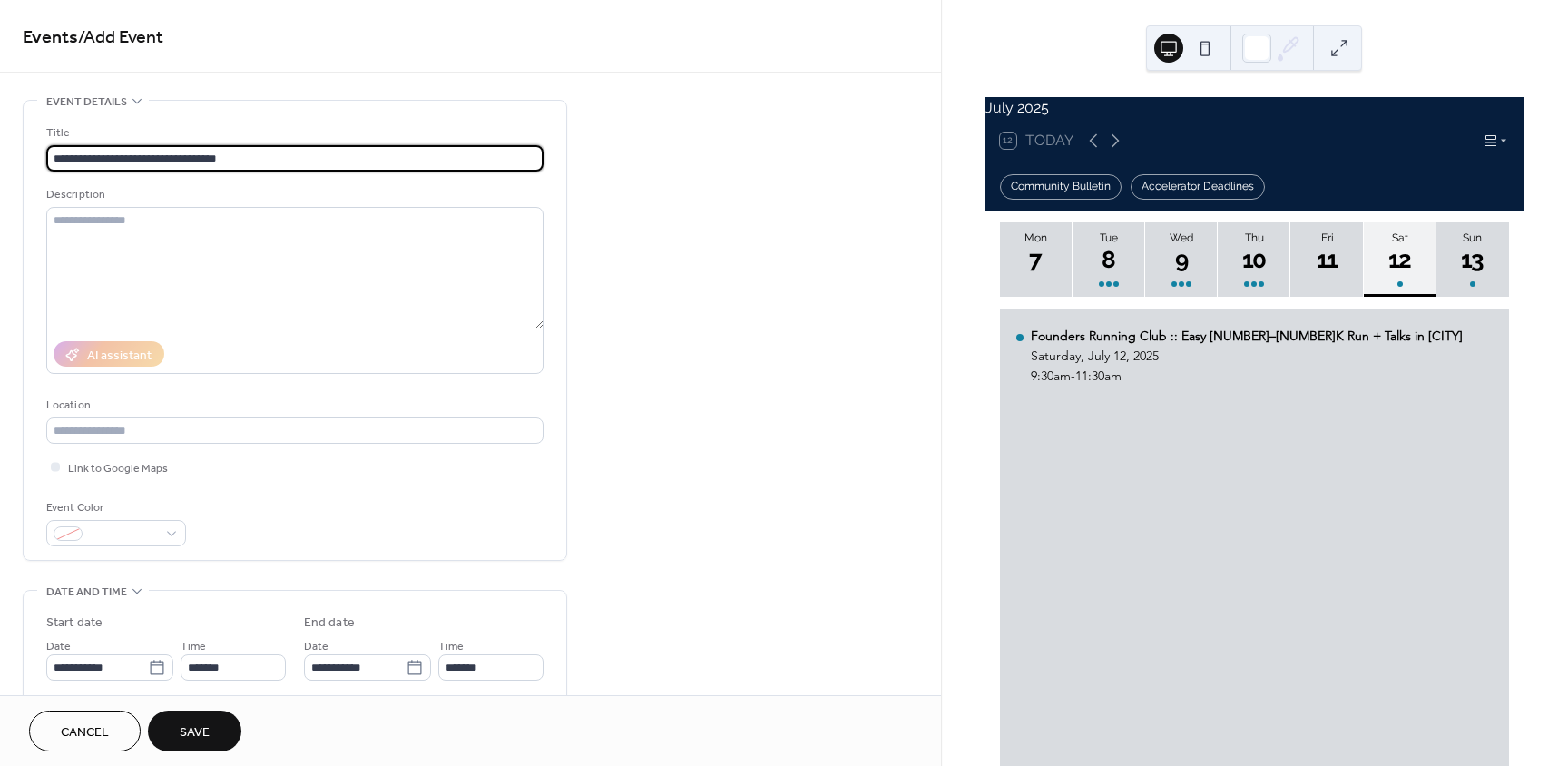 type on "**********" 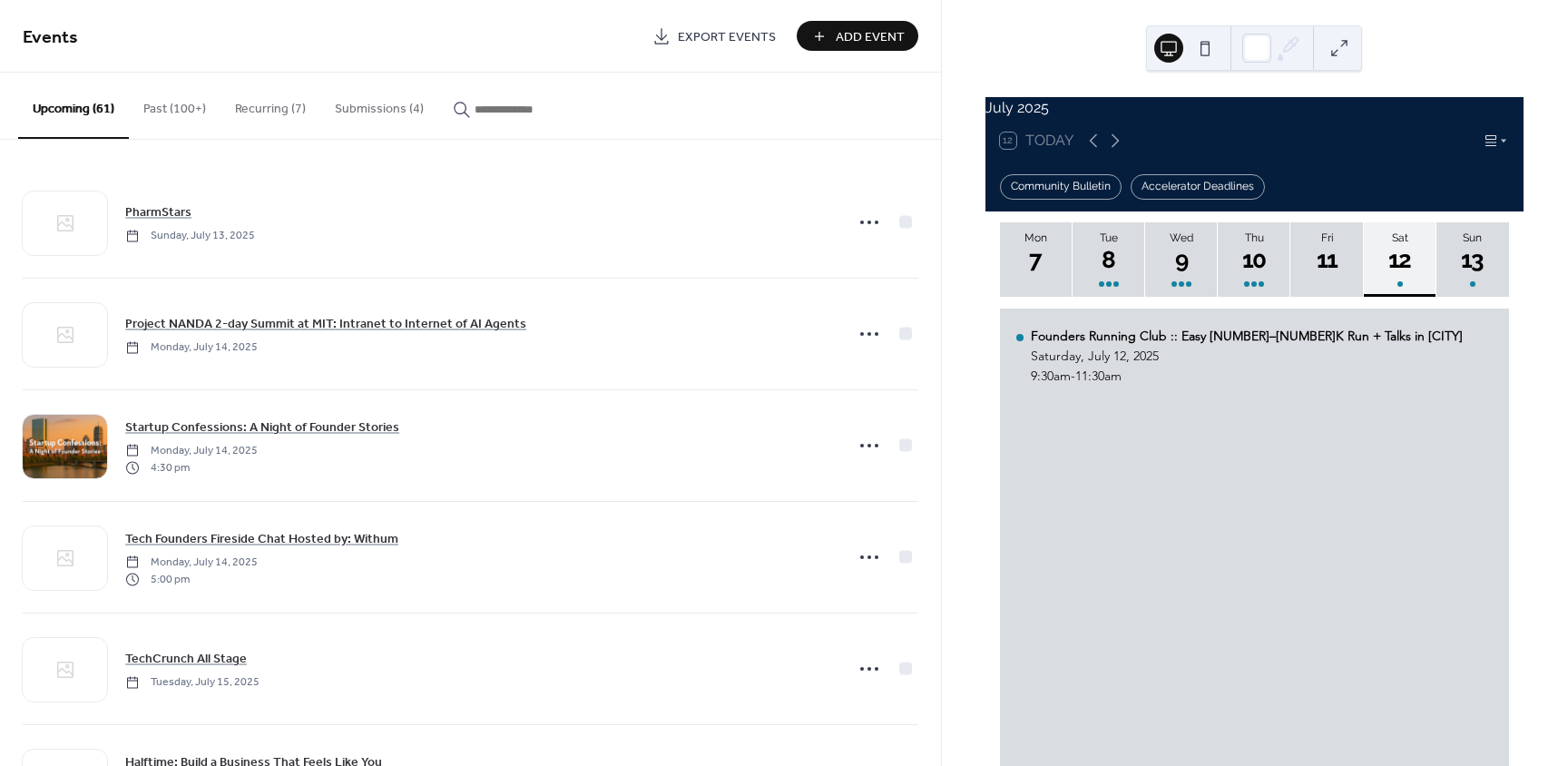 click on "Add Event" at bounding box center (870, 37) 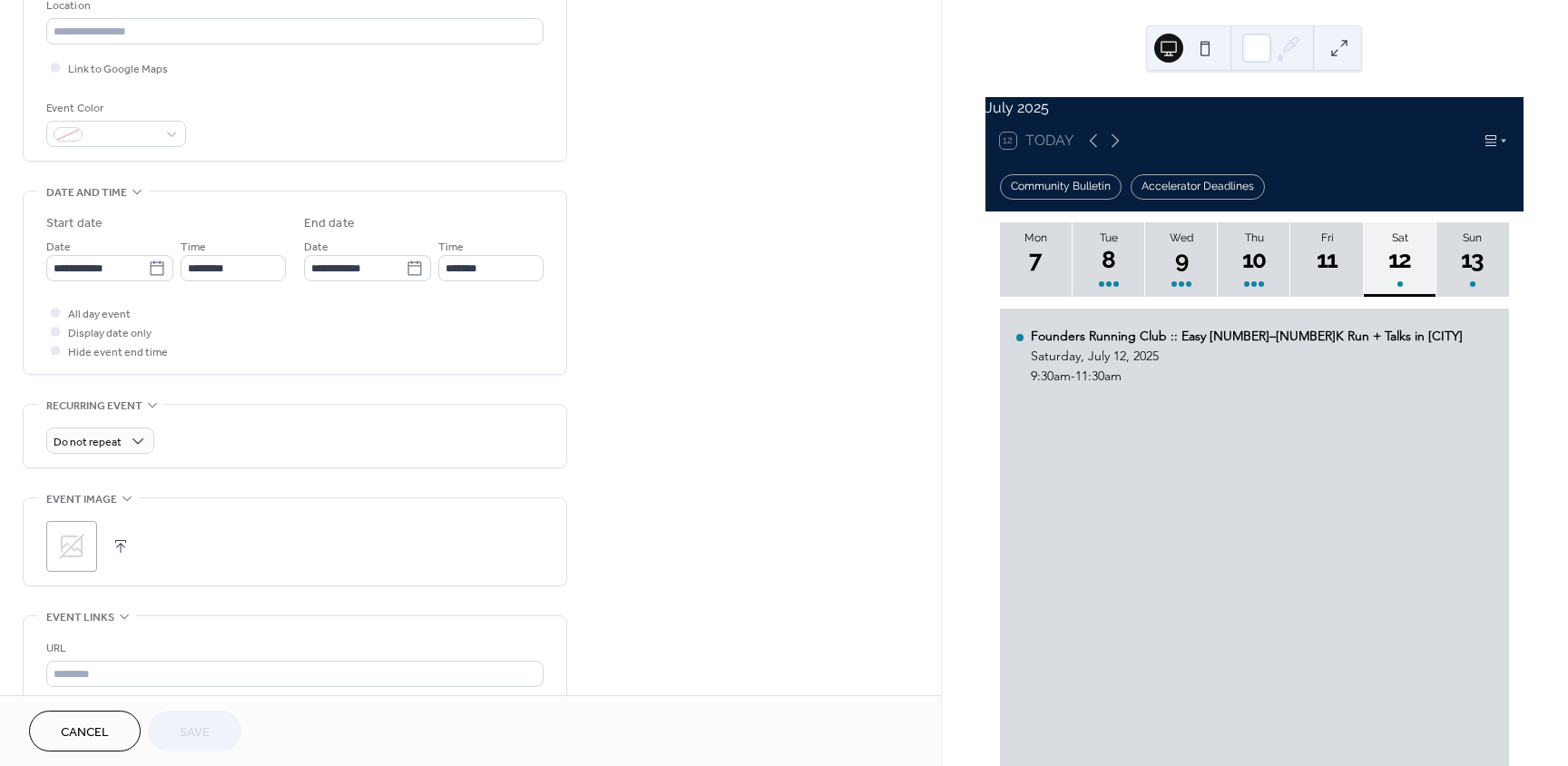 scroll, scrollTop: 545, scrollLeft: 0, axis: vertical 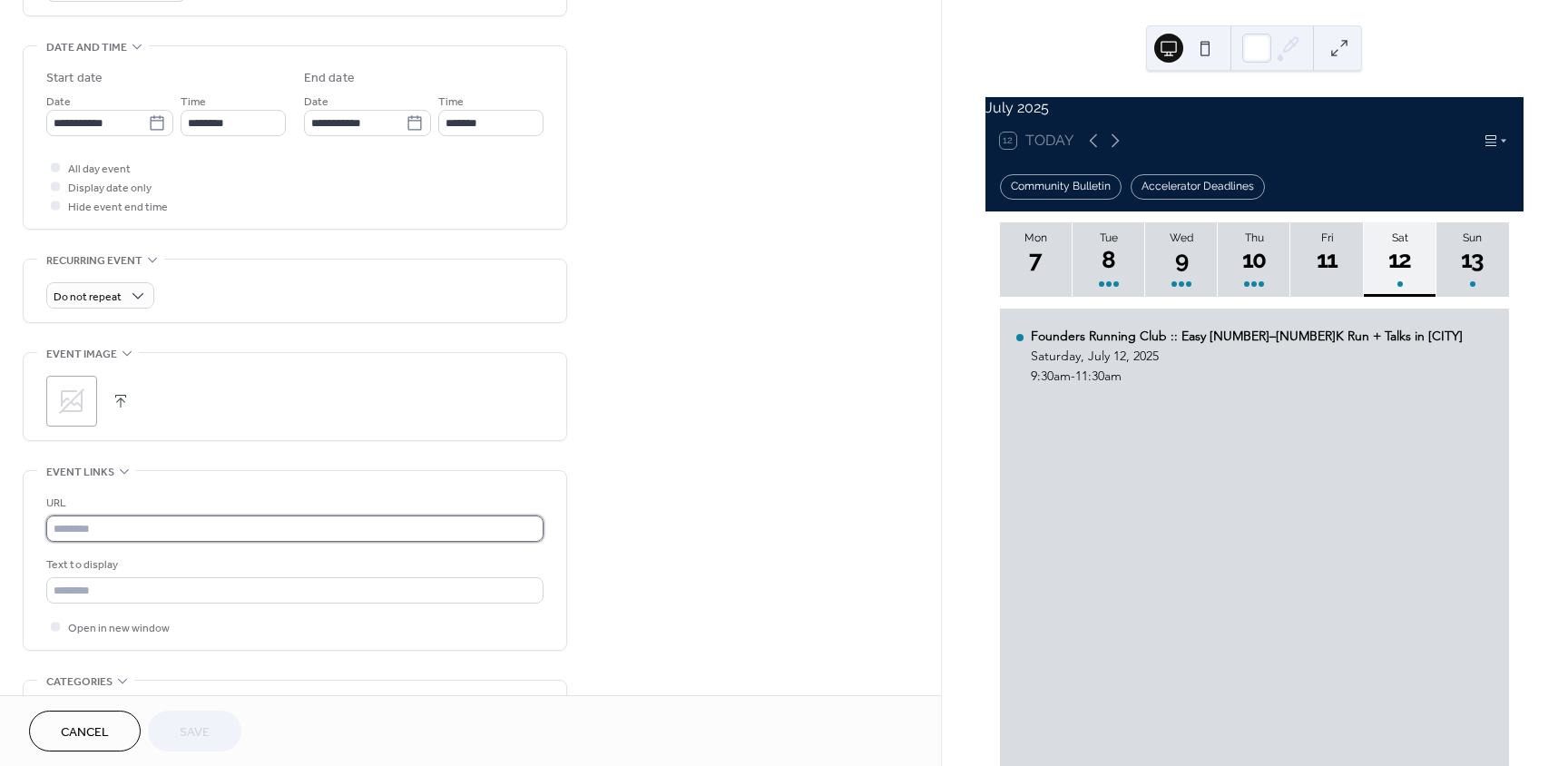 click at bounding box center (295, 528) 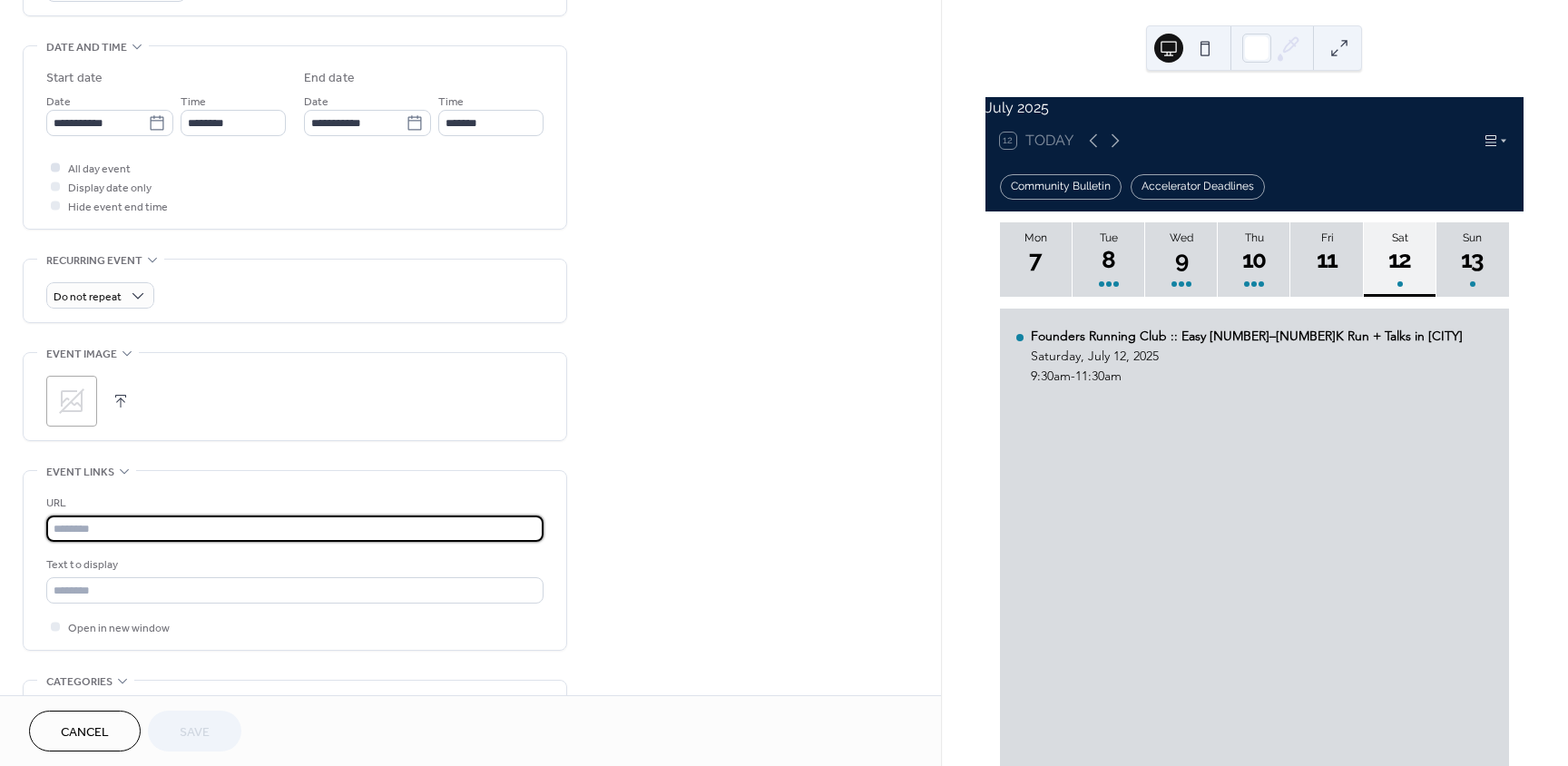 paste on "**********" 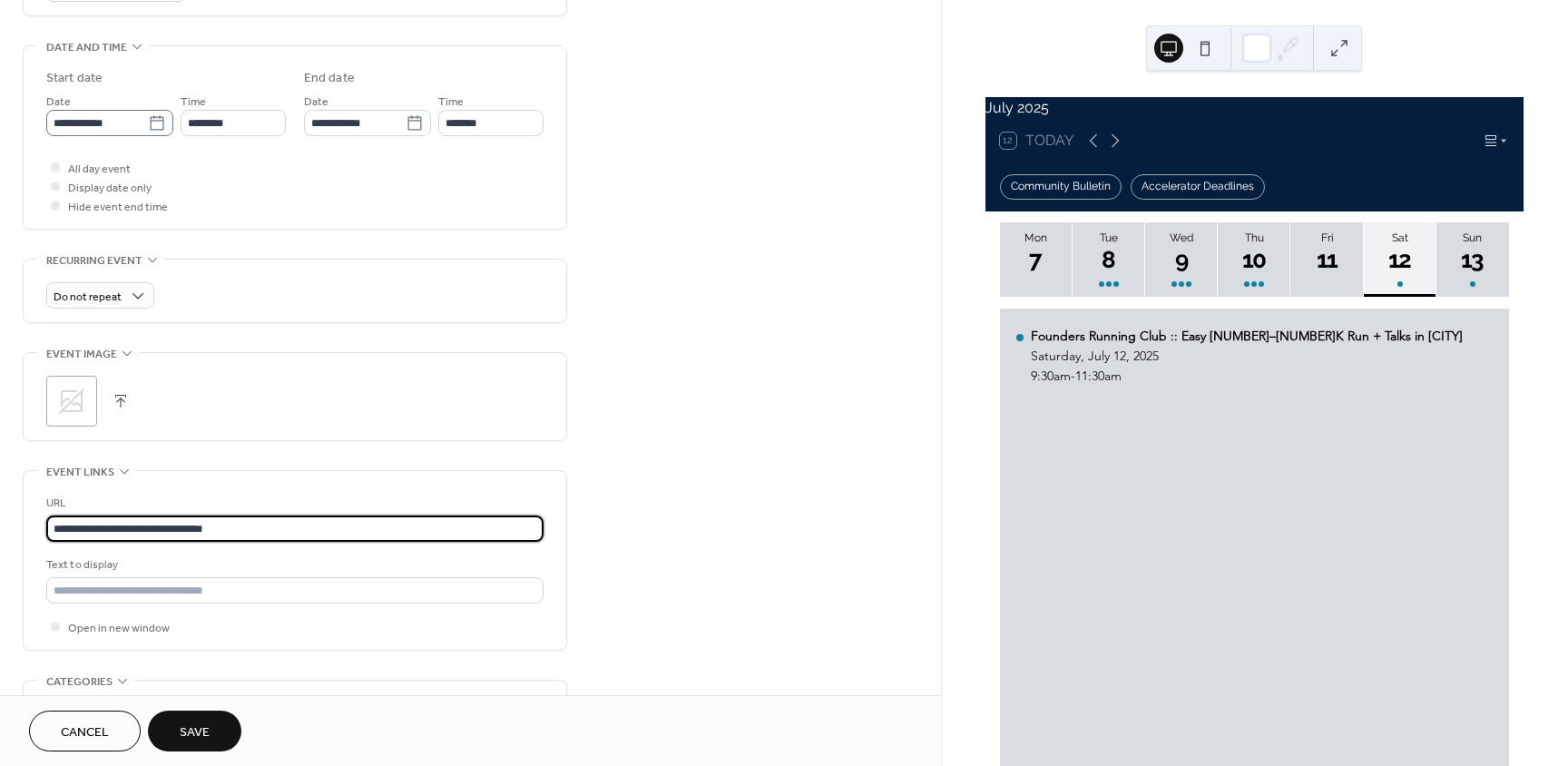 type on "**********" 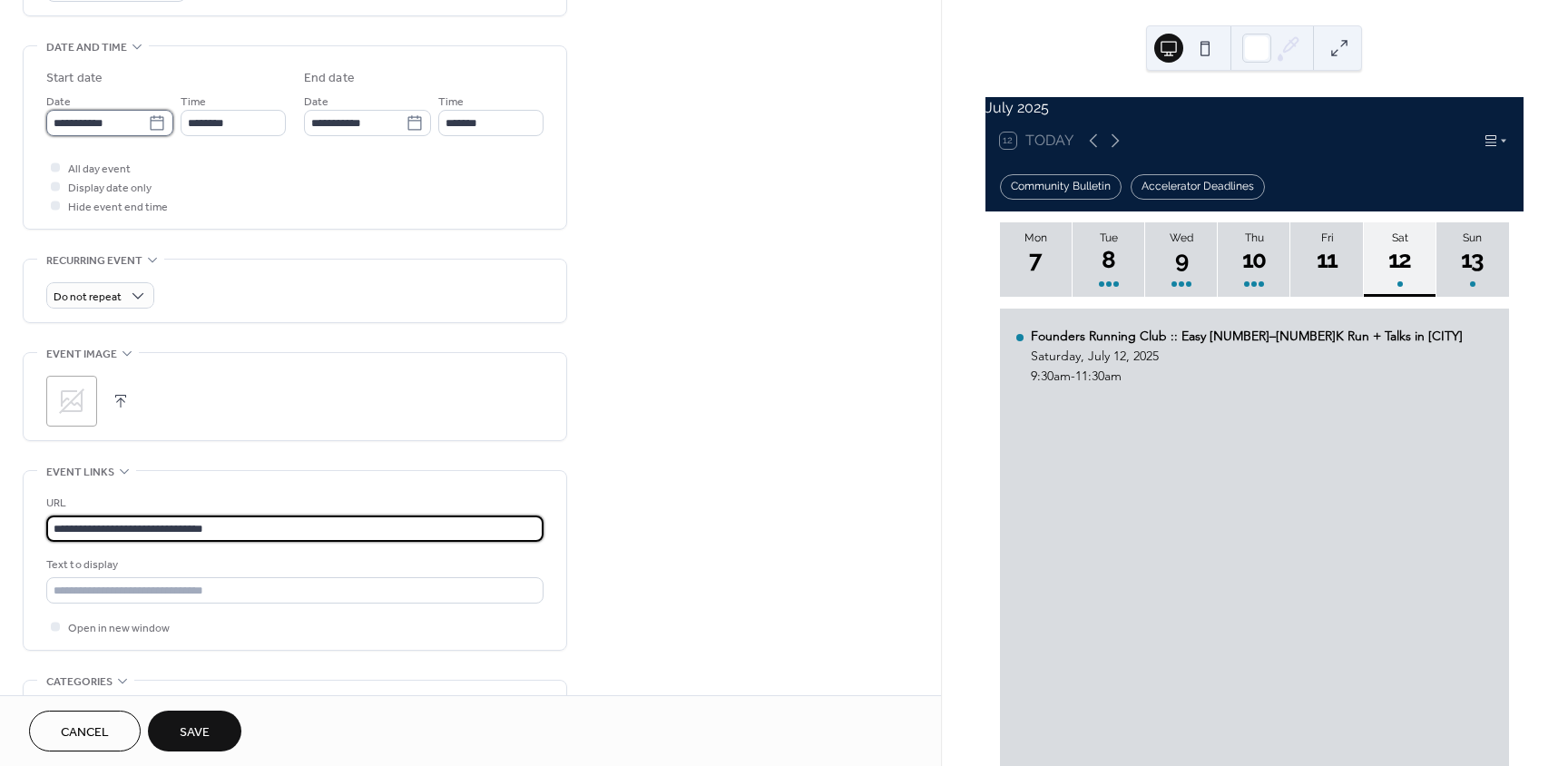 click on "**********" at bounding box center [97, 123] 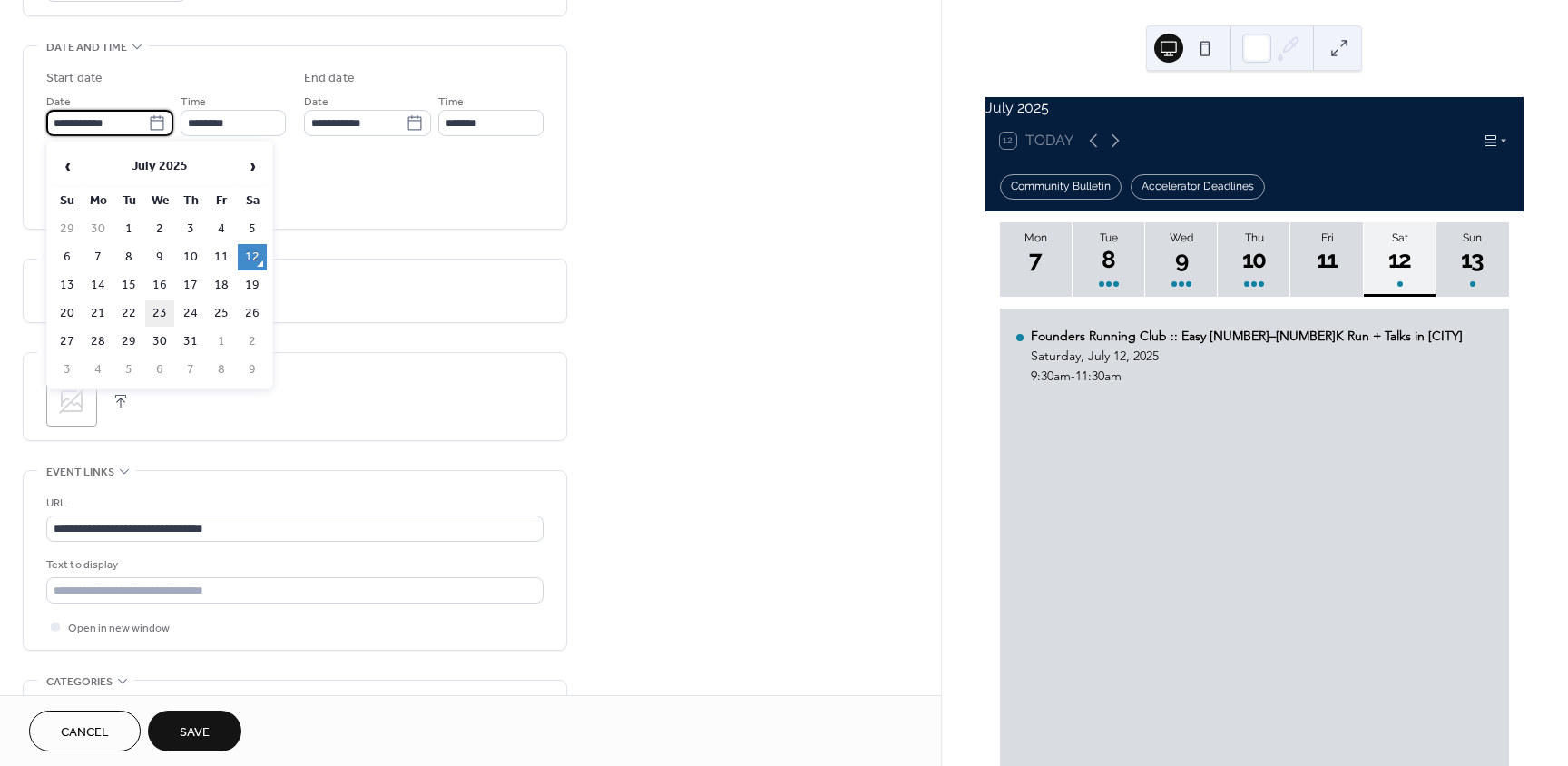 click on "23" at bounding box center (160, 313) 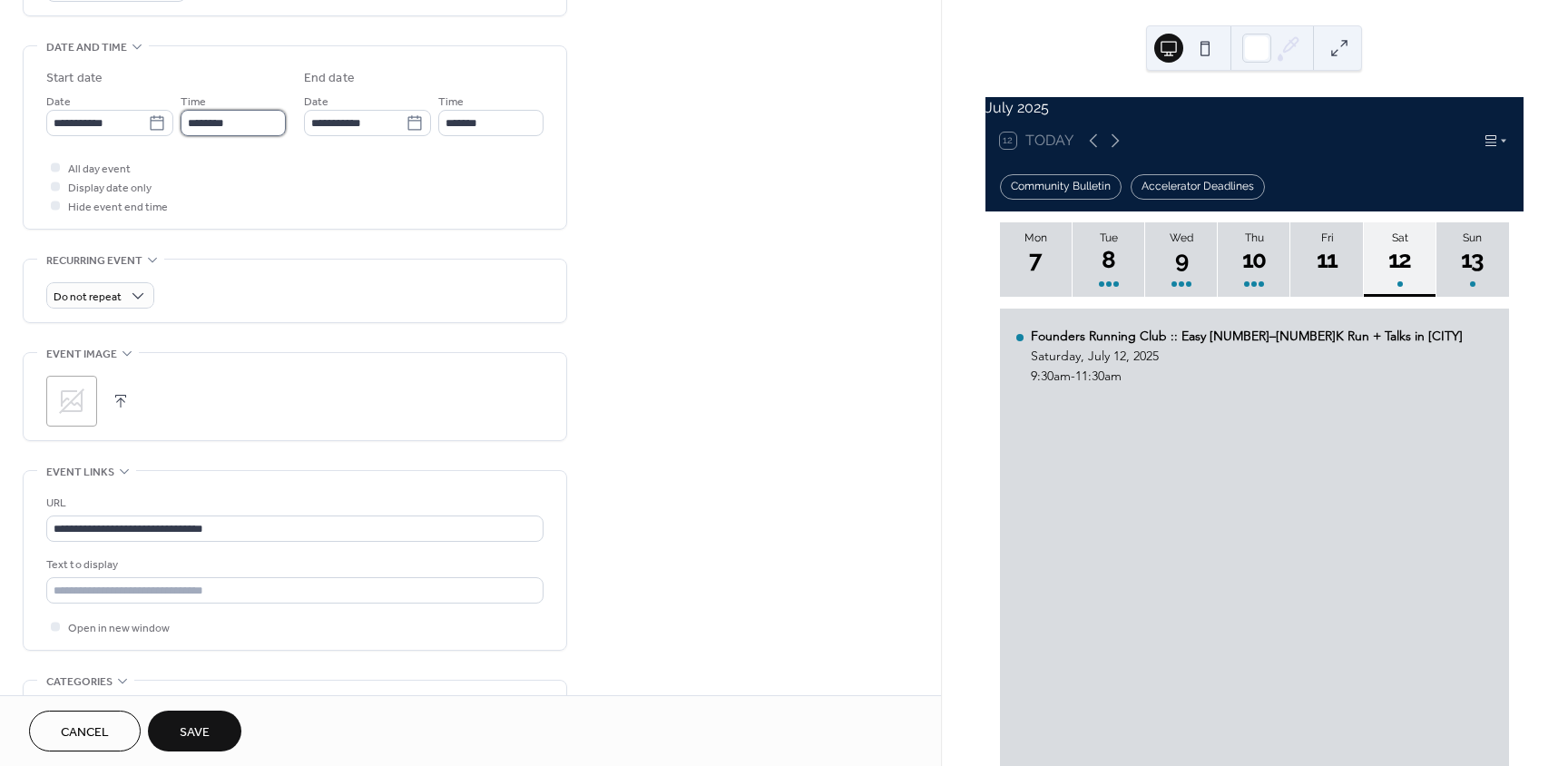 click on "********" at bounding box center [233, 123] 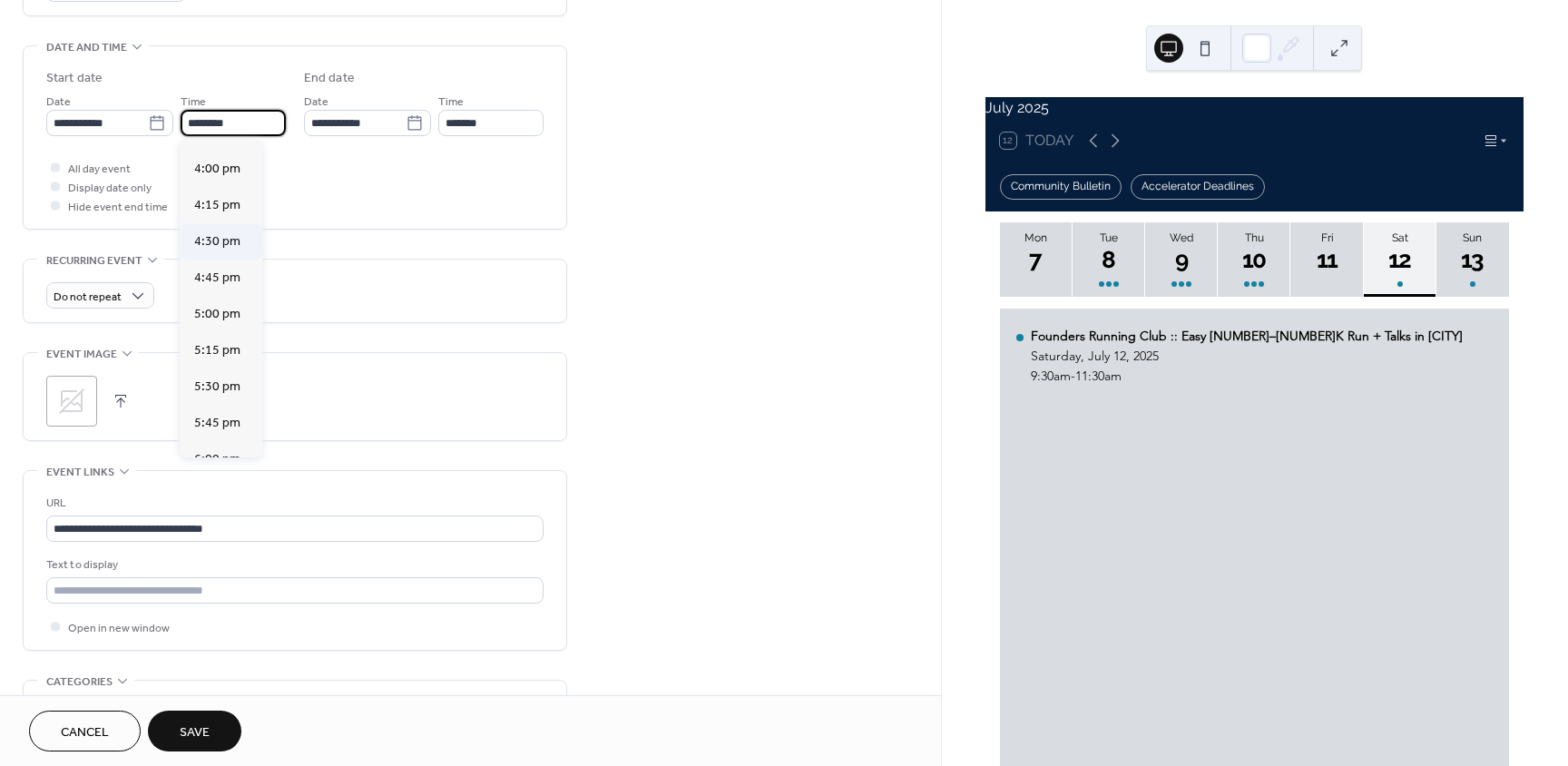 scroll, scrollTop: 2331, scrollLeft: 0, axis: vertical 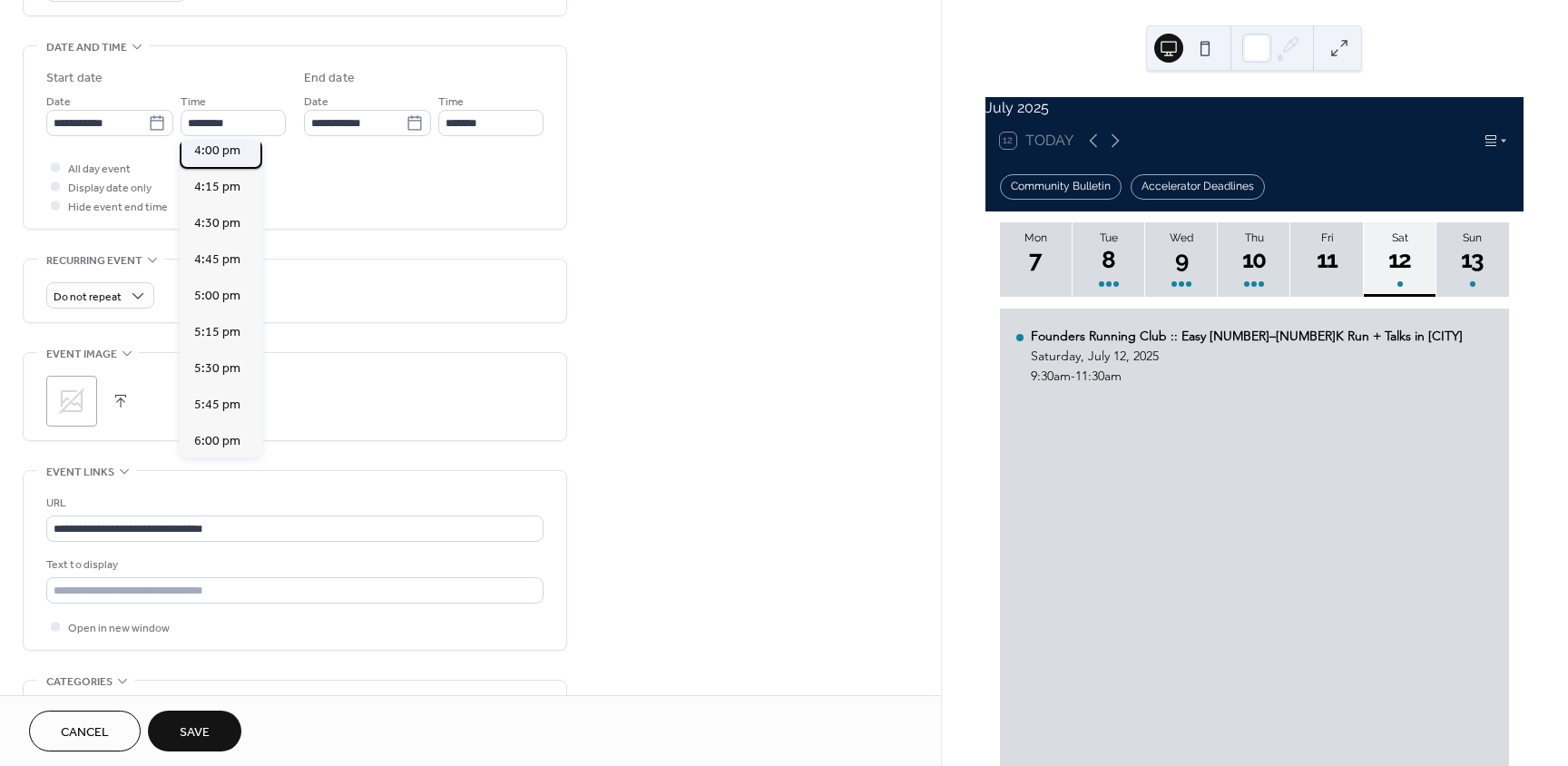 click on "4:00 pm" at bounding box center [217, 151] 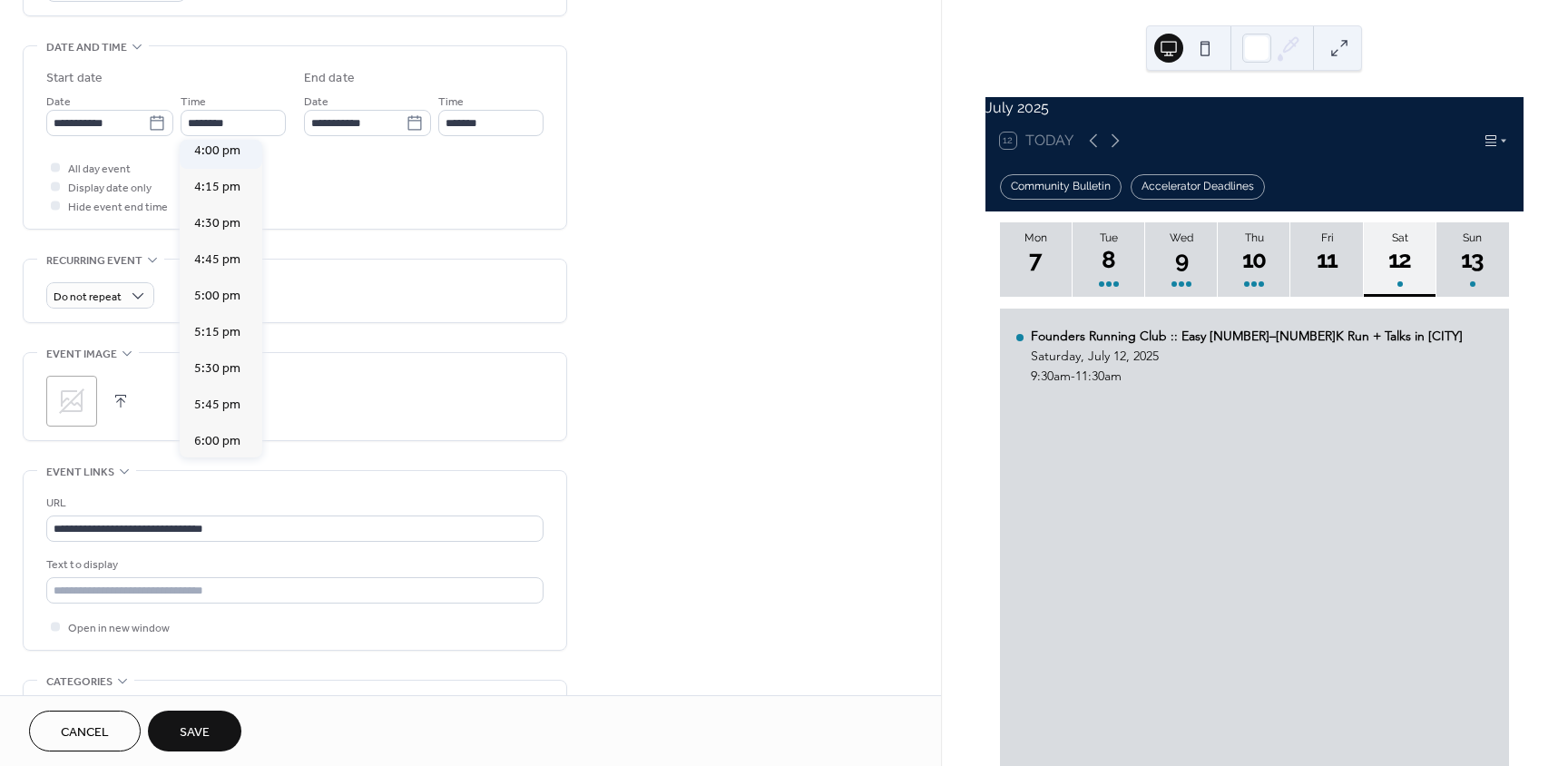 type on "*******" 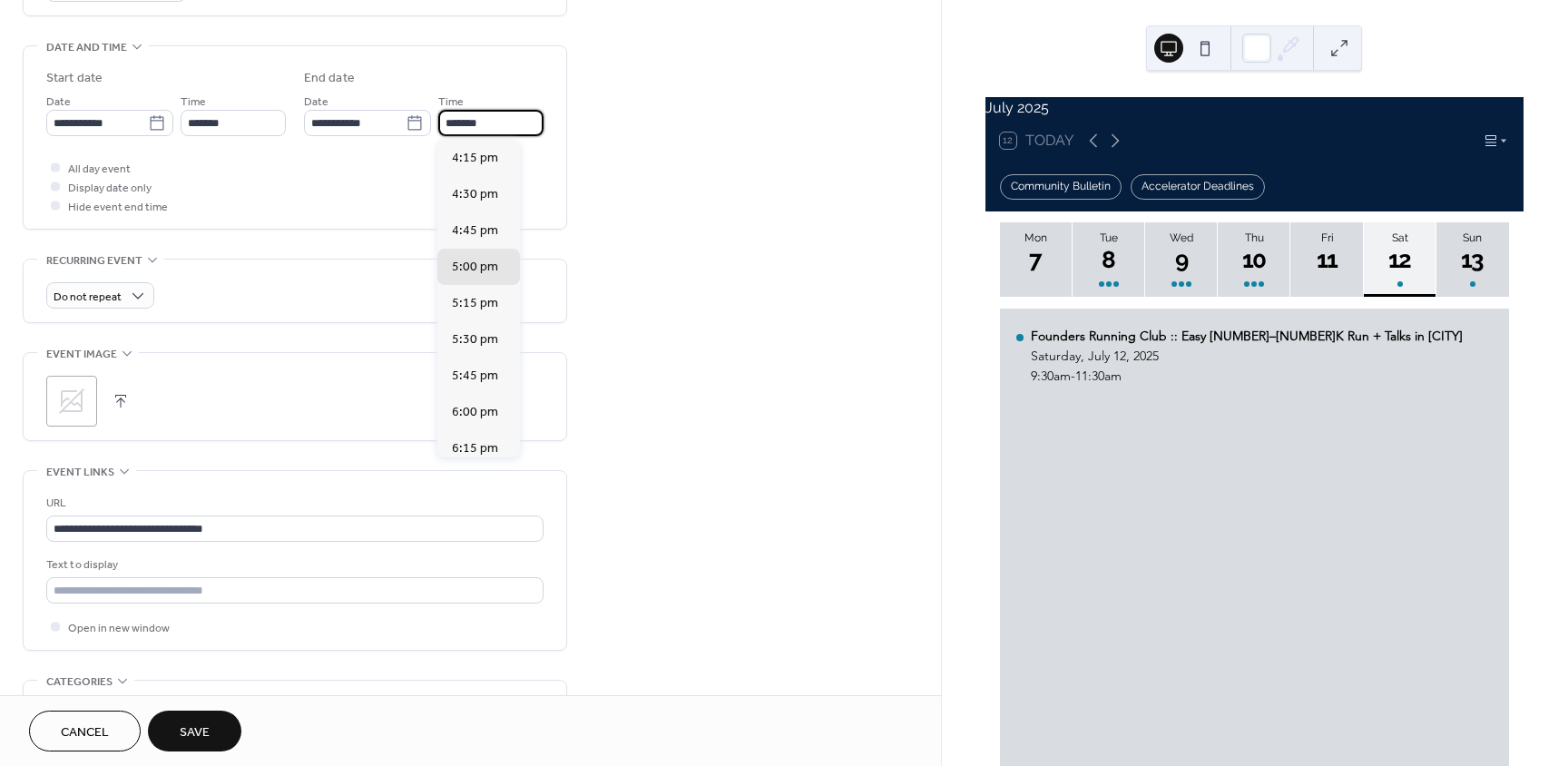 click on "*******" at bounding box center (491, 123) 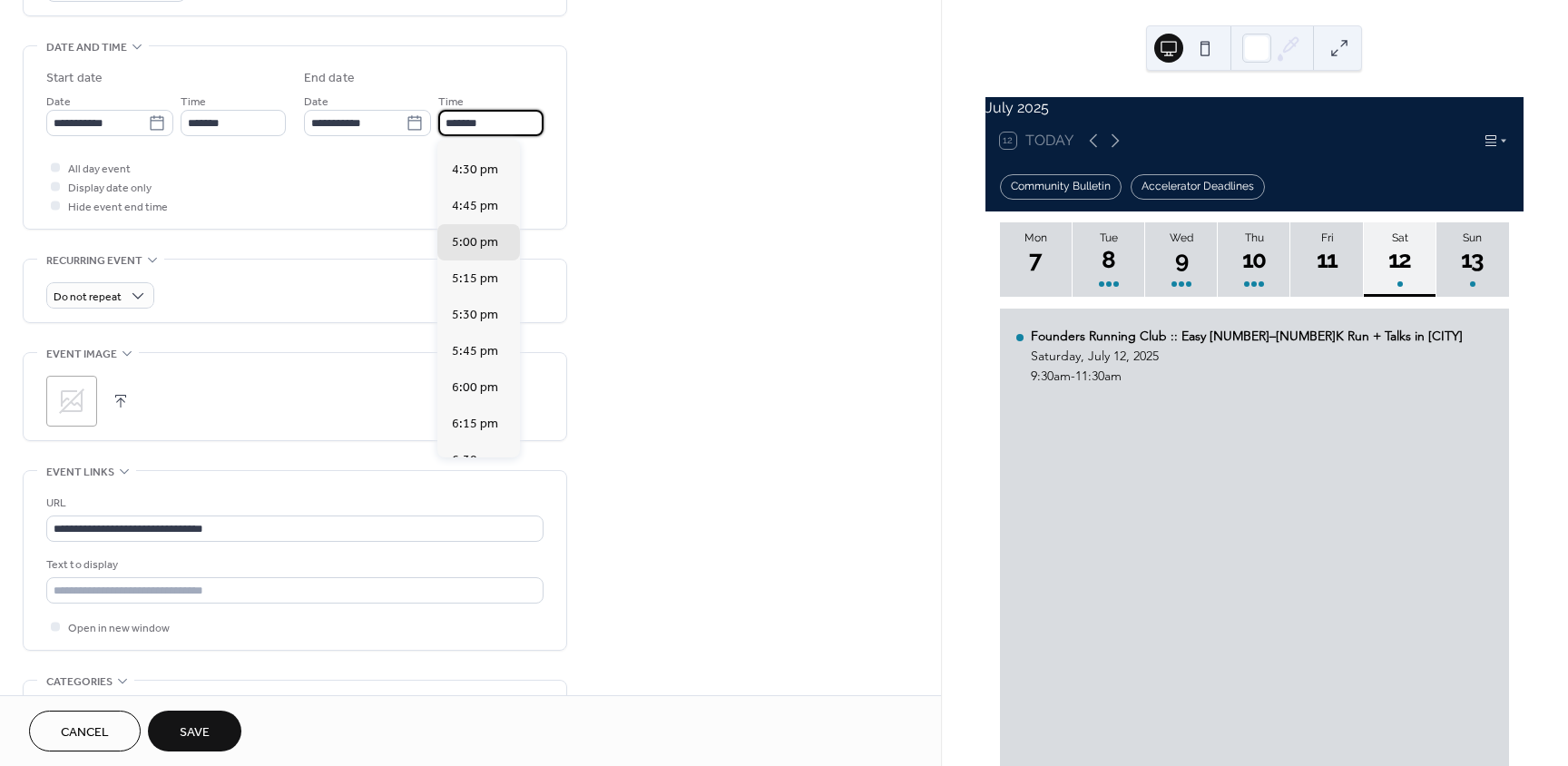 scroll, scrollTop: 182, scrollLeft: 0, axis: vertical 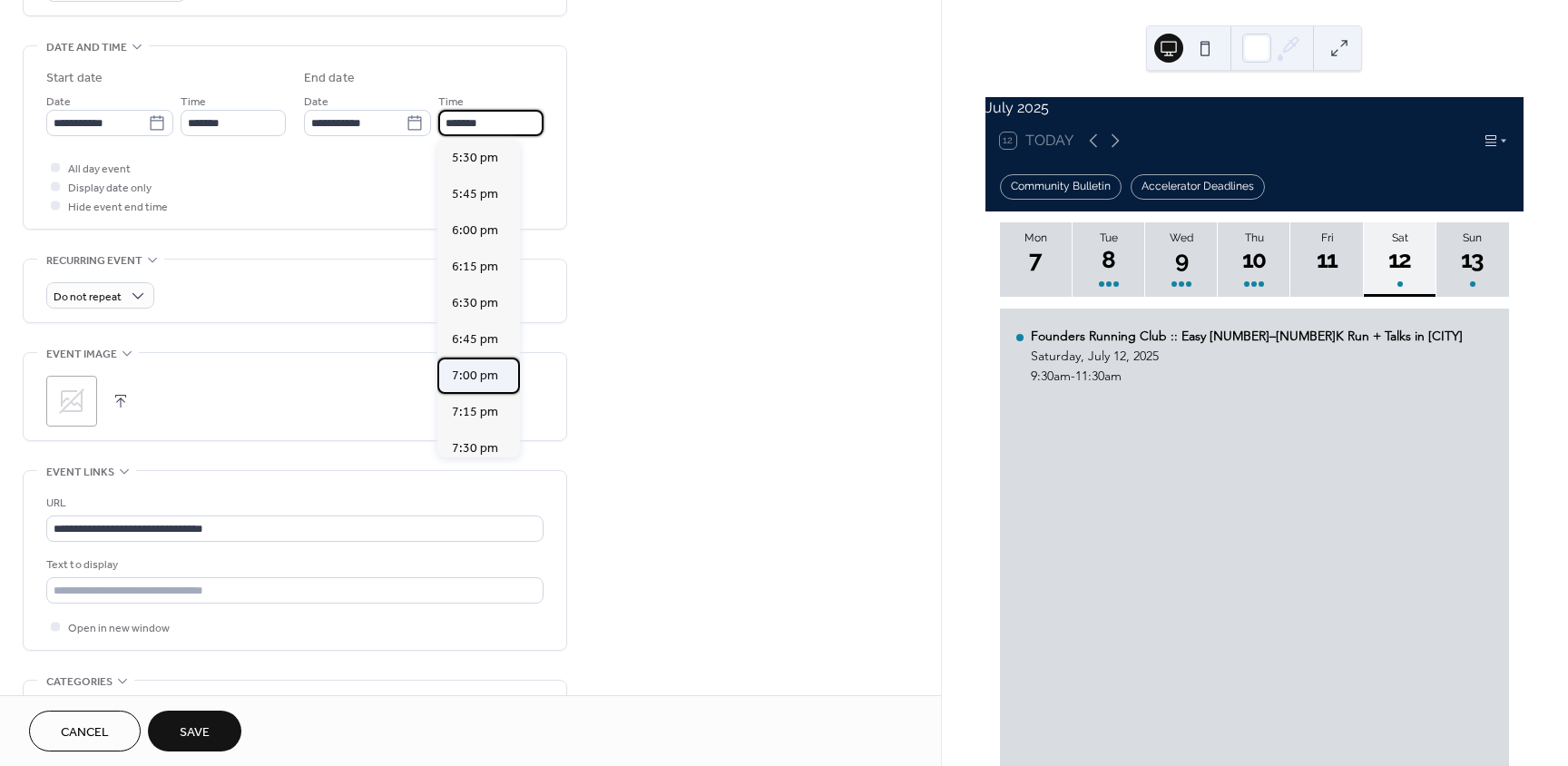 click on "7:00 pm" at bounding box center (475, 376) 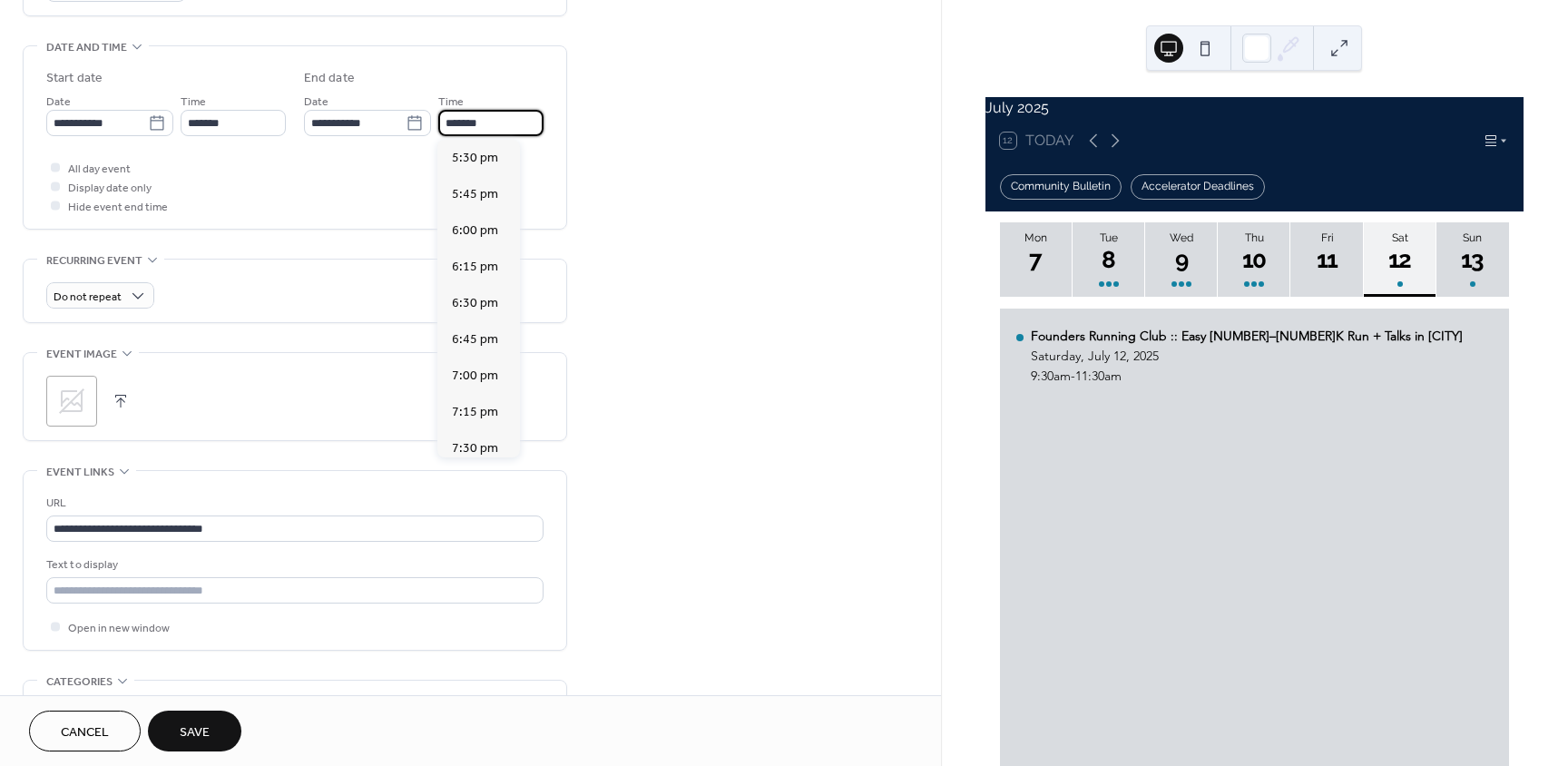type on "*******" 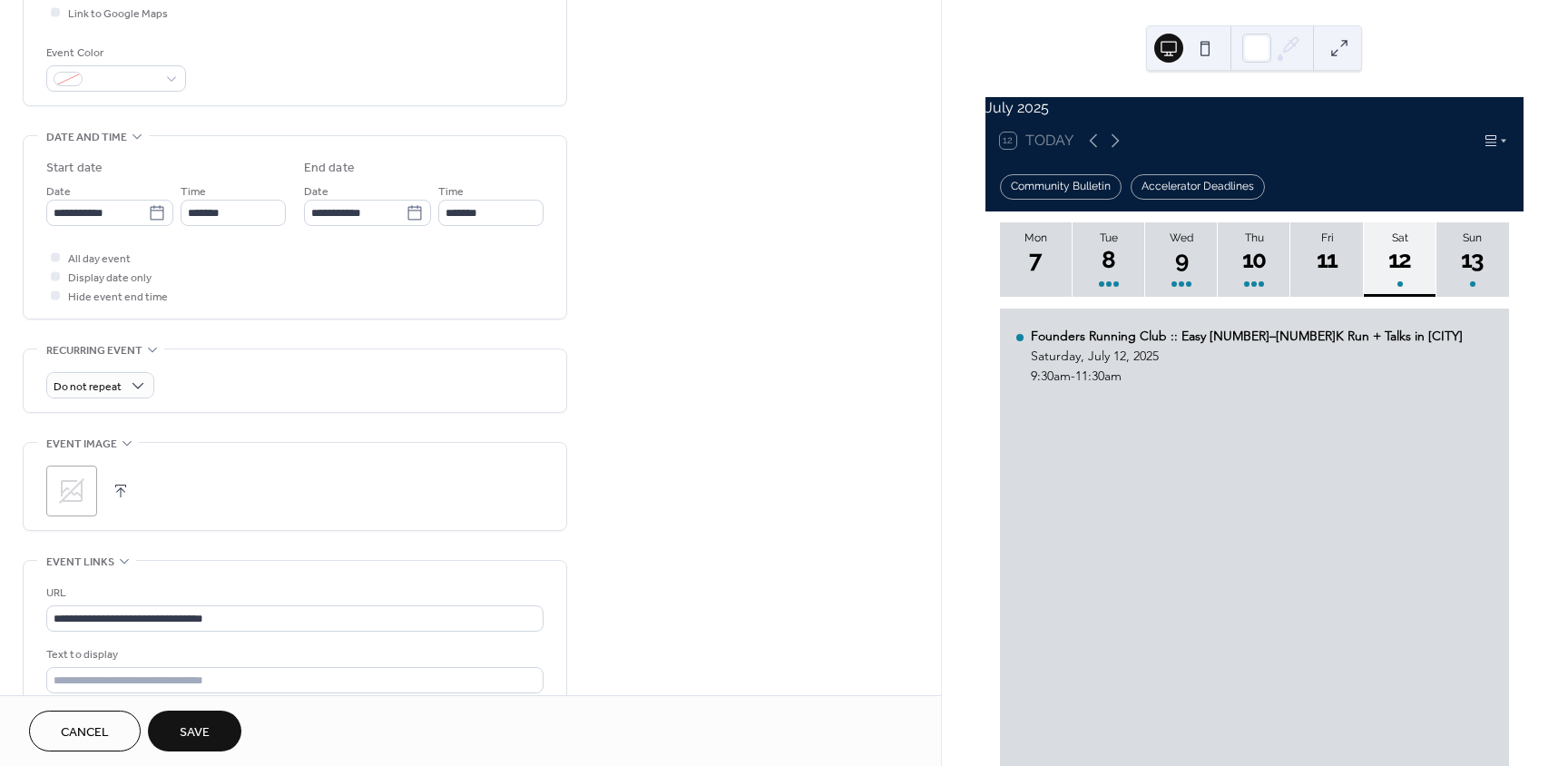 scroll, scrollTop: 91, scrollLeft: 0, axis: vertical 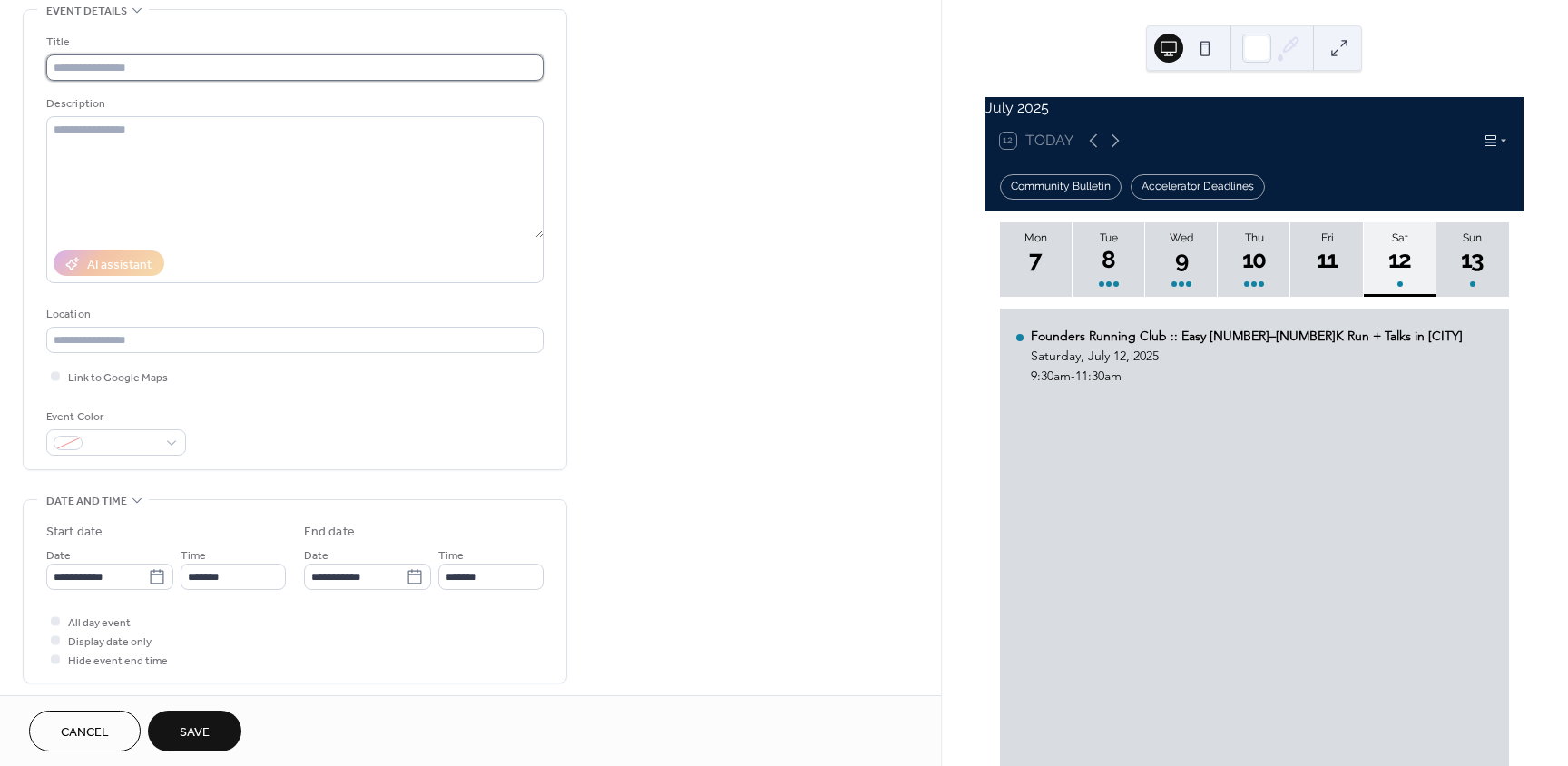 click at bounding box center (295, 67) 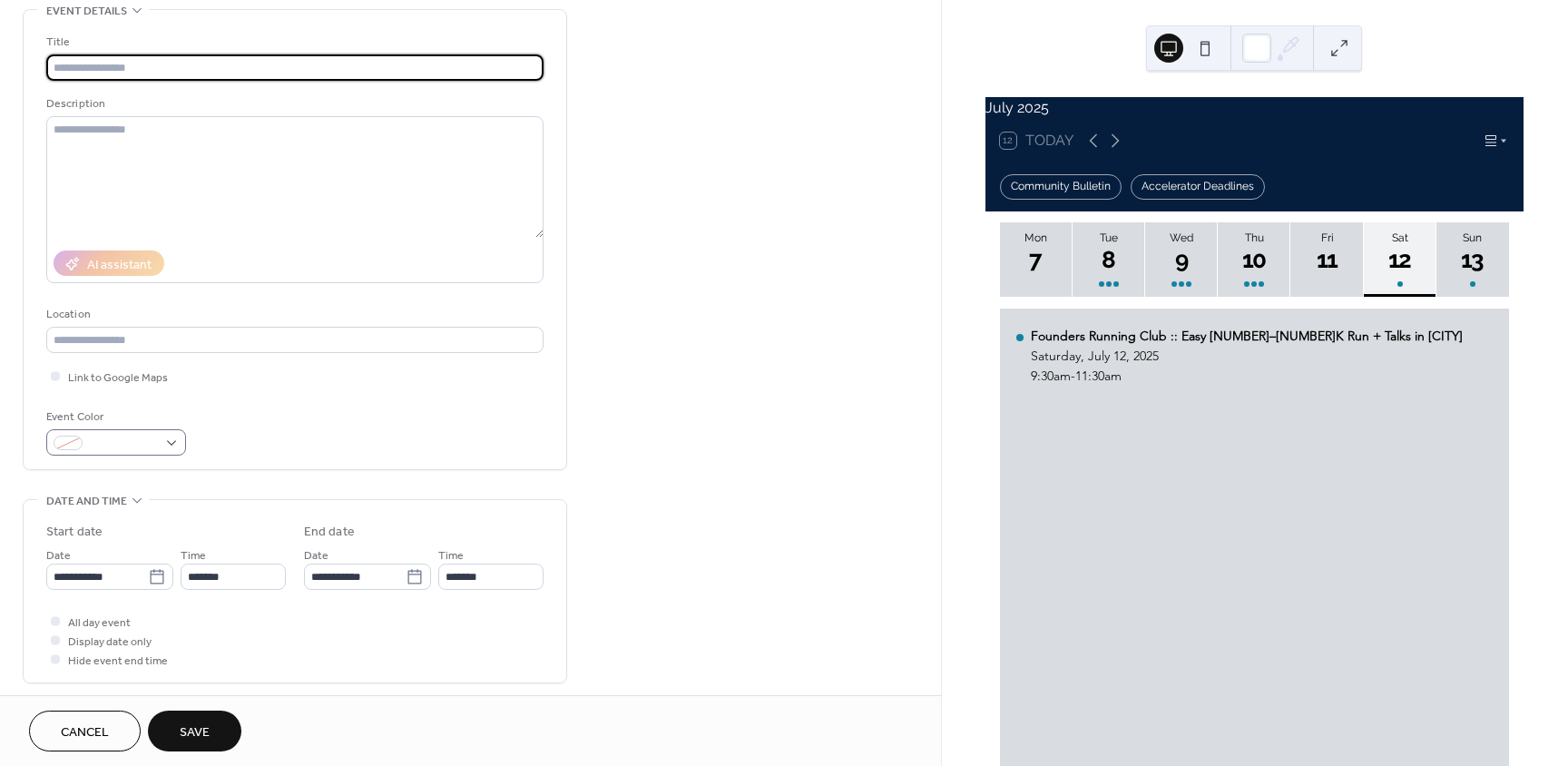 paste on "**********" 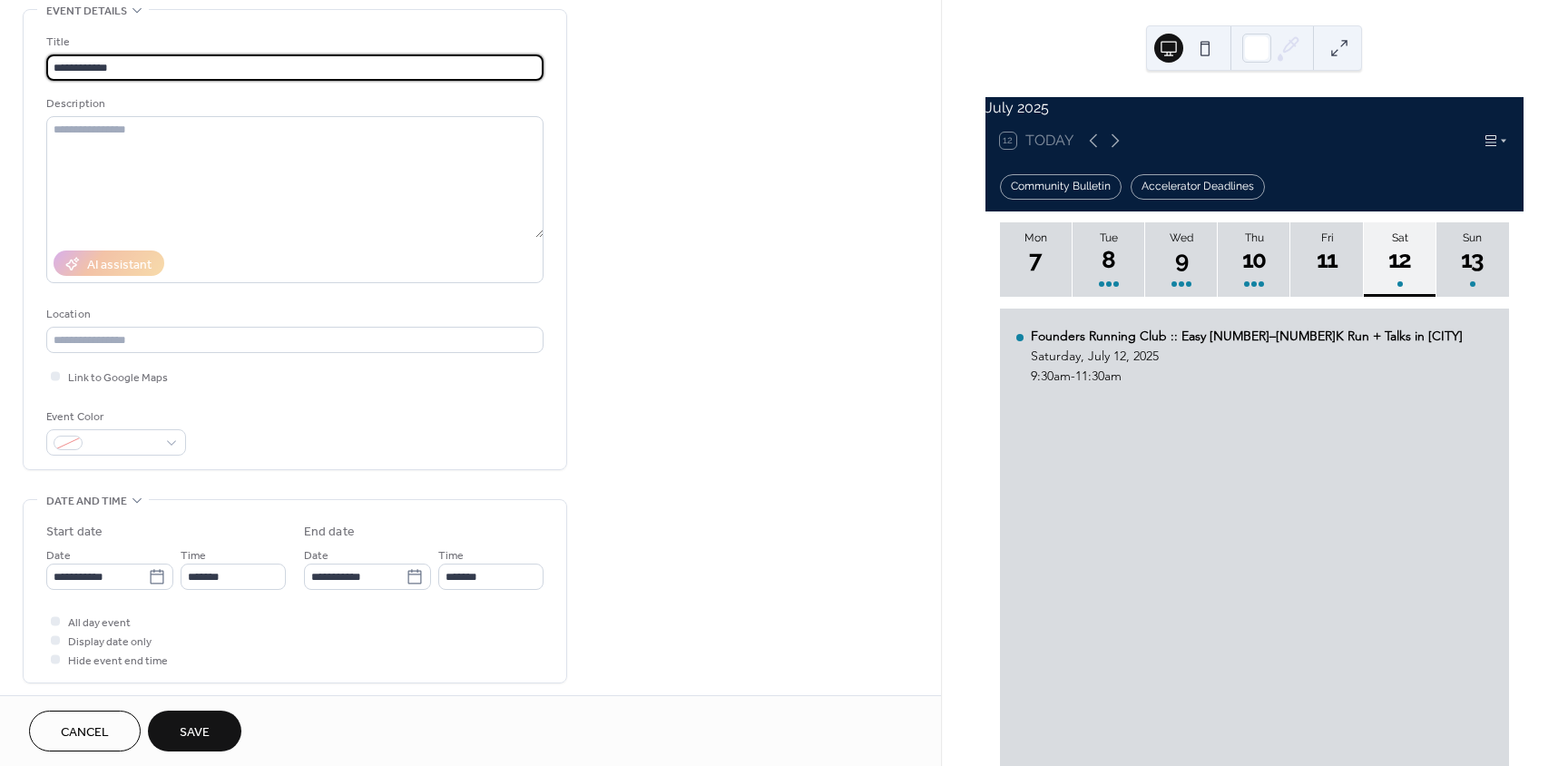 type on "**********" 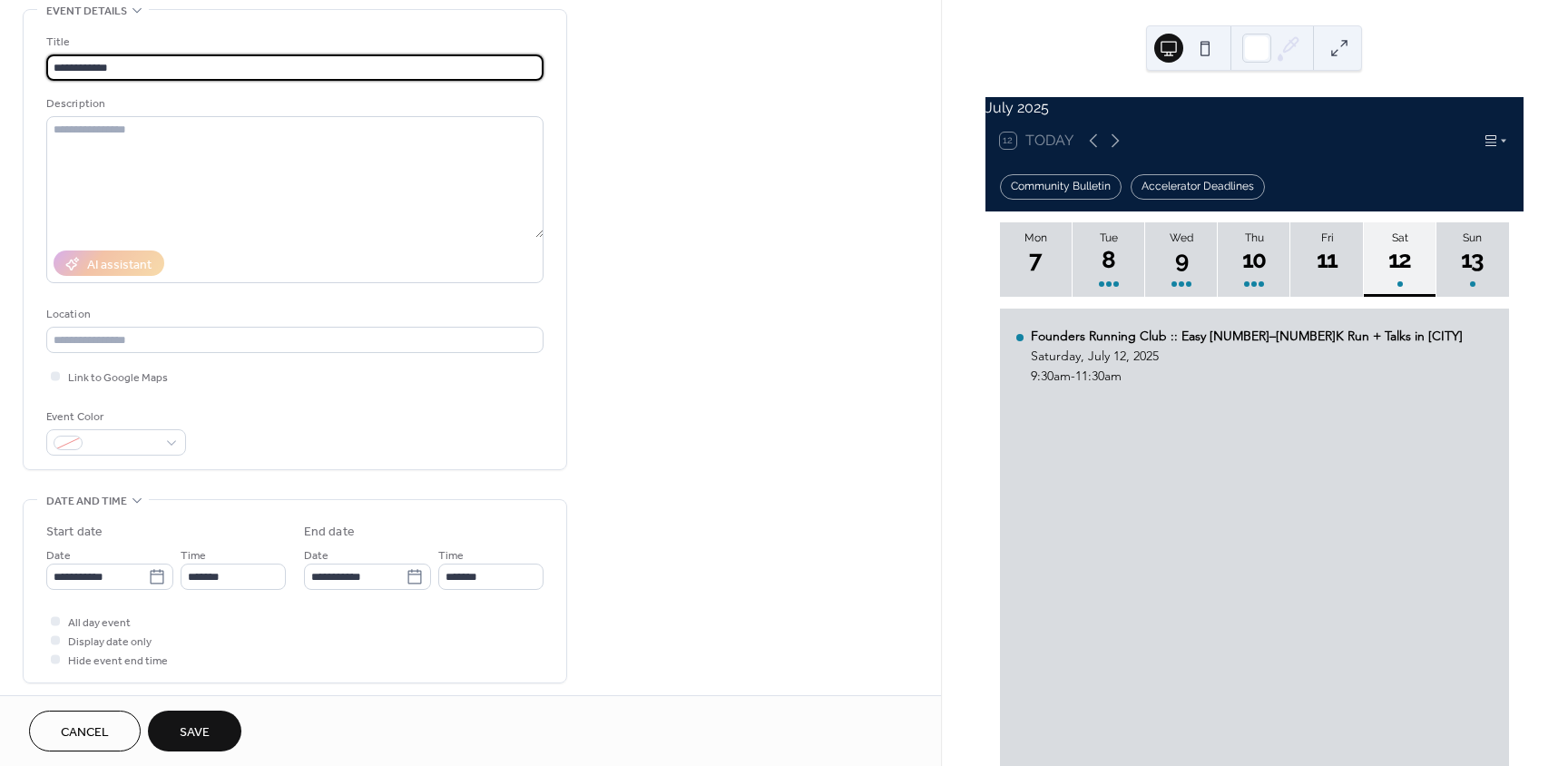 click on "Save" at bounding box center [194, 732] 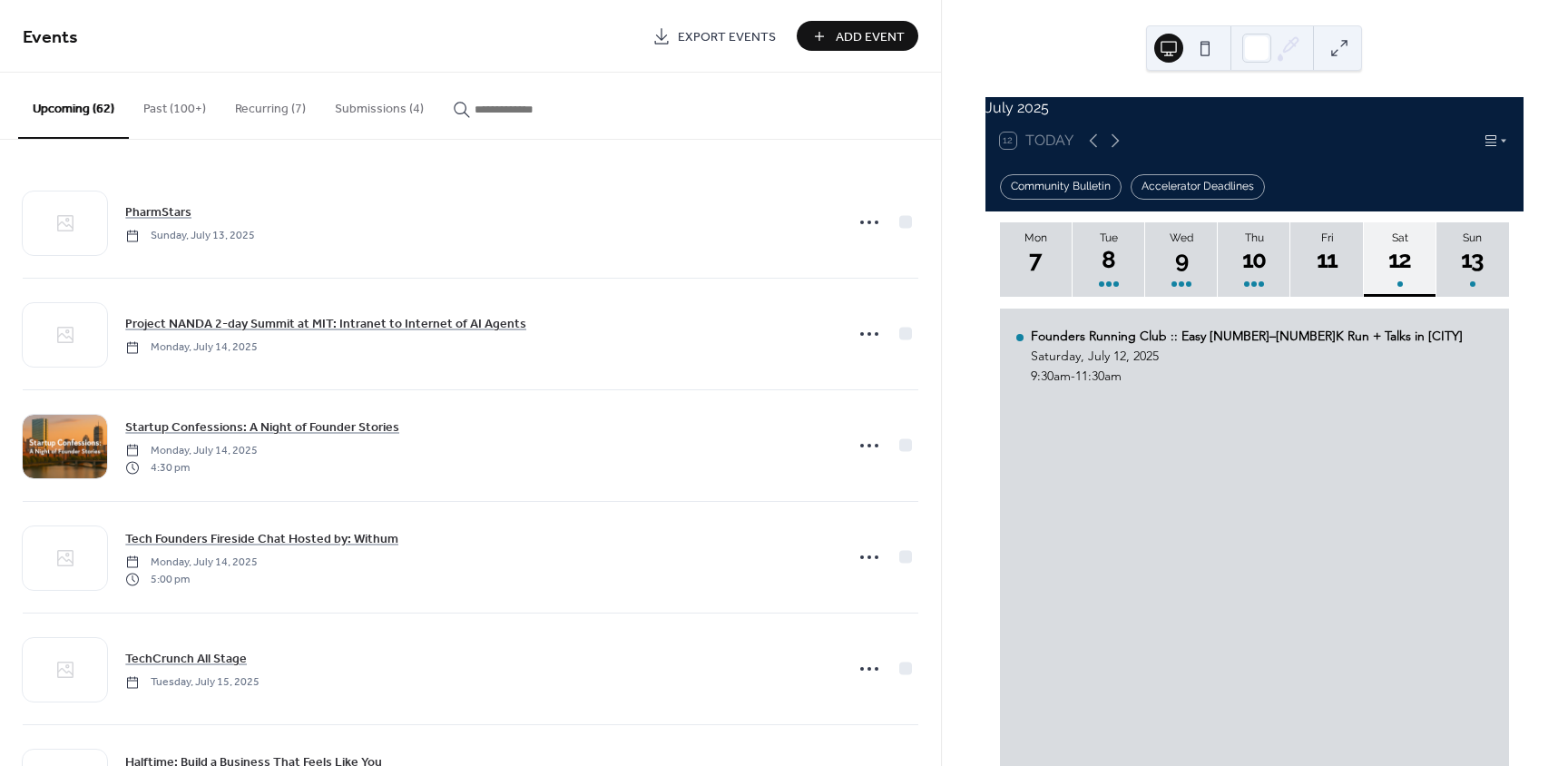 click on "Add Event" at bounding box center [870, 37] 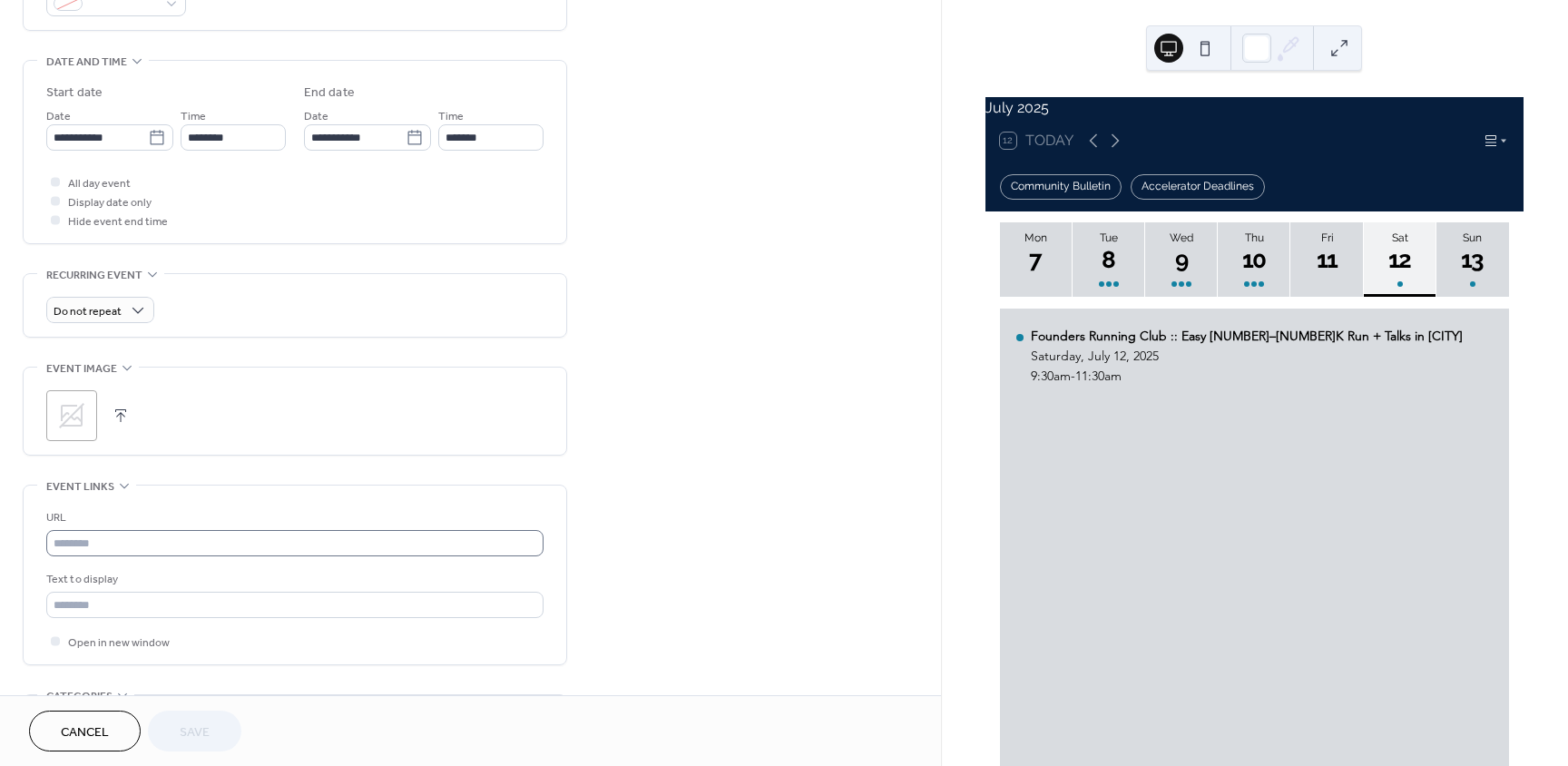 scroll, scrollTop: 545, scrollLeft: 0, axis: vertical 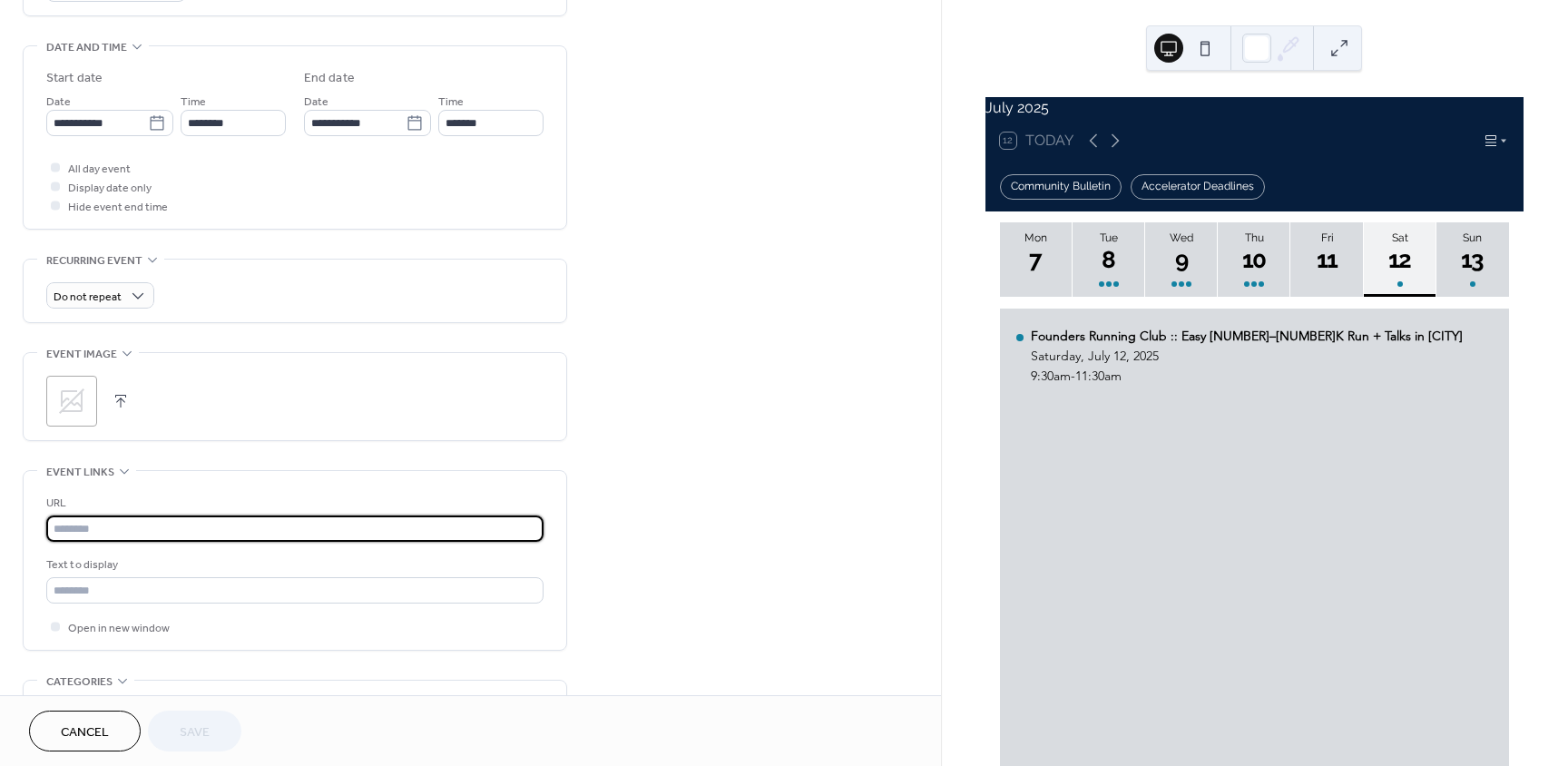 click at bounding box center (295, 528) 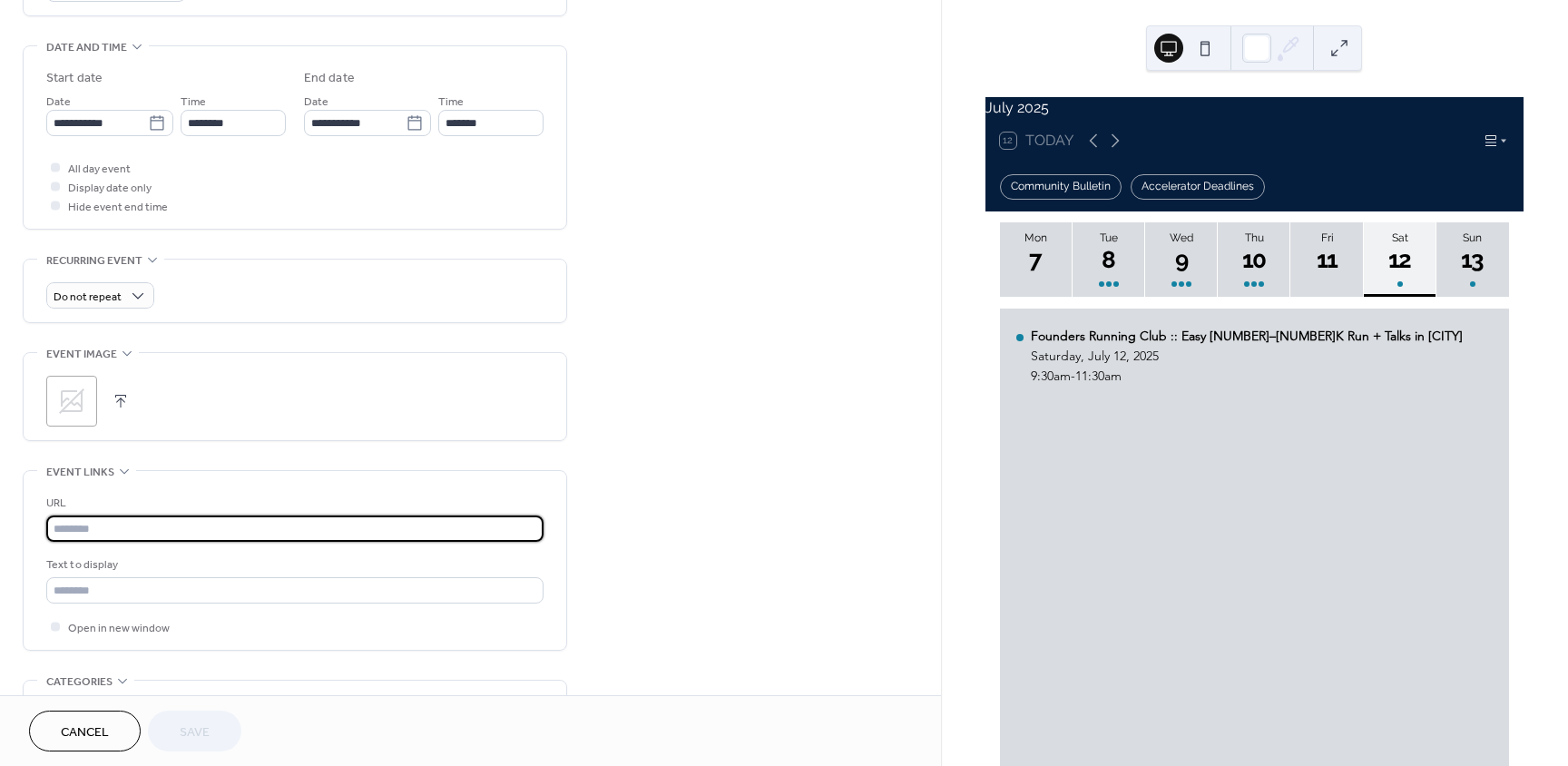 paste on "**********" 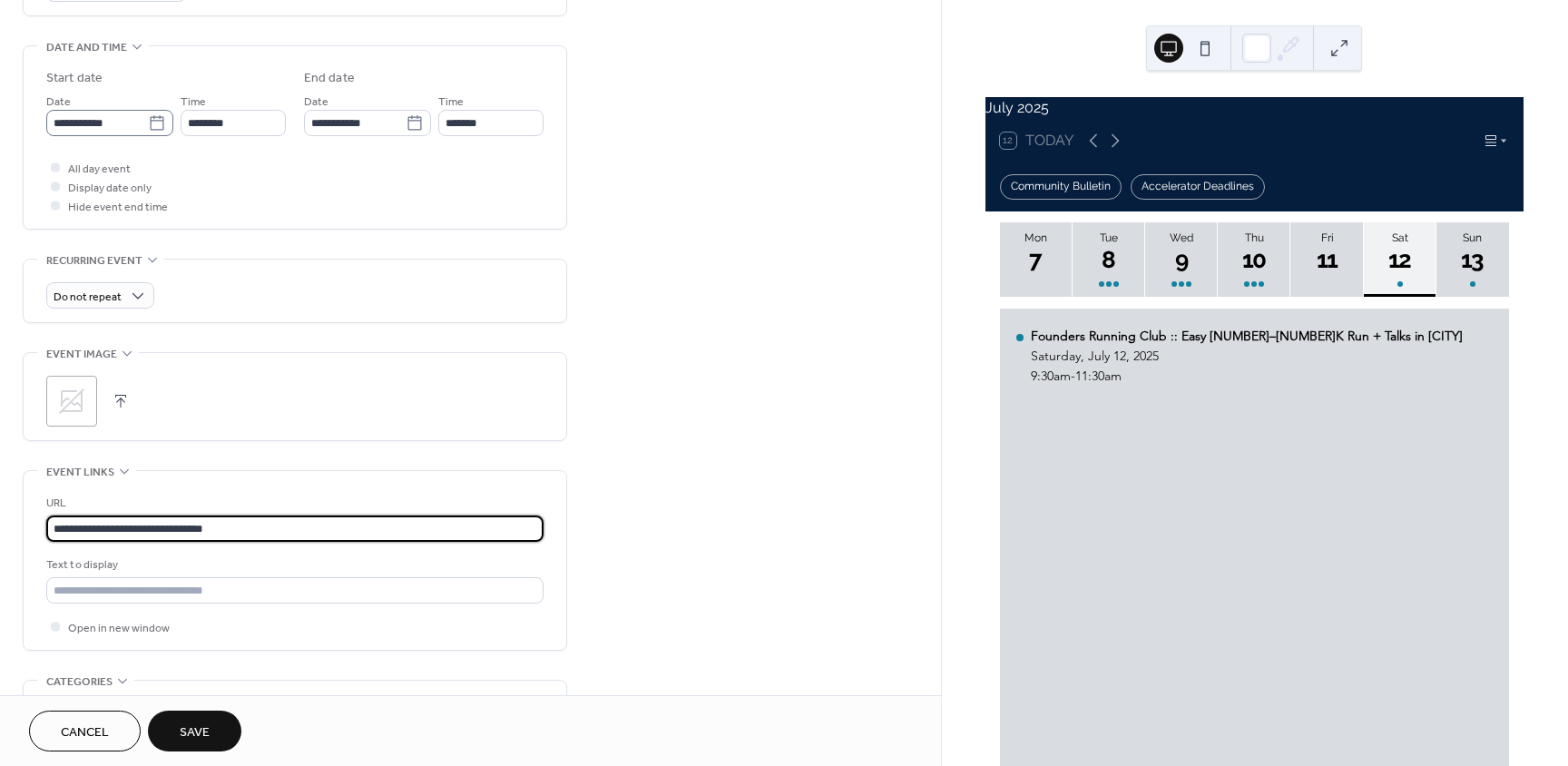 type on "**********" 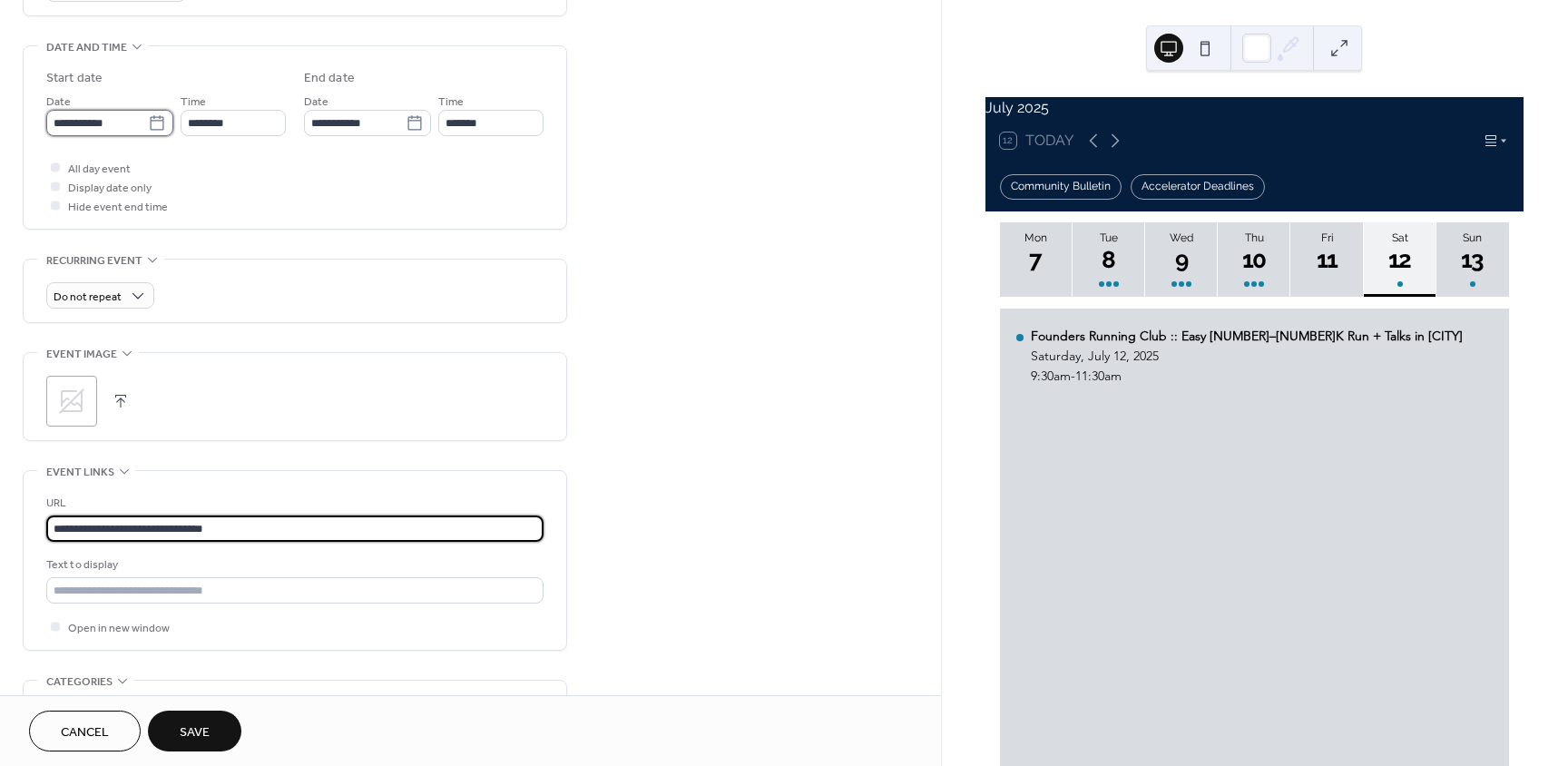 click on "**********" at bounding box center [97, 123] 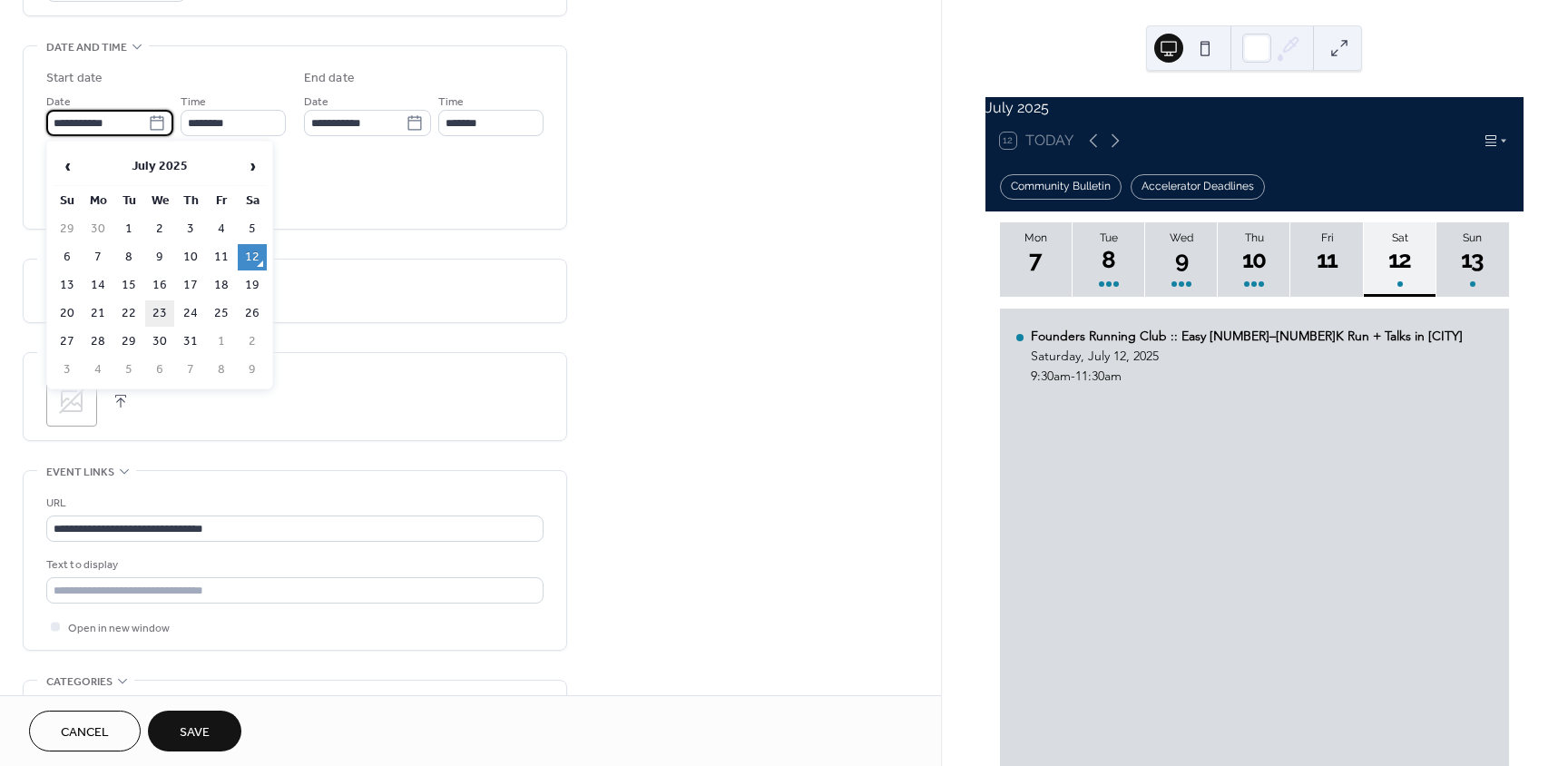 click on "23" at bounding box center (160, 313) 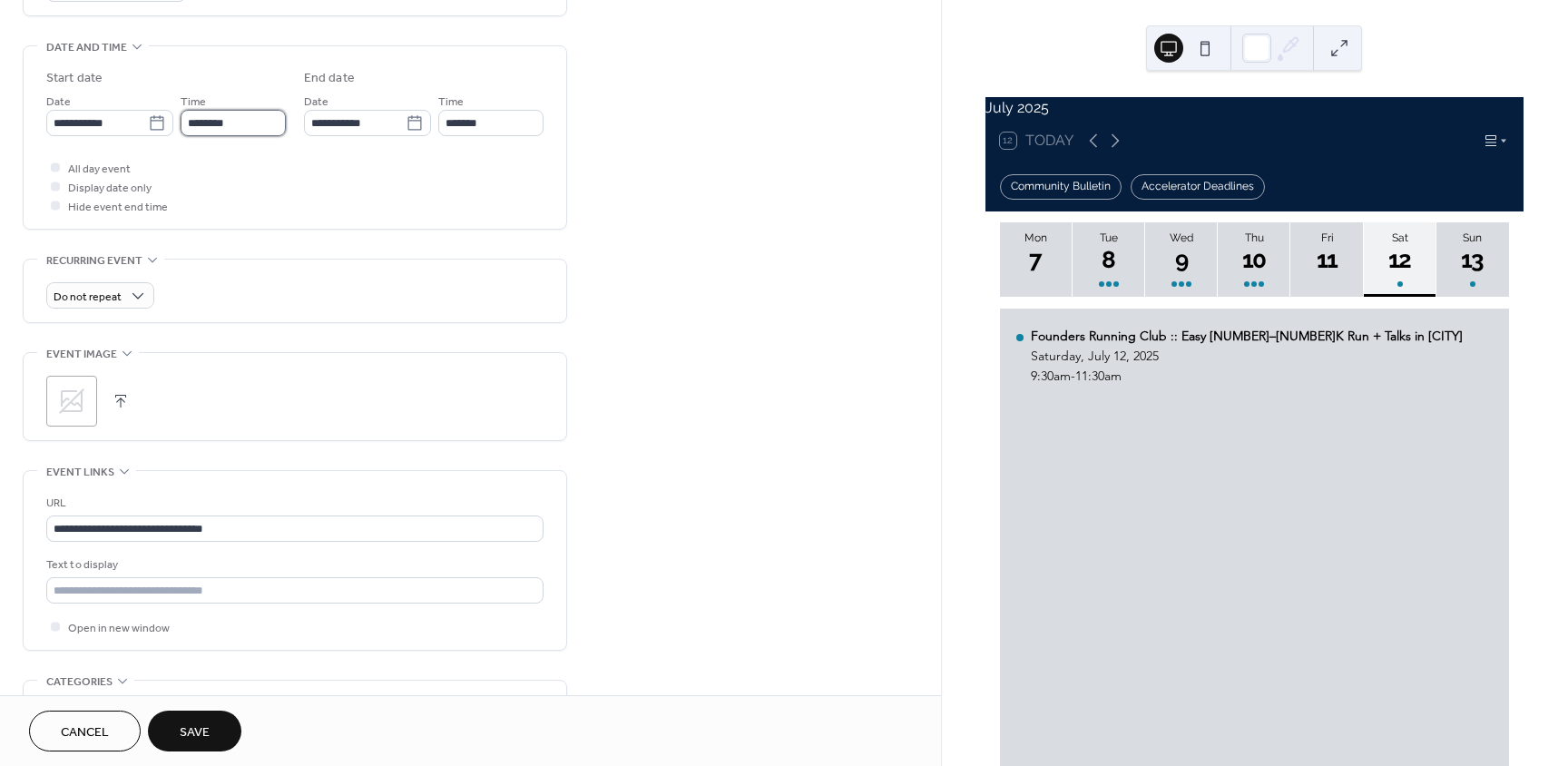click on "********" at bounding box center (233, 123) 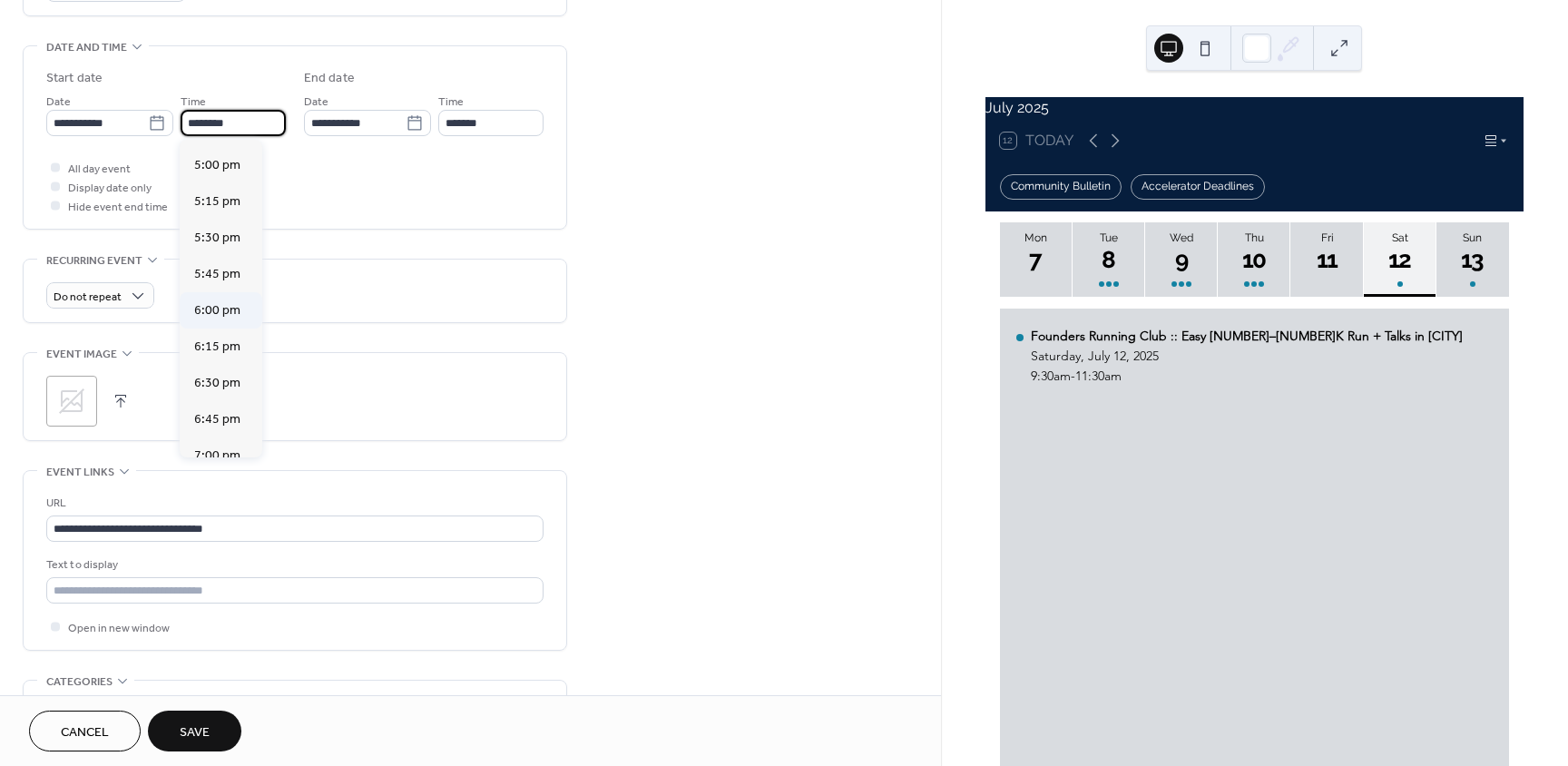 scroll, scrollTop: 2512, scrollLeft: 0, axis: vertical 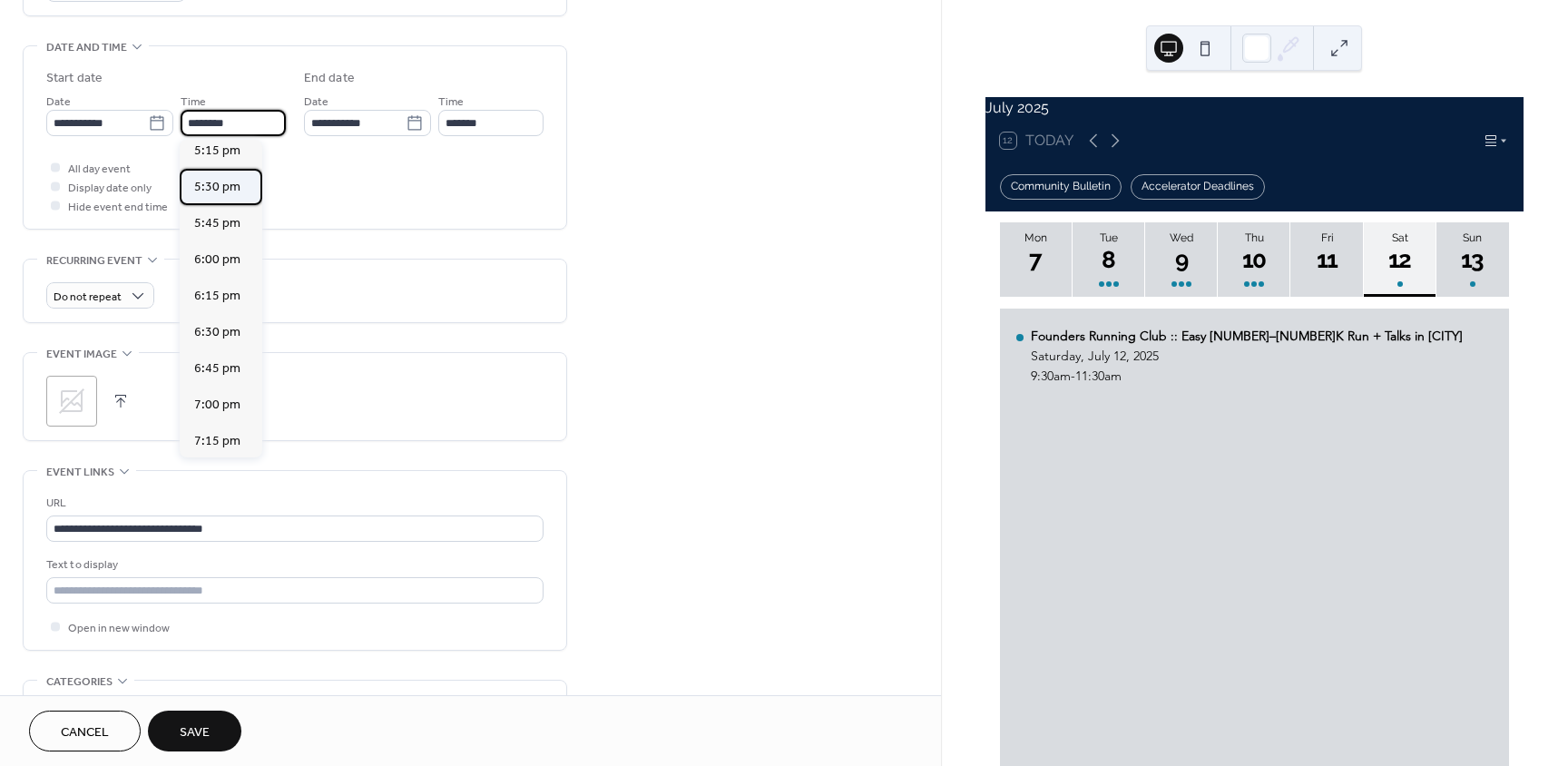 click on "5:30 pm" at bounding box center (217, 187) 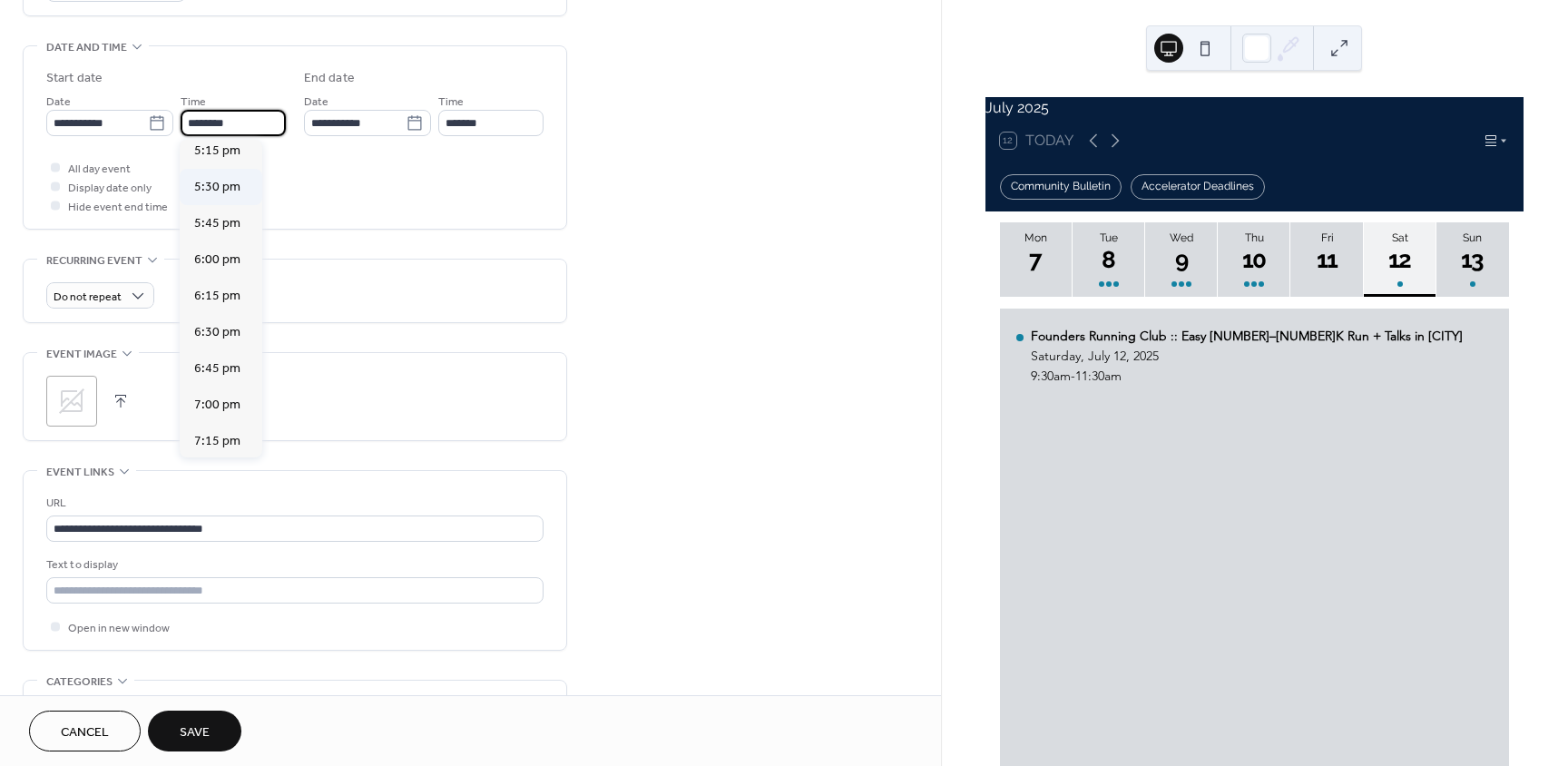 type on "*******" 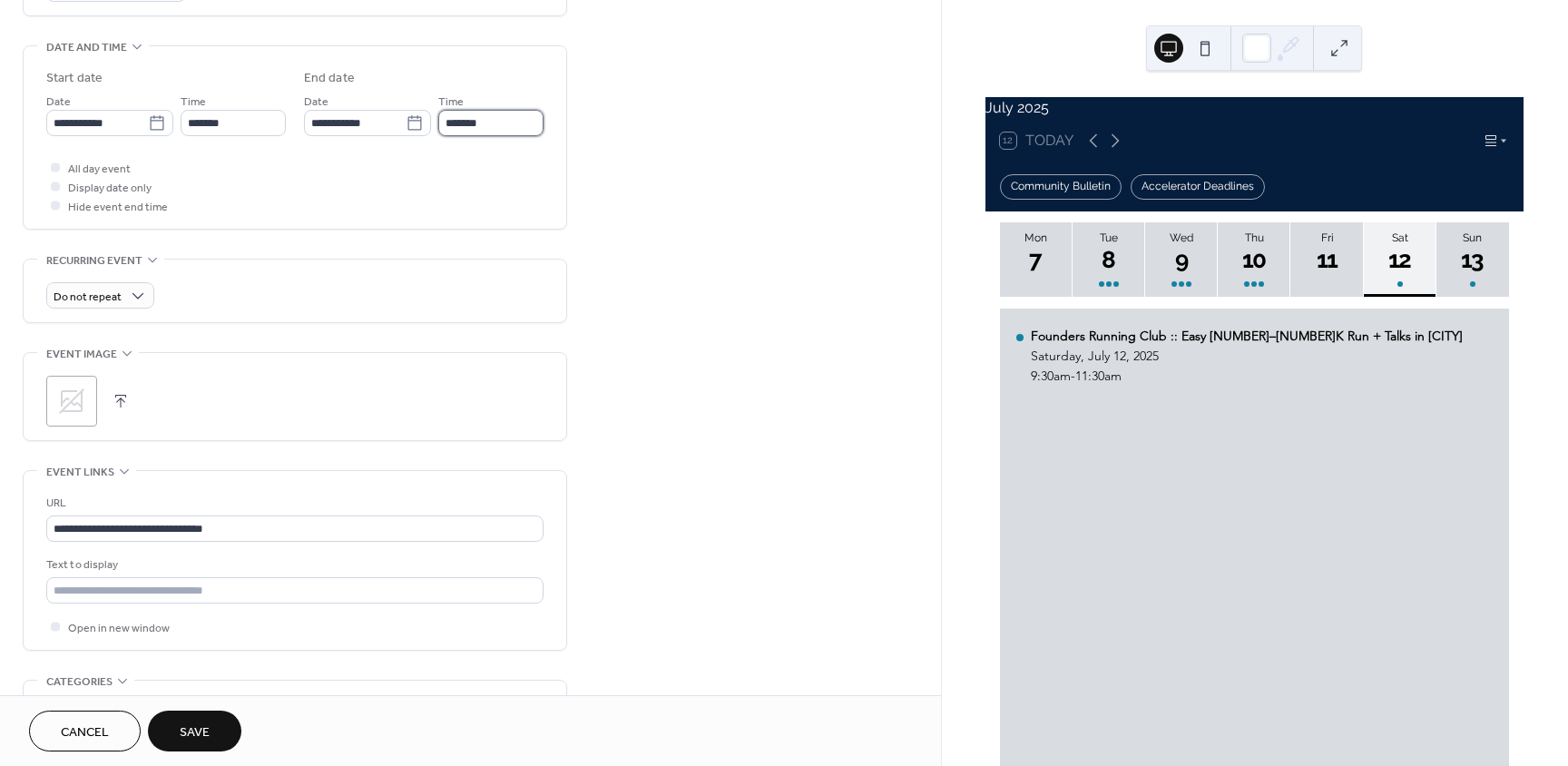 click on "*******" at bounding box center (491, 123) 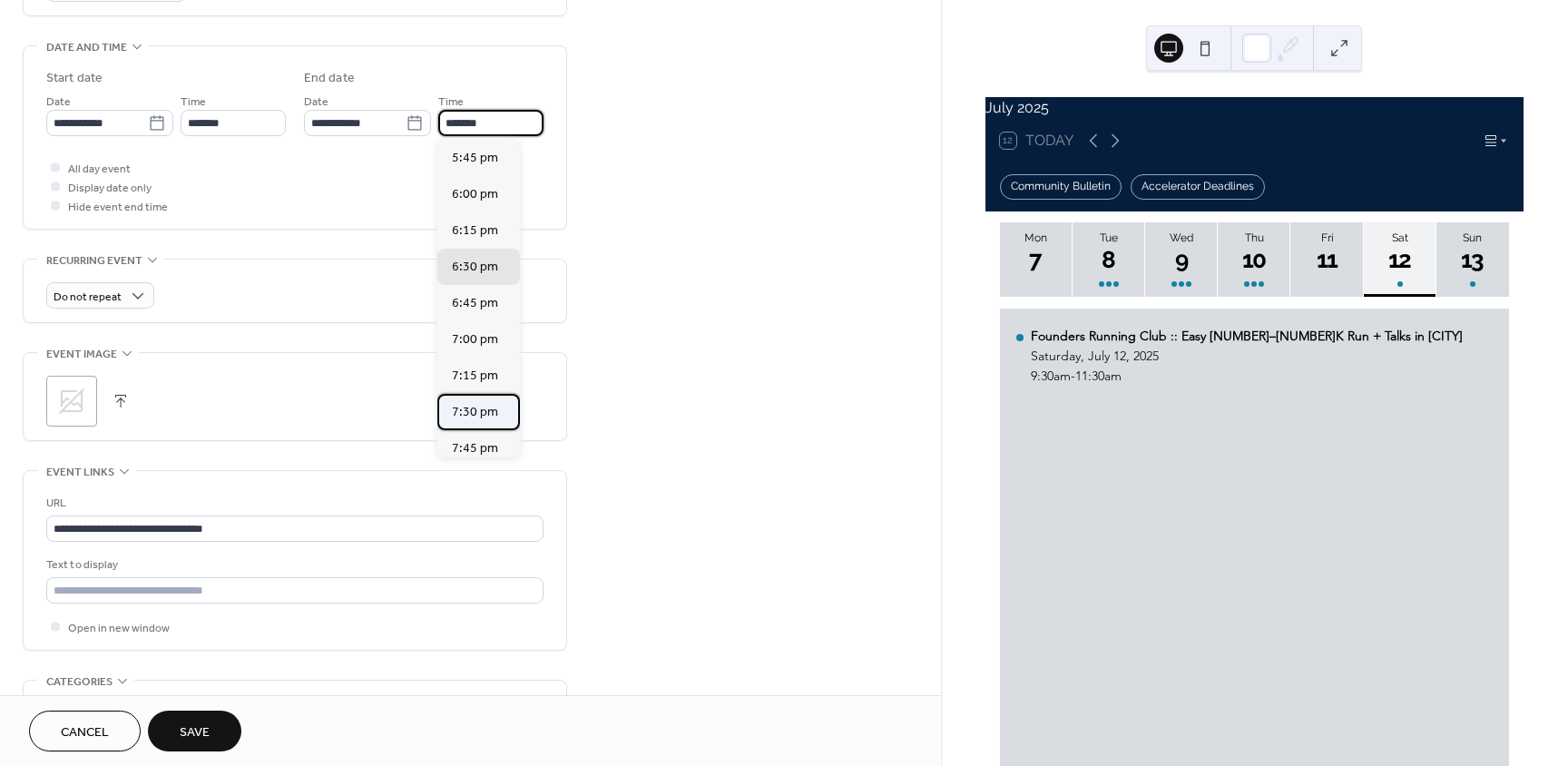 click on "7:30 pm" at bounding box center (475, 412) 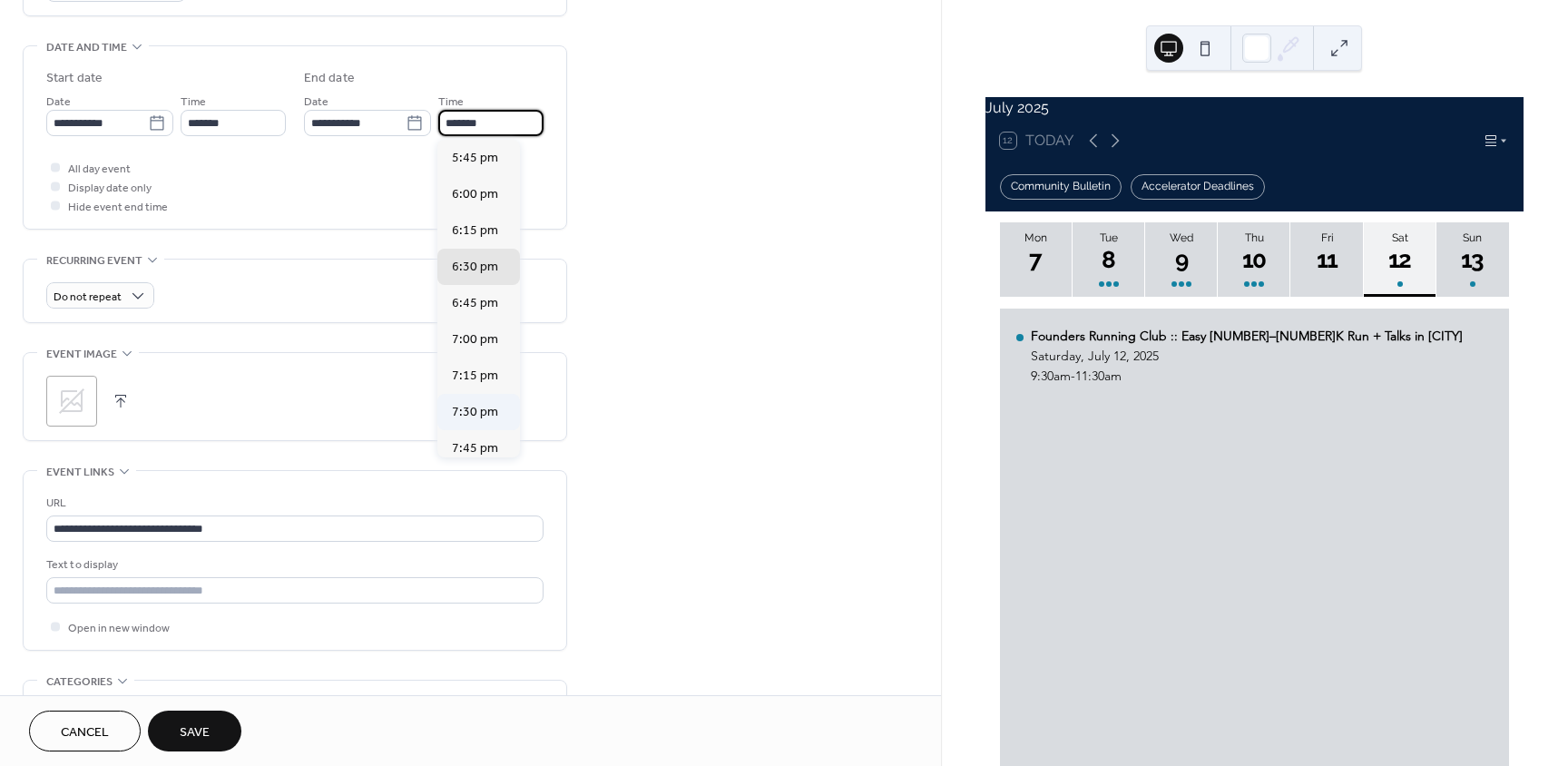 type on "*******" 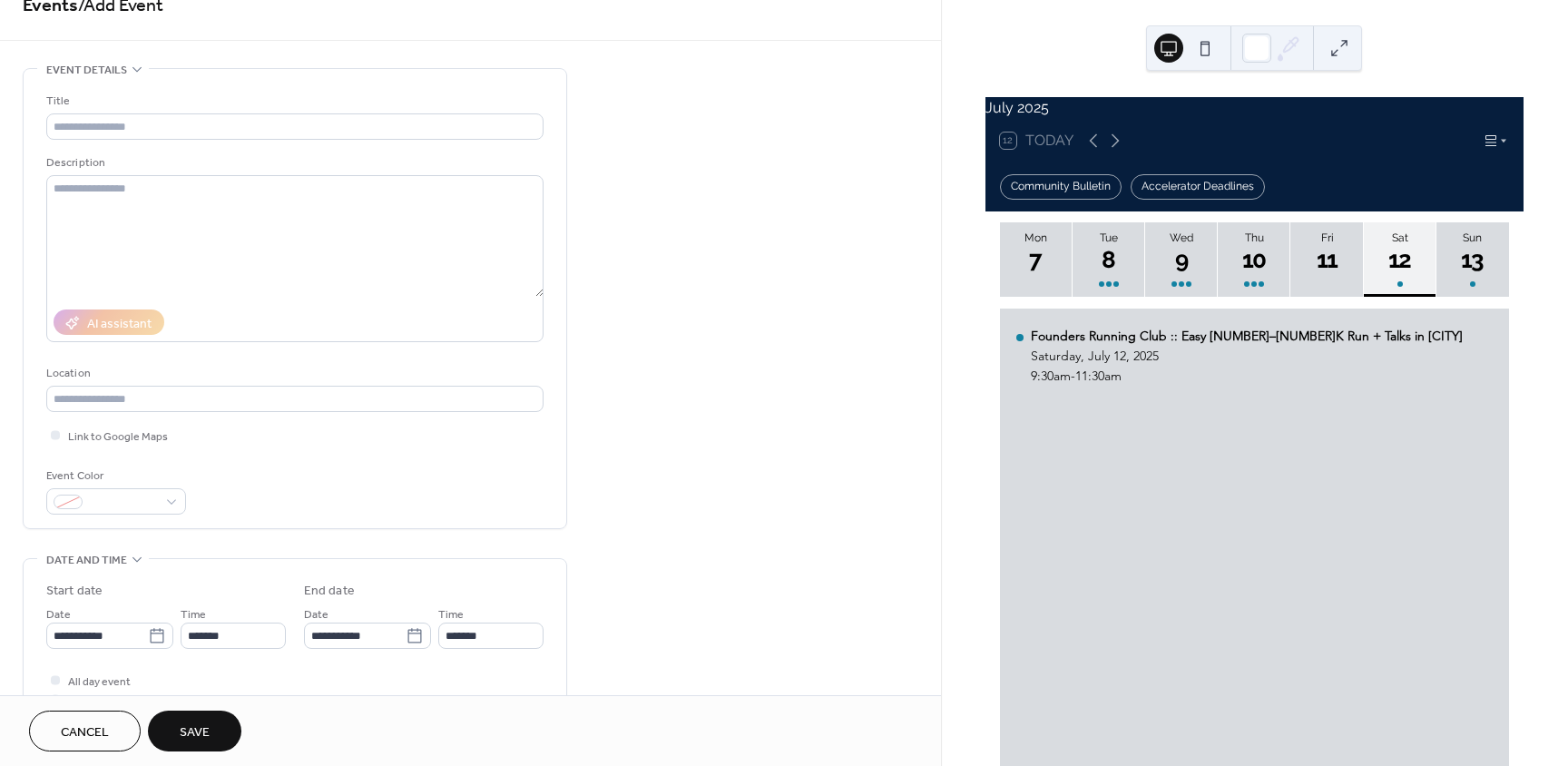 scroll, scrollTop: 0, scrollLeft: 0, axis: both 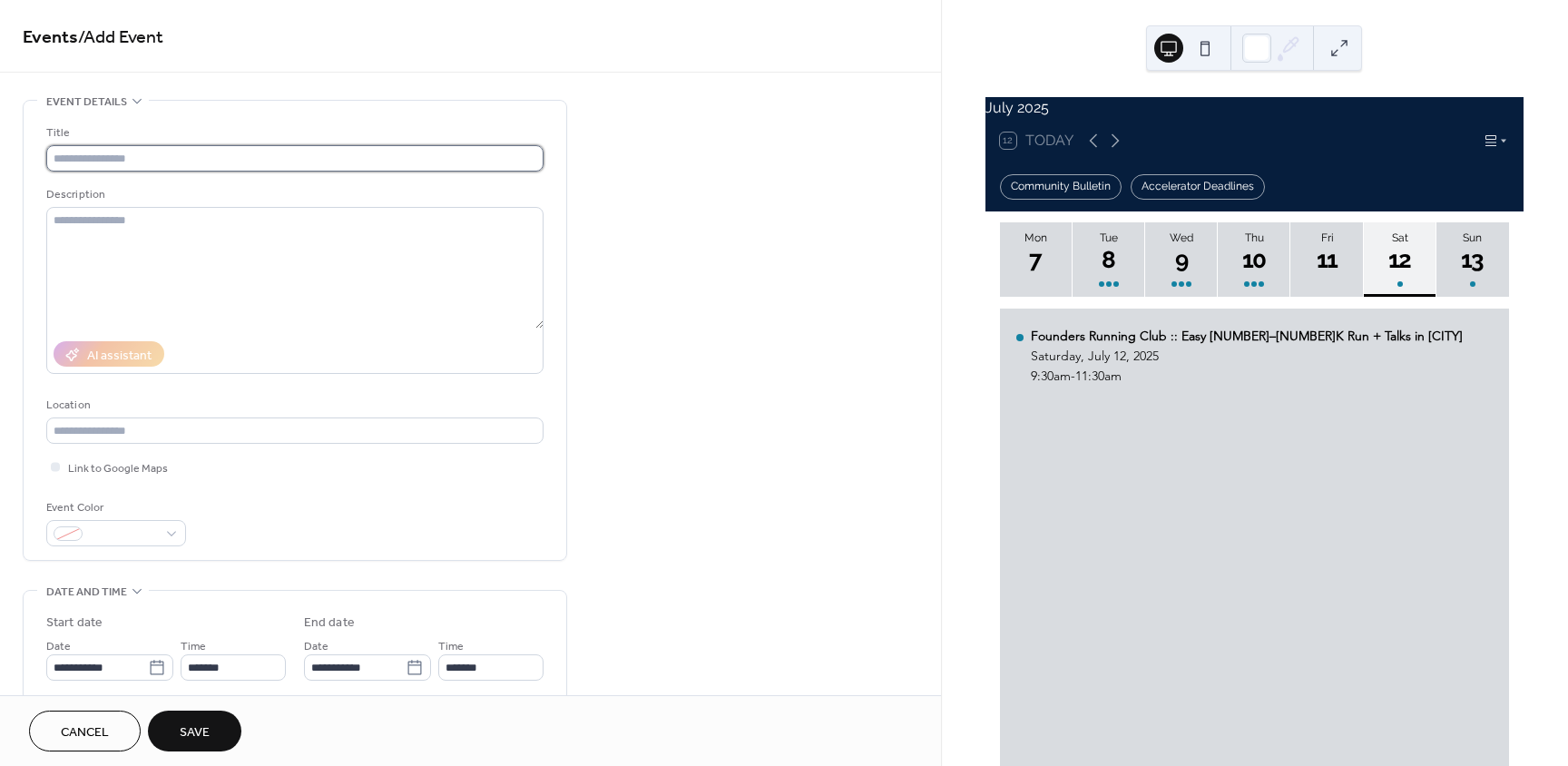 click at bounding box center [295, 158] 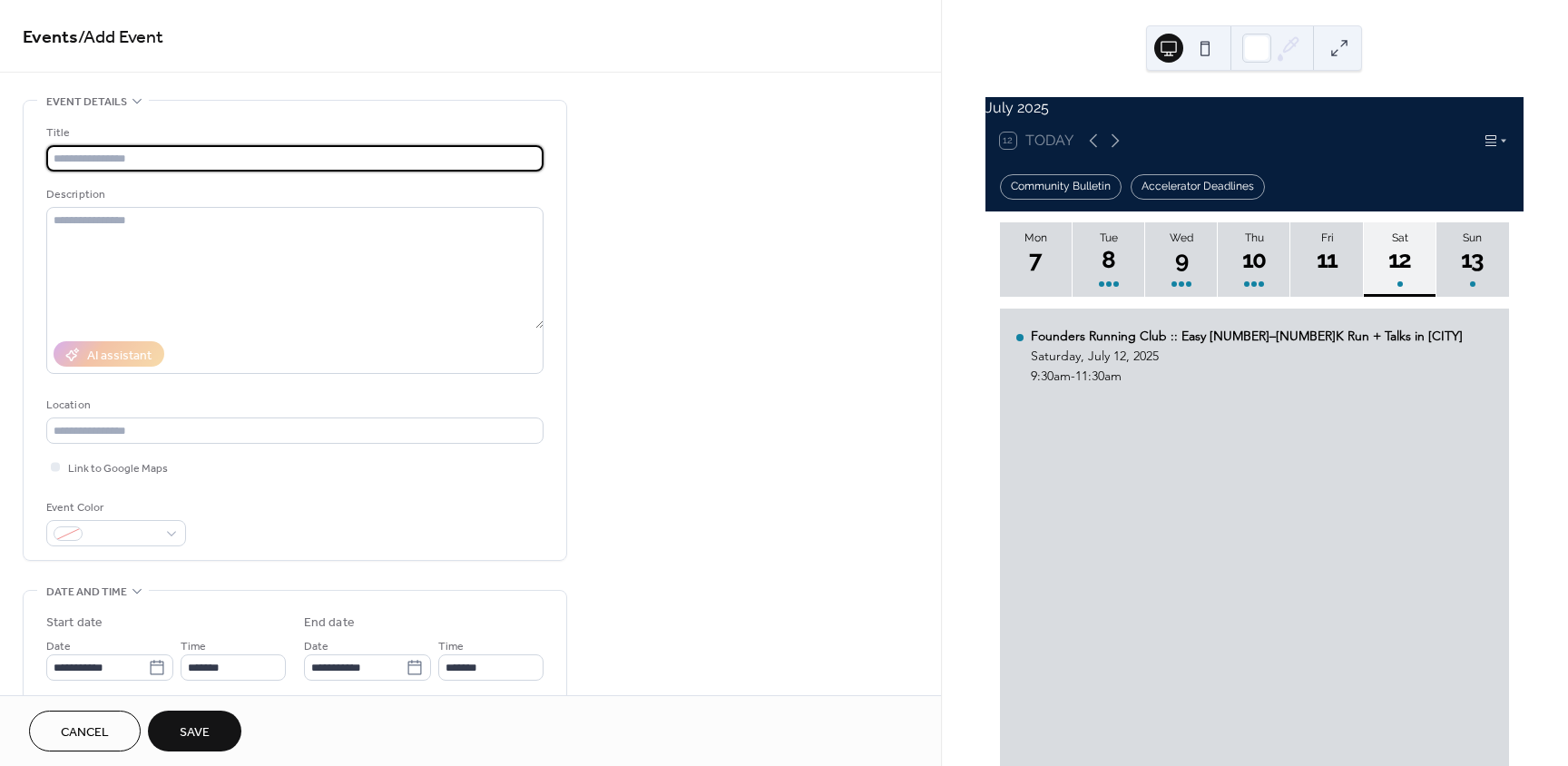 paste on "**********" 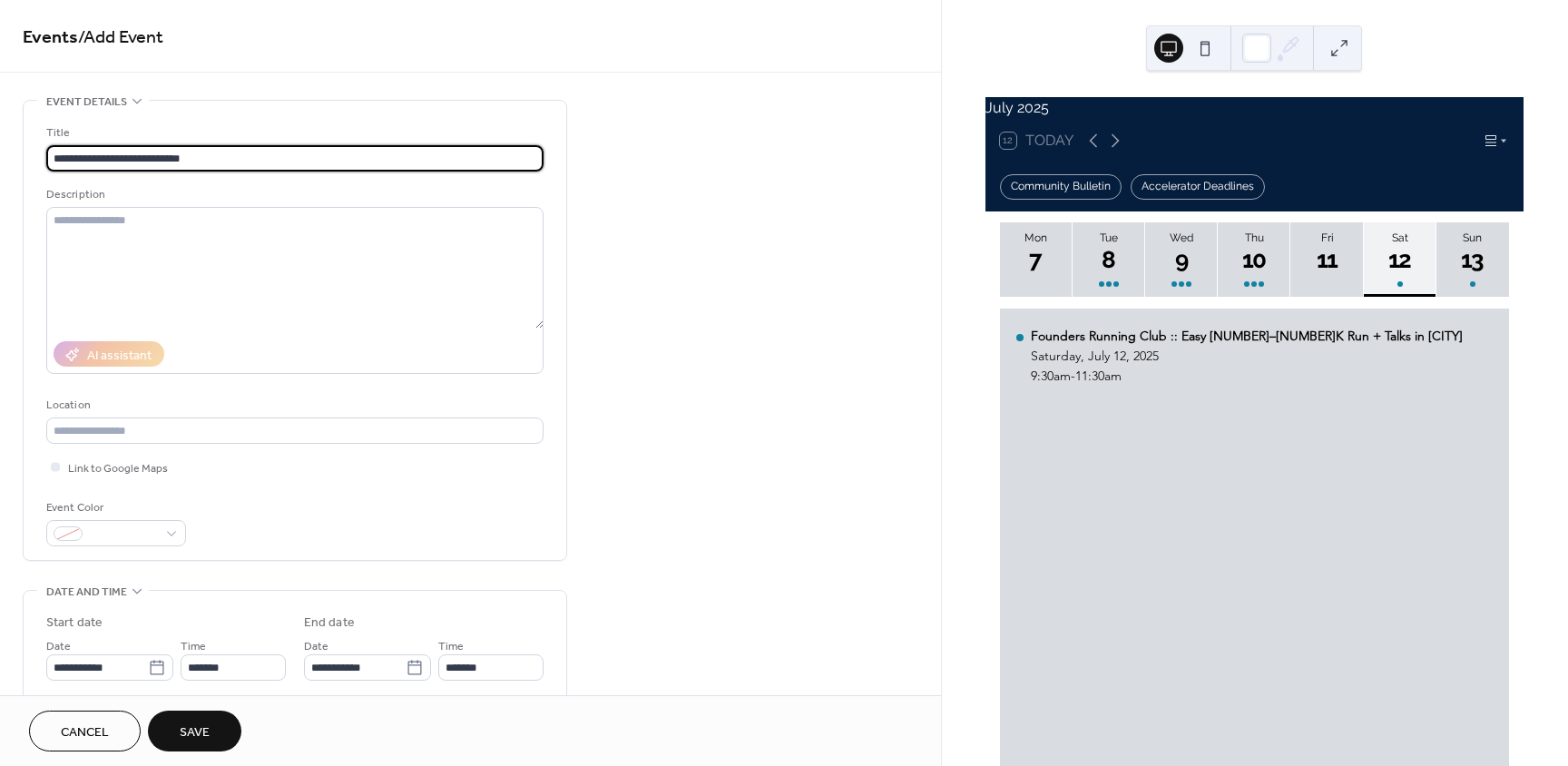 type on "**********" 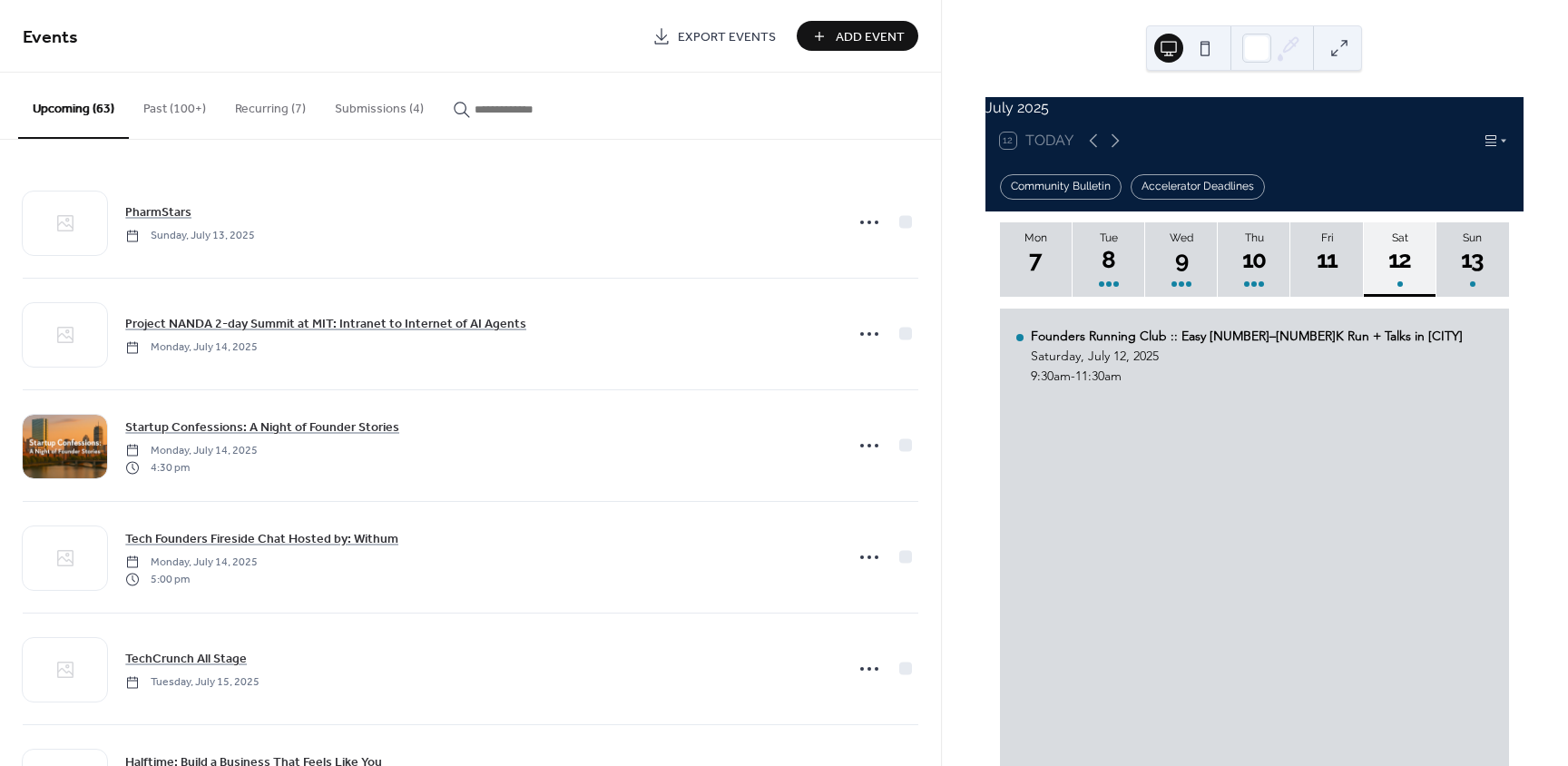 click on "Add Event" at bounding box center (870, 37) 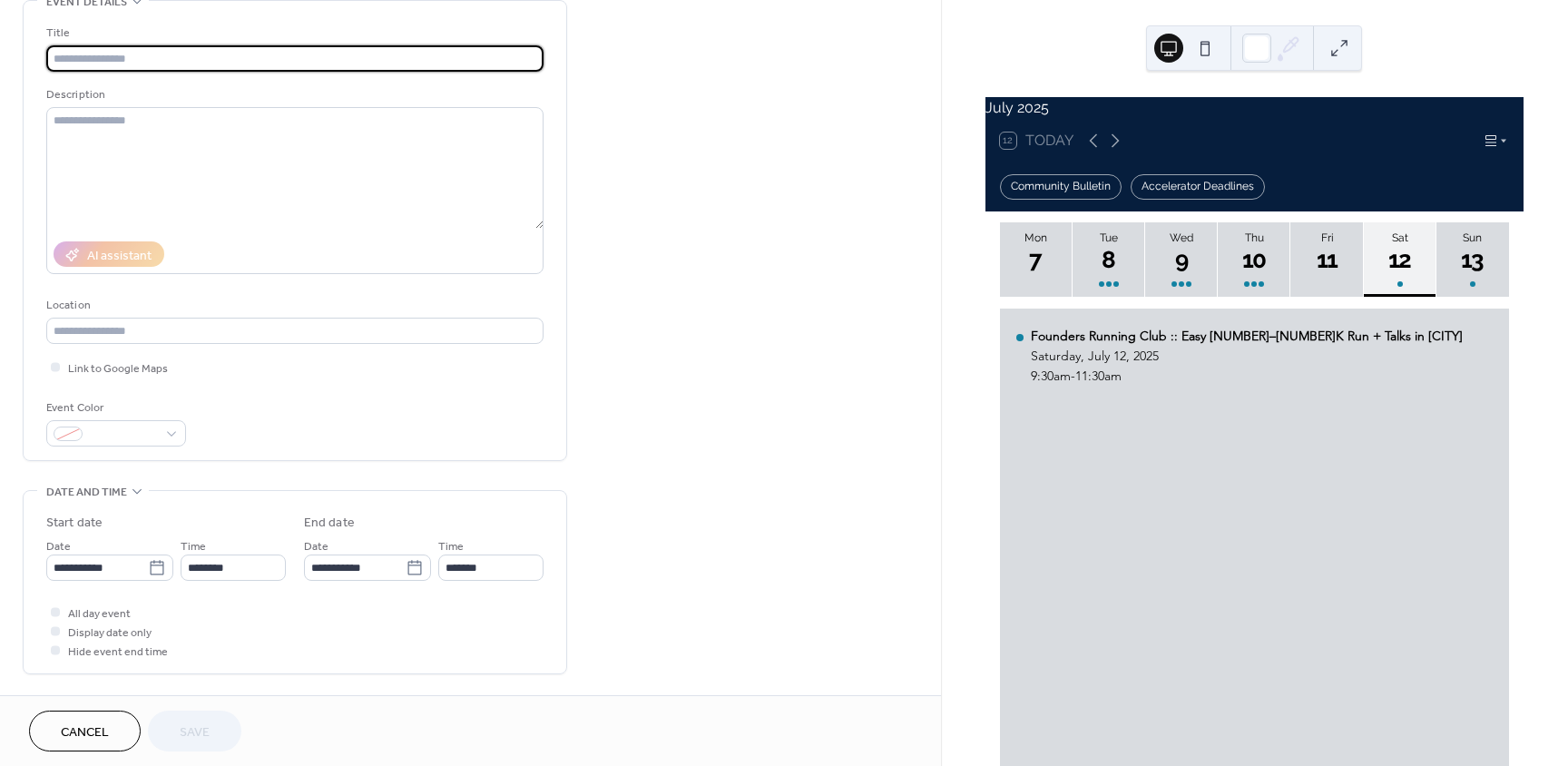 scroll, scrollTop: 454, scrollLeft: 0, axis: vertical 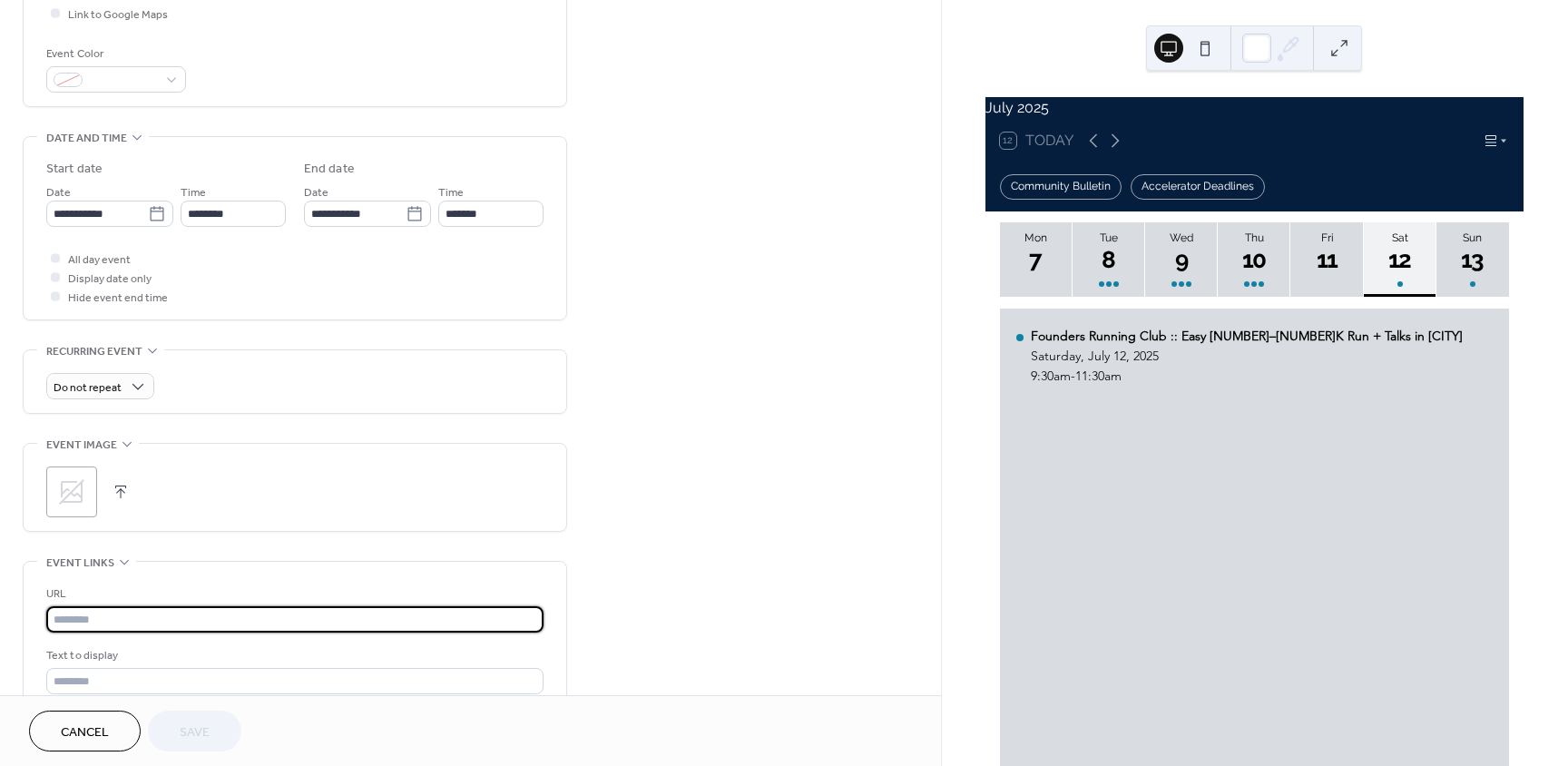 click at bounding box center (295, 619) 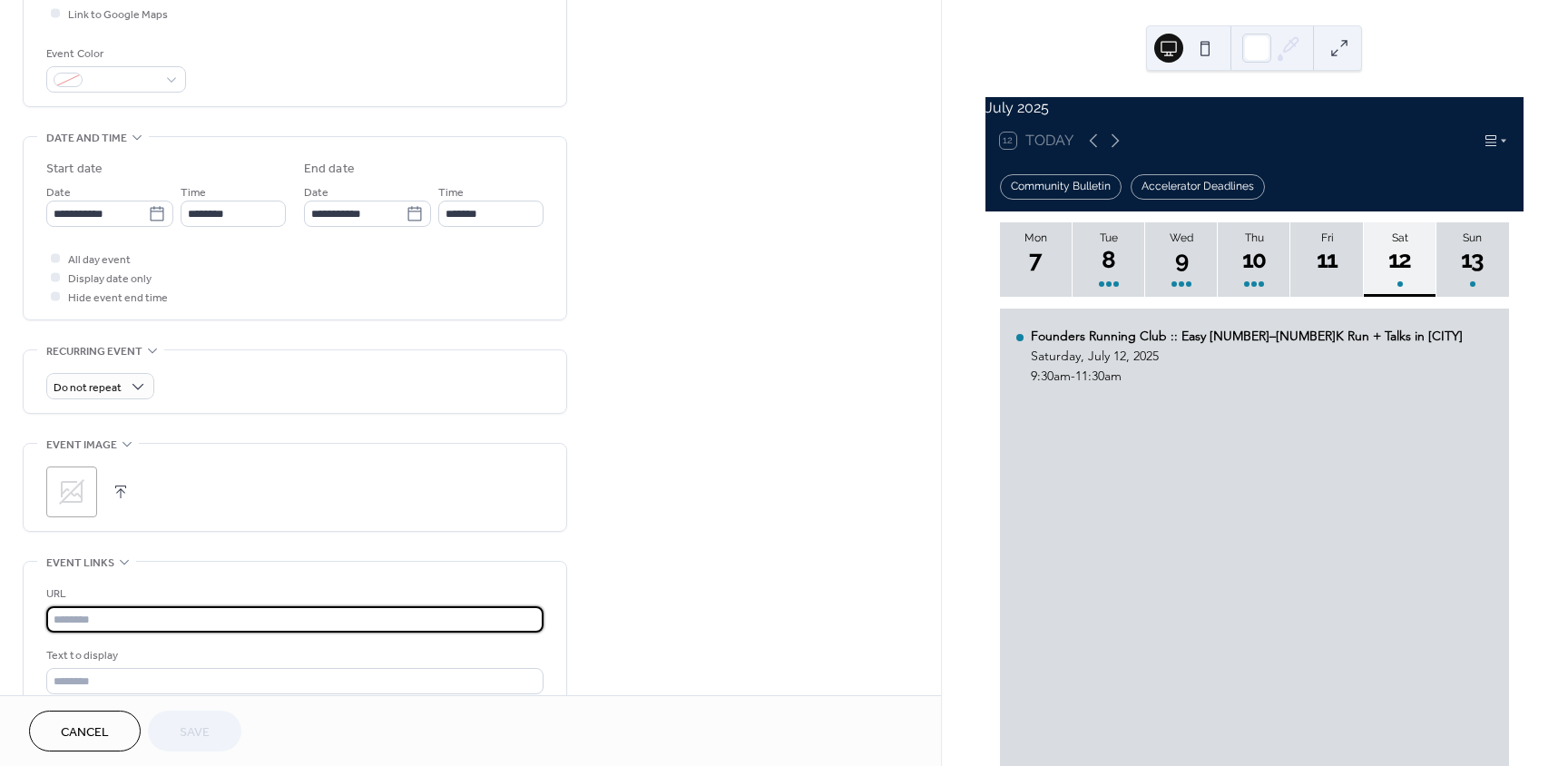paste on "**********" 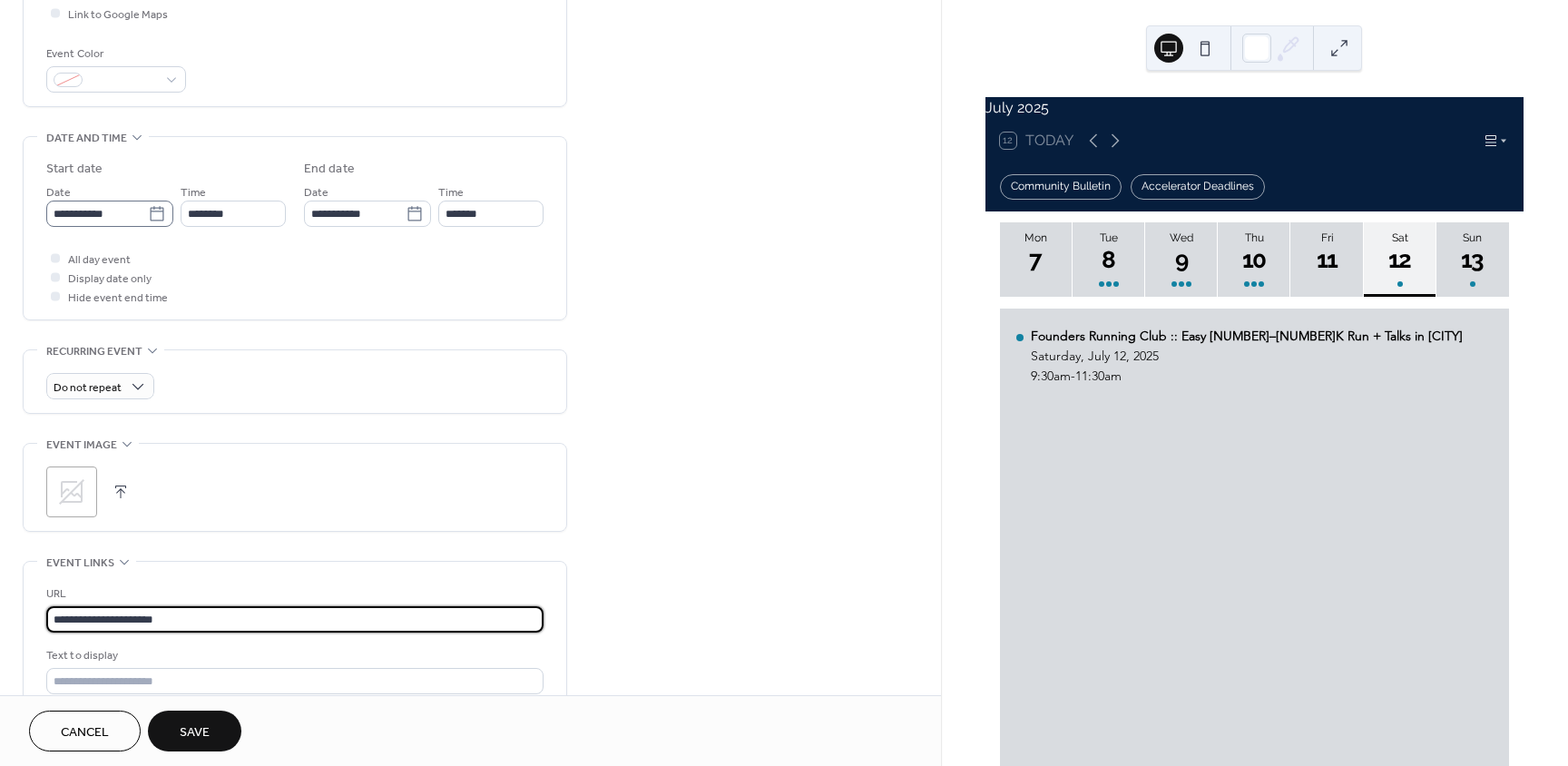 type on "**********" 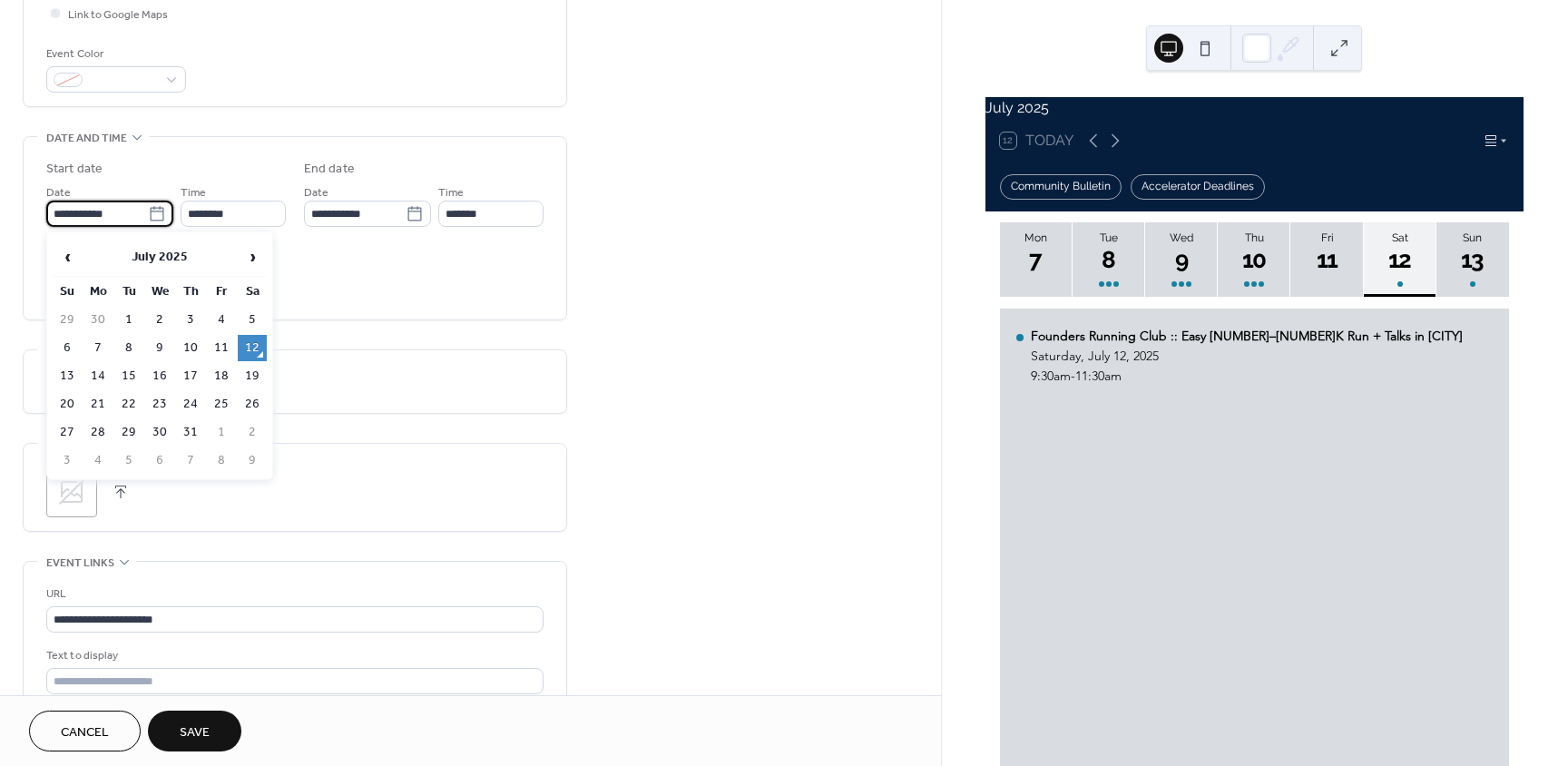 click on "**********" at bounding box center [97, 213] 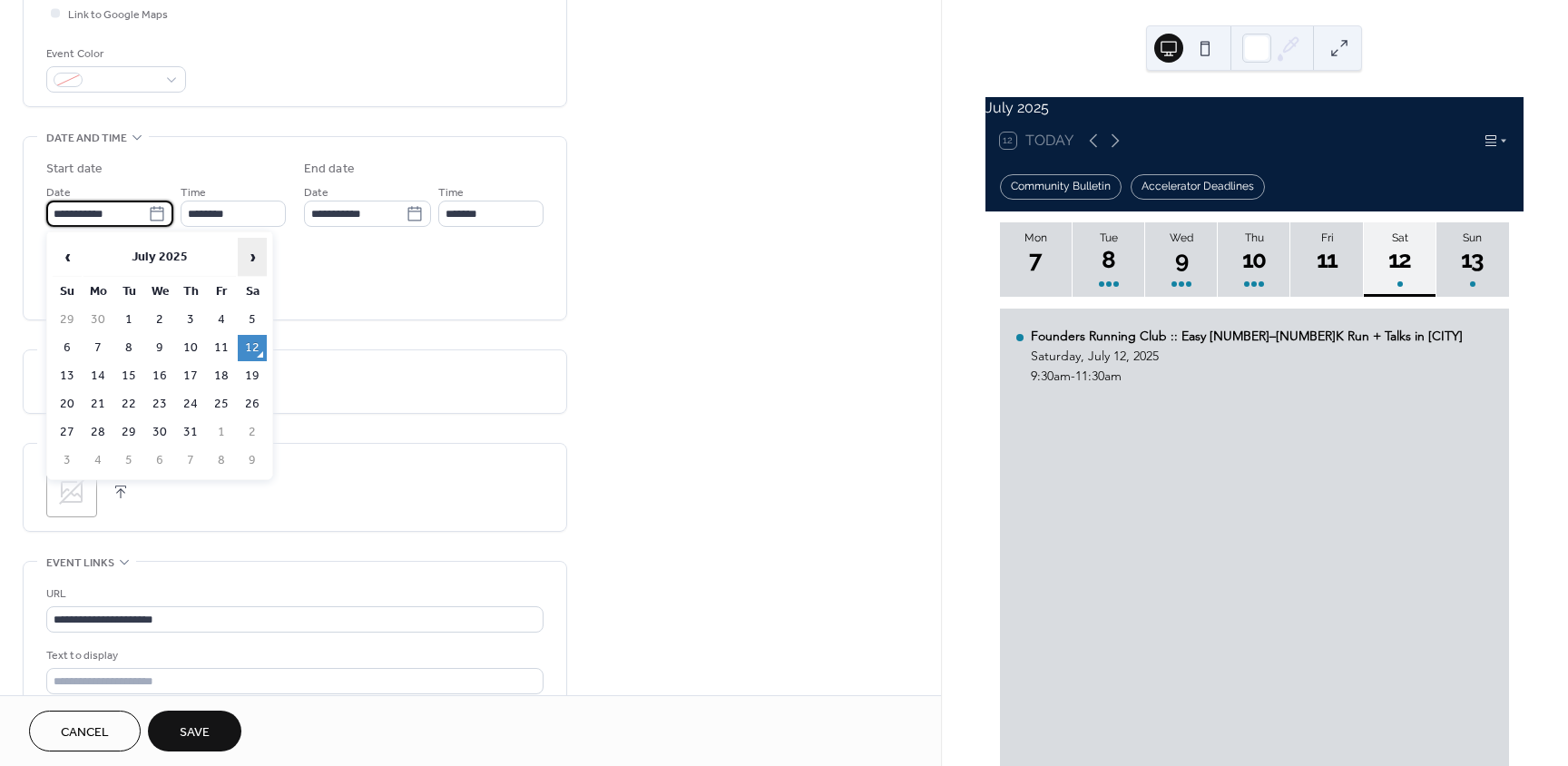 click on "›" at bounding box center [252, 257] 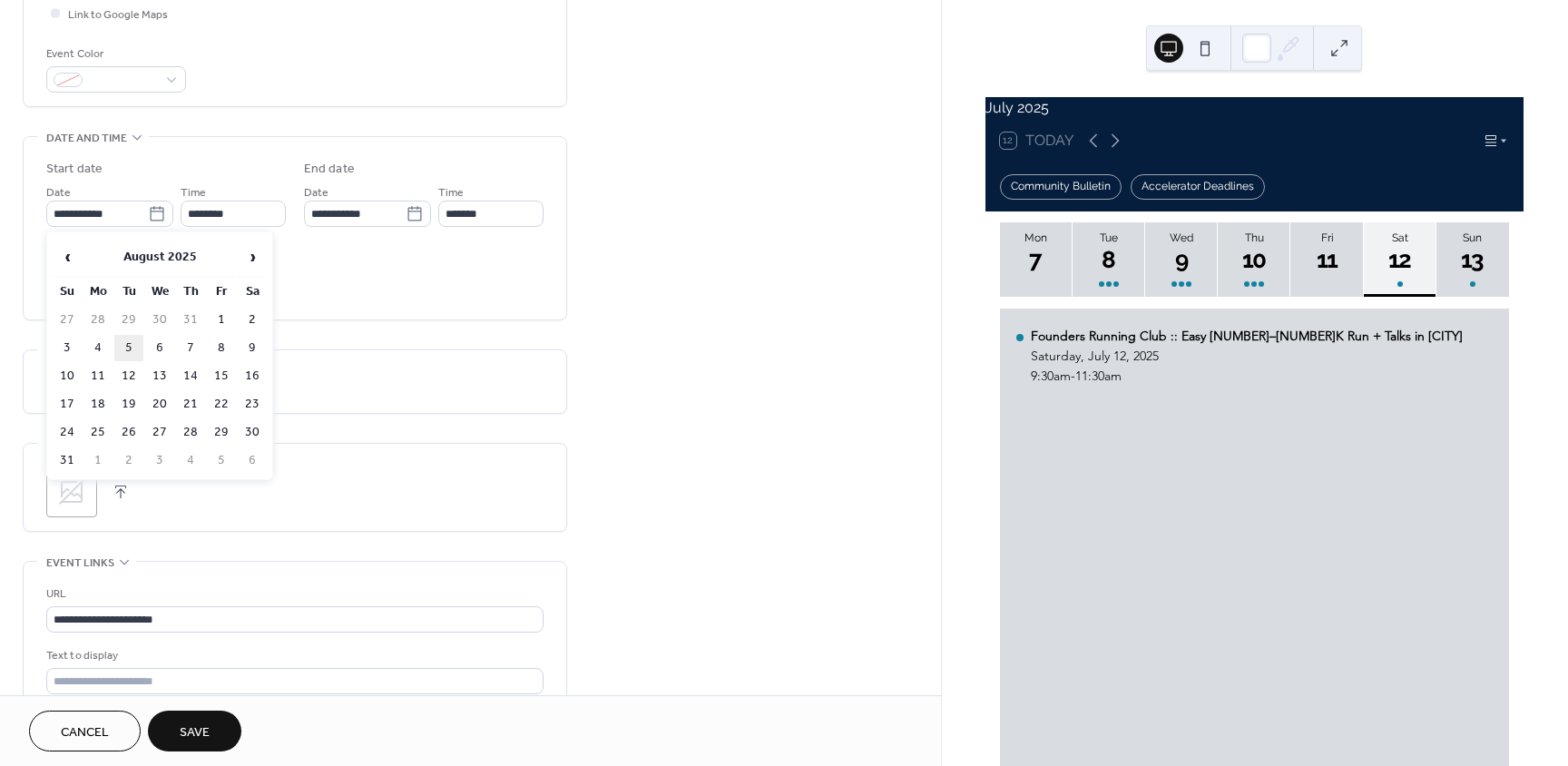 click on "5" at bounding box center [129, 348] 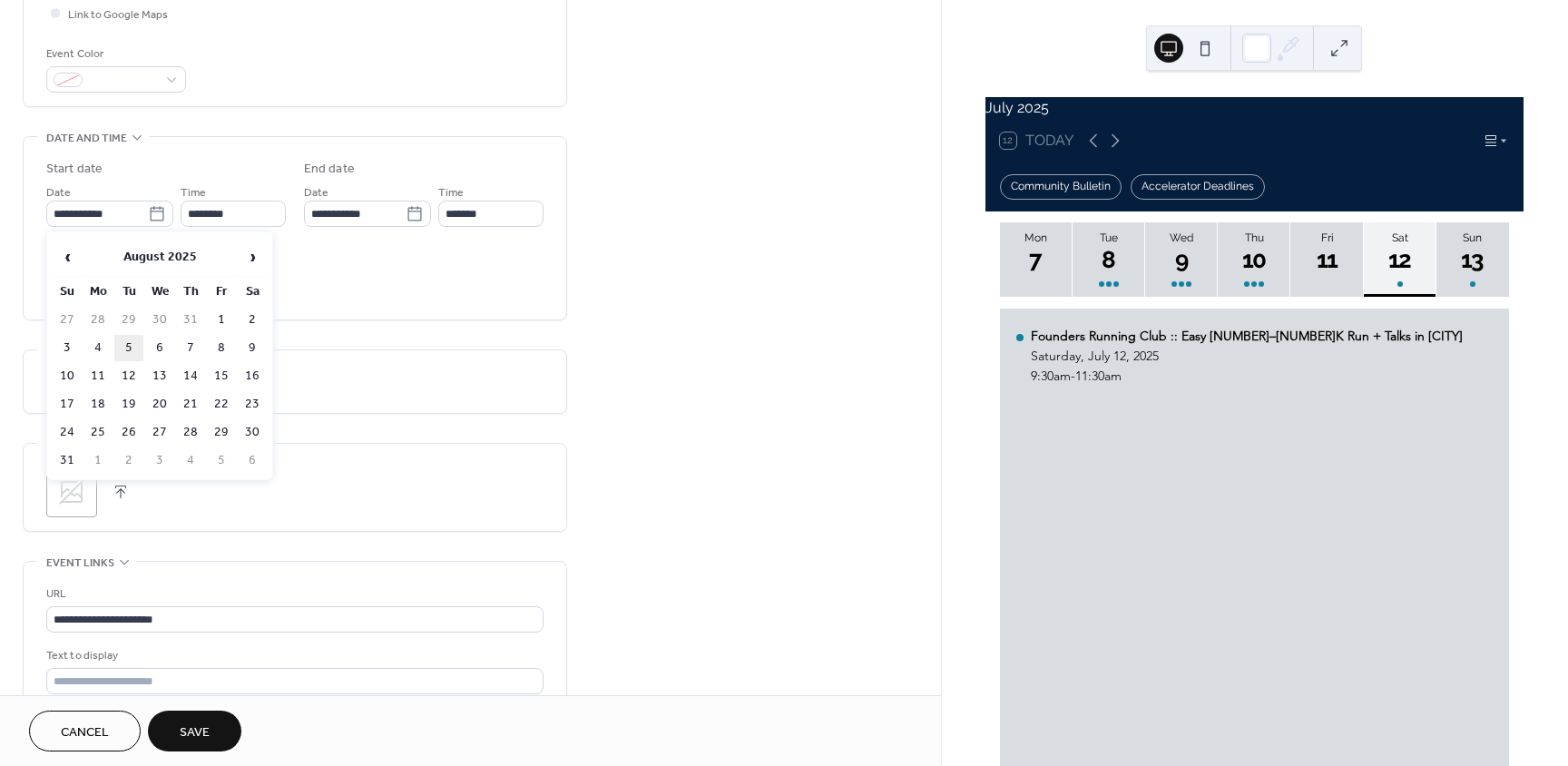 type on "**********" 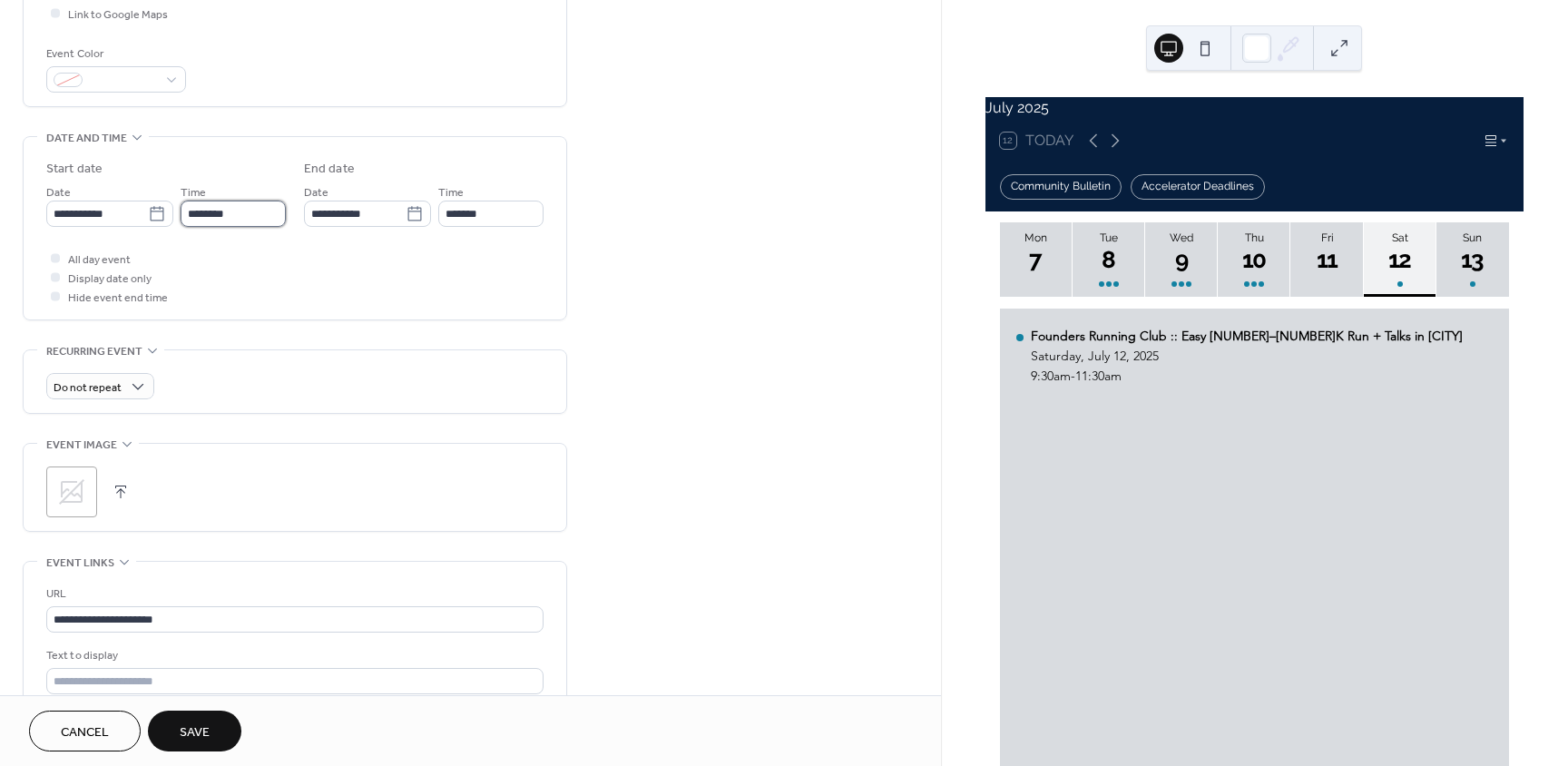 click on "********" at bounding box center [233, 213] 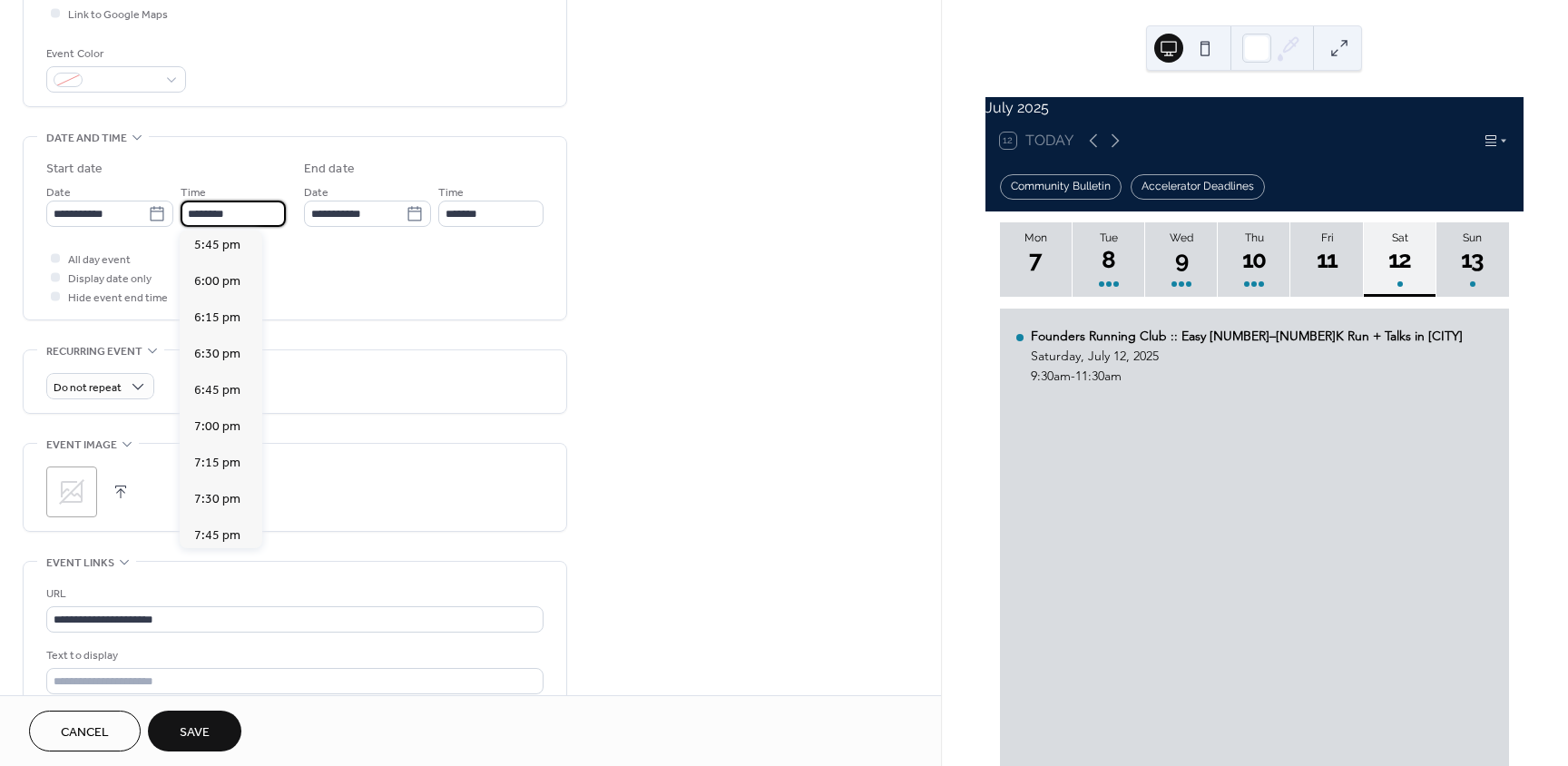scroll, scrollTop: 2603, scrollLeft: 0, axis: vertical 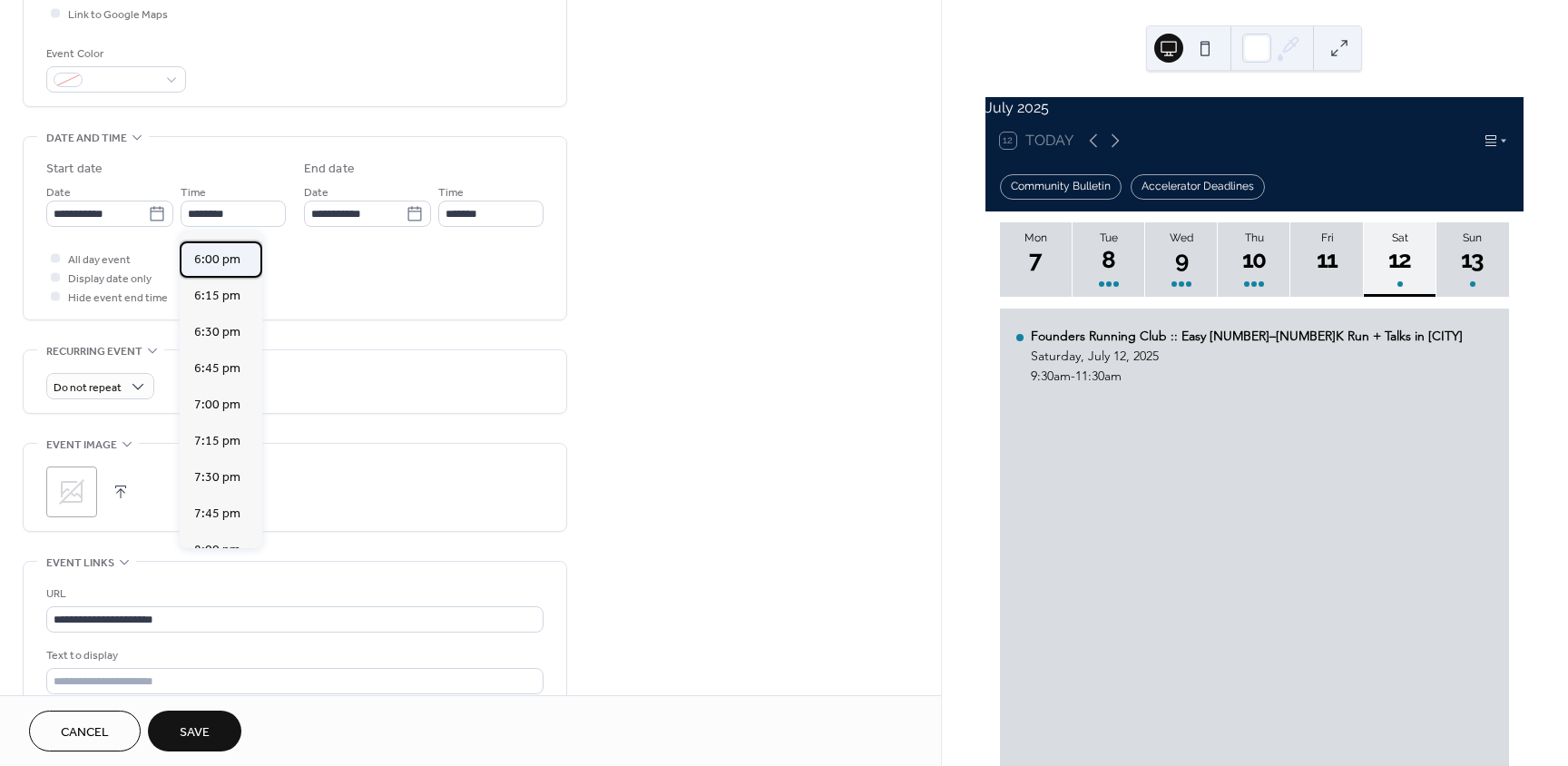 click on "6:00 pm" at bounding box center [217, 260] 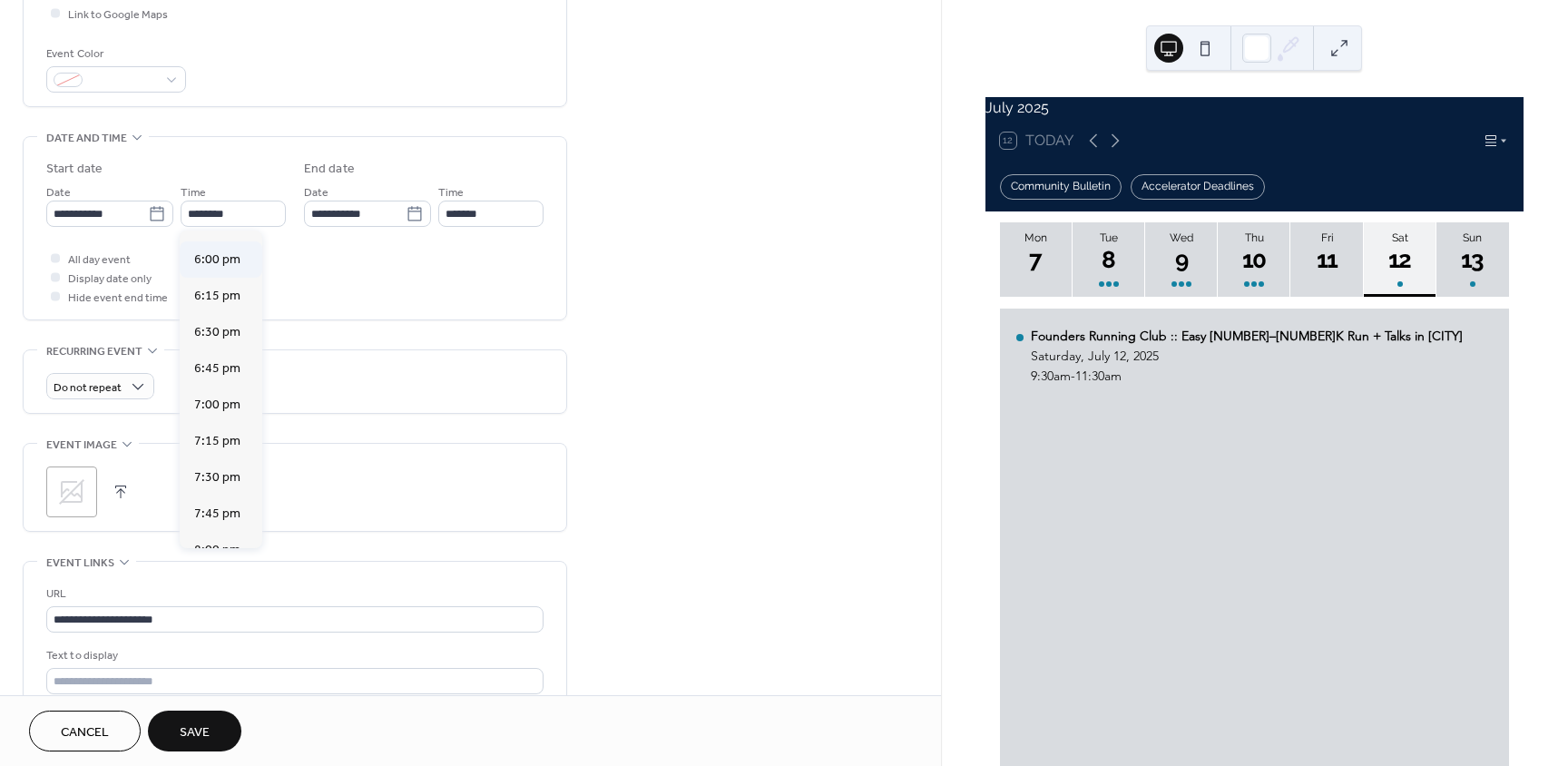 type on "*******" 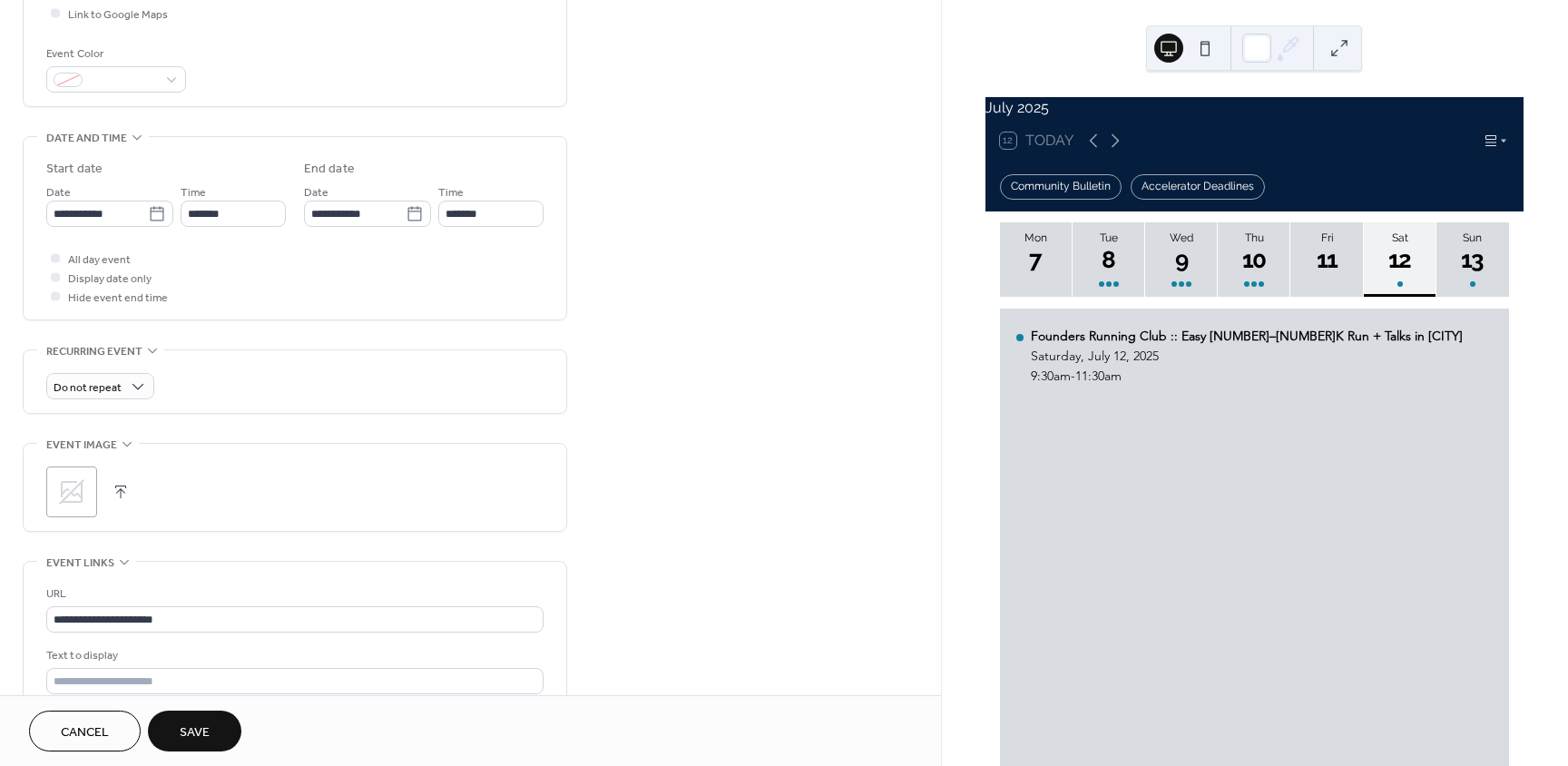 click on "**********" at bounding box center [295, 232] 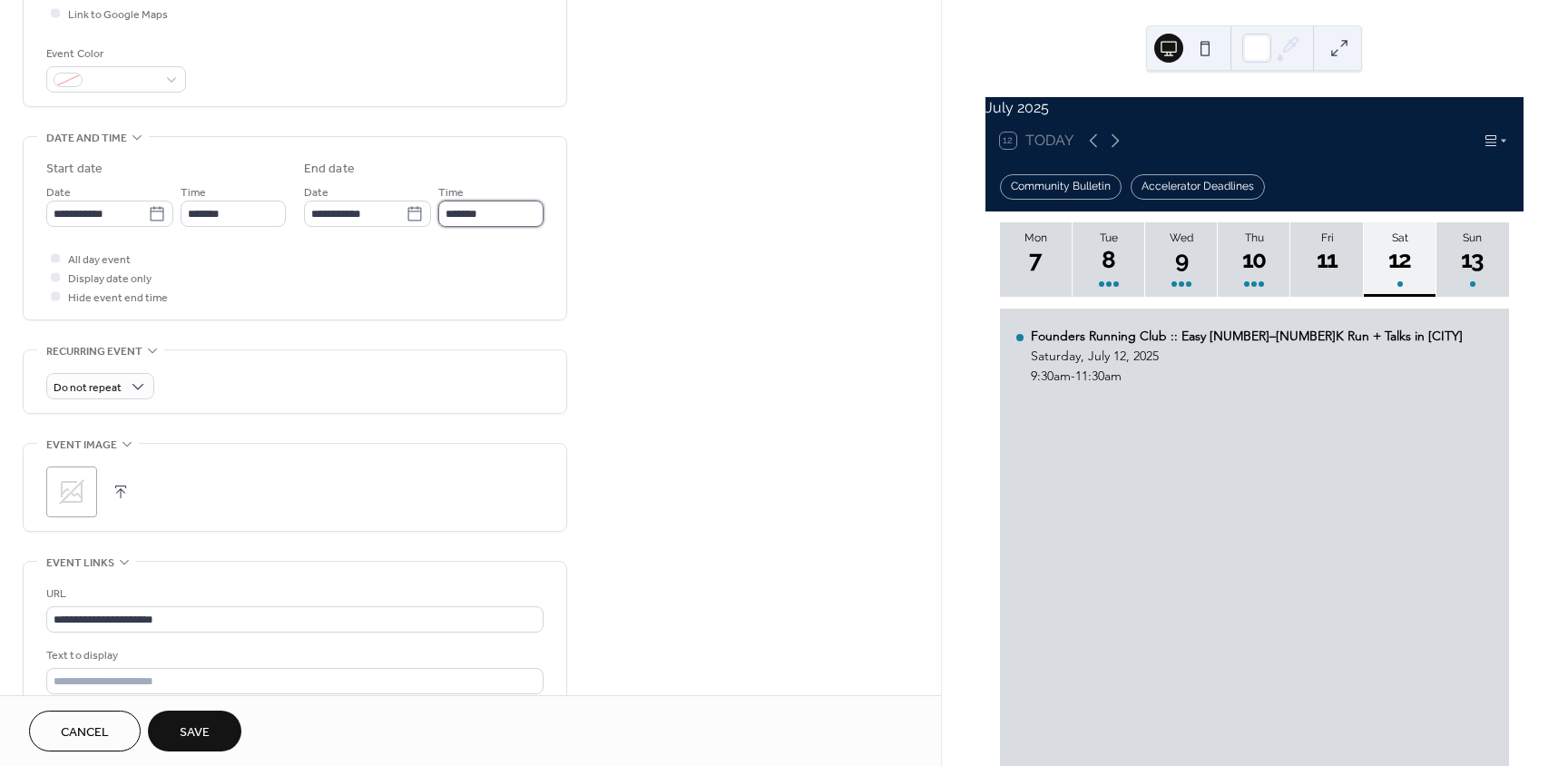 click on "*******" at bounding box center (491, 213) 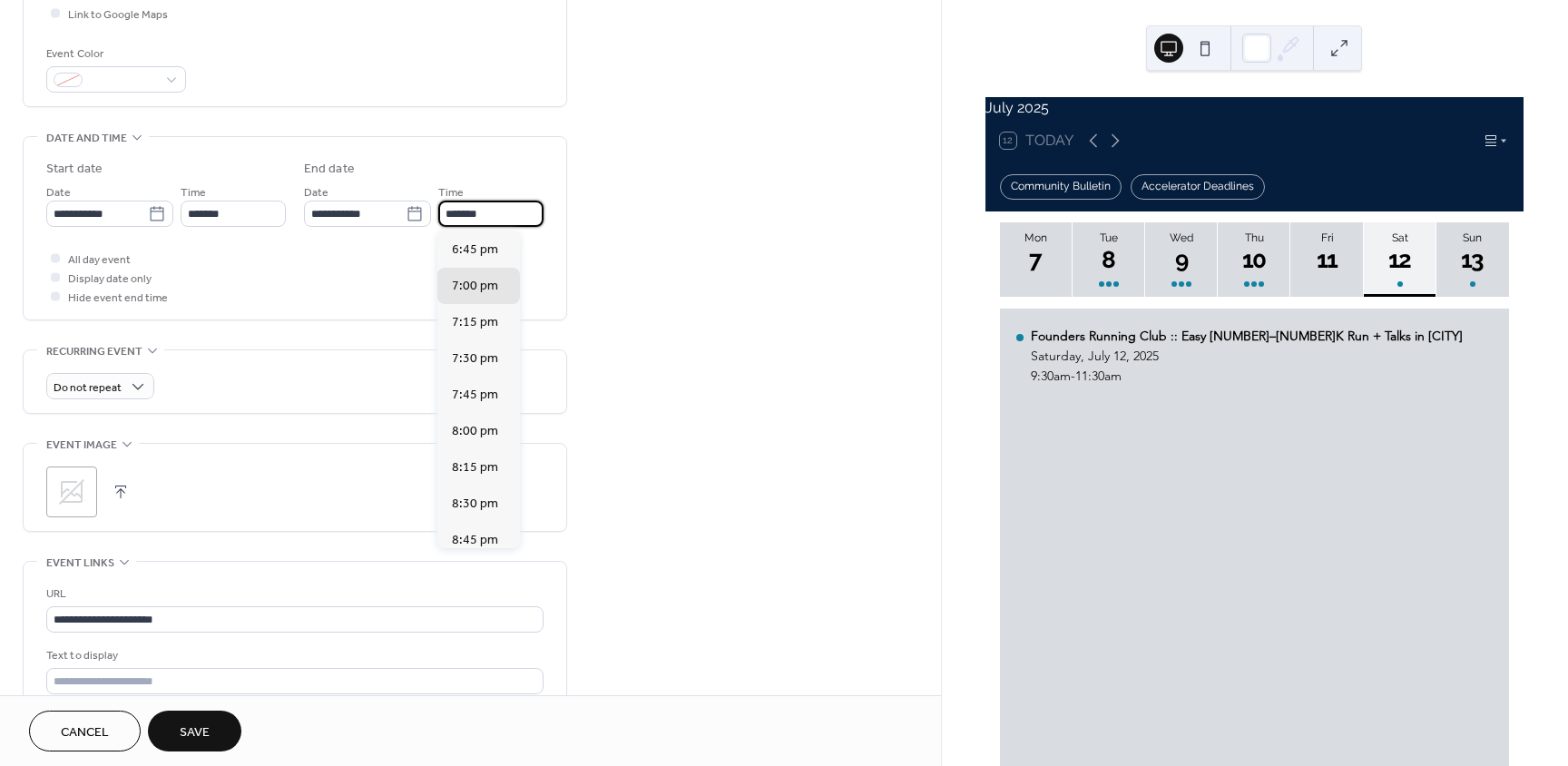 scroll, scrollTop: 272, scrollLeft: 0, axis: vertical 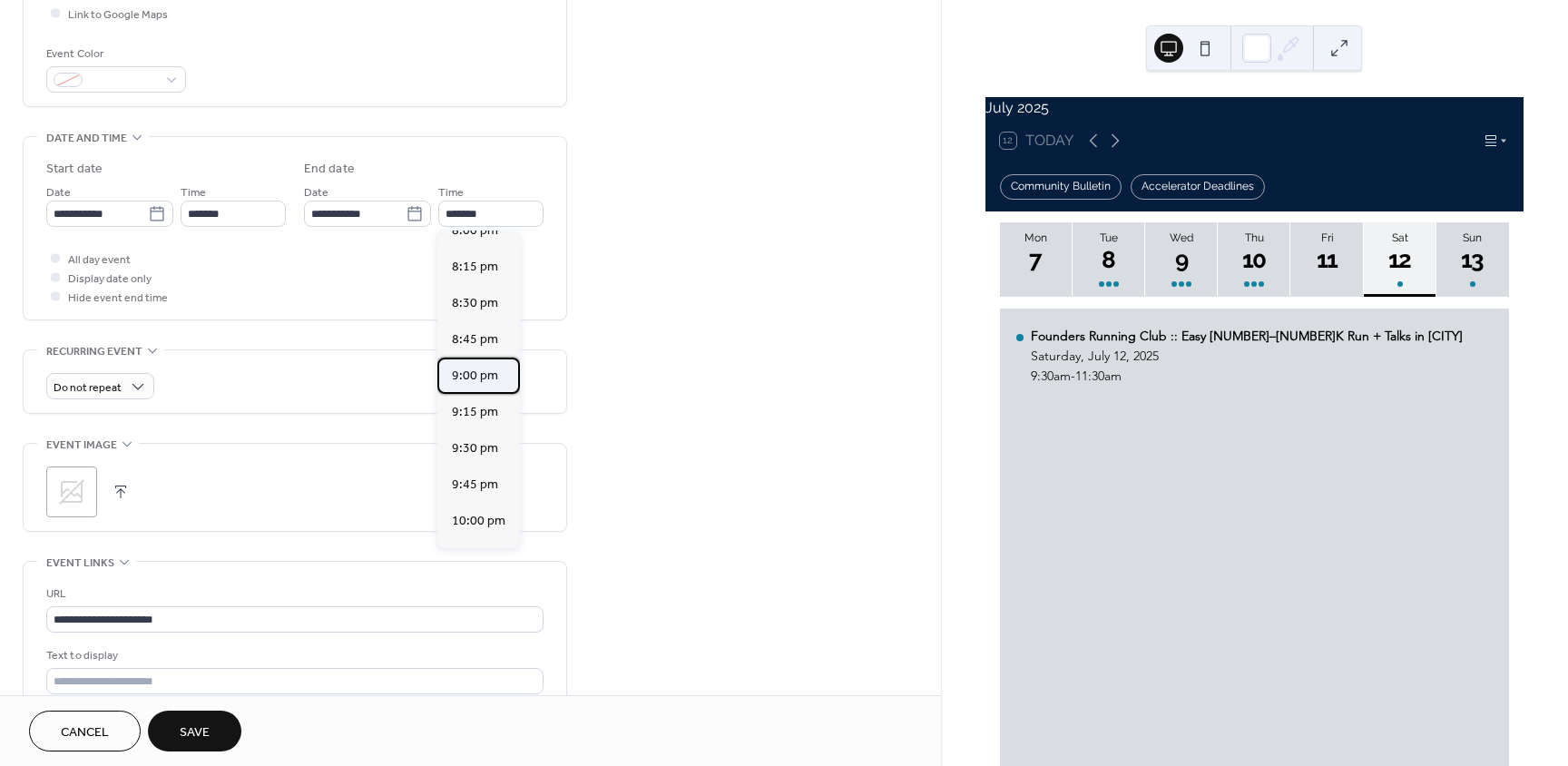 click on "9:00 pm" at bounding box center [475, 376] 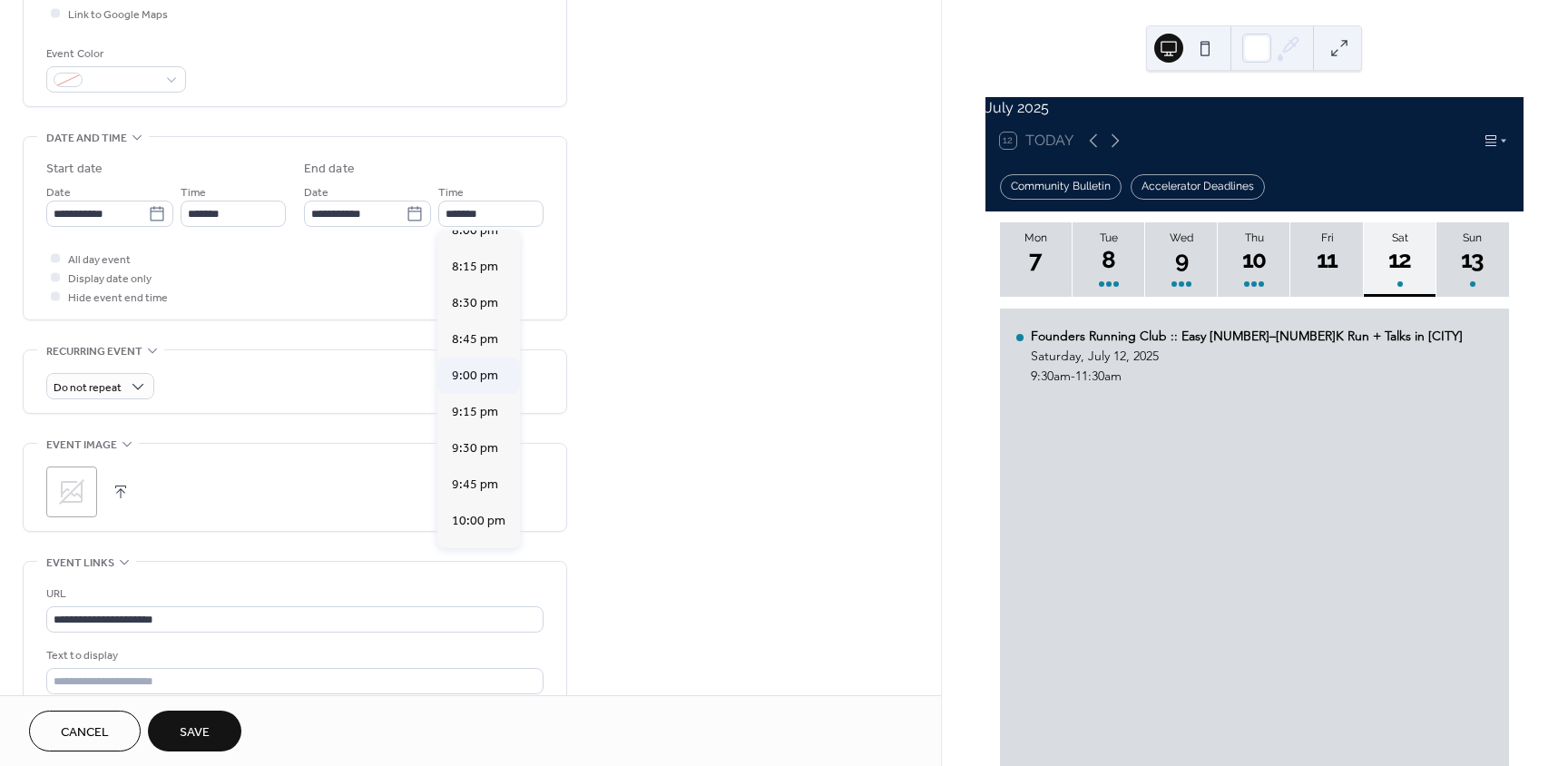 type on "*******" 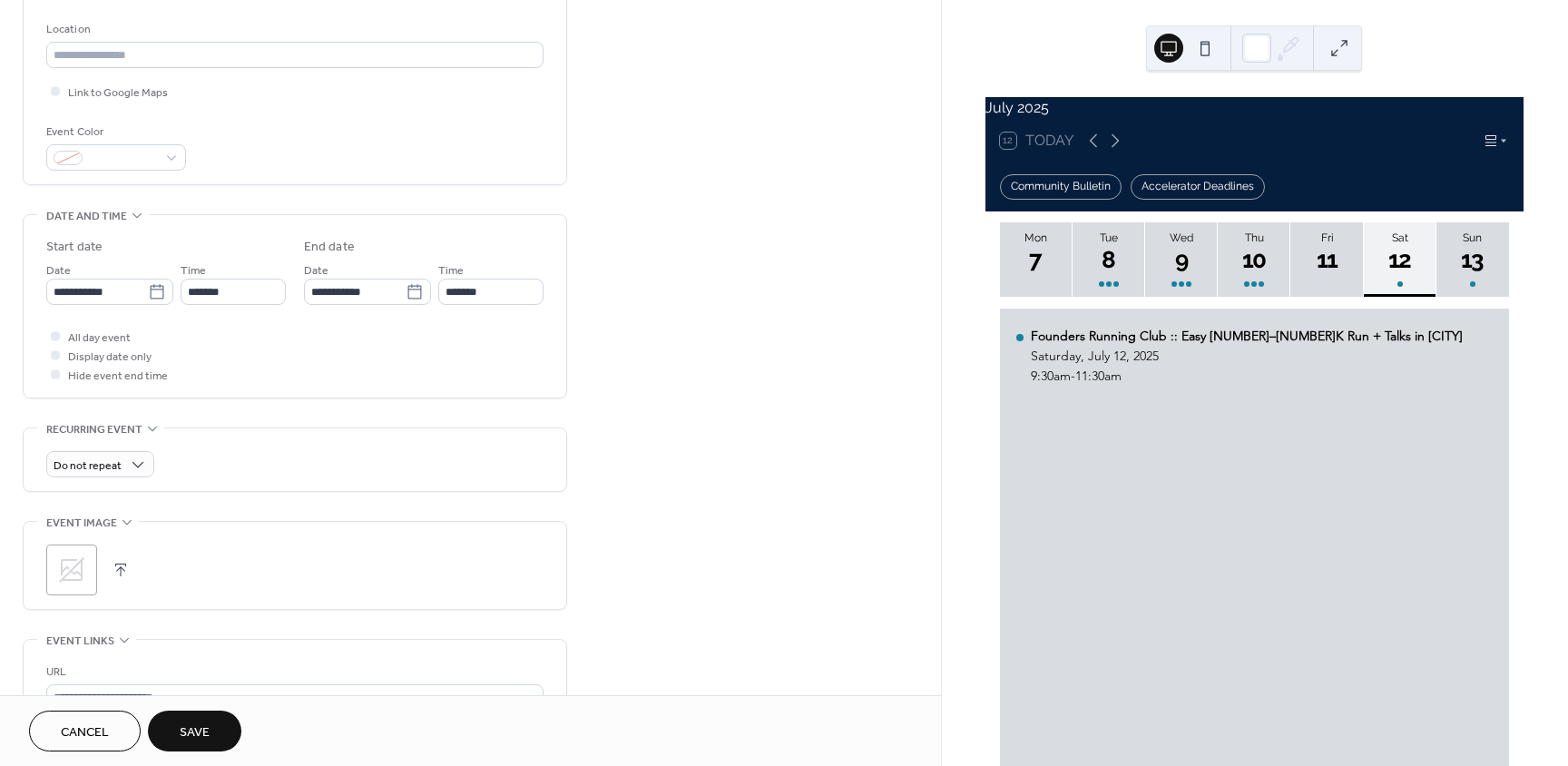 scroll, scrollTop: 0, scrollLeft: 0, axis: both 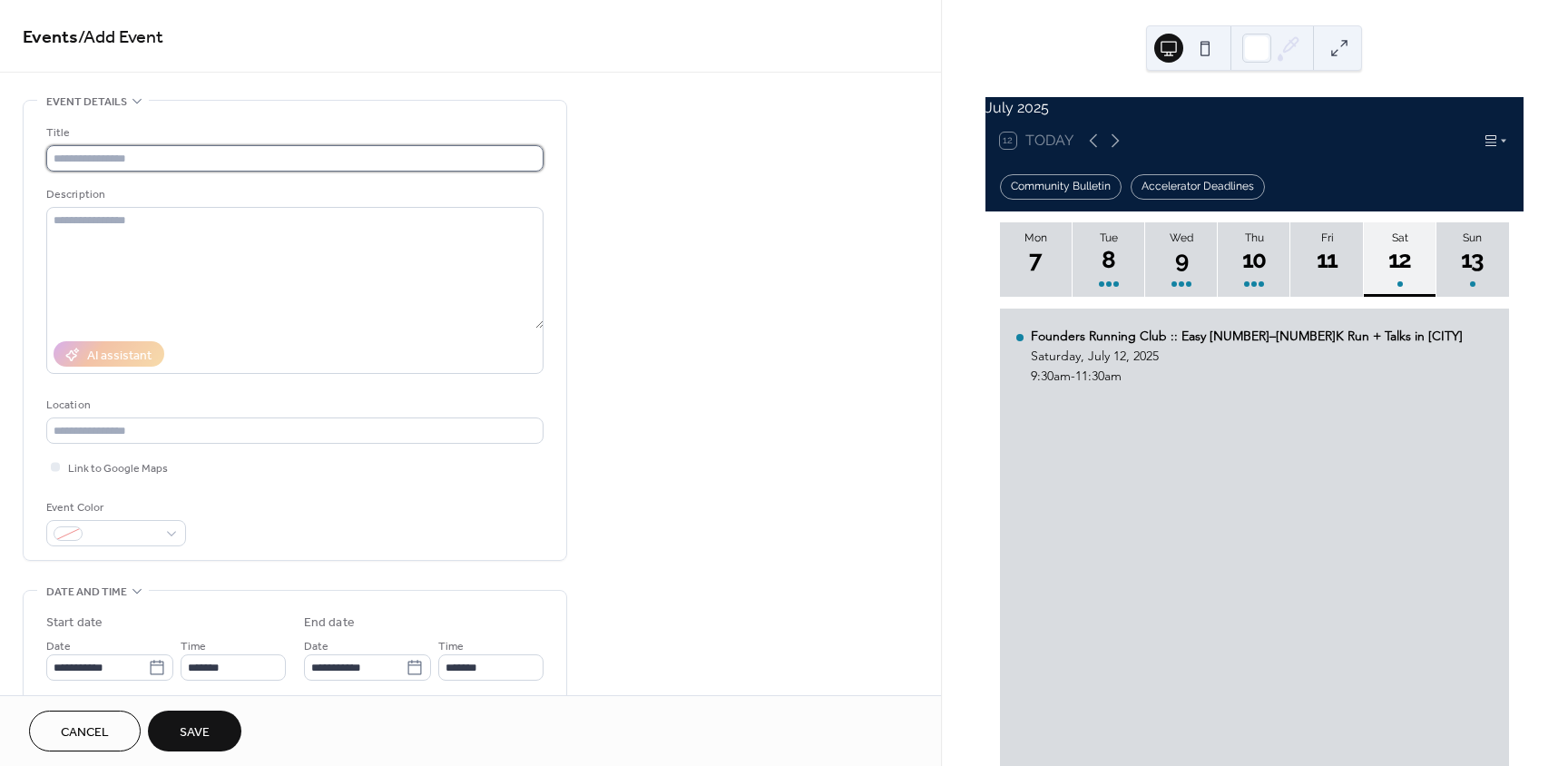 click at bounding box center [295, 158] 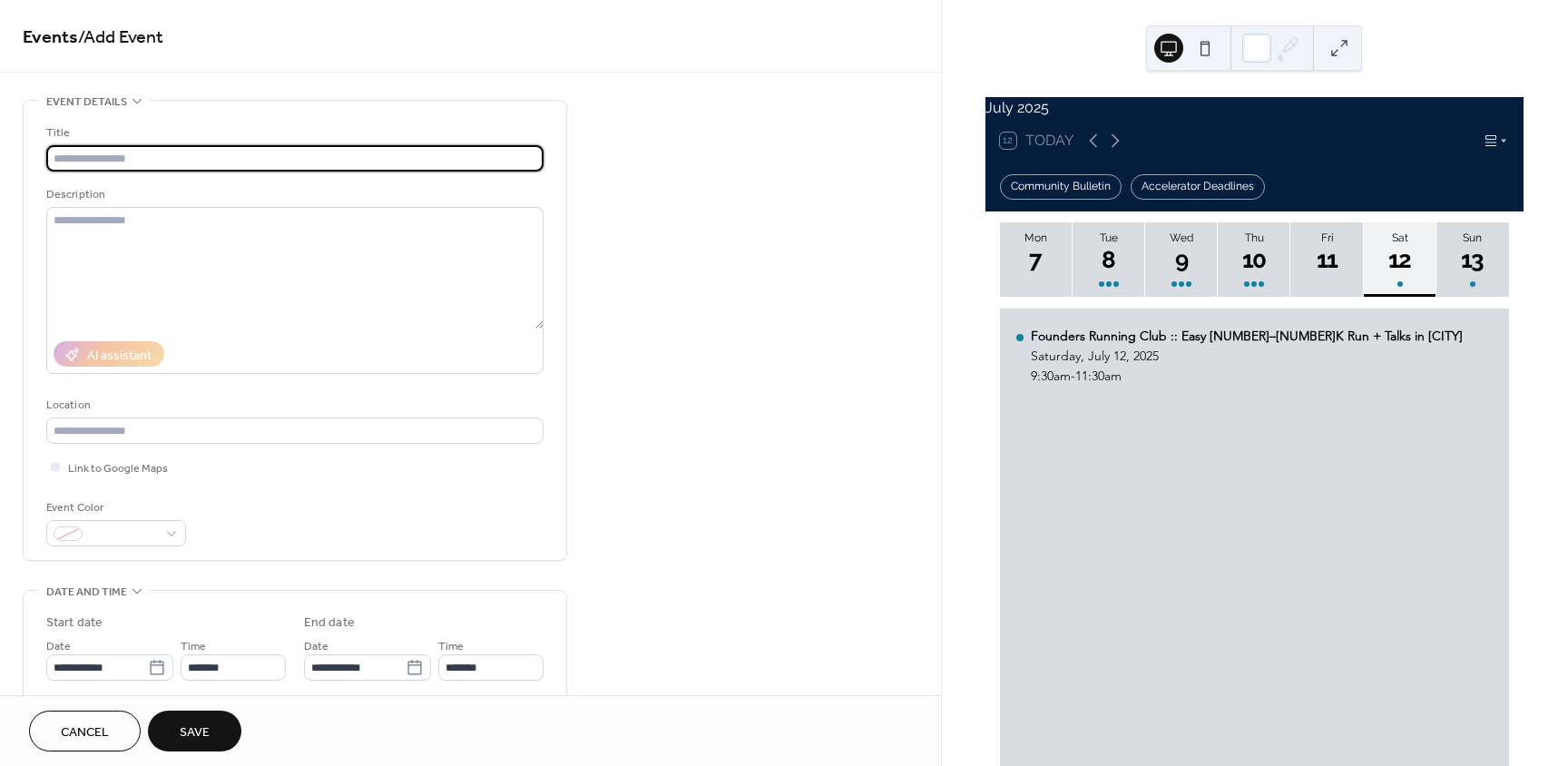 paste on "**********" 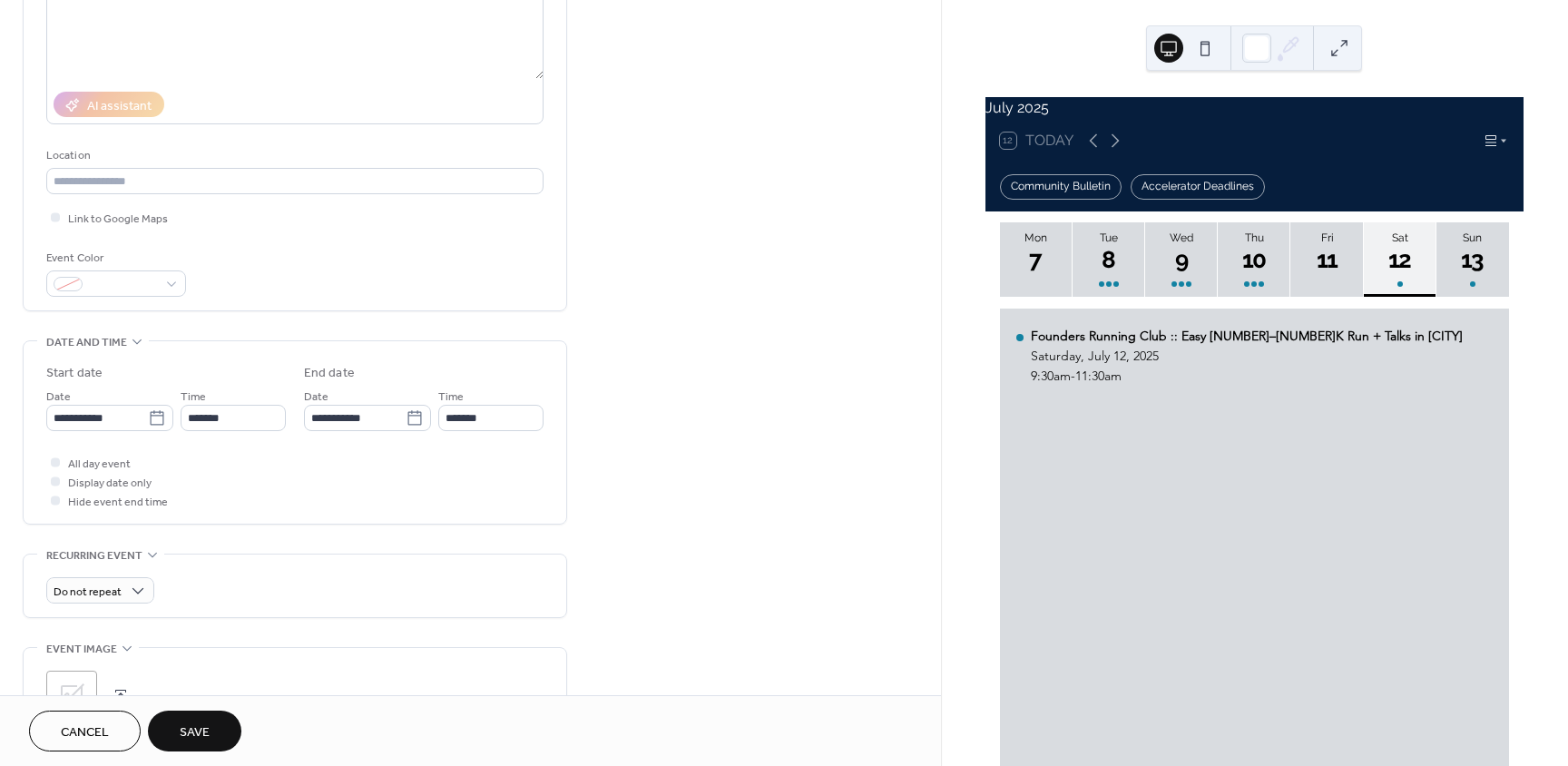 scroll, scrollTop: 454, scrollLeft: 0, axis: vertical 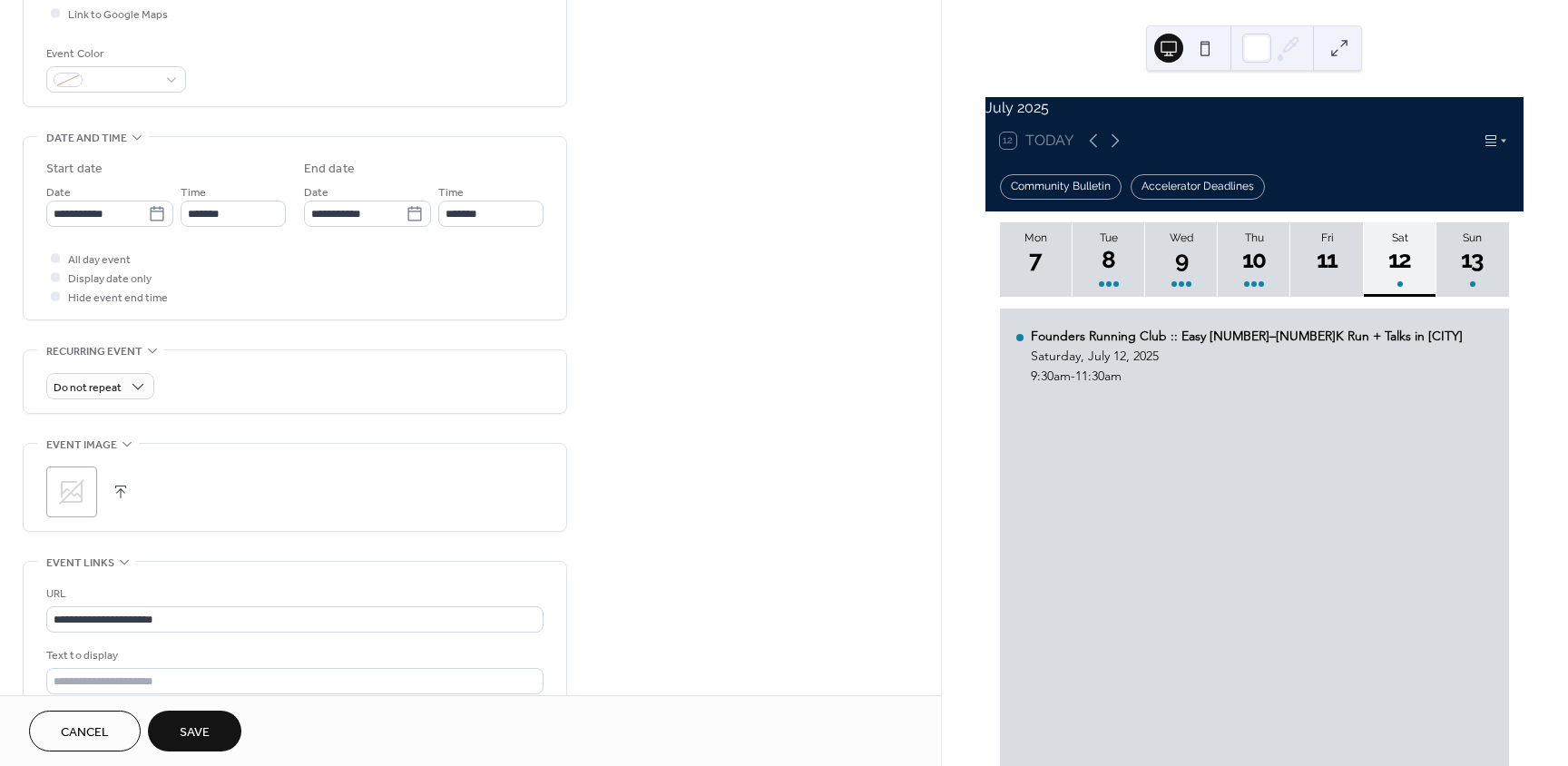 type on "**********" 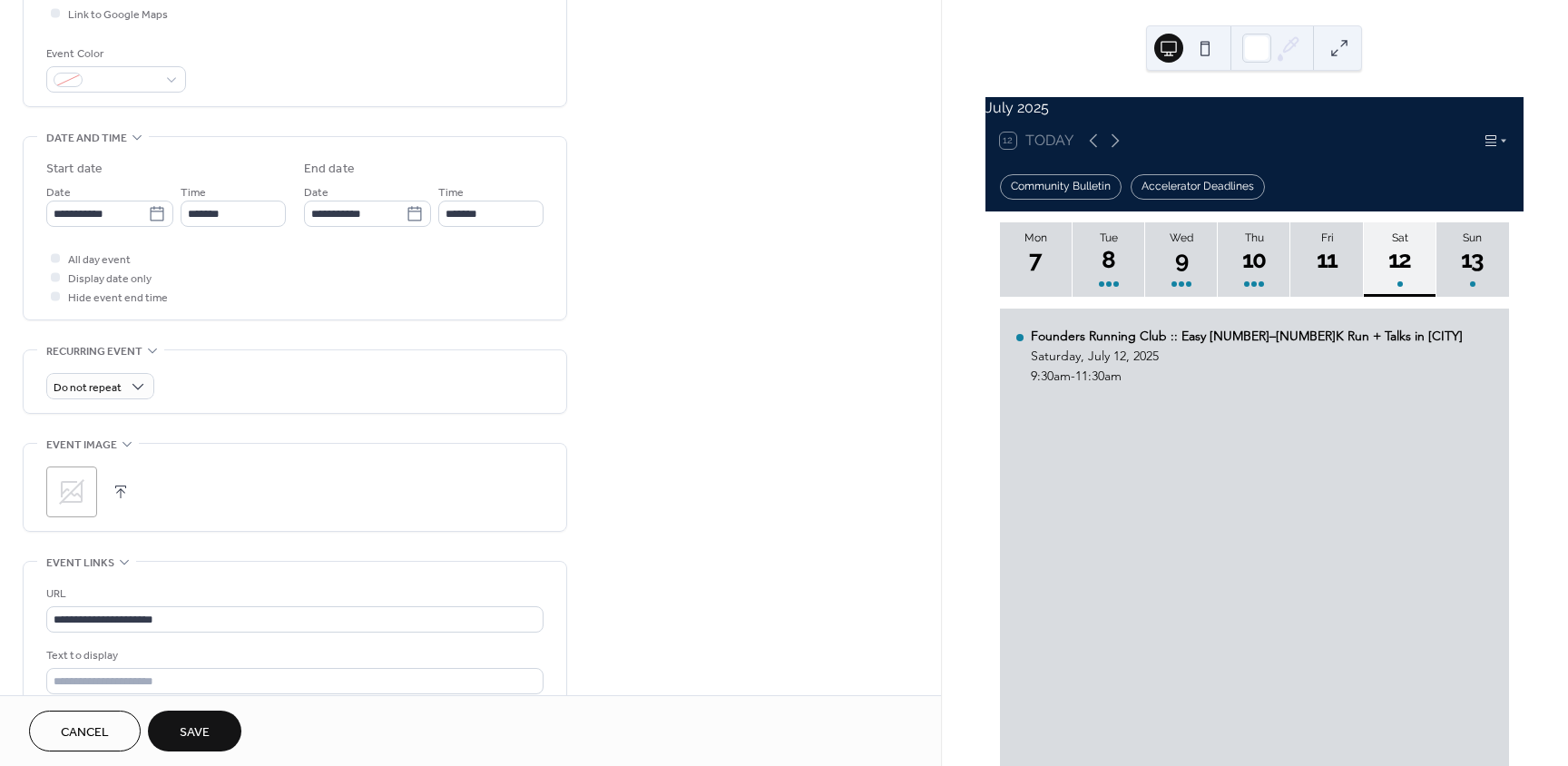 click on "Save" at bounding box center (194, 732) 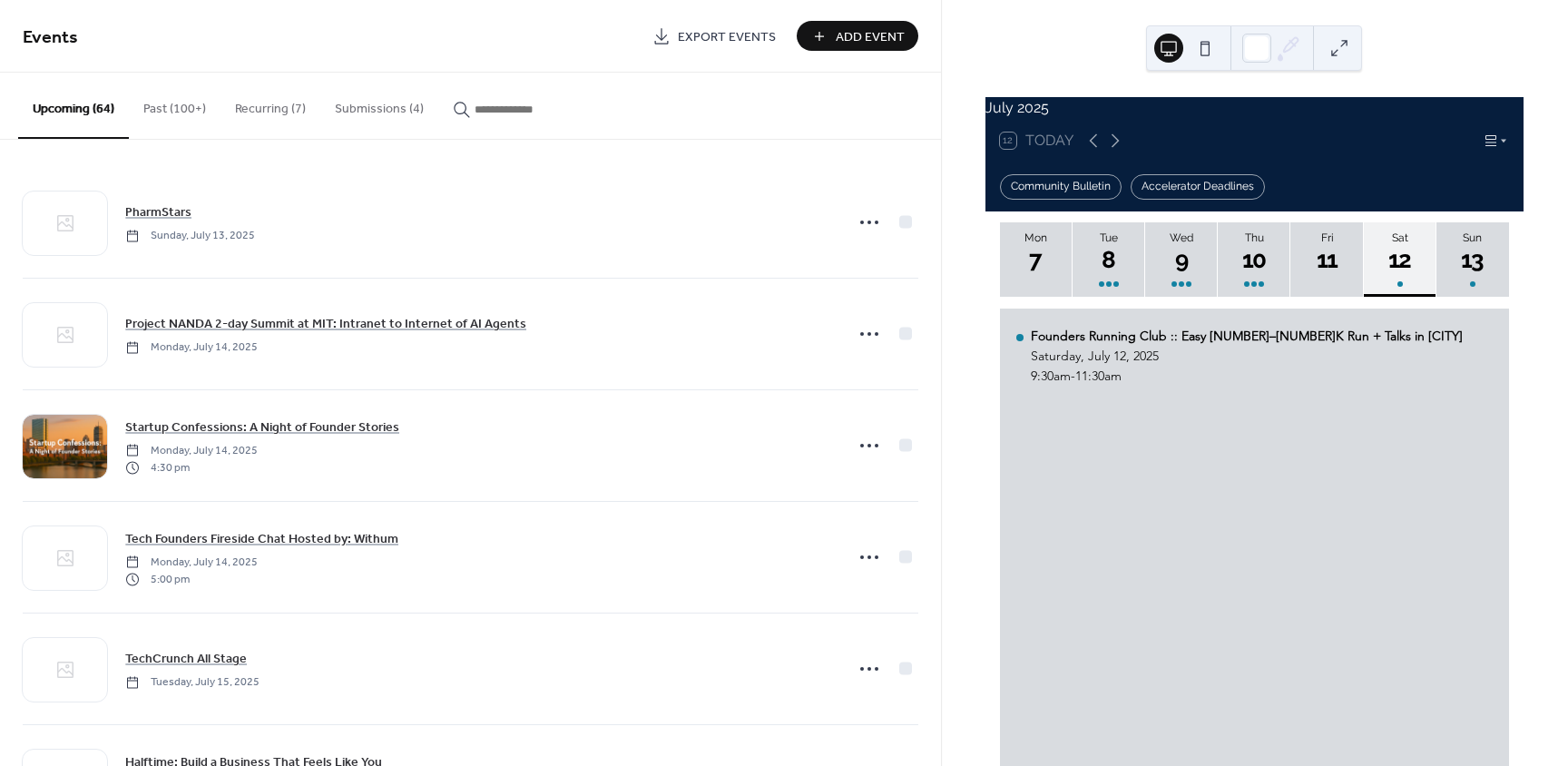 click on "Add Event" at bounding box center [870, 37] 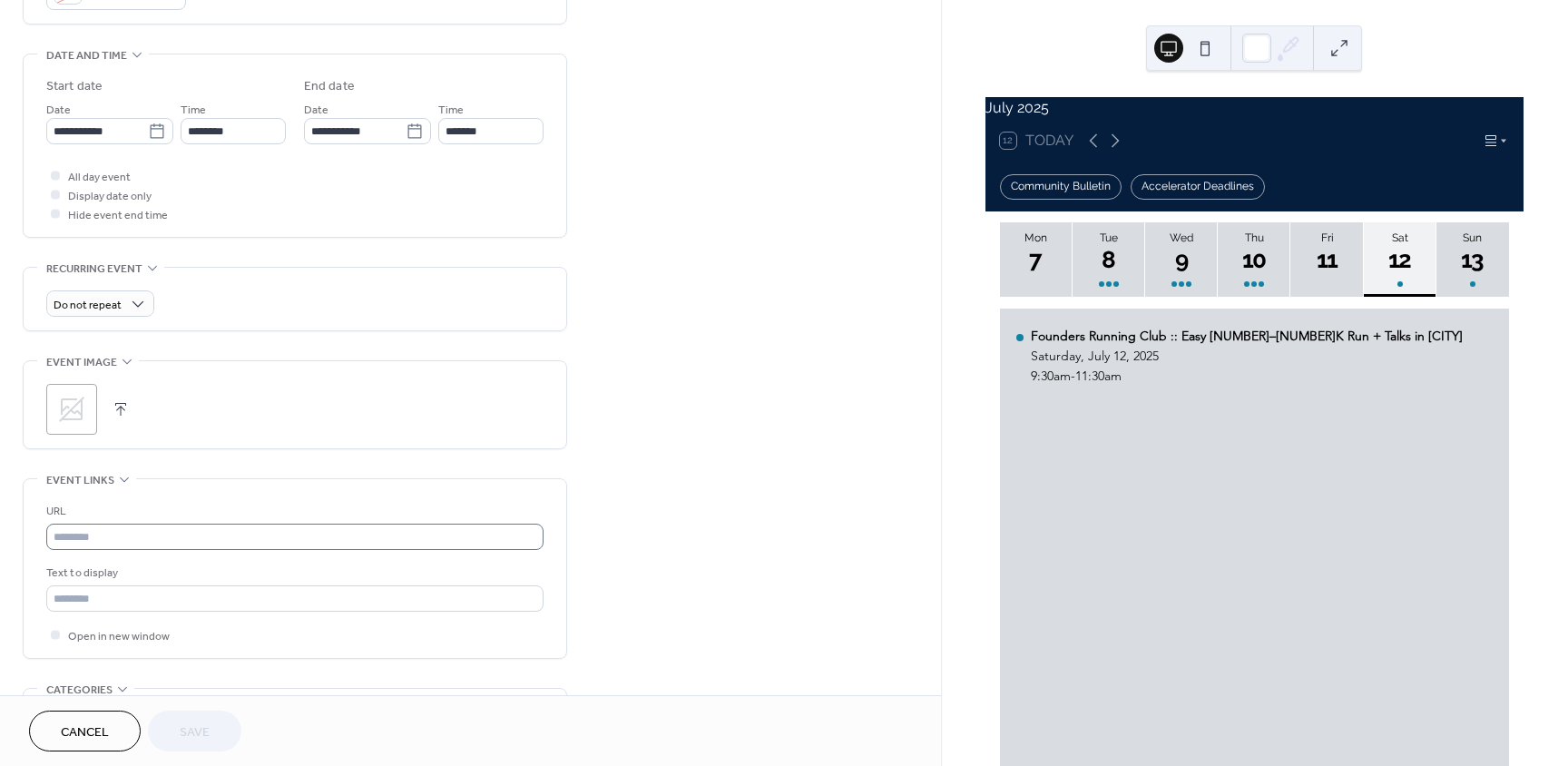 scroll, scrollTop: 545, scrollLeft: 0, axis: vertical 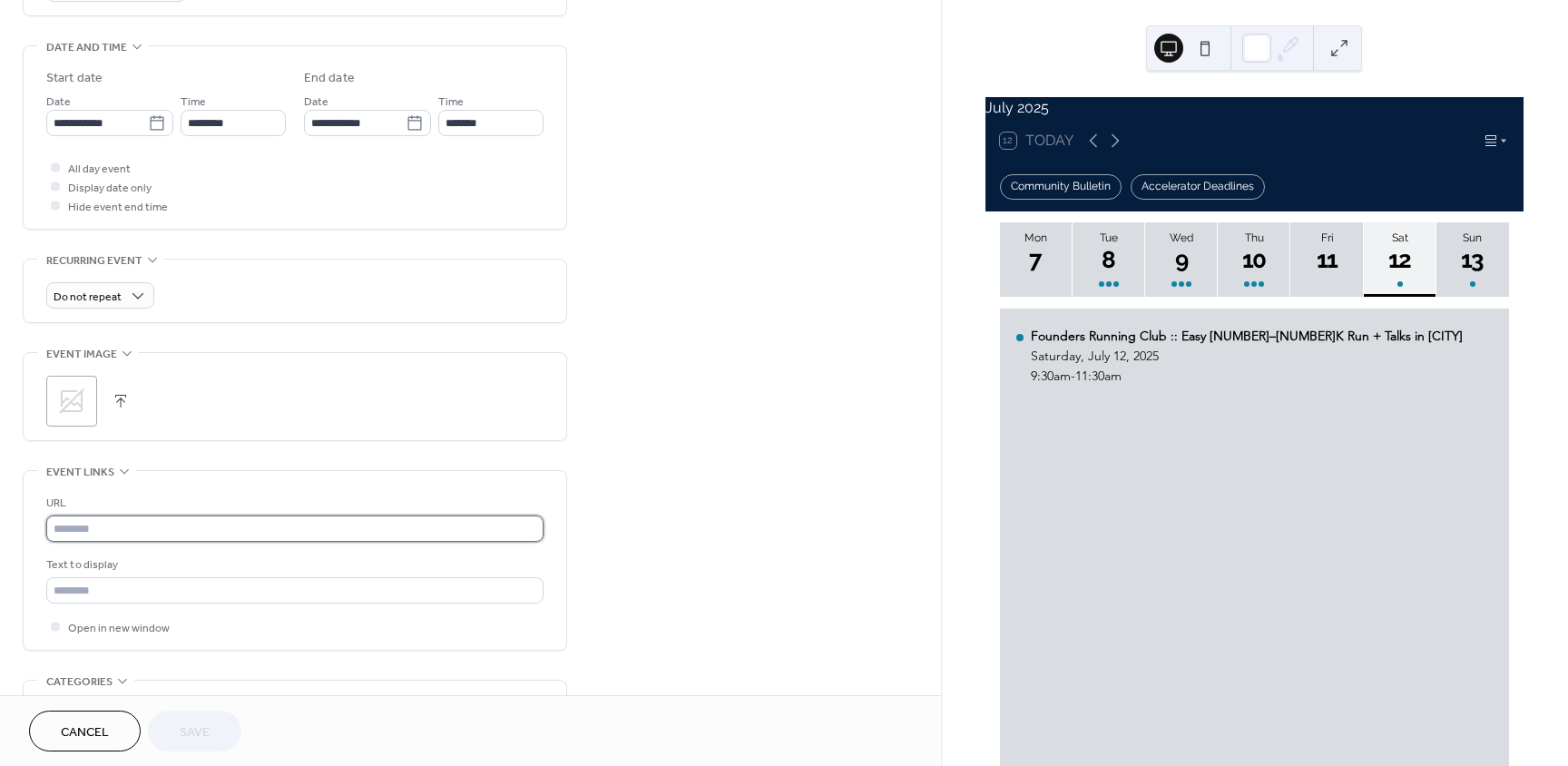 click at bounding box center [295, 528] 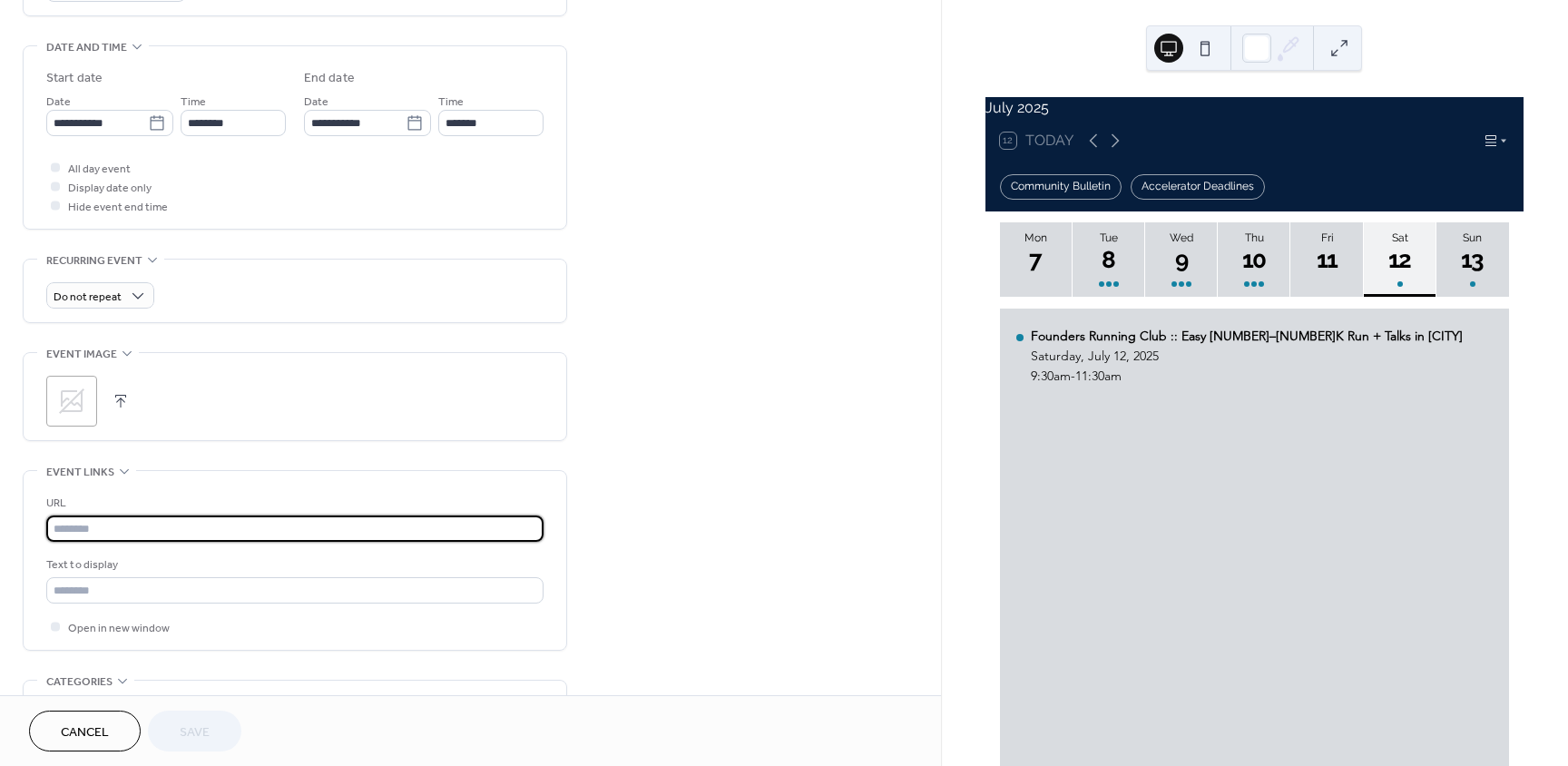paste on "**********" 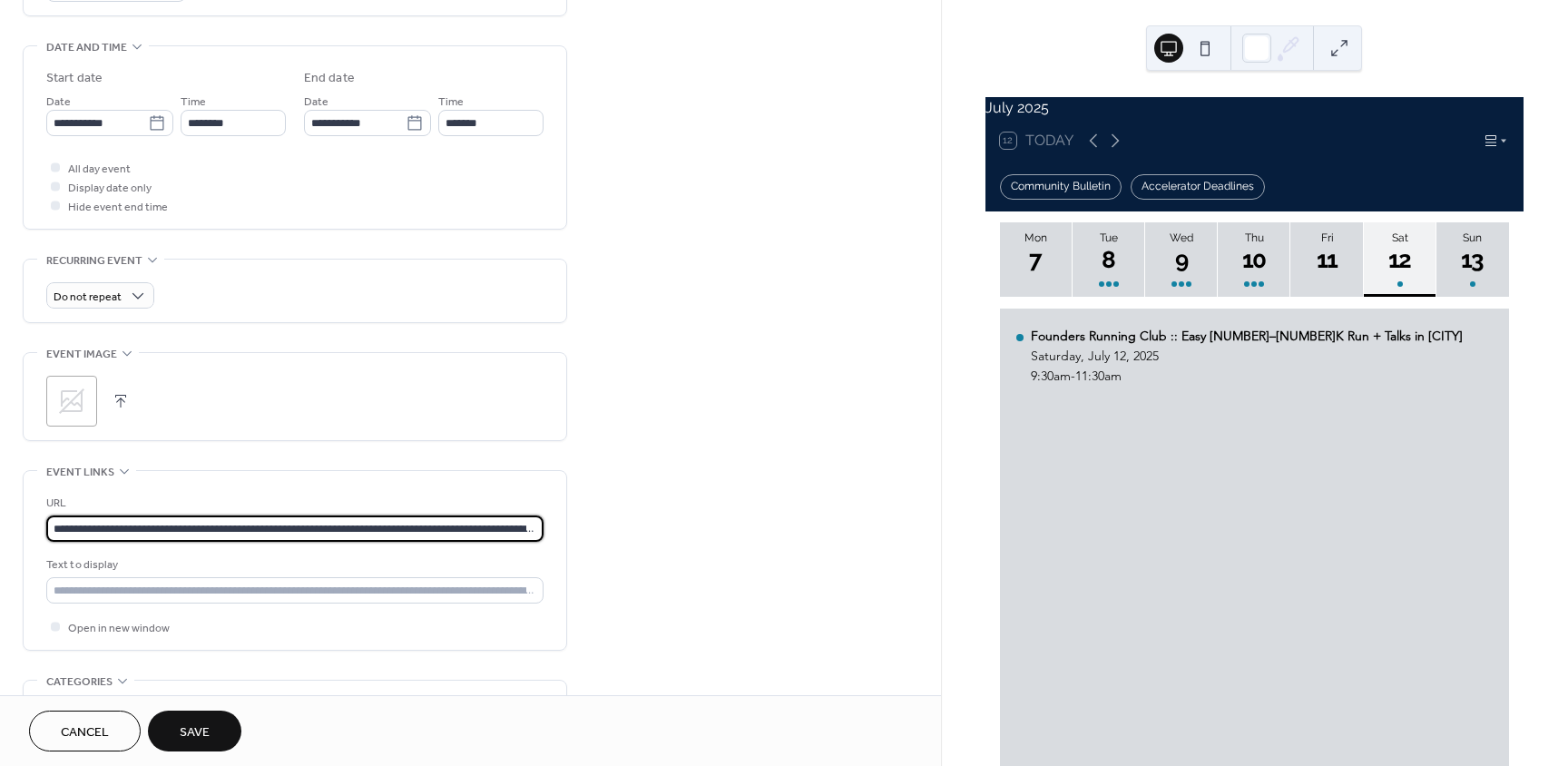 scroll, scrollTop: 0, scrollLeft: 57, axis: horizontal 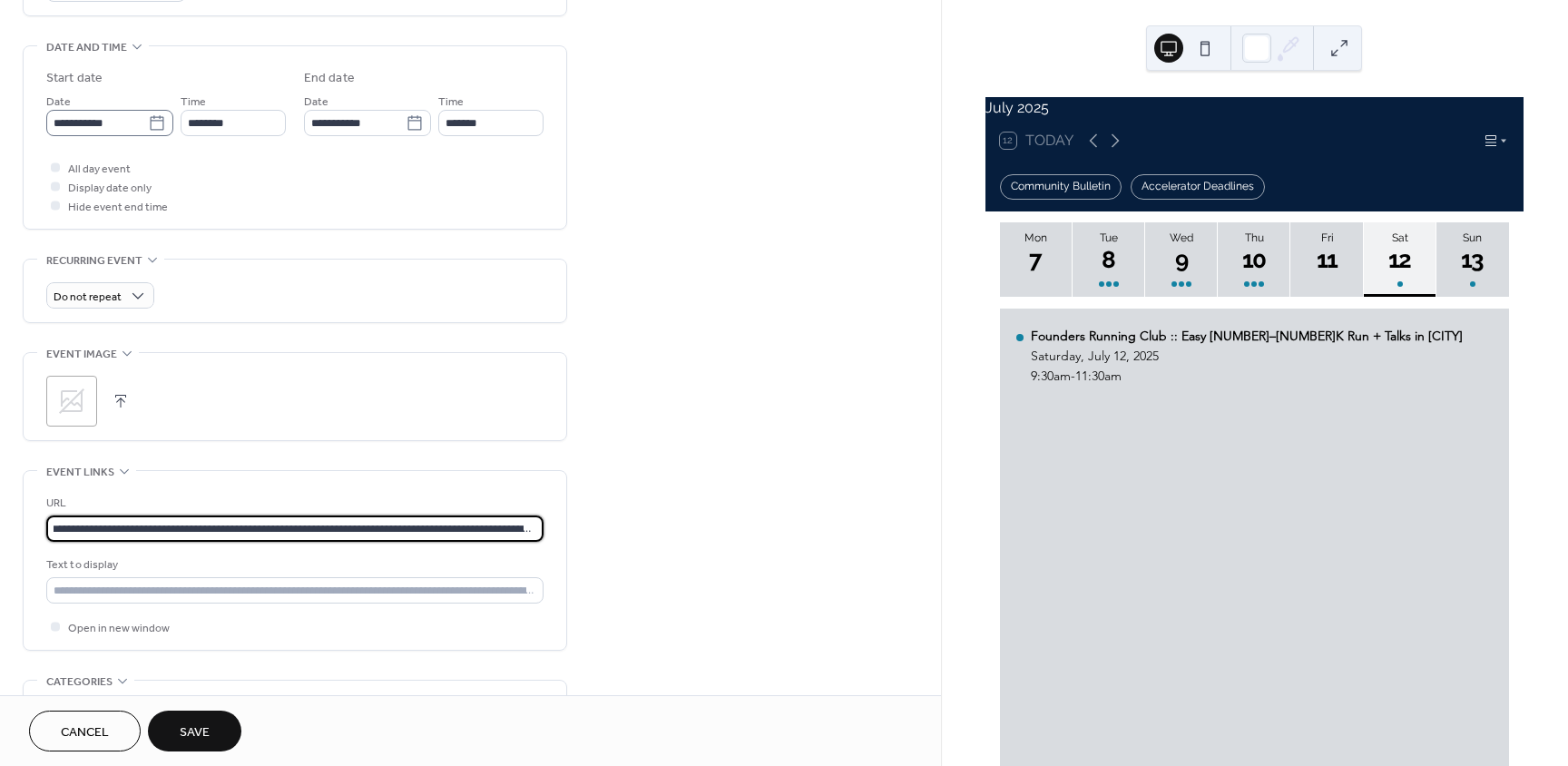 type on "**********" 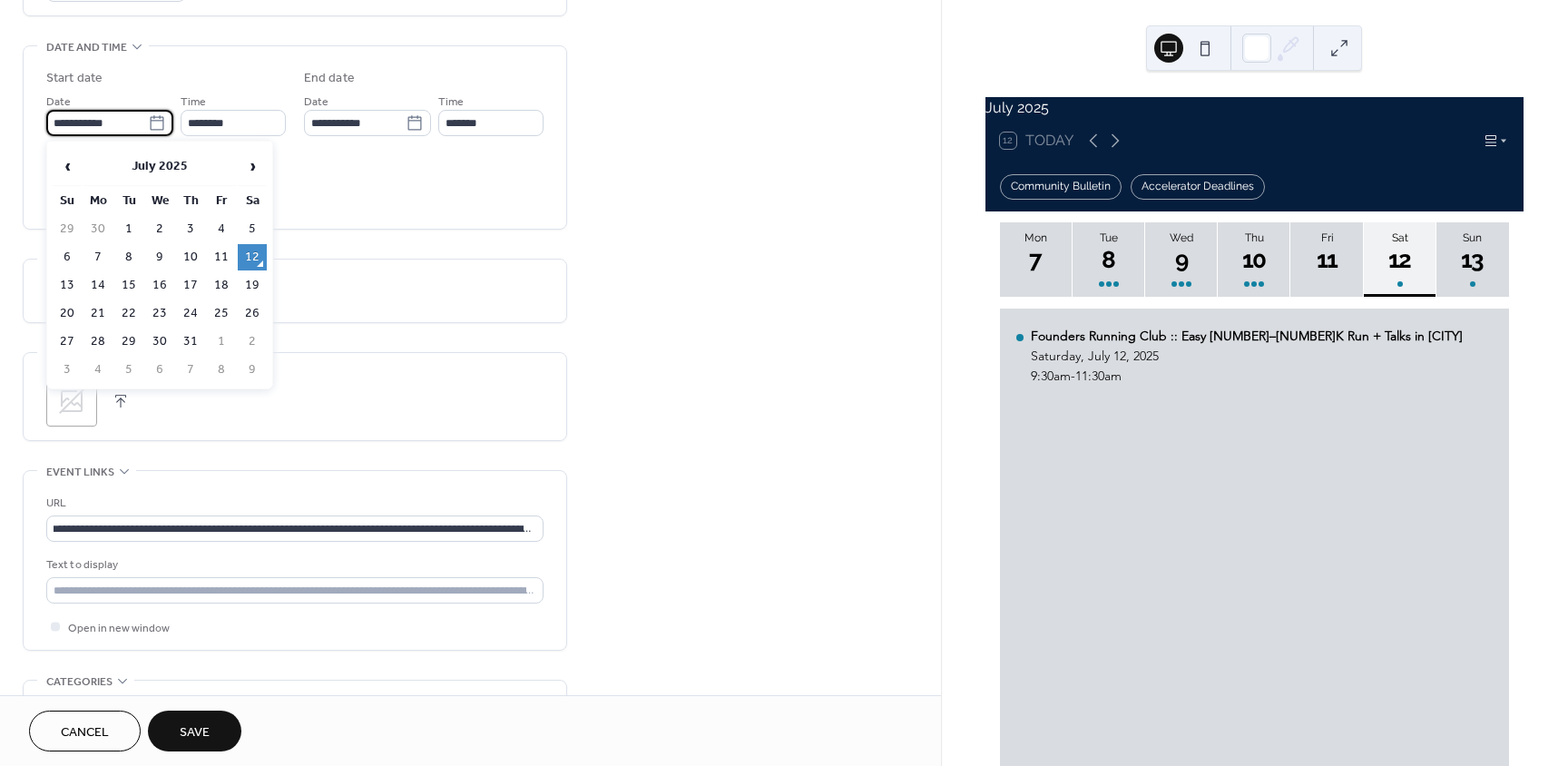 click on "**********" at bounding box center (97, 123) 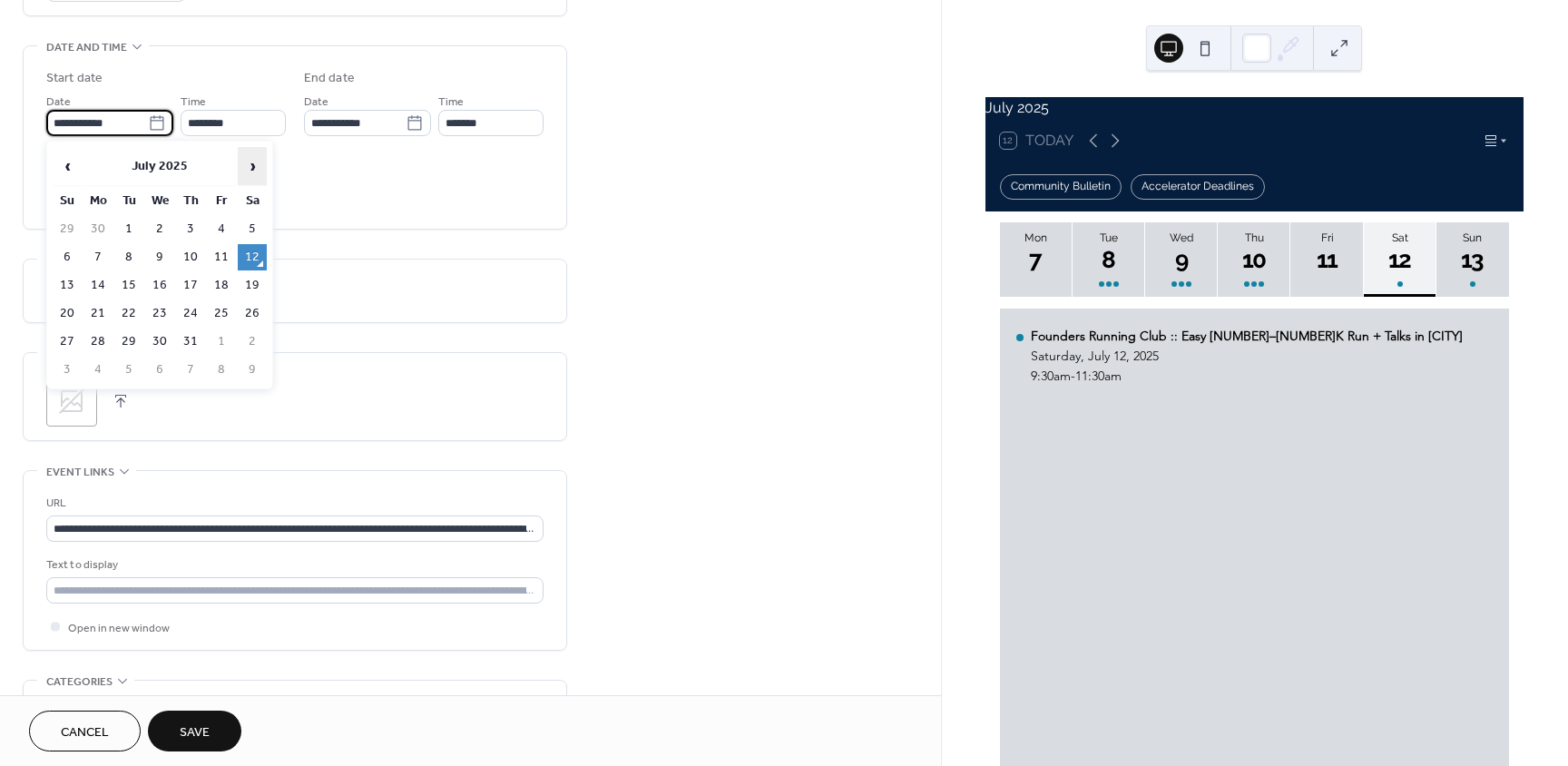 click on "›" at bounding box center (252, 166) 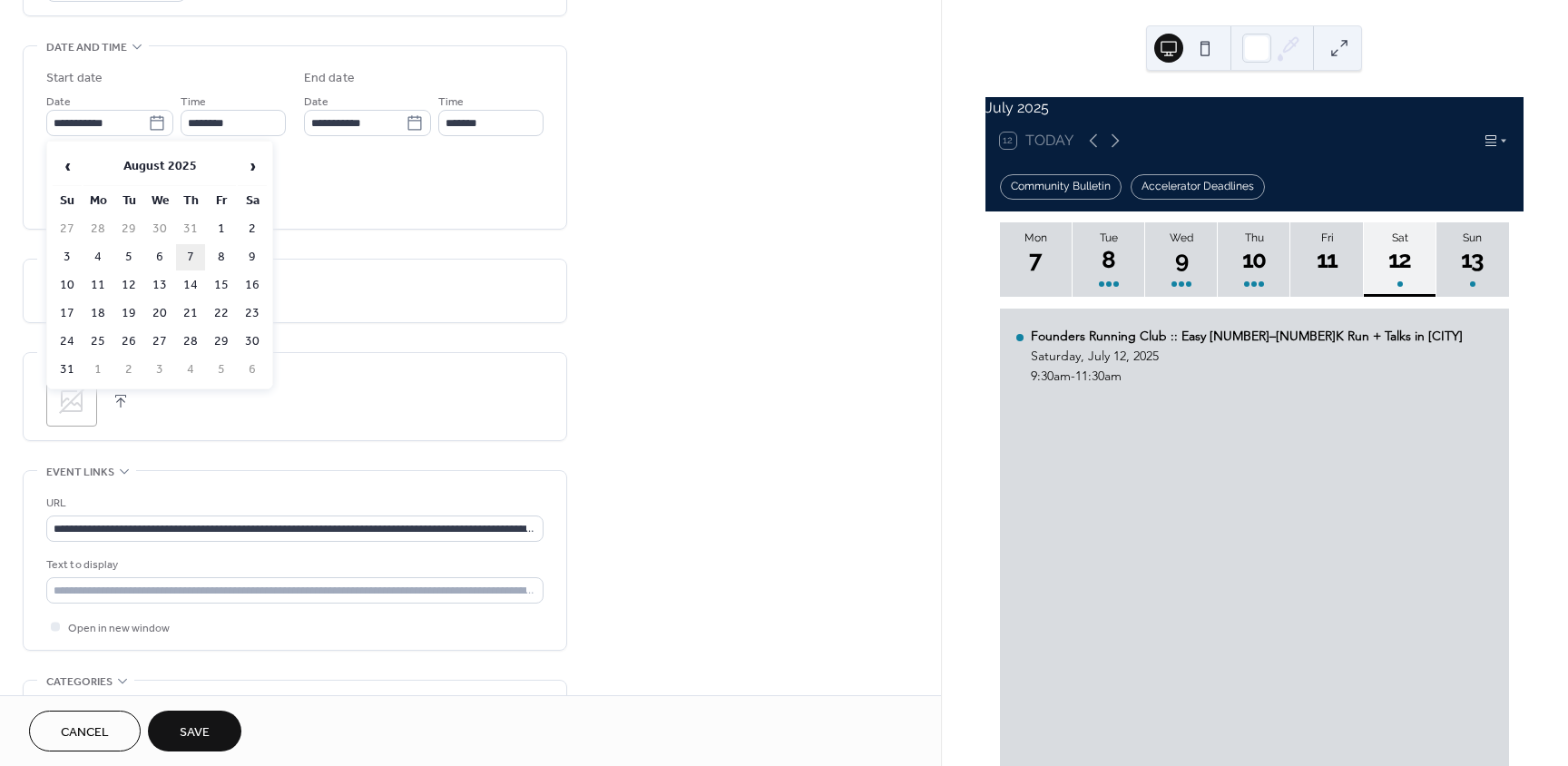 click on "7" at bounding box center (191, 257) 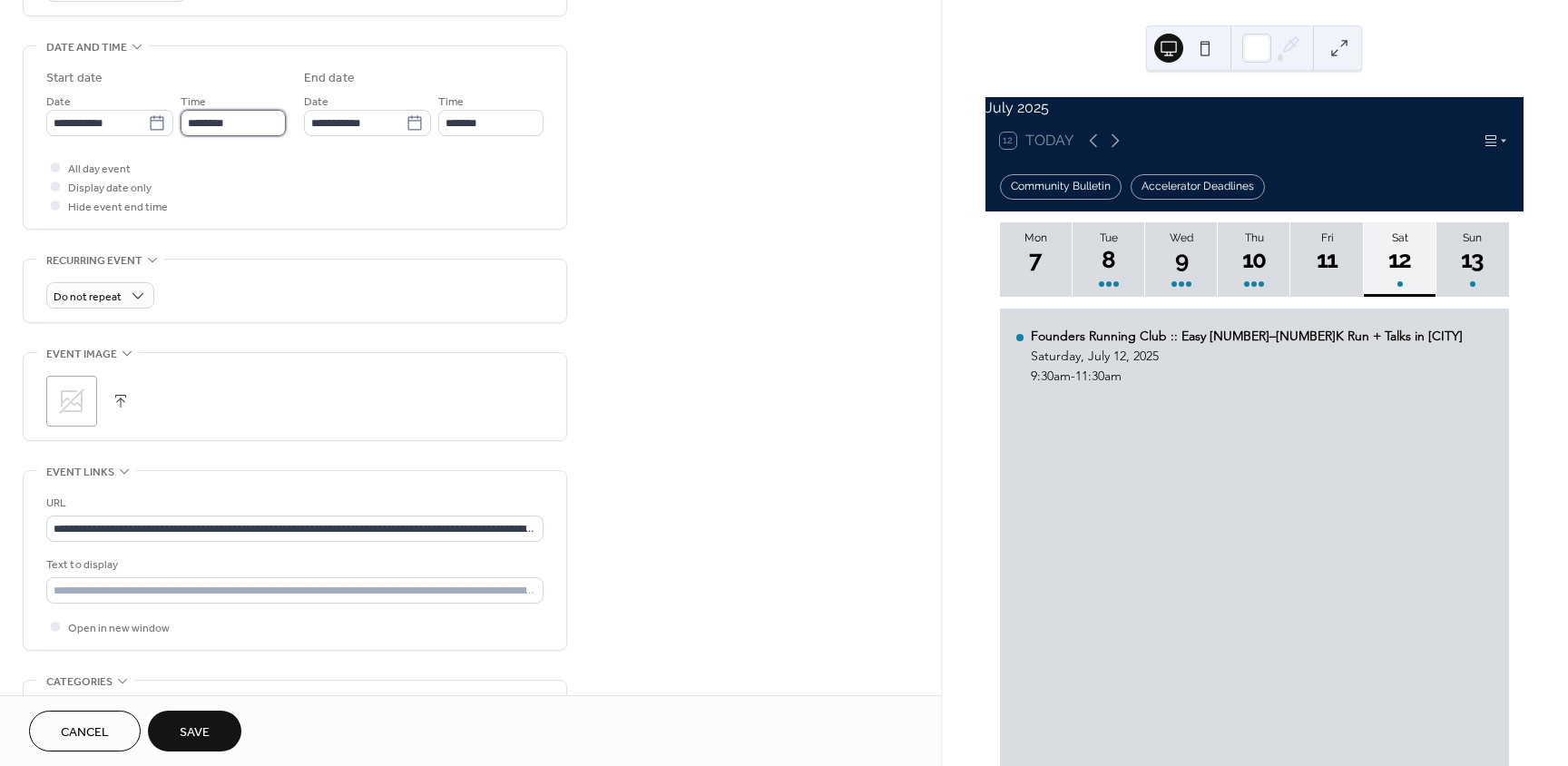 click on "********" at bounding box center (233, 123) 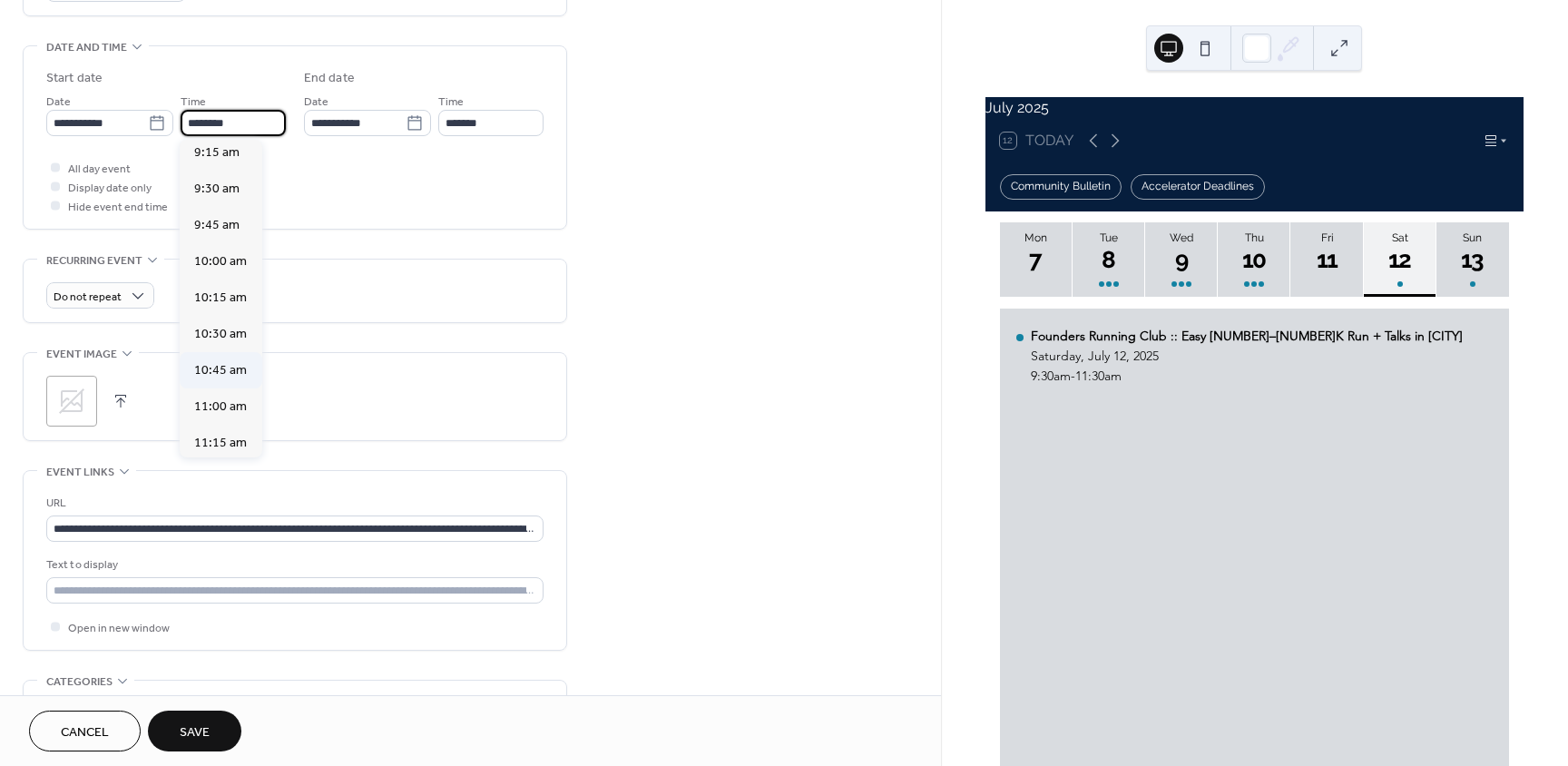 scroll, scrollTop: 1332, scrollLeft: 0, axis: vertical 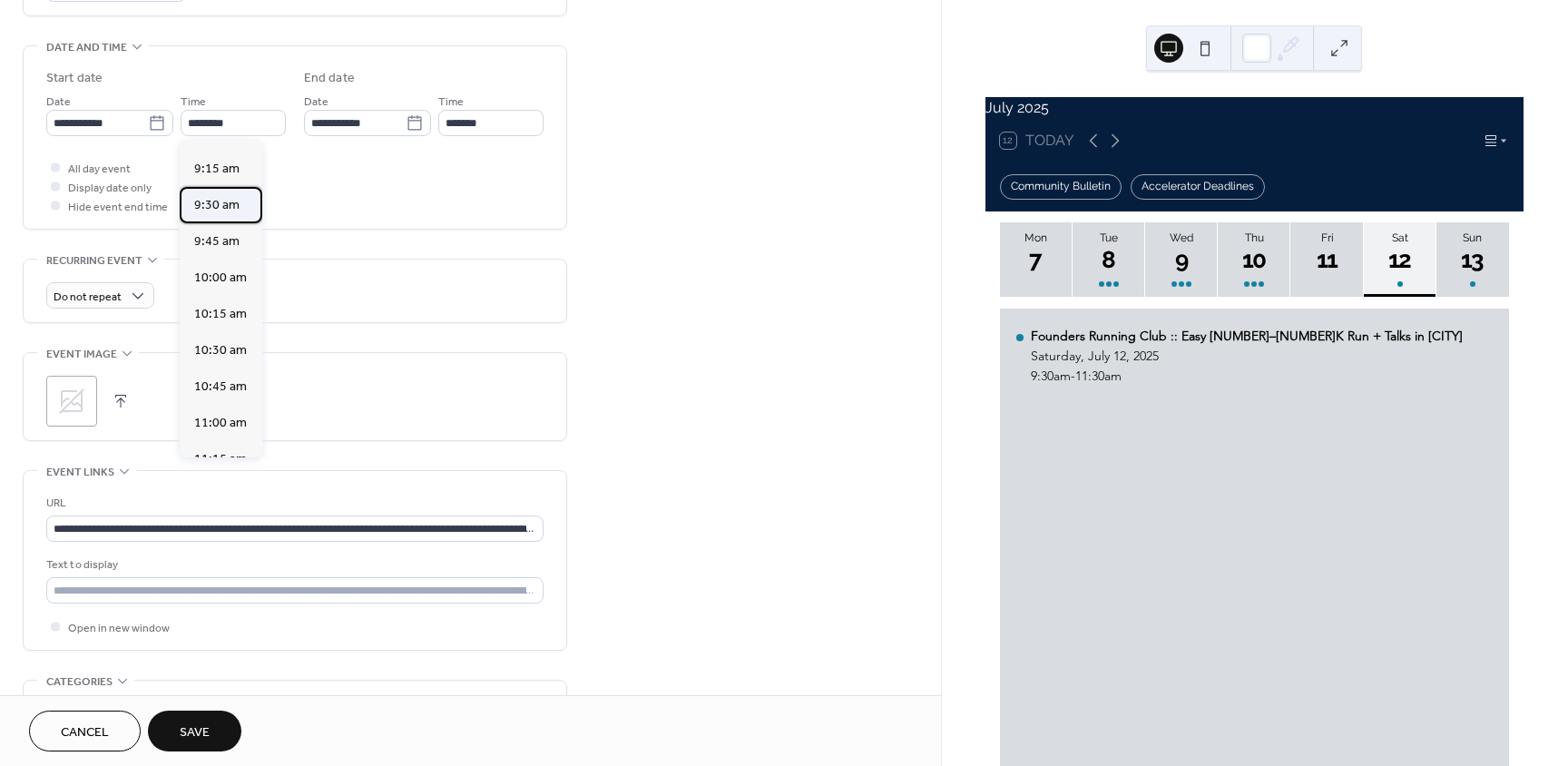 click on "9:30 am" at bounding box center [217, 205] 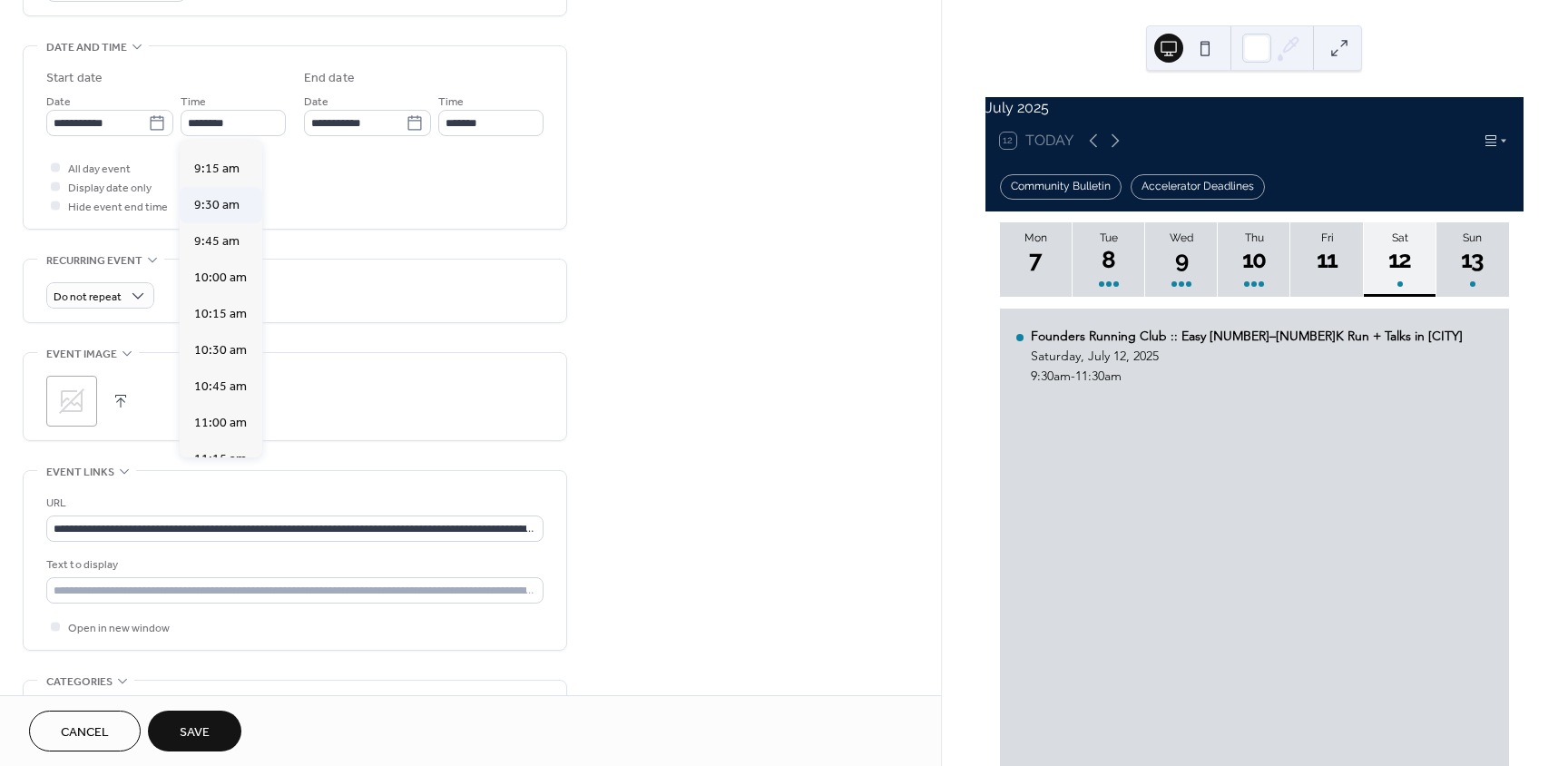 type on "*******" 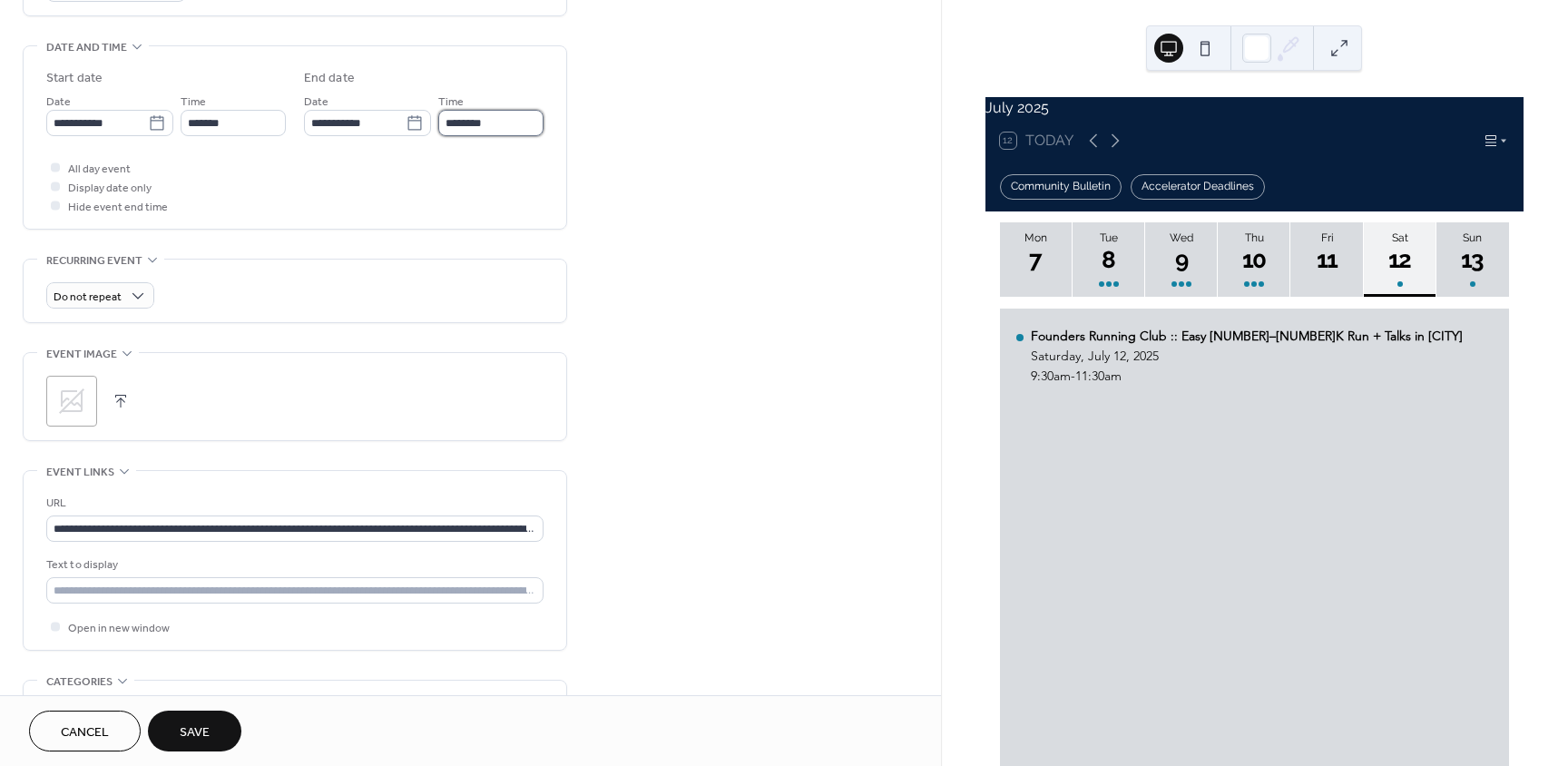 click on "********" at bounding box center [491, 123] 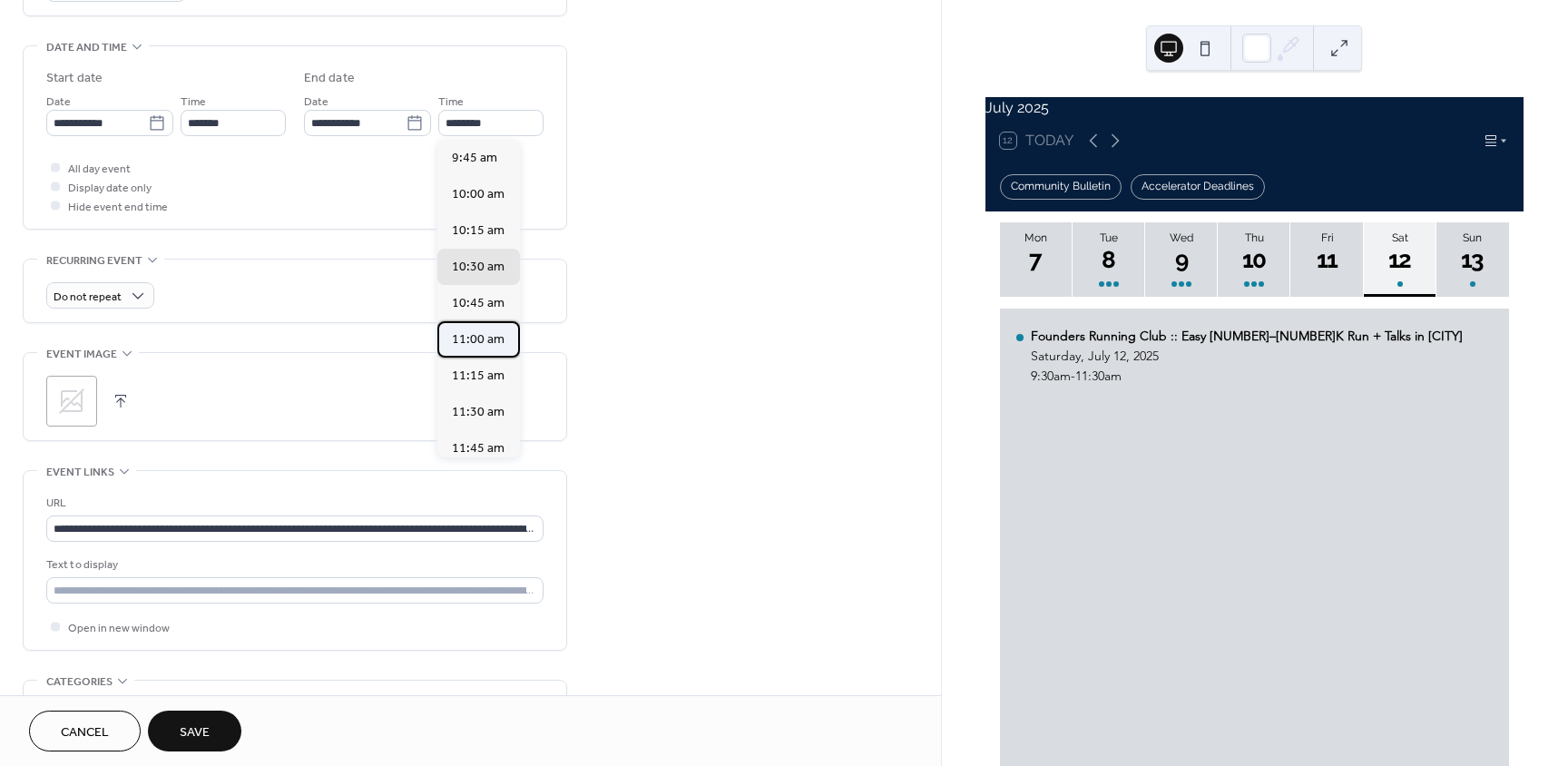 click on "11:00 am" at bounding box center (478, 339) 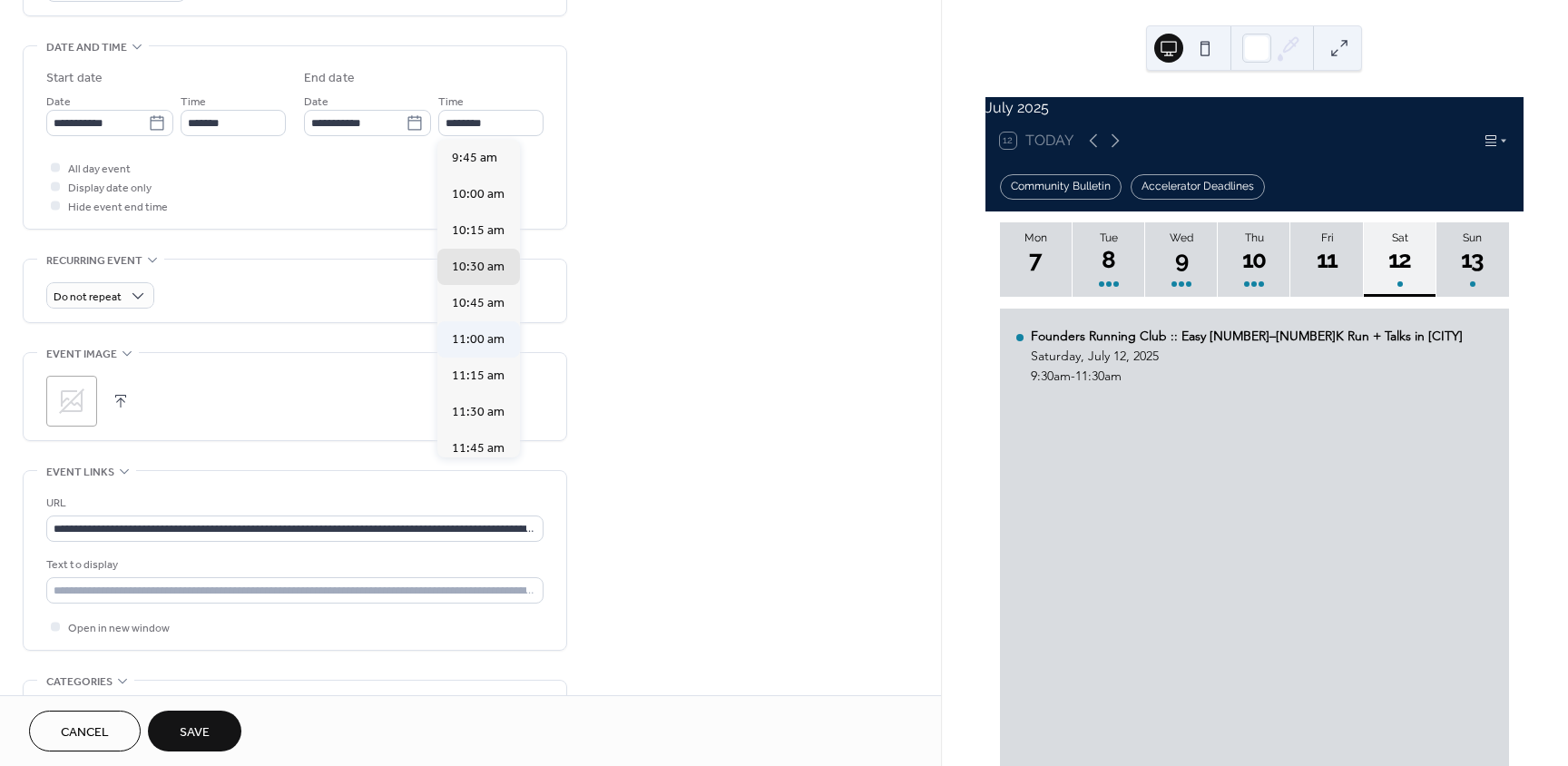 type on "********" 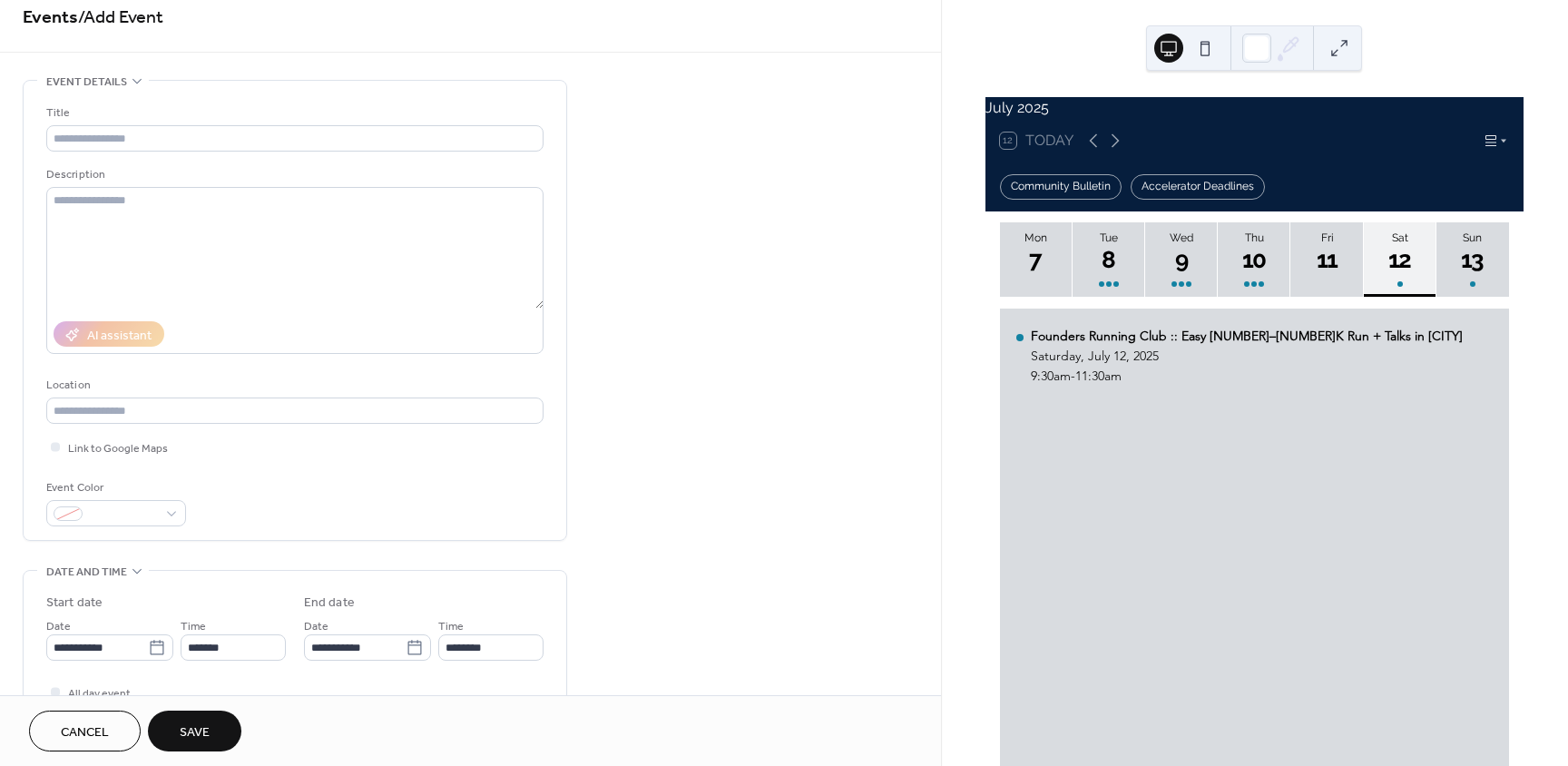 scroll, scrollTop: 0, scrollLeft: 0, axis: both 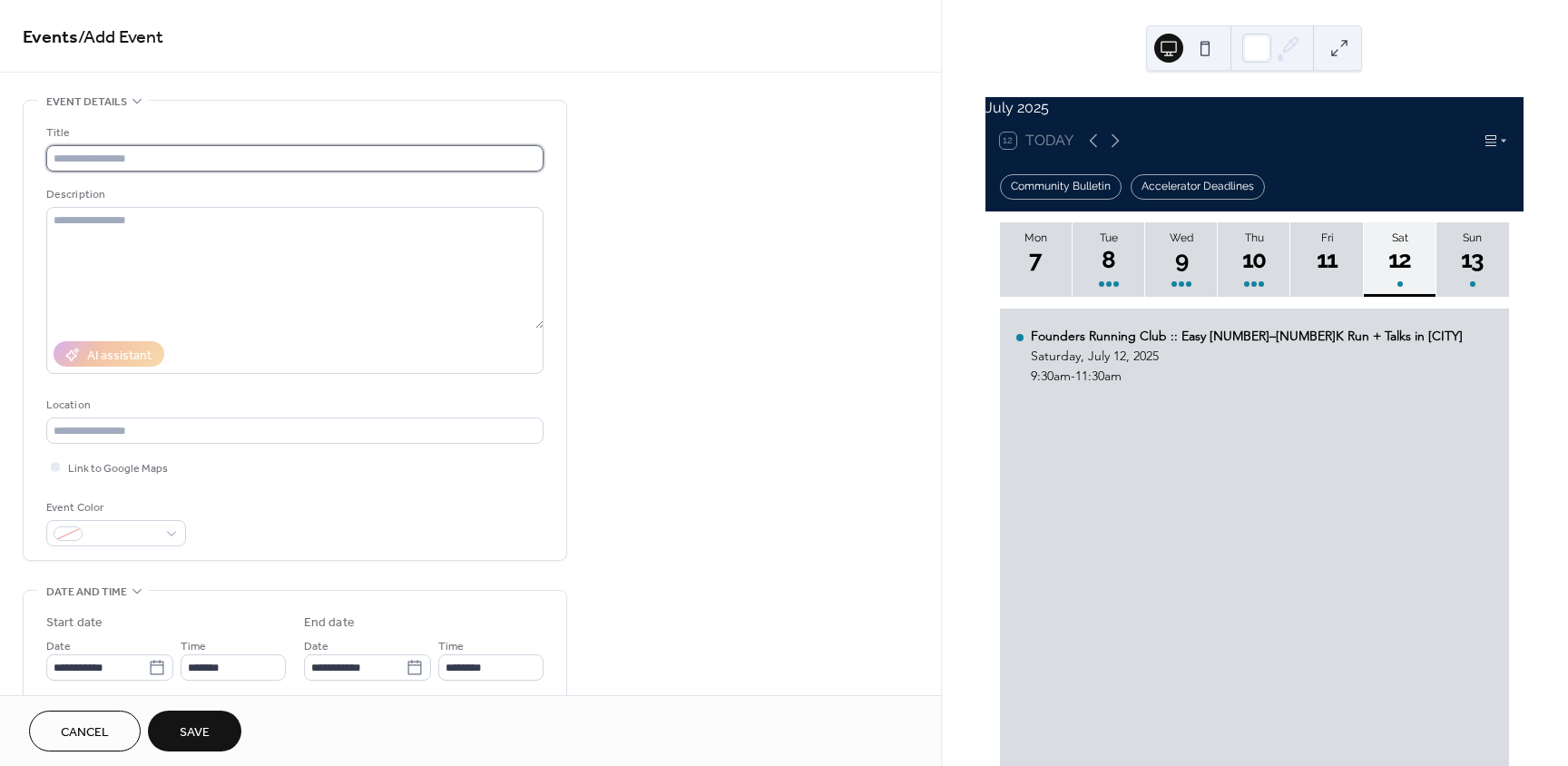 click at bounding box center (295, 158) 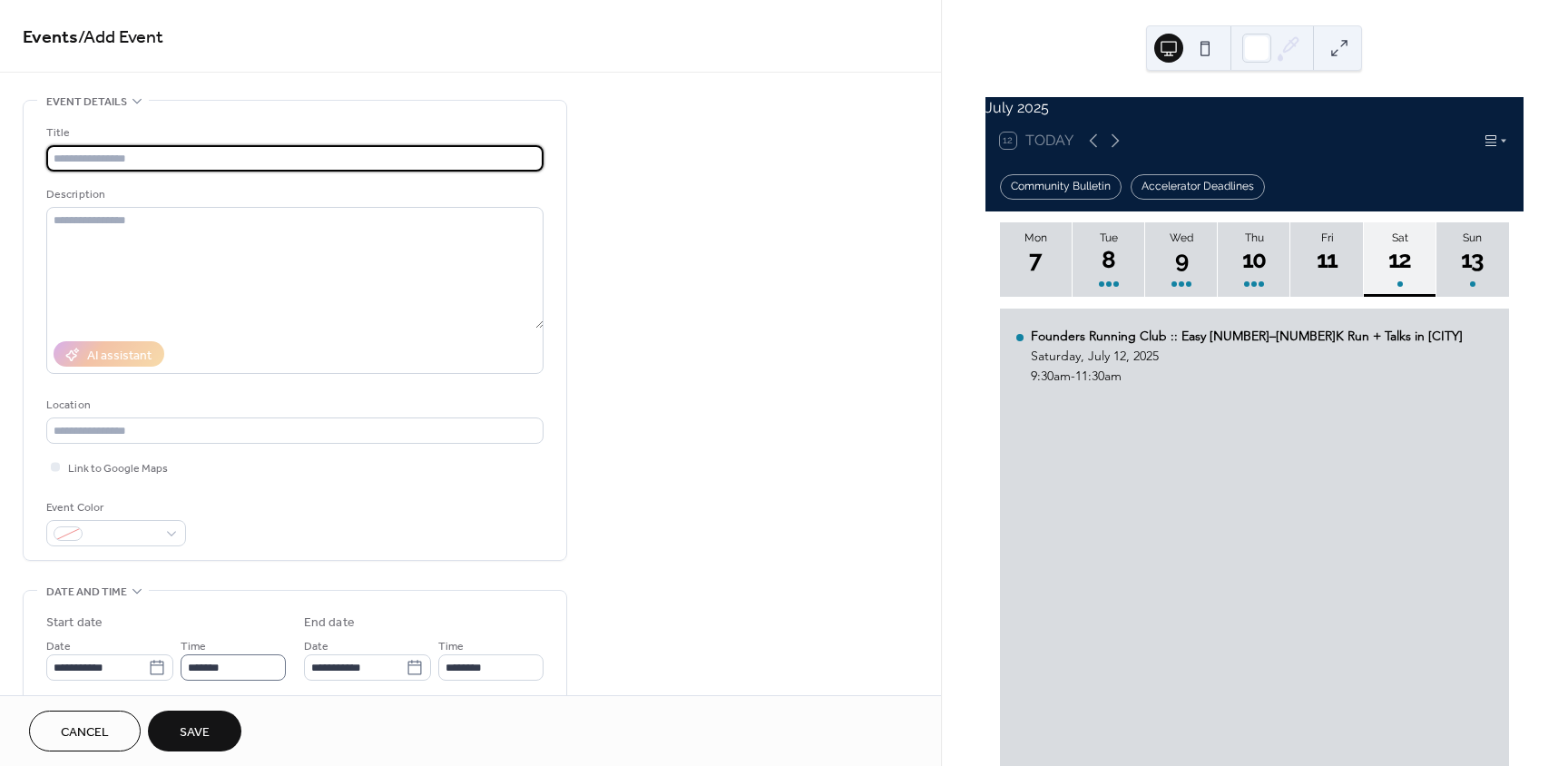 paste on "**********" 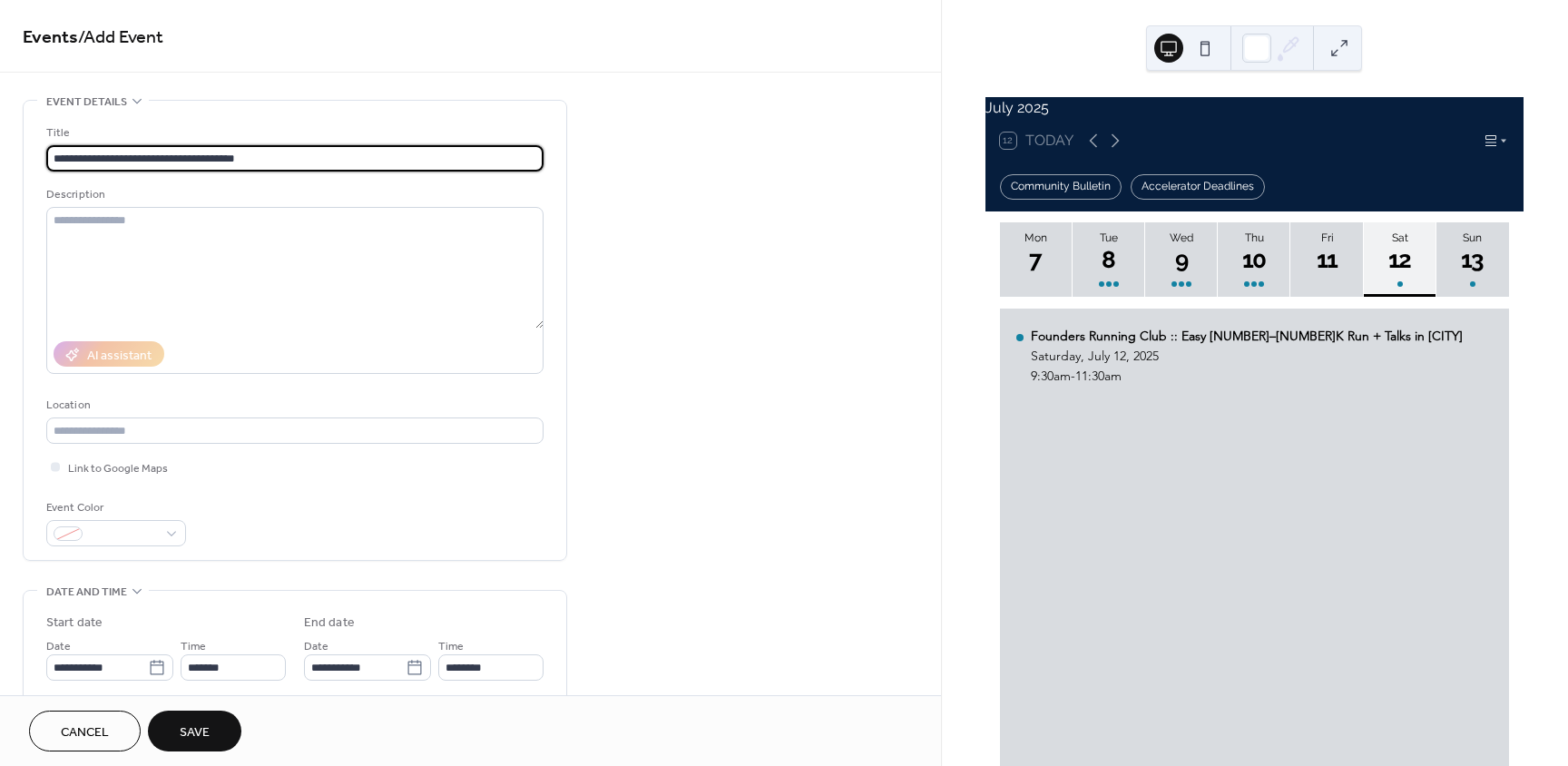 type on "**********" 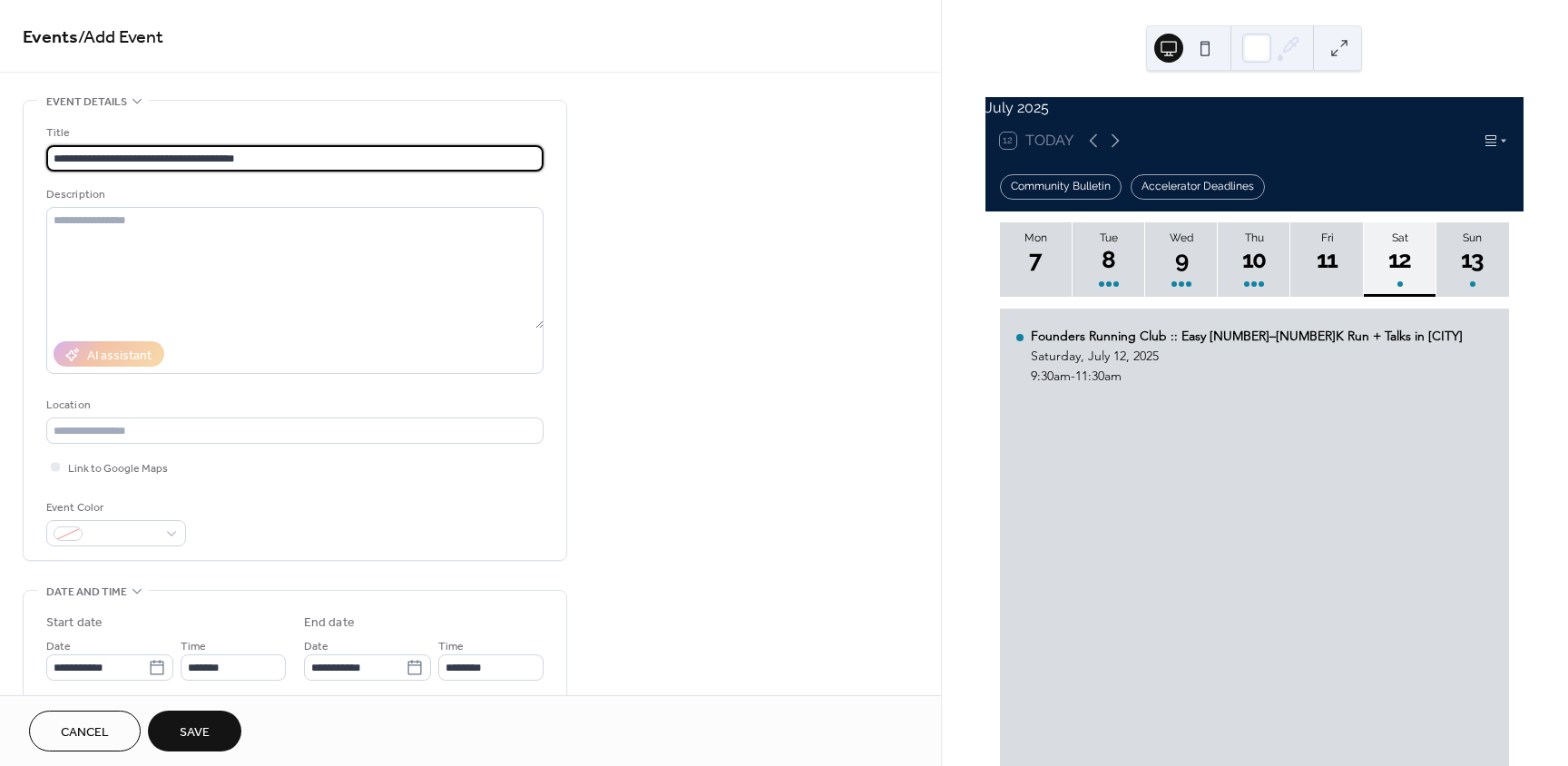 click on "Save" at bounding box center [194, 731] 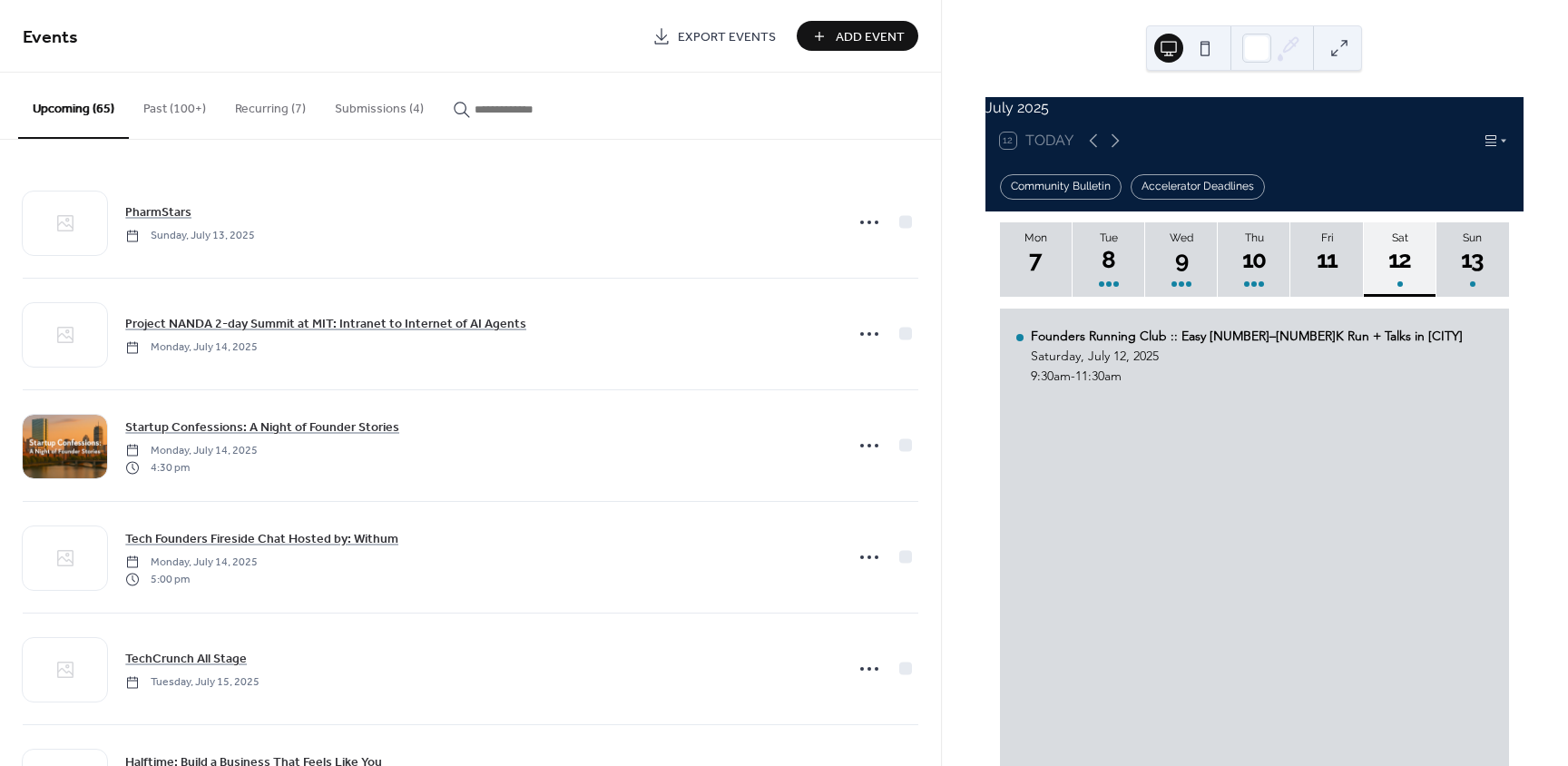 click on "Add Event" at bounding box center (870, 37) 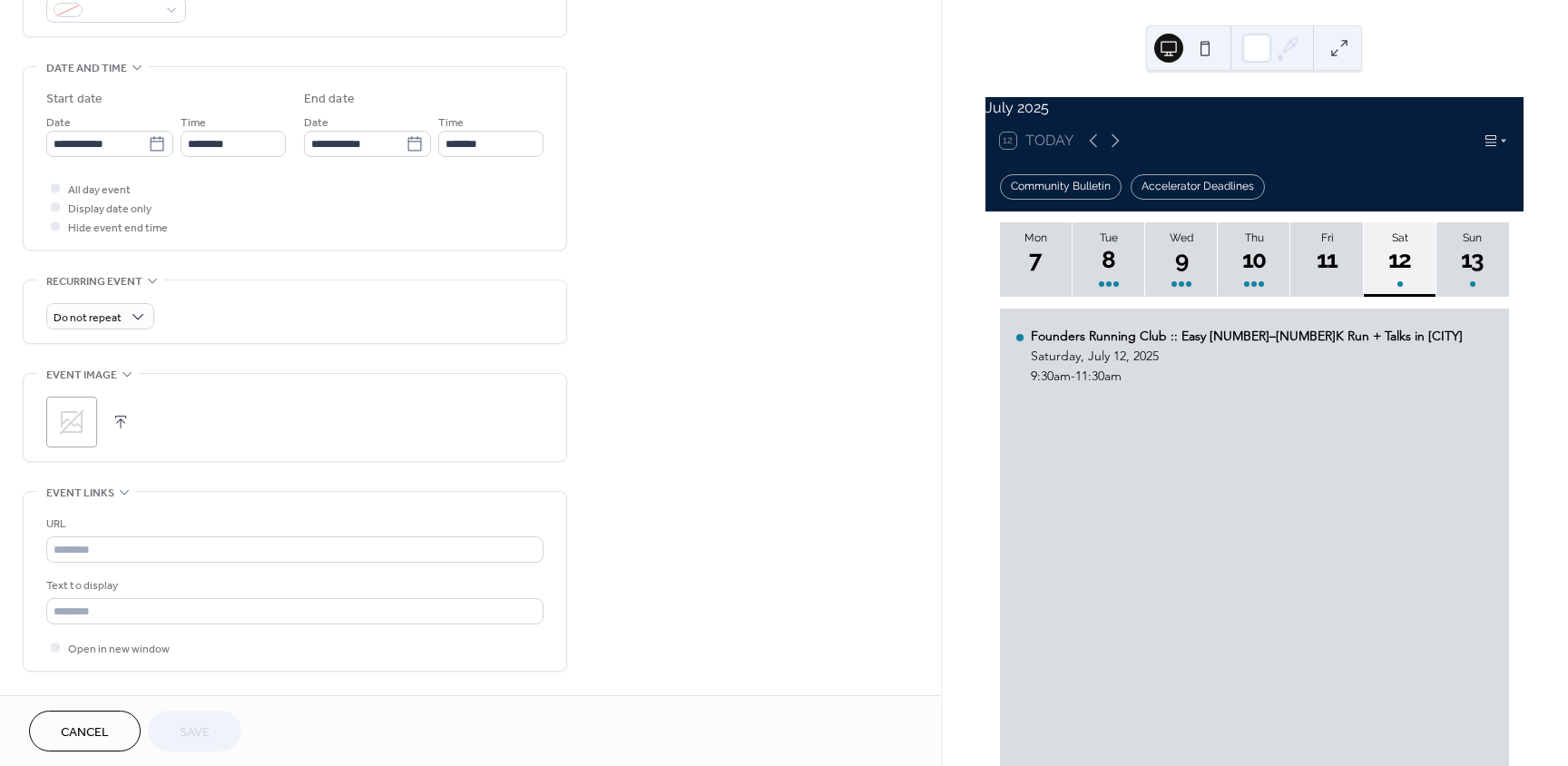scroll, scrollTop: 545, scrollLeft: 0, axis: vertical 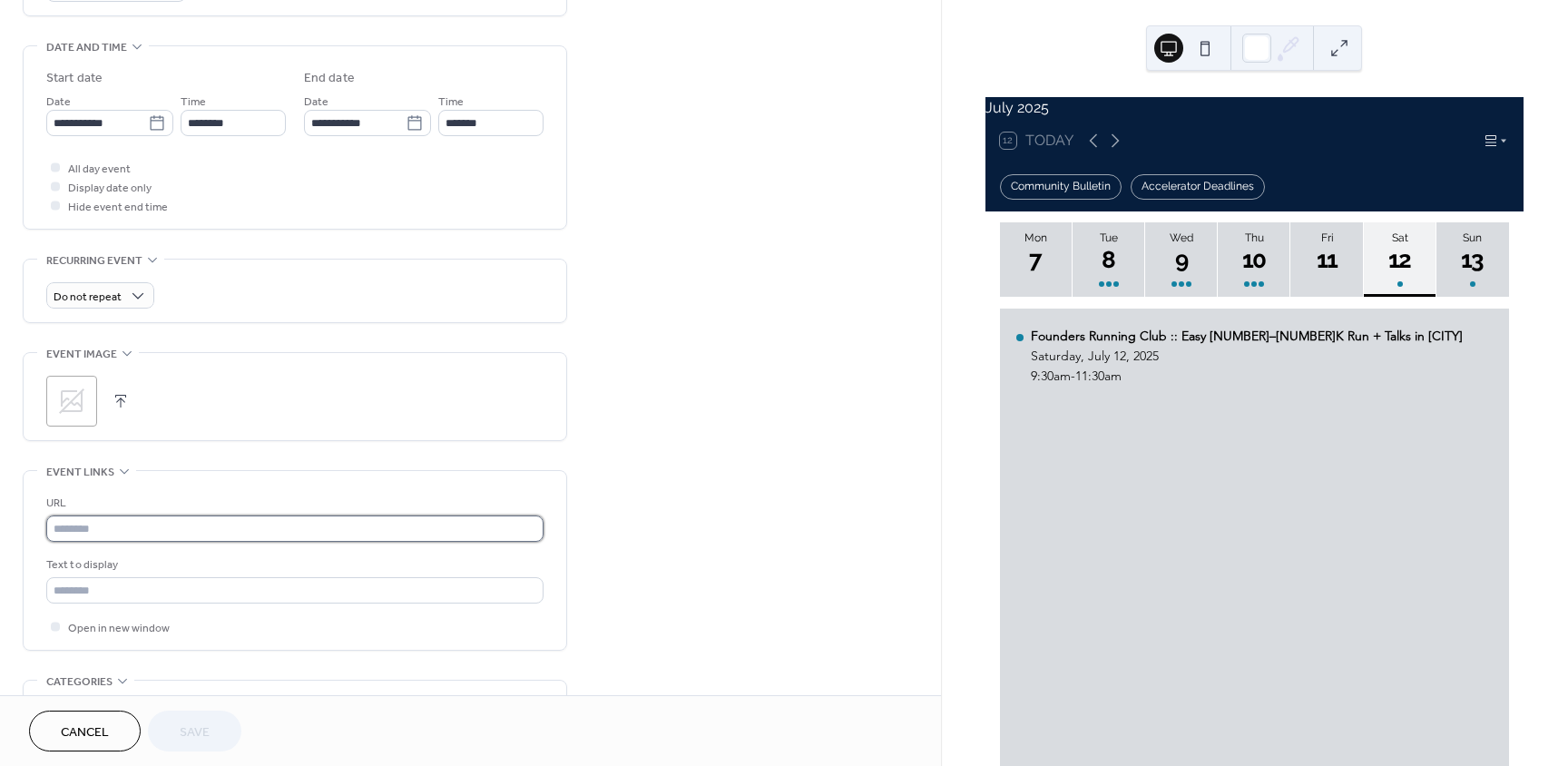 click at bounding box center [295, 528] 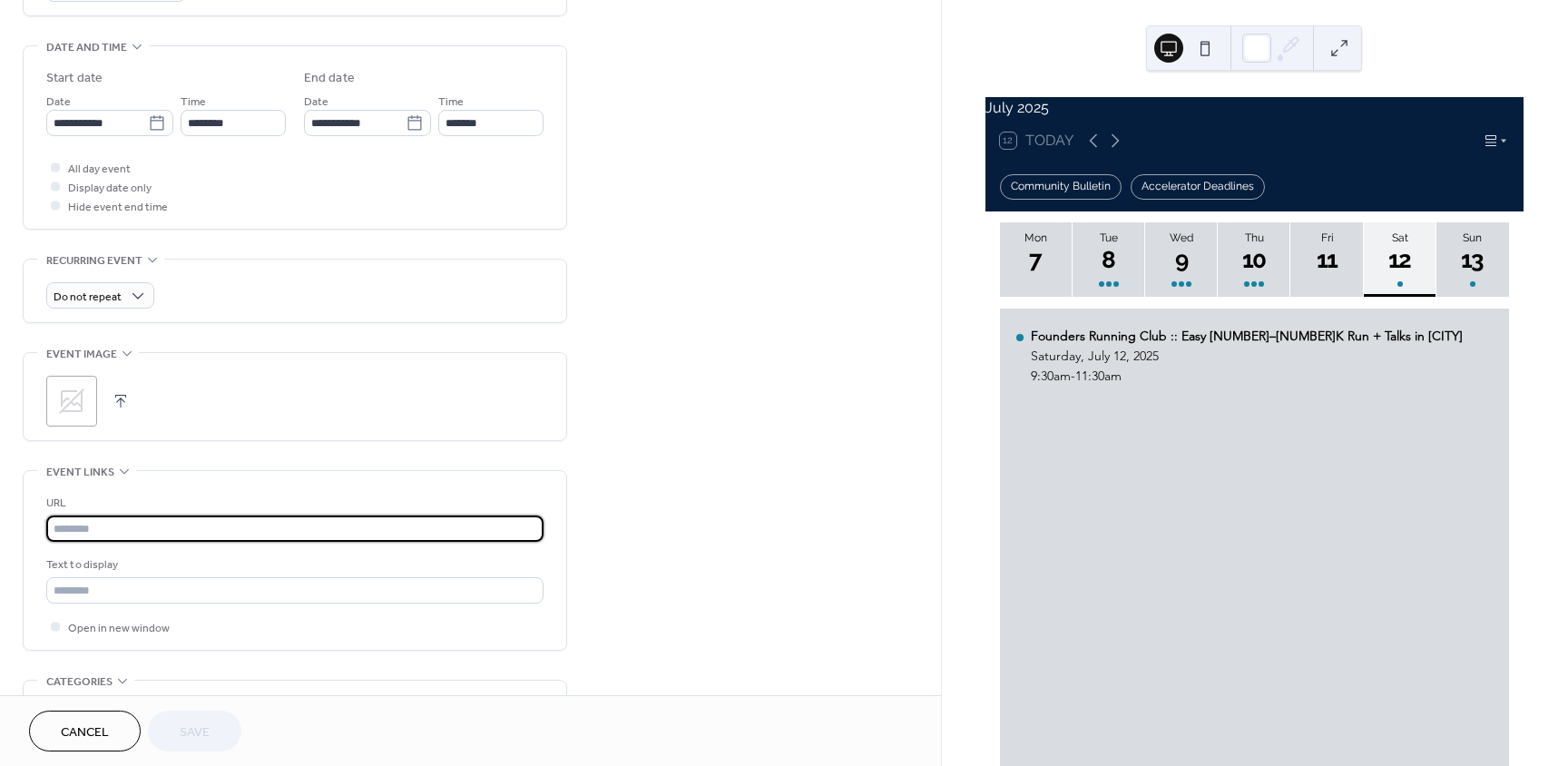 paste on "**********" 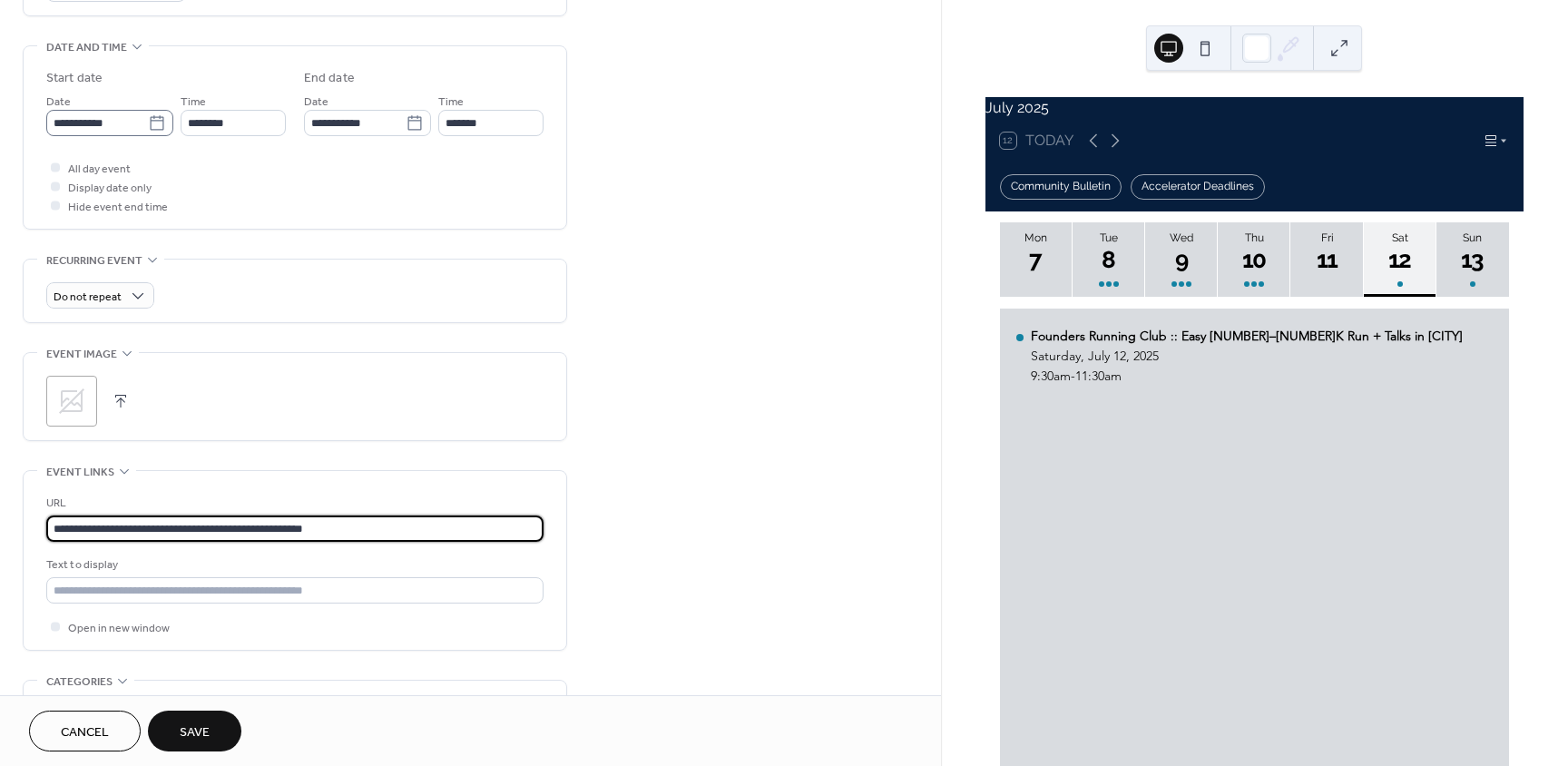 type on "**********" 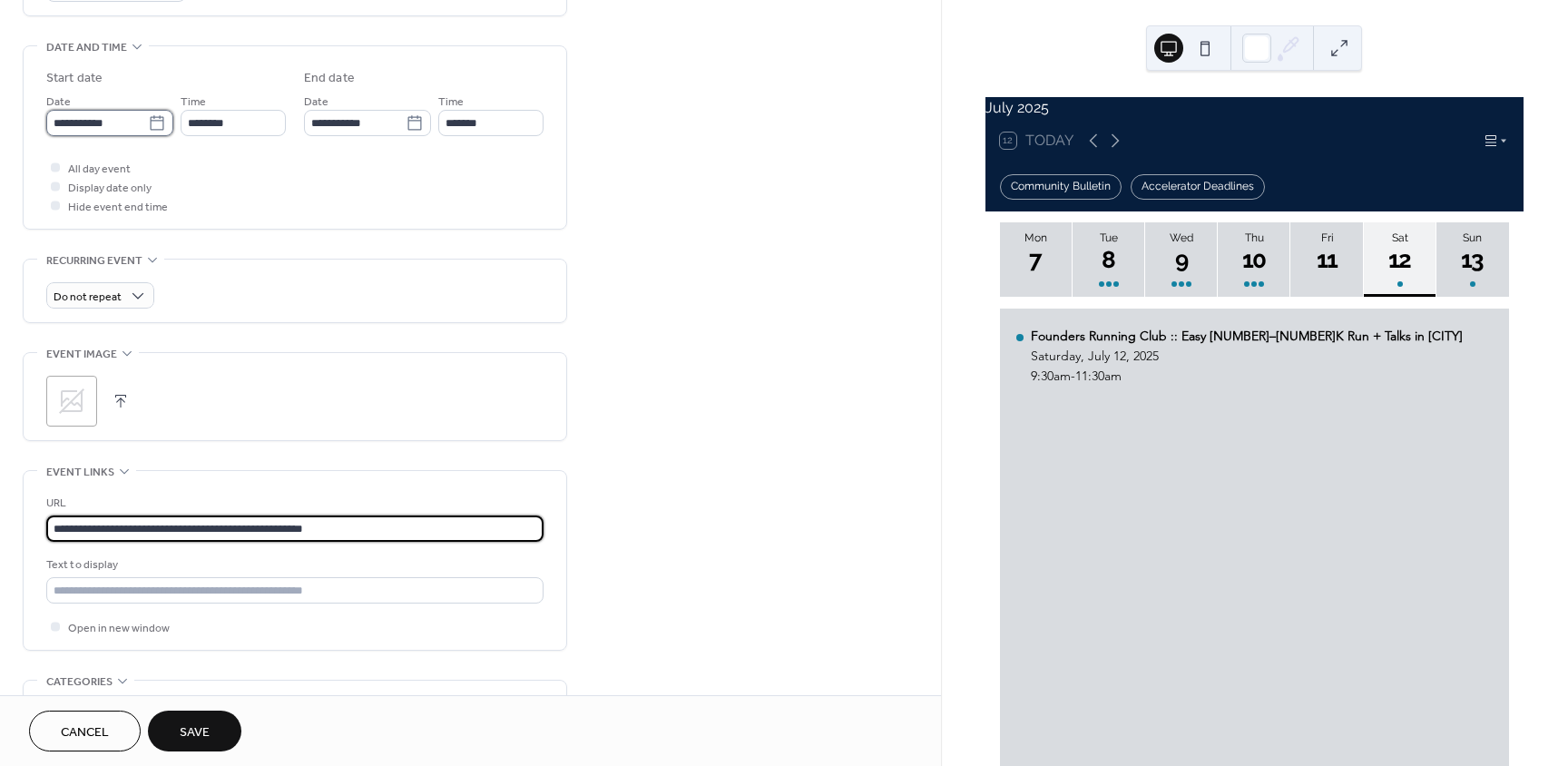 click on "**********" at bounding box center (97, 123) 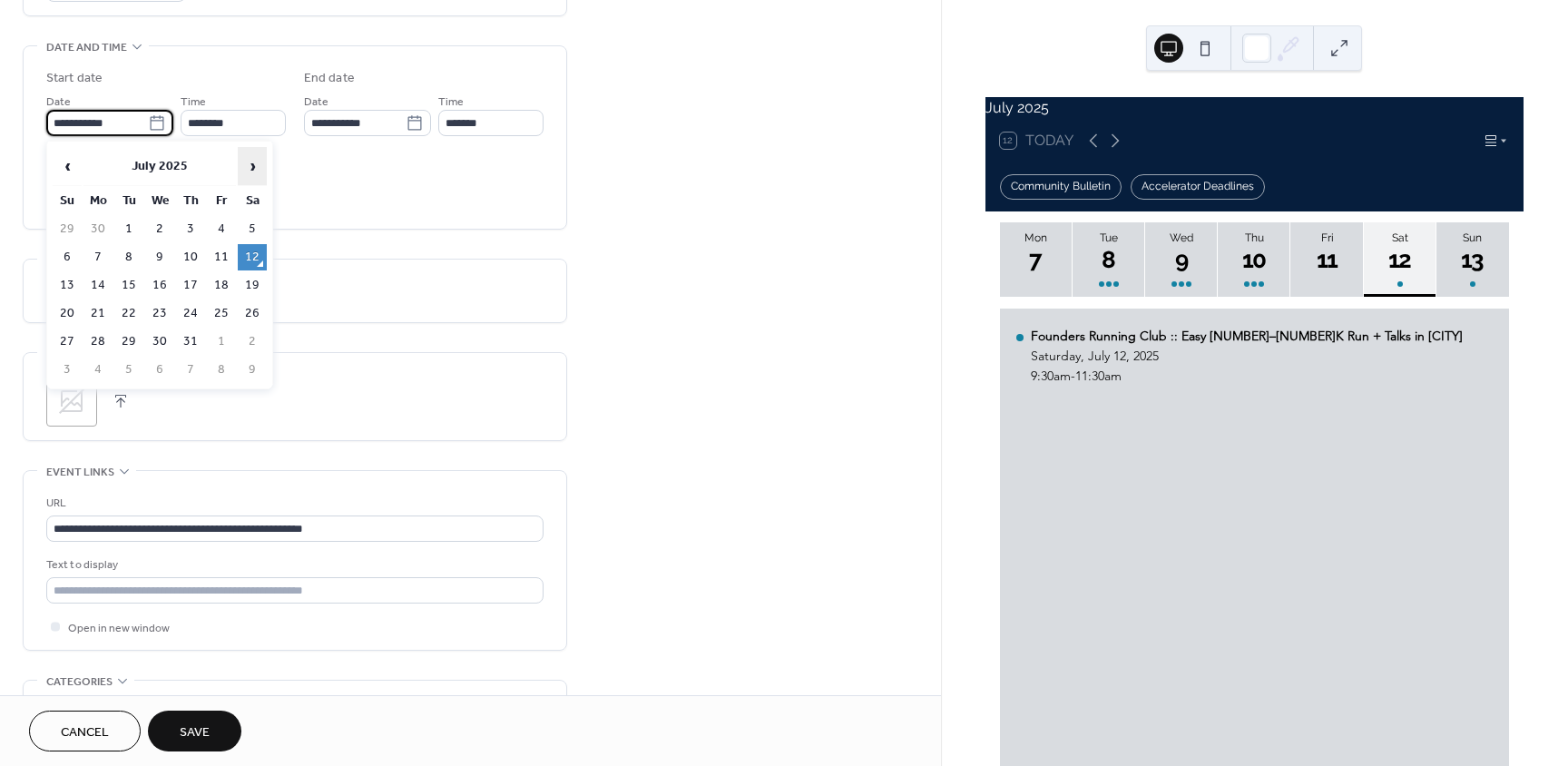 click on "›" at bounding box center [252, 166] 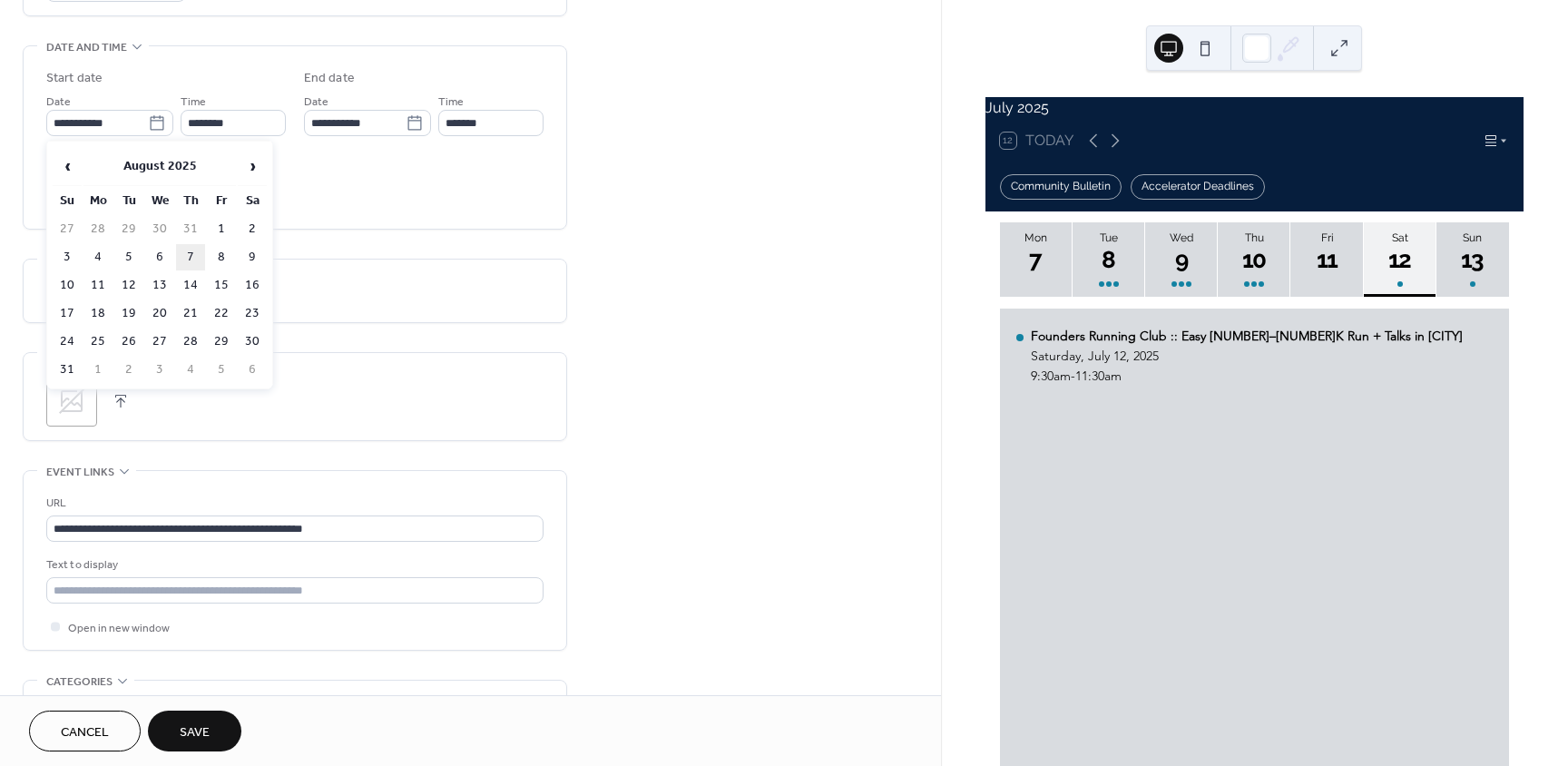 click on "7" at bounding box center (191, 257) 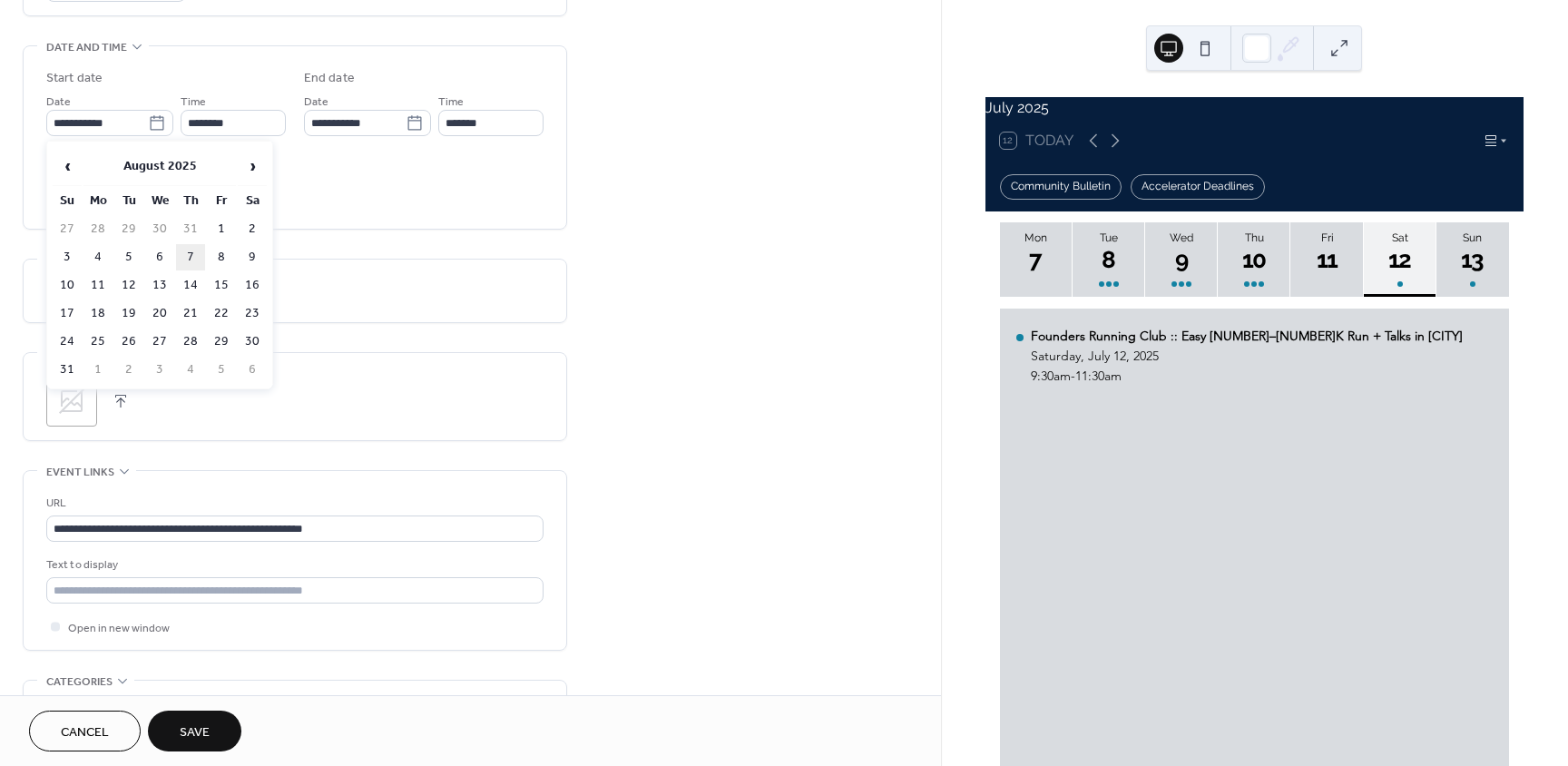 type on "**********" 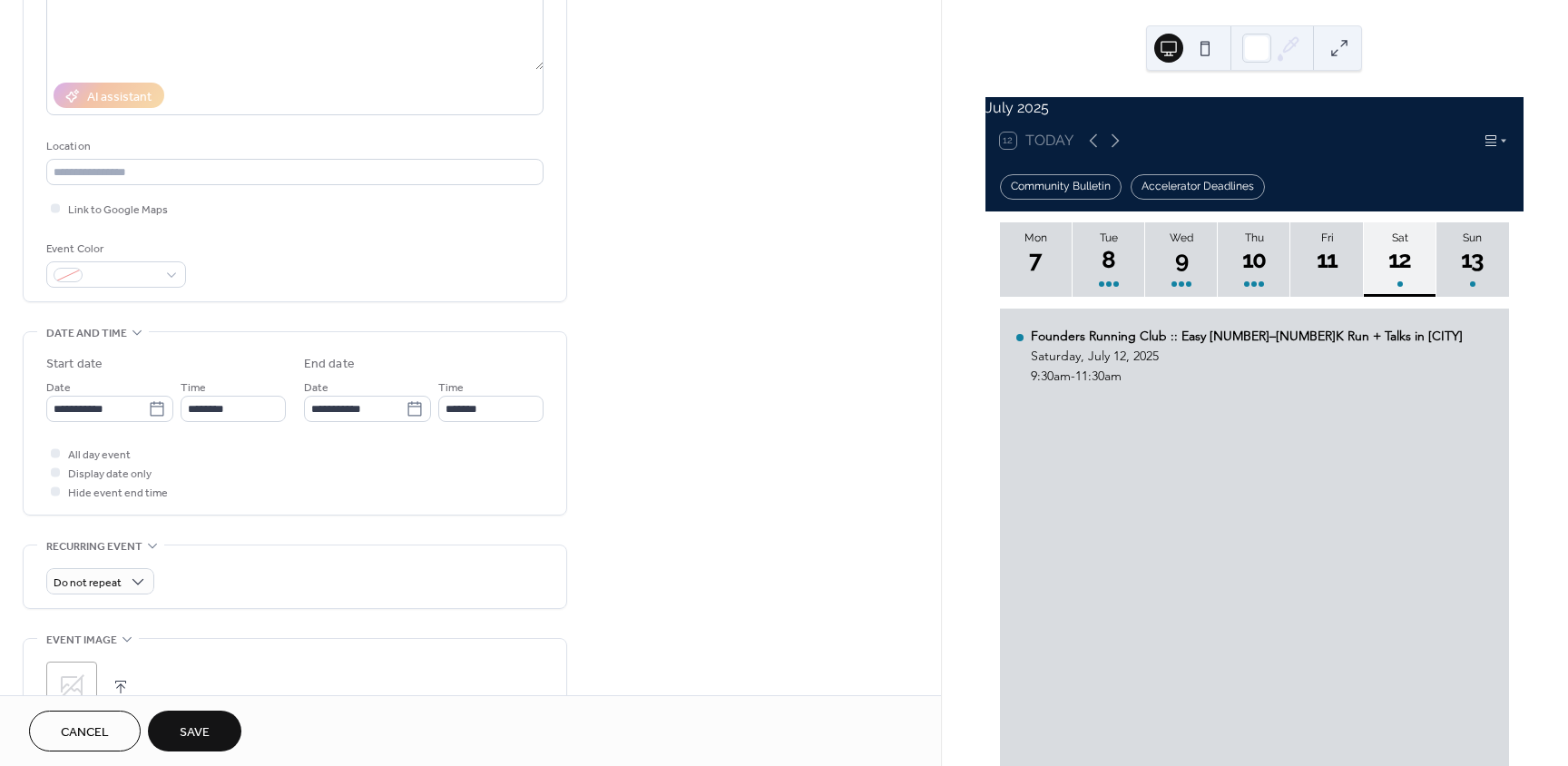 scroll, scrollTop: 272, scrollLeft: 0, axis: vertical 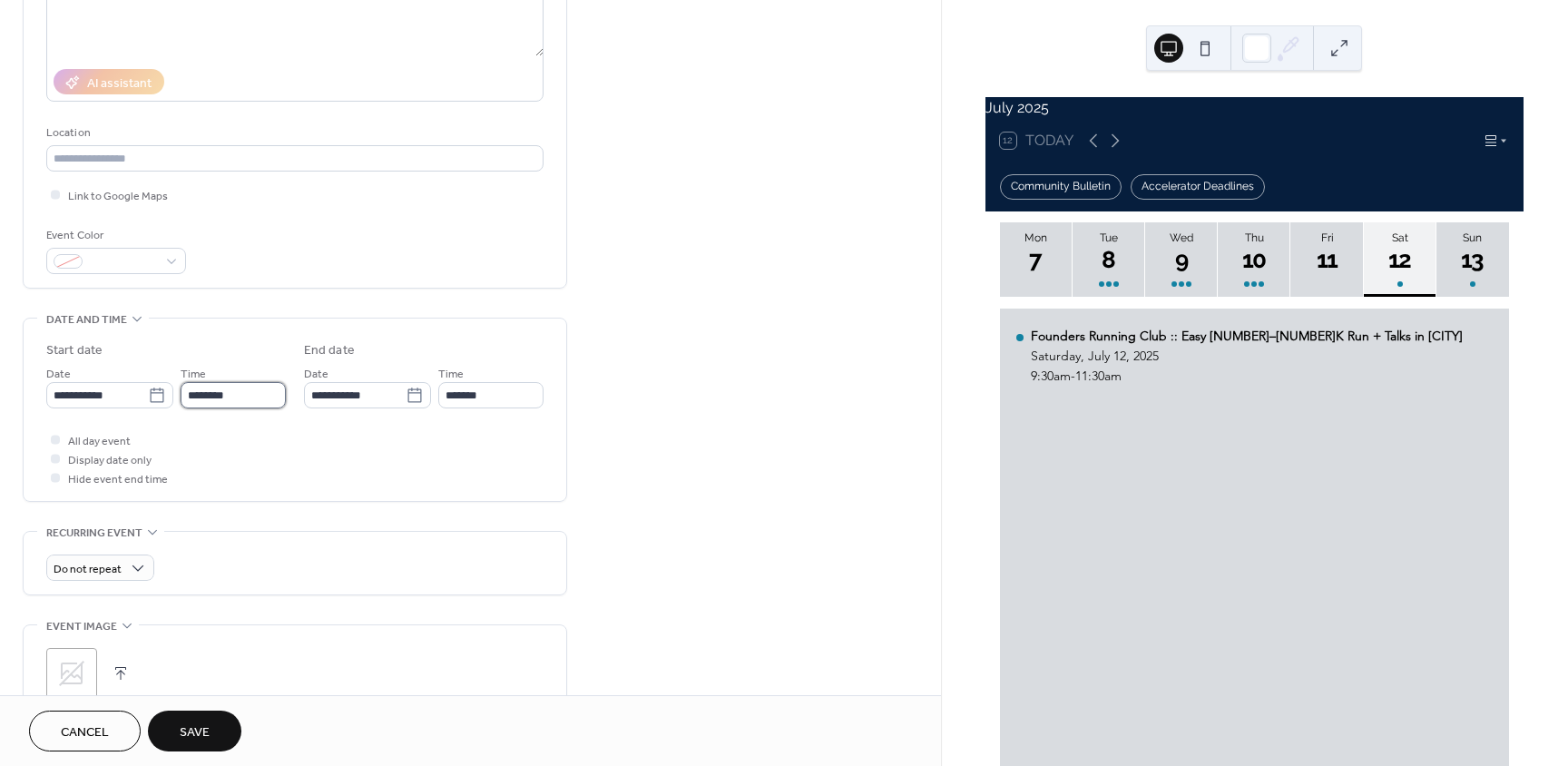 click on "********" at bounding box center [233, 395] 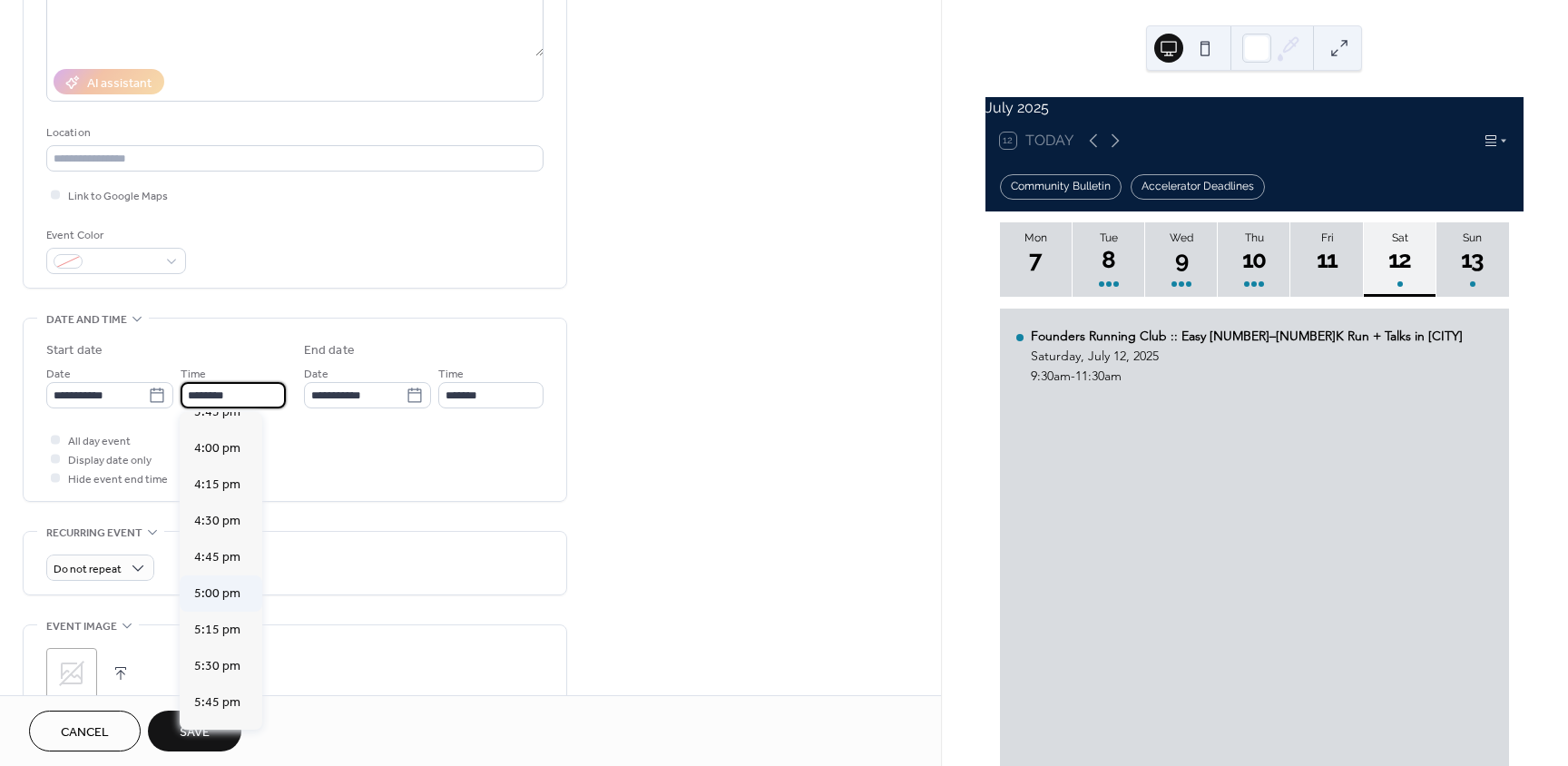 scroll, scrollTop: 2331, scrollLeft: 0, axis: vertical 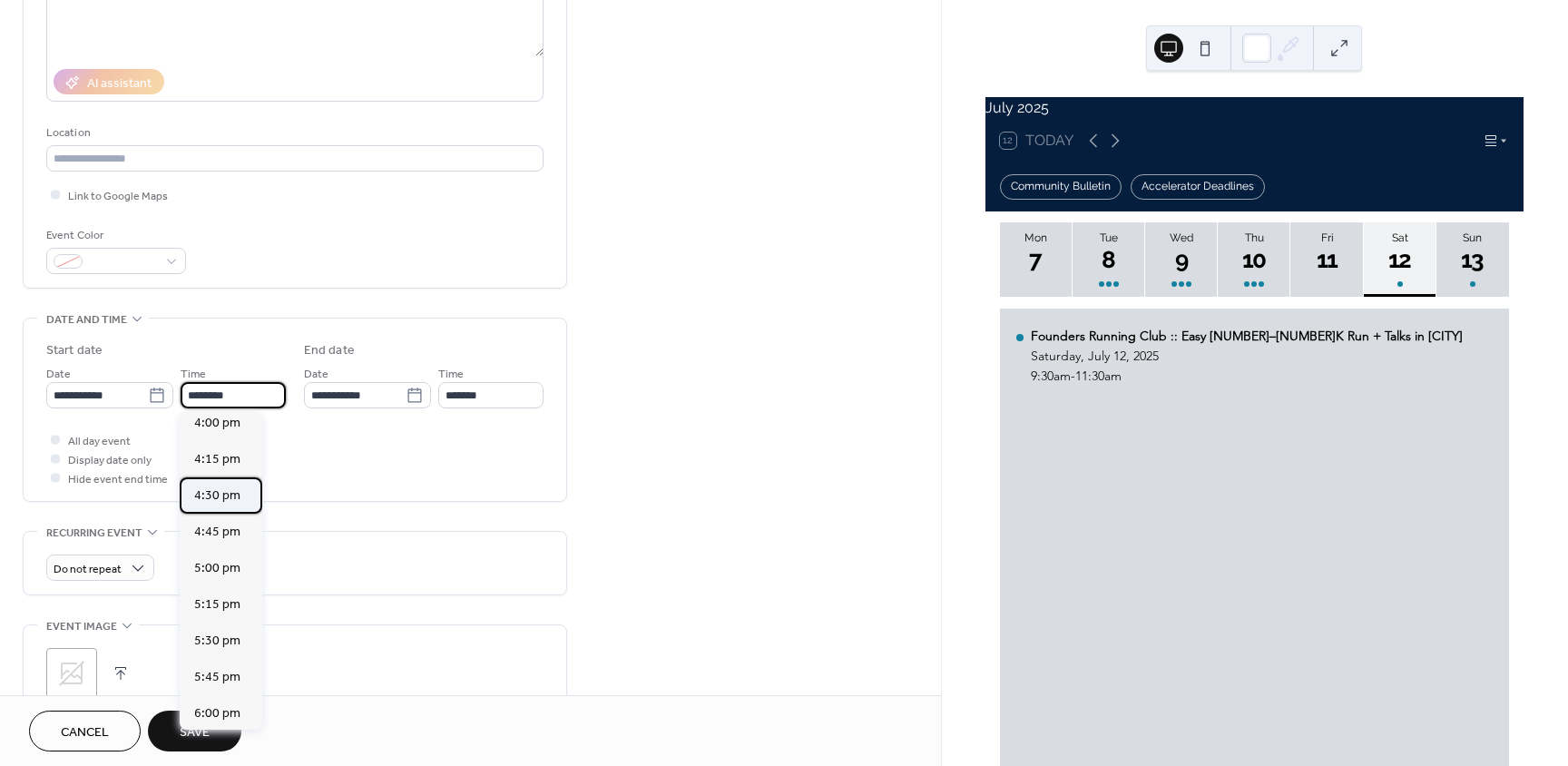 click on "4:30 pm" at bounding box center [217, 496] 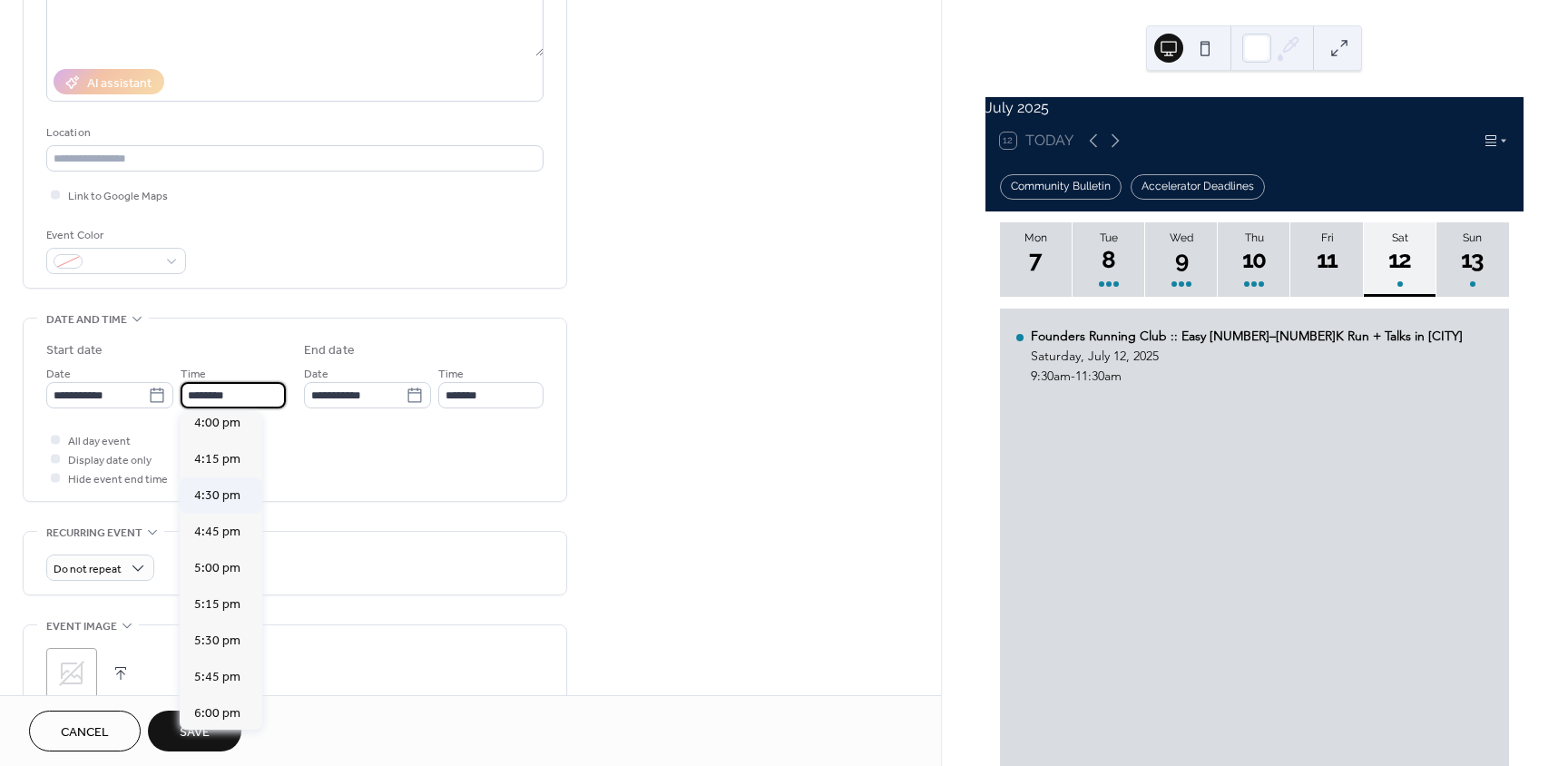 type on "*******" 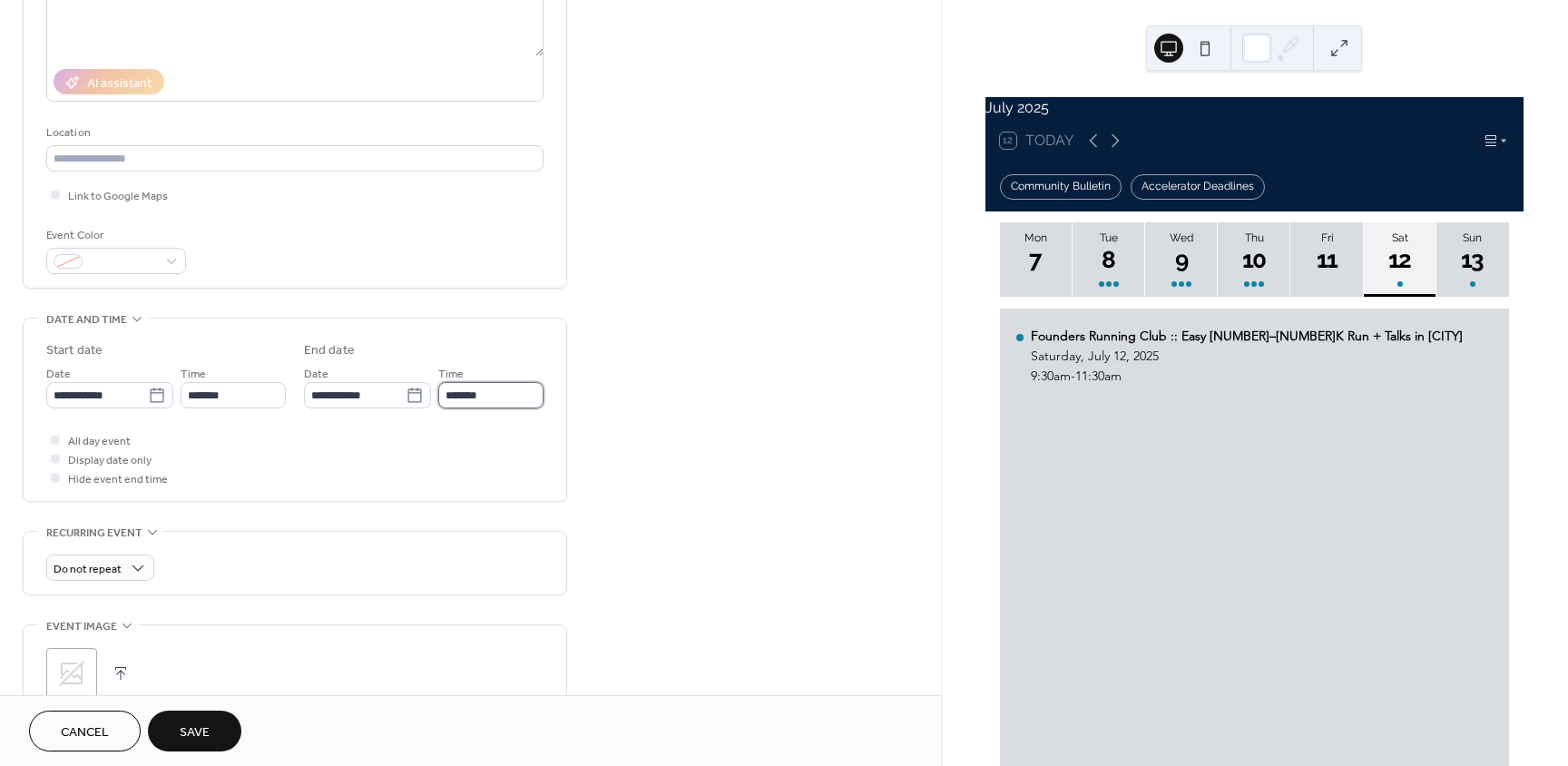click on "*******" at bounding box center [491, 395] 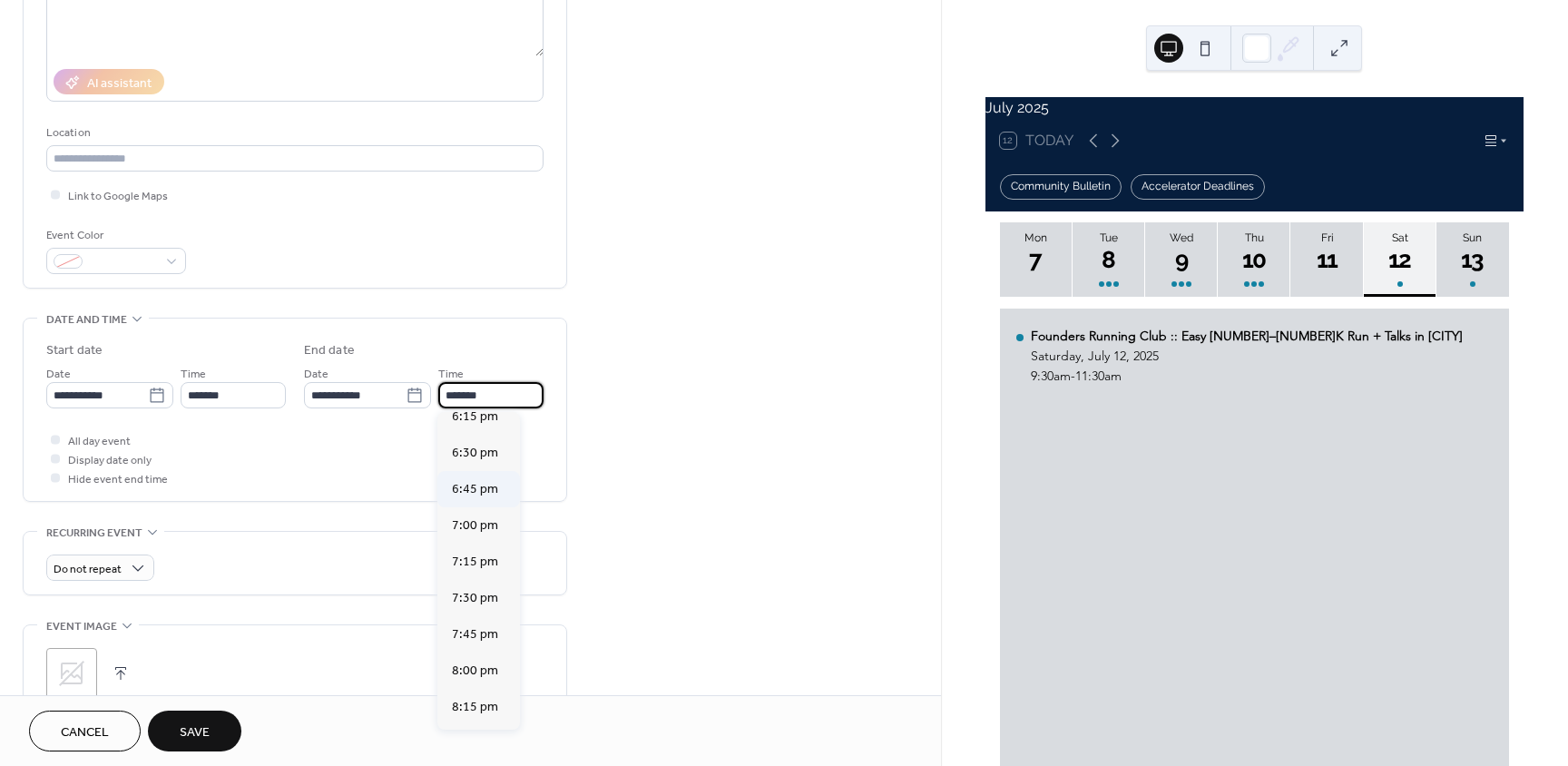 scroll, scrollTop: 272, scrollLeft: 0, axis: vertical 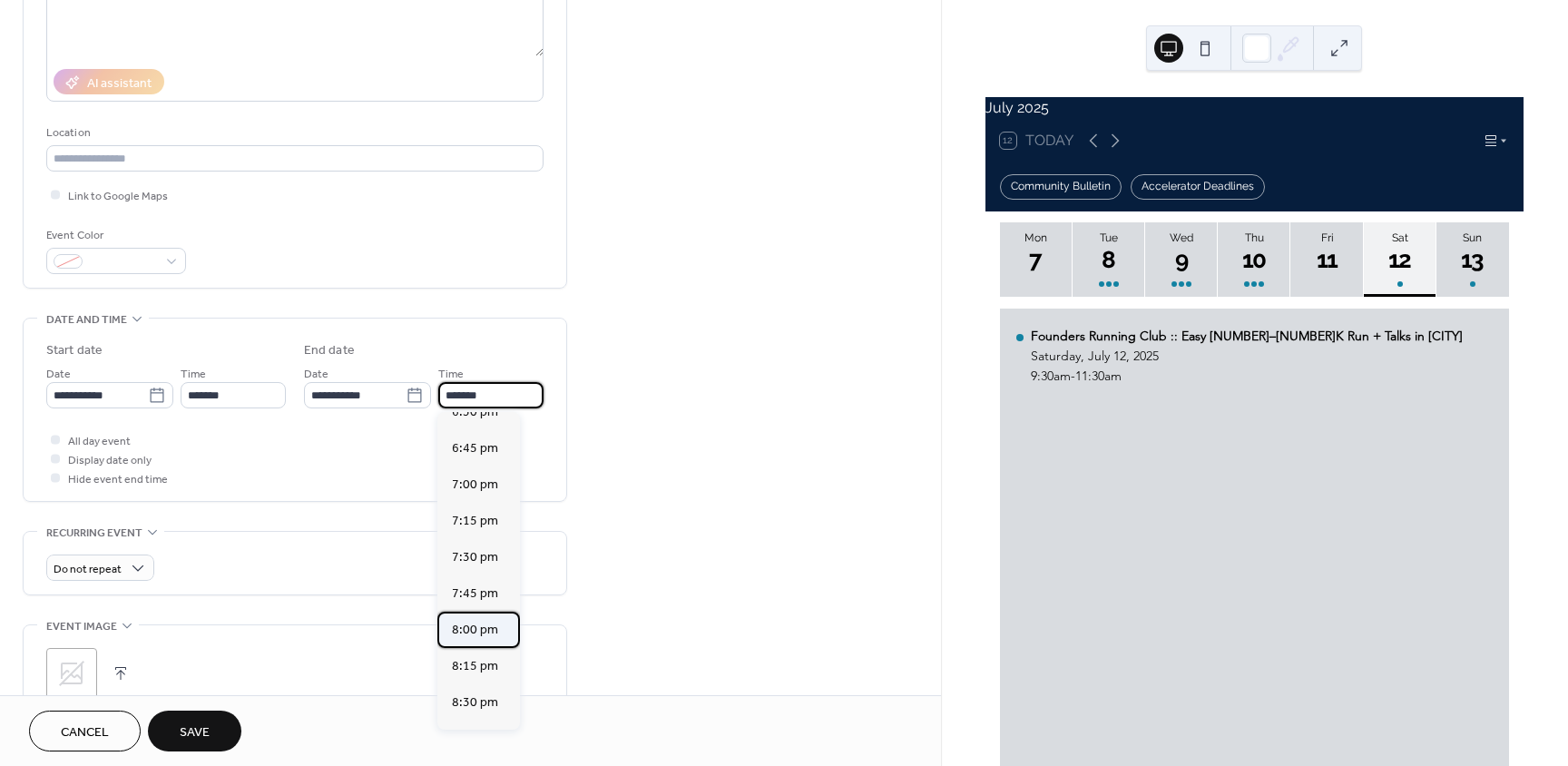 click on "8:00 pm" at bounding box center (475, 630) 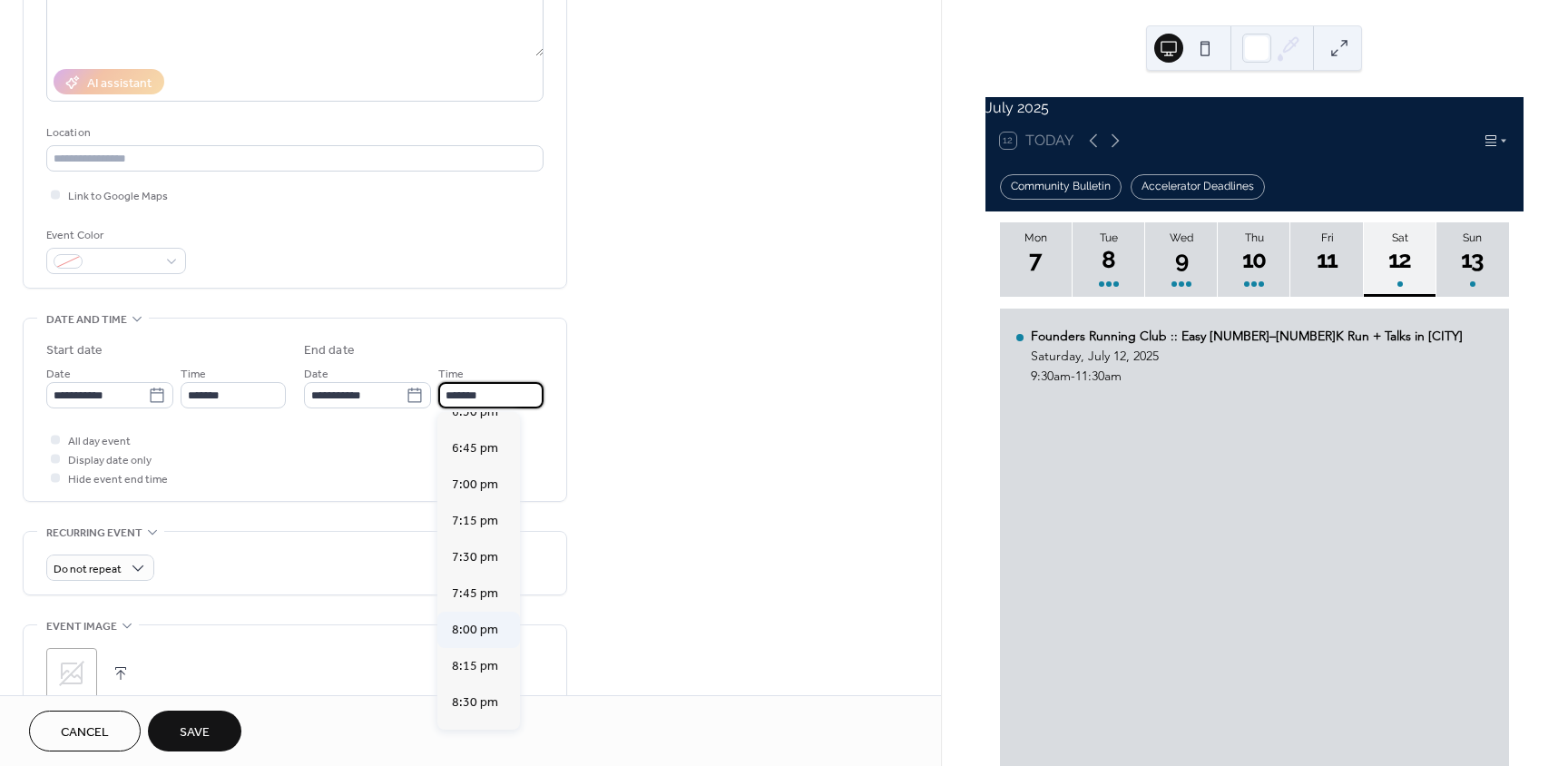 type on "*******" 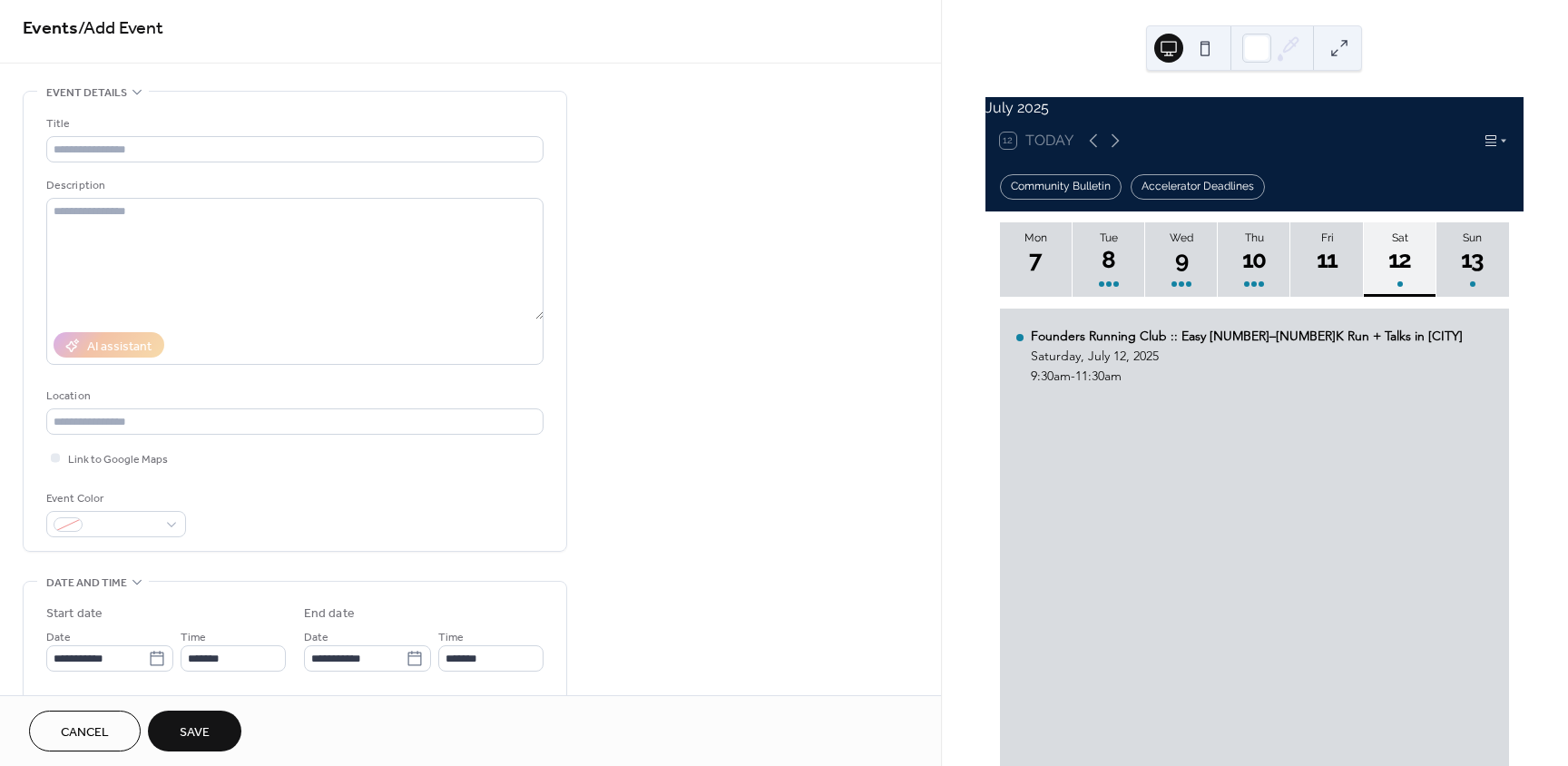 scroll, scrollTop: 0, scrollLeft: 0, axis: both 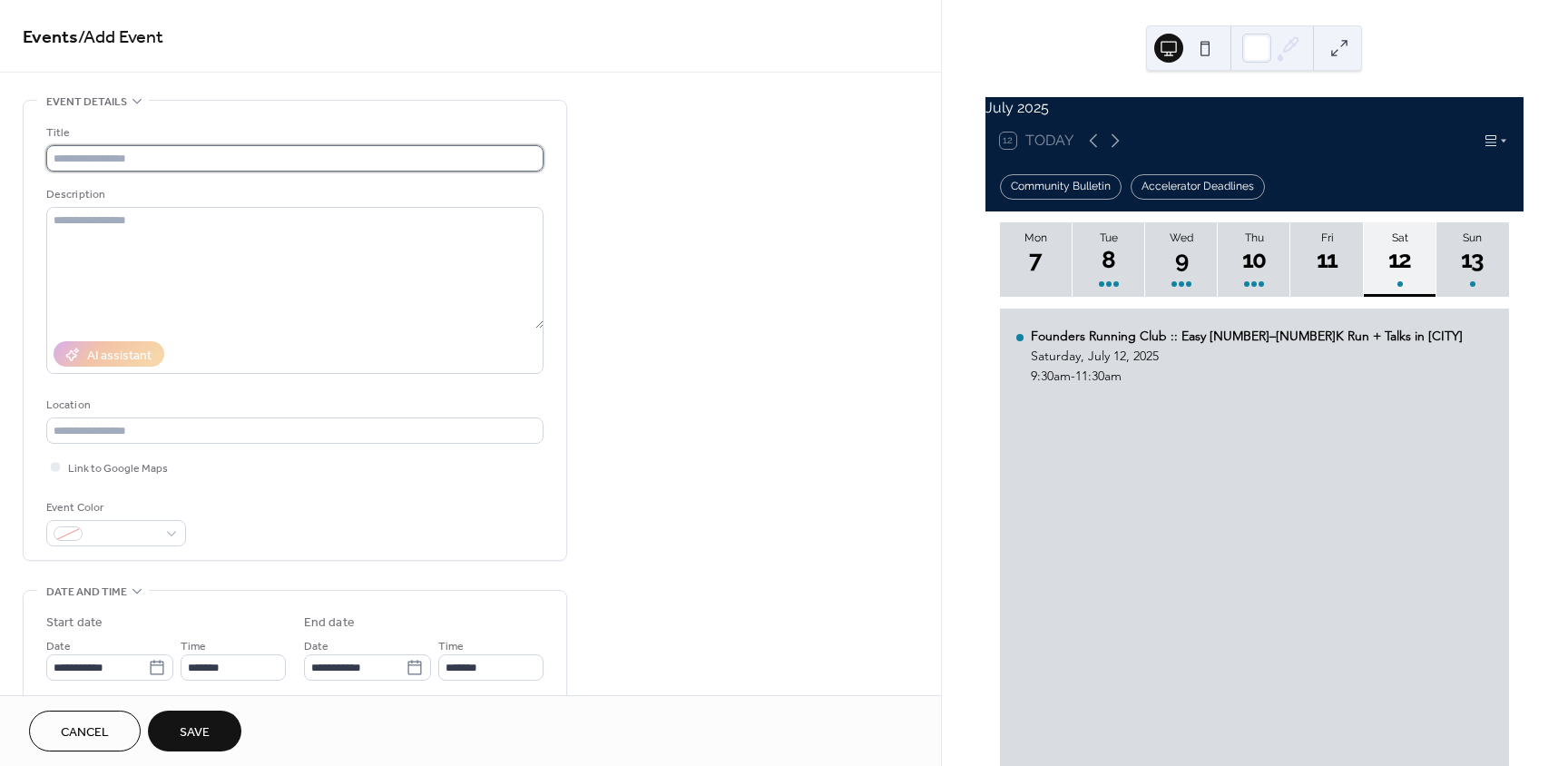 click at bounding box center [295, 158] 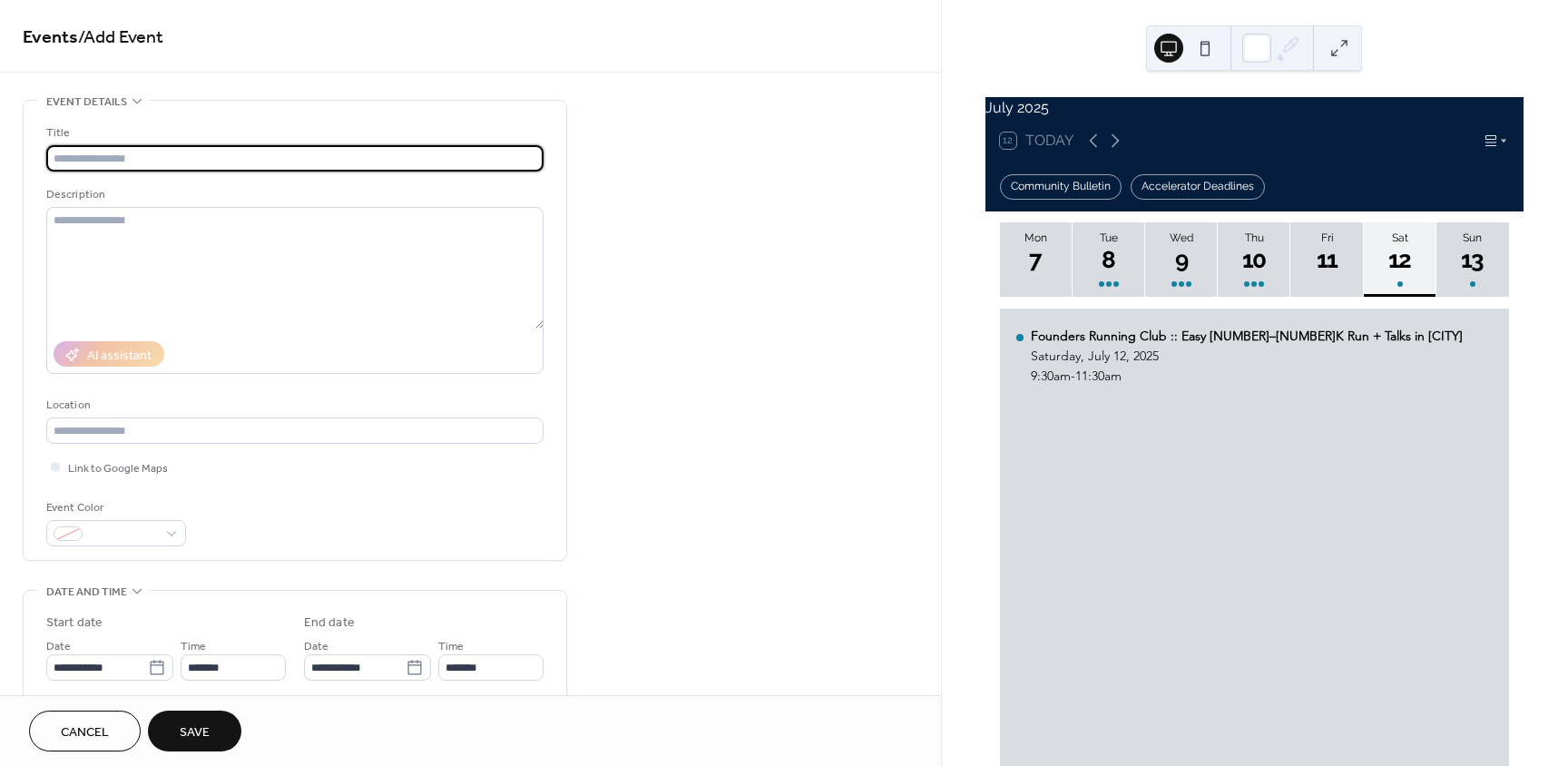 paste on "**********" 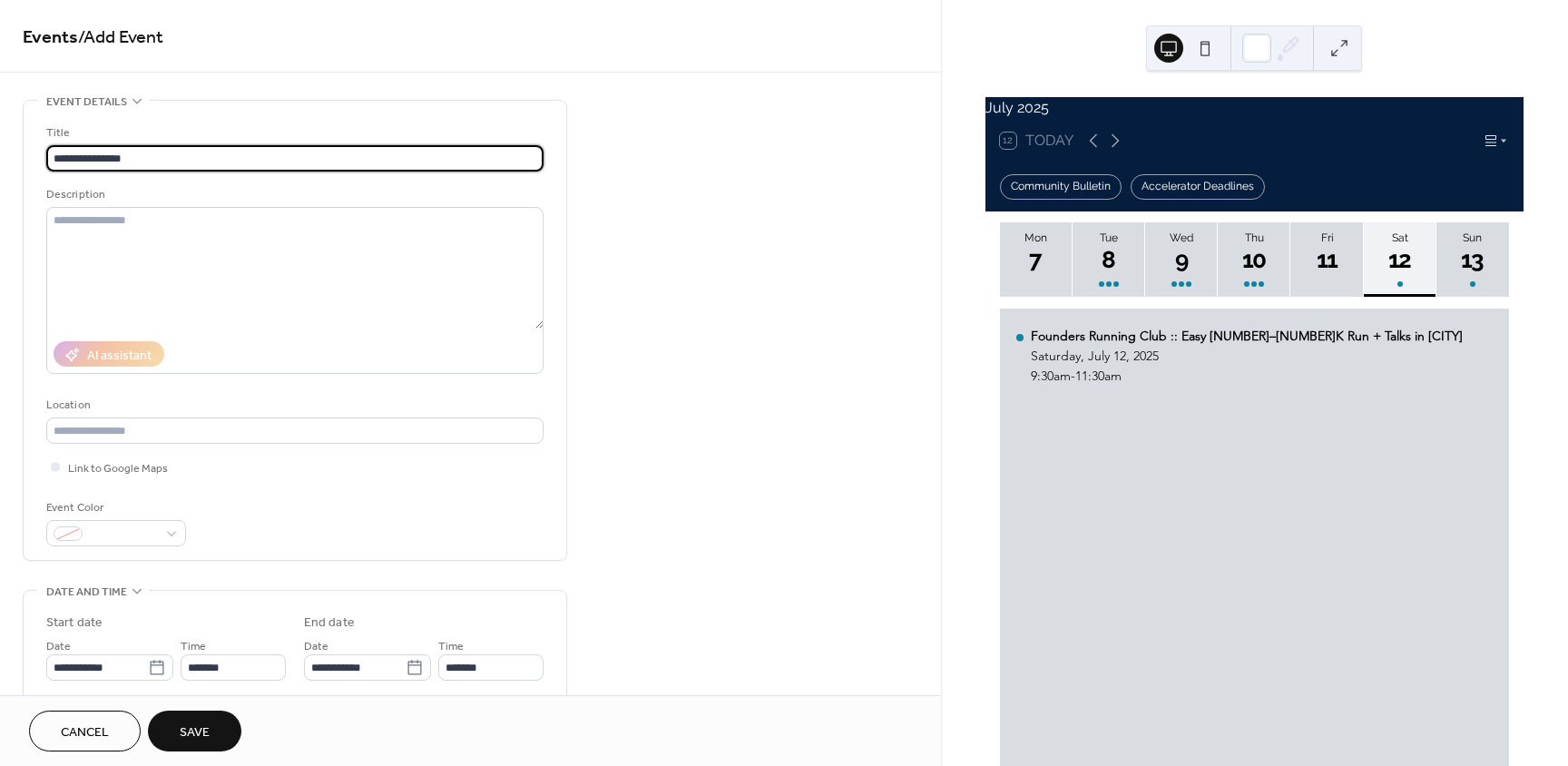 type on "**********" 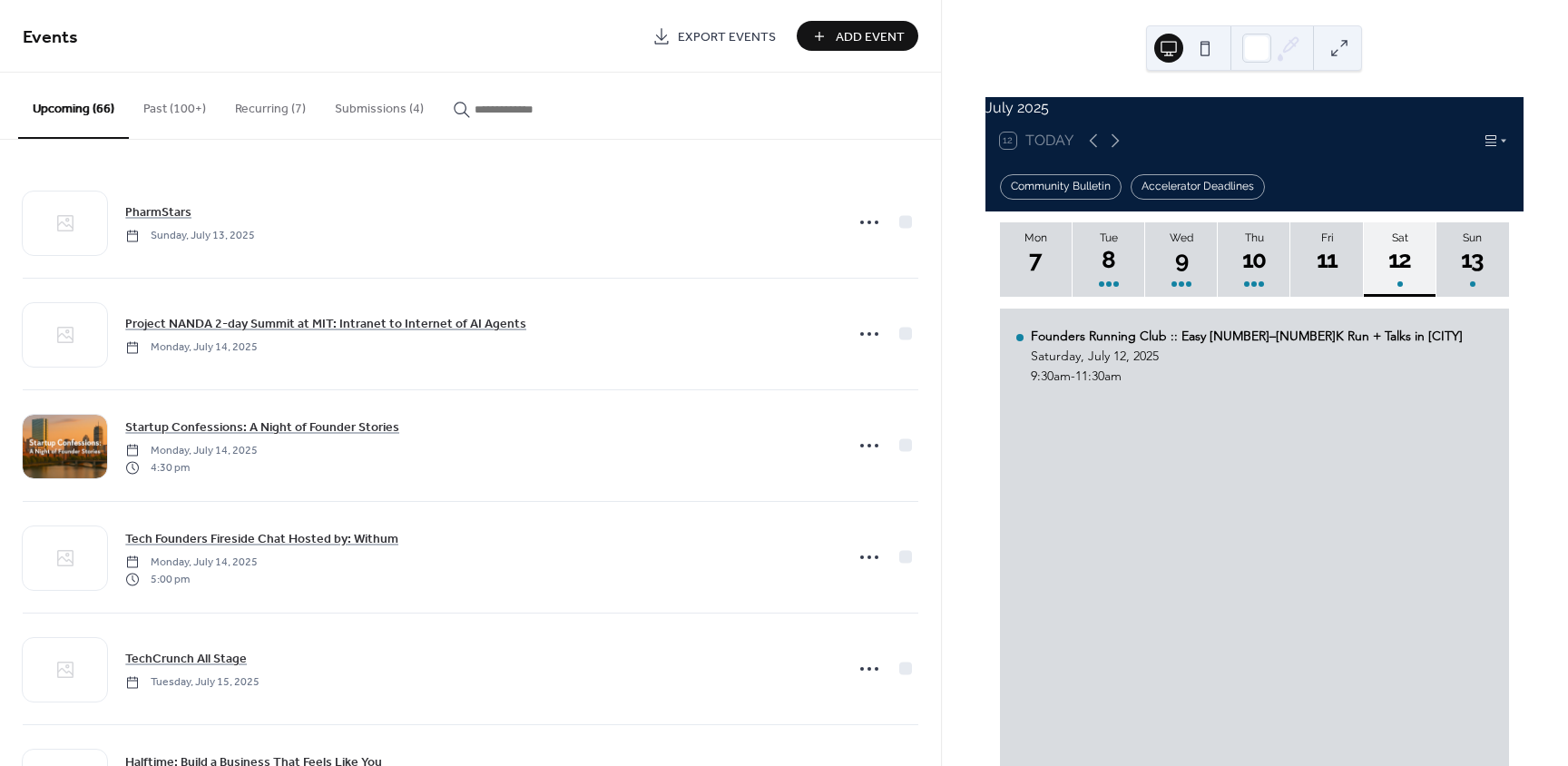 click on "Add Event" at bounding box center [870, 37] 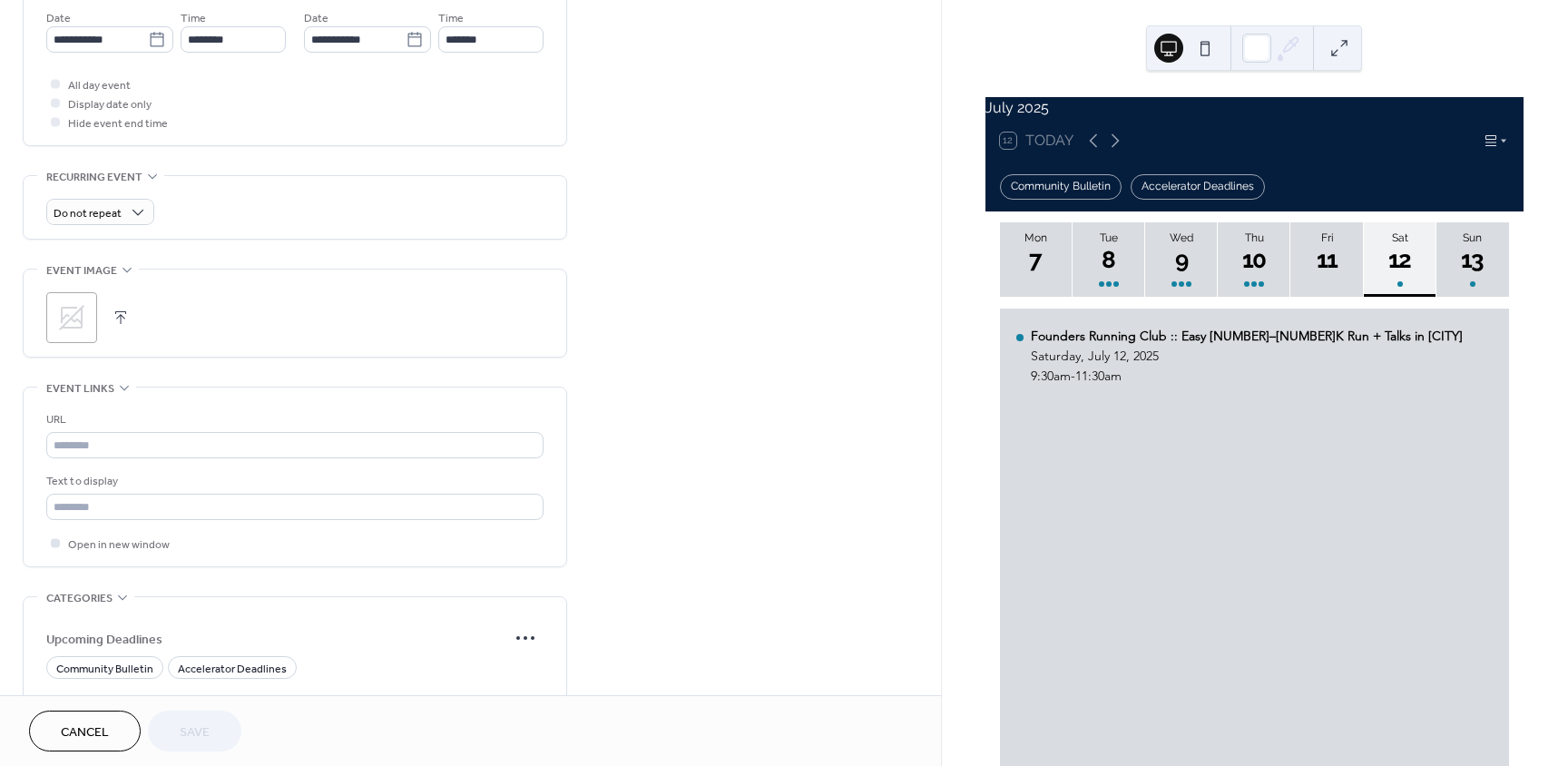scroll, scrollTop: 635, scrollLeft: 0, axis: vertical 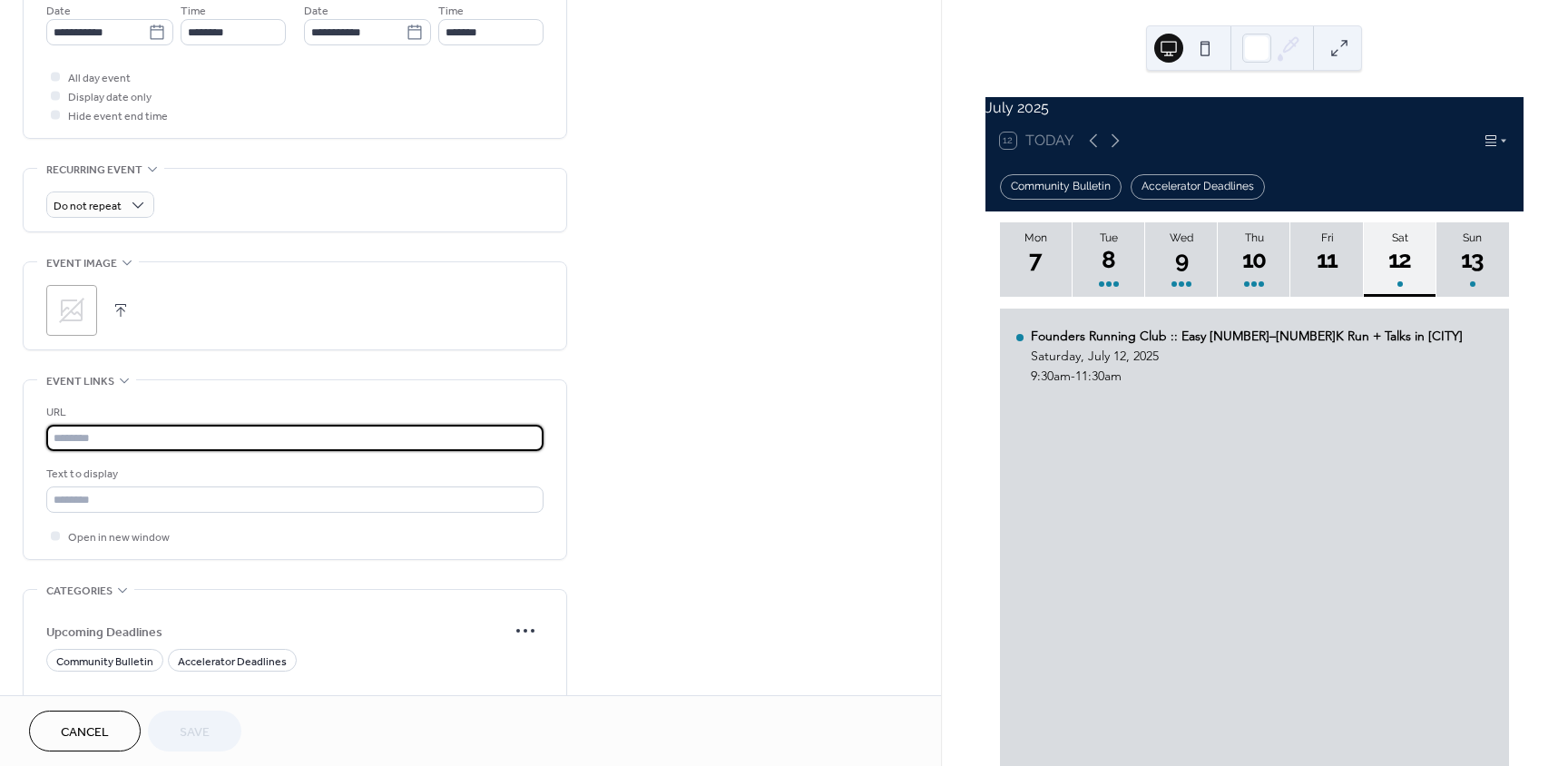 click at bounding box center (295, 437) 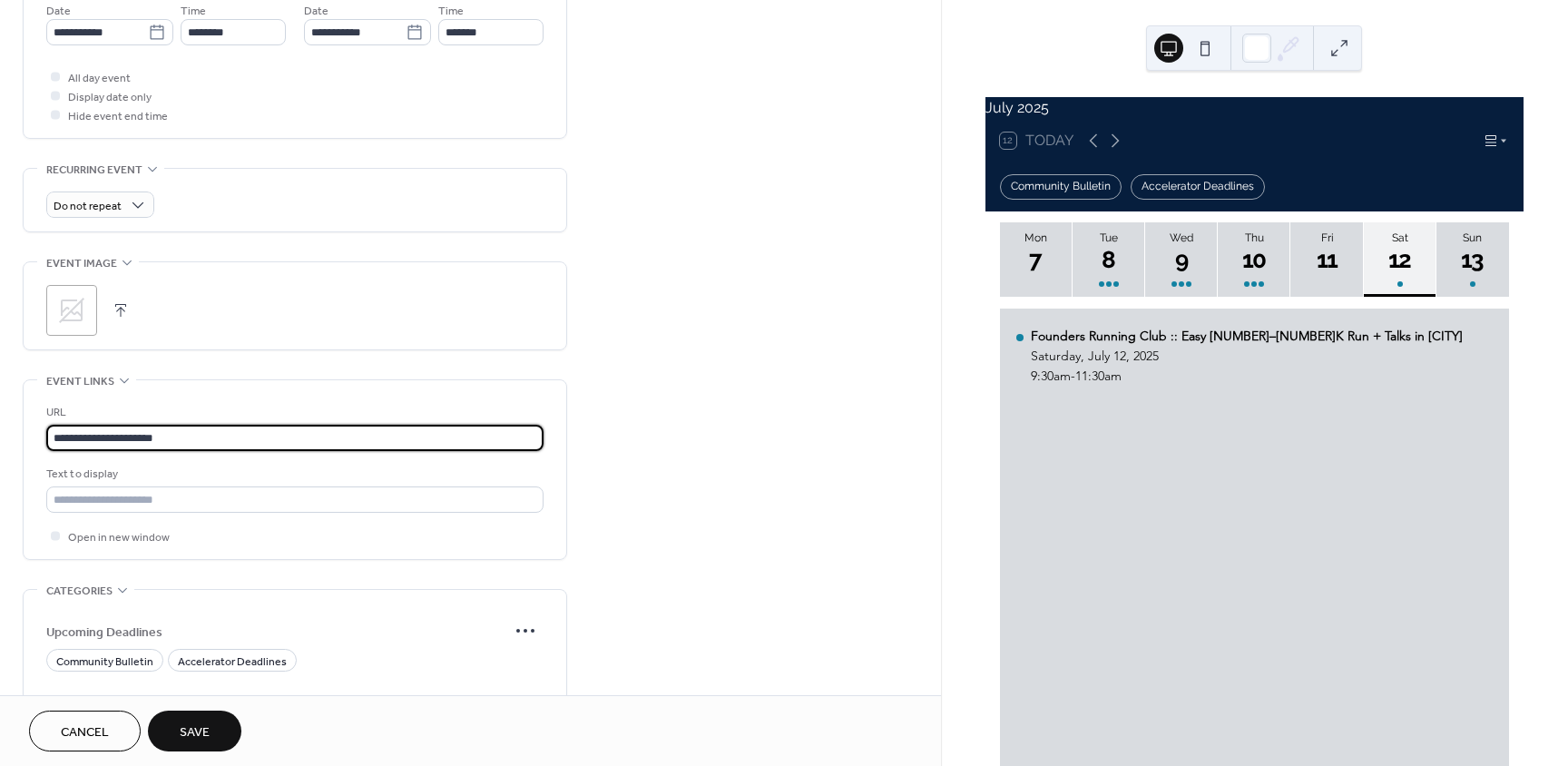 type on "**********" 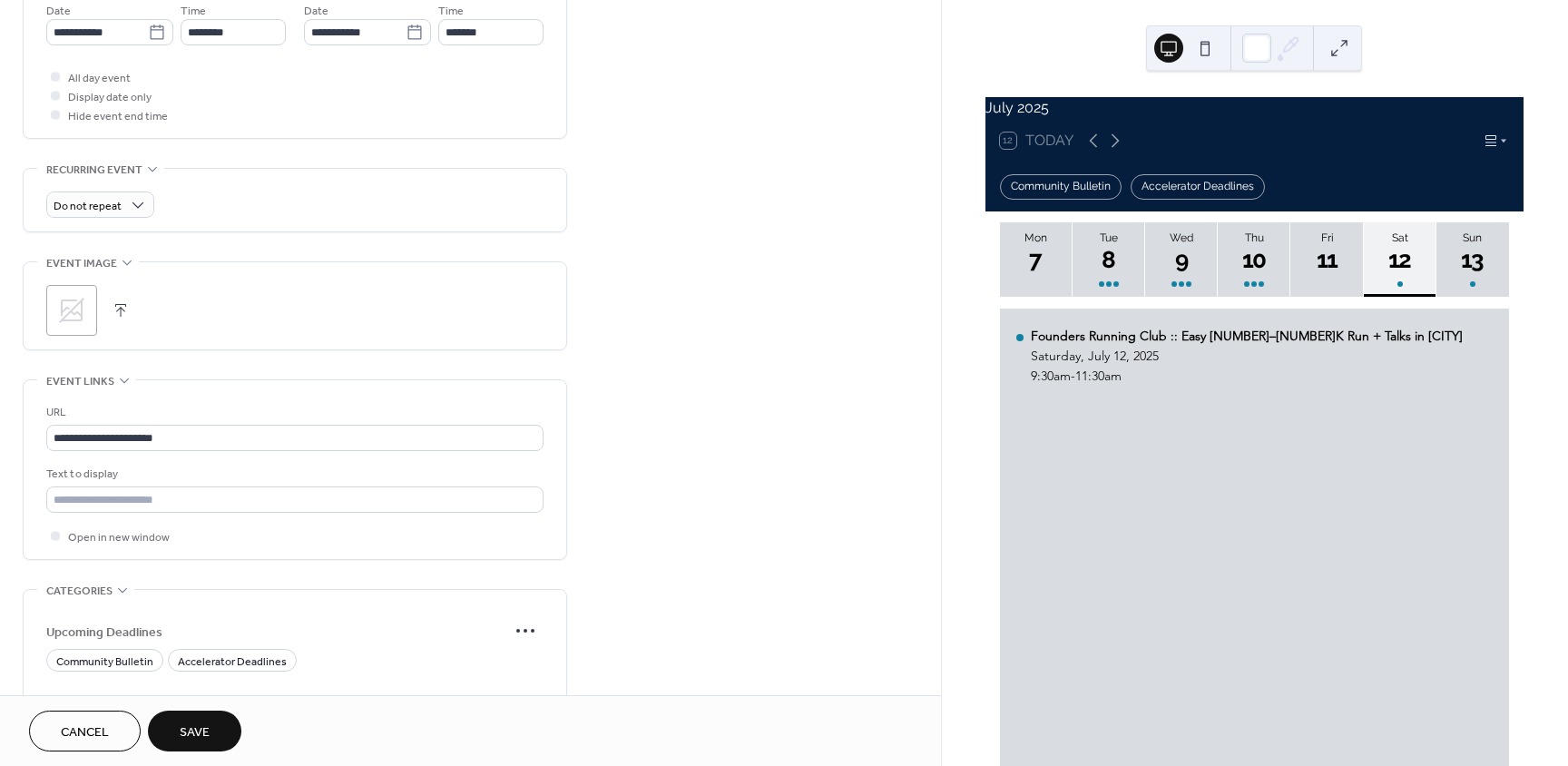 click on "**********" at bounding box center [110, 23] 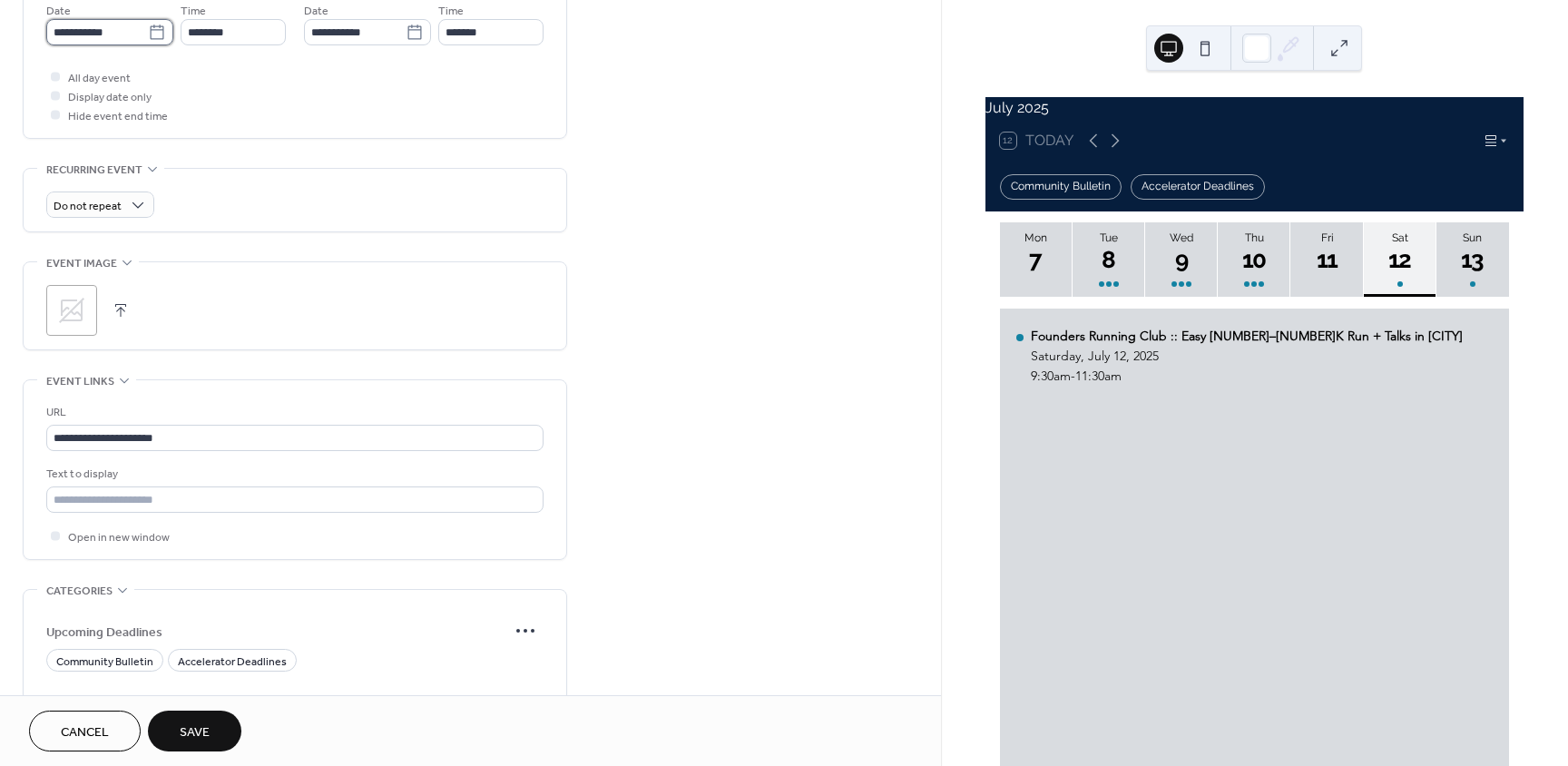 click on "**********" at bounding box center [97, 32] 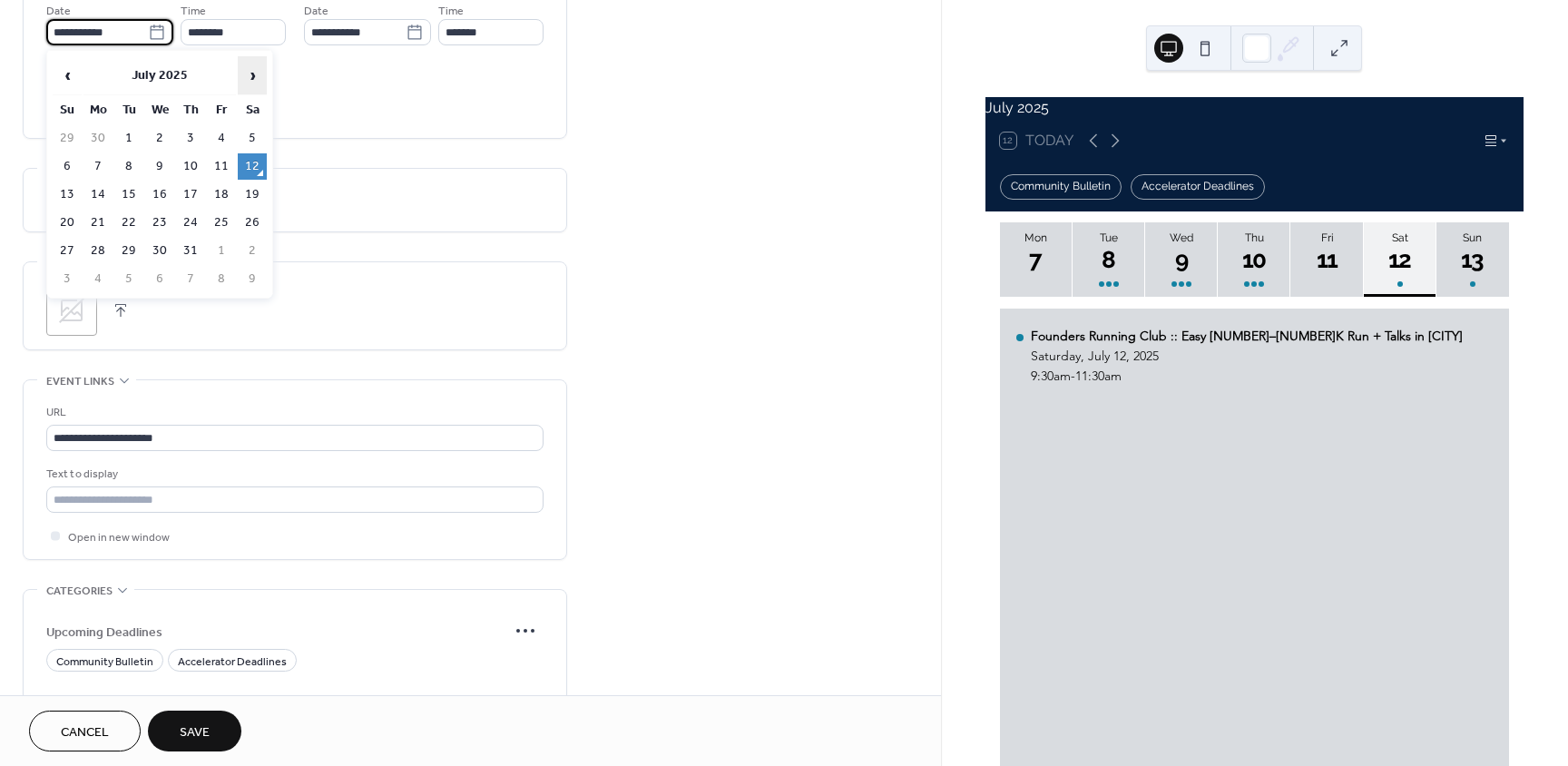 click on "›" at bounding box center (252, 75) 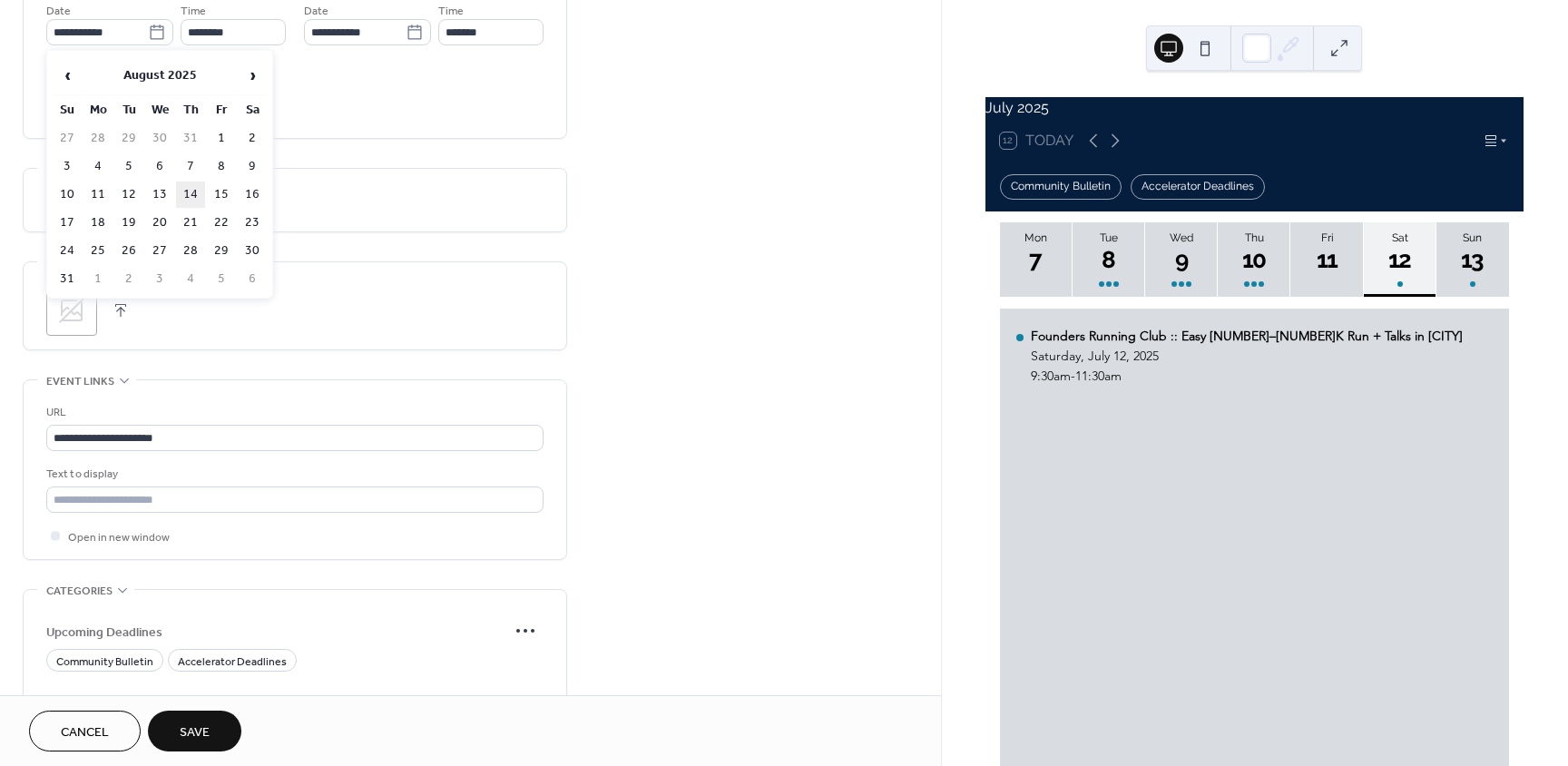 click on "14" at bounding box center [191, 194] 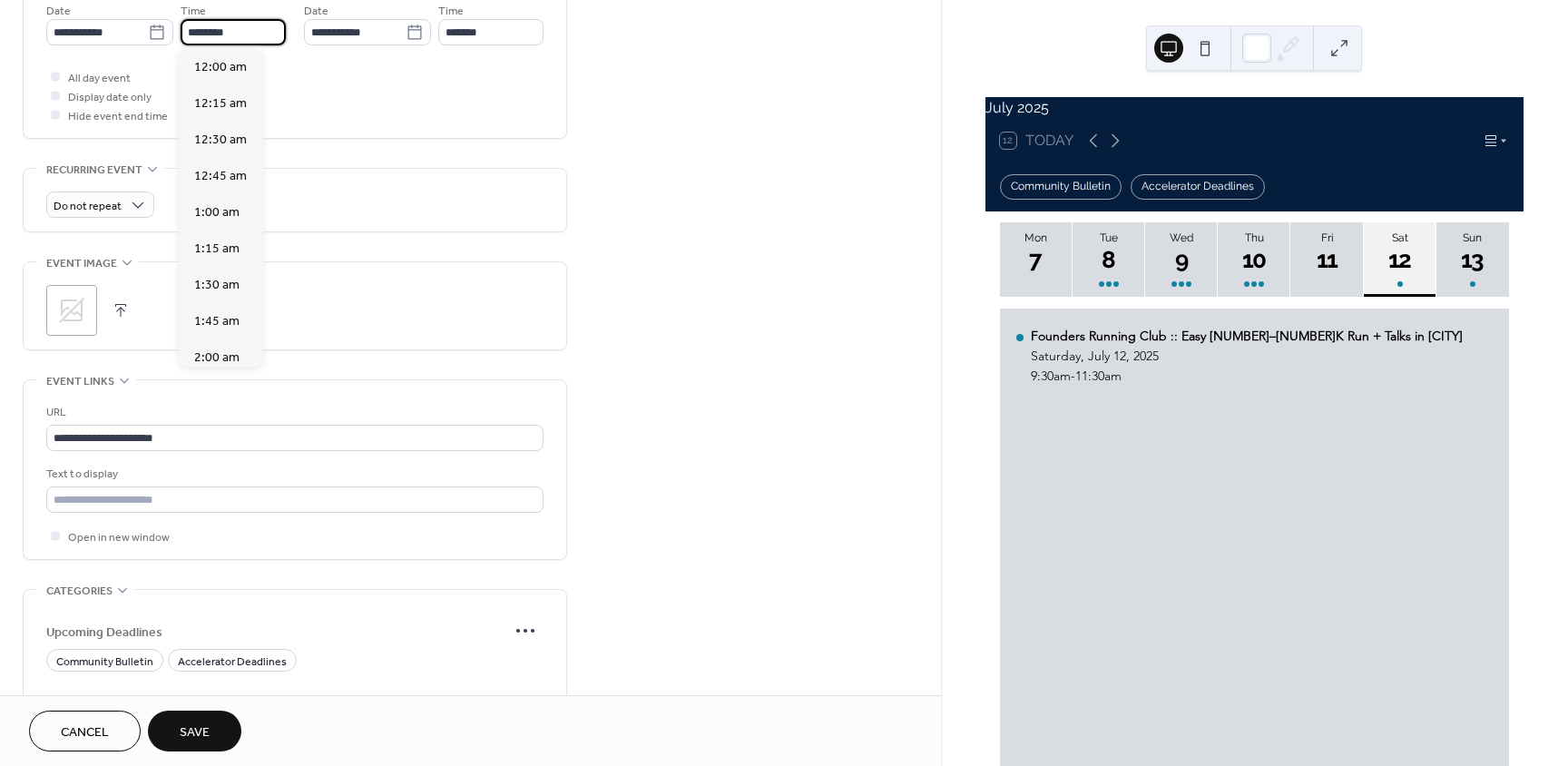 click on "********" at bounding box center [233, 32] 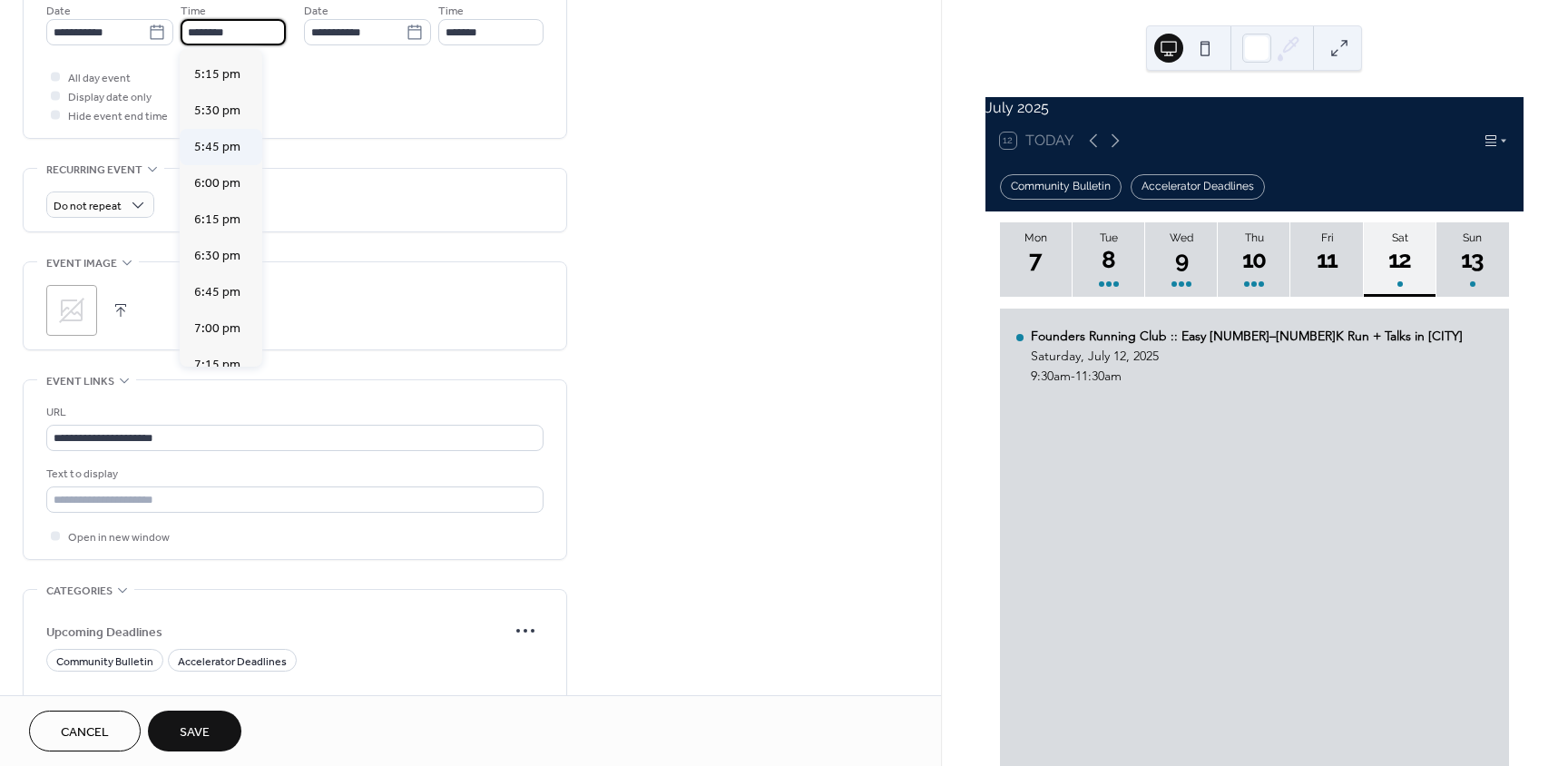 scroll, scrollTop: 2512, scrollLeft: 0, axis: vertical 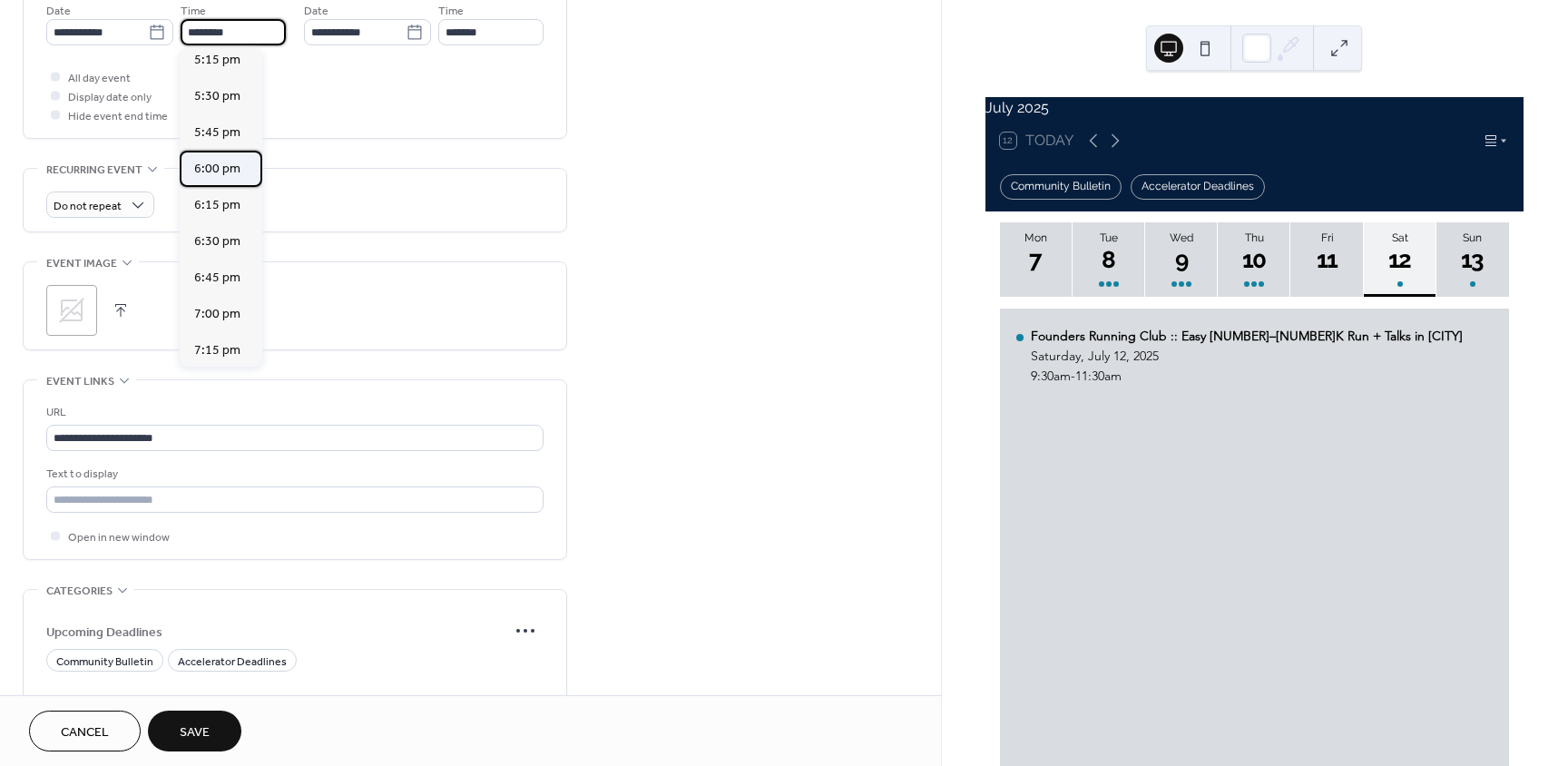 click on "6:00 pm" at bounding box center (217, 169) 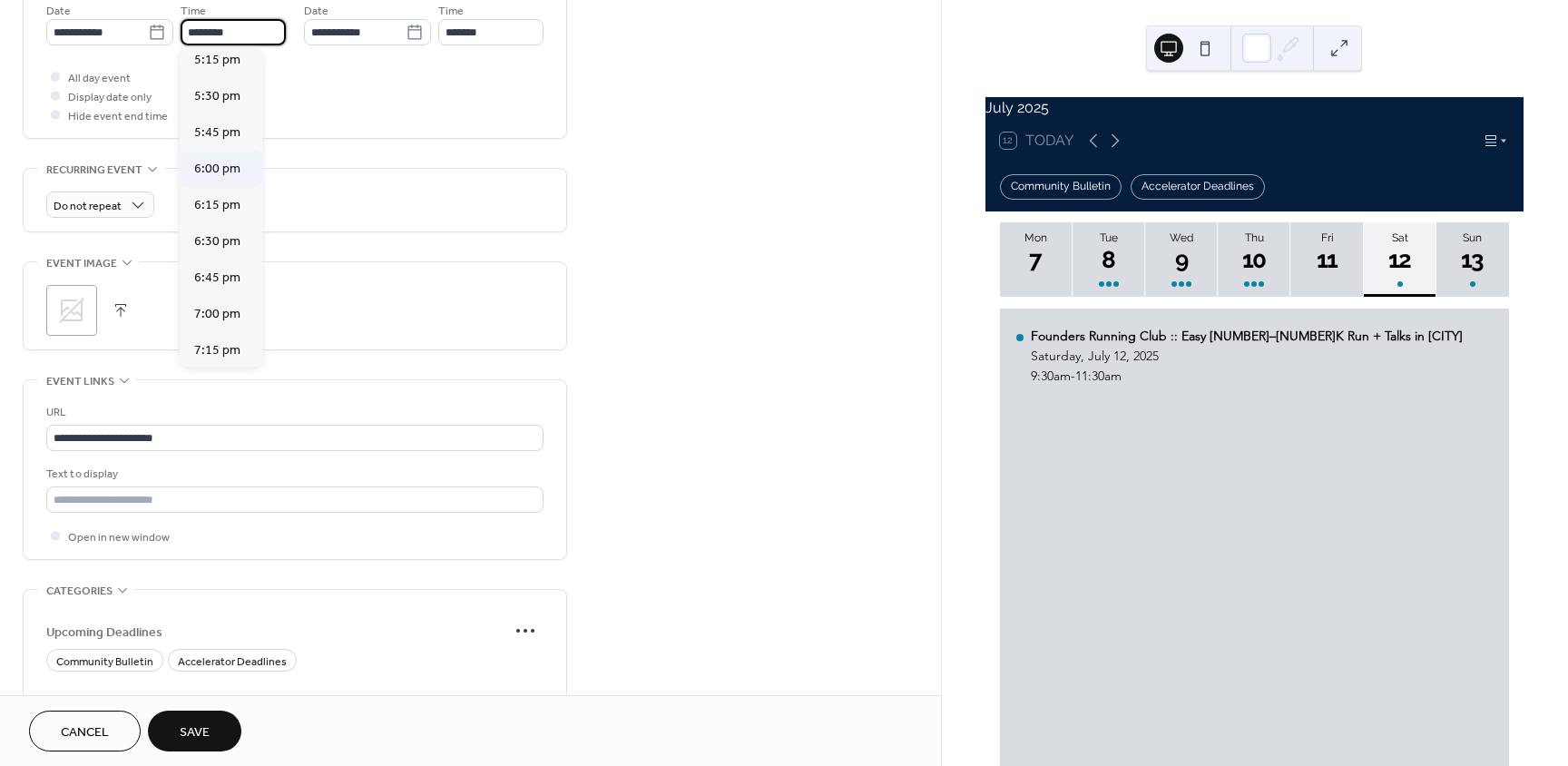 type on "*******" 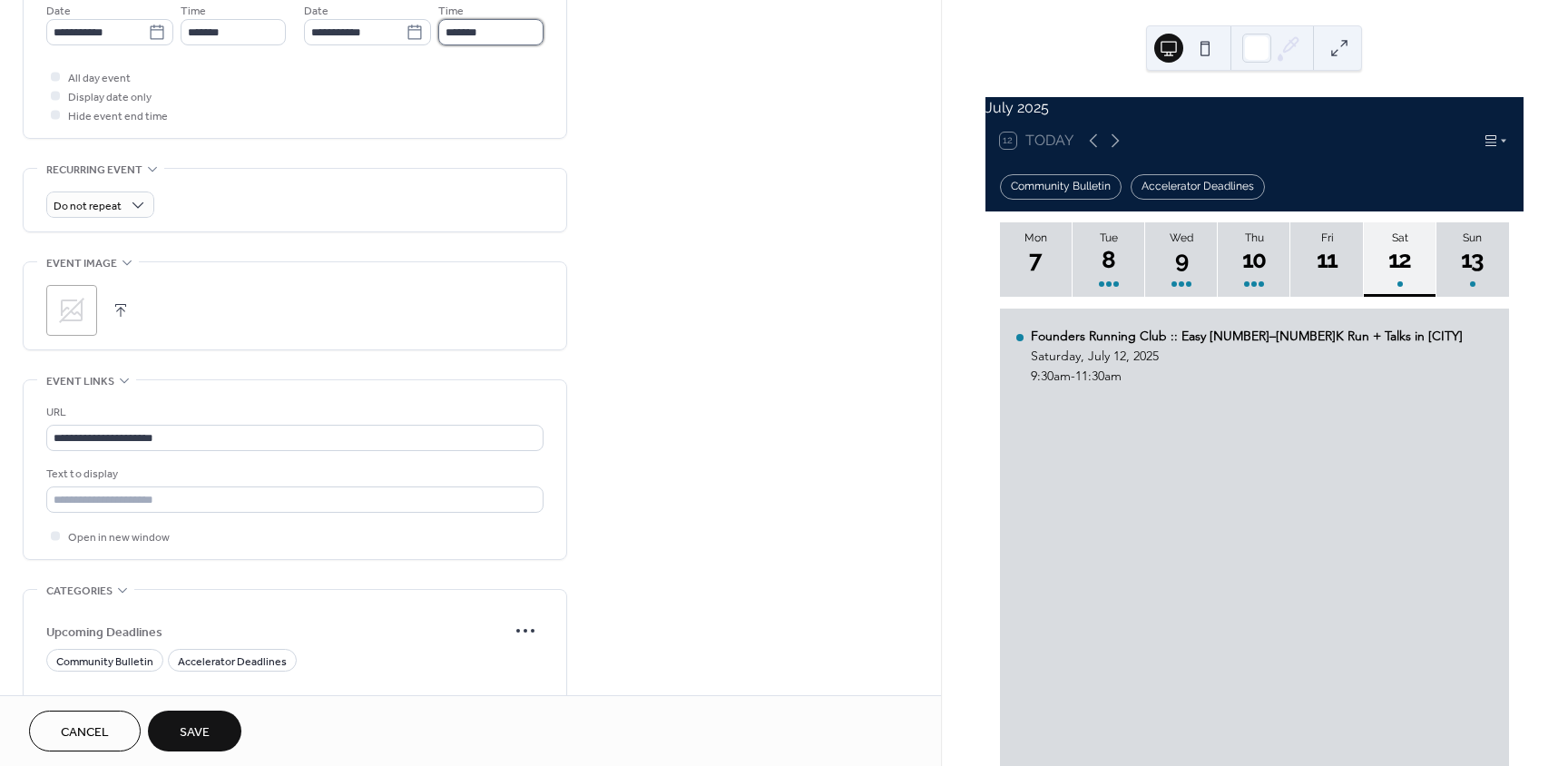 click on "*******" at bounding box center (491, 32) 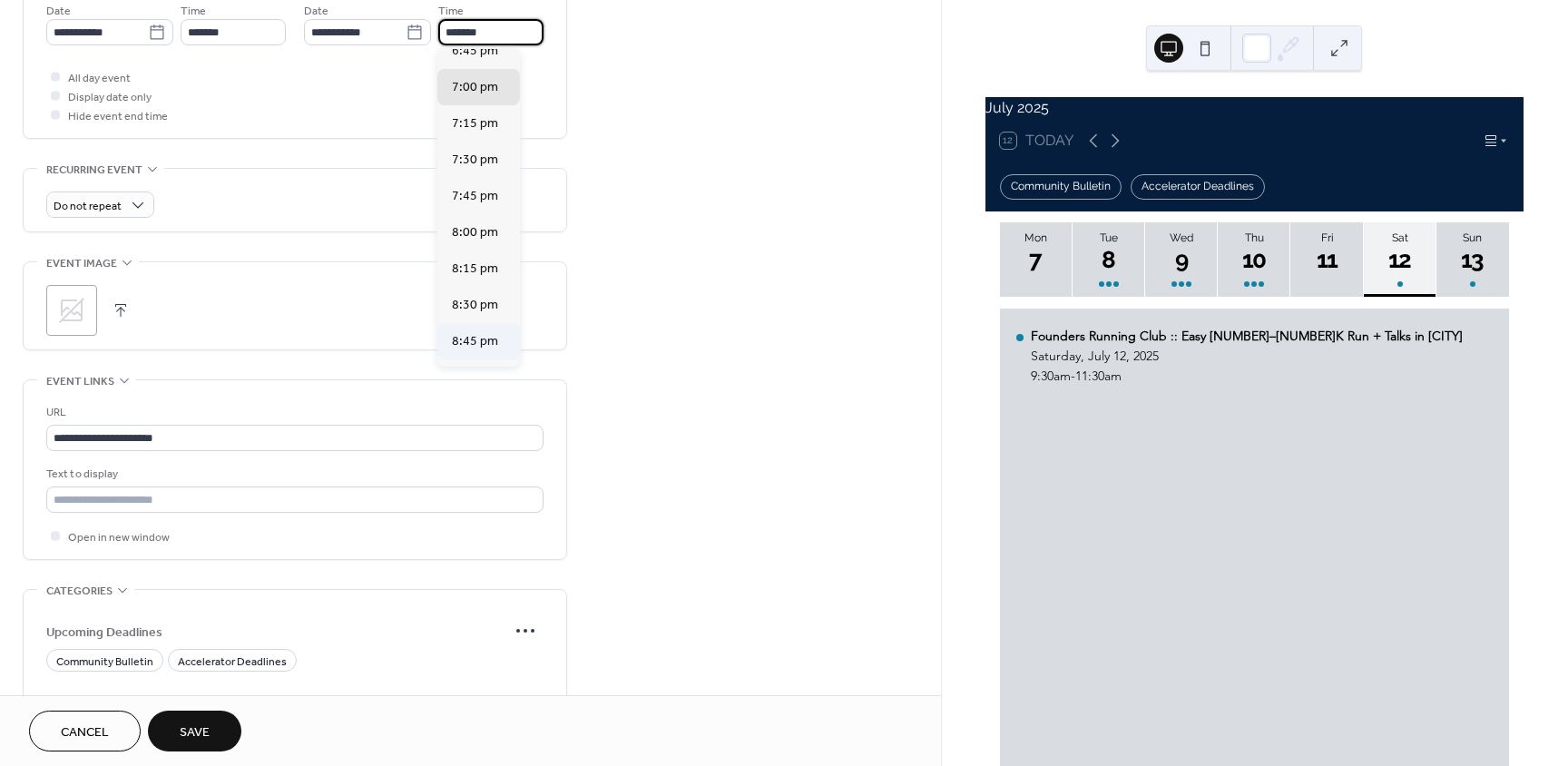 scroll, scrollTop: 272, scrollLeft: 0, axis: vertical 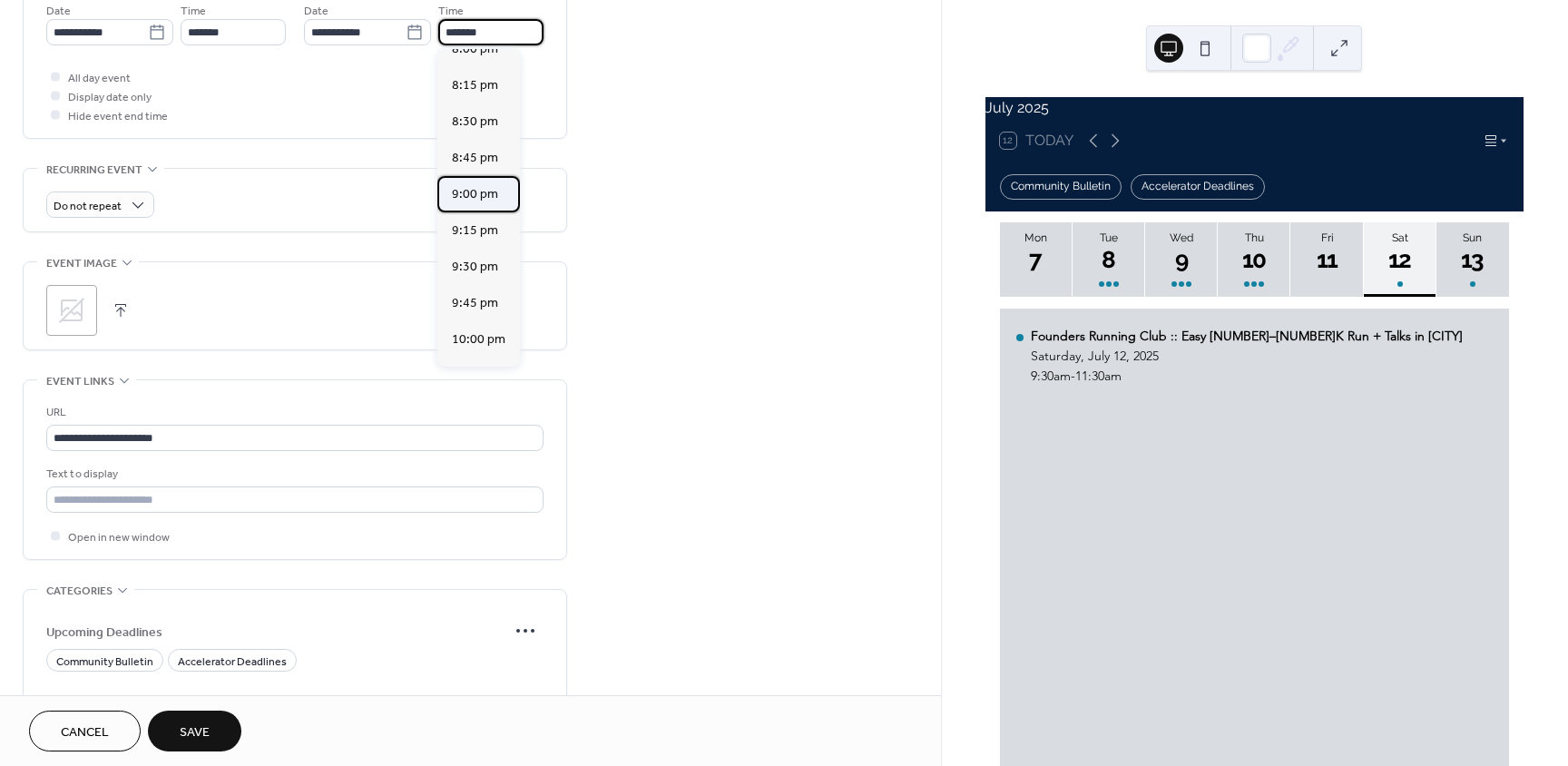 click on "9:00 pm" at bounding box center [475, 194] 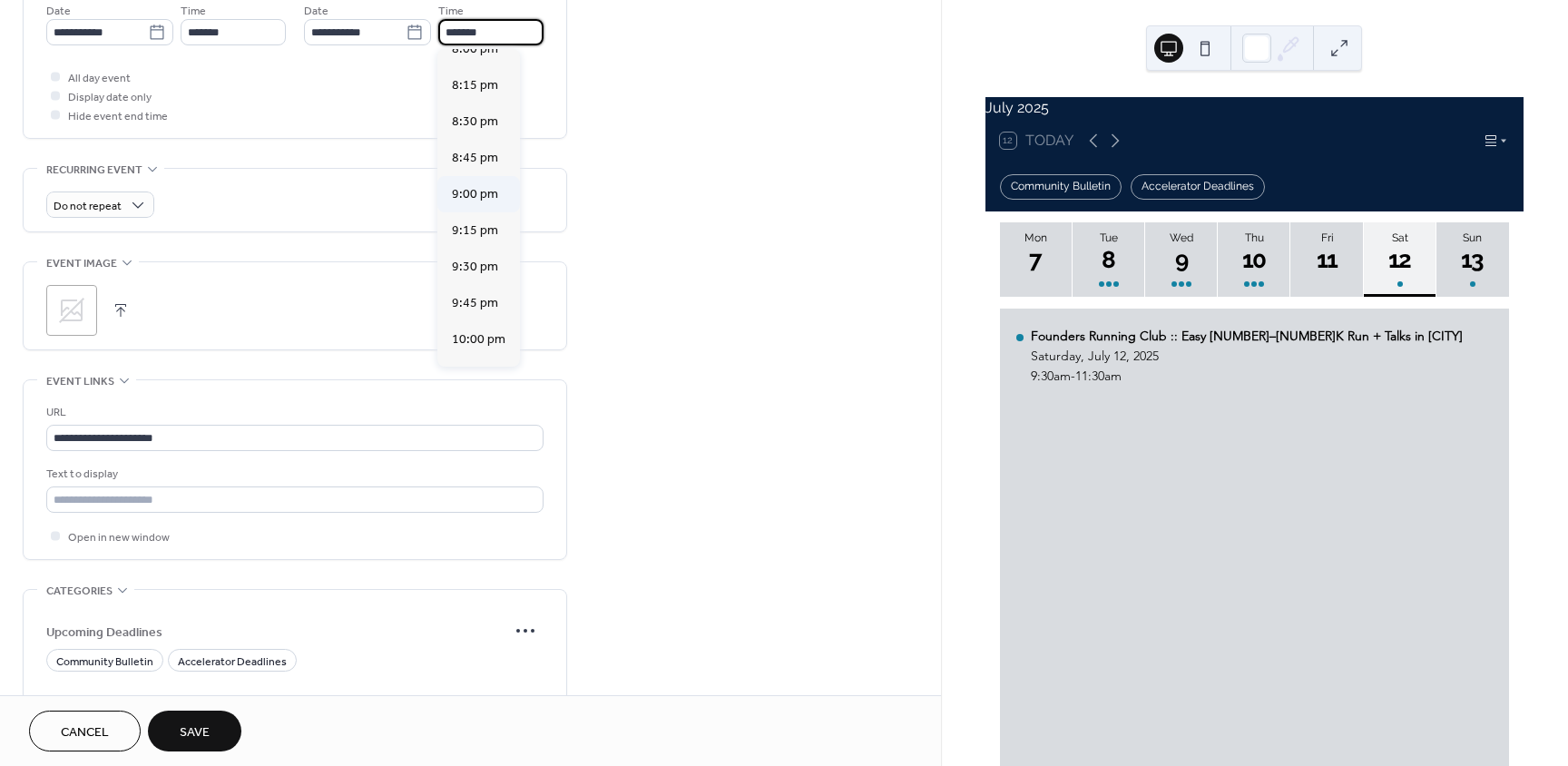 type on "*******" 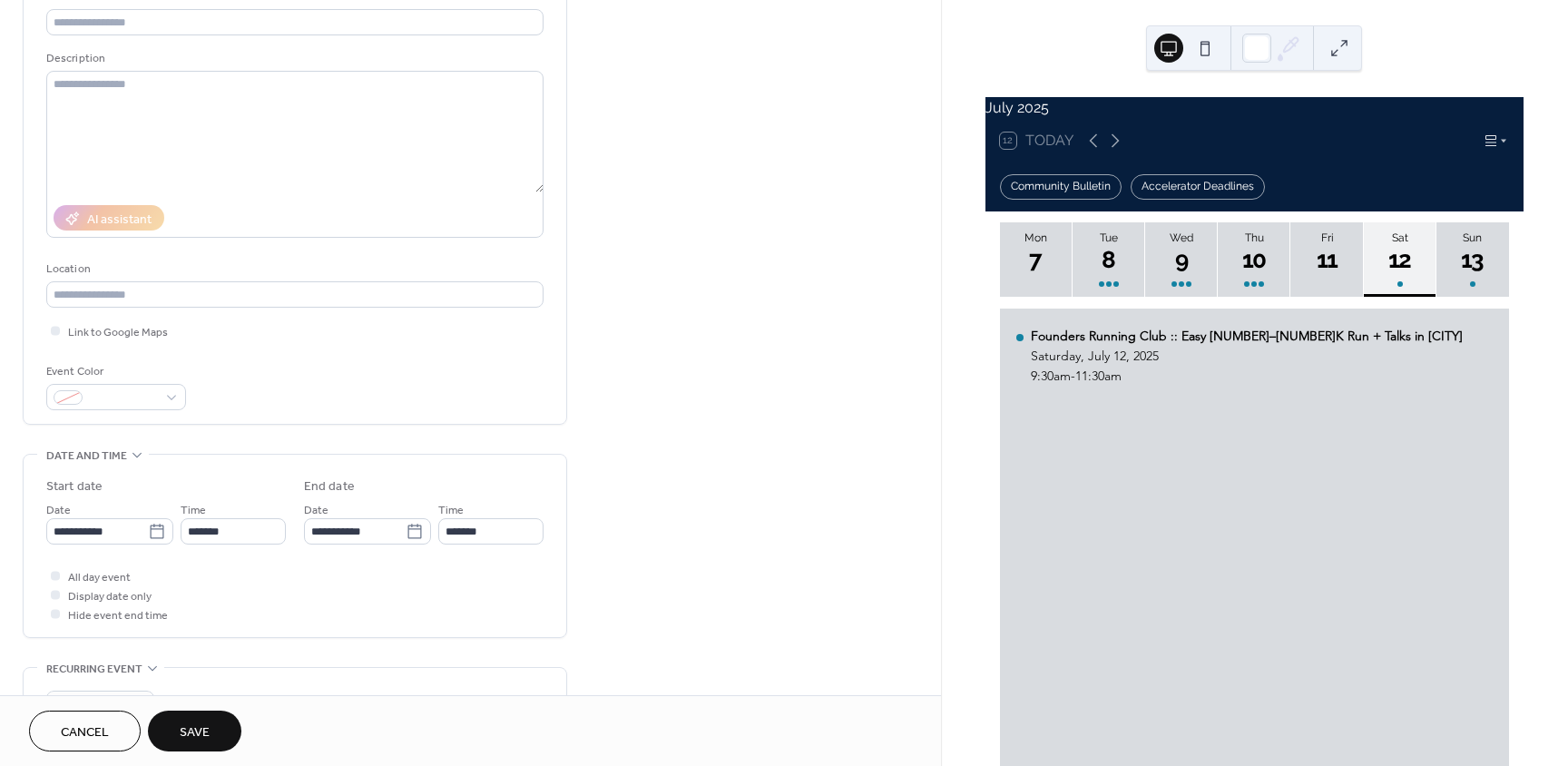 scroll, scrollTop: 0, scrollLeft: 0, axis: both 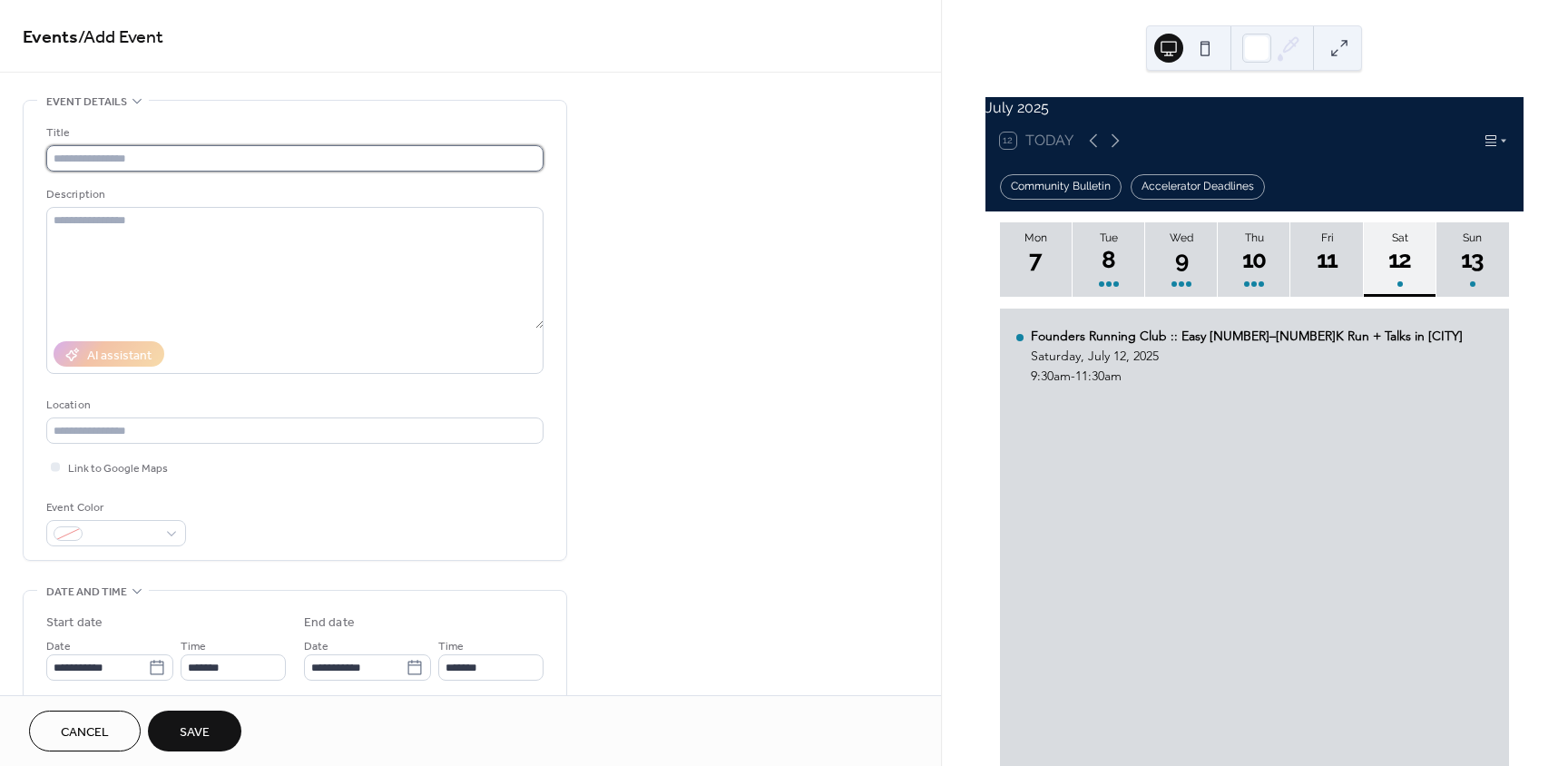 click at bounding box center [295, 158] 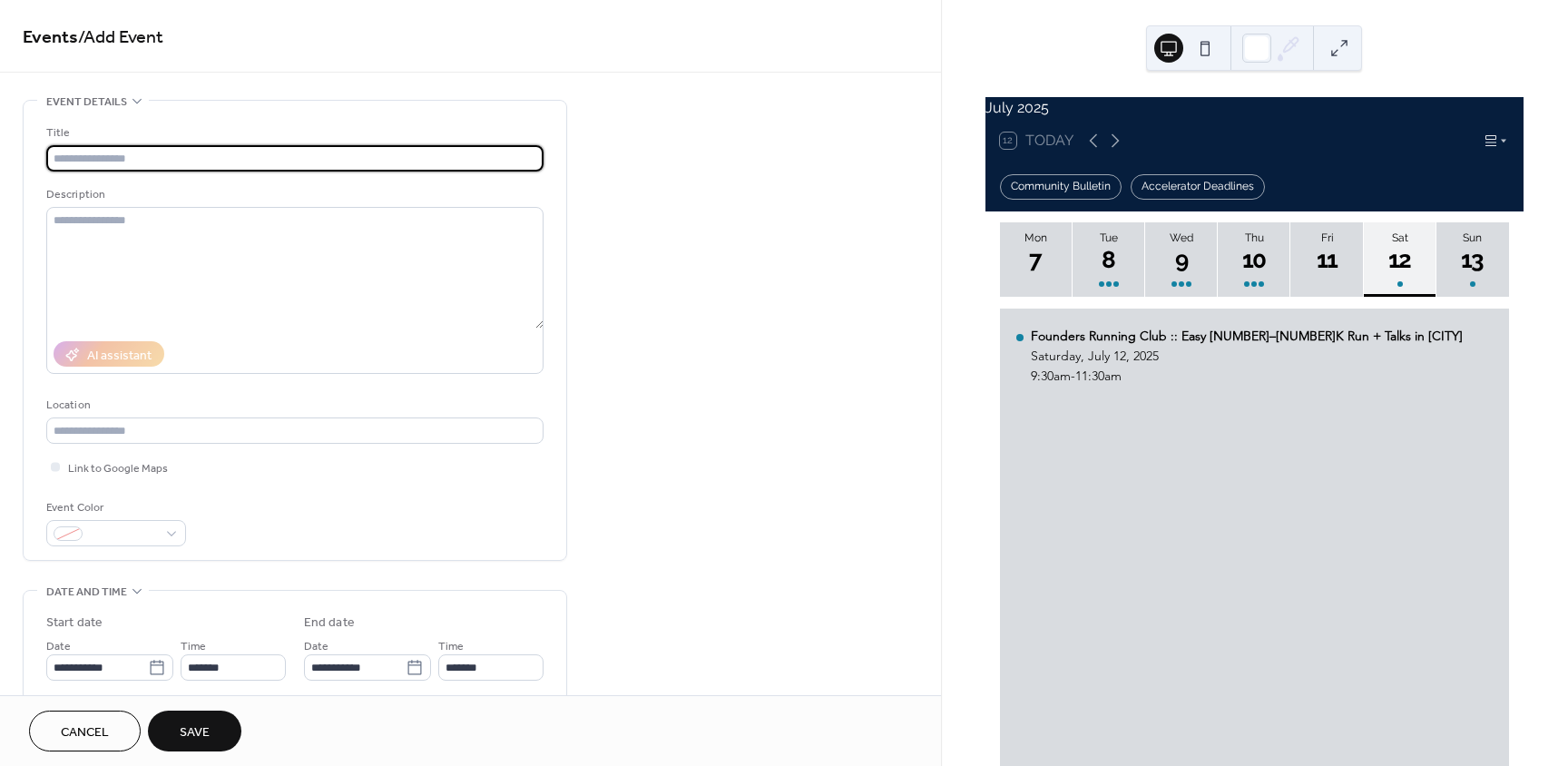 paste on "**********" 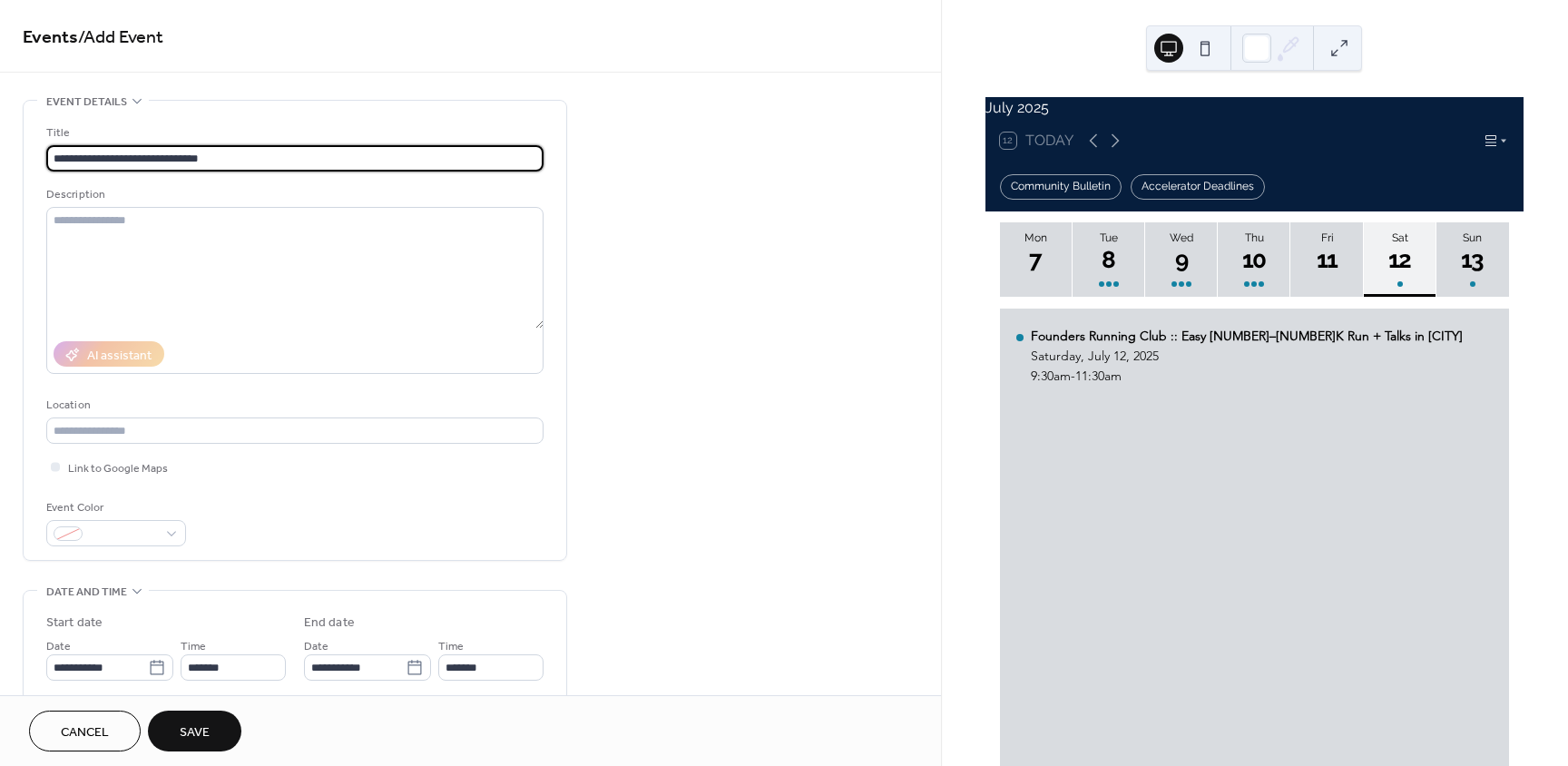 type on "**********" 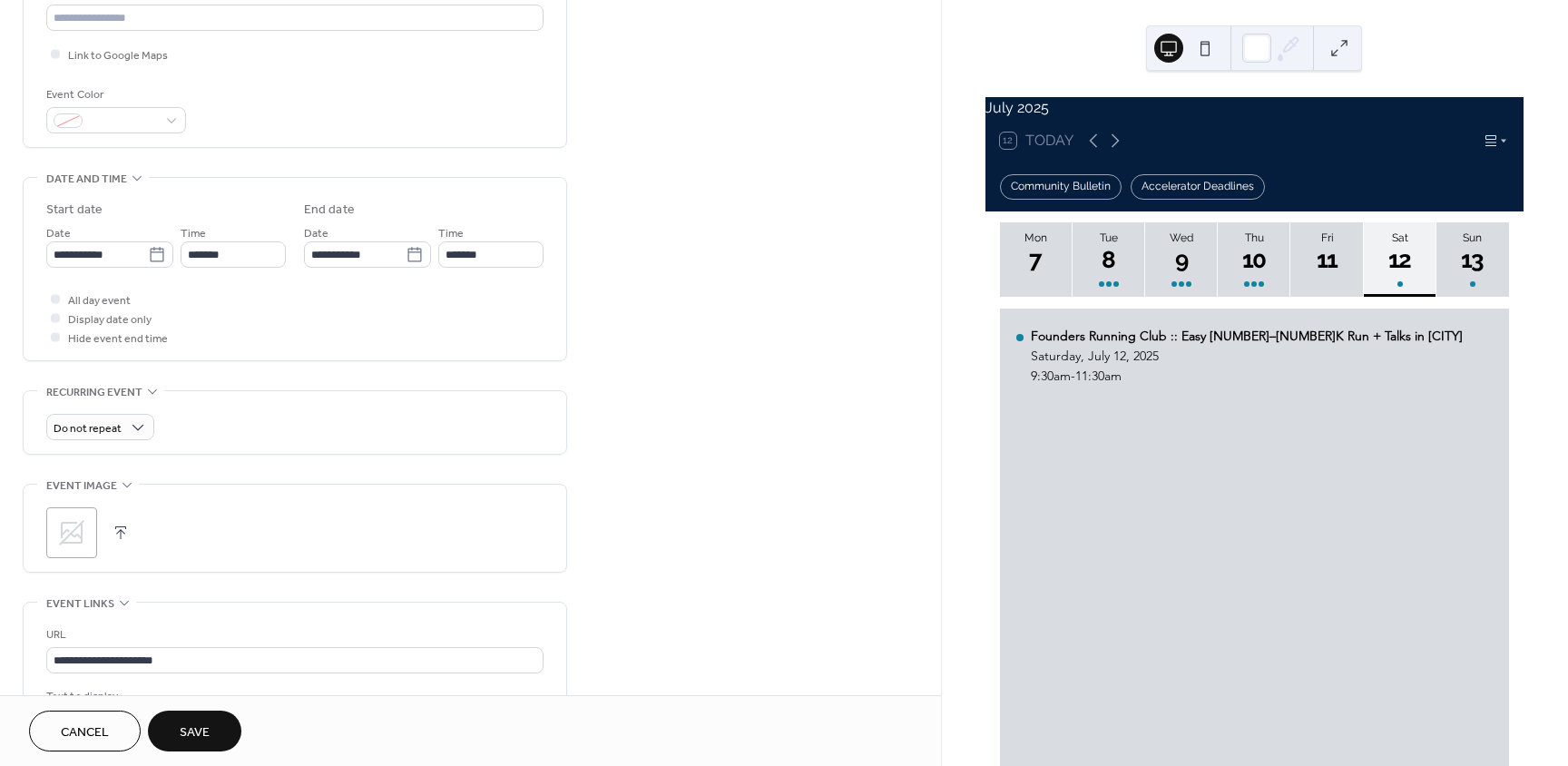 scroll, scrollTop: 545, scrollLeft: 0, axis: vertical 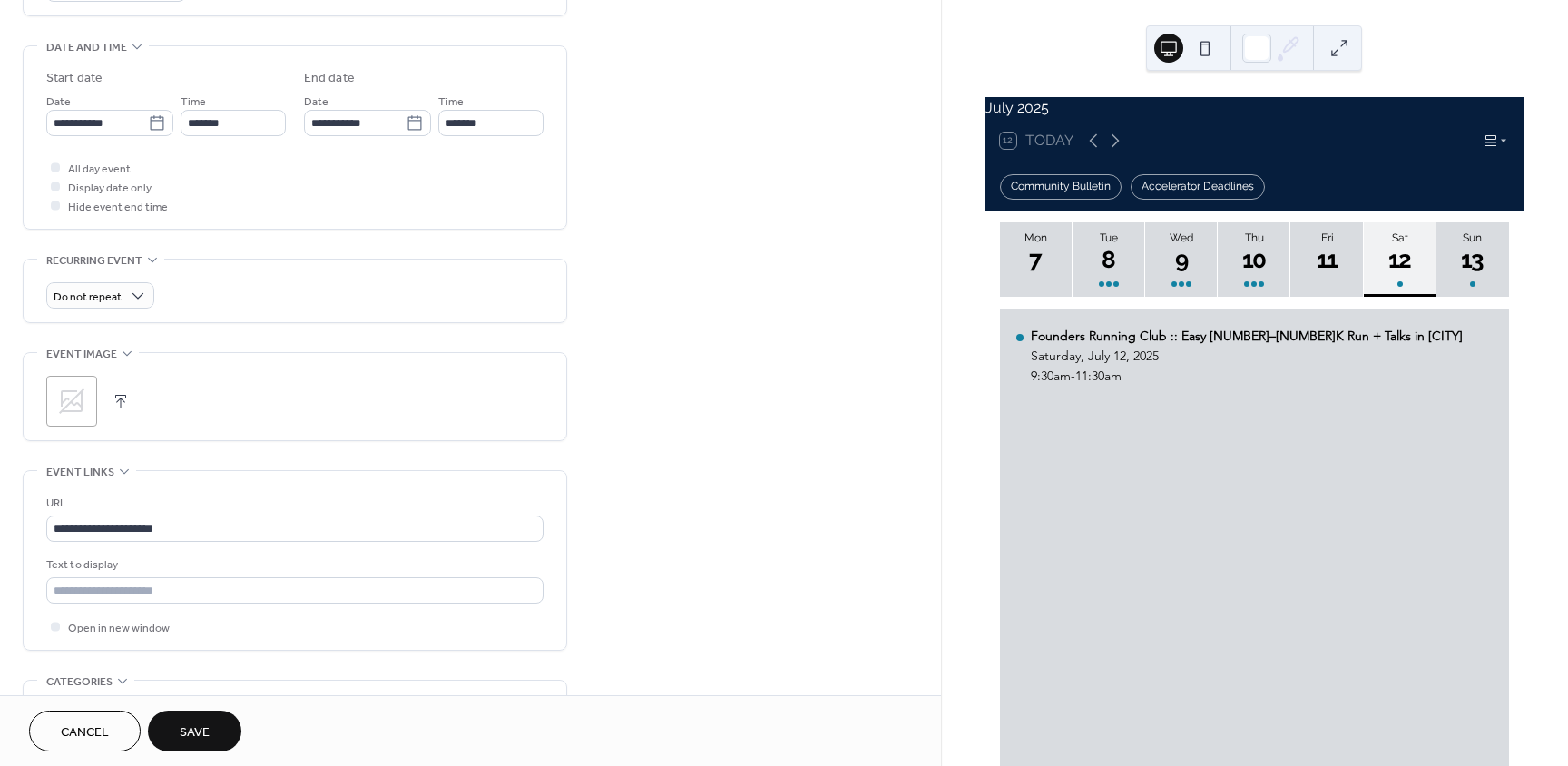 click on "Save" at bounding box center (194, 731) 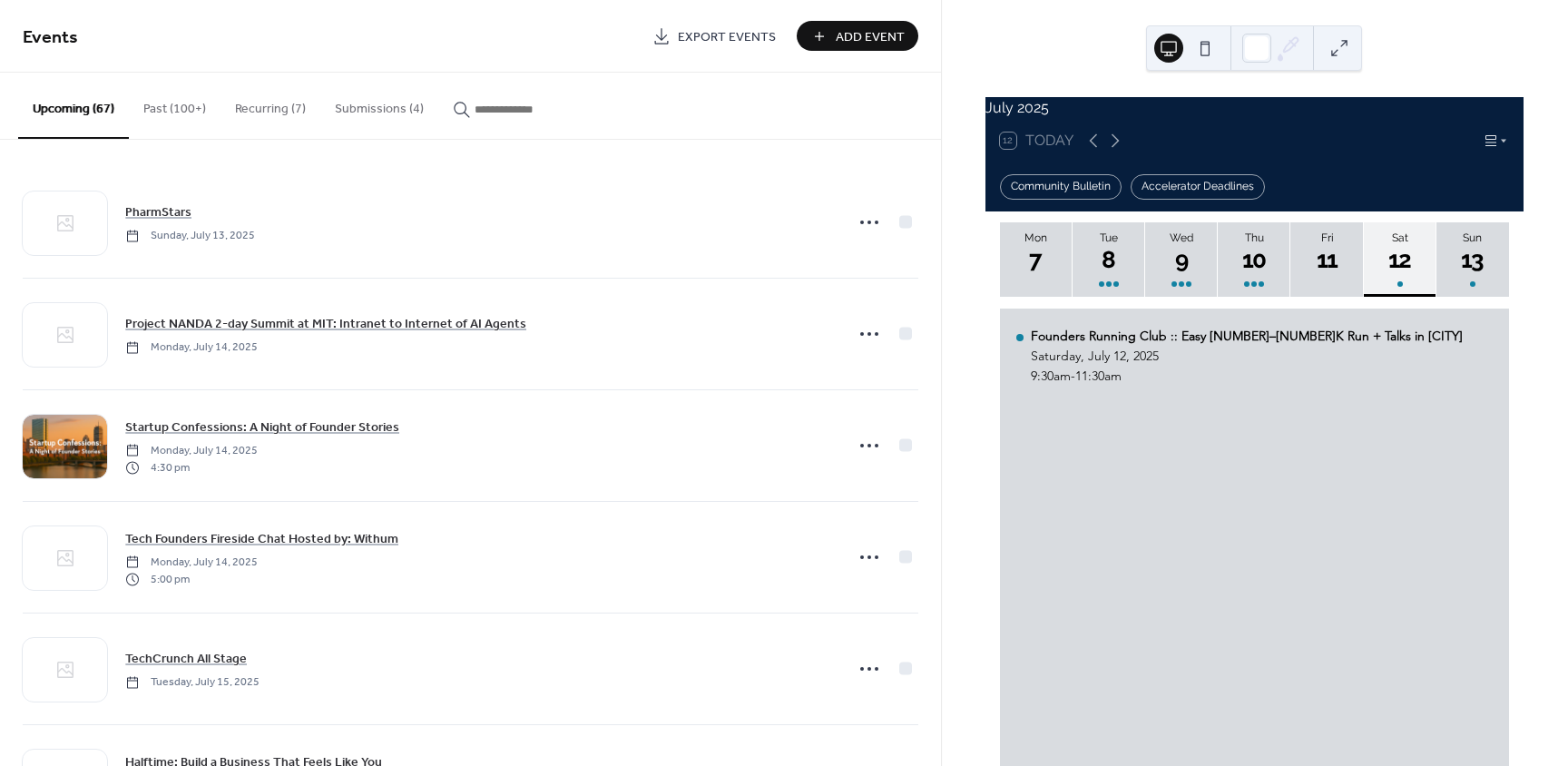 click on "Add Event" at bounding box center [870, 37] 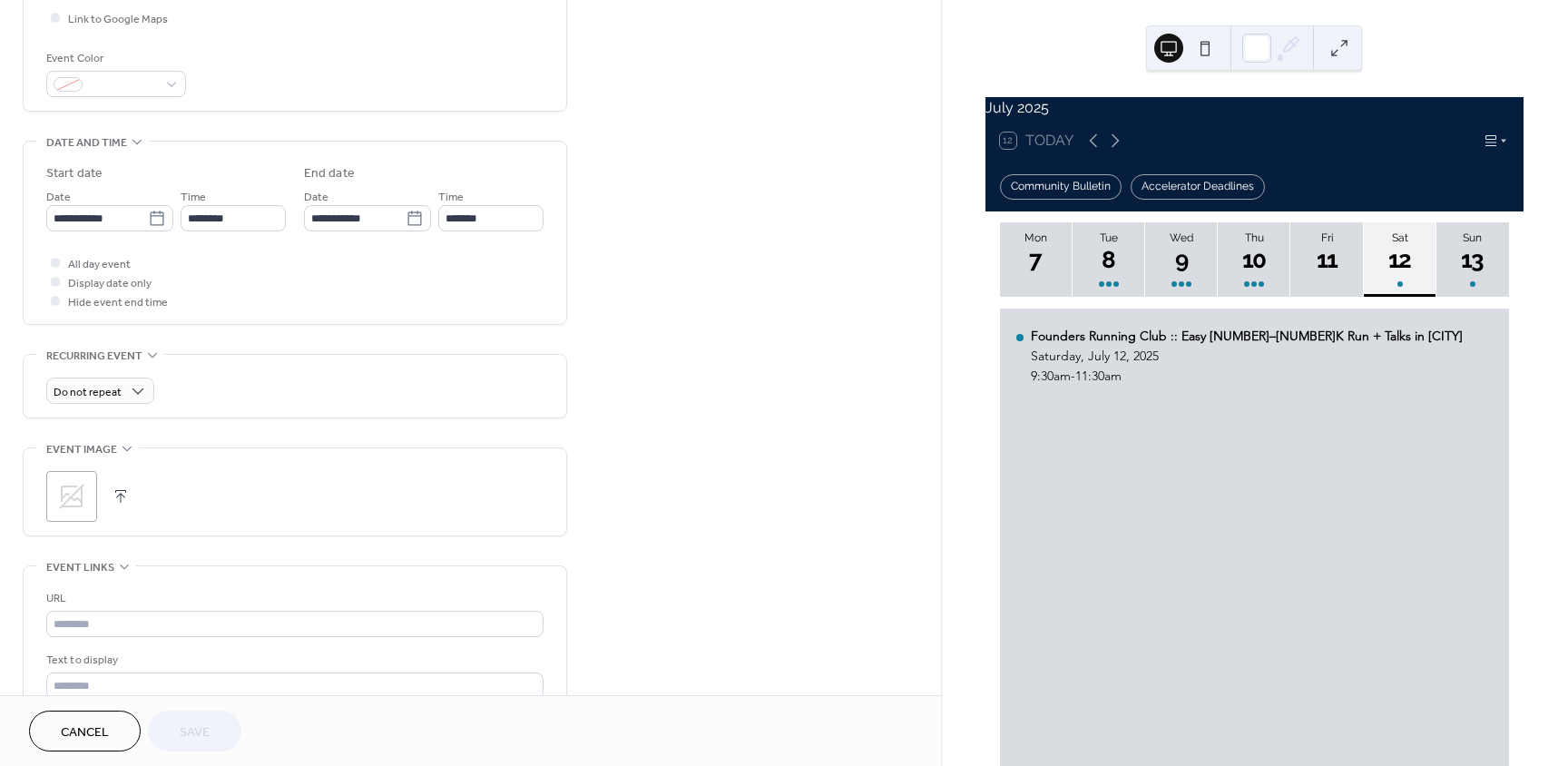 scroll, scrollTop: 454, scrollLeft: 0, axis: vertical 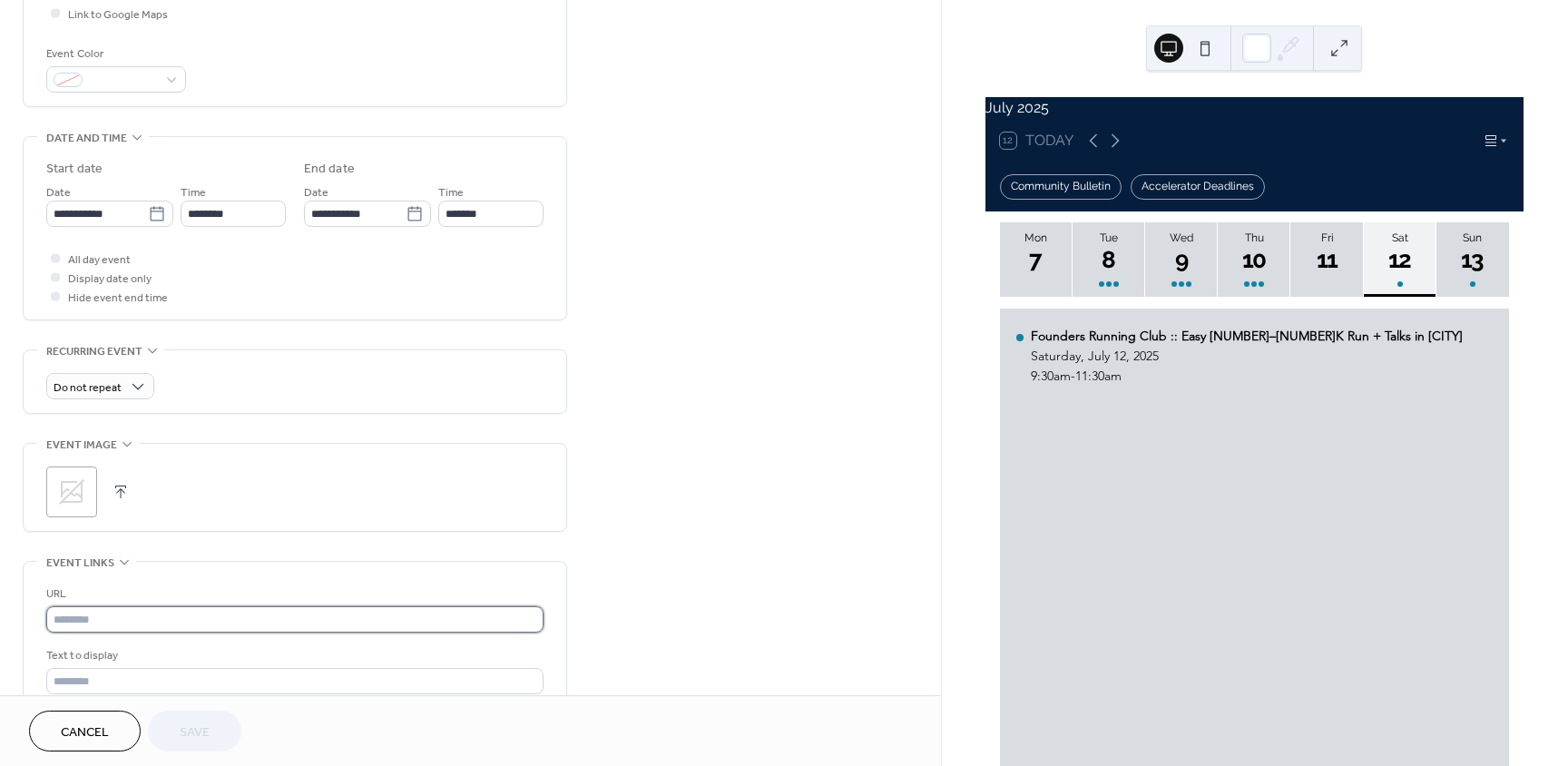 click at bounding box center (295, 619) 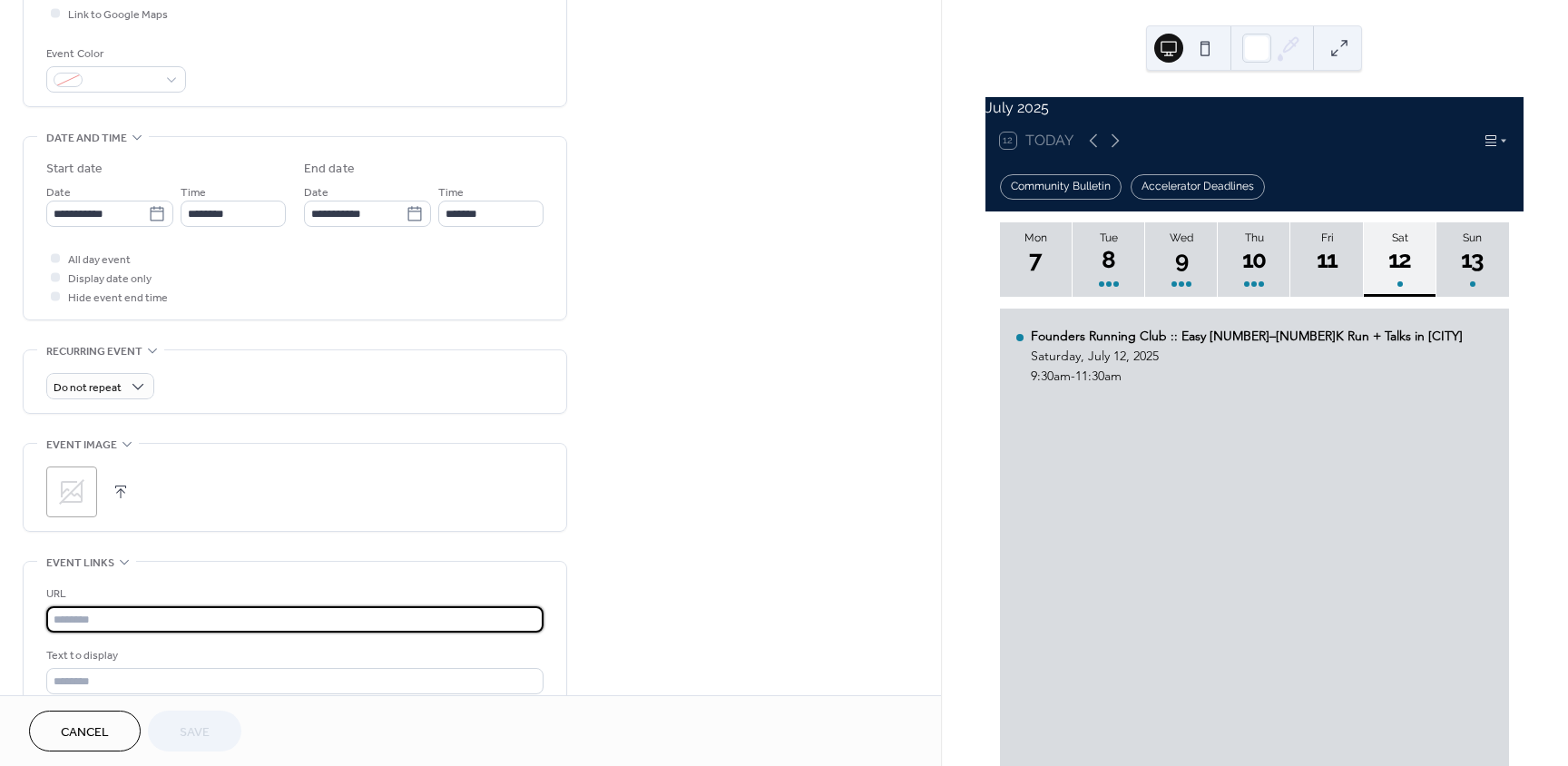 paste on "**********" 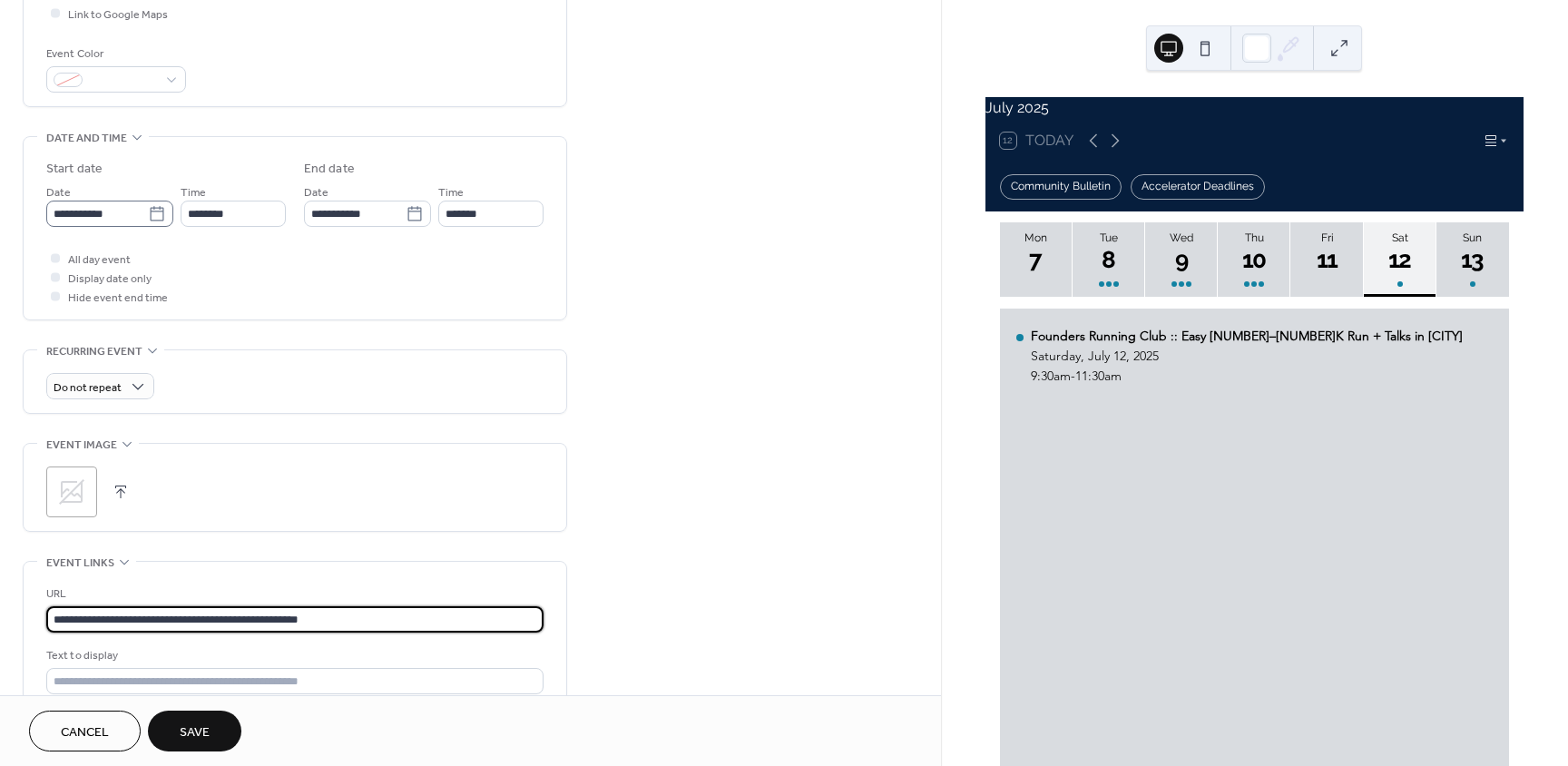 type on "**********" 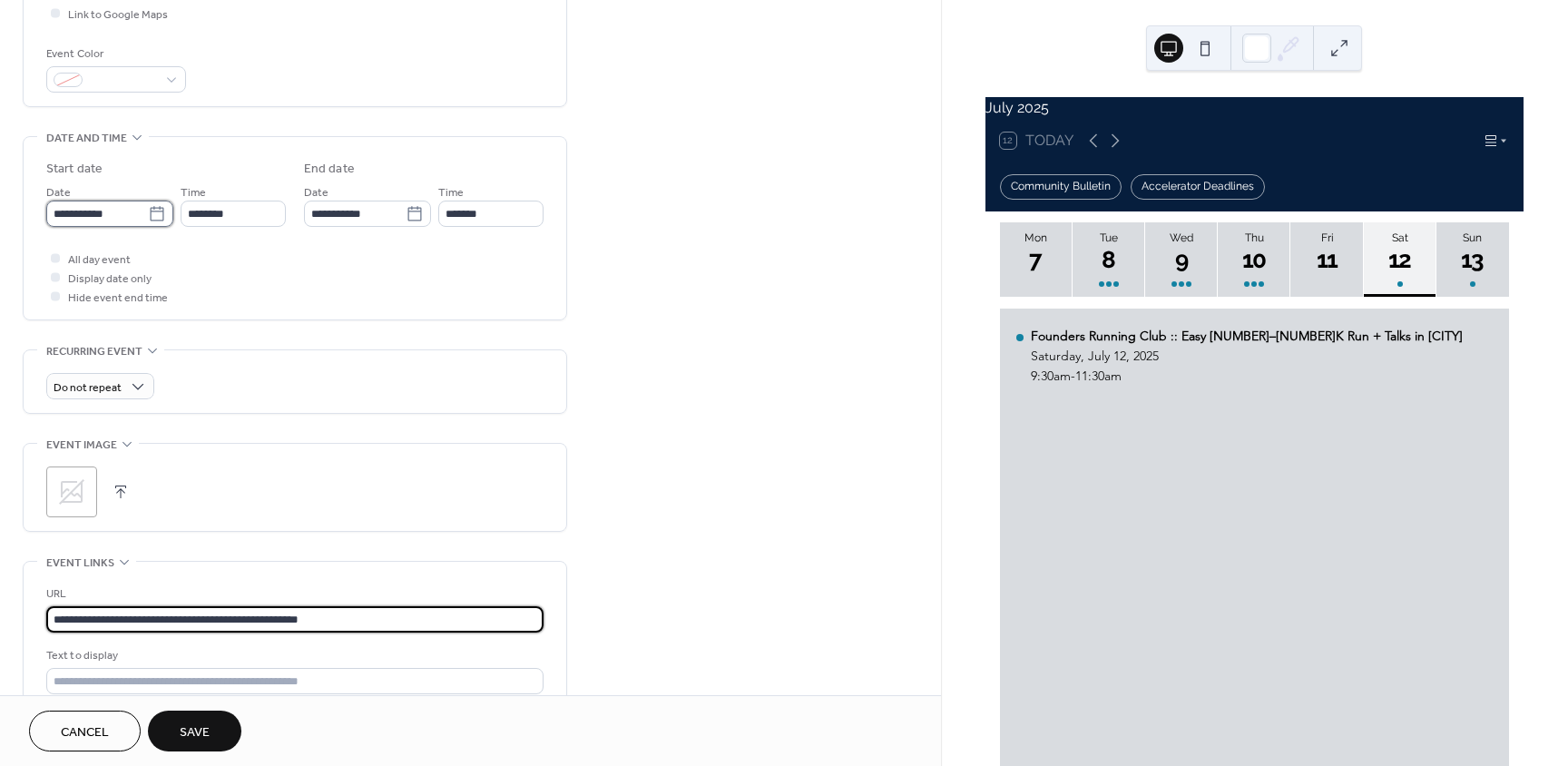 click on "**********" at bounding box center [97, 213] 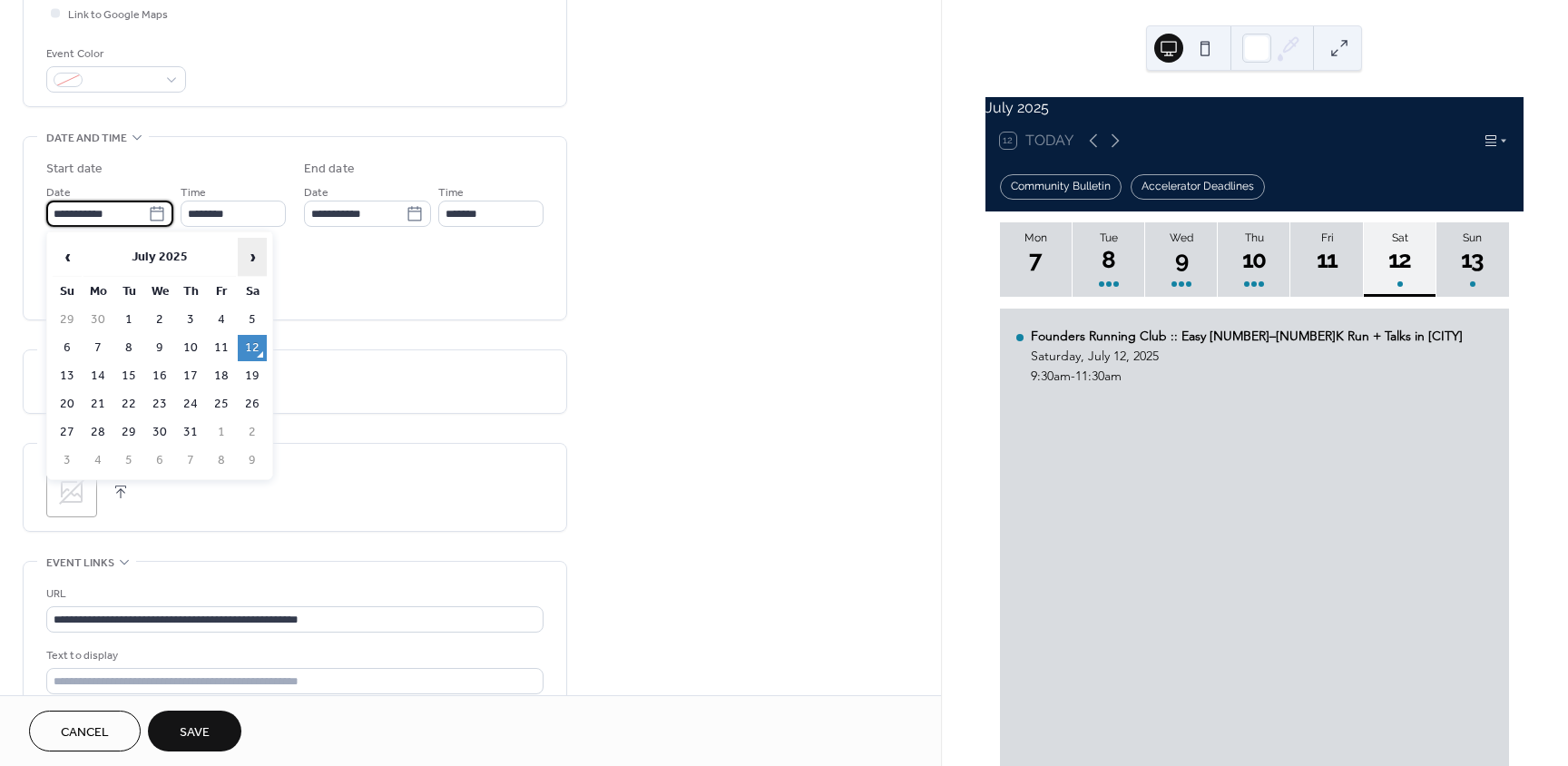 click on "›" at bounding box center [252, 257] 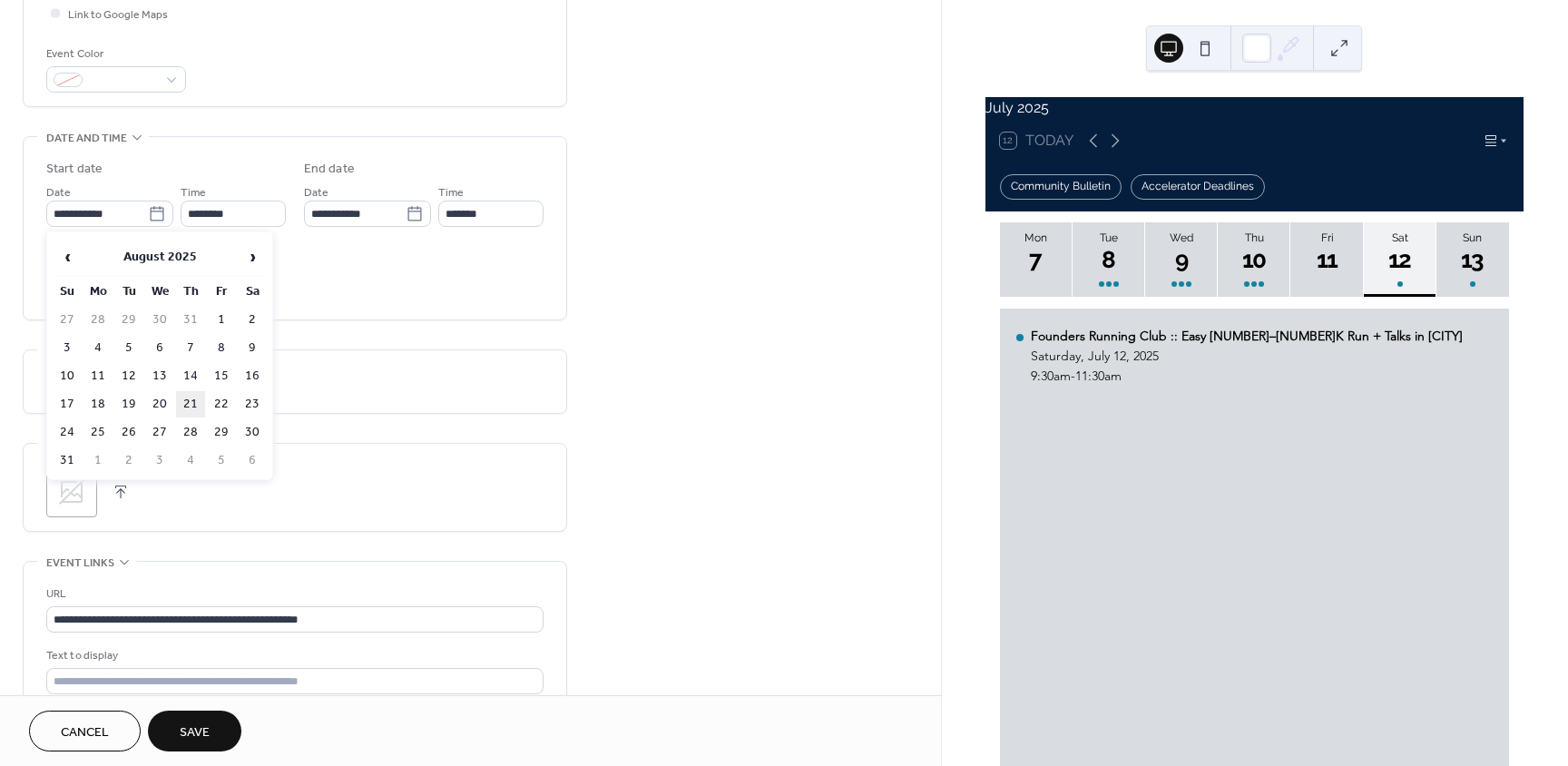 click on "21" at bounding box center [191, 404] 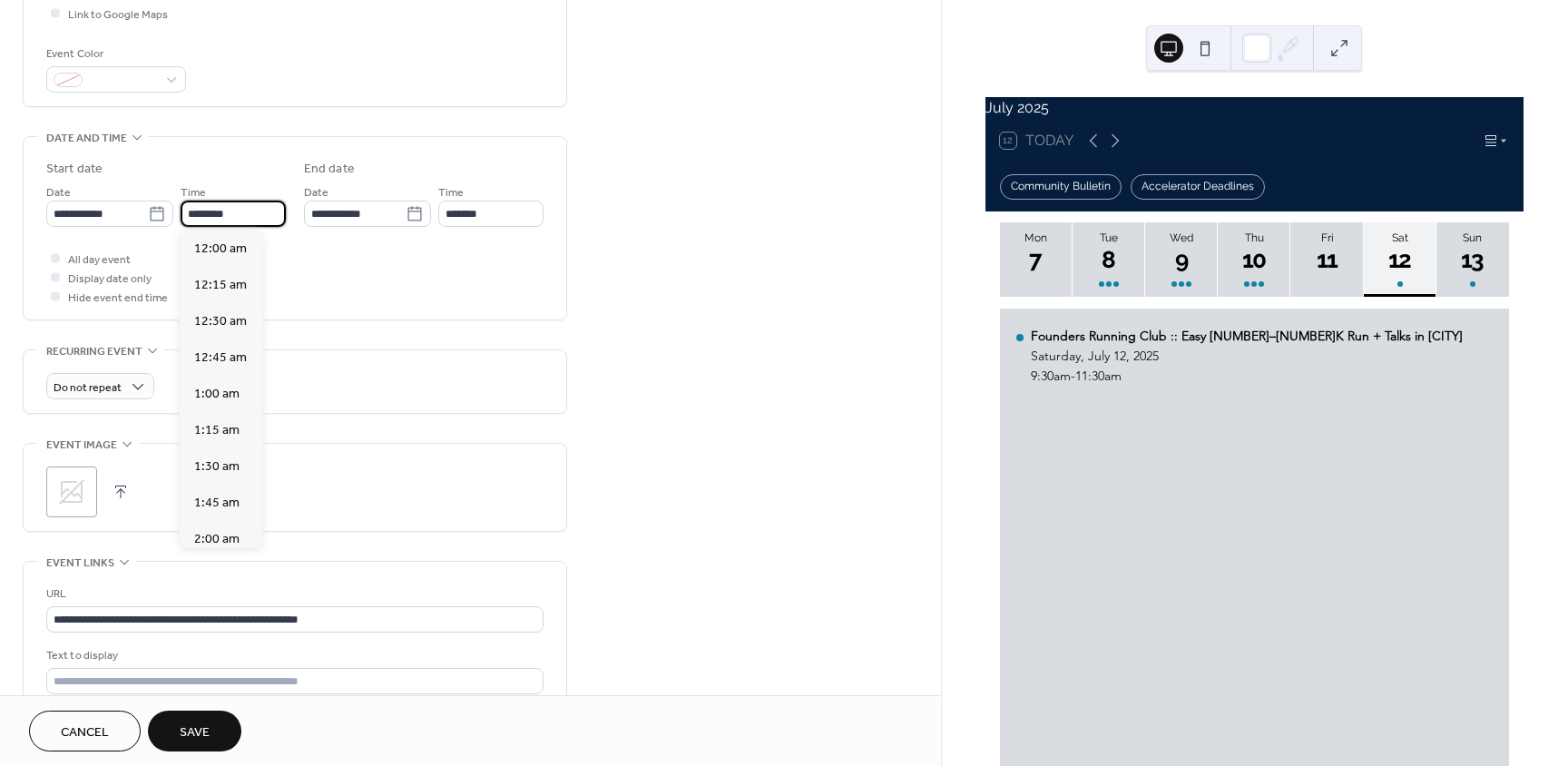 click on "********" at bounding box center [233, 213] 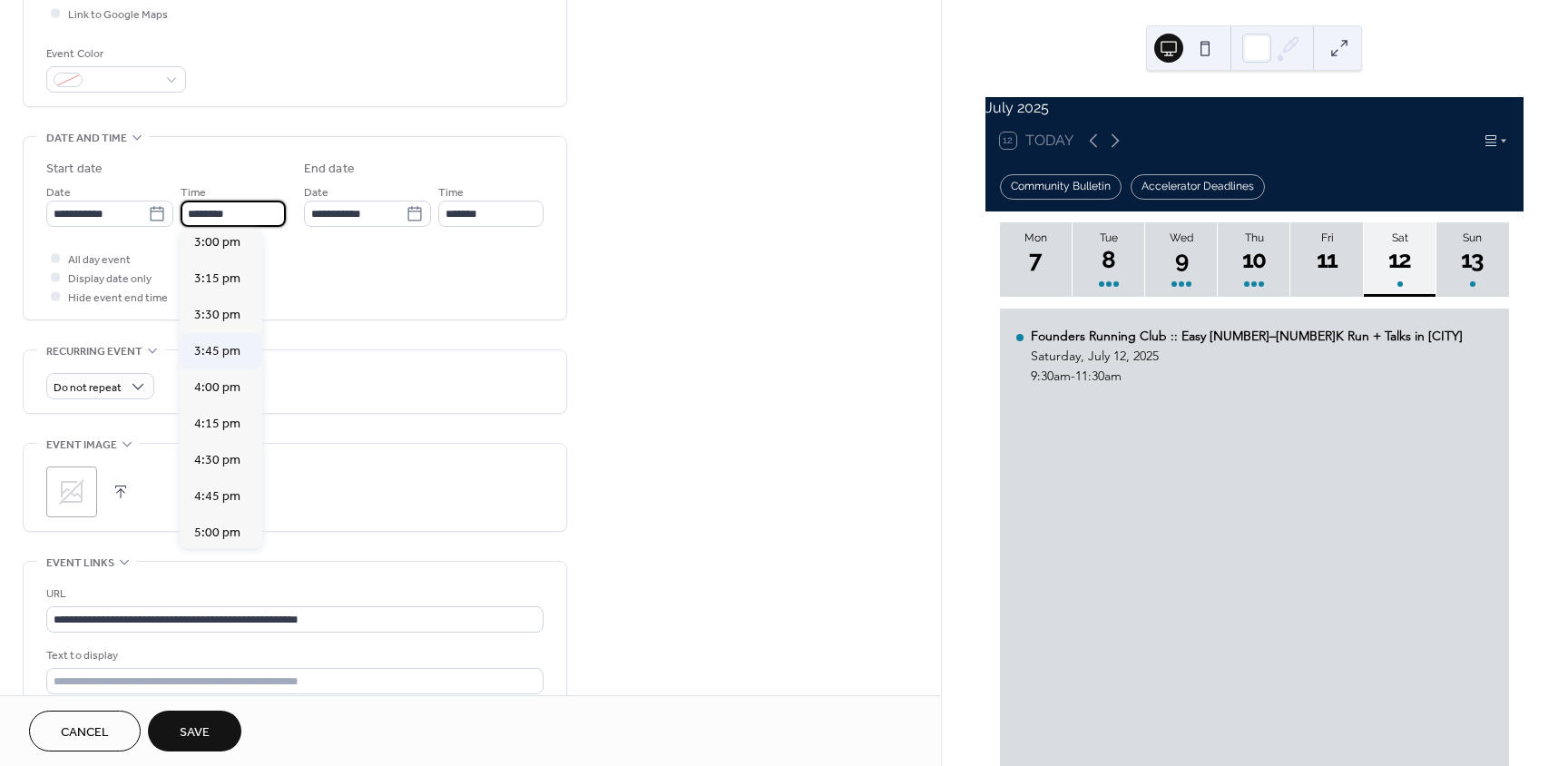 scroll, scrollTop: 2240, scrollLeft: 0, axis: vertical 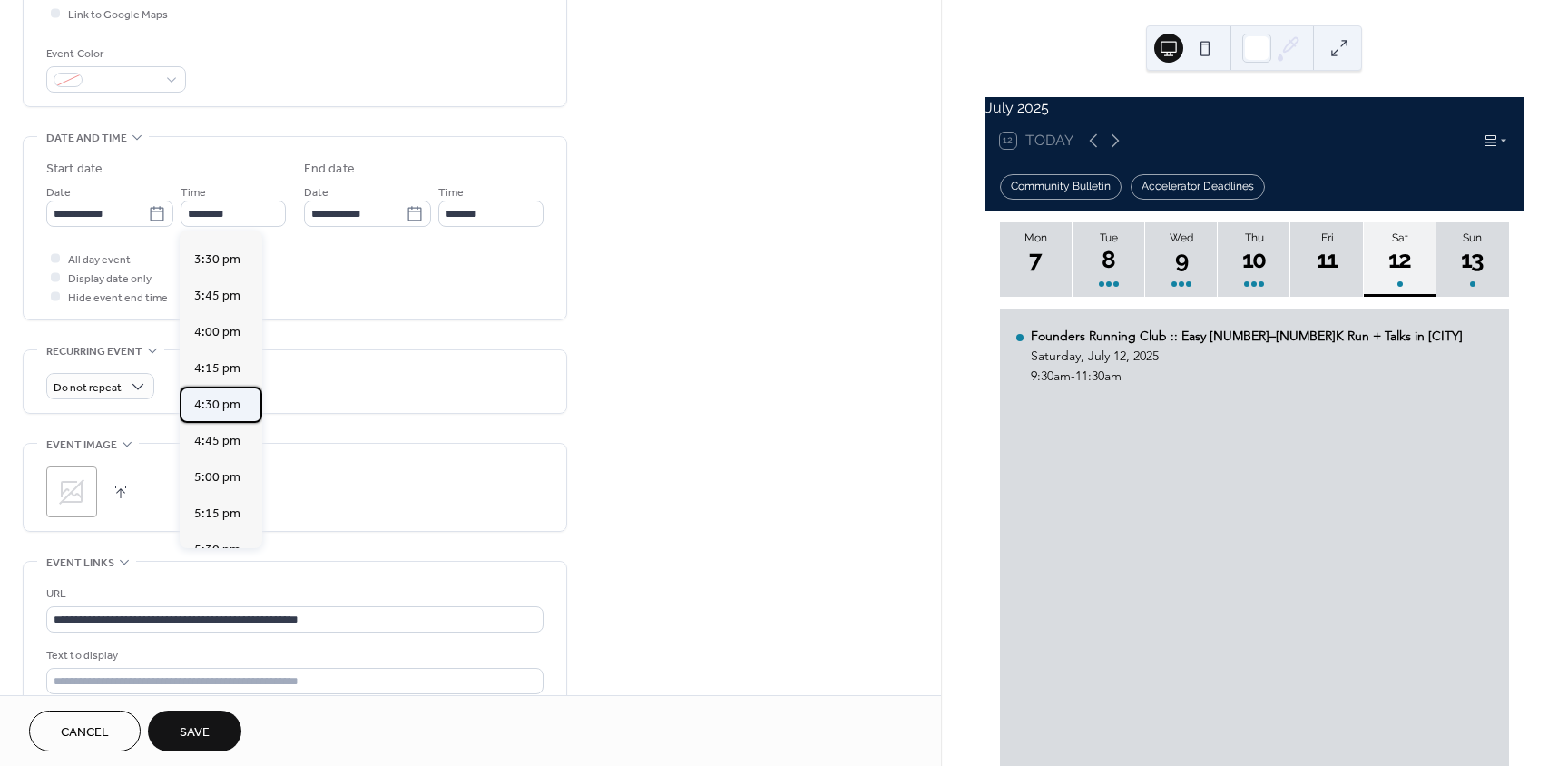 click on "4:30 pm" at bounding box center (217, 405) 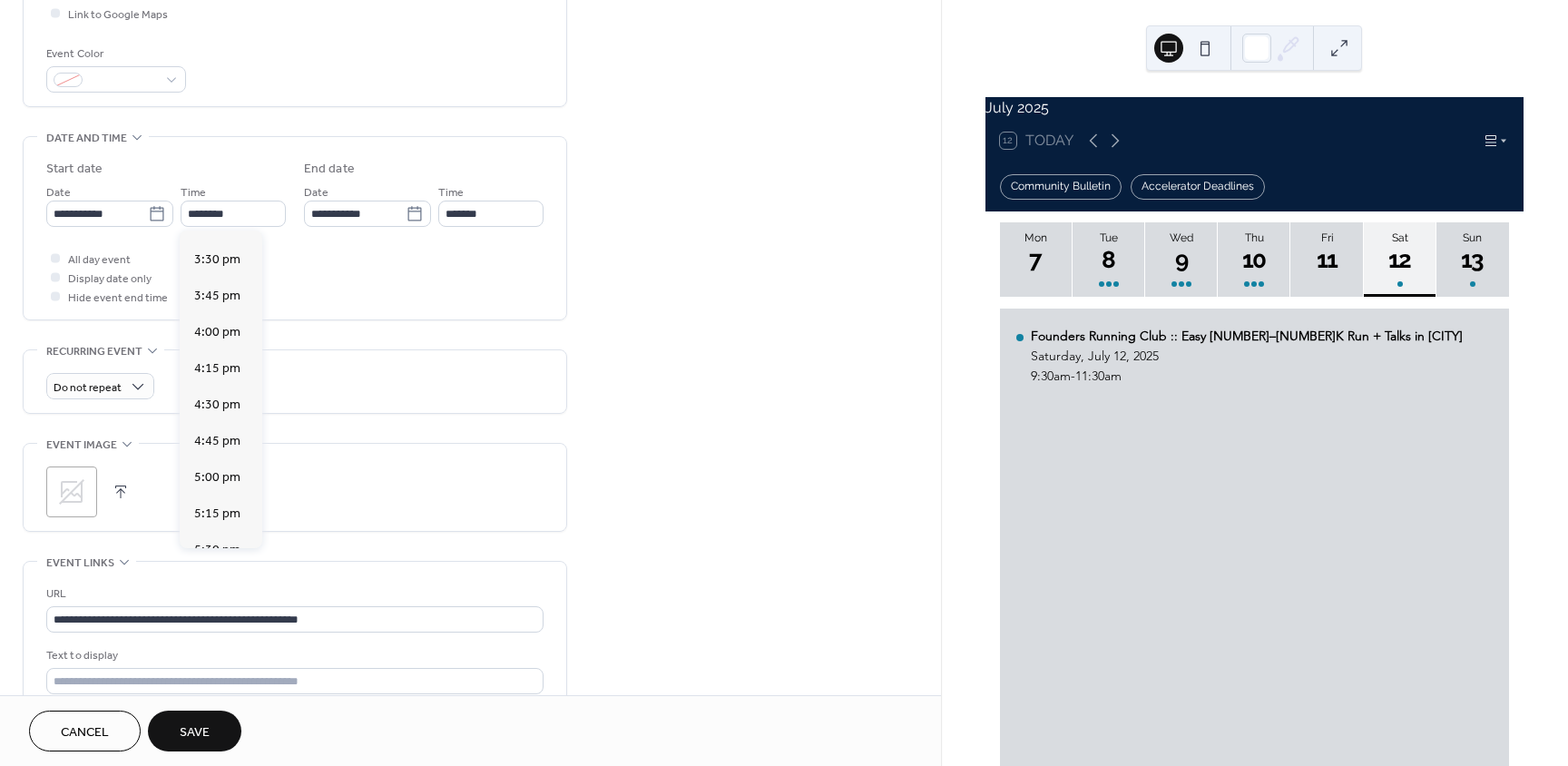 type on "*******" 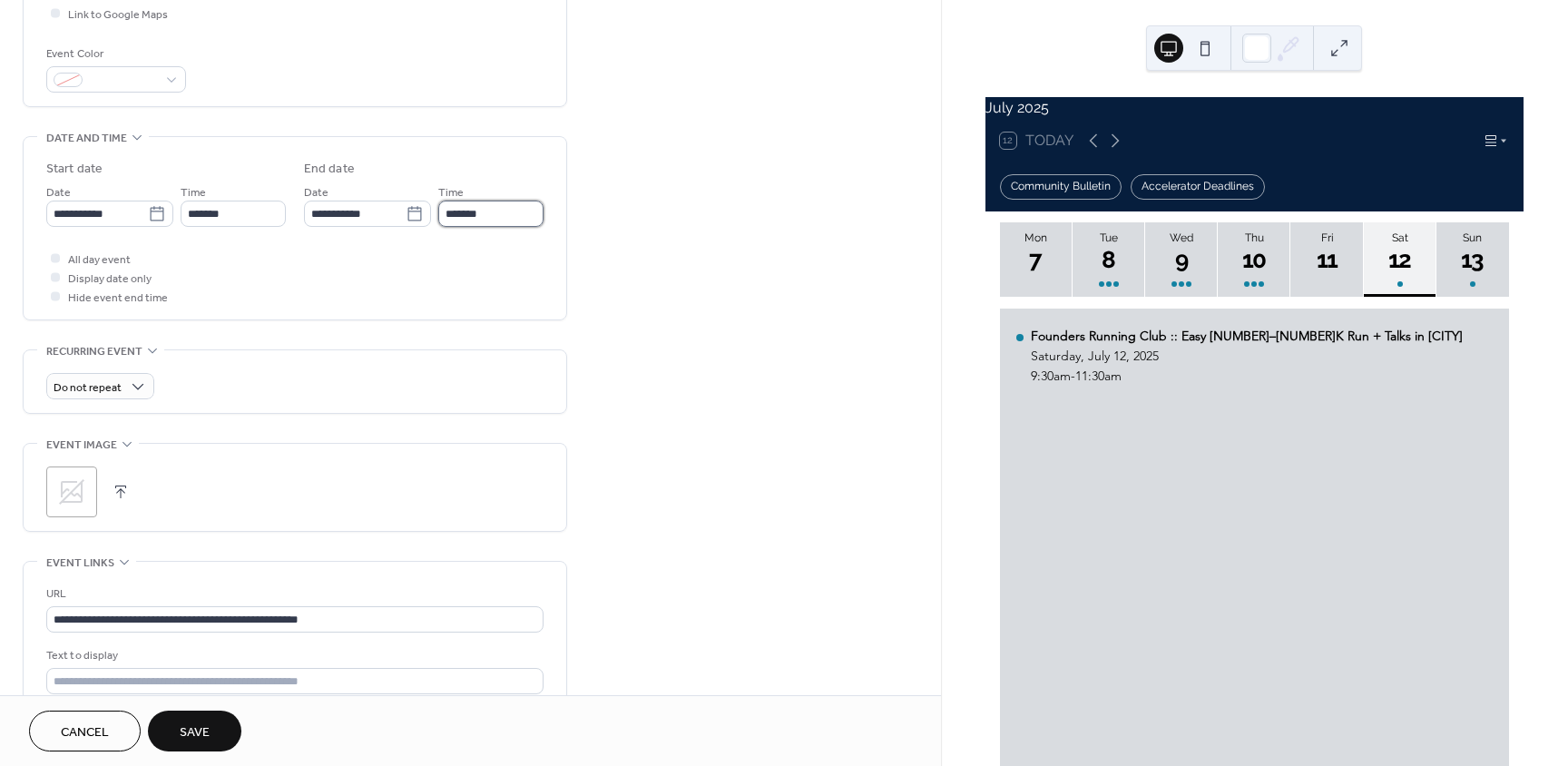 click on "*******" at bounding box center (491, 213) 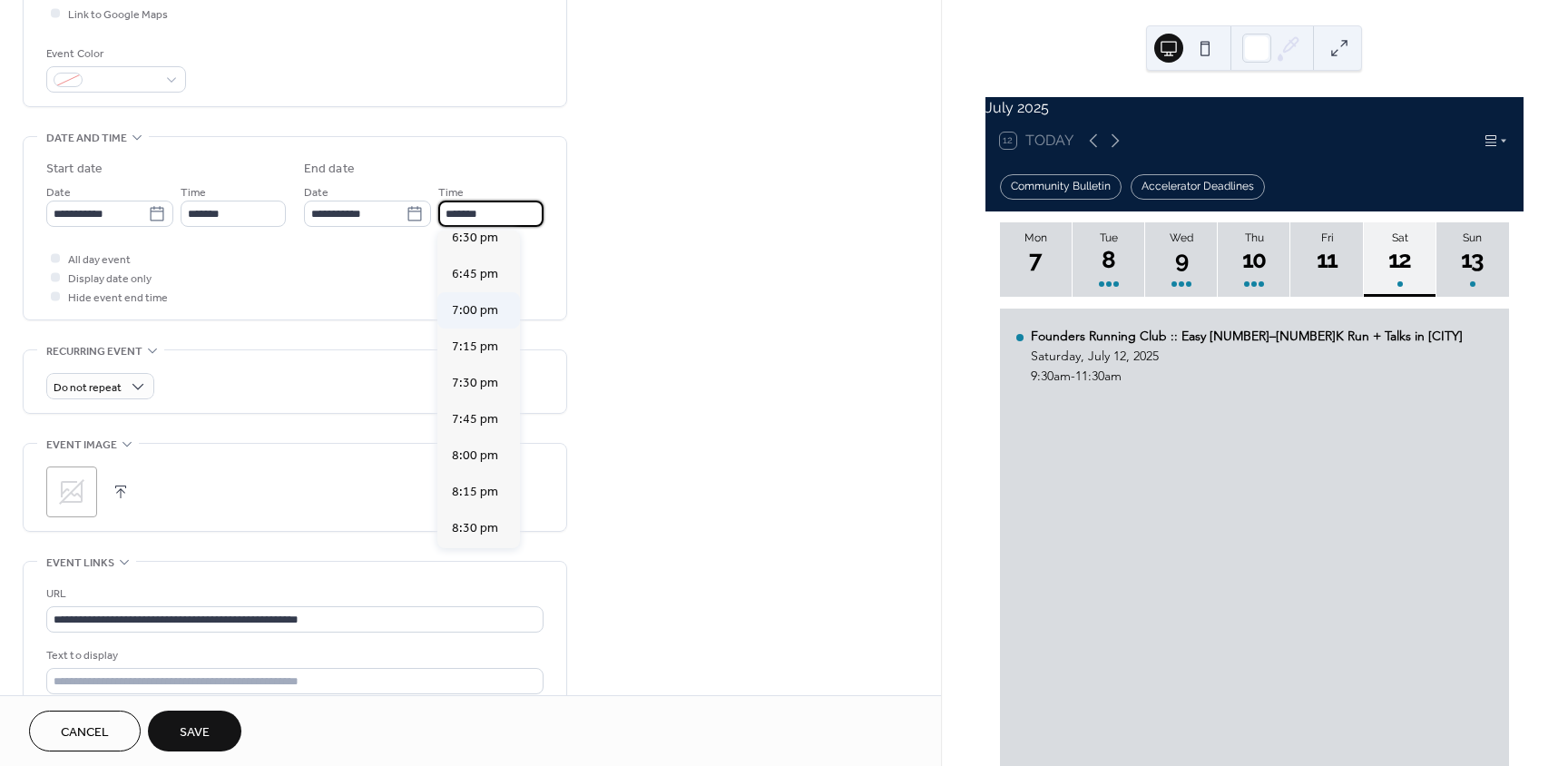 scroll, scrollTop: 272, scrollLeft: 0, axis: vertical 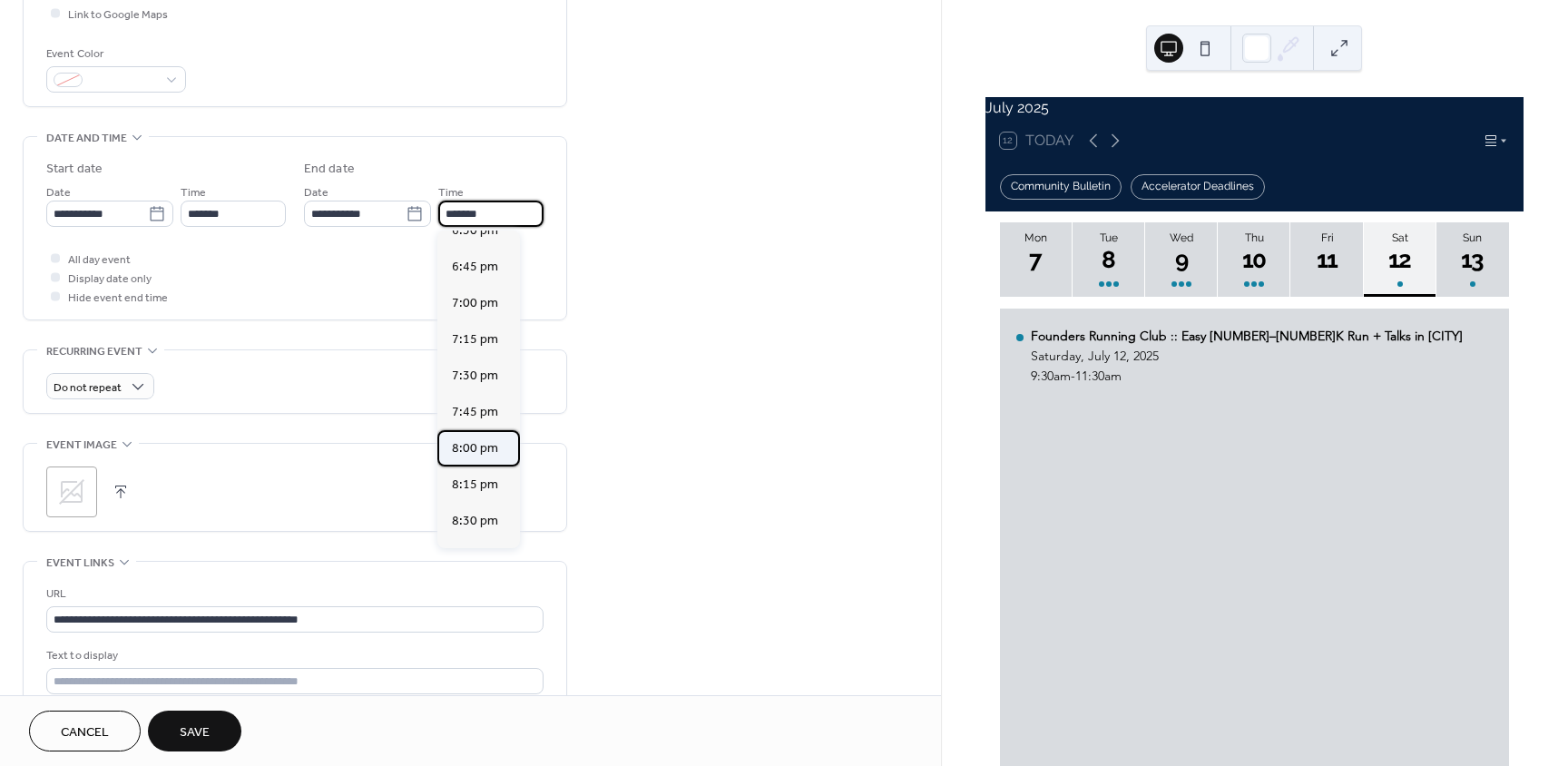 click on "8:00 pm" at bounding box center [475, 448] 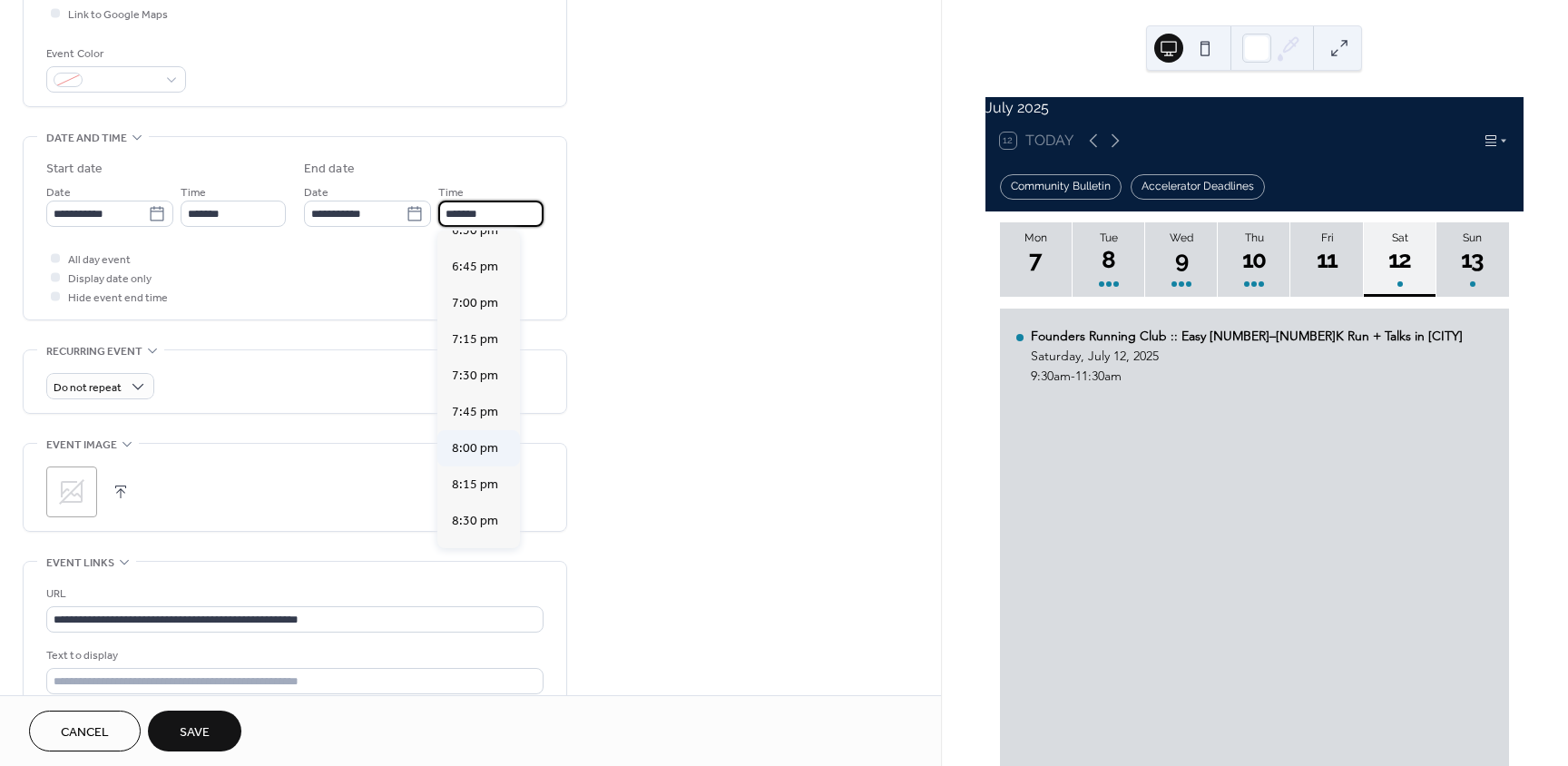 type on "*******" 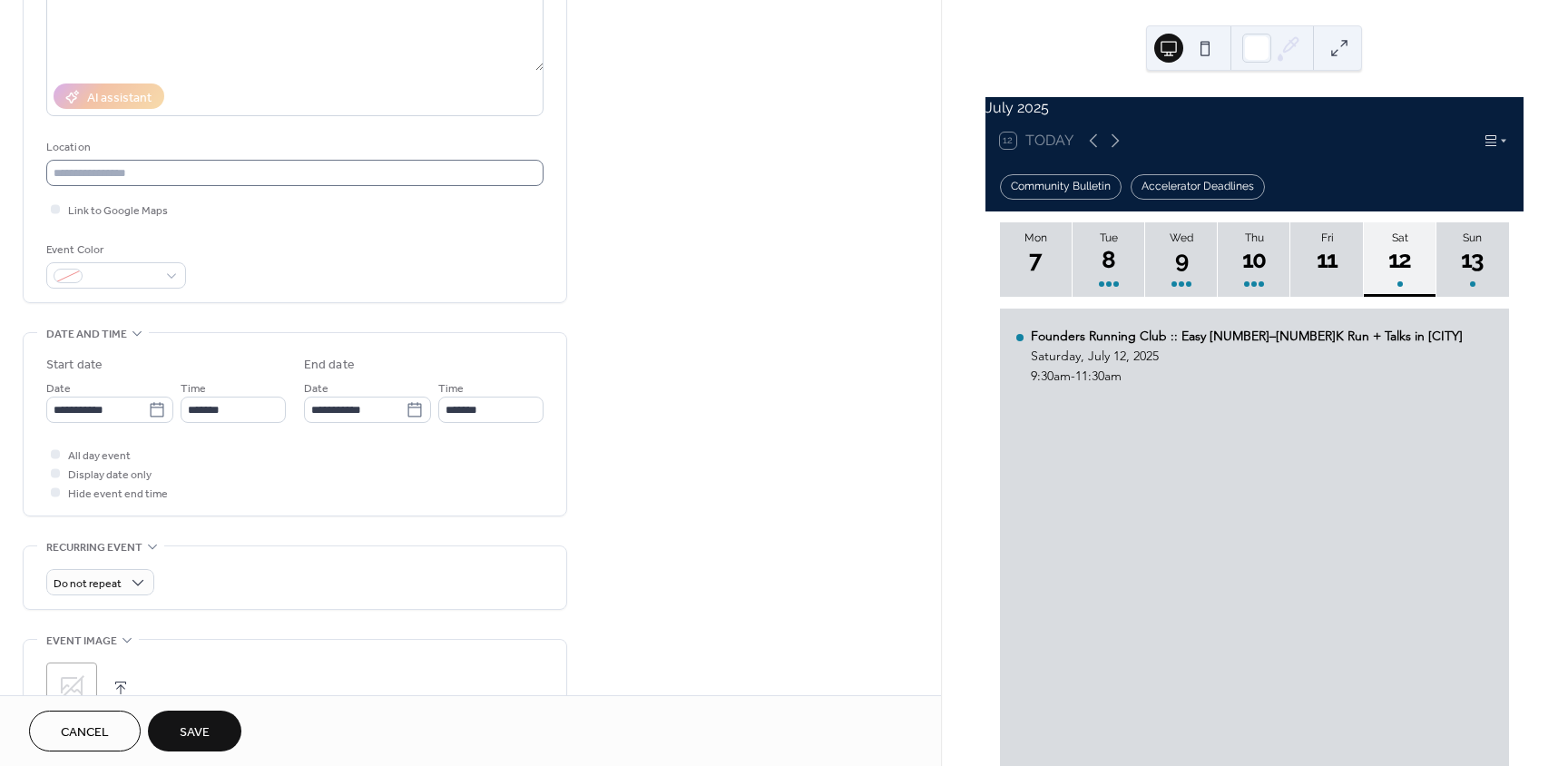 scroll, scrollTop: 0, scrollLeft: 0, axis: both 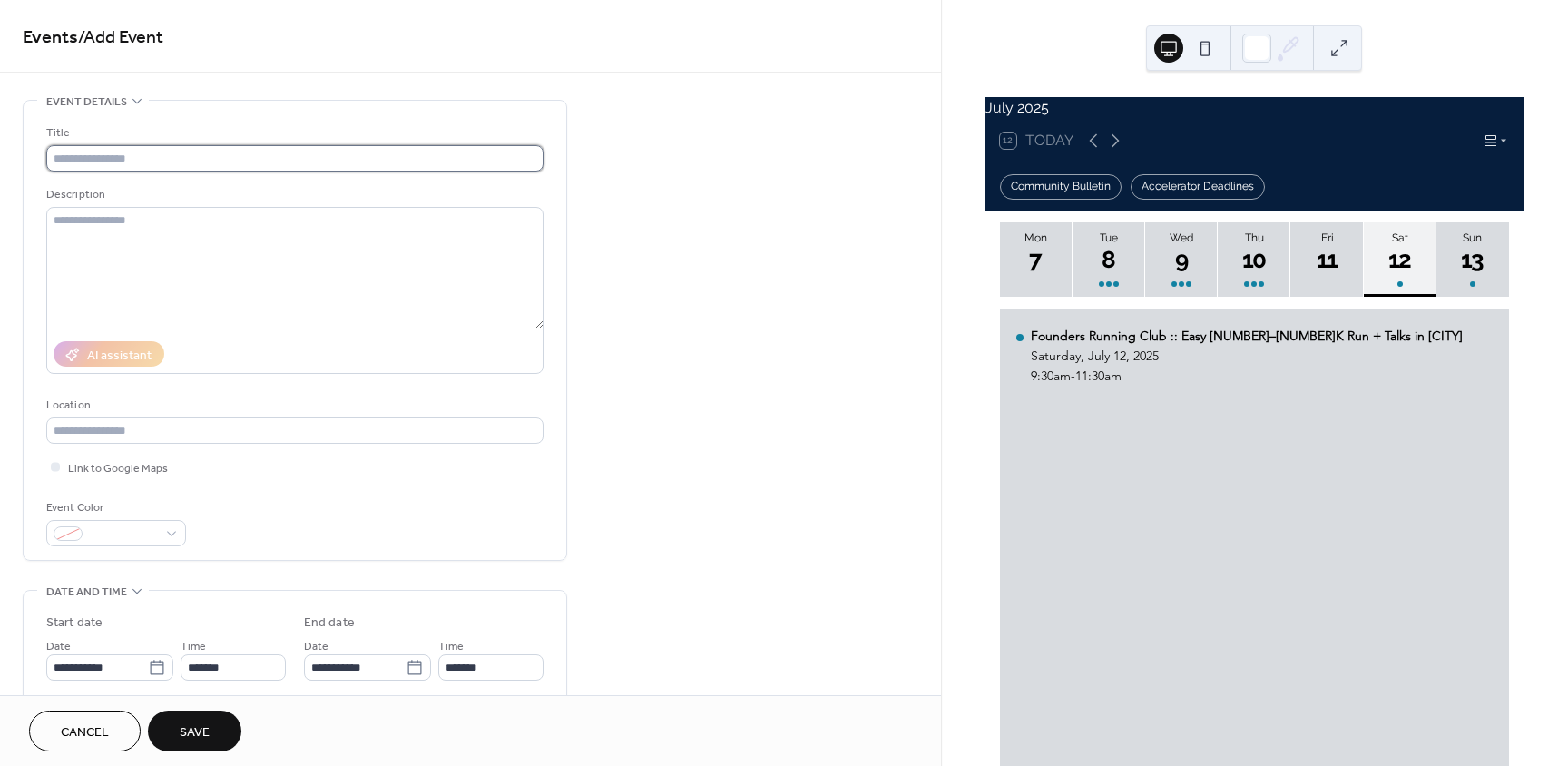 click at bounding box center [295, 158] 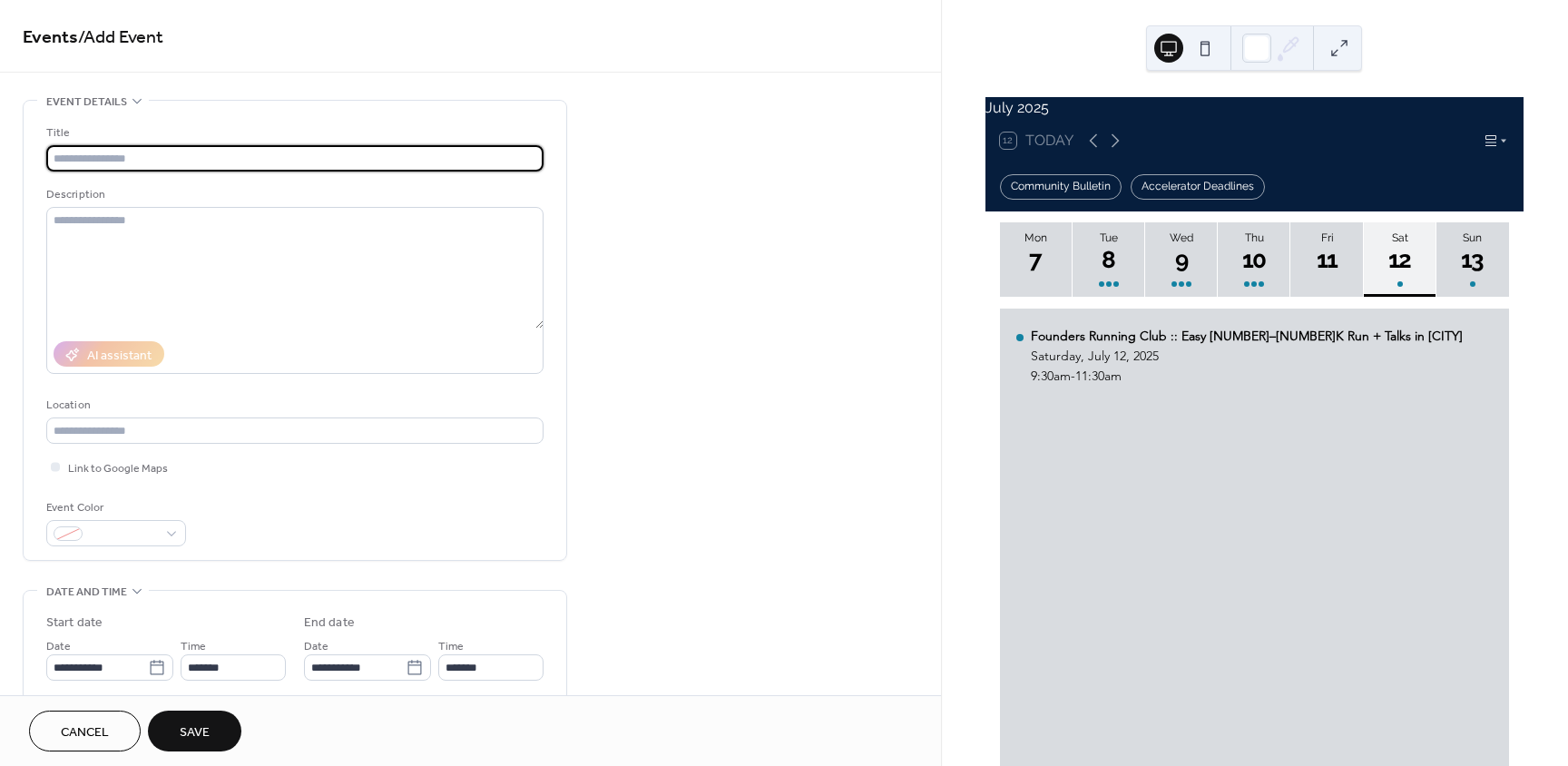 paste on "**********" 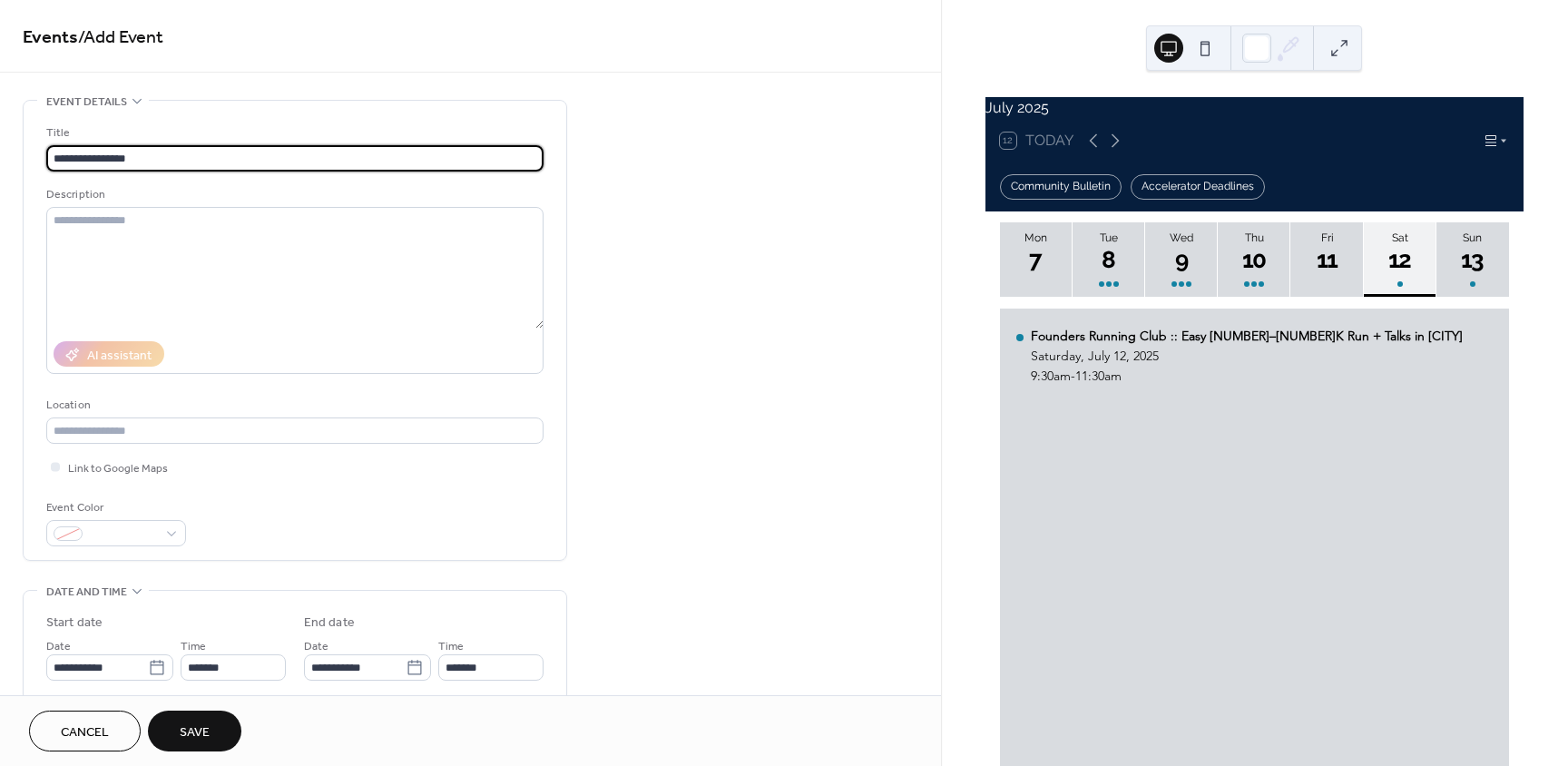 type on "**********" 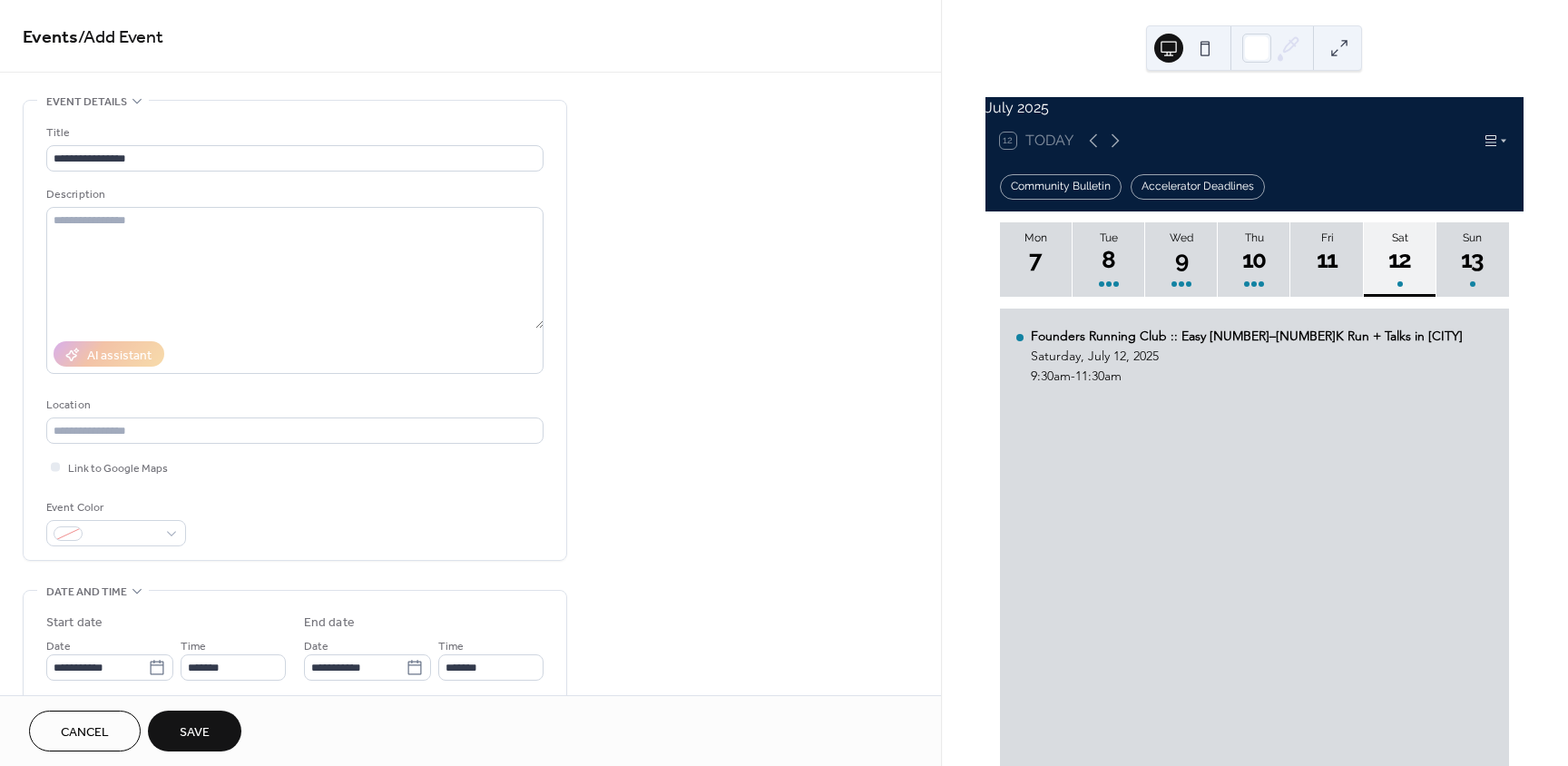 click on "Save" at bounding box center (194, 732) 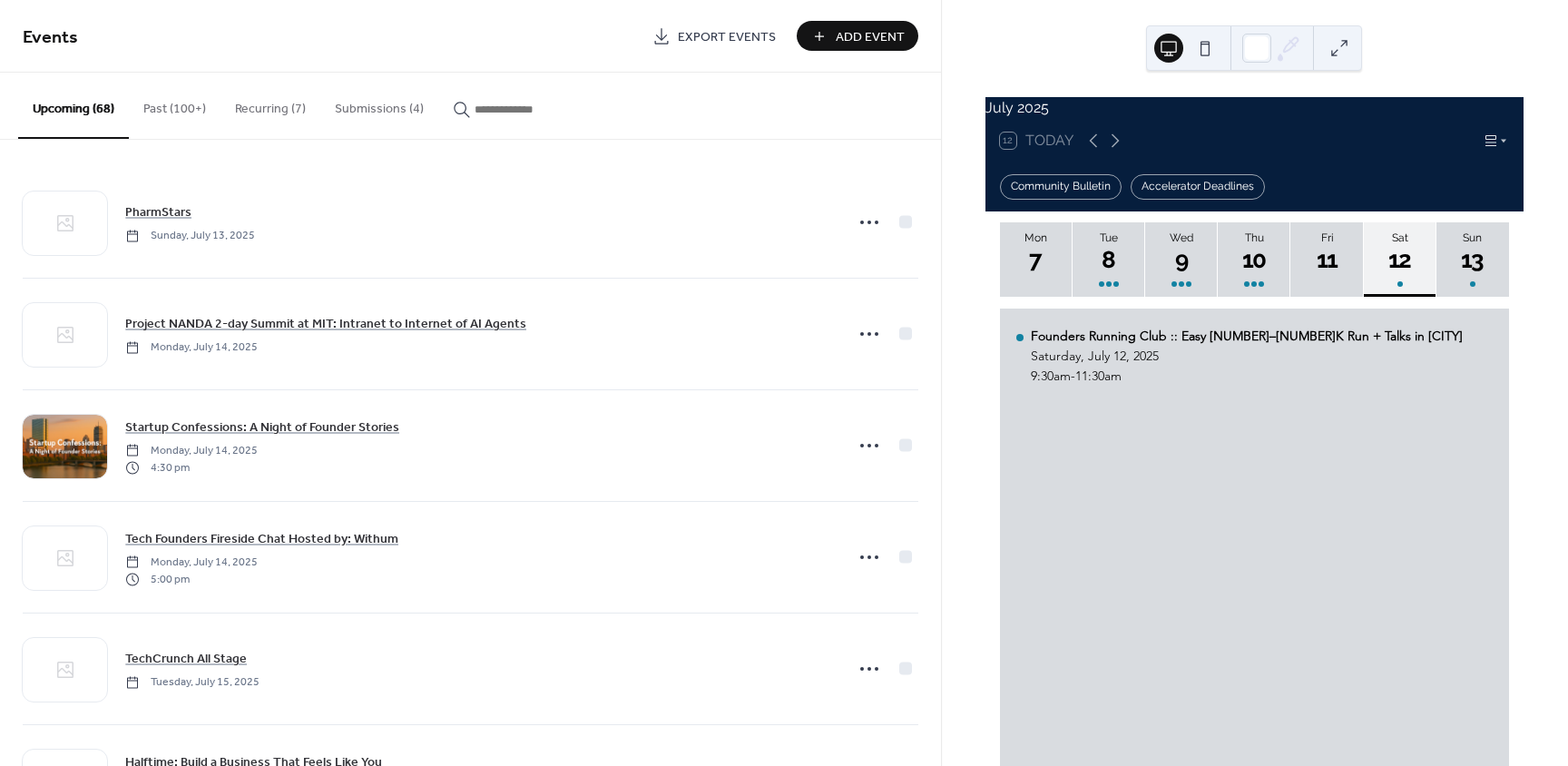 click on "Add Event" at bounding box center (870, 37) 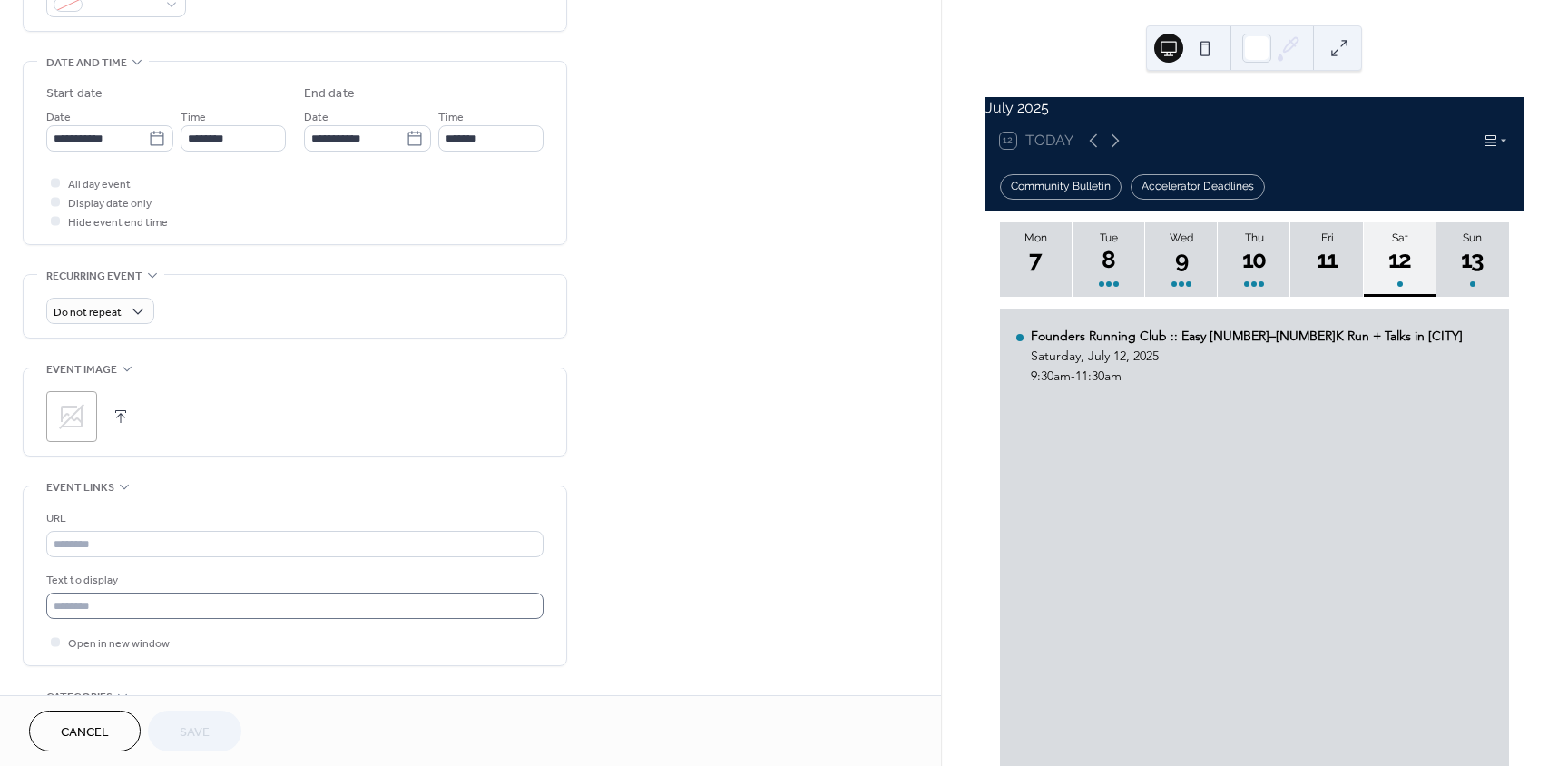 scroll, scrollTop: 545, scrollLeft: 0, axis: vertical 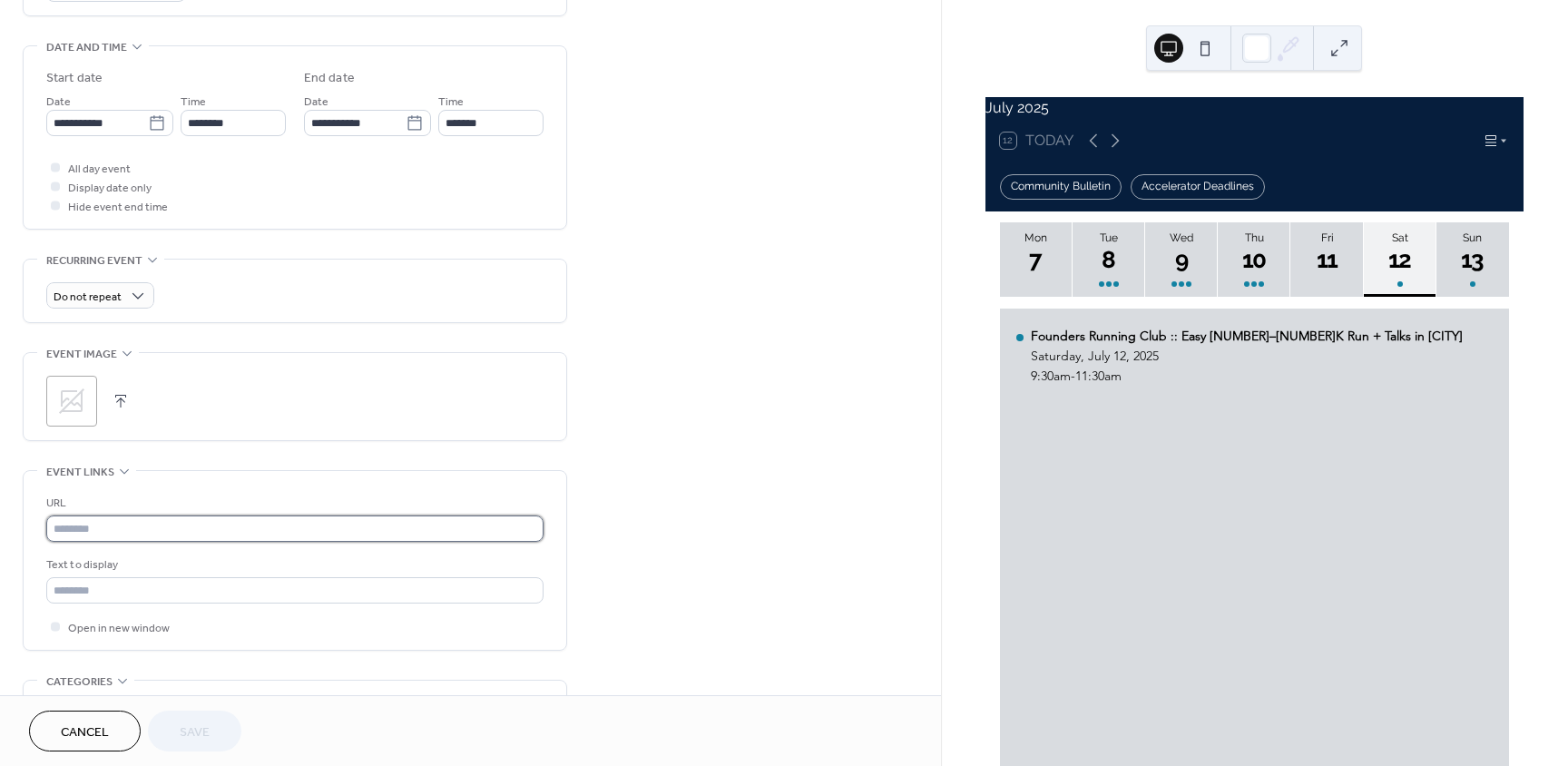 click at bounding box center [295, 528] 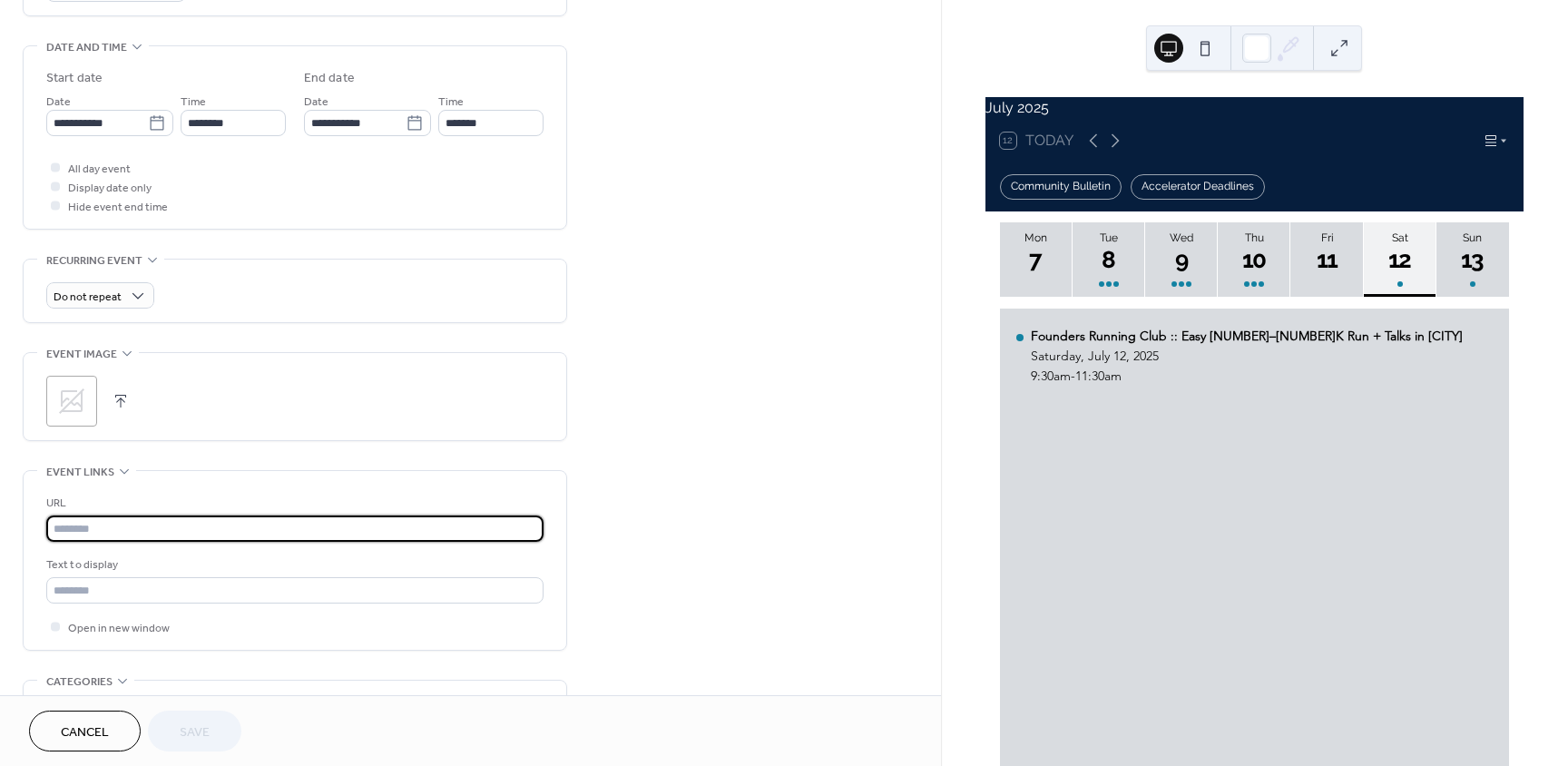 paste on "**********" 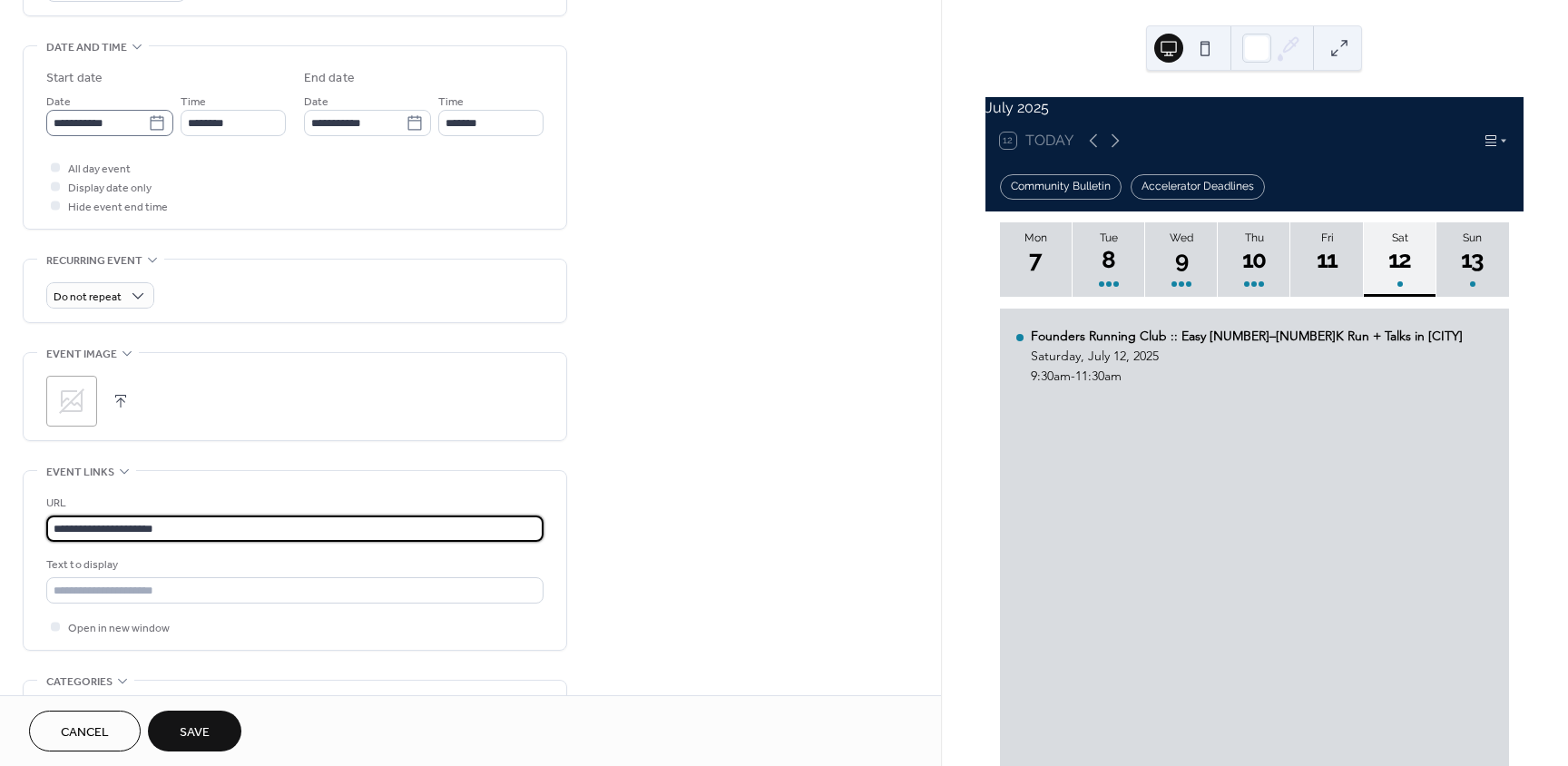 type on "**********" 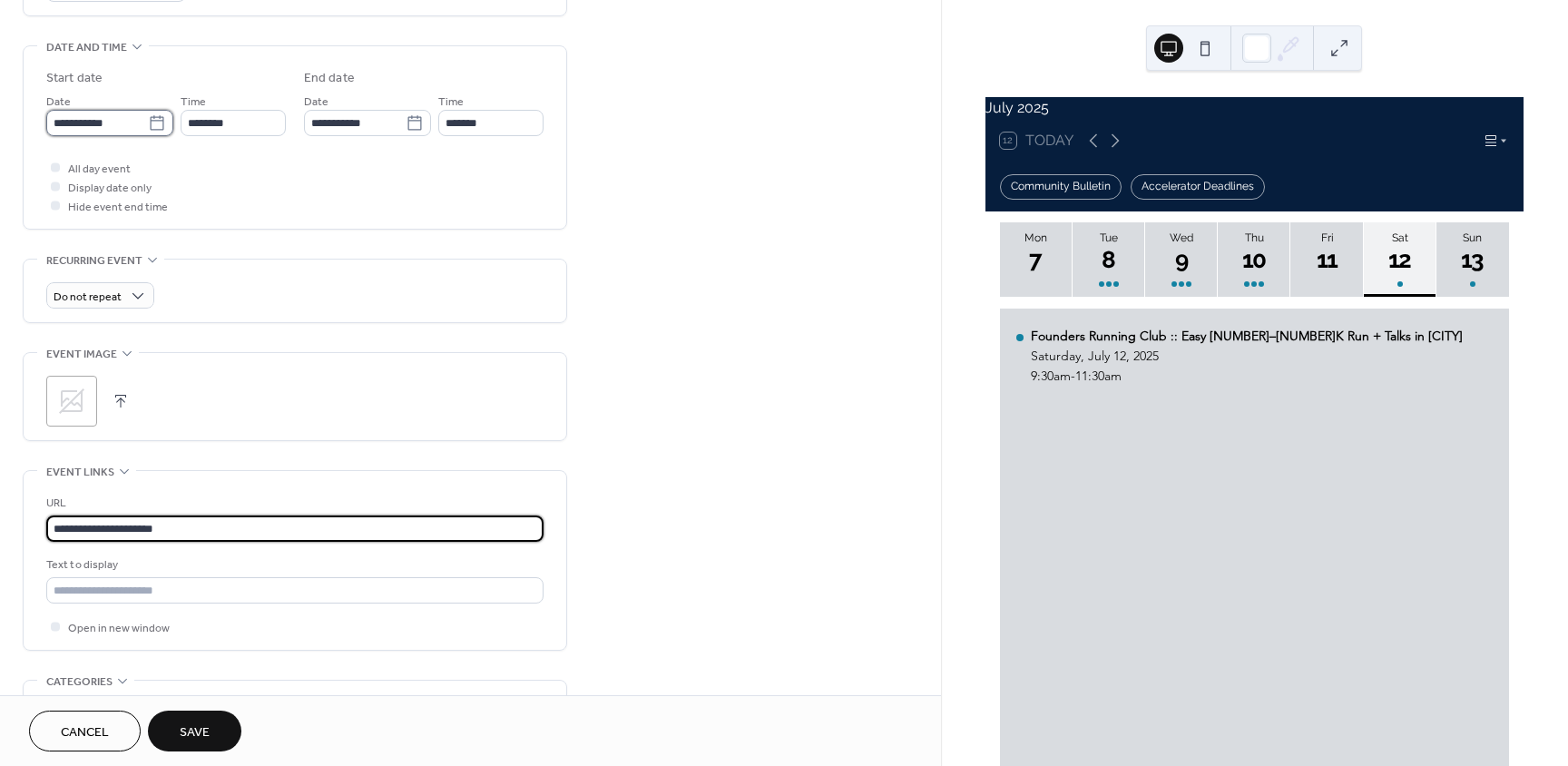 click on "**********" at bounding box center [97, 123] 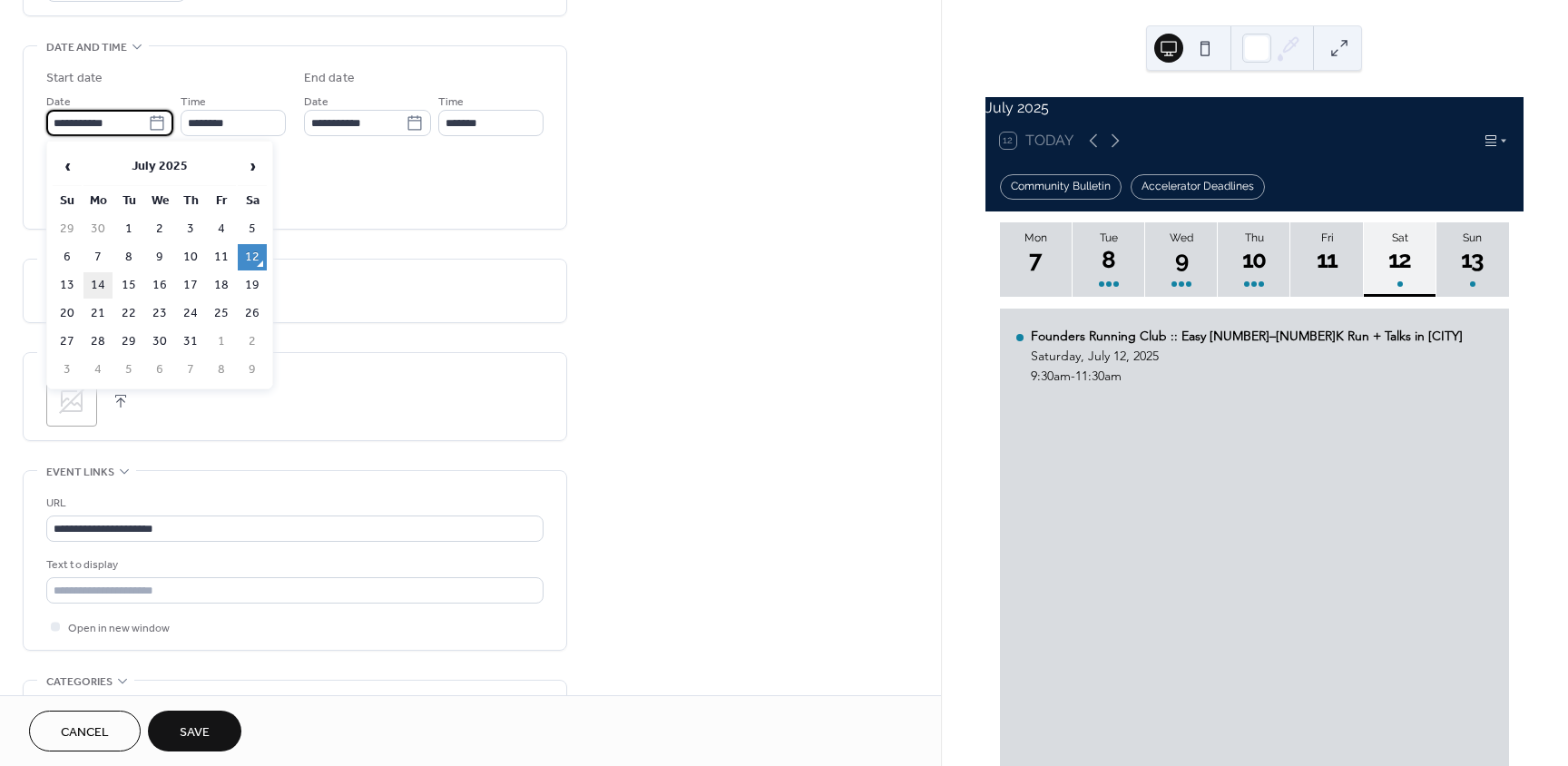 click on "14" at bounding box center [98, 285] 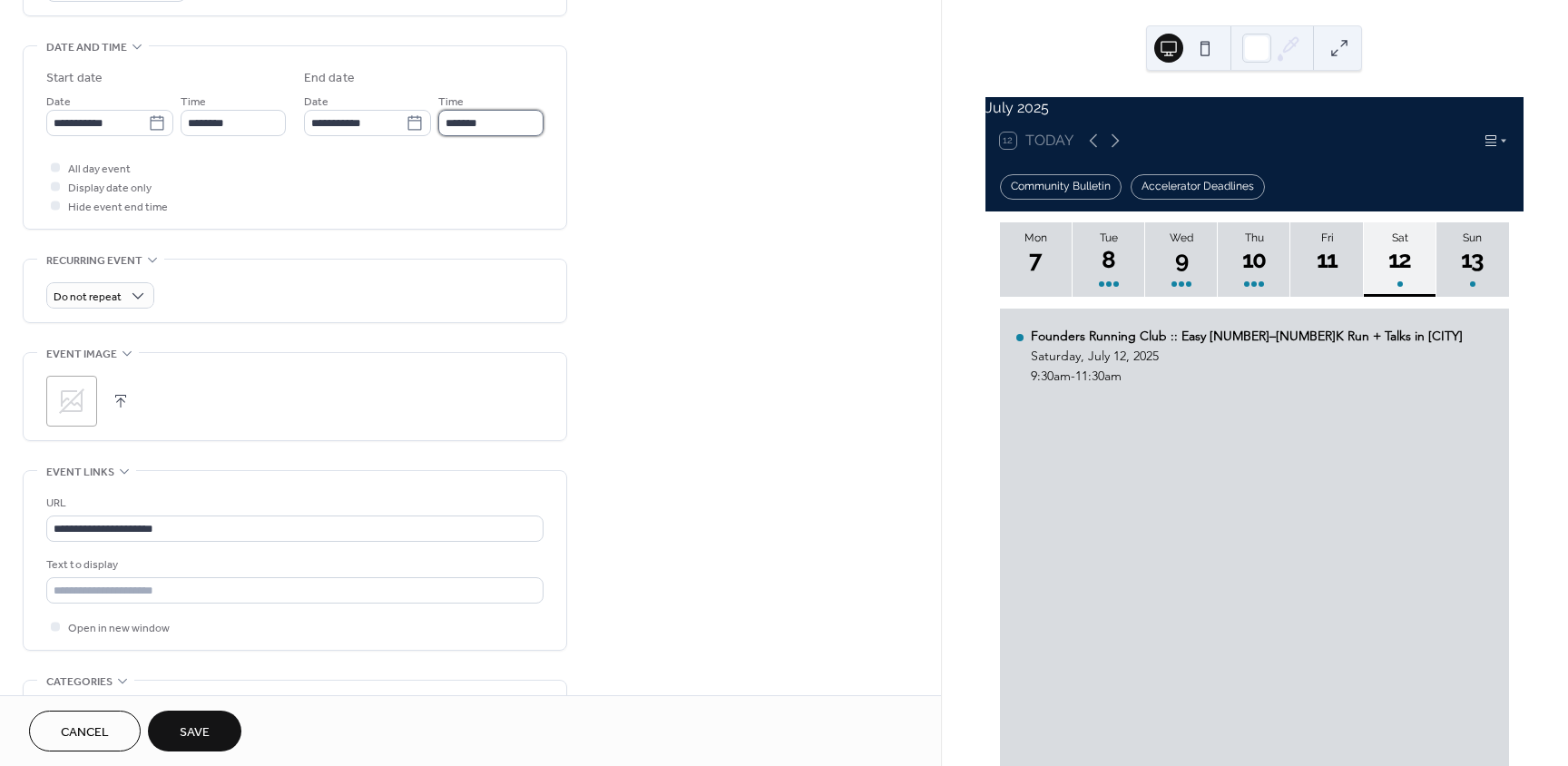 click on "*******" at bounding box center (491, 123) 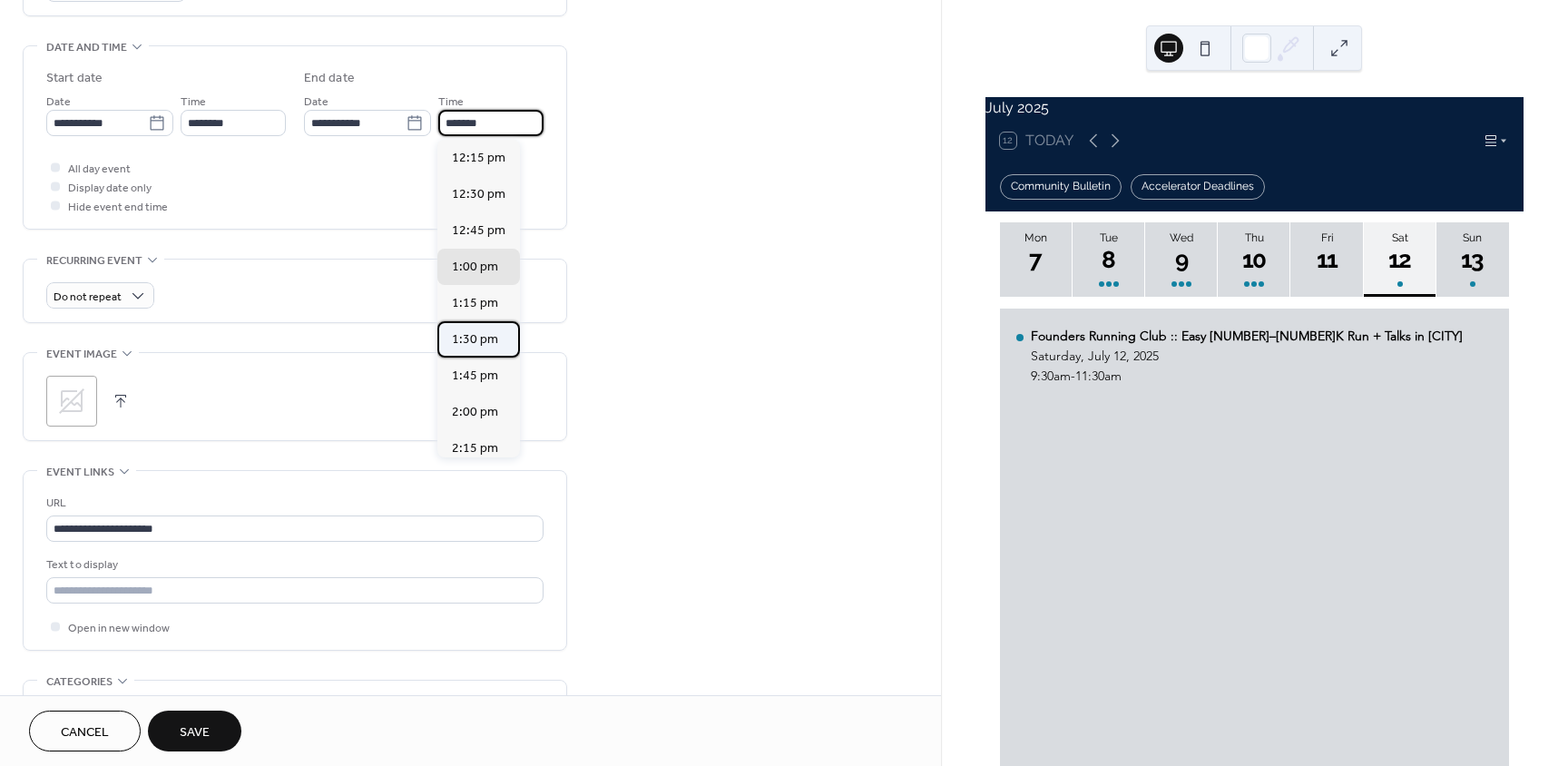 click on "1:30 pm" at bounding box center [475, 339] 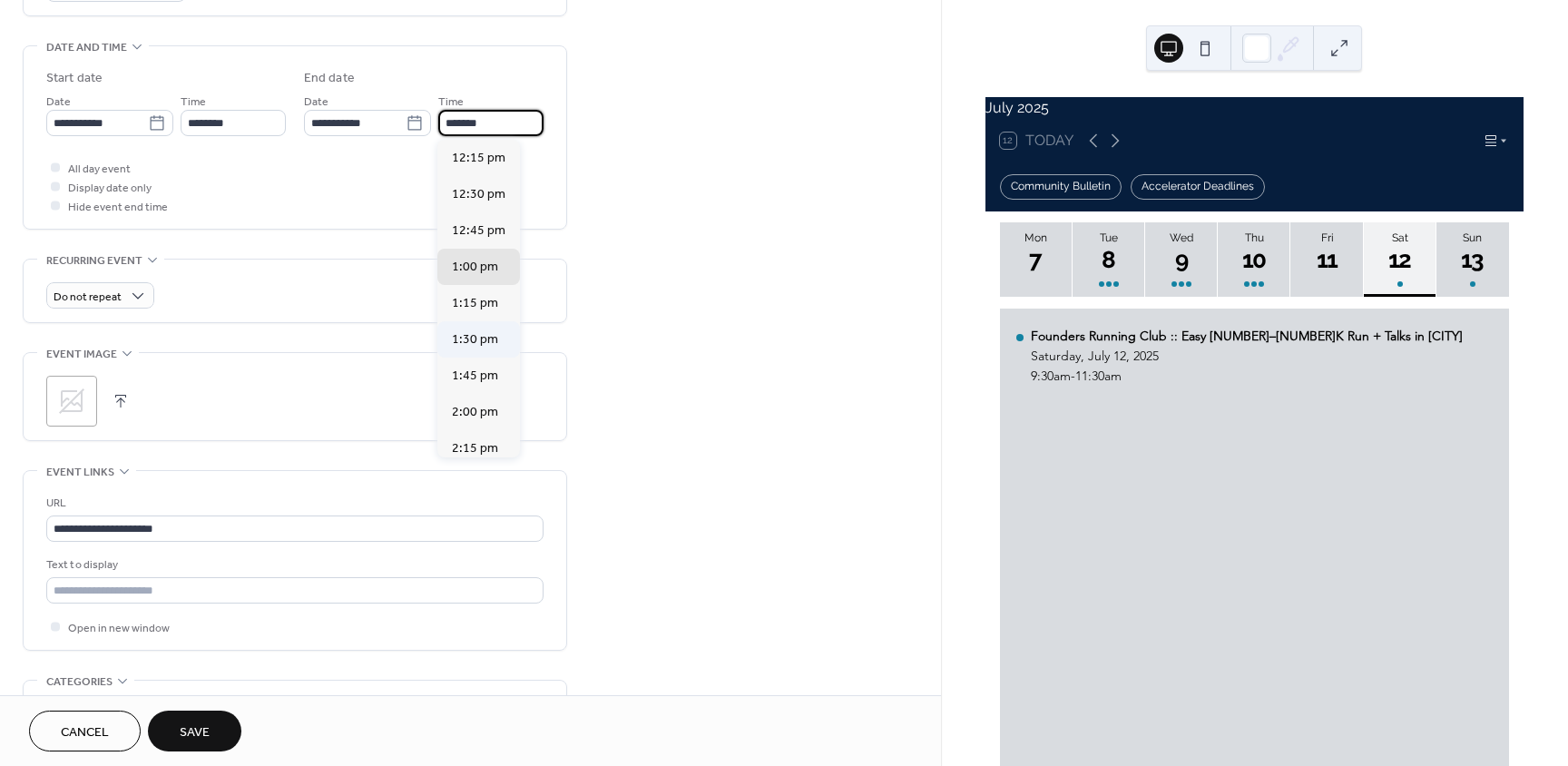 type on "*******" 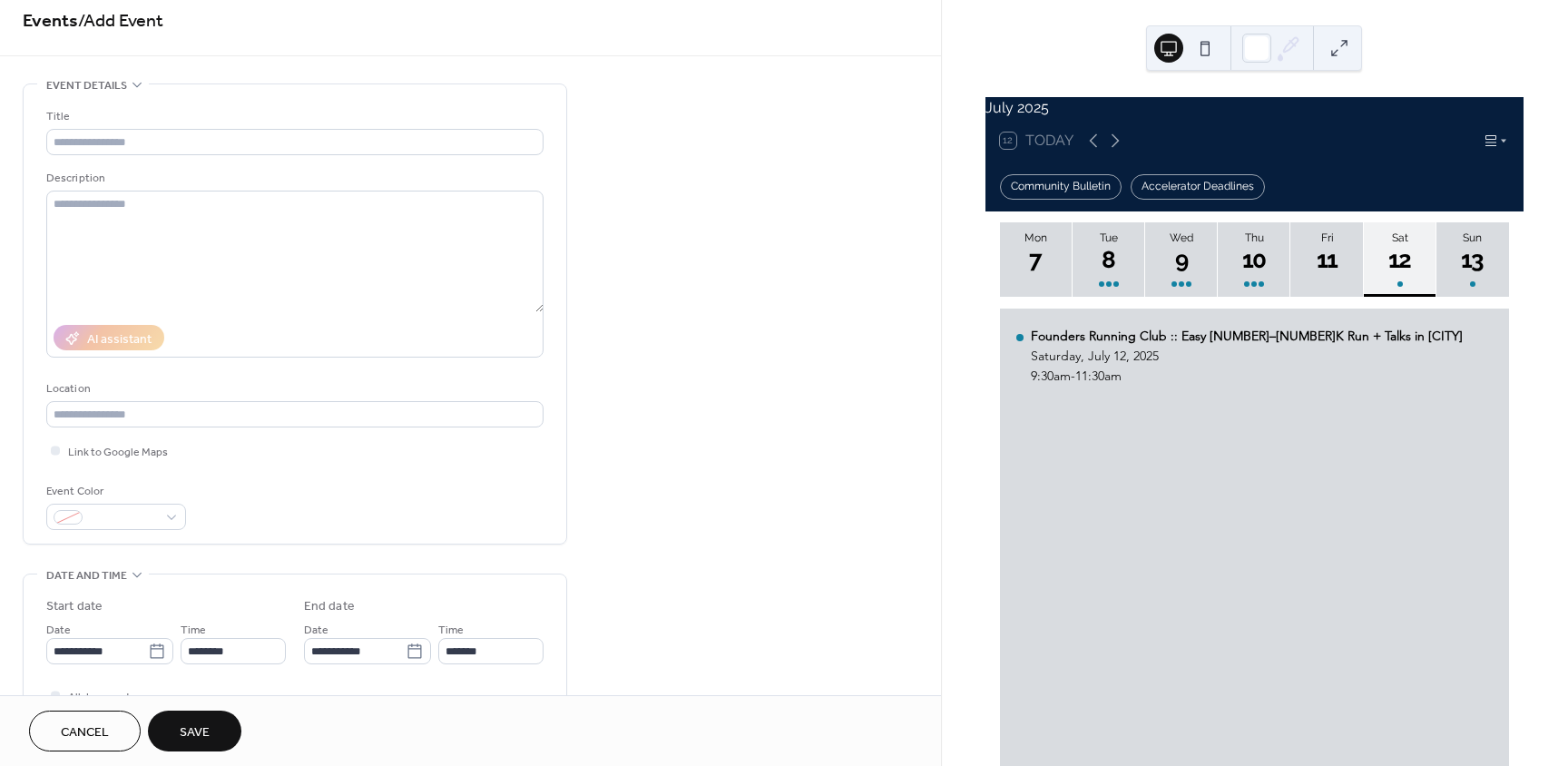 scroll, scrollTop: 0, scrollLeft: 0, axis: both 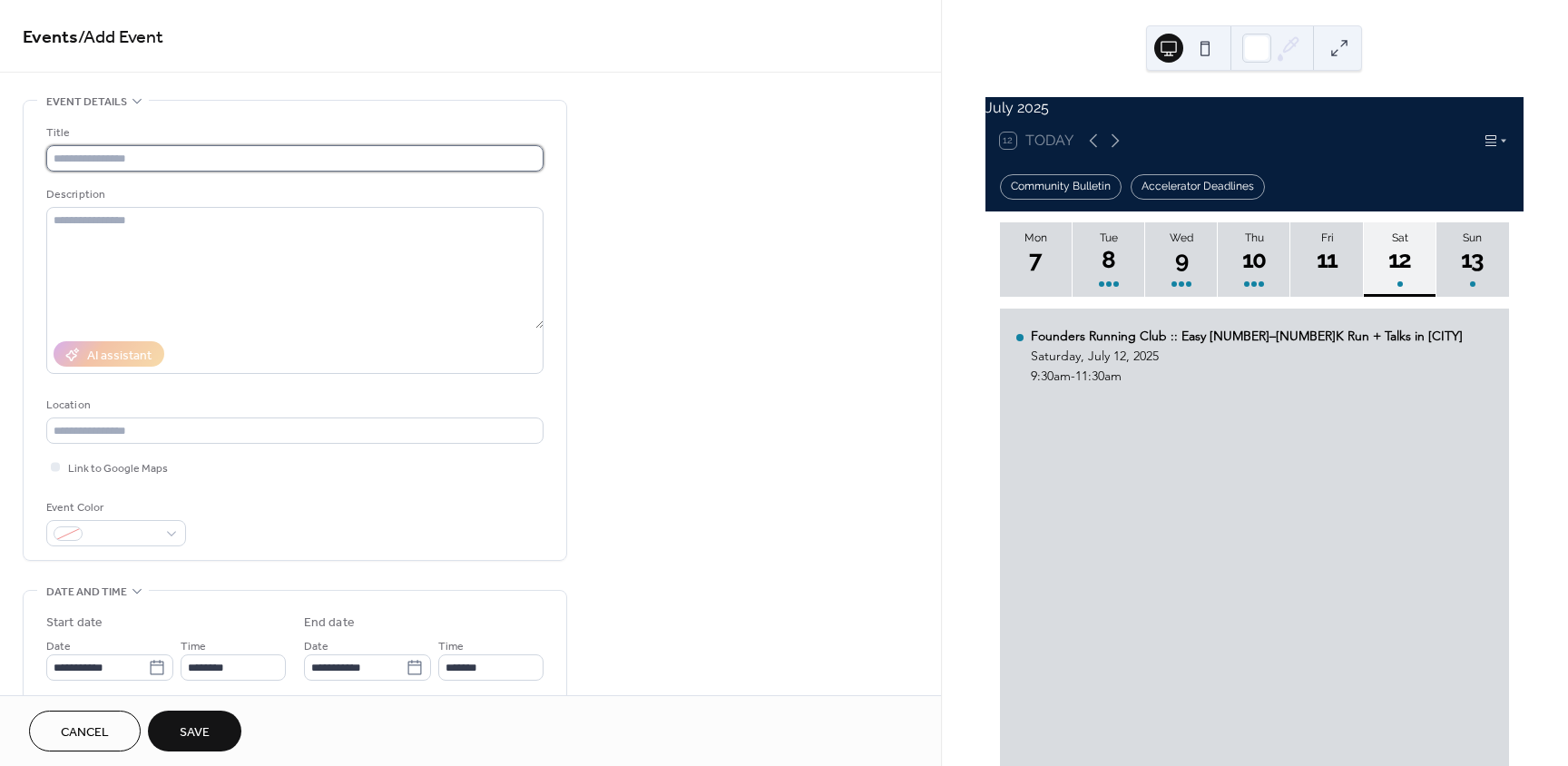 click at bounding box center [295, 158] 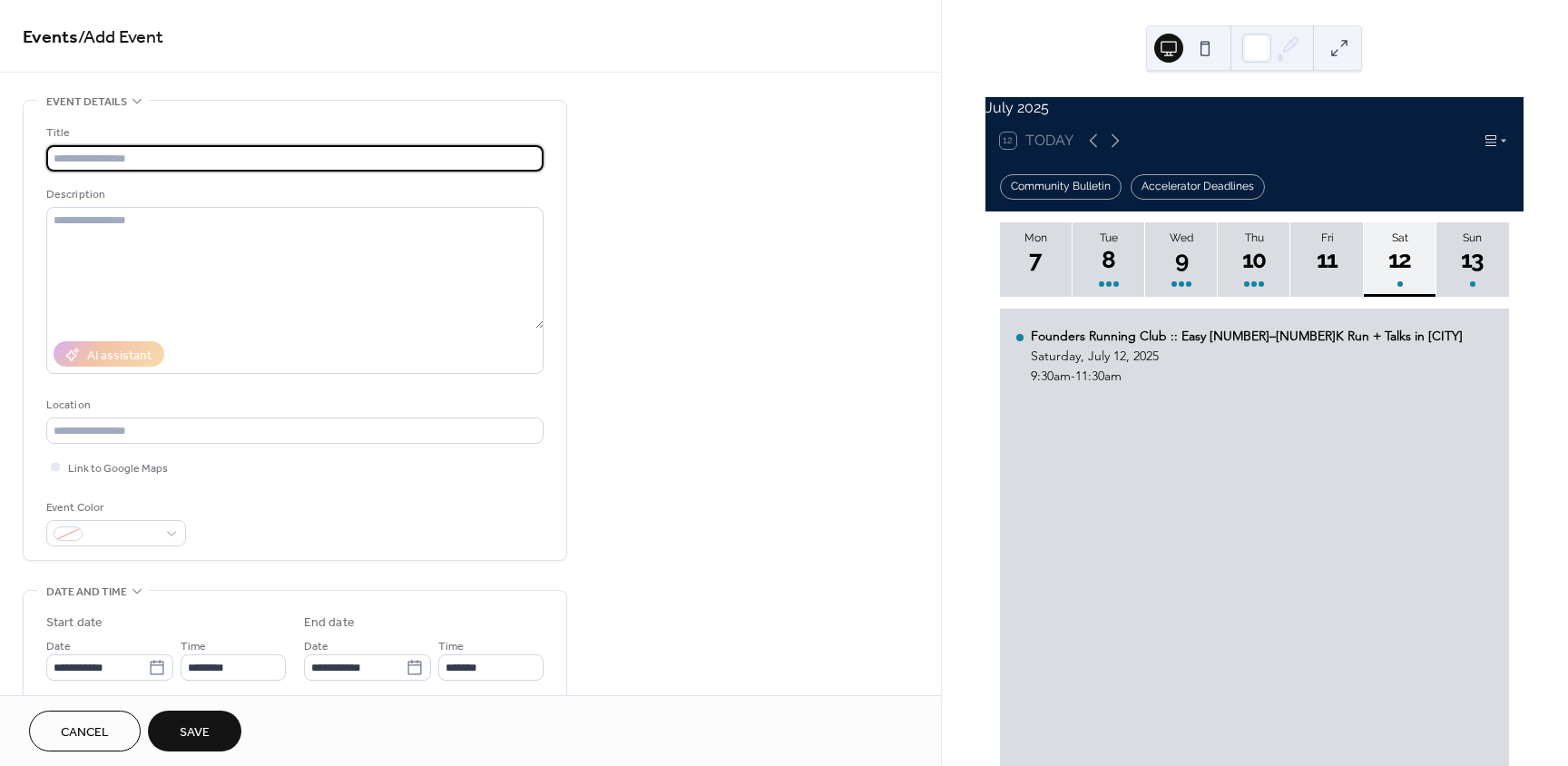 paste on "**********" 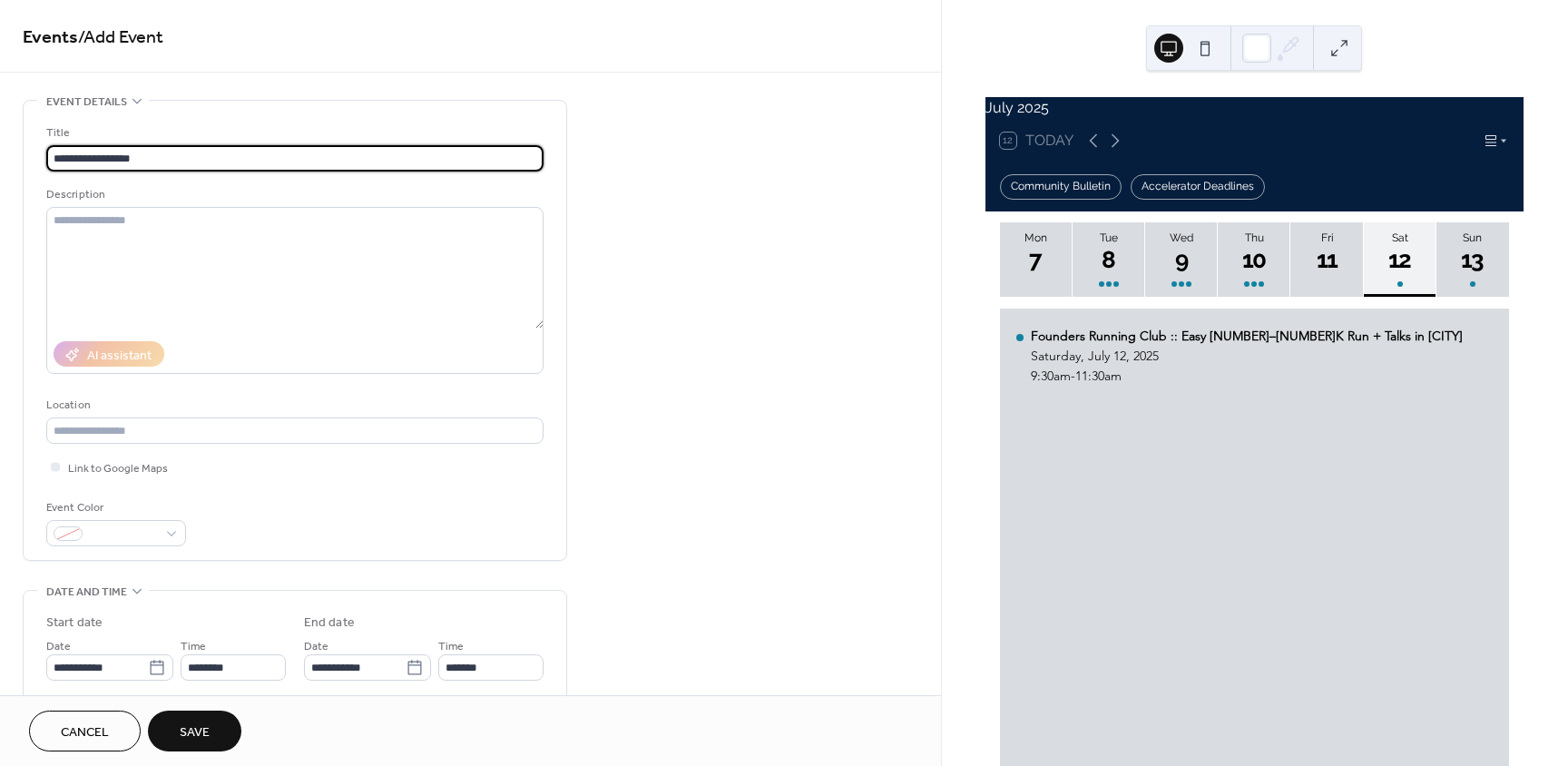 type on "**********" 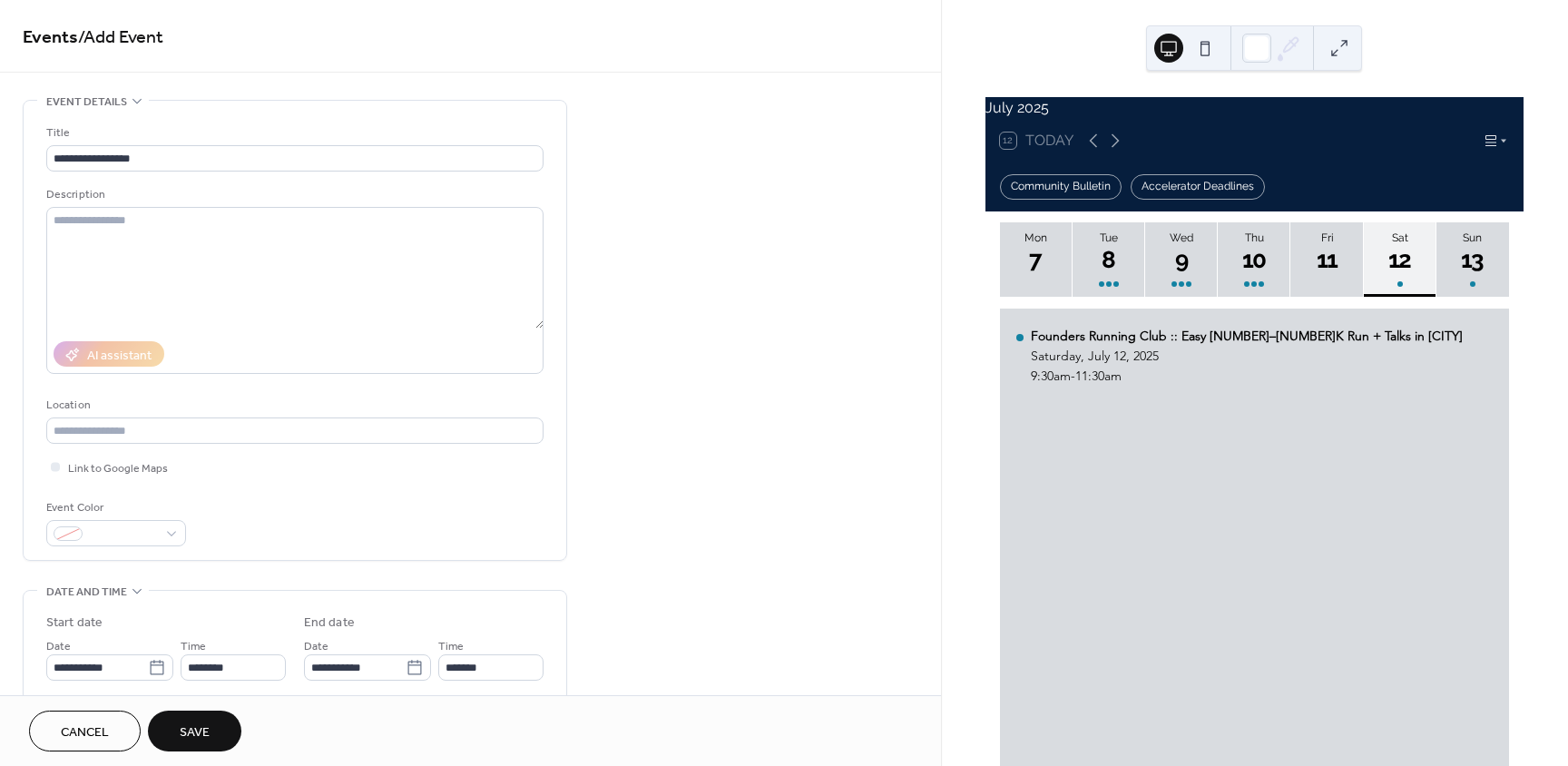 click on "Save" at bounding box center (194, 732) 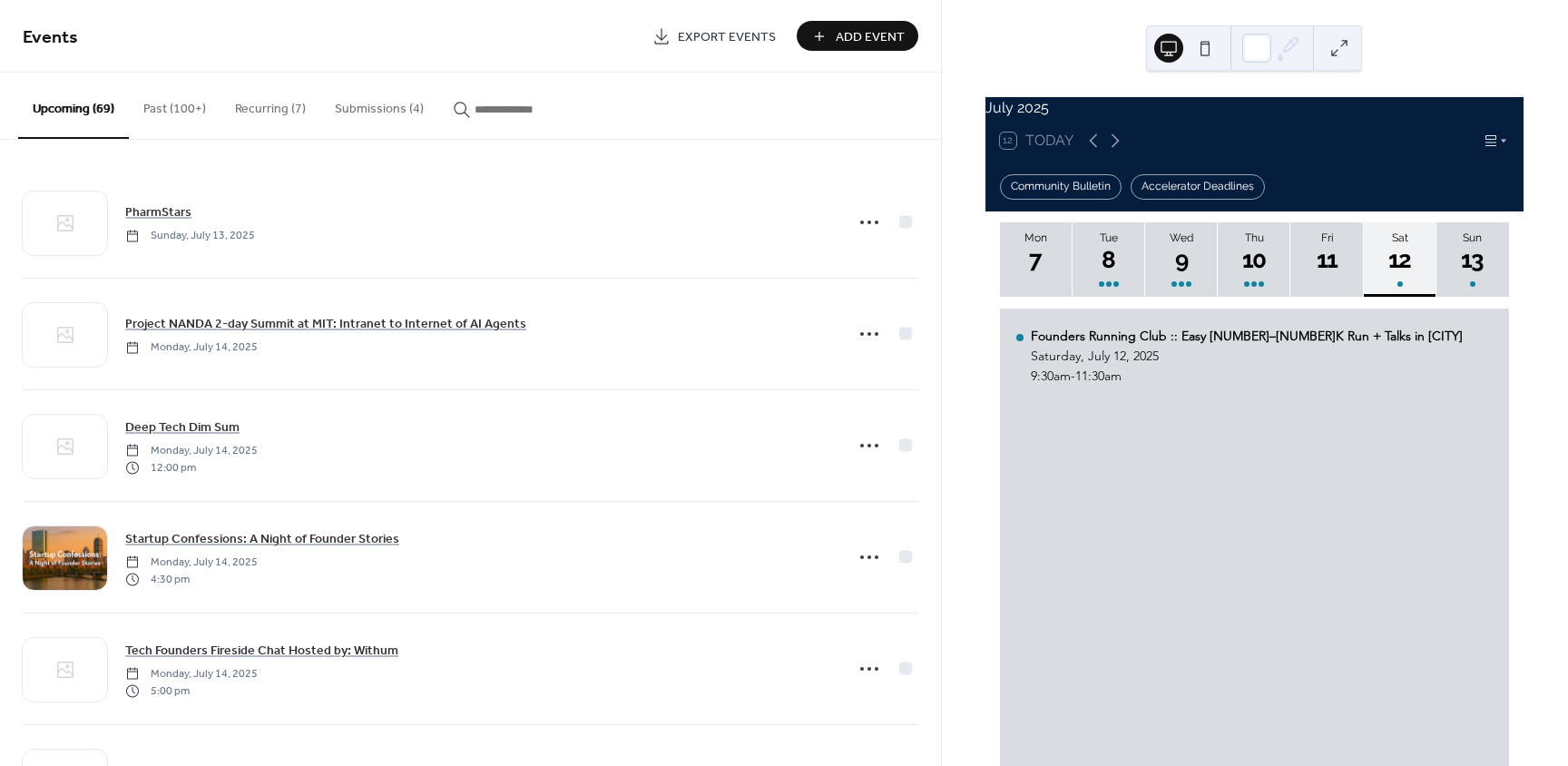 click on "Add Event" at bounding box center (870, 37) 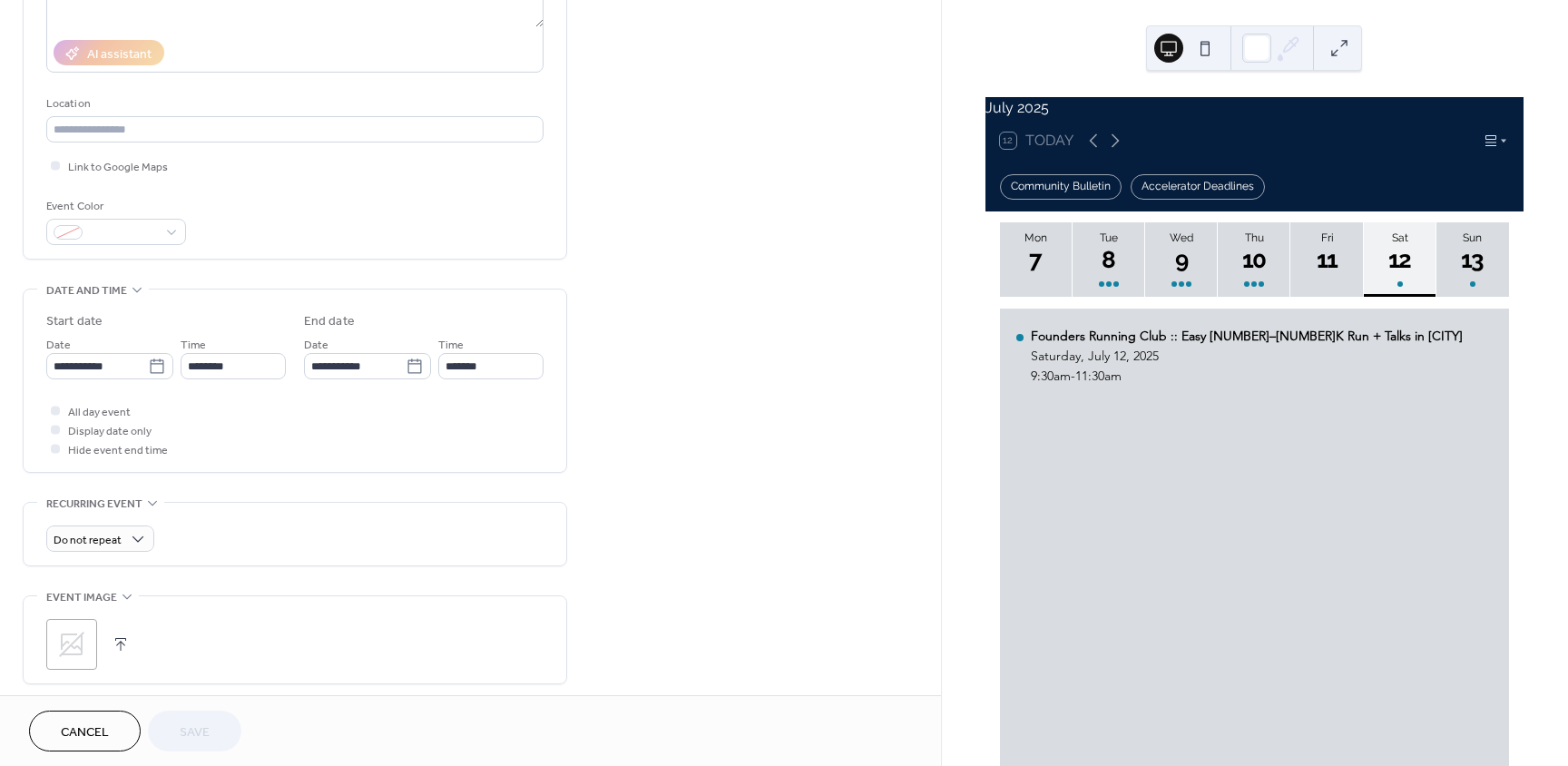 scroll, scrollTop: 454, scrollLeft: 0, axis: vertical 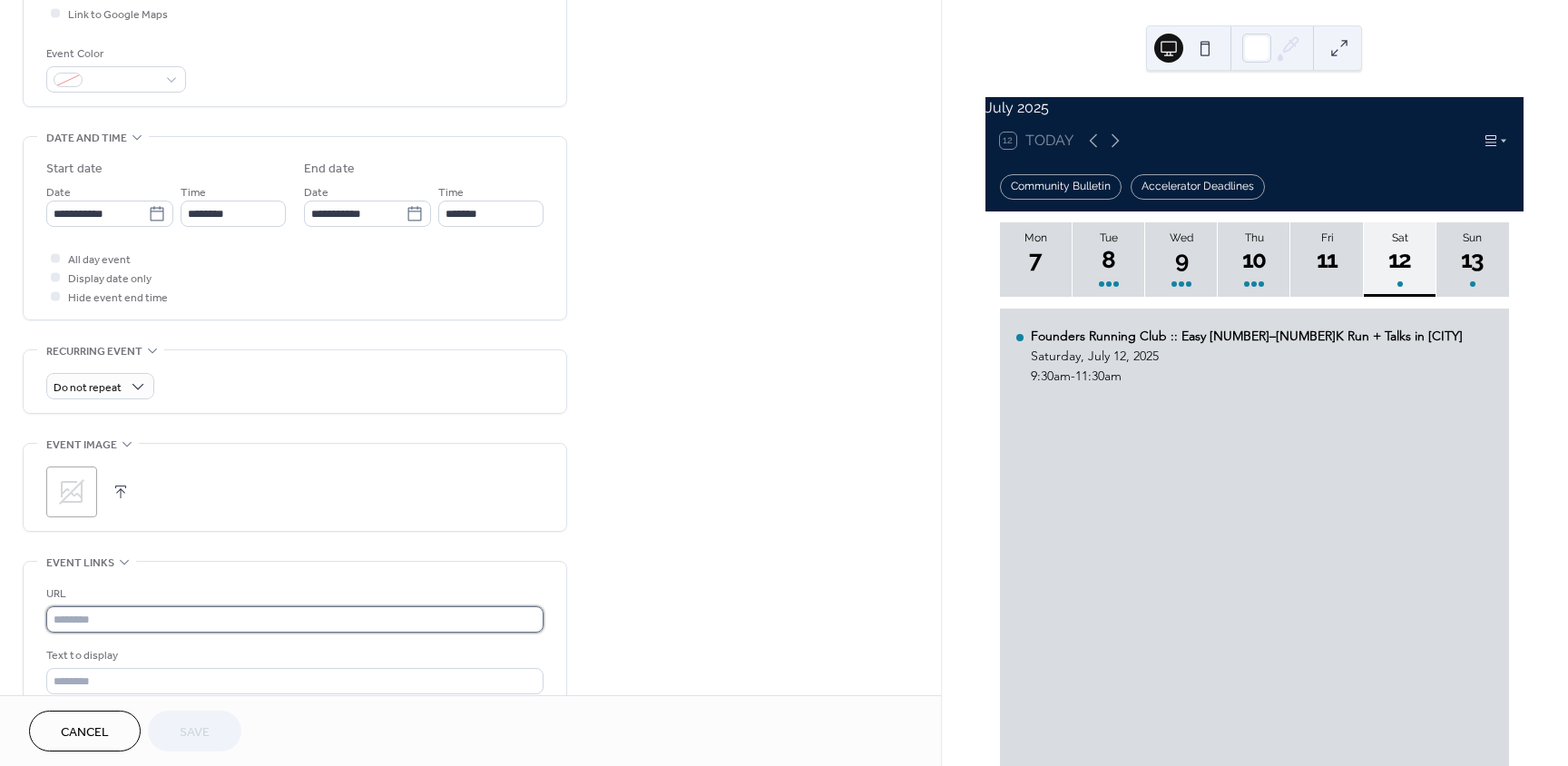 click at bounding box center (295, 619) 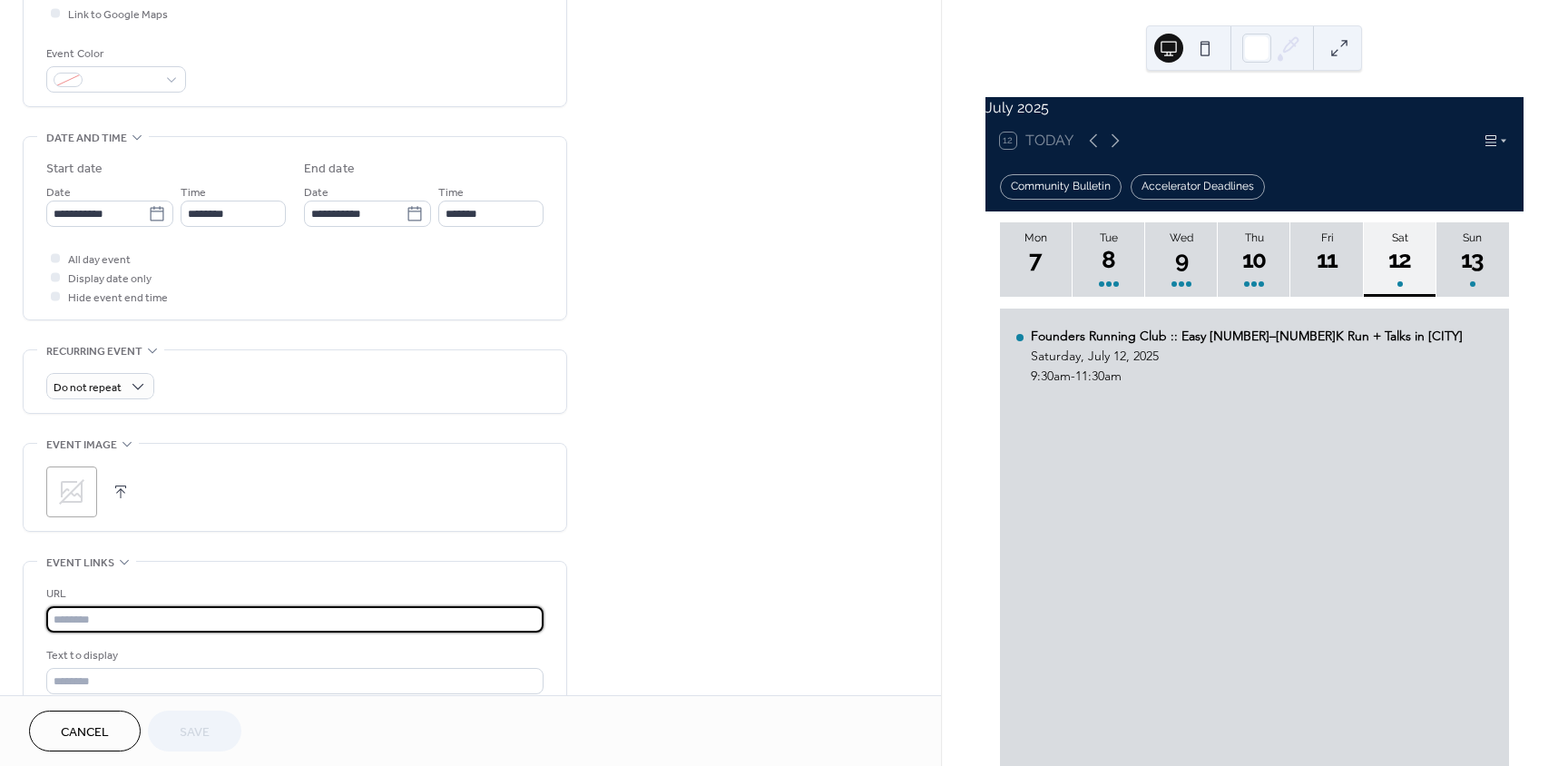 paste on "**********" 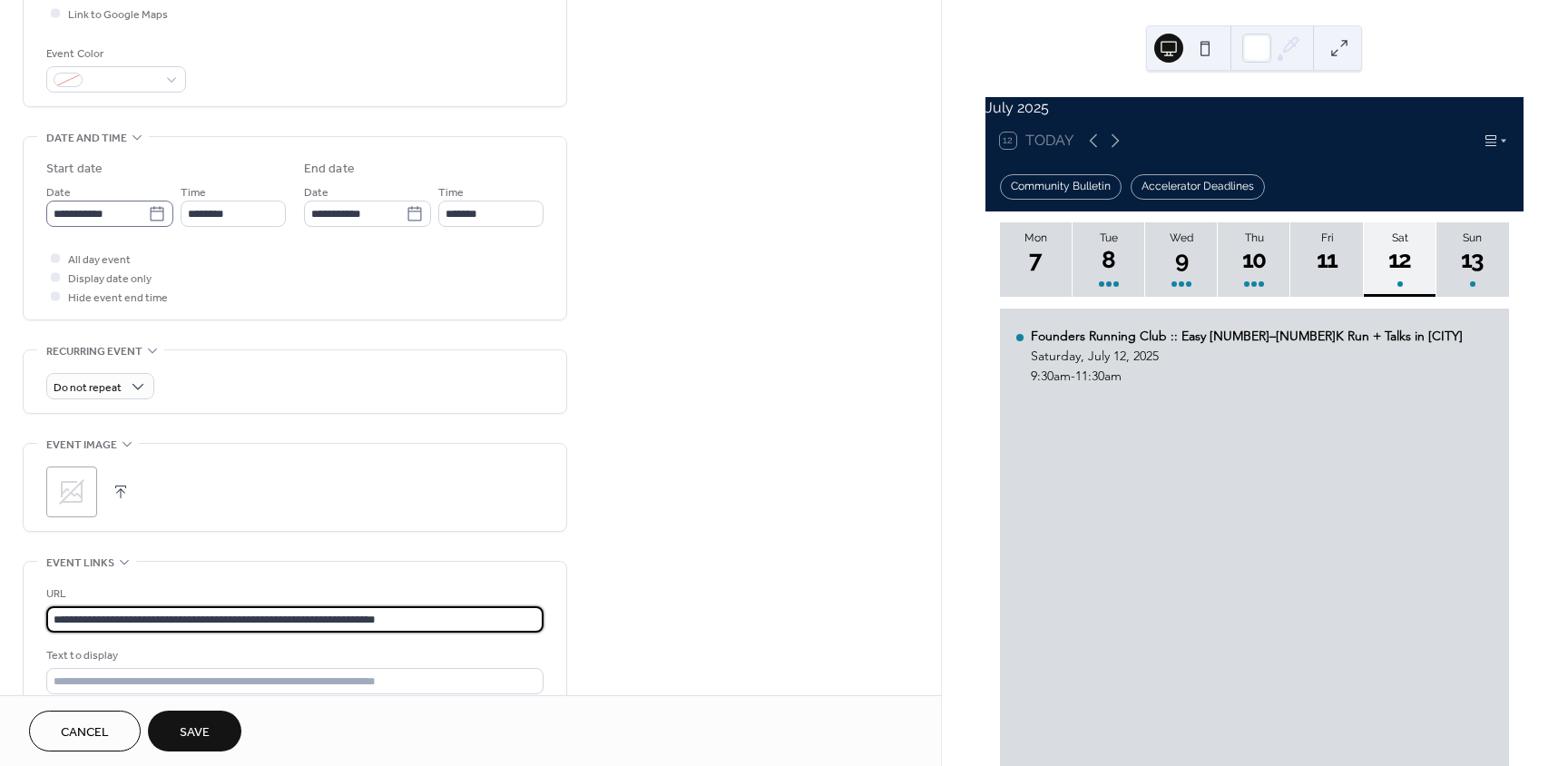type on "**********" 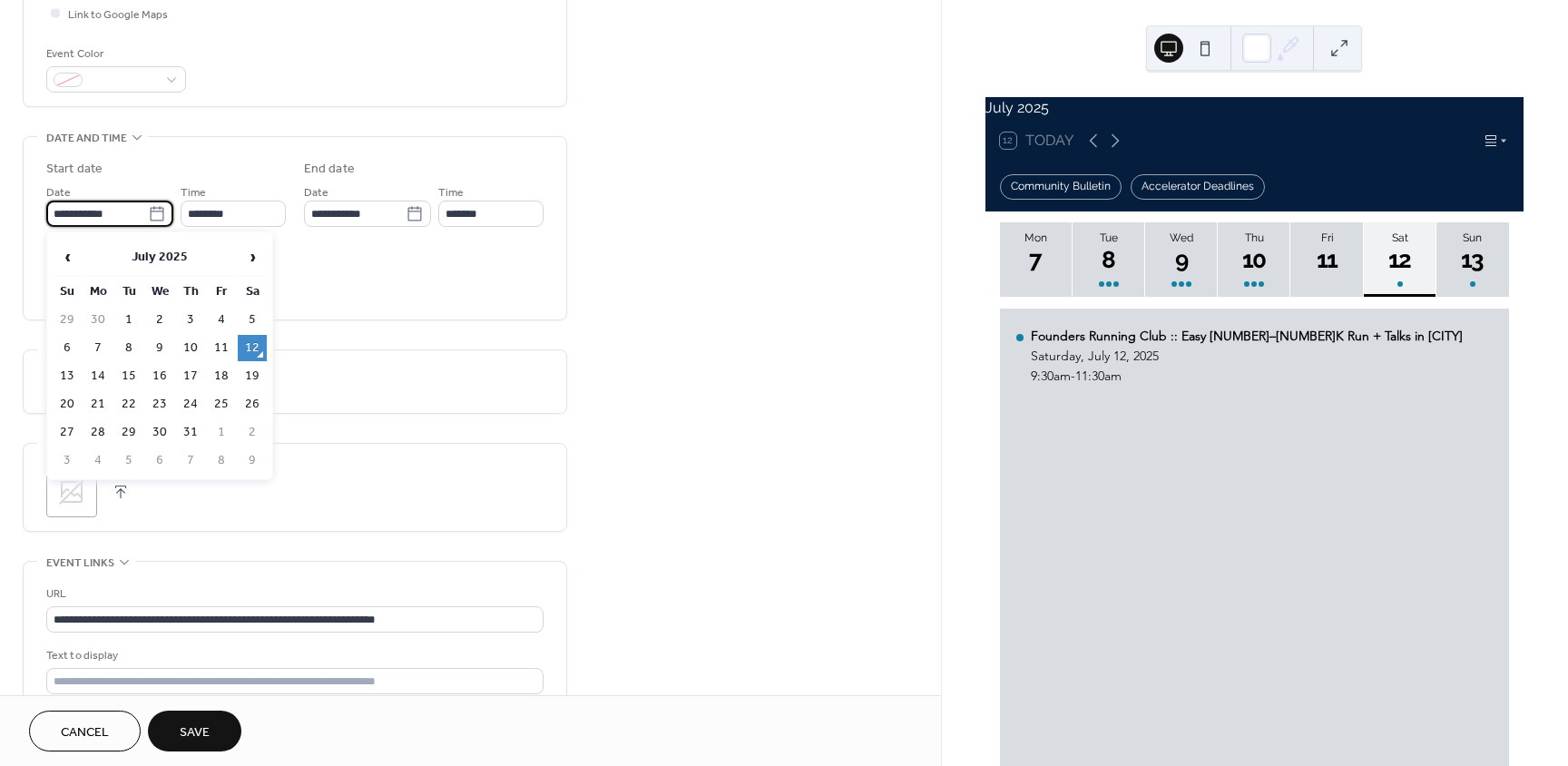 click on "**********" at bounding box center (97, 213) 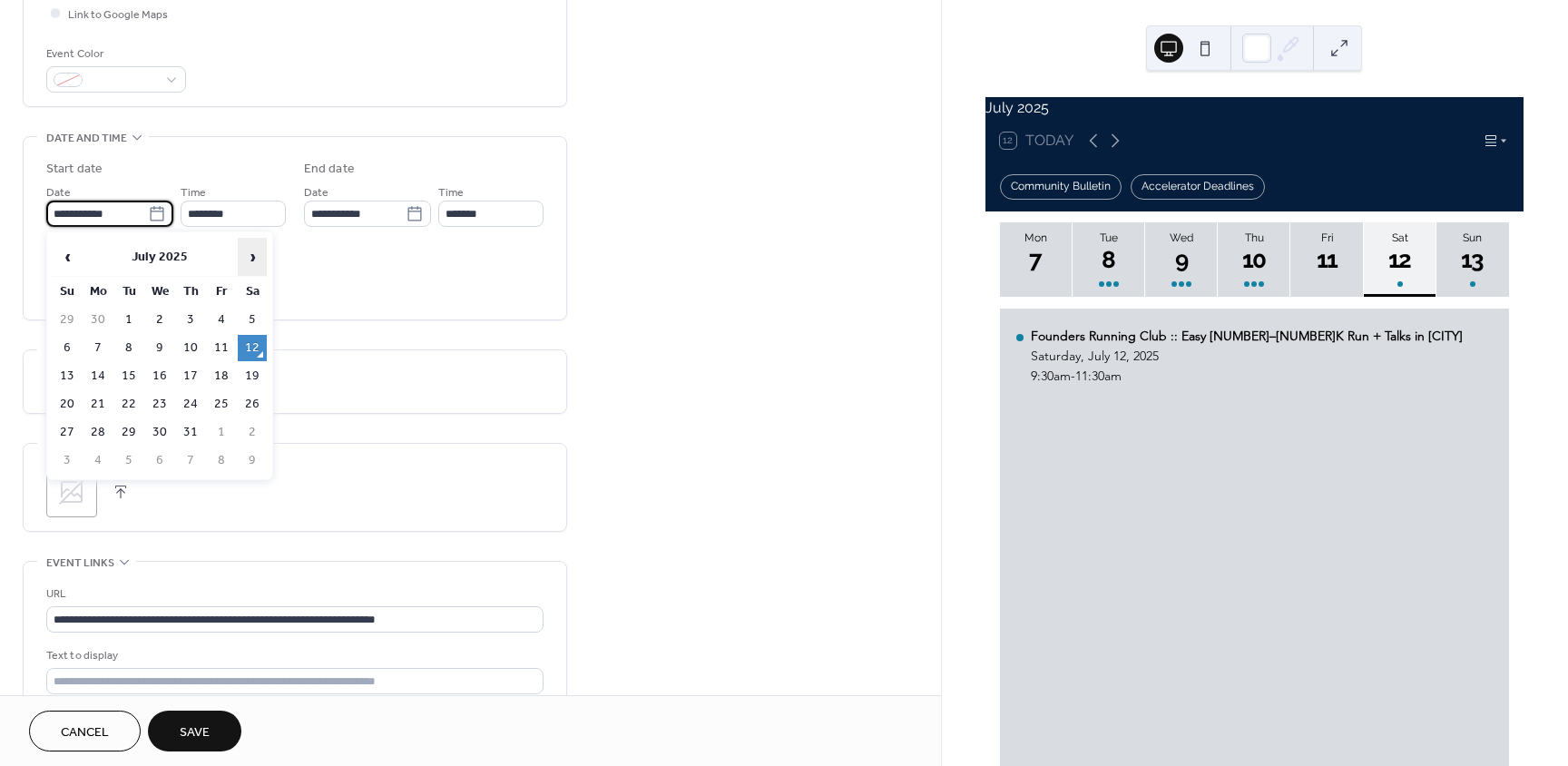 click on "›" at bounding box center (252, 257) 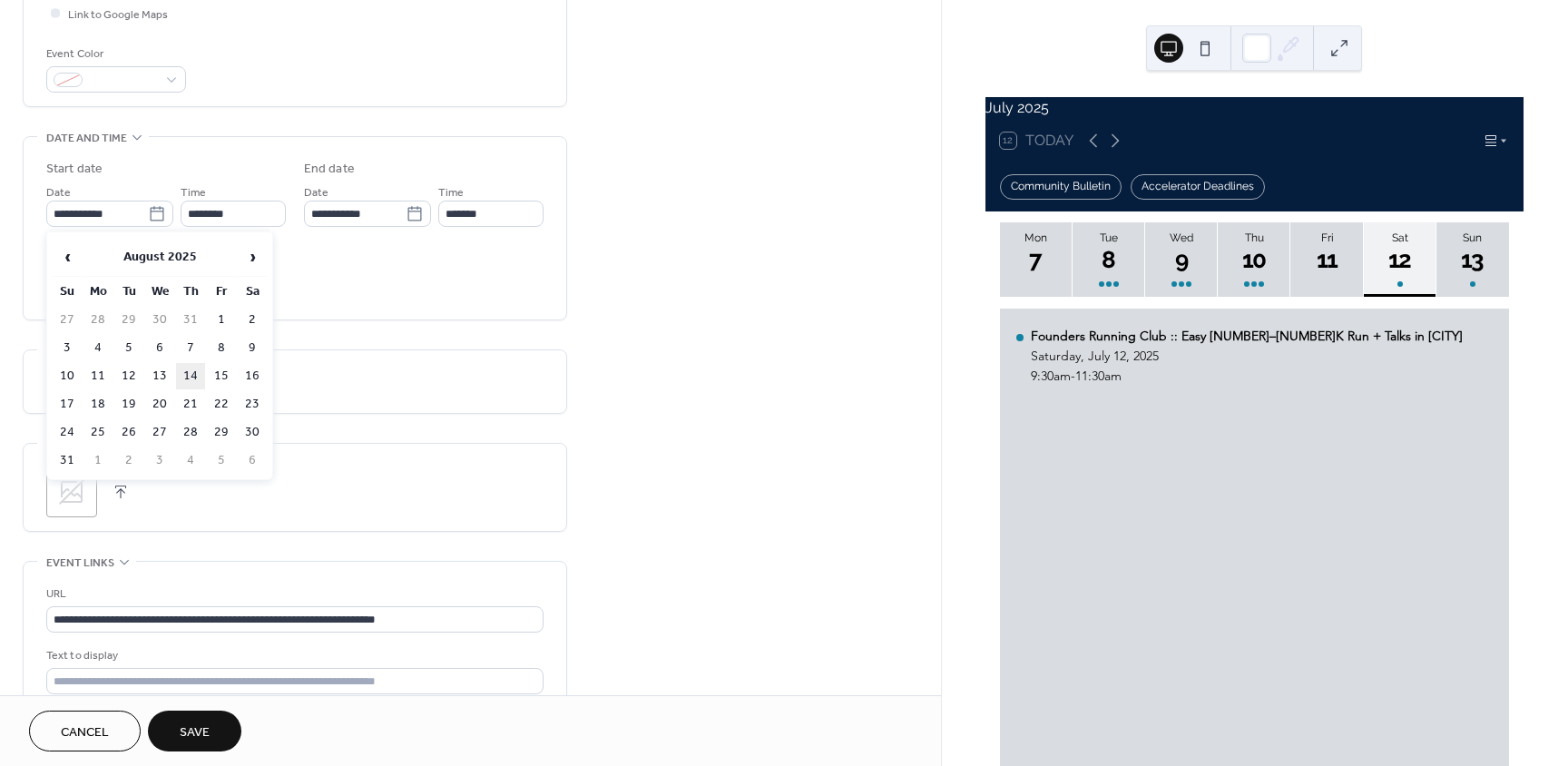 click on "14" at bounding box center (191, 376) 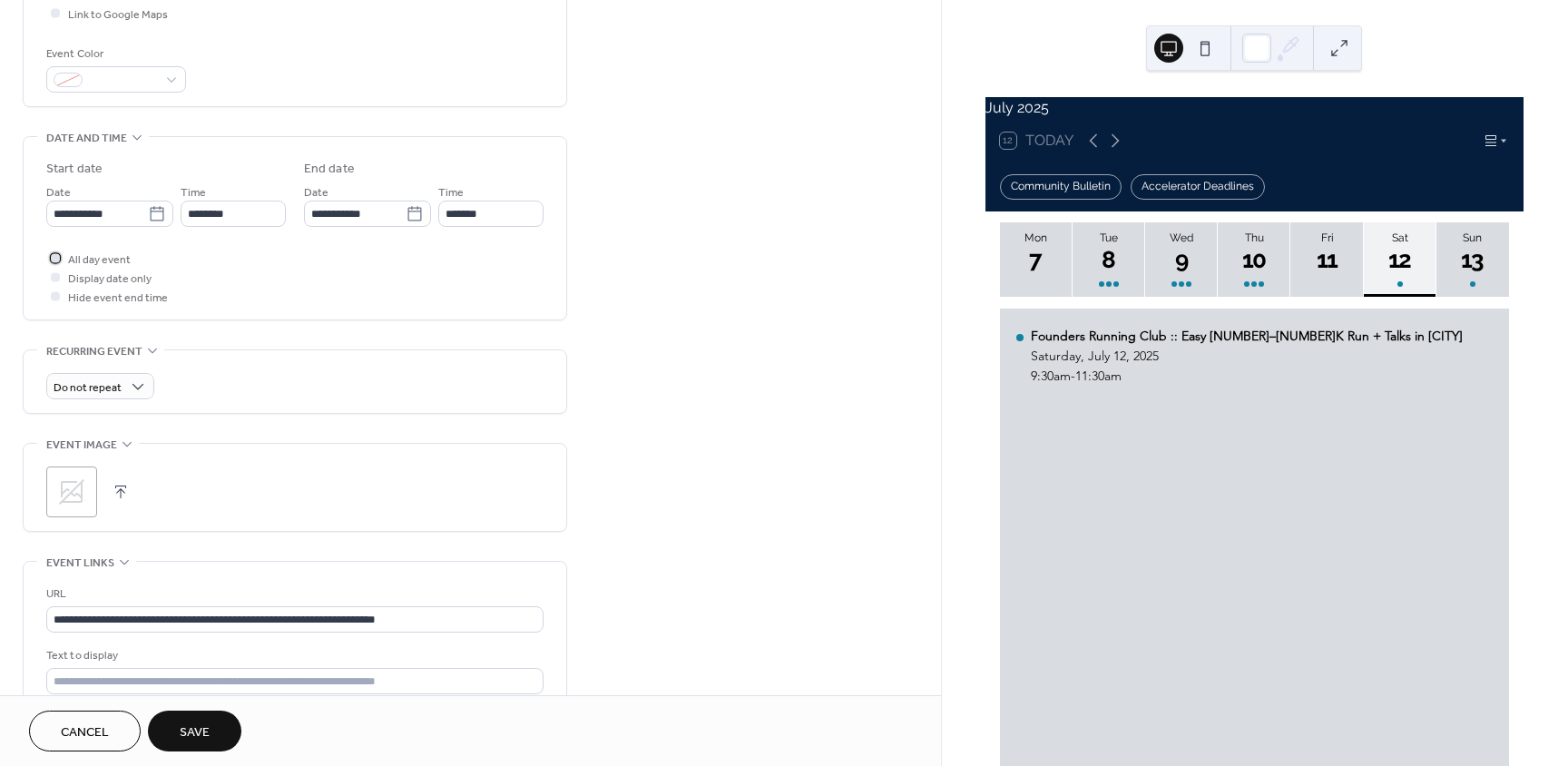 click at bounding box center [55, 258] 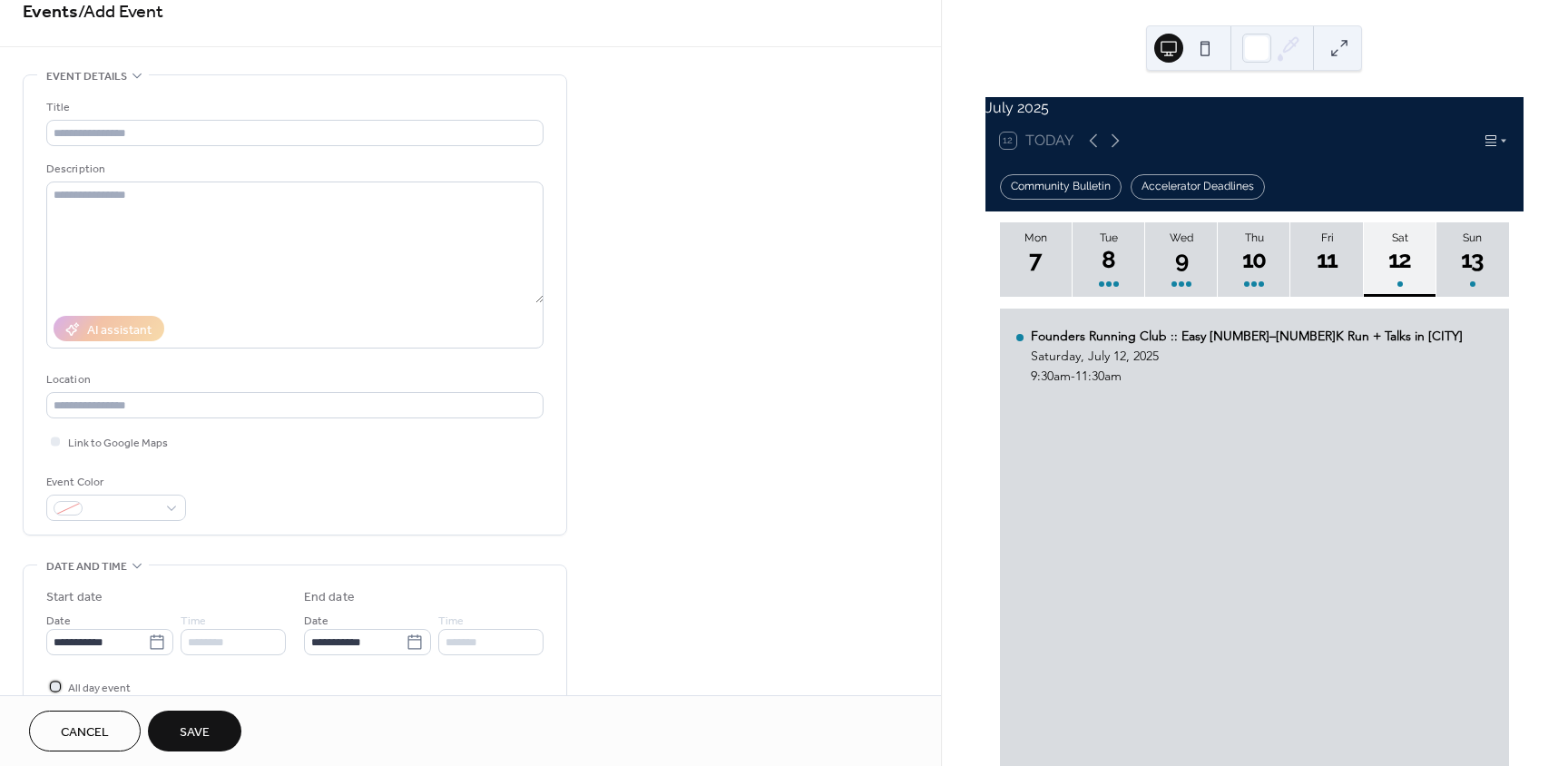scroll, scrollTop: 0, scrollLeft: 0, axis: both 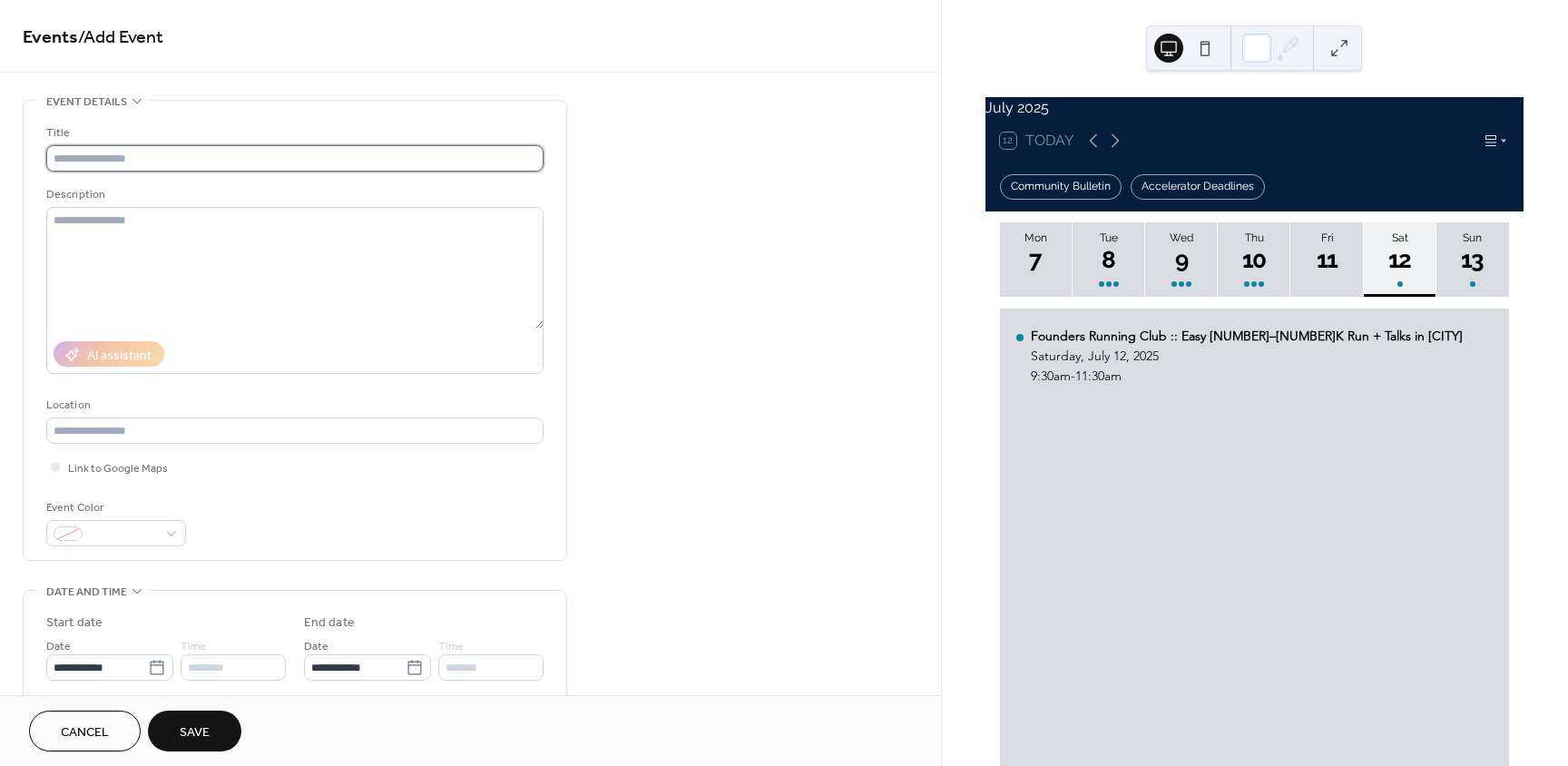 click at bounding box center [295, 158] 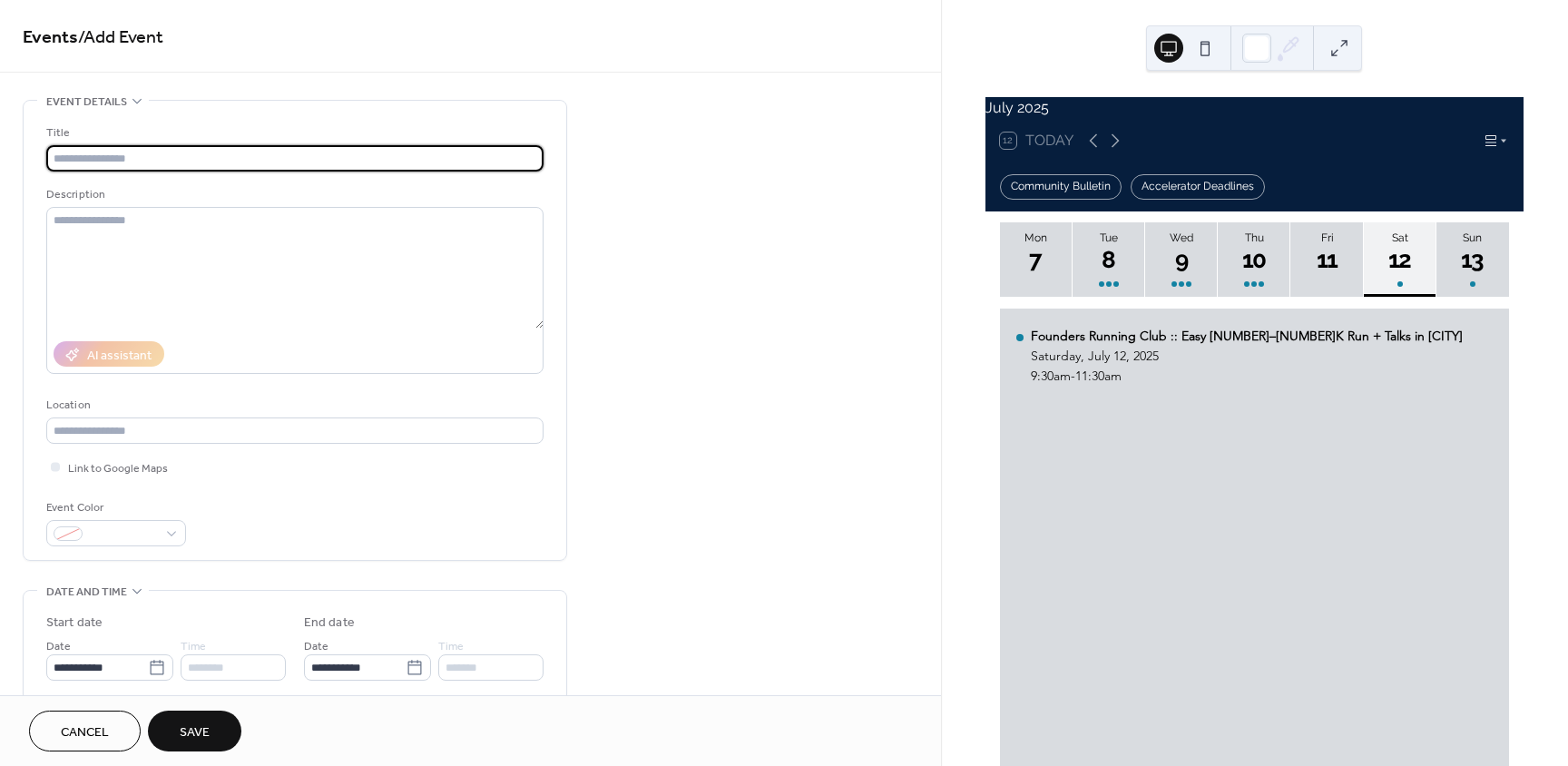 paste on "**********" 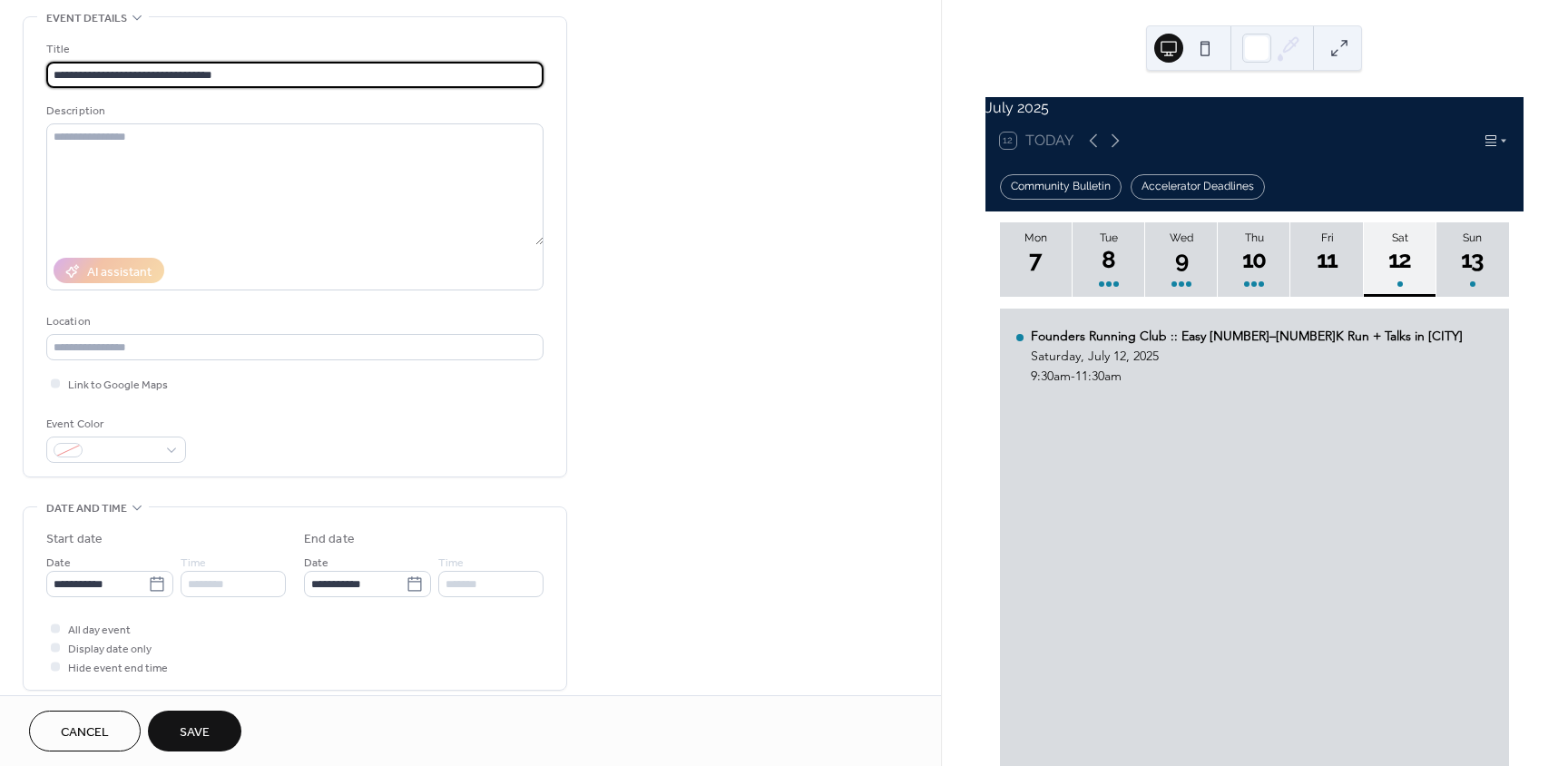 scroll, scrollTop: 182, scrollLeft: 0, axis: vertical 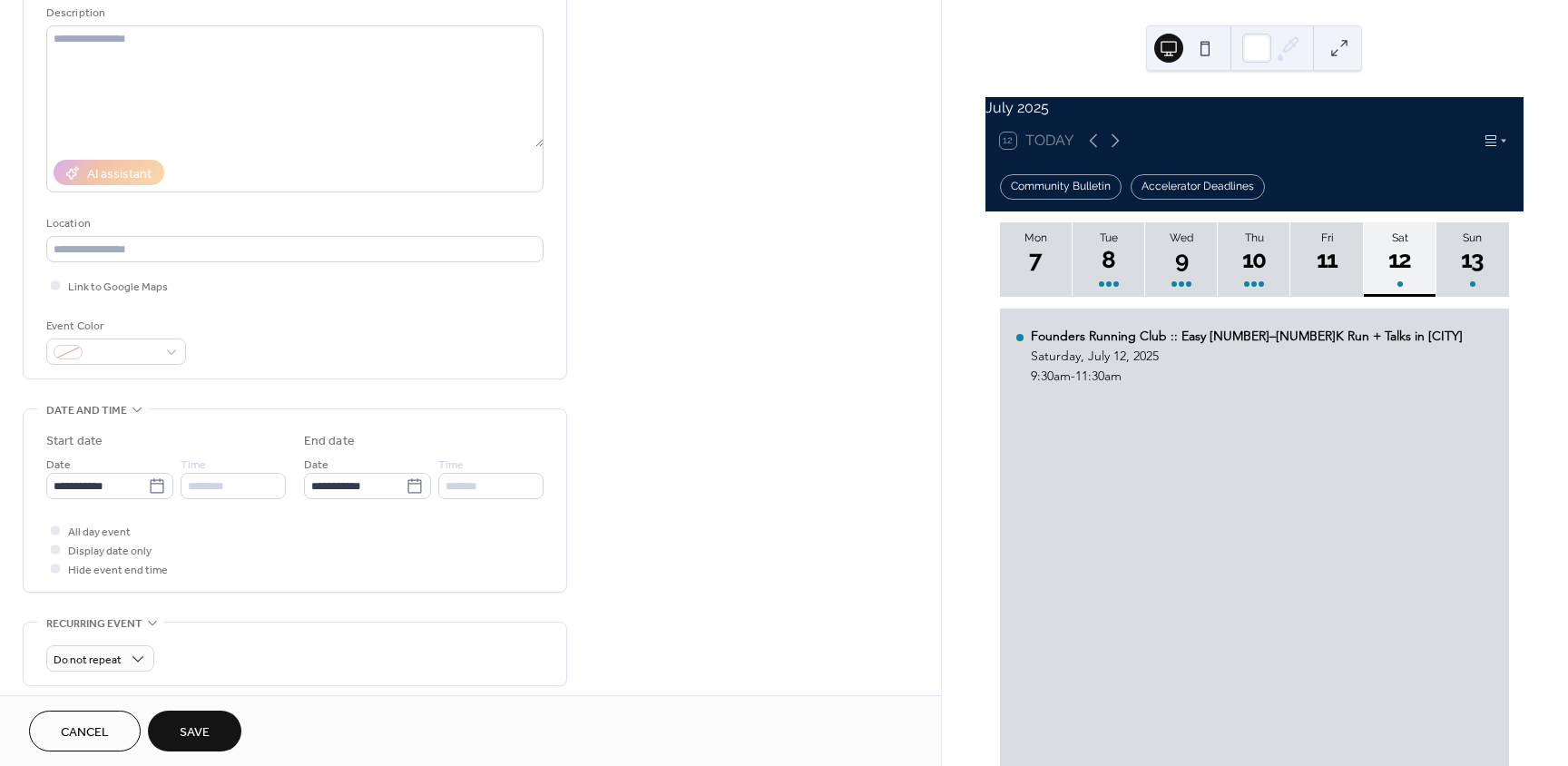type on "**********" 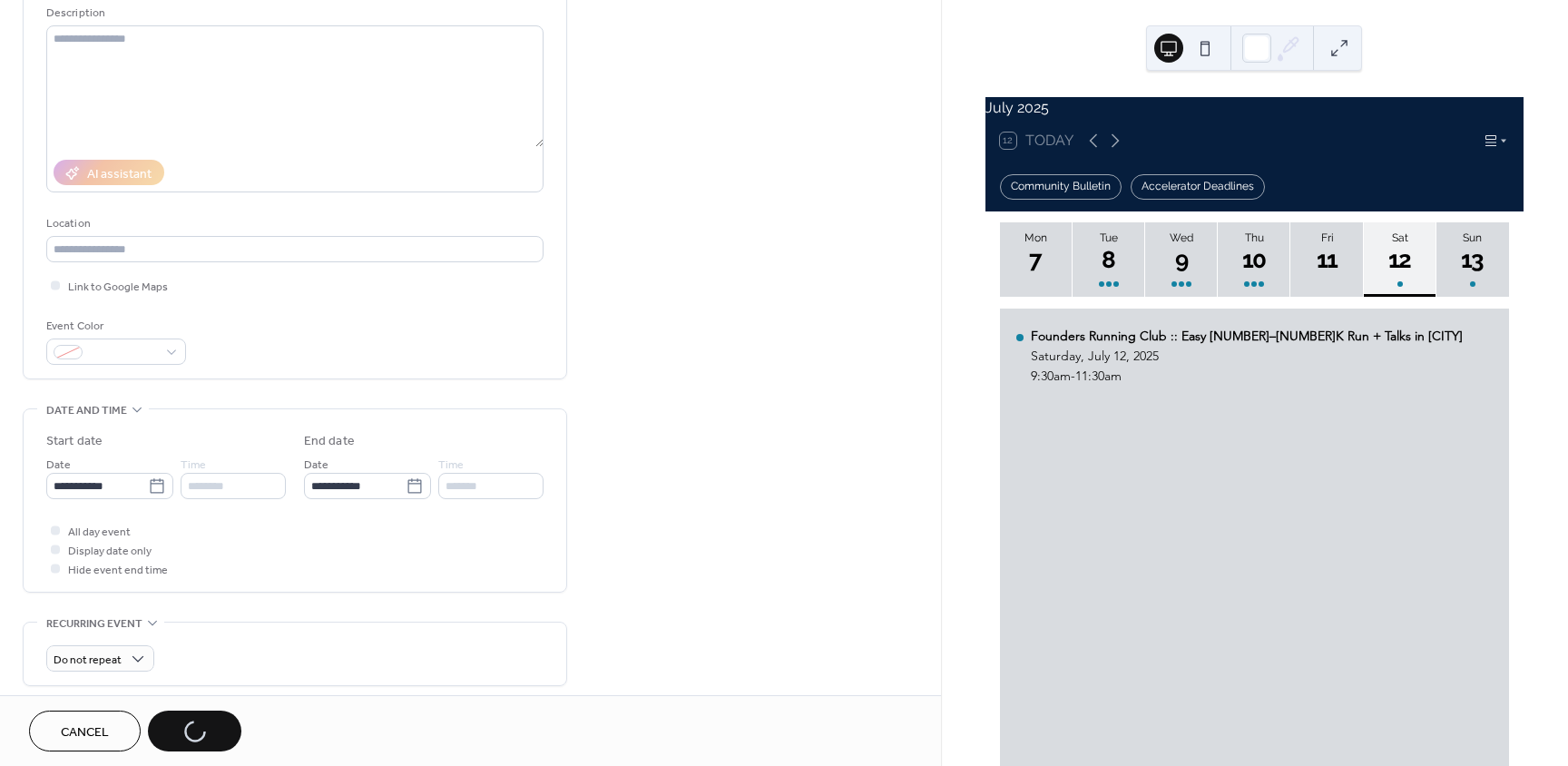 scroll, scrollTop: 246, scrollLeft: 0, axis: vertical 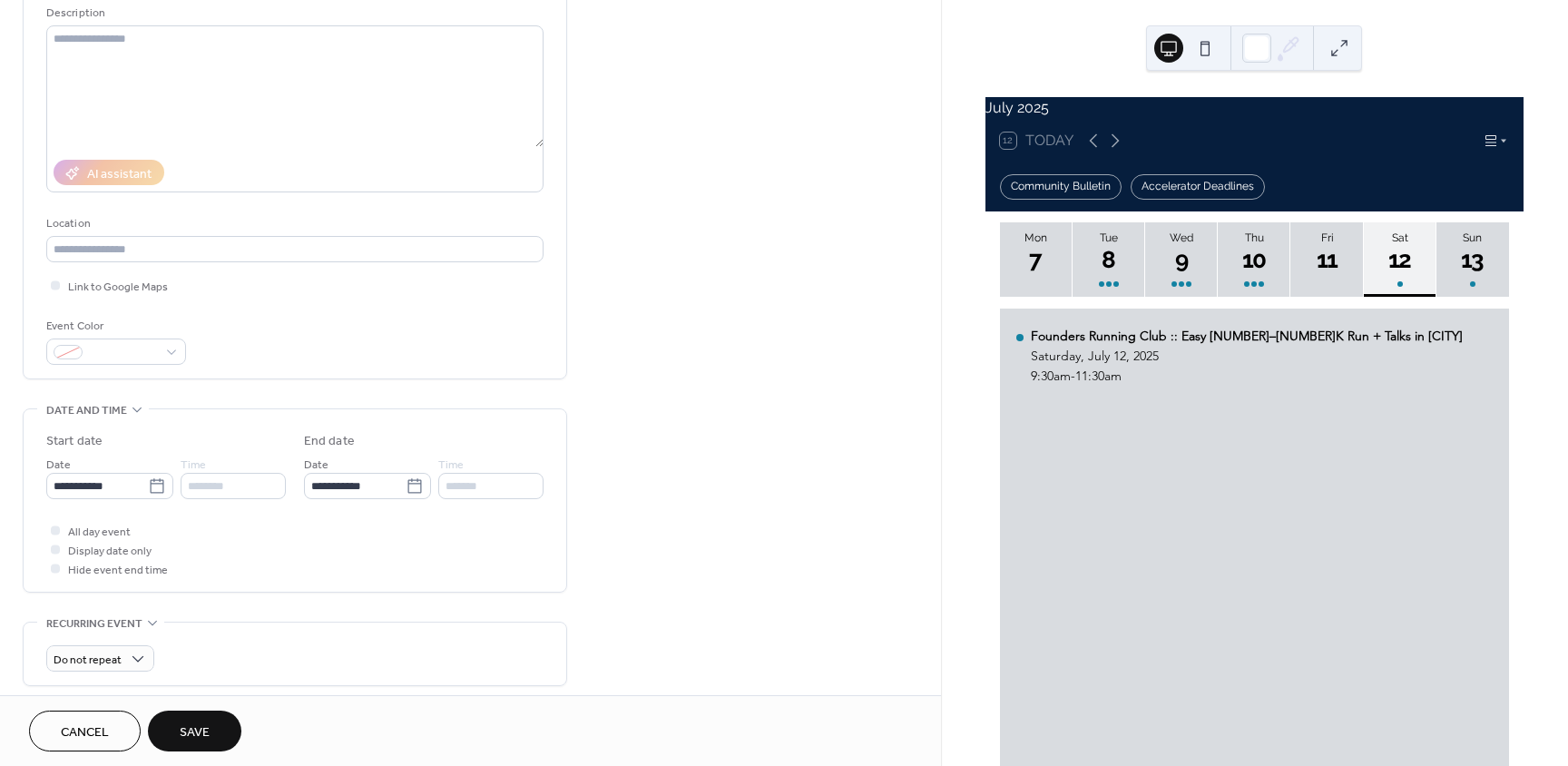 click on "Save" at bounding box center (194, 732) 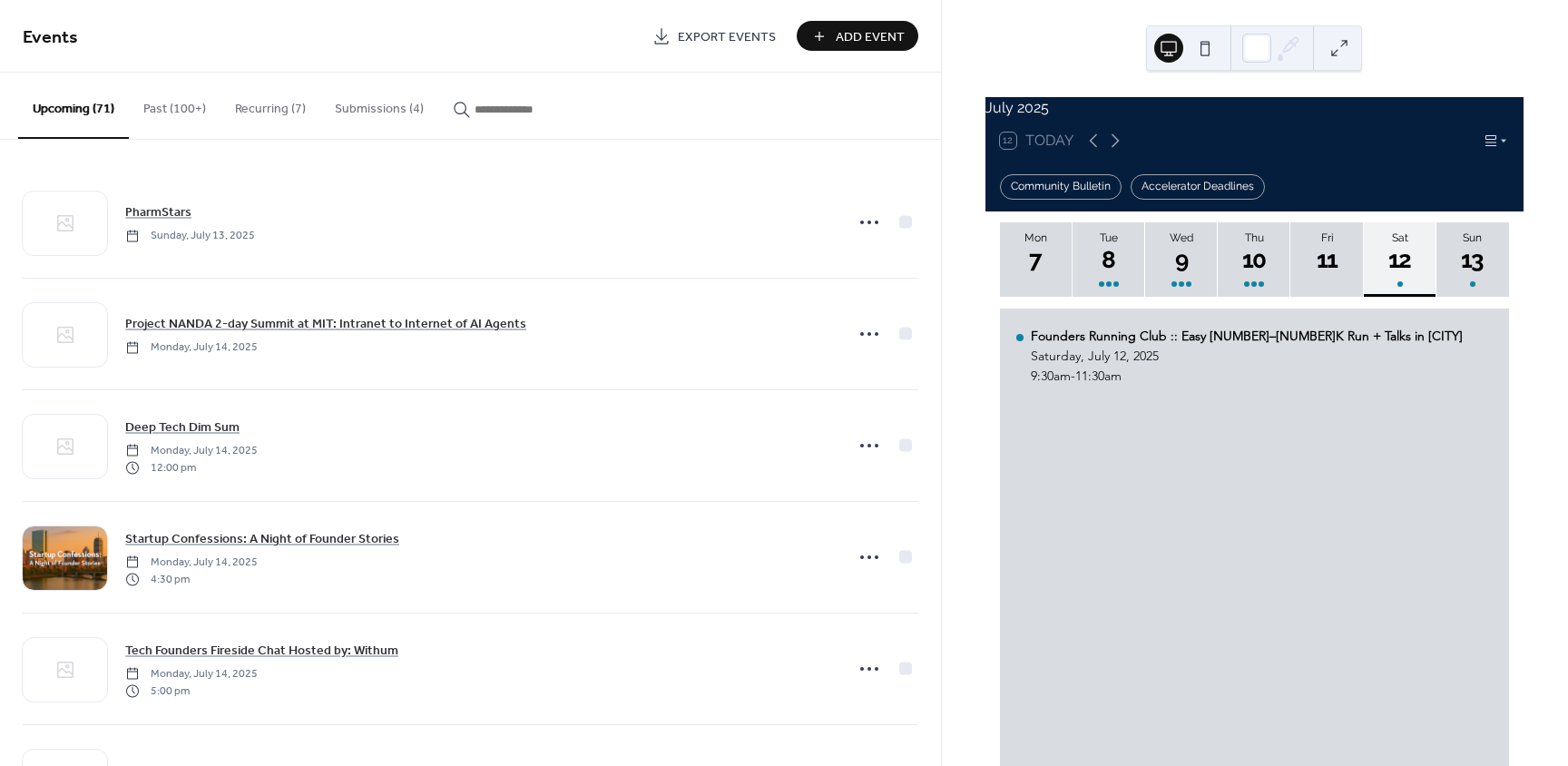 click on "Add Event" at bounding box center [870, 37] 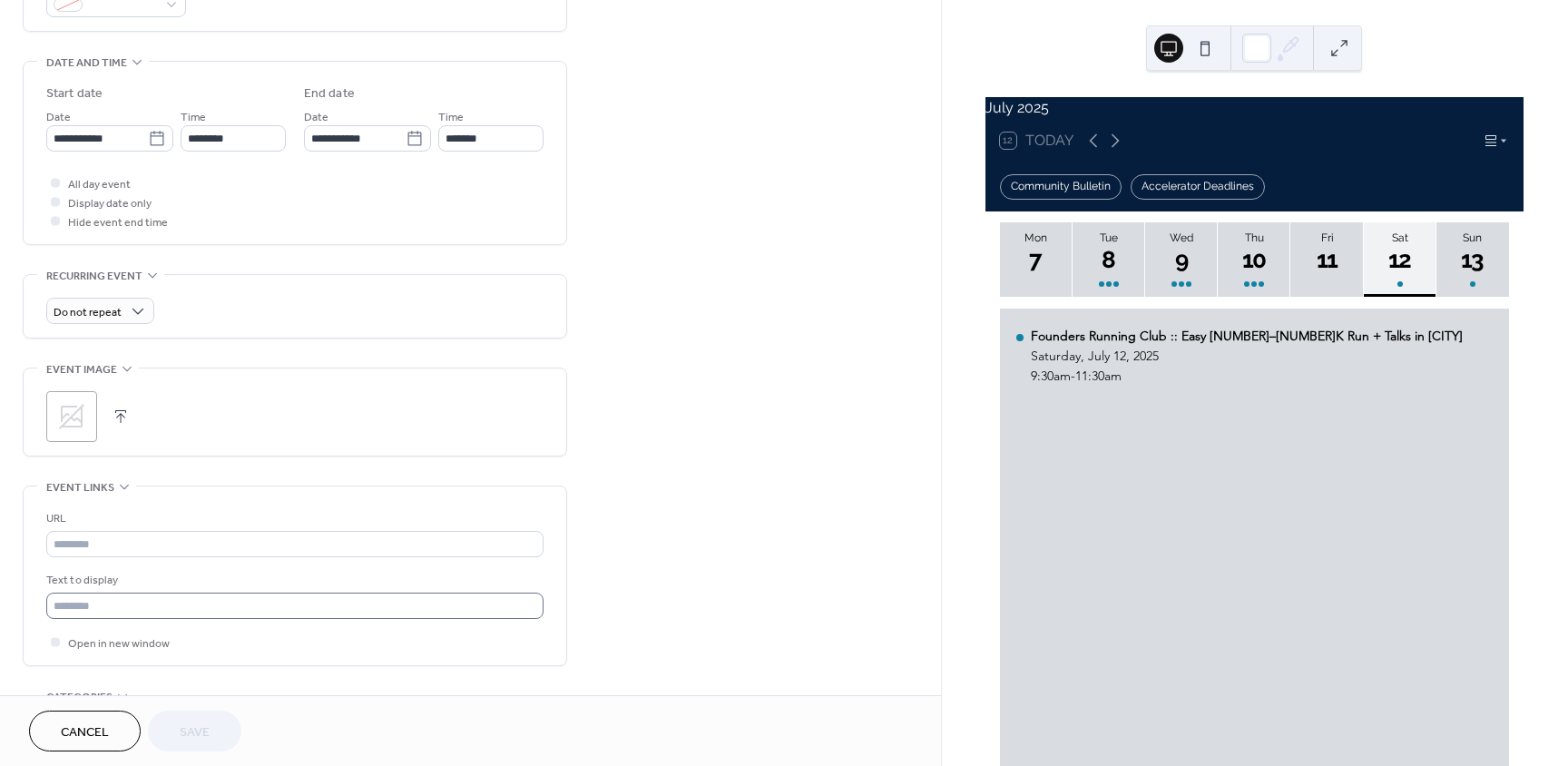 scroll, scrollTop: 545, scrollLeft: 0, axis: vertical 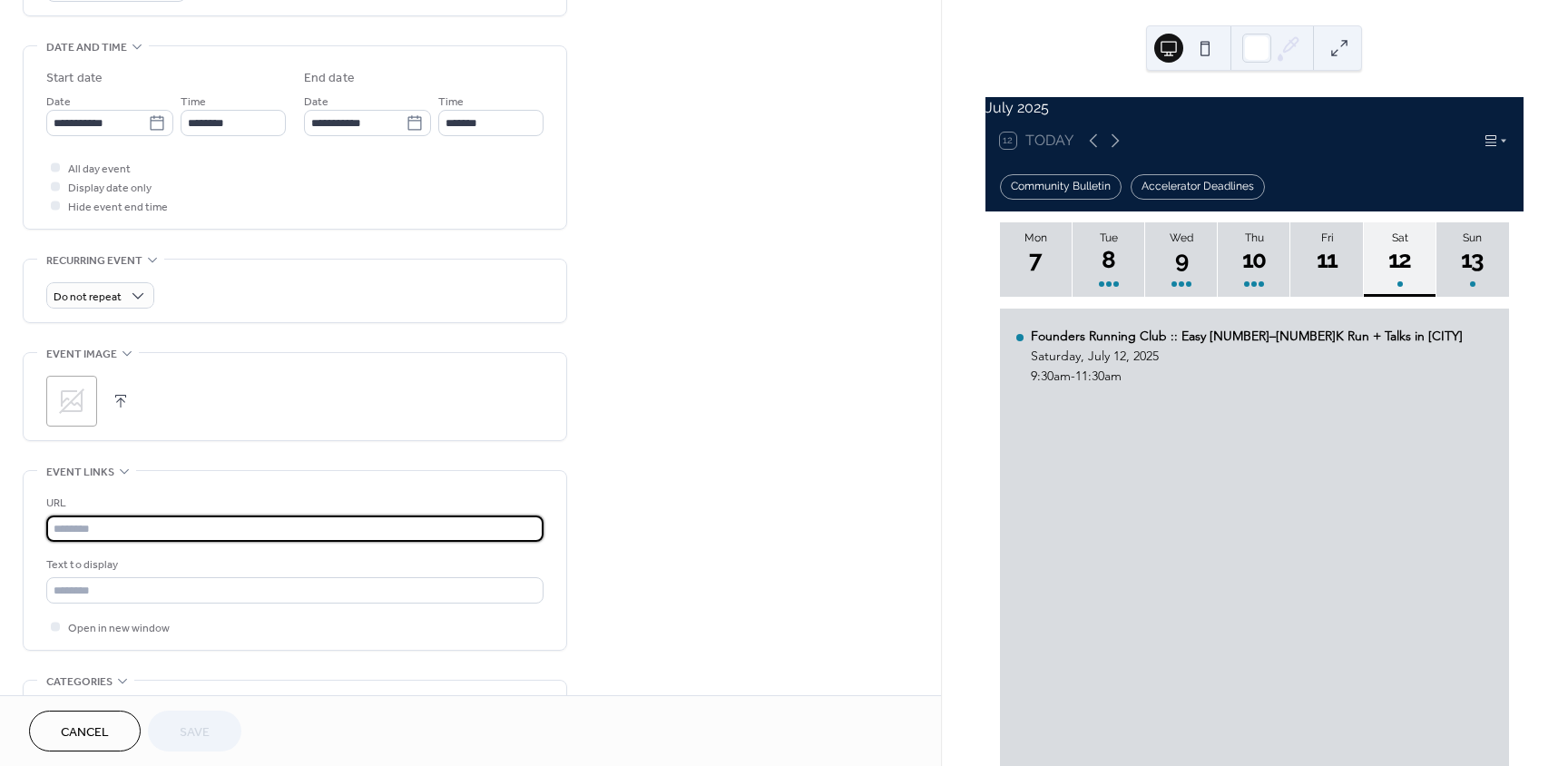 click at bounding box center [295, 528] 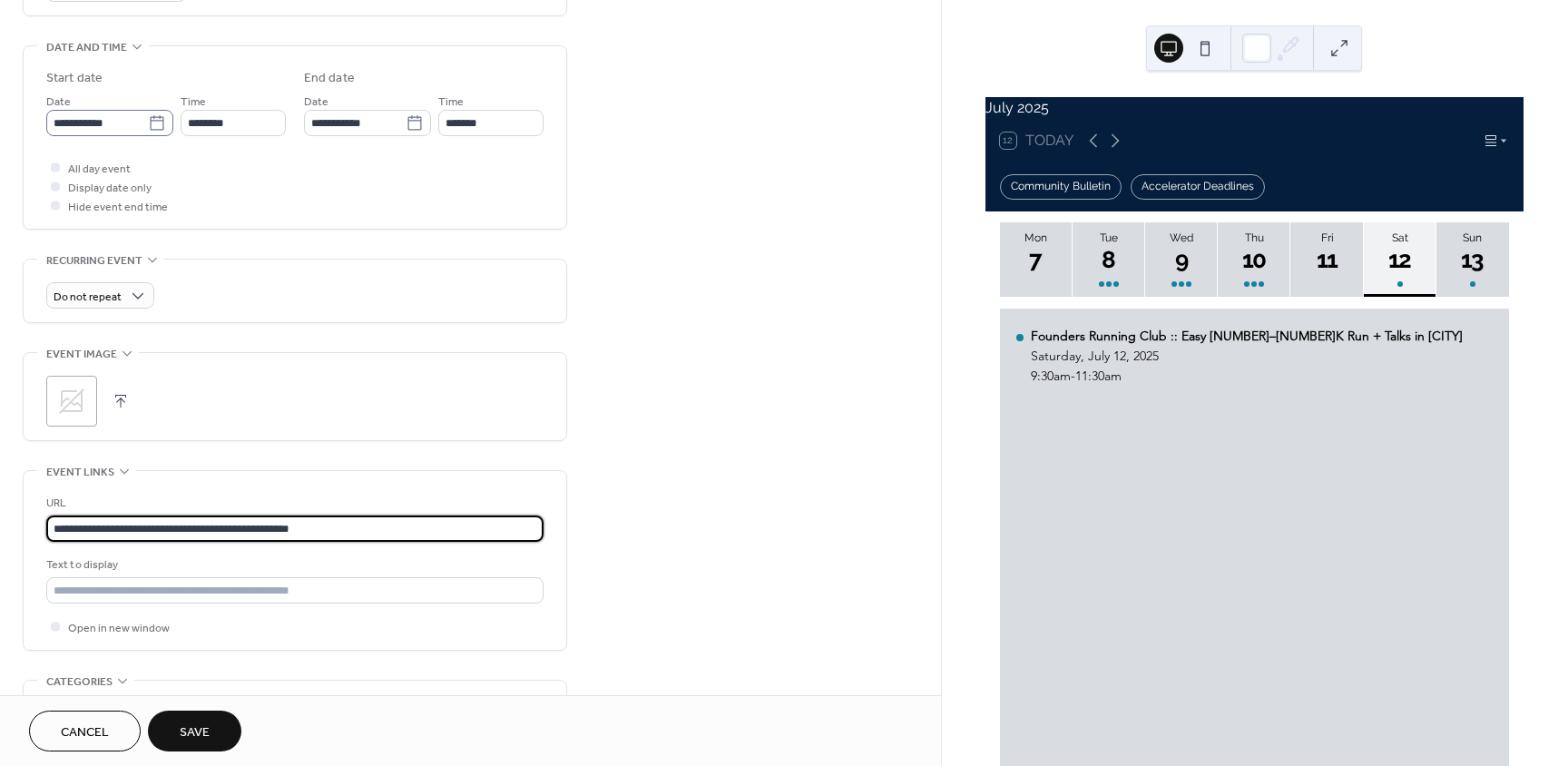 type on "**********" 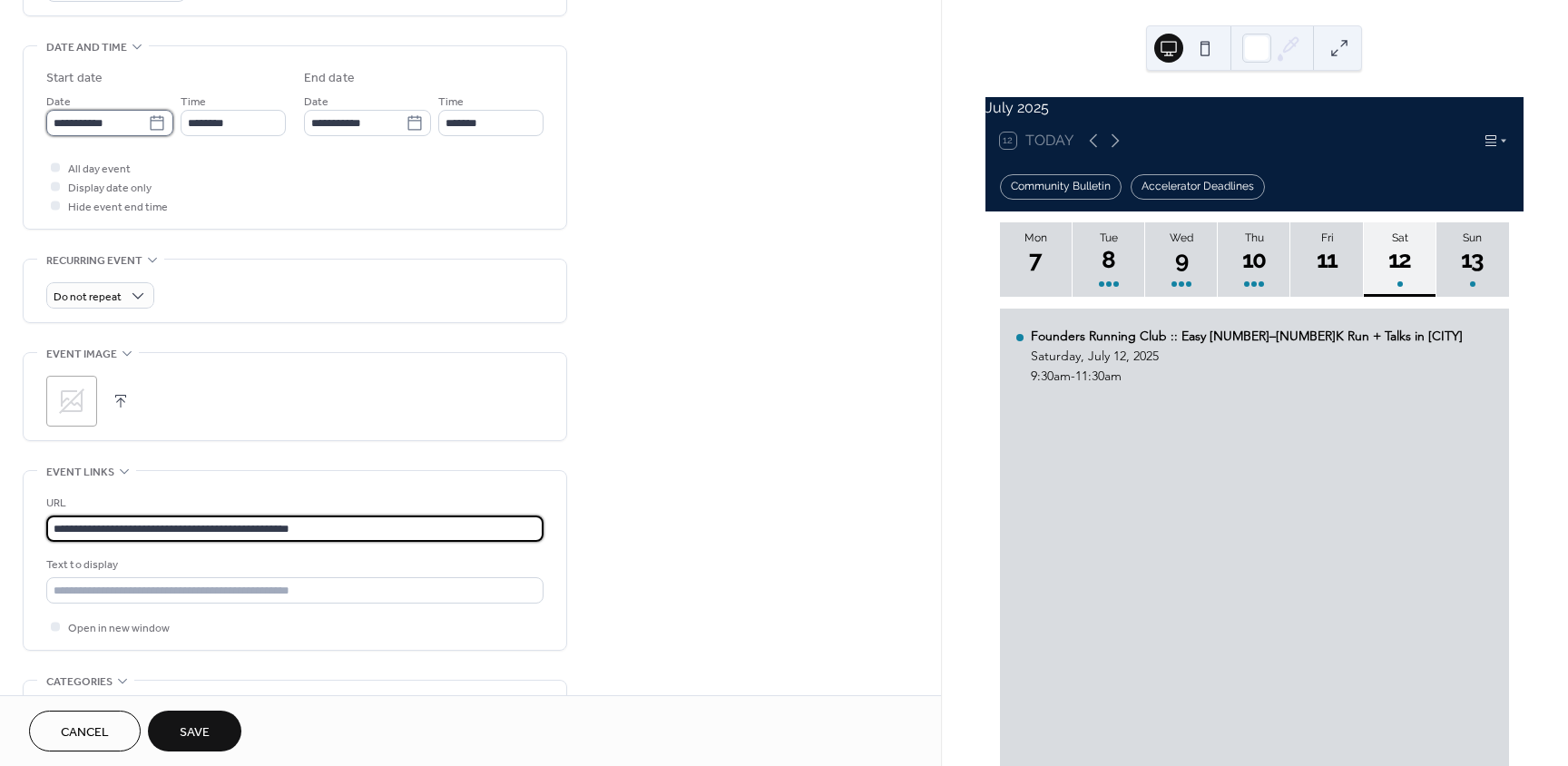click on "**********" at bounding box center [97, 123] 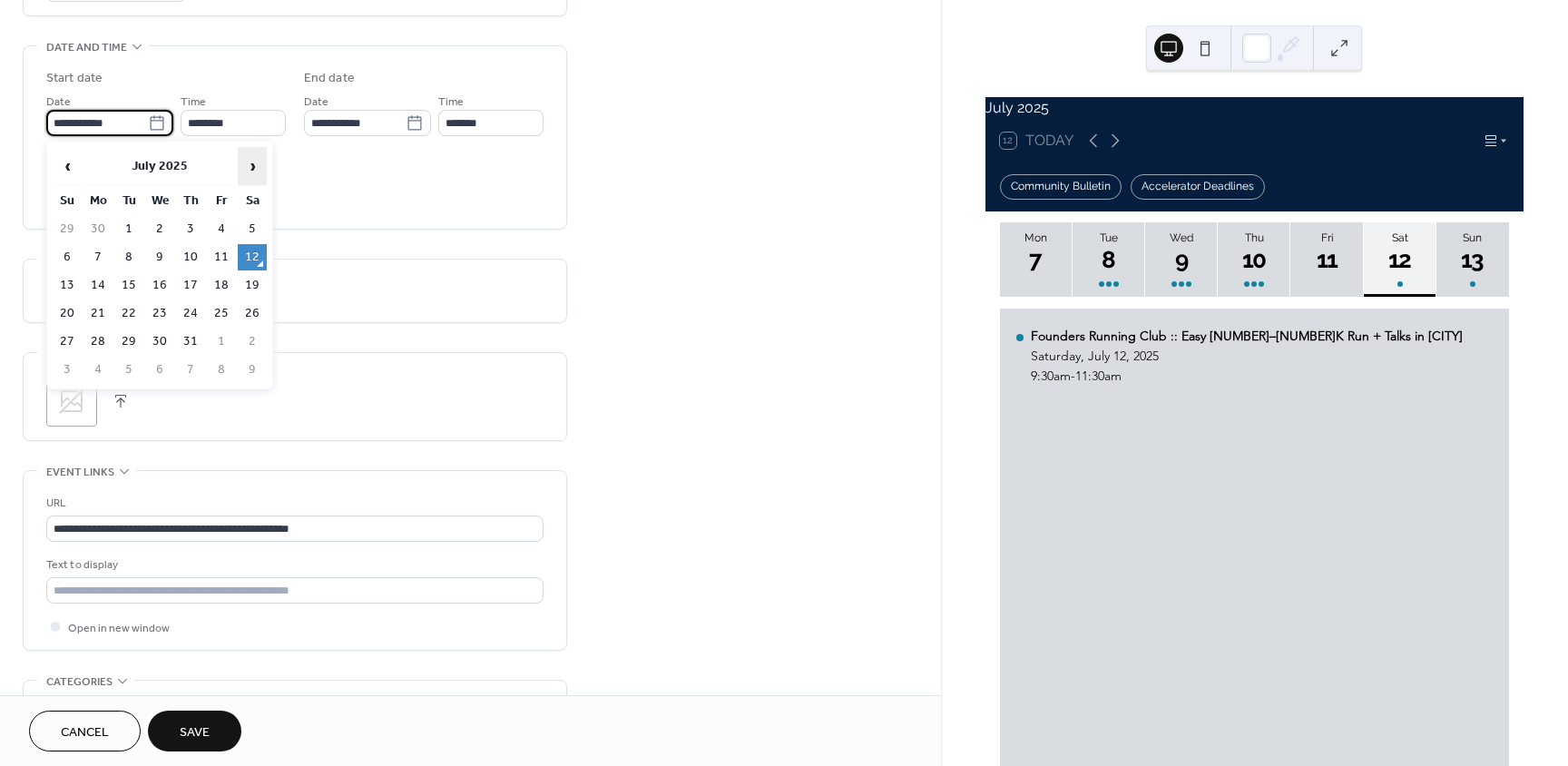click on "›" at bounding box center (252, 166) 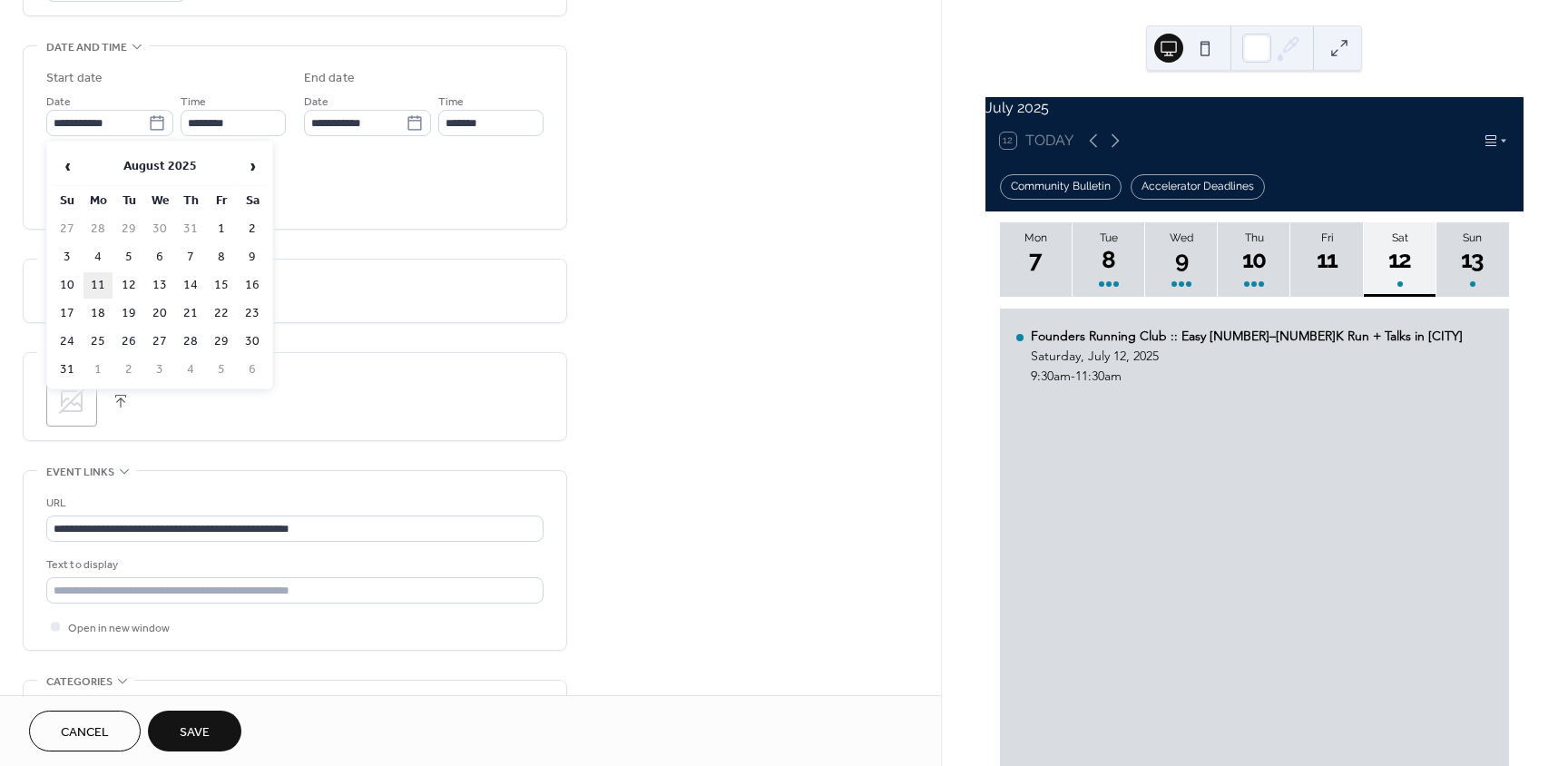 click on "11" at bounding box center (98, 285) 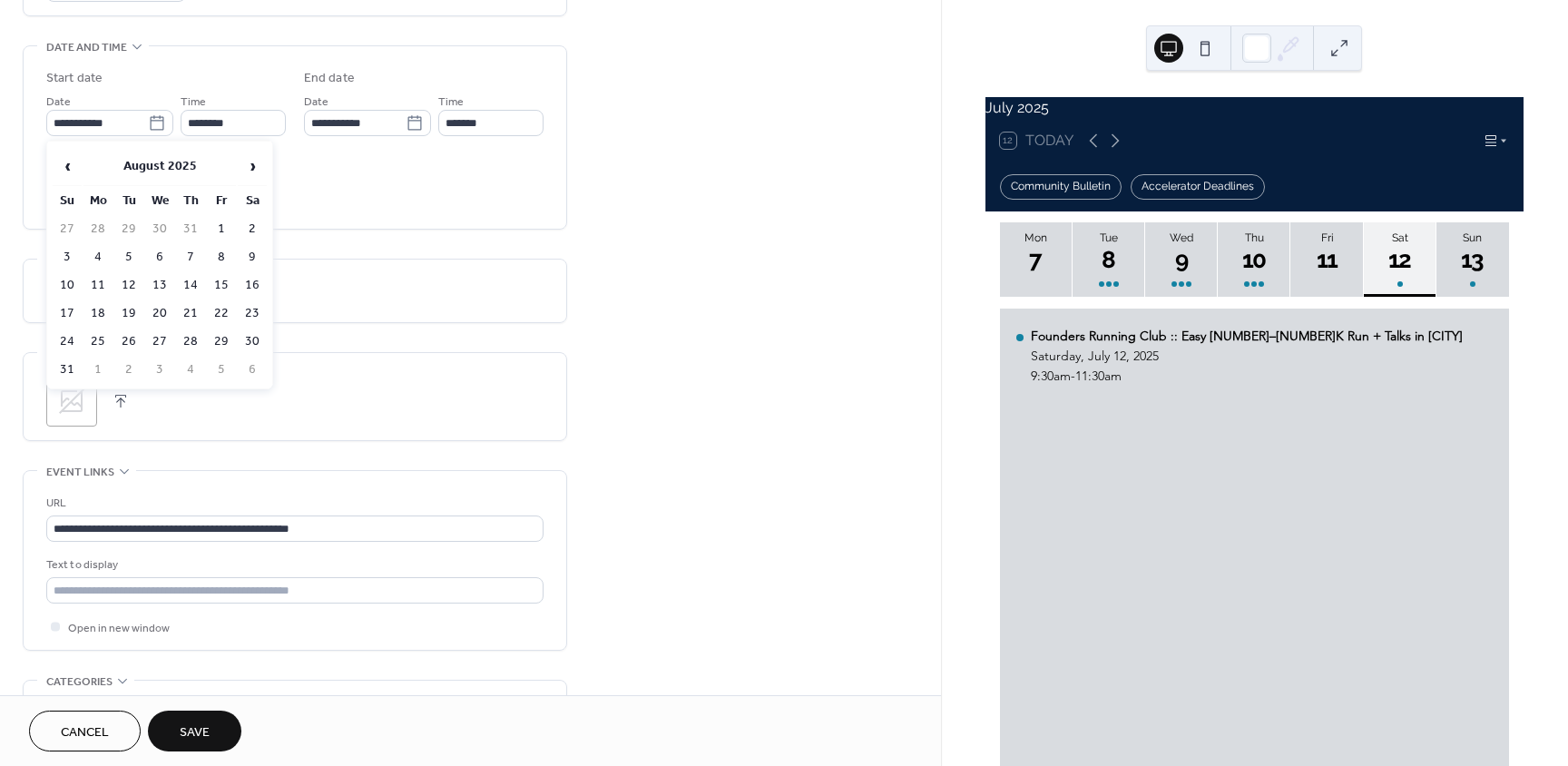 type on "**********" 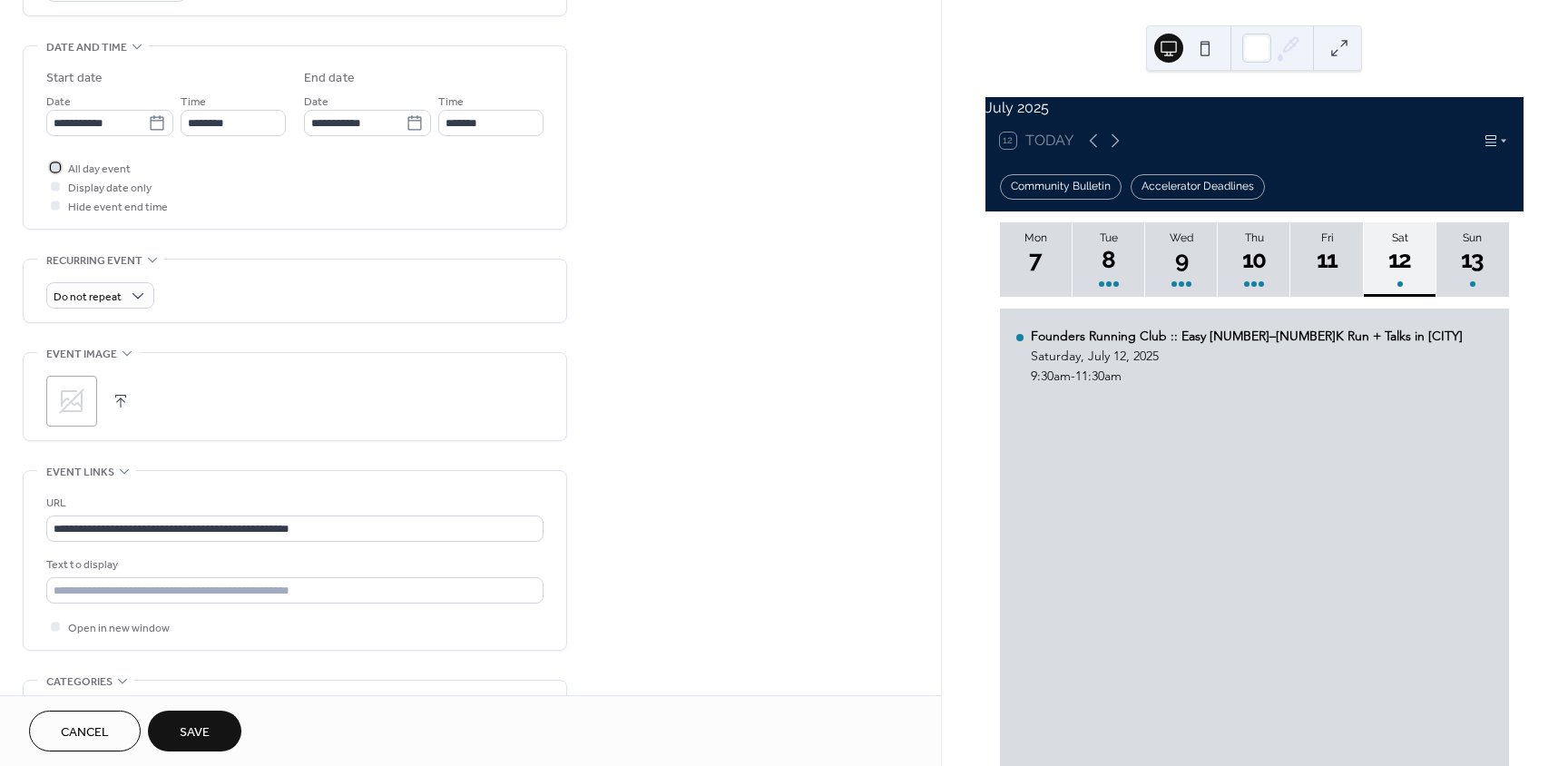 click at bounding box center (55, 167) 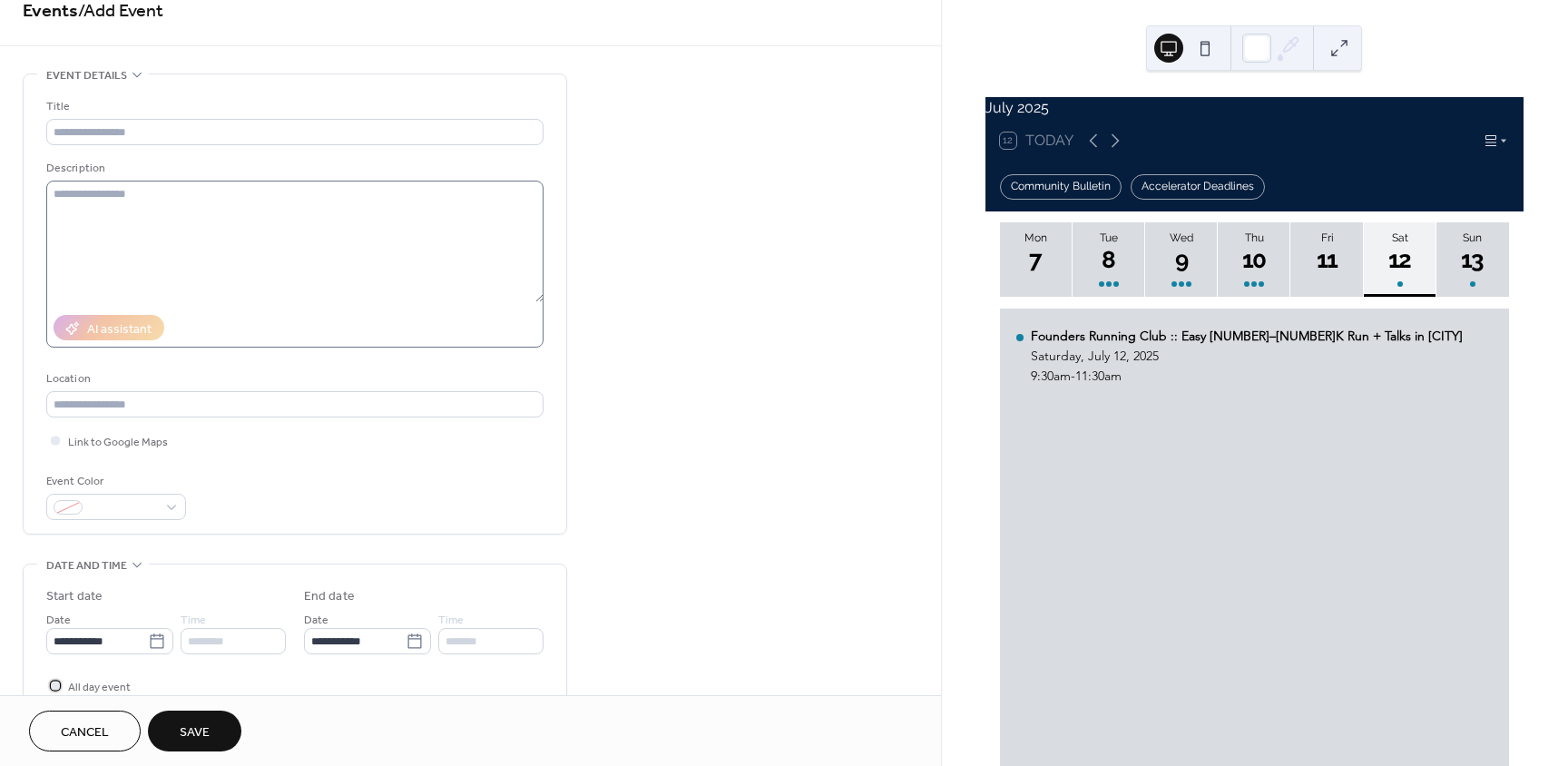 scroll, scrollTop: 0, scrollLeft: 0, axis: both 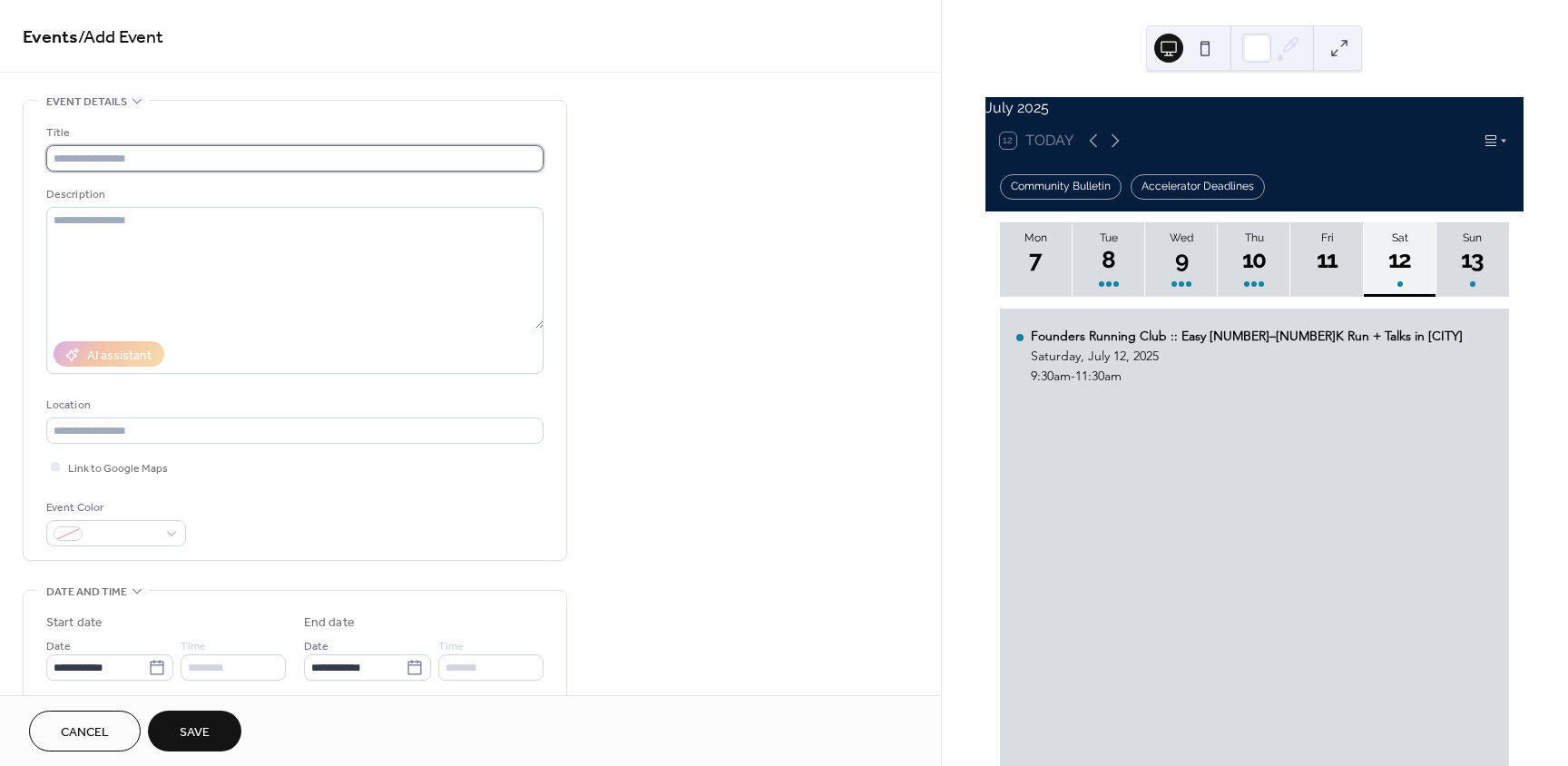 click at bounding box center (295, 158) 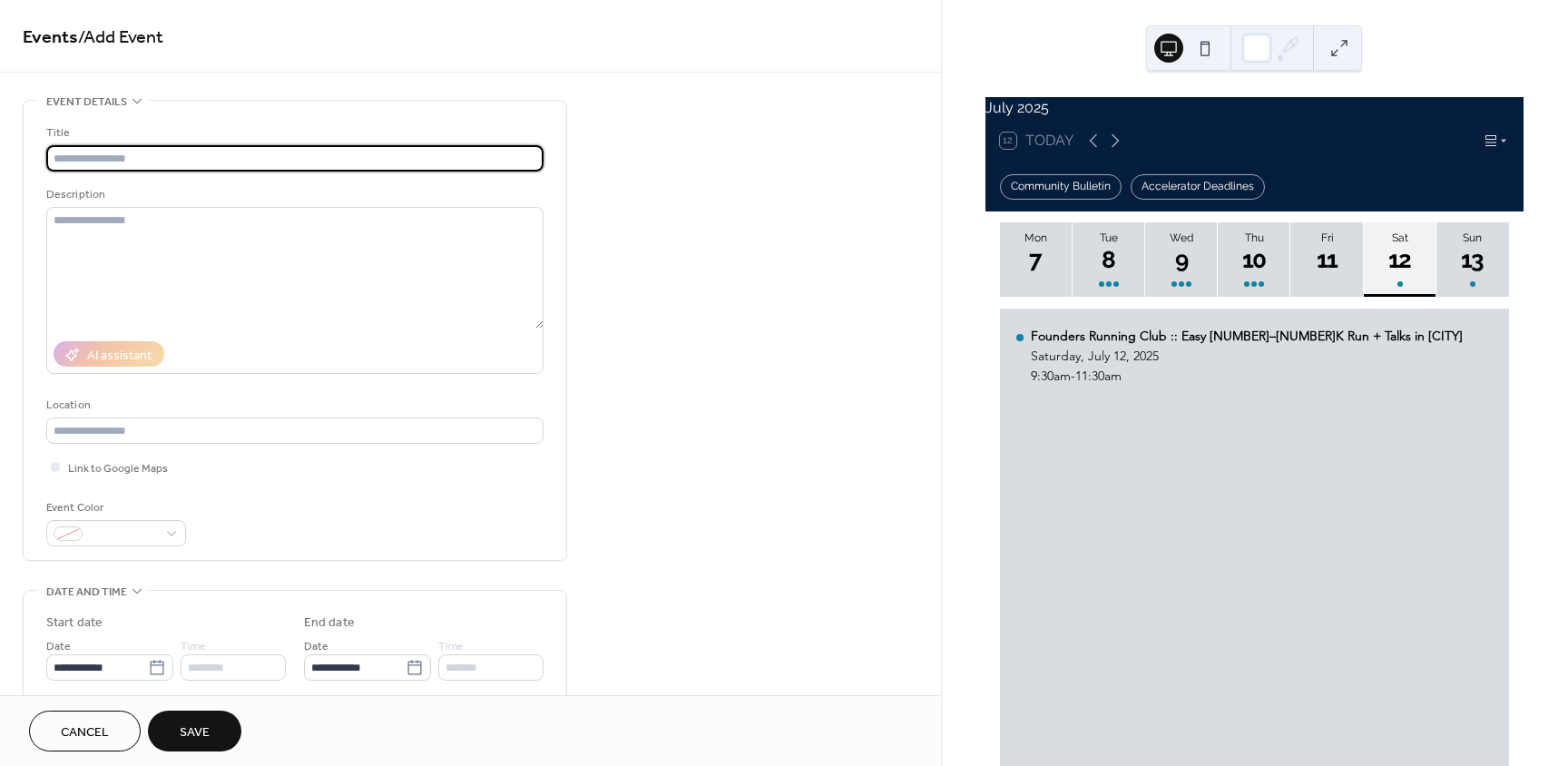 paste on "**********" 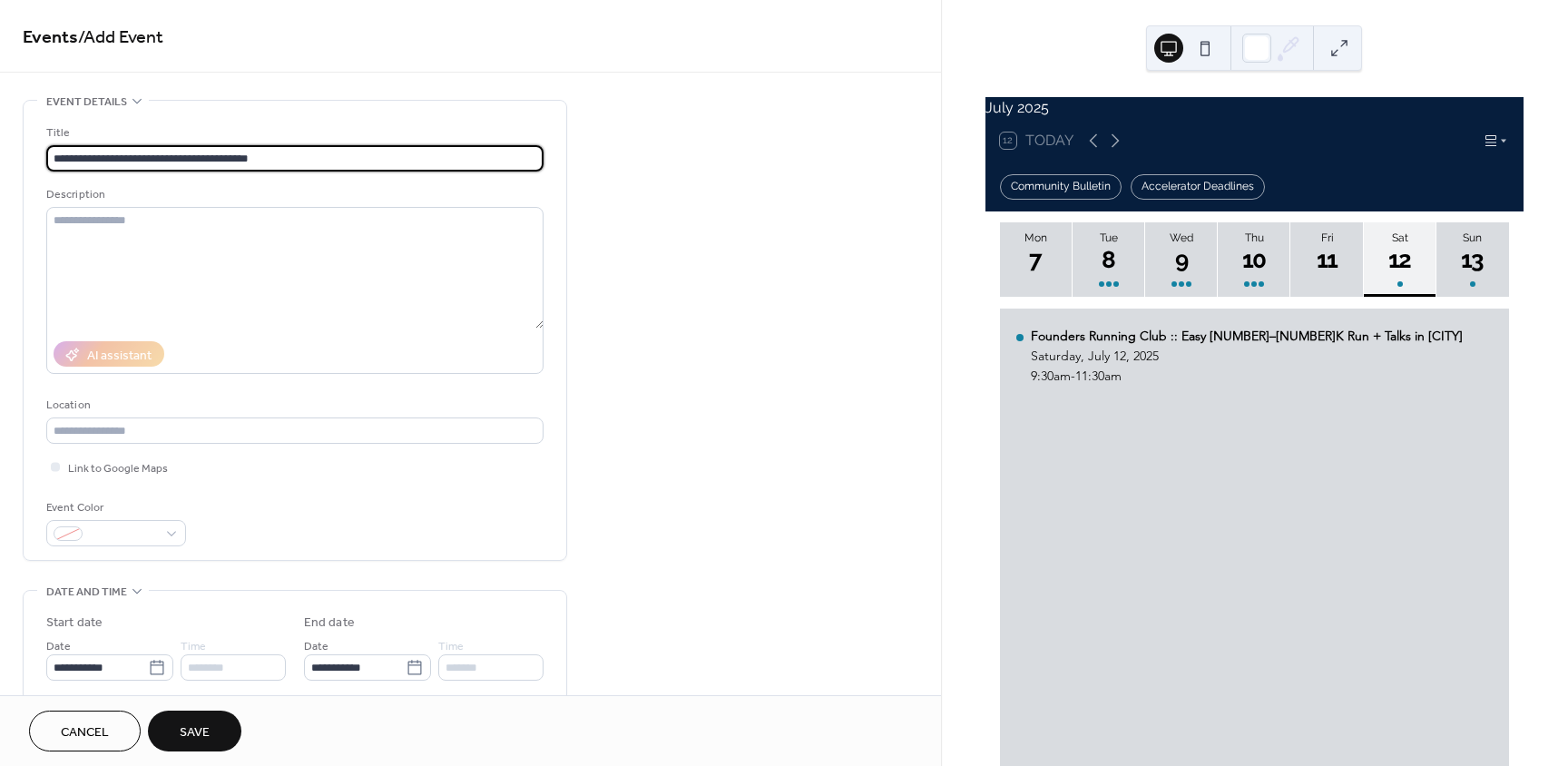 type on "**********" 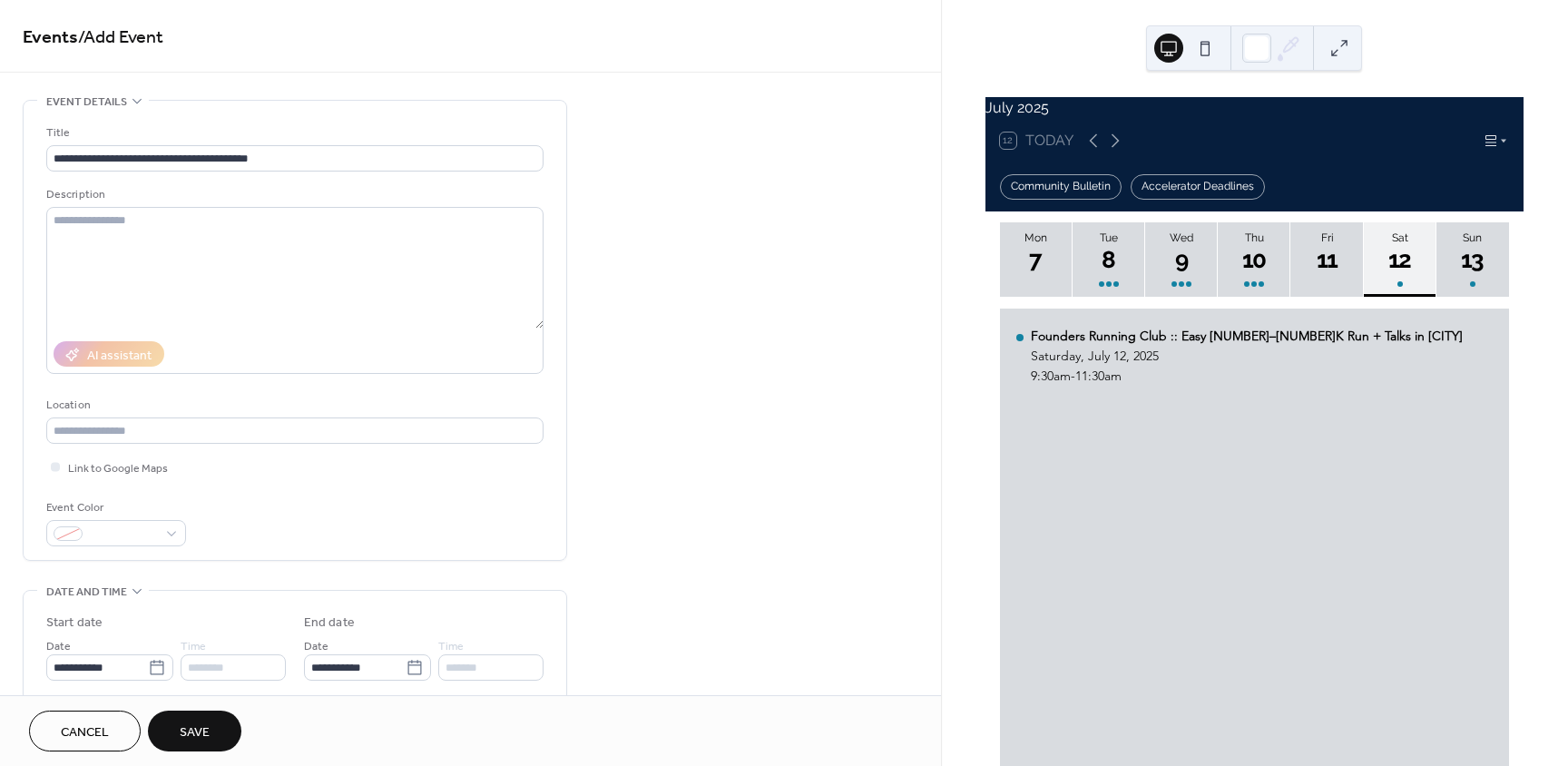 click on "Save" at bounding box center (194, 732) 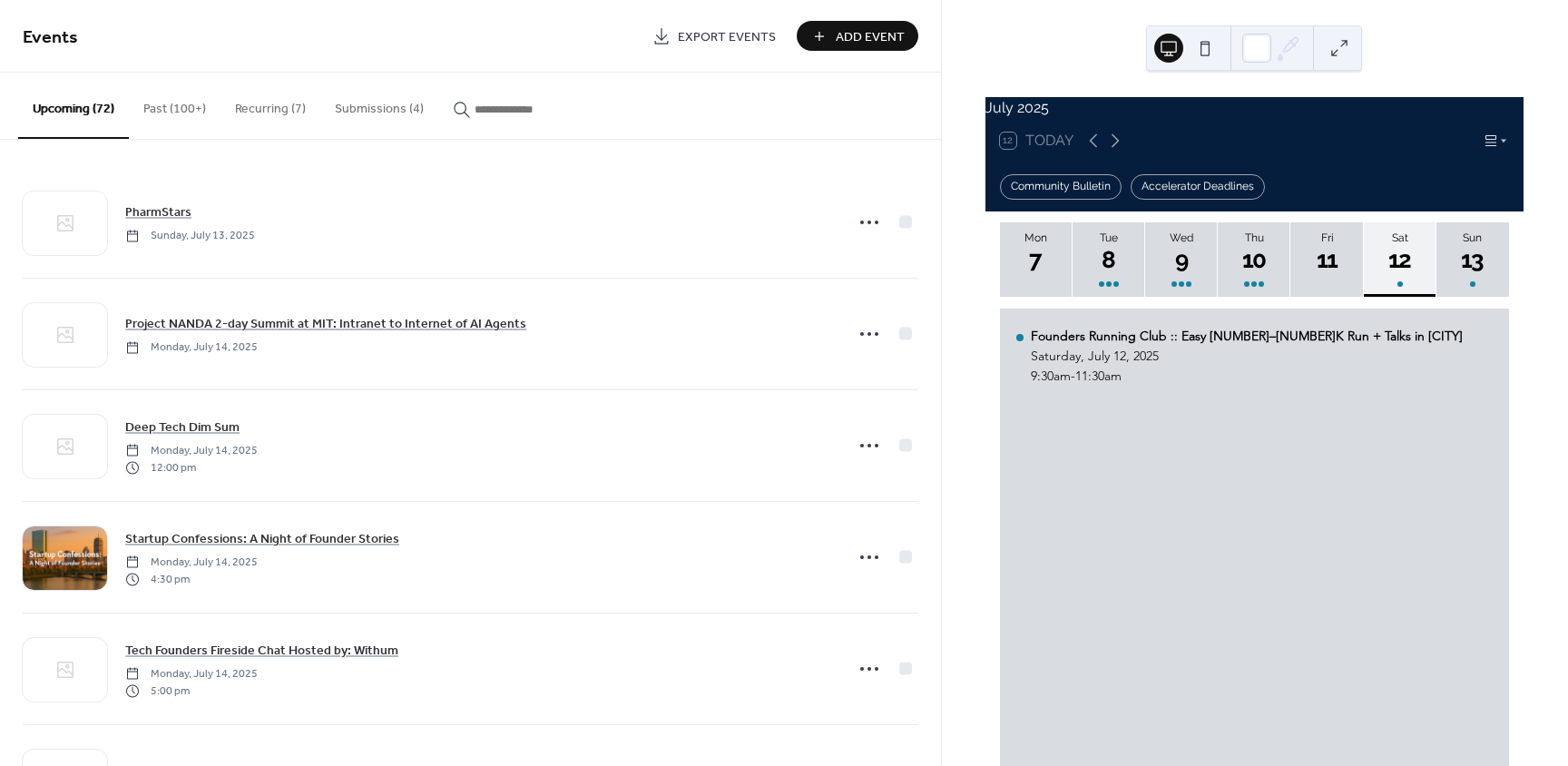 click on "Add Event" at bounding box center (858, 35) 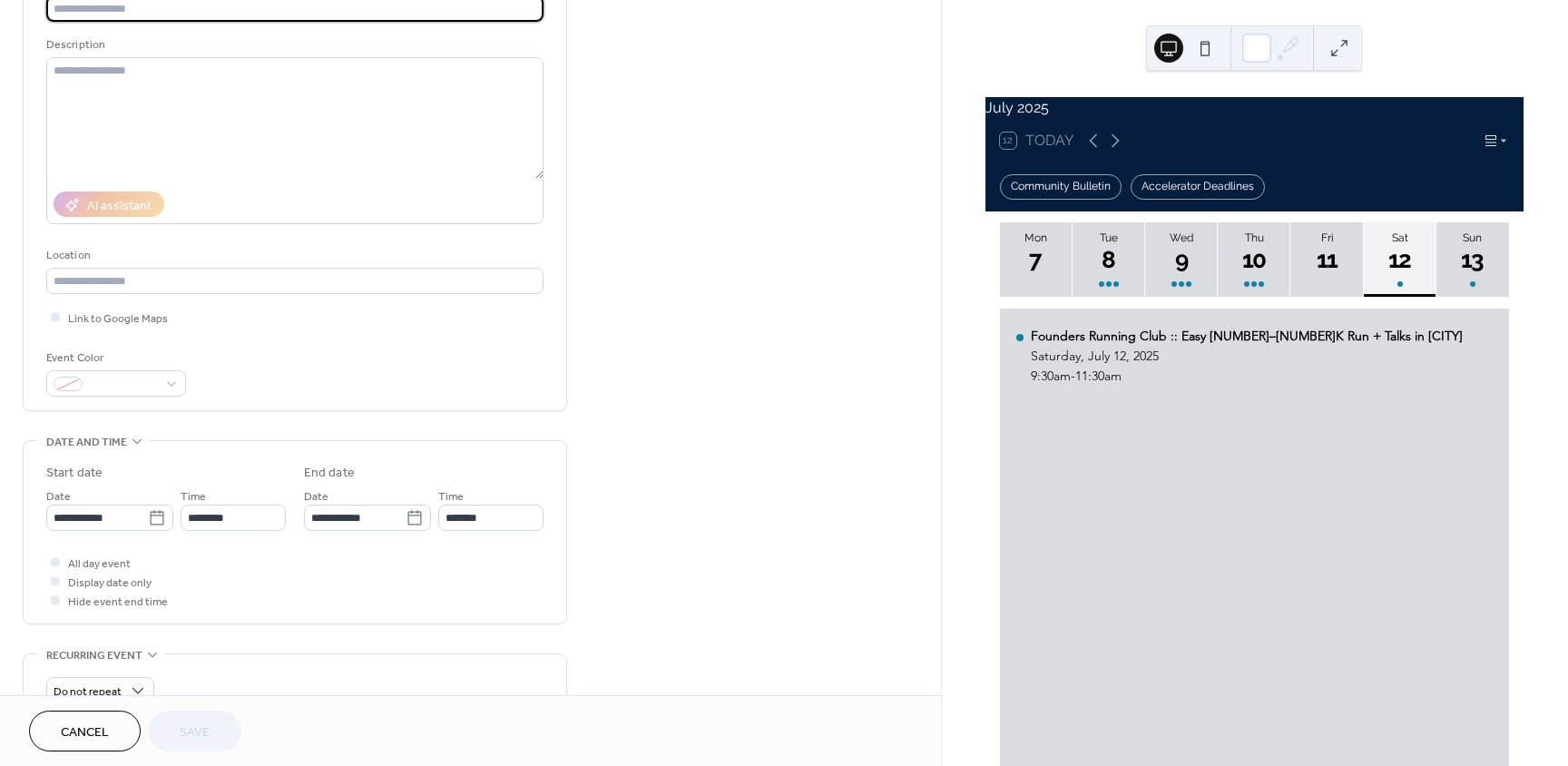 scroll, scrollTop: 454, scrollLeft: 0, axis: vertical 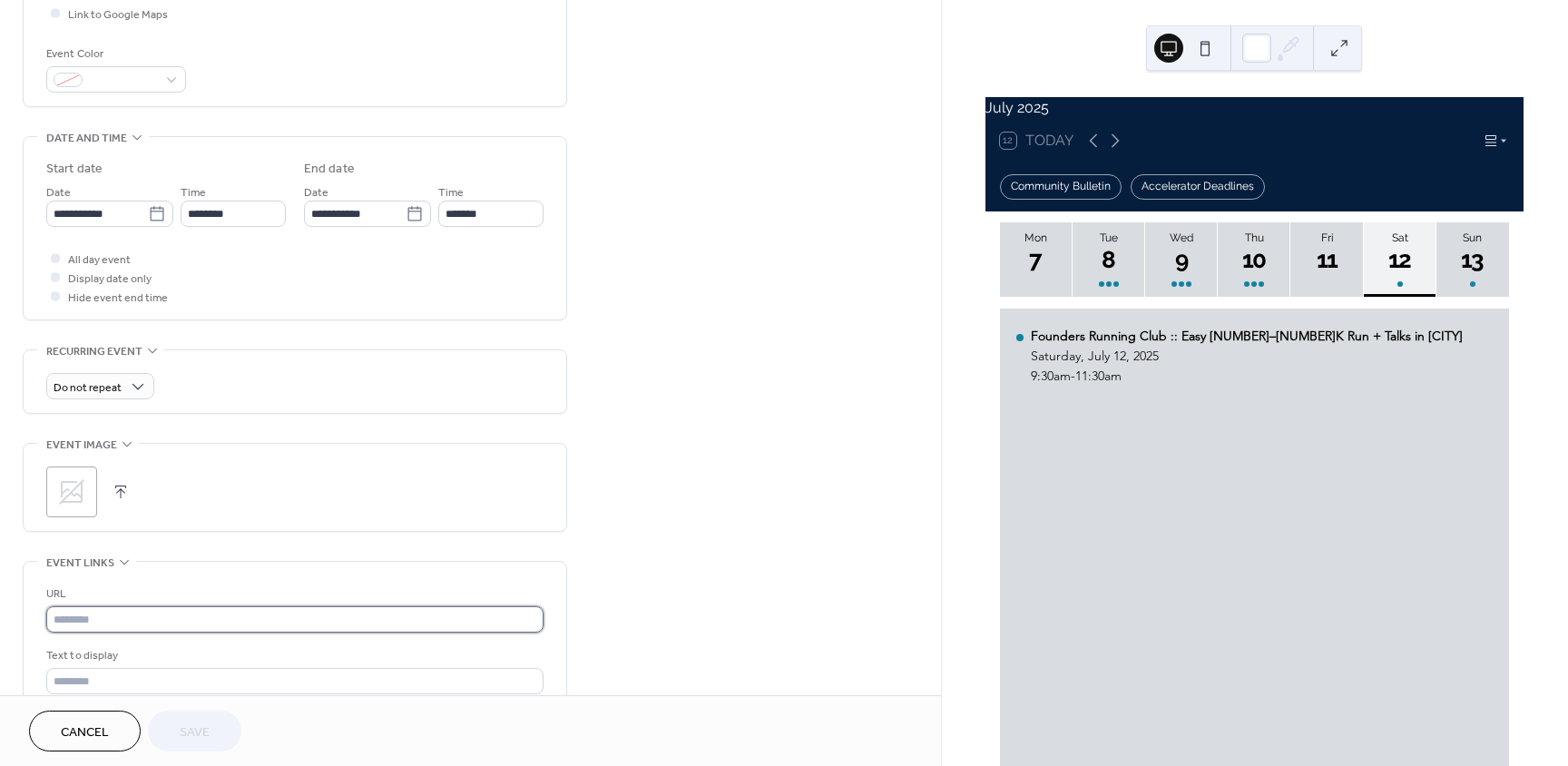 click at bounding box center [295, 619] 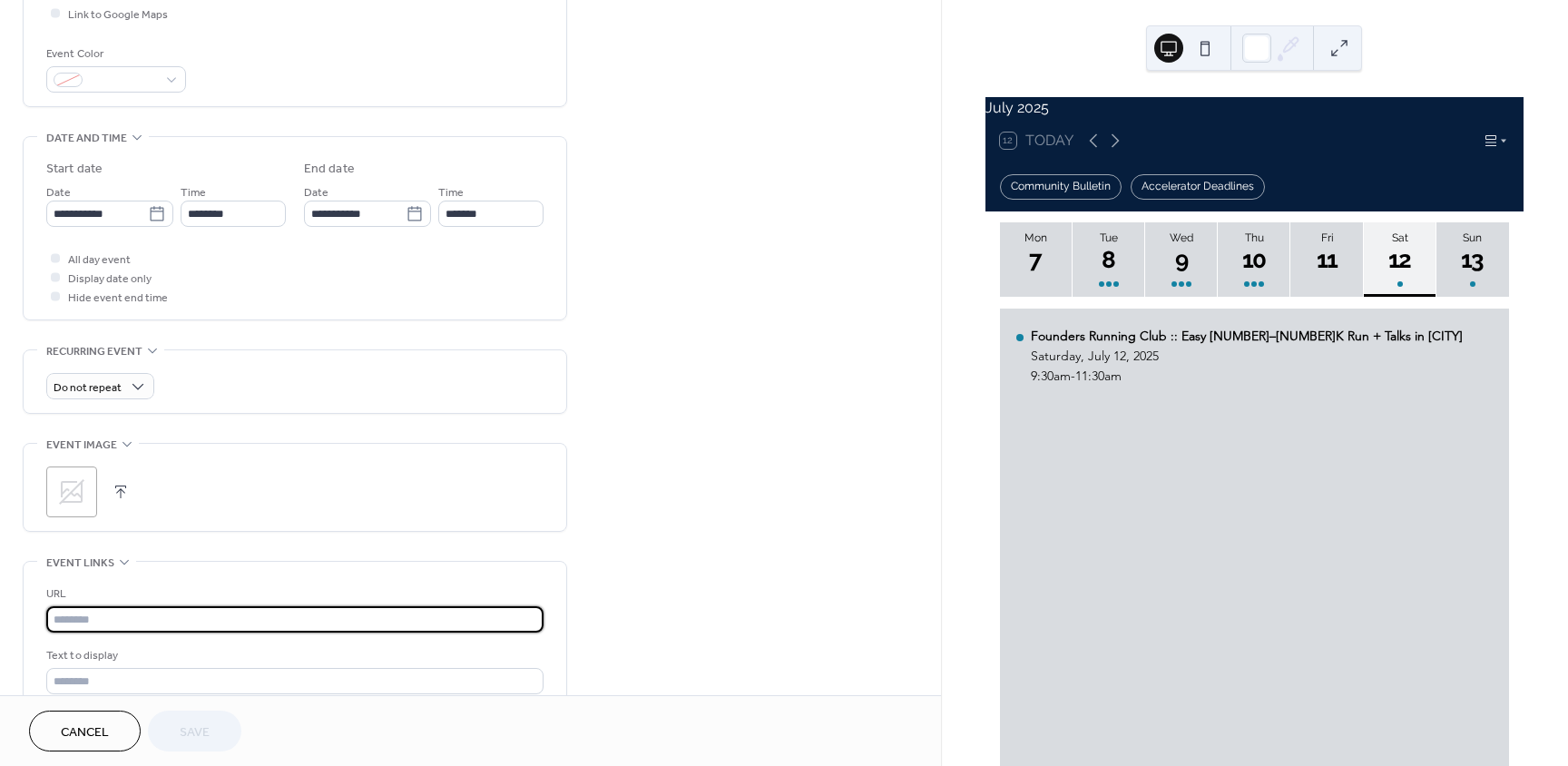 paste on "**********" 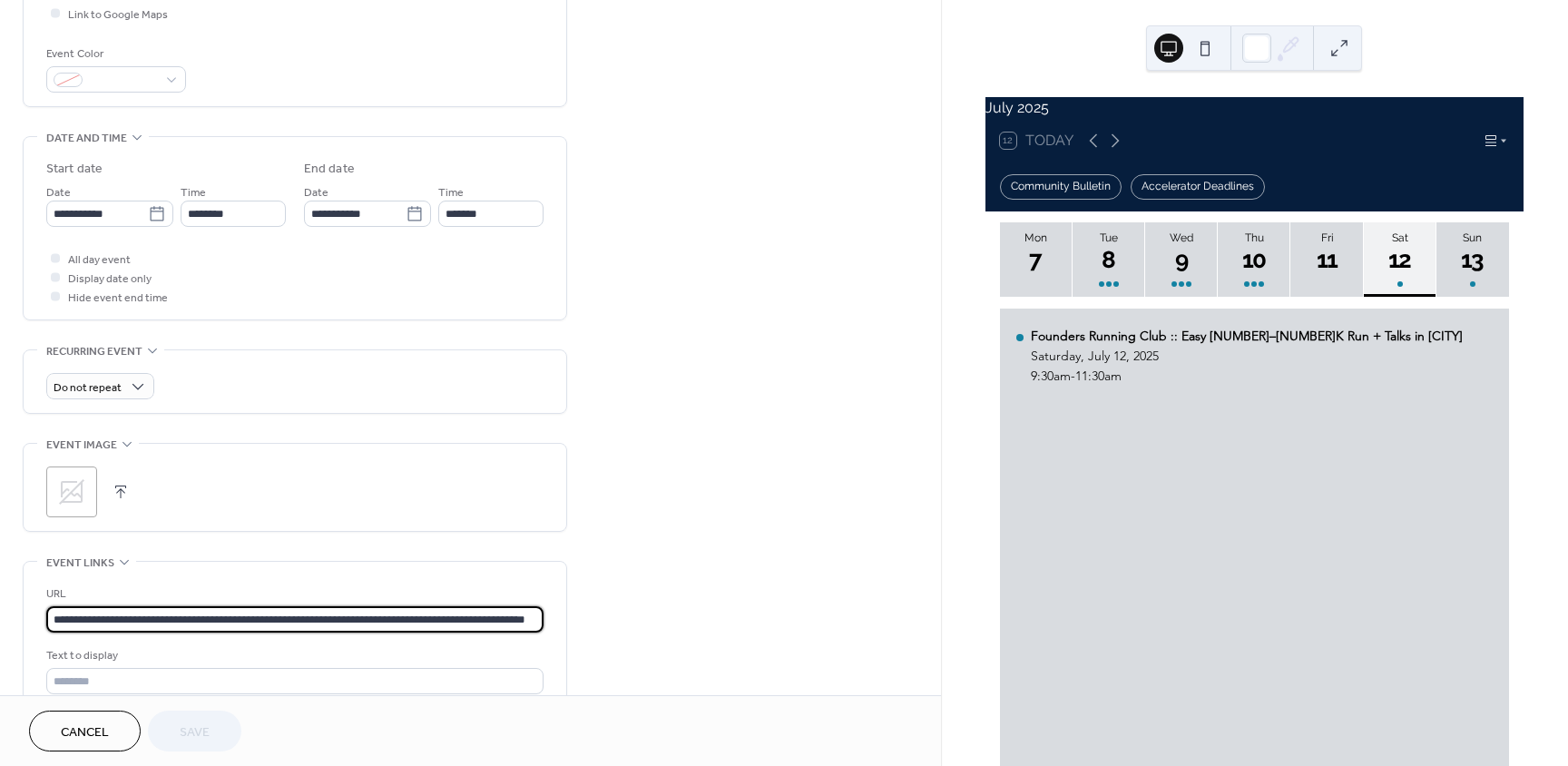 scroll, scrollTop: 0, scrollLeft: 55, axis: horizontal 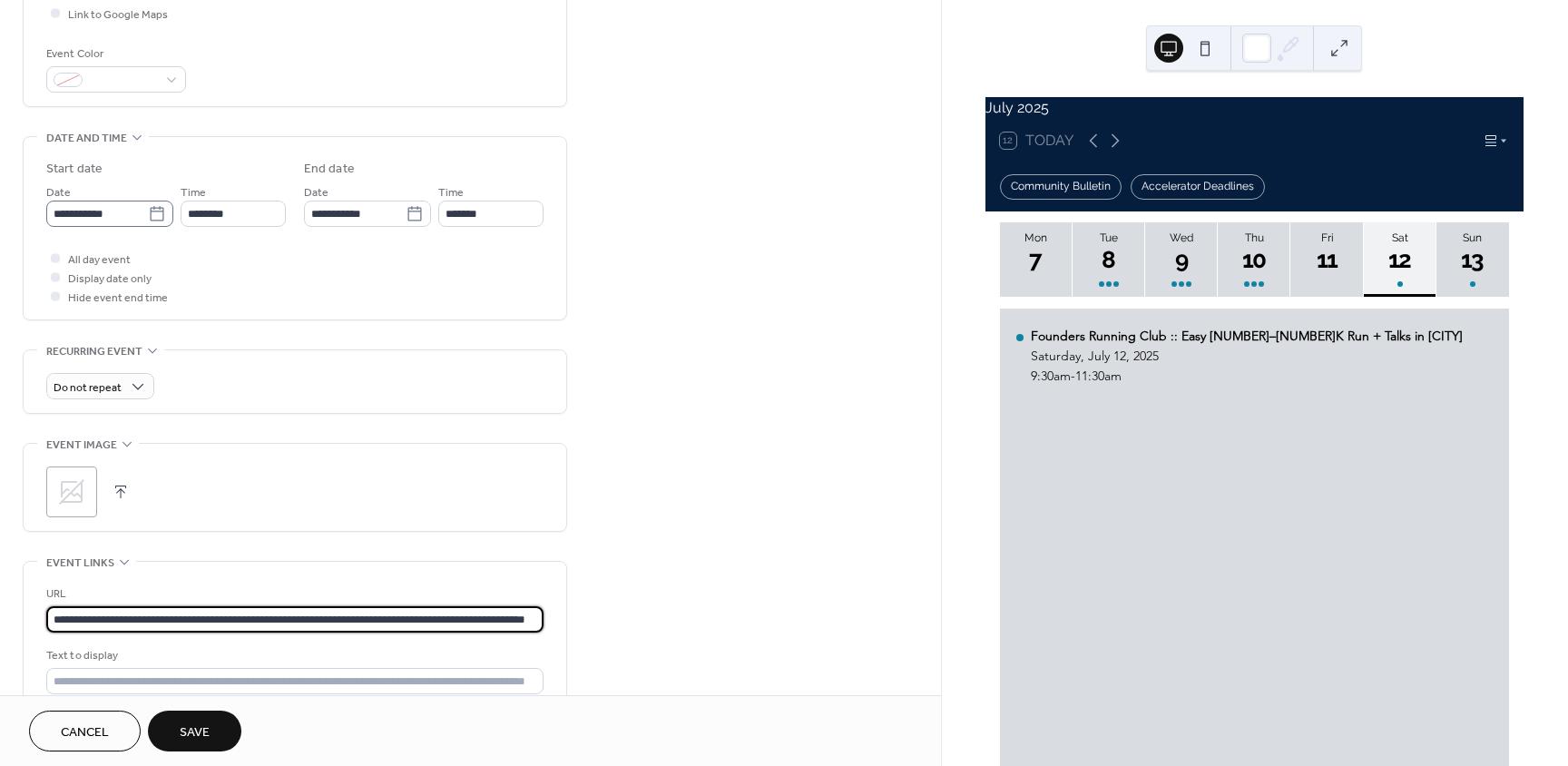 type on "**********" 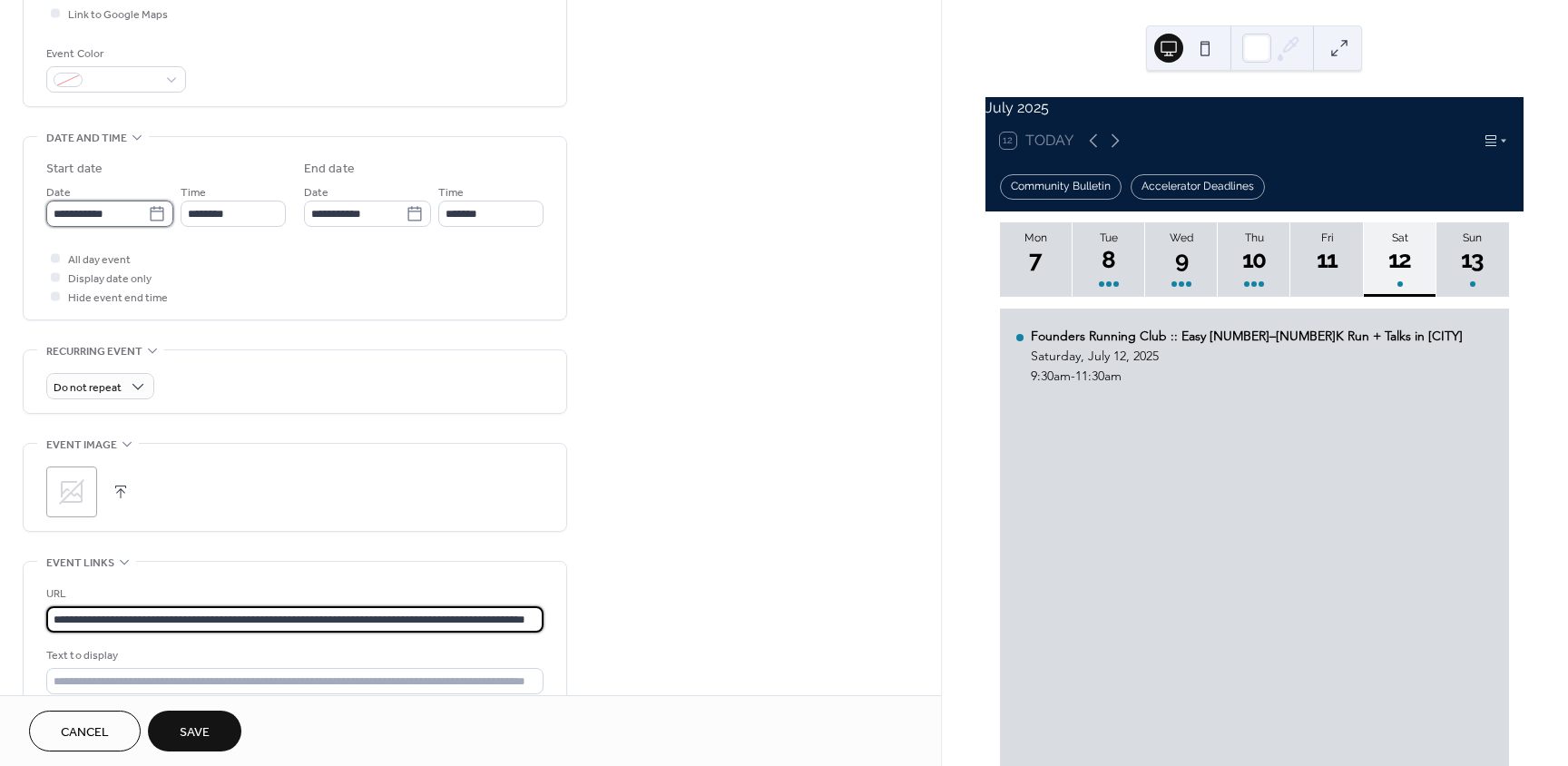 click on "**********" at bounding box center [97, 213] 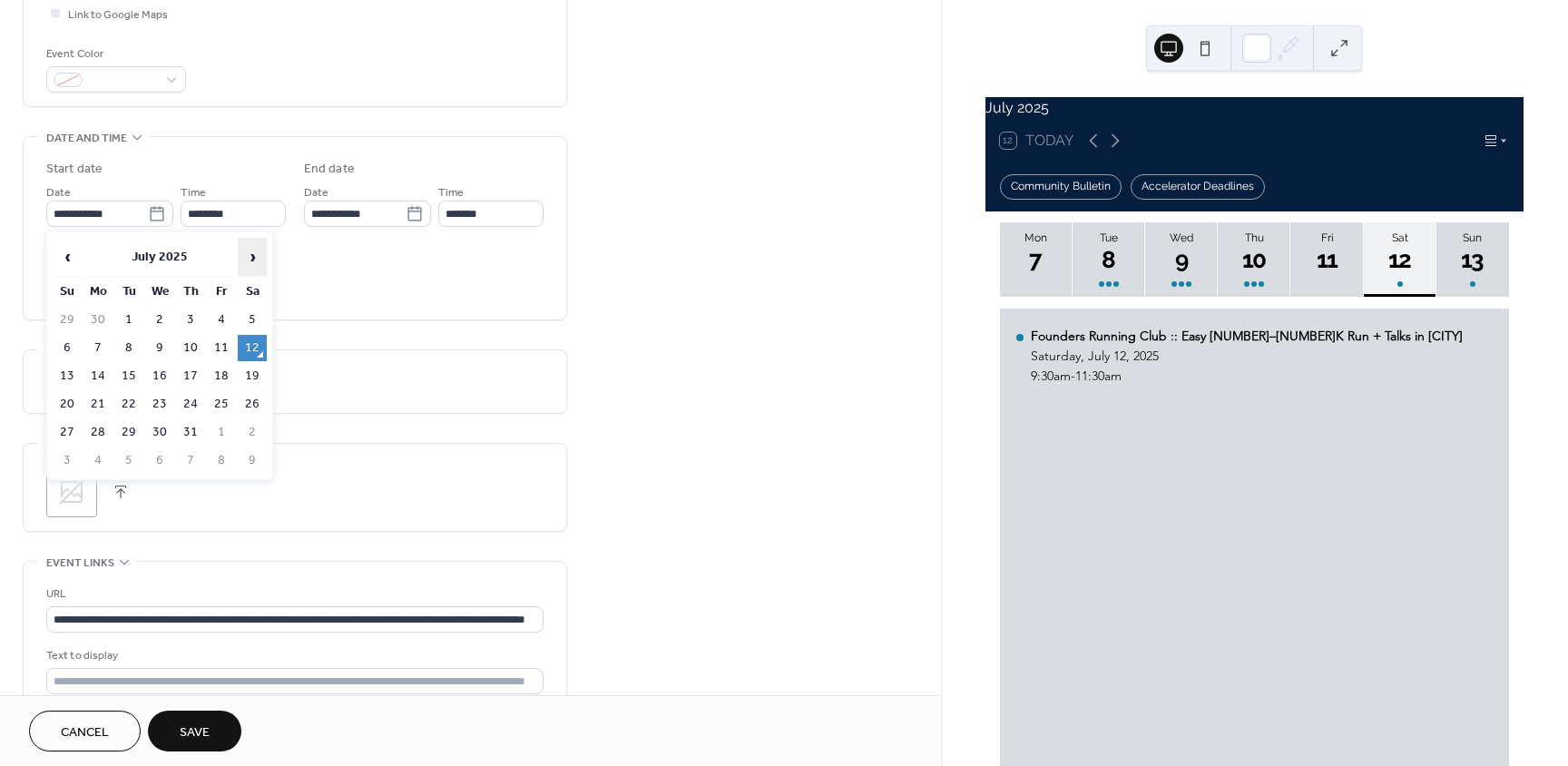 click on "›" at bounding box center (252, 257) 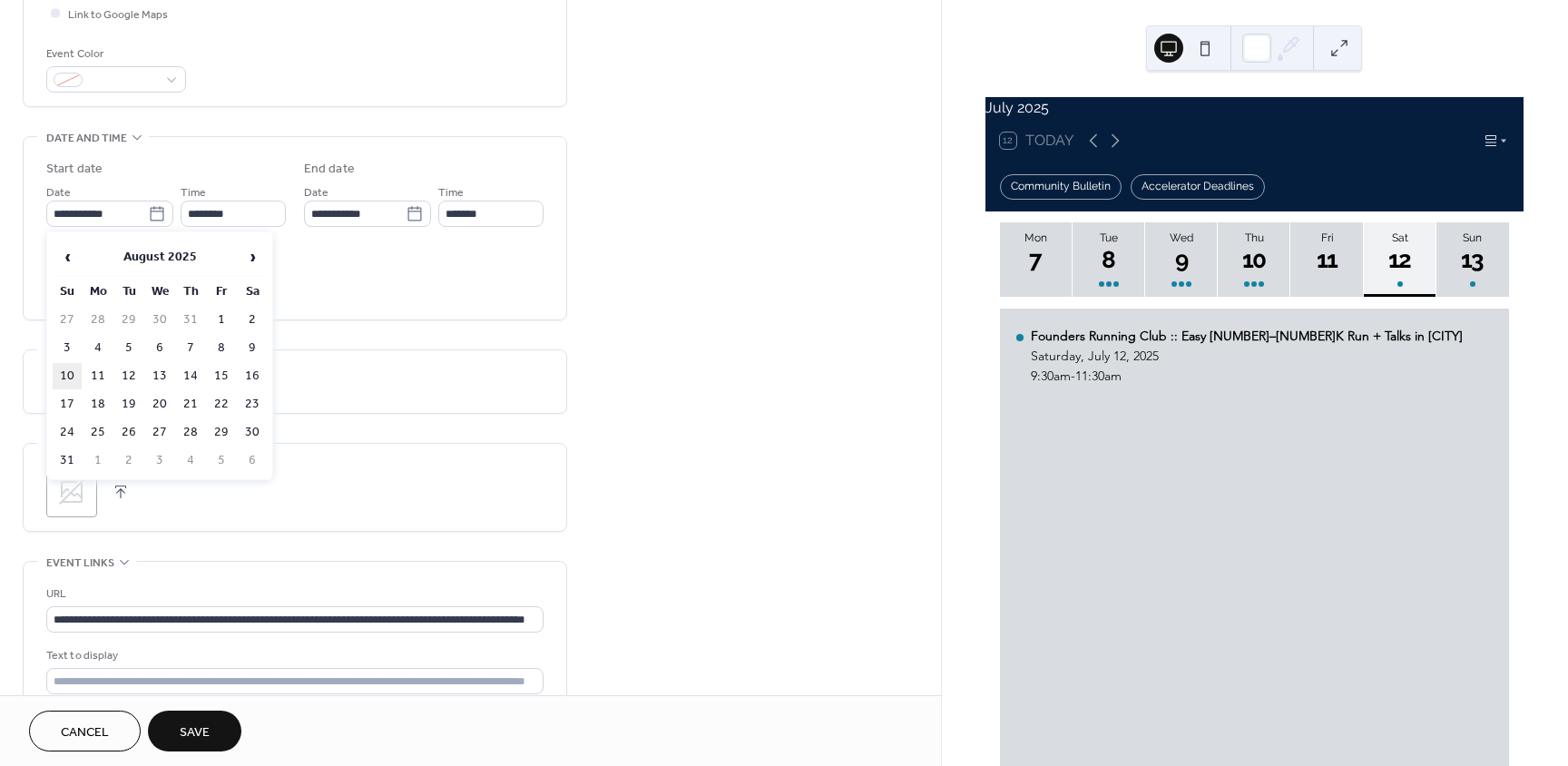 click on "10" at bounding box center (67, 376) 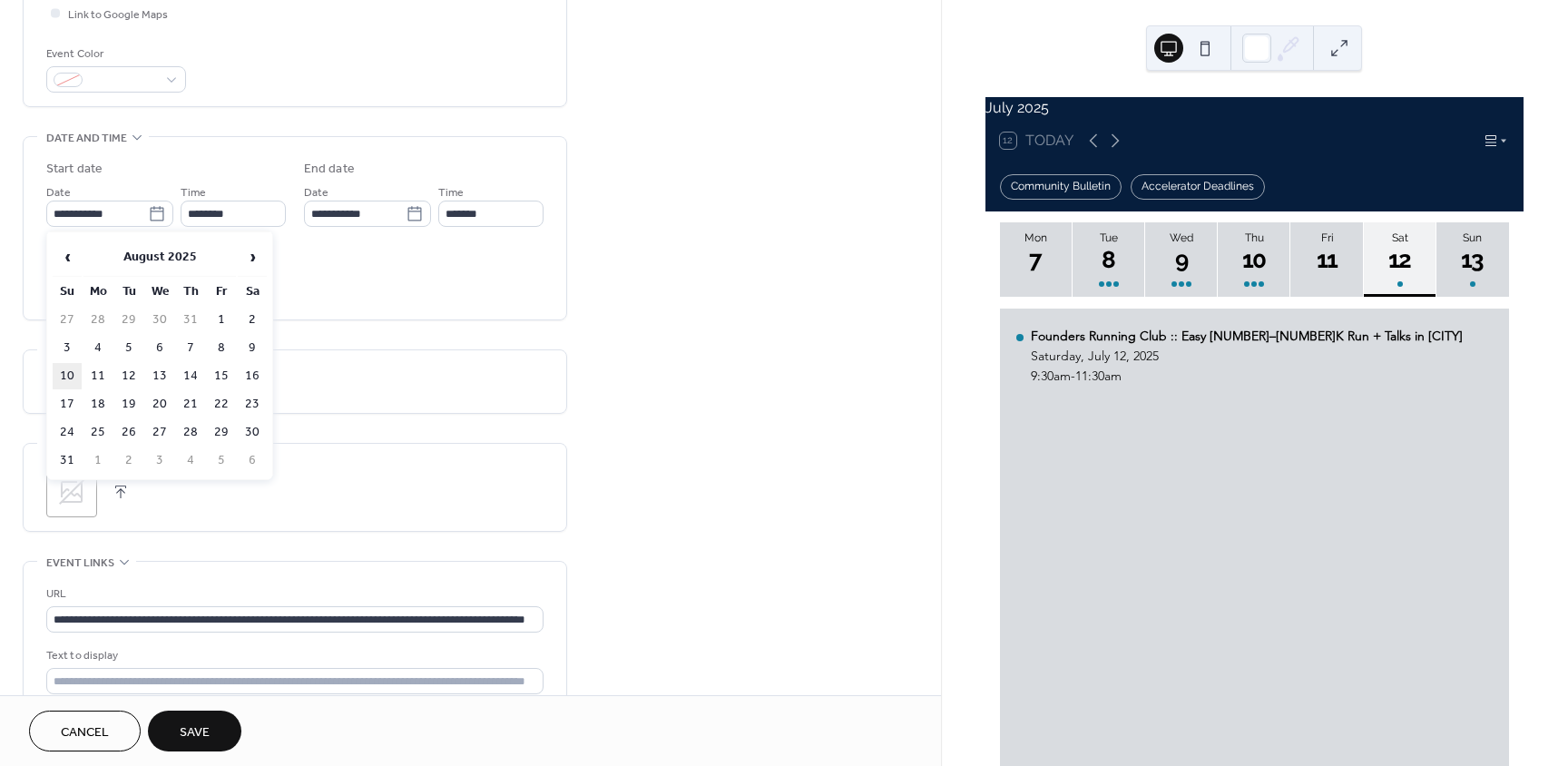 type on "**********" 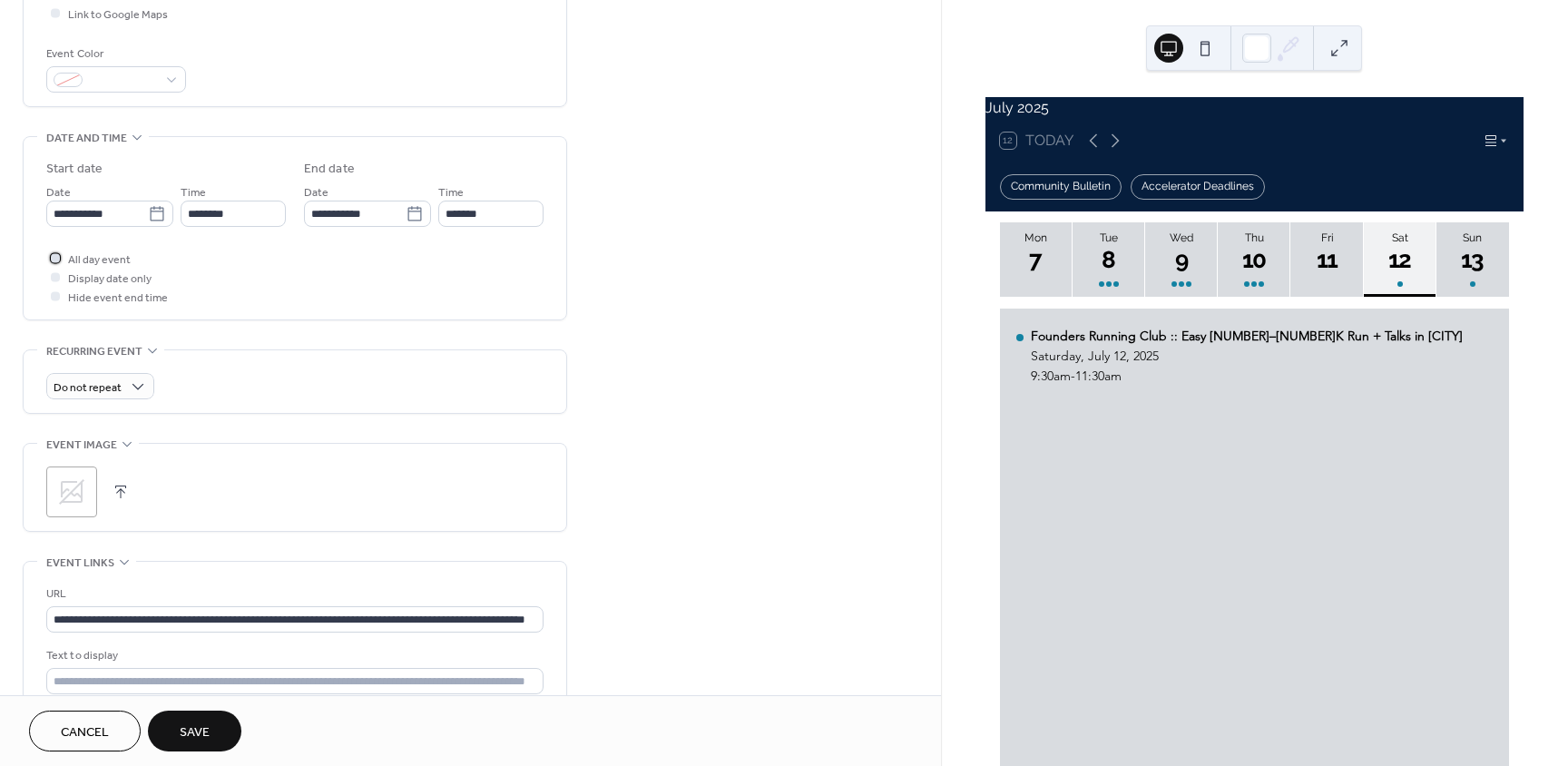 click at bounding box center (55, 258) 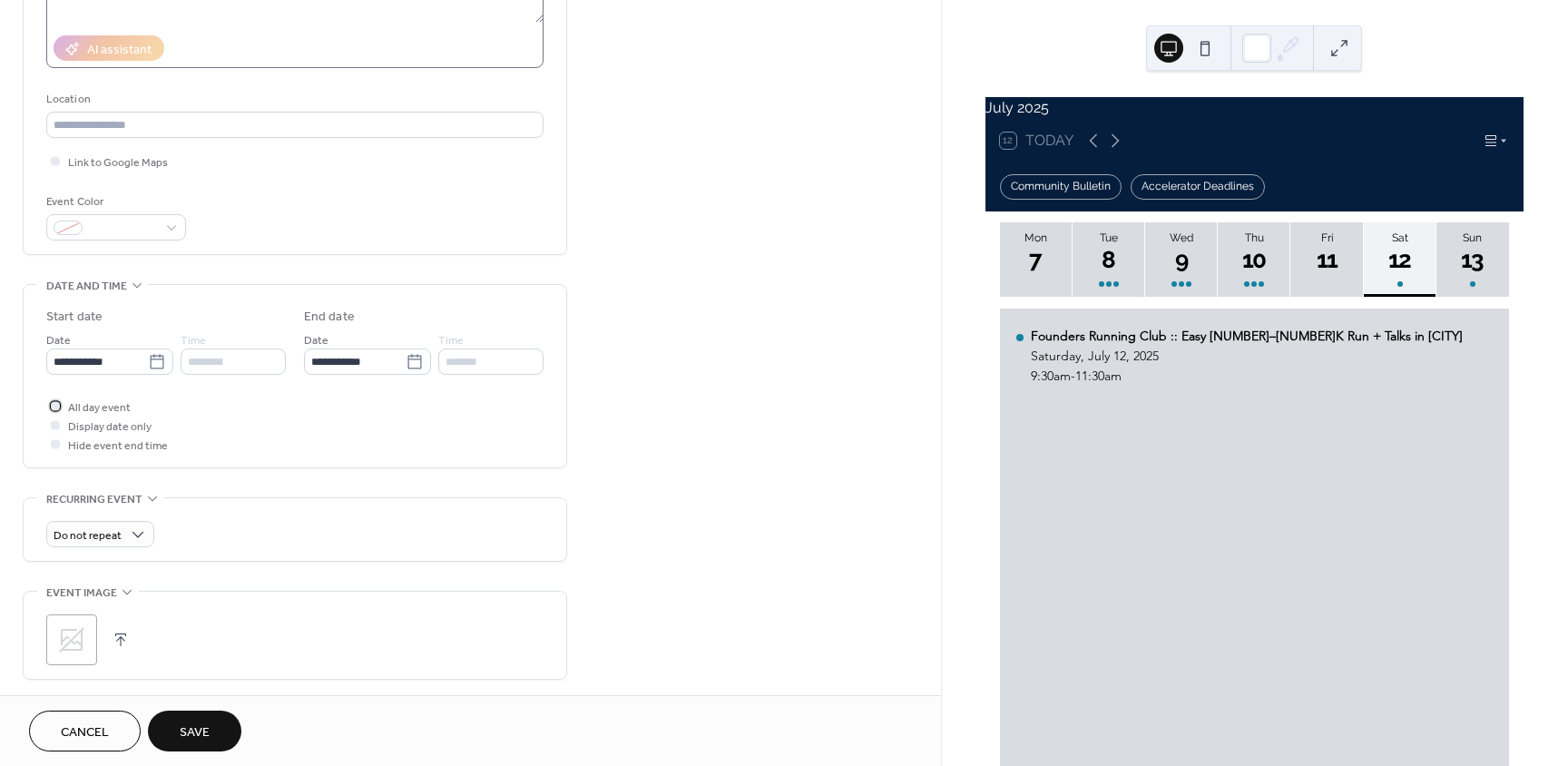 scroll, scrollTop: 0, scrollLeft: 0, axis: both 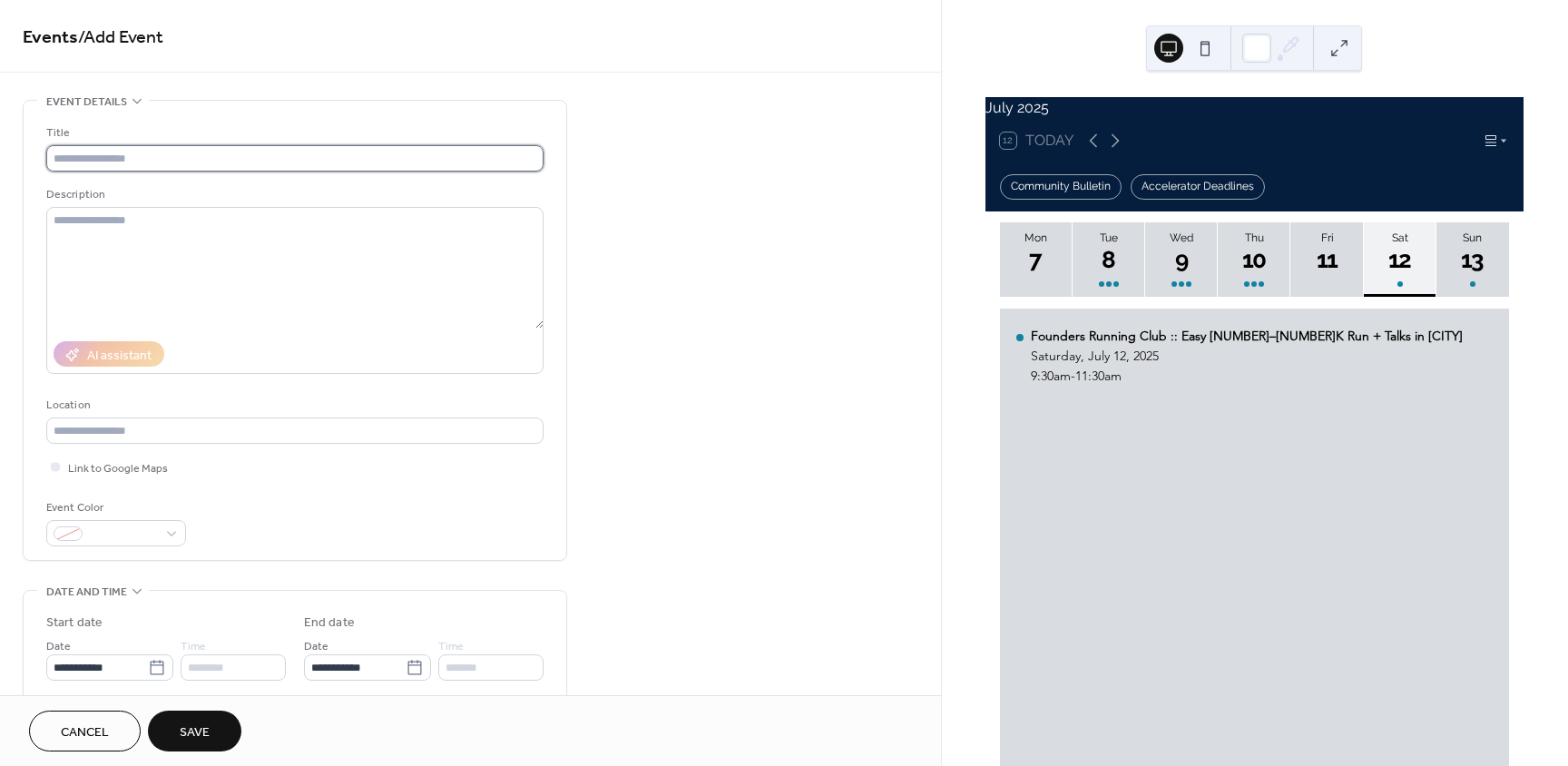 click at bounding box center (295, 158) 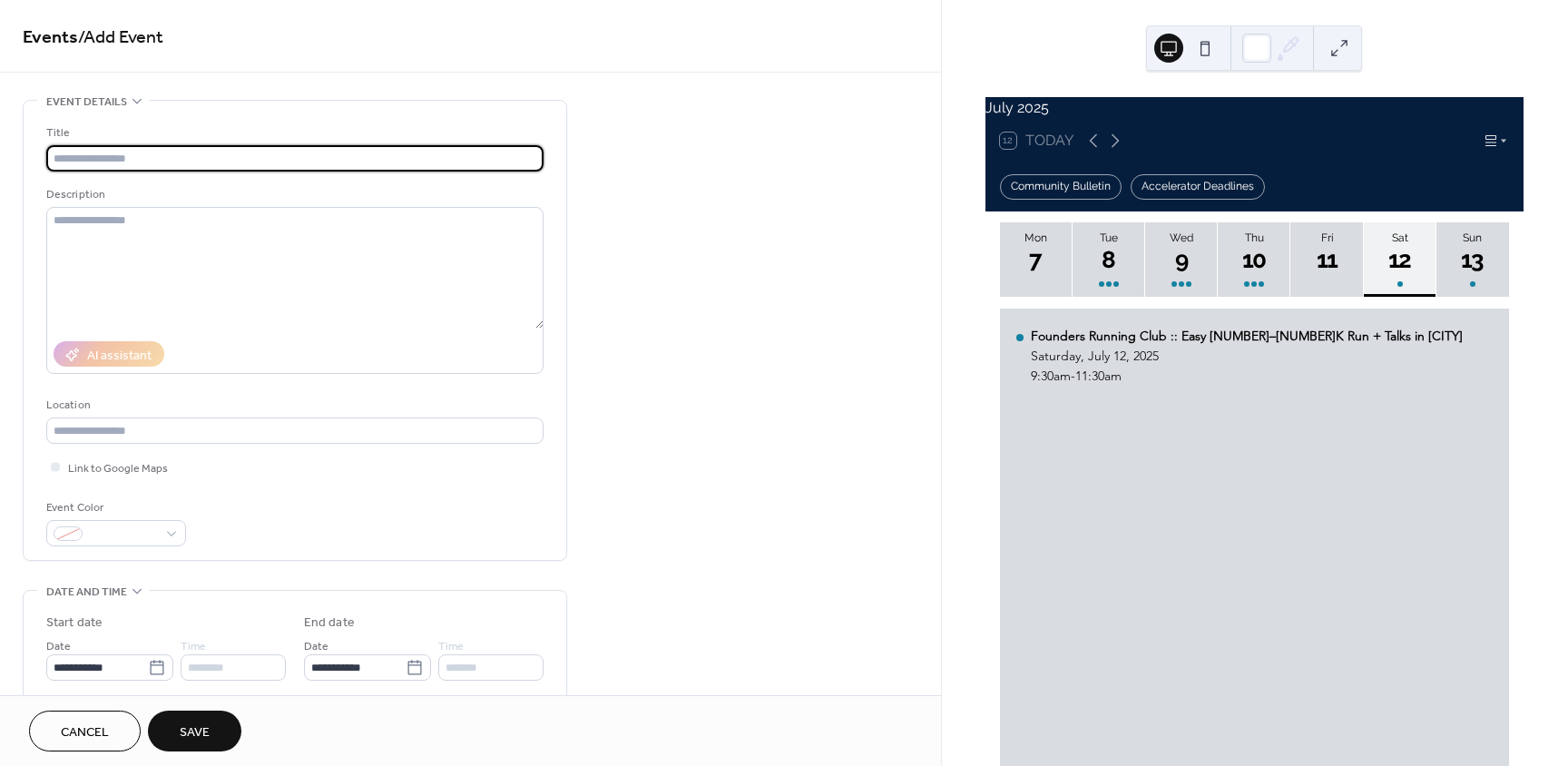 paste on "**********" 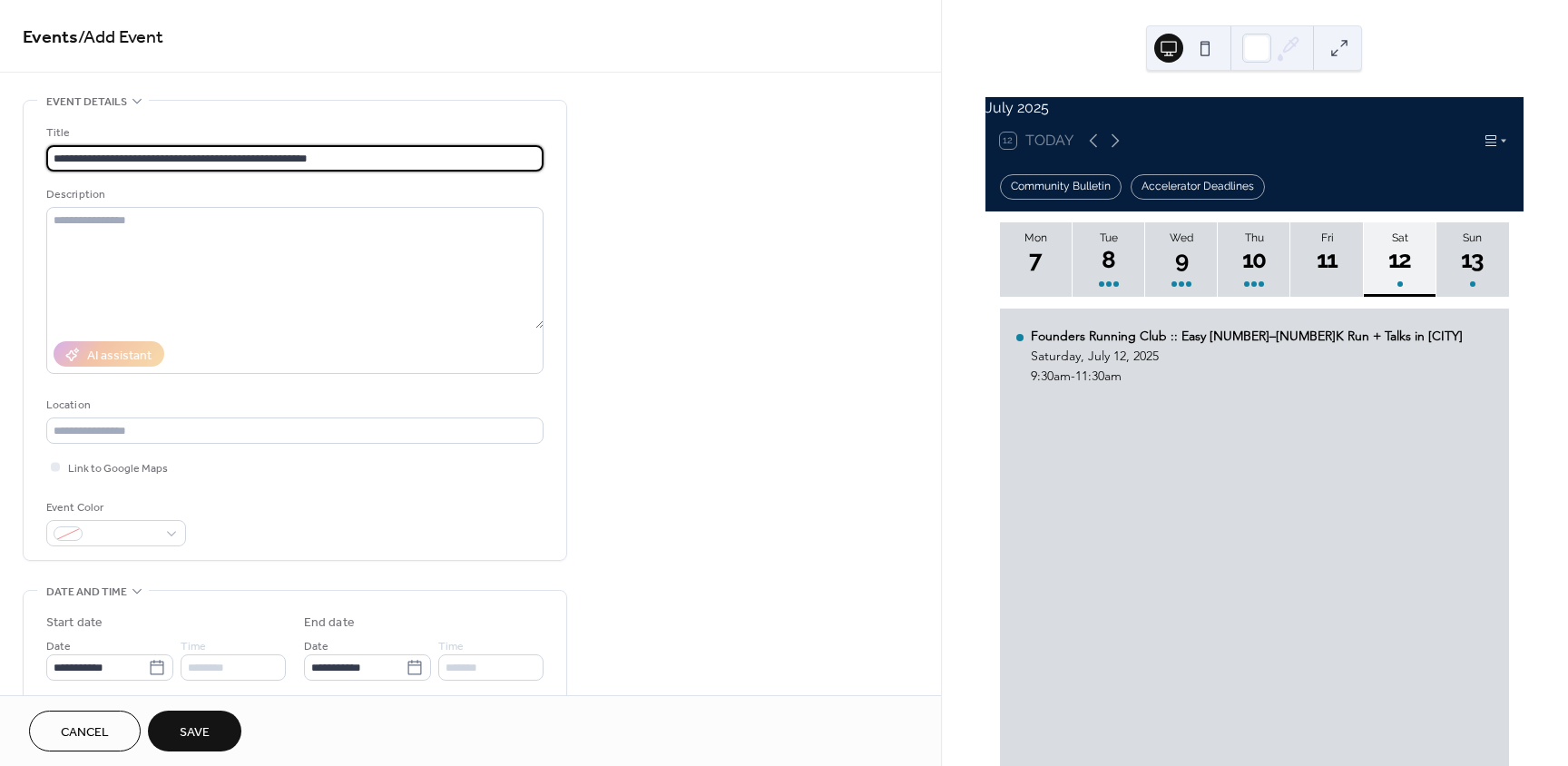 type on "**********" 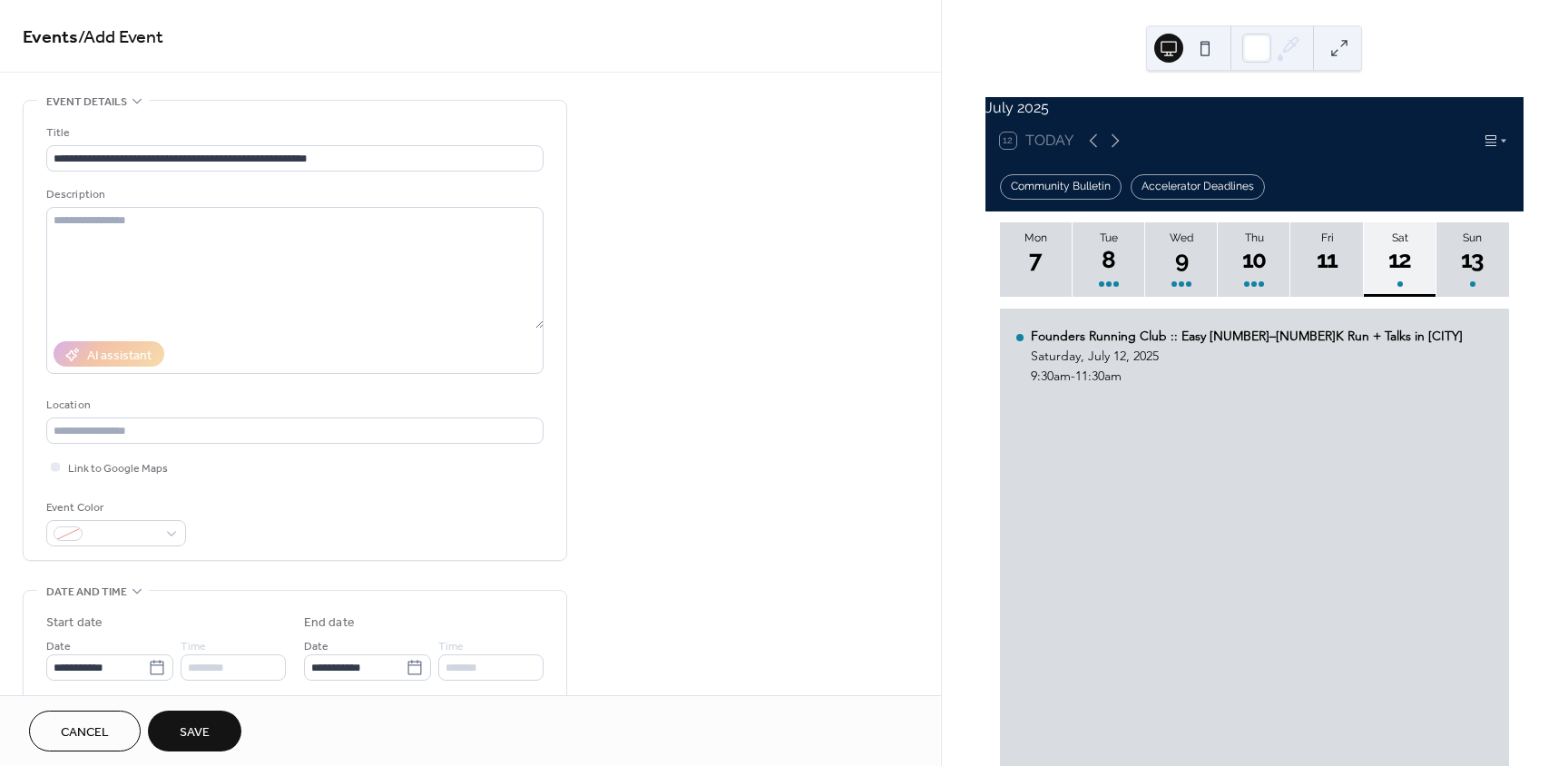 click on "Save" at bounding box center (194, 732) 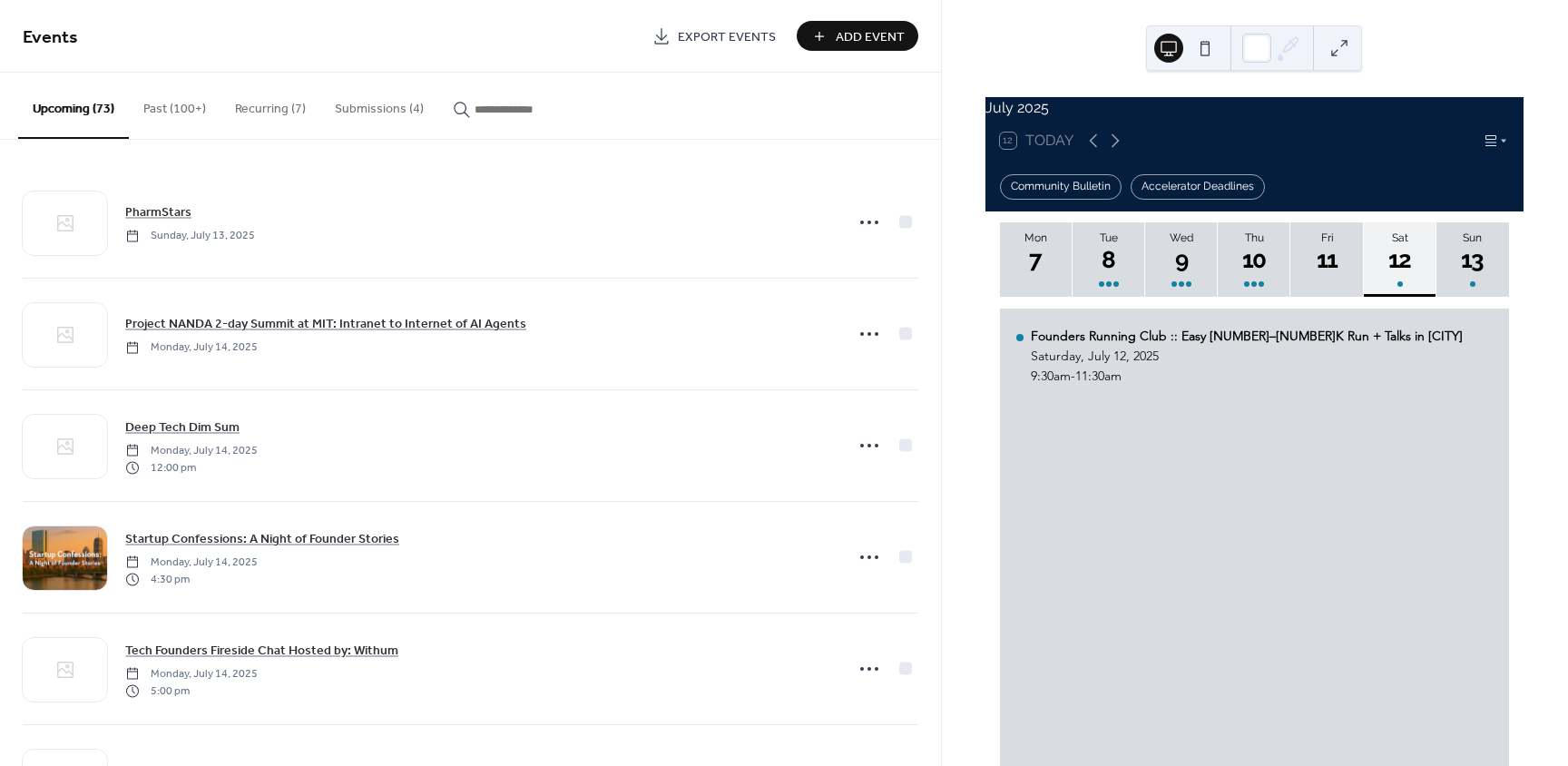 click on "Add Event" at bounding box center (870, 37) 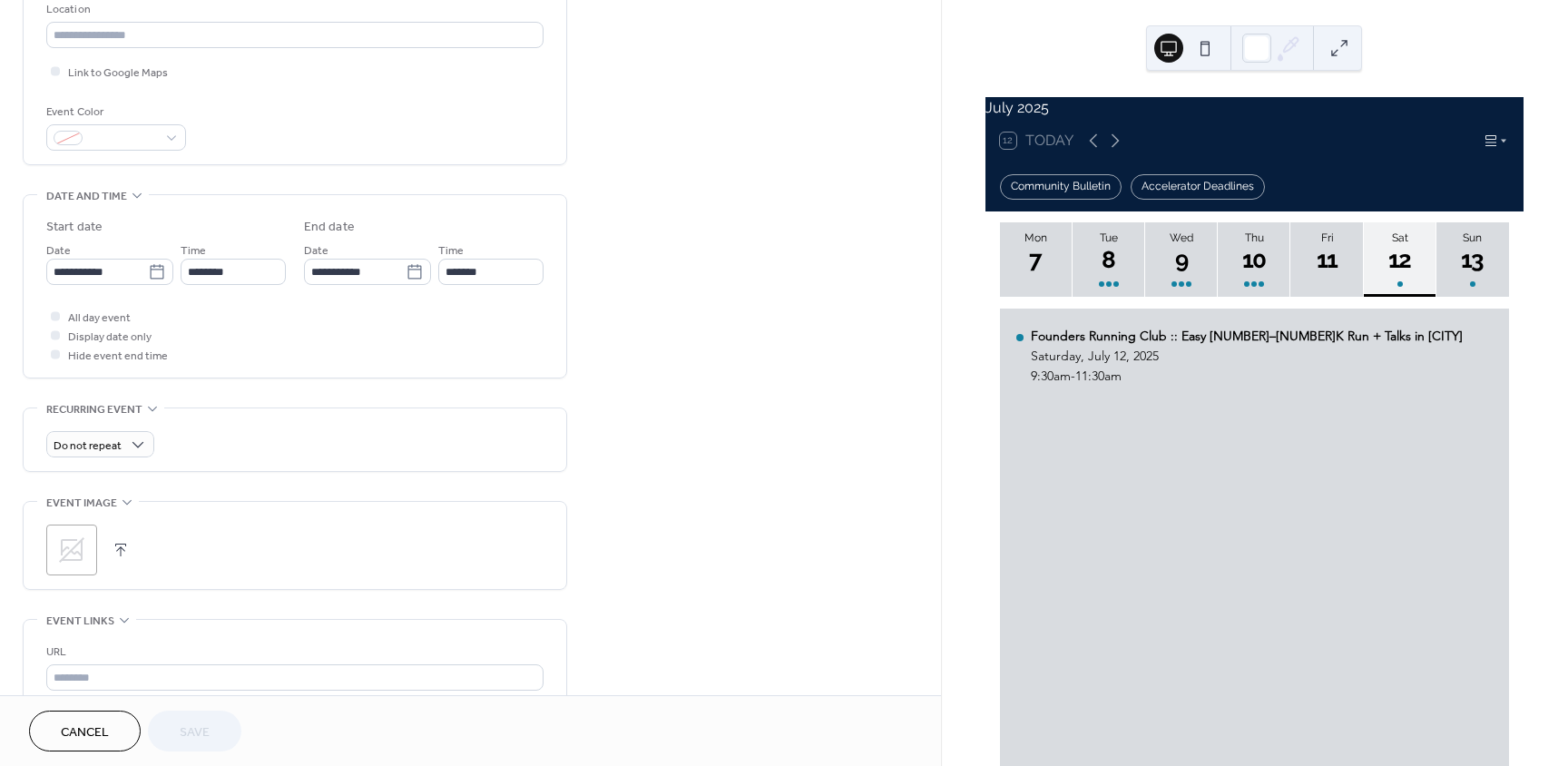 scroll, scrollTop: 454, scrollLeft: 0, axis: vertical 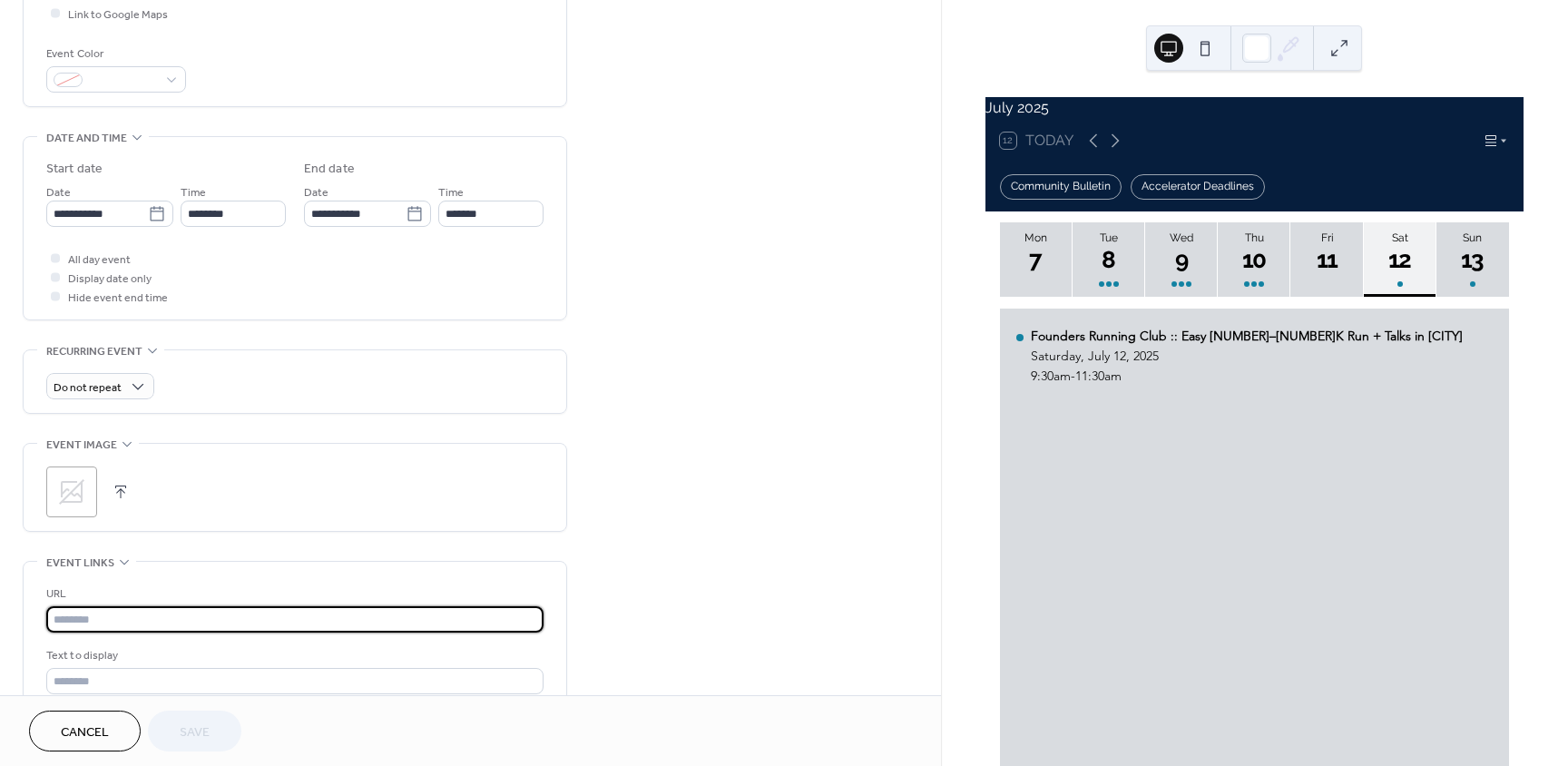 click at bounding box center [295, 619] 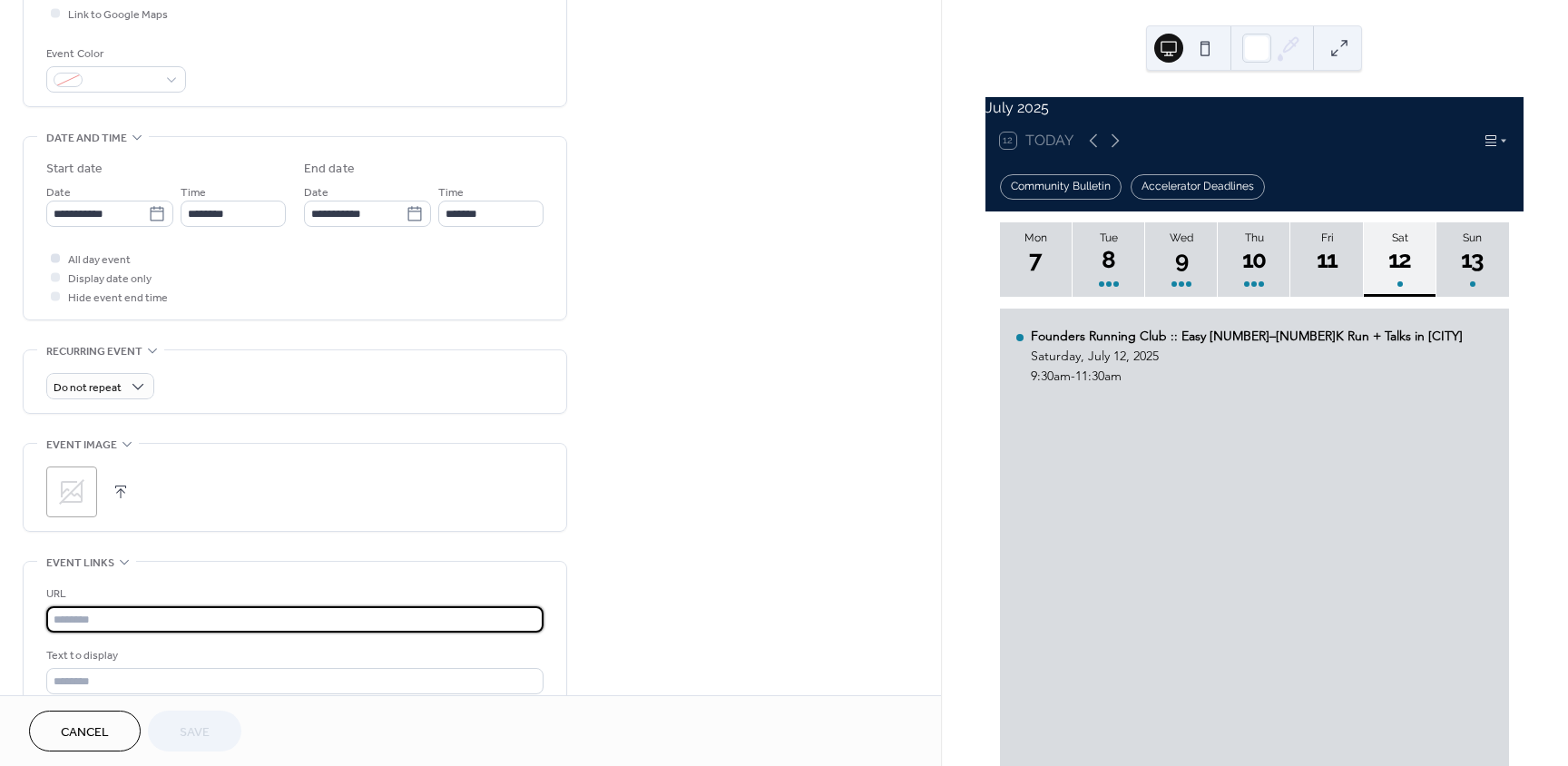 paste on "**********" 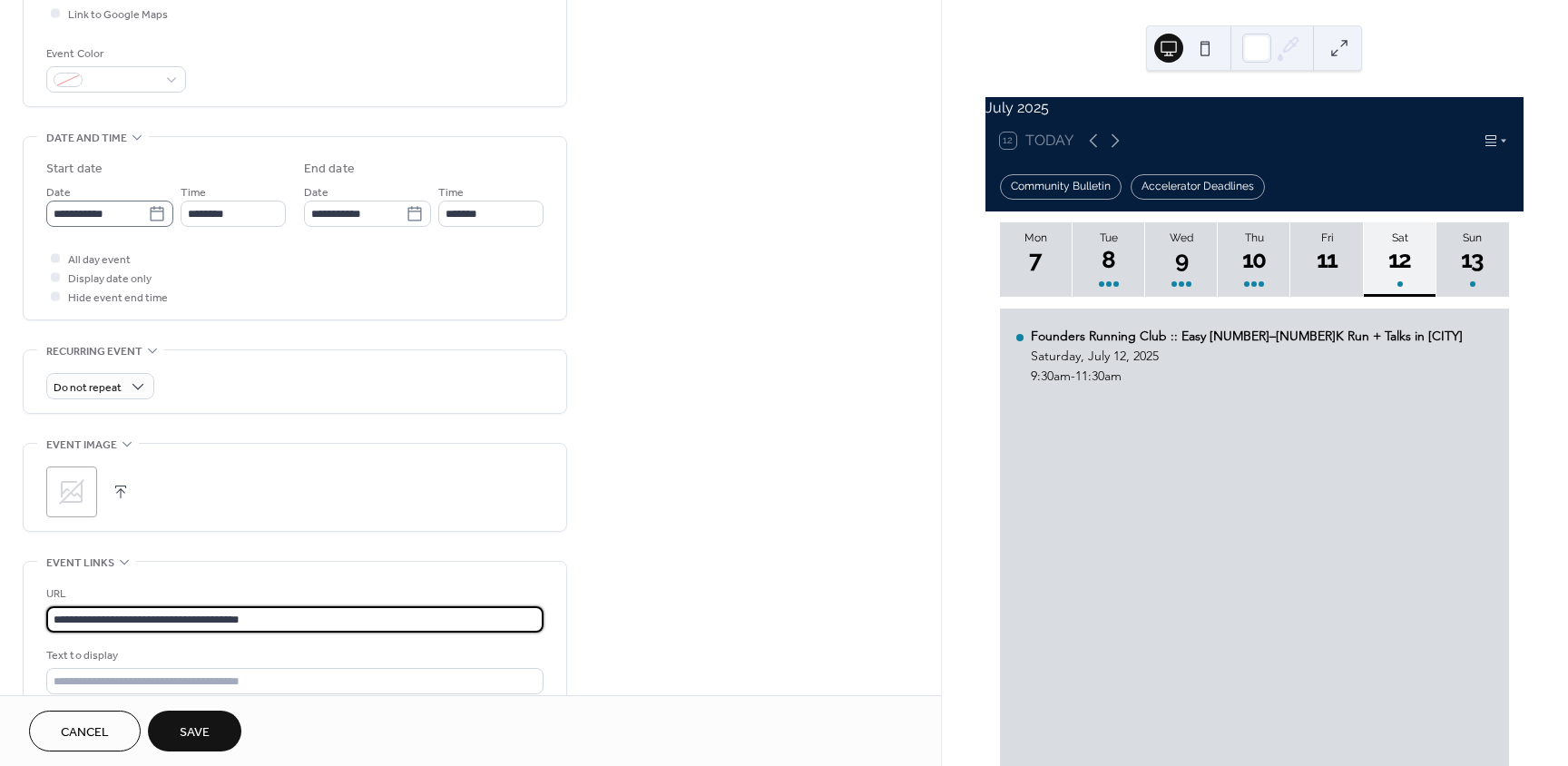 type on "**********" 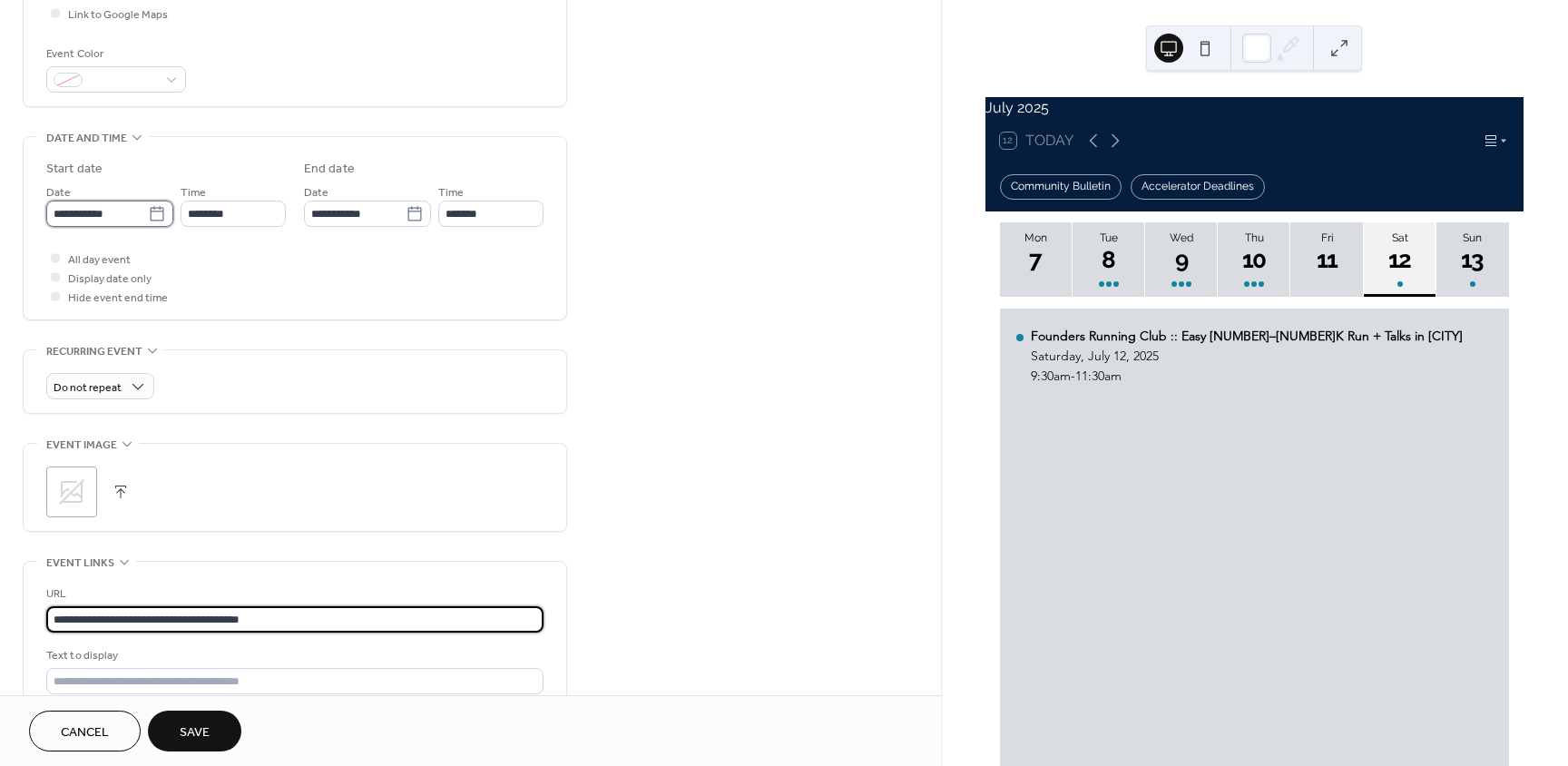 click on "**********" at bounding box center [97, 213] 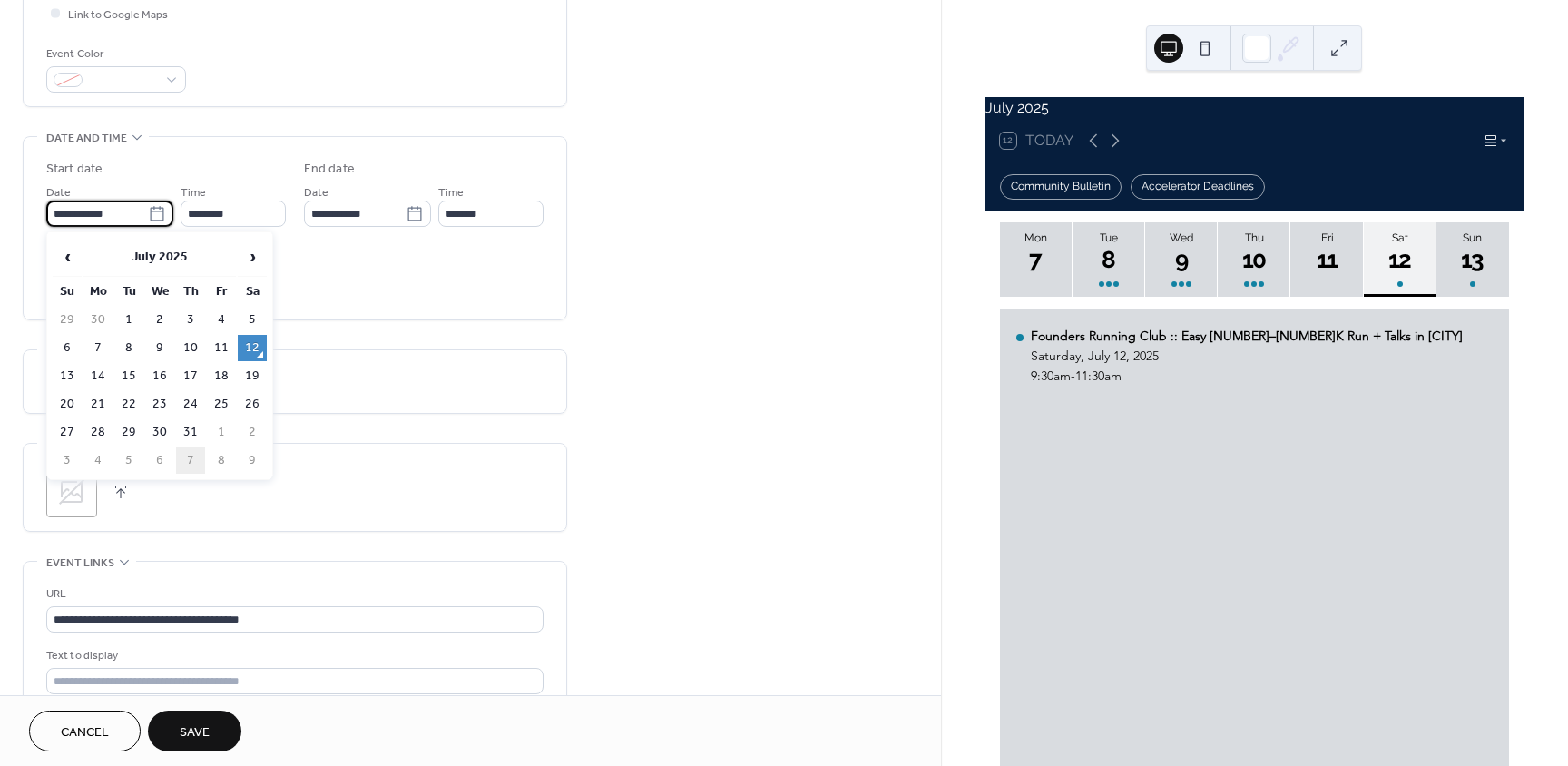 click on "7" at bounding box center [191, 460] 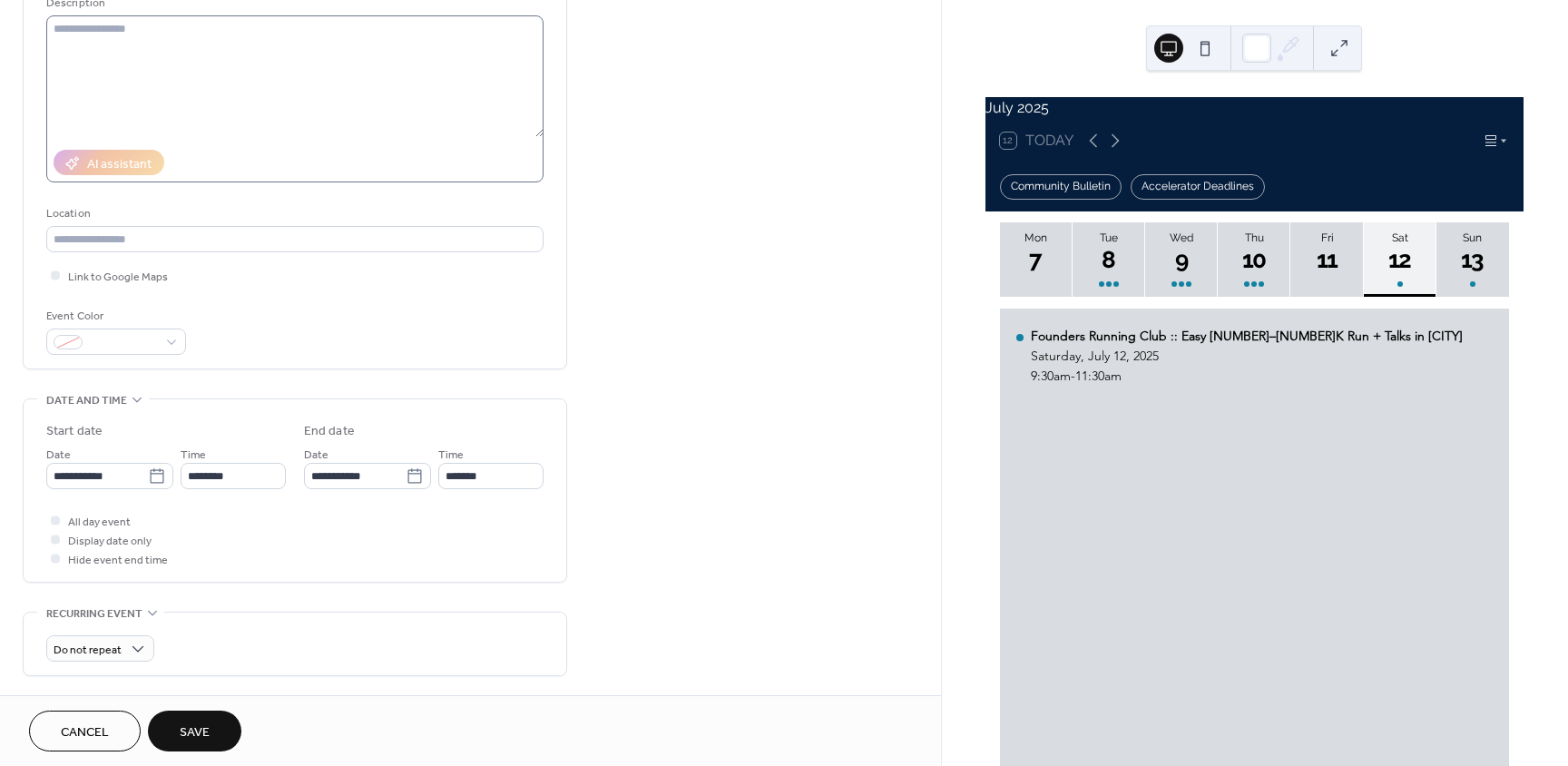 scroll, scrollTop: 0, scrollLeft: 0, axis: both 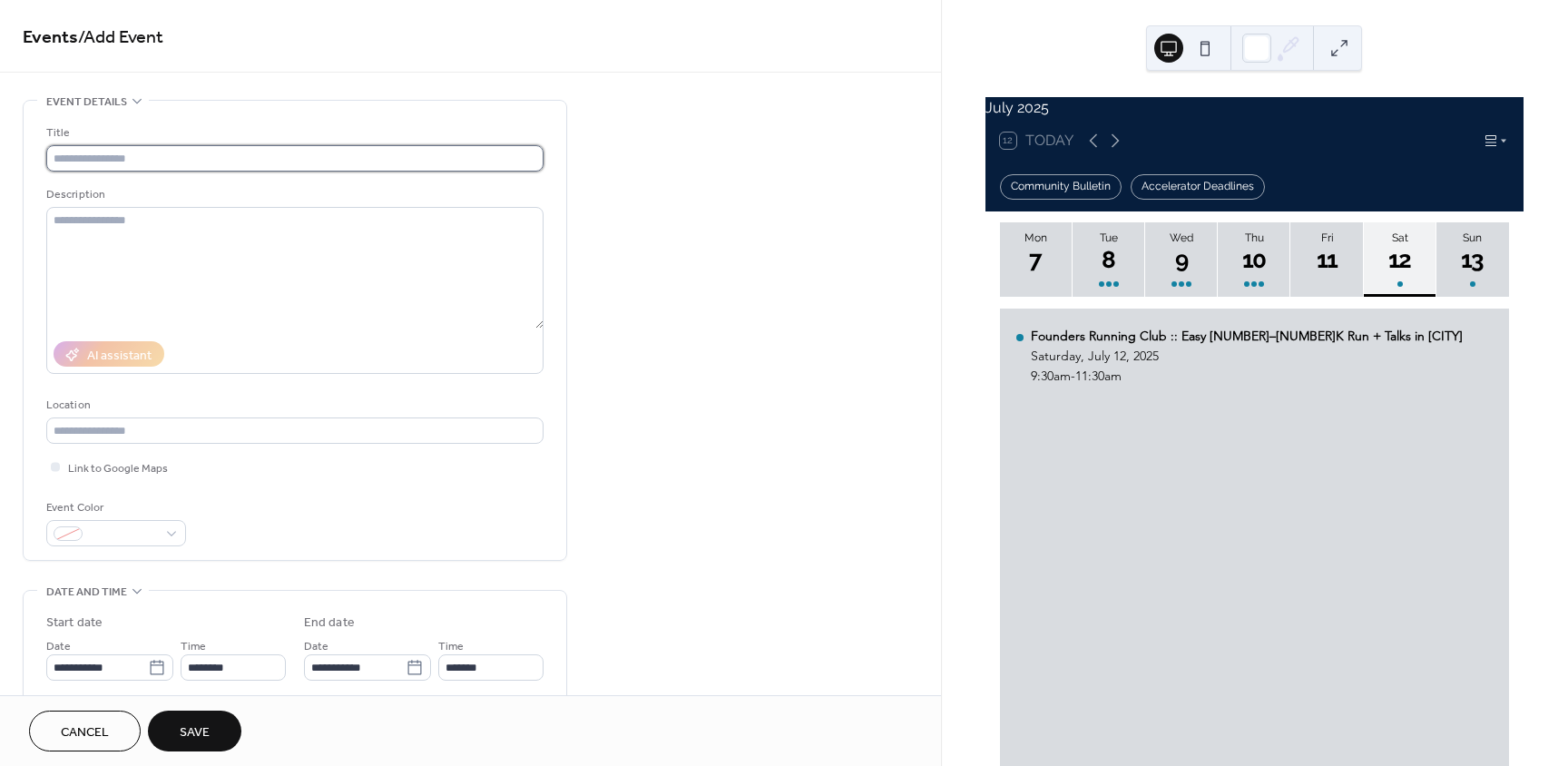 click at bounding box center [295, 158] 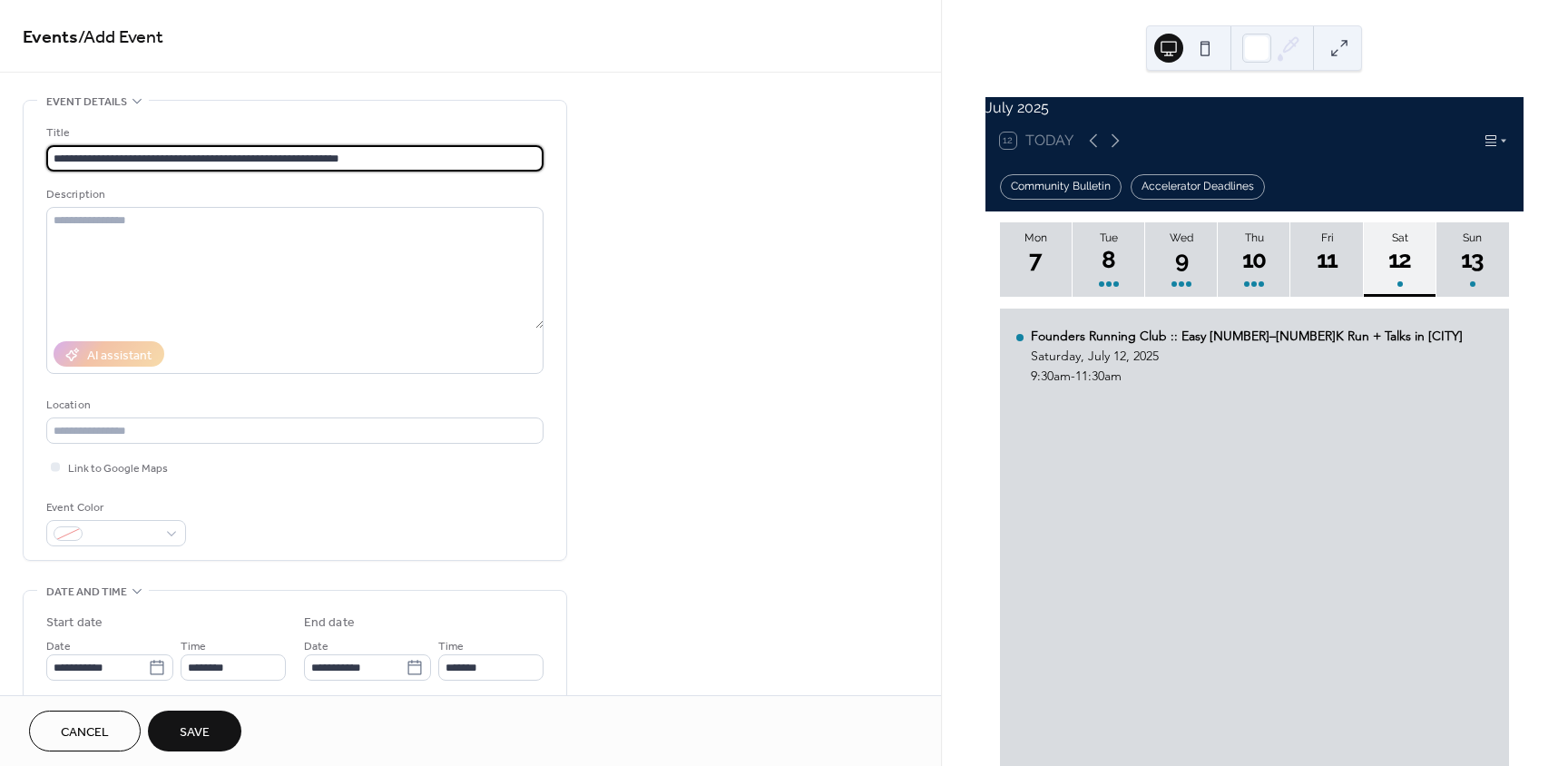 type on "**********" 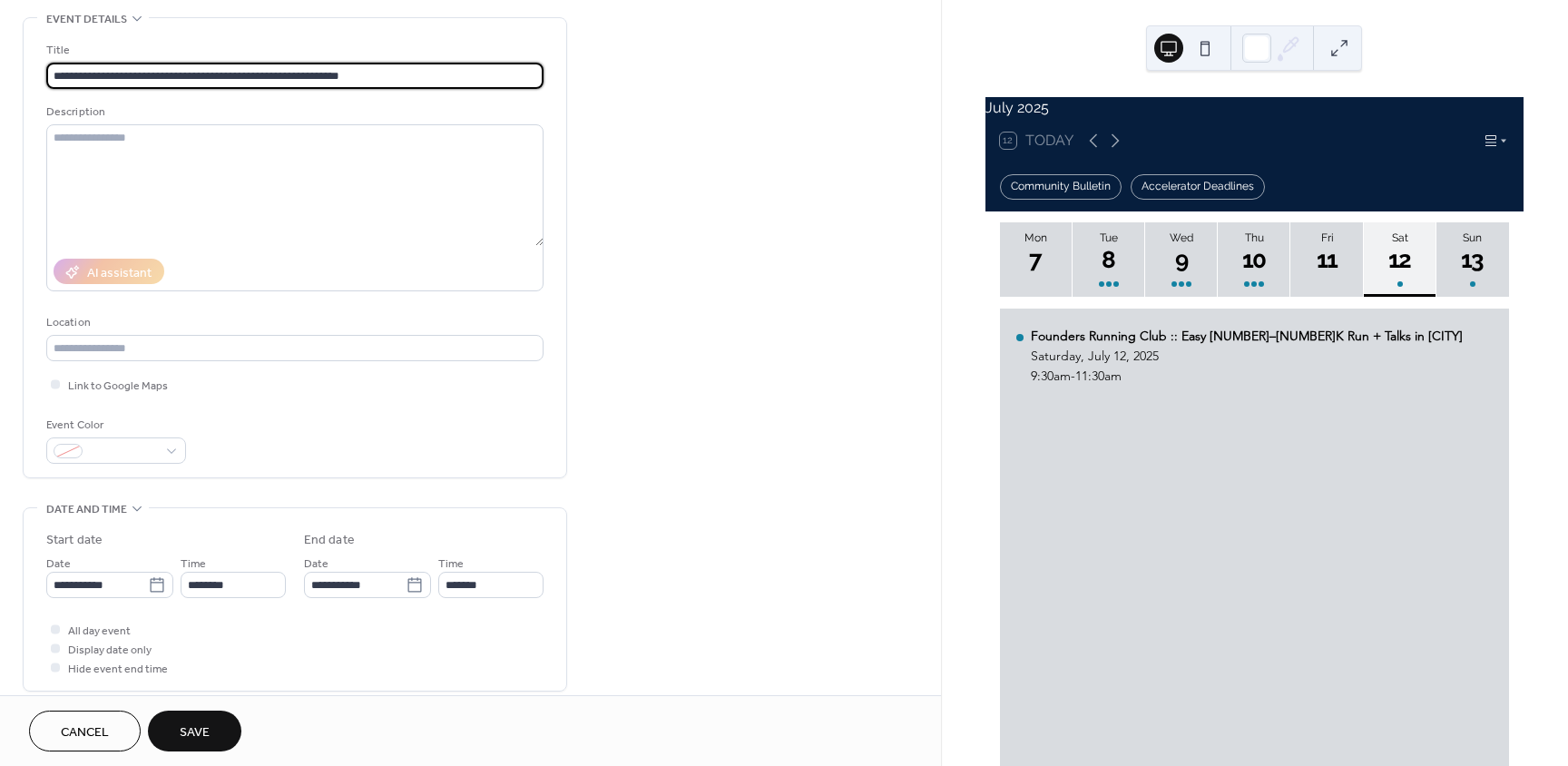 scroll, scrollTop: 363, scrollLeft: 0, axis: vertical 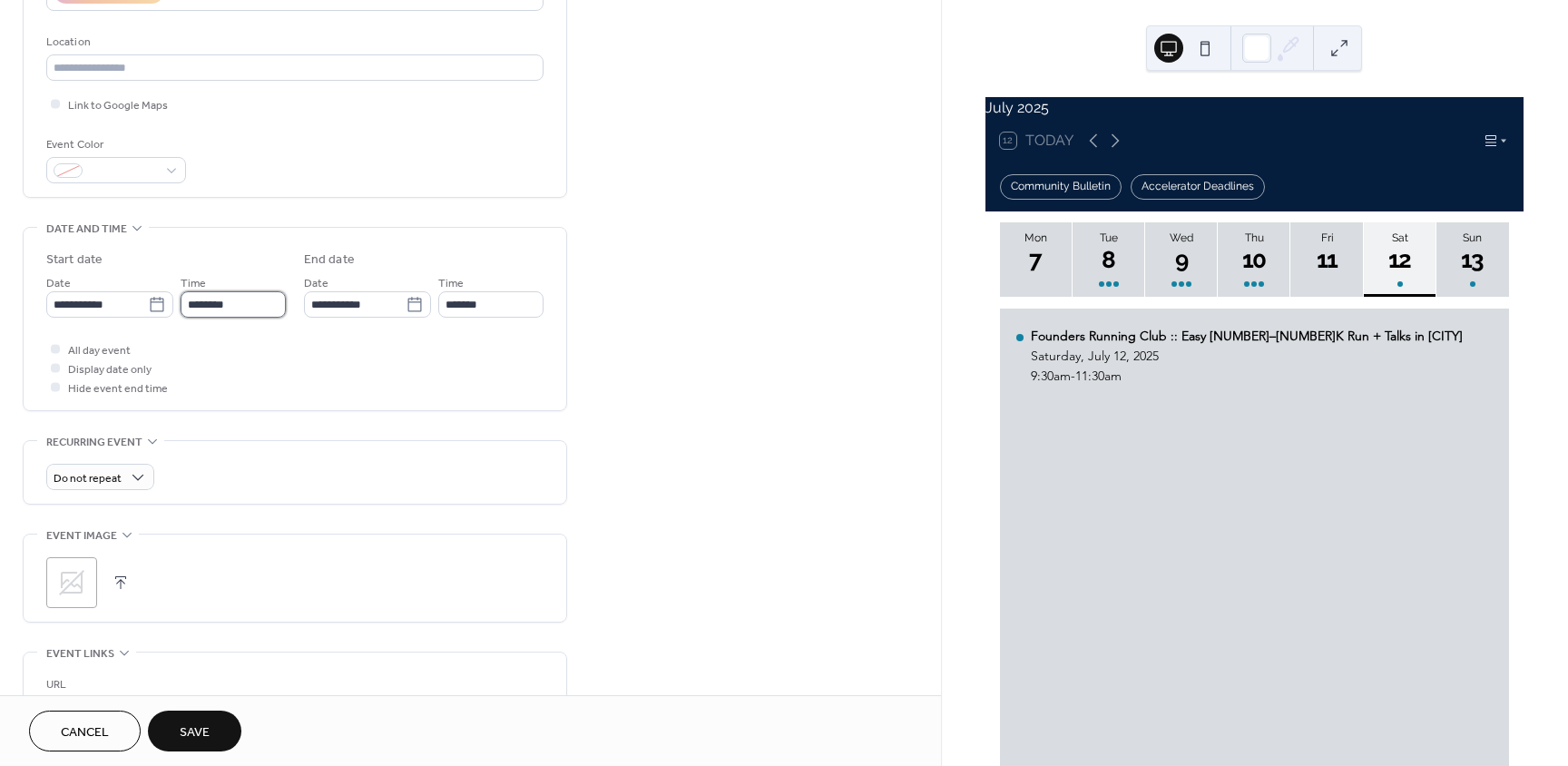 click on "********" at bounding box center [233, 304] 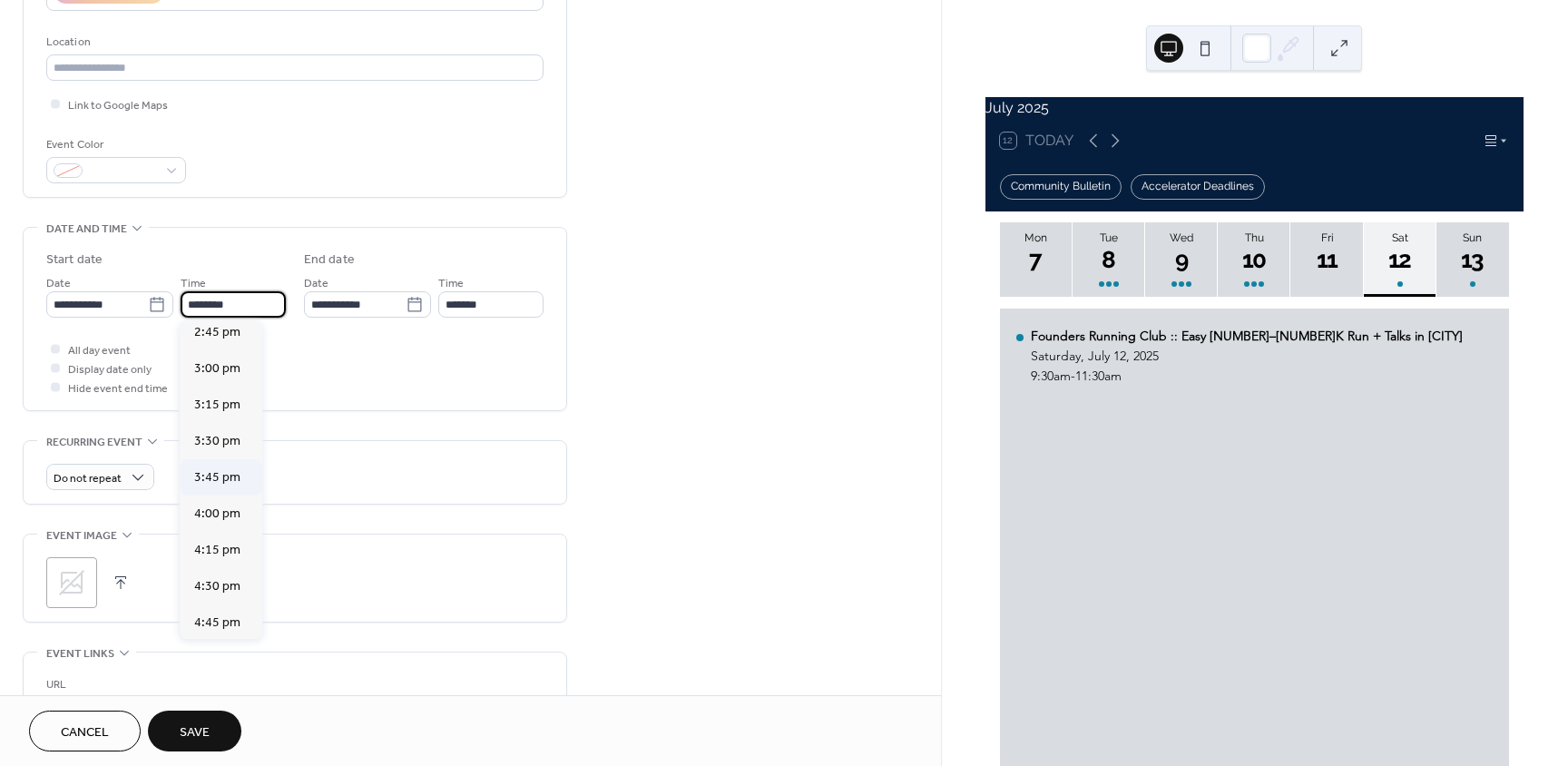 scroll, scrollTop: 2331, scrollLeft: 0, axis: vertical 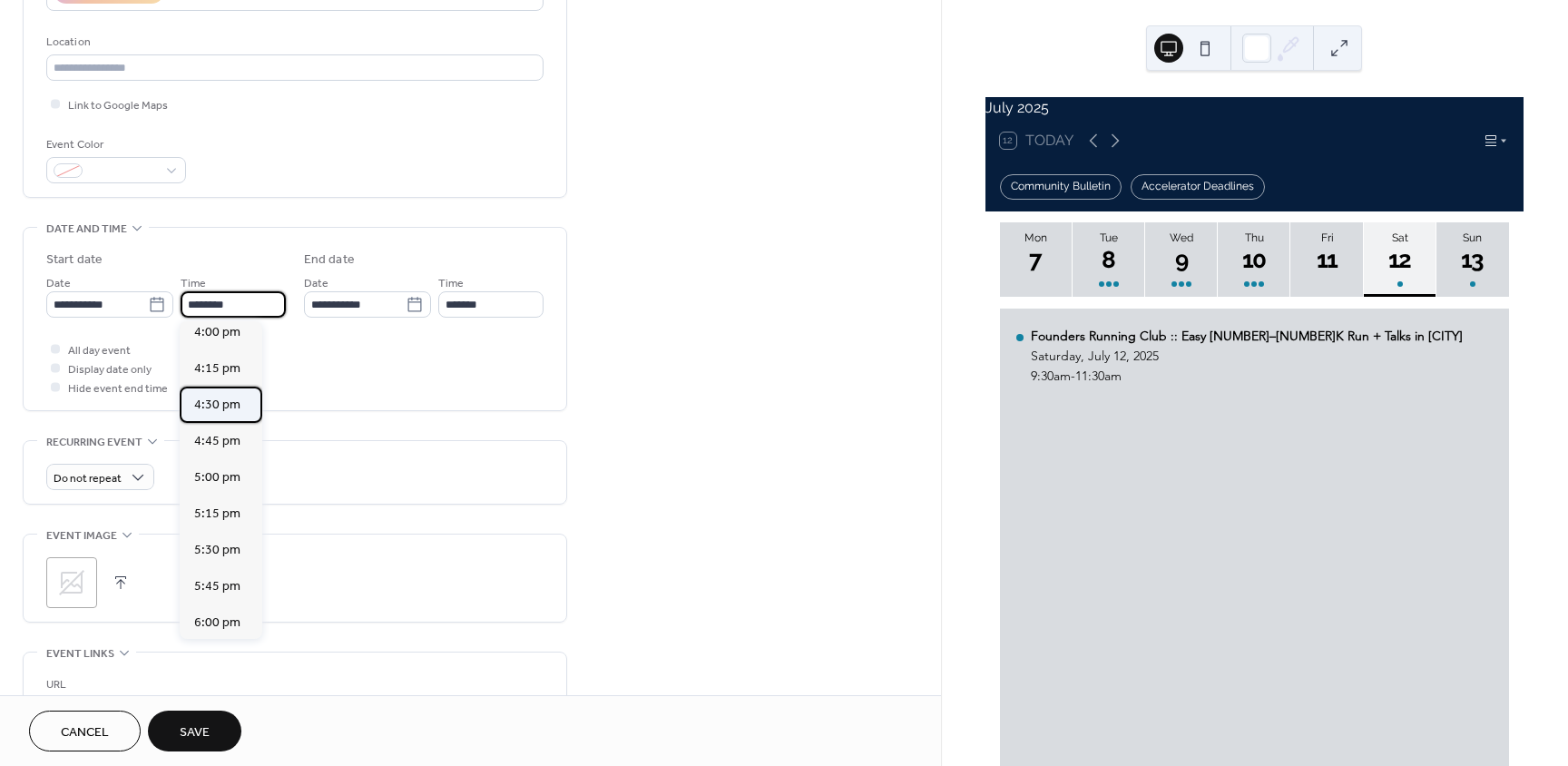 click on "4:30 pm" at bounding box center [217, 405] 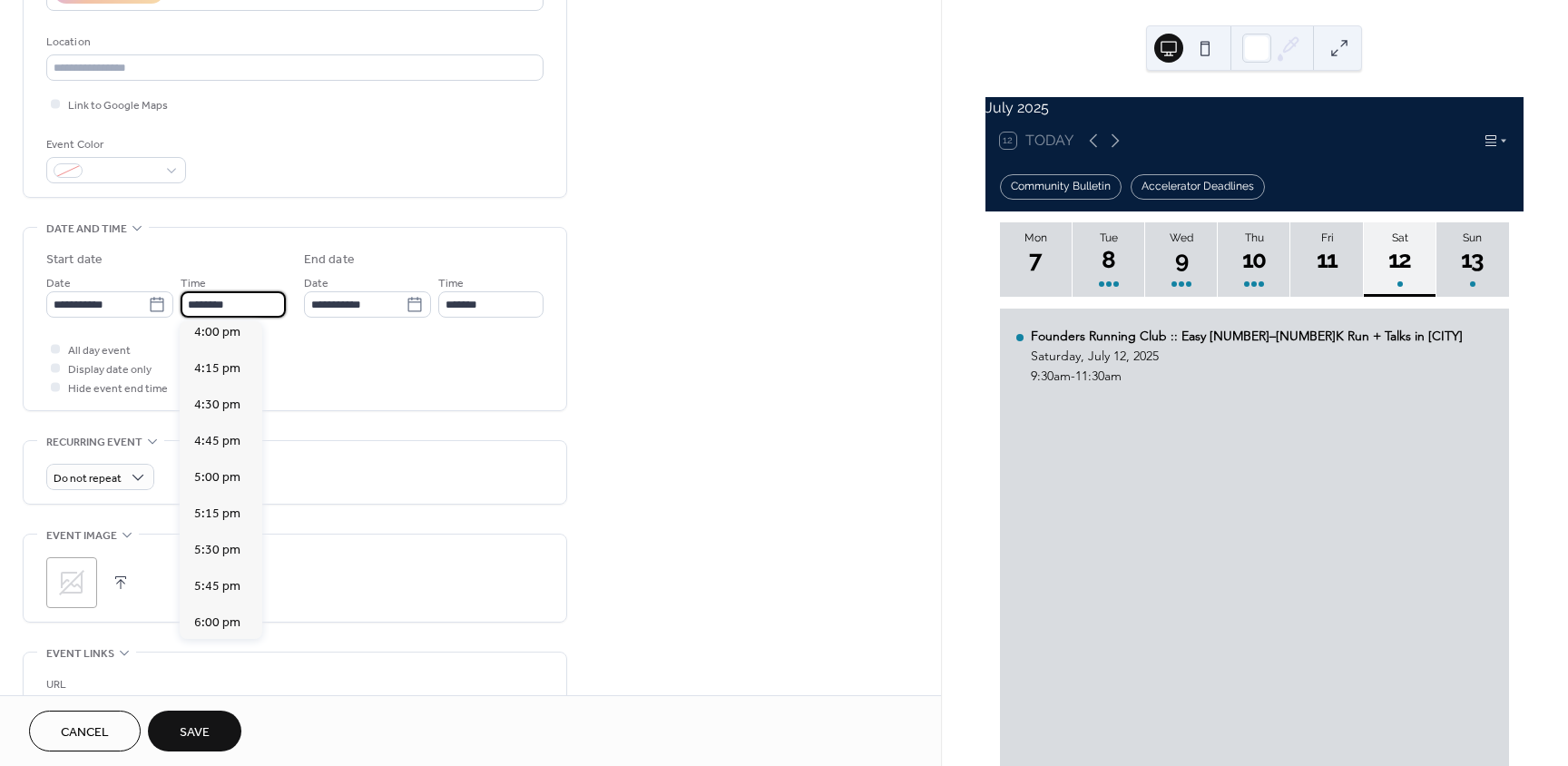 type on "*******" 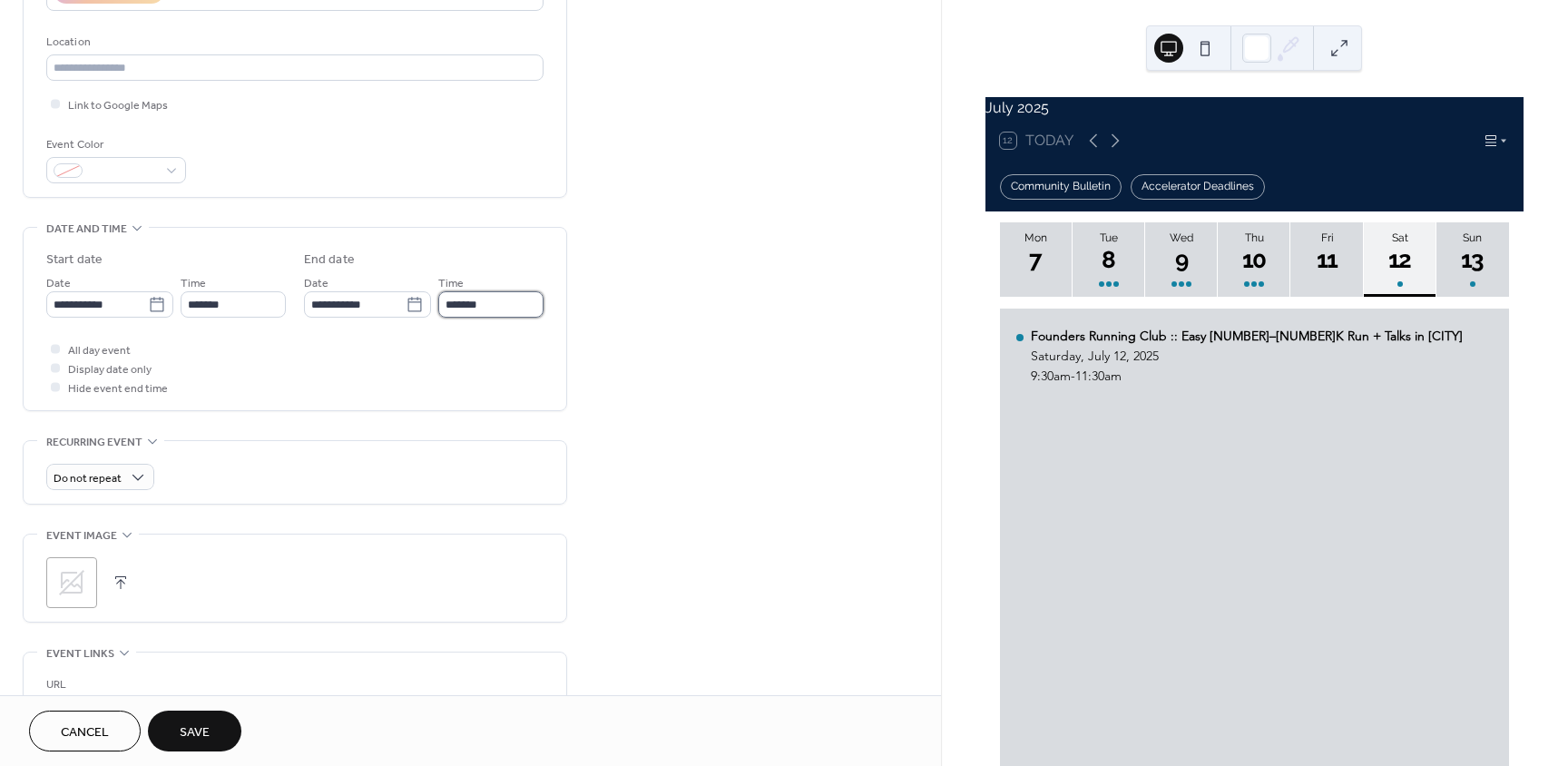 click on "*******" at bounding box center [491, 304] 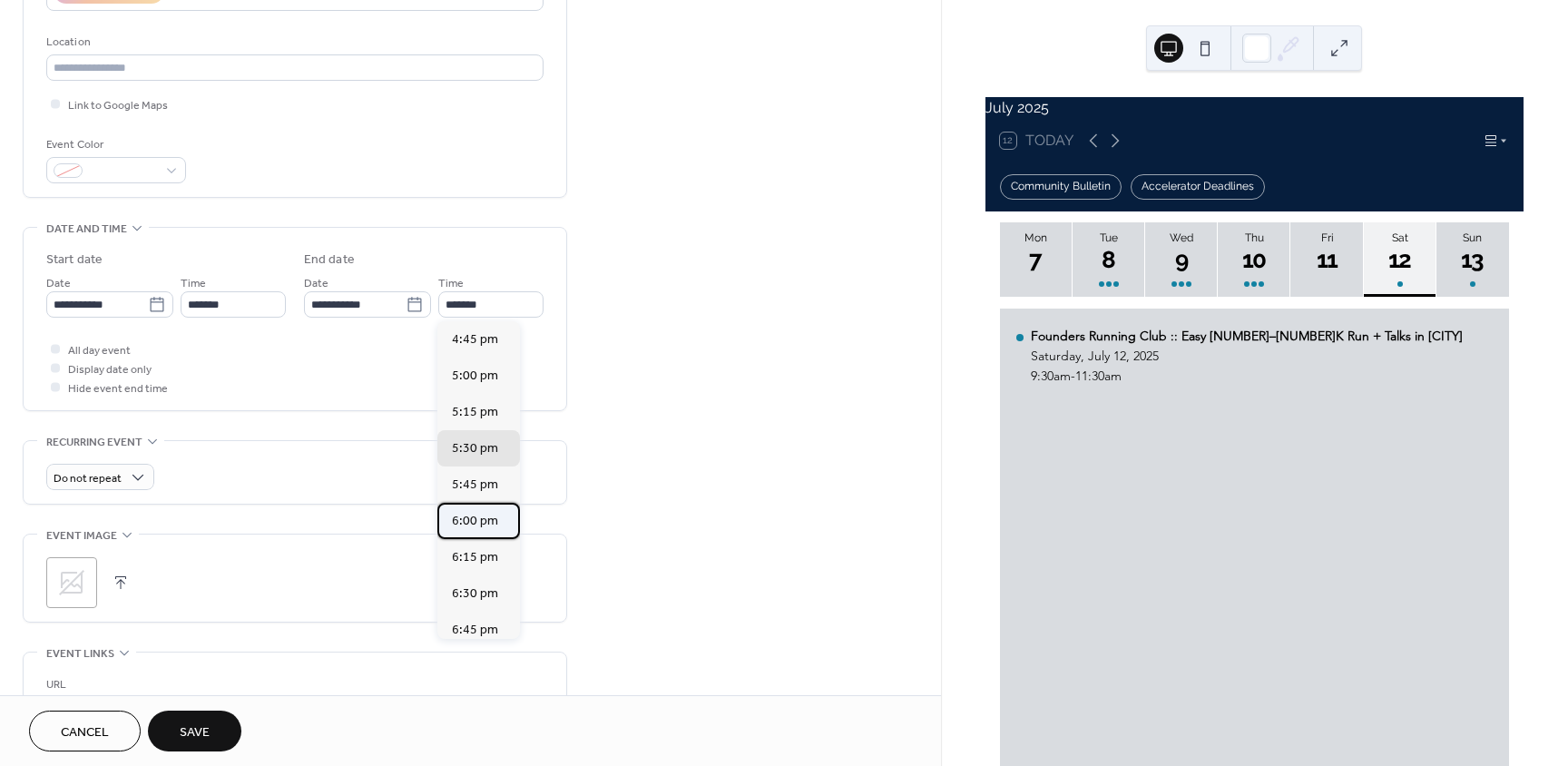 click on "6:00 pm" at bounding box center [475, 521] 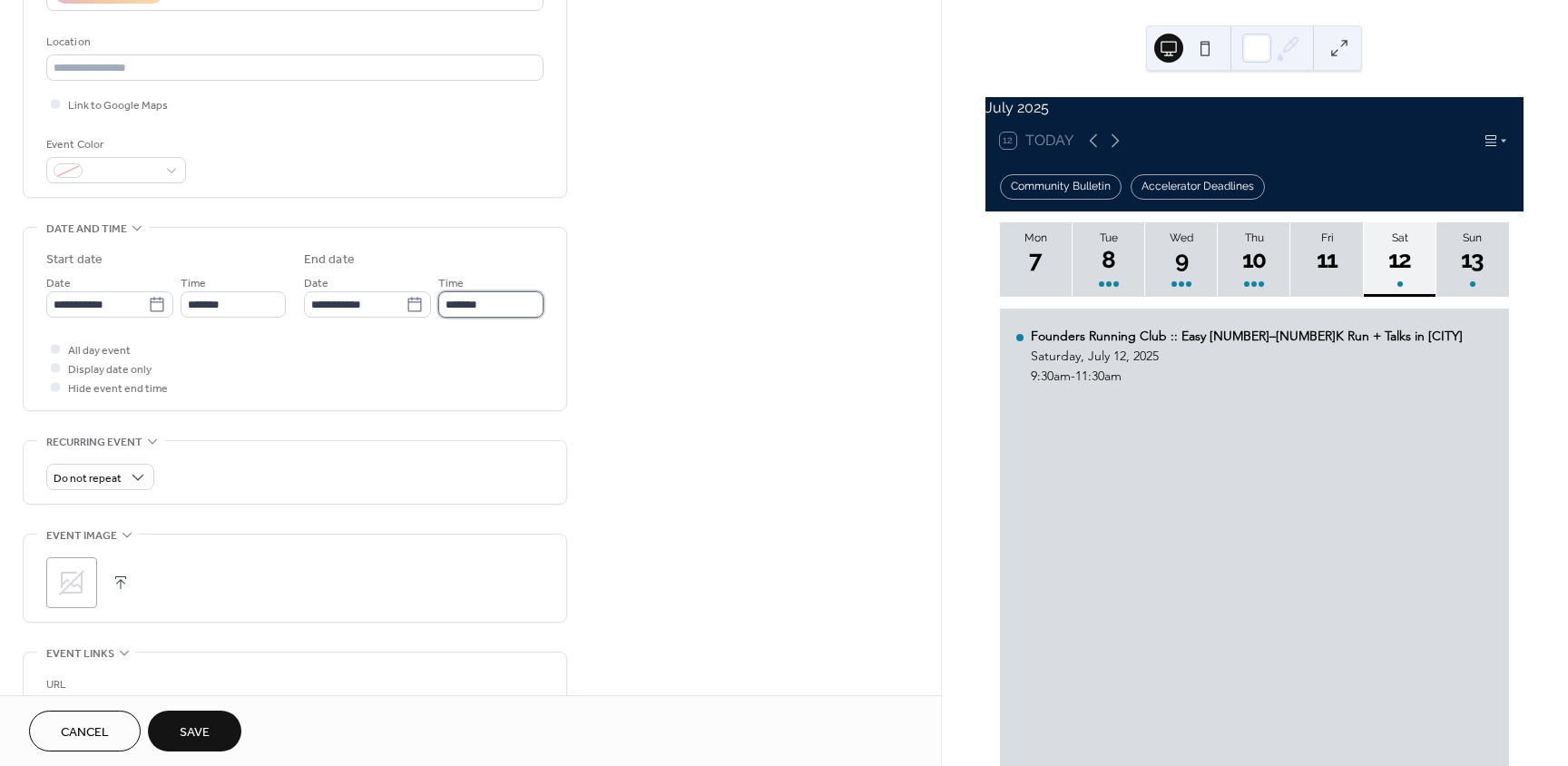click on "*******" at bounding box center (491, 304) 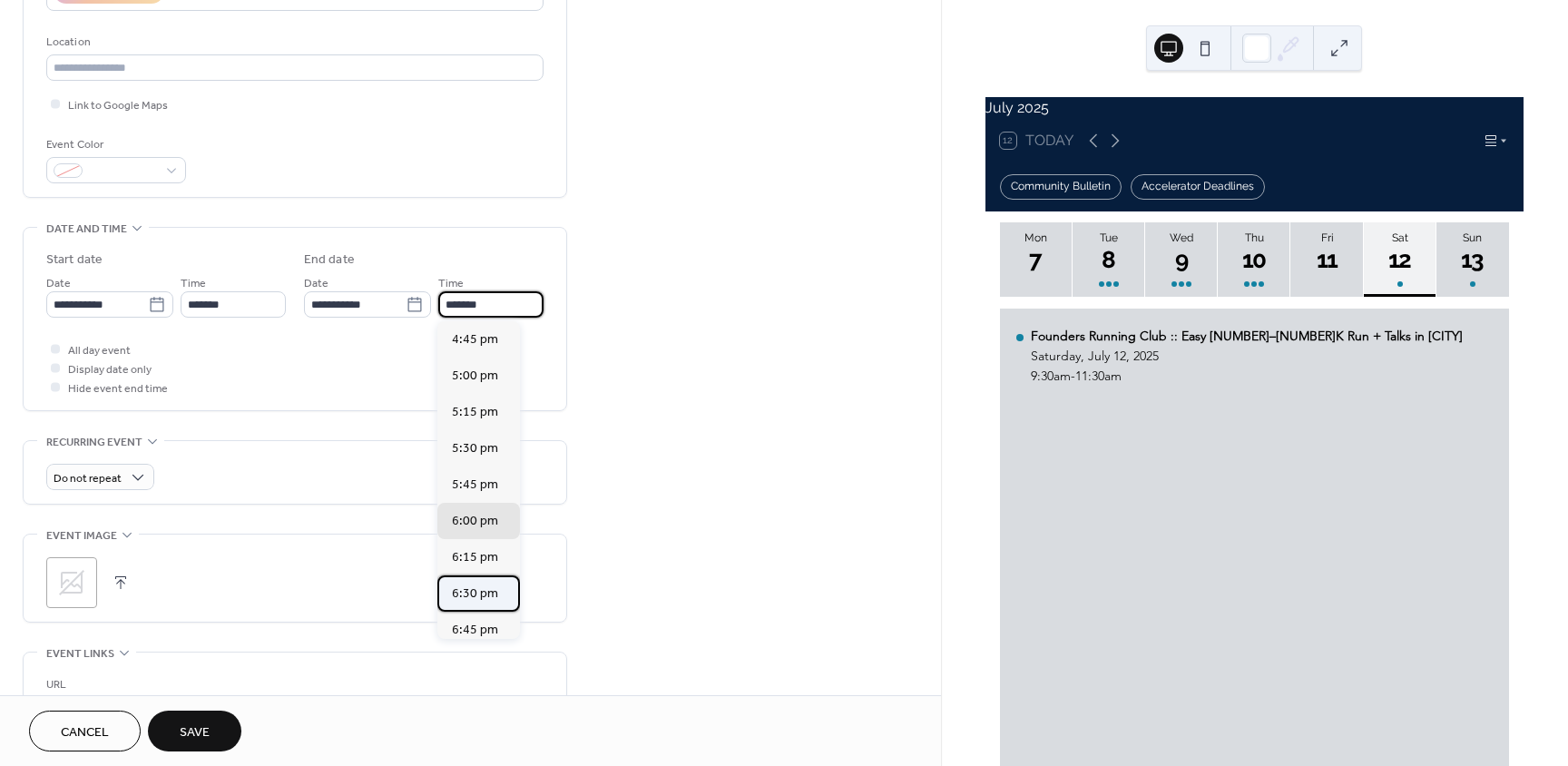 click on "6:30 pm" at bounding box center [475, 594] 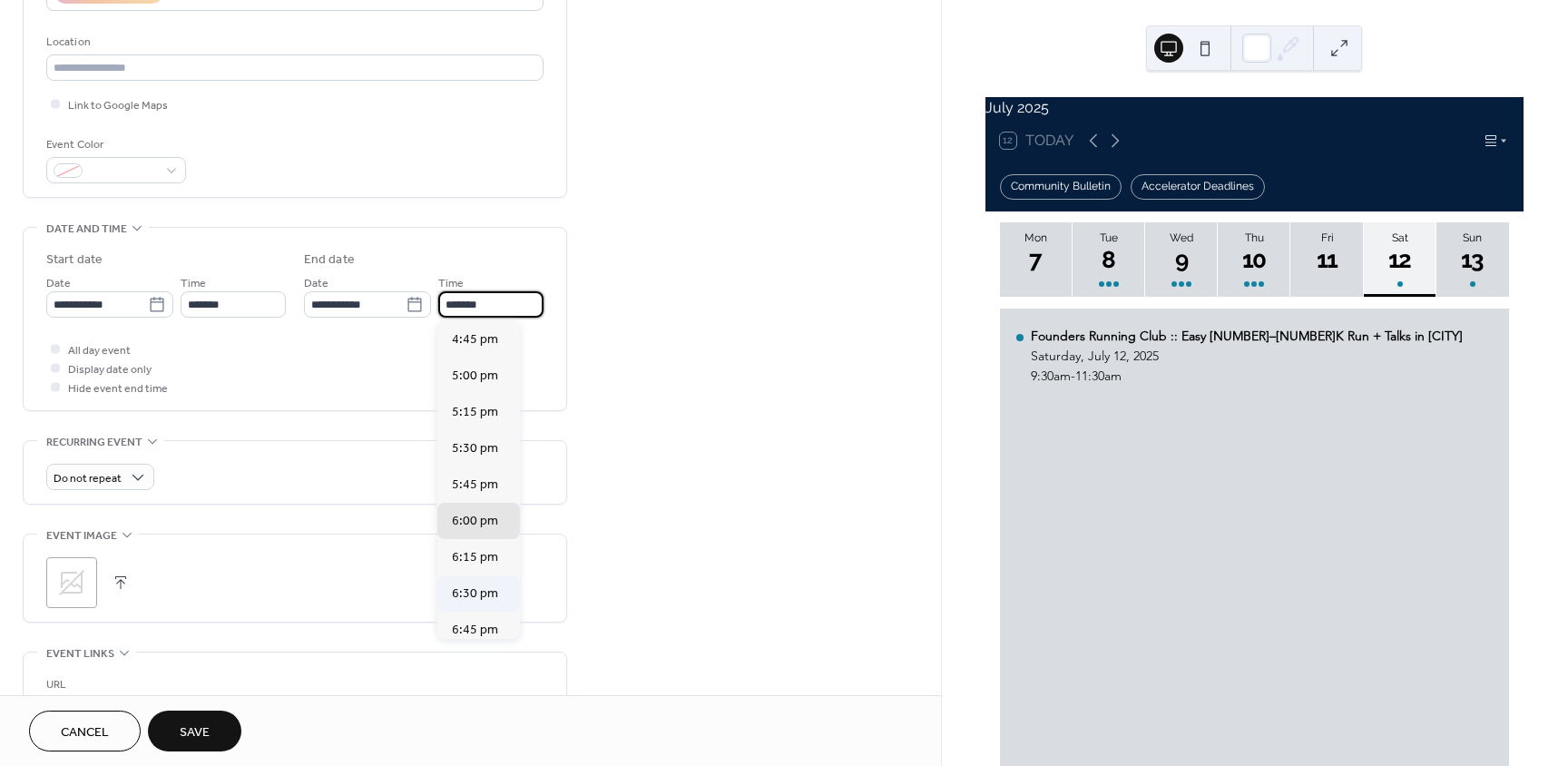 type on "*******" 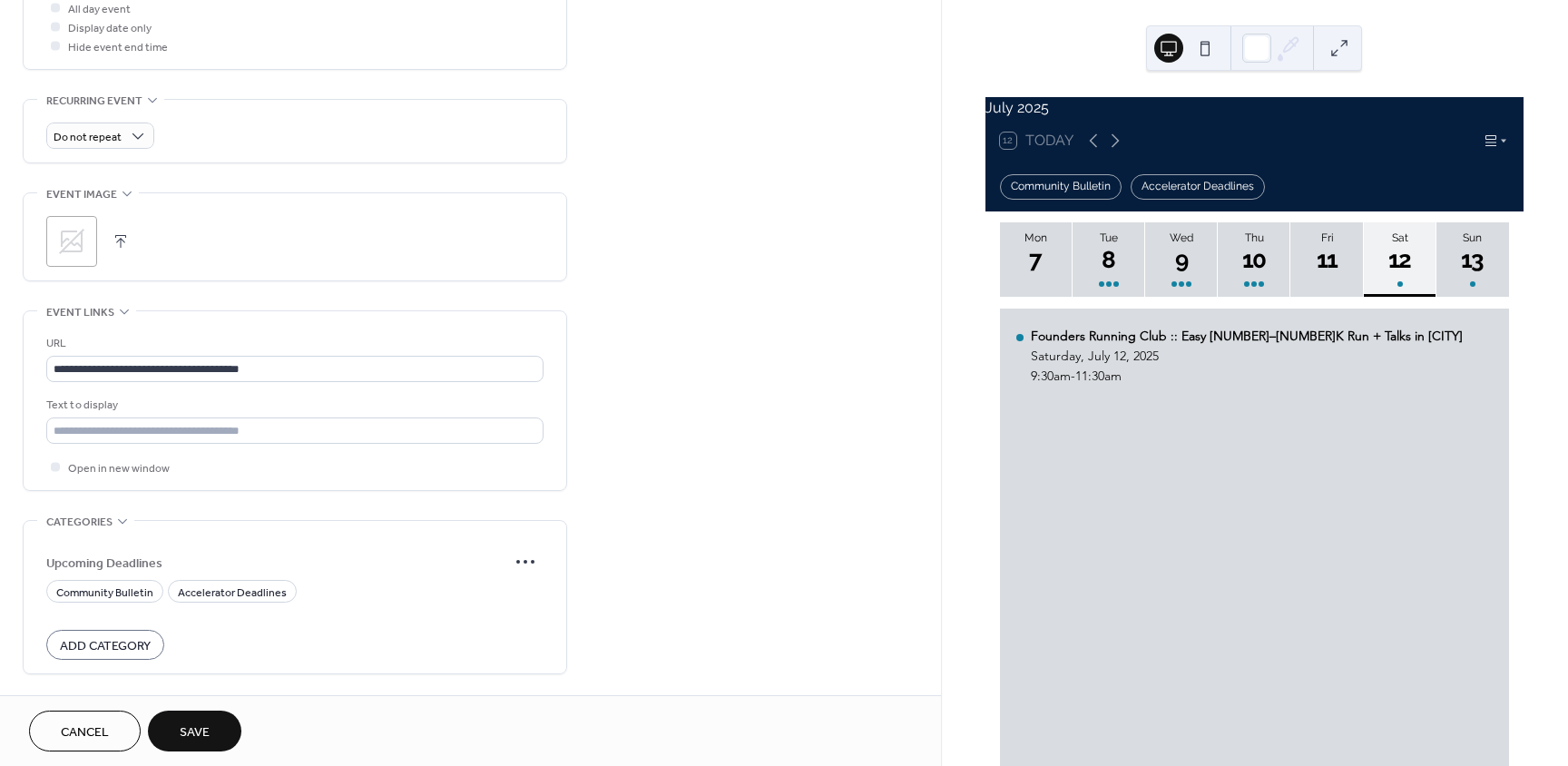 scroll, scrollTop: 726, scrollLeft: 0, axis: vertical 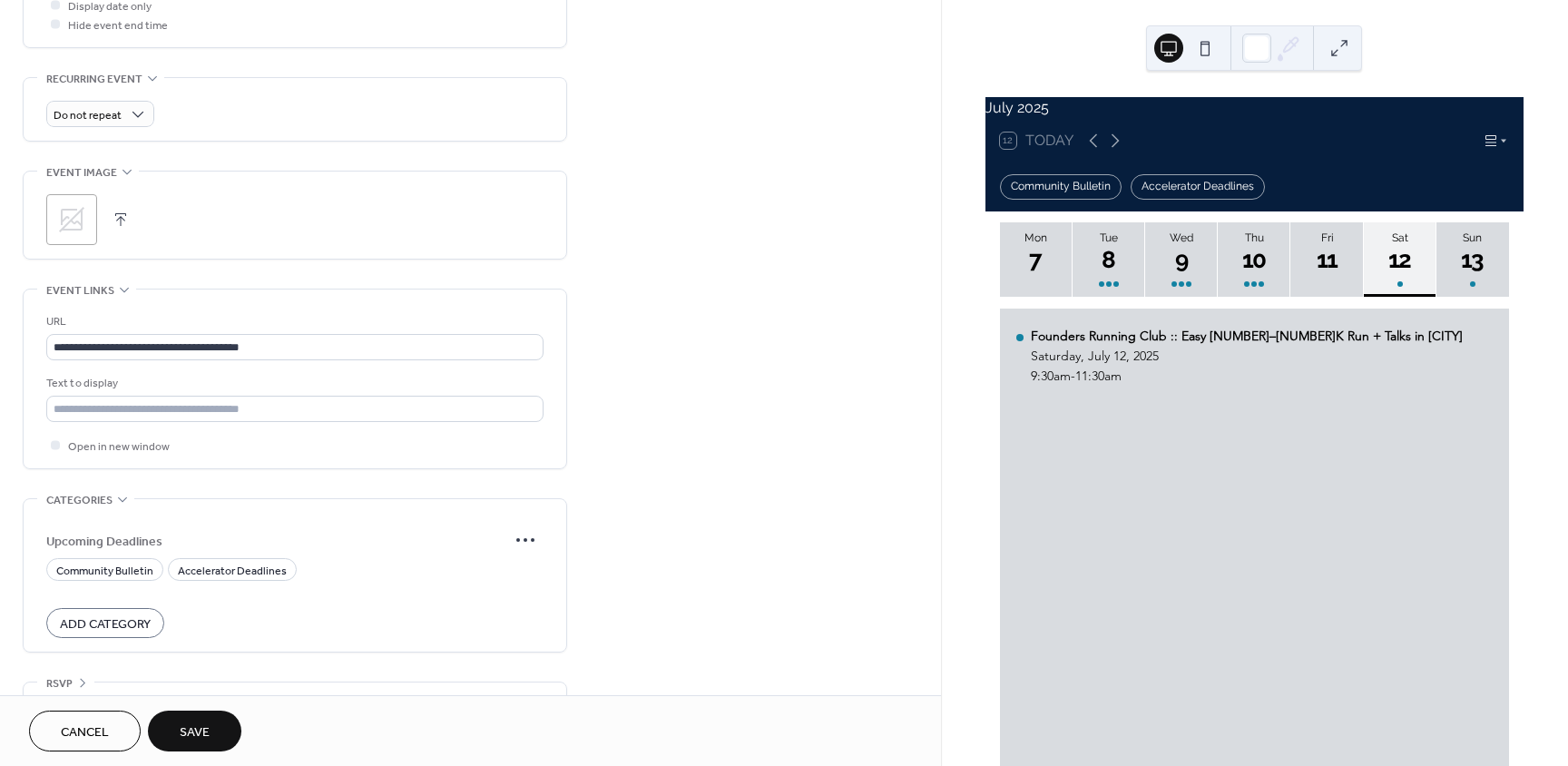 click on "Save" at bounding box center (194, 732) 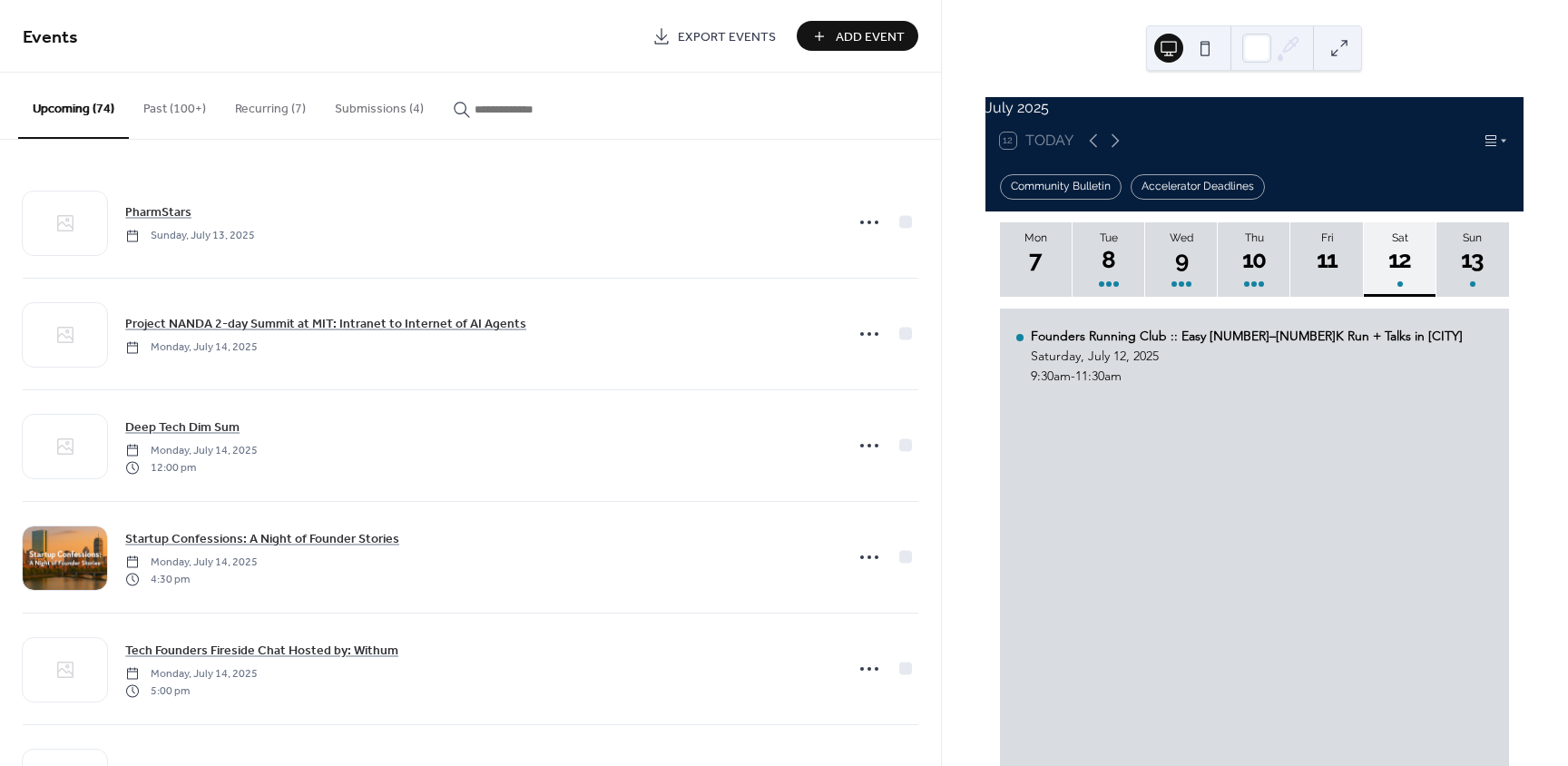 click on "Add Event" at bounding box center [870, 37] 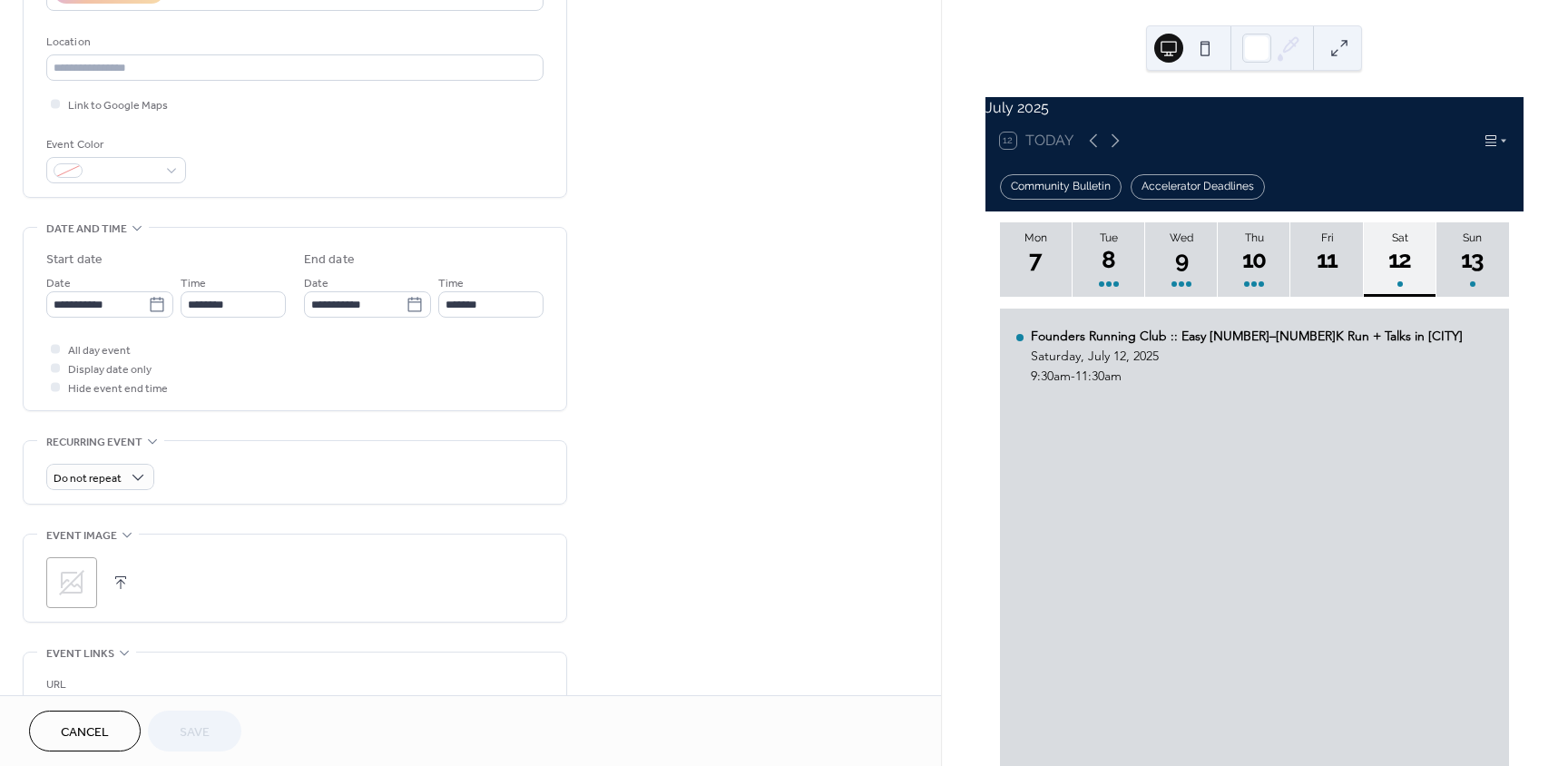 scroll, scrollTop: 635, scrollLeft: 0, axis: vertical 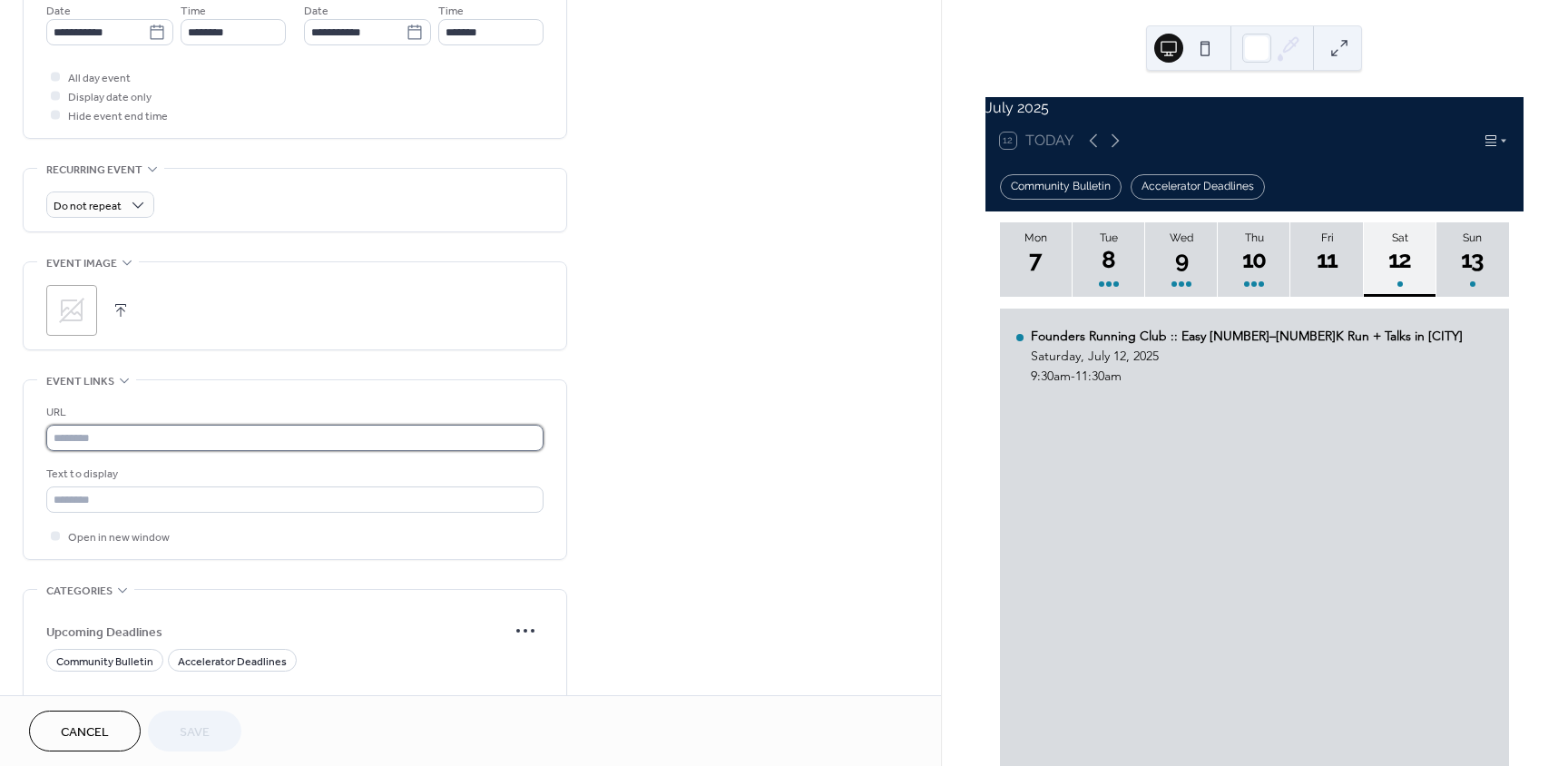 click at bounding box center (295, 437) 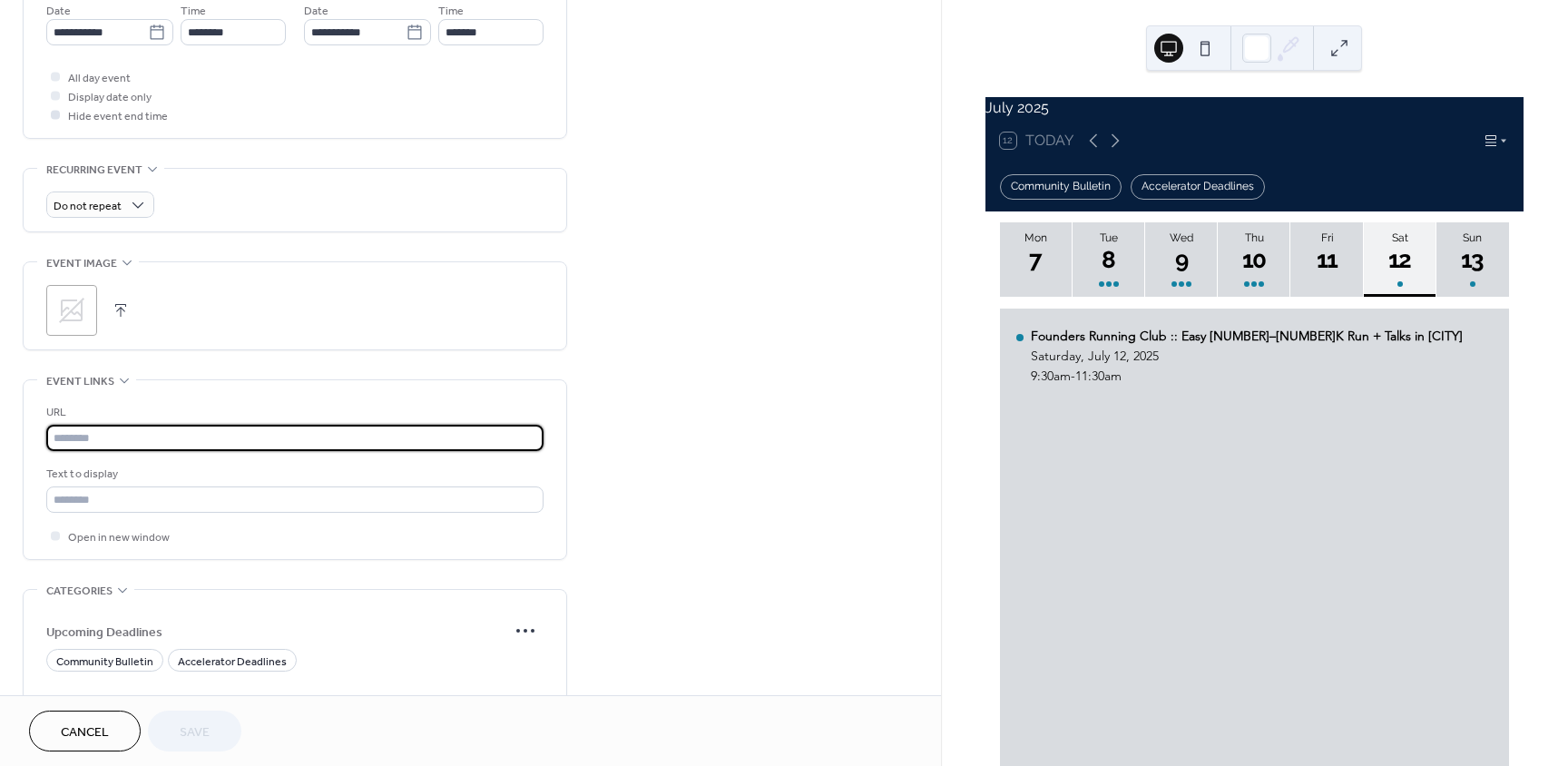 paste on "**********" 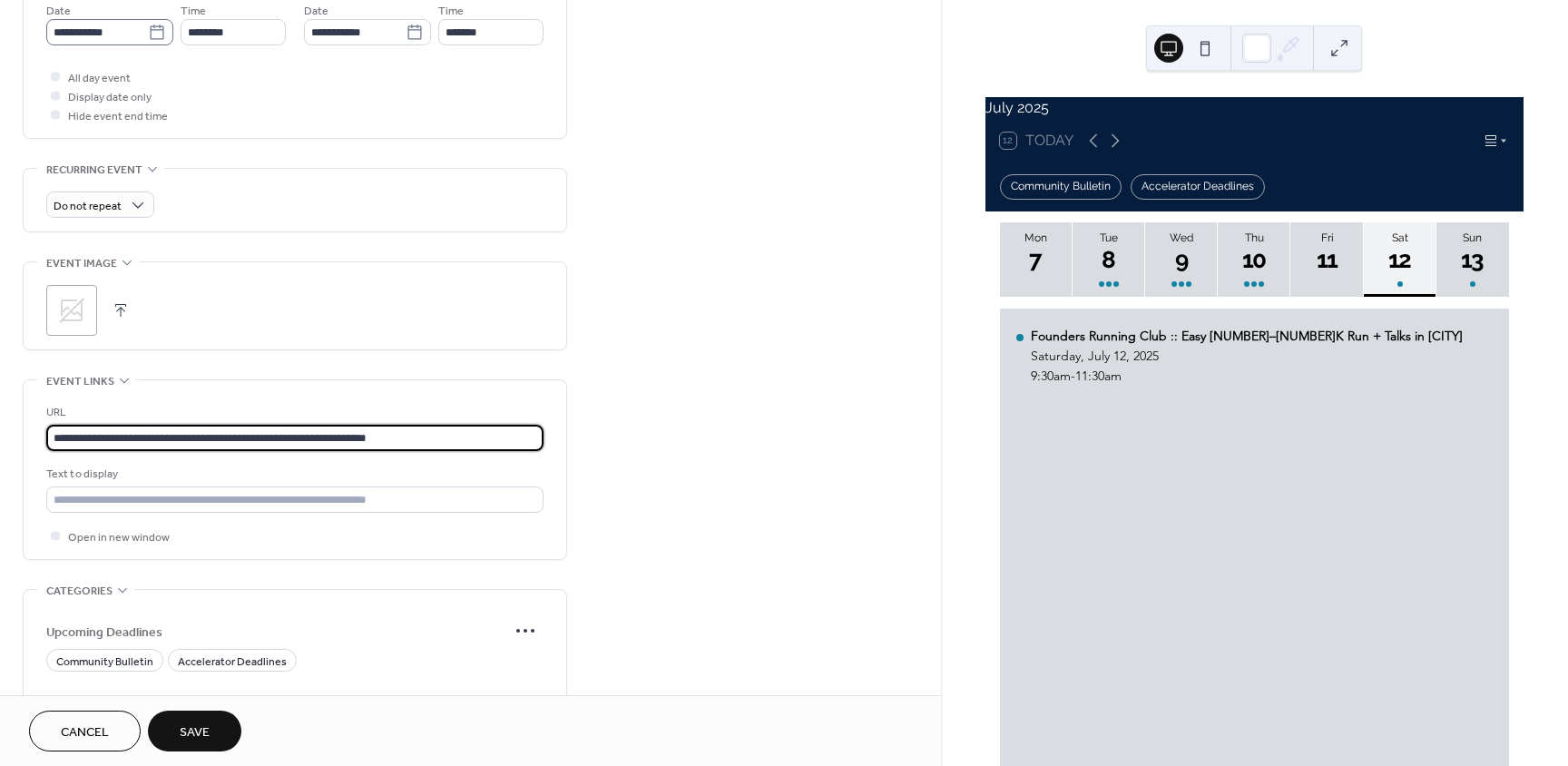 type on "**********" 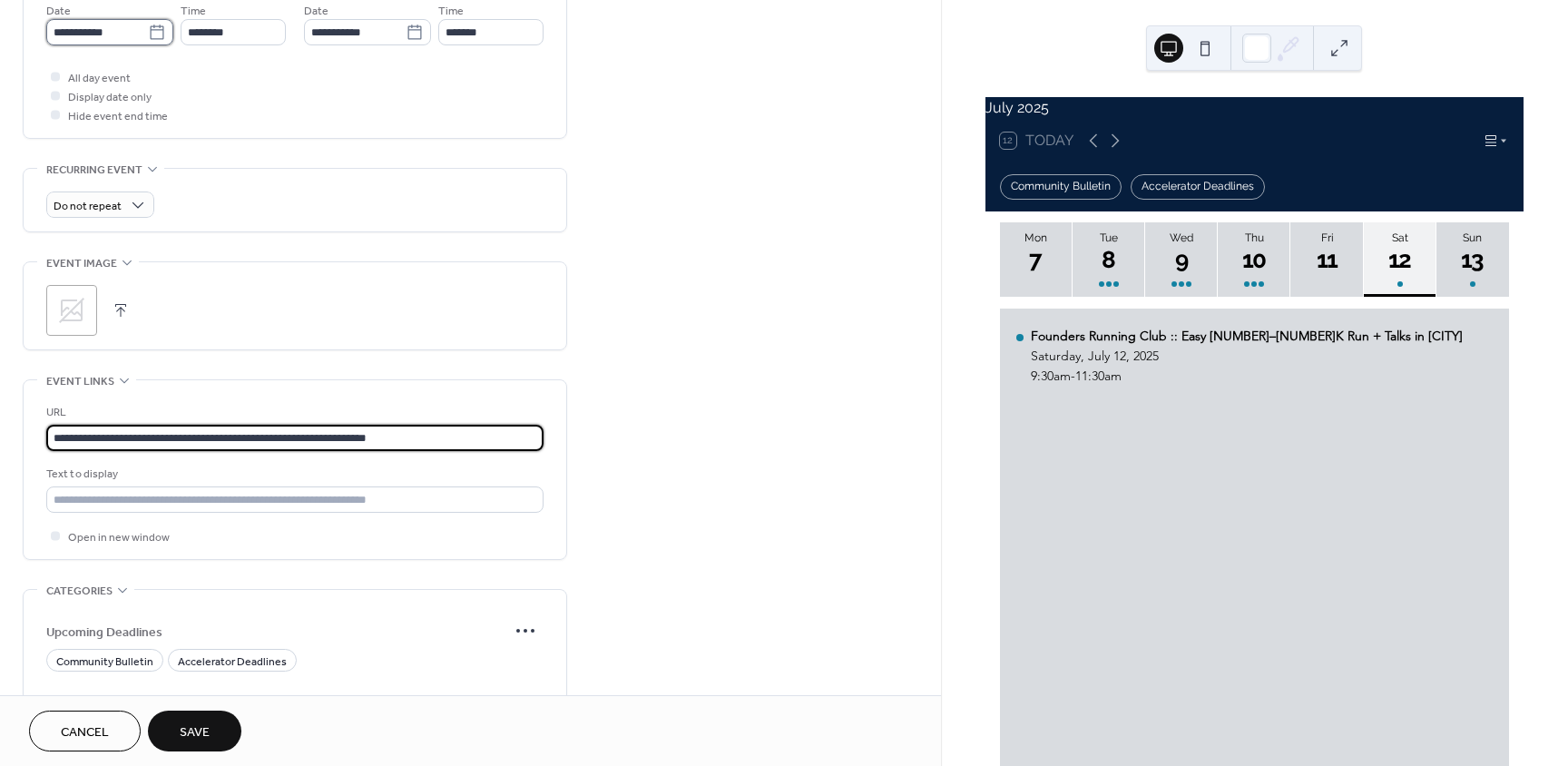 click on "**********" at bounding box center (97, 32) 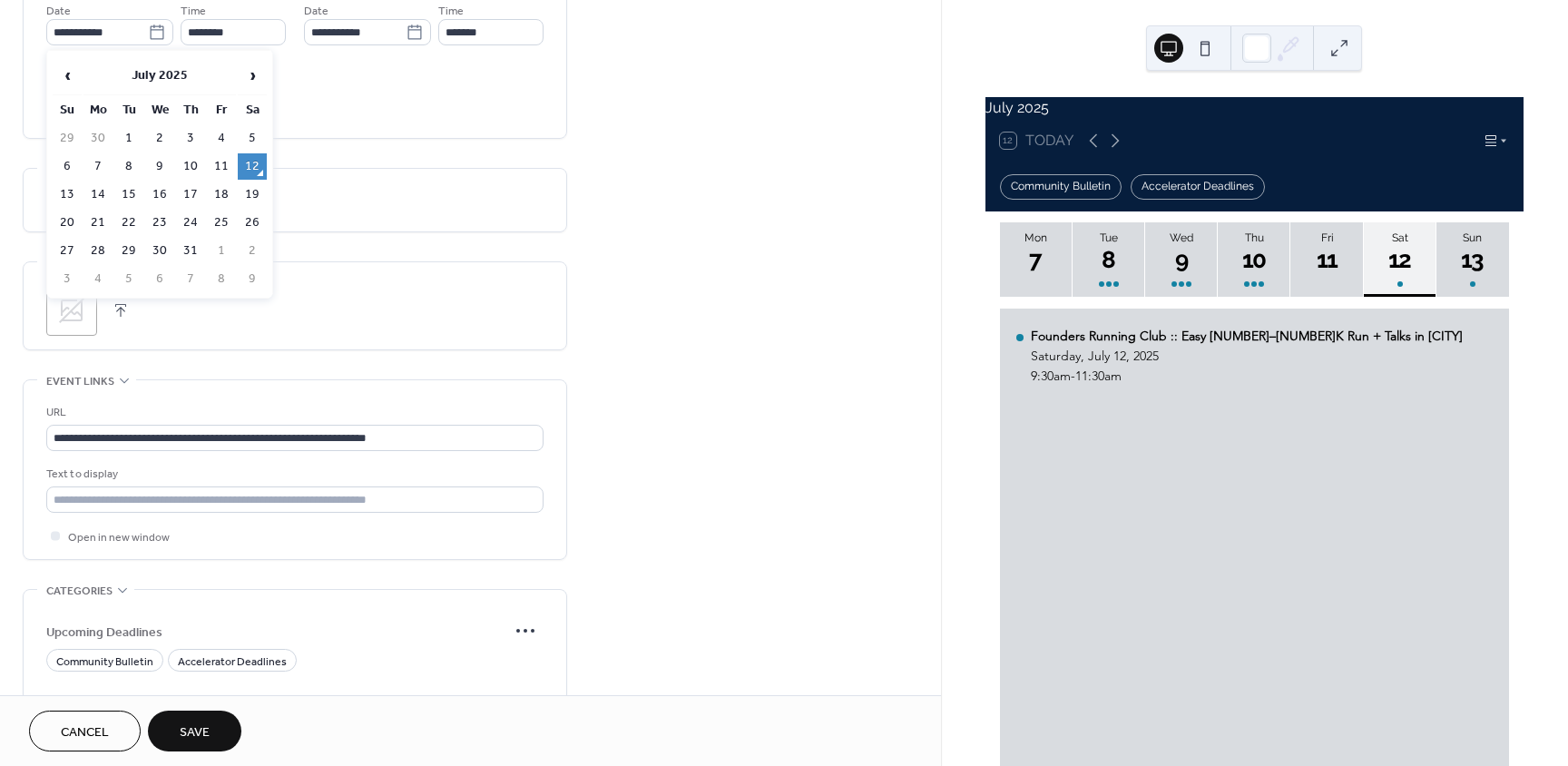 click on "22" at bounding box center [129, 222] 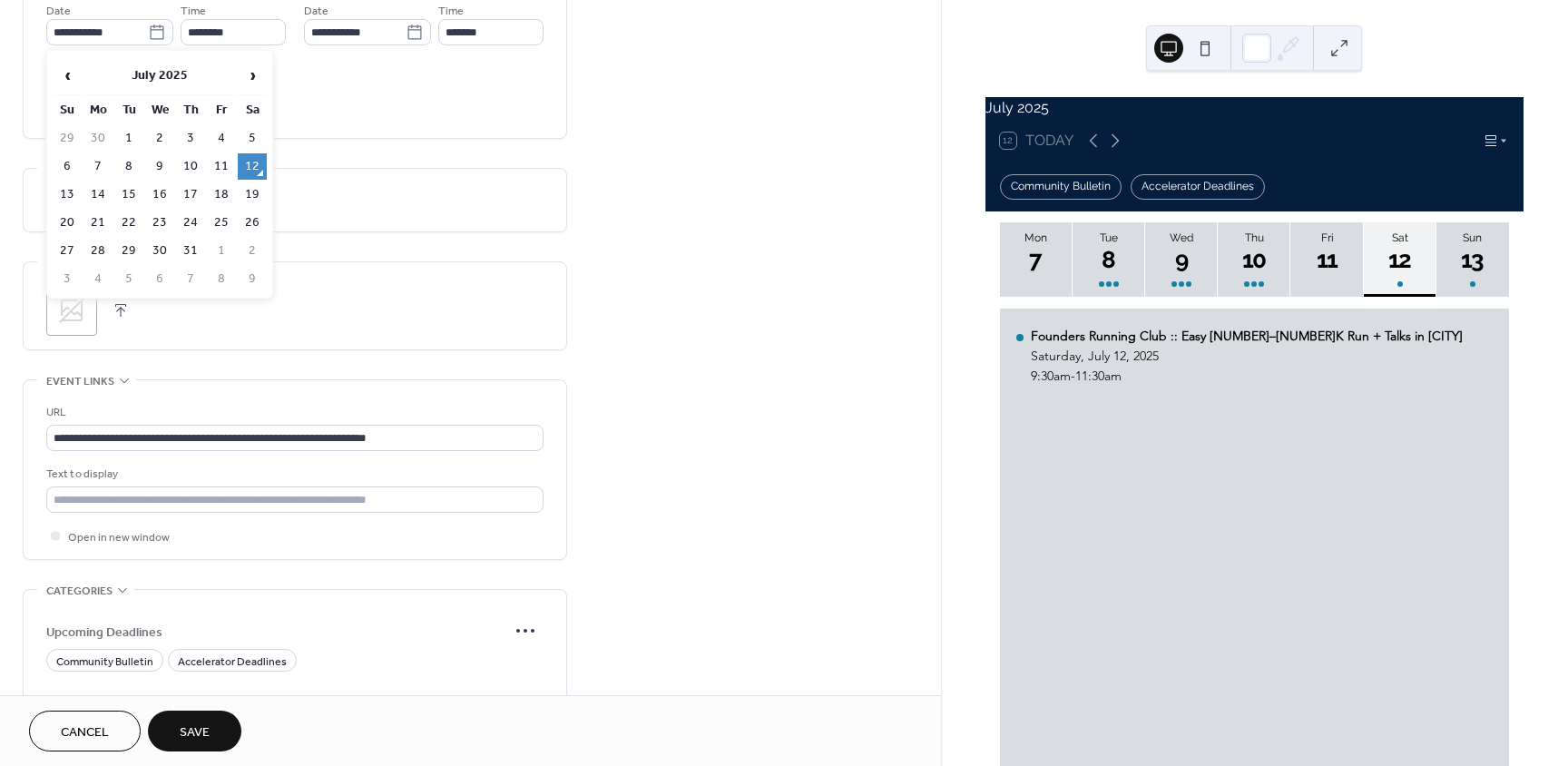 type on "**********" 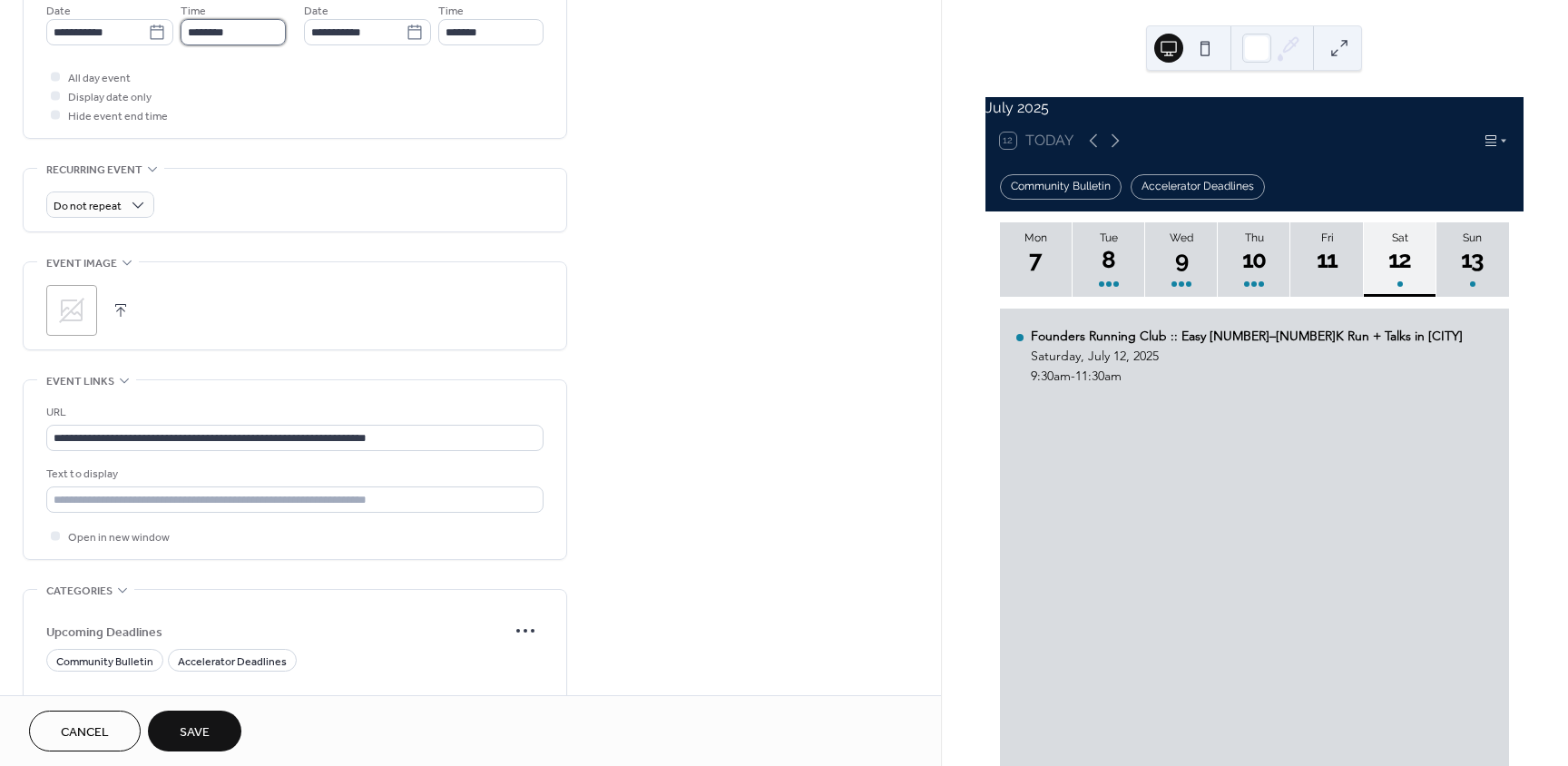 click on "********" at bounding box center [233, 32] 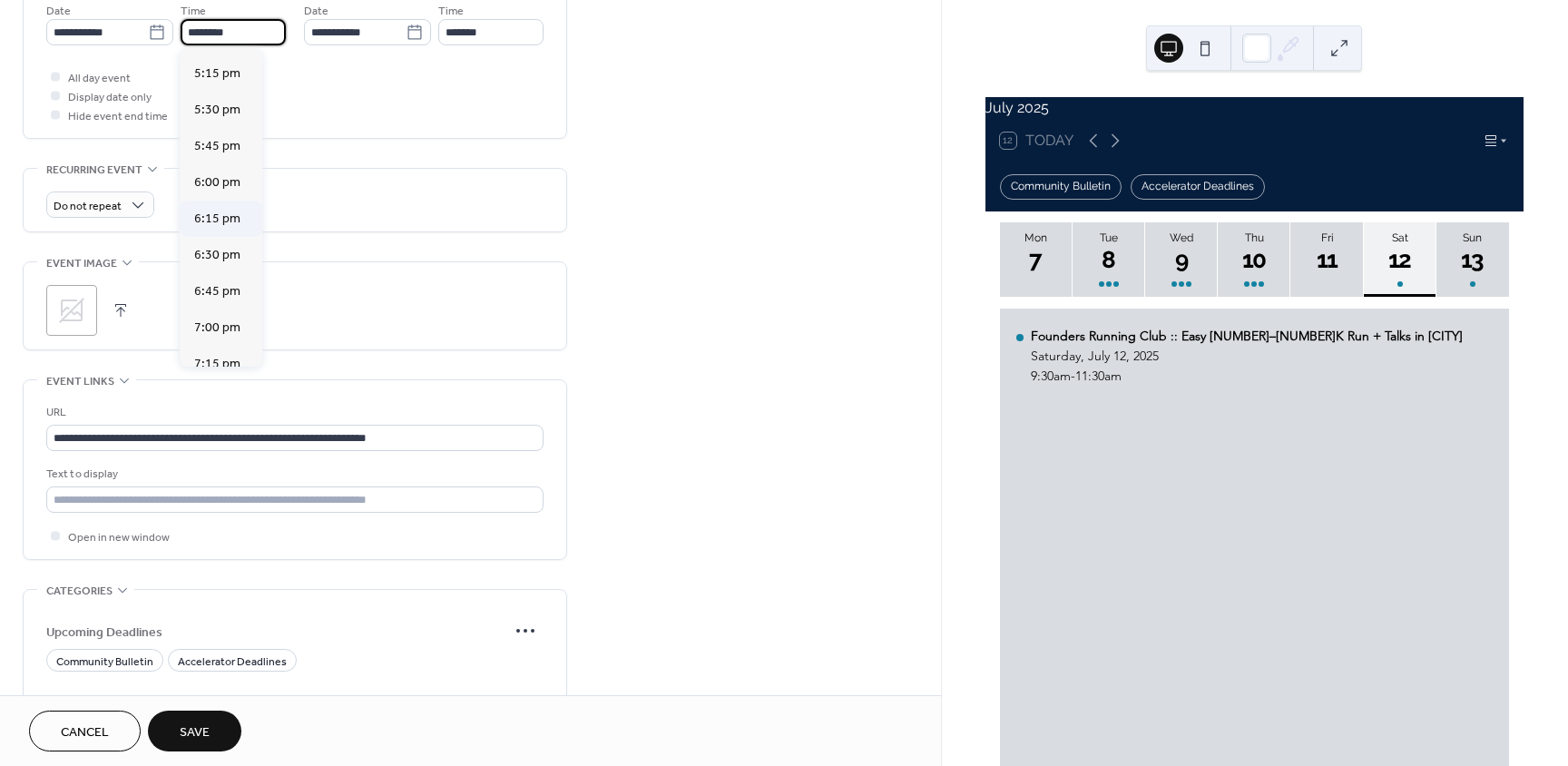 scroll, scrollTop: 2512, scrollLeft: 0, axis: vertical 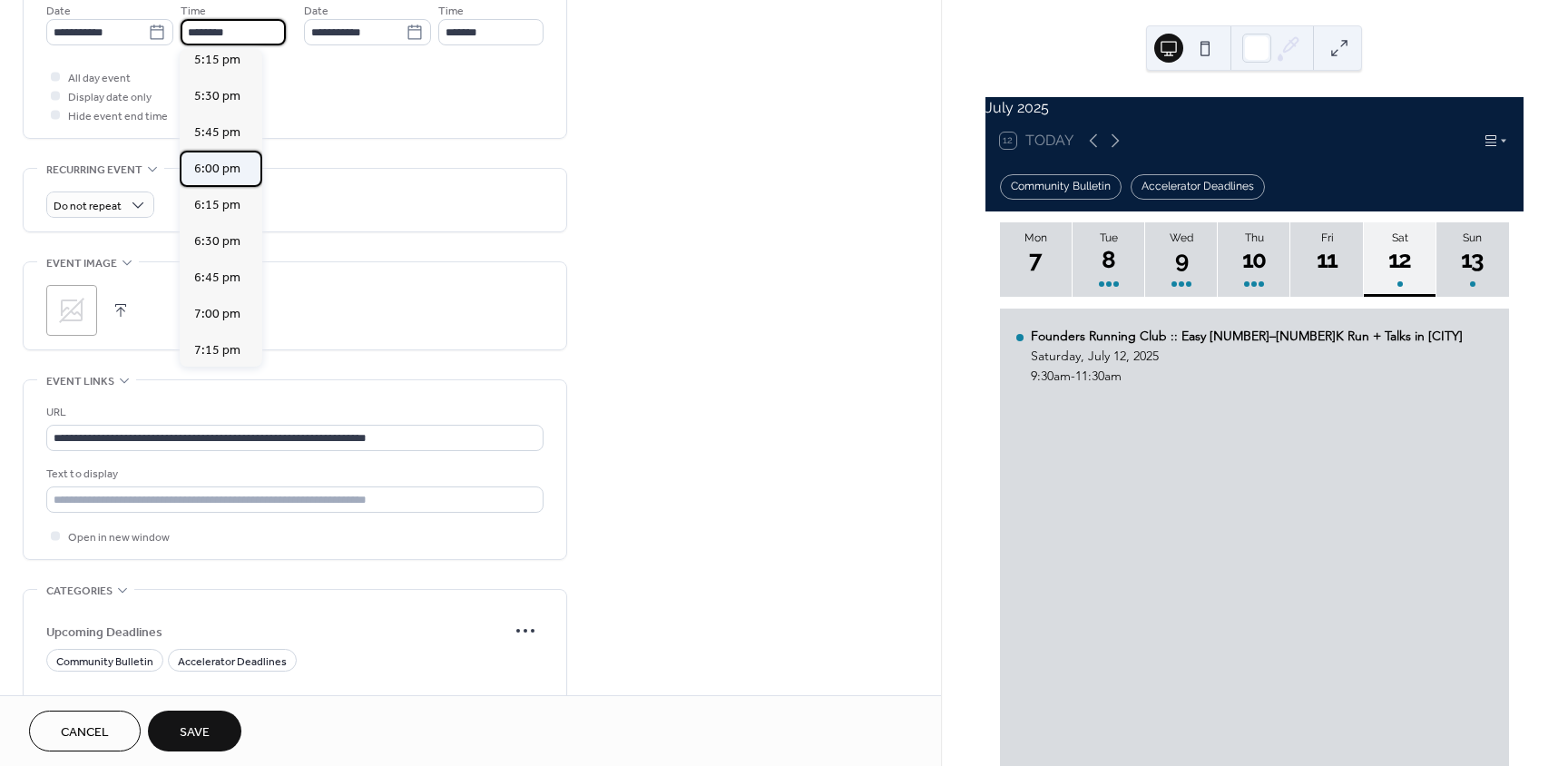click on "6:00 pm" at bounding box center (217, 169) 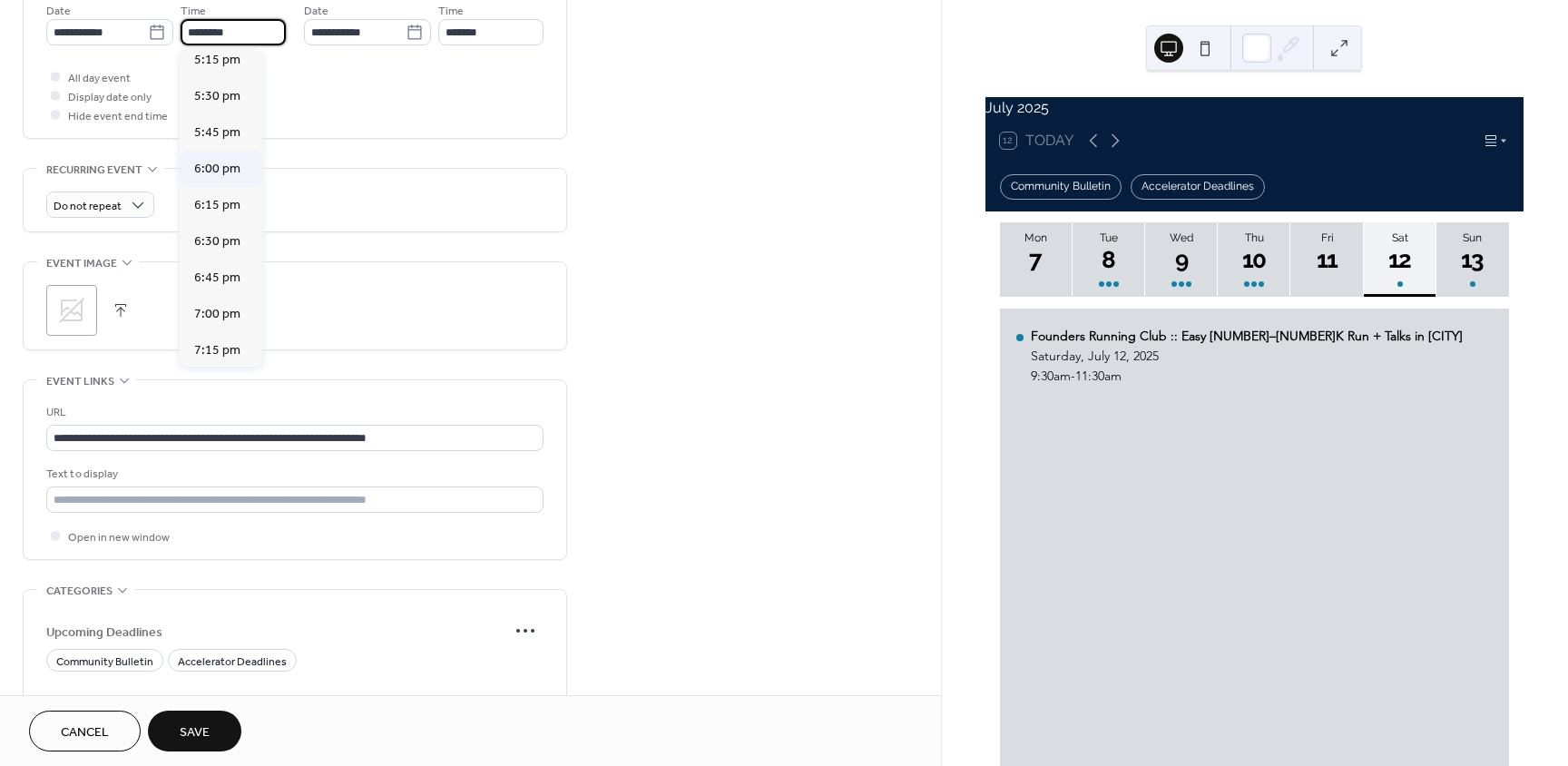 type on "*******" 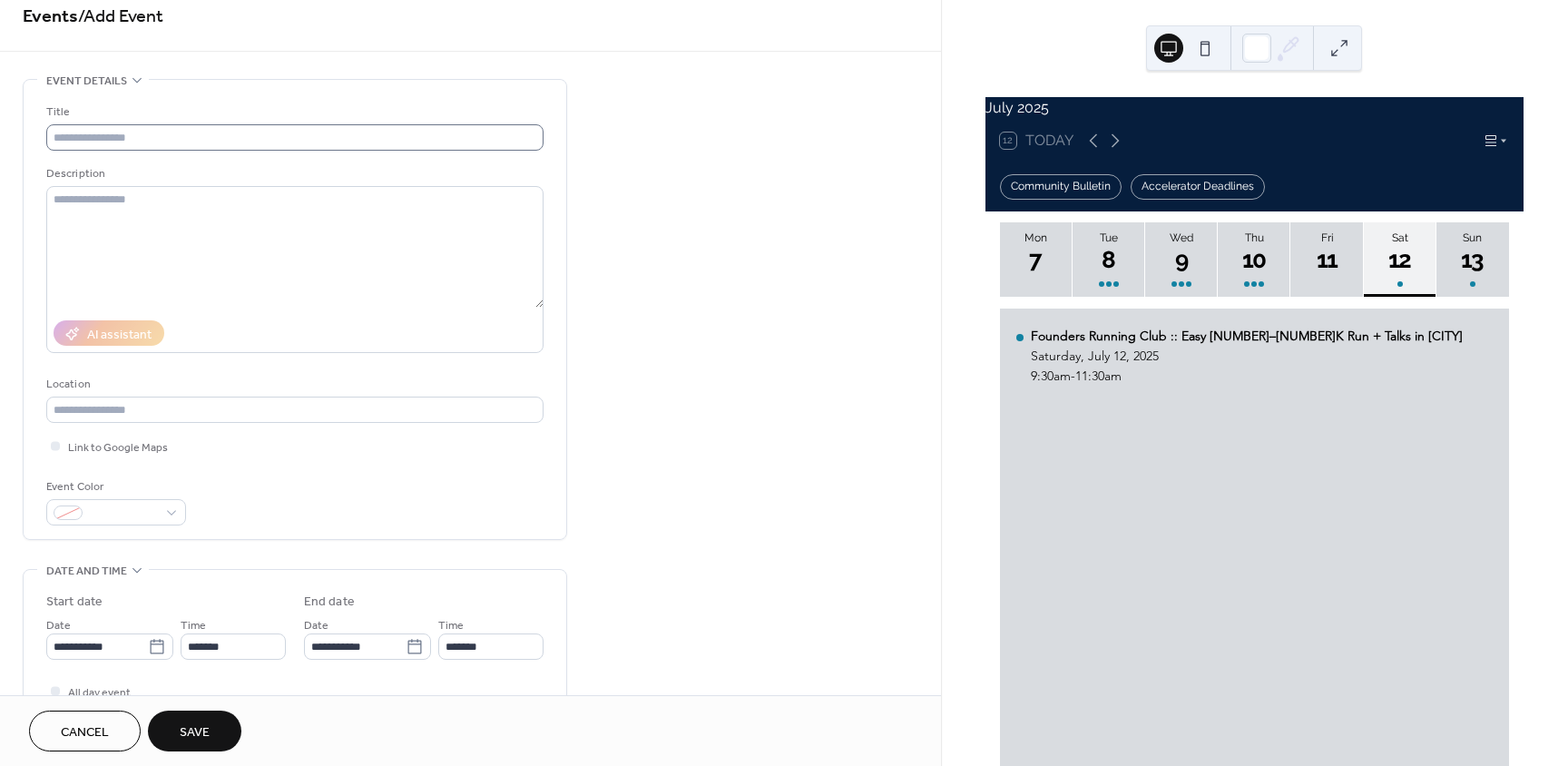 scroll, scrollTop: 0, scrollLeft: 0, axis: both 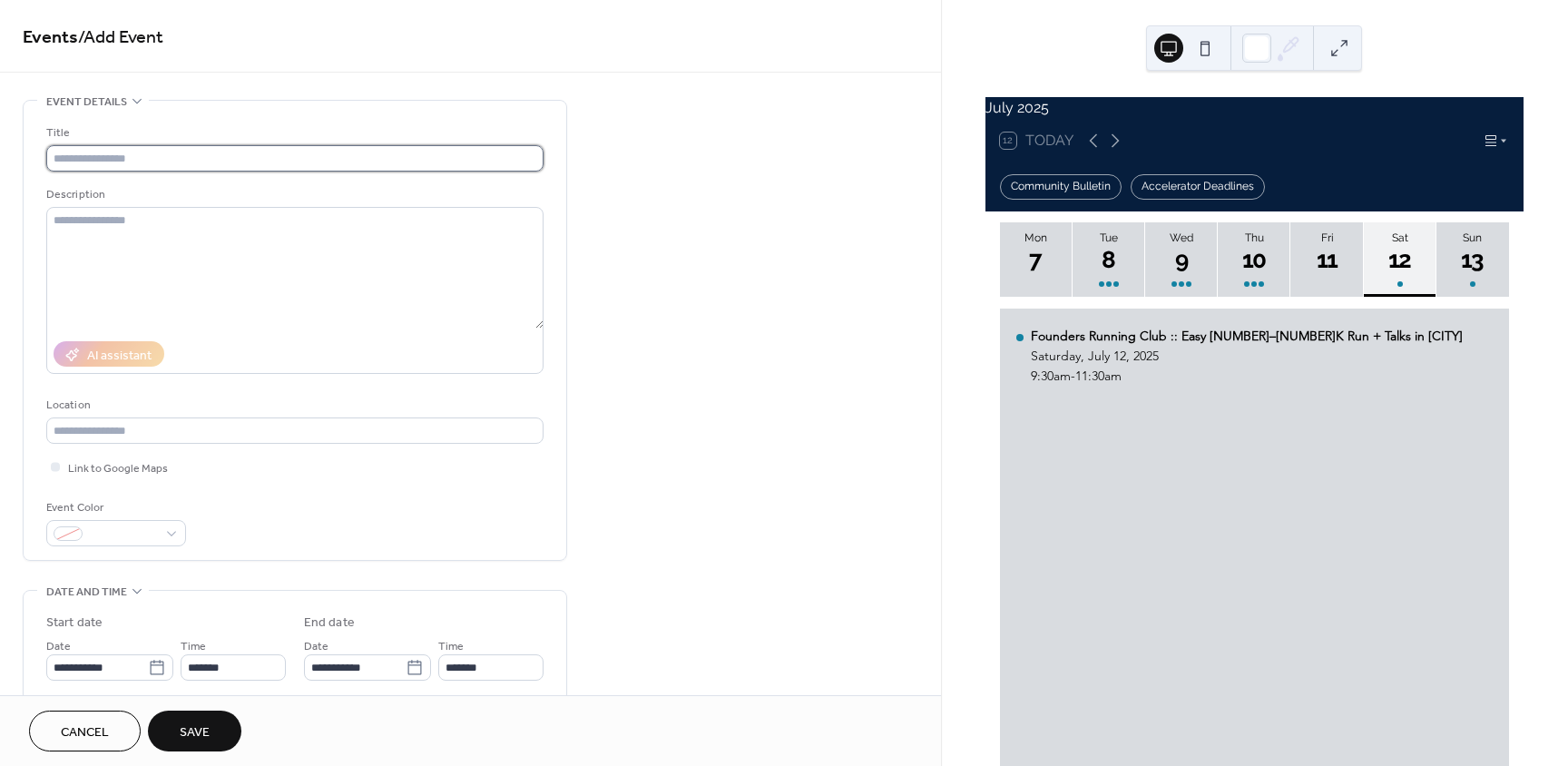click at bounding box center (295, 158) 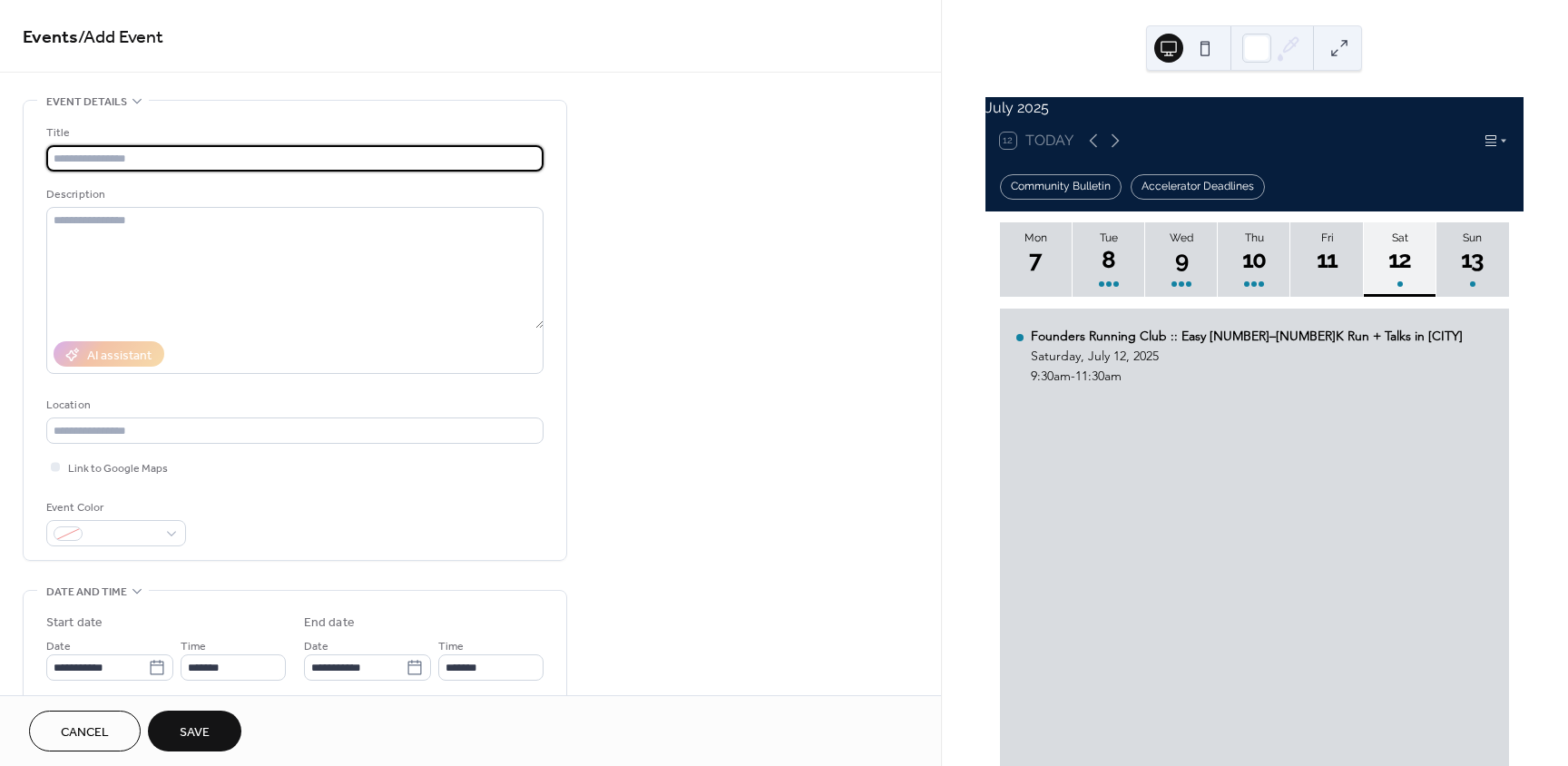 paste on "**********" 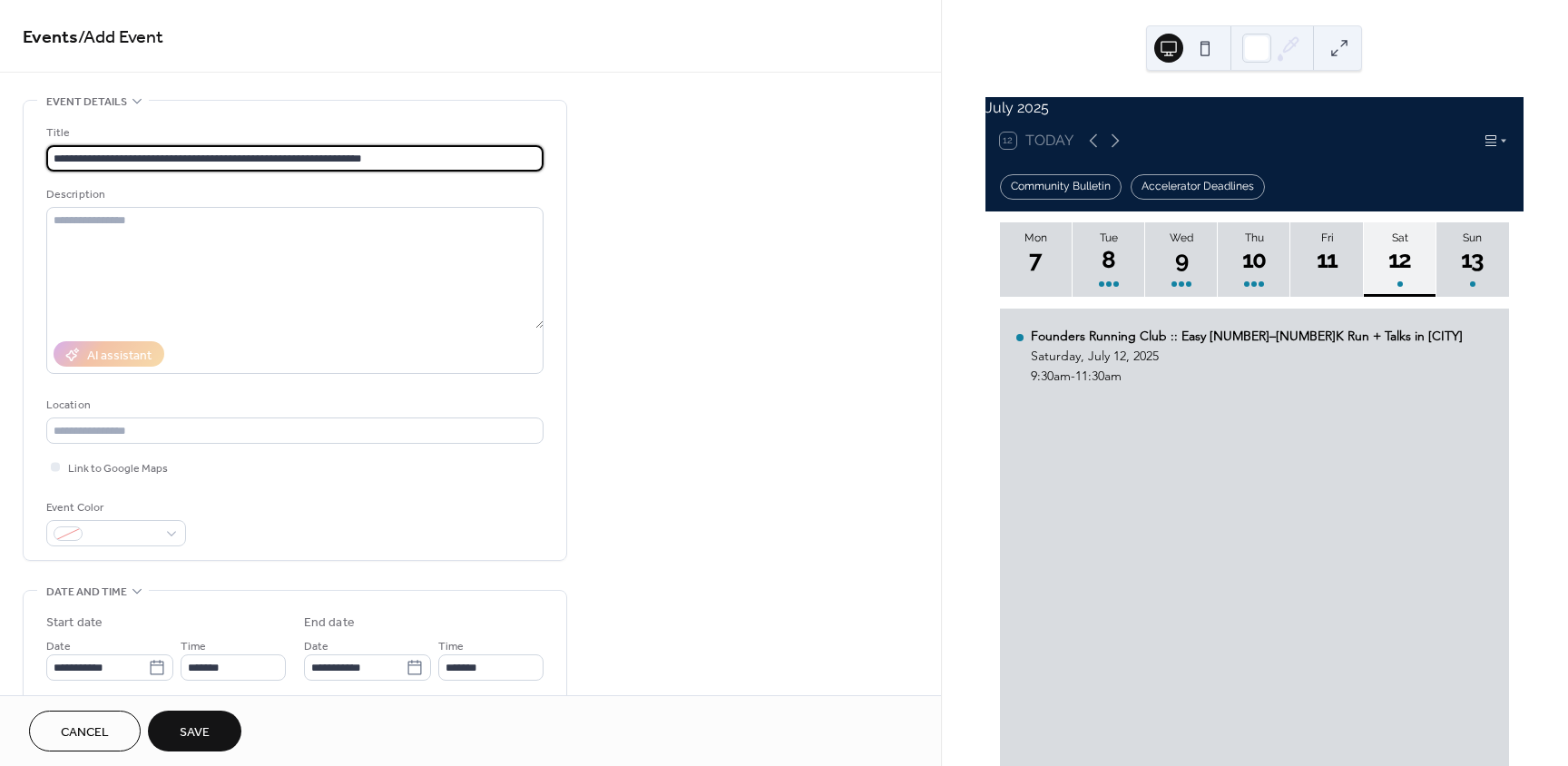 type on "**********" 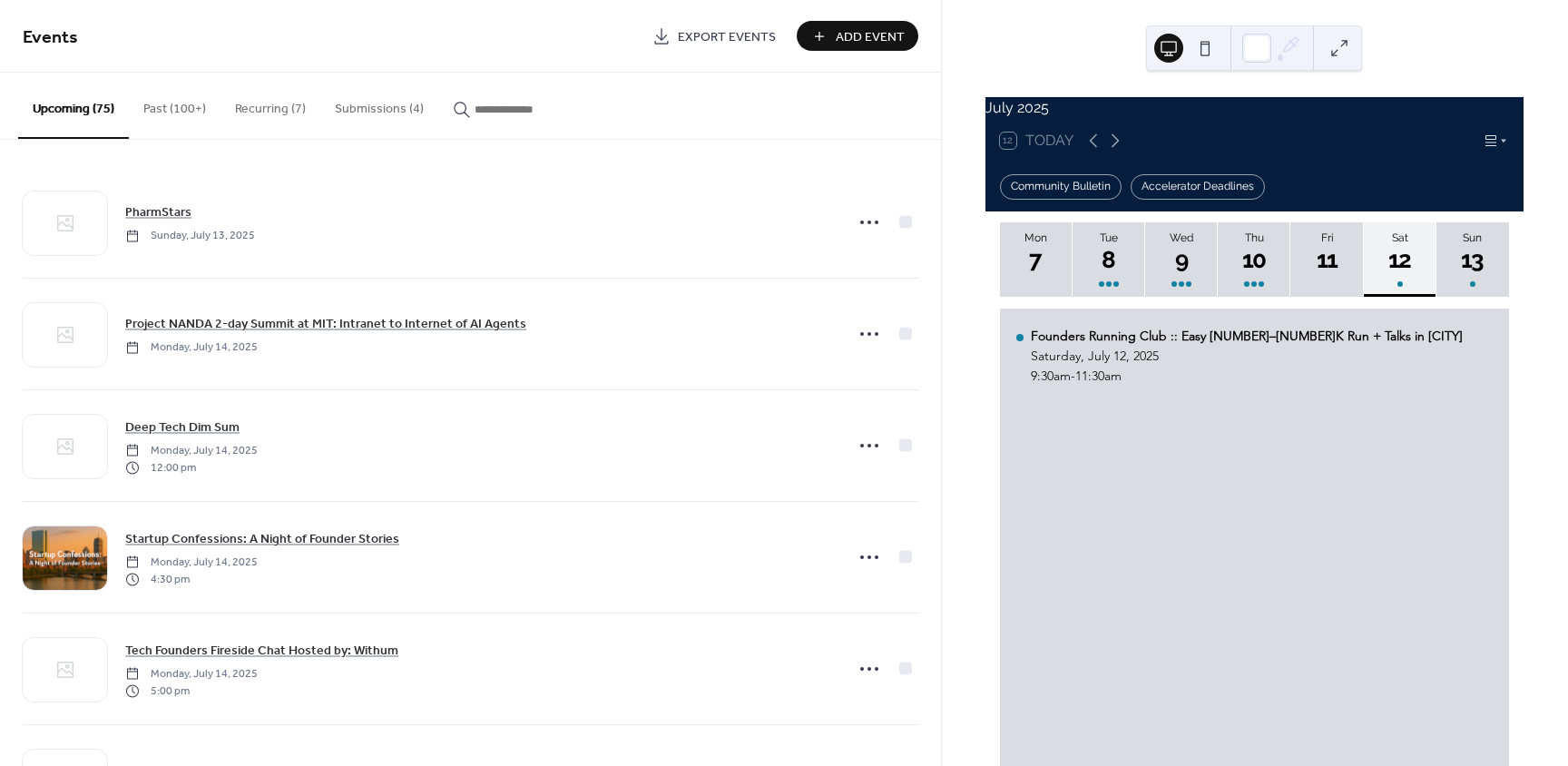 click on "Add Event" at bounding box center (870, 37) 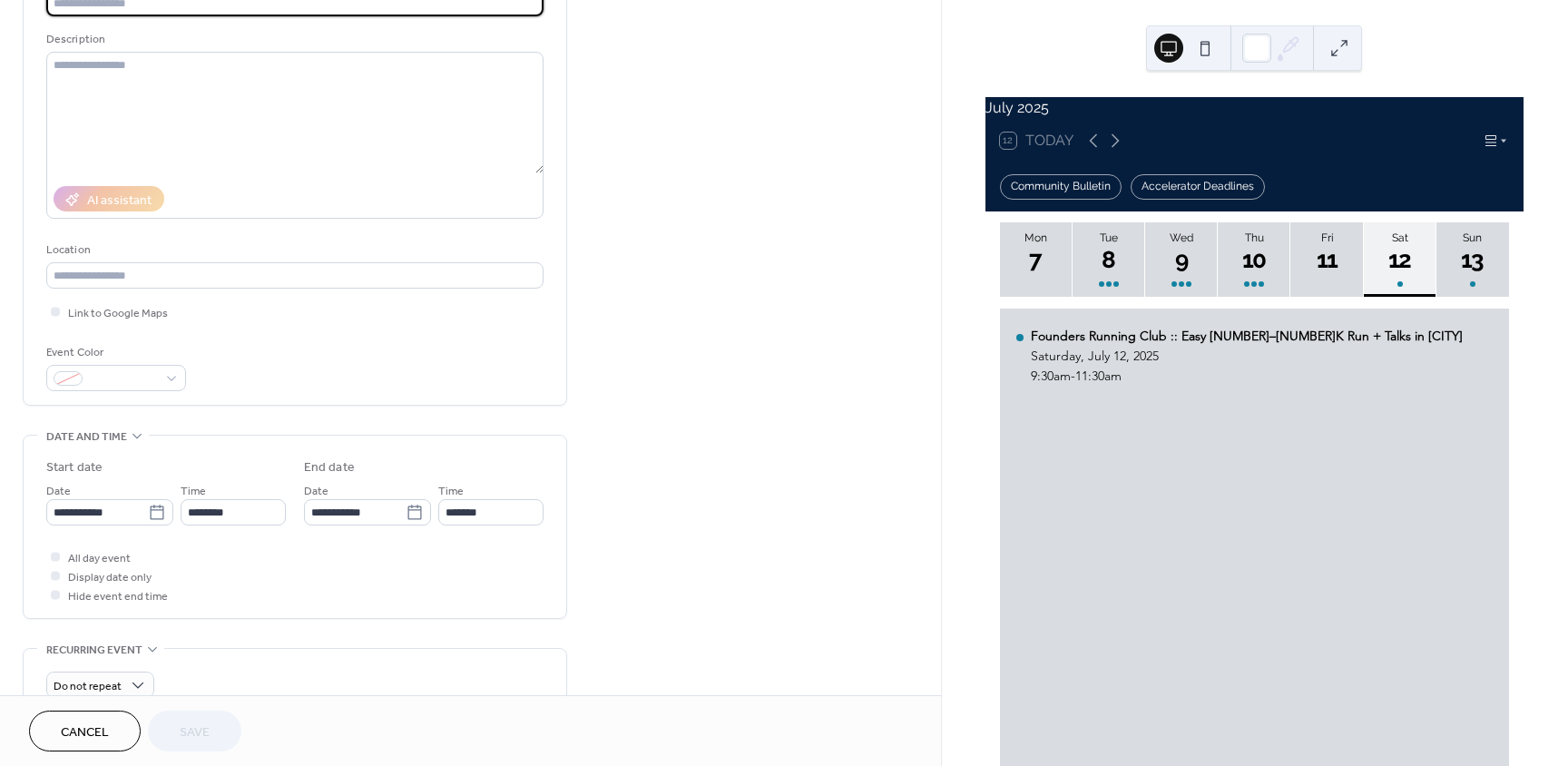 scroll, scrollTop: 454, scrollLeft: 0, axis: vertical 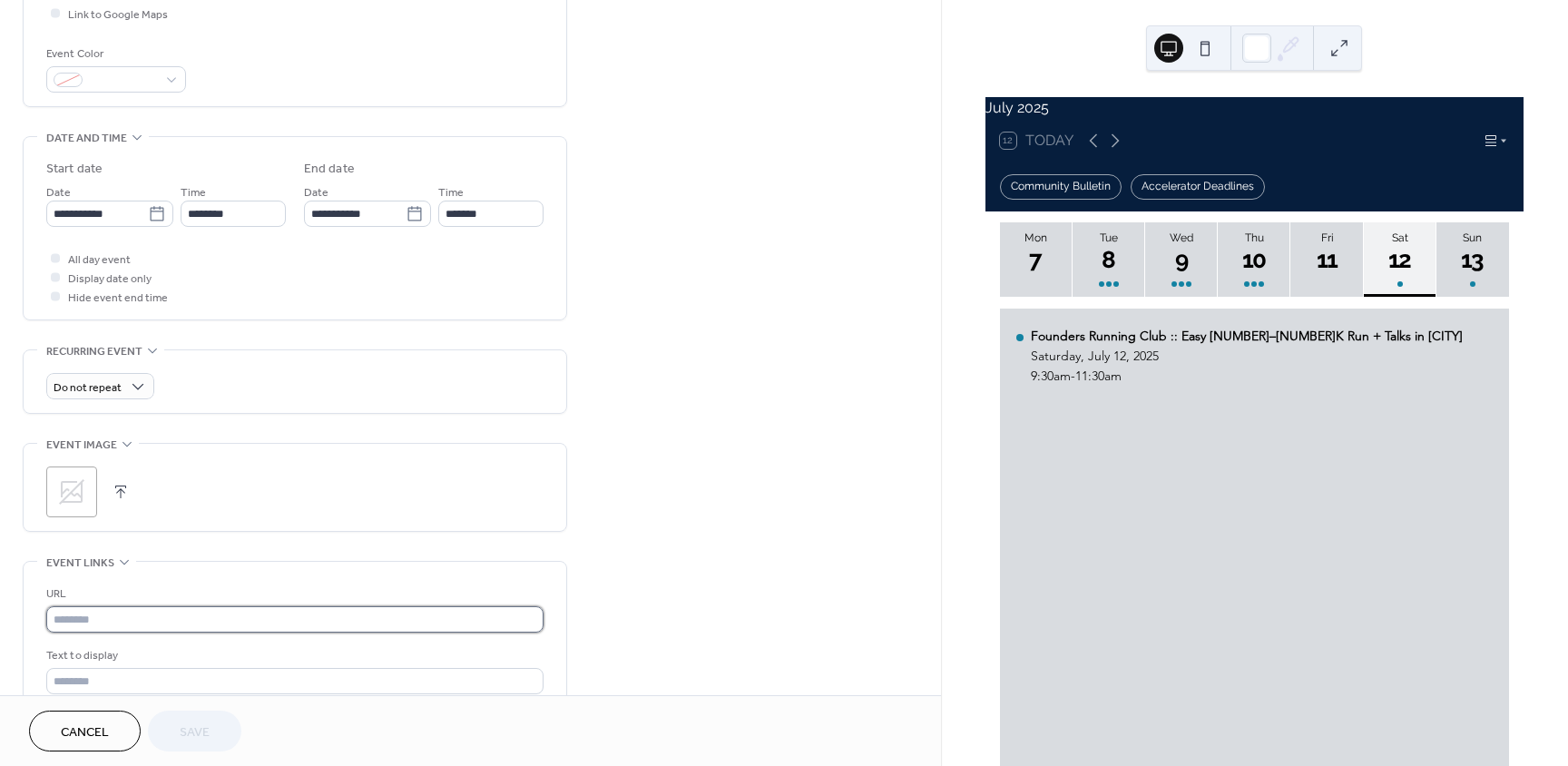 click at bounding box center [295, 619] 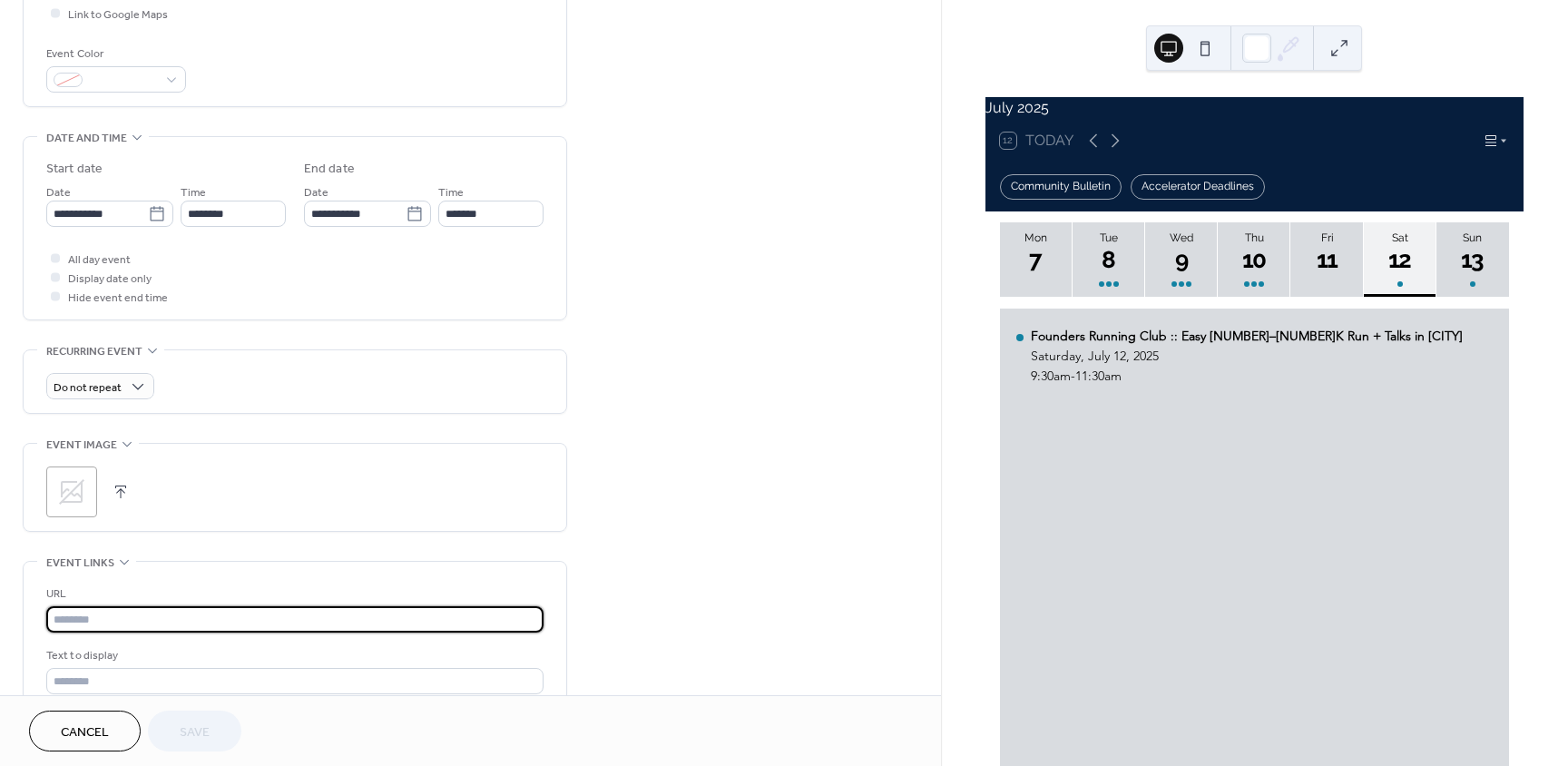 paste on "**********" 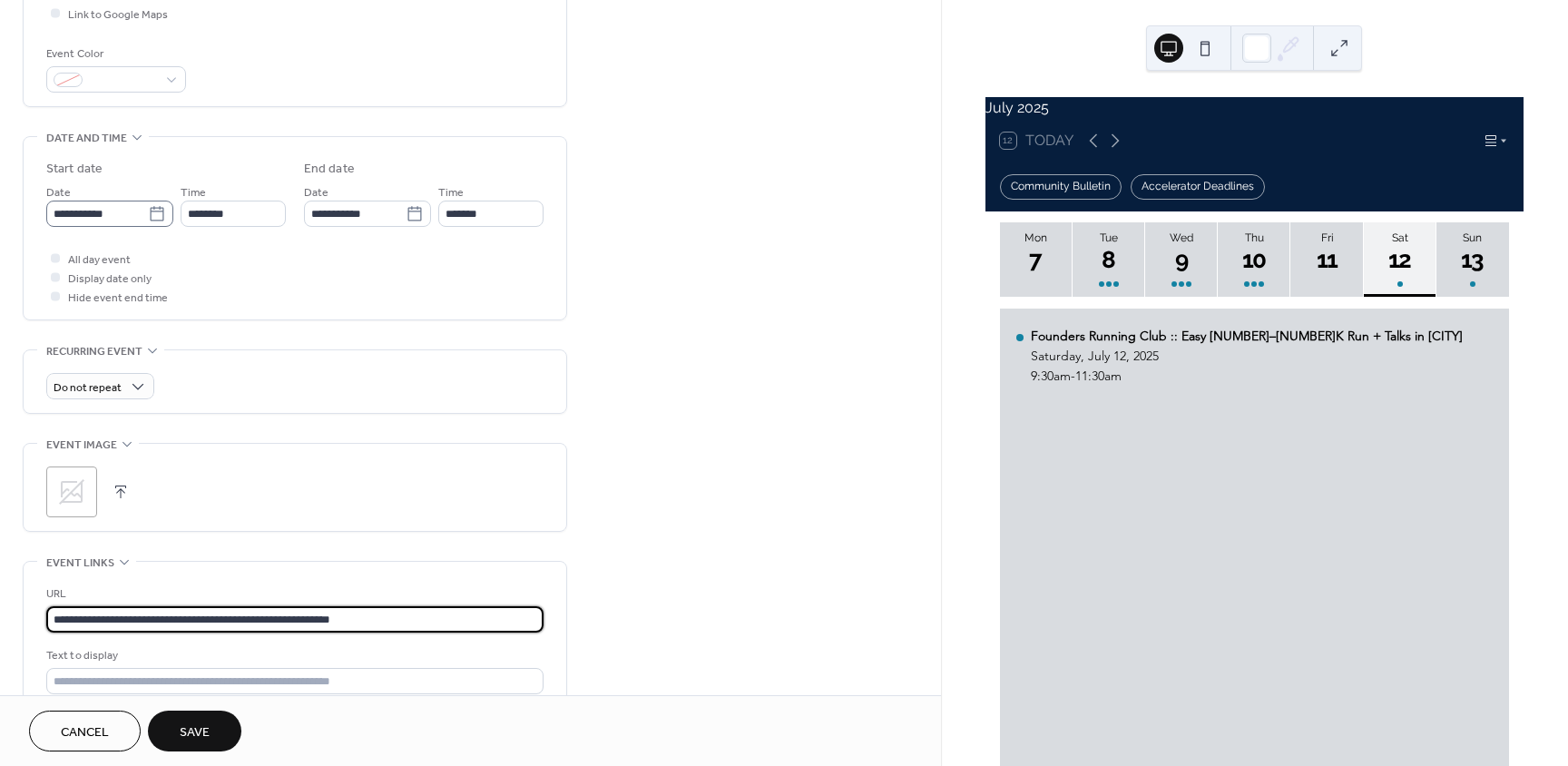 type on "**********" 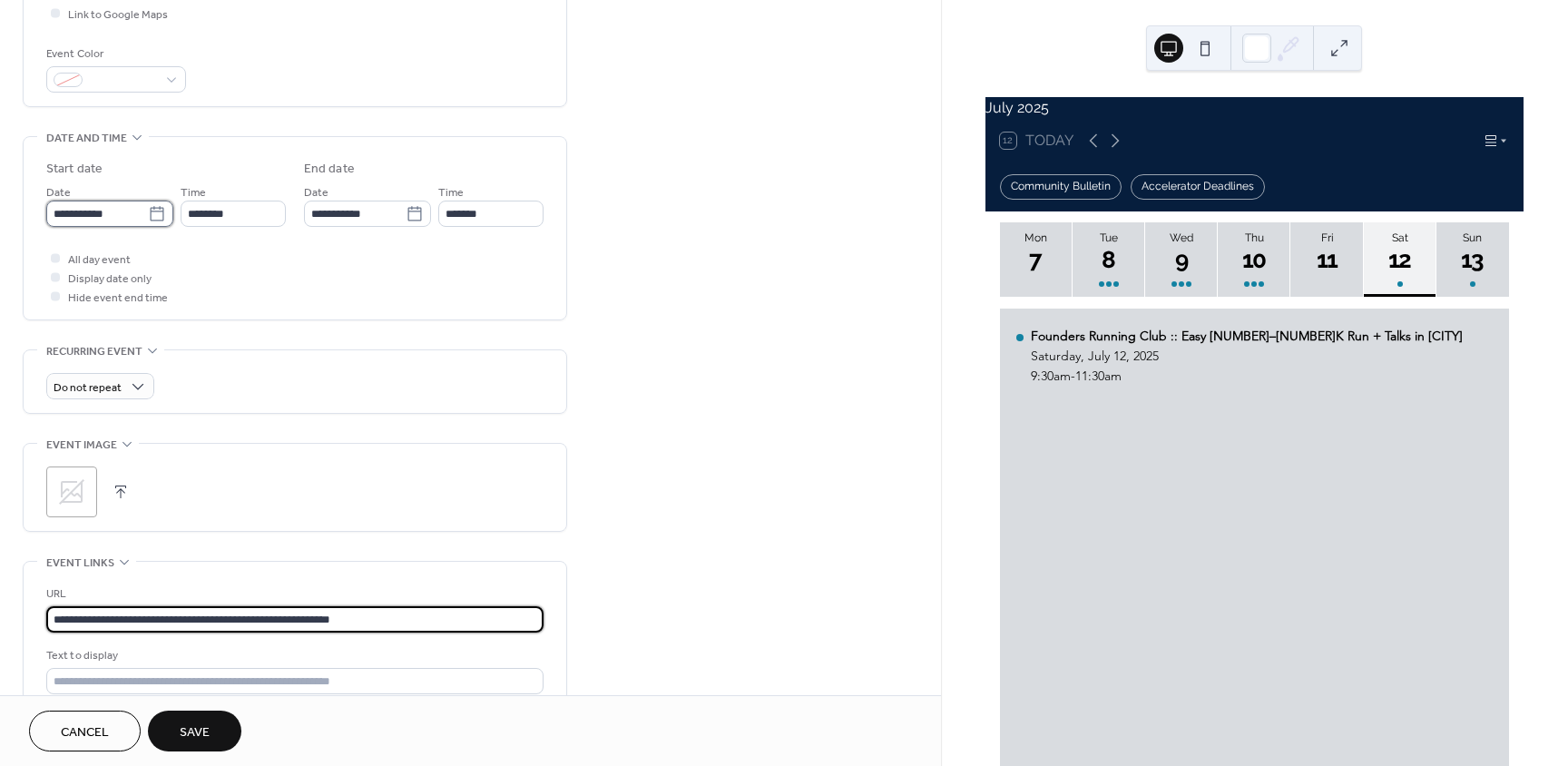 click on "**********" at bounding box center (97, 213) 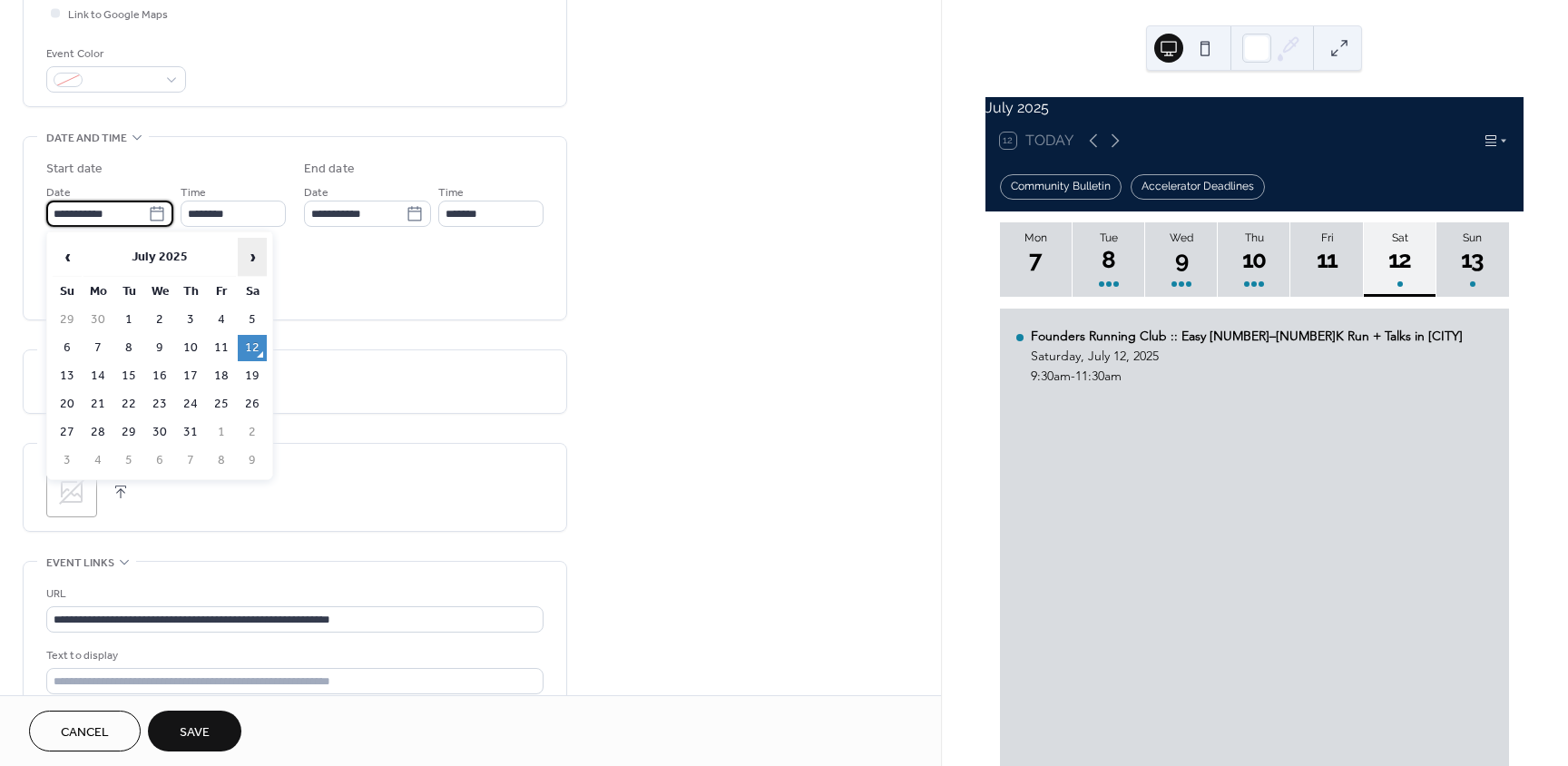 click on "›" at bounding box center (252, 257) 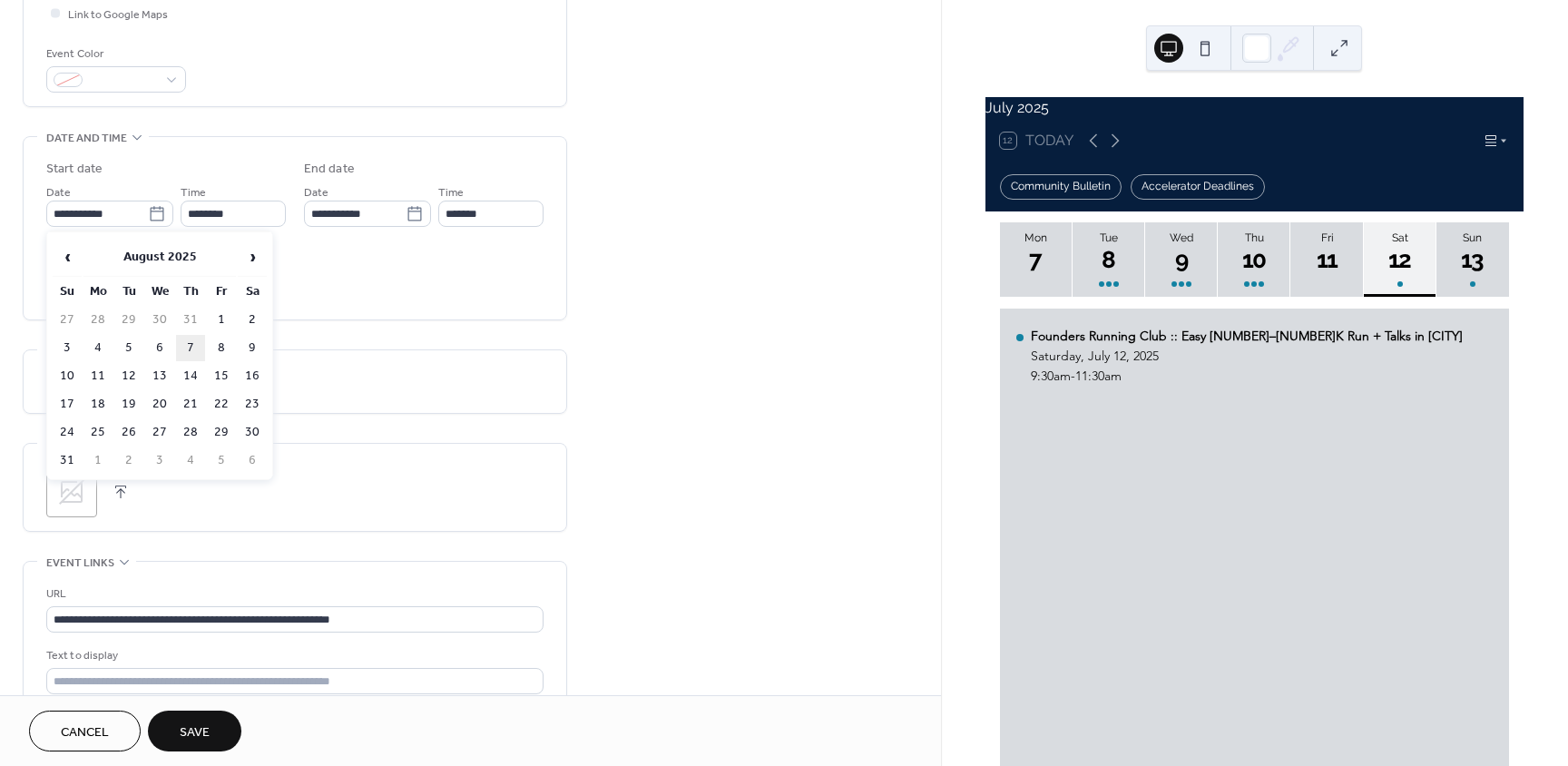 click on "7" at bounding box center [191, 348] 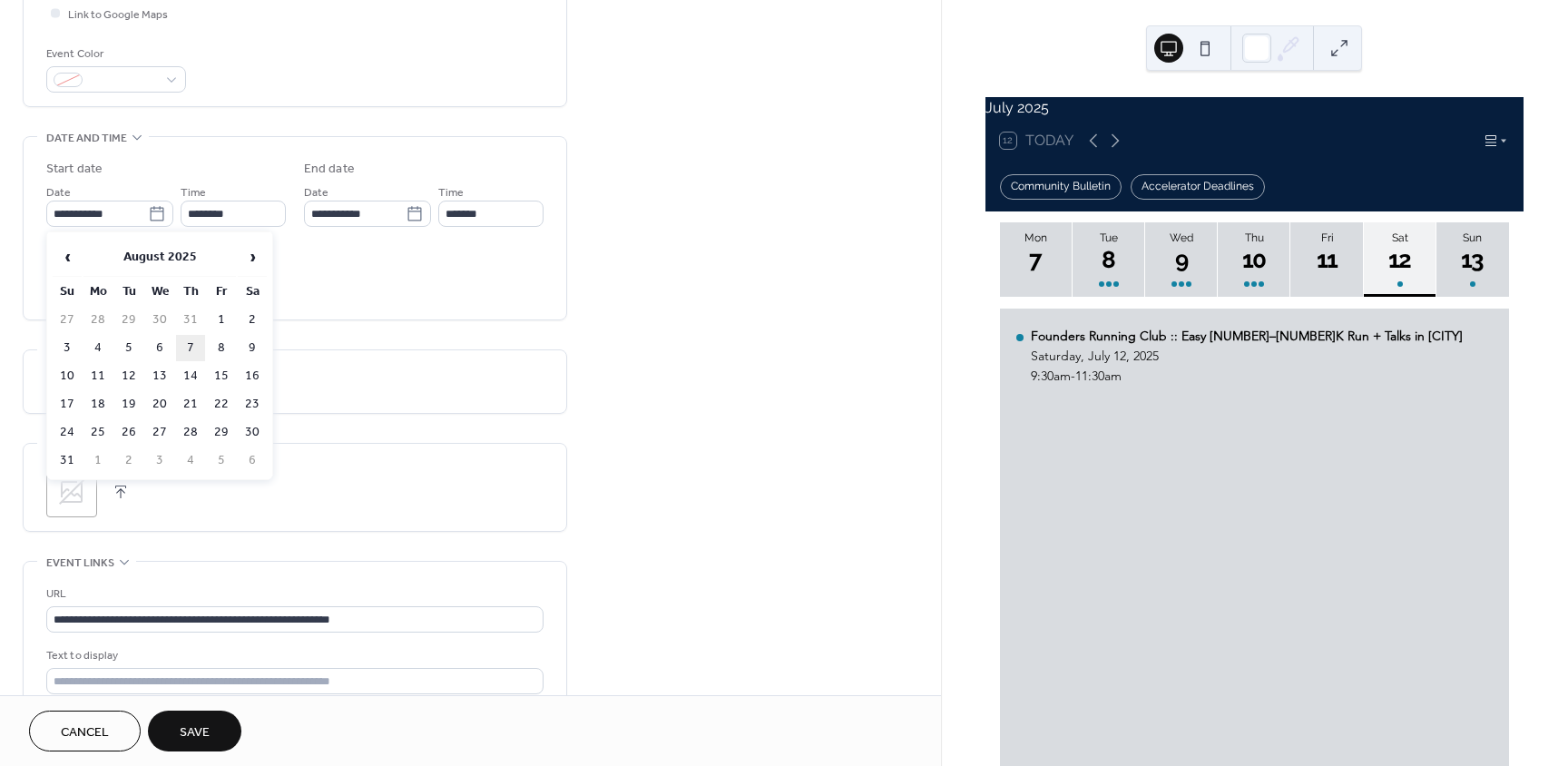 type on "**********" 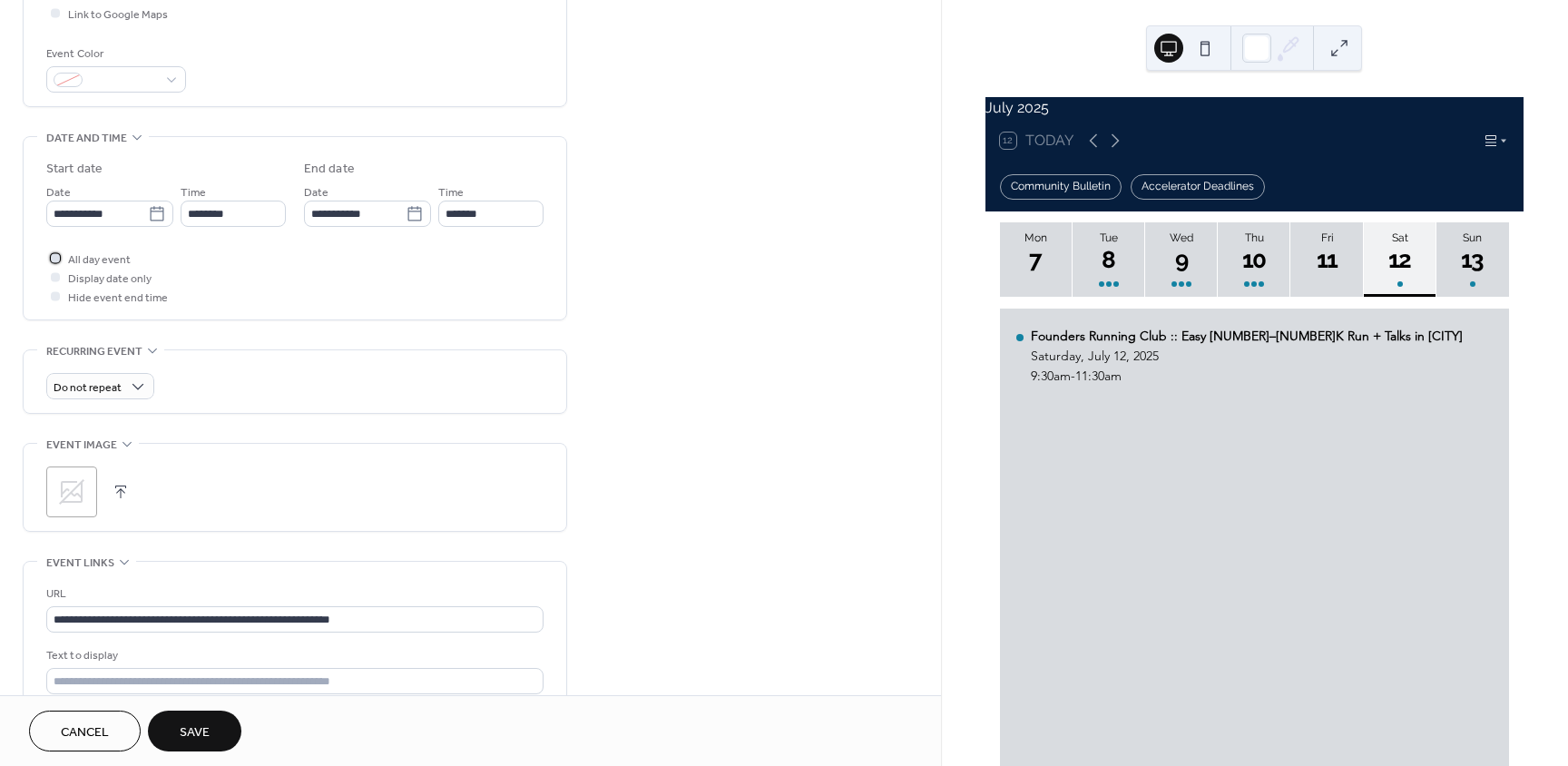 click at bounding box center (55, 258) 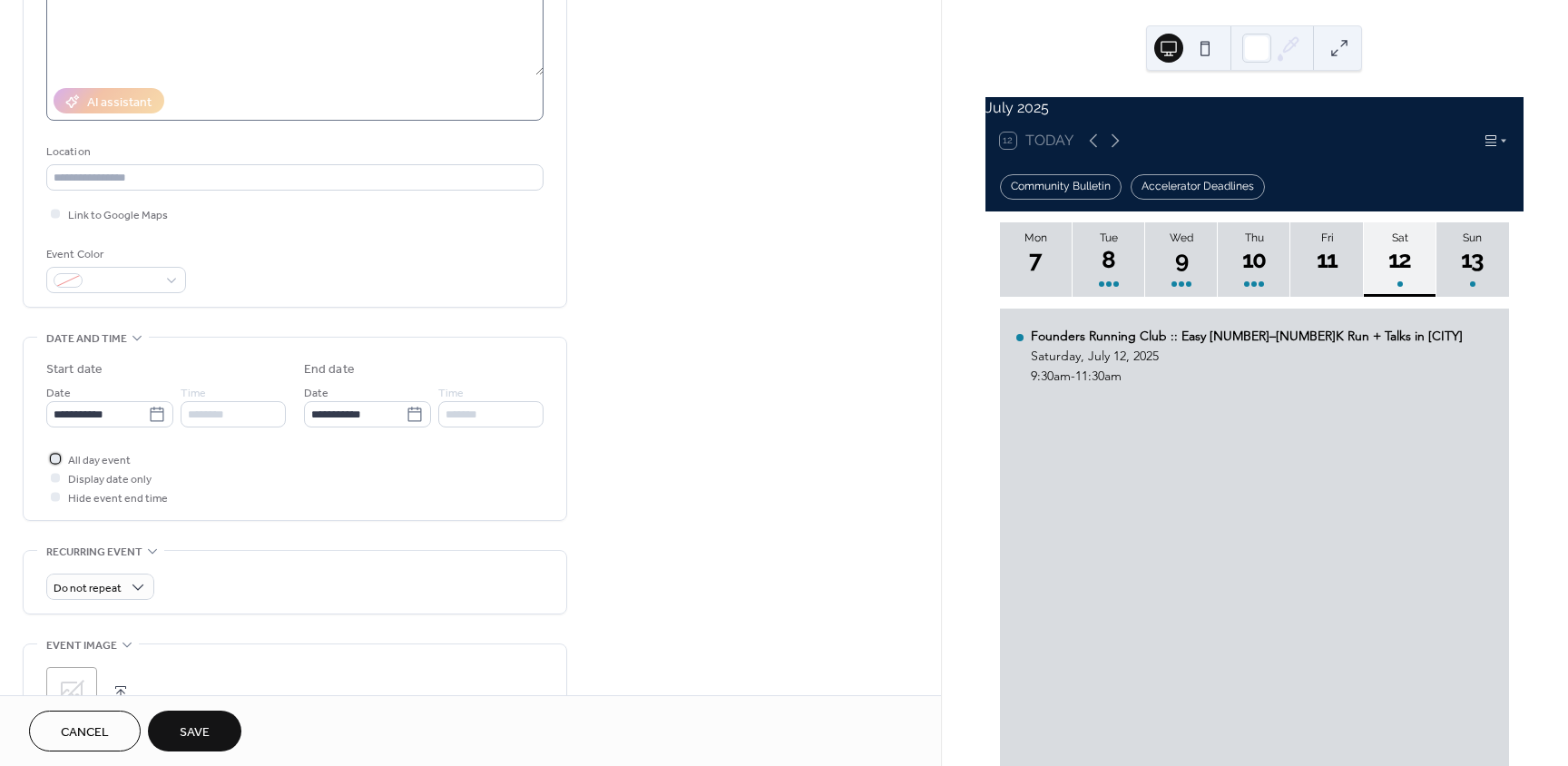 scroll, scrollTop: 0, scrollLeft: 0, axis: both 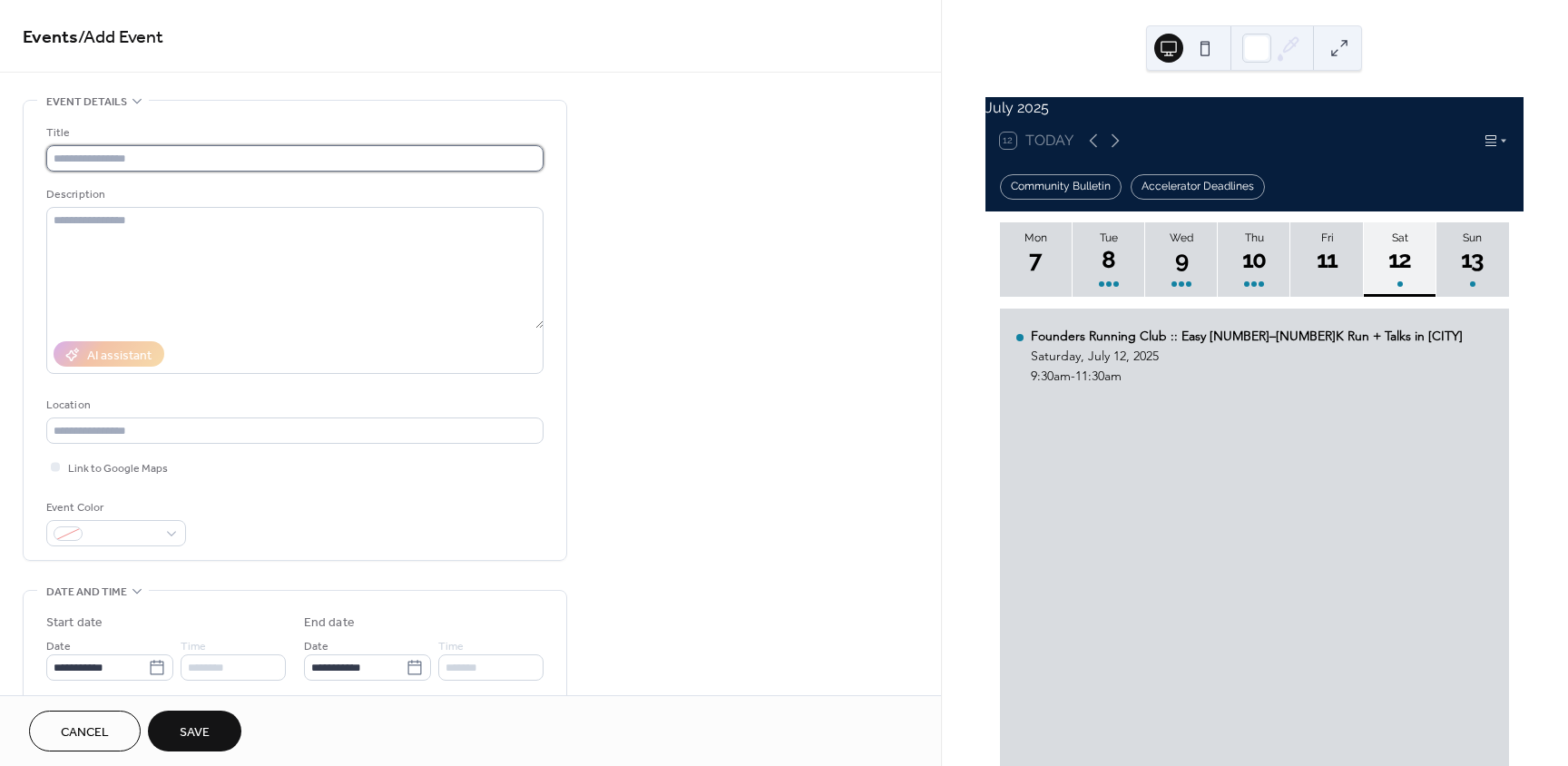 click at bounding box center (295, 158) 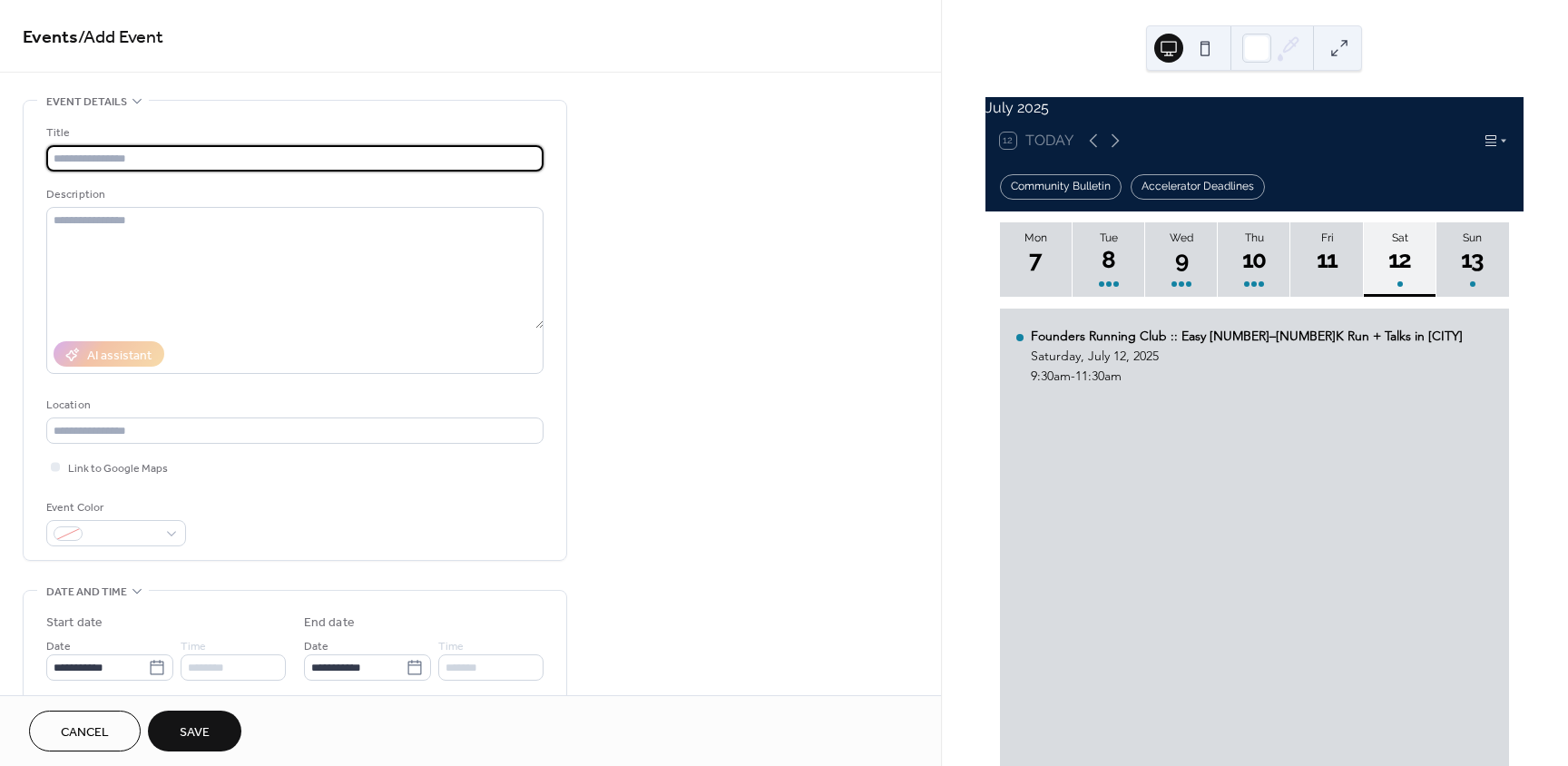 paste on "**********" 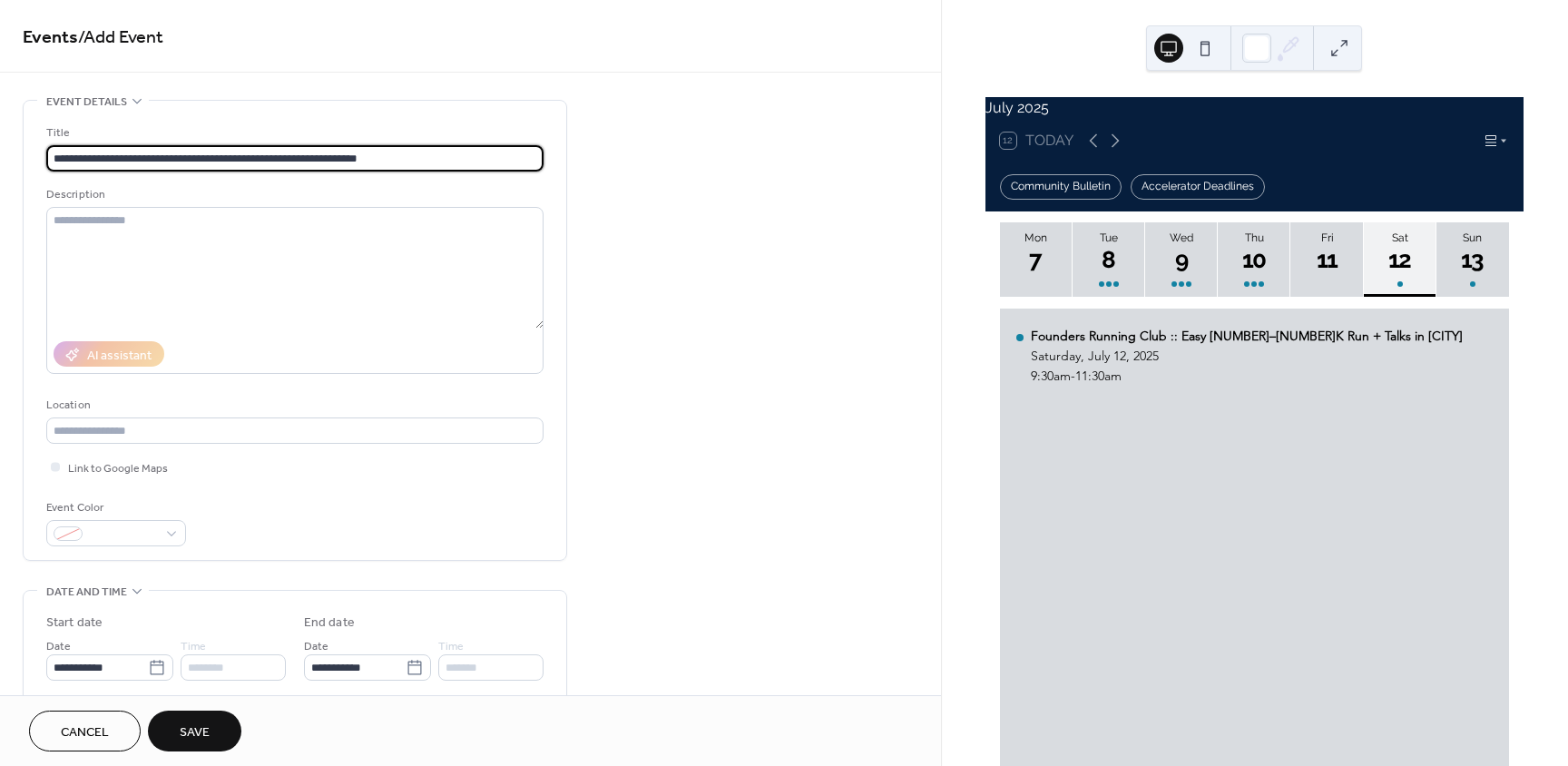 type on "**********" 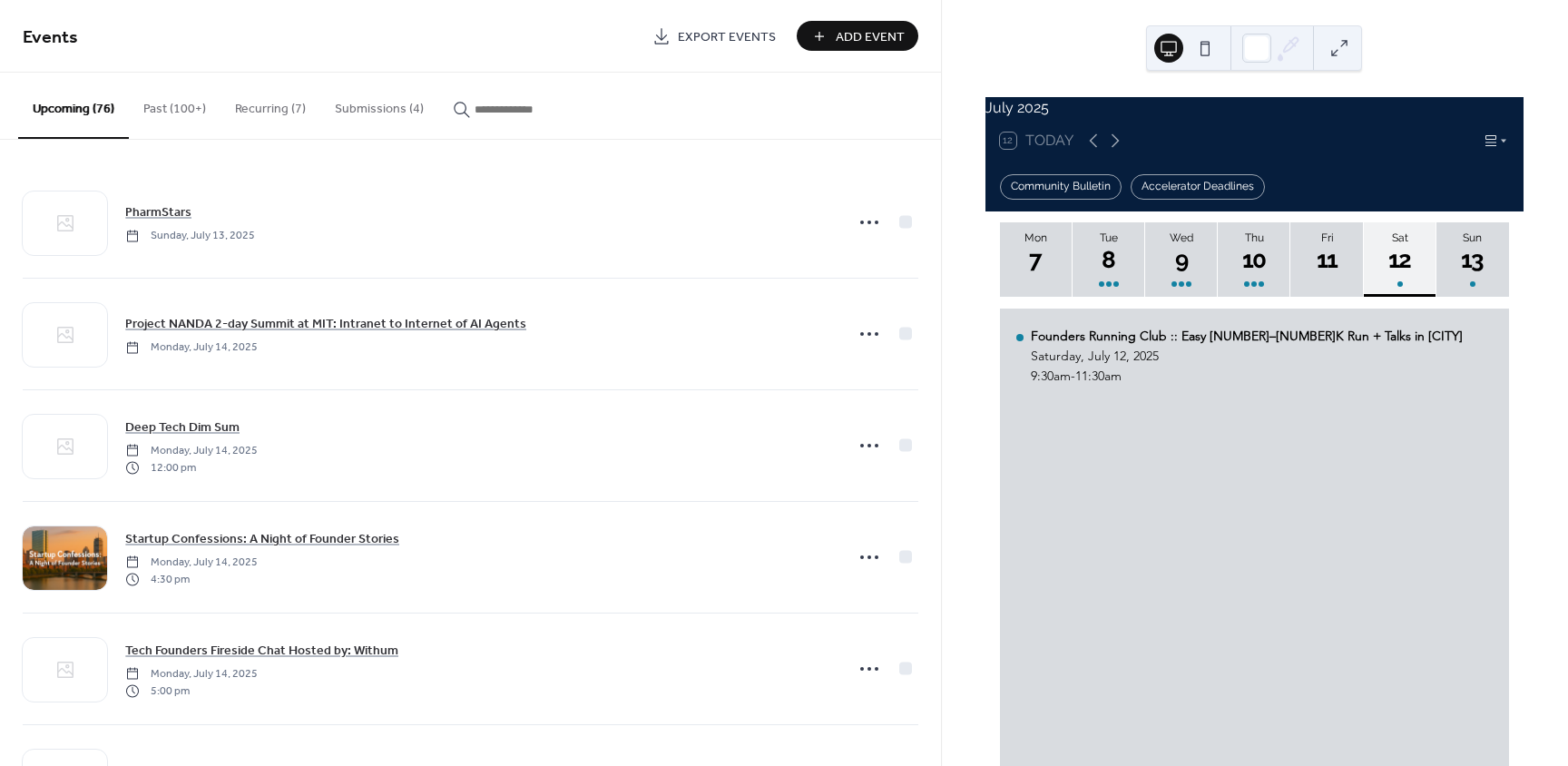 click on "Add Event" at bounding box center [870, 37] 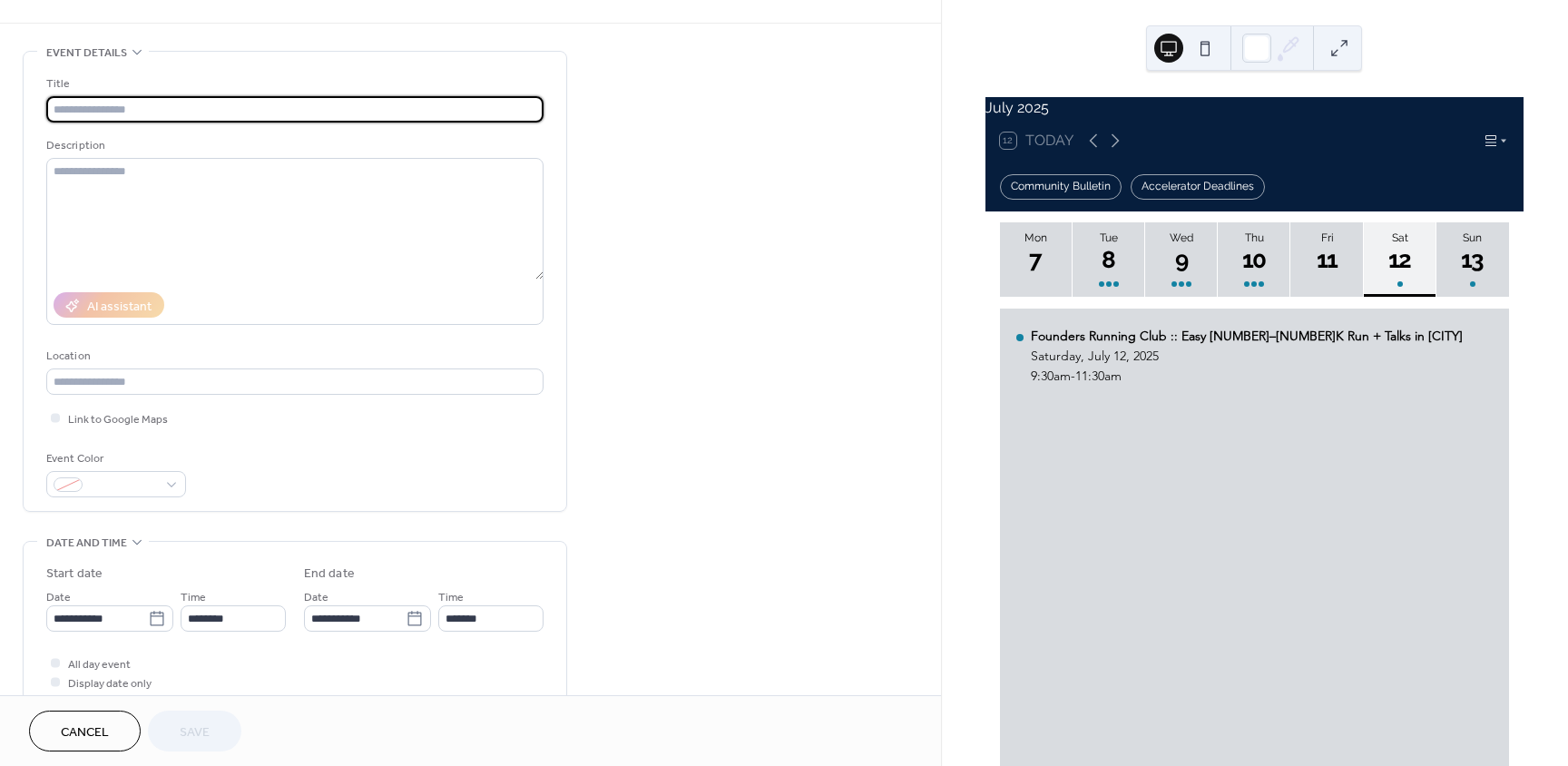 scroll, scrollTop: 454, scrollLeft: 0, axis: vertical 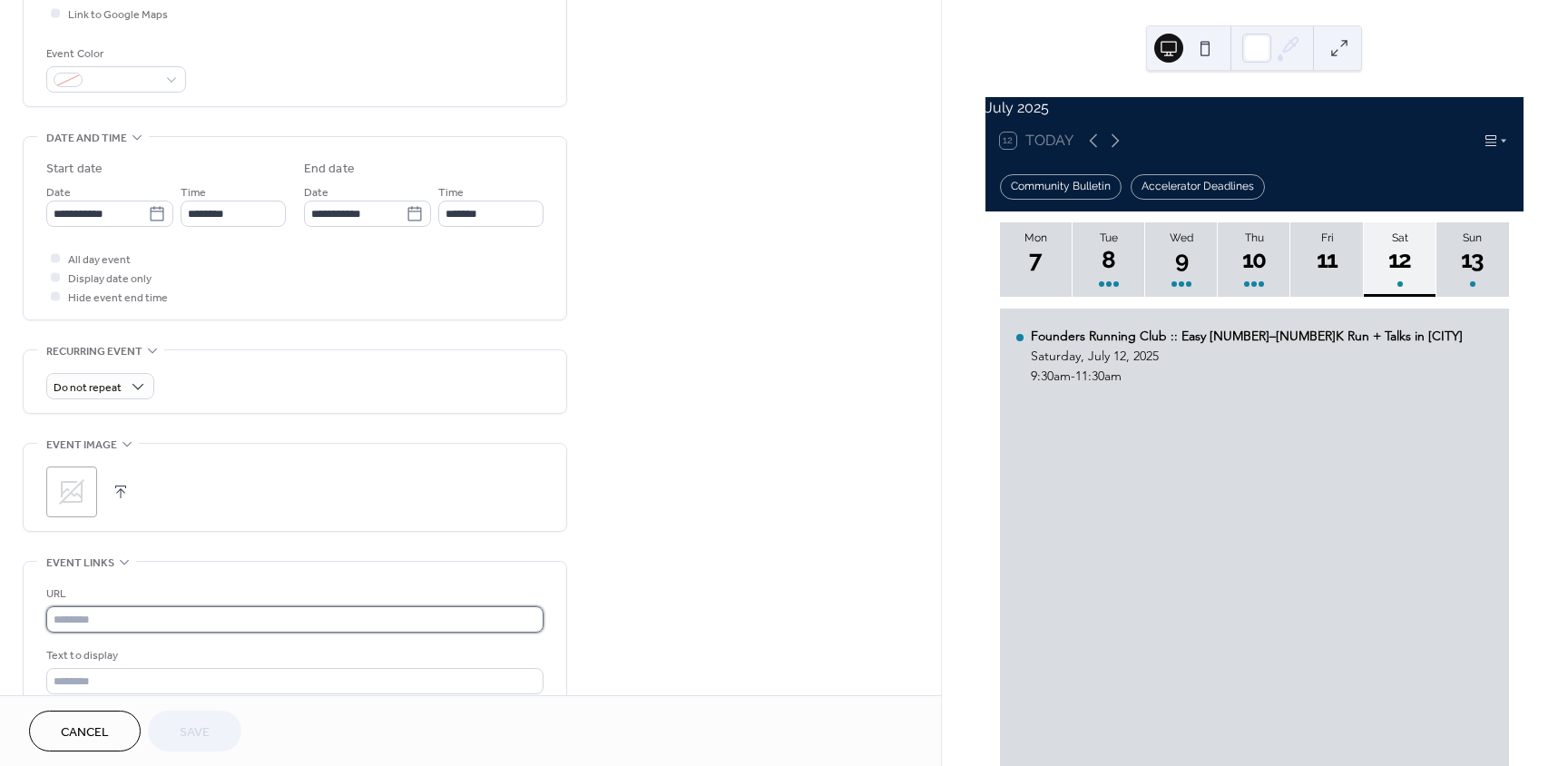 click at bounding box center (295, 619) 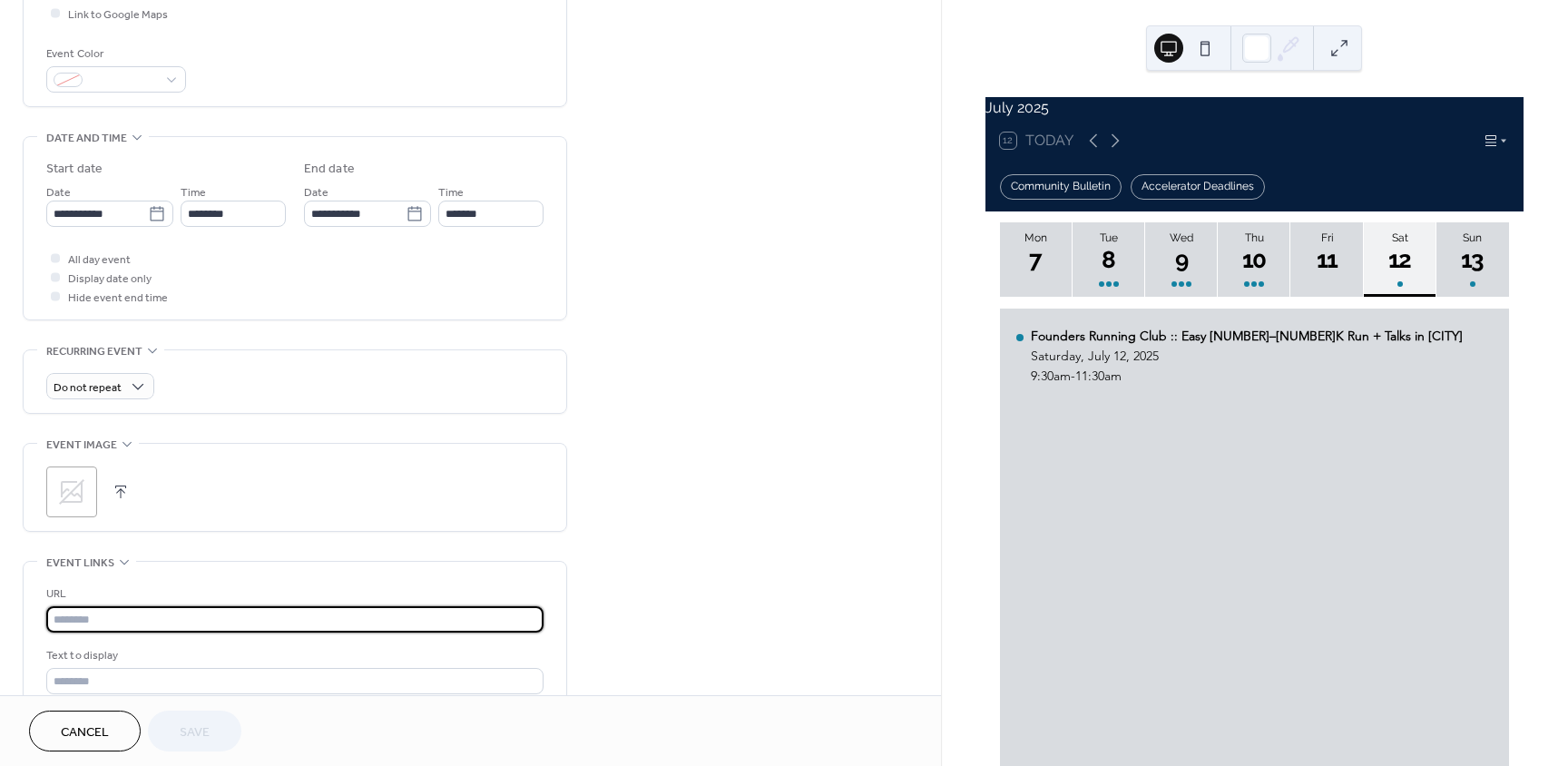 paste on "**********" 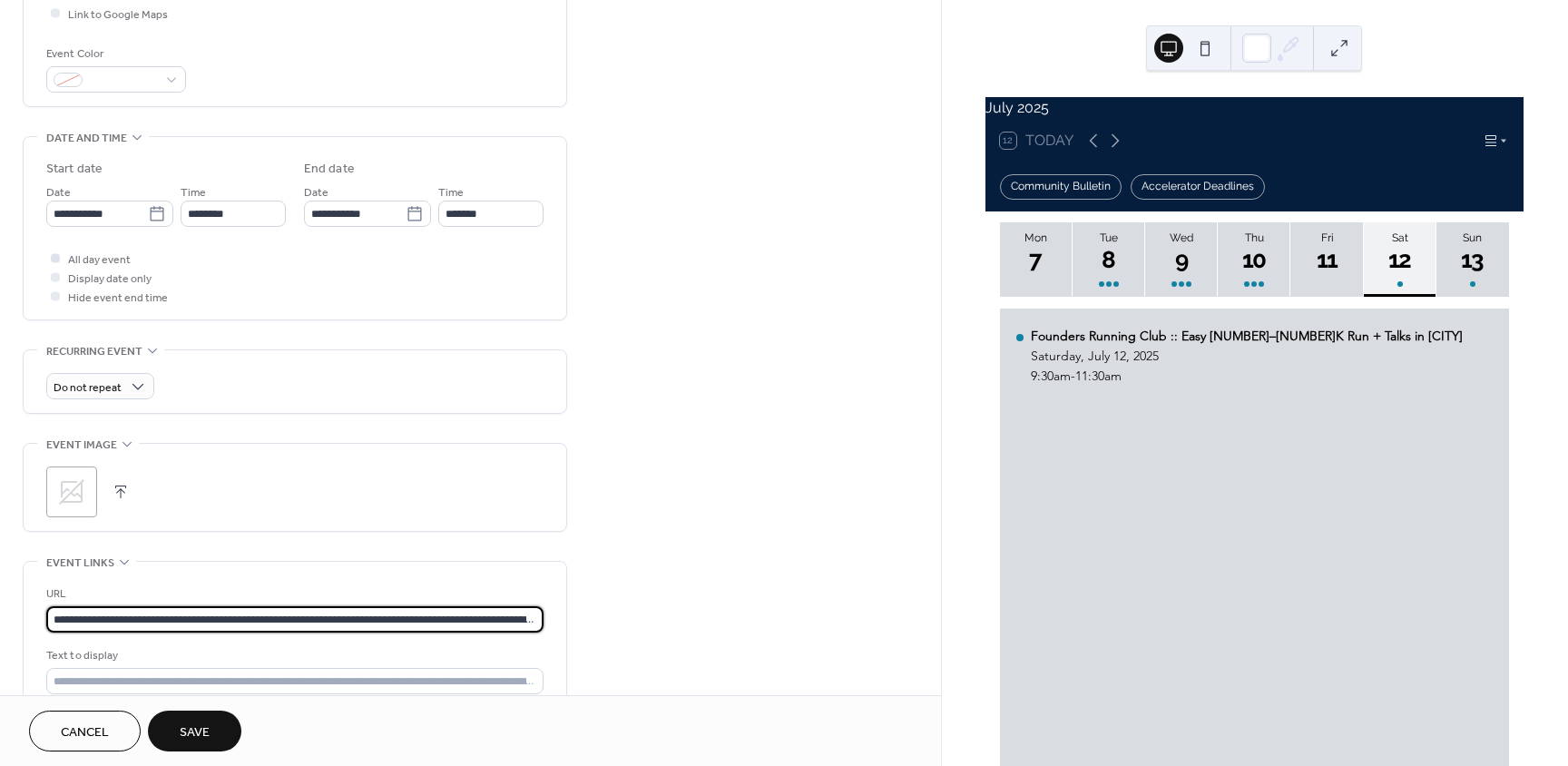 scroll, scrollTop: 0, scrollLeft: 159, axis: horizontal 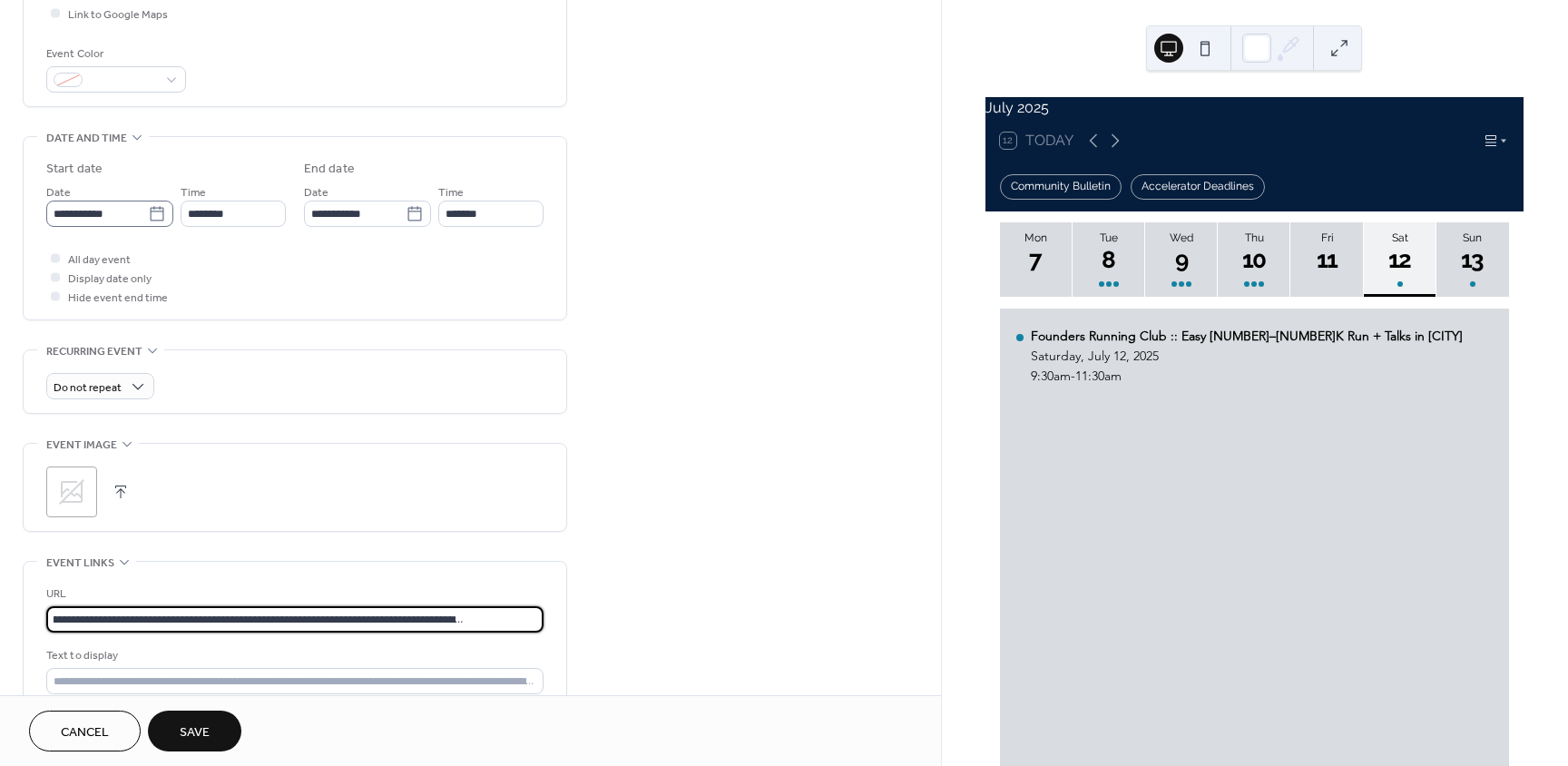 type on "**********" 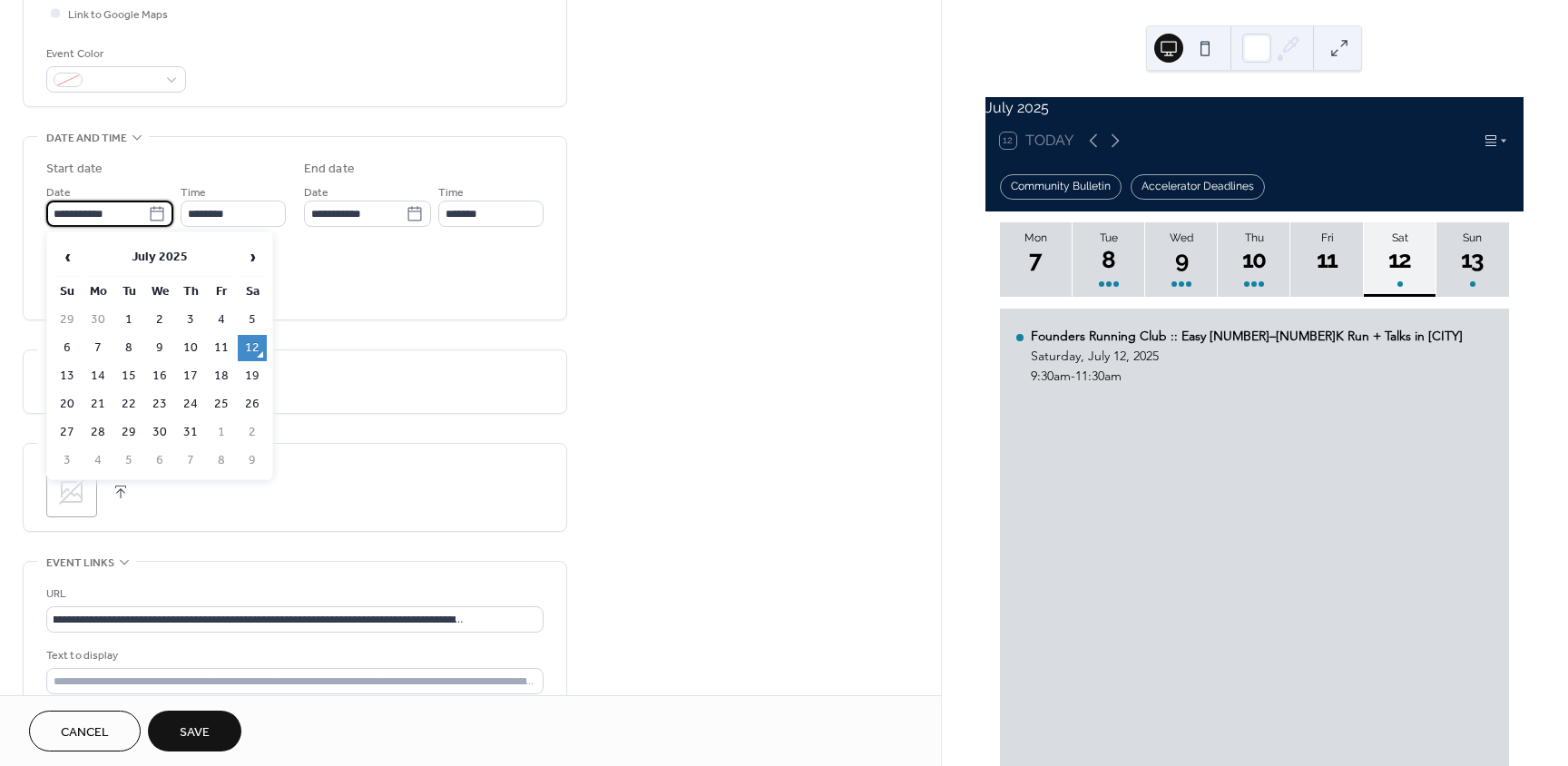 scroll, scrollTop: 0, scrollLeft: 0, axis: both 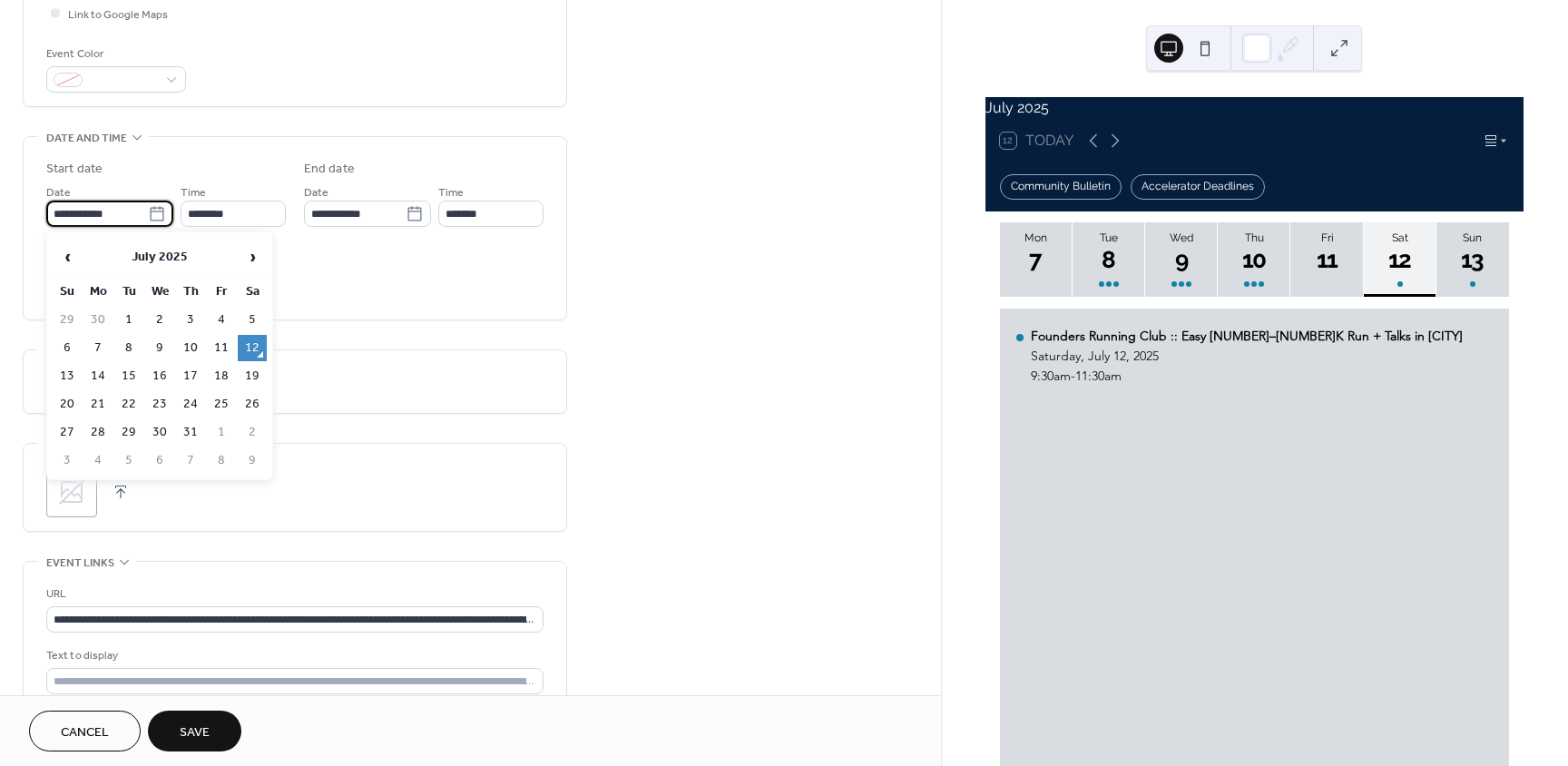 click on "**********" at bounding box center [97, 213] 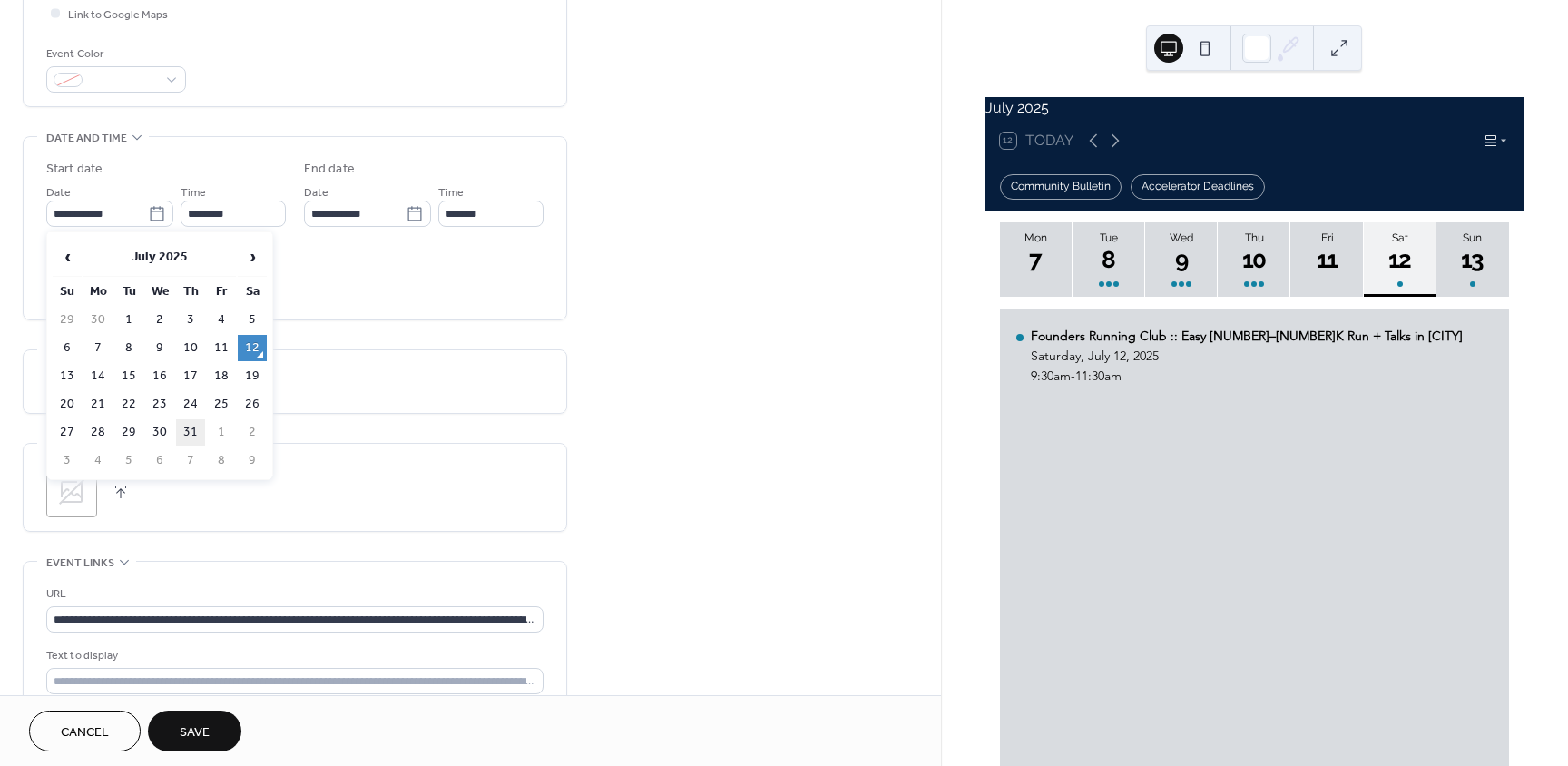 click on "31" at bounding box center (191, 432) 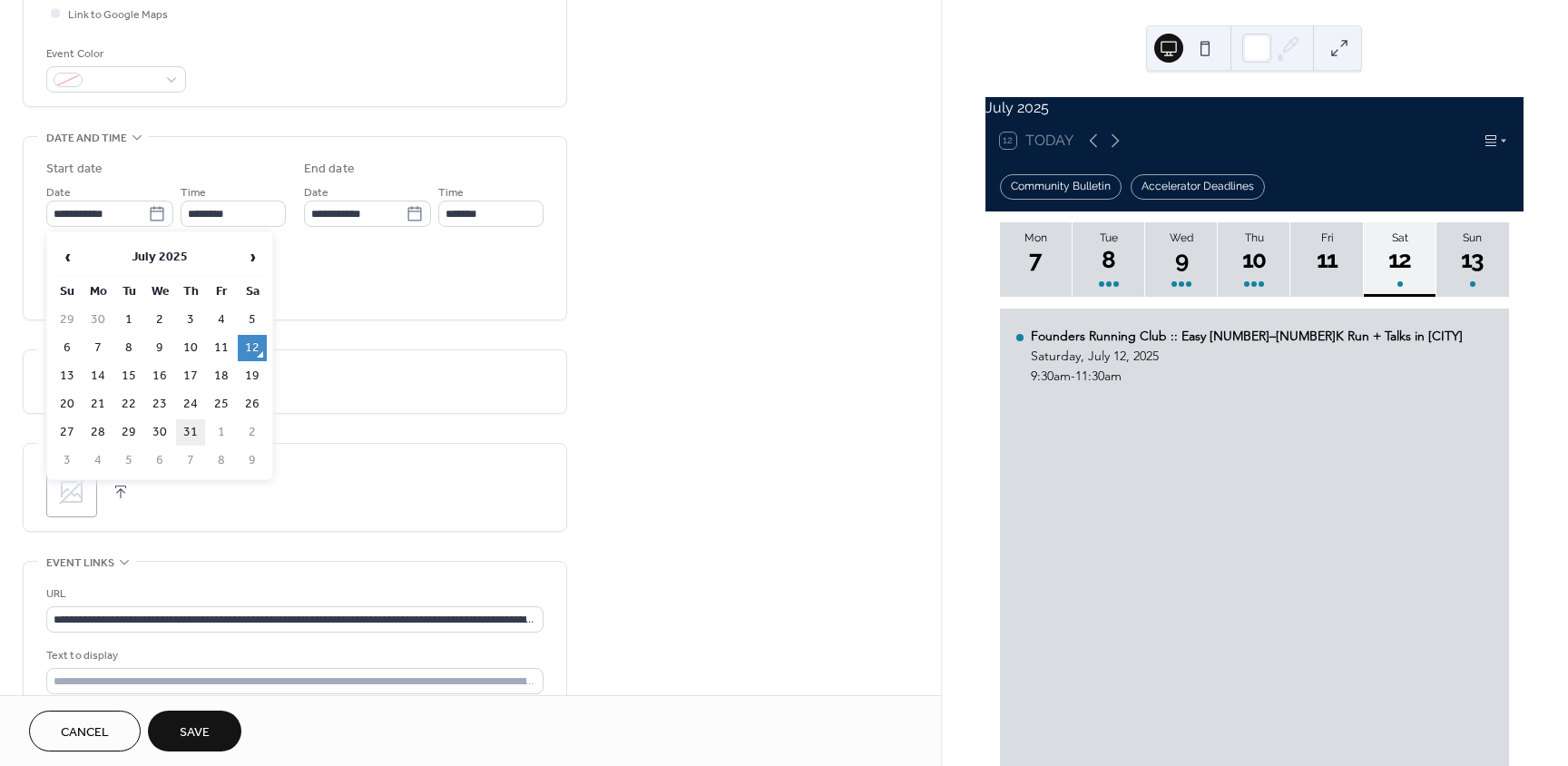 type on "**********" 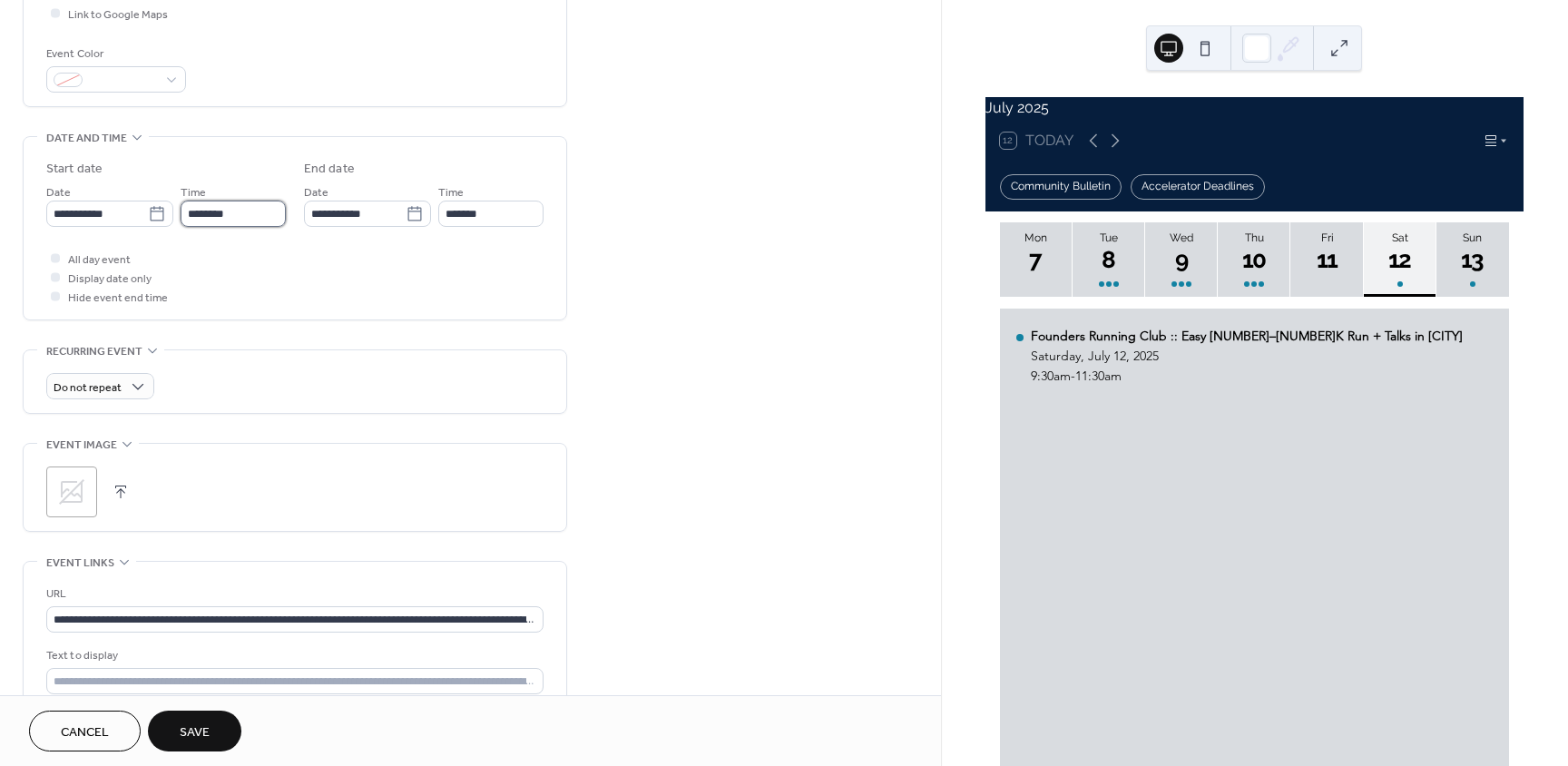 click on "********" at bounding box center [233, 213] 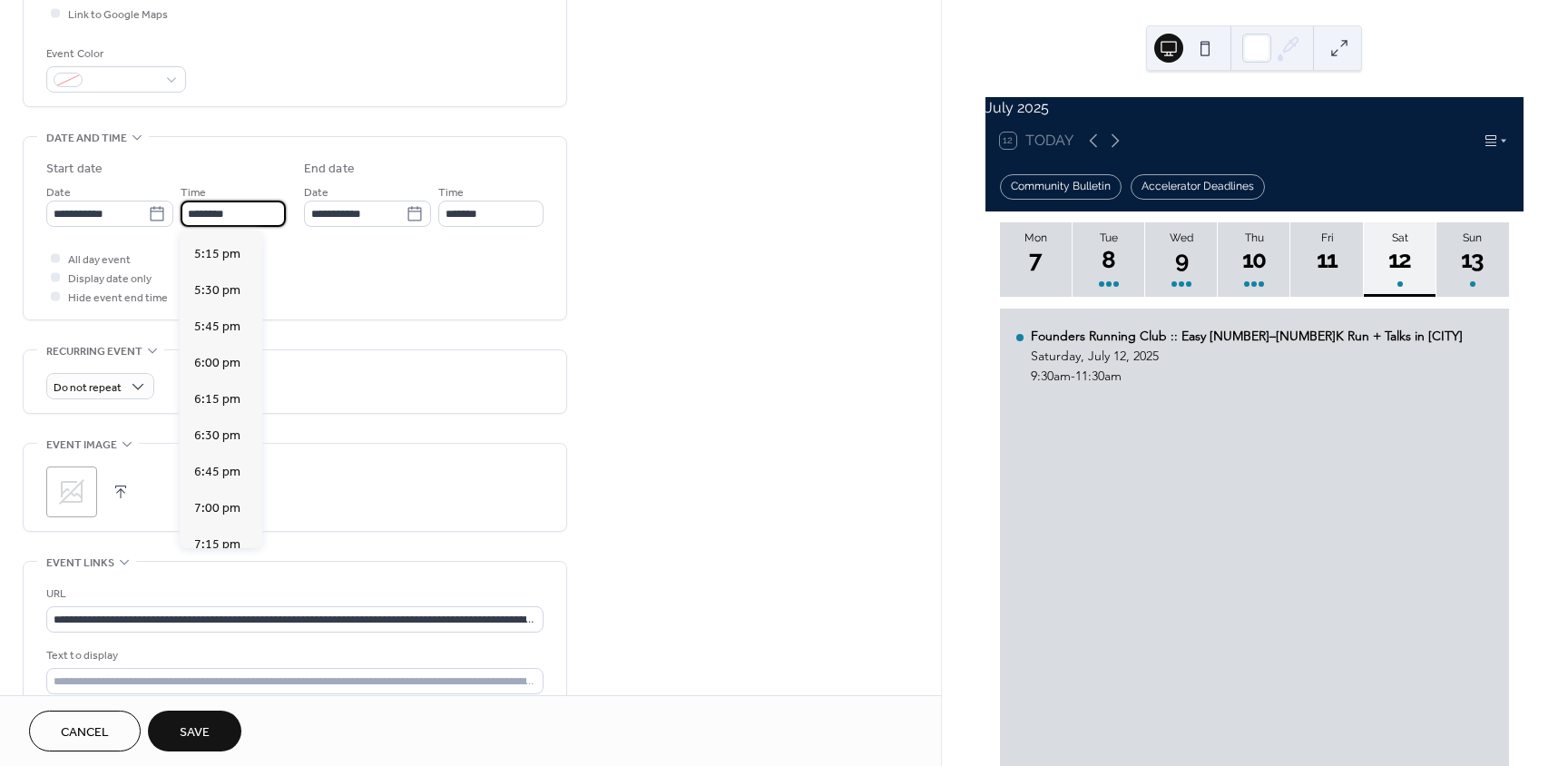 scroll, scrollTop: 2512, scrollLeft: 0, axis: vertical 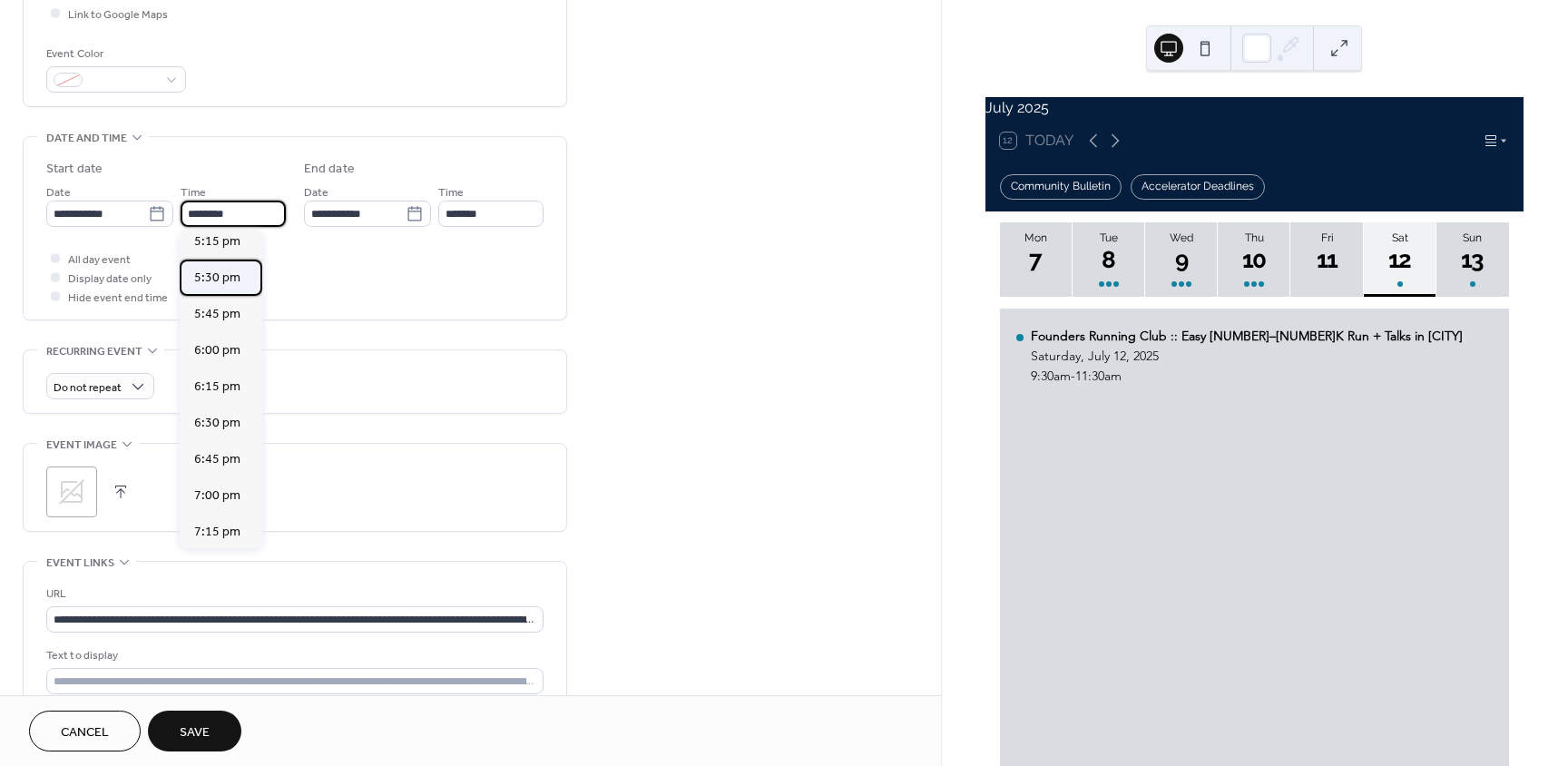 click on "5:30 pm" at bounding box center (217, 278) 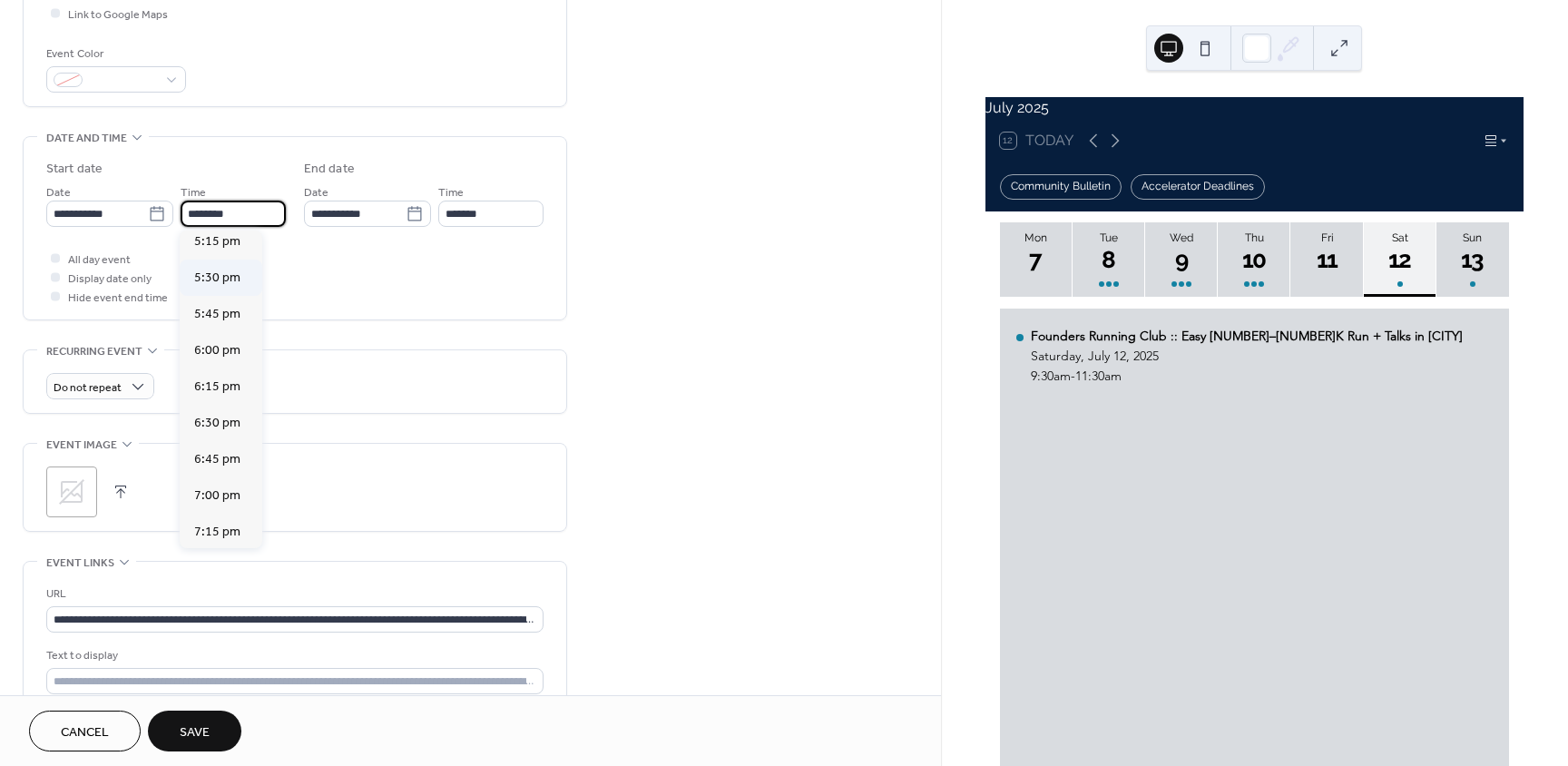 type on "*******" 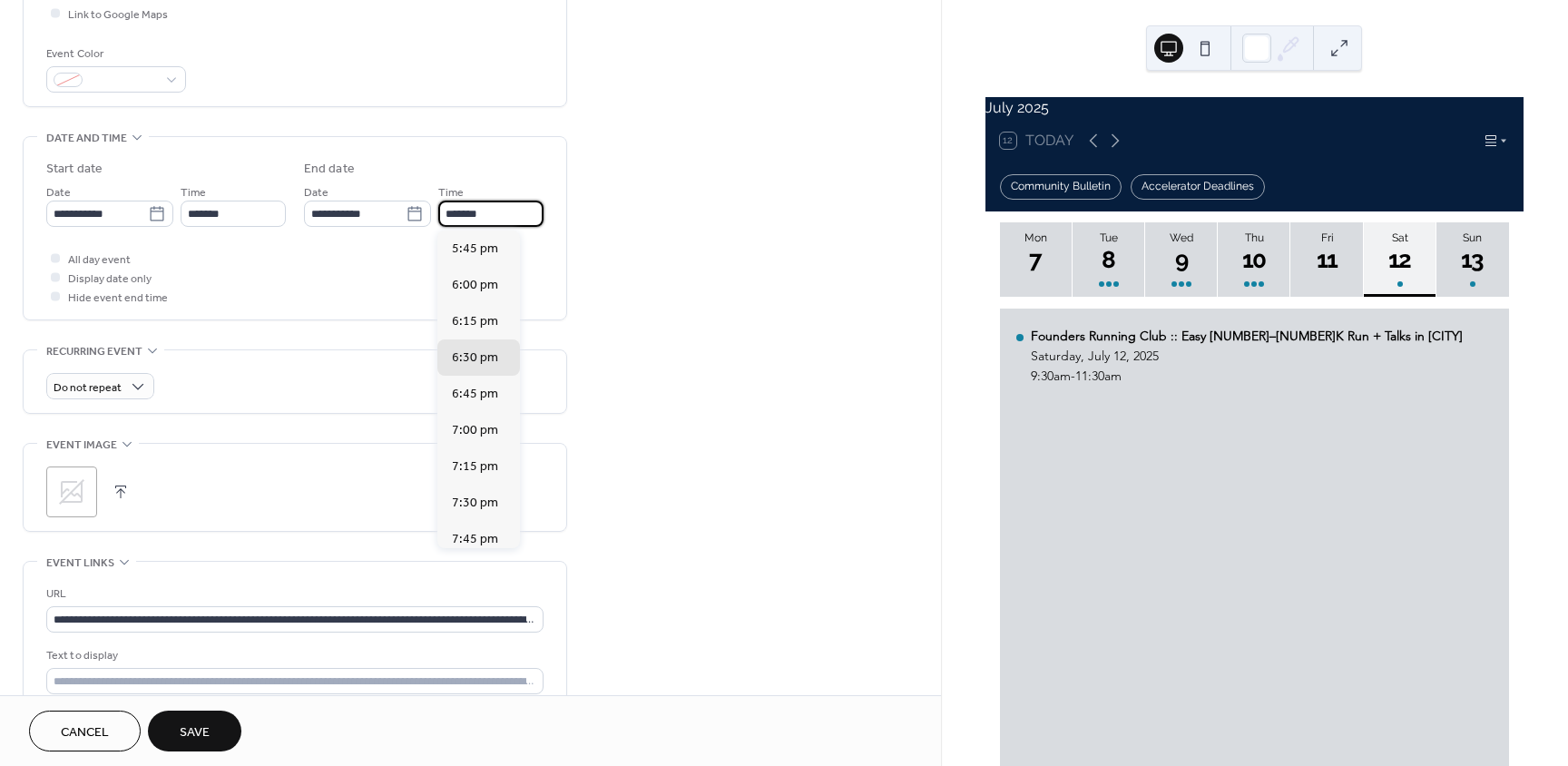 click on "*******" at bounding box center (491, 213) 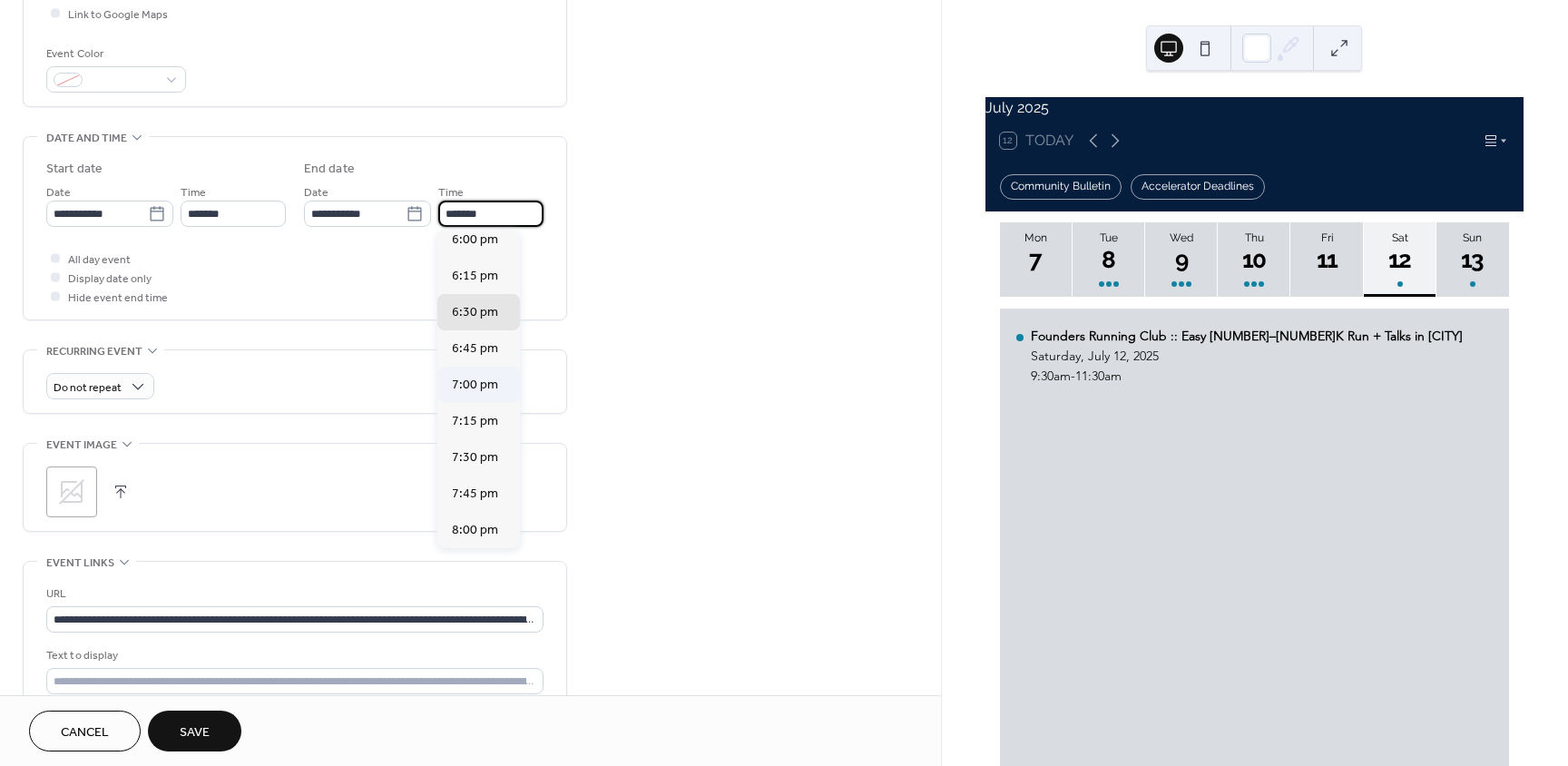 scroll, scrollTop: 182, scrollLeft: 0, axis: vertical 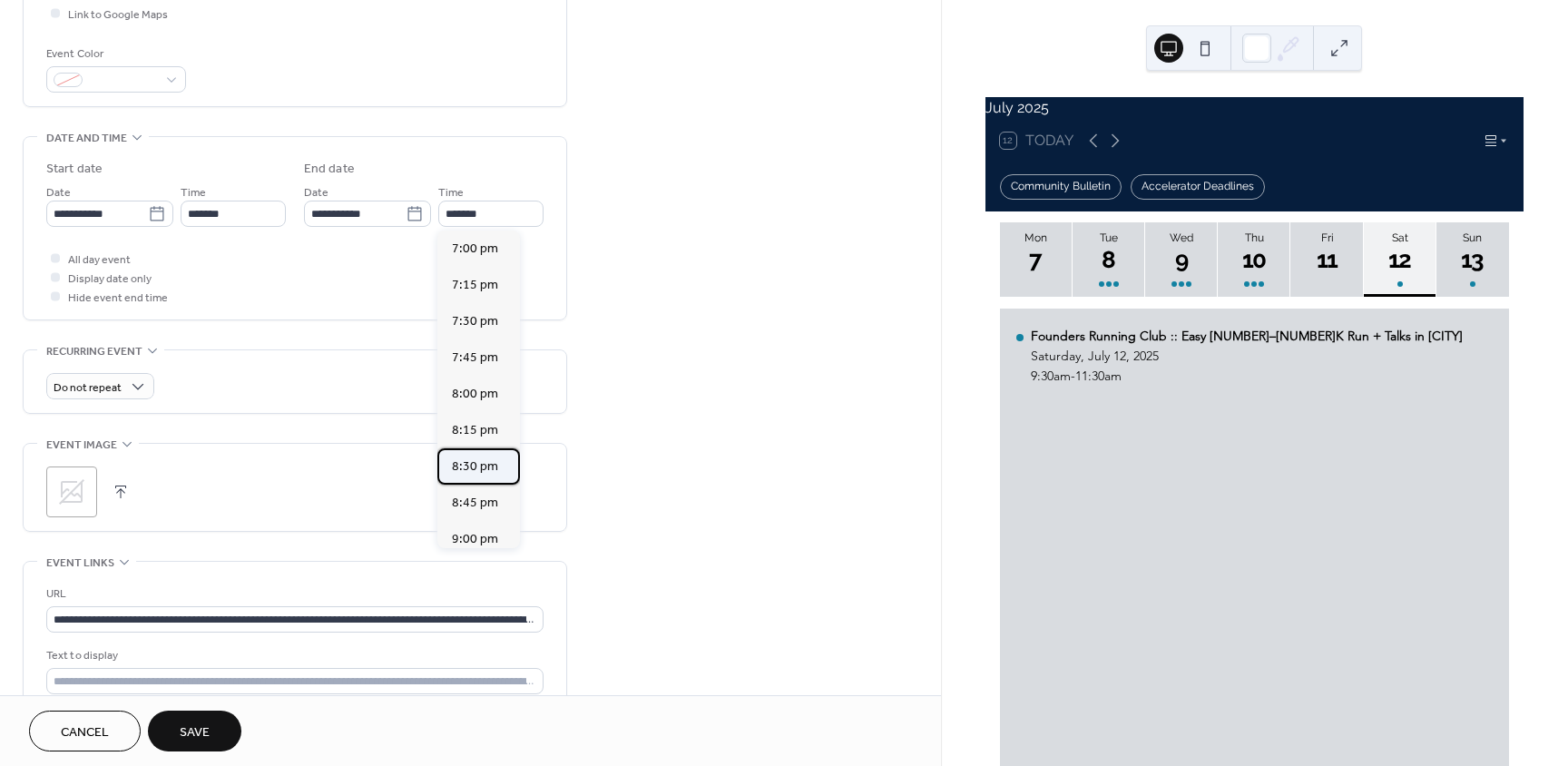 click on "8:30 pm" at bounding box center (475, 466) 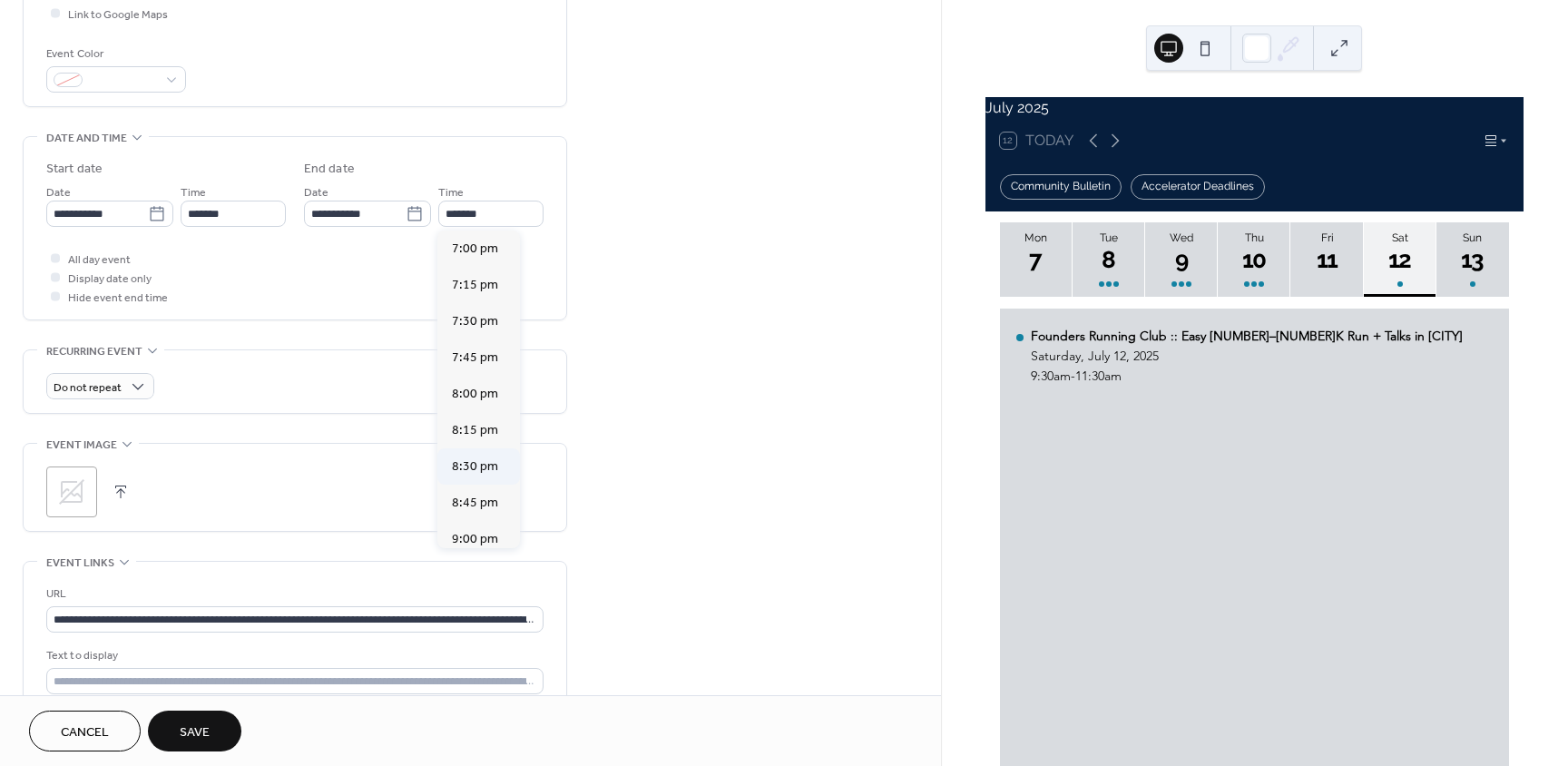 type on "*******" 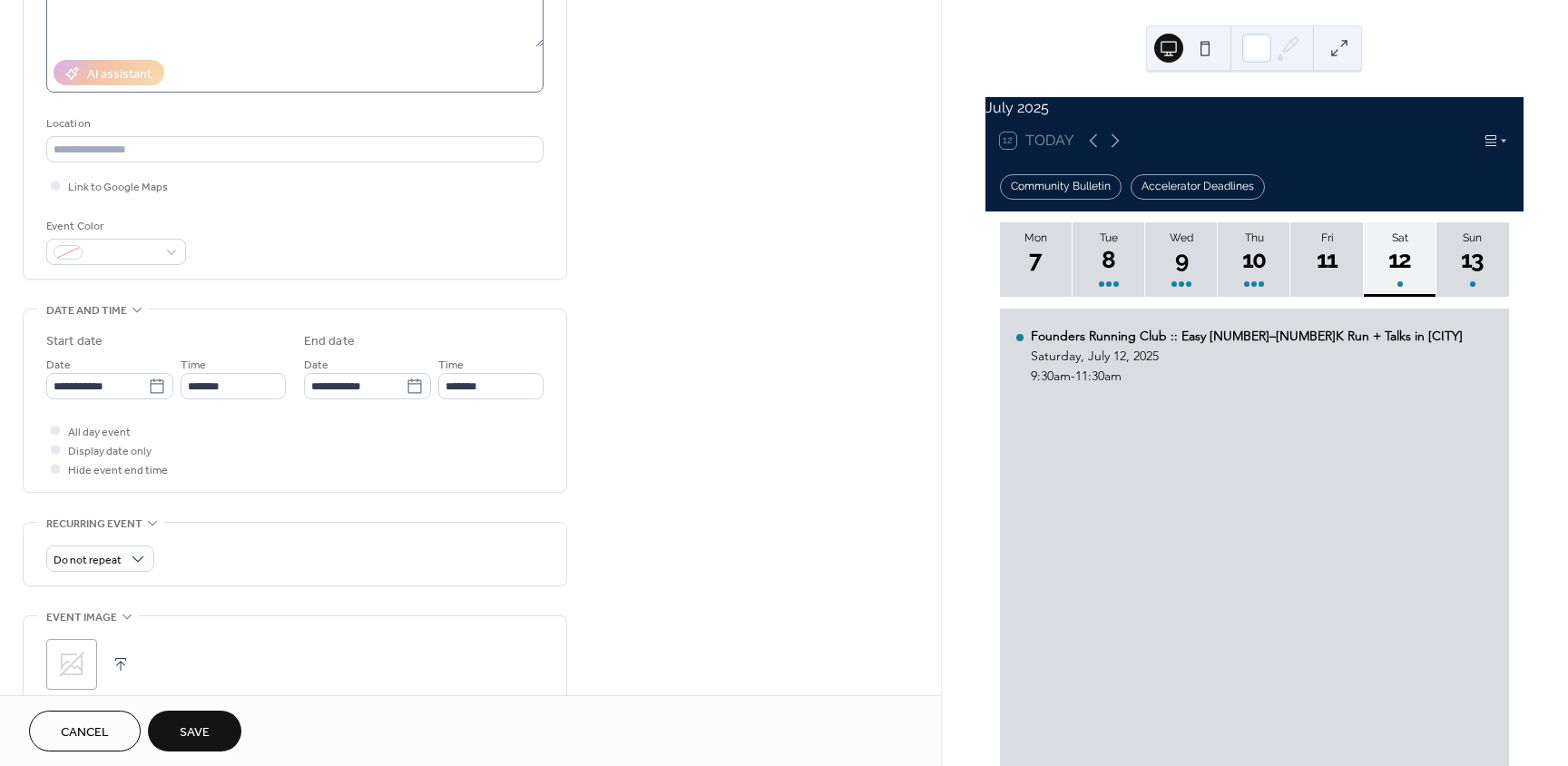 scroll, scrollTop: 0, scrollLeft: 0, axis: both 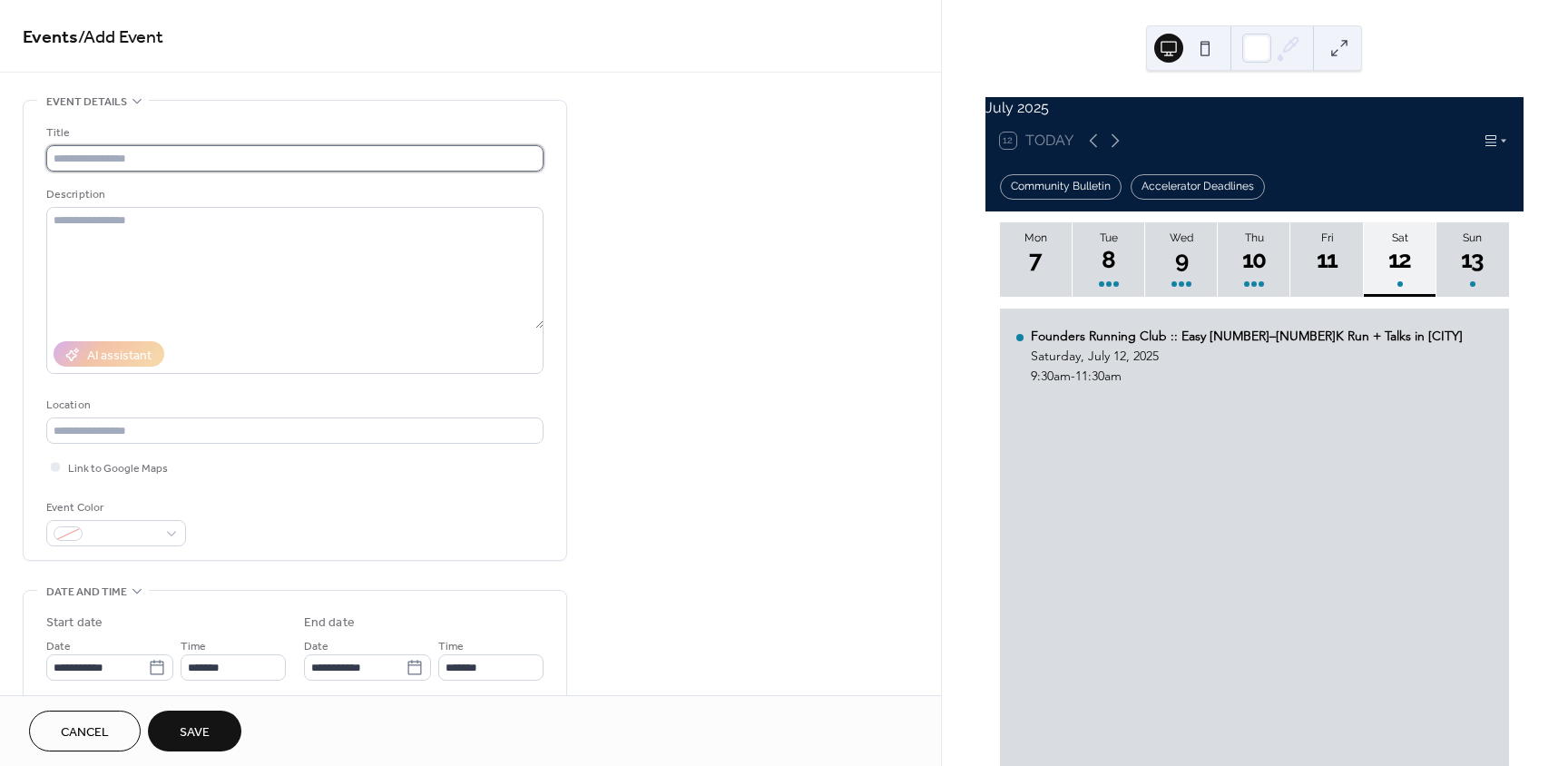 click at bounding box center [295, 158] 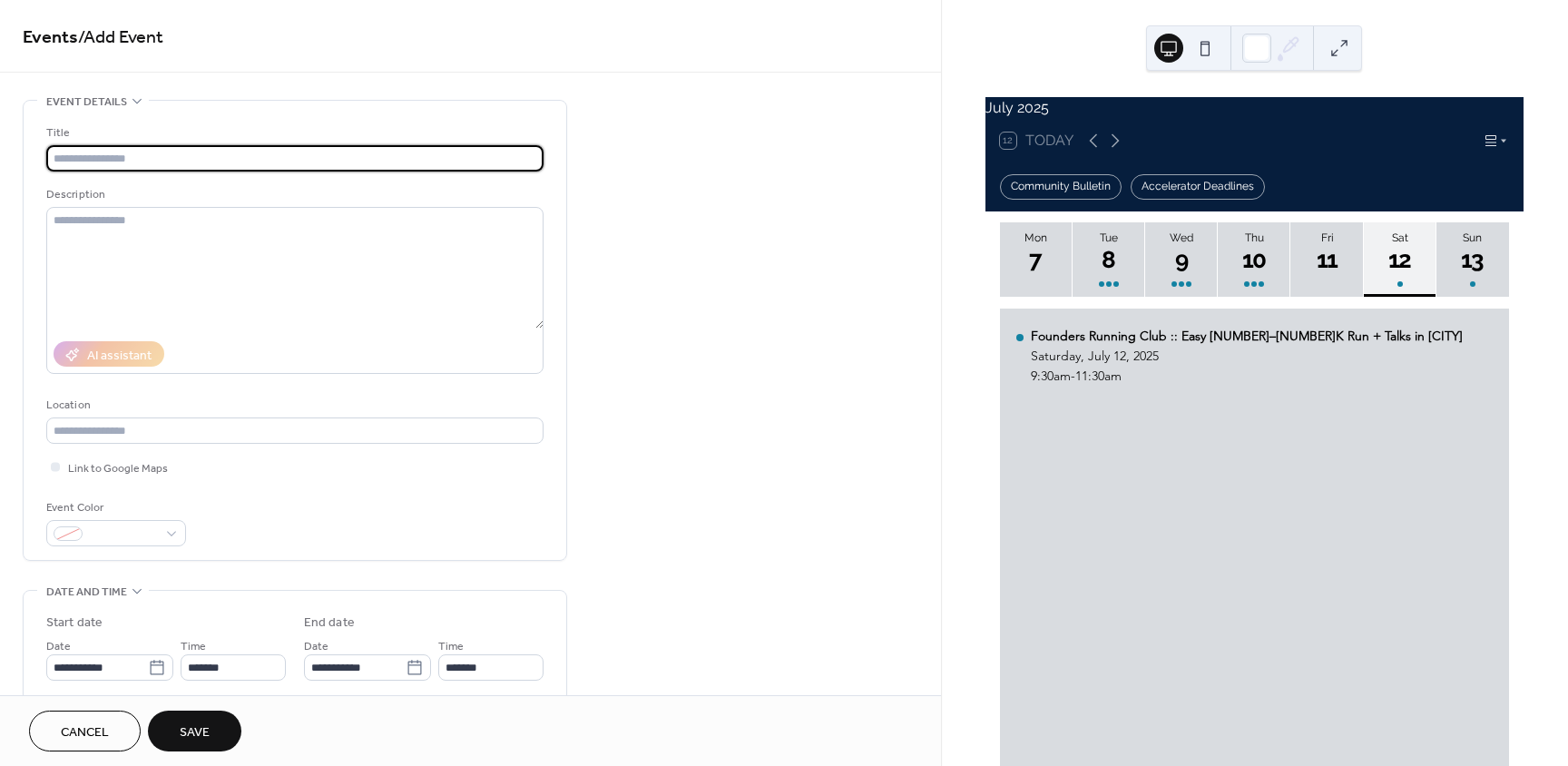 paste on "**********" 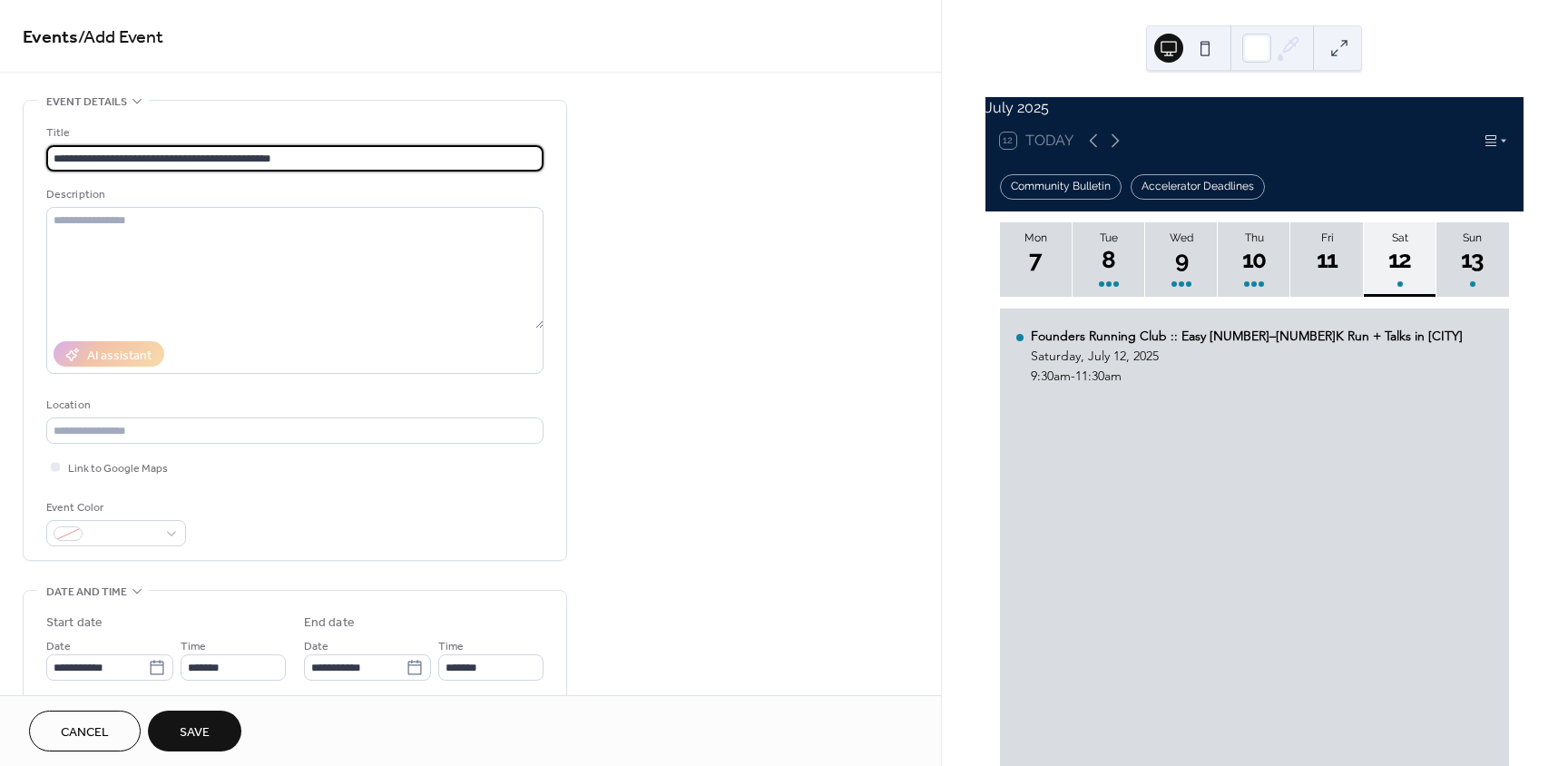 type on "**********" 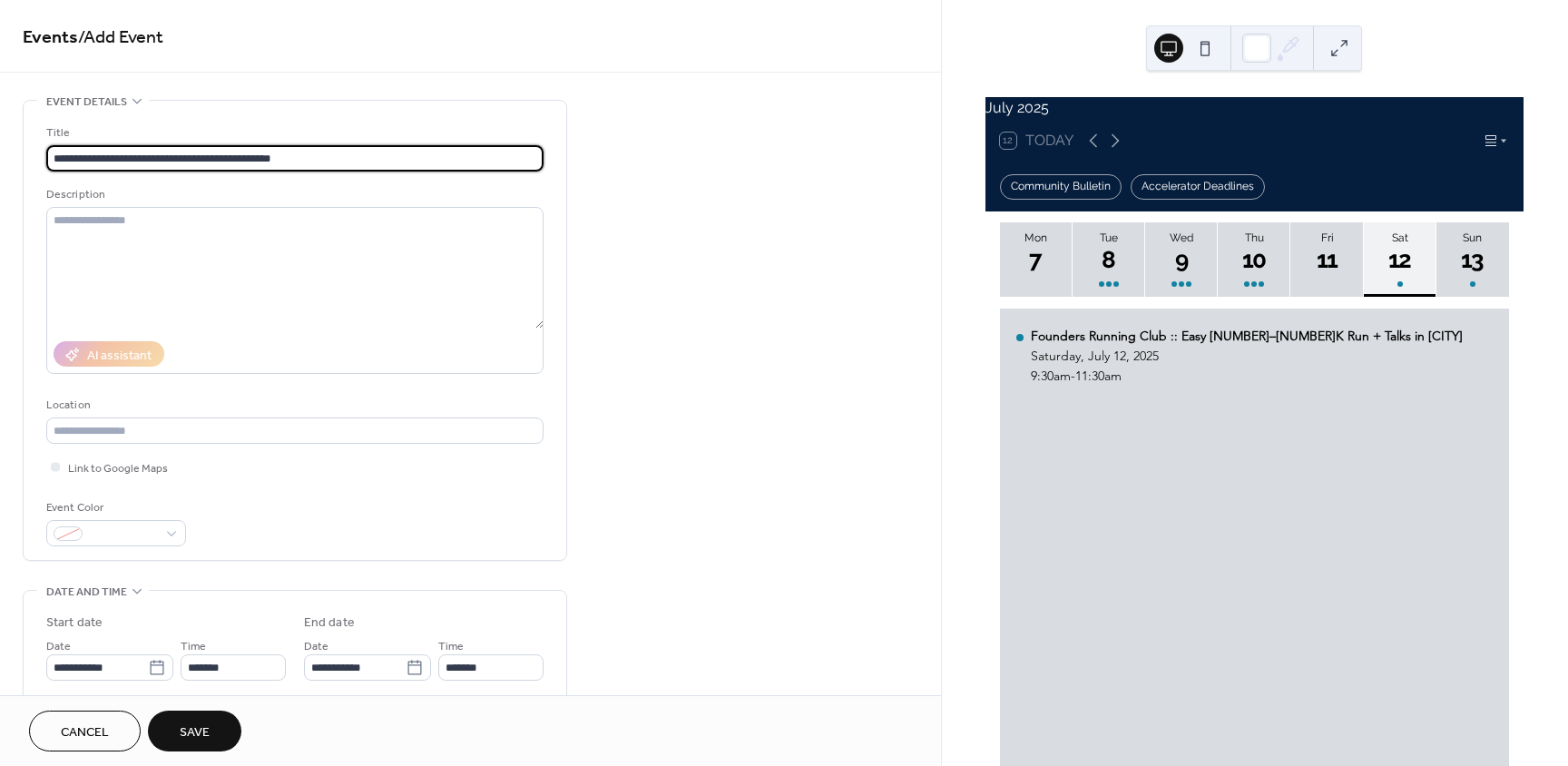 click on "Save" at bounding box center [194, 732] 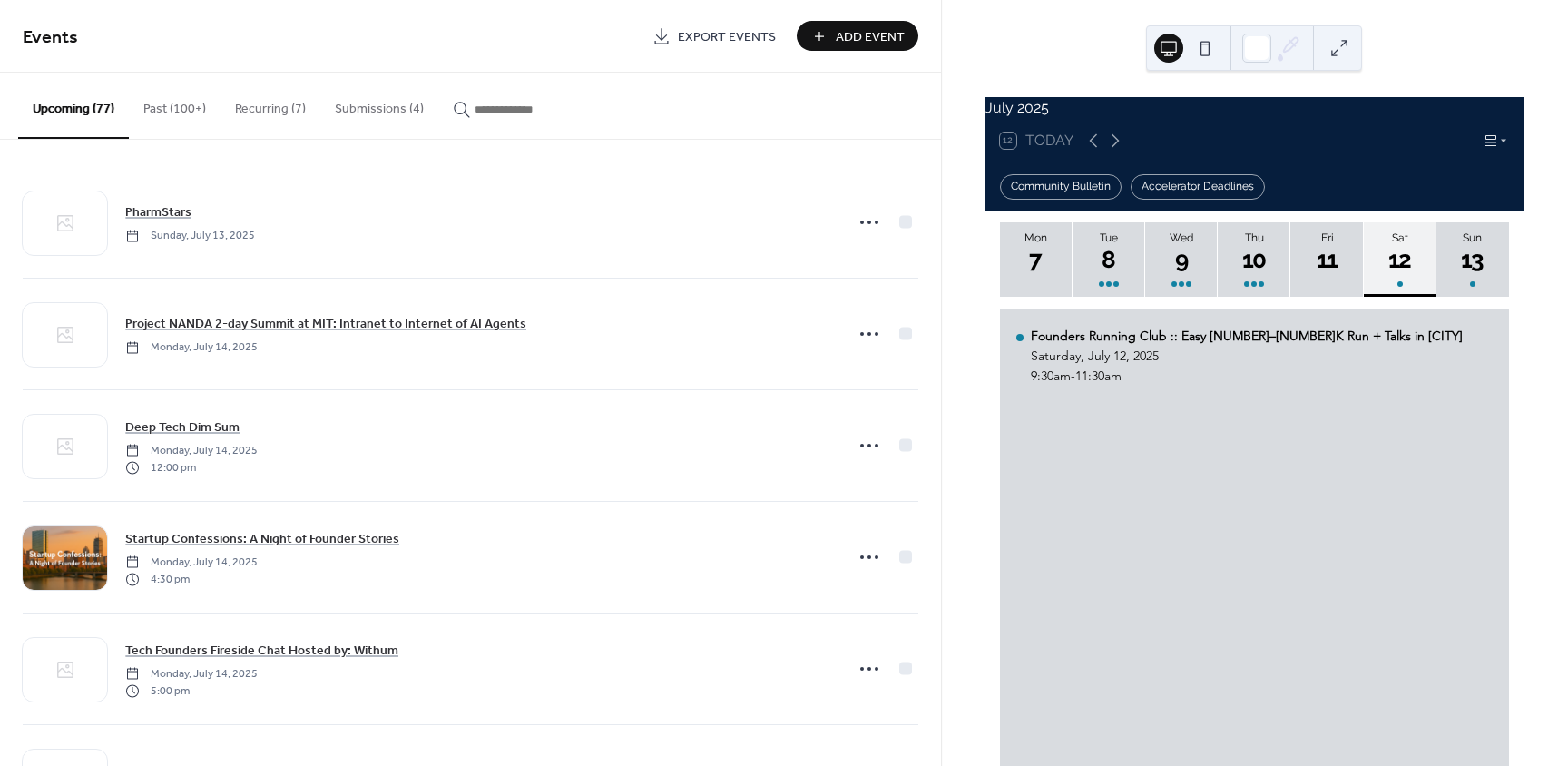 click on "Add Event" at bounding box center (870, 37) 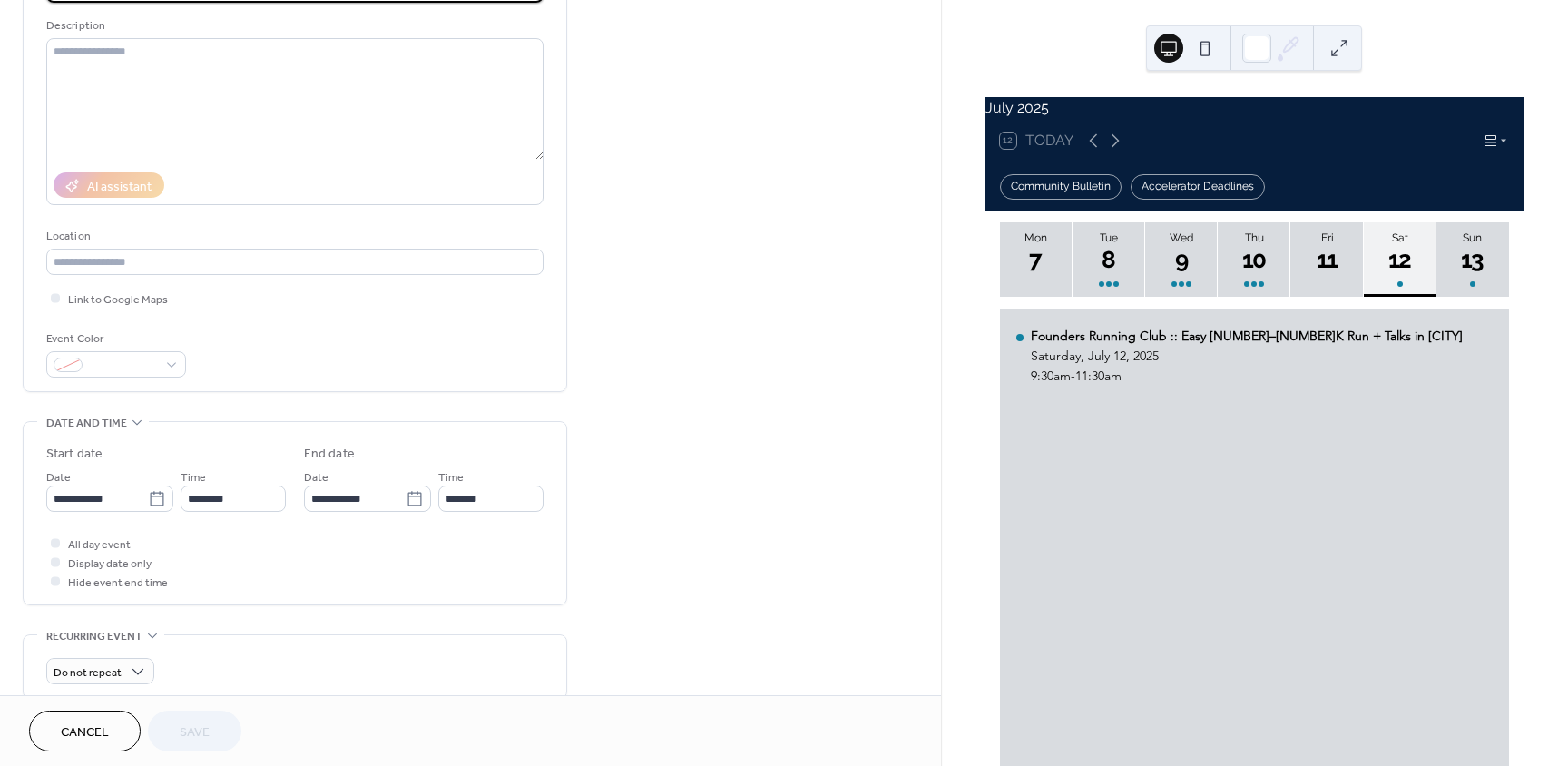 scroll, scrollTop: 545, scrollLeft: 0, axis: vertical 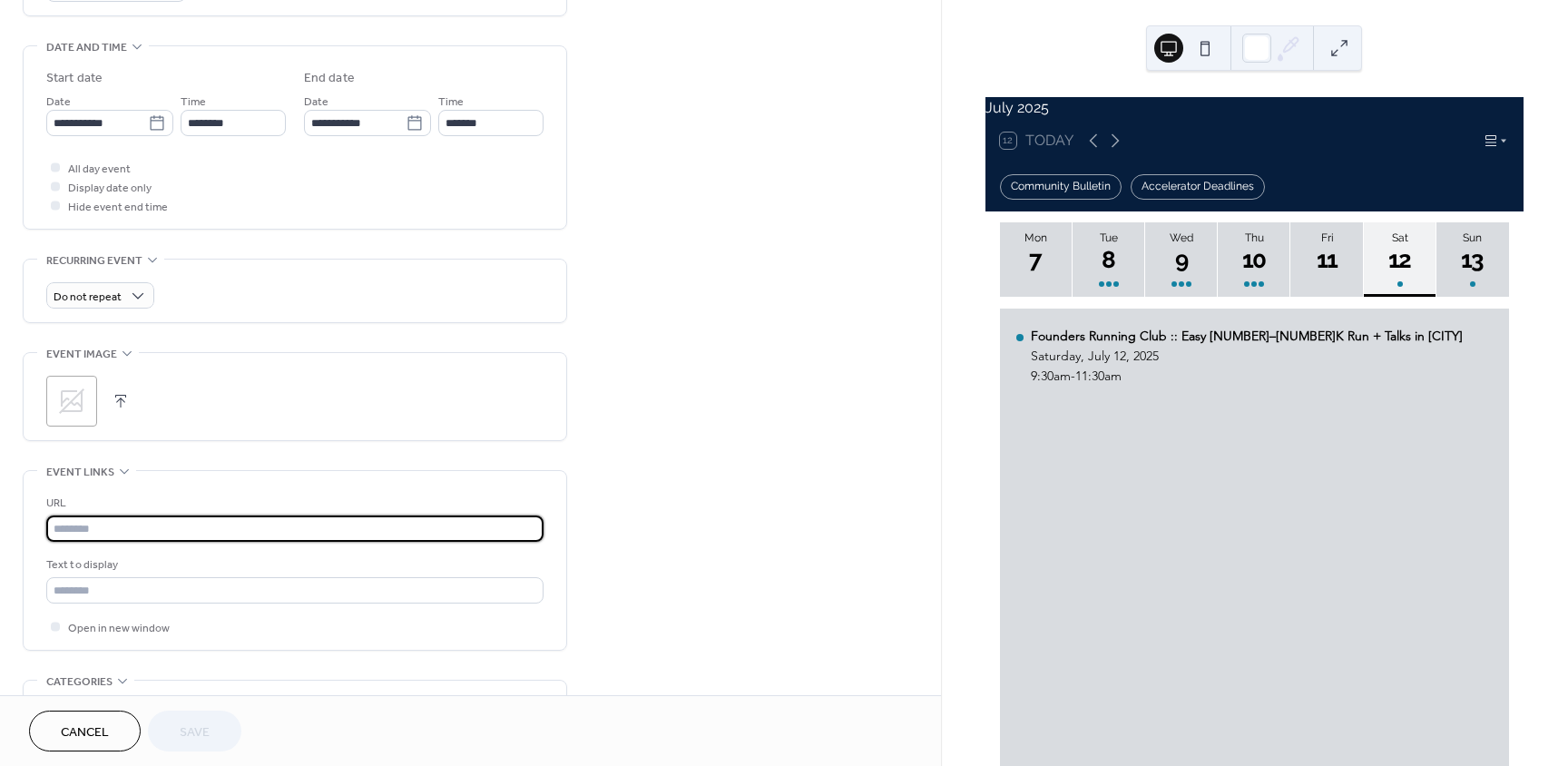 drag, startPoint x: 169, startPoint y: 532, endPoint x: 150, endPoint y: 509, distance: 29.832868 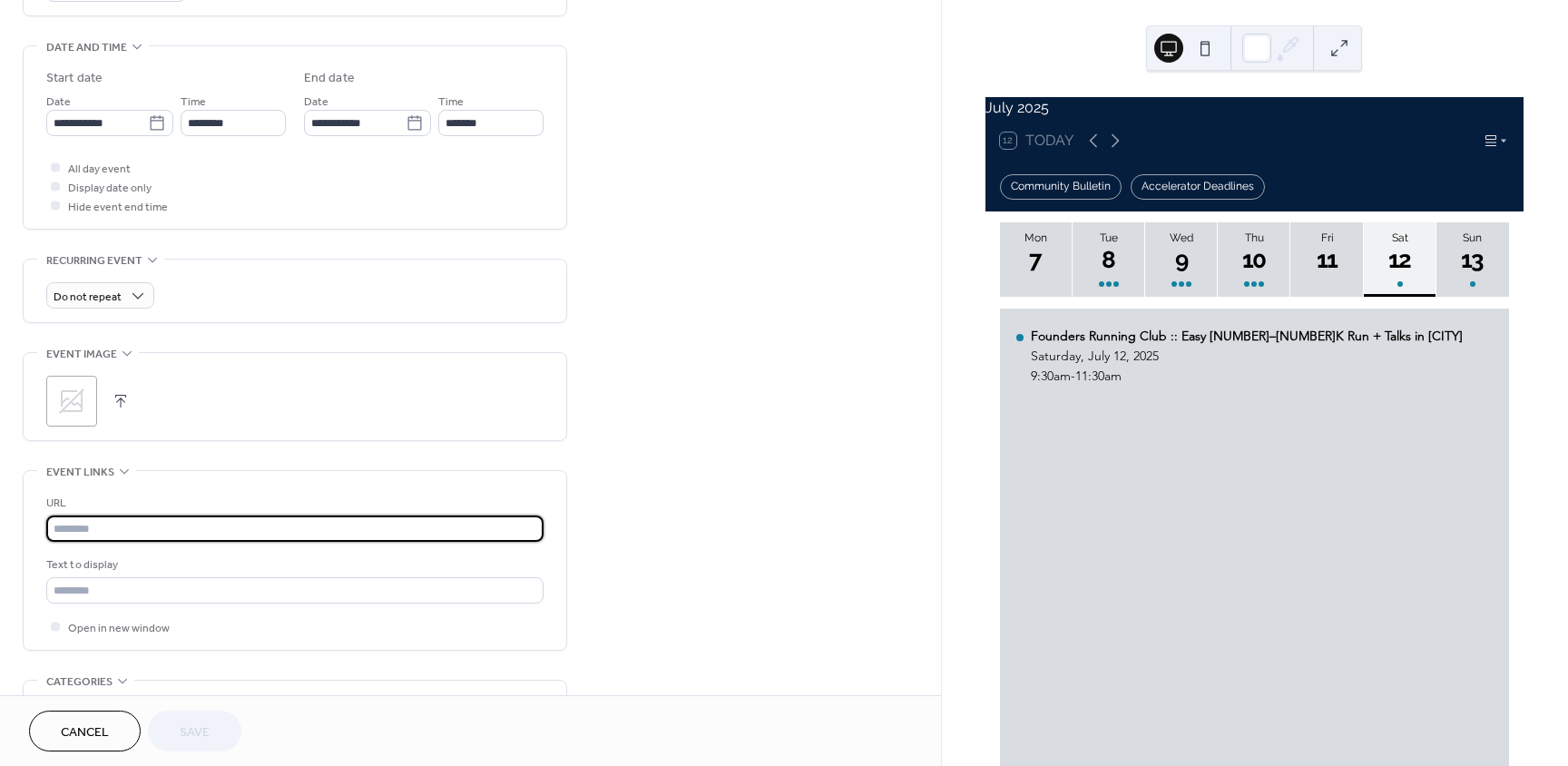 click at bounding box center (295, 528) 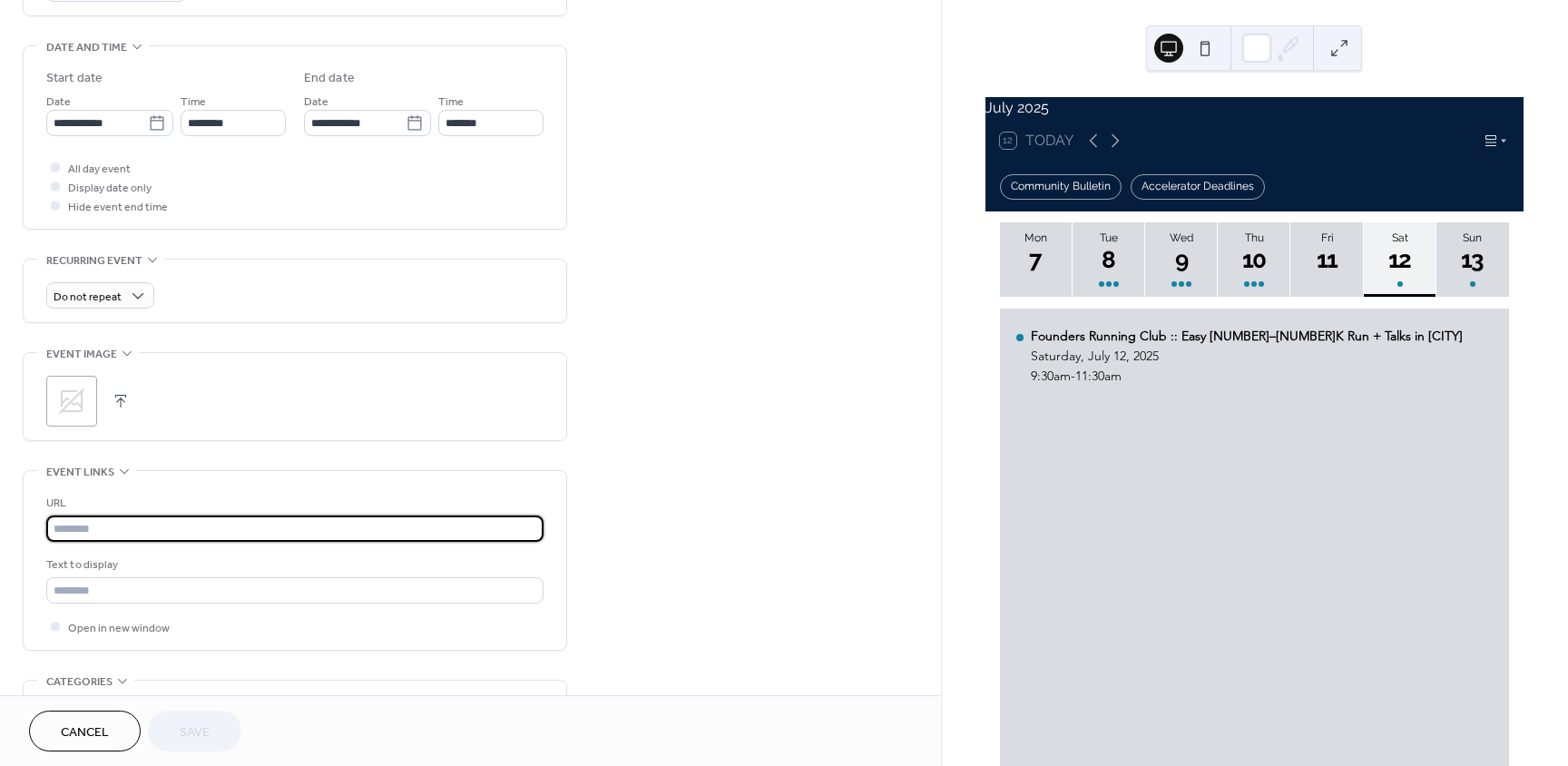 paste on "**********" 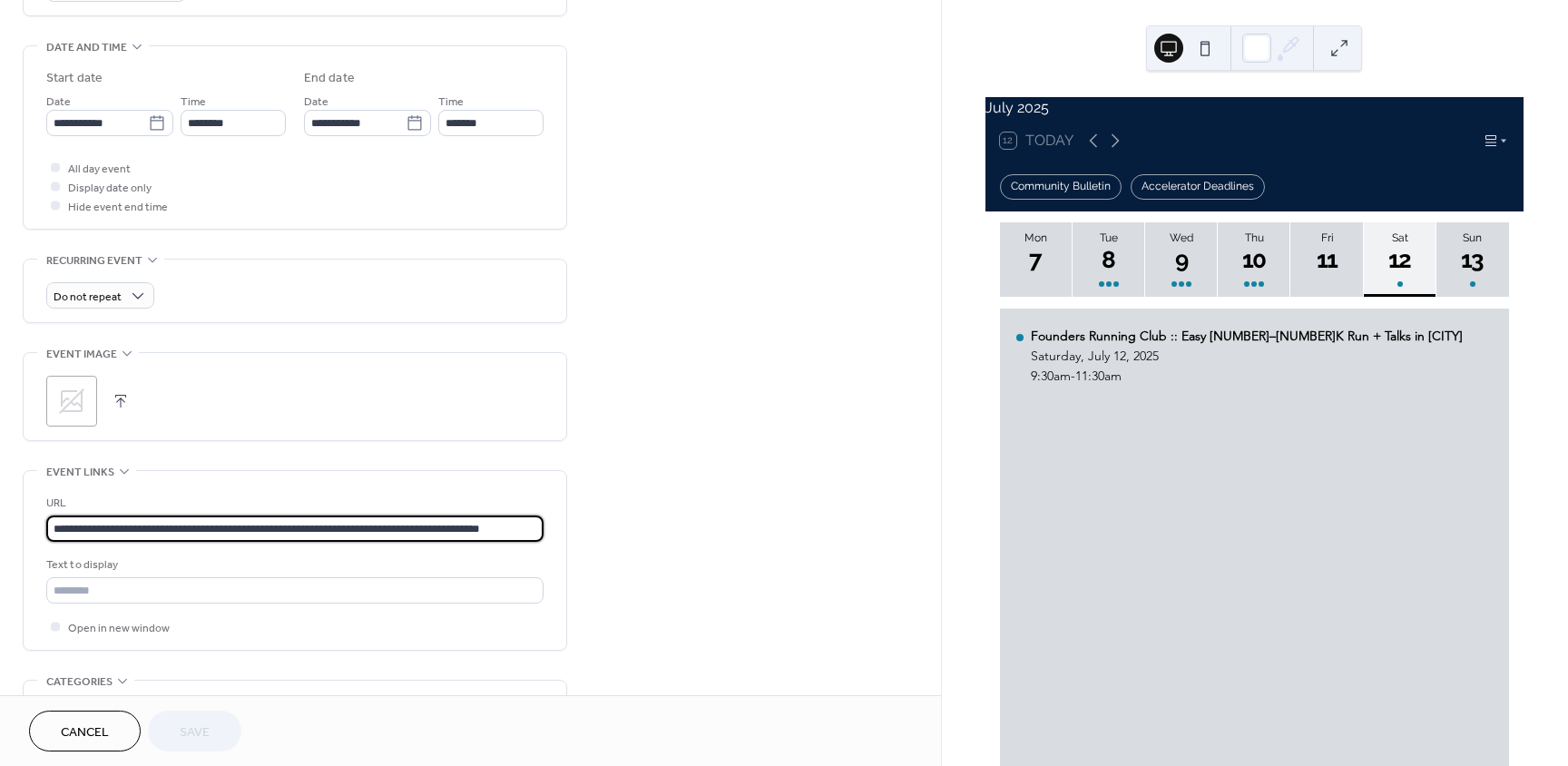 scroll, scrollTop: 0, scrollLeft: 15, axis: horizontal 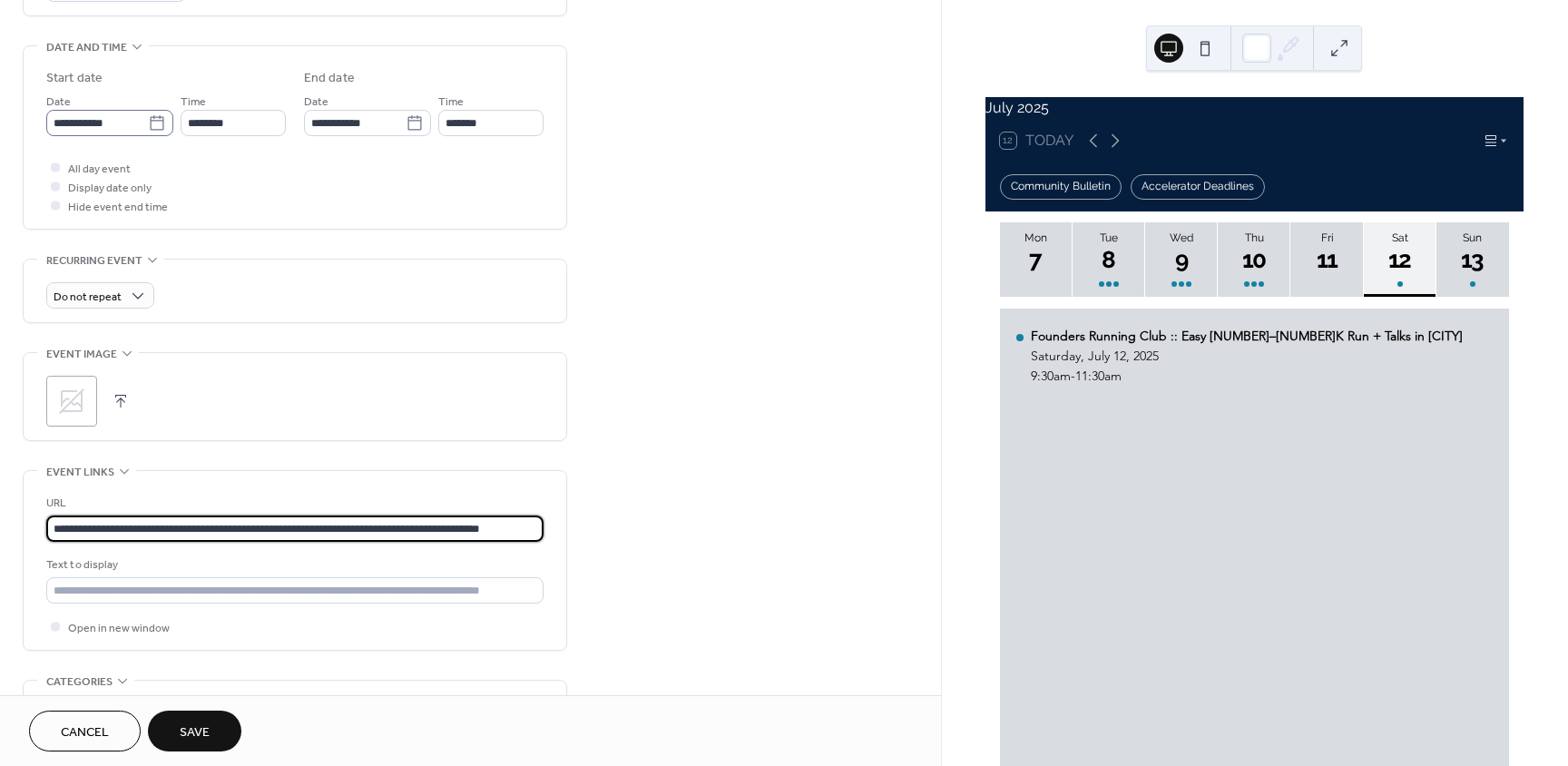 type on "**********" 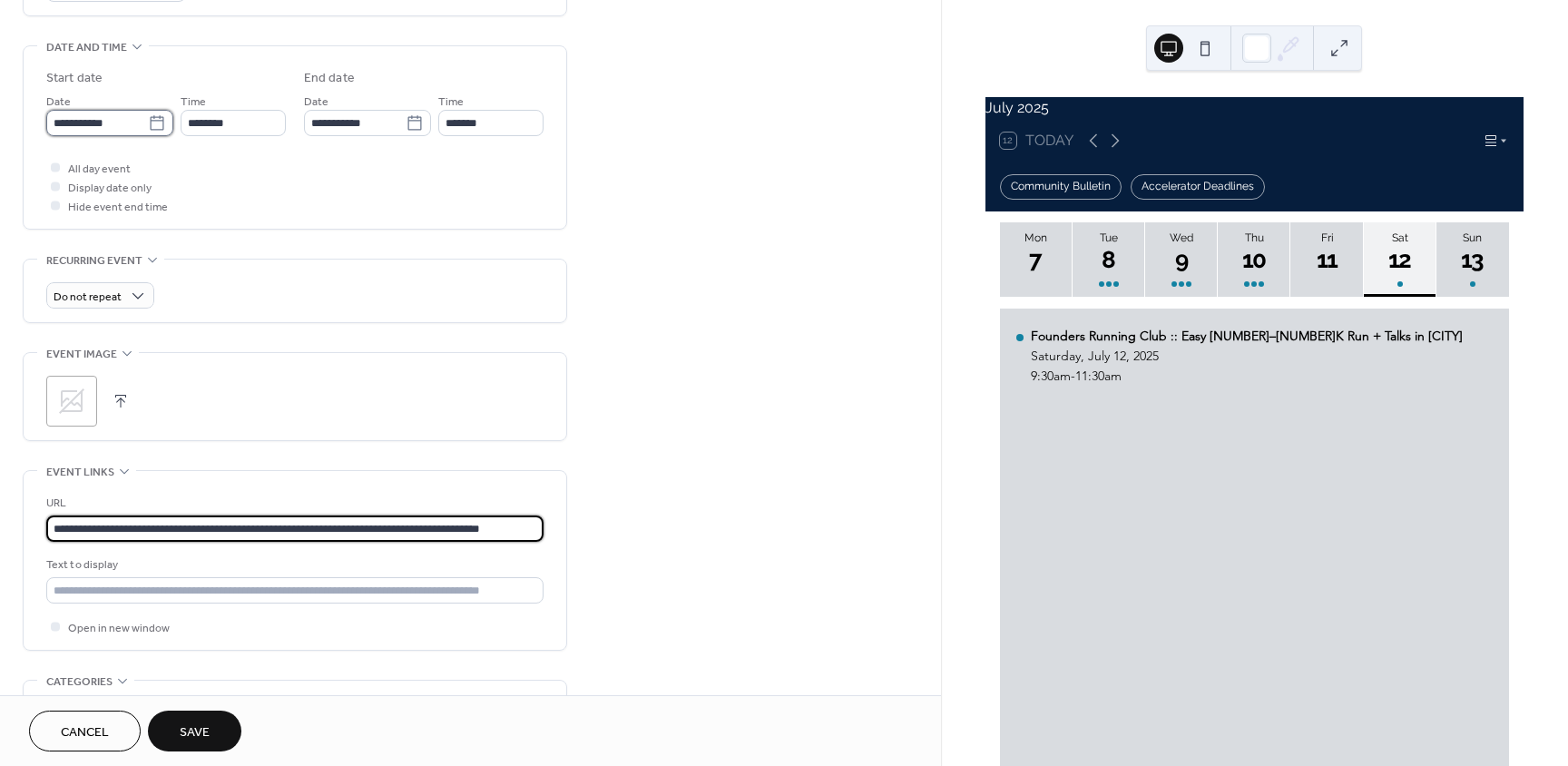 click on "**********" at bounding box center [97, 123] 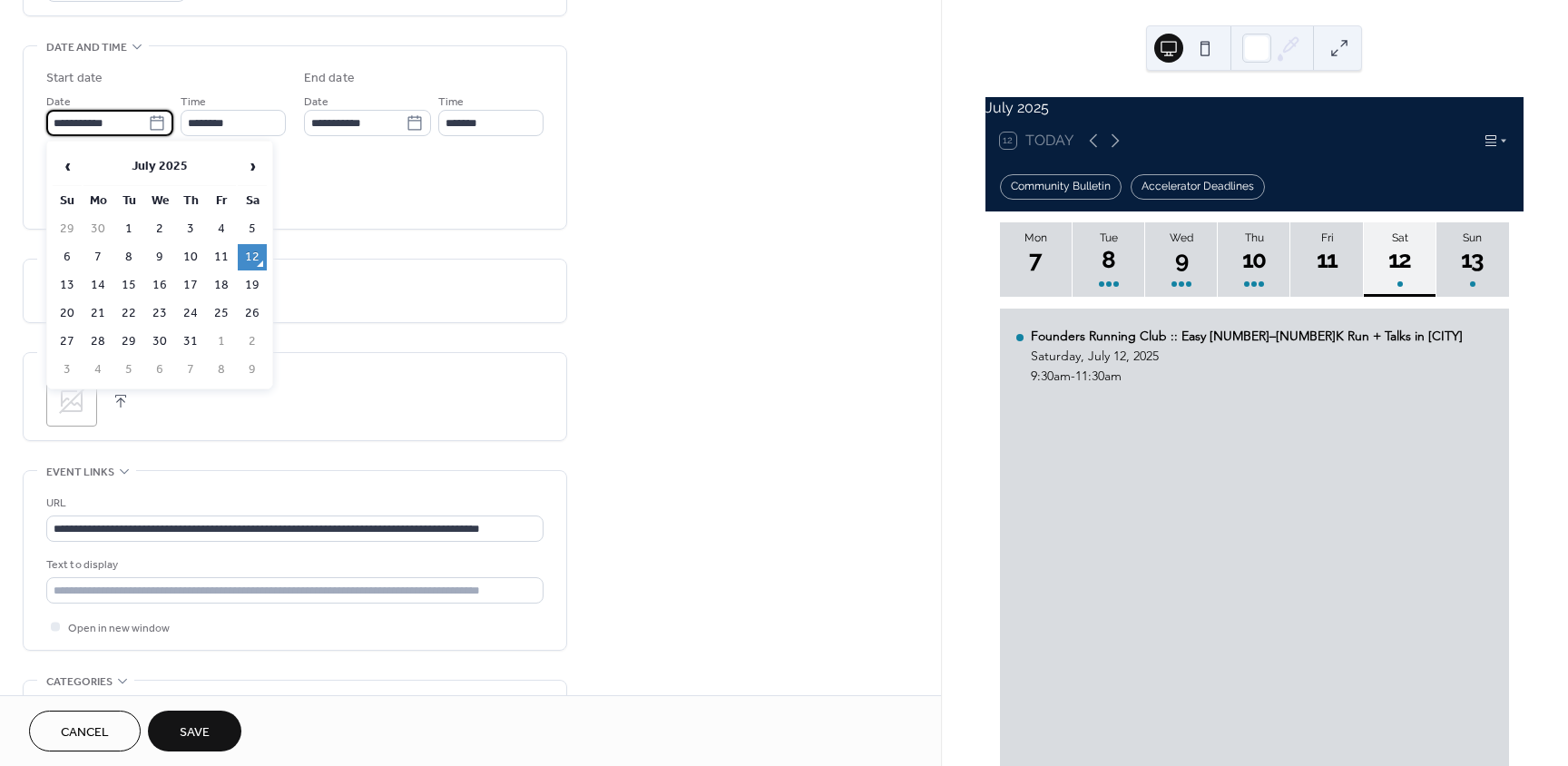 scroll, scrollTop: 0, scrollLeft: 0, axis: both 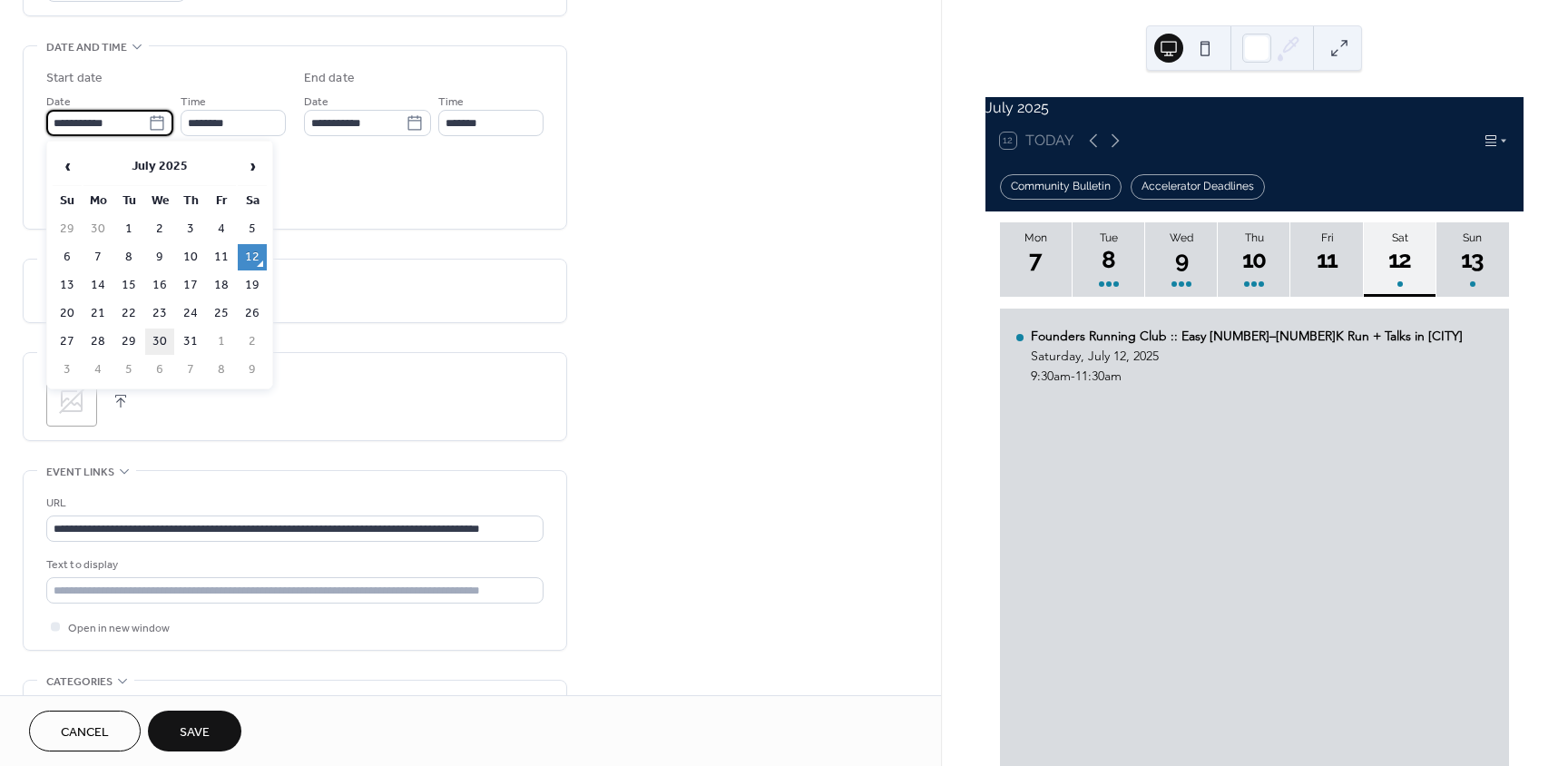 click on "30" at bounding box center (160, 341) 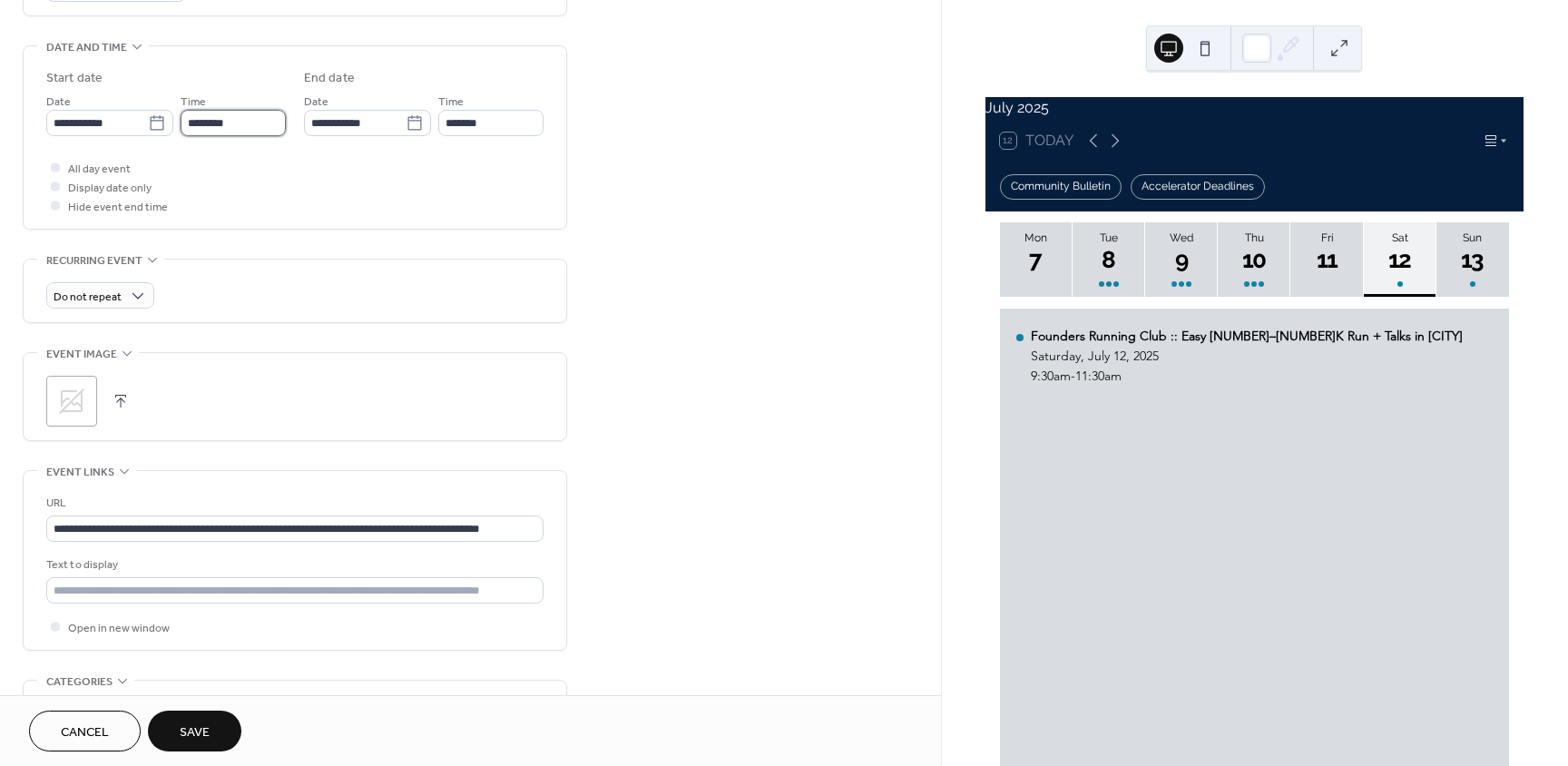 click on "********" at bounding box center (233, 123) 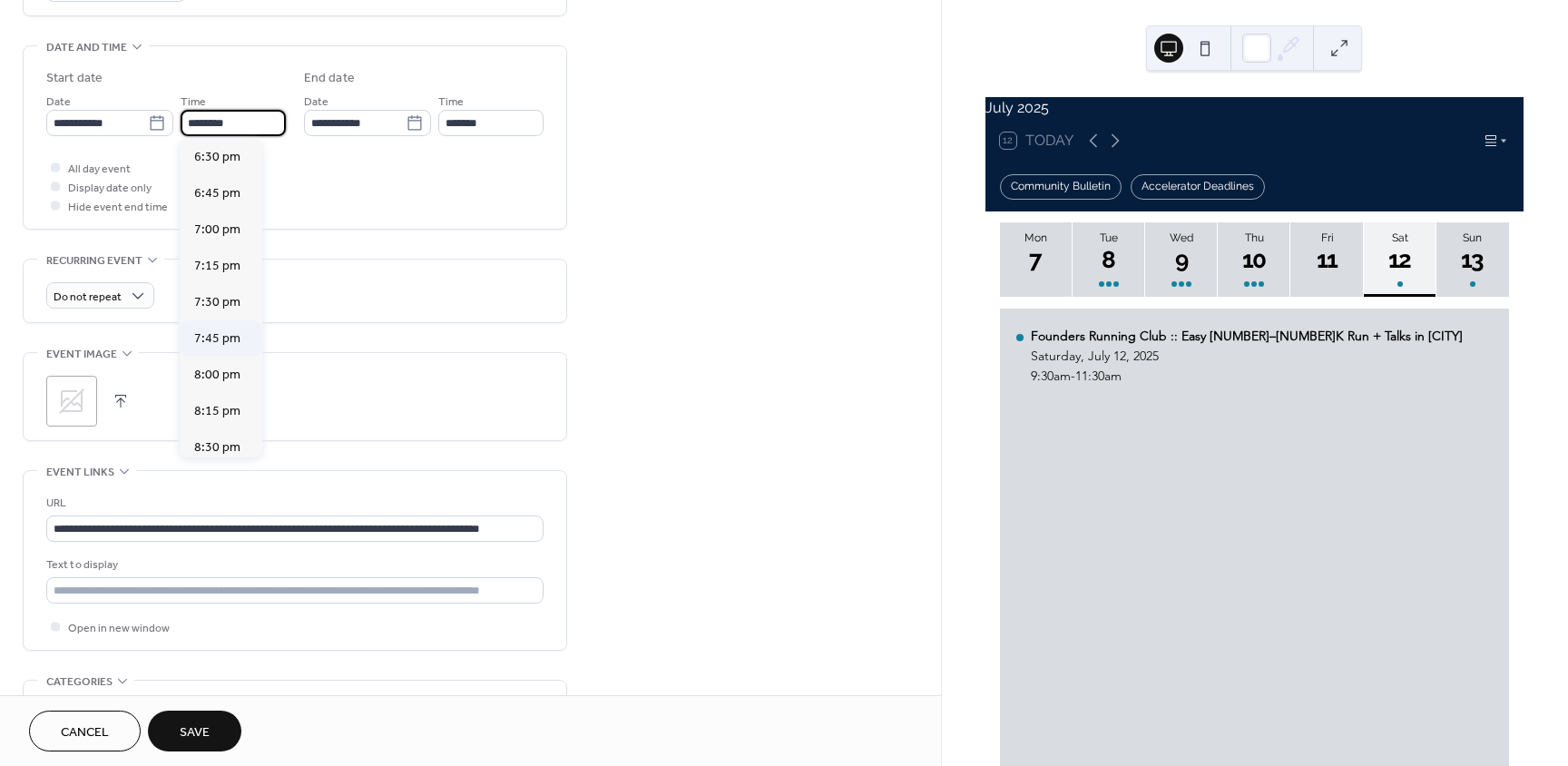 scroll, scrollTop: 2694, scrollLeft: 0, axis: vertical 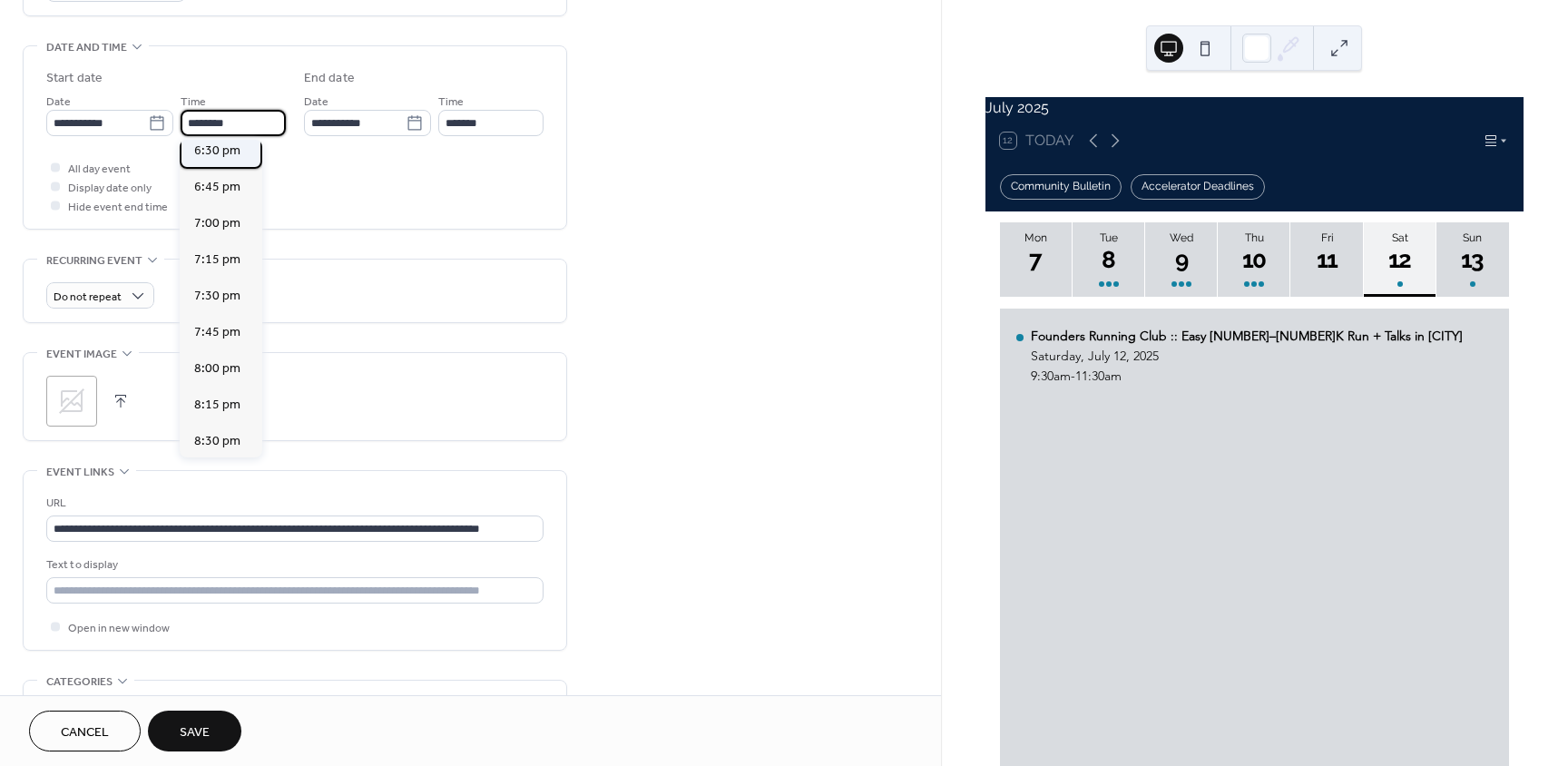 click on "6:30 pm" at bounding box center [217, 151] 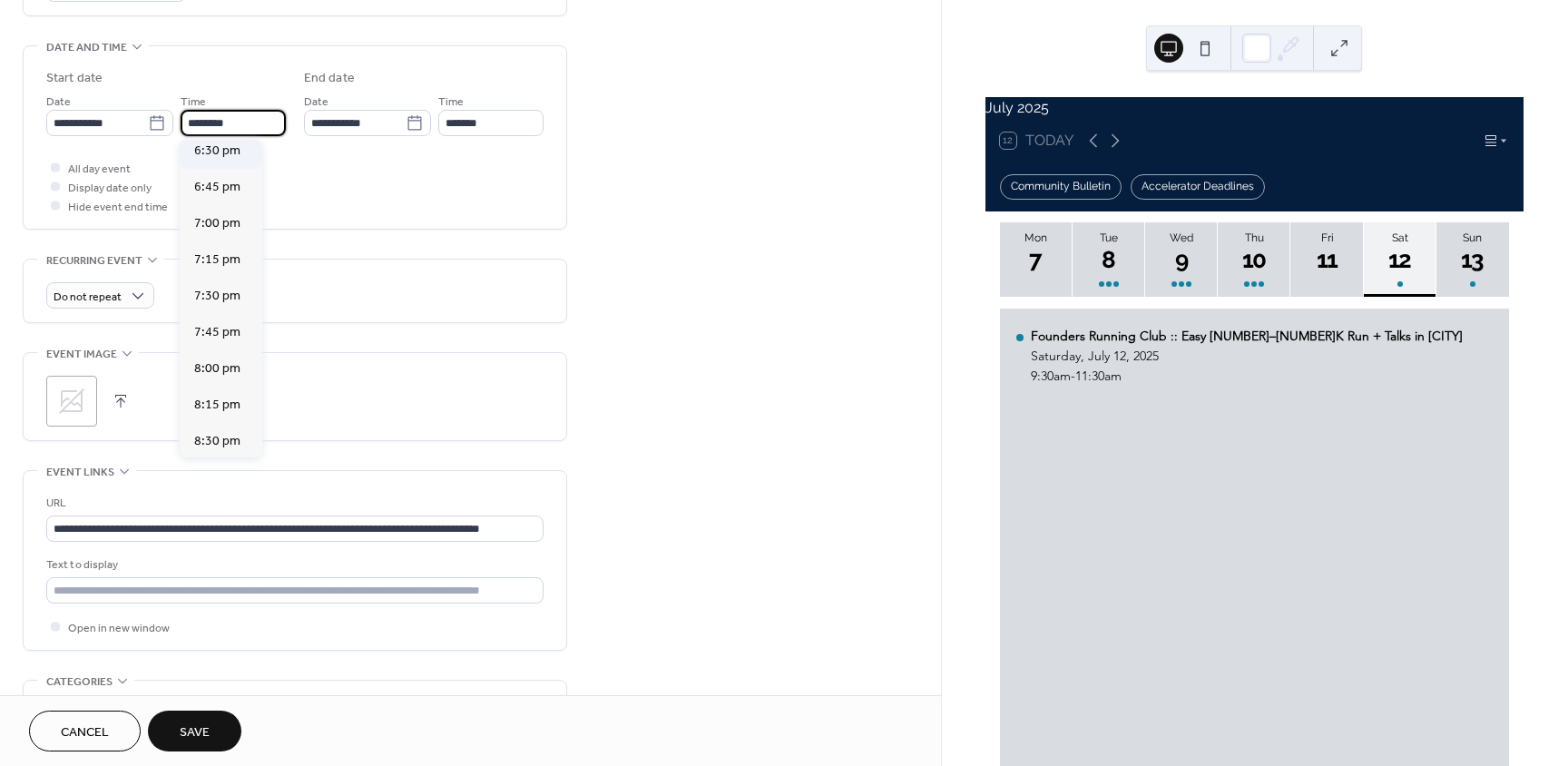 type on "*******" 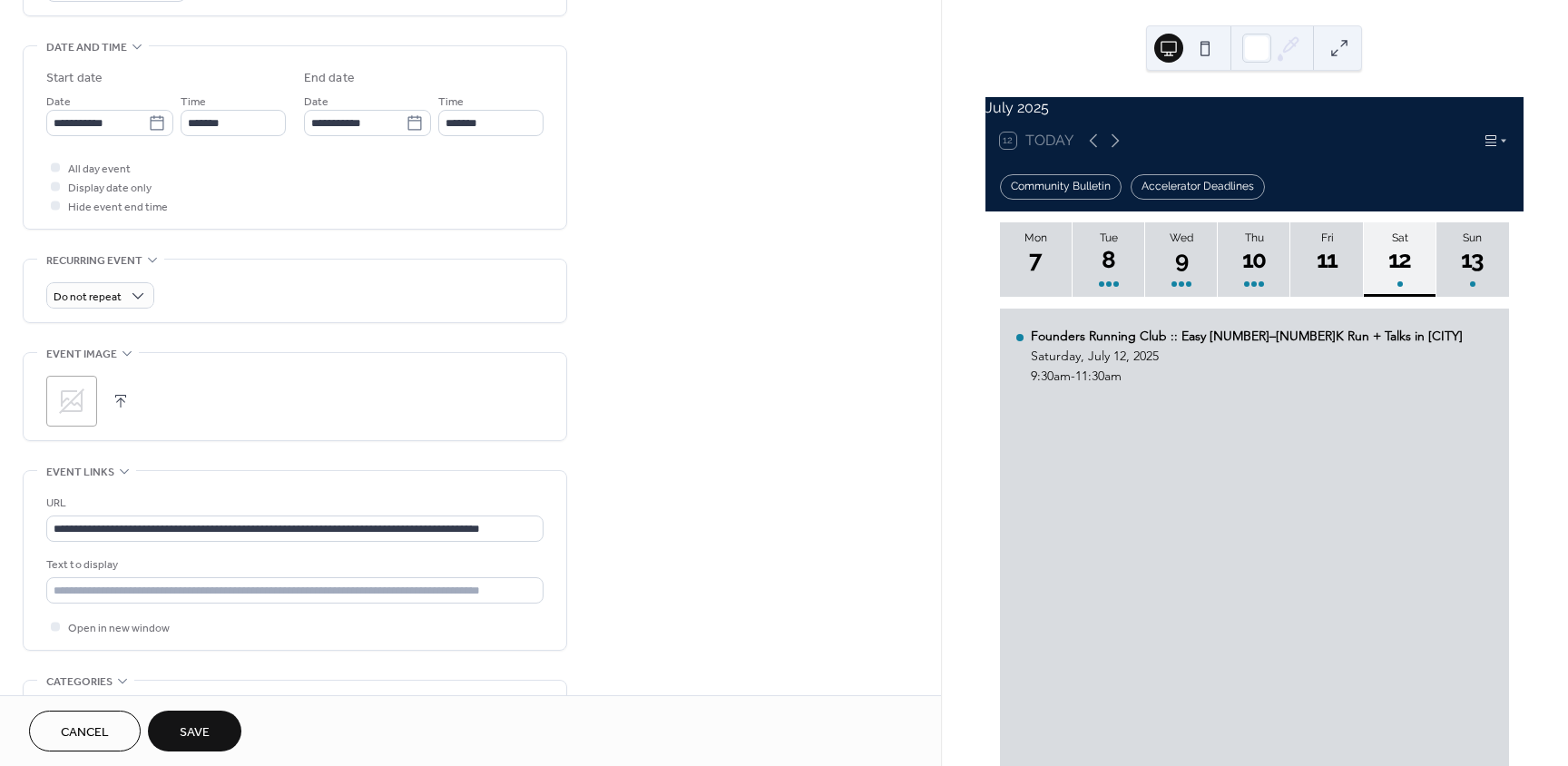 click on "**********" at bounding box center [295, 142] 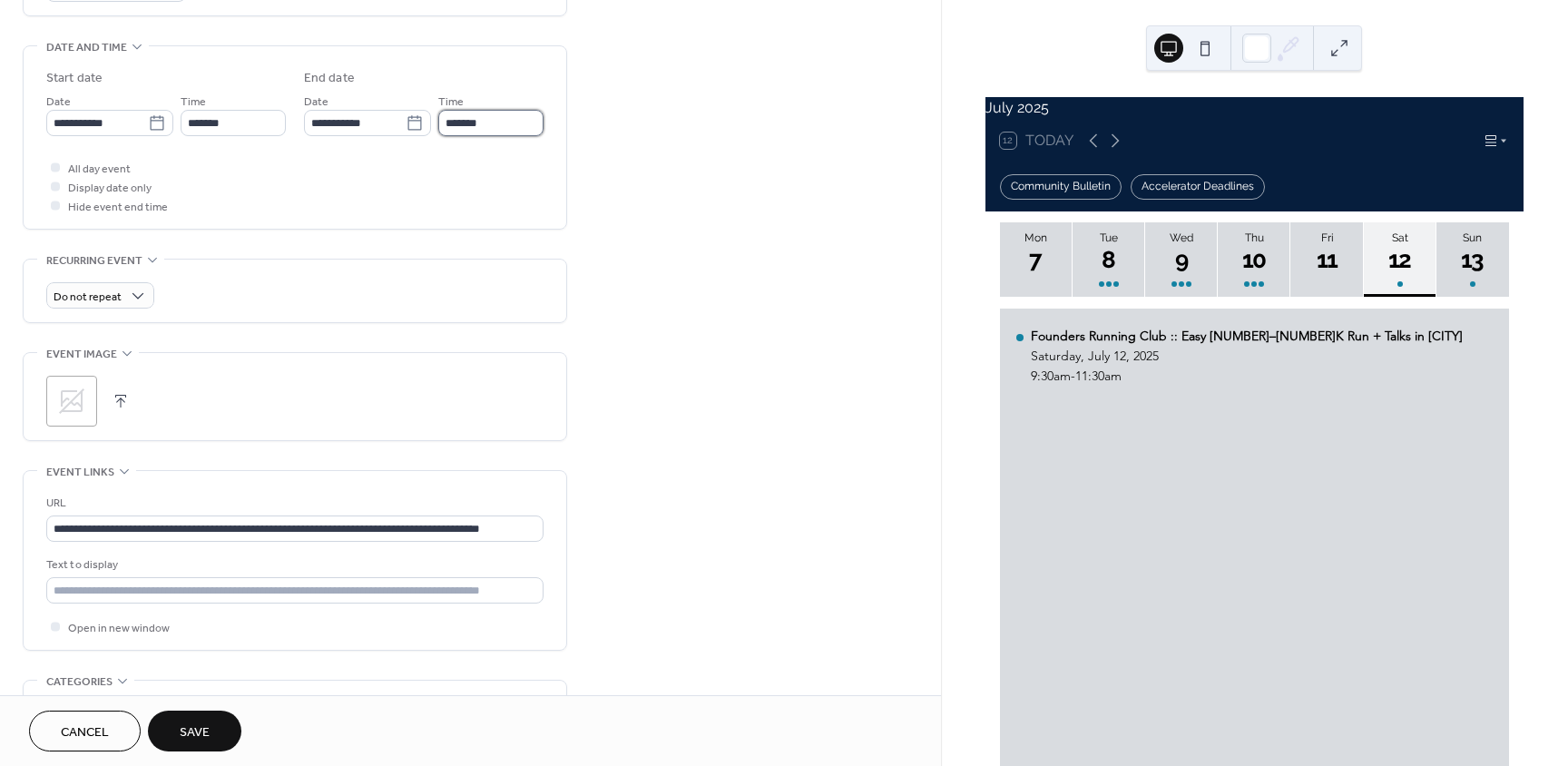 click on "*******" at bounding box center [491, 123] 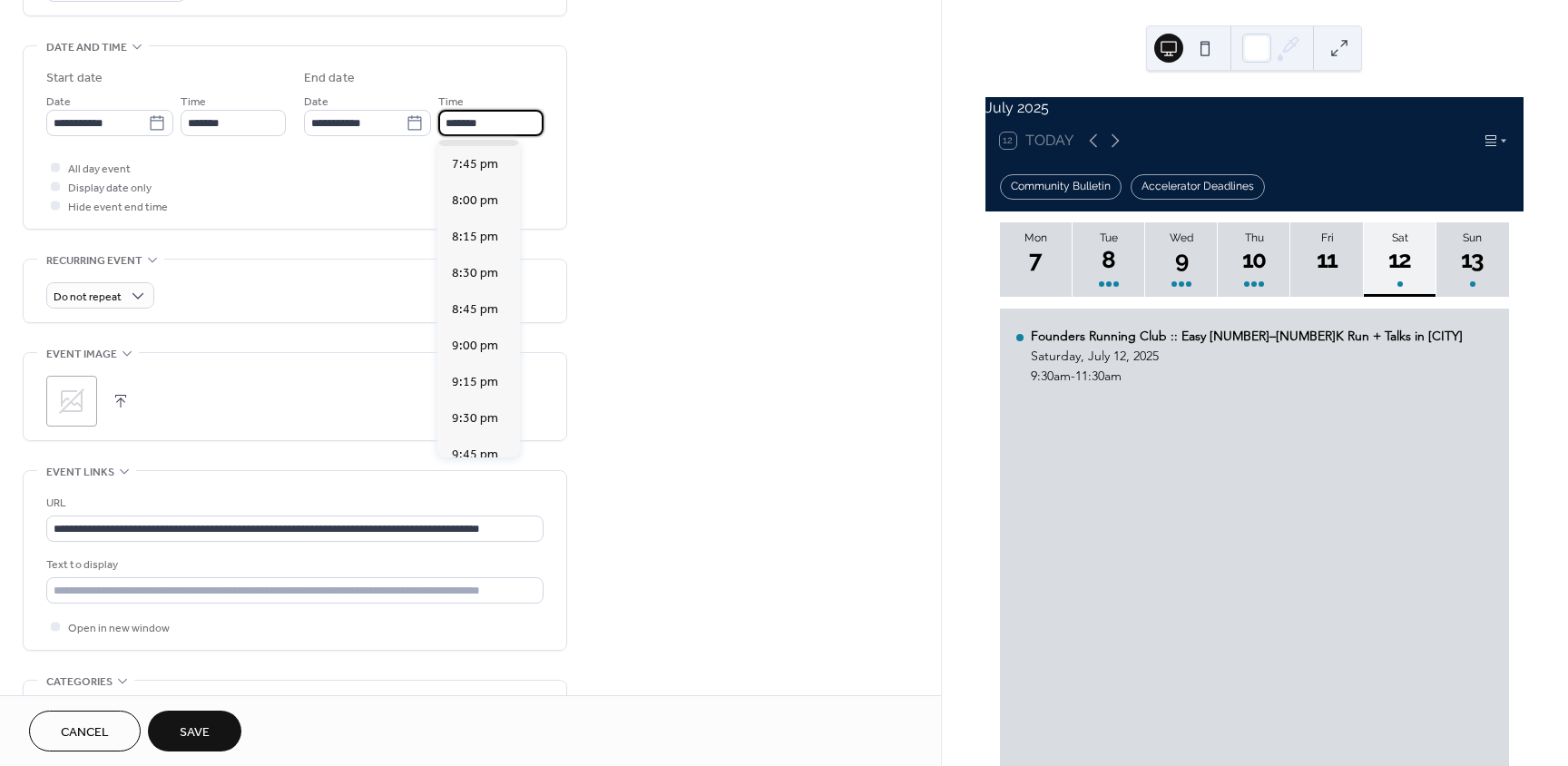 scroll, scrollTop: 363, scrollLeft: 0, axis: vertical 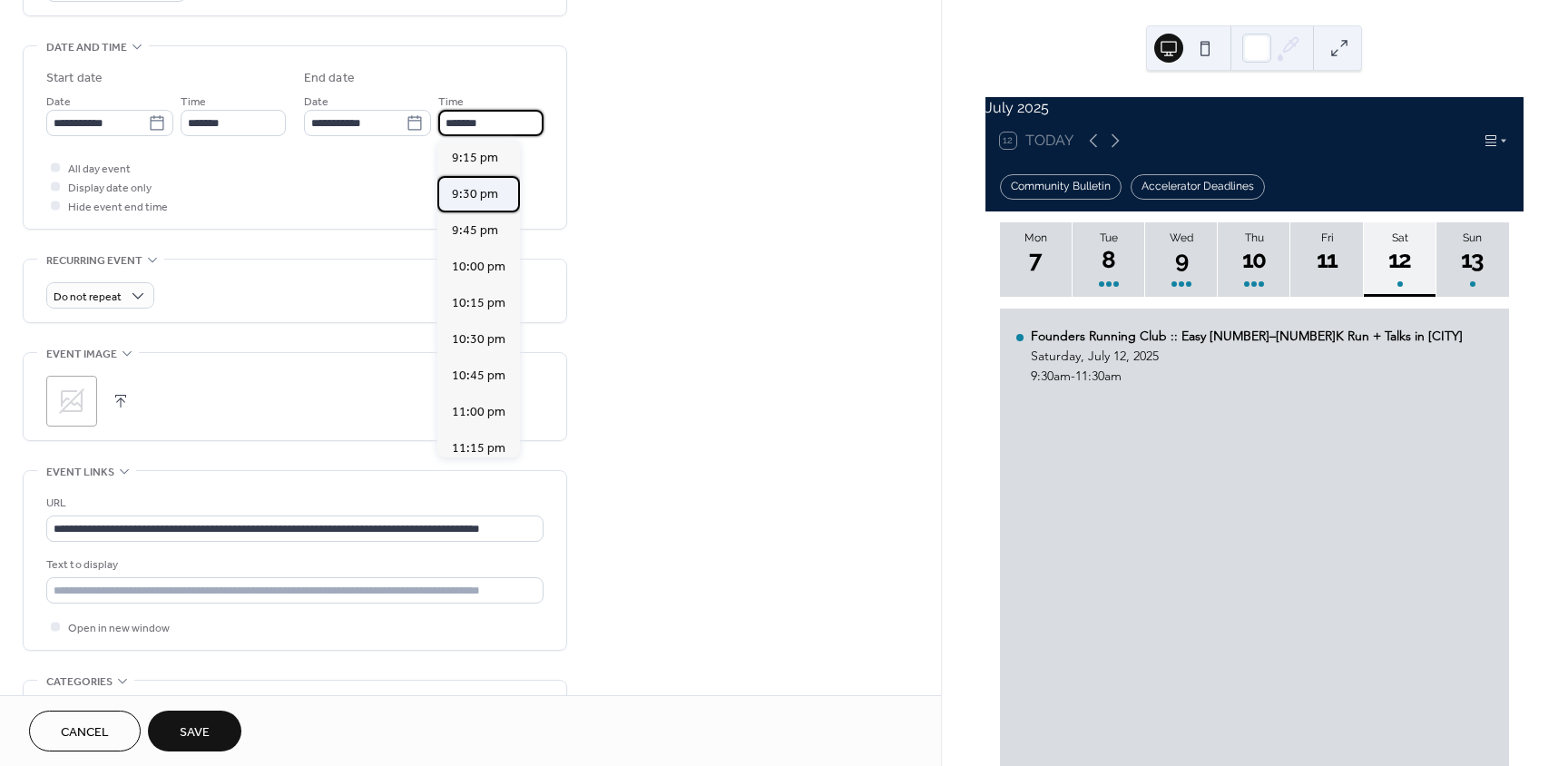 click on "9:30 pm" at bounding box center (475, 194) 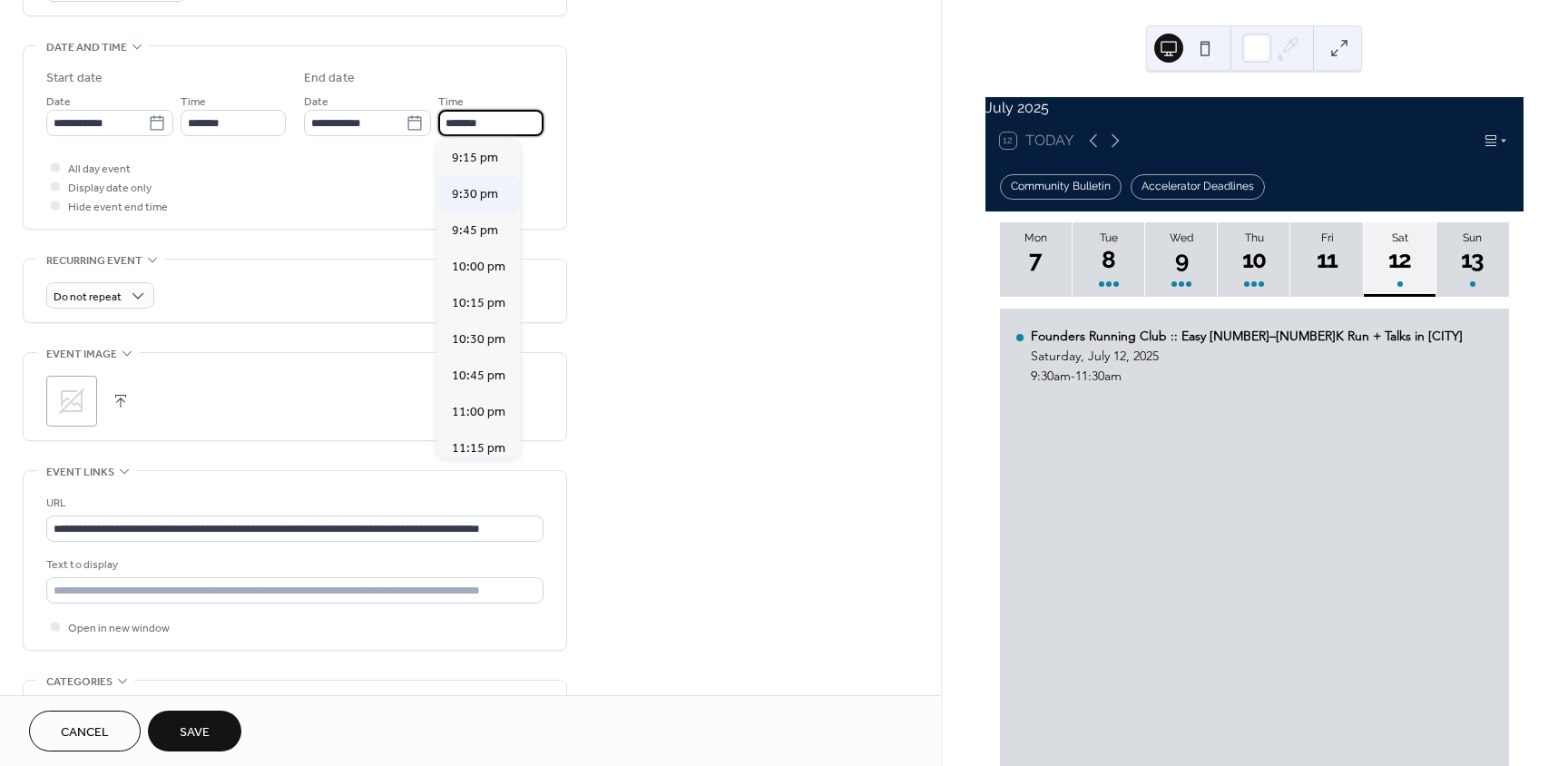 type on "*******" 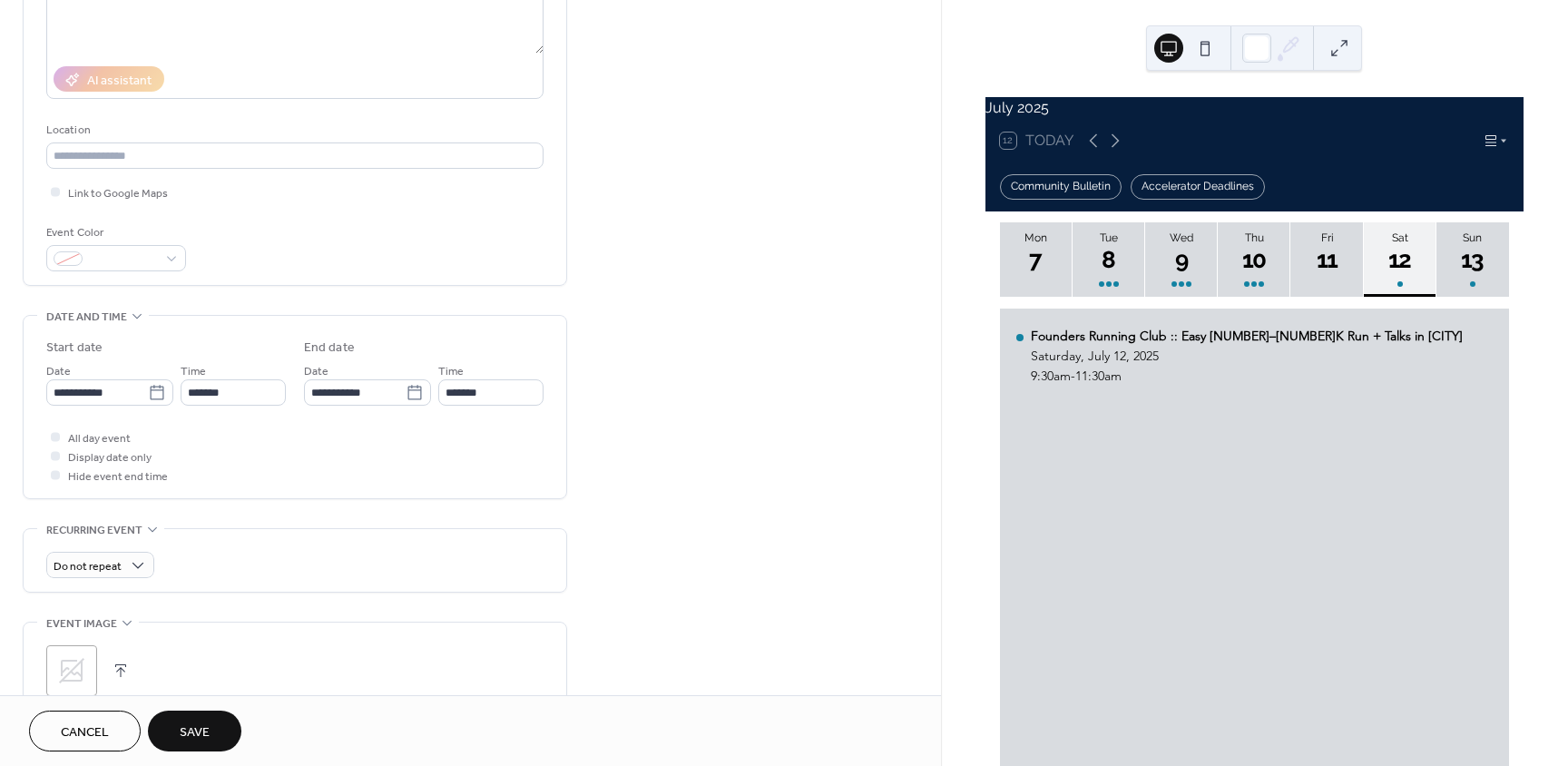 scroll, scrollTop: 91, scrollLeft: 0, axis: vertical 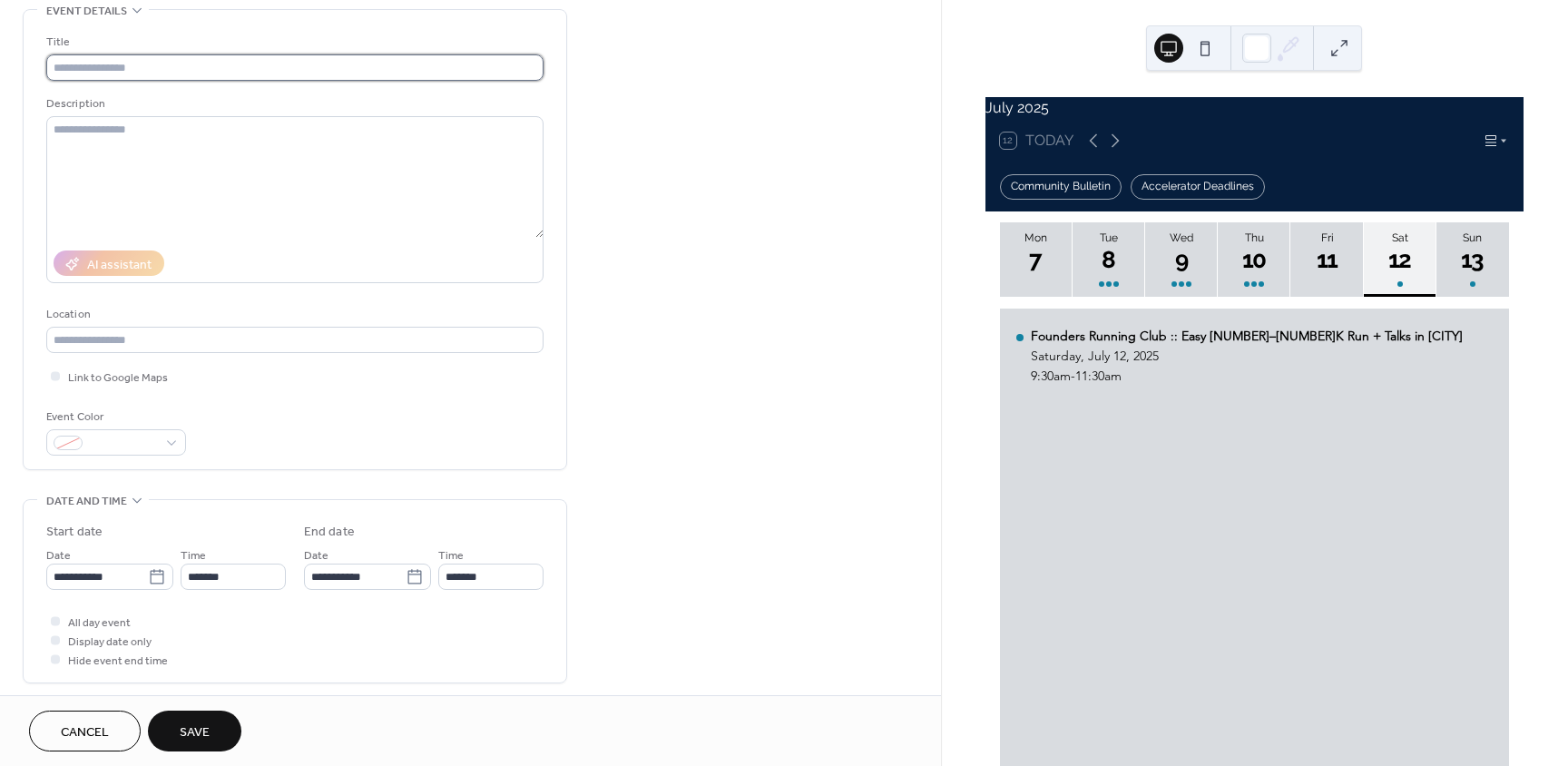 click at bounding box center (295, 67) 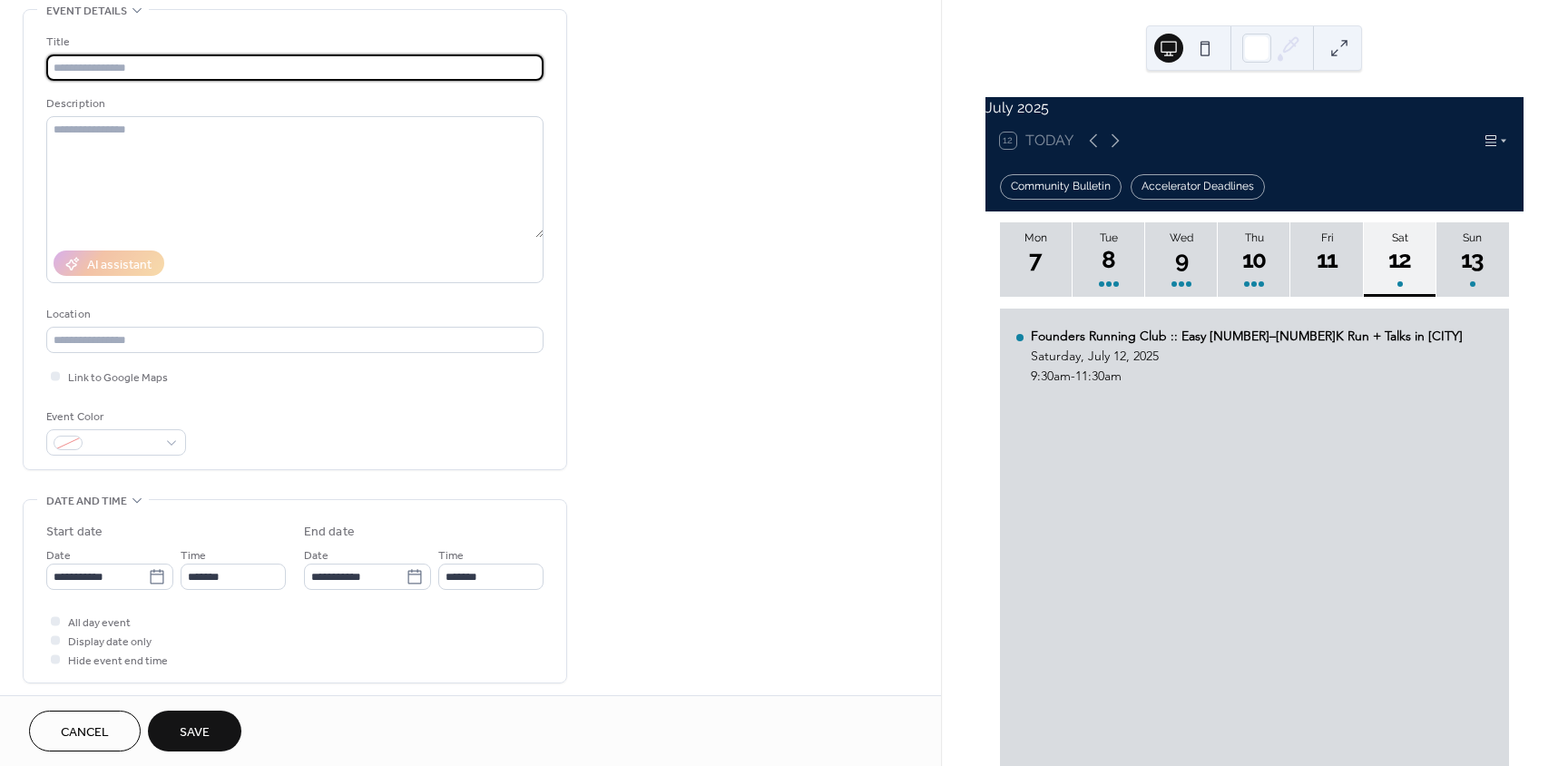 paste on "**********" 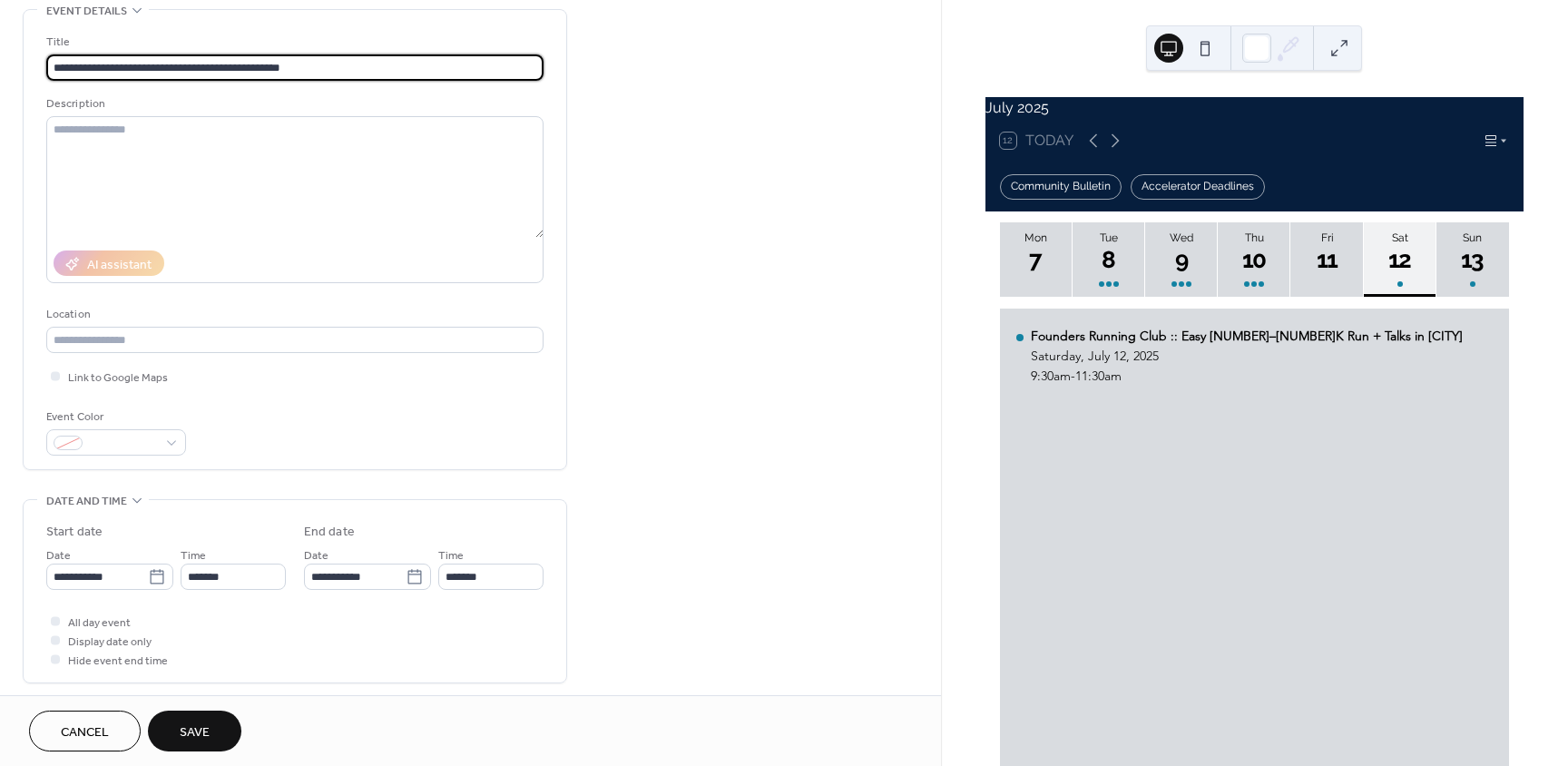 type on "**********" 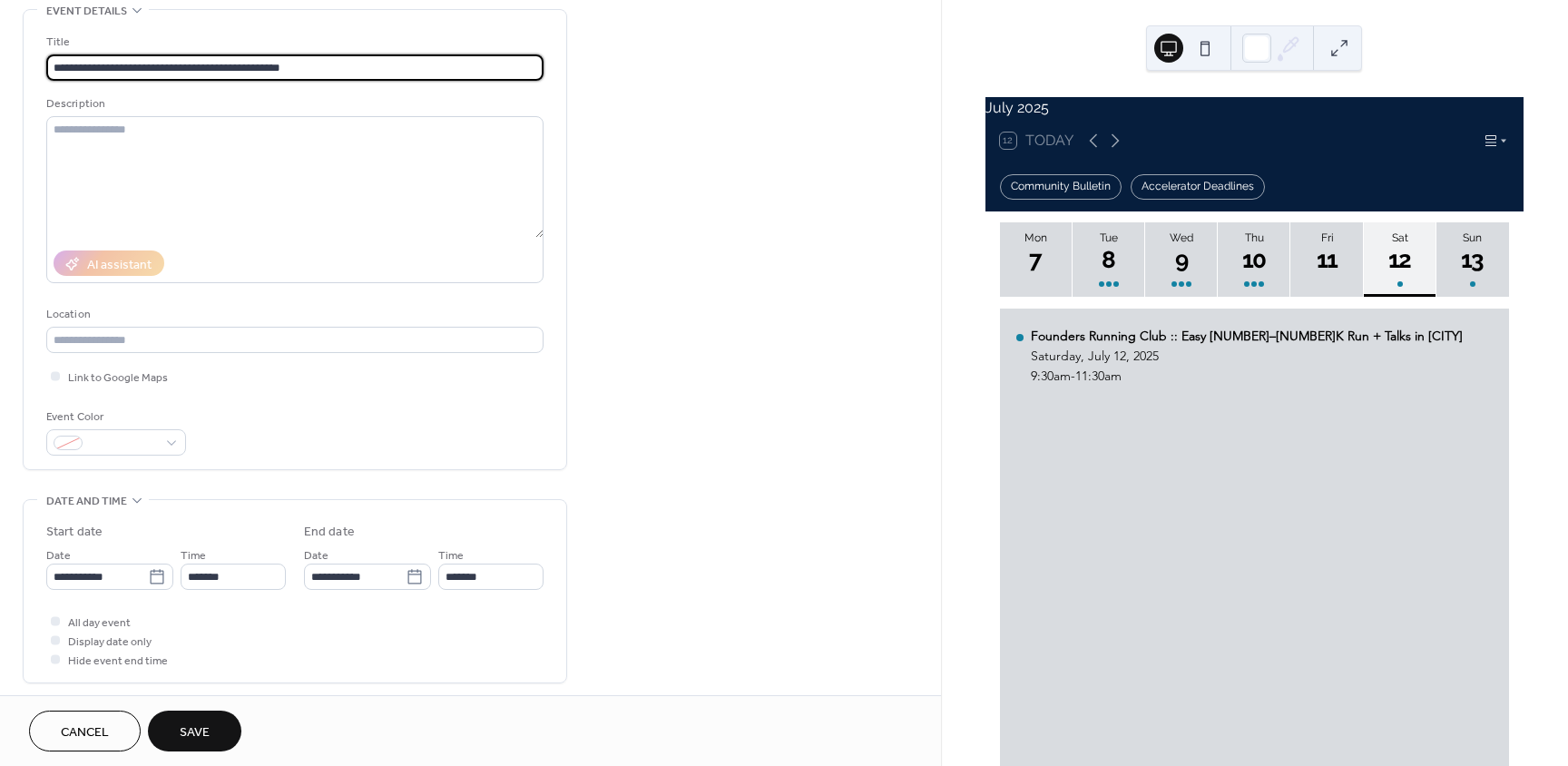 click on "Save" at bounding box center (194, 731) 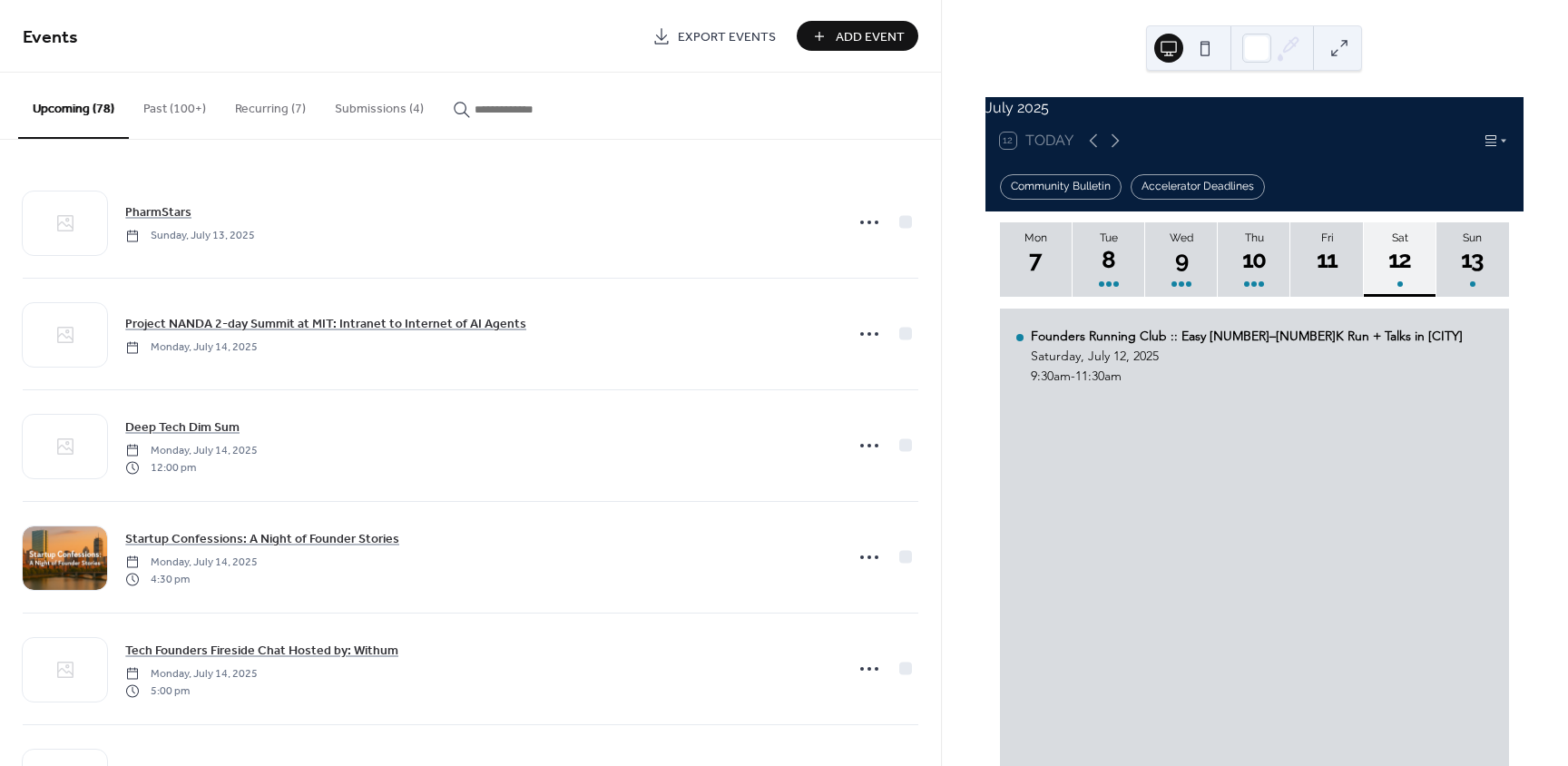 click on "Add Event" at bounding box center (870, 37) 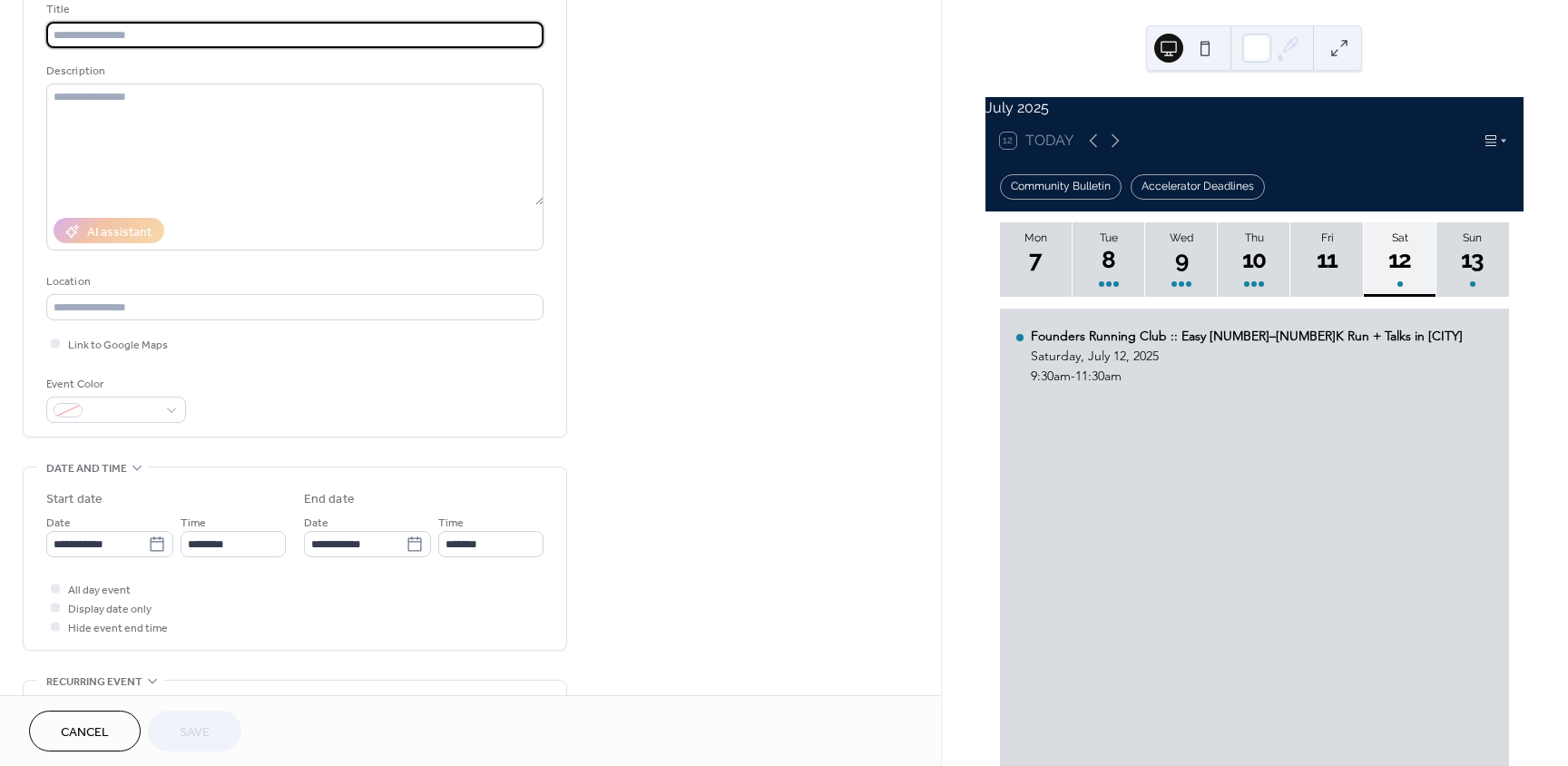 scroll, scrollTop: 454, scrollLeft: 0, axis: vertical 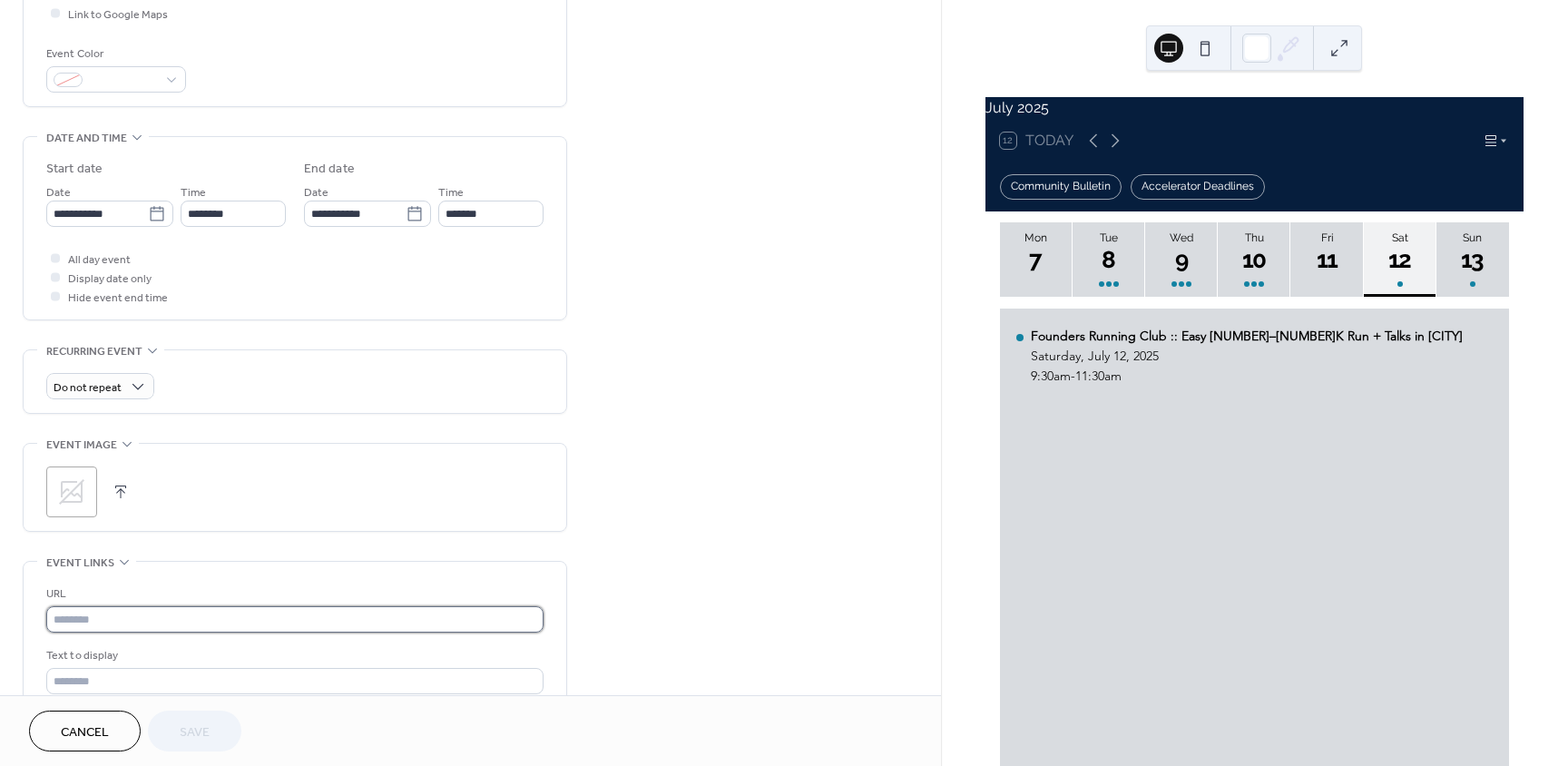 click at bounding box center (295, 619) 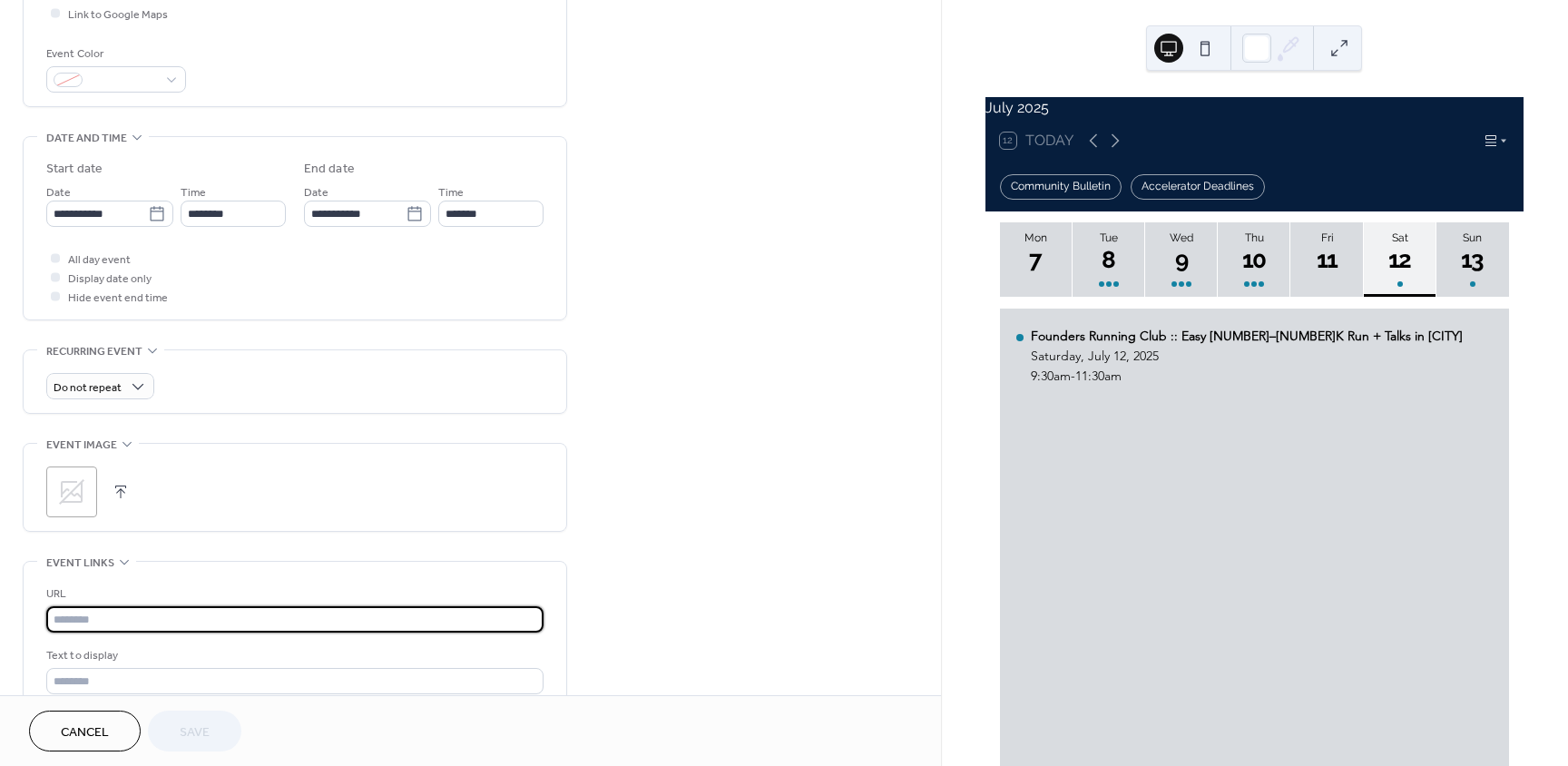 paste on "**********" 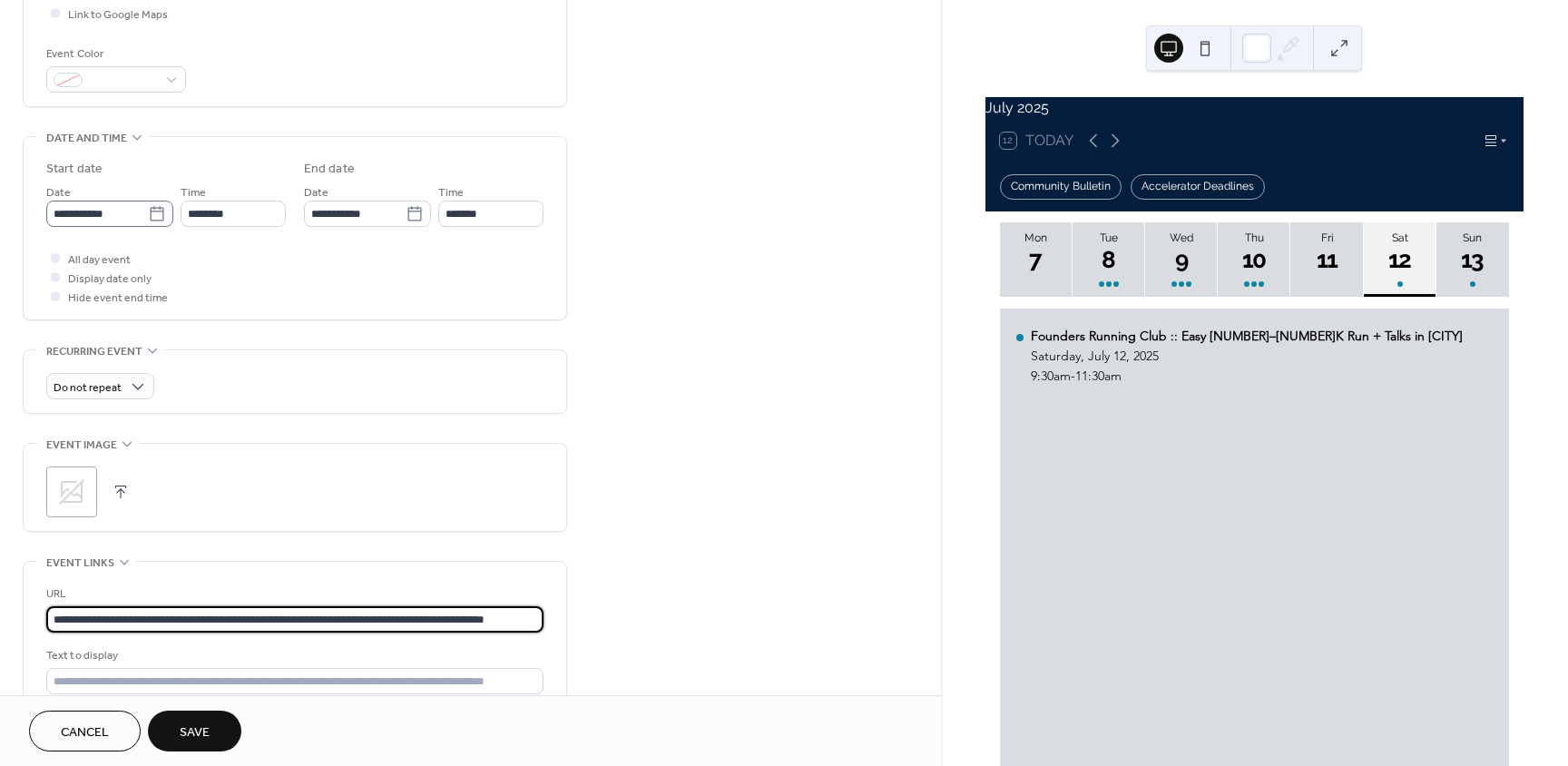 type on "**********" 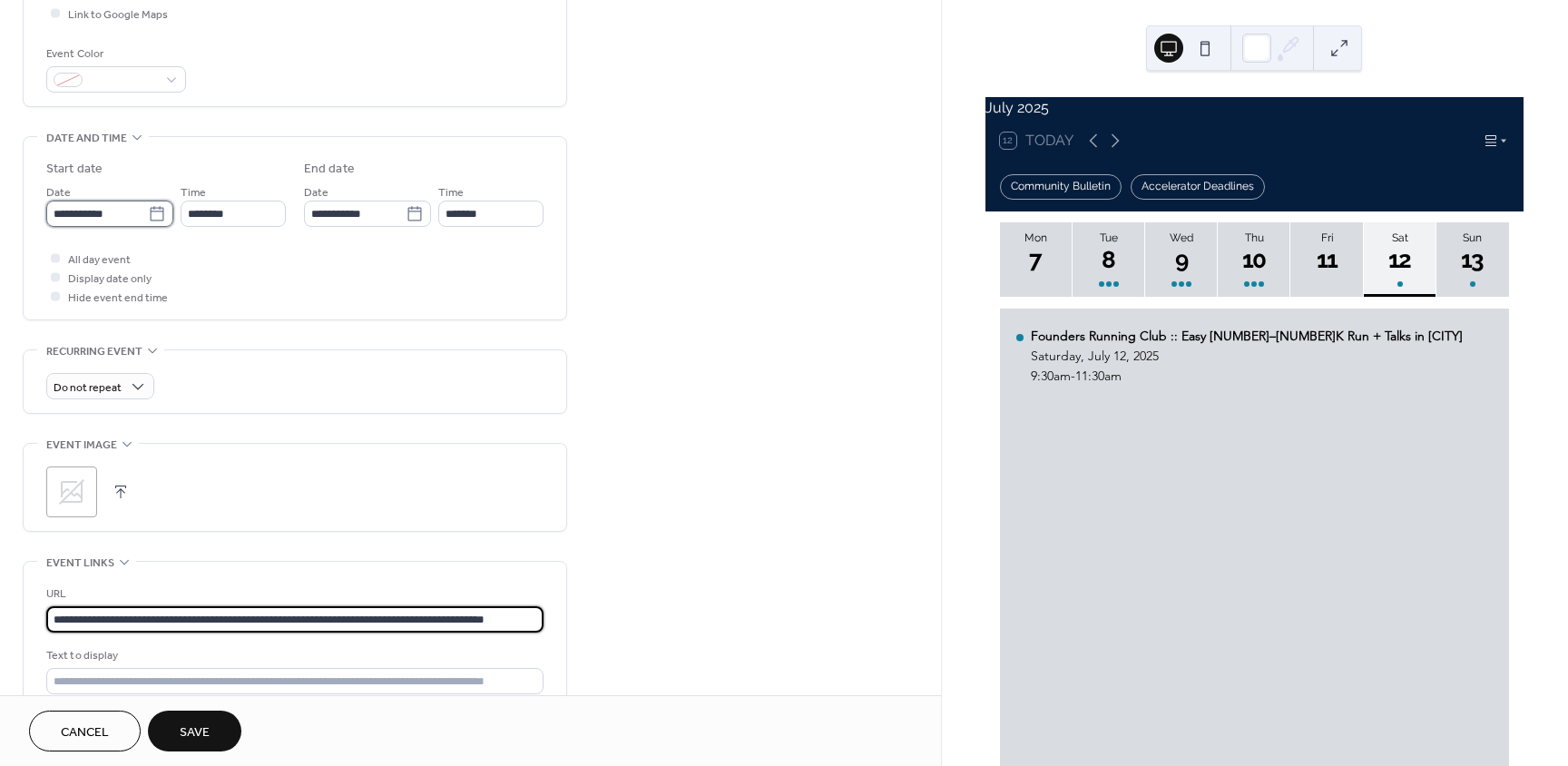 click on "**********" at bounding box center [97, 213] 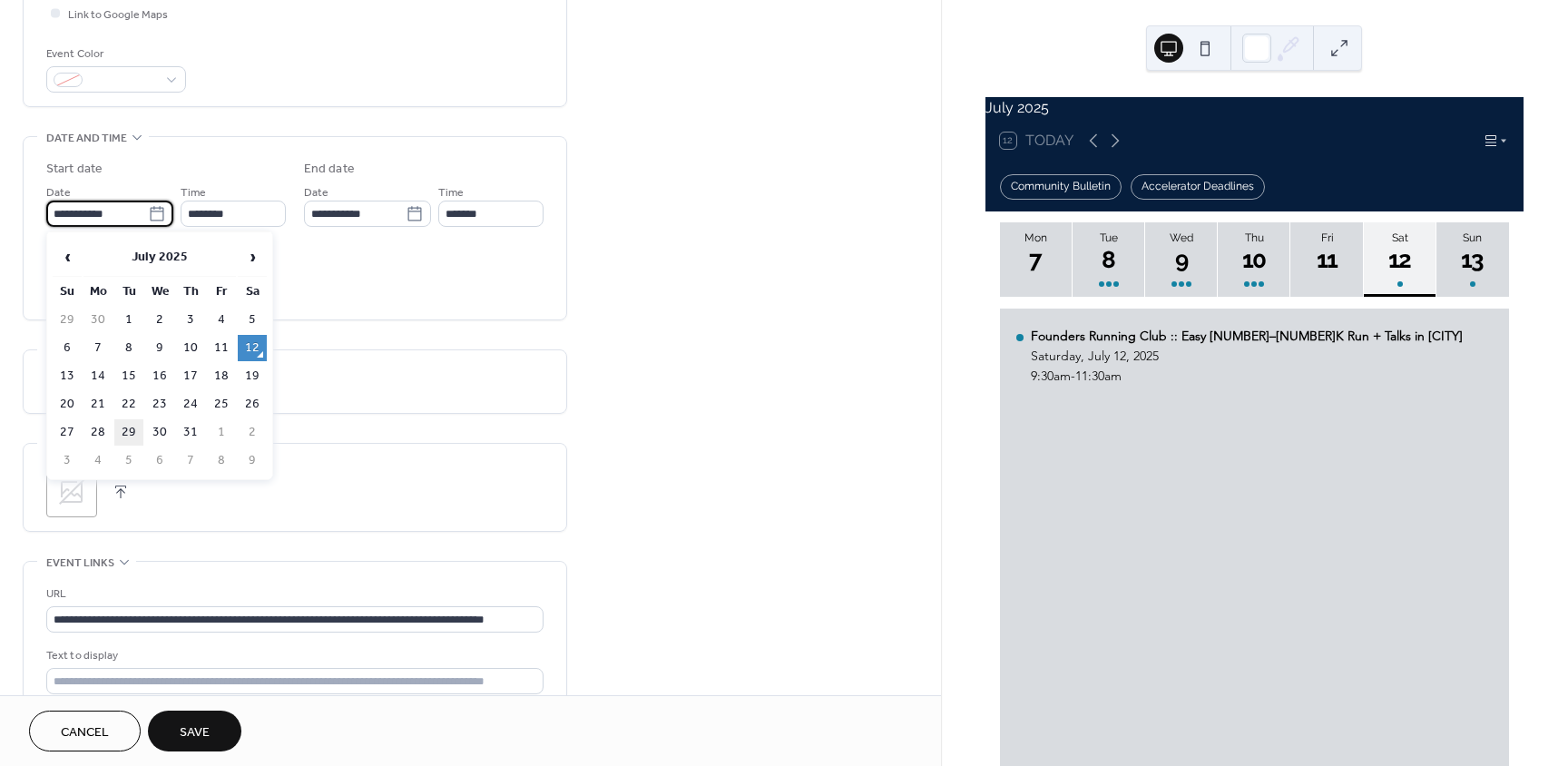 click on "29" at bounding box center [129, 432] 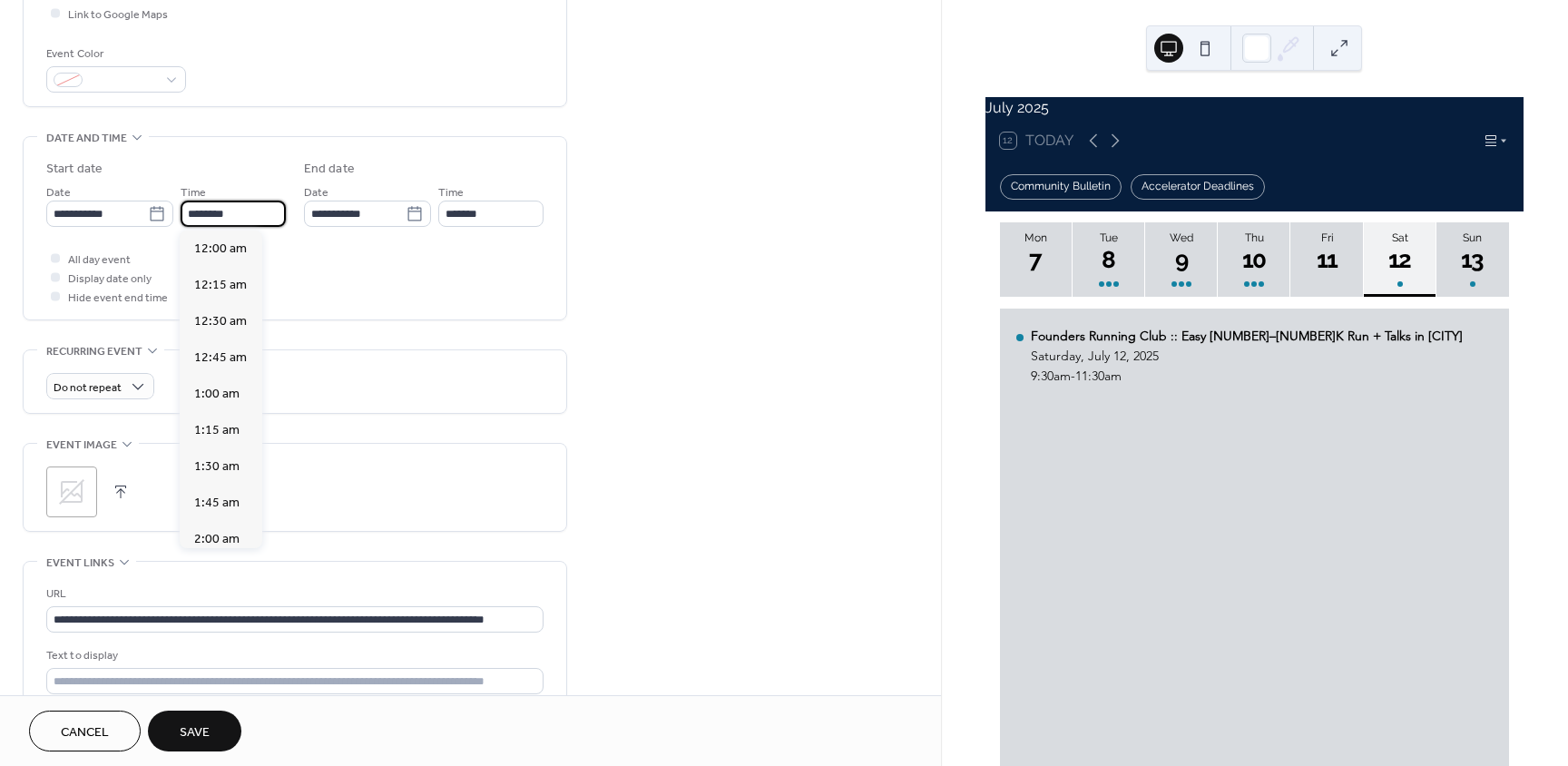 click on "********" at bounding box center [233, 213] 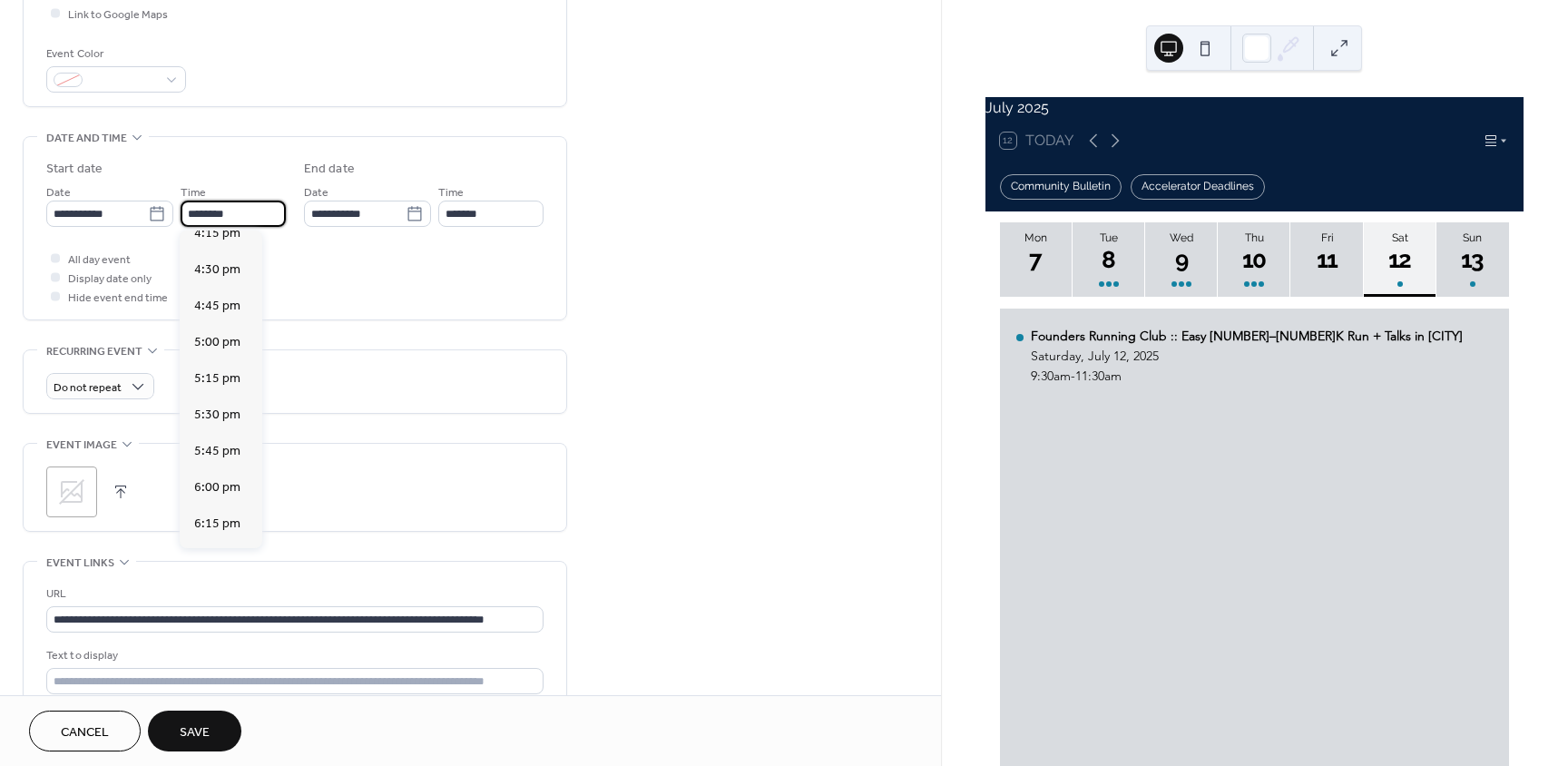 scroll, scrollTop: 2512, scrollLeft: 0, axis: vertical 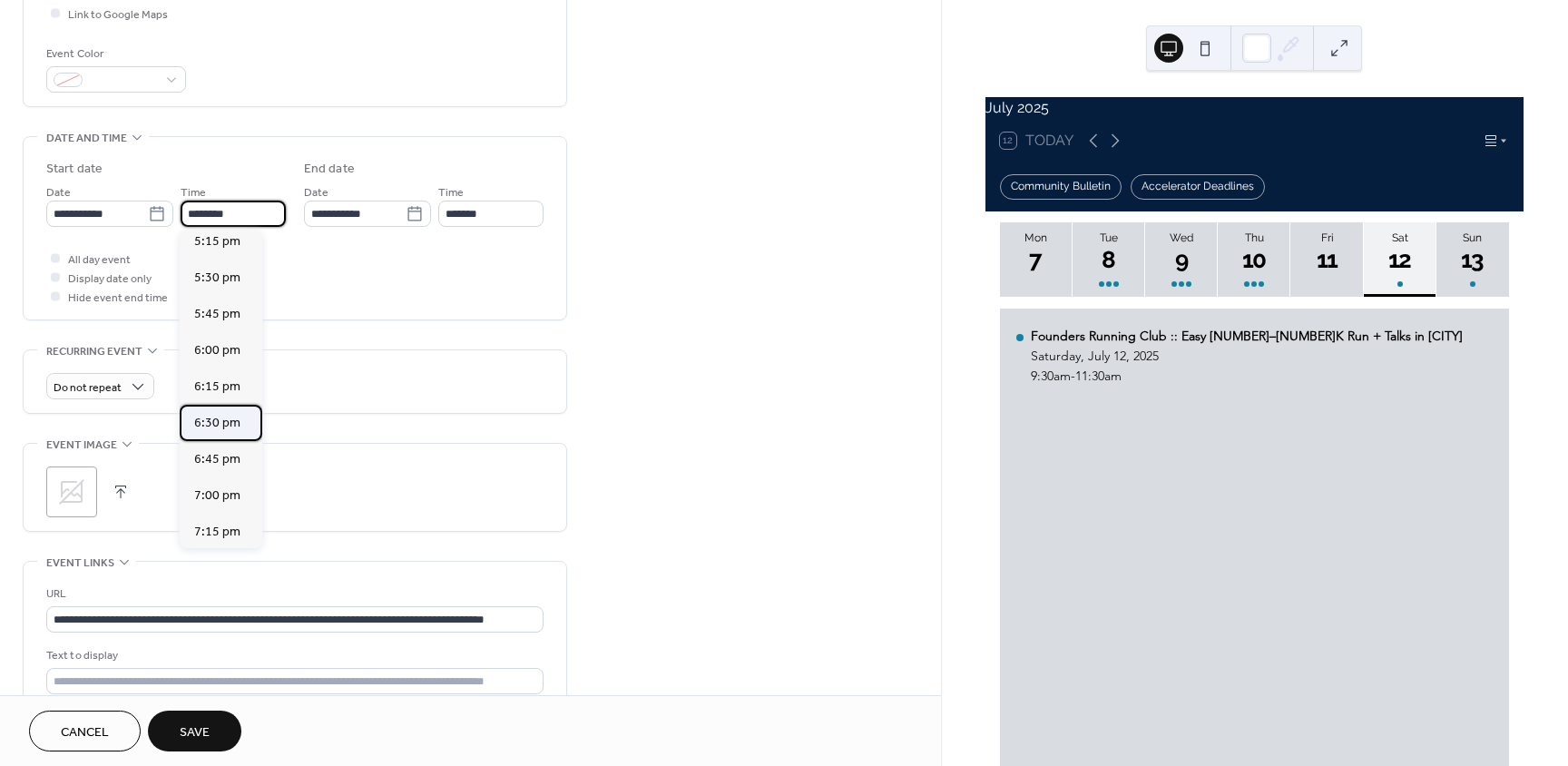 click on "6:30 pm" at bounding box center (217, 423) 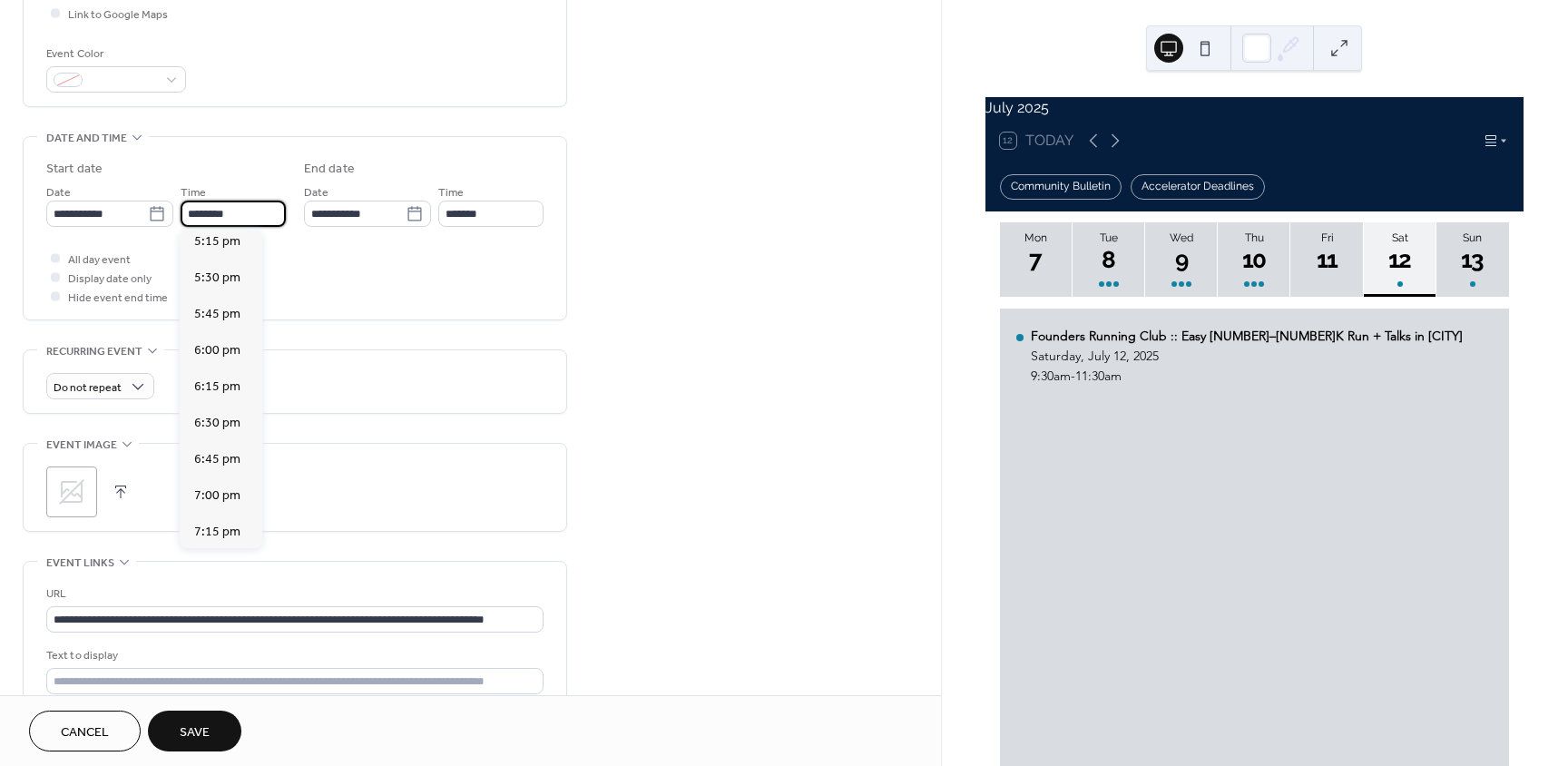 type on "*******" 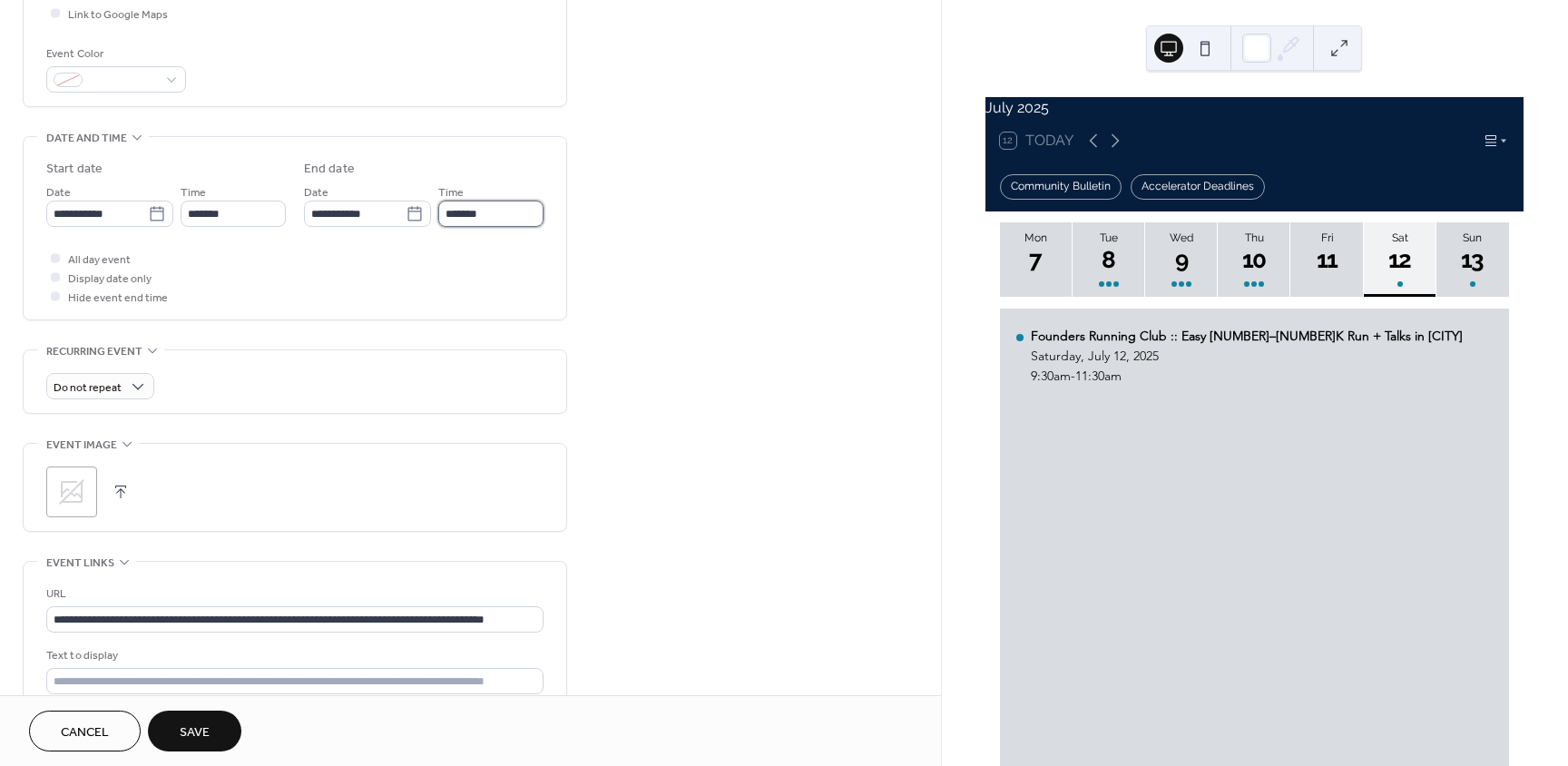 click on "*******" at bounding box center [491, 213] 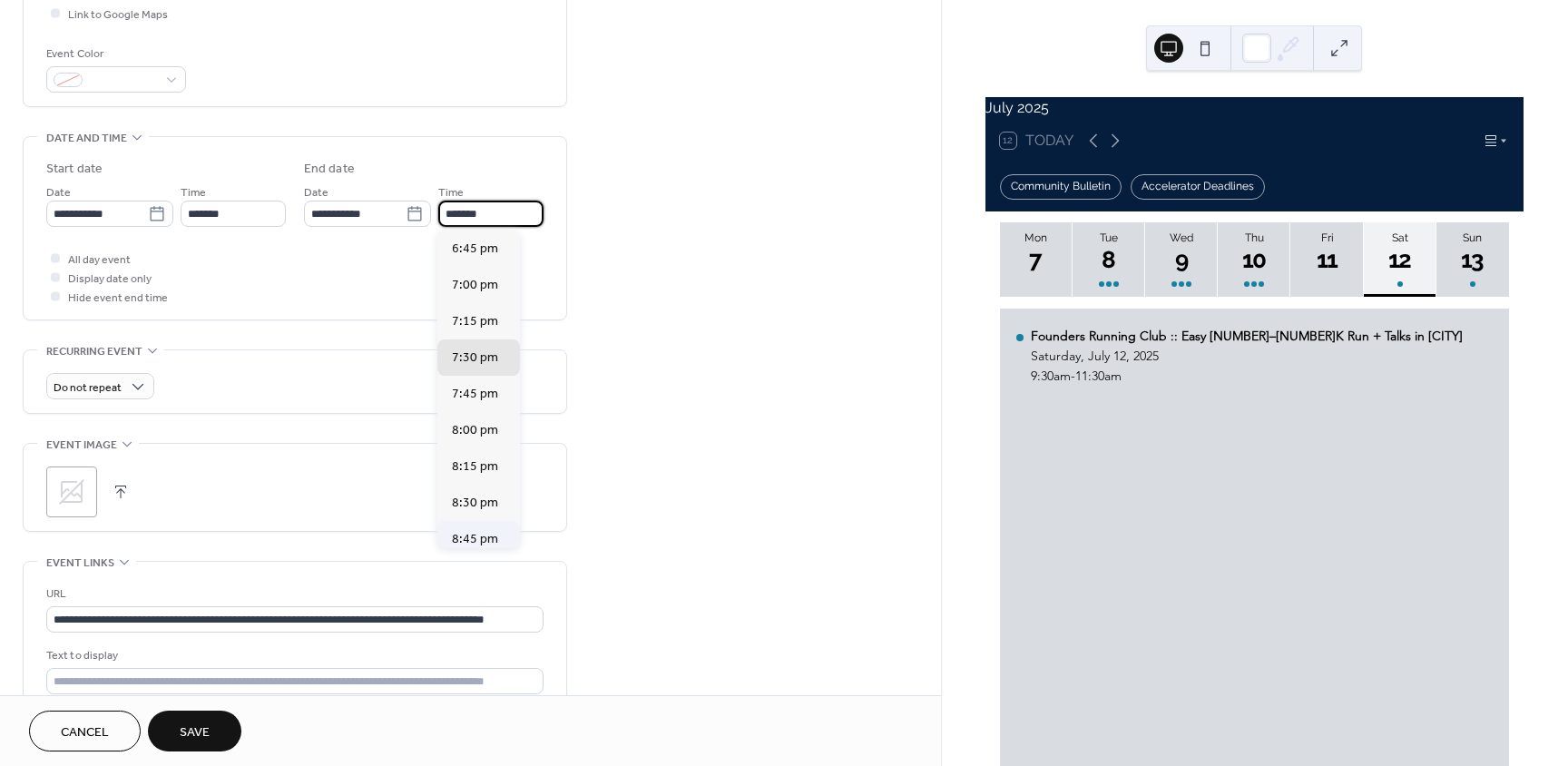 scroll, scrollTop: 272, scrollLeft: 0, axis: vertical 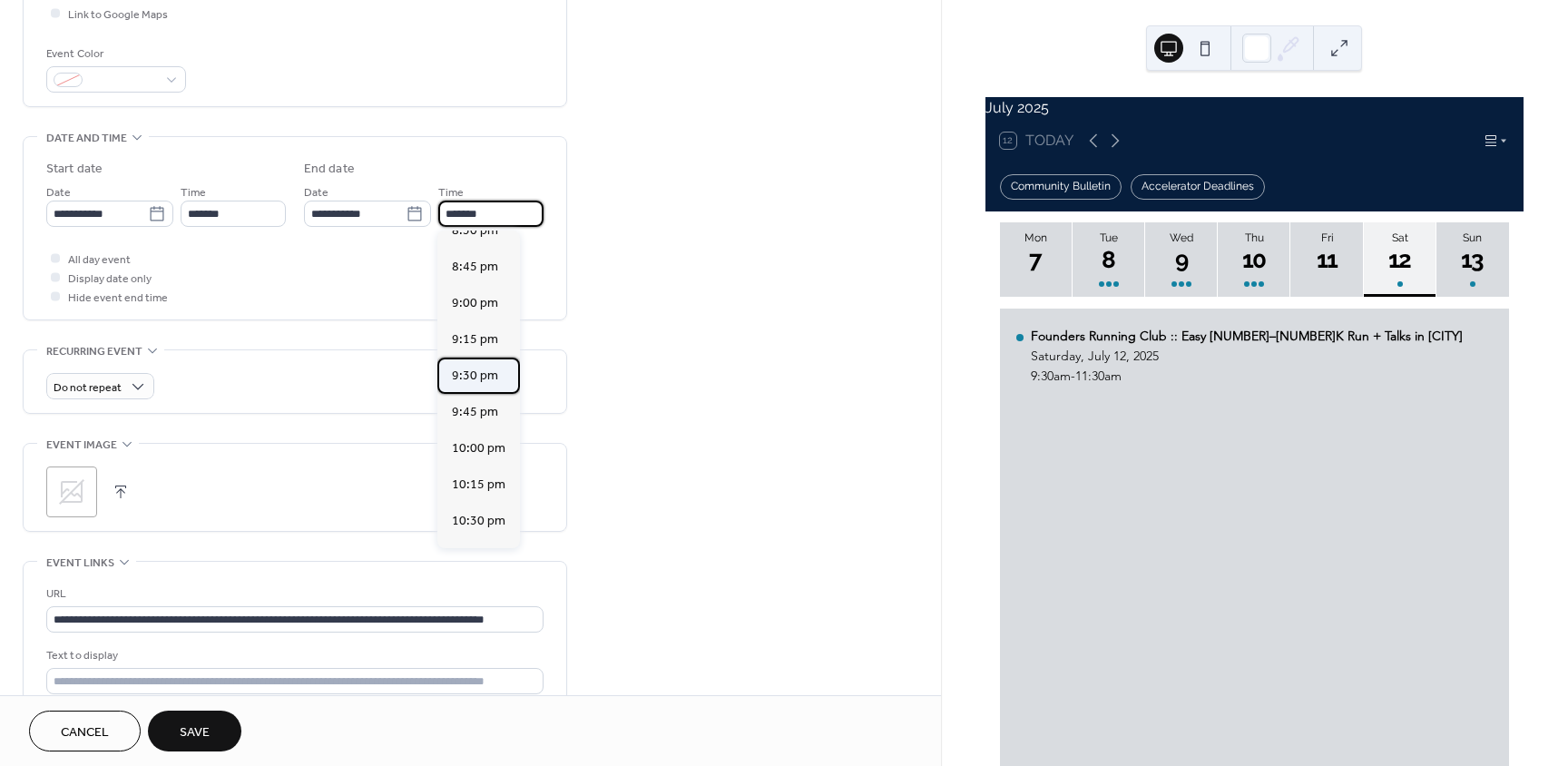 click on "9:30 pm" at bounding box center [475, 376] 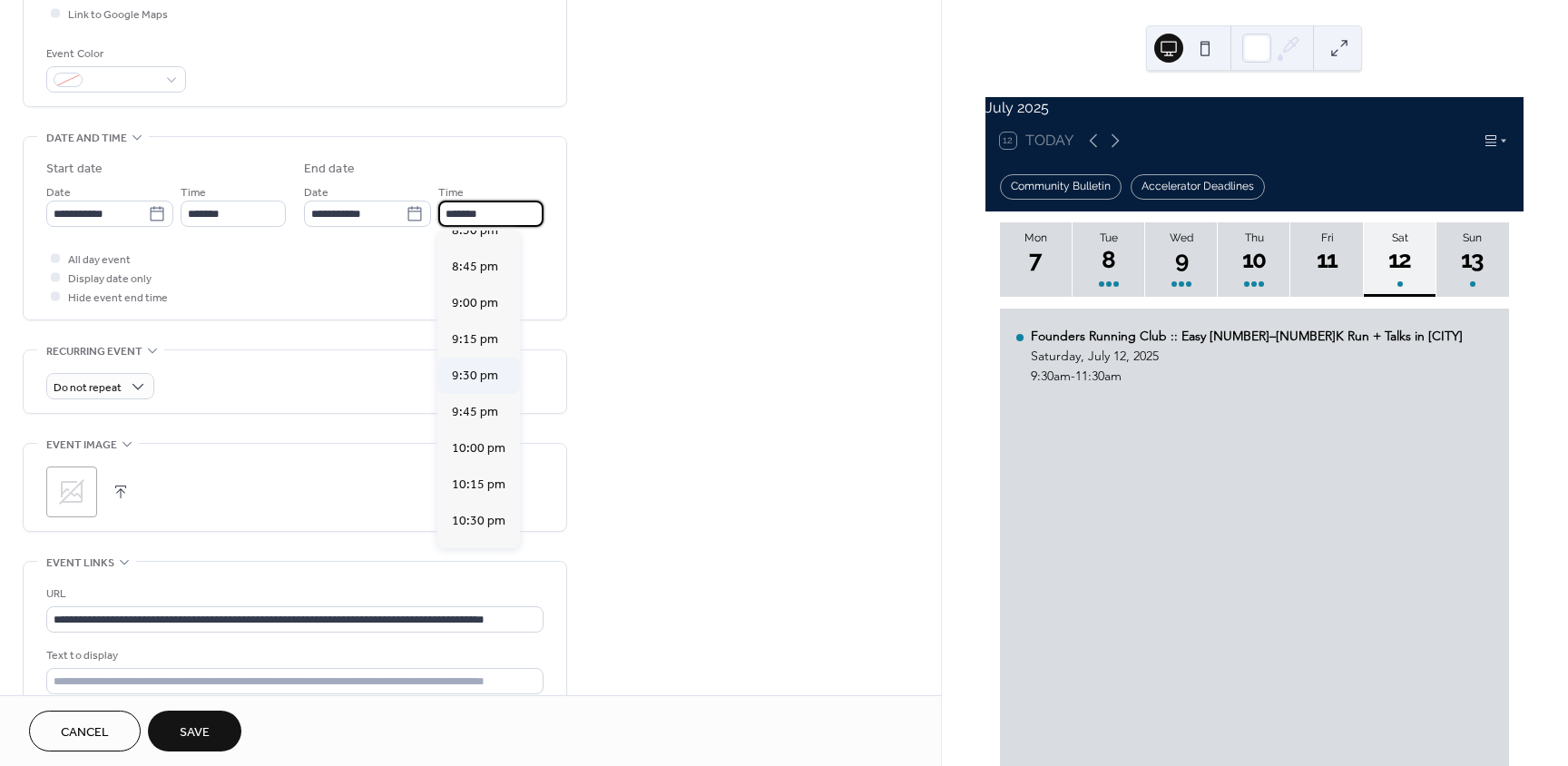 type on "*******" 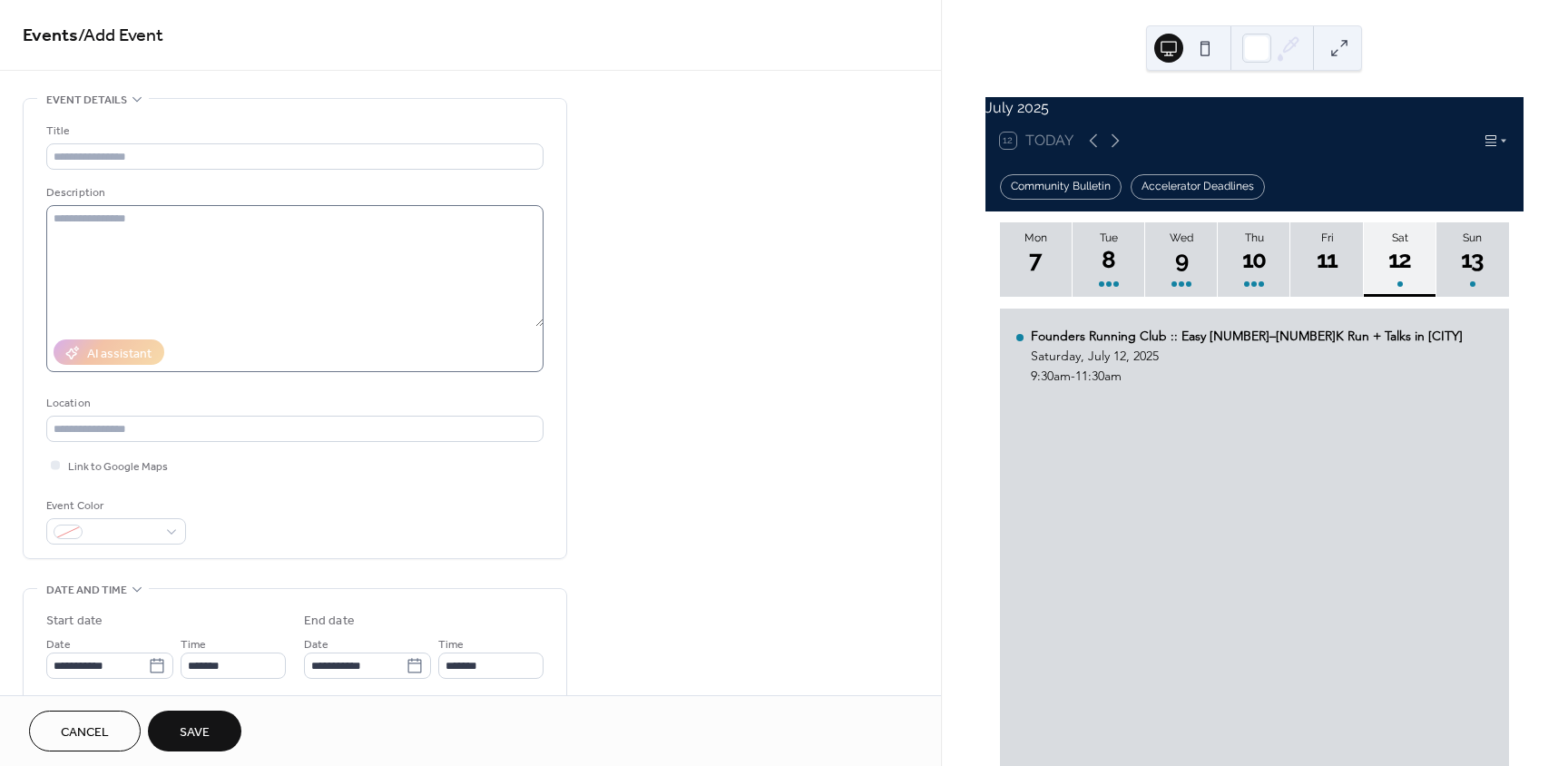 scroll, scrollTop: 0, scrollLeft: 0, axis: both 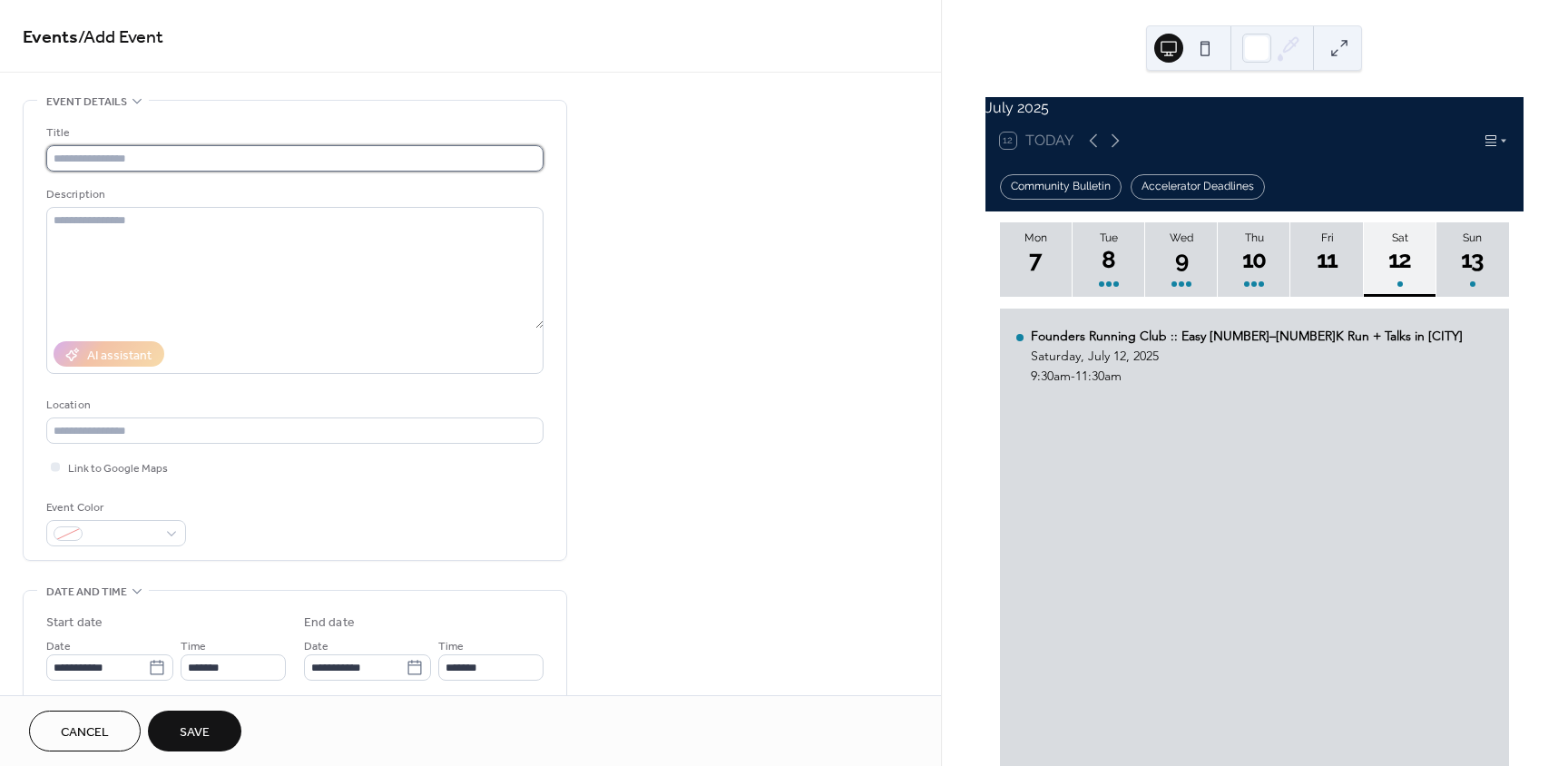 click at bounding box center [295, 158] 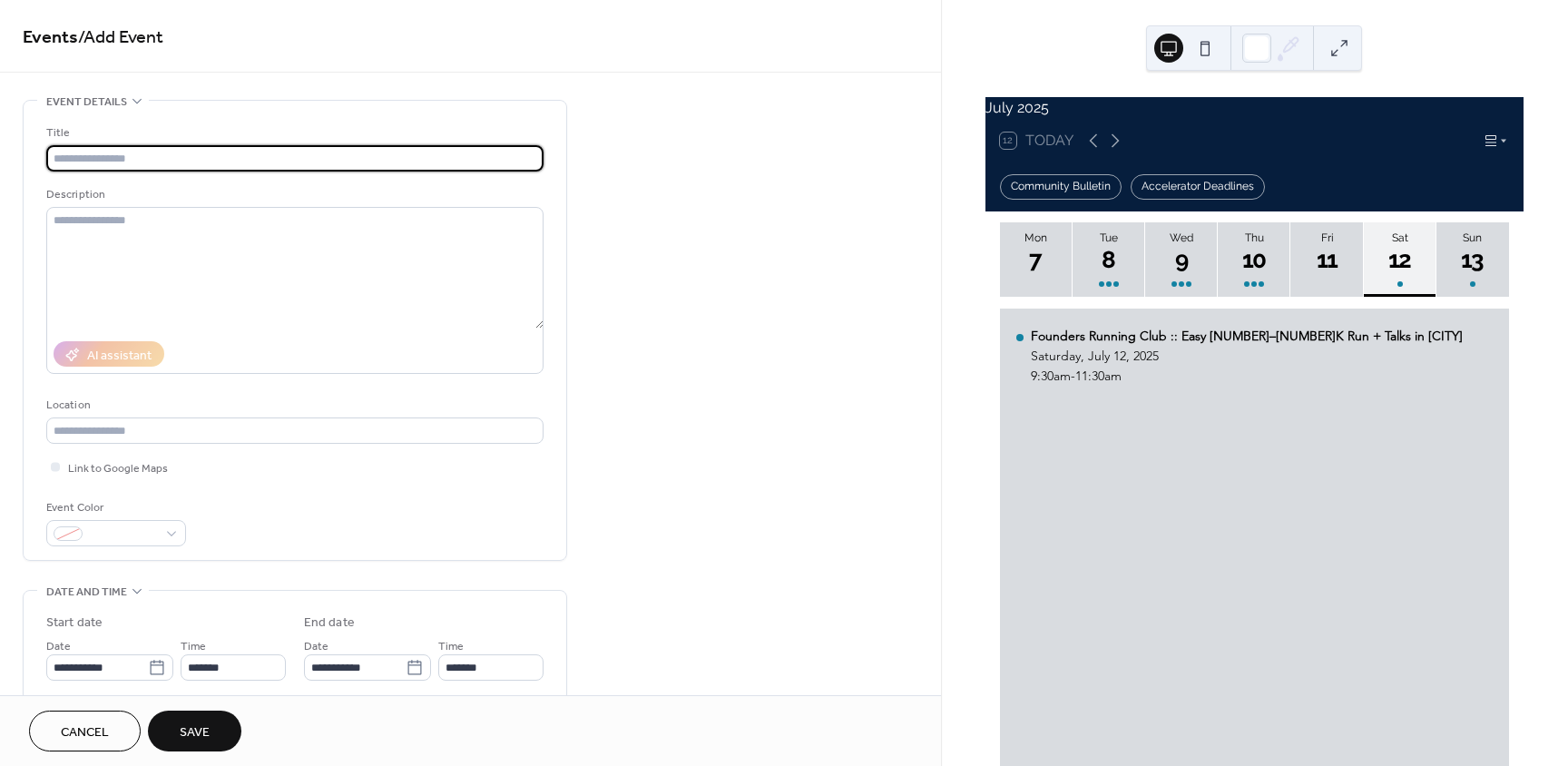 paste on "**********" 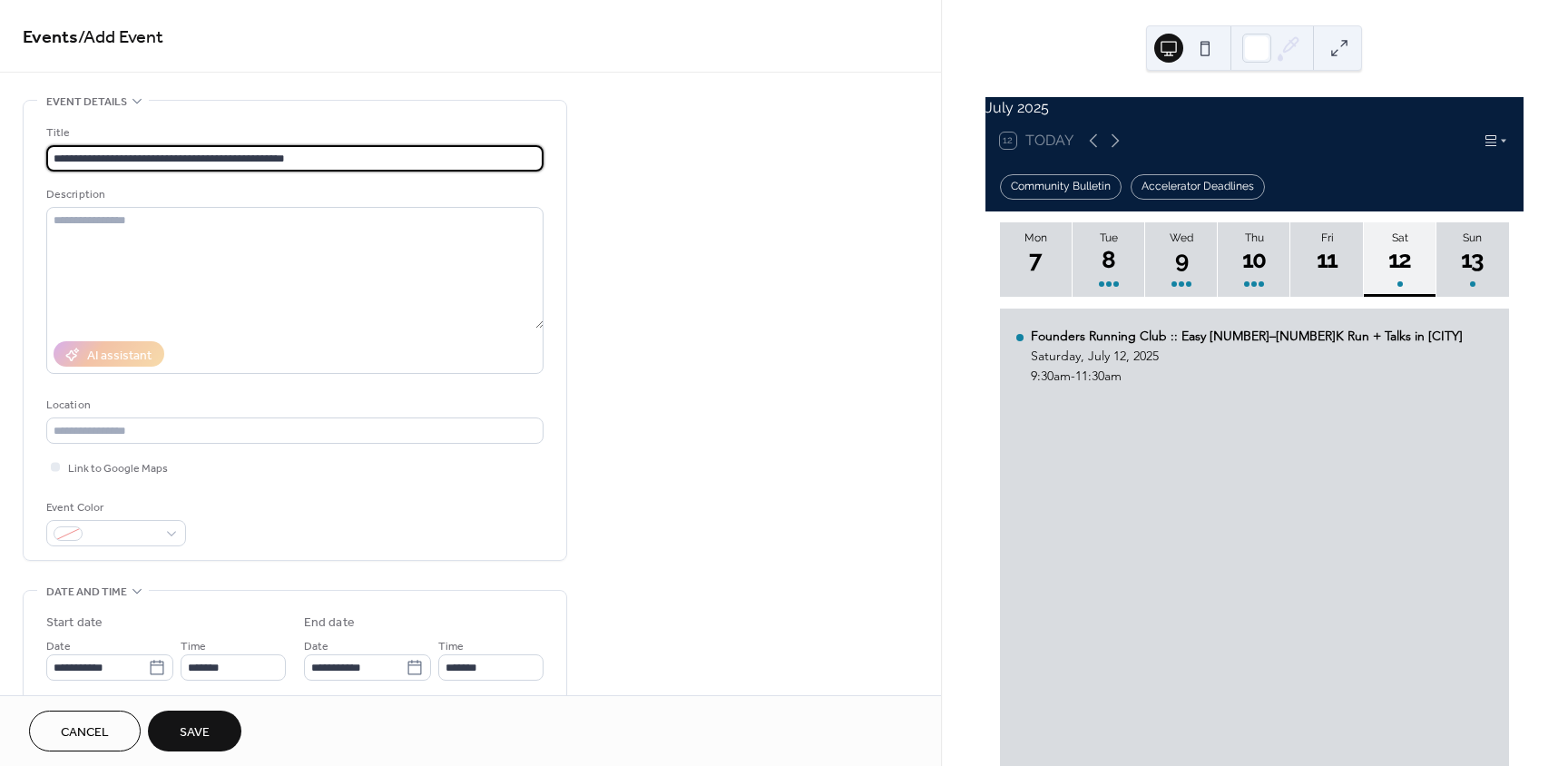 type on "**********" 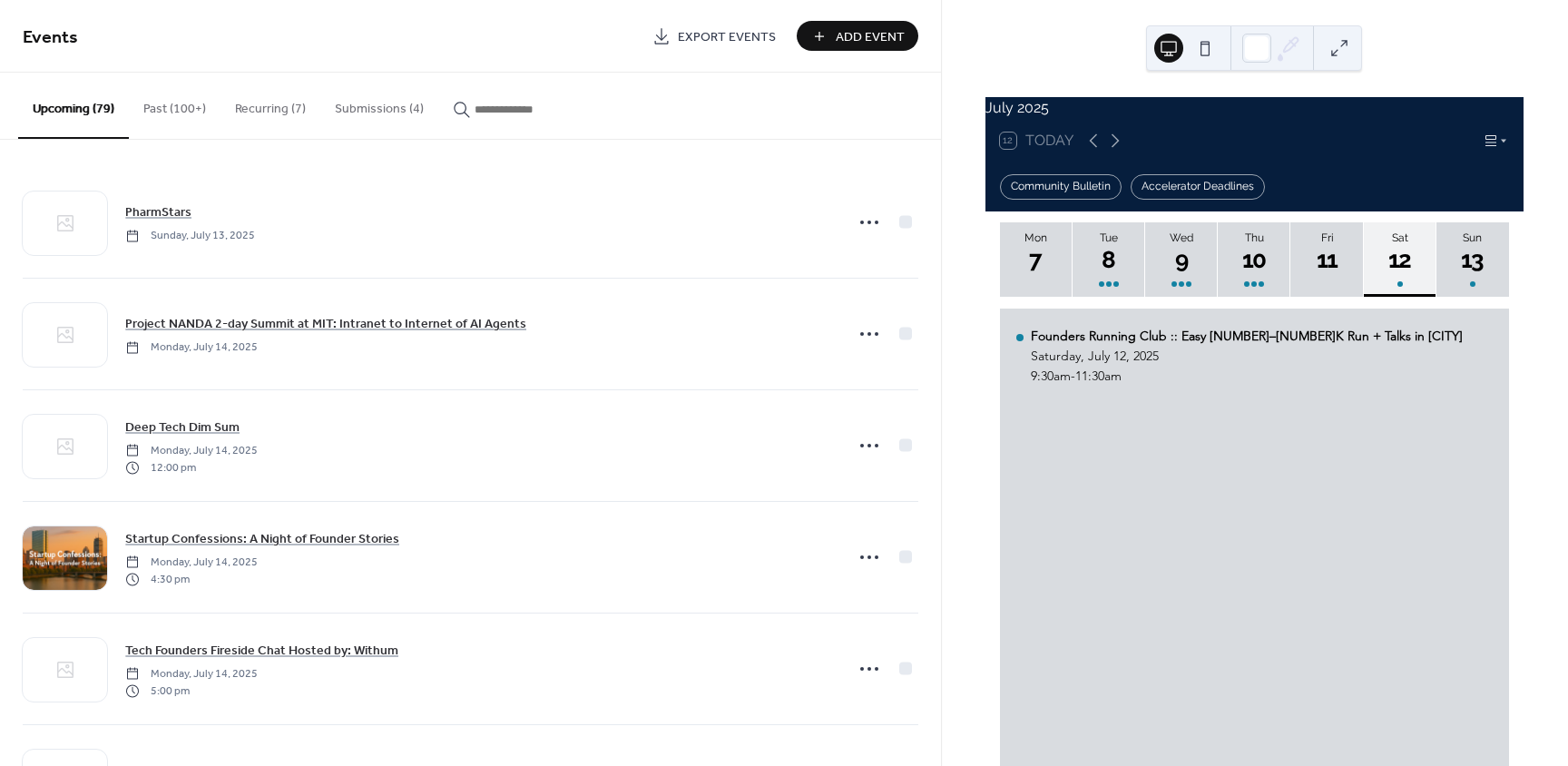 click on "Add Event" at bounding box center (870, 37) 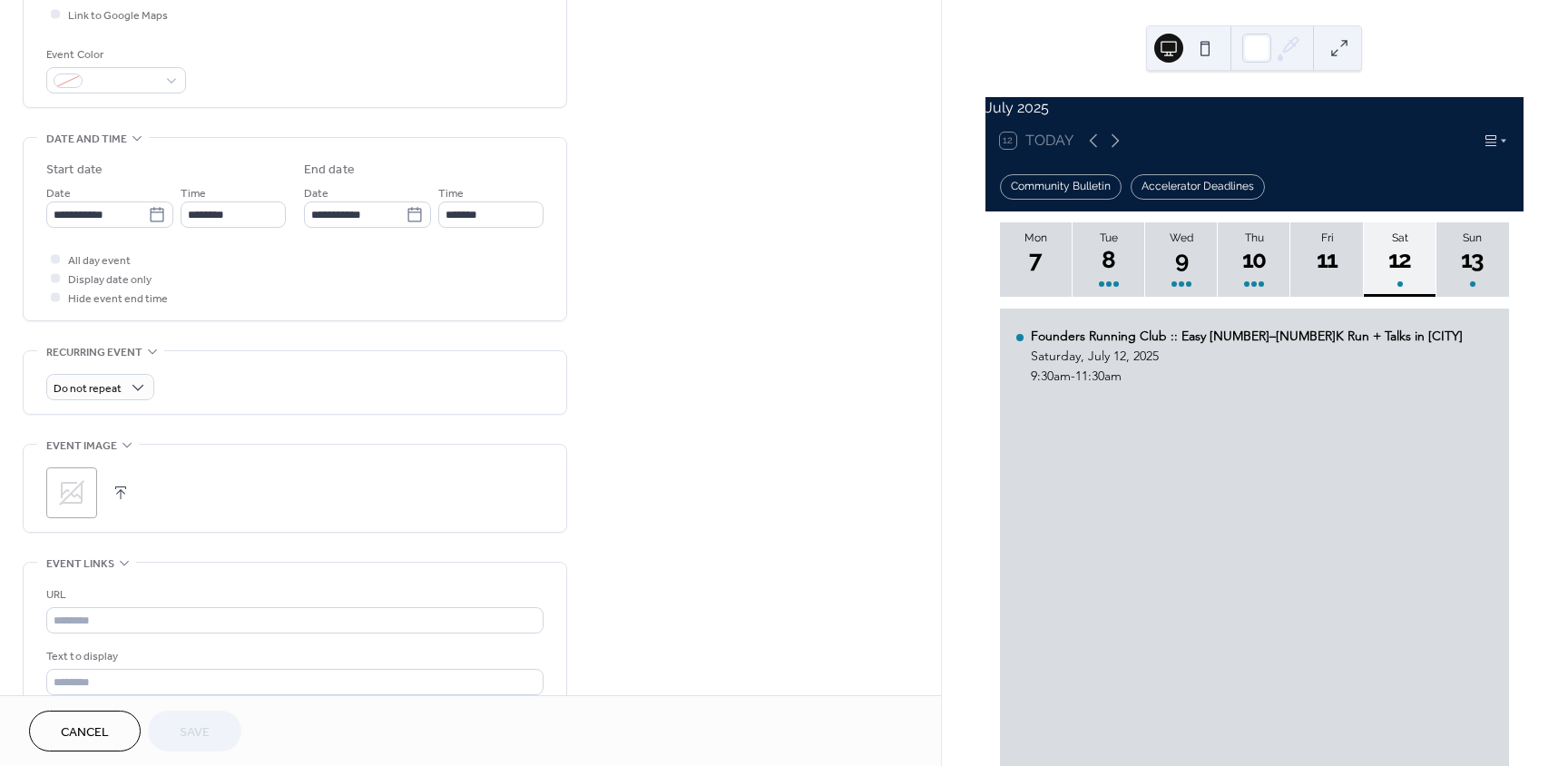 scroll, scrollTop: 454, scrollLeft: 0, axis: vertical 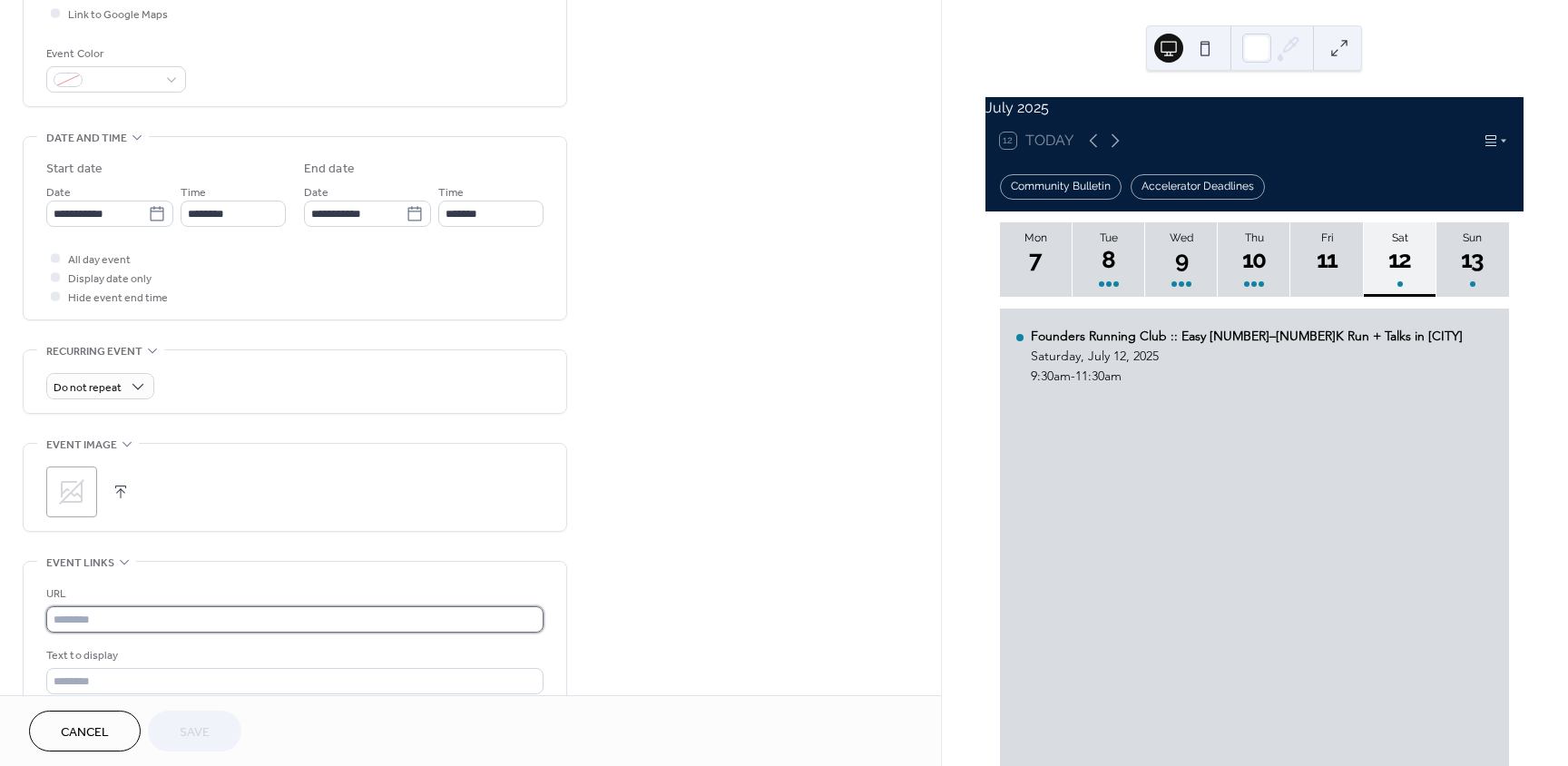 click at bounding box center (295, 619) 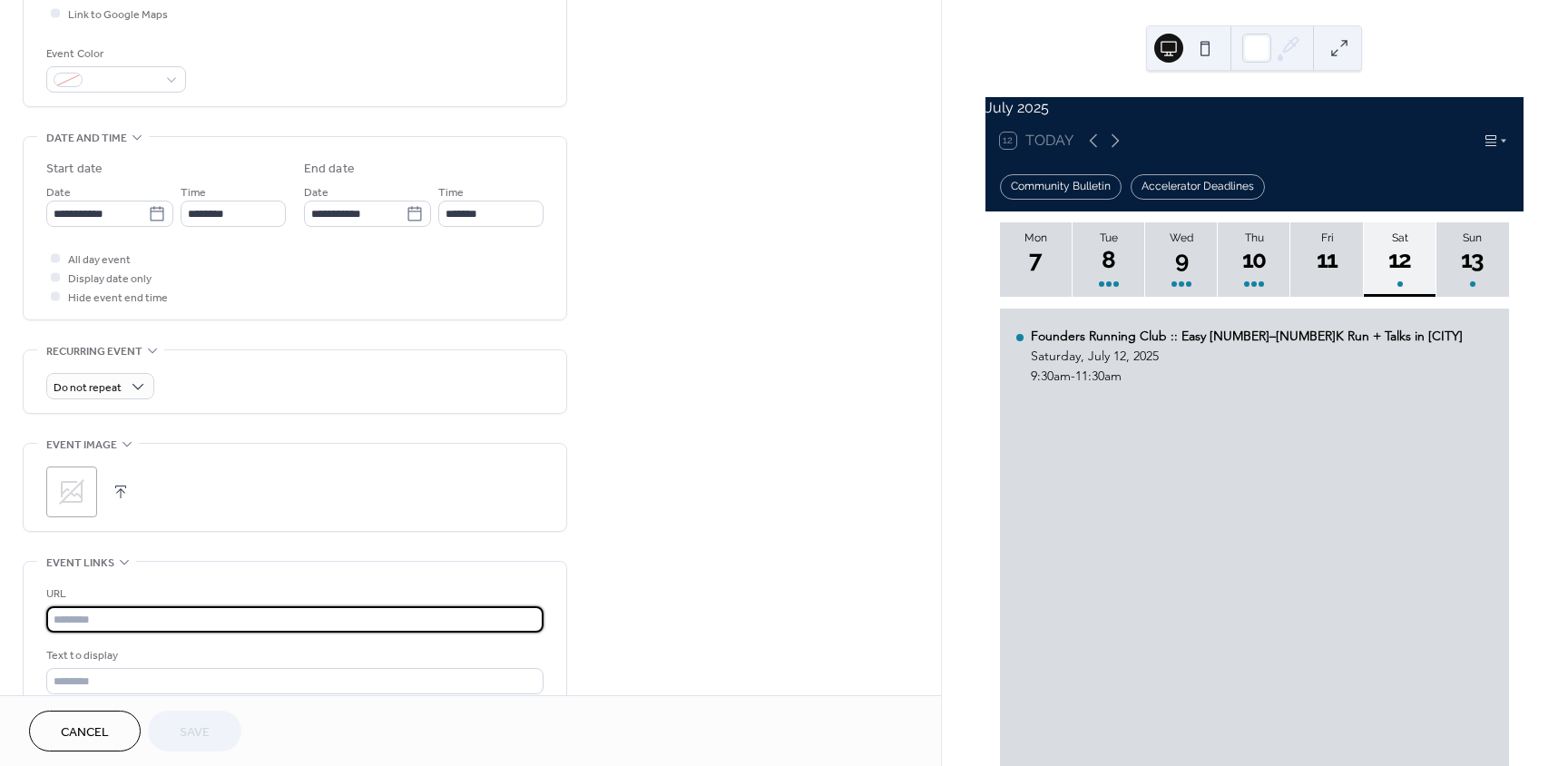 paste on "**********" 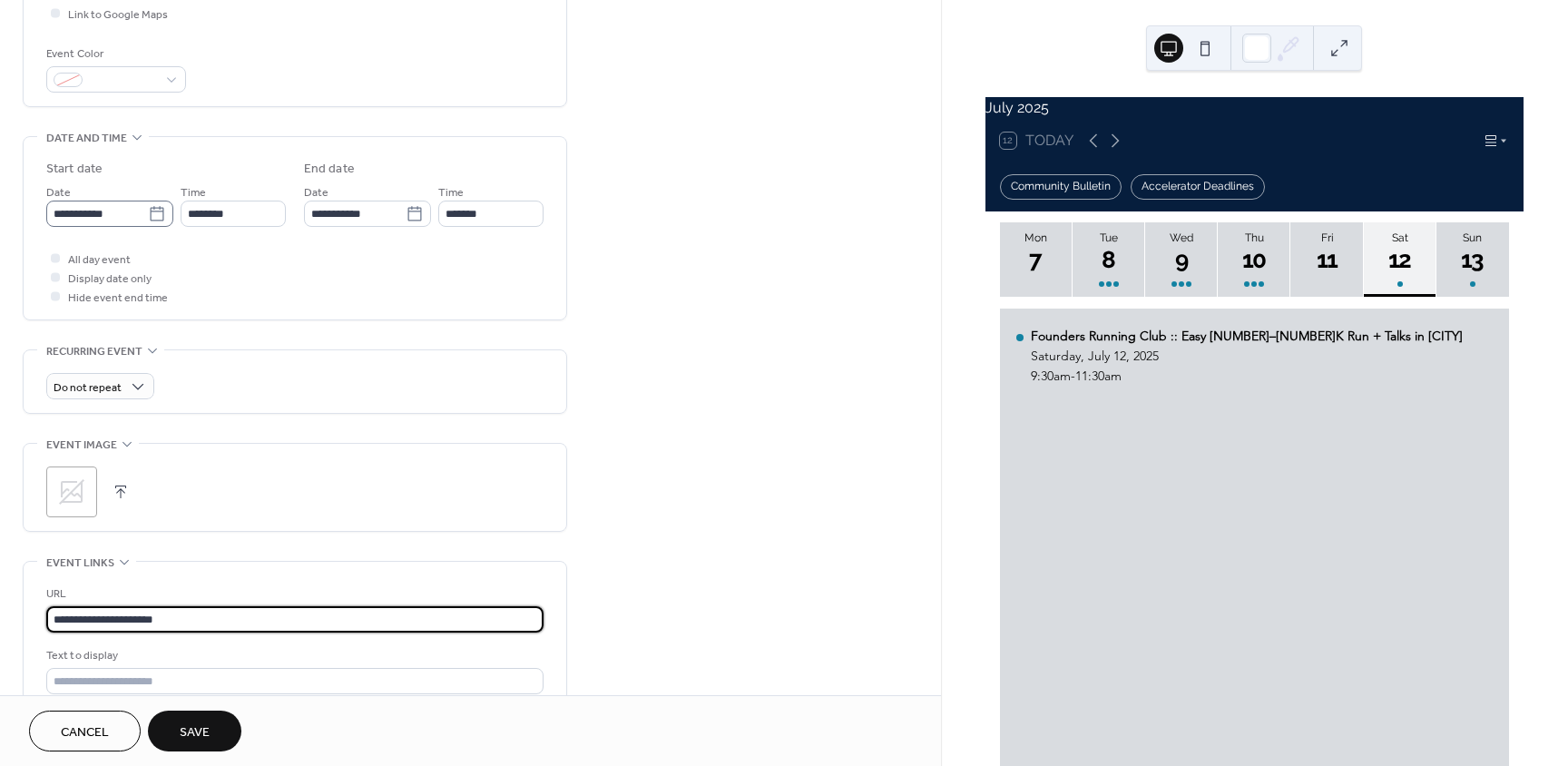 type on "**********" 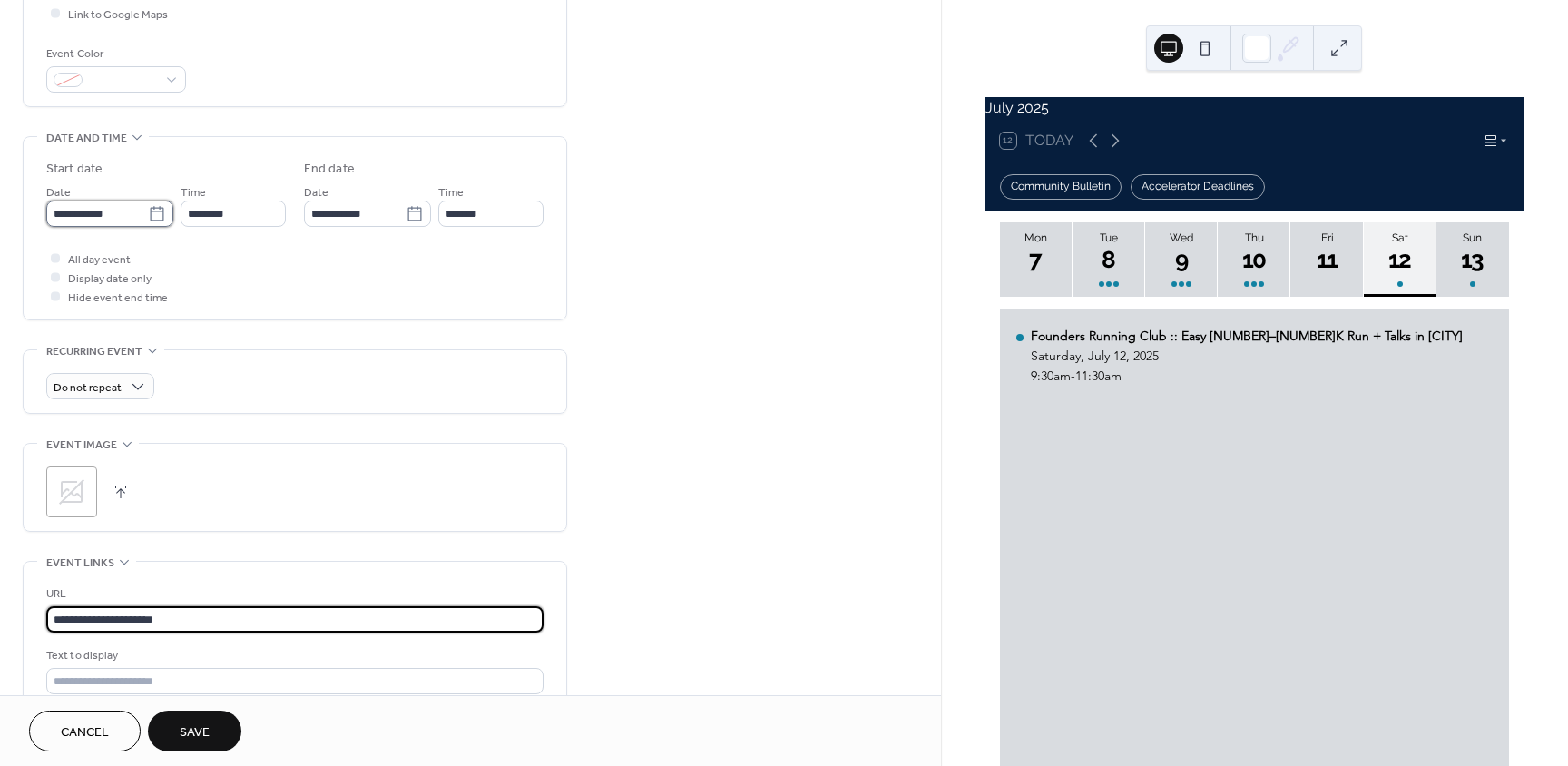 click on "**********" at bounding box center (97, 213) 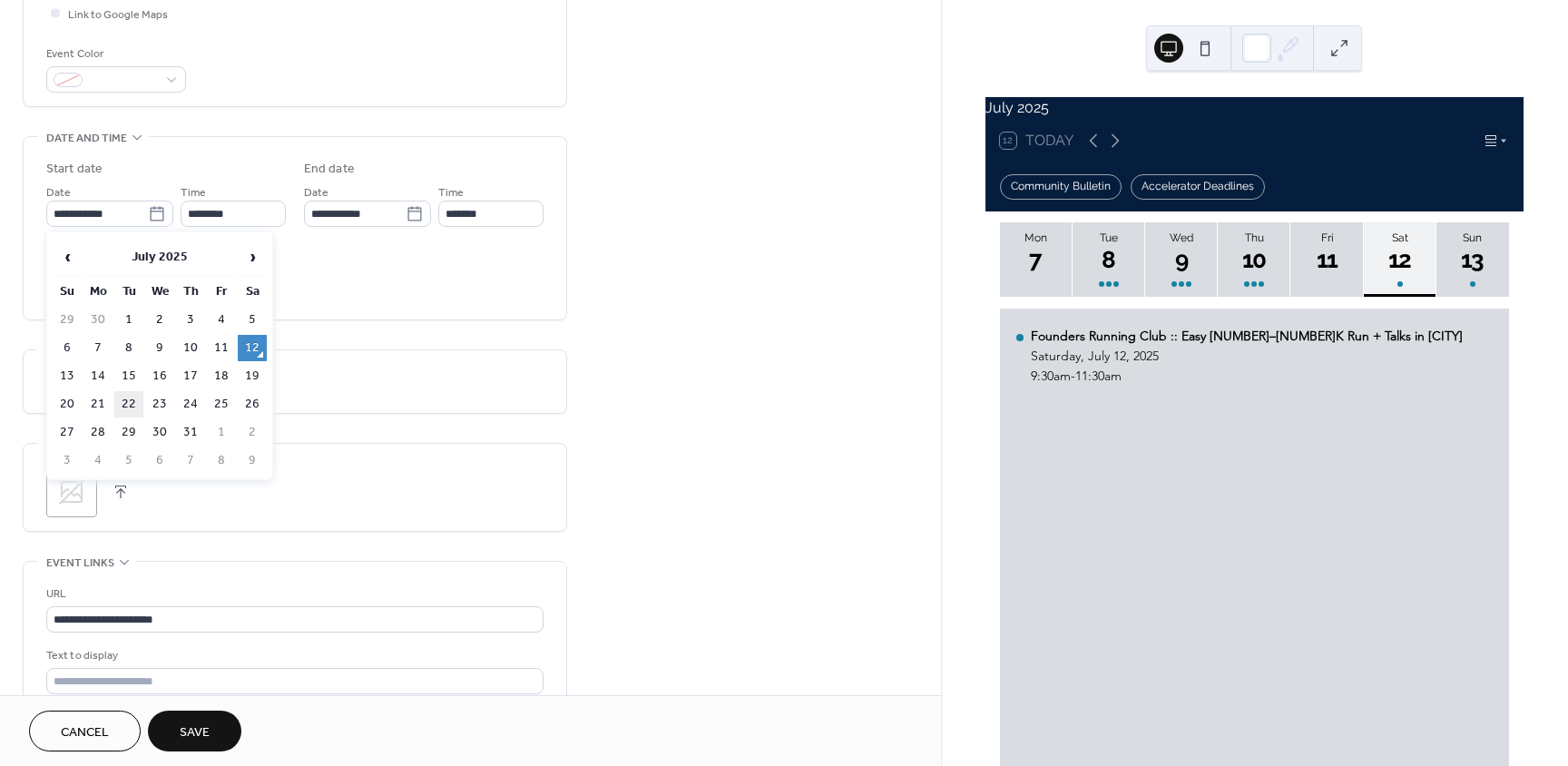 click on "22" at bounding box center [129, 404] 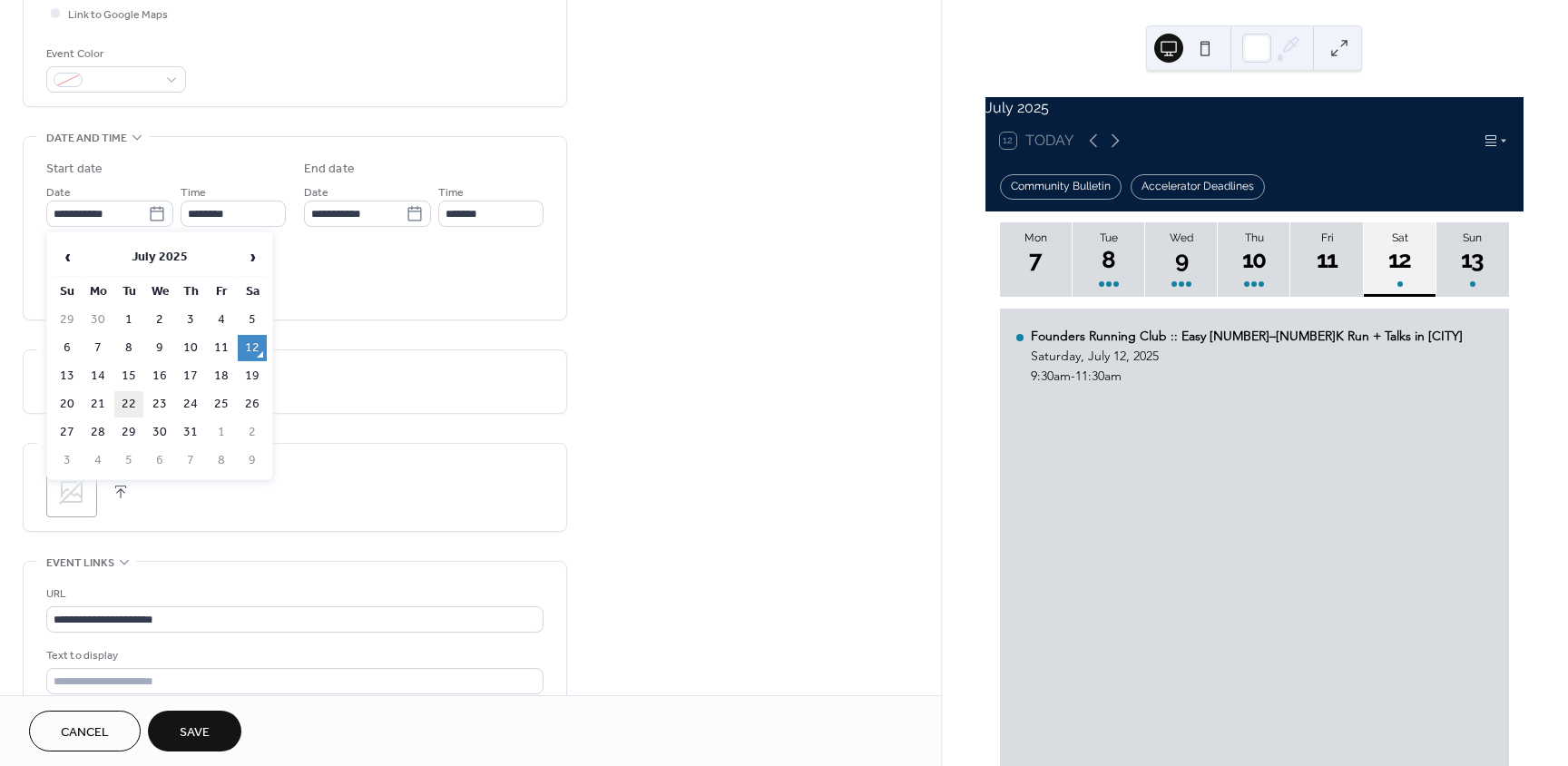 type on "**********" 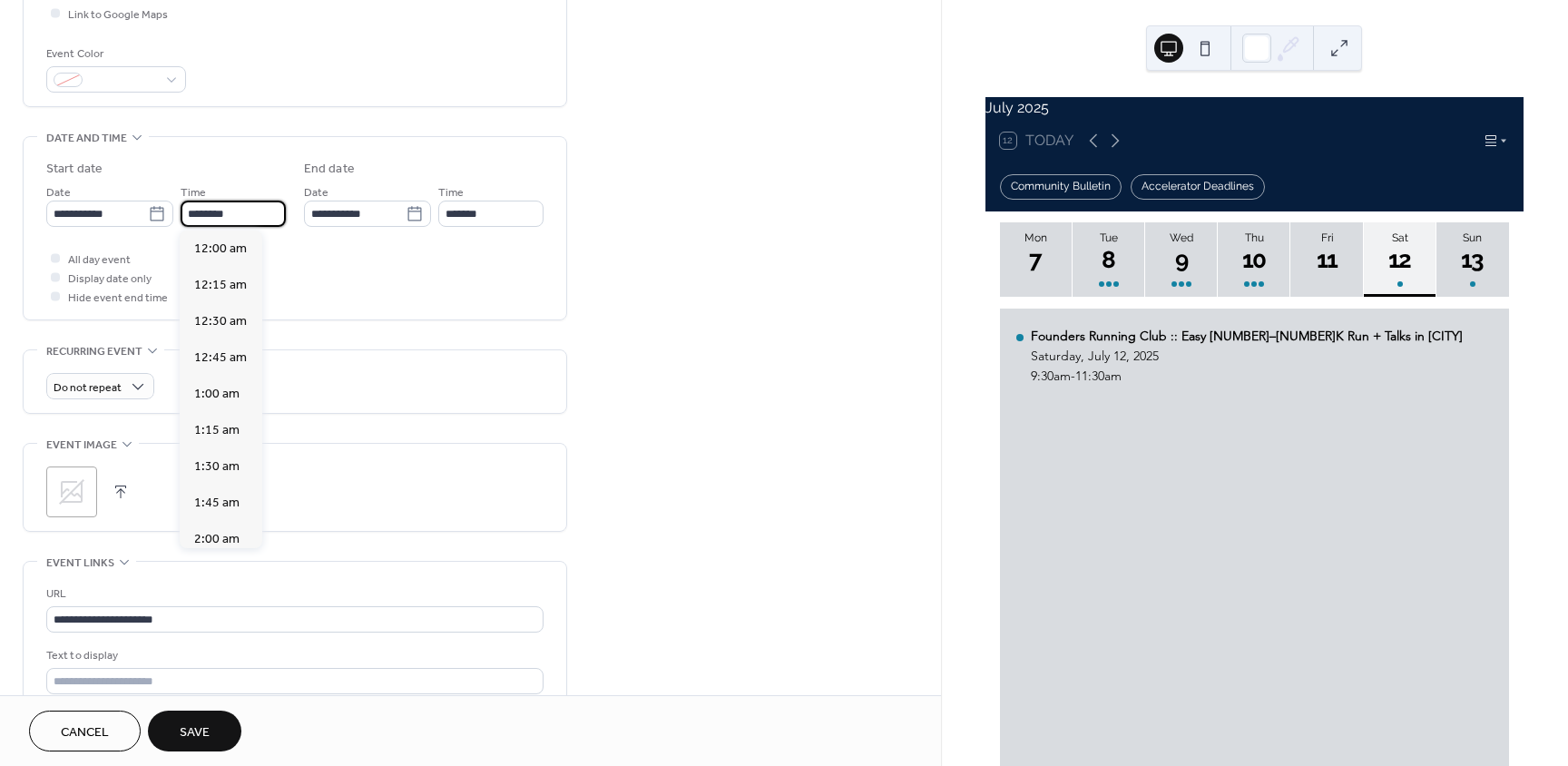 click on "********" at bounding box center (233, 213) 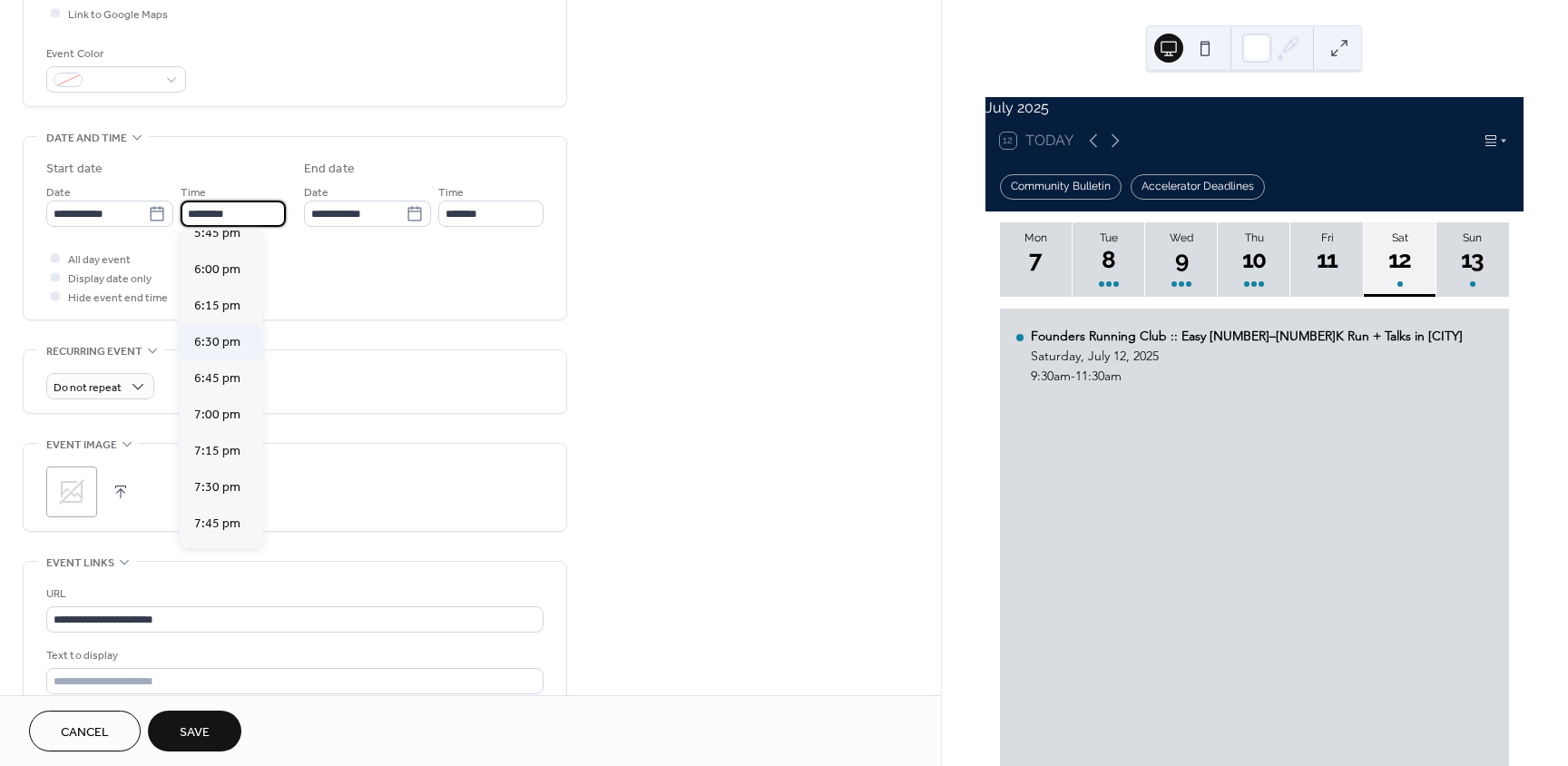 scroll, scrollTop: 2603, scrollLeft: 0, axis: vertical 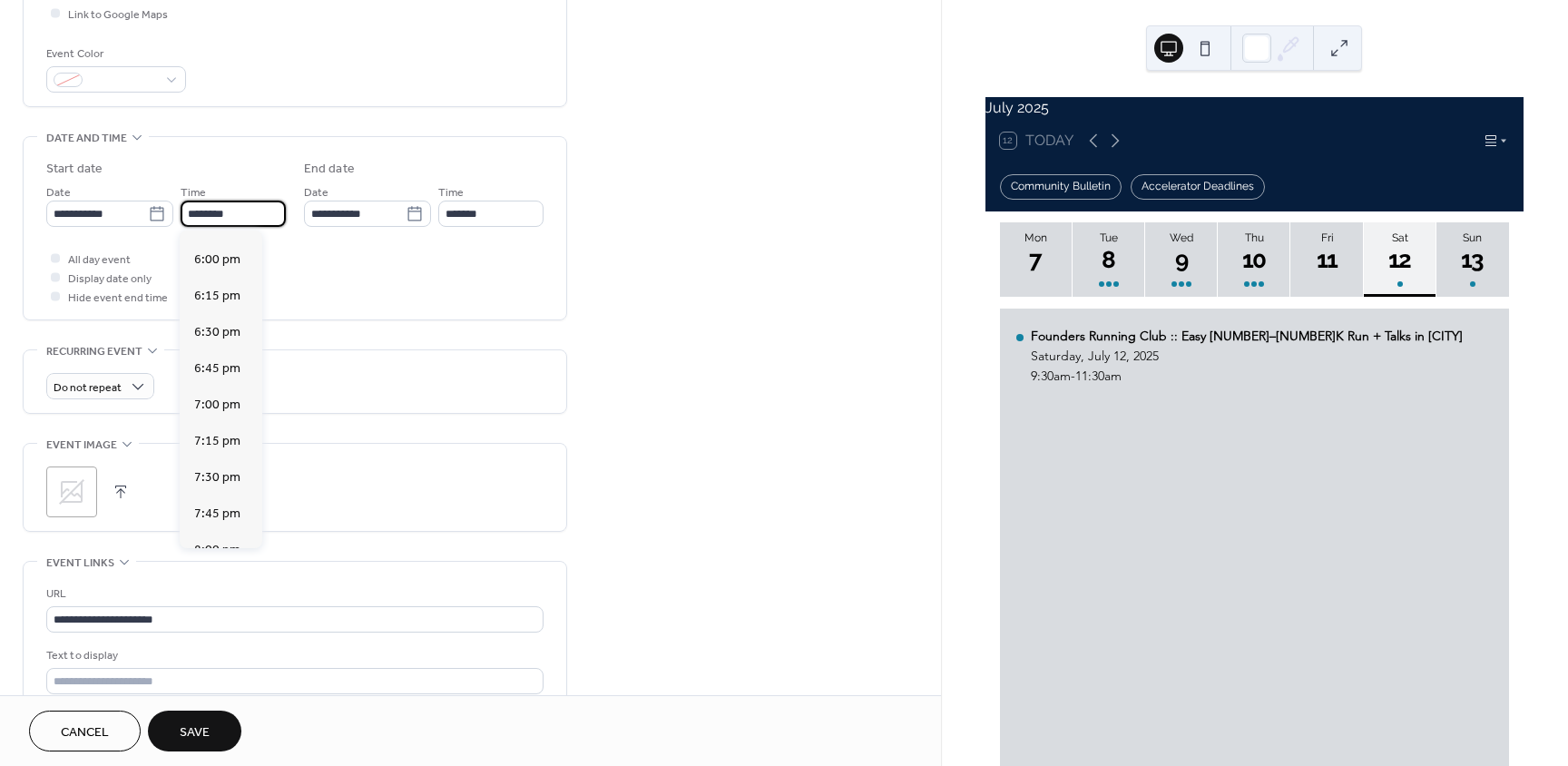 click on "5:30 pm" at bounding box center (217, 187) 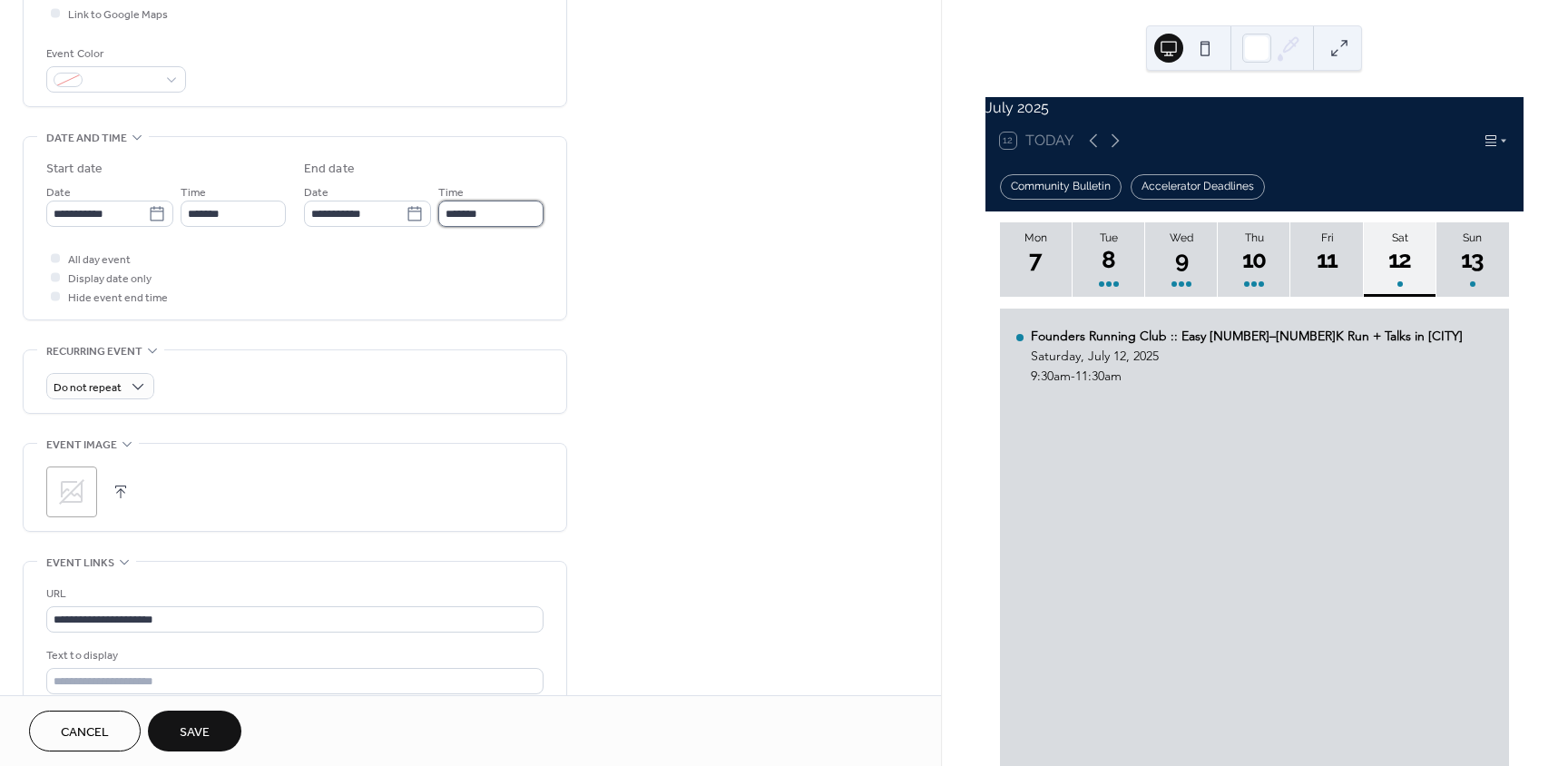click on "*******" at bounding box center [491, 213] 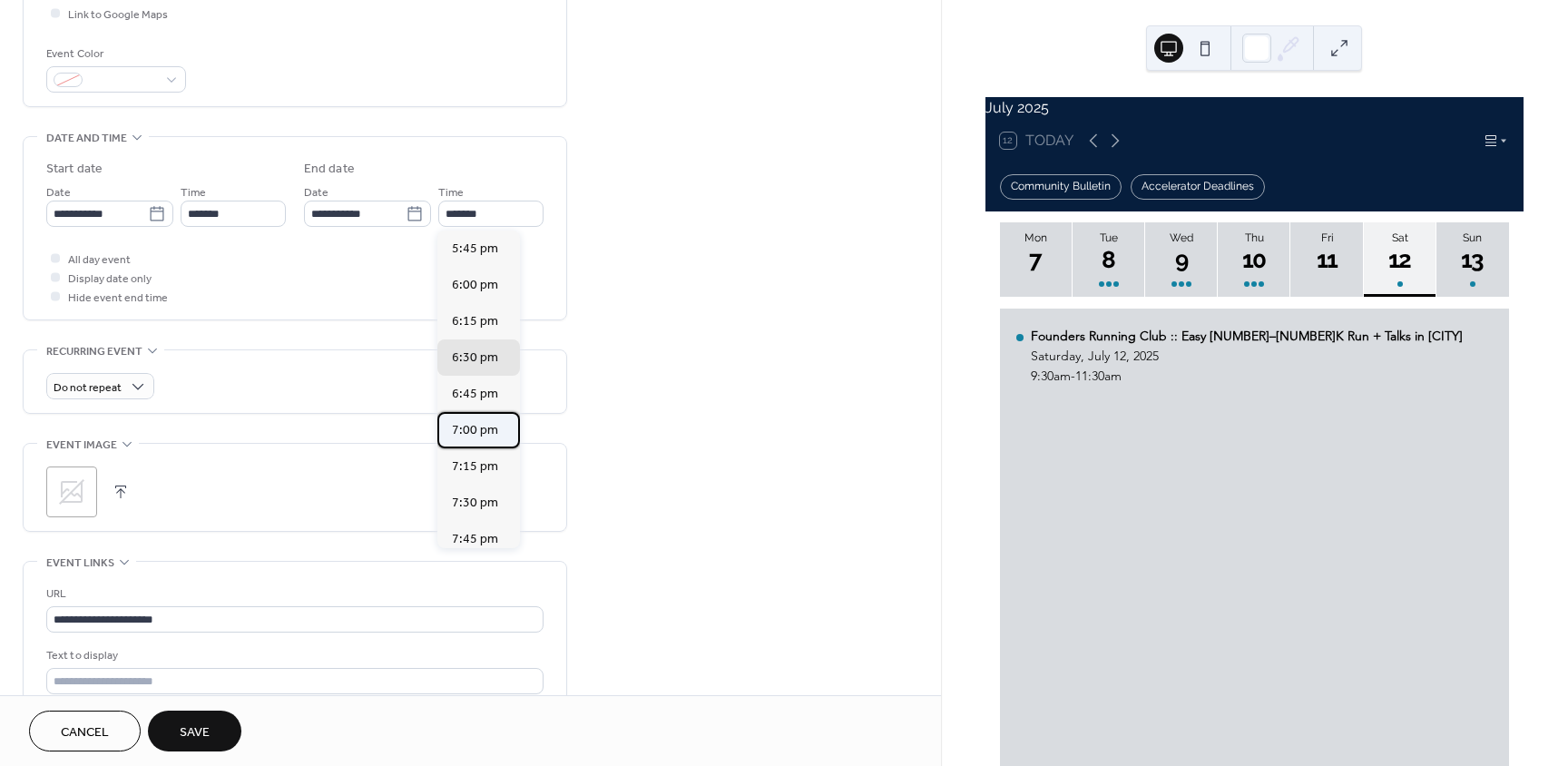 click on "7:00 pm" at bounding box center (475, 430) 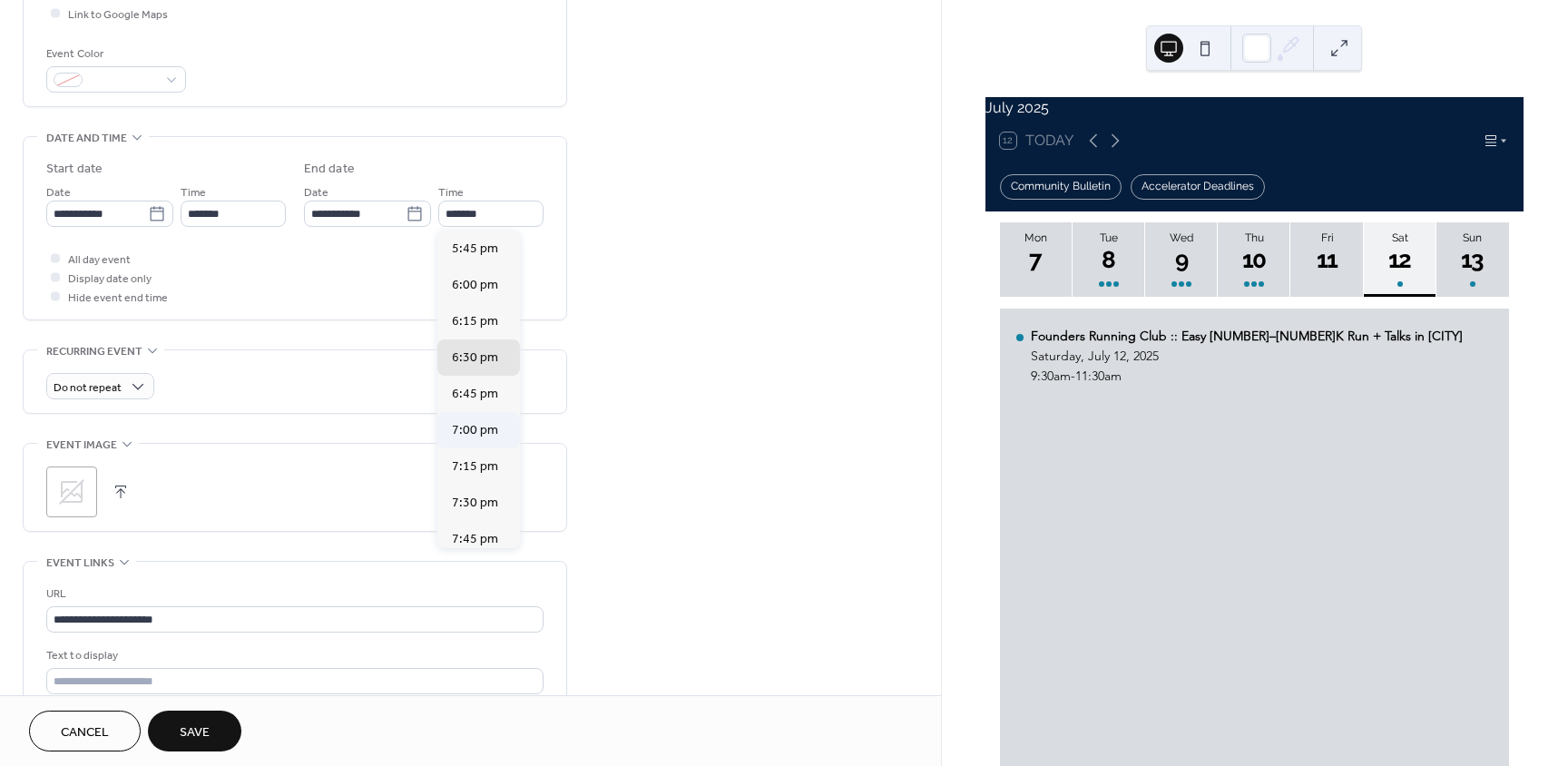 type on "*******" 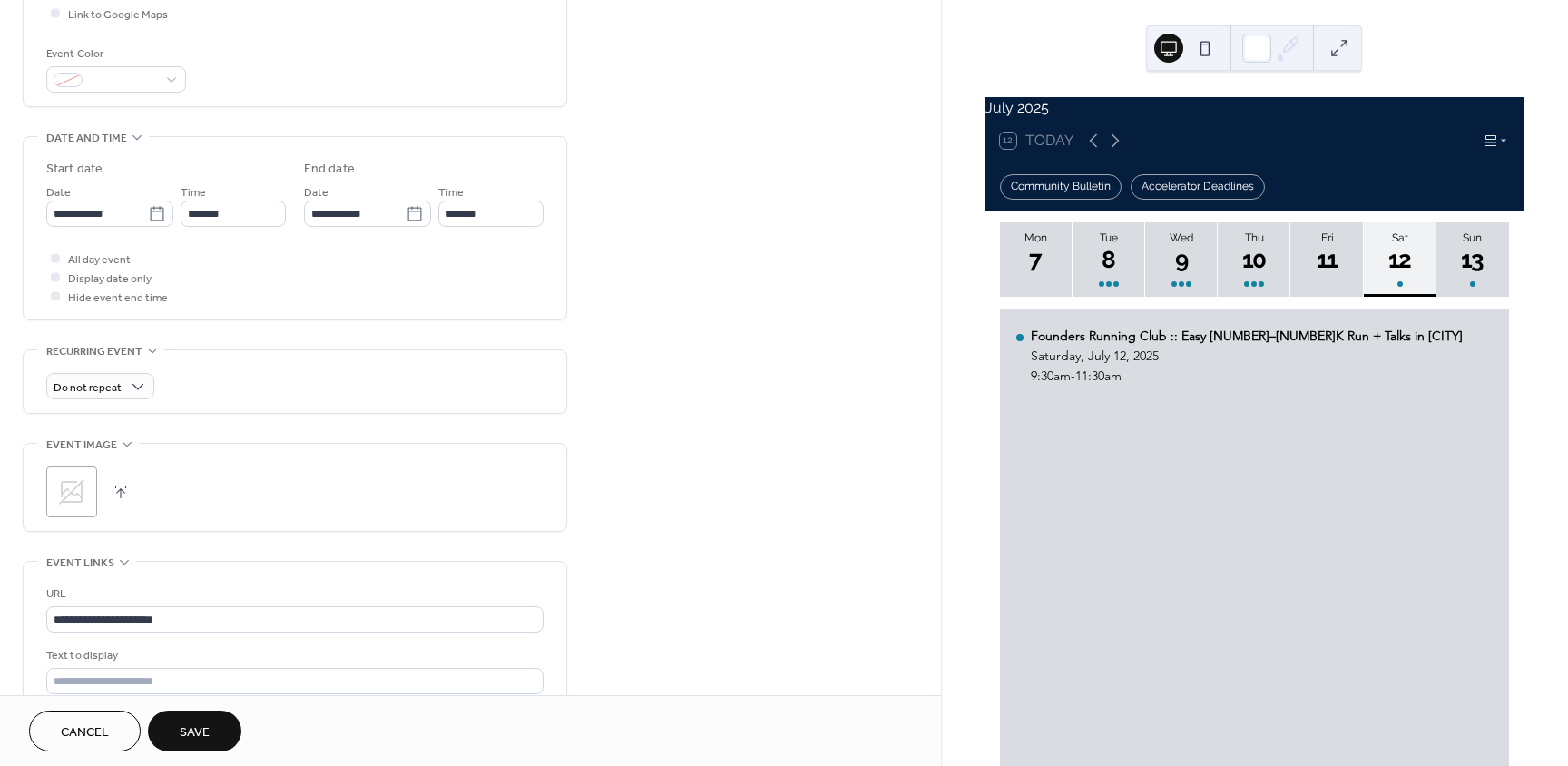 scroll, scrollTop: 0, scrollLeft: 0, axis: both 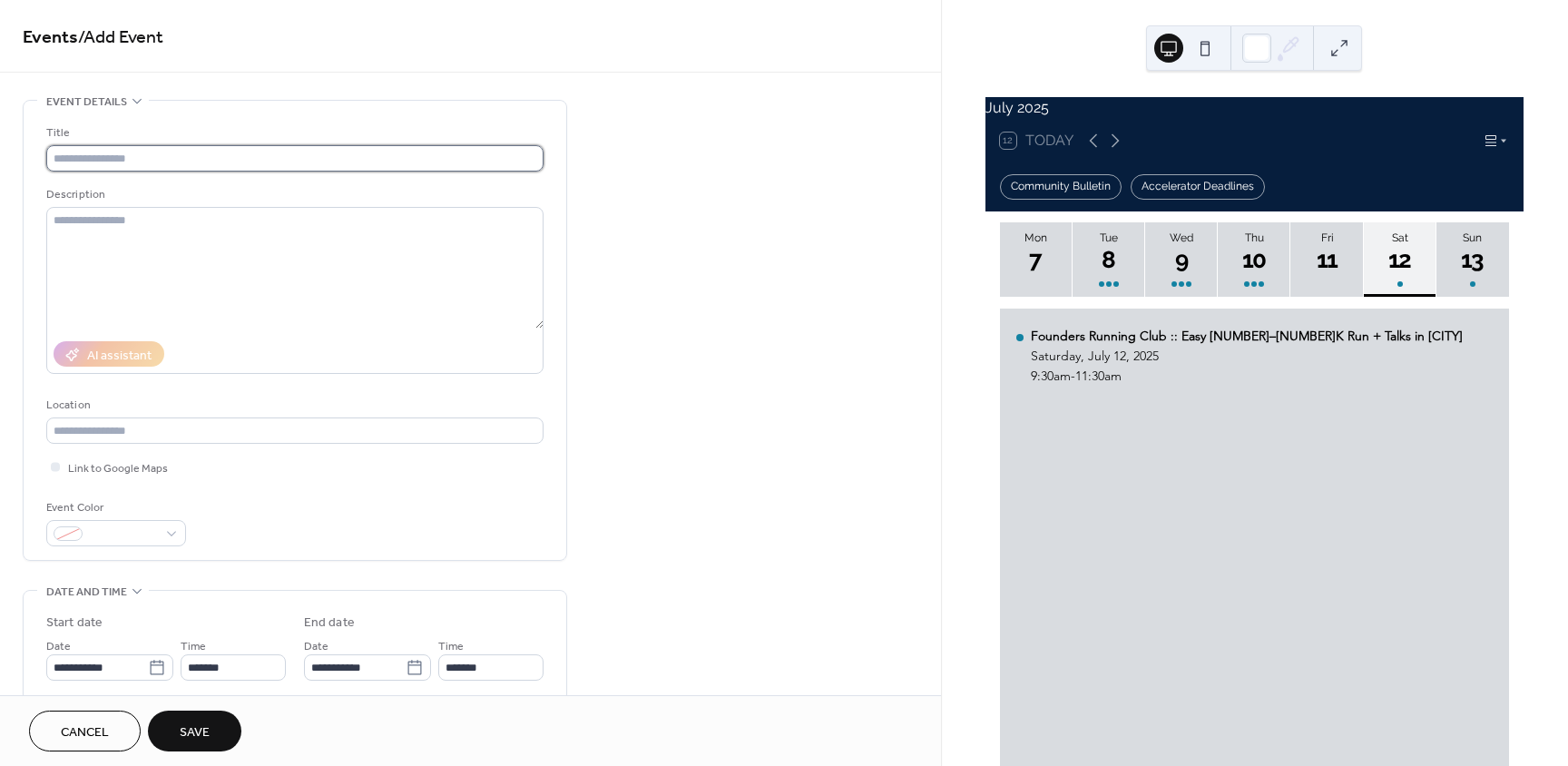 click at bounding box center [295, 158] 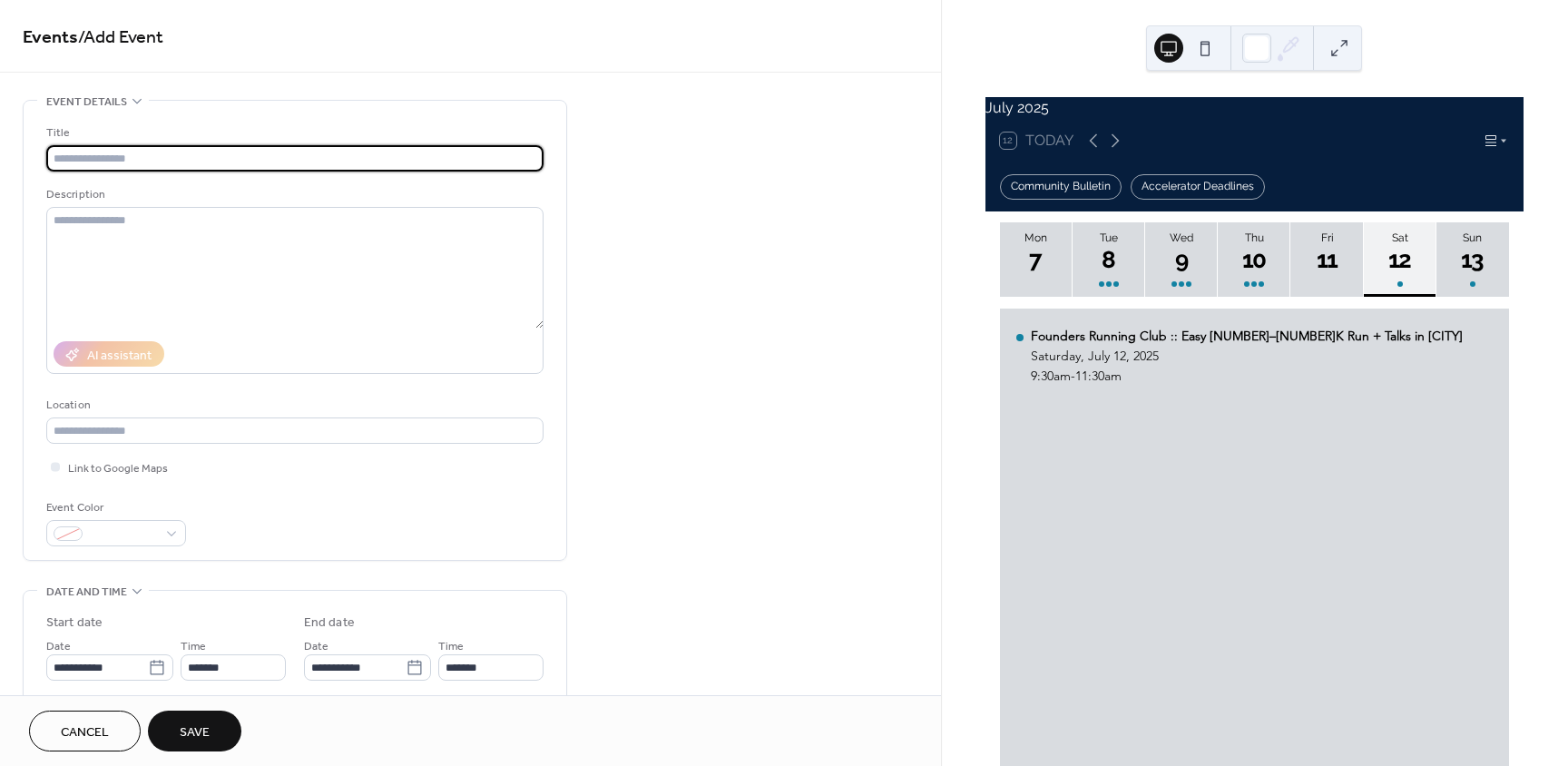 paste on "**********" 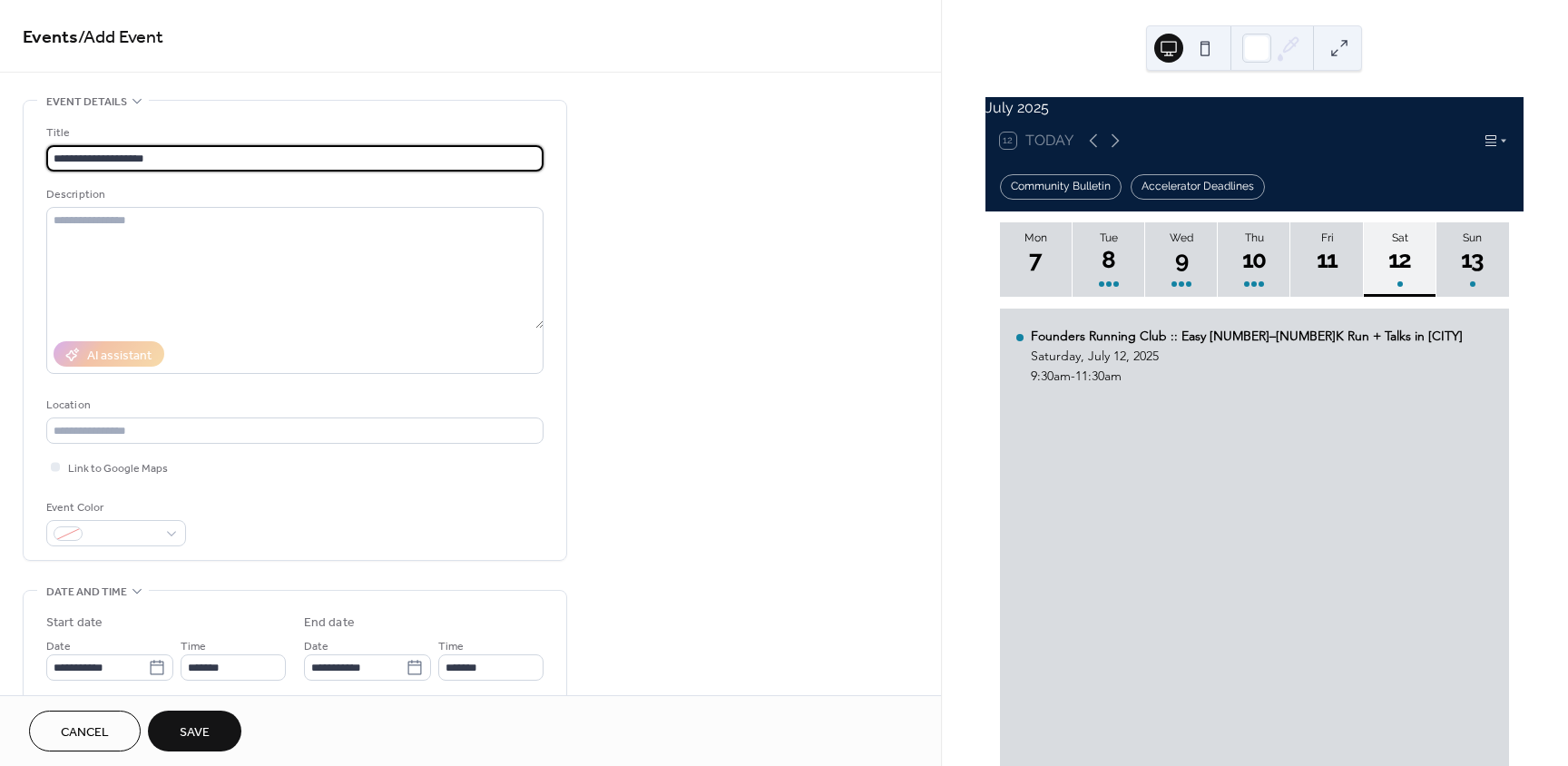 type on "**********" 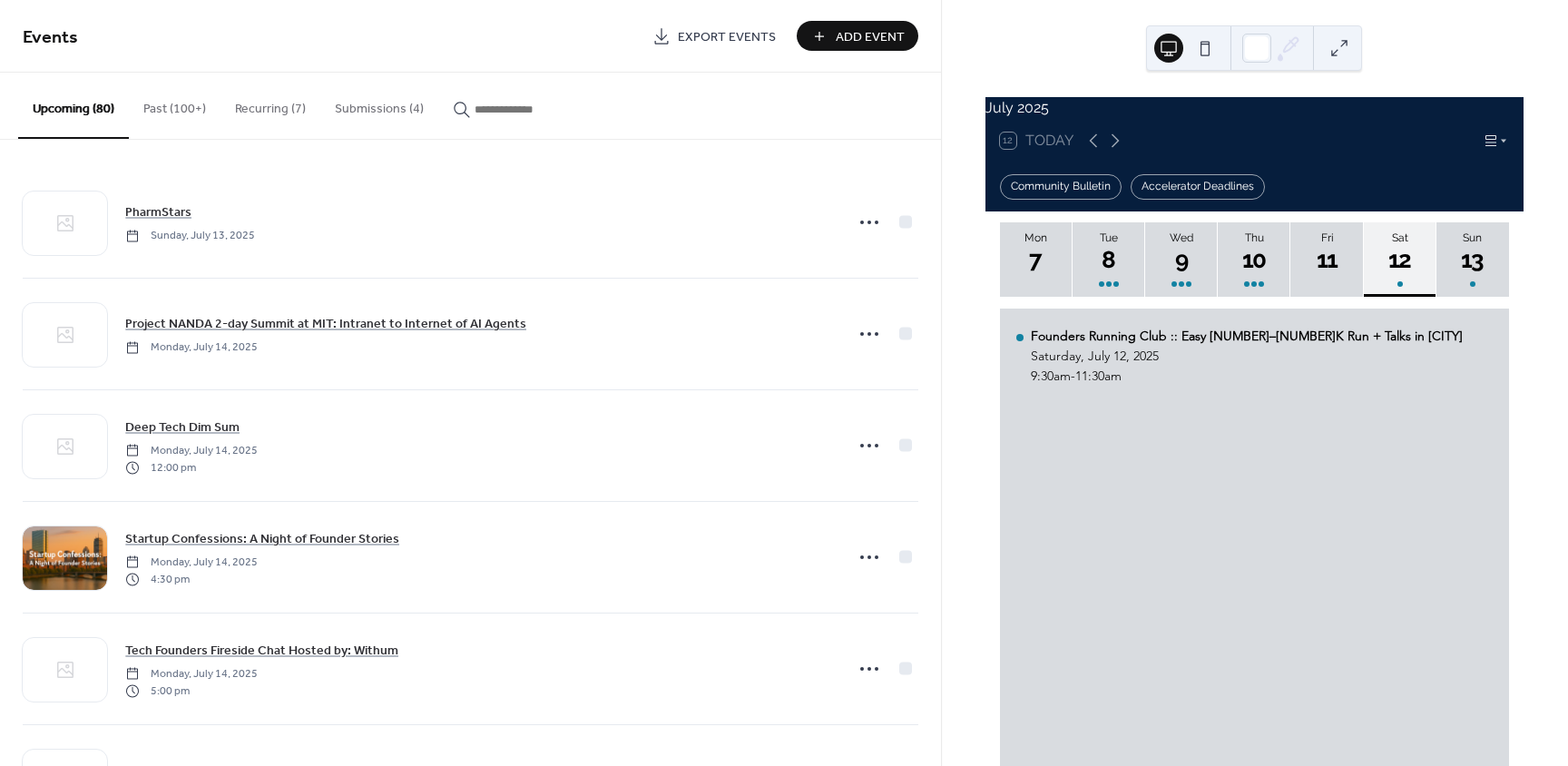 click on "Add Event" at bounding box center (858, 35) 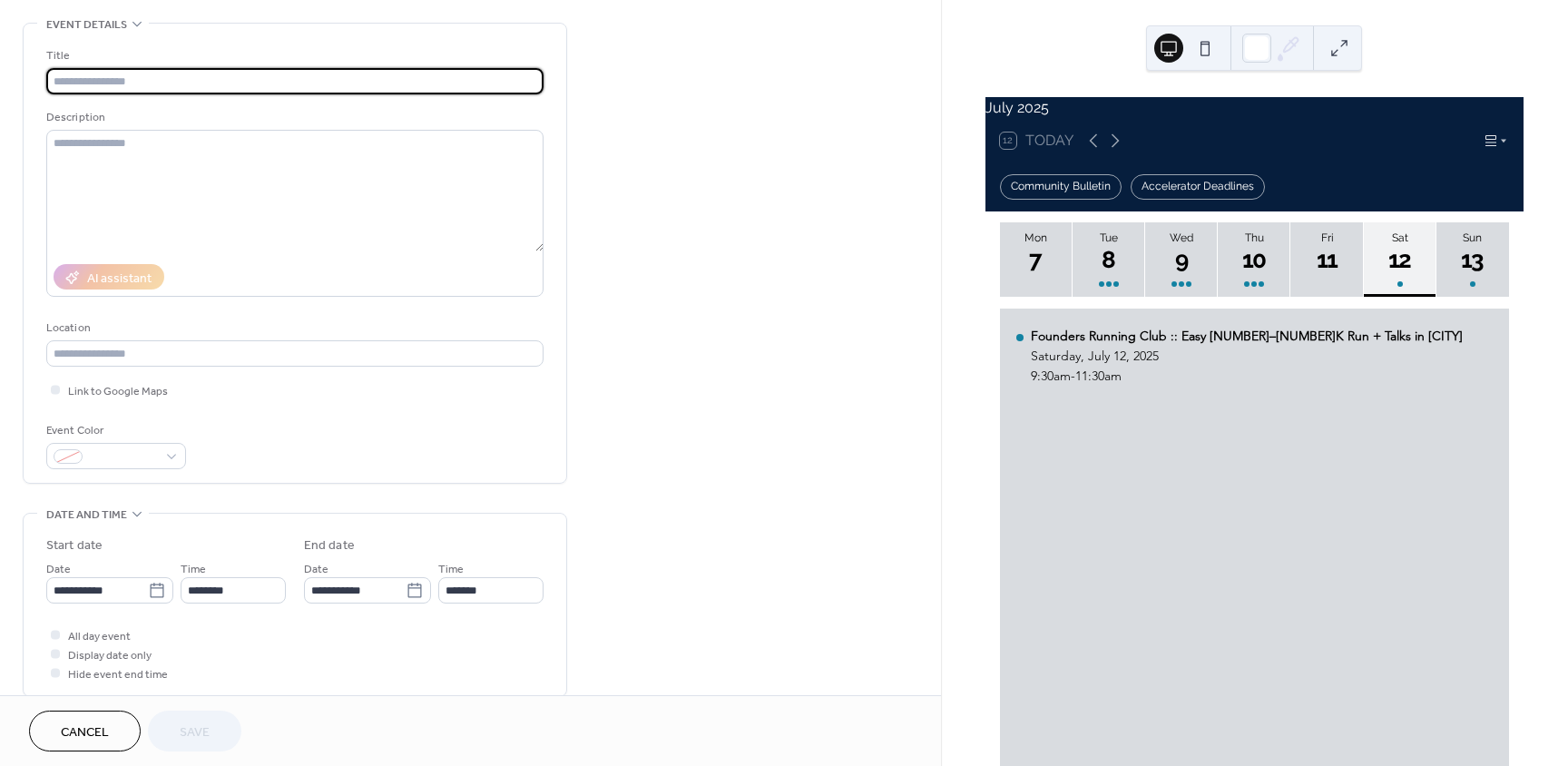 scroll, scrollTop: 545, scrollLeft: 0, axis: vertical 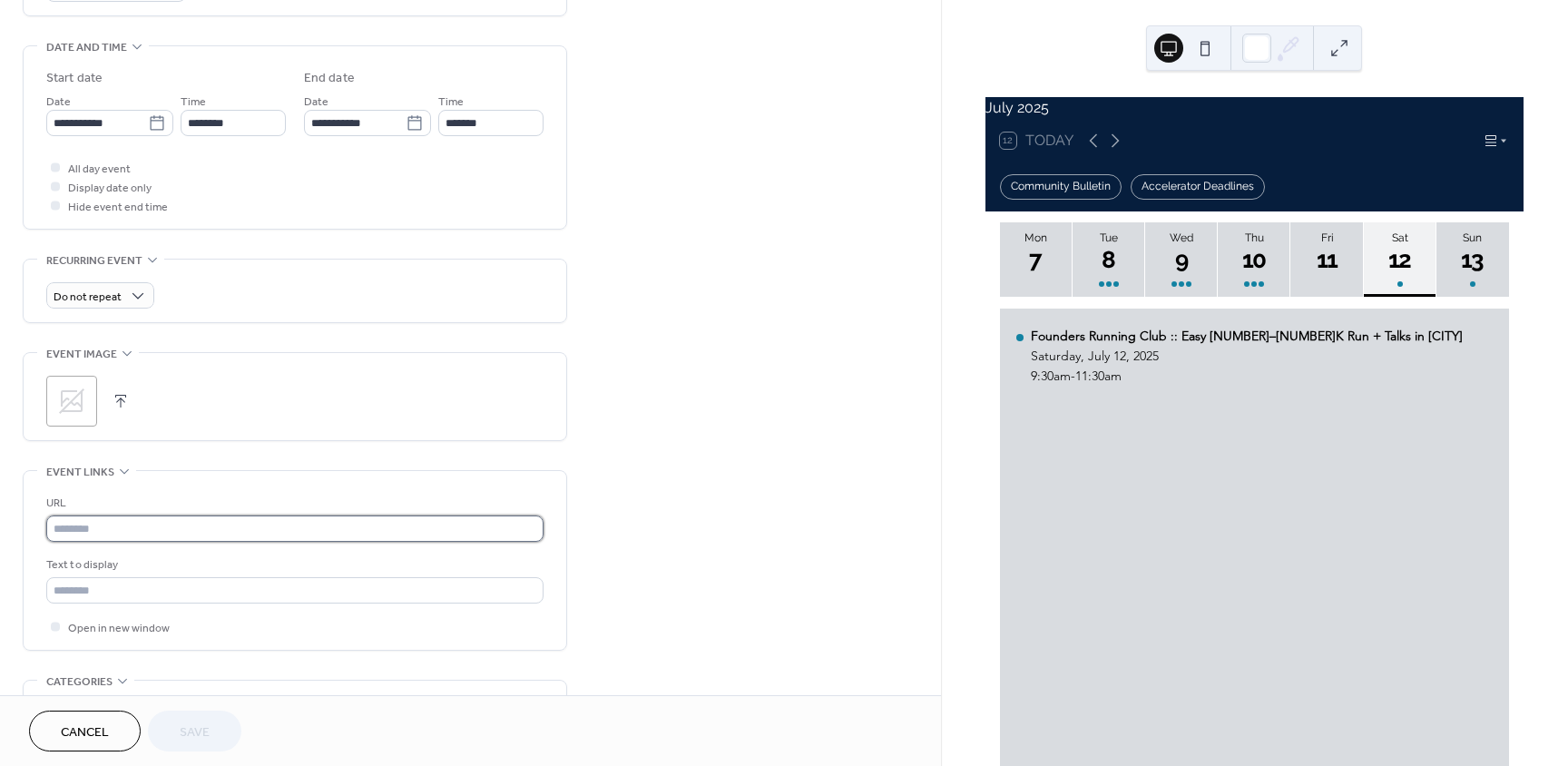 click at bounding box center (295, 528) 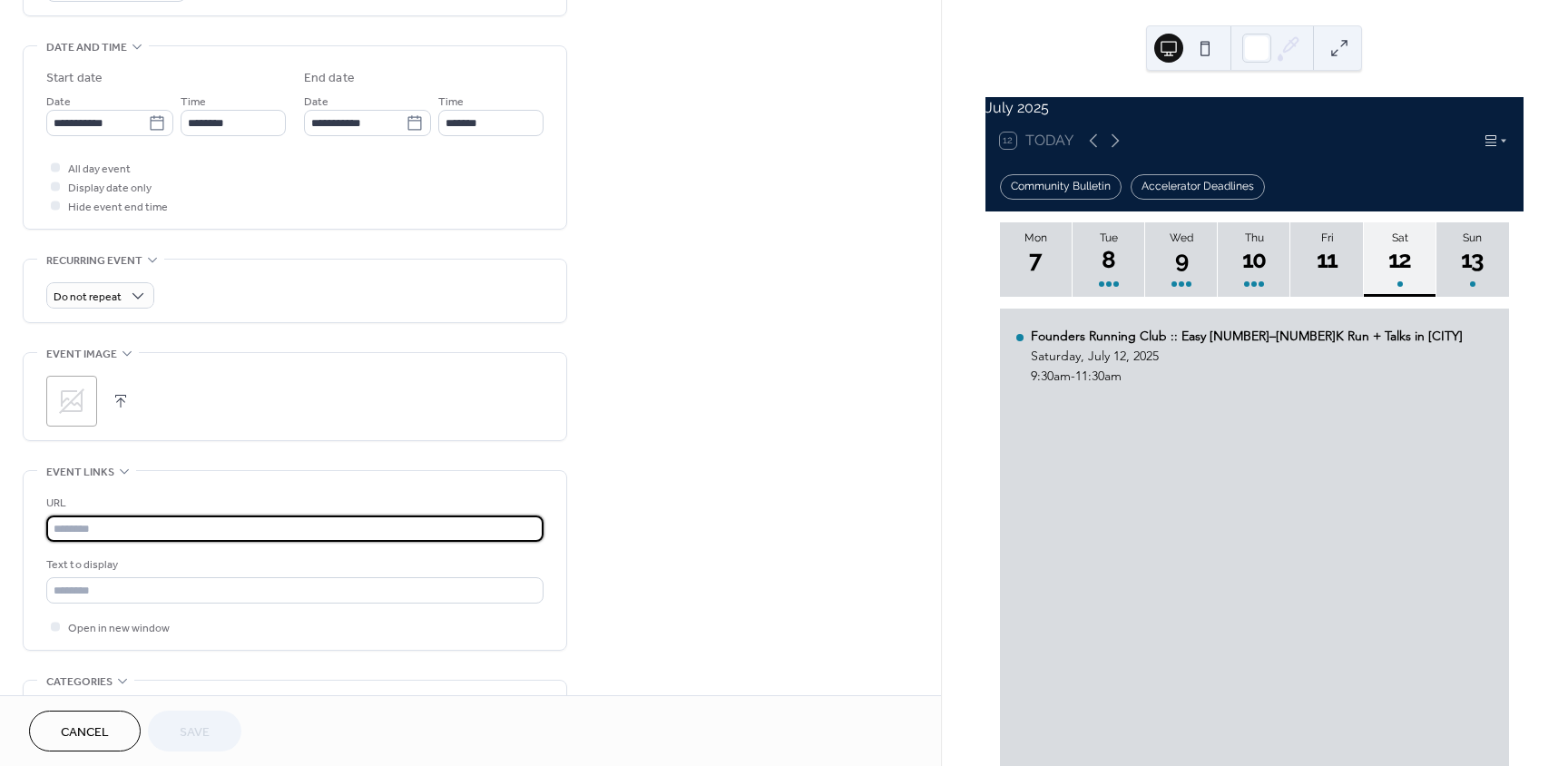 paste on "**********" 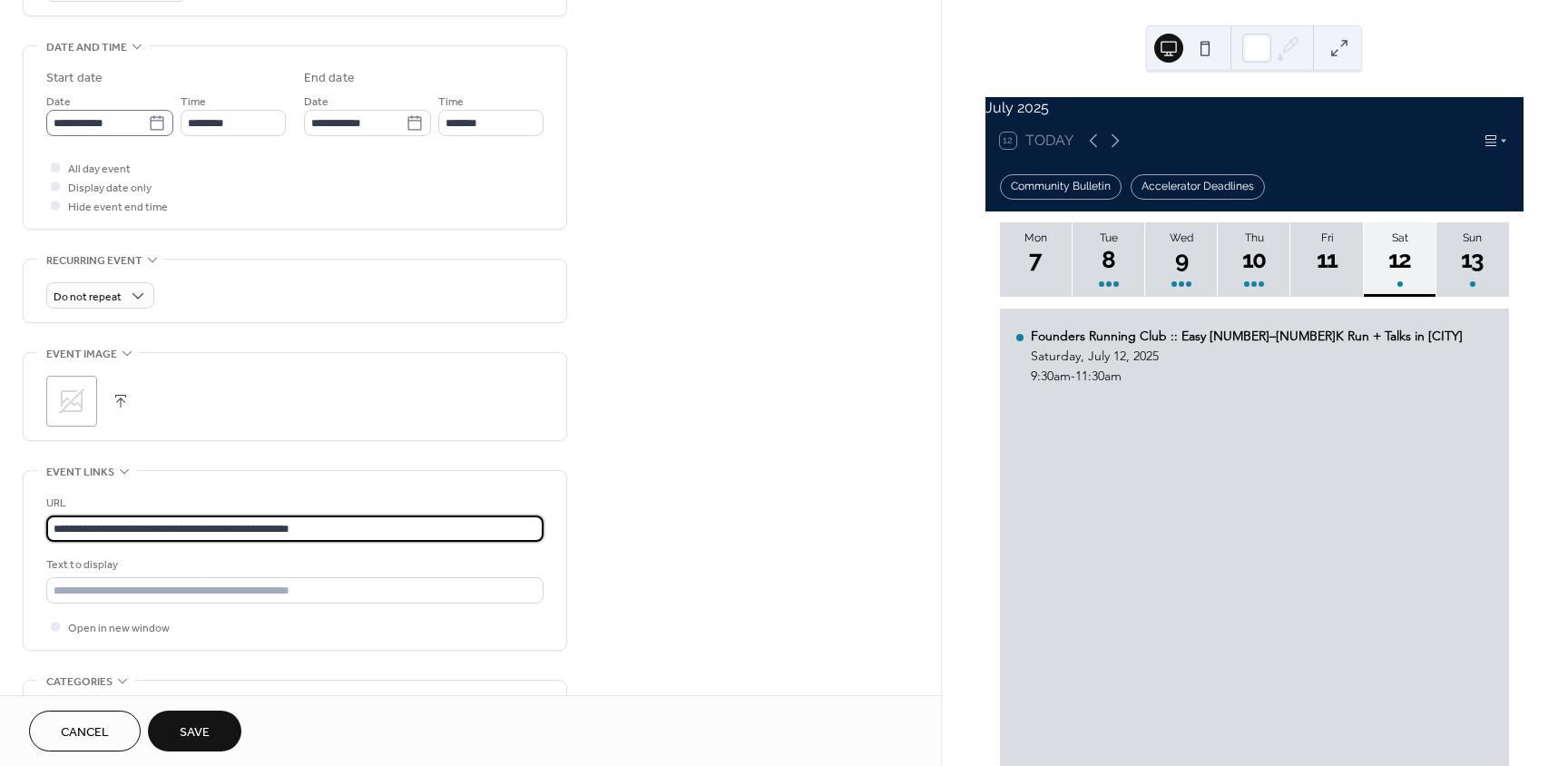 type on "**********" 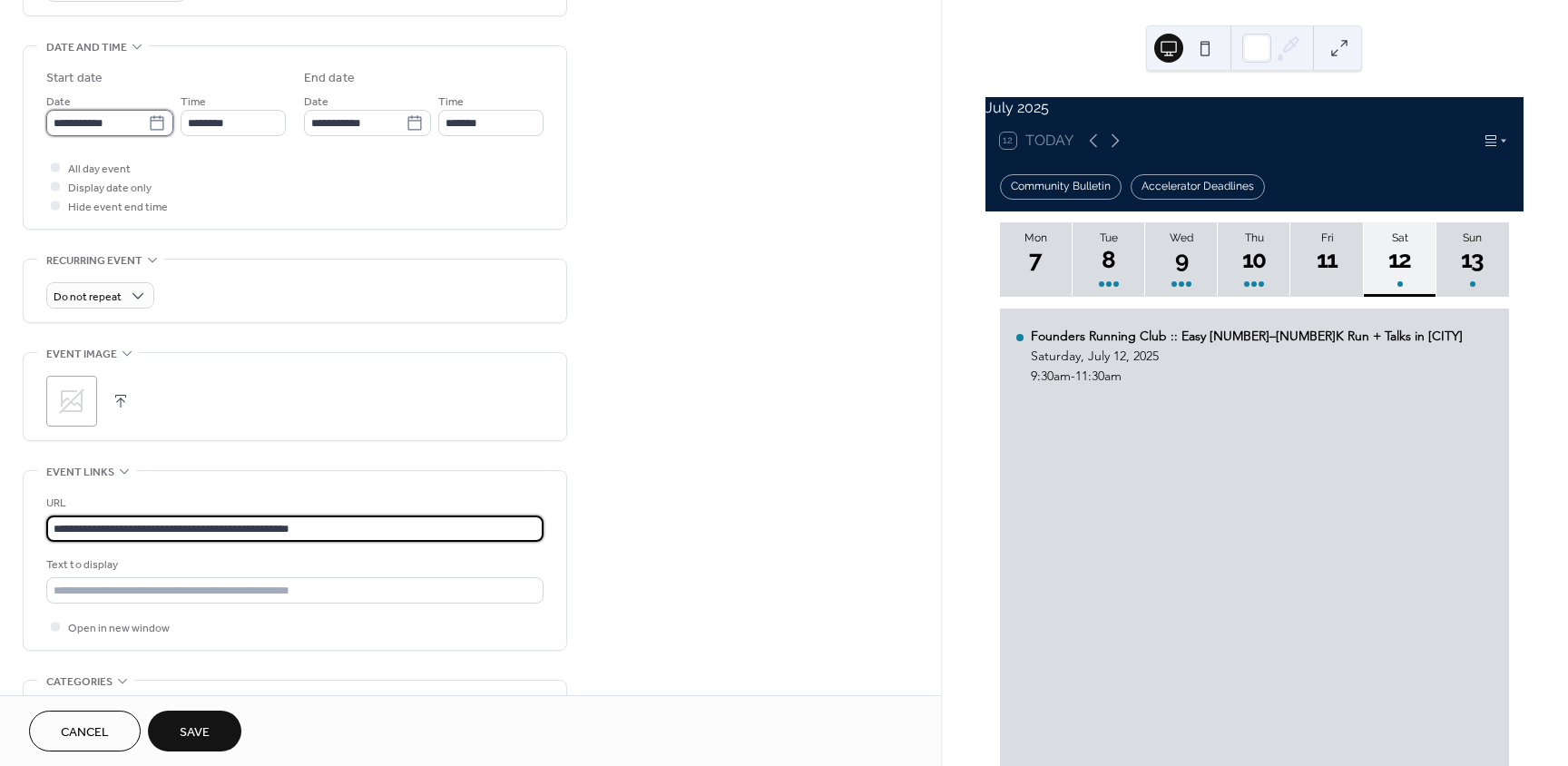 click on "**********" at bounding box center [97, 123] 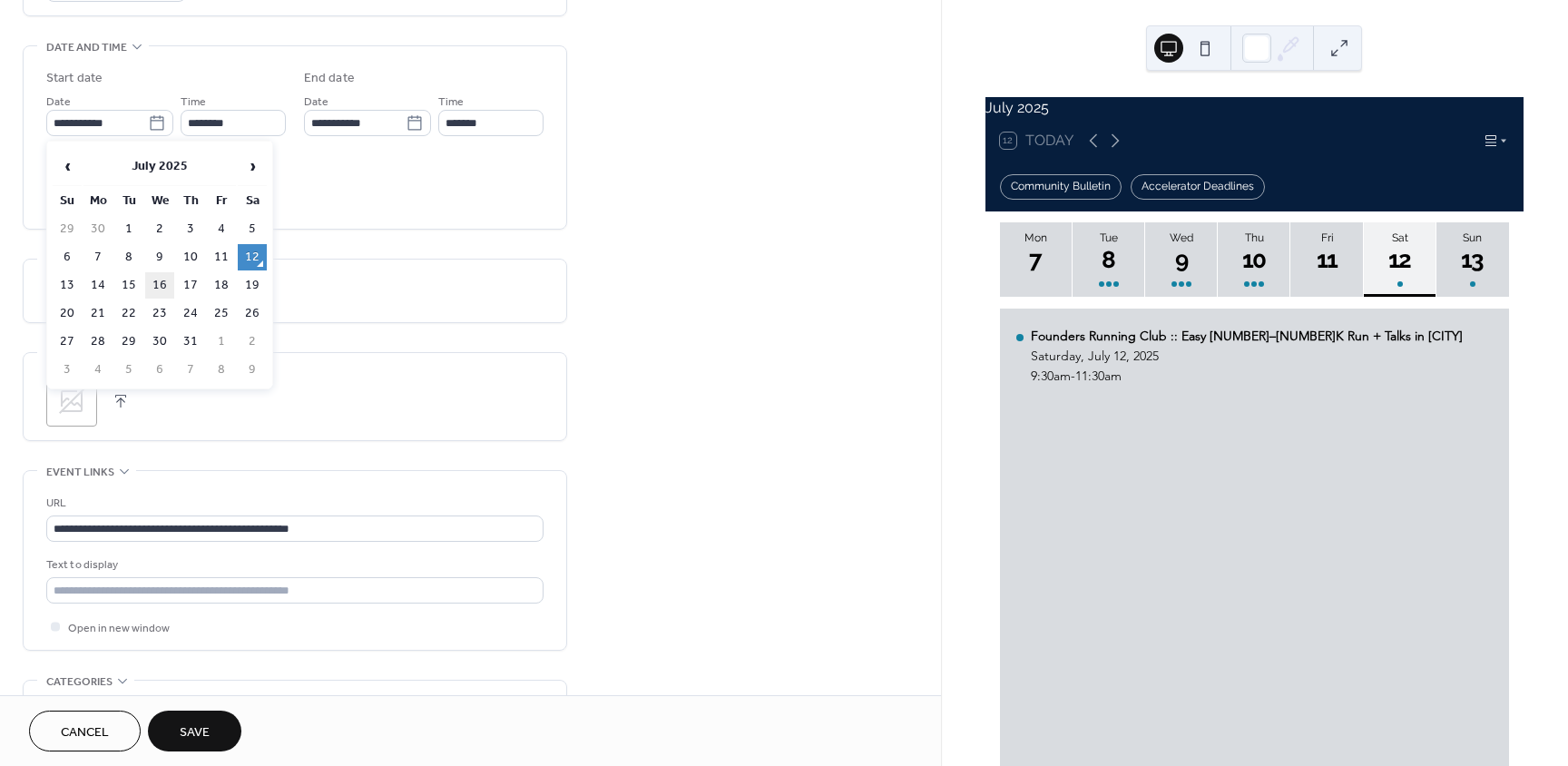 click on "16" at bounding box center (160, 285) 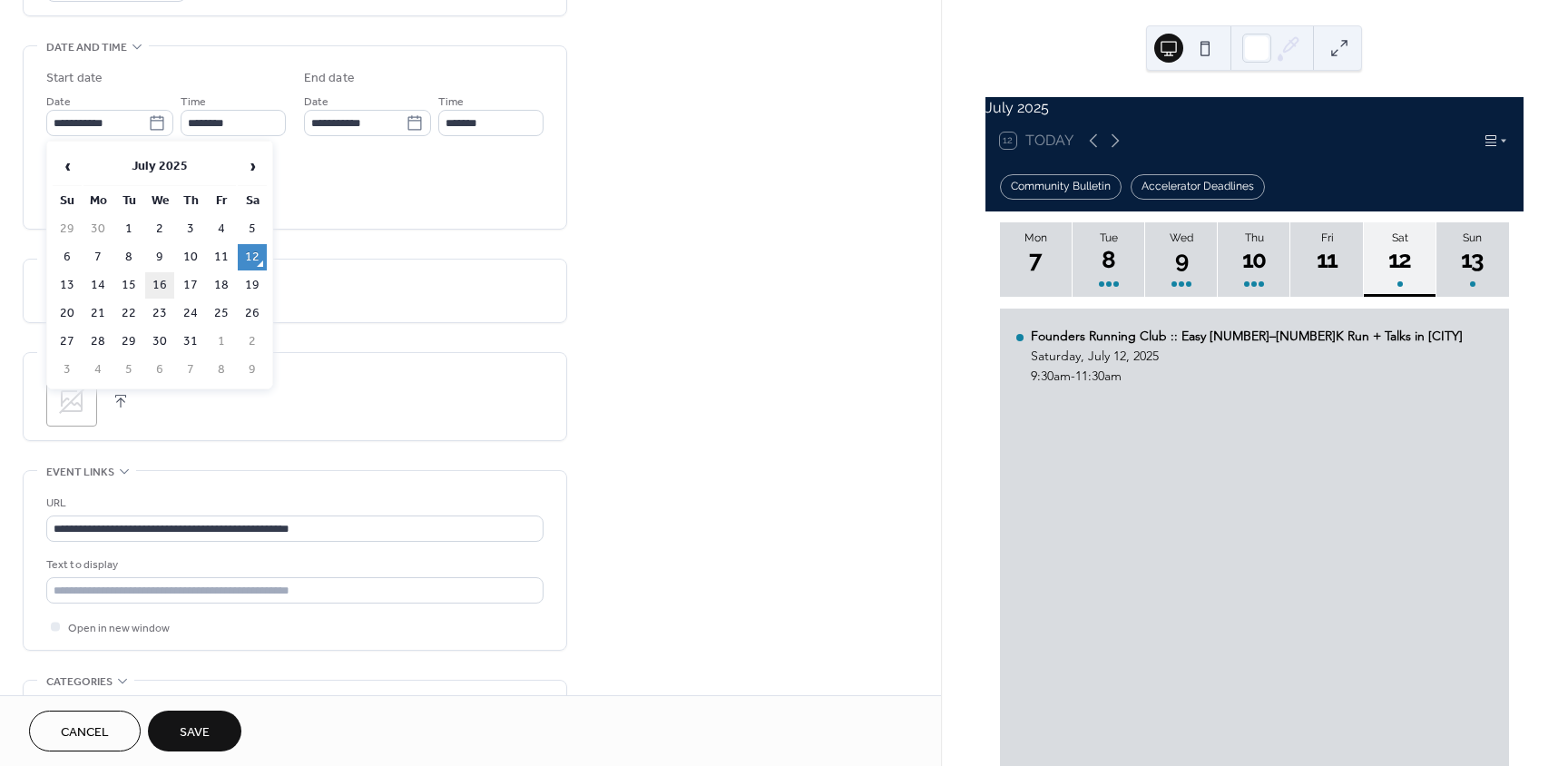 type on "**********" 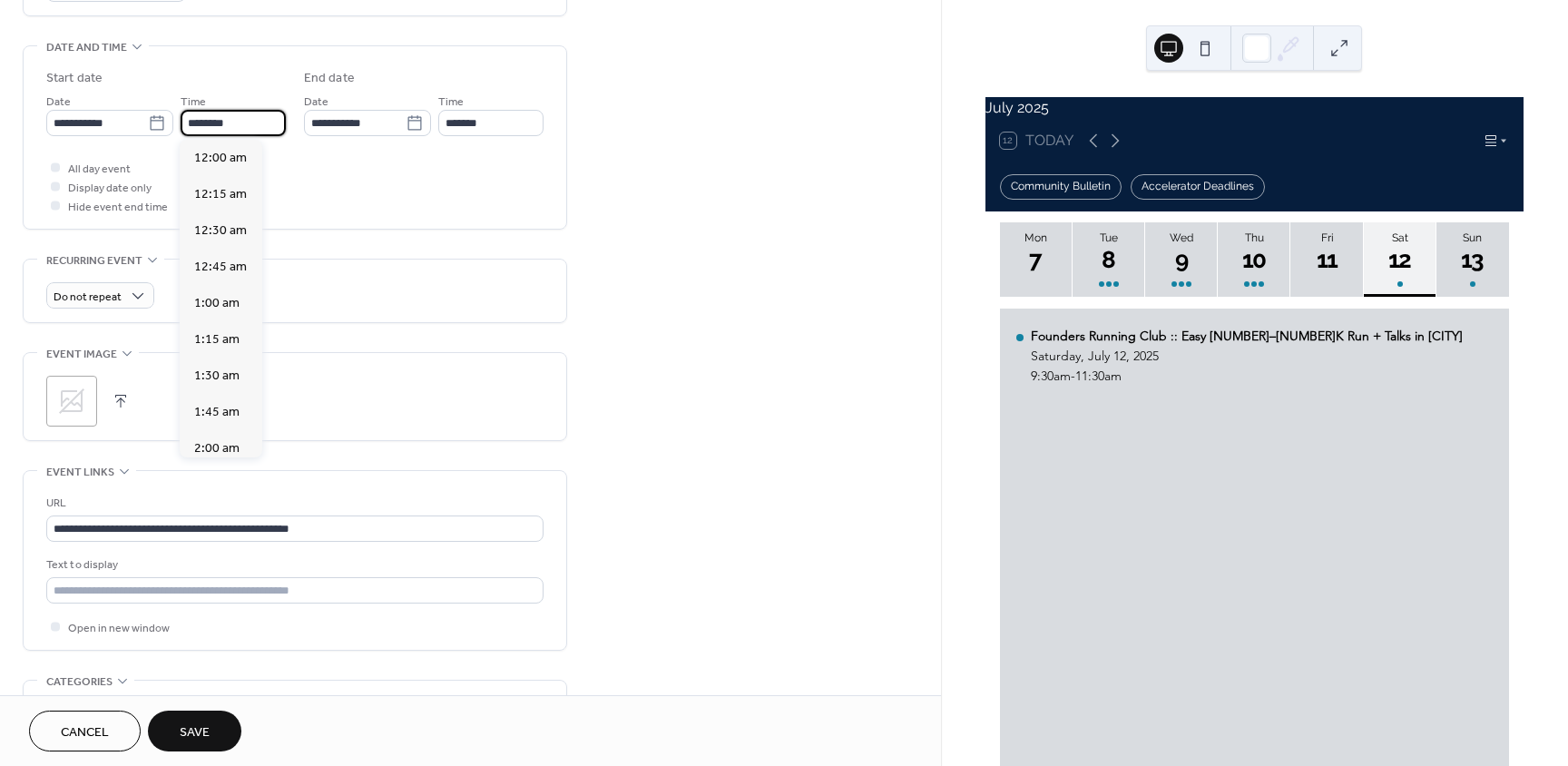 click on "********" at bounding box center (233, 123) 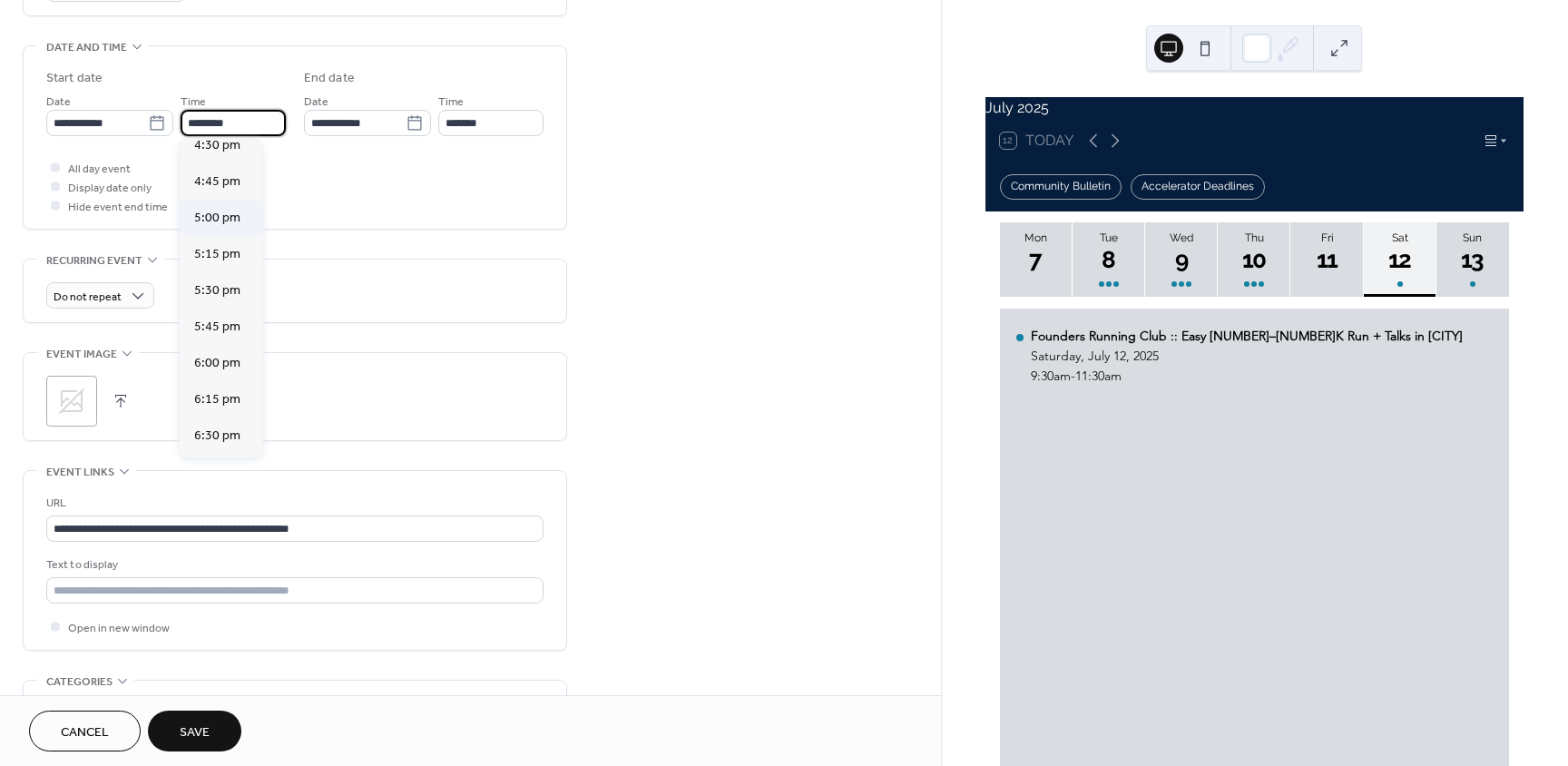 scroll, scrollTop: 2421, scrollLeft: 0, axis: vertical 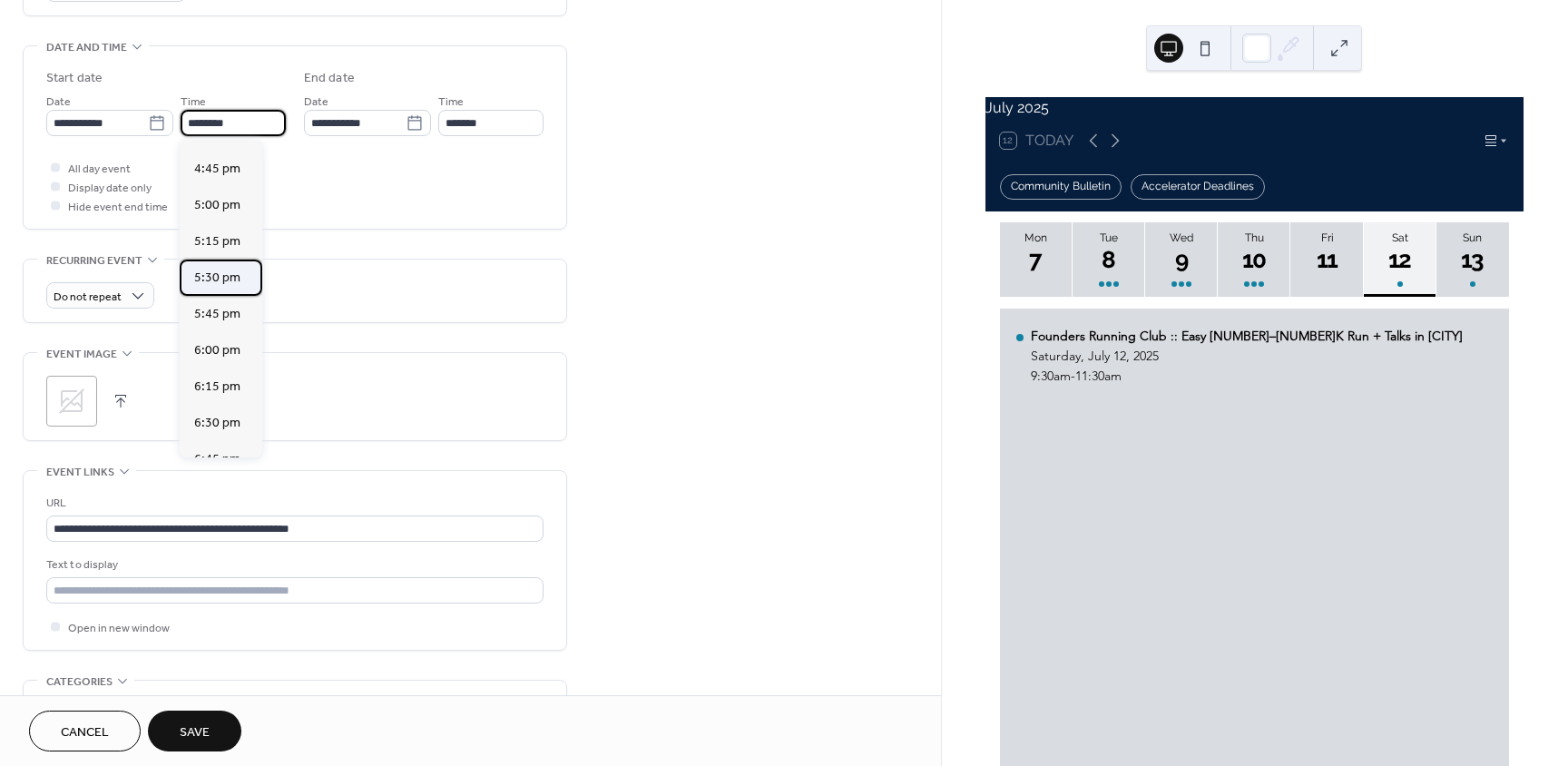 click on "5:30 pm" at bounding box center (217, 278) 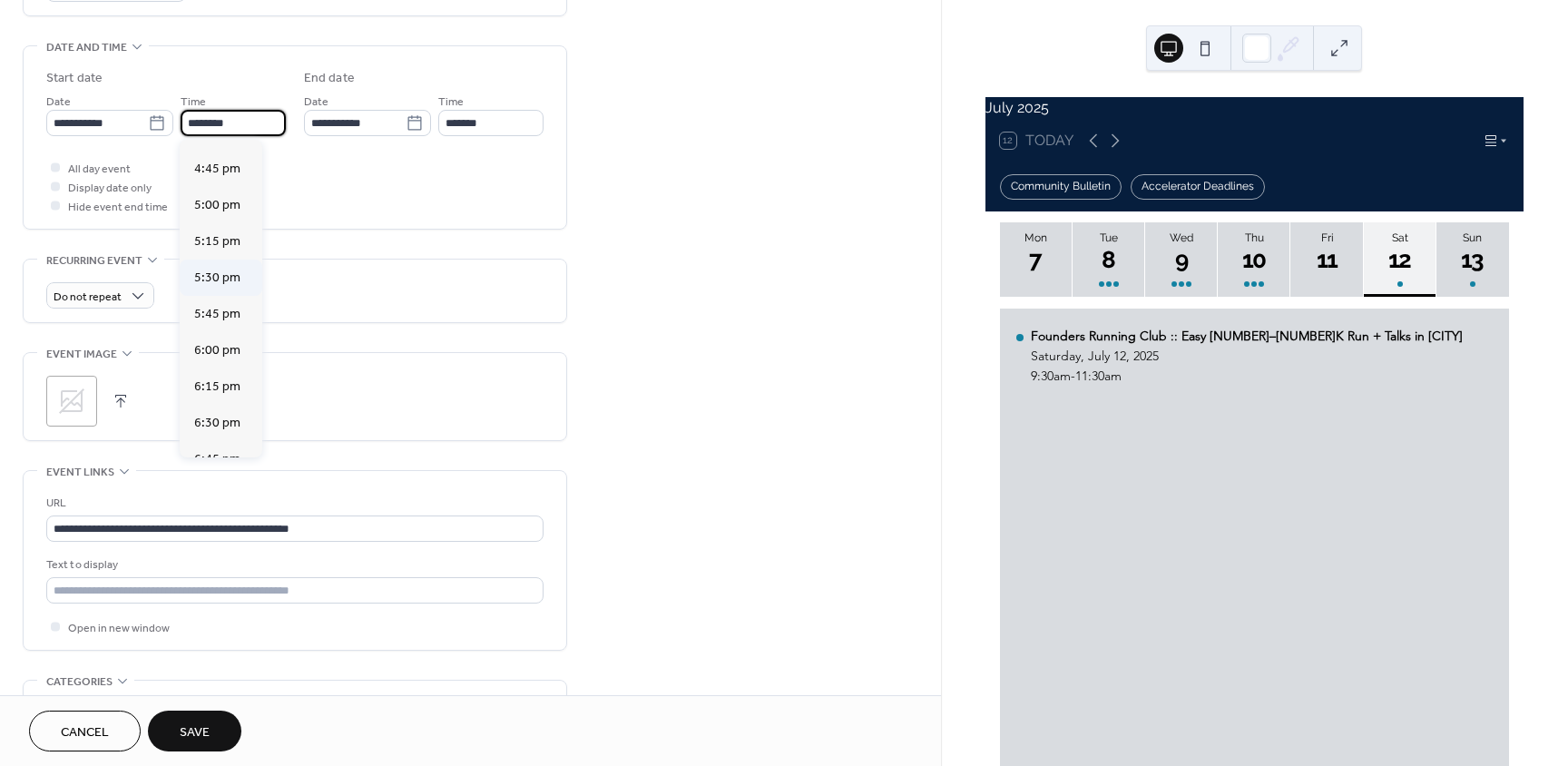 type on "*******" 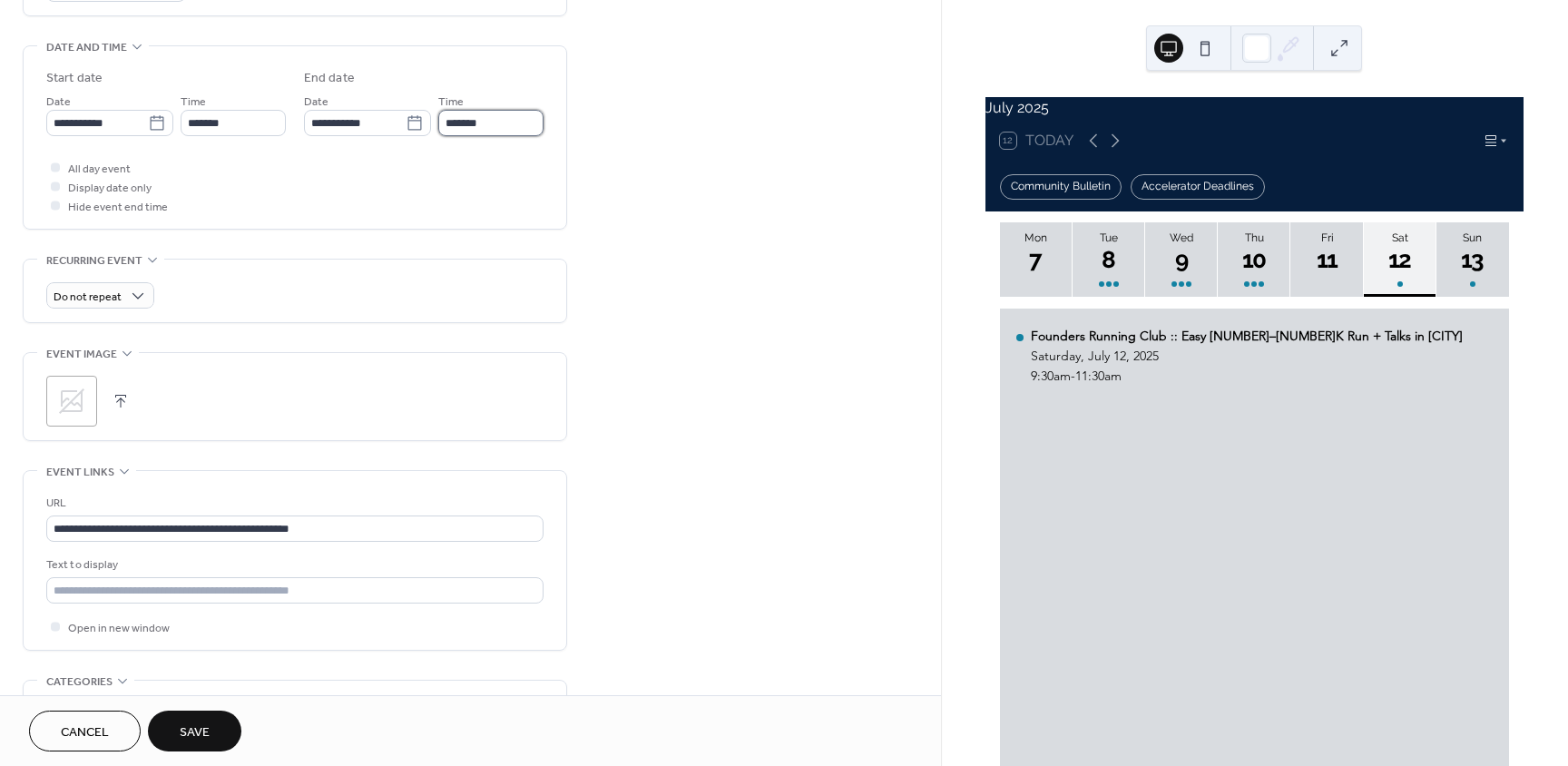 click on "*******" at bounding box center [491, 123] 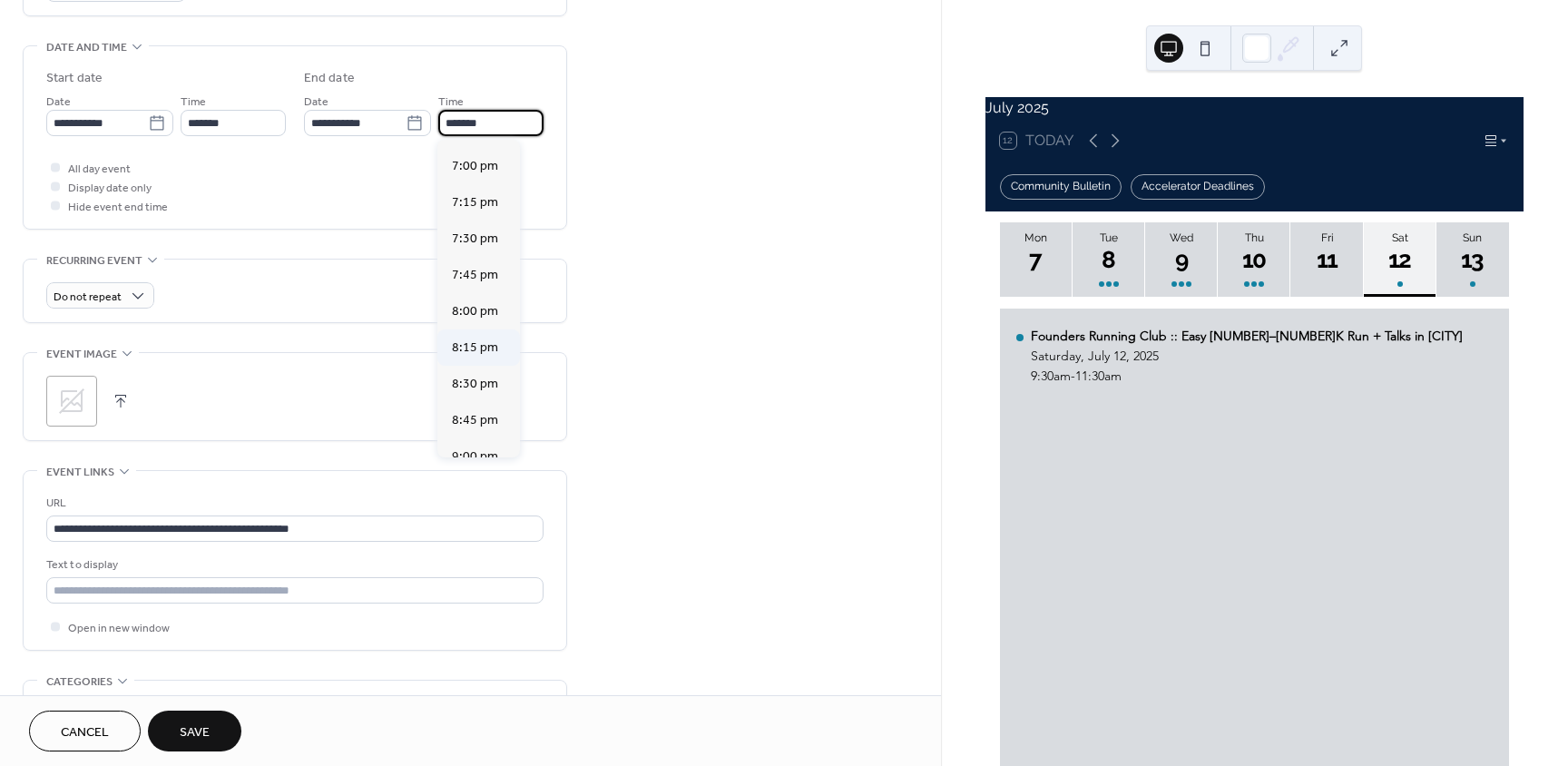 scroll, scrollTop: 182, scrollLeft: 0, axis: vertical 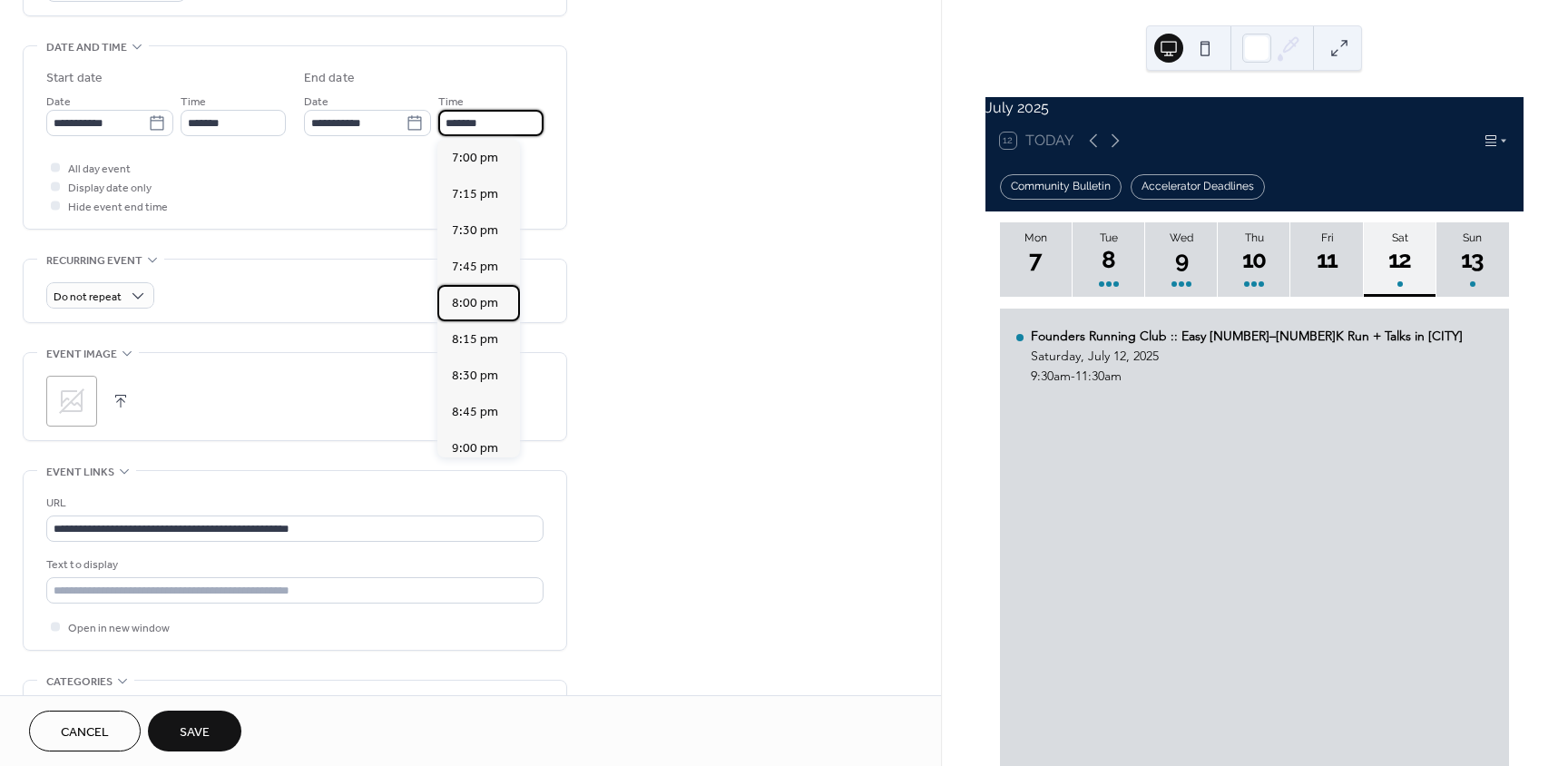 drag, startPoint x: 492, startPoint y: 309, endPoint x: 482, endPoint y: 320, distance: 14.866069 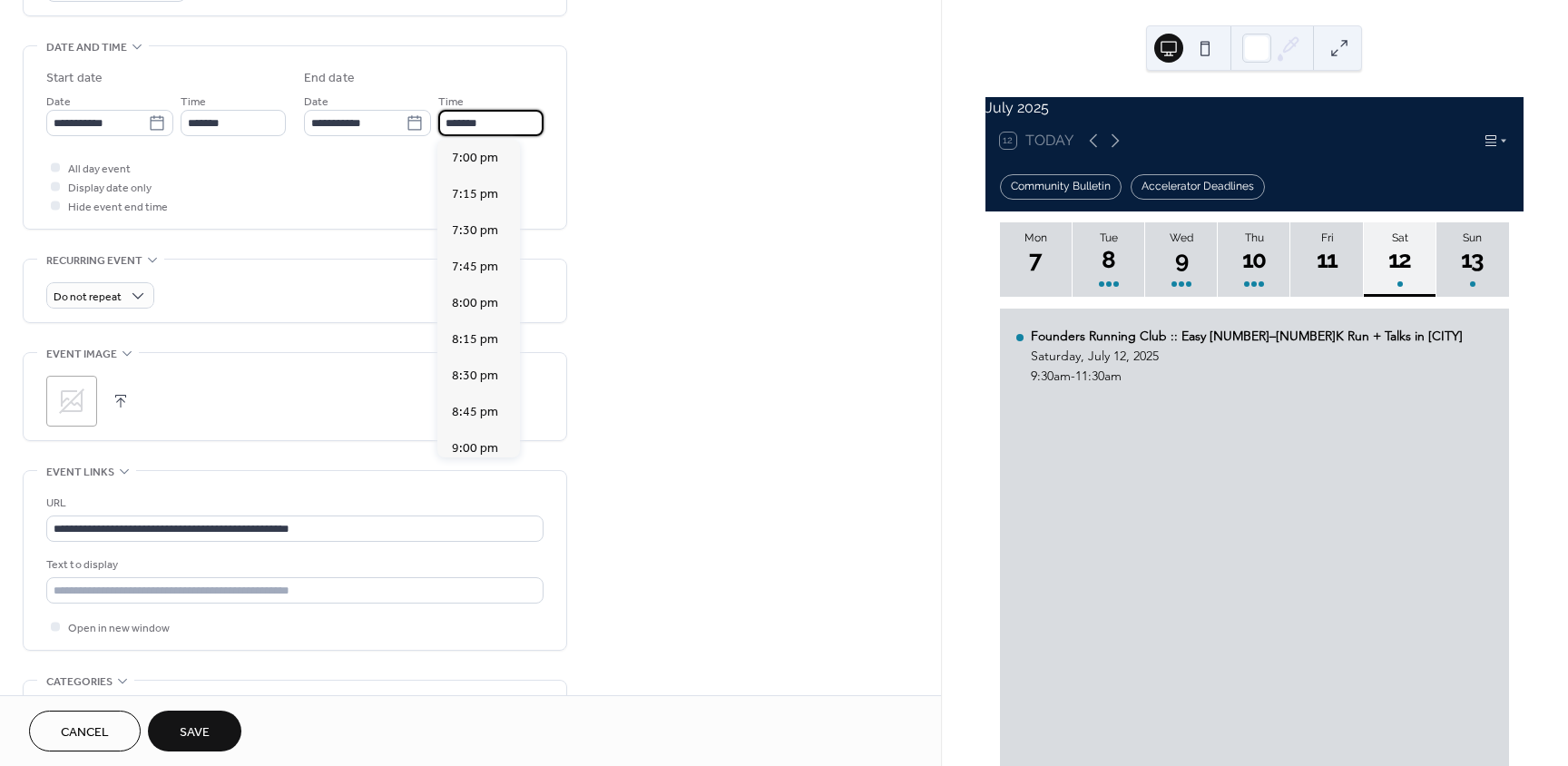 type on "*******" 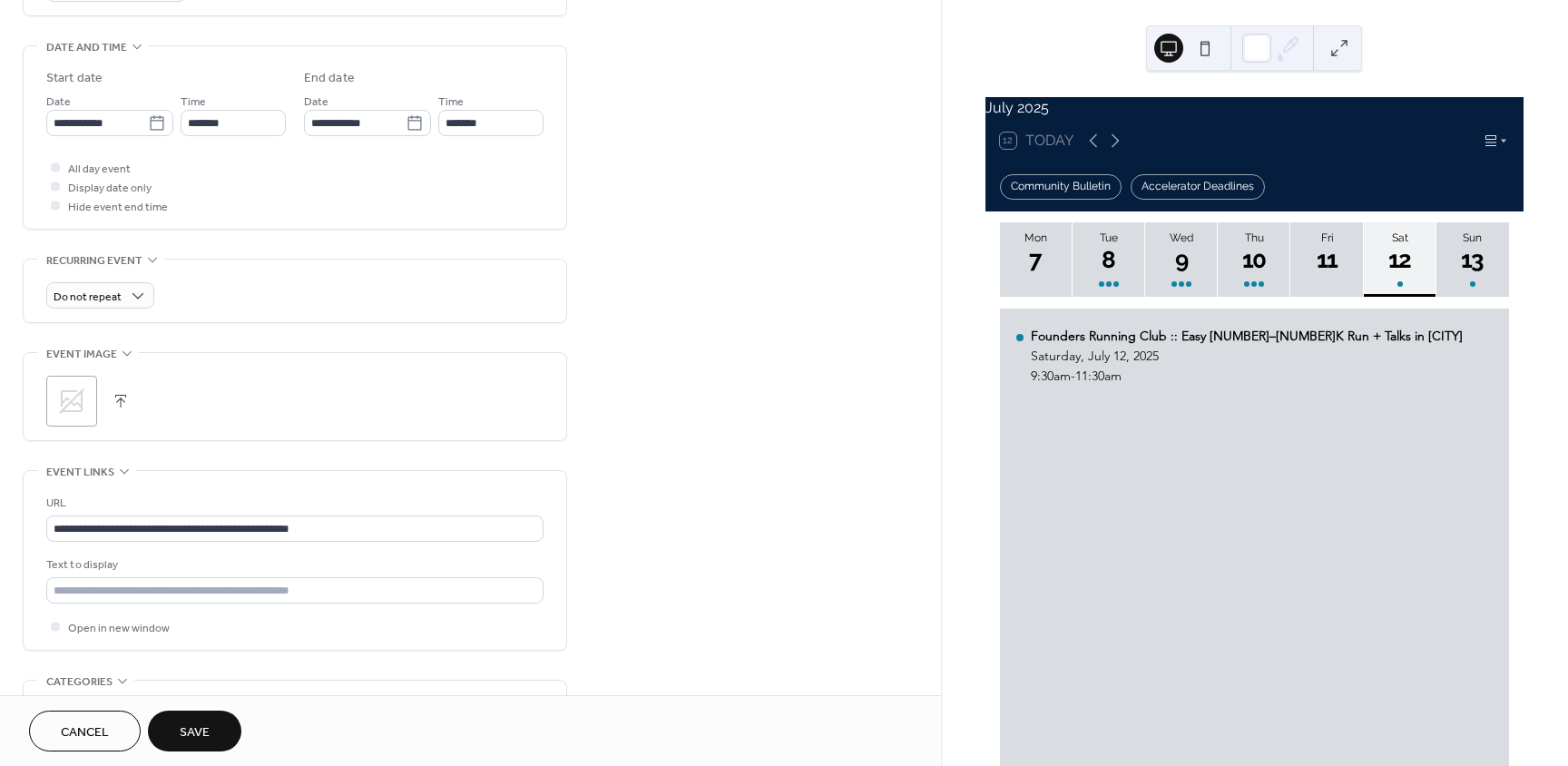 scroll, scrollTop: 0, scrollLeft: 0, axis: both 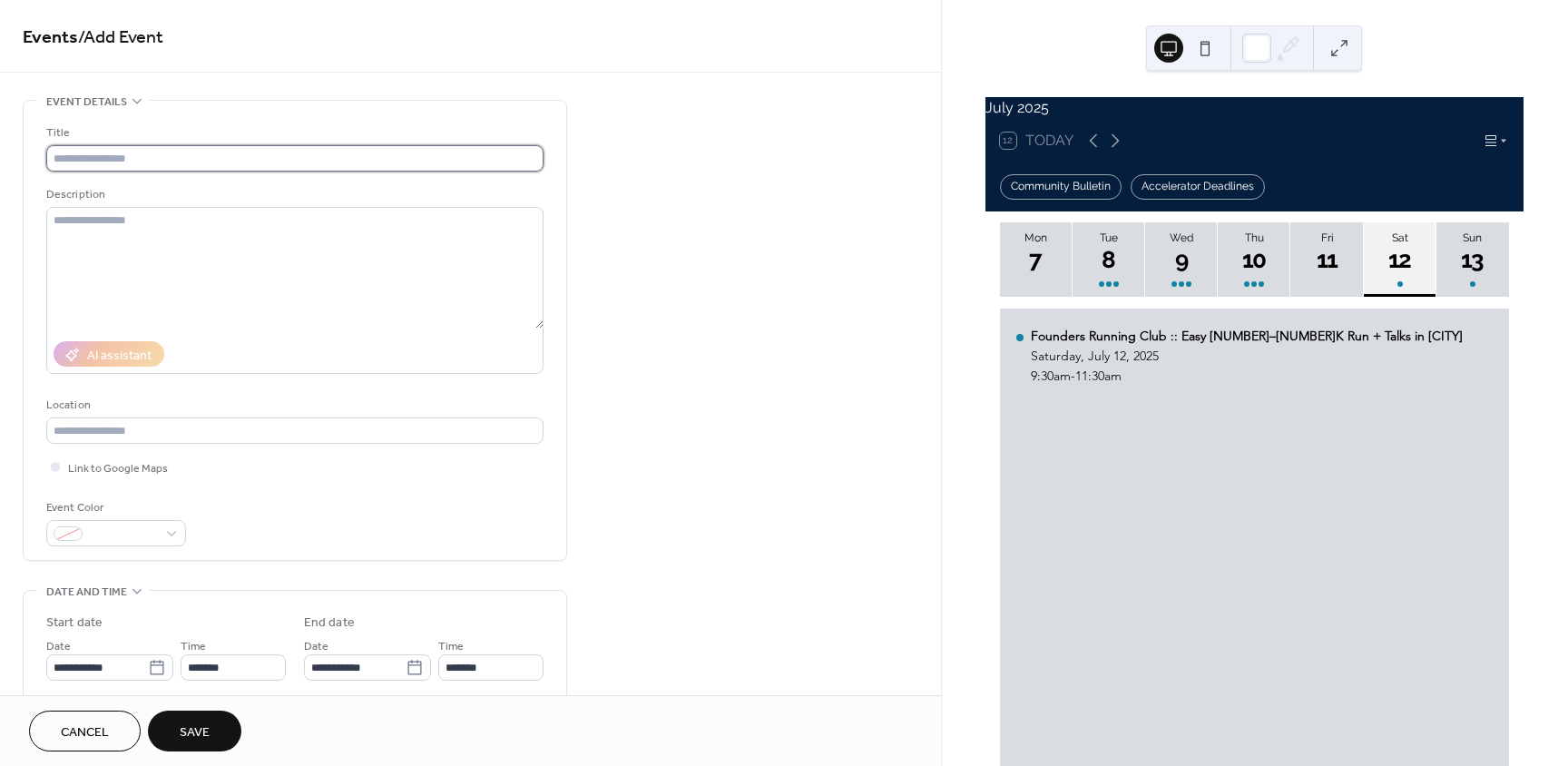 click at bounding box center [295, 158] 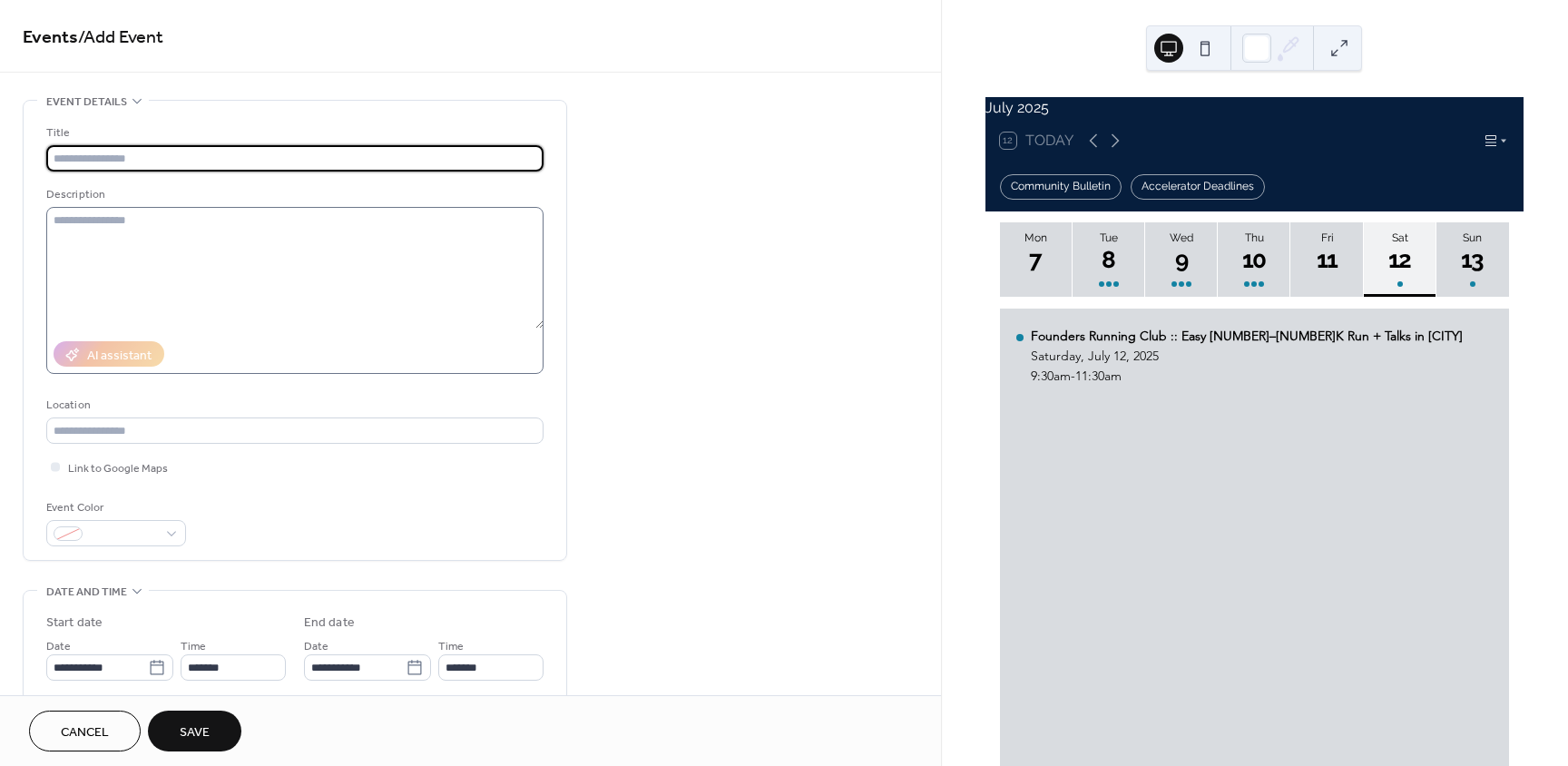 paste on "**********" 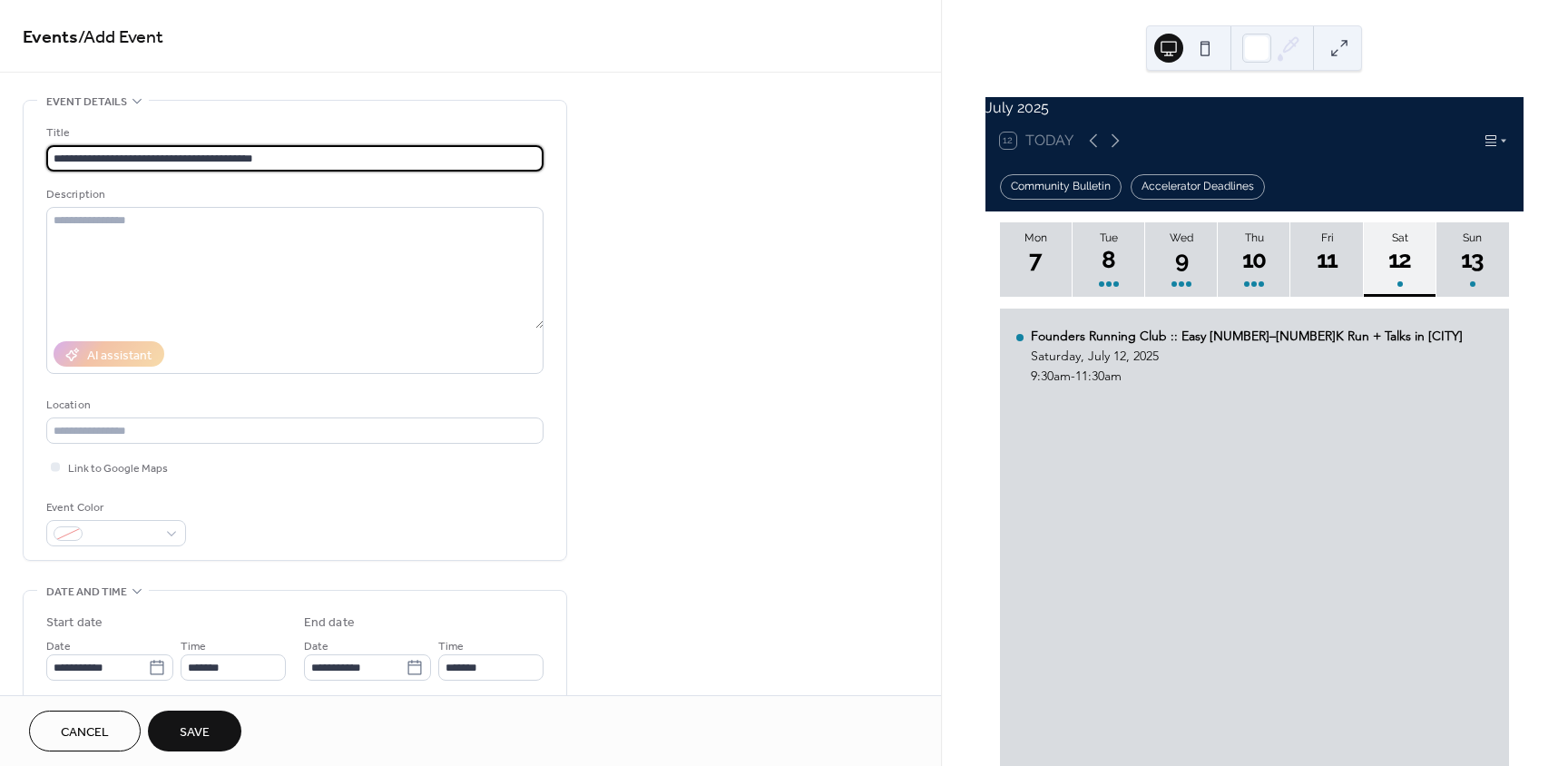 type on "**********" 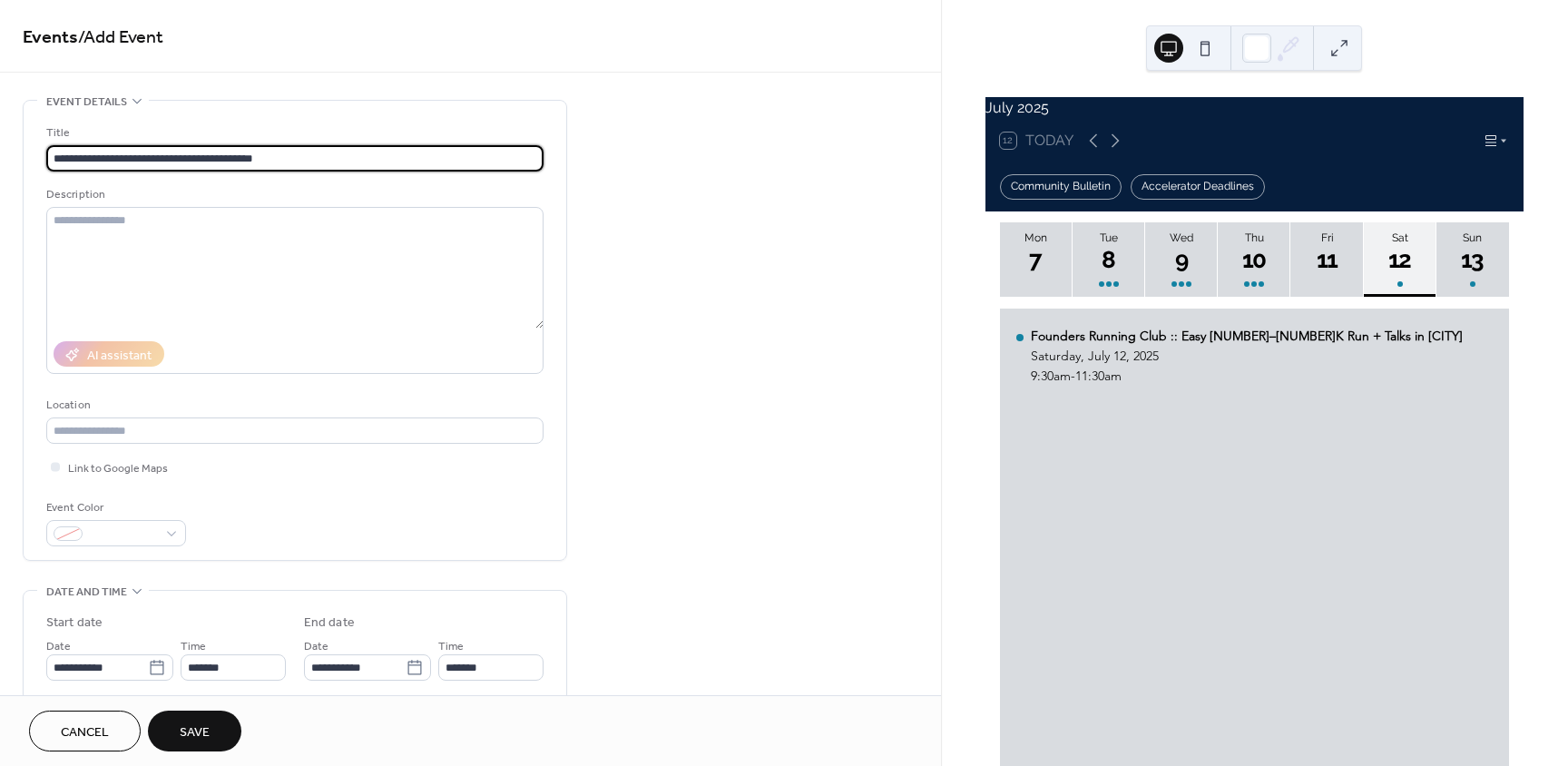 click on "Save" at bounding box center [194, 732] 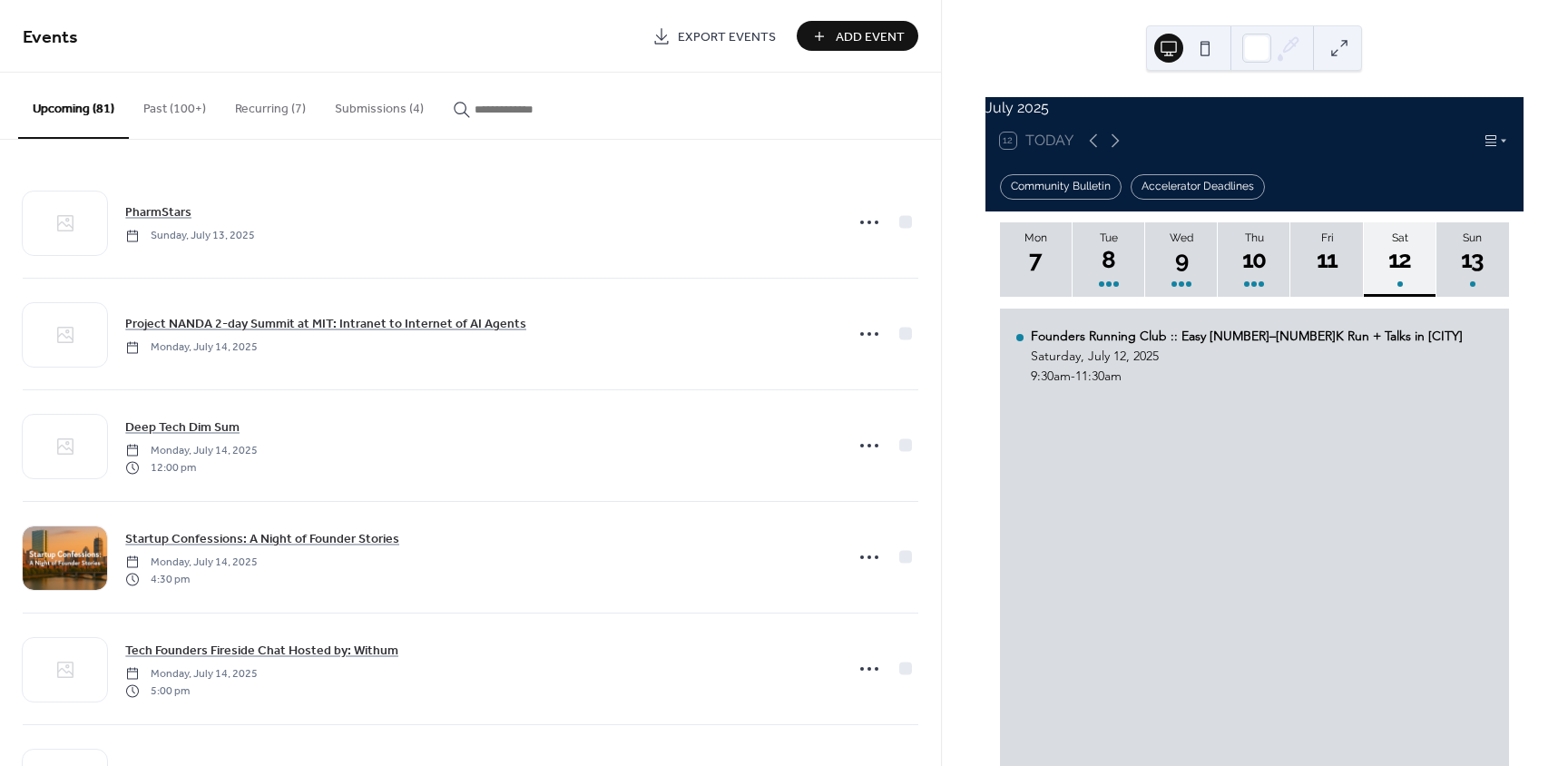 click on "Add Event" at bounding box center [870, 37] 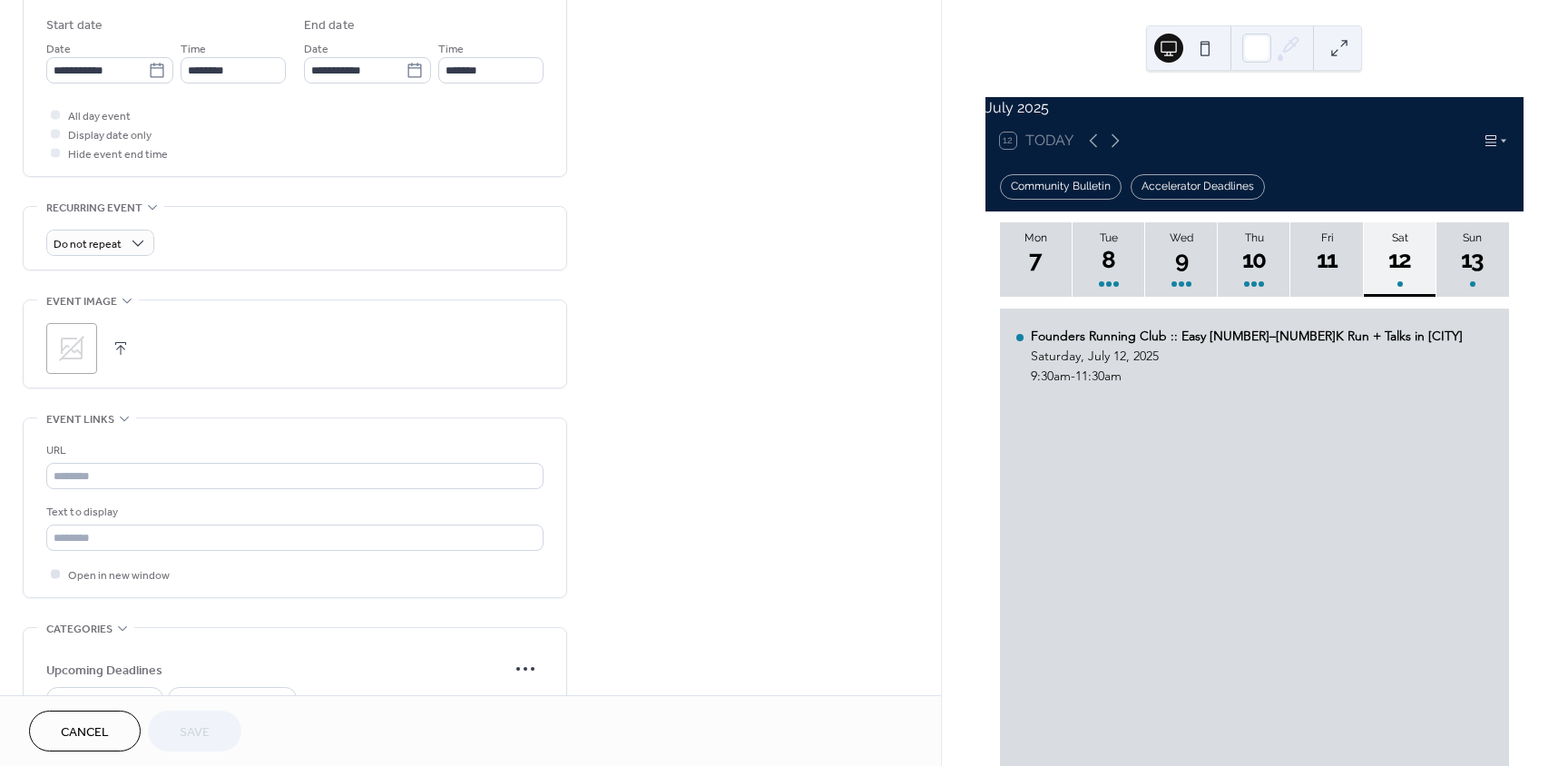 scroll, scrollTop: 635, scrollLeft: 0, axis: vertical 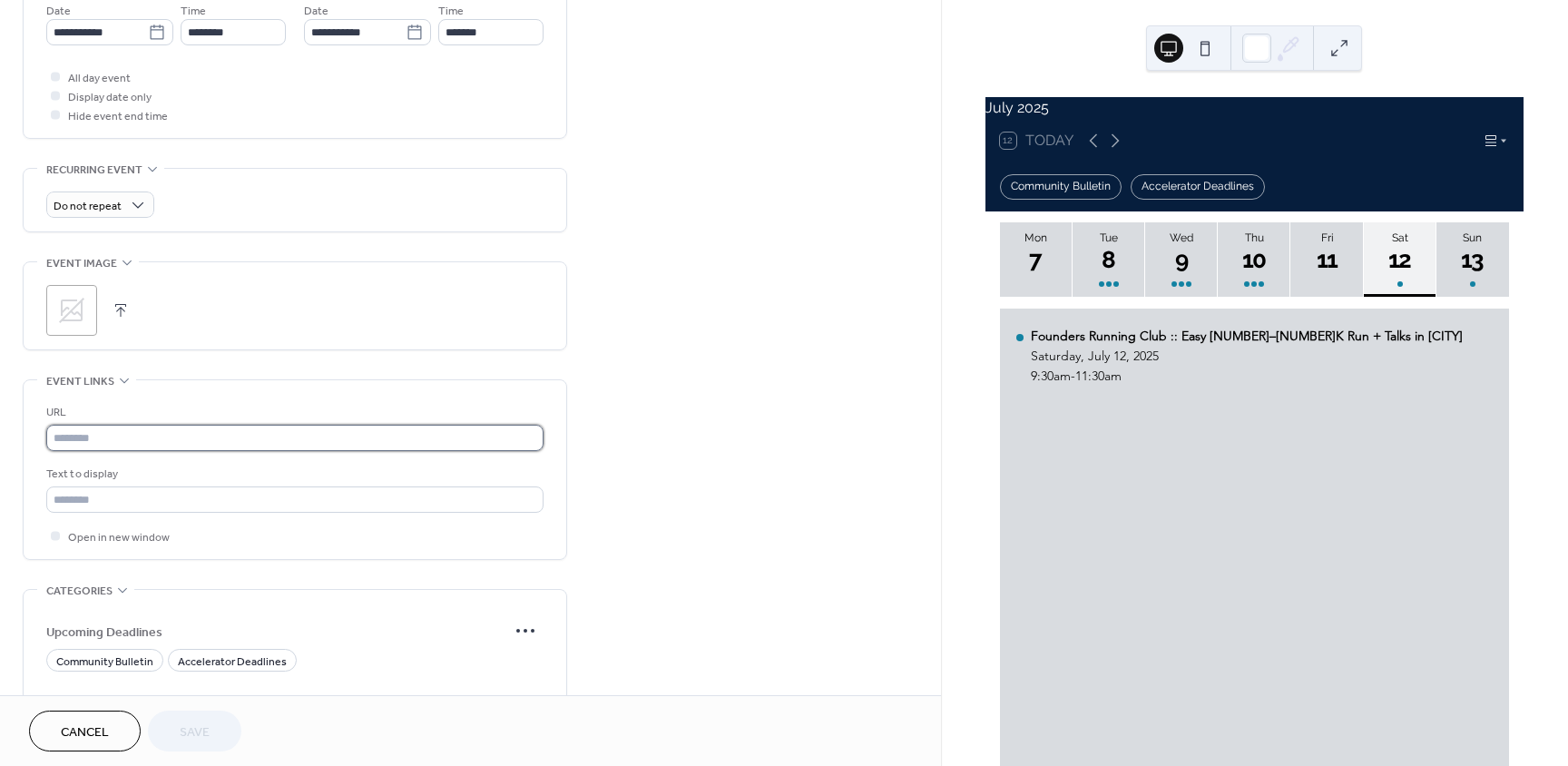 click at bounding box center (295, 437) 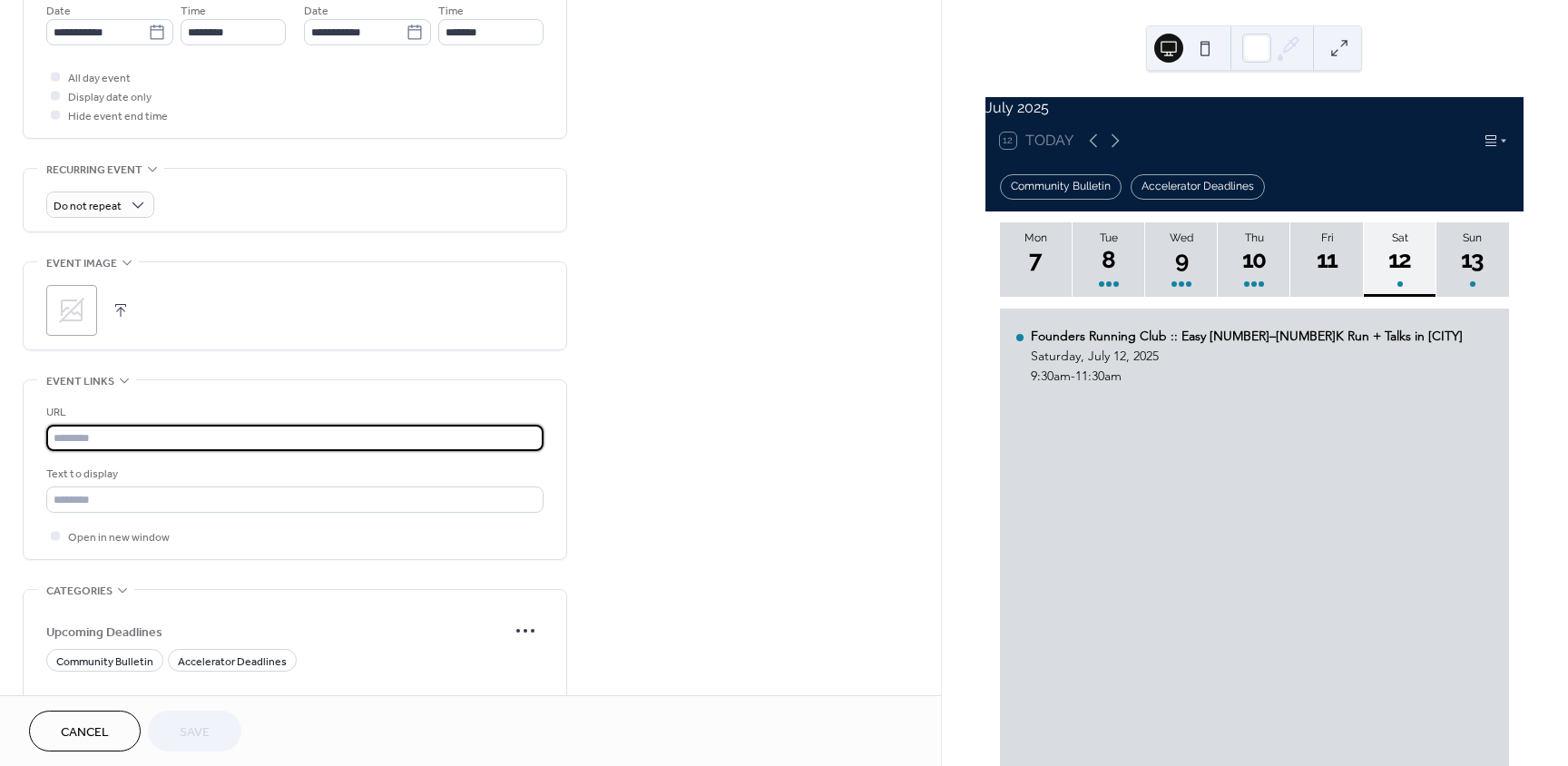 paste on "**********" 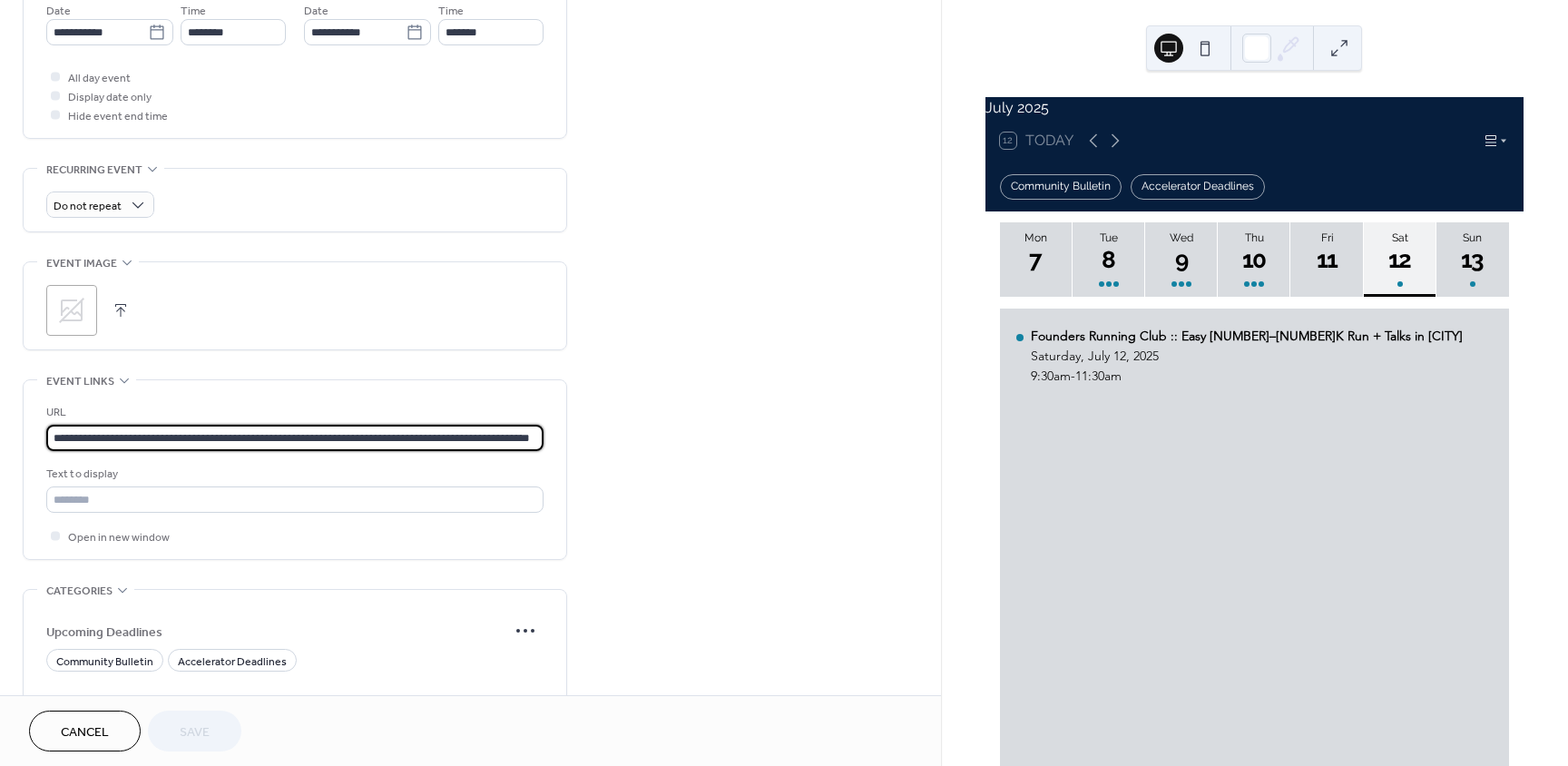 scroll, scrollTop: 0, scrollLeft: 74, axis: horizontal 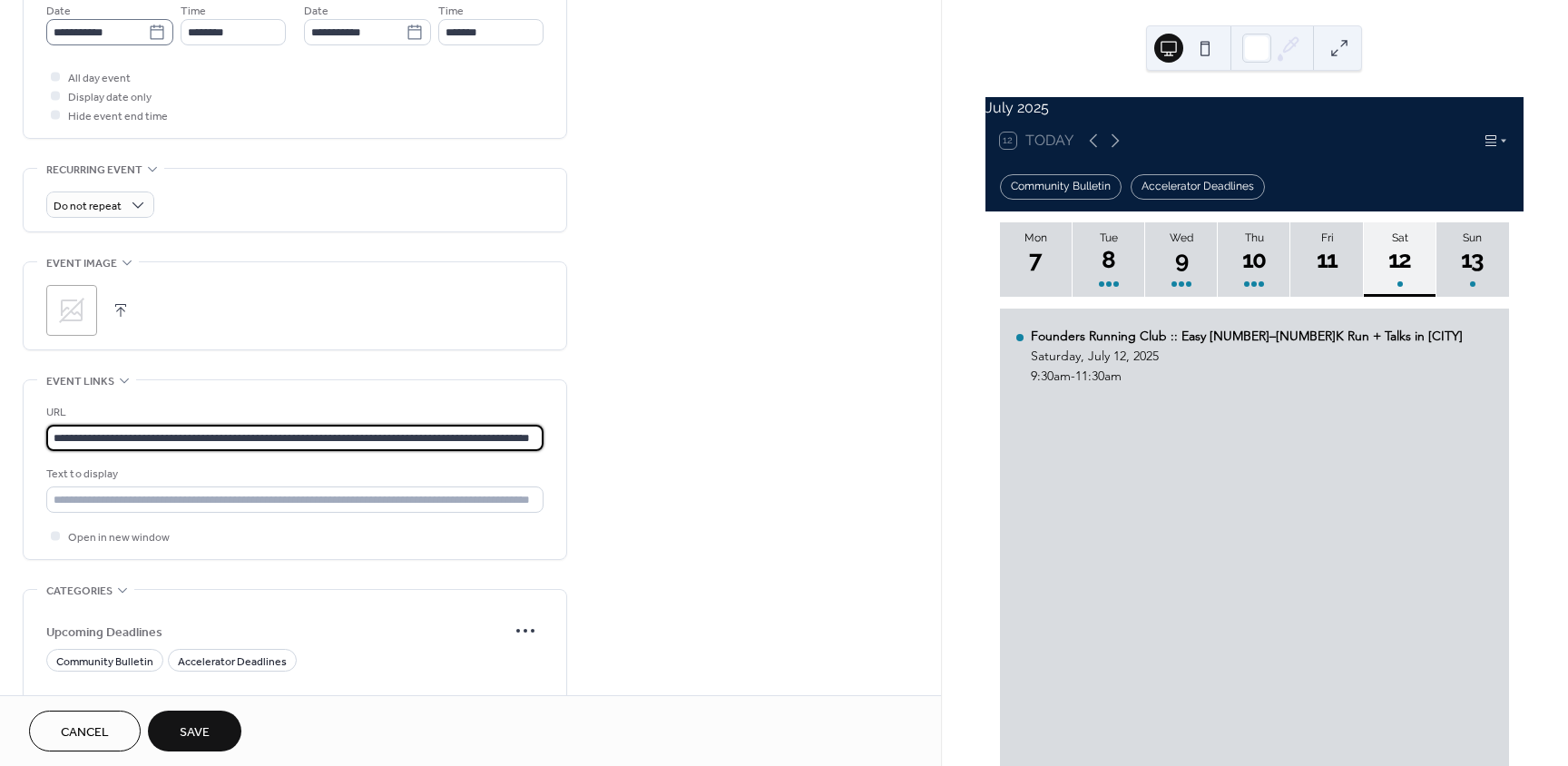 type on "**********" 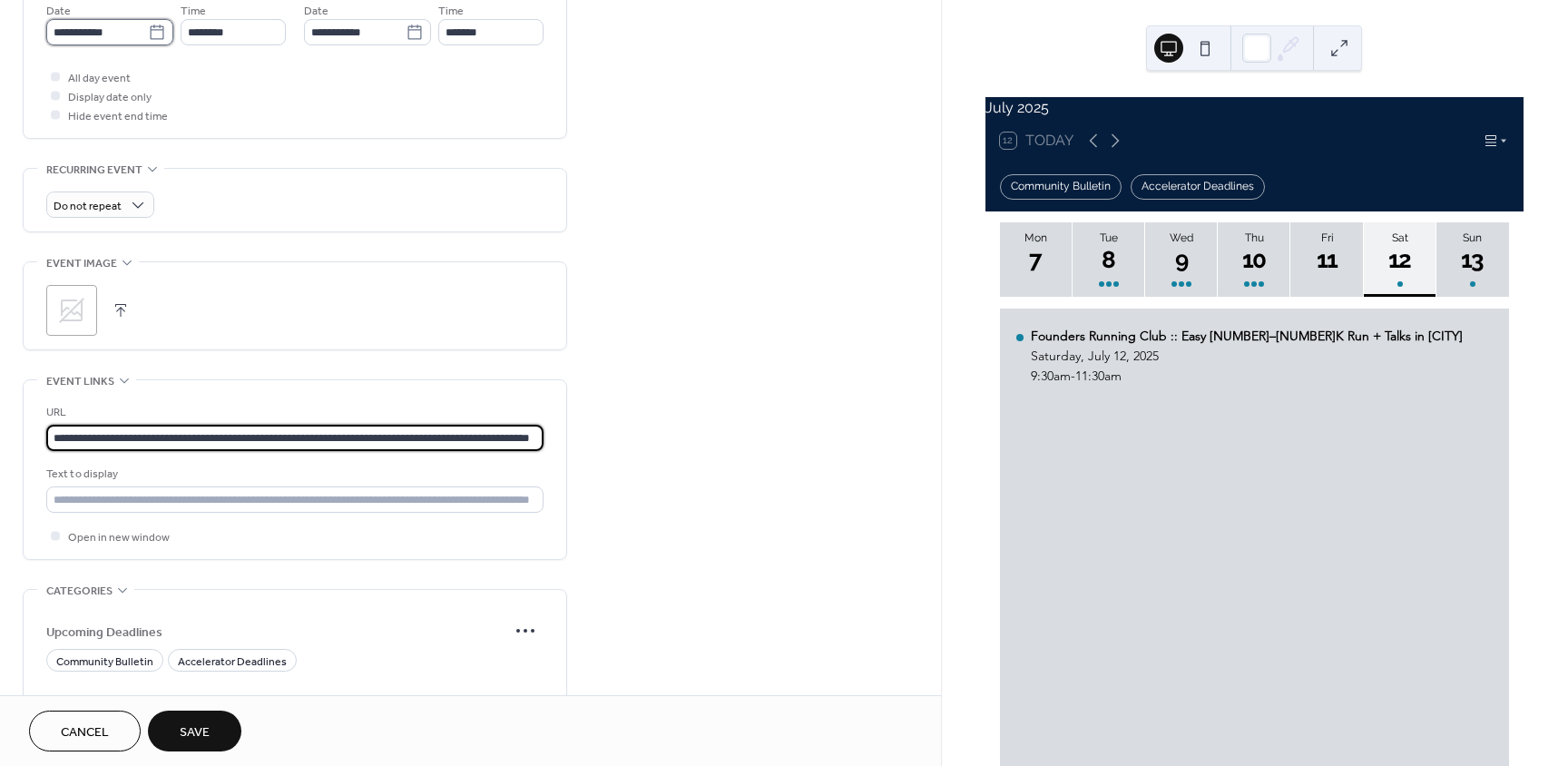 click on "**********" at bounding box center [97, 32] 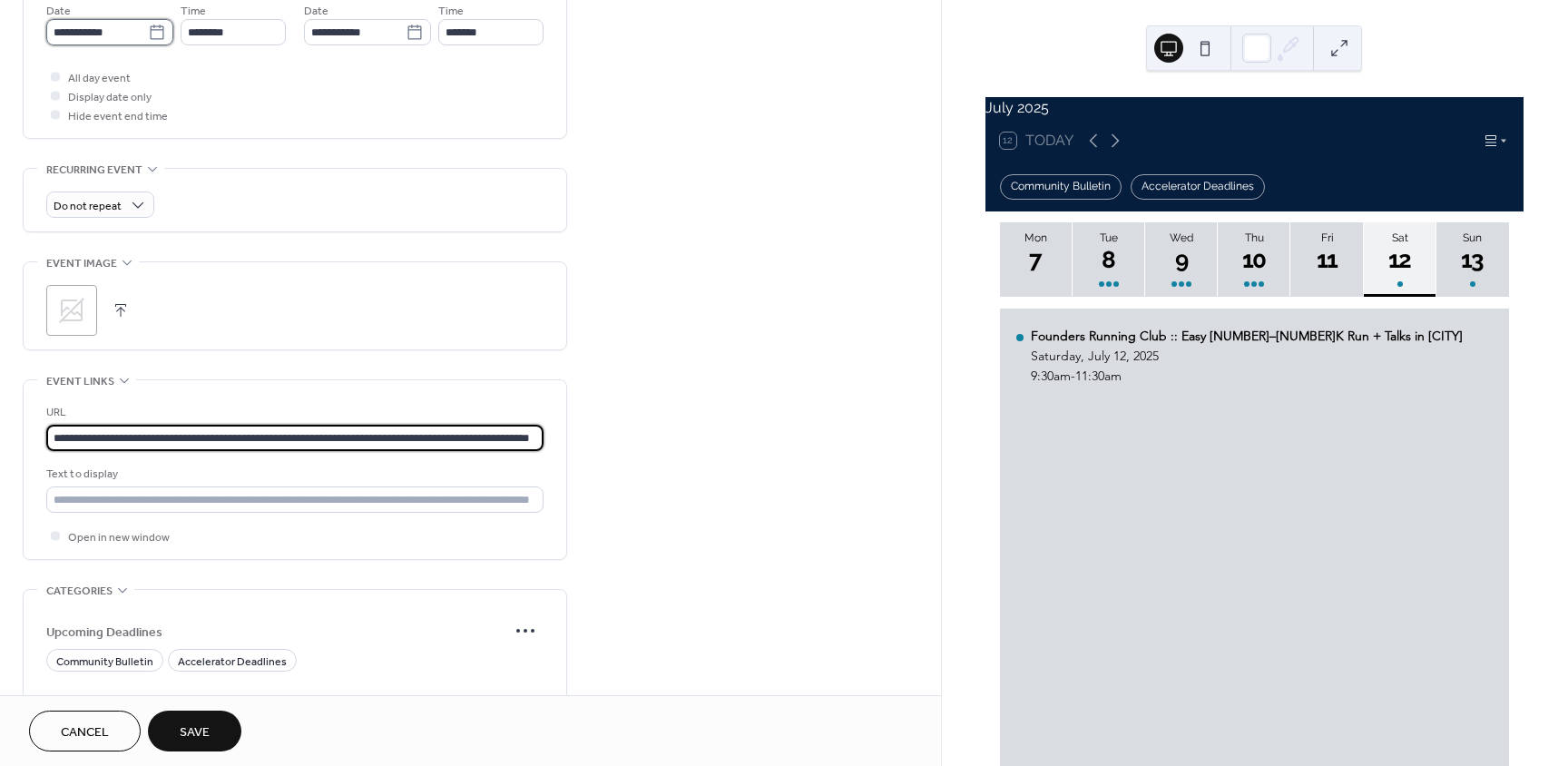 scroll, scrollTop: 0, scrollLeft: 0, axis: both 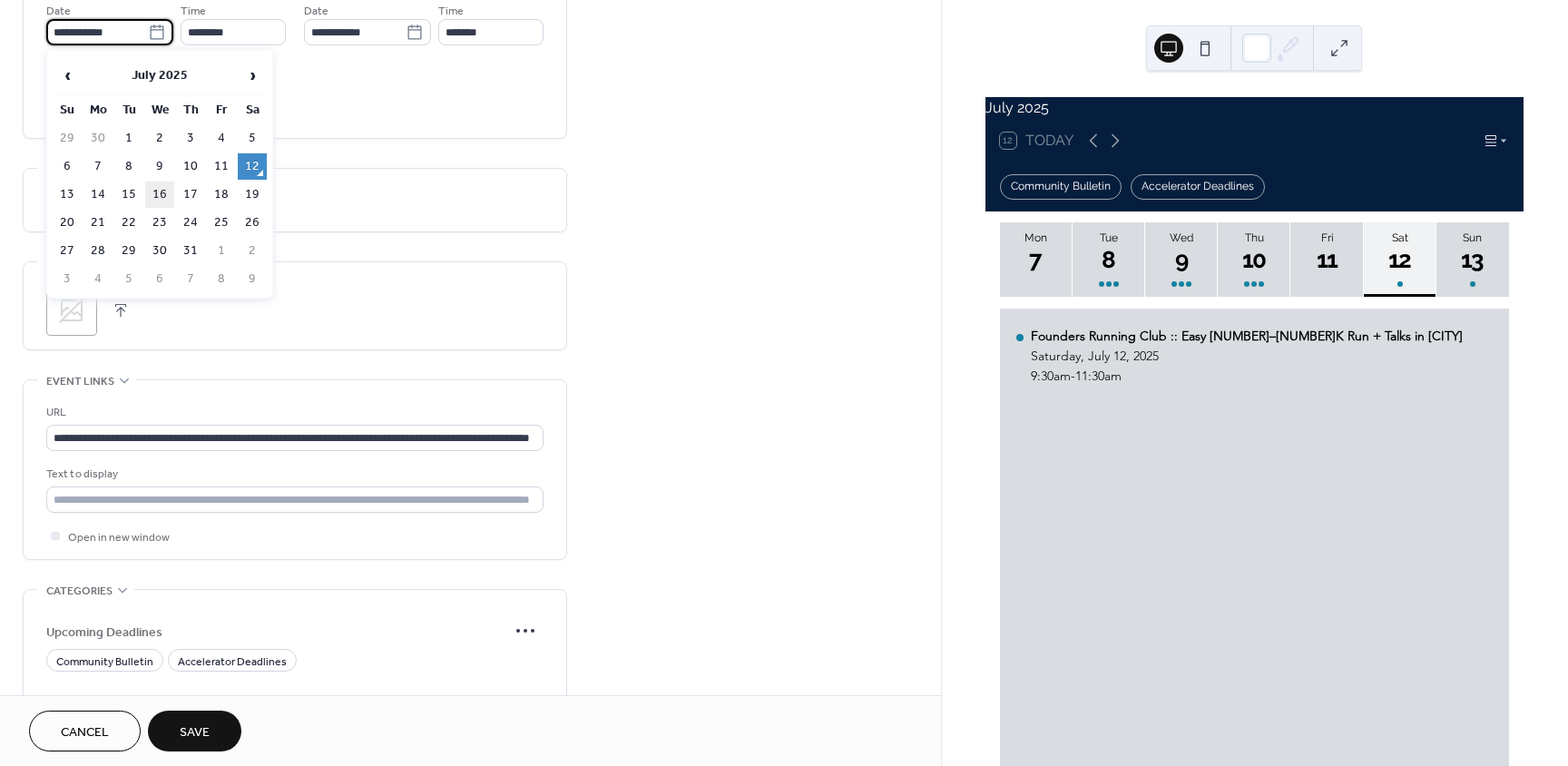 click on "16" at bounding box center [160, 194] 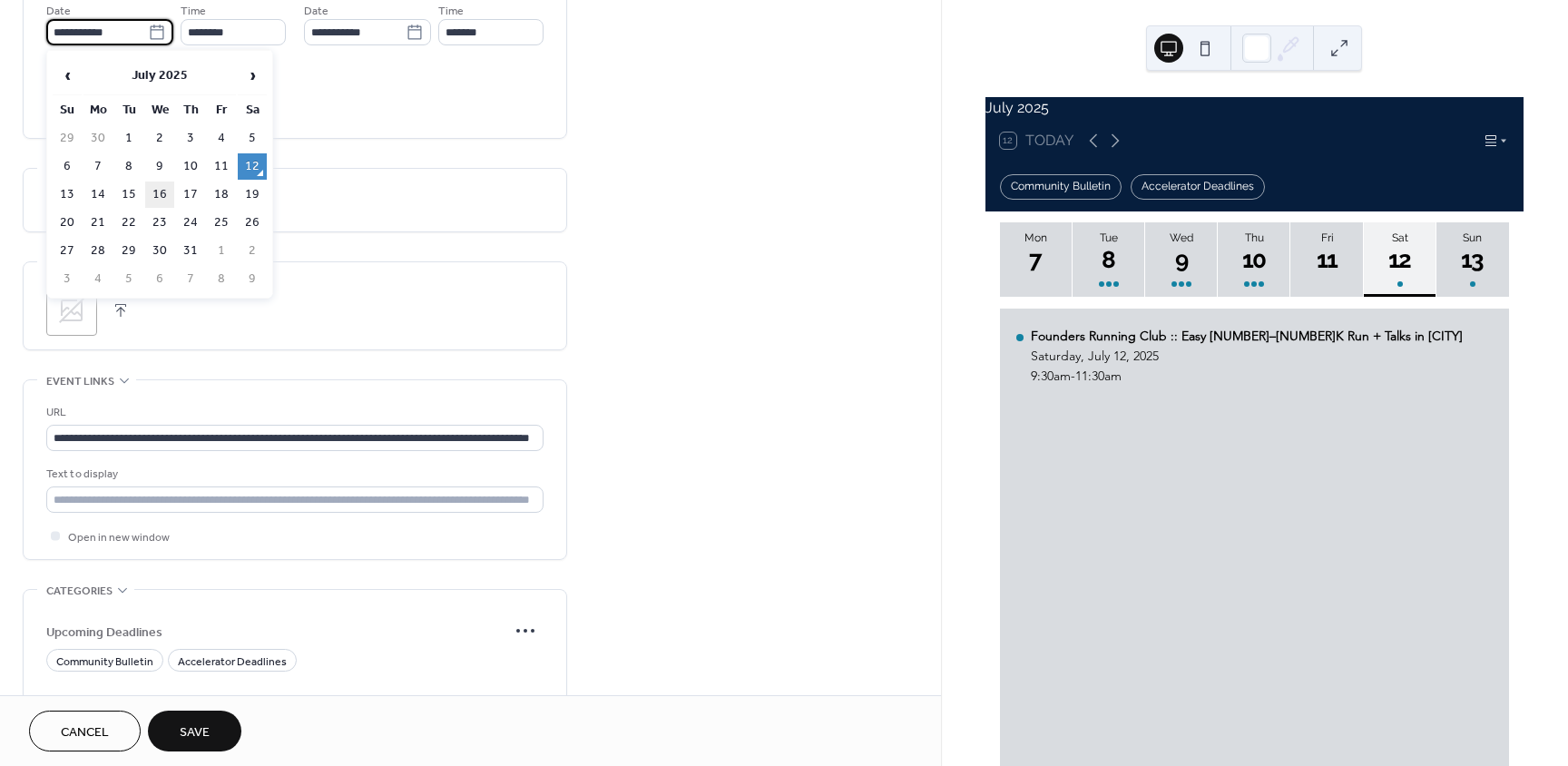 type on "**********" 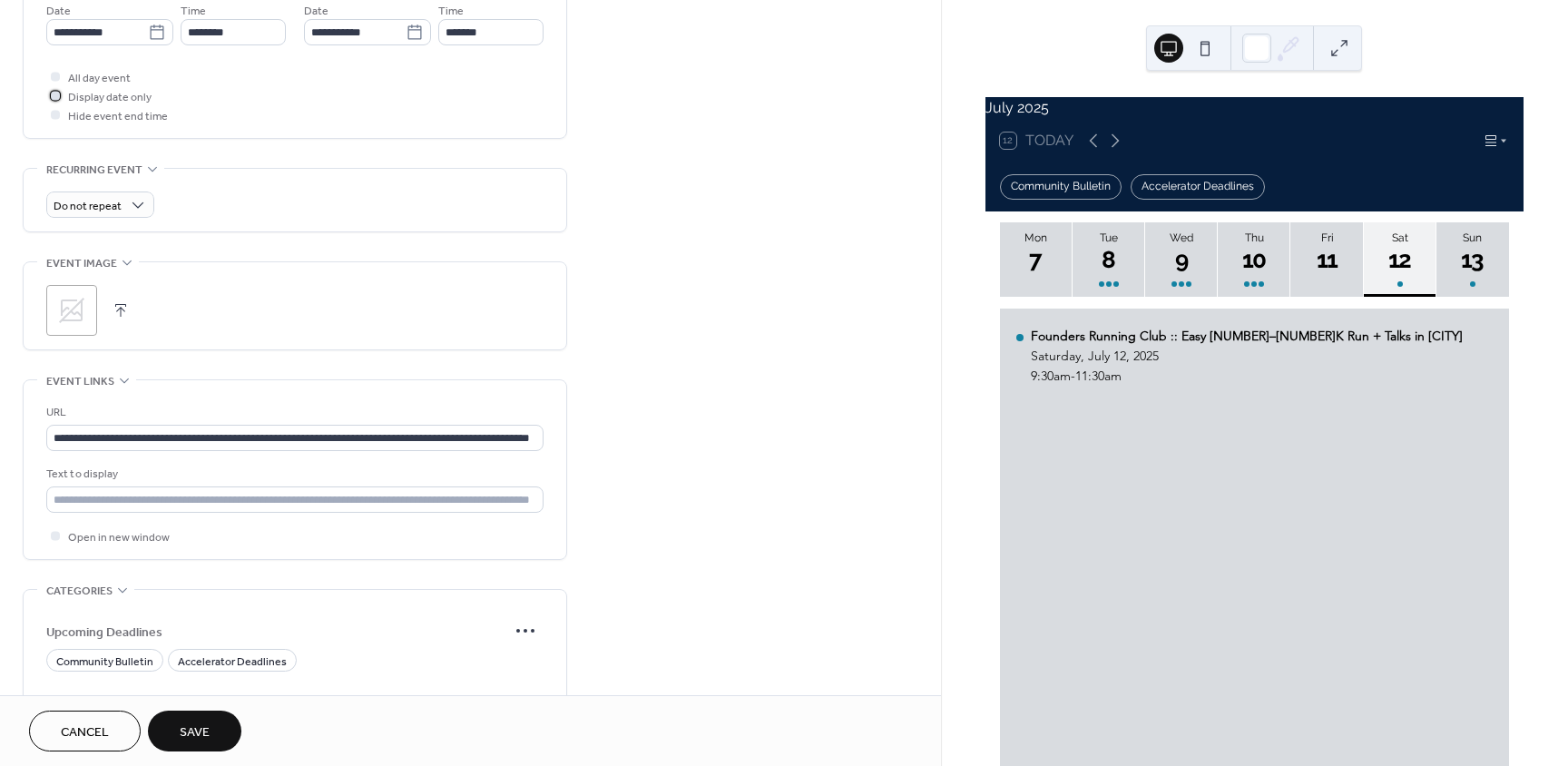 click at bounding box center (55, 95) 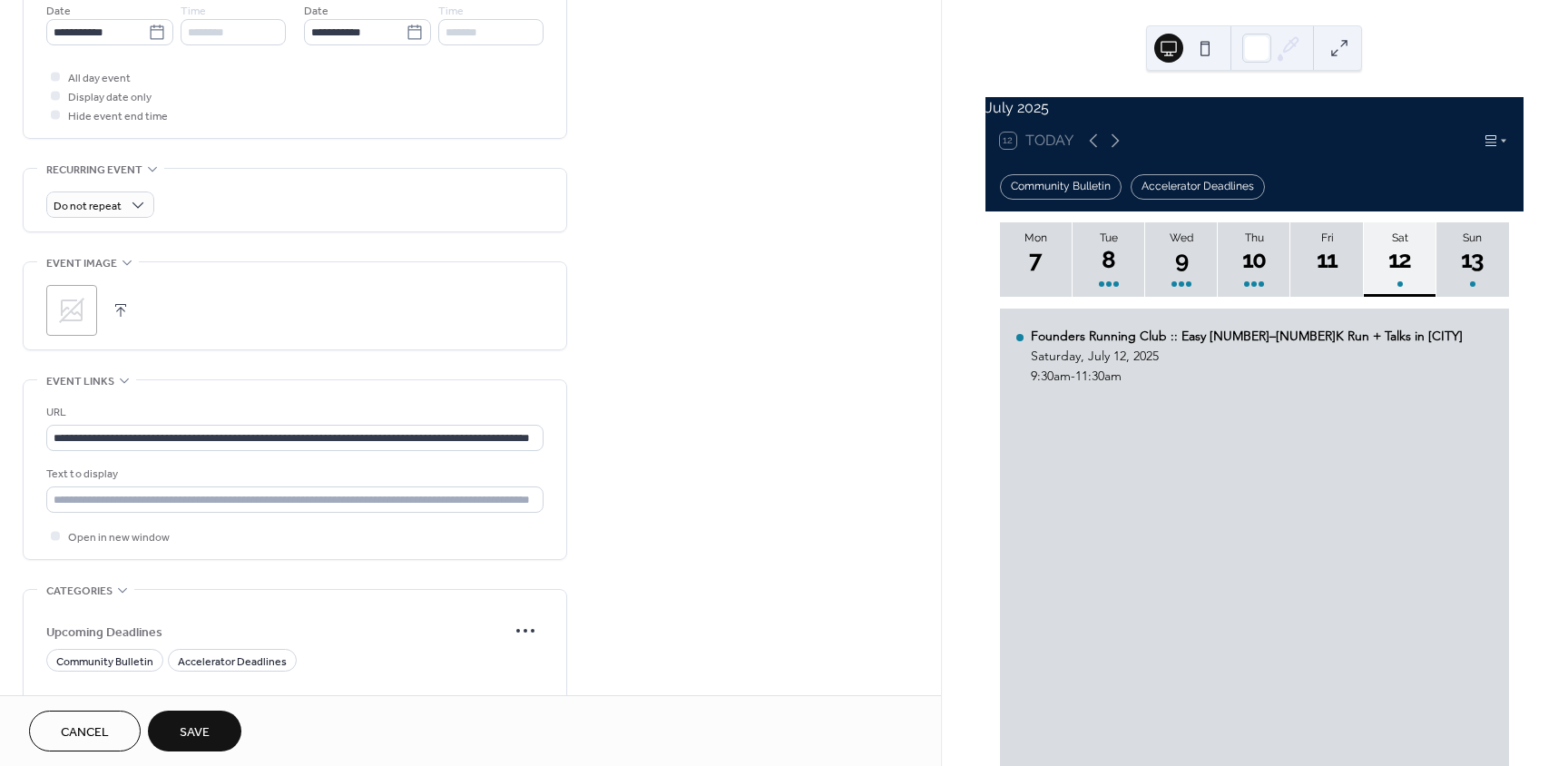 click at bounding box center [55, 76] 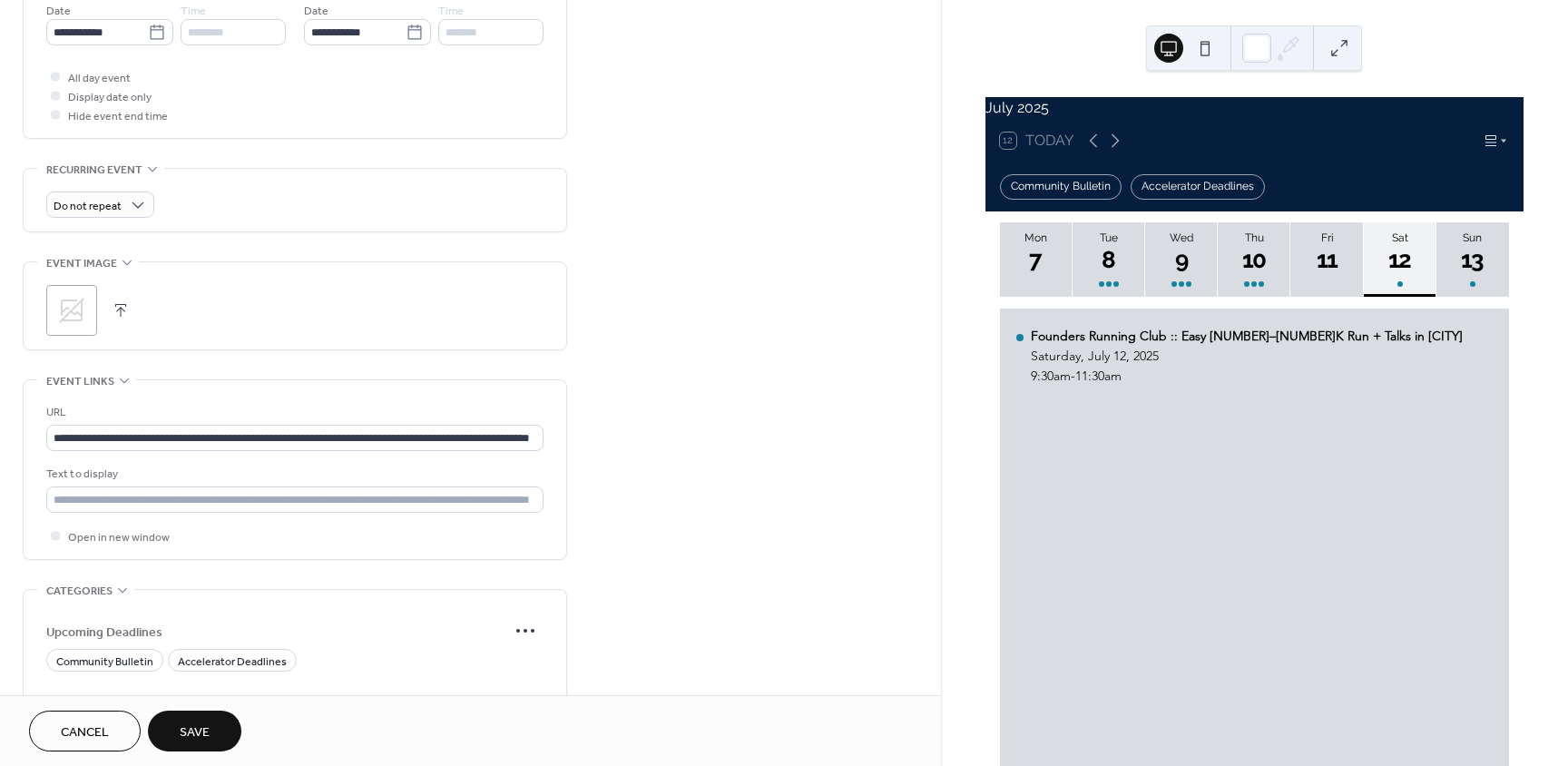 click at bounding box center [55, 76] 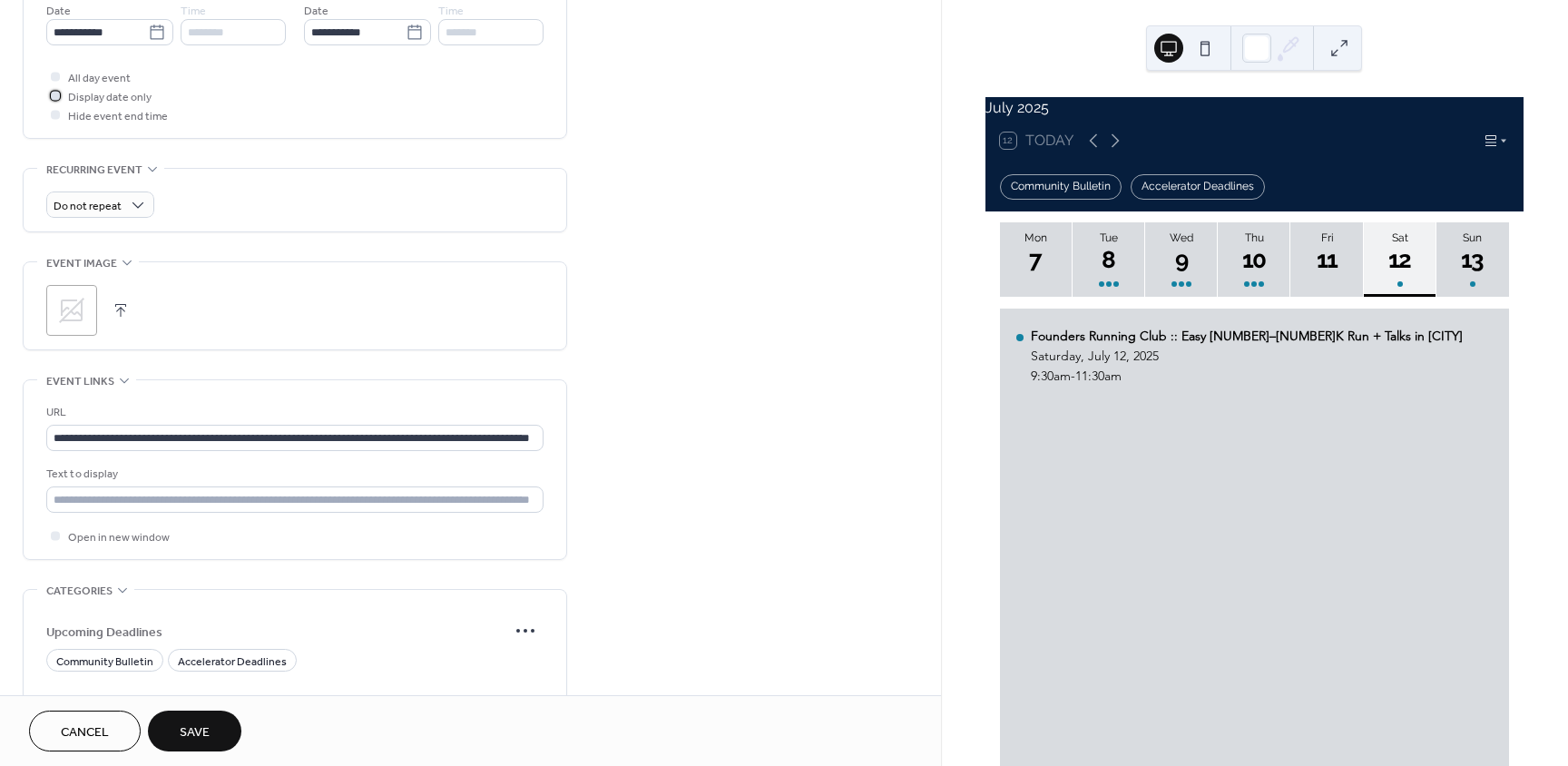 click 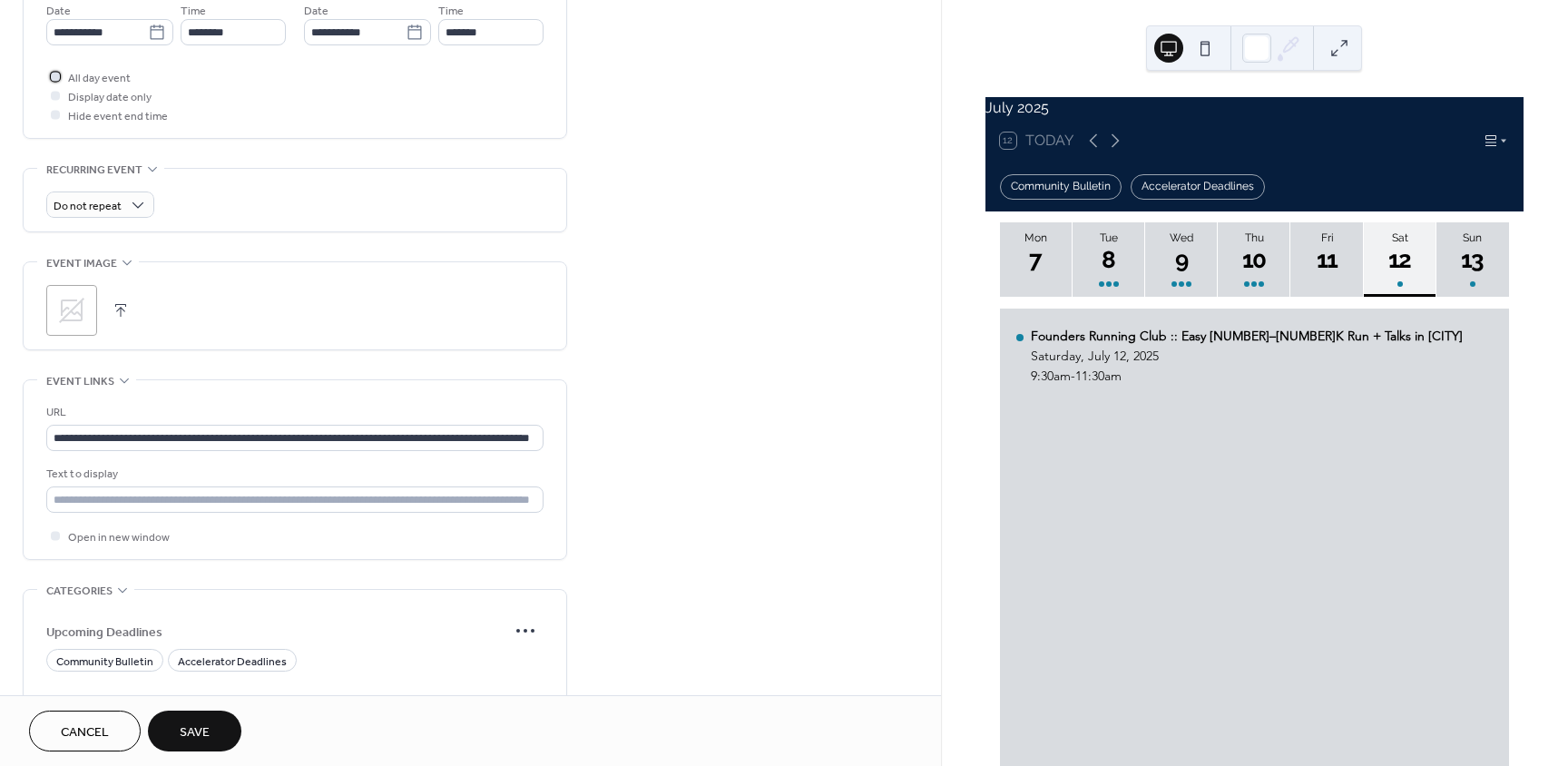 click at bounding box center (55, 76) 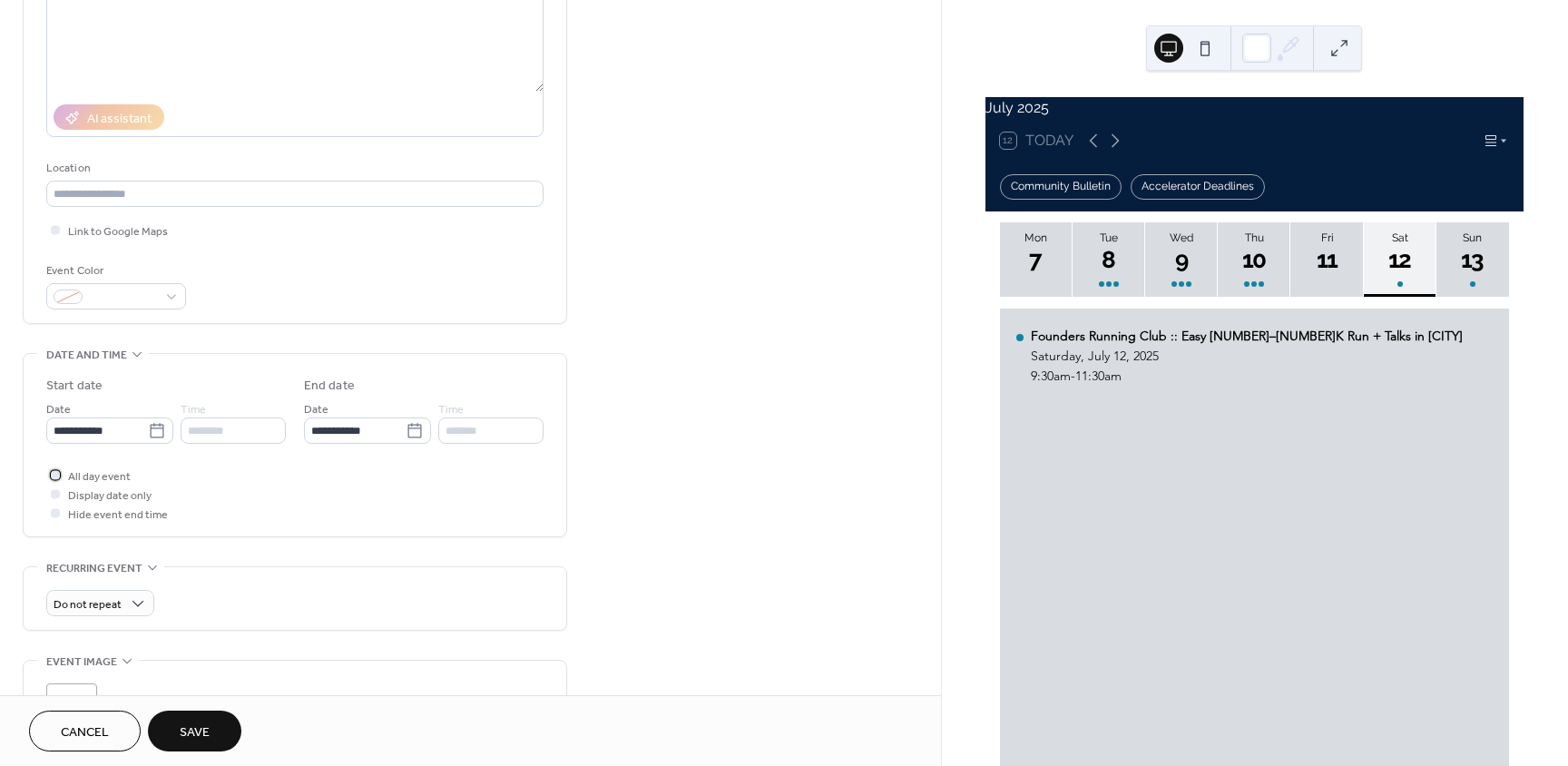 scroll, scrollTop: 0, scrollLeft: 0, axis: both 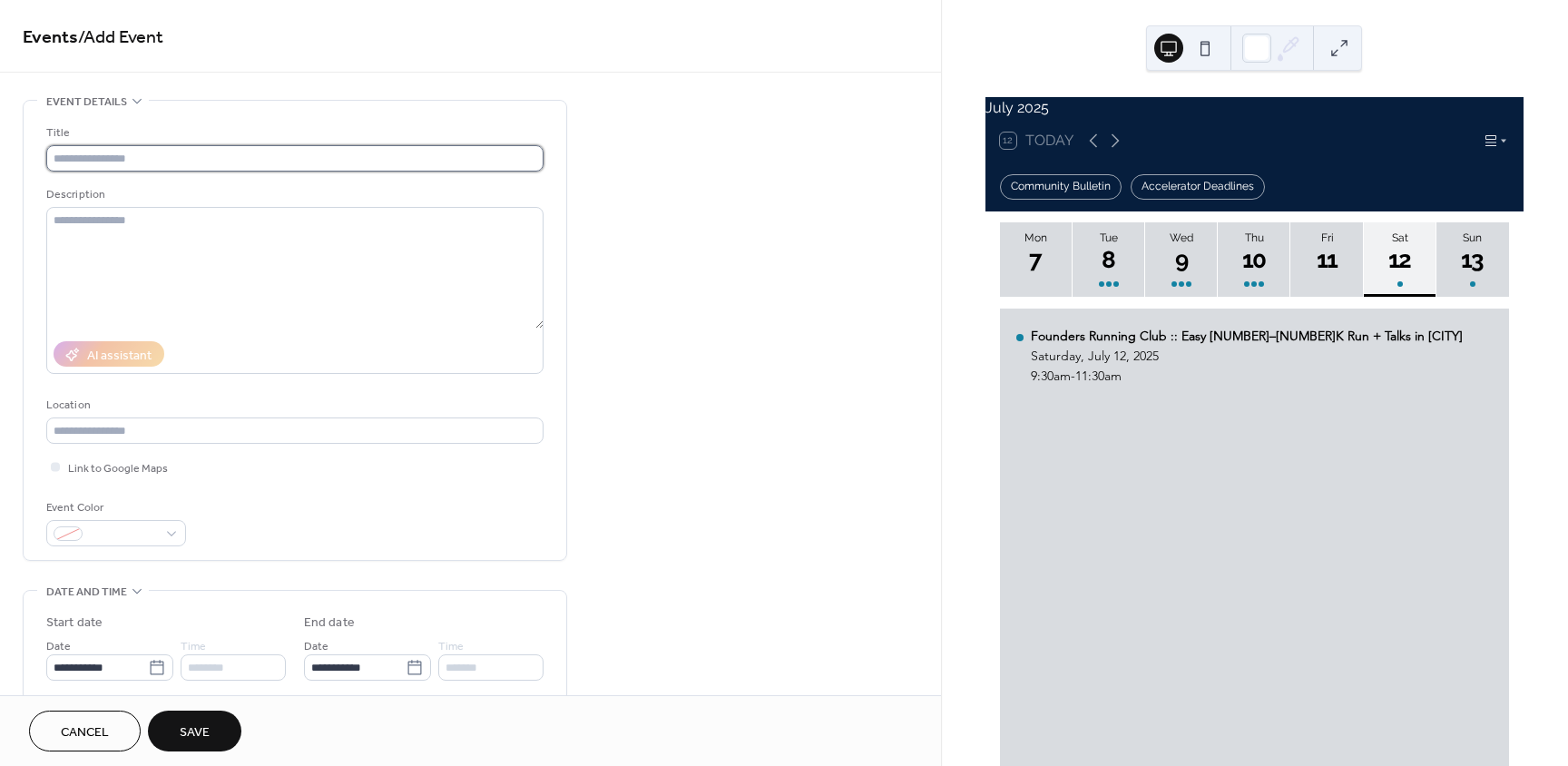 click at bounding box center (295, 158) 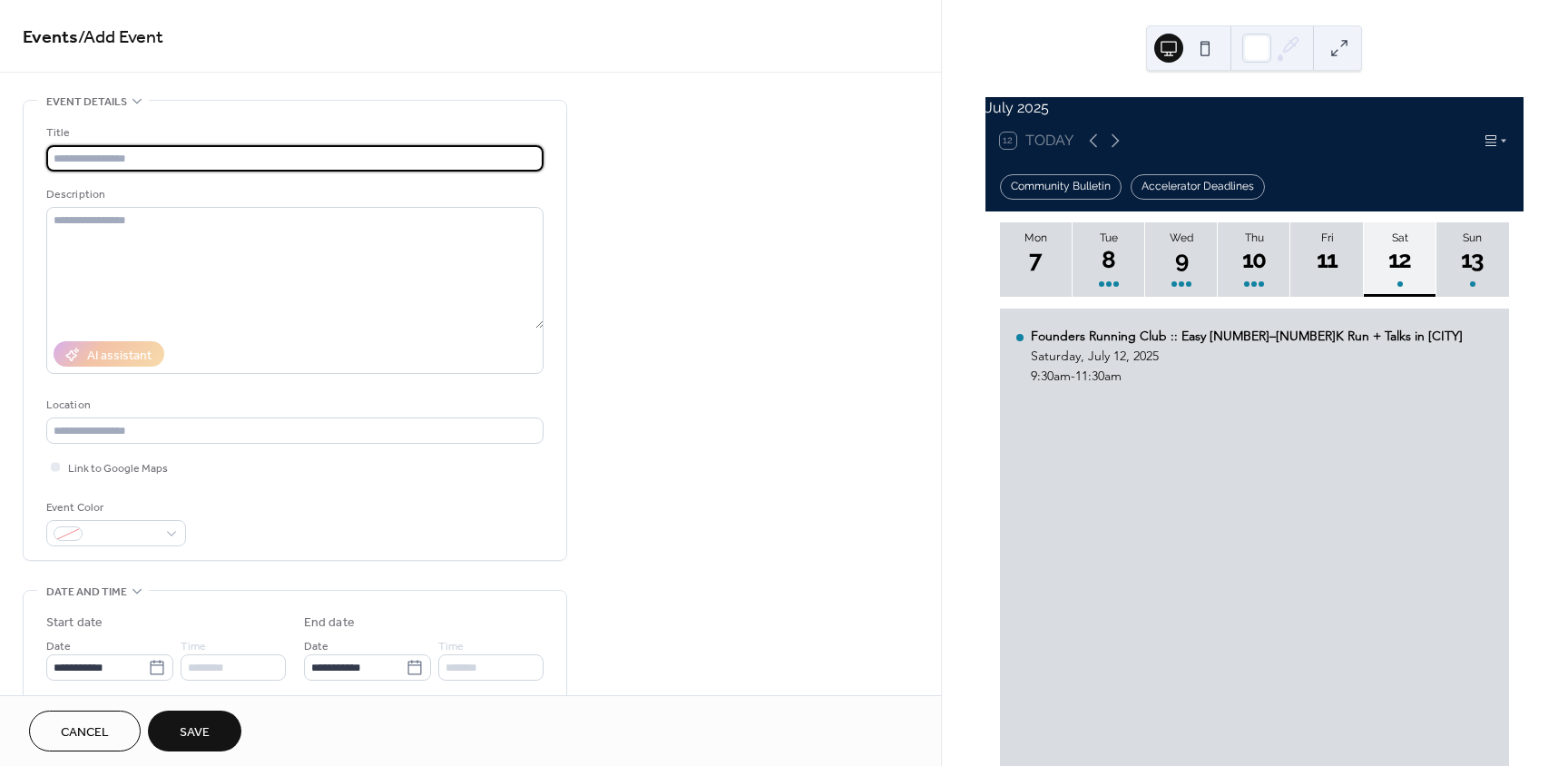 paste on "**********" 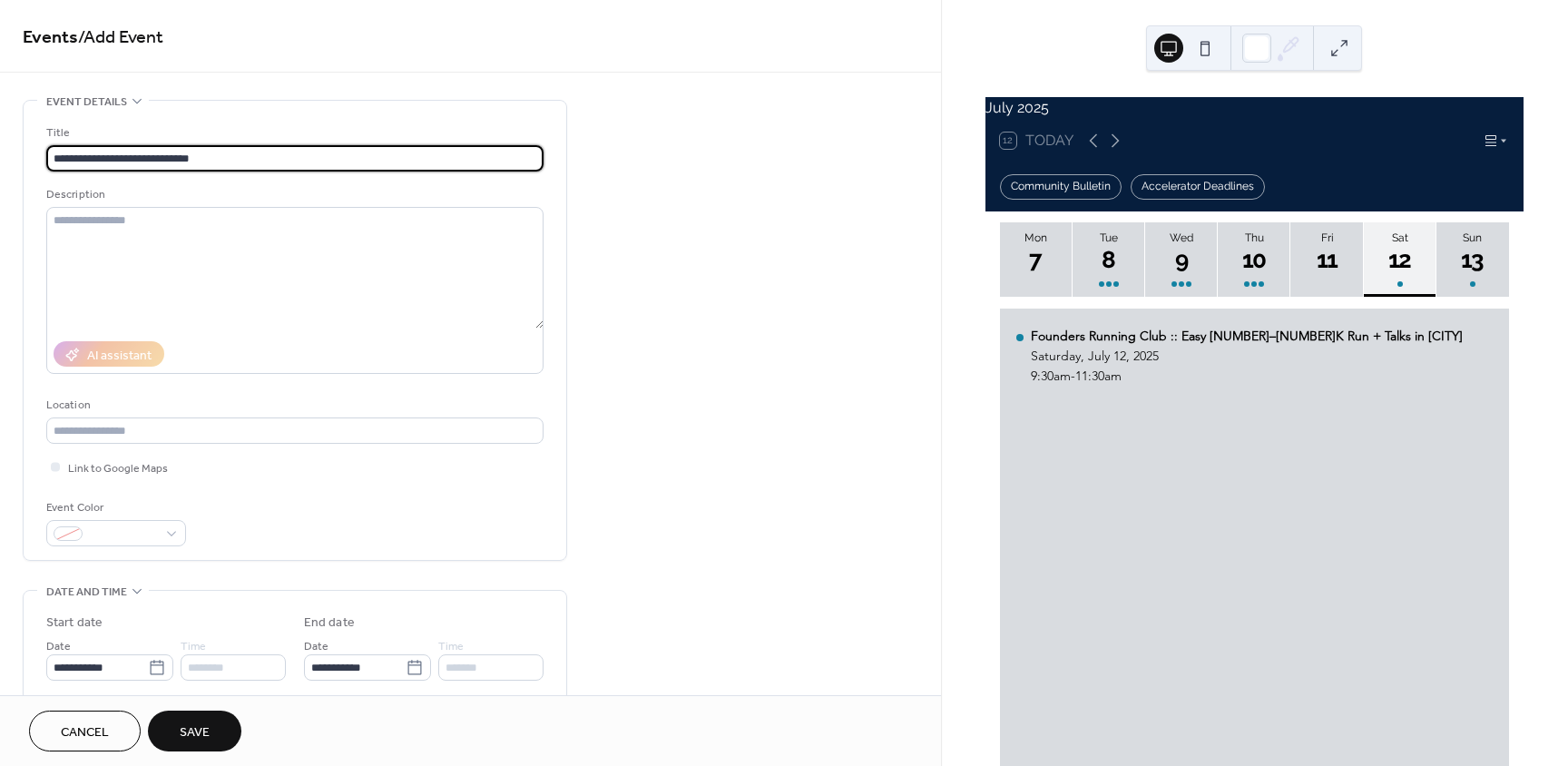 type on "**********" 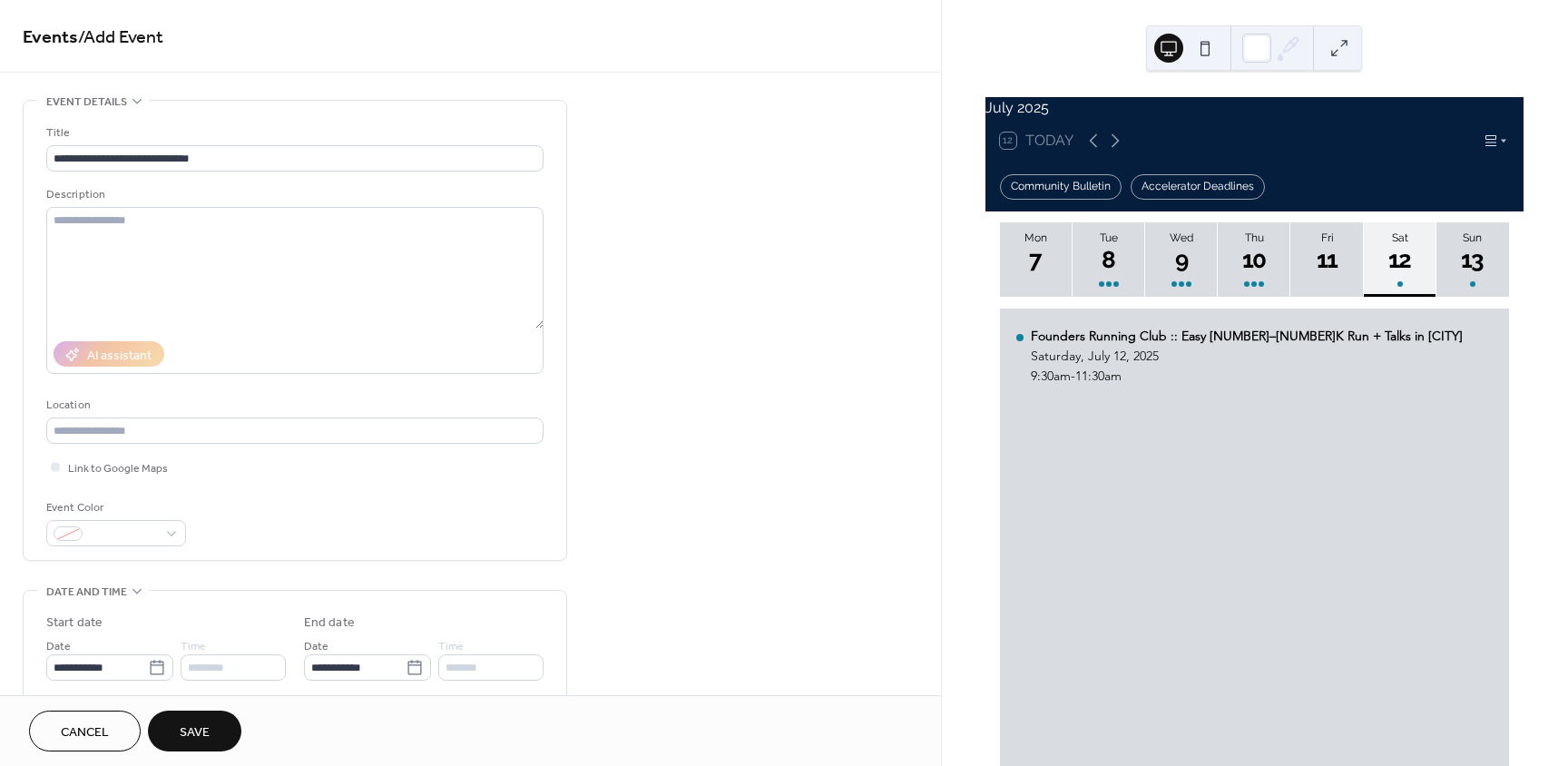 click on "Save" at bounding box center (194, 731) 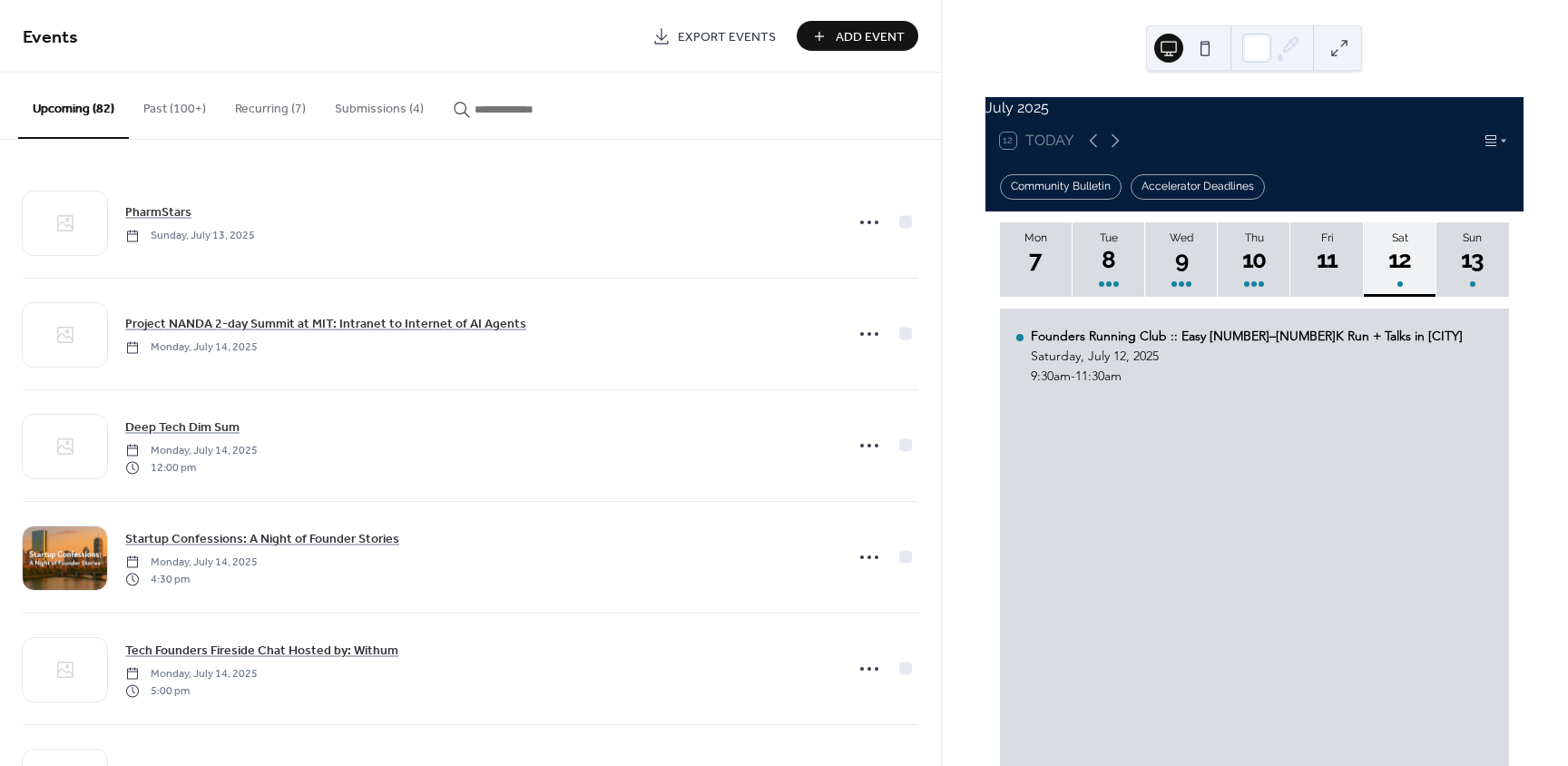click on "Add Event" at bounding box center [870, 37] 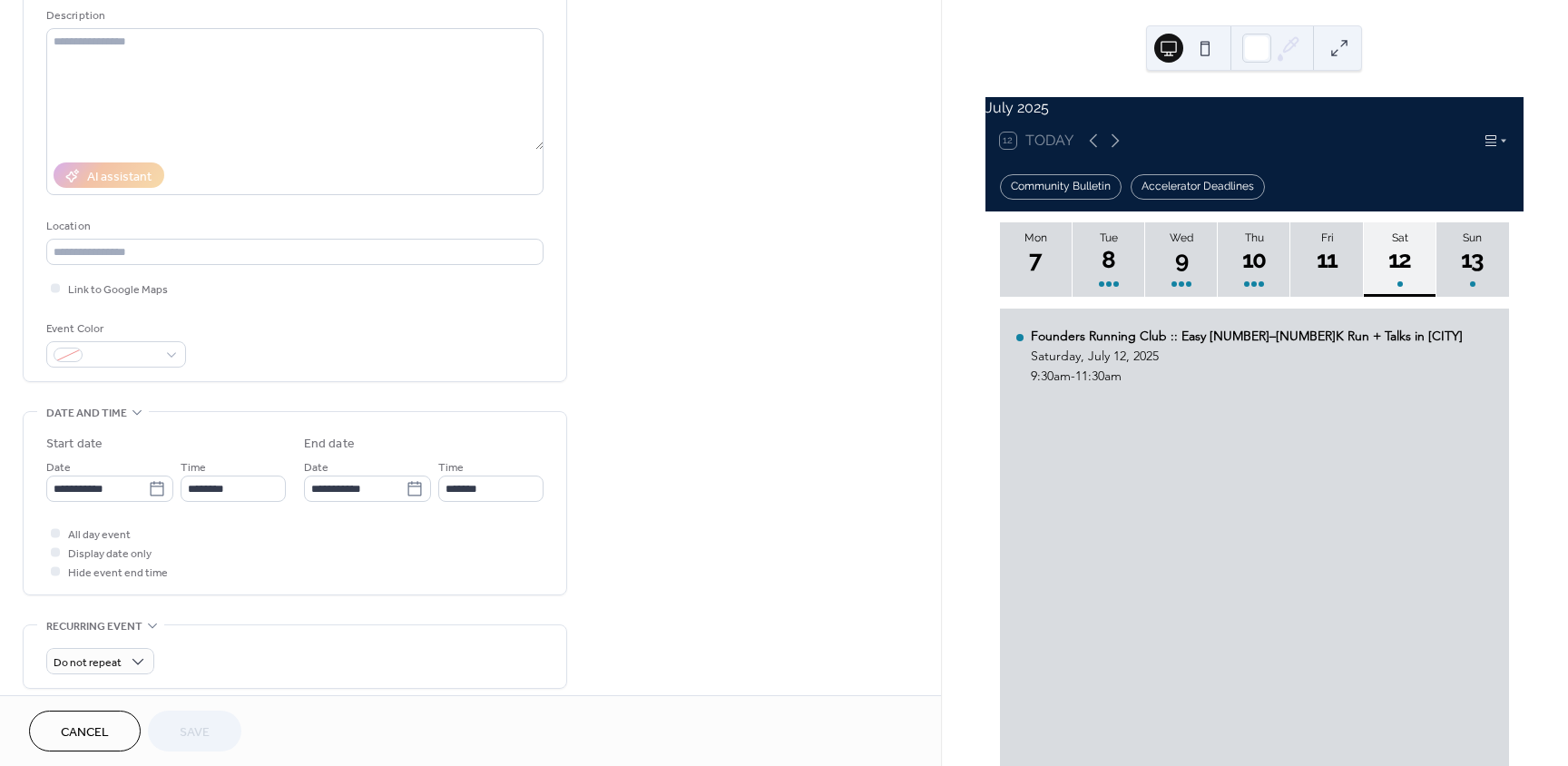 scroll, scrollTop: 454, scrollLeft: 0, axis: vertical 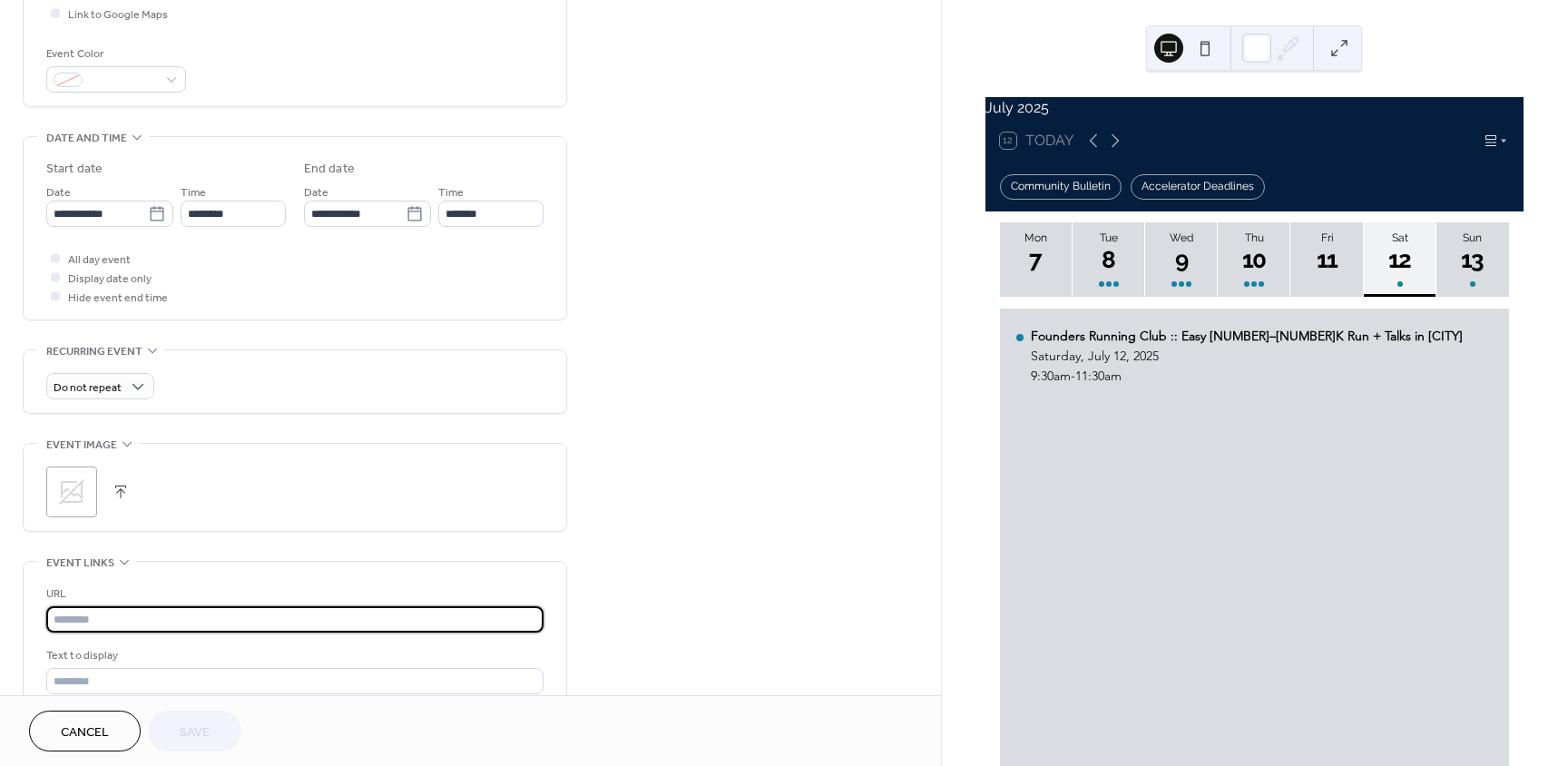 click at bounding box center (295, 619) 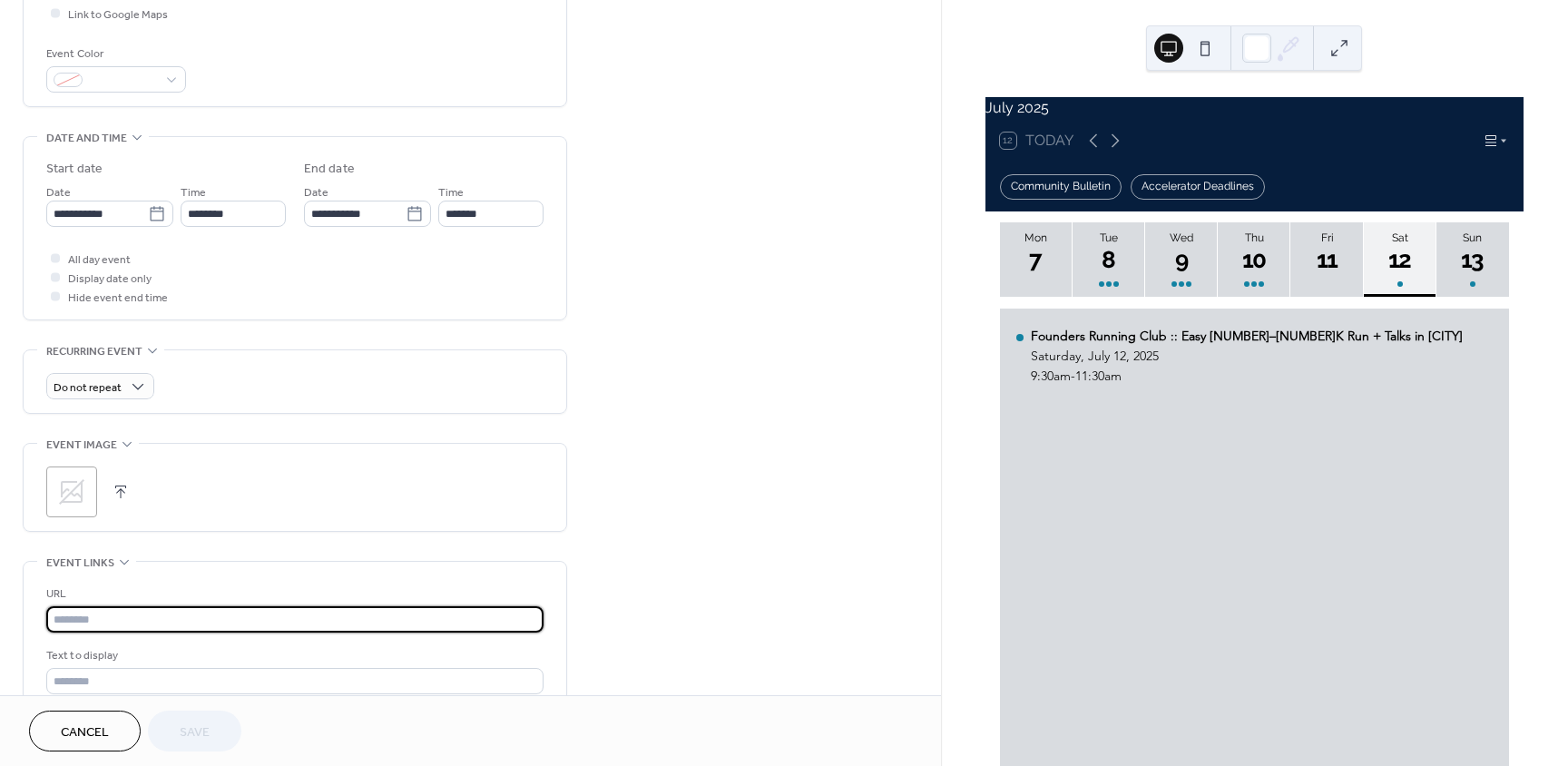 paste on "**********" 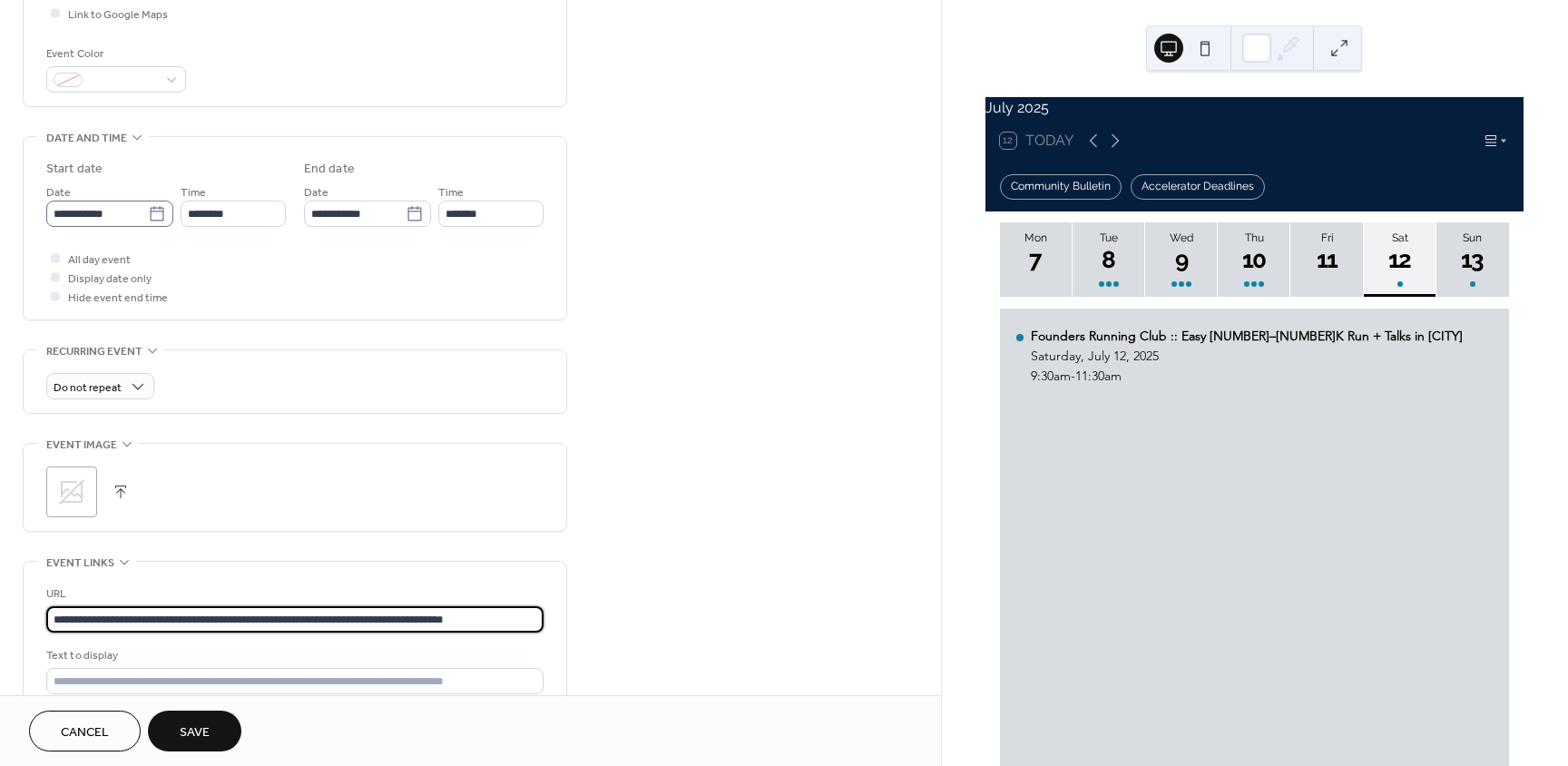 type on "**********" 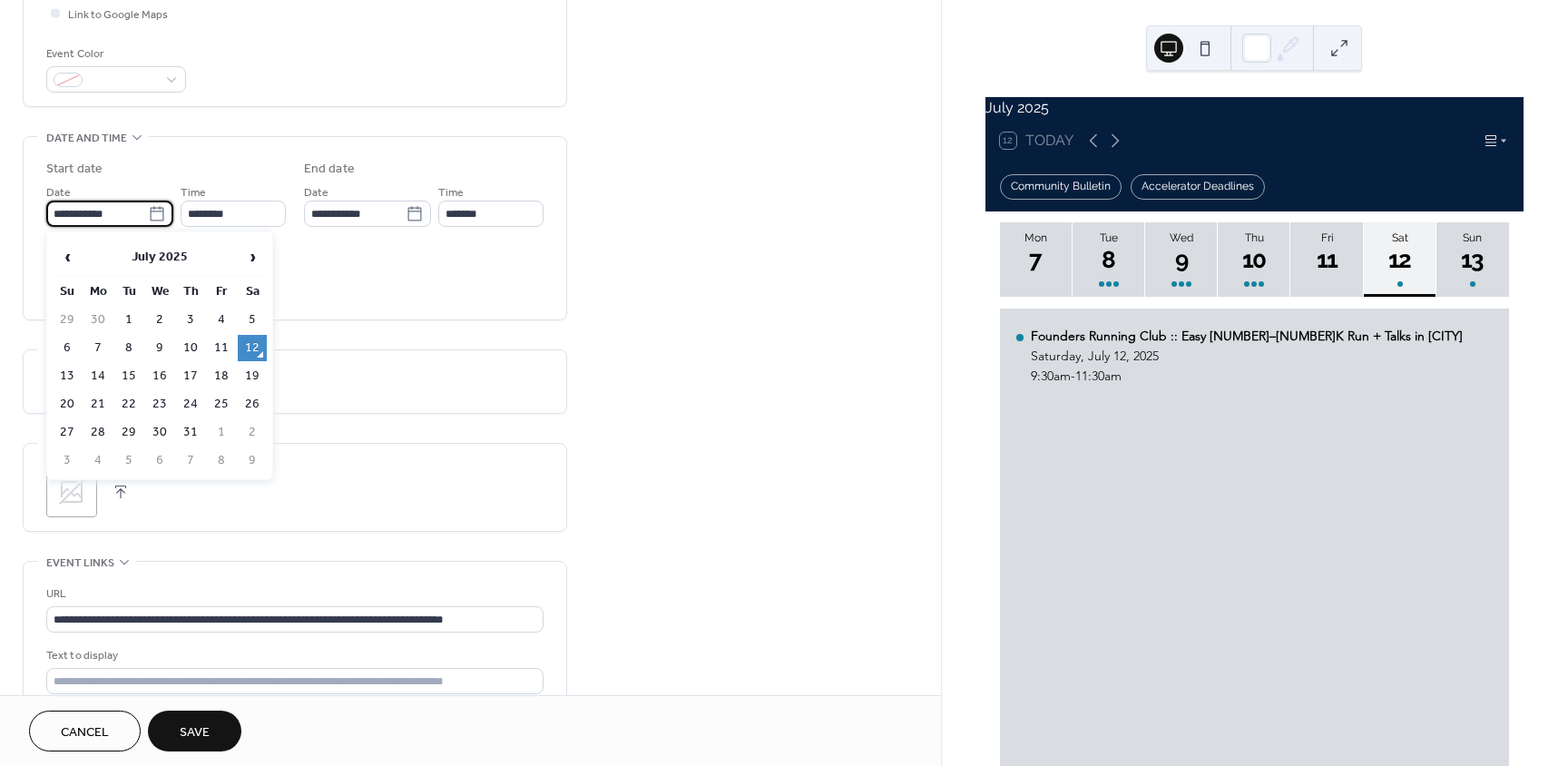 click on "**********" at bounding box center (97, 213) 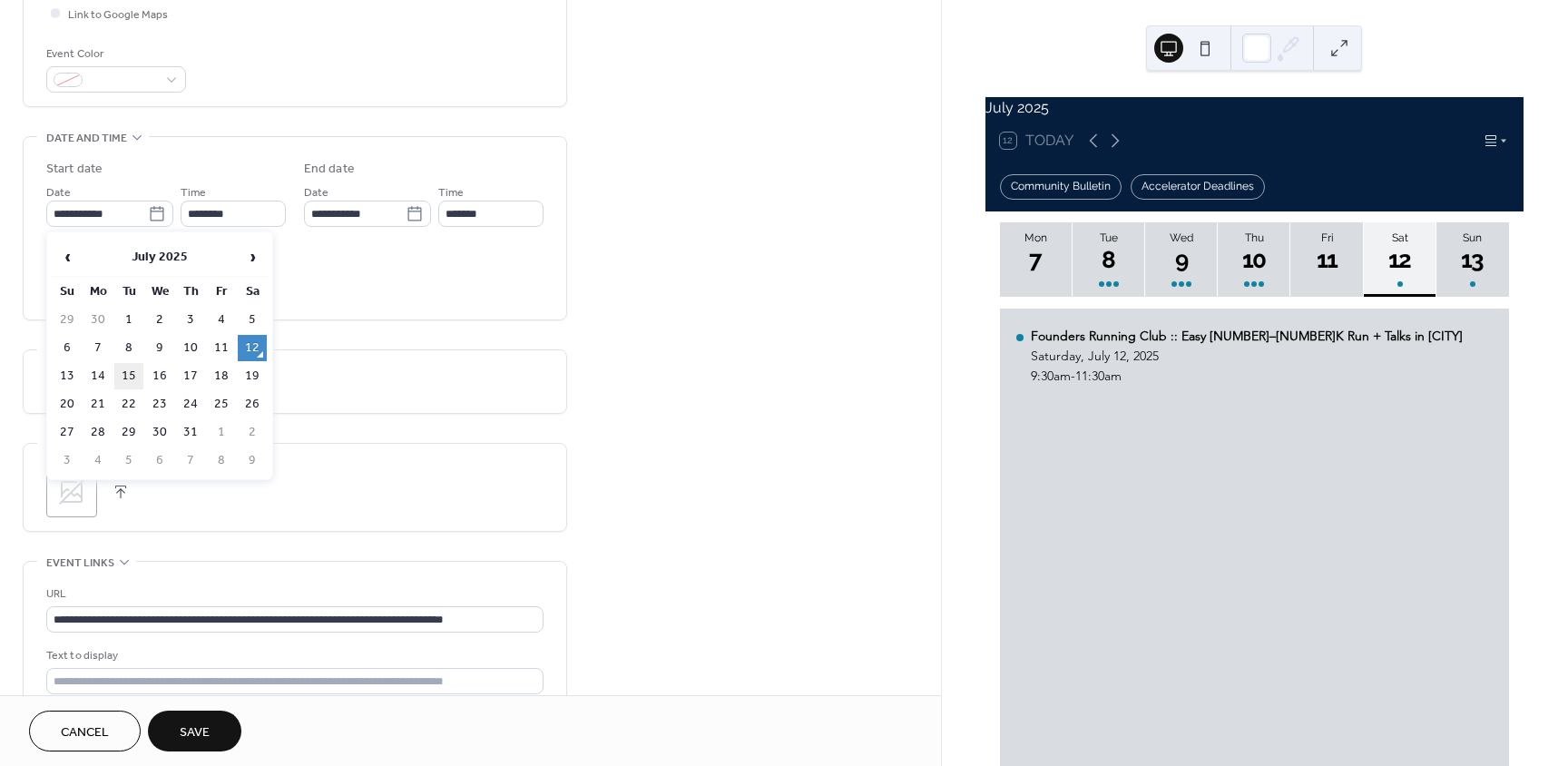 click on "15" at bounding box center (129, 376) 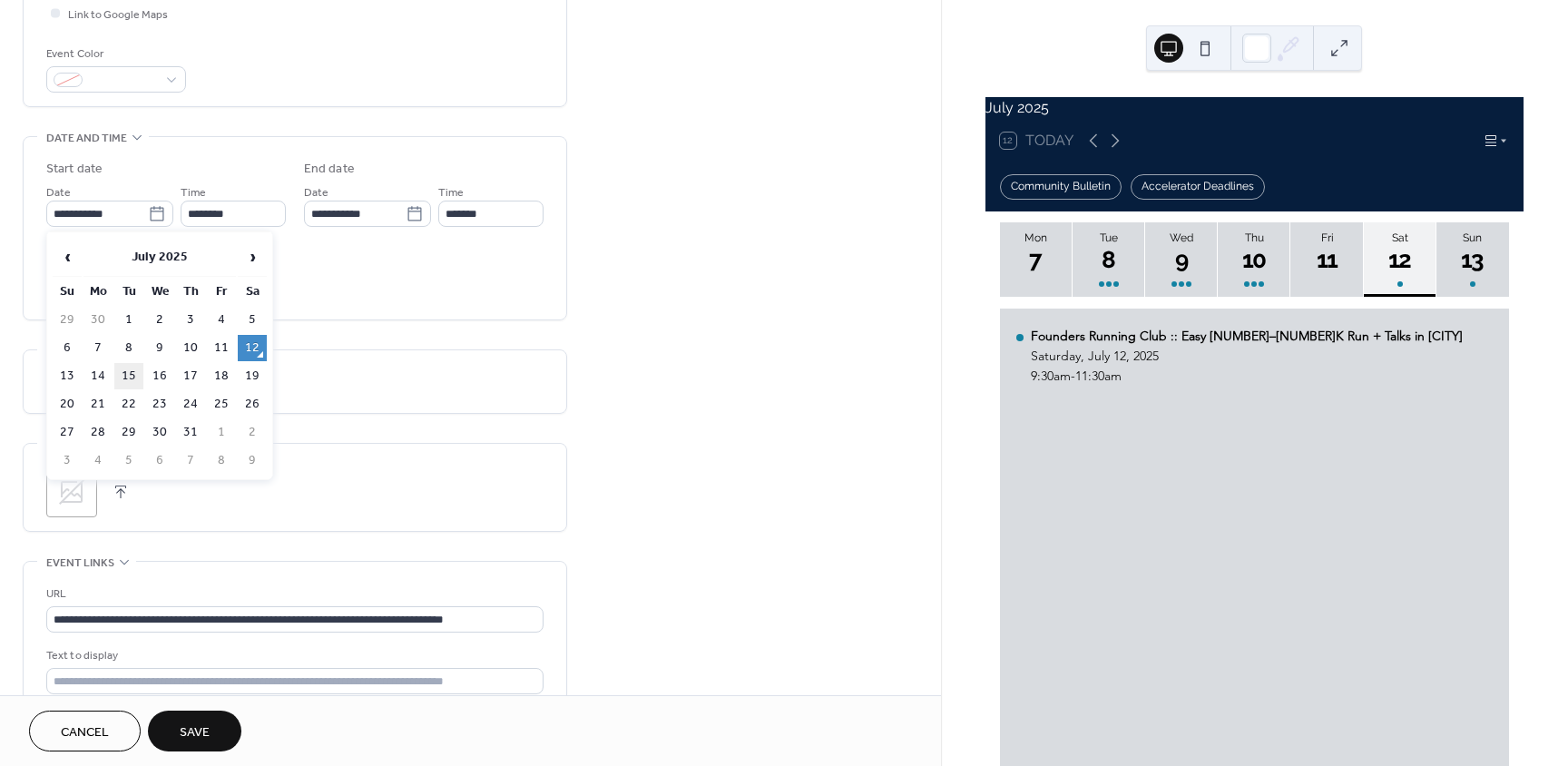 type on "**********" 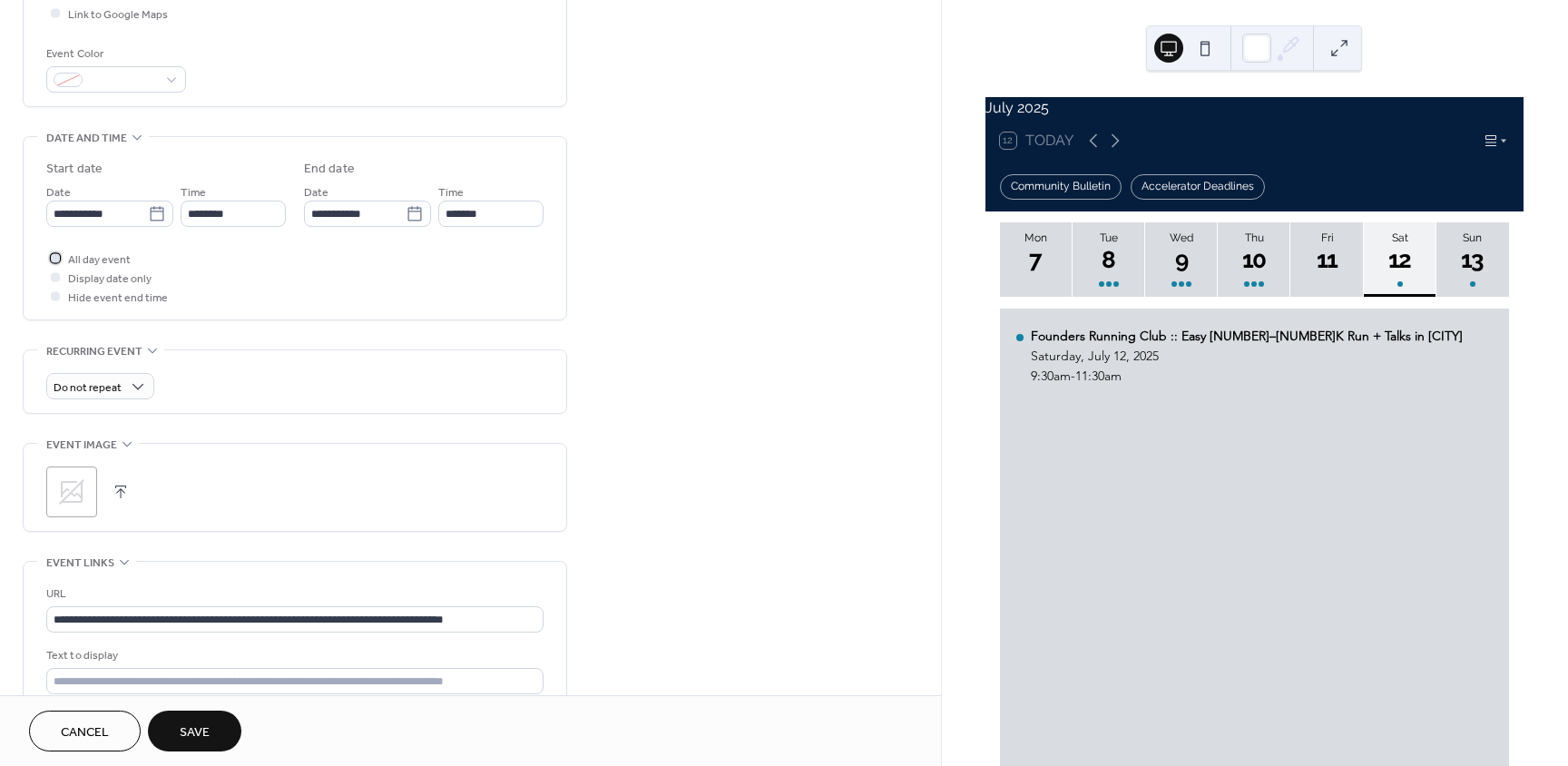 click at bounding box center [55, 258] 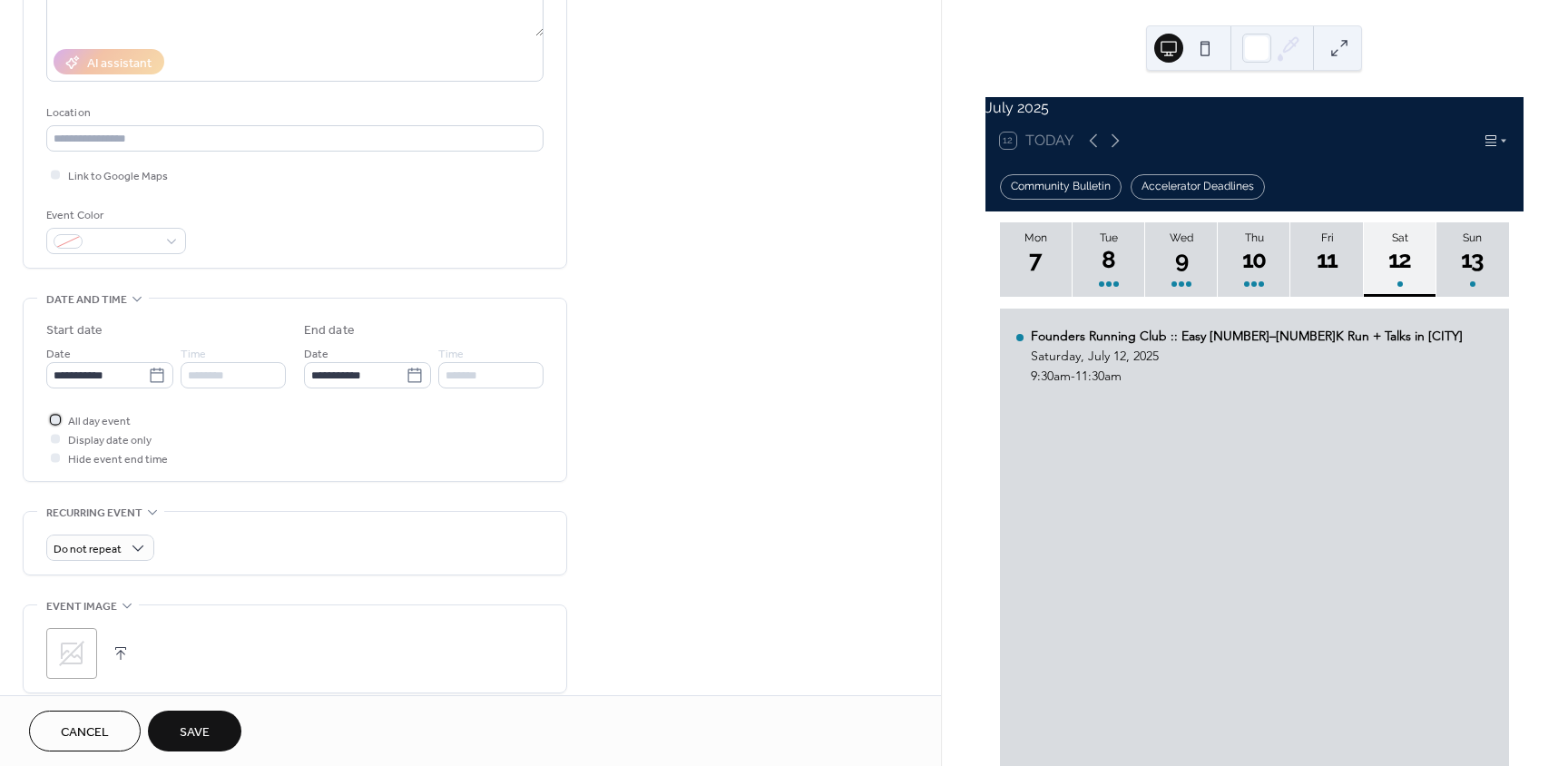 scroll, scrollTop: 0, scrollLeft: 0, axis: both 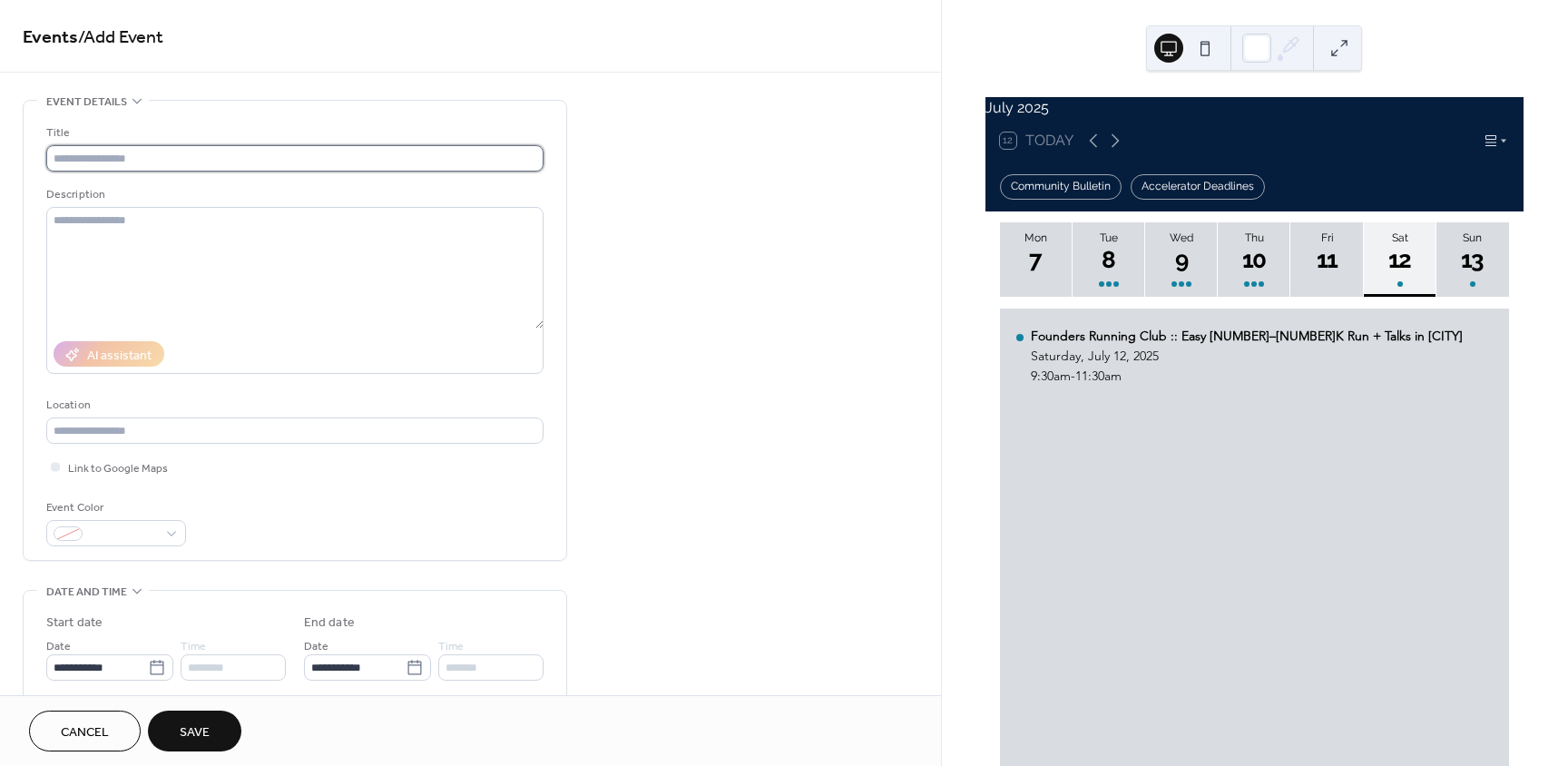 click at bounding box center [295, 158] 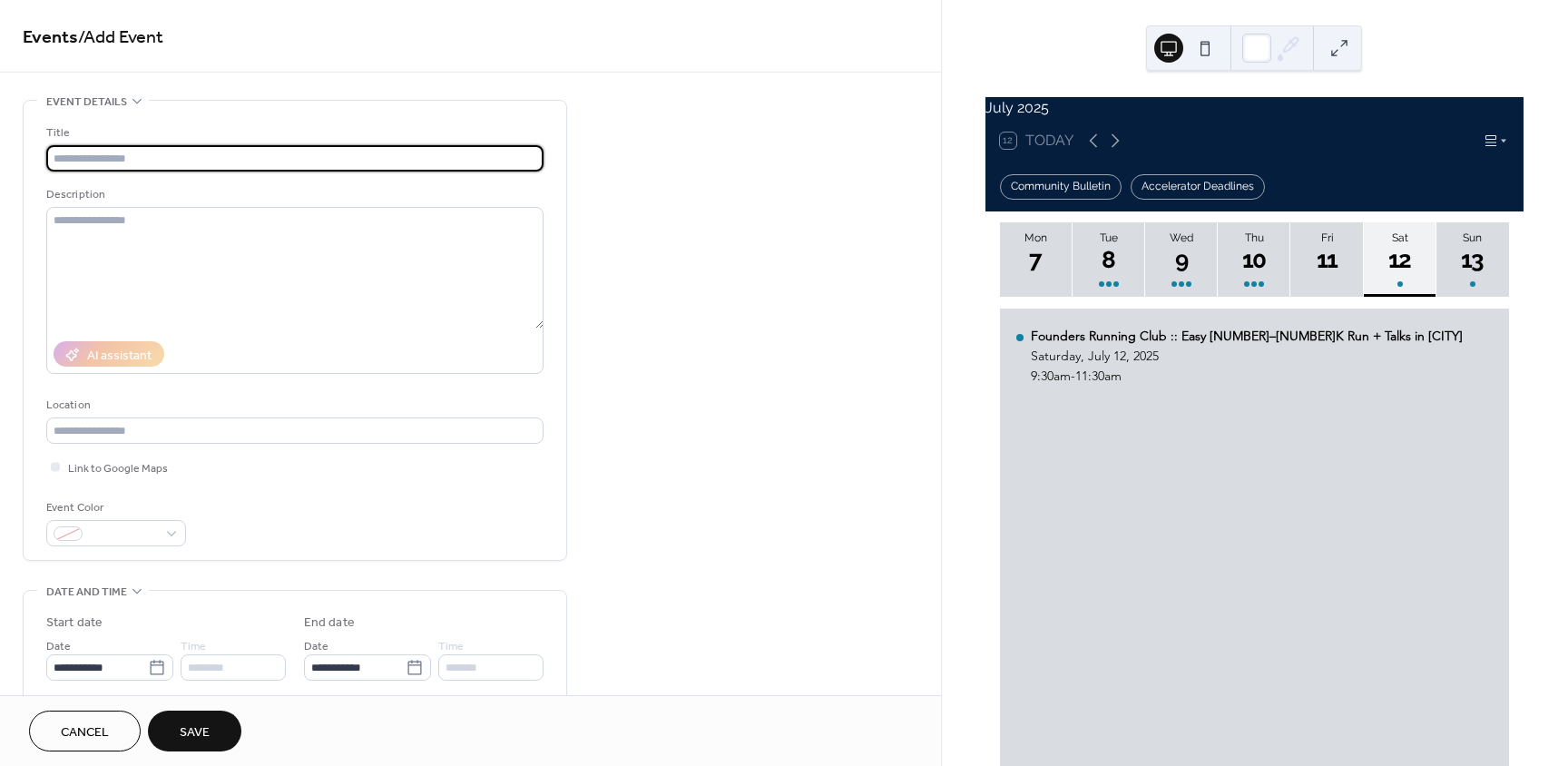 paste on "**********" 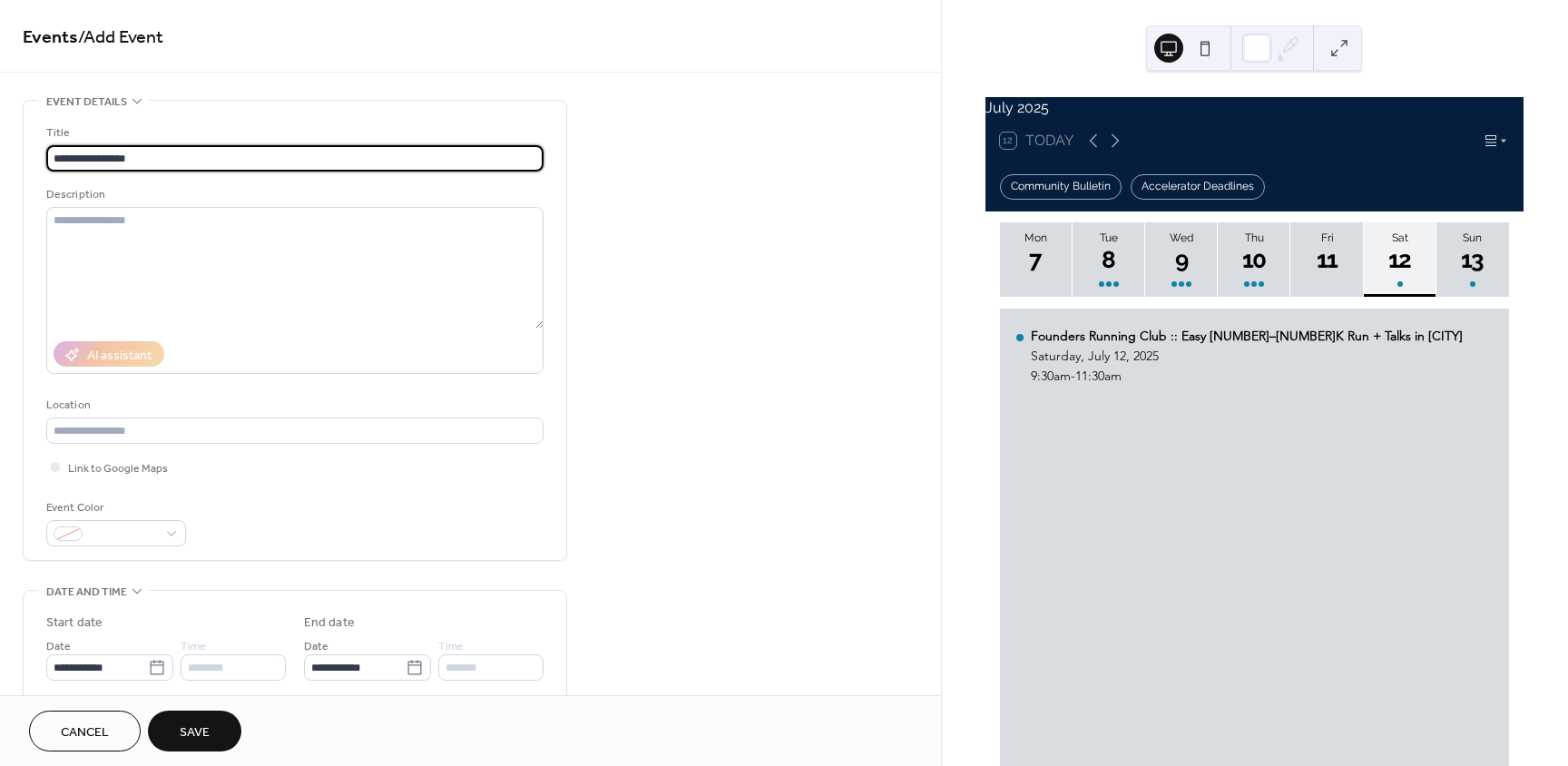 type on "**********" 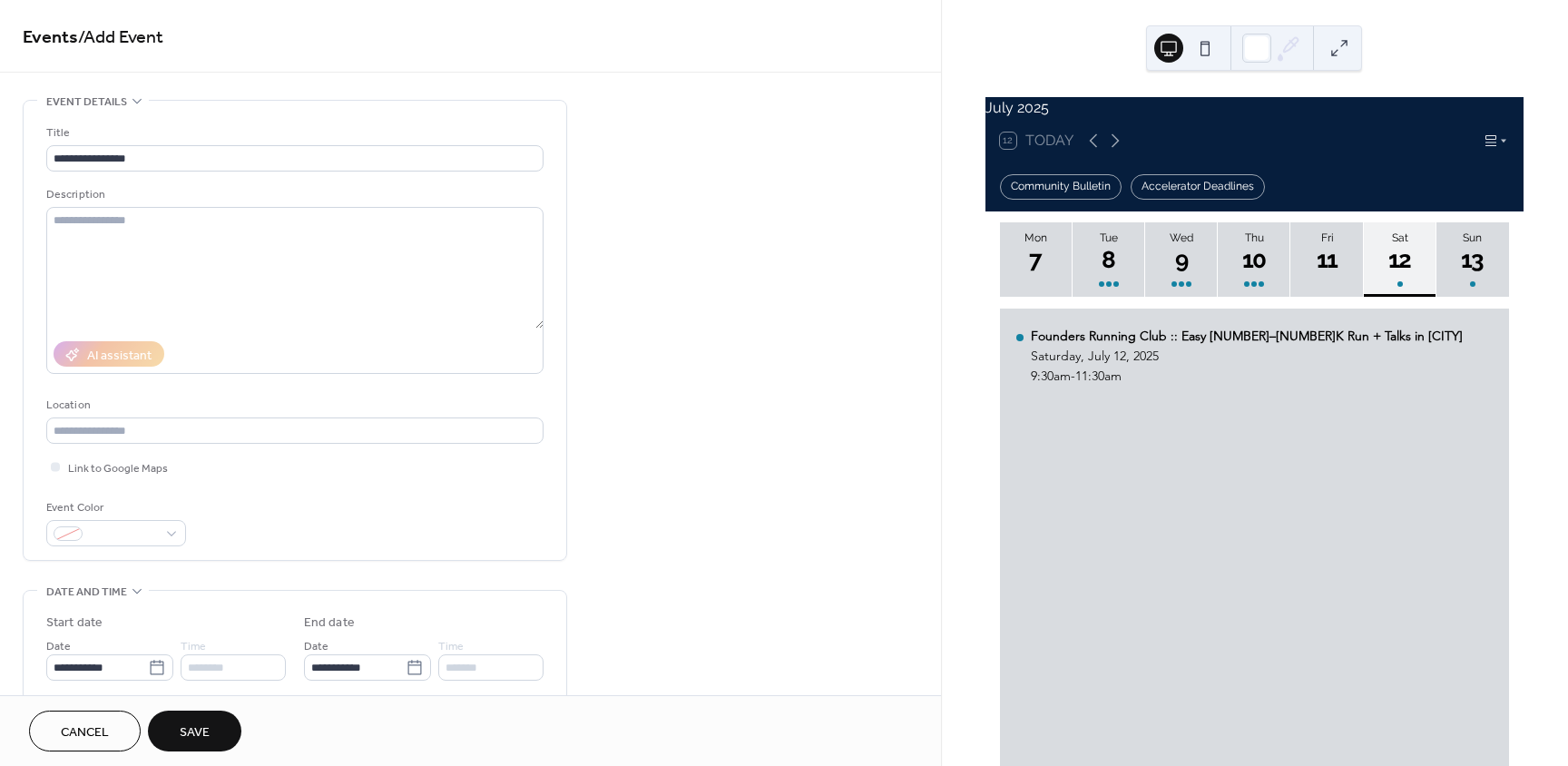 click on "Save" at bounding box center [194, 732] 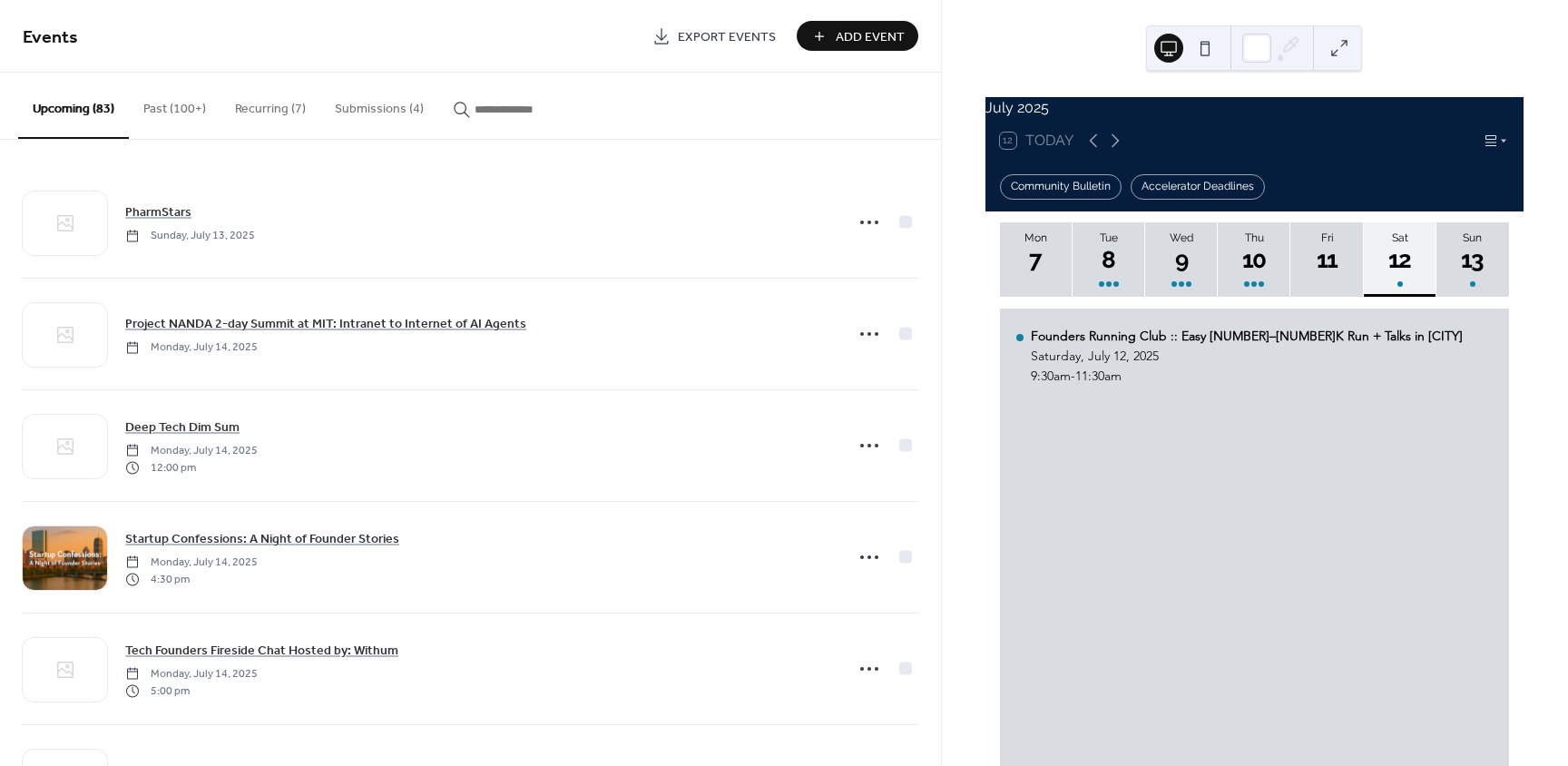 click on "Add Event" at bounding box center (870, 37) 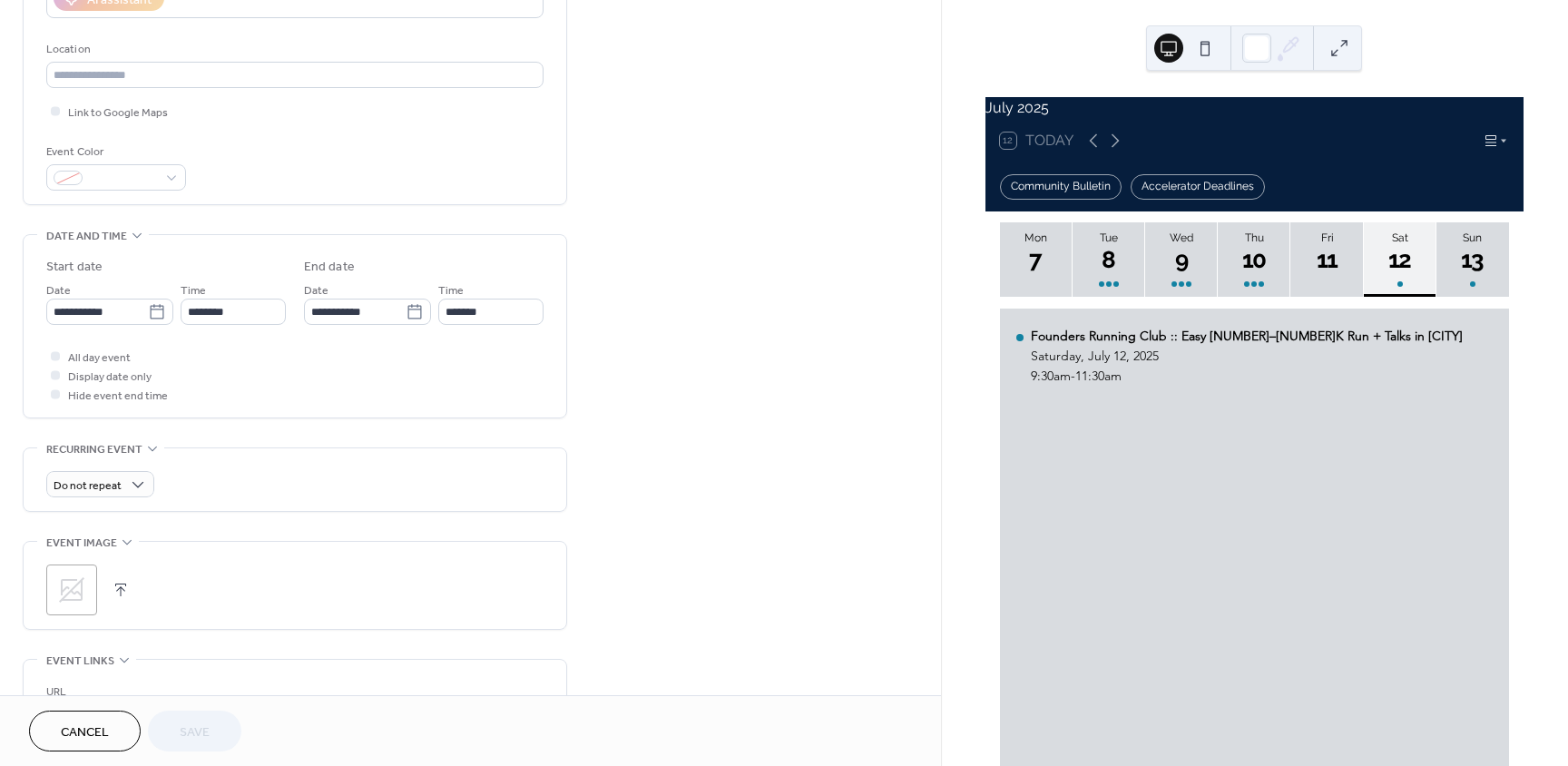 scroll, scrollTop: 545, scrollLeft: 0, axis: vertical 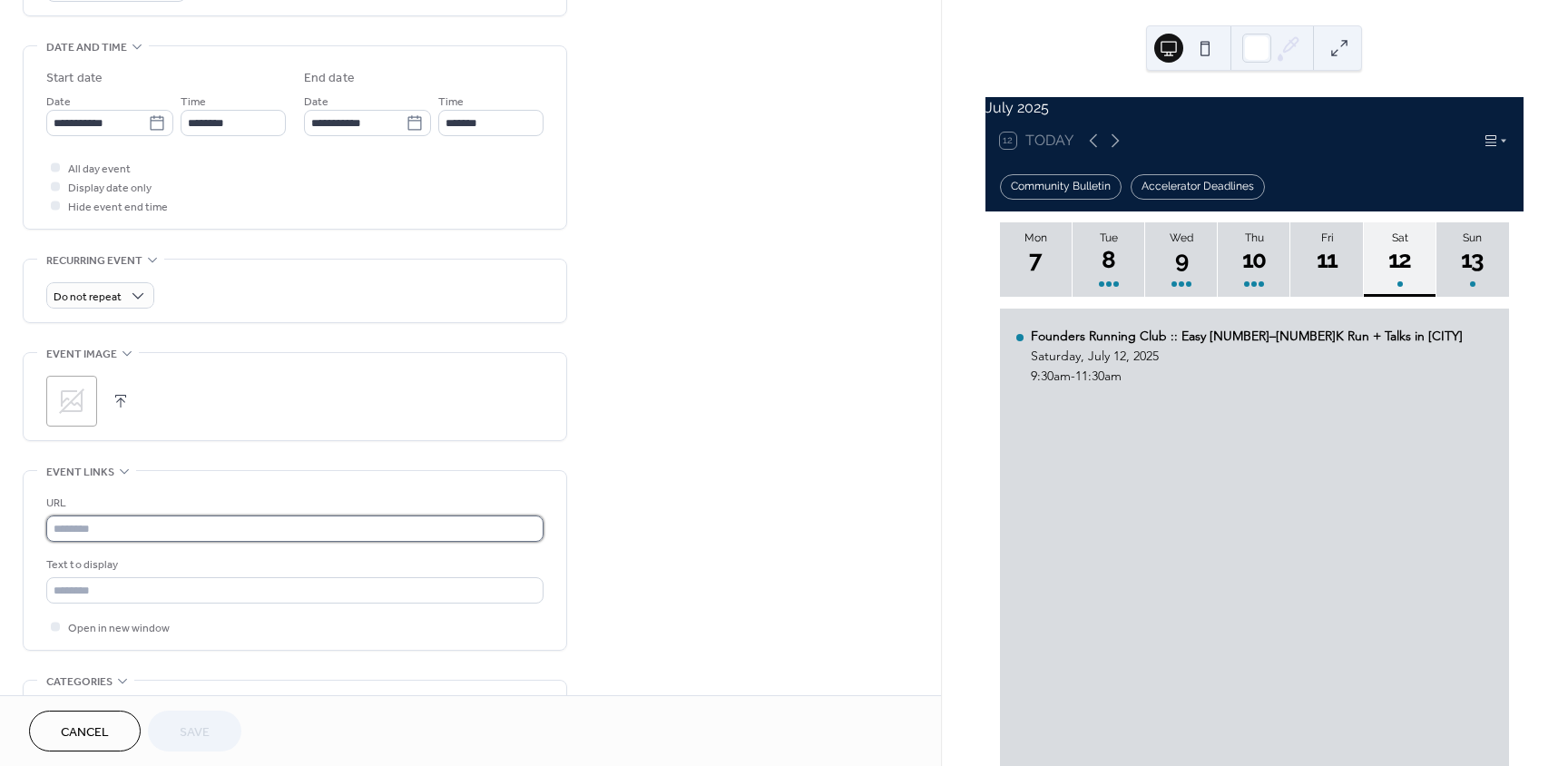 click at bounding box center [295, 528] 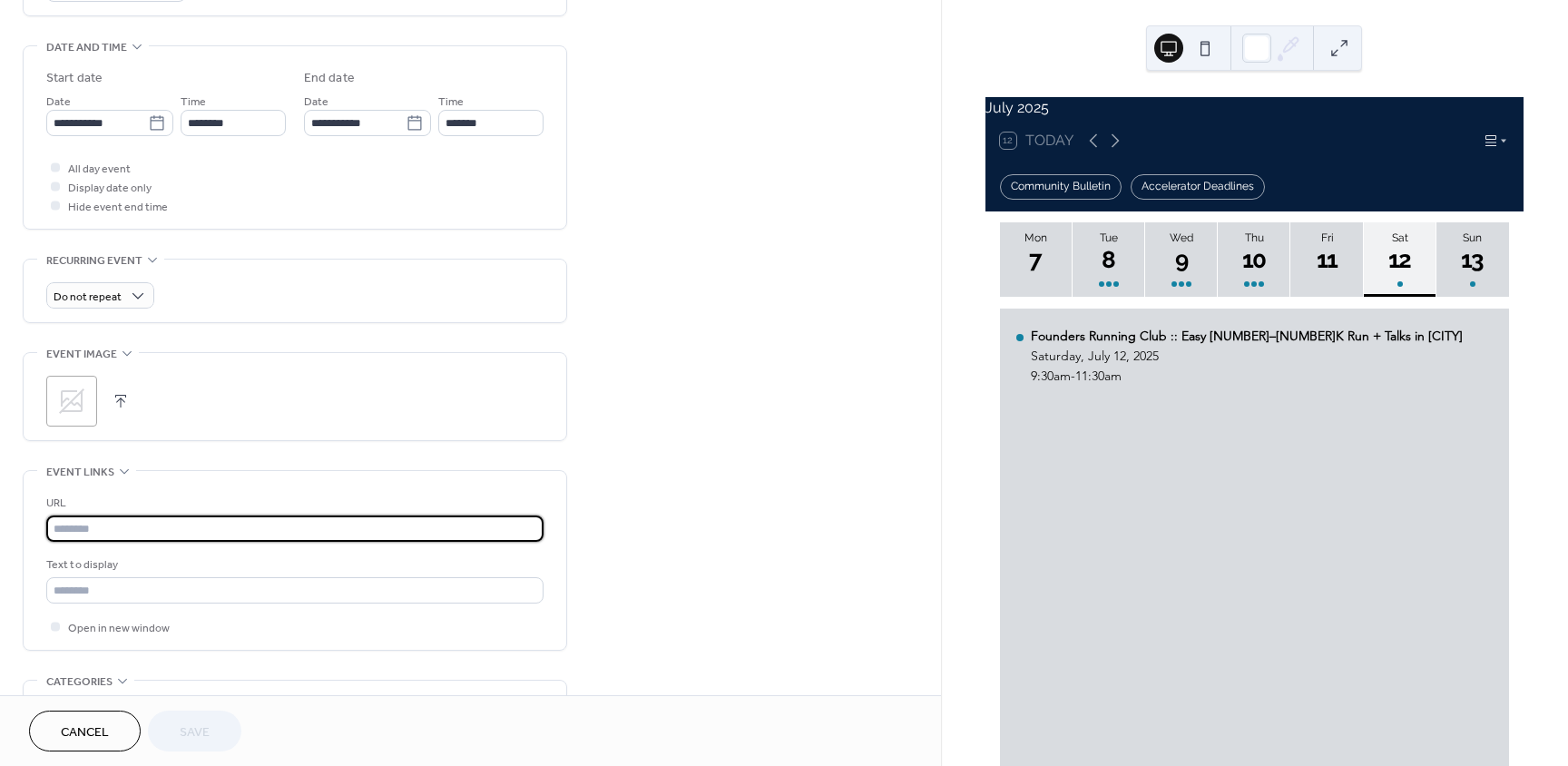 paste on "**********" 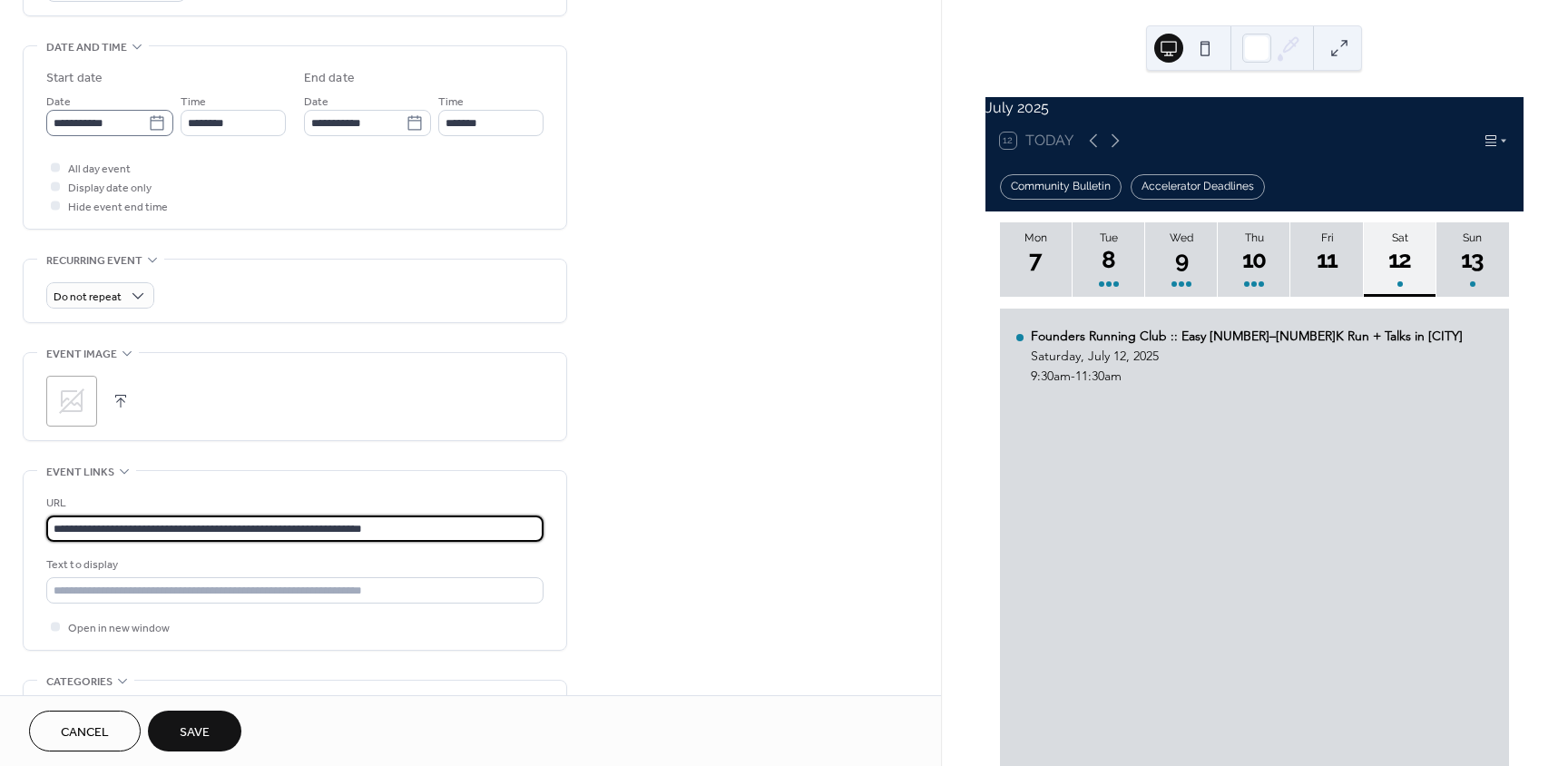 type on "**********" 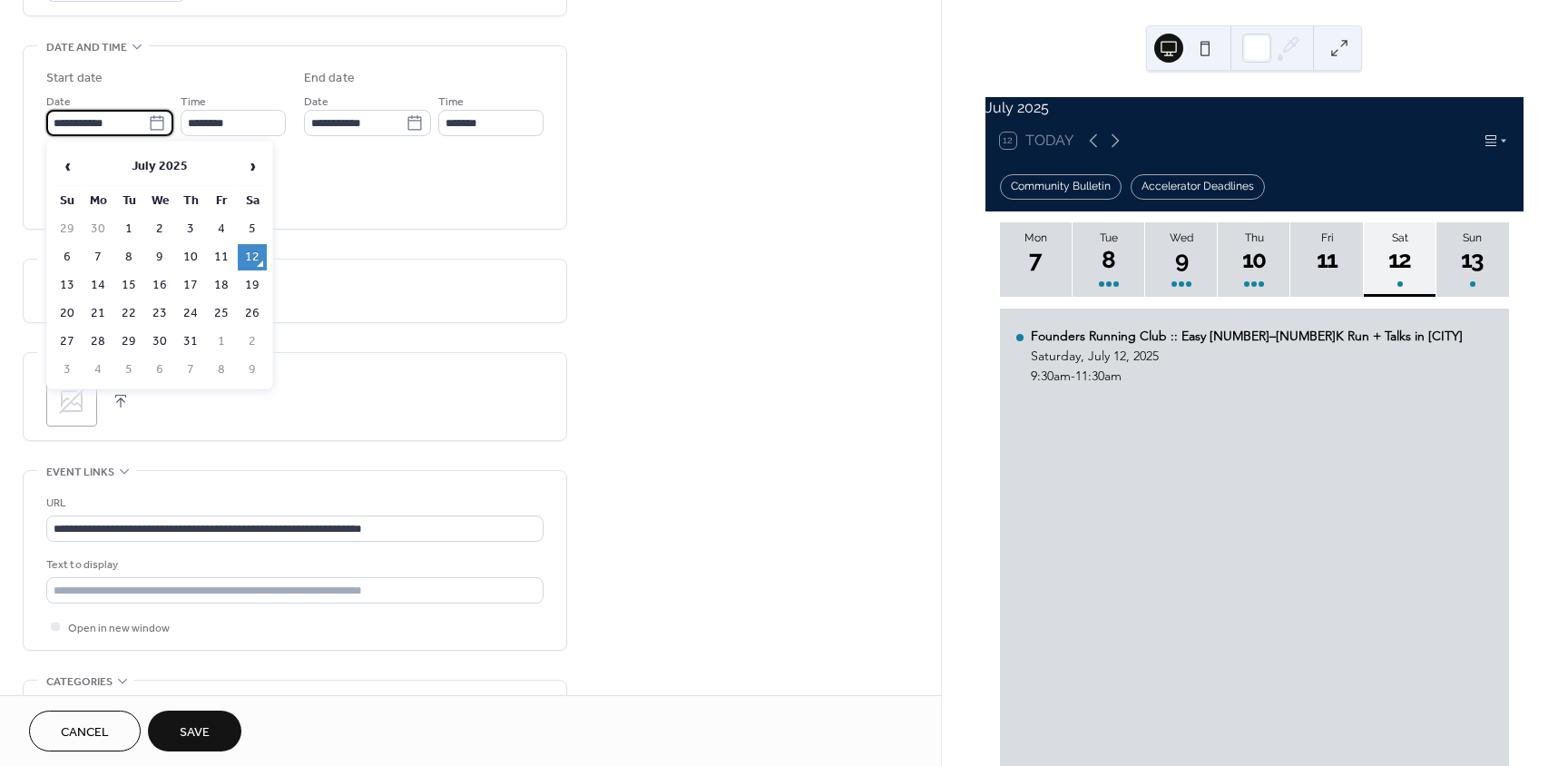 click on "**********" at bounding box center [97, 123] 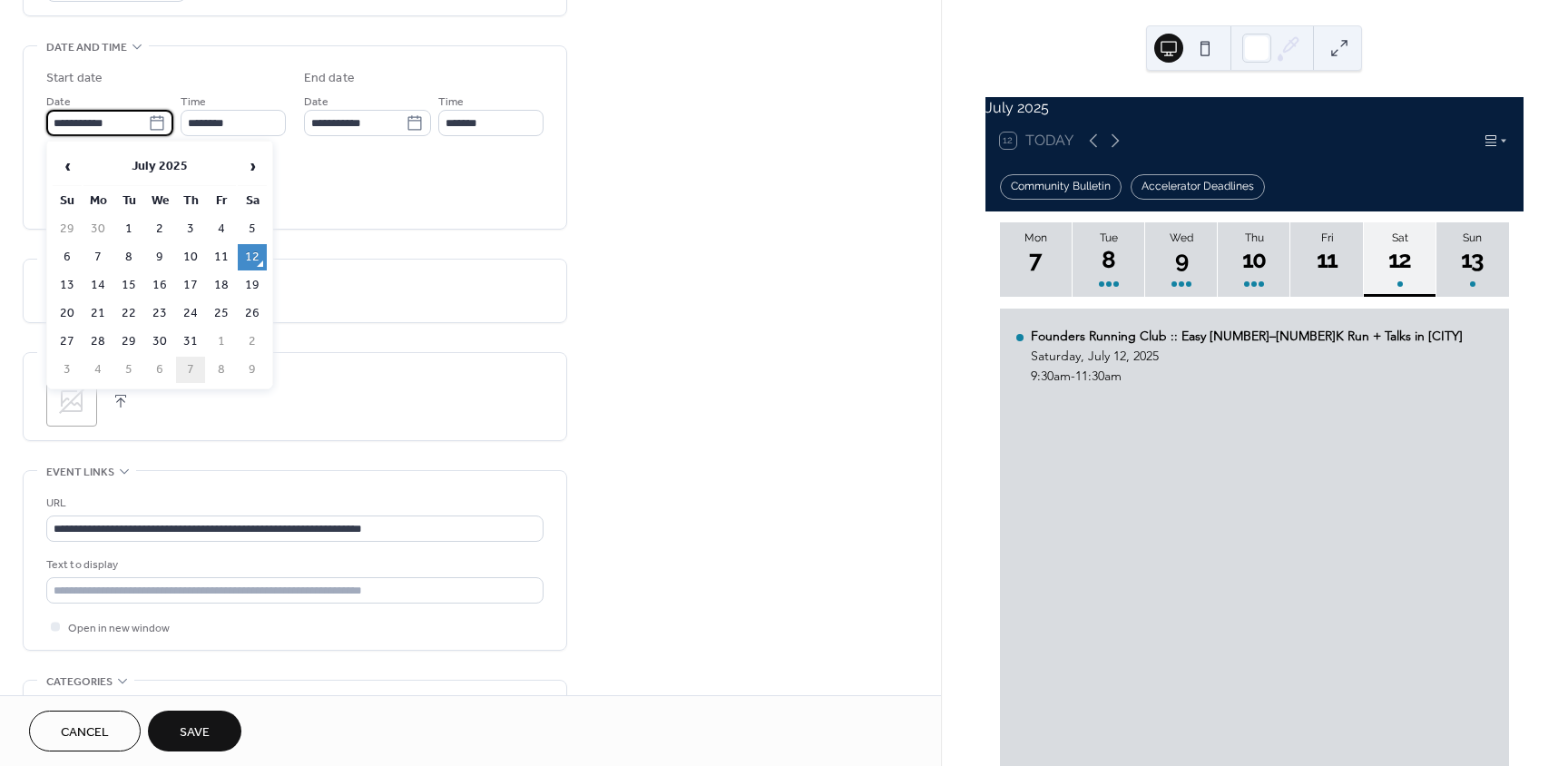 click on "7" at bounding box center [191, 369] 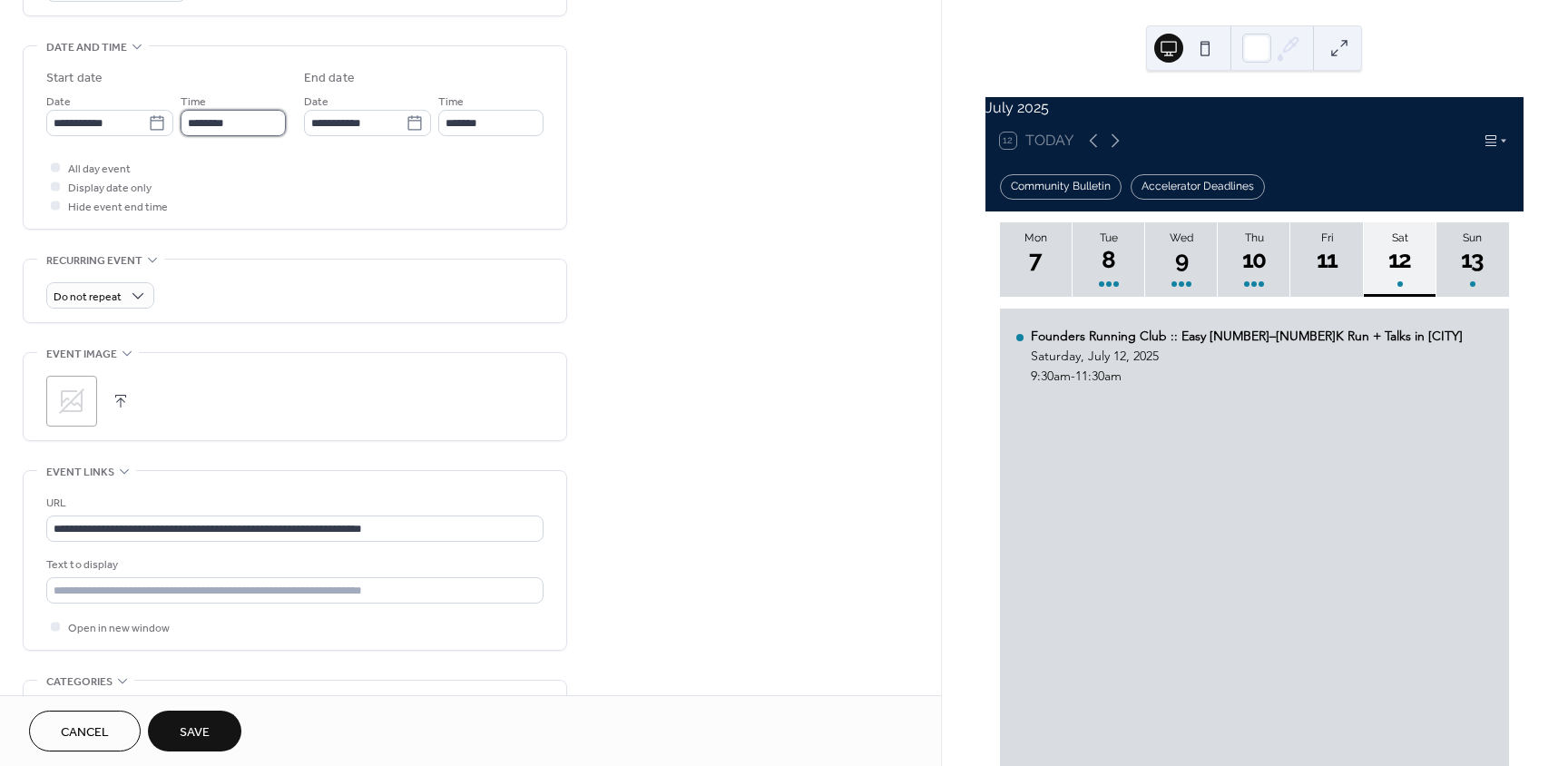 click on "********" at bounding box center (233, 123) 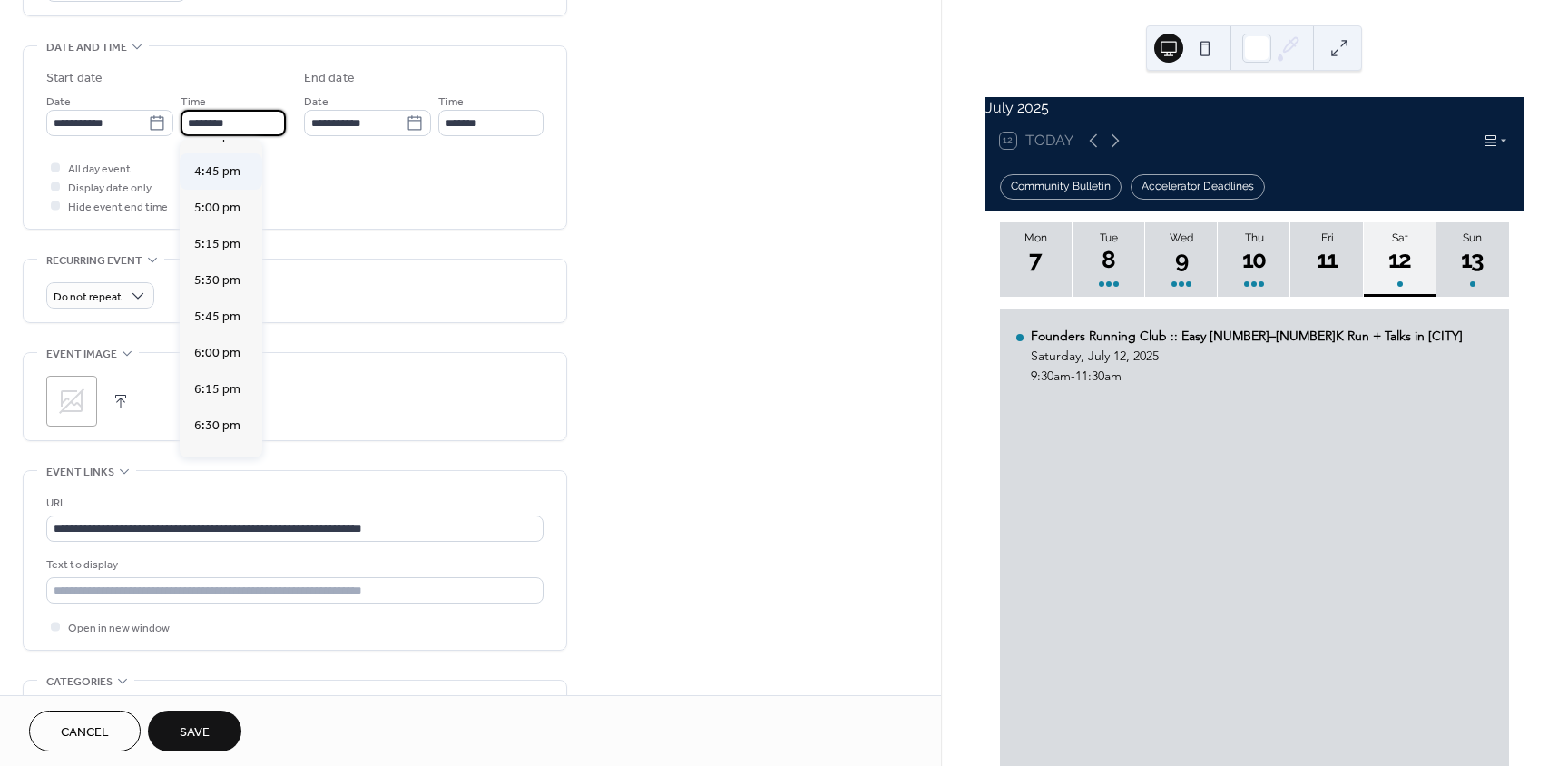 scroll, scrollTop: 2421, scrollLeft: 0, axis: vertical 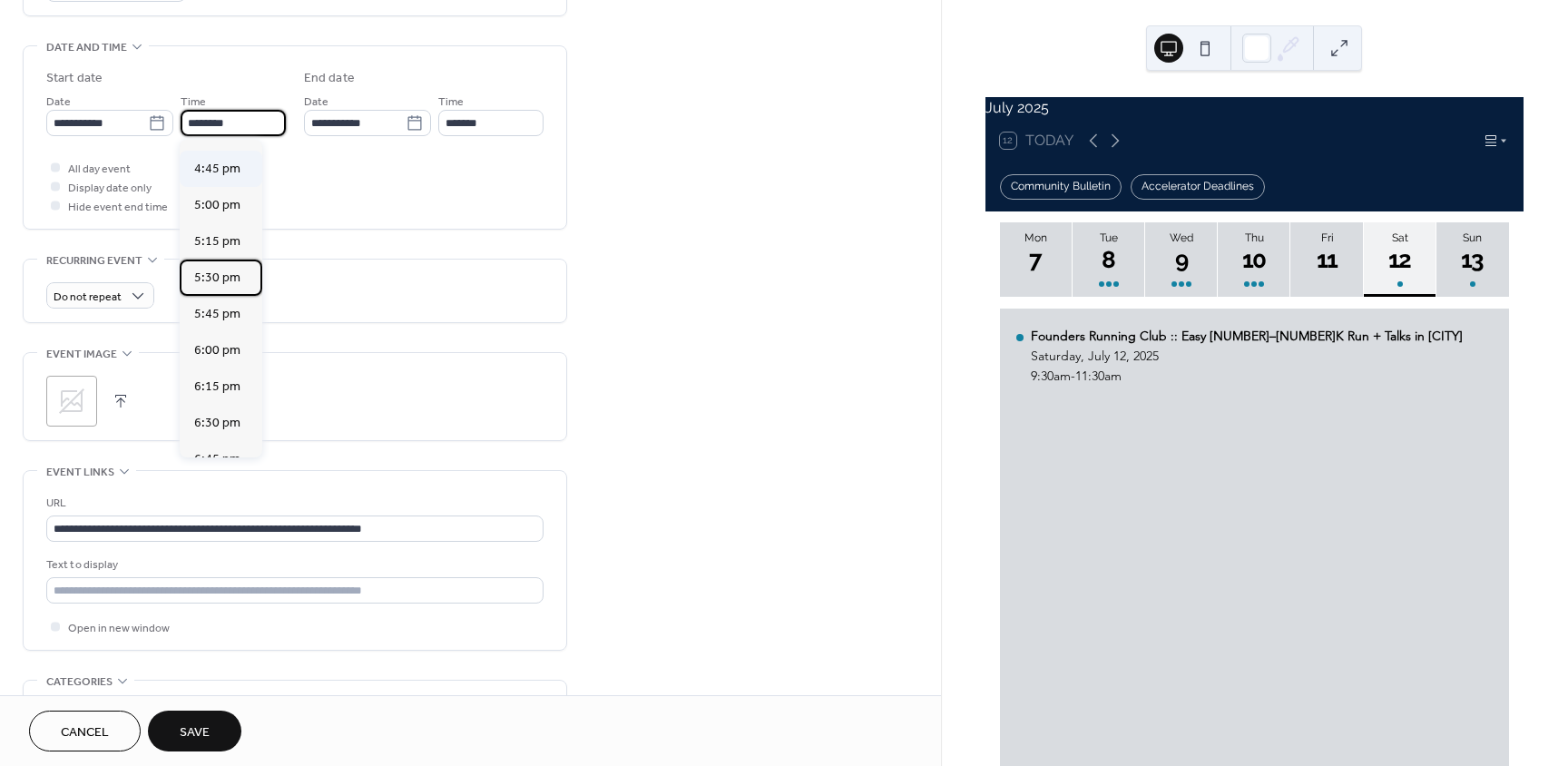 click on "5:30 pm" at bounding box center (217, 278) 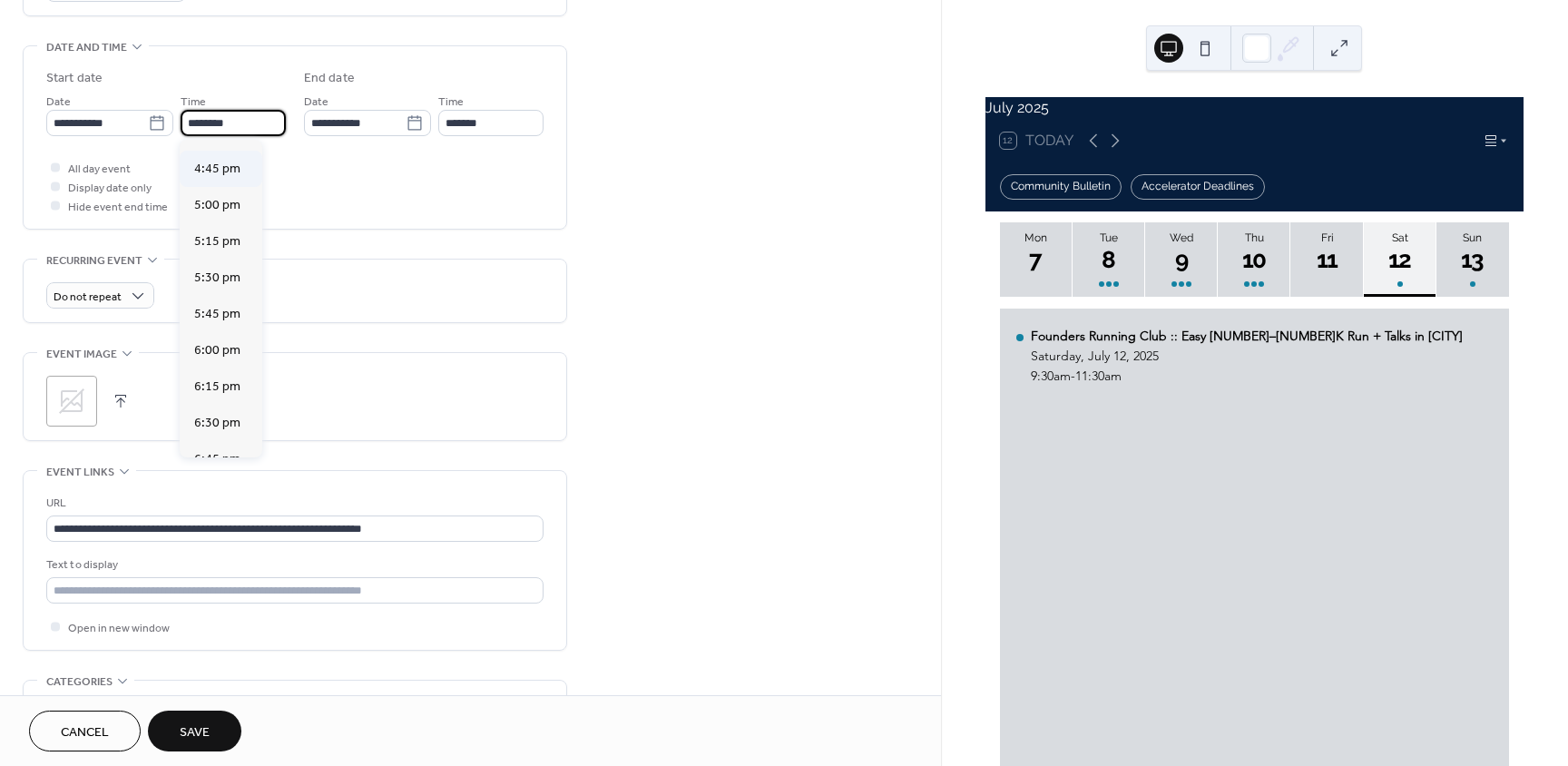 type on "*******" 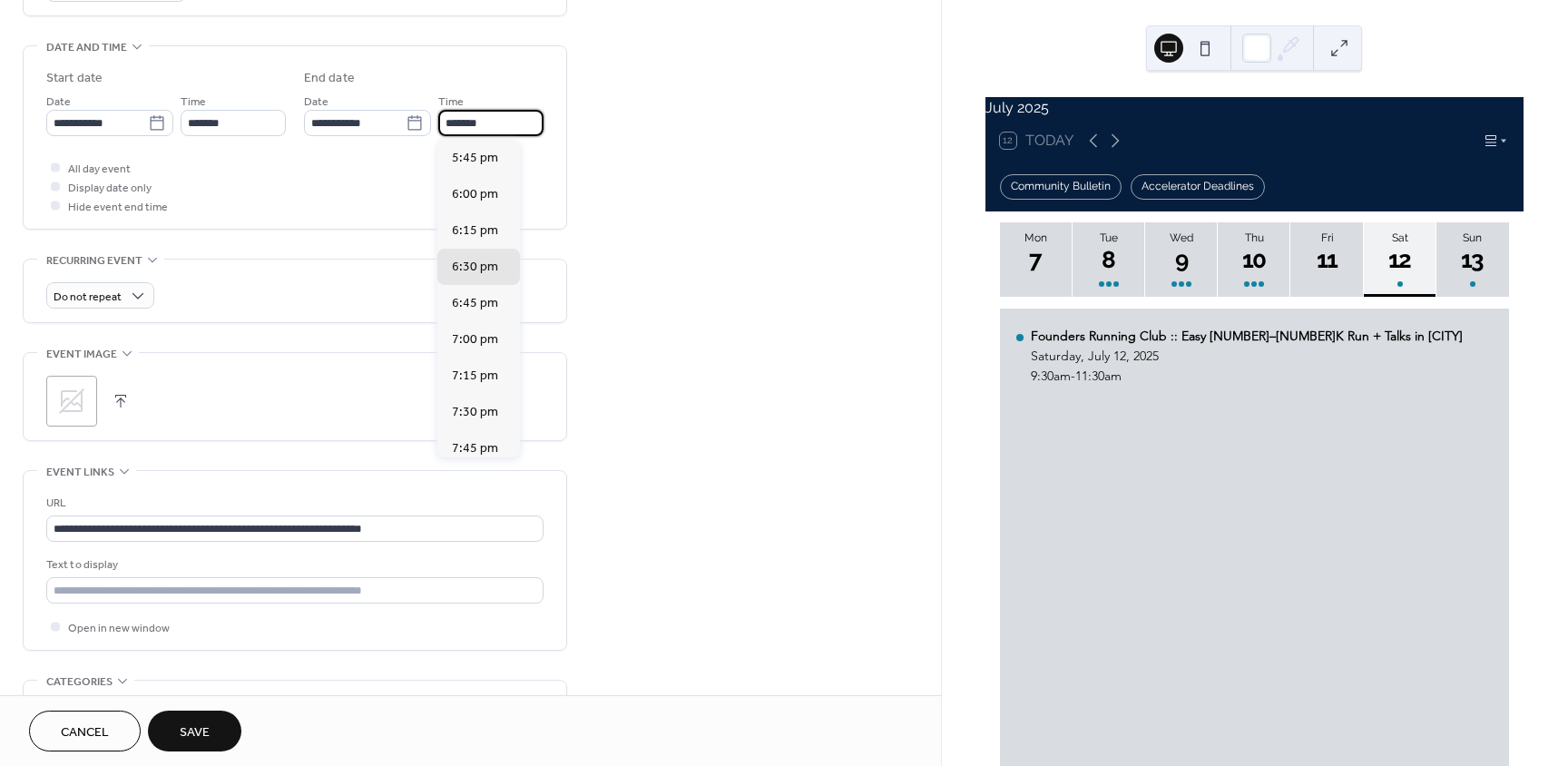click on "*******" at bounding box center [491, 123] 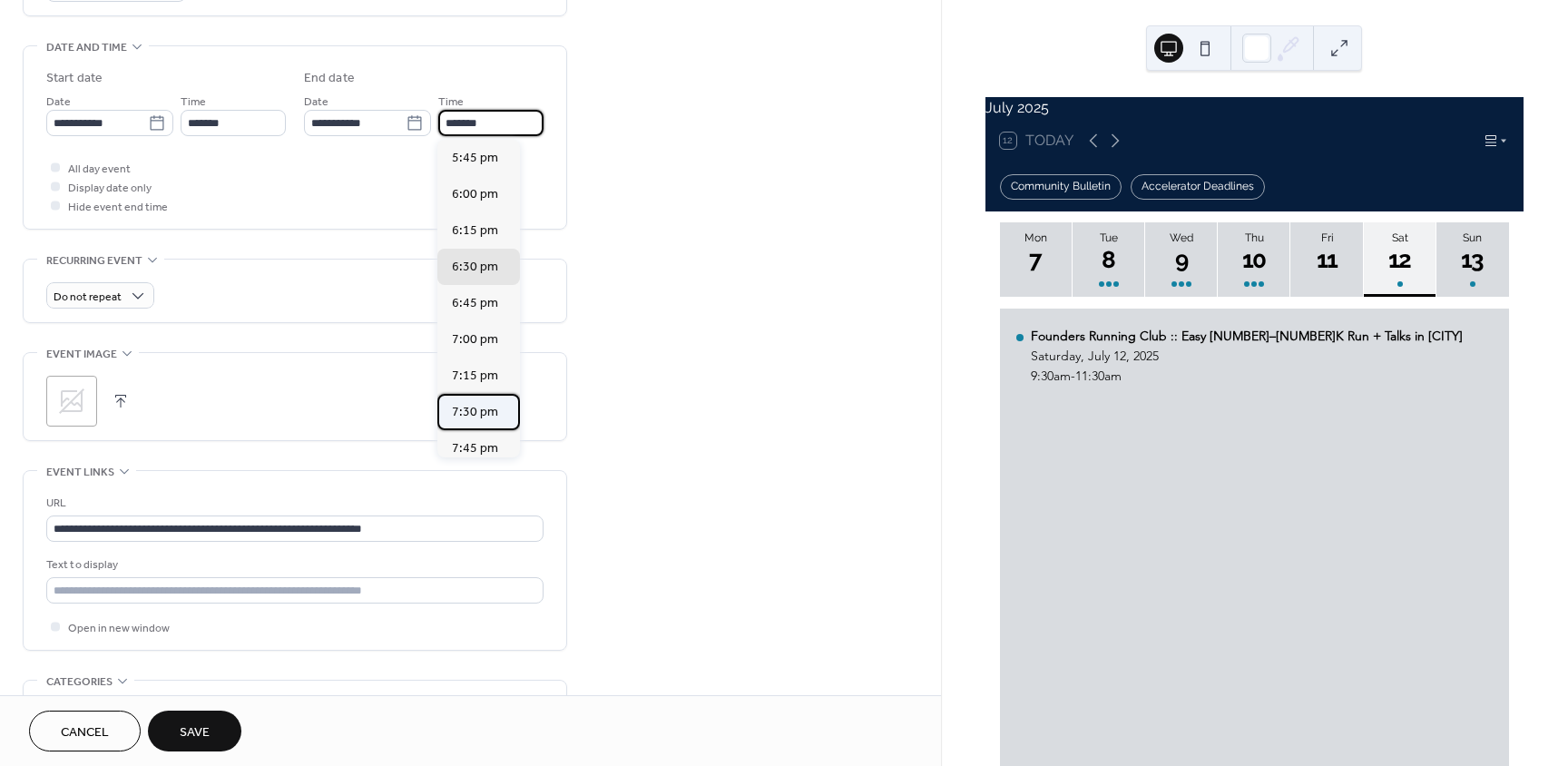 click on "7:30 pm" at bounding box center [475, 412] 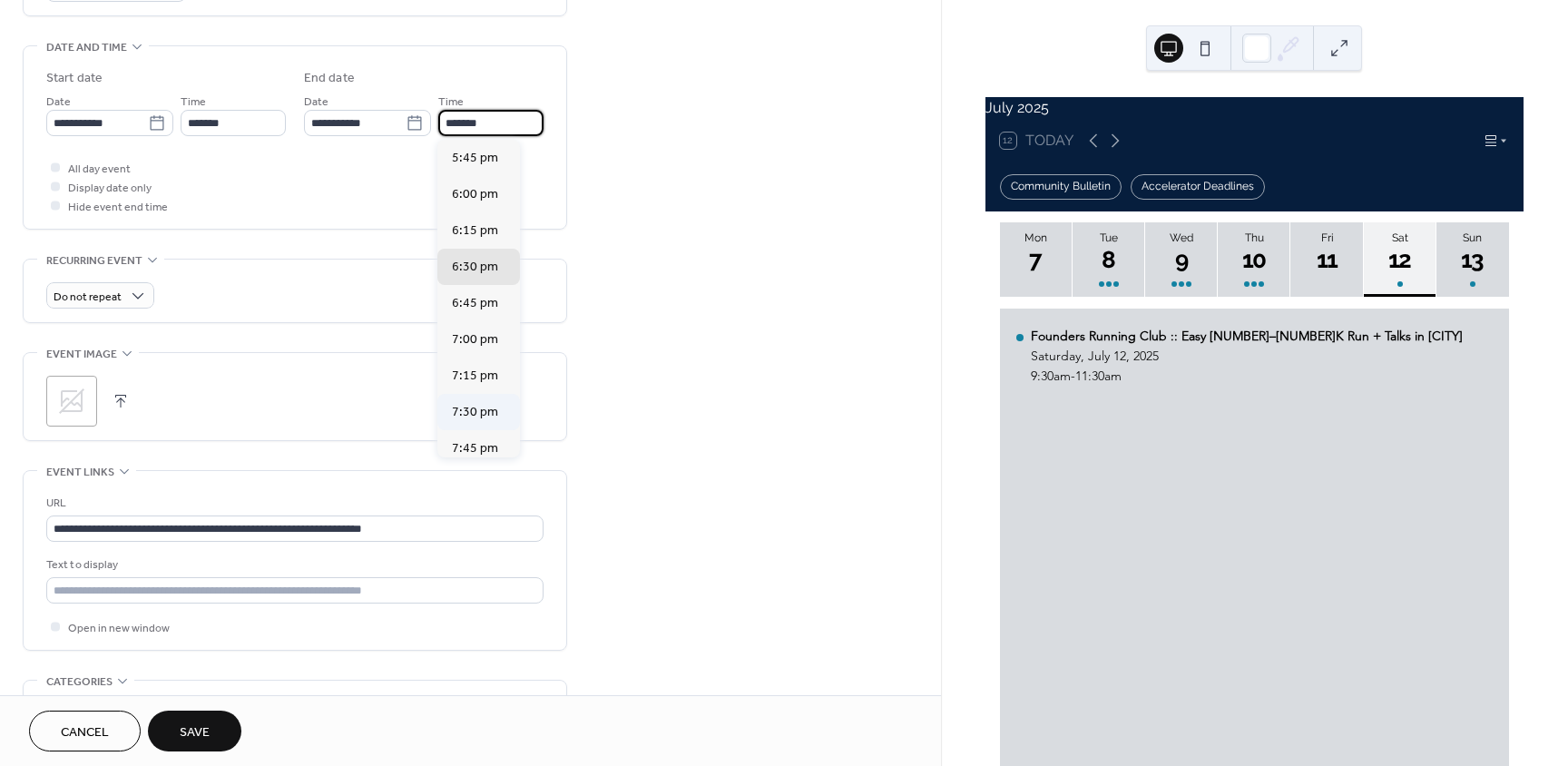type on "*******" 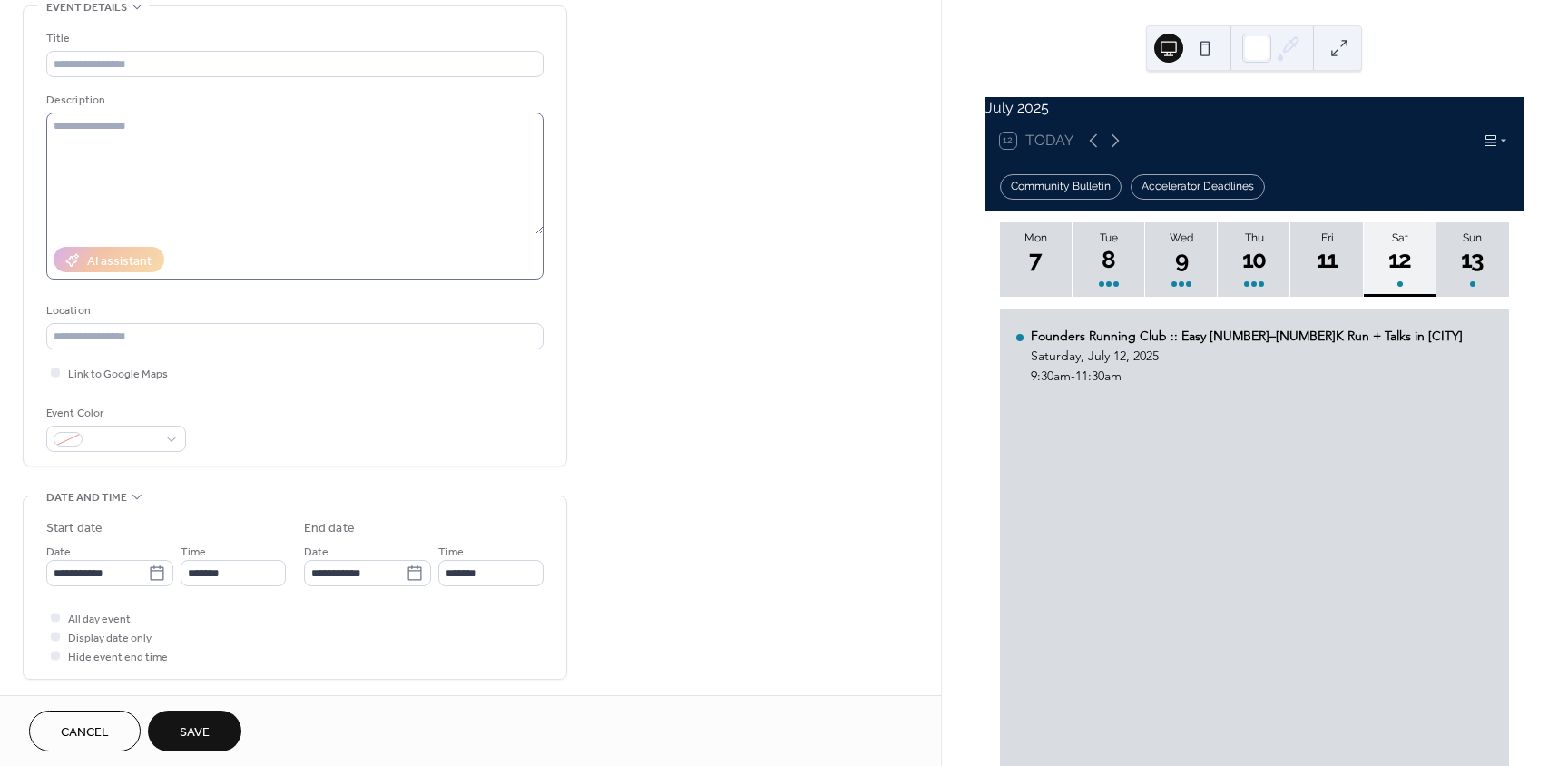 scroll, scrollTop: 91, scrollLeft: 0, axis: vertical 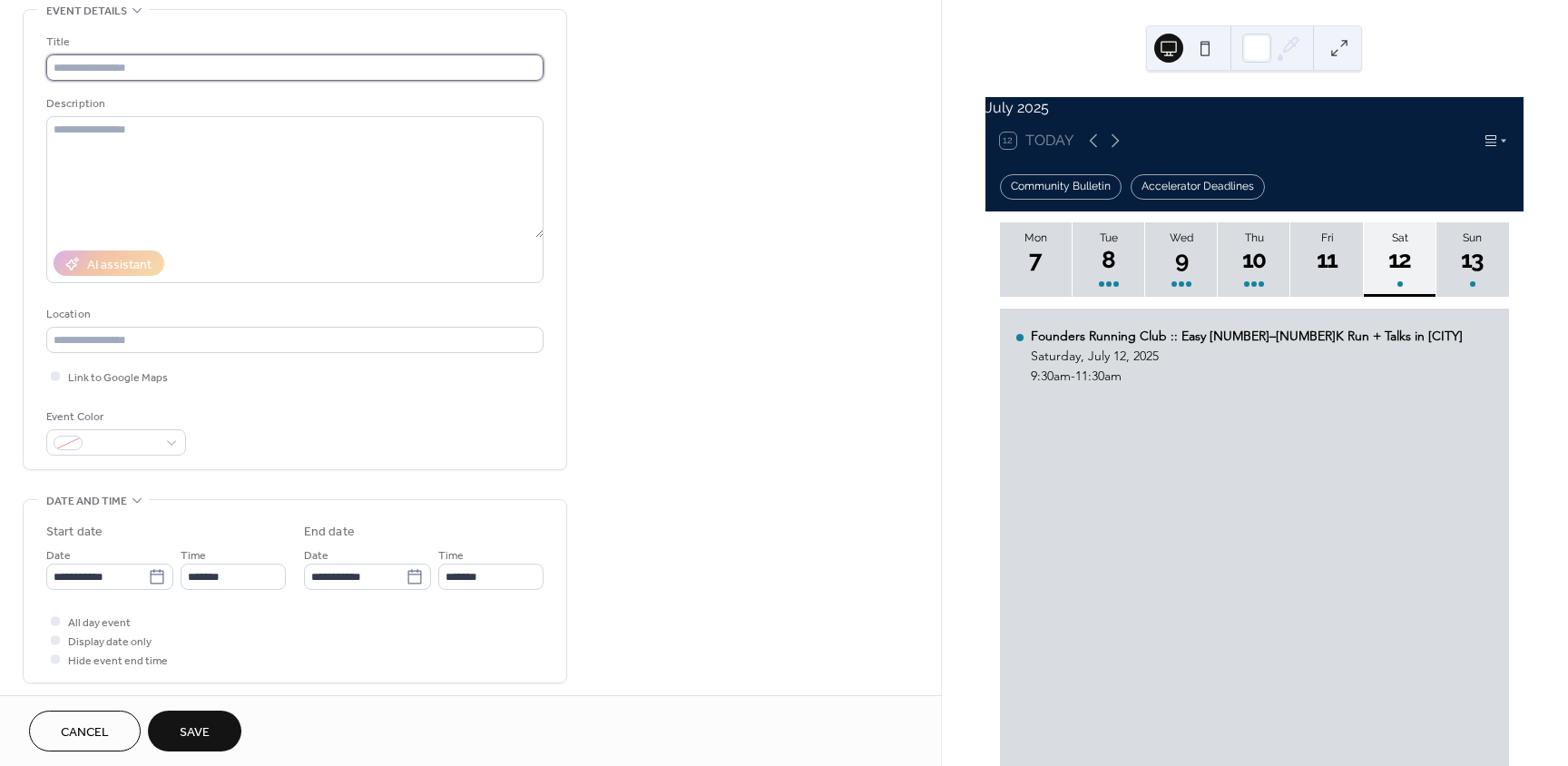 click at bounding box center [295, 67] 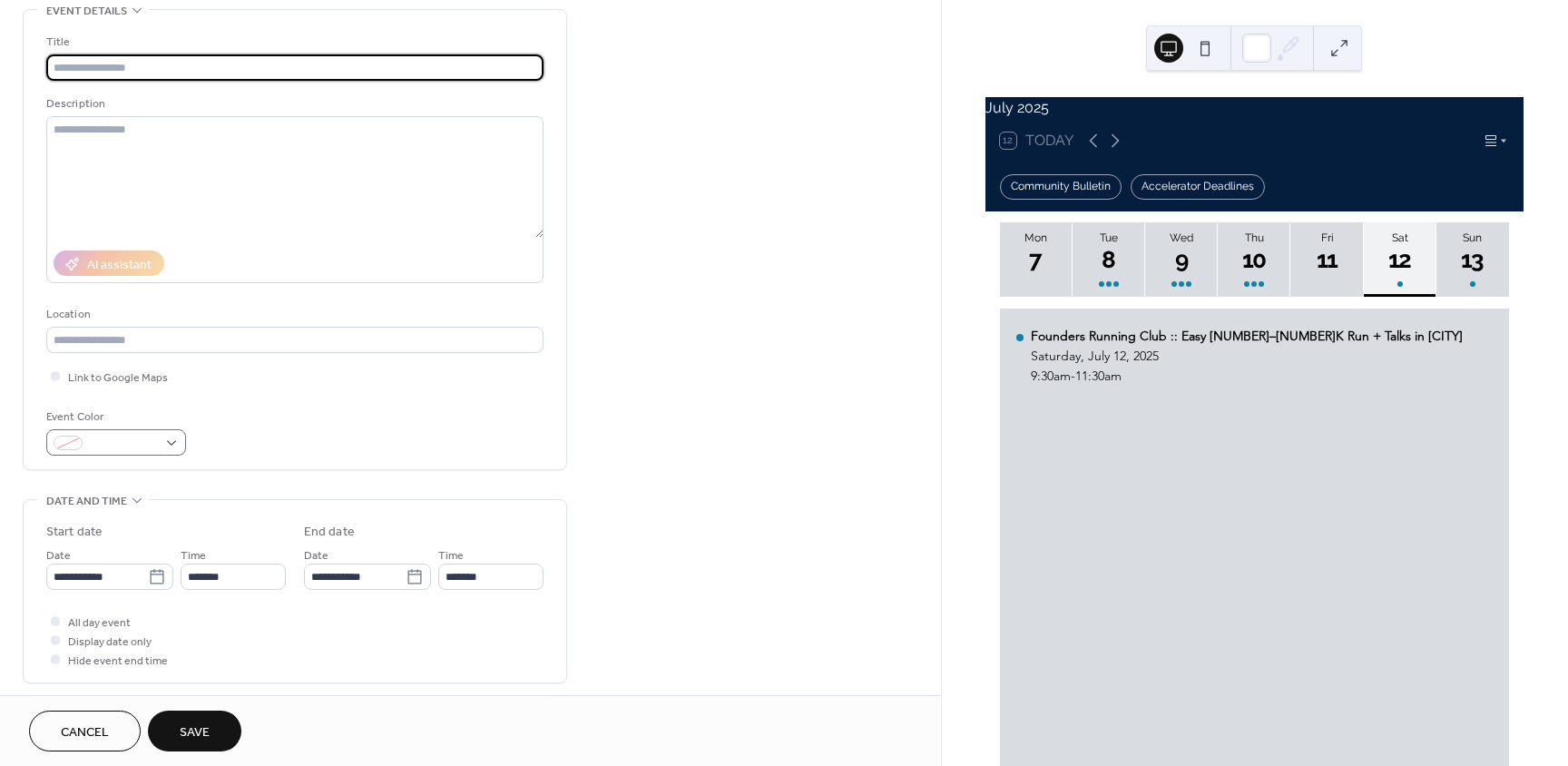 paste on "*********" 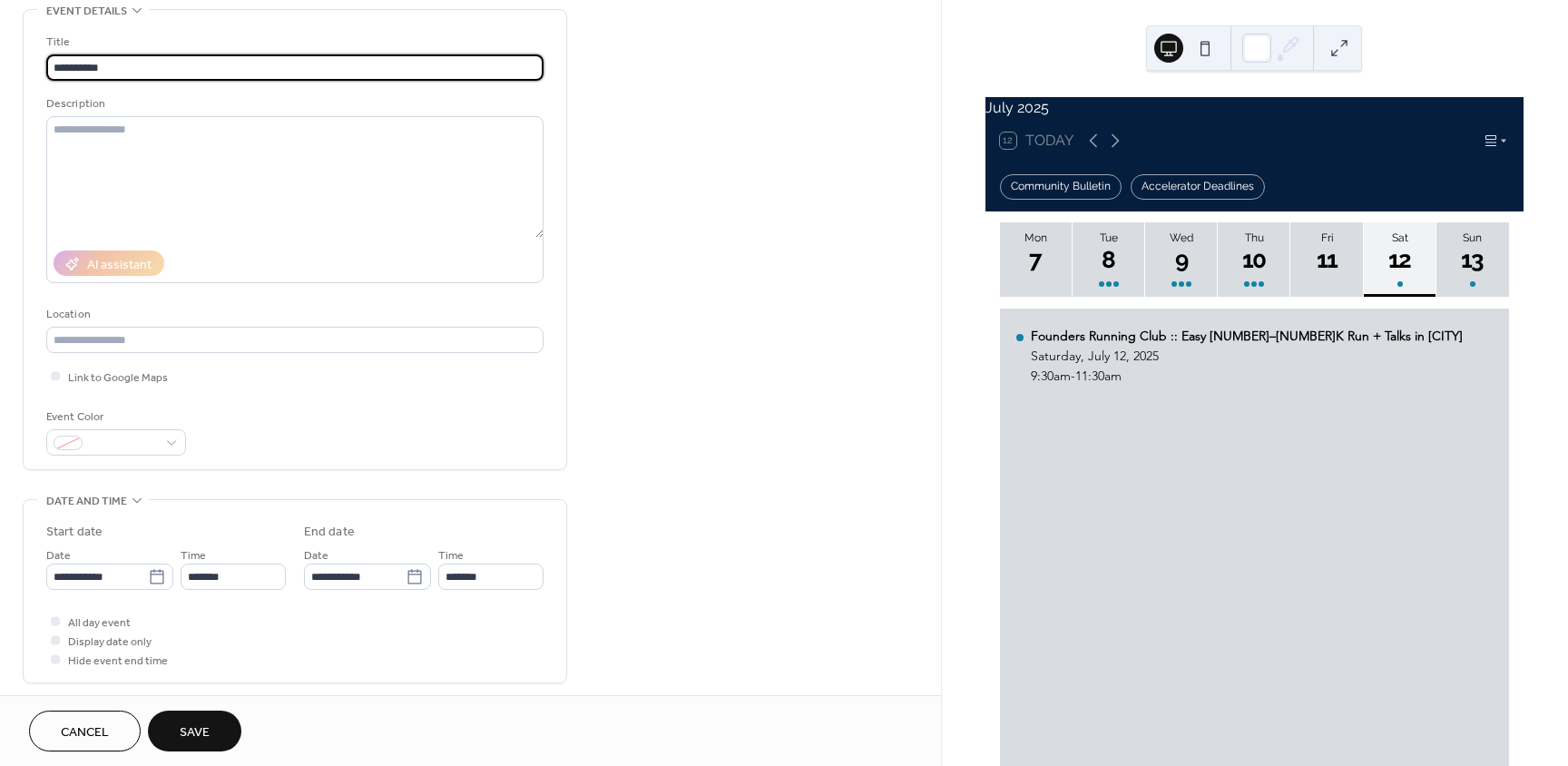 type on "*********" 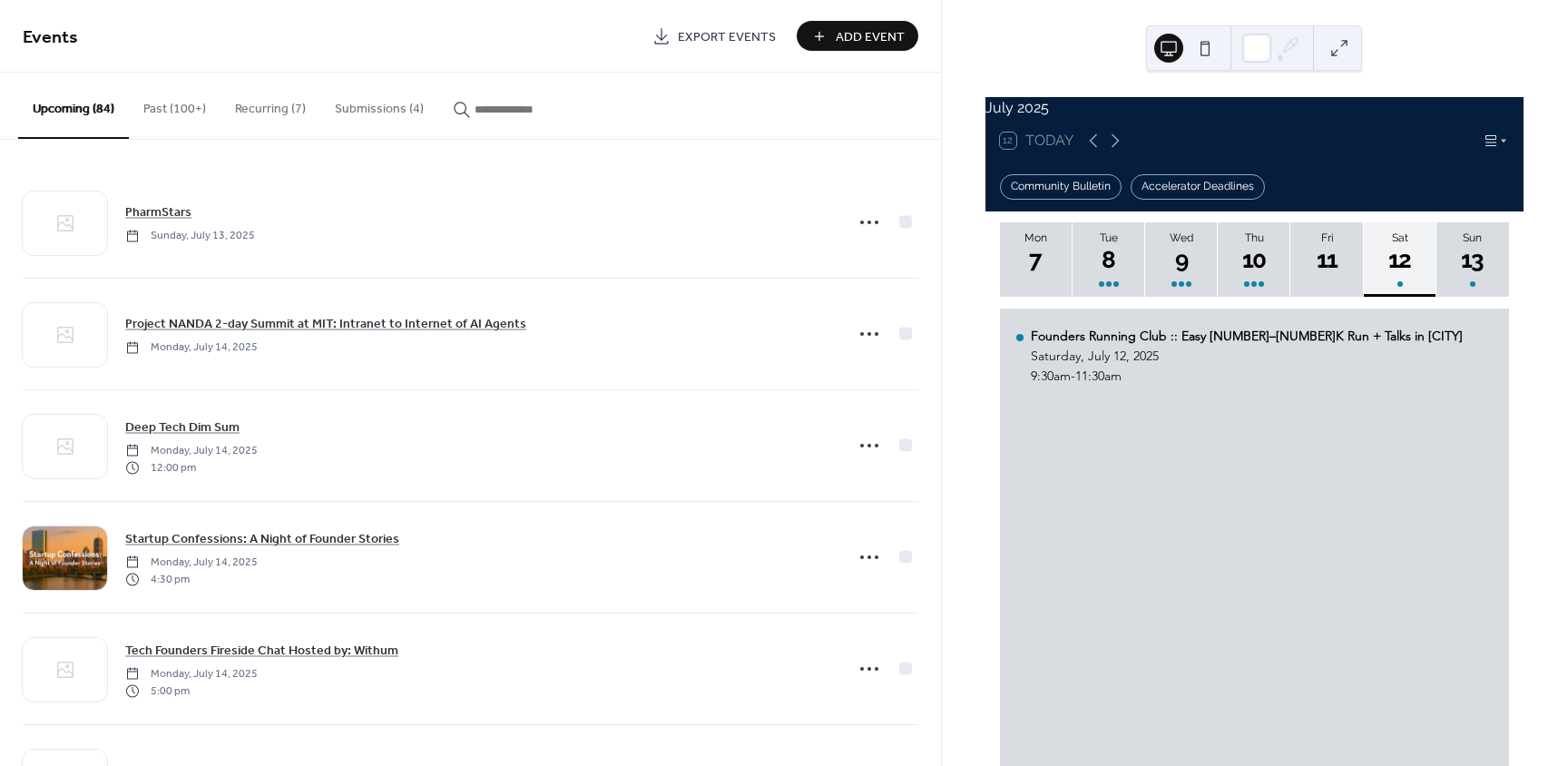click on "Add Event" at bounding box center (870, 37) 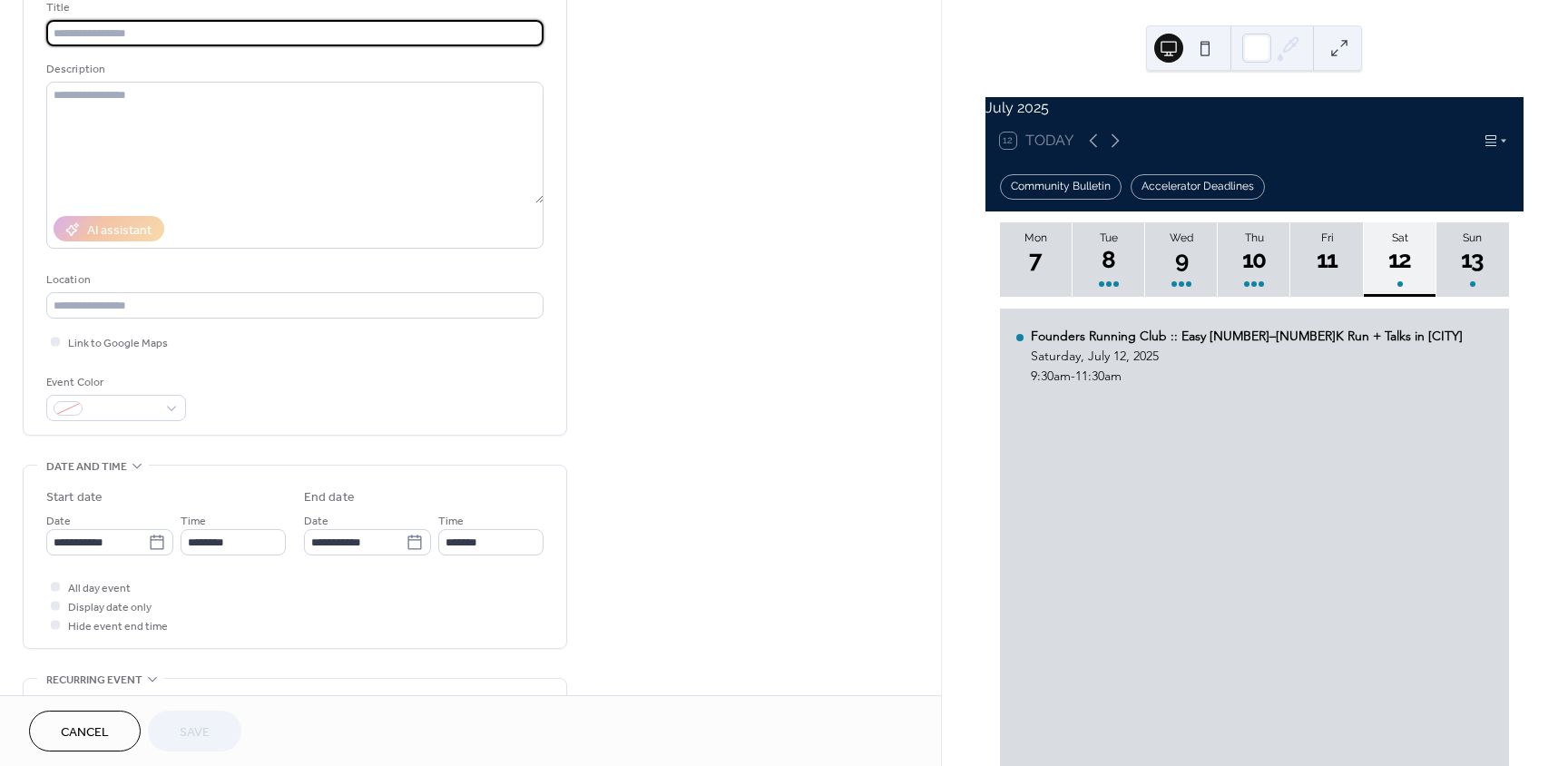 scroll, scrollTop: 454, scrollLeft: 0, axis: vertical 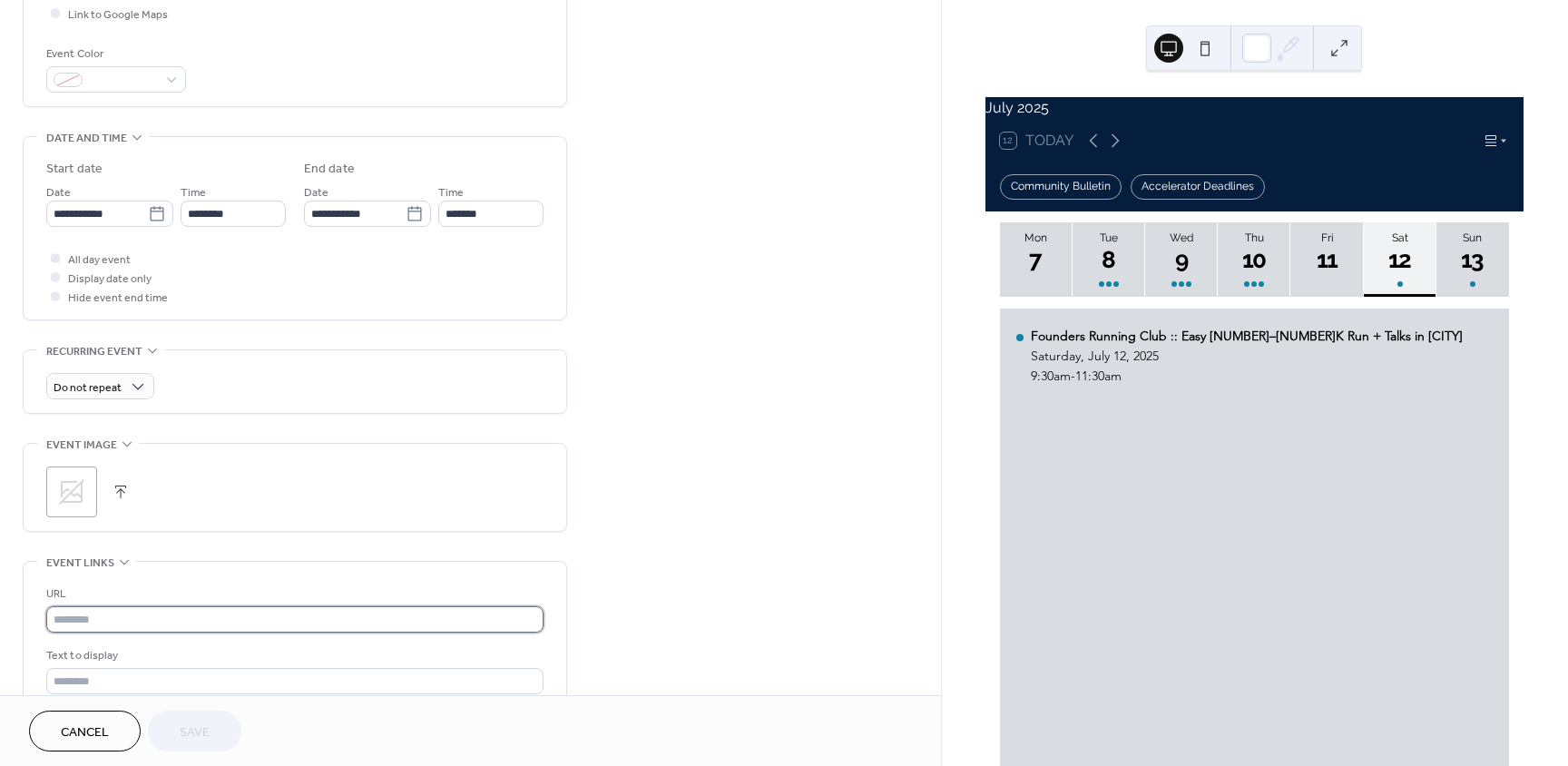 click at bounding box center (295, 619) 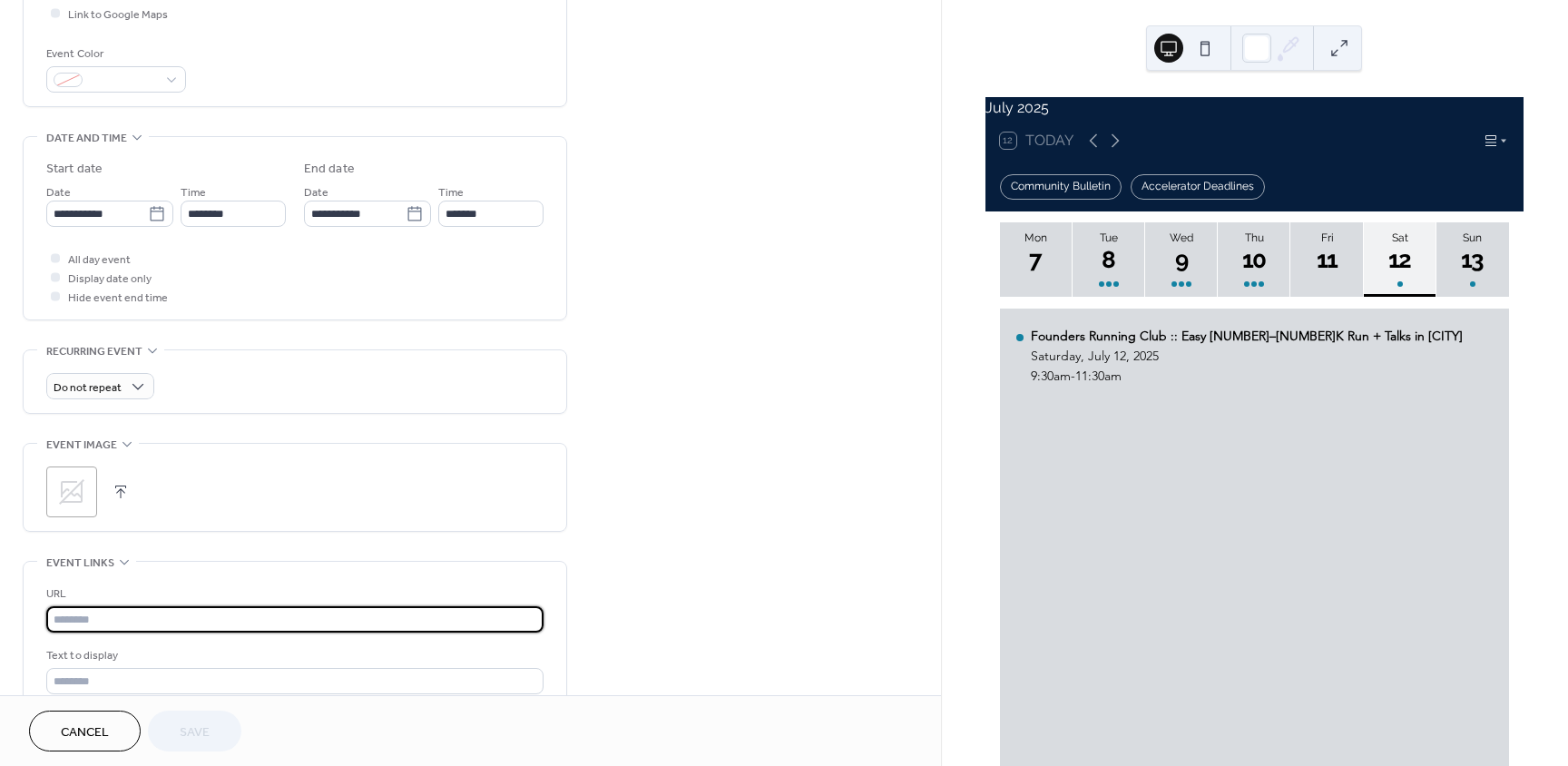 paste on "**********" 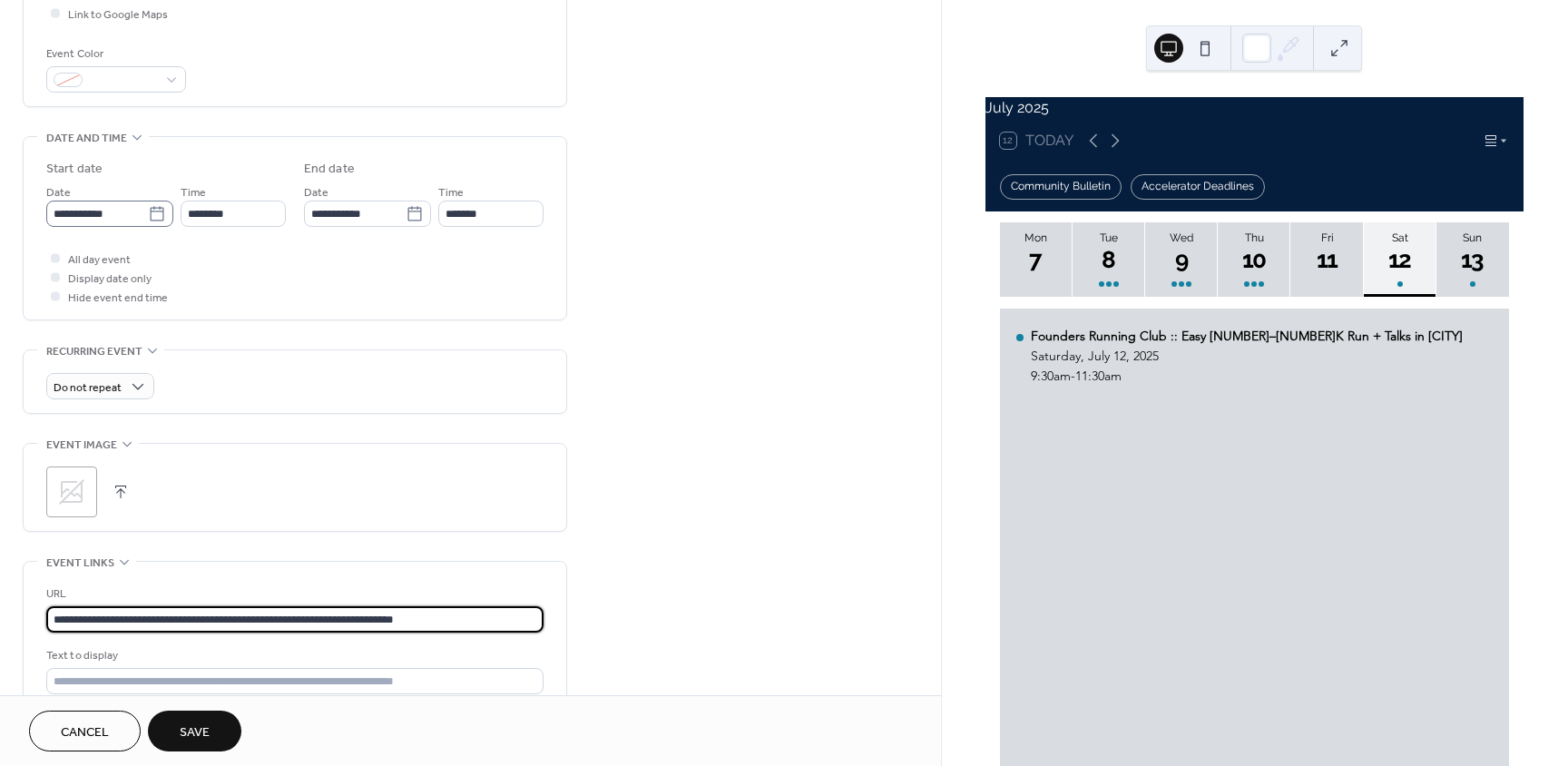 type on "**********" 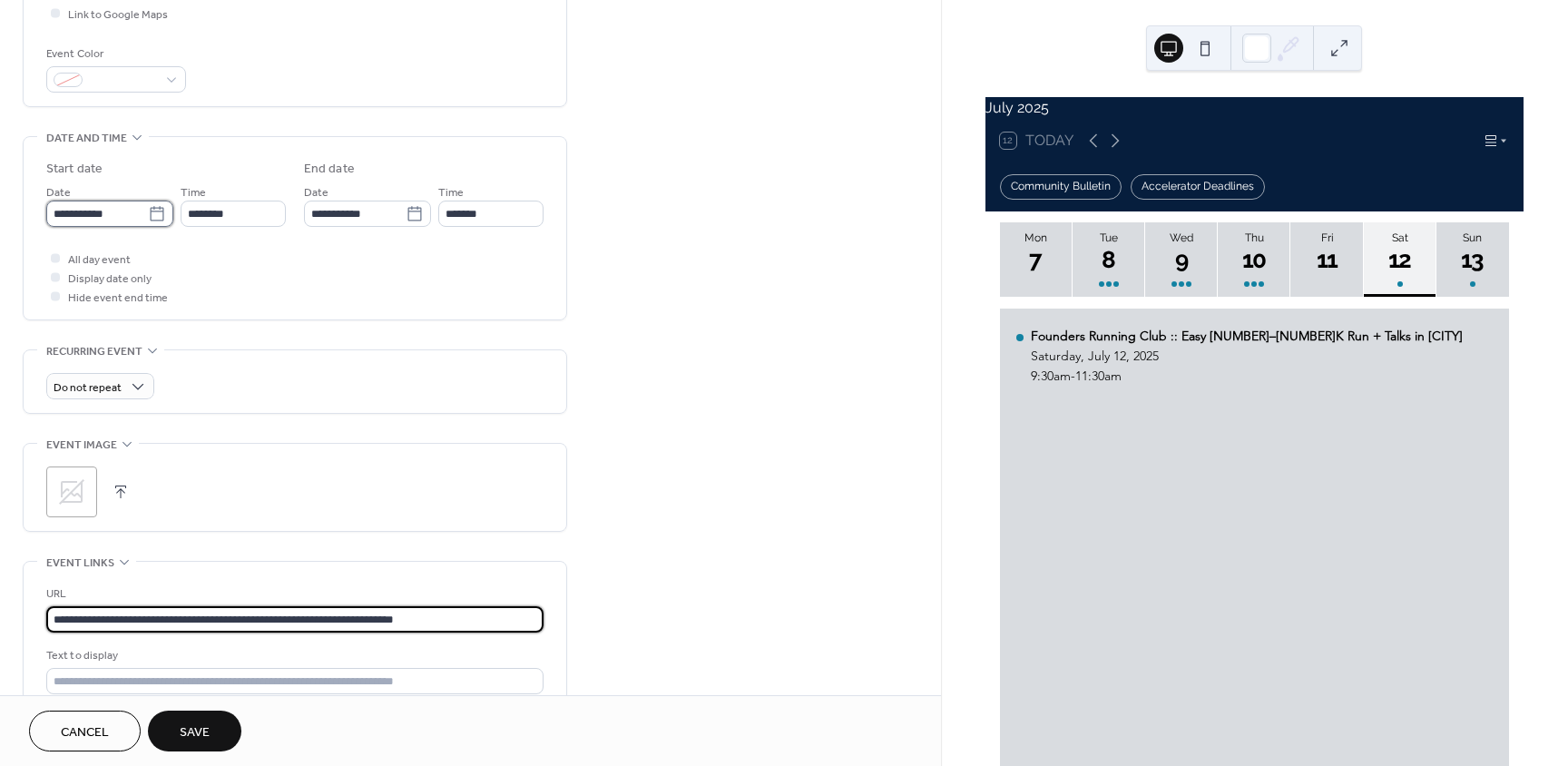 click on "**********" at bounding box center (97, 213) 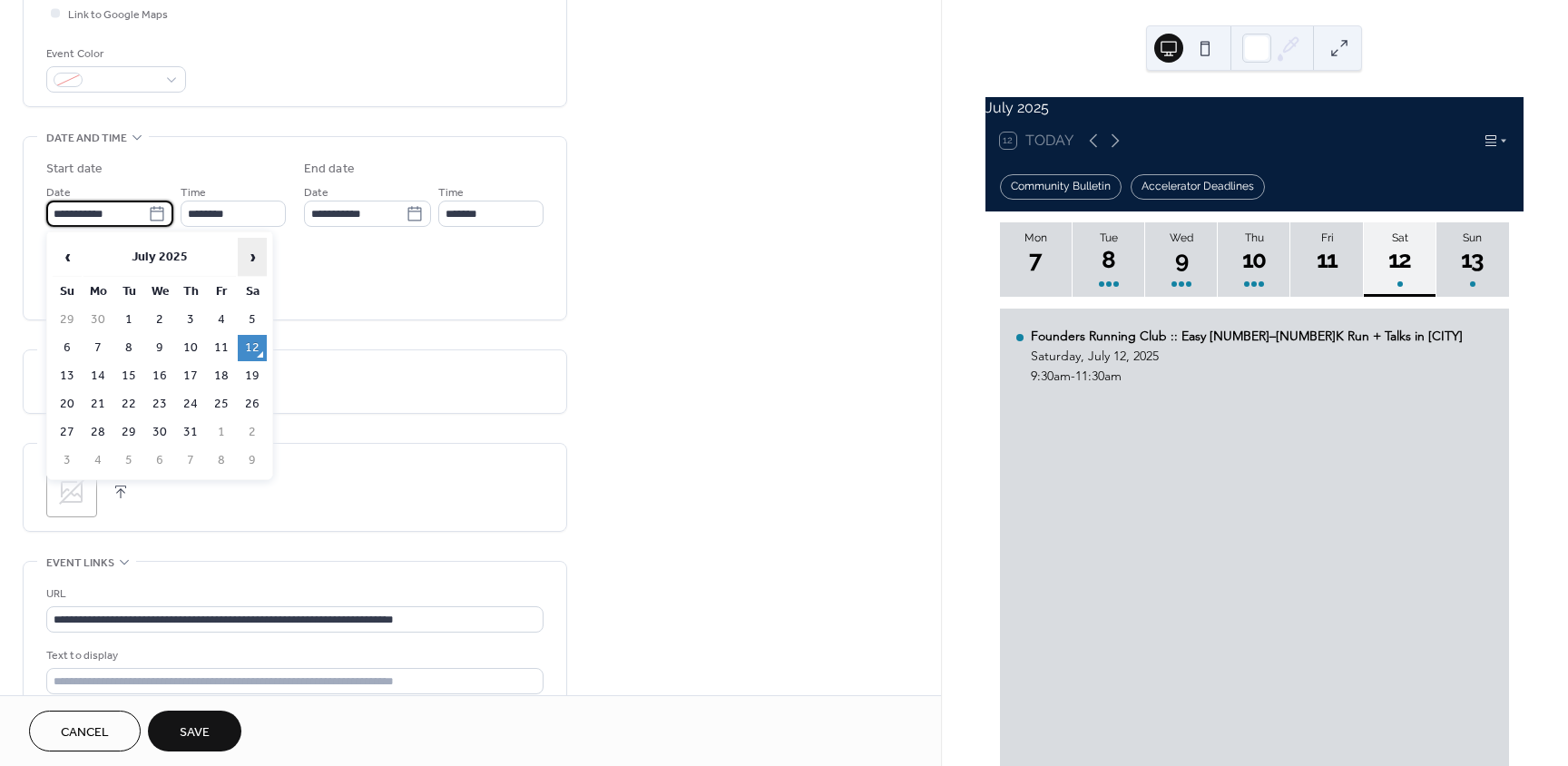 click on "›" at bounding box center (252, 257) 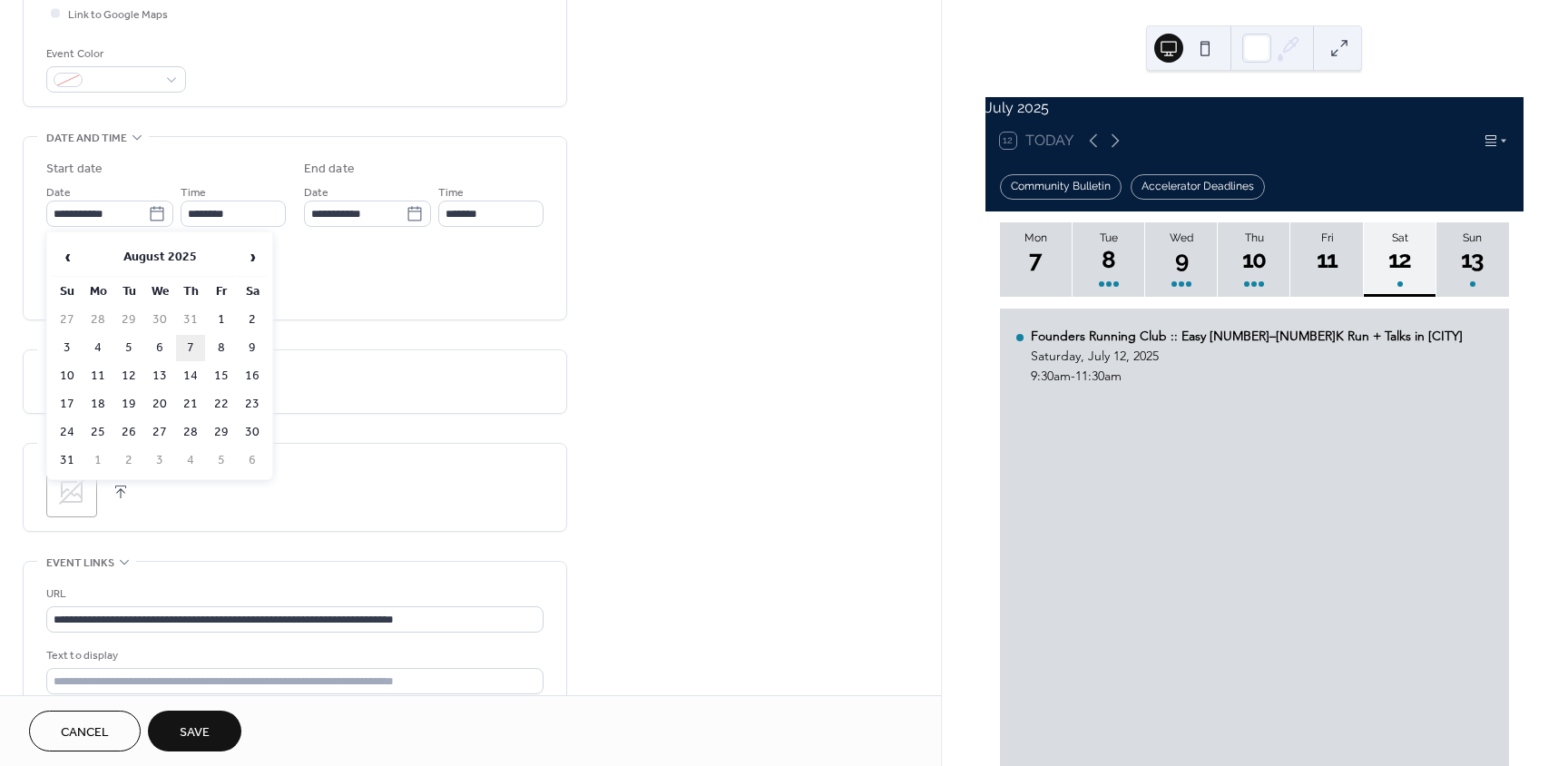 click on "7" at bounding box center [191, 348] 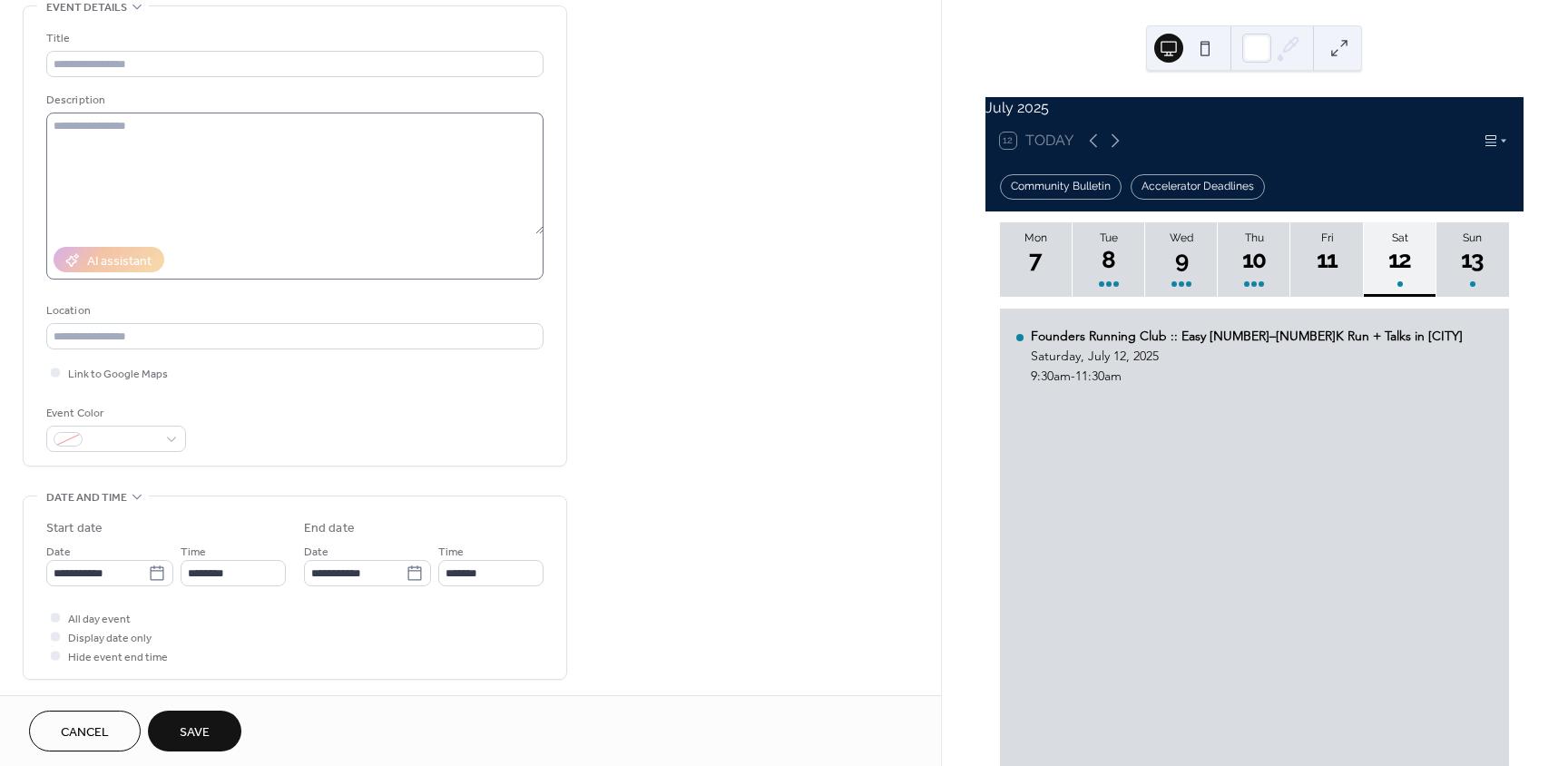 scroll, scrollTop: 91, scrollLeft: 0, axis: vertical 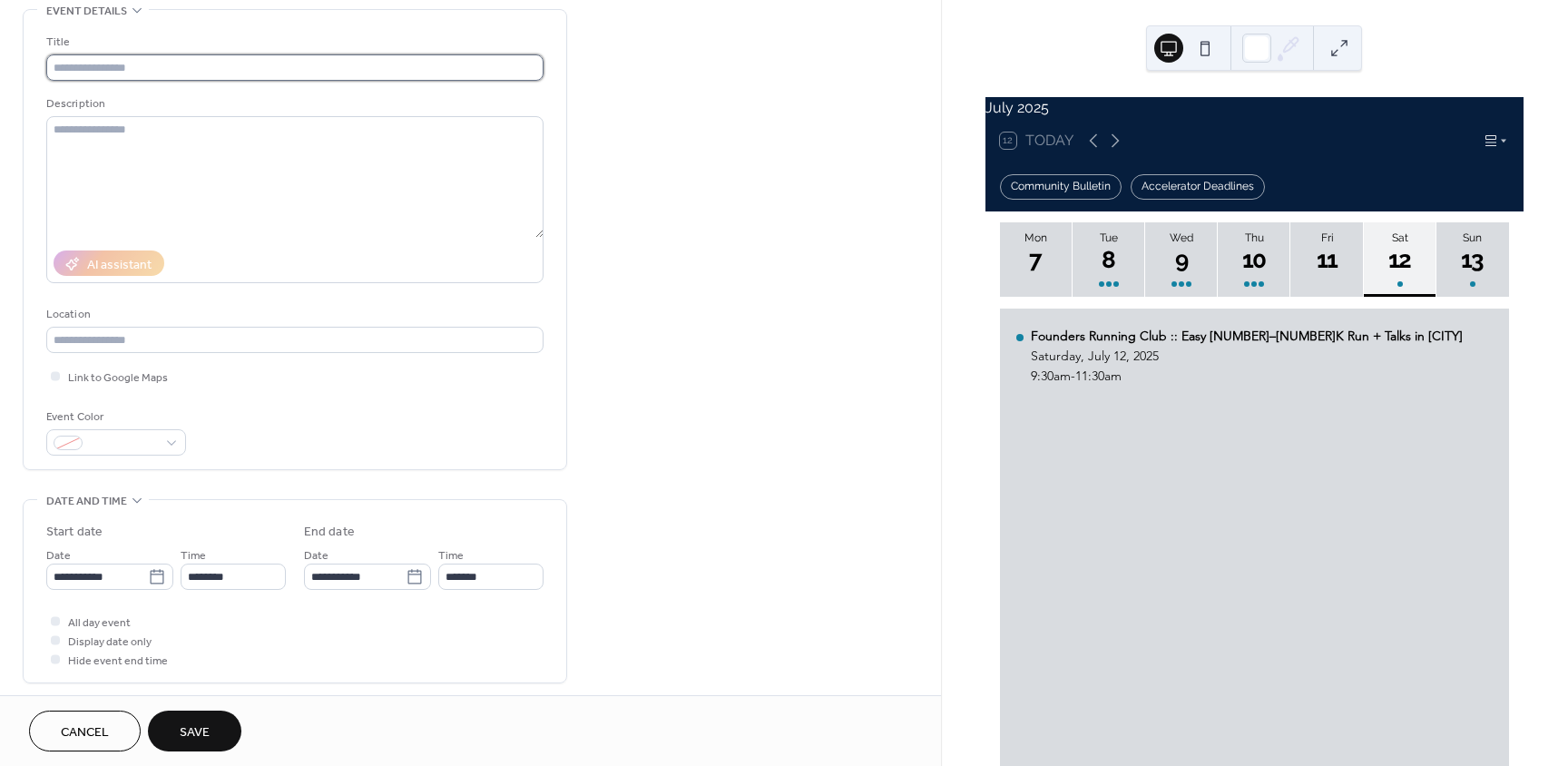click at bounding box center (295, 67) 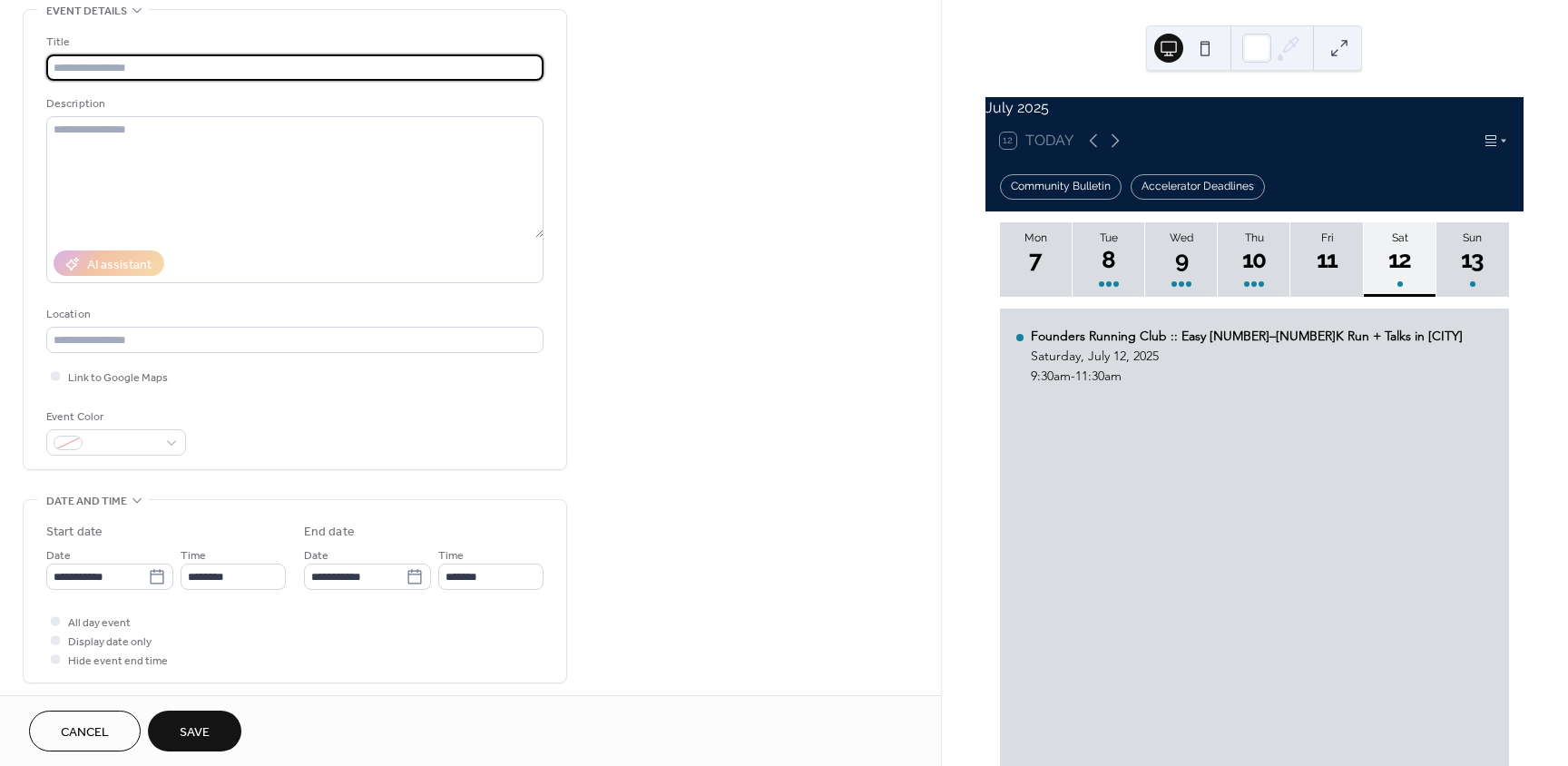 paste on "**********" 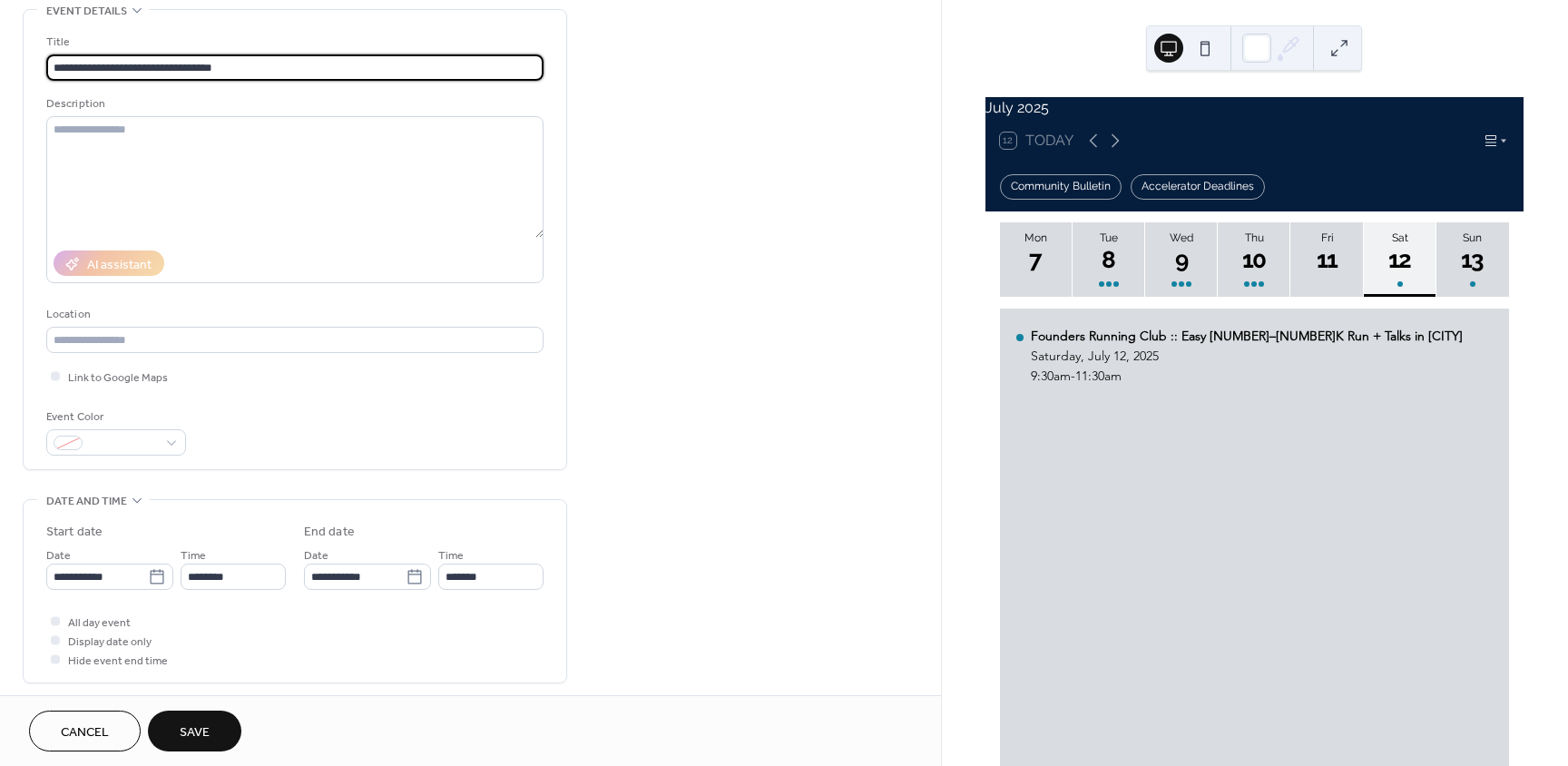 type on "**********" 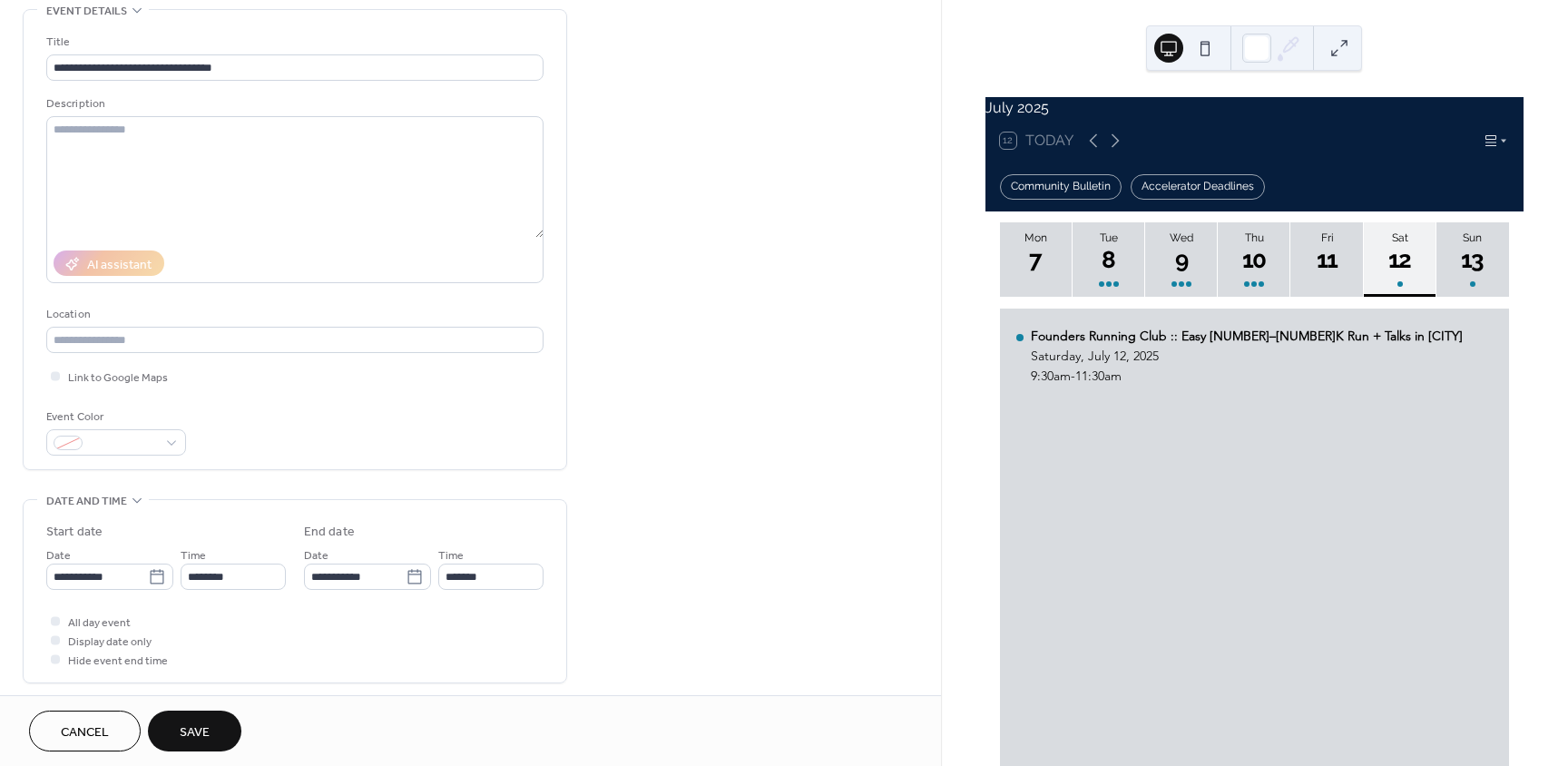 click on "Save" at bounding box center (194, 732) 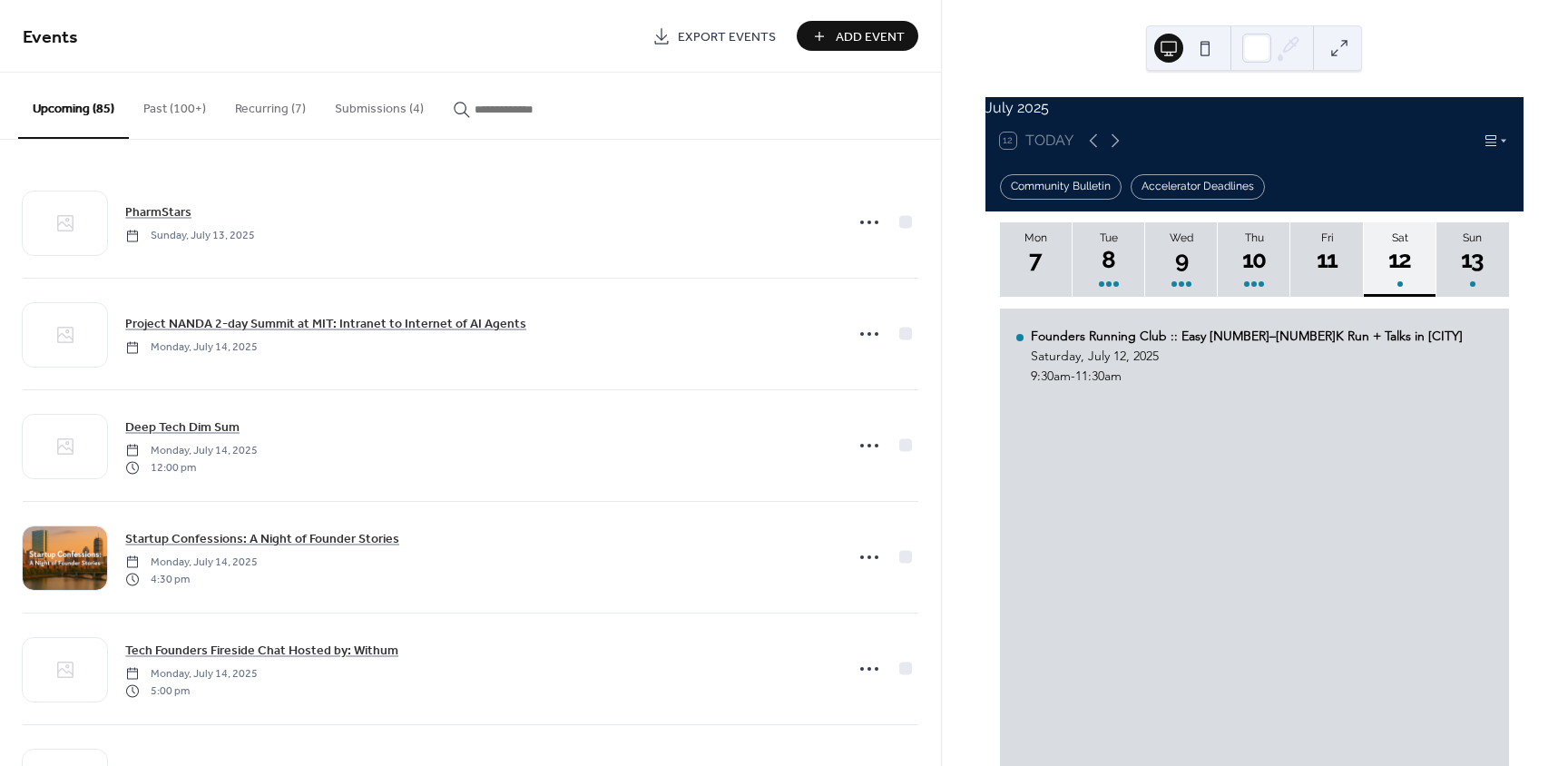 click on "Add Event" at bounding box center [858, 35] 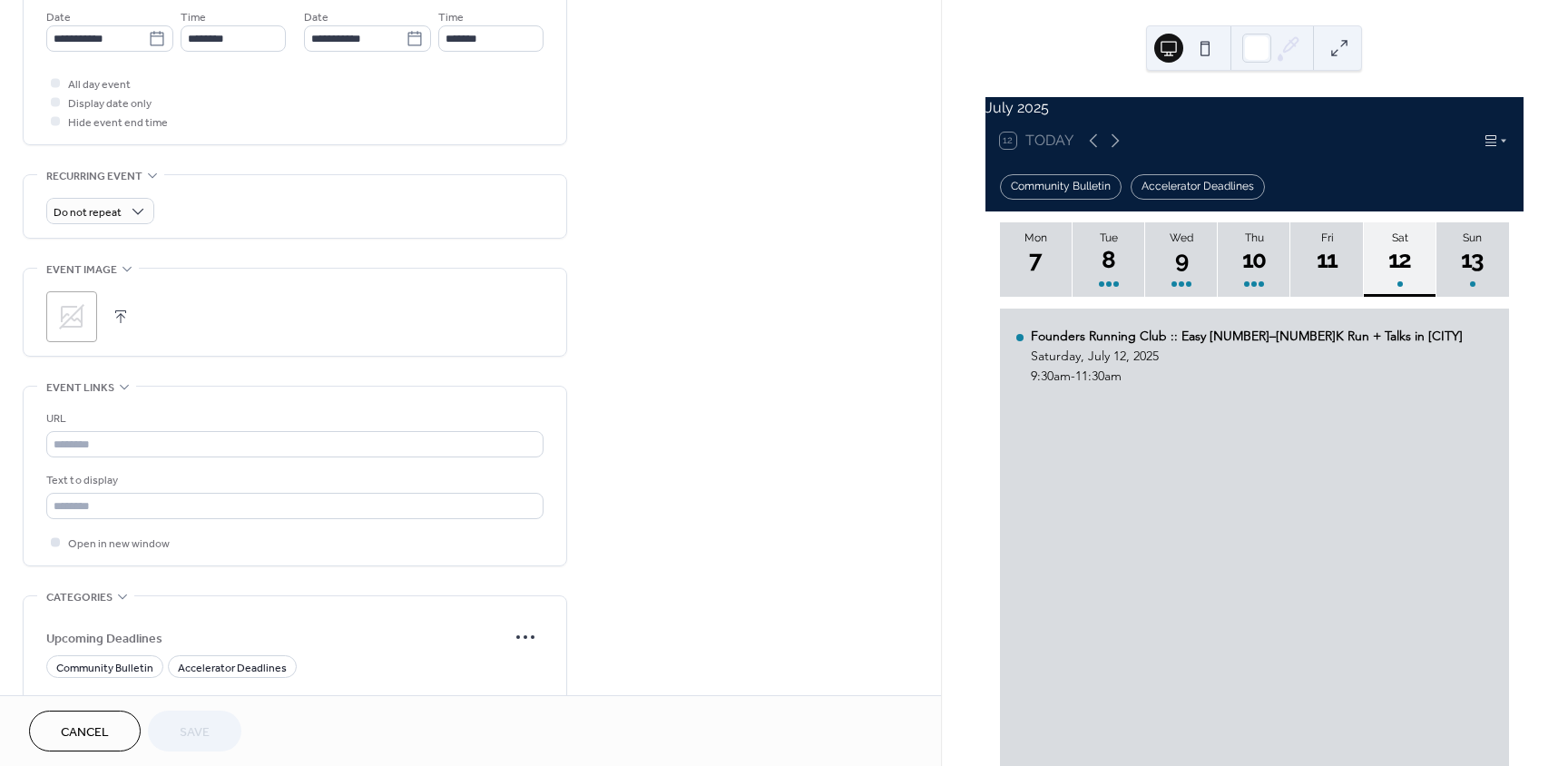 scroll, scrollTop: 635, scrollLeft: 0, axis: vertical 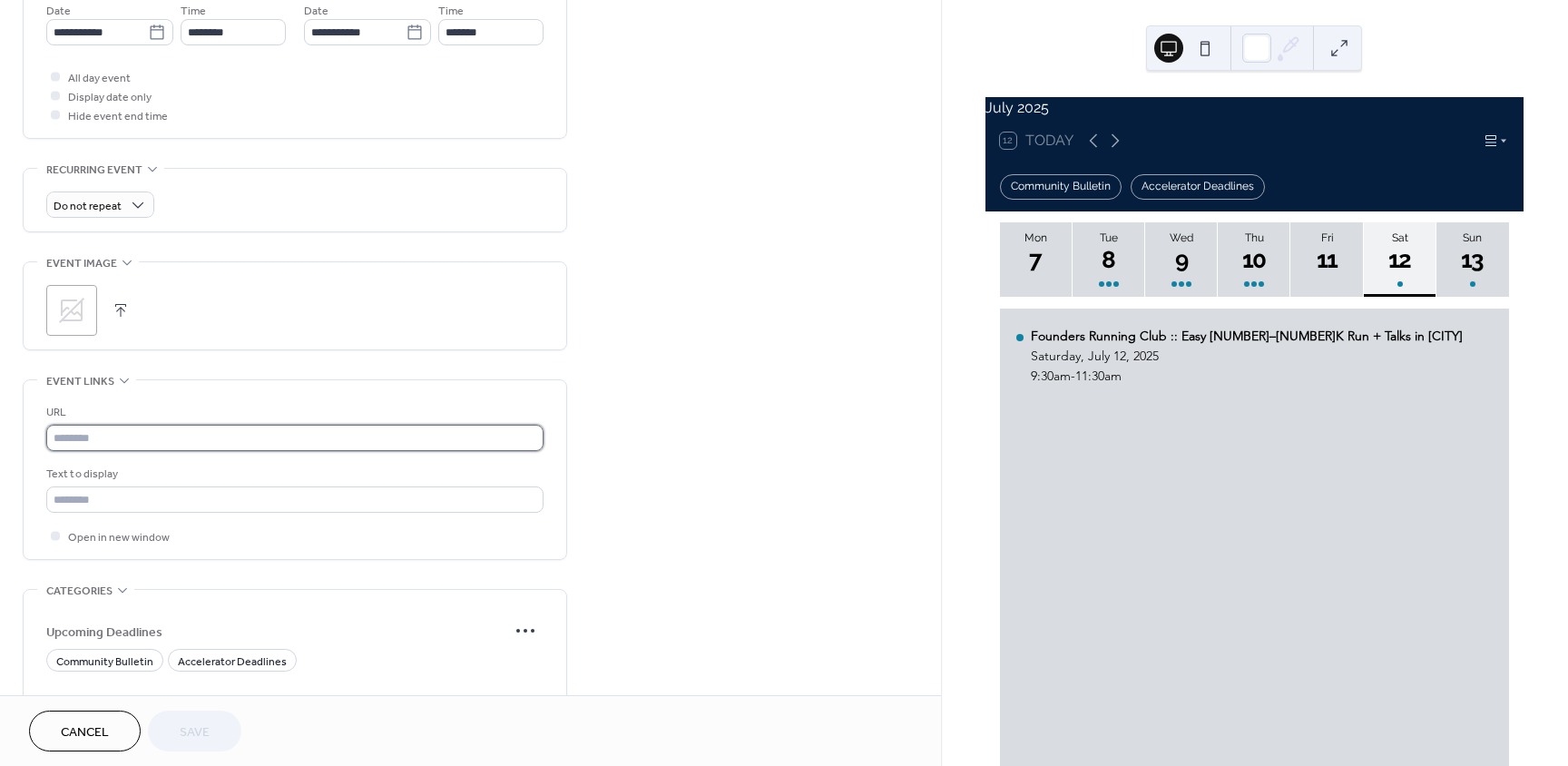 click at bounding box center (295, 437) 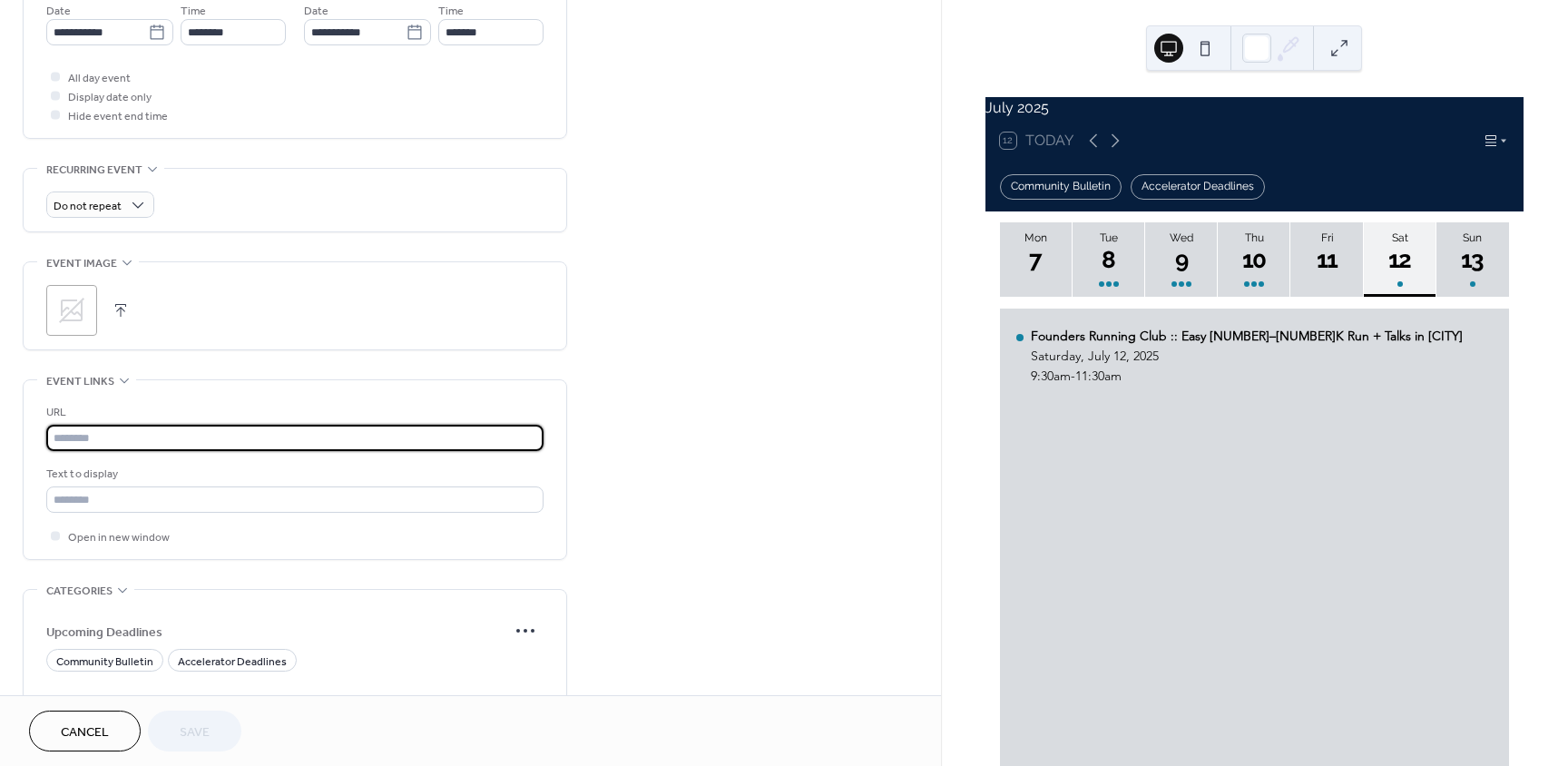 paste on "**********" 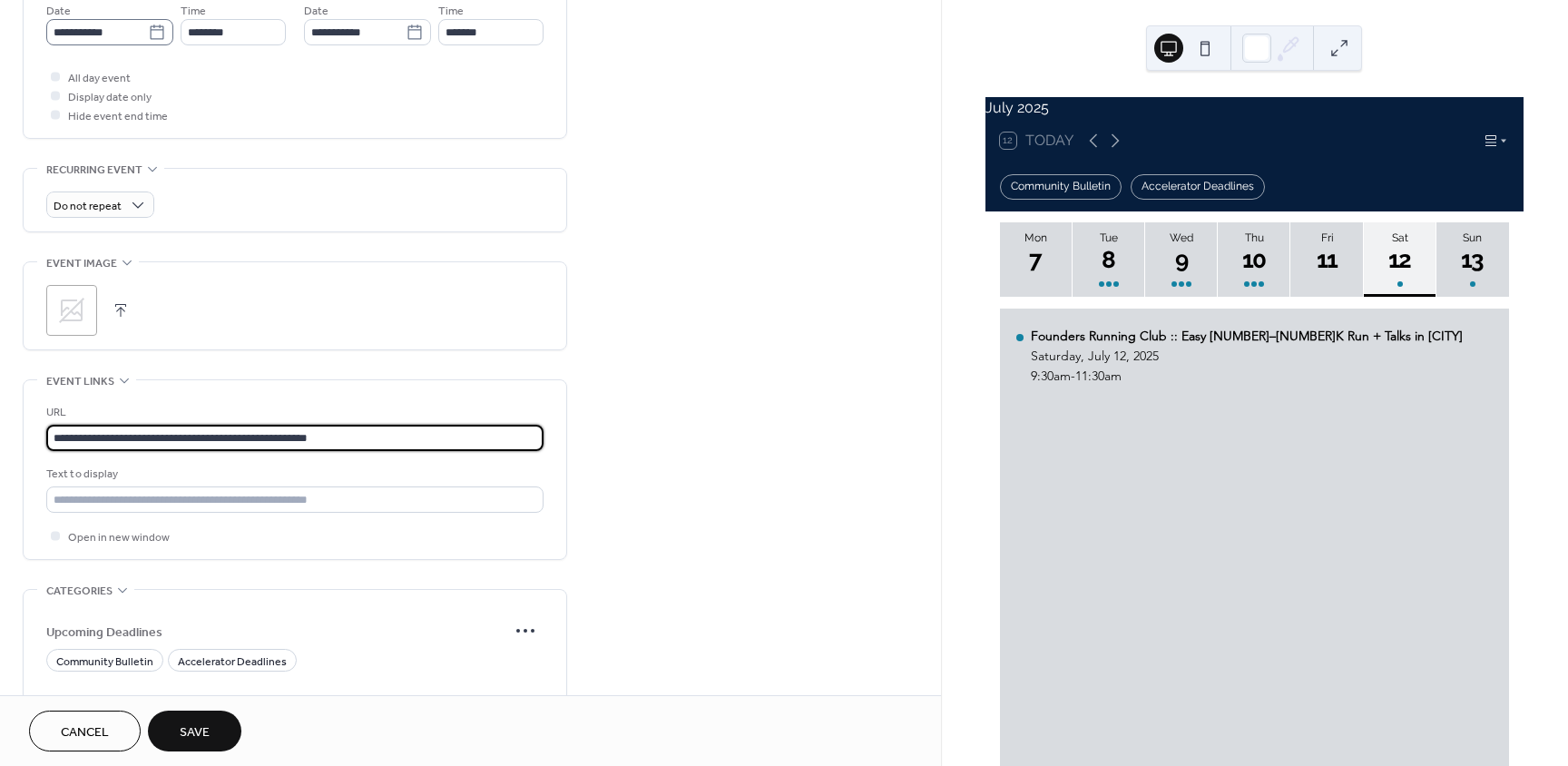 type on "**********" 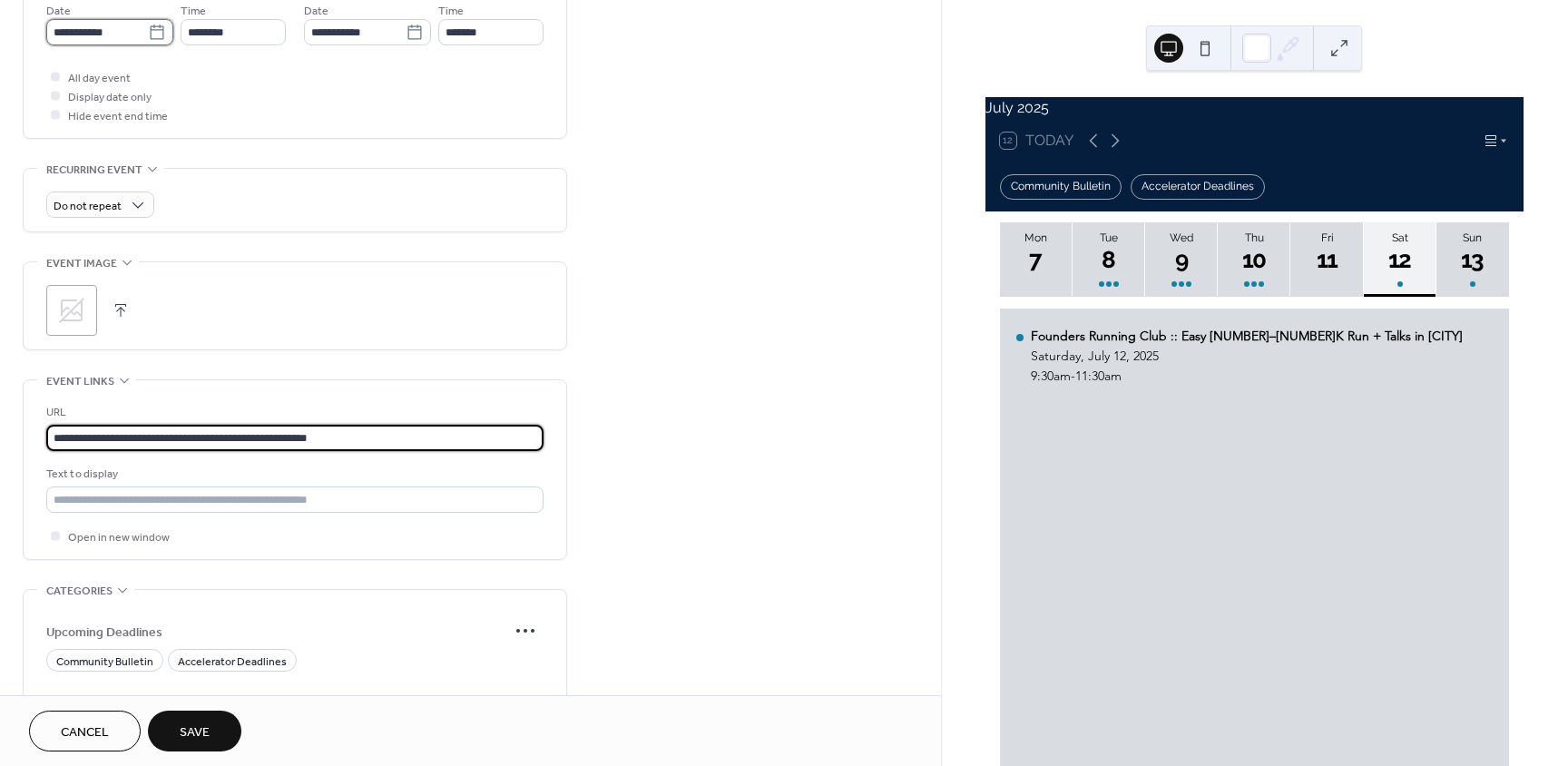 click on "**********" at bounding box center (97, 32) 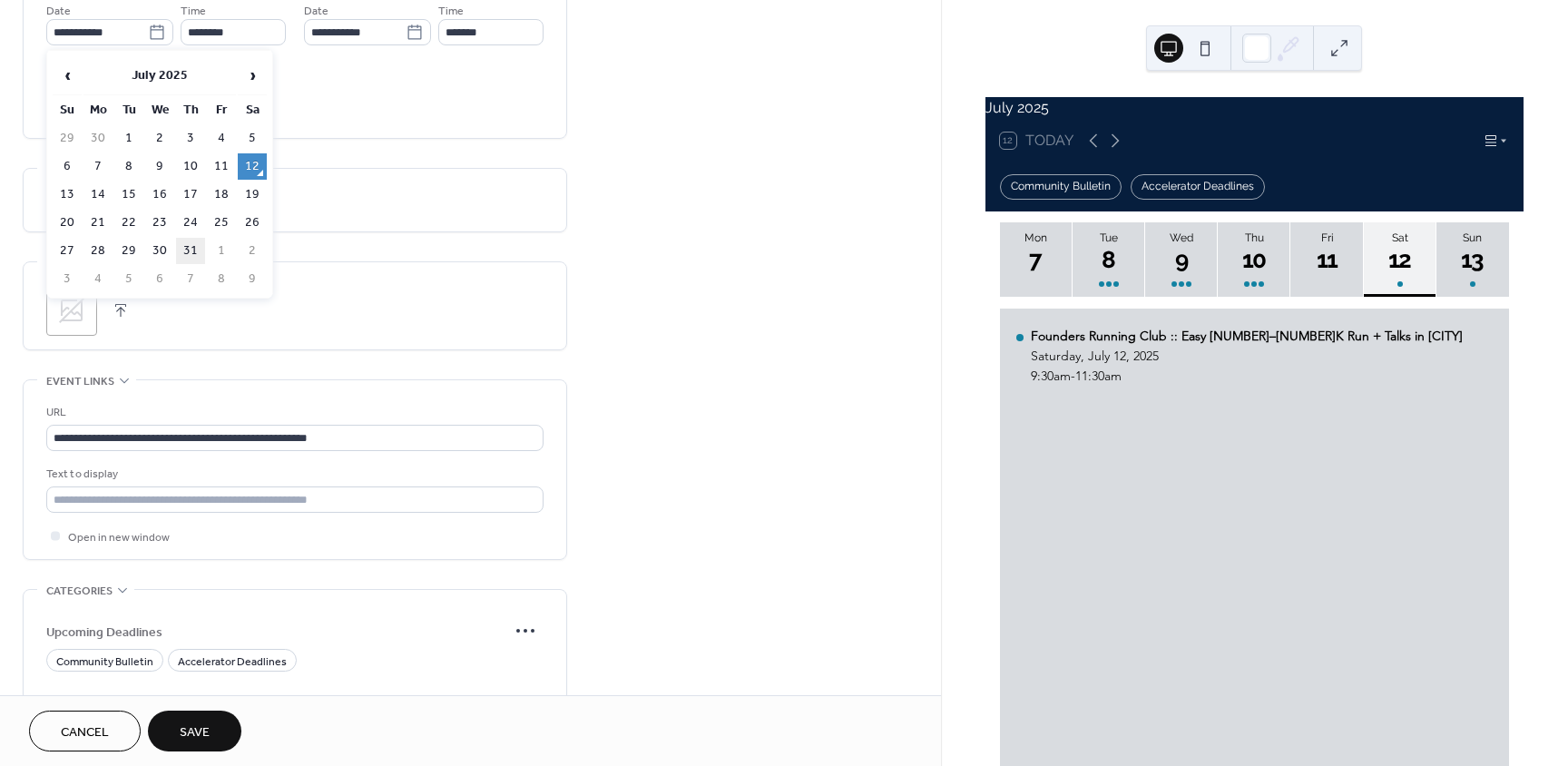 click on "31" at bounding box center (191, 250) 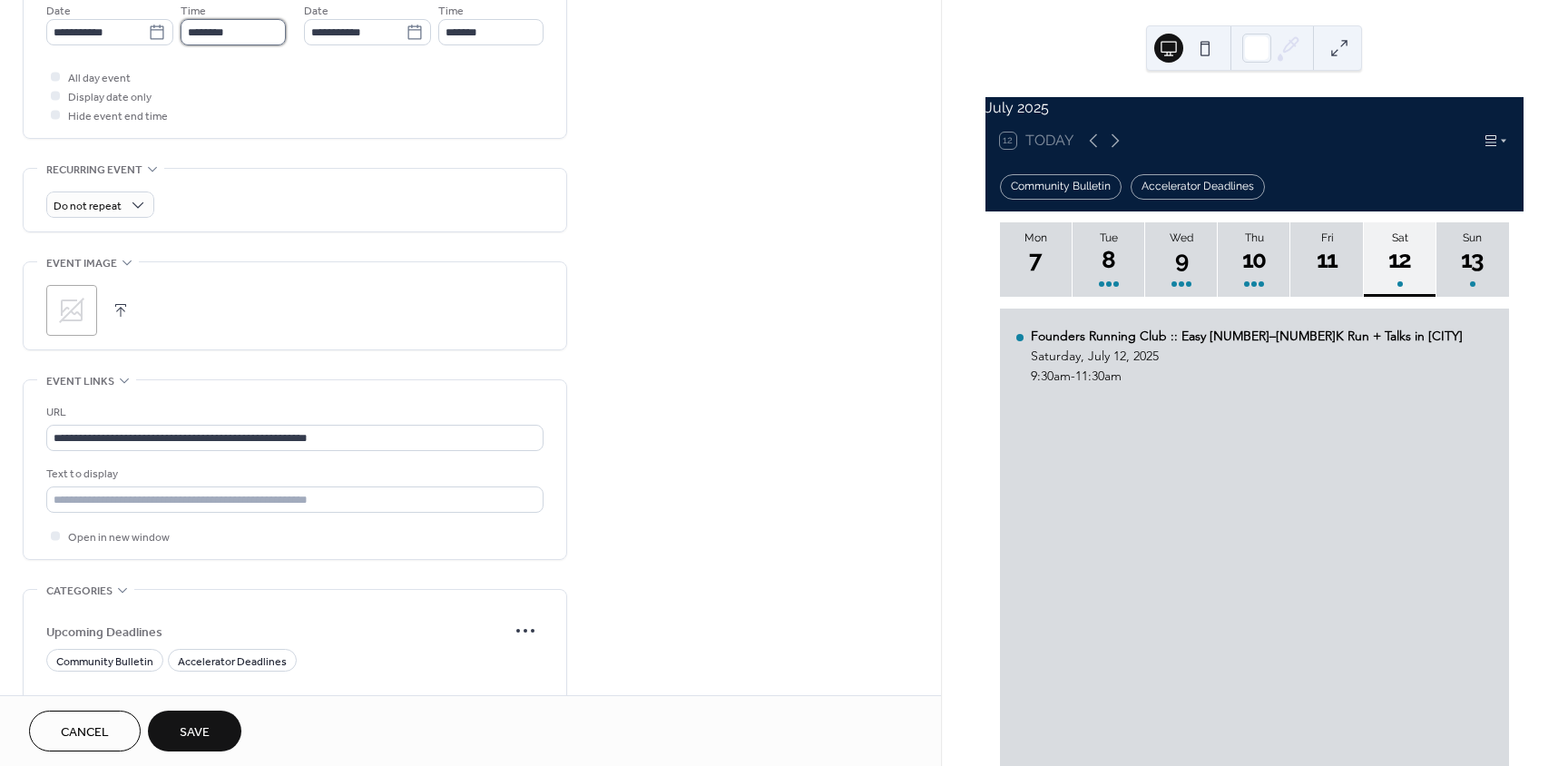 click on "********" at bounding box center [233, 32] 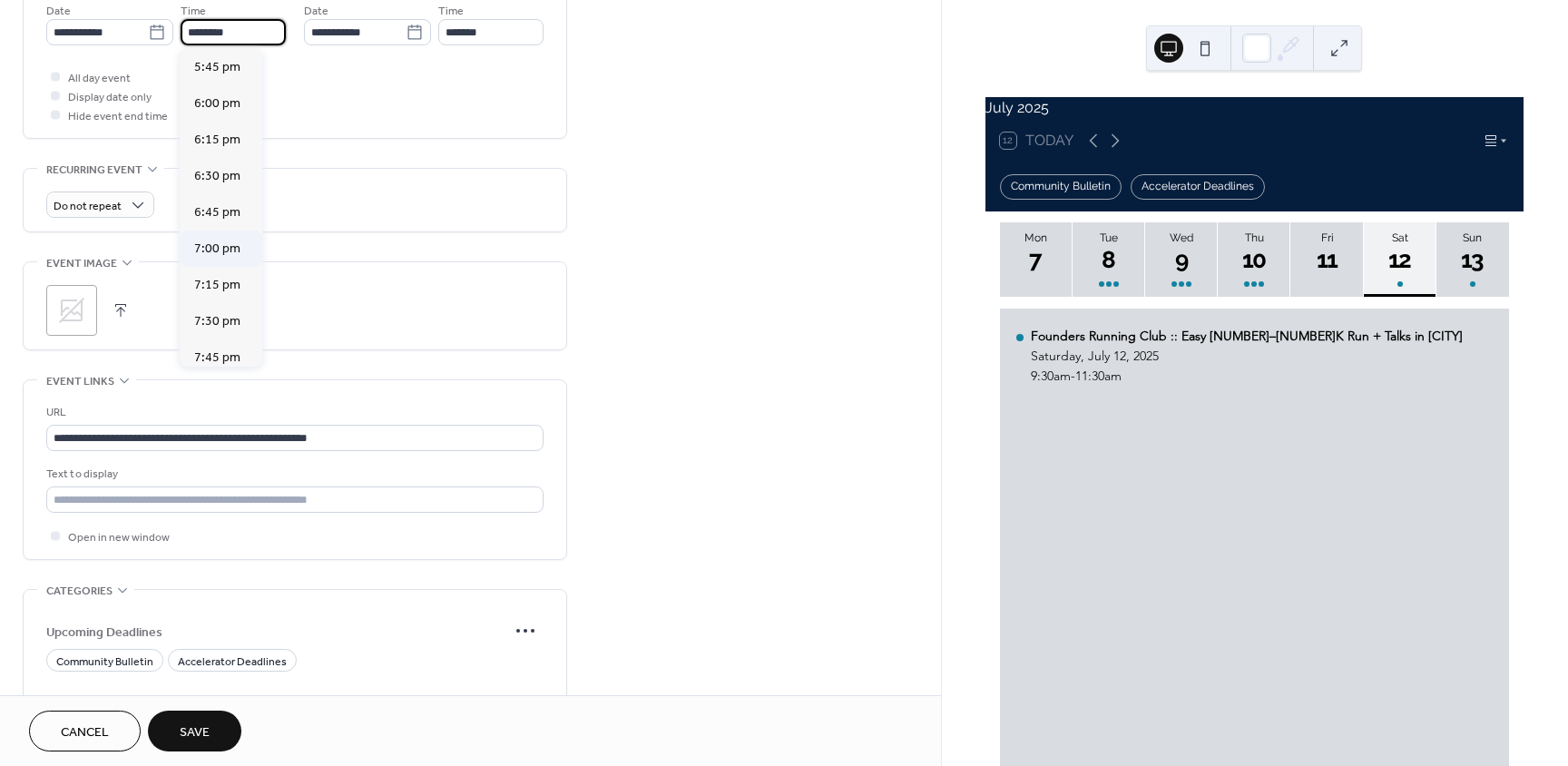scroll, scrollTop: 2603, scrollLeft: 0, axis: vertical 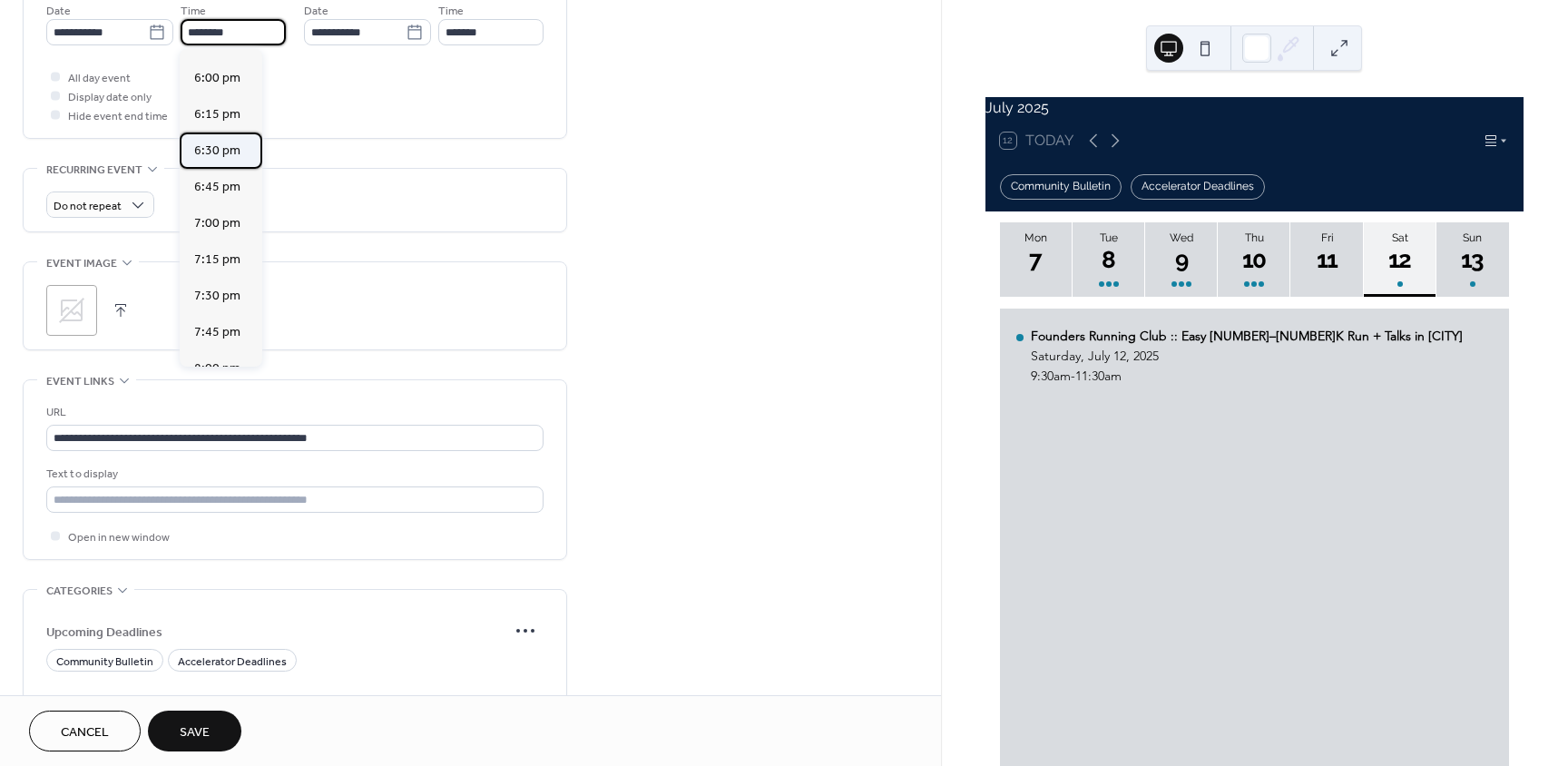 click on "6:30 pm" at bounding box center (217, 151) 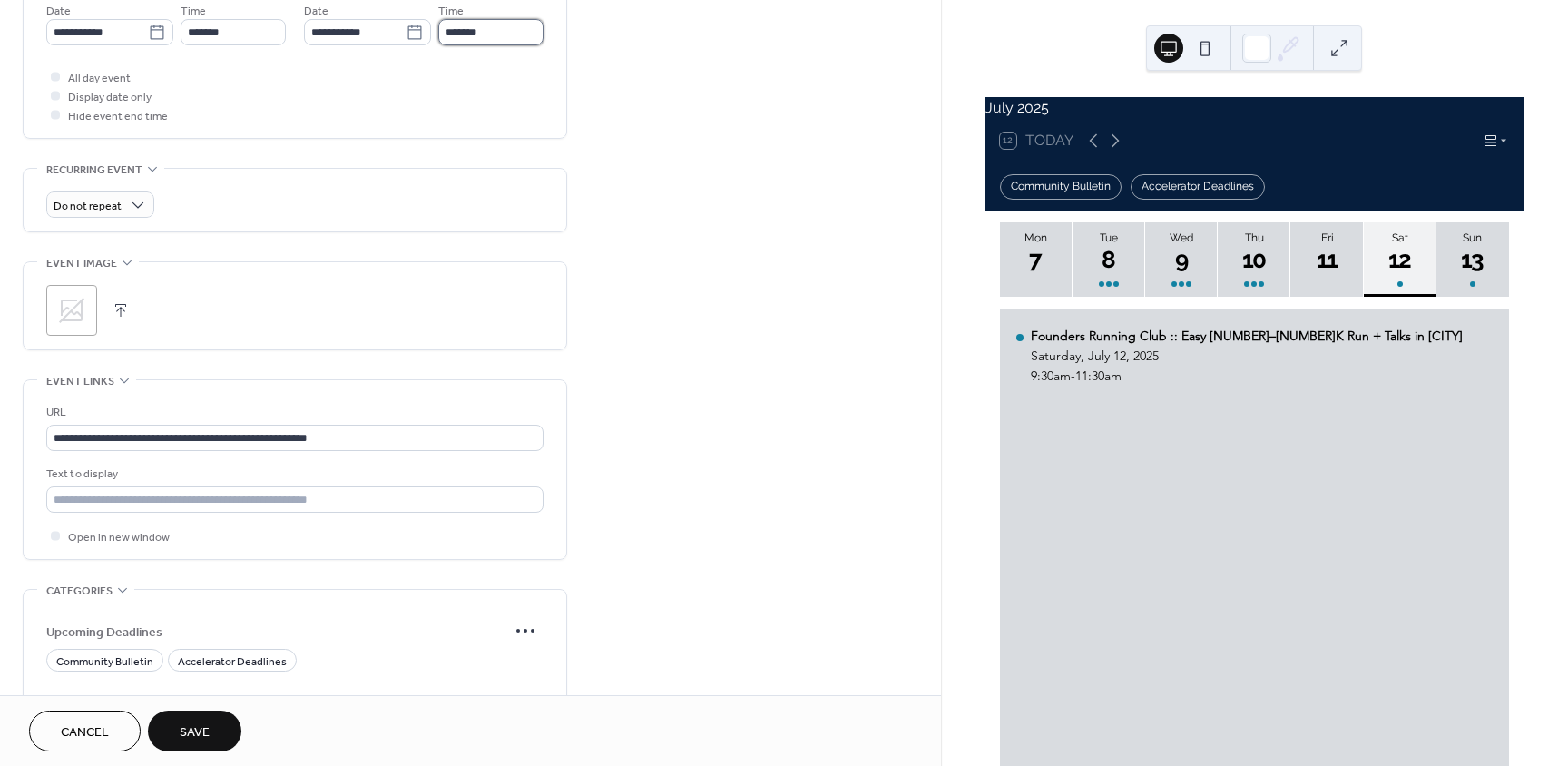 click on "*******" at bounding box center (491, 32) 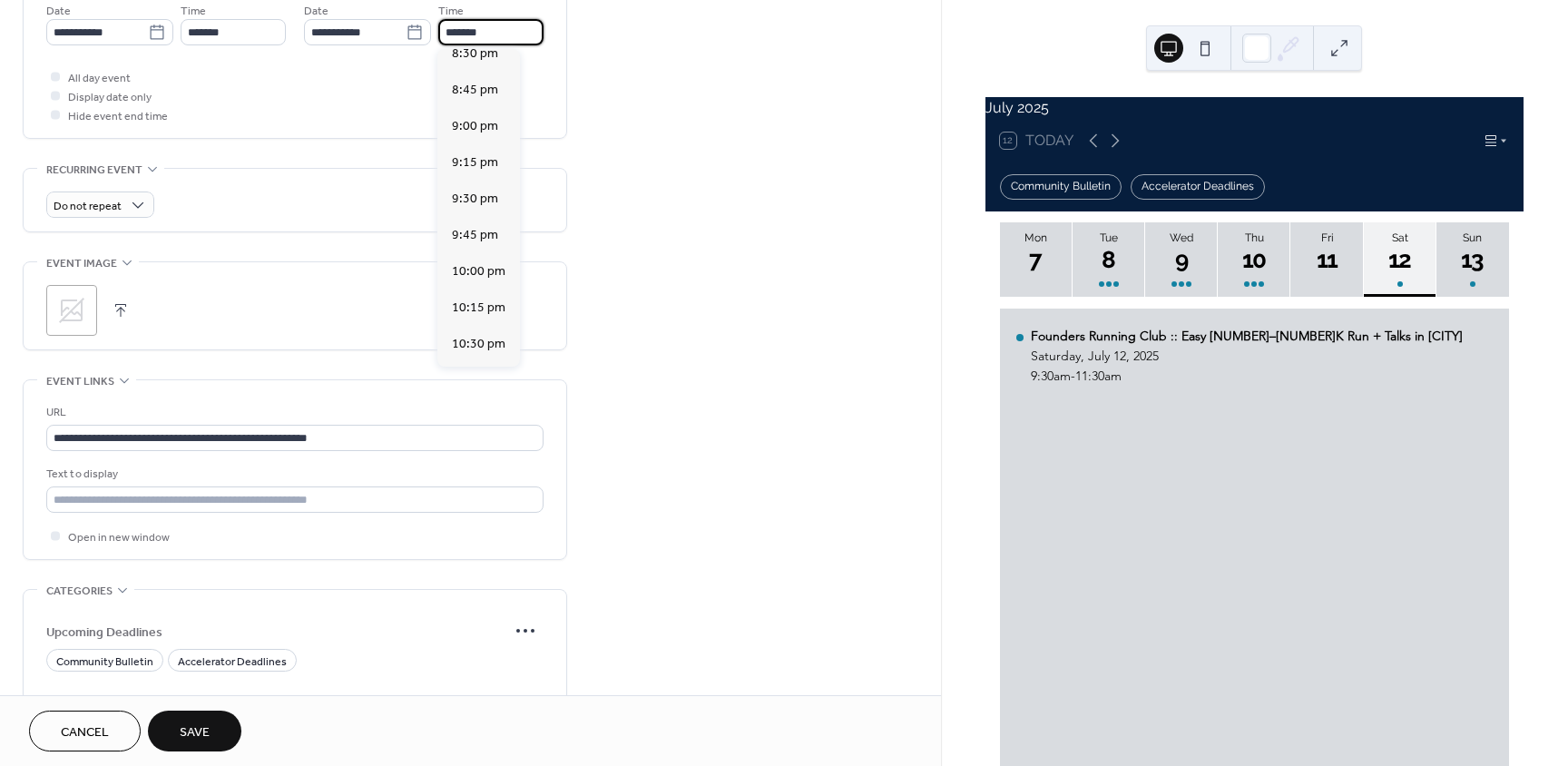 scroll, scrollTop: 272, scrollLeft: 0, axis: vertical 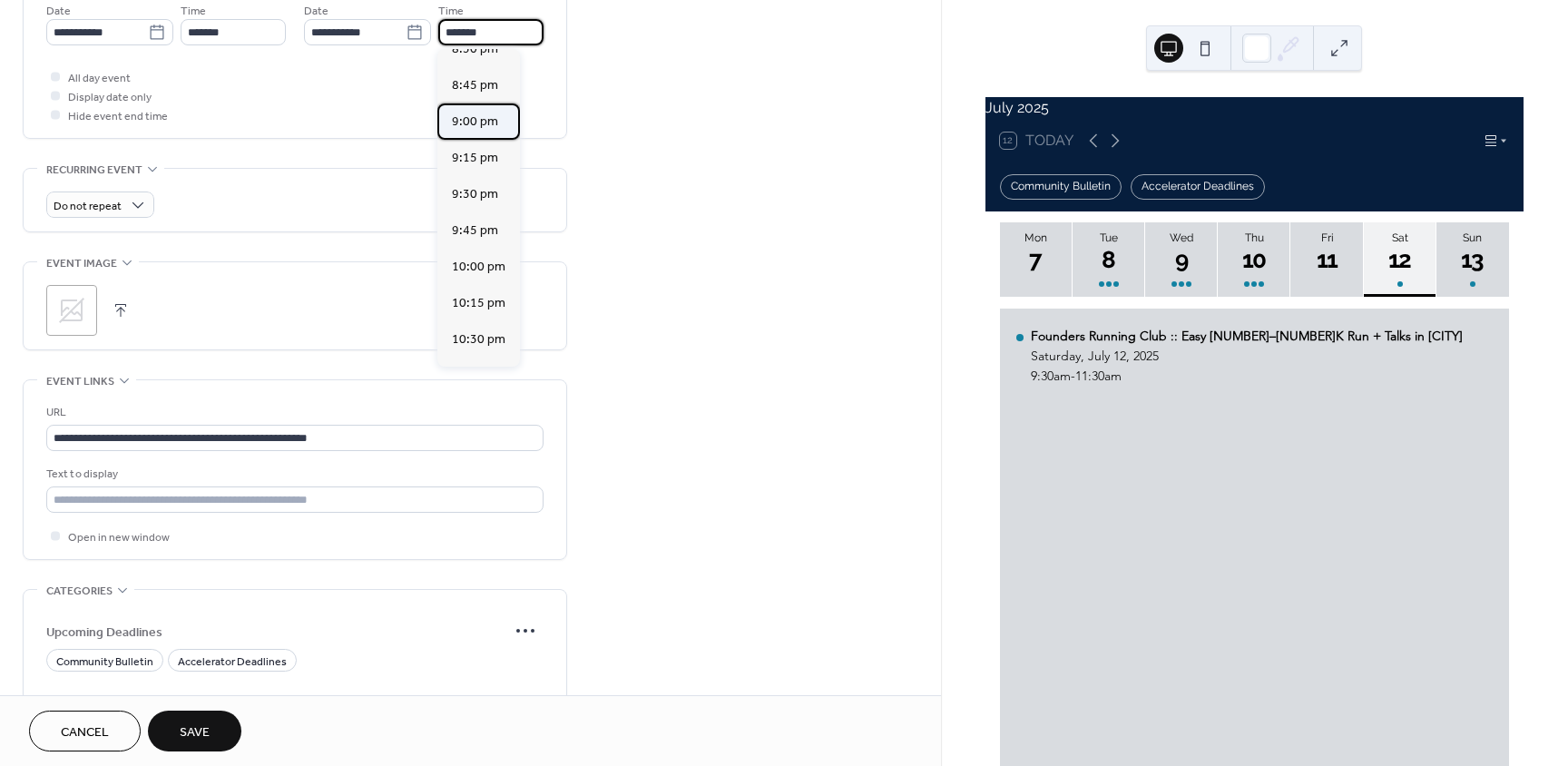 click on "9:00 pm" at bounding box center [475, 122] 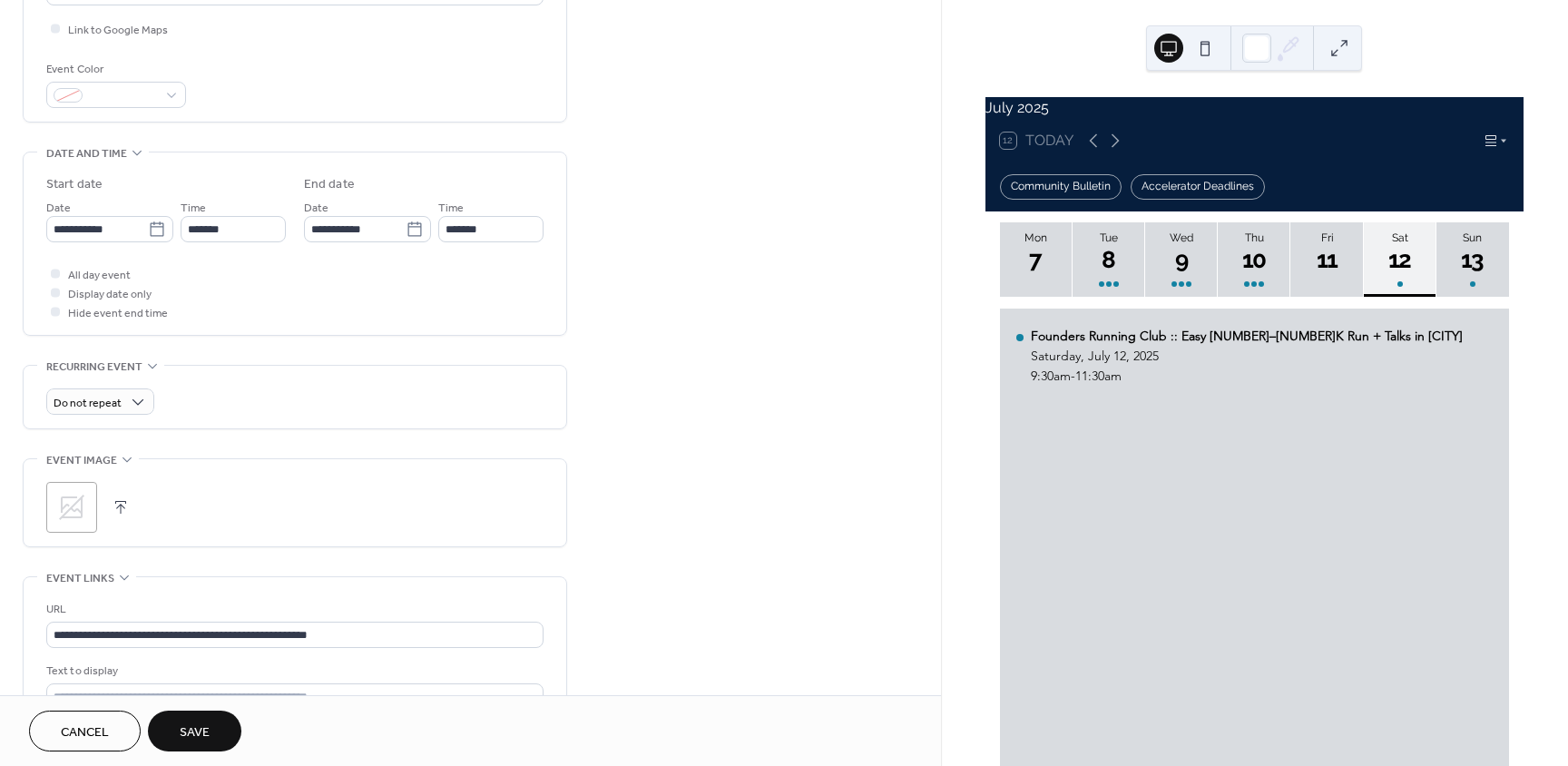 scroll, scrollTop: 91, scrollLeft: 0, axis: vertical 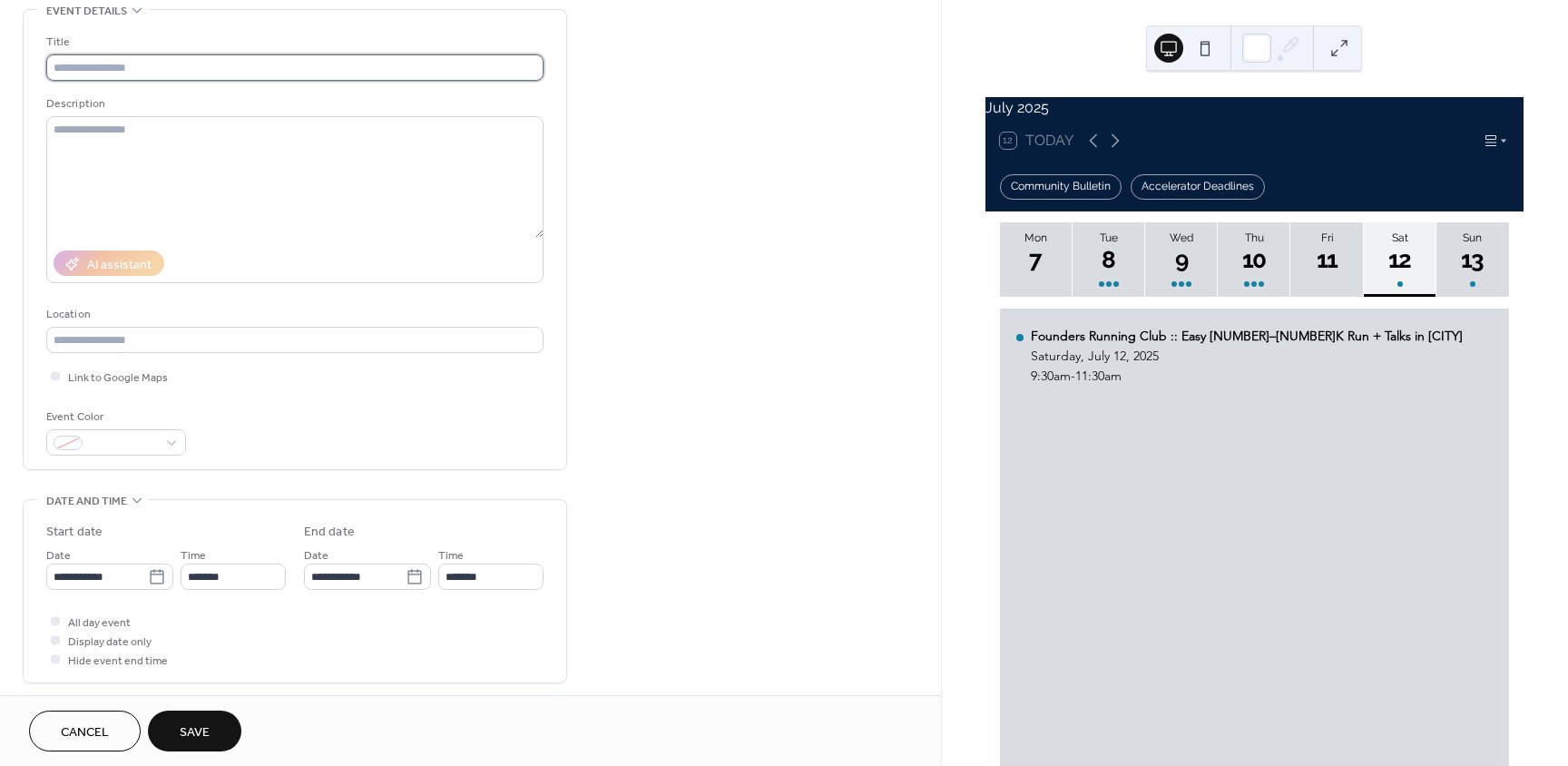 click at bounding box center (295, 67) 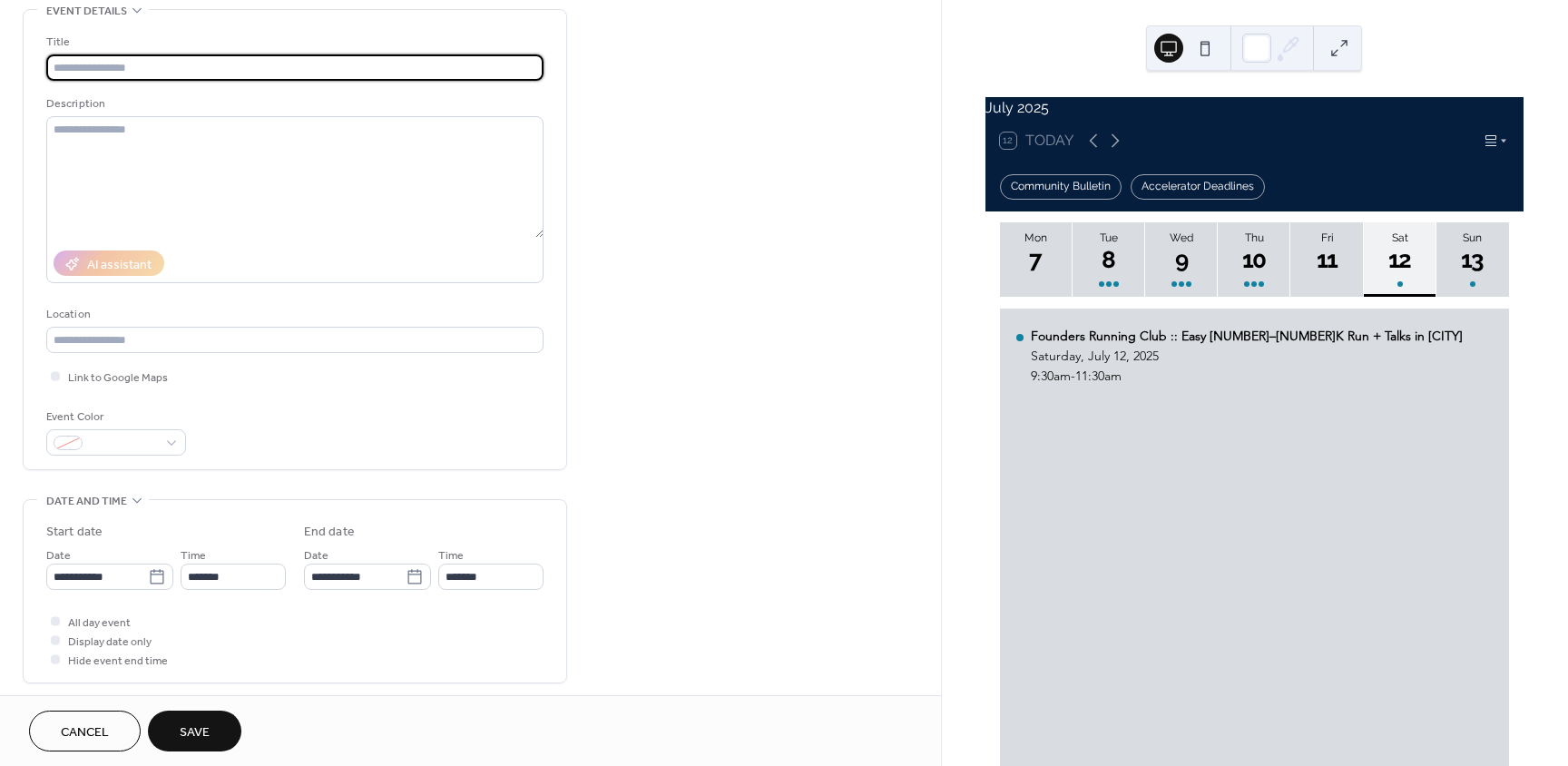 paste on "**********" 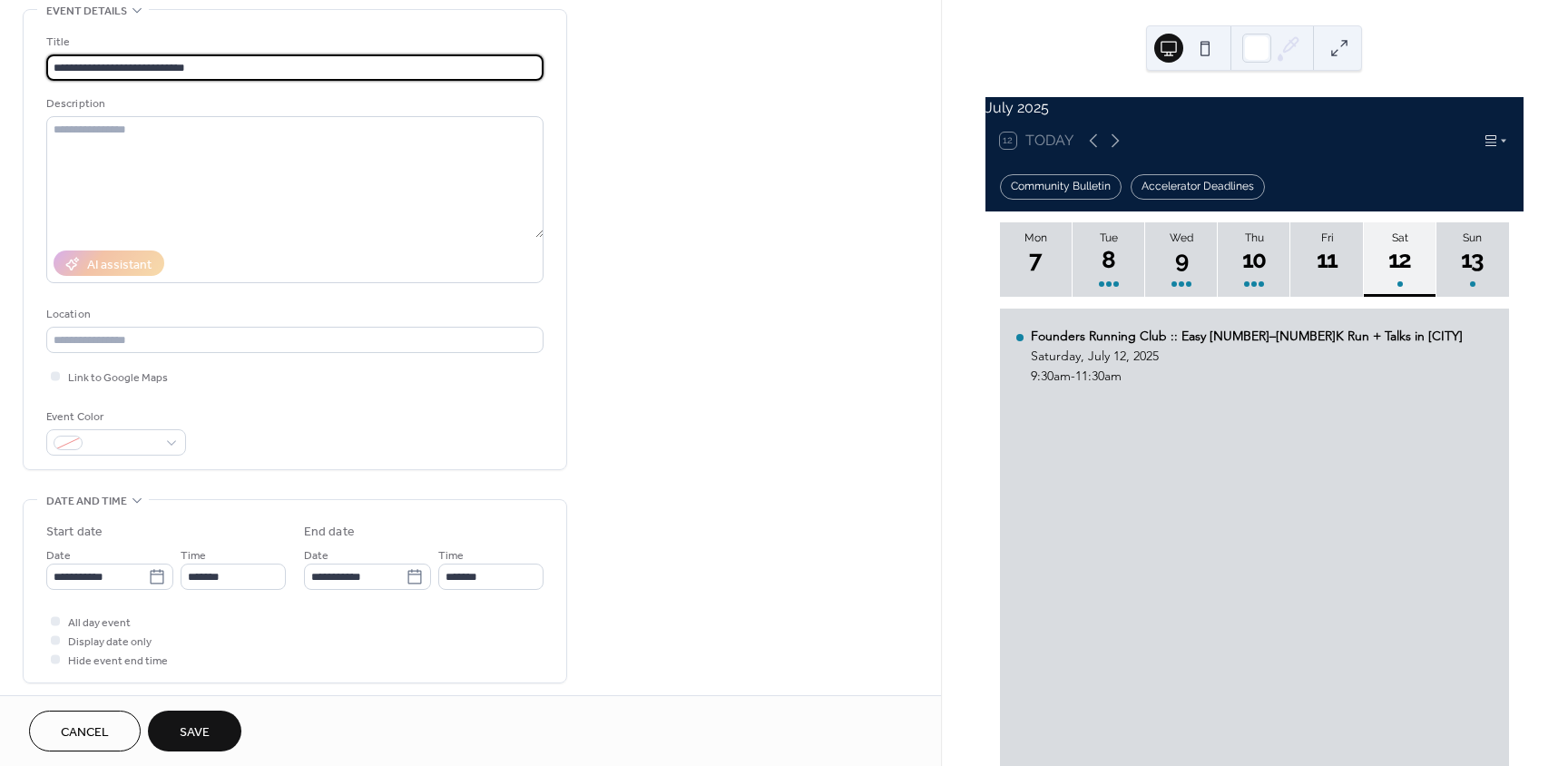 click on "Save" at bounding box center [194, 732] 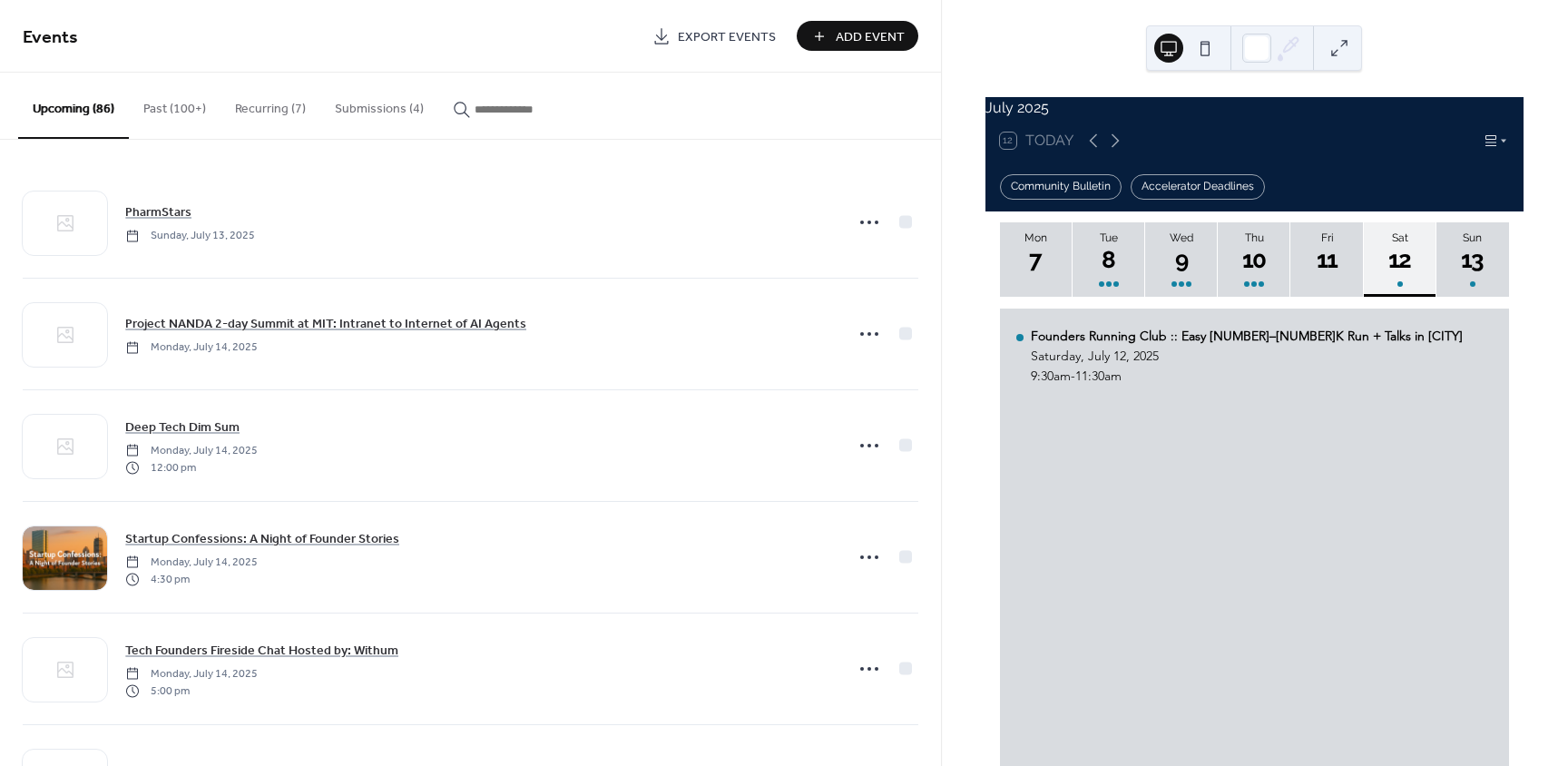 click on "Add Event" at bounding box center [870, 37] 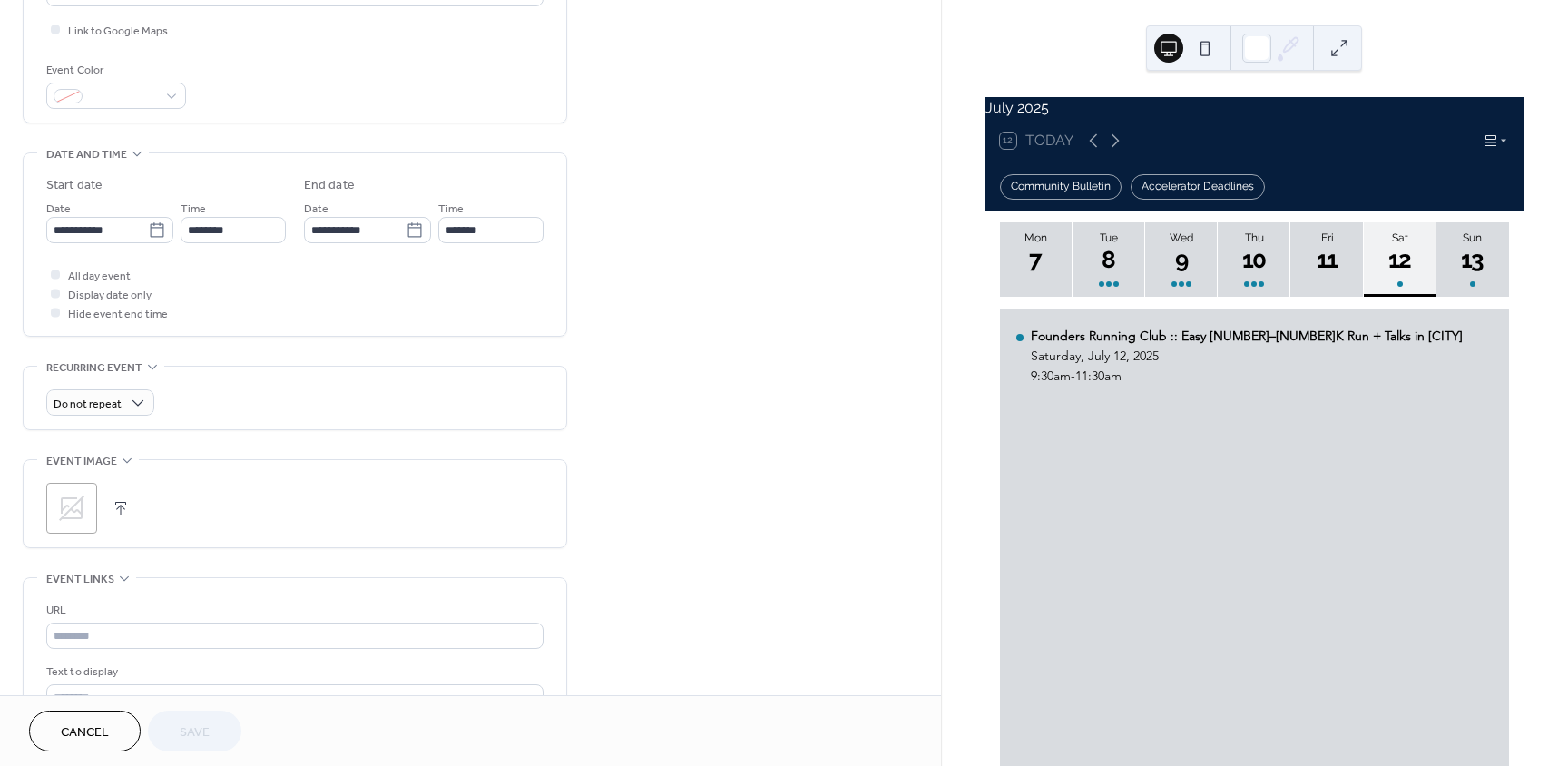 scroll, scrollTop: 635, scrollLeft: 0, axis: vertical 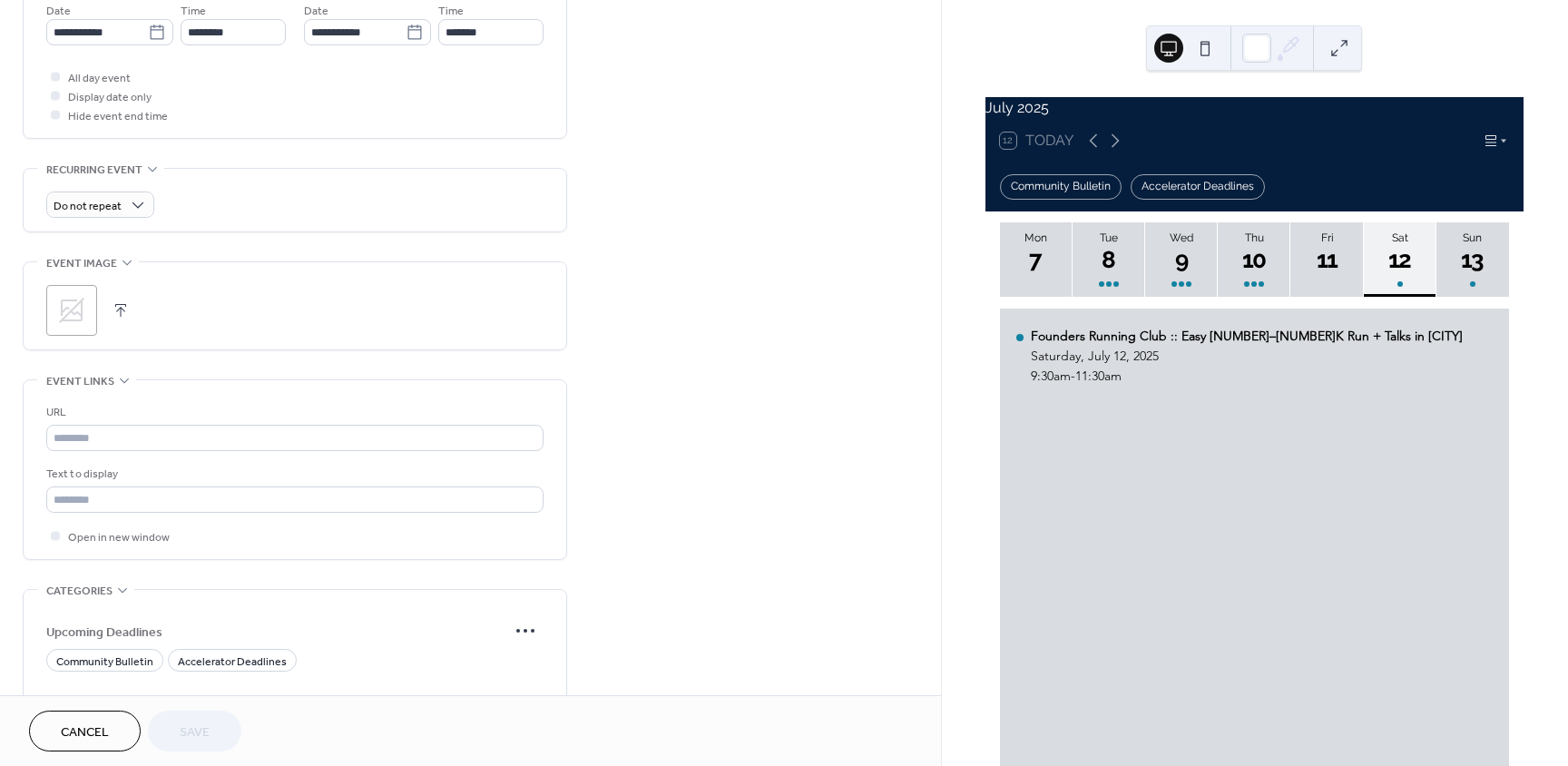 click on "URL Text to display Open in new window" at bounding box center (295, 474) 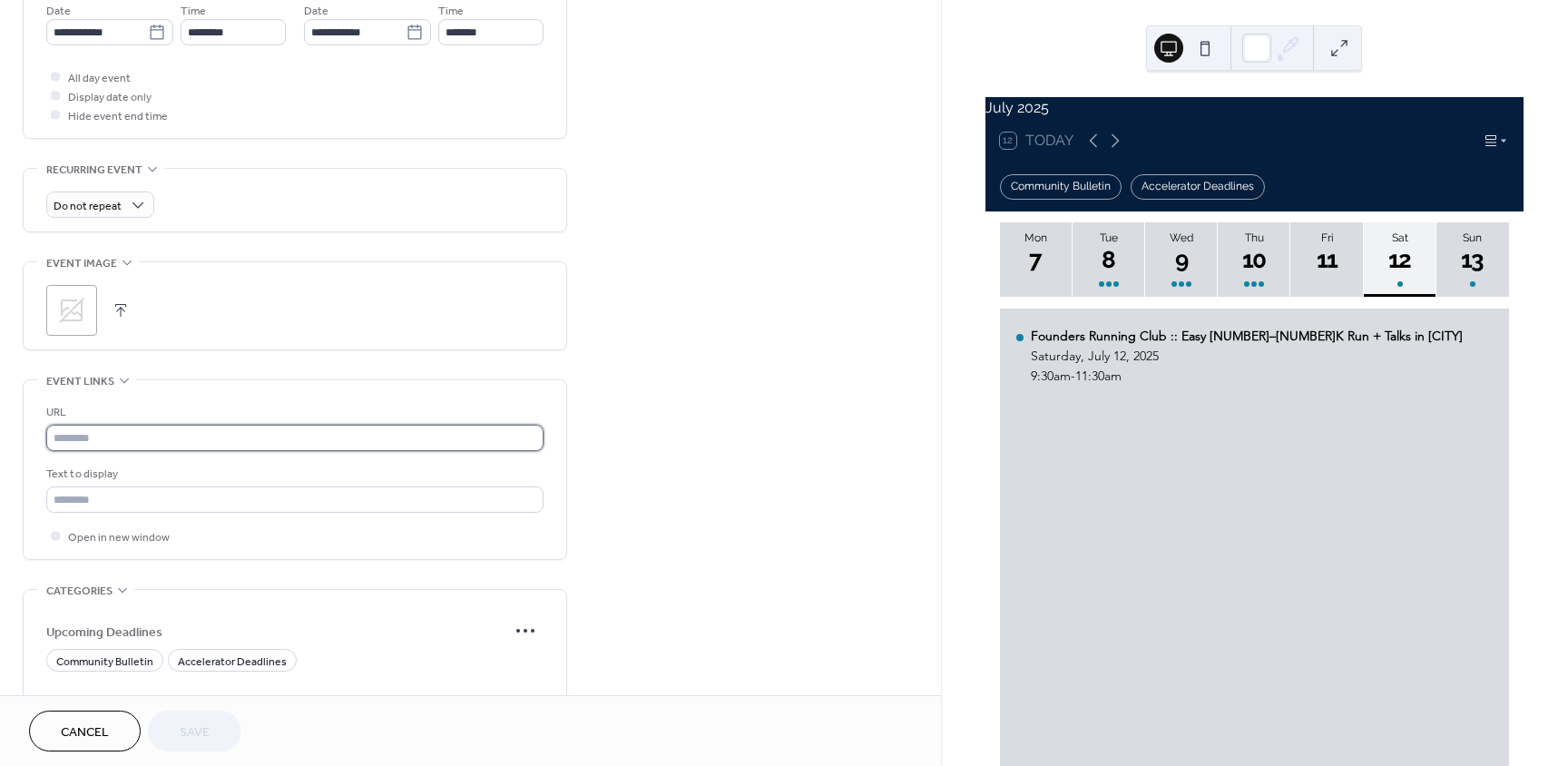 click at bounding box center [295, 437] 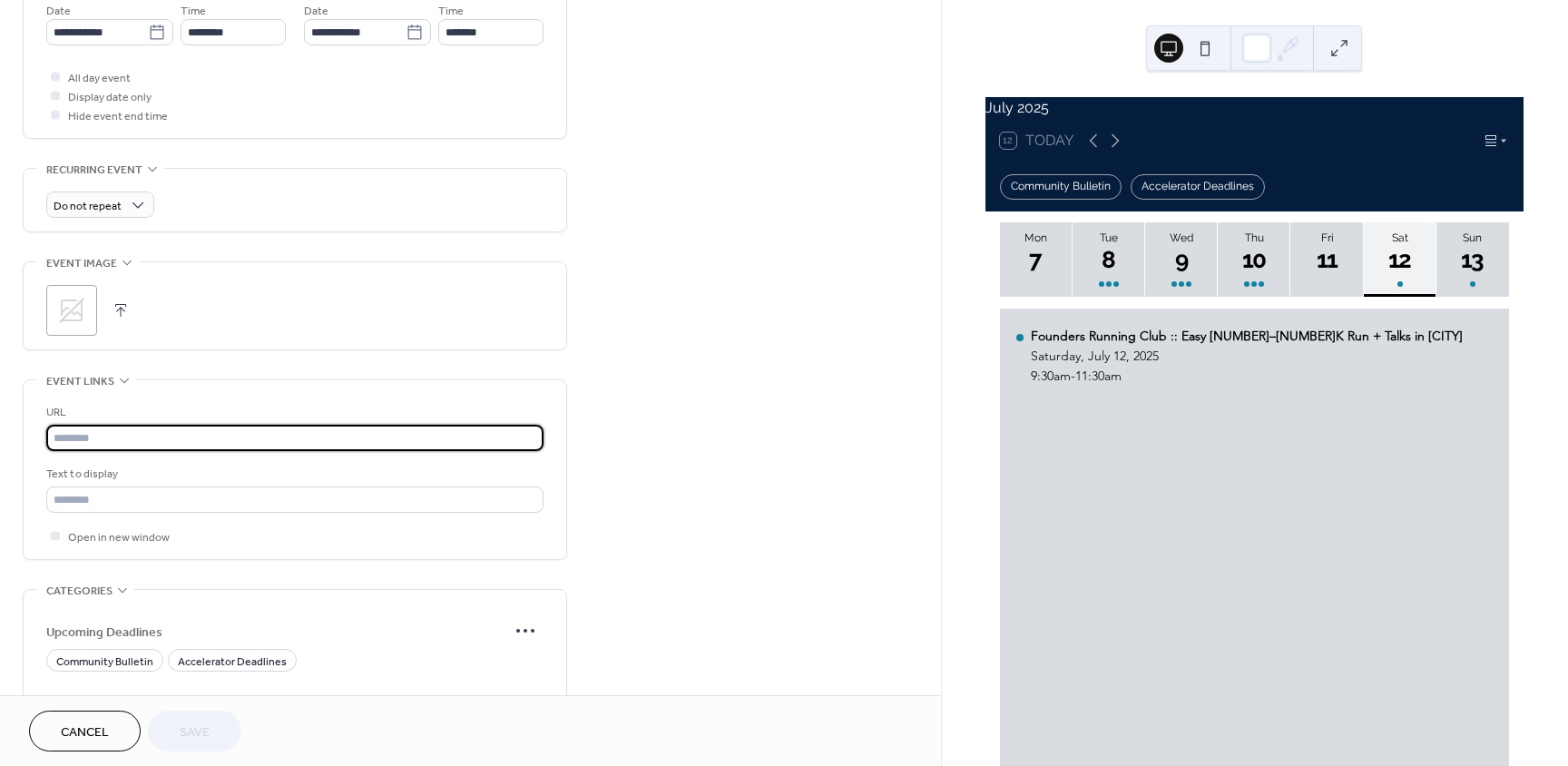 paste on "**********" 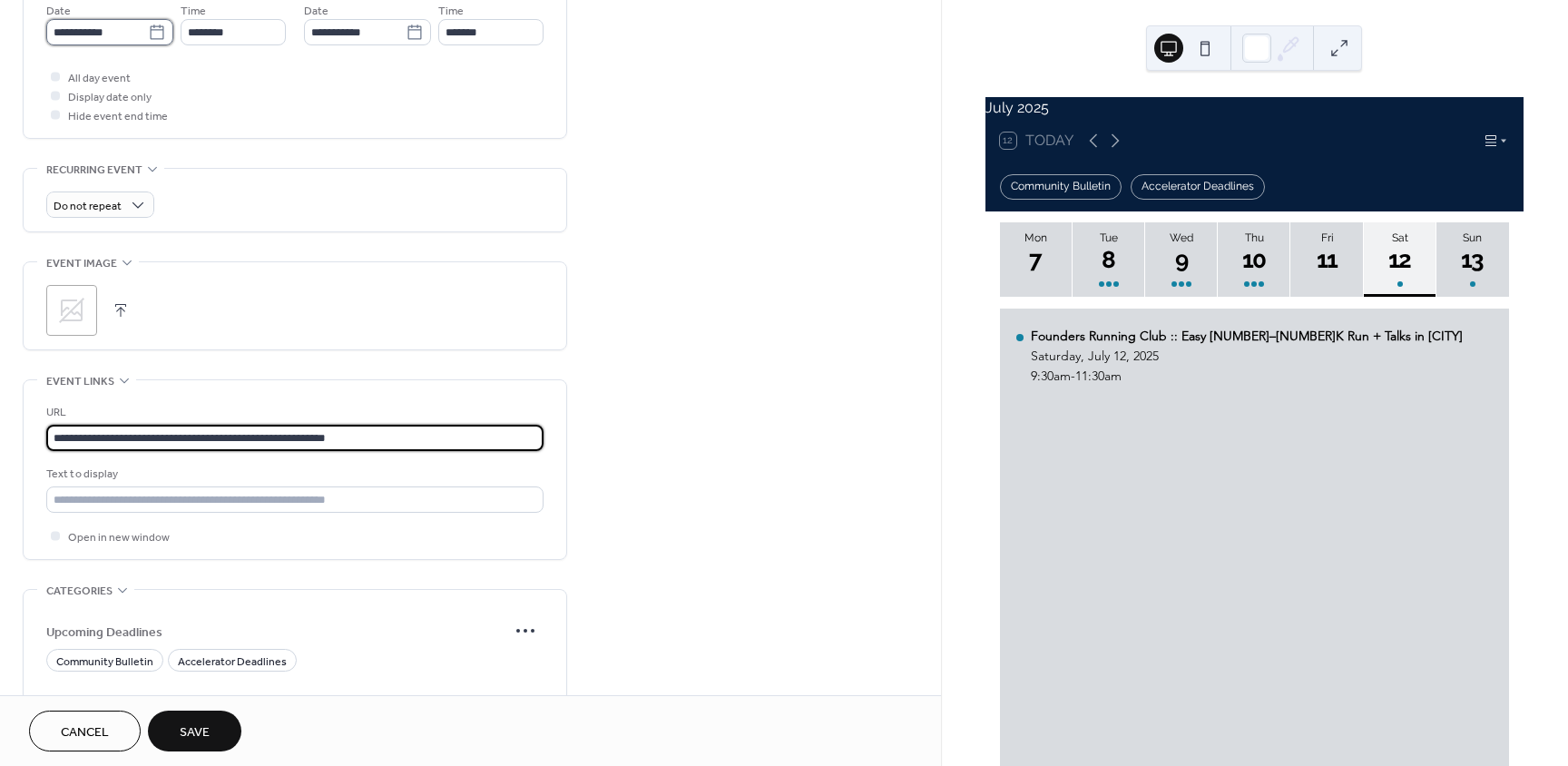 click on "**********" at bounding box center [97, 32] 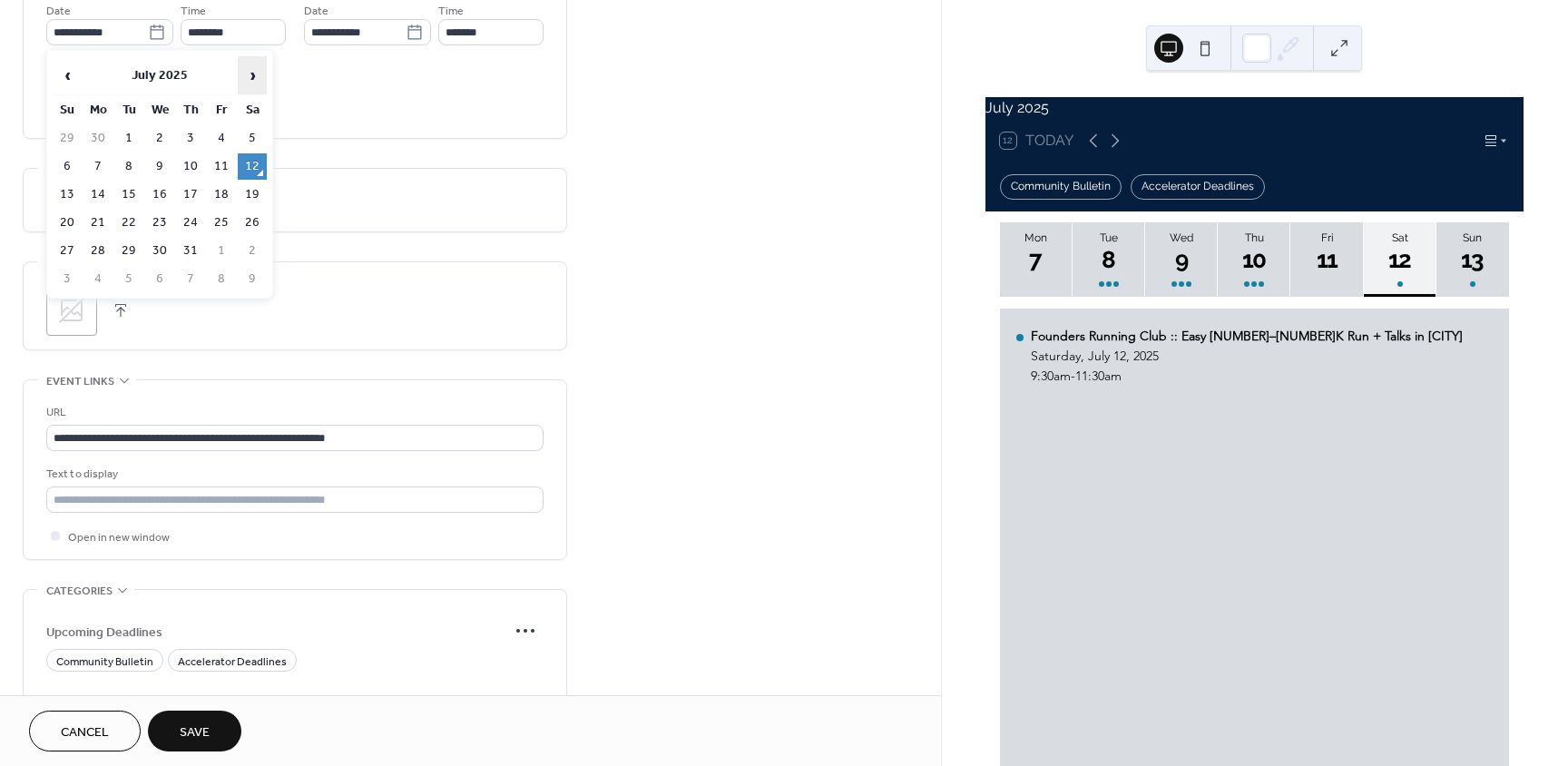 click on "›" at bounding box center (252, 75) 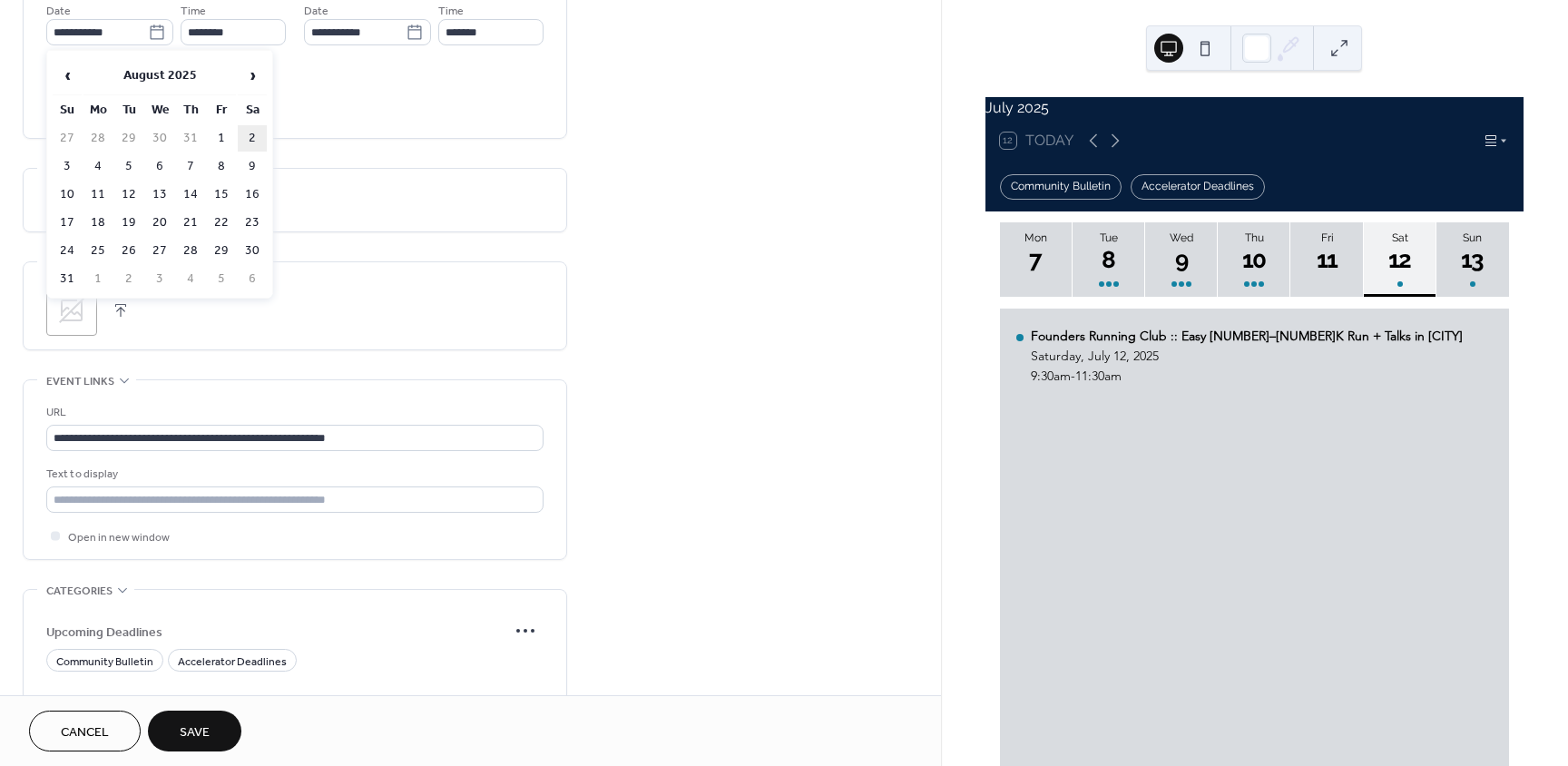 click on "2" at bounding box center (252, 138) 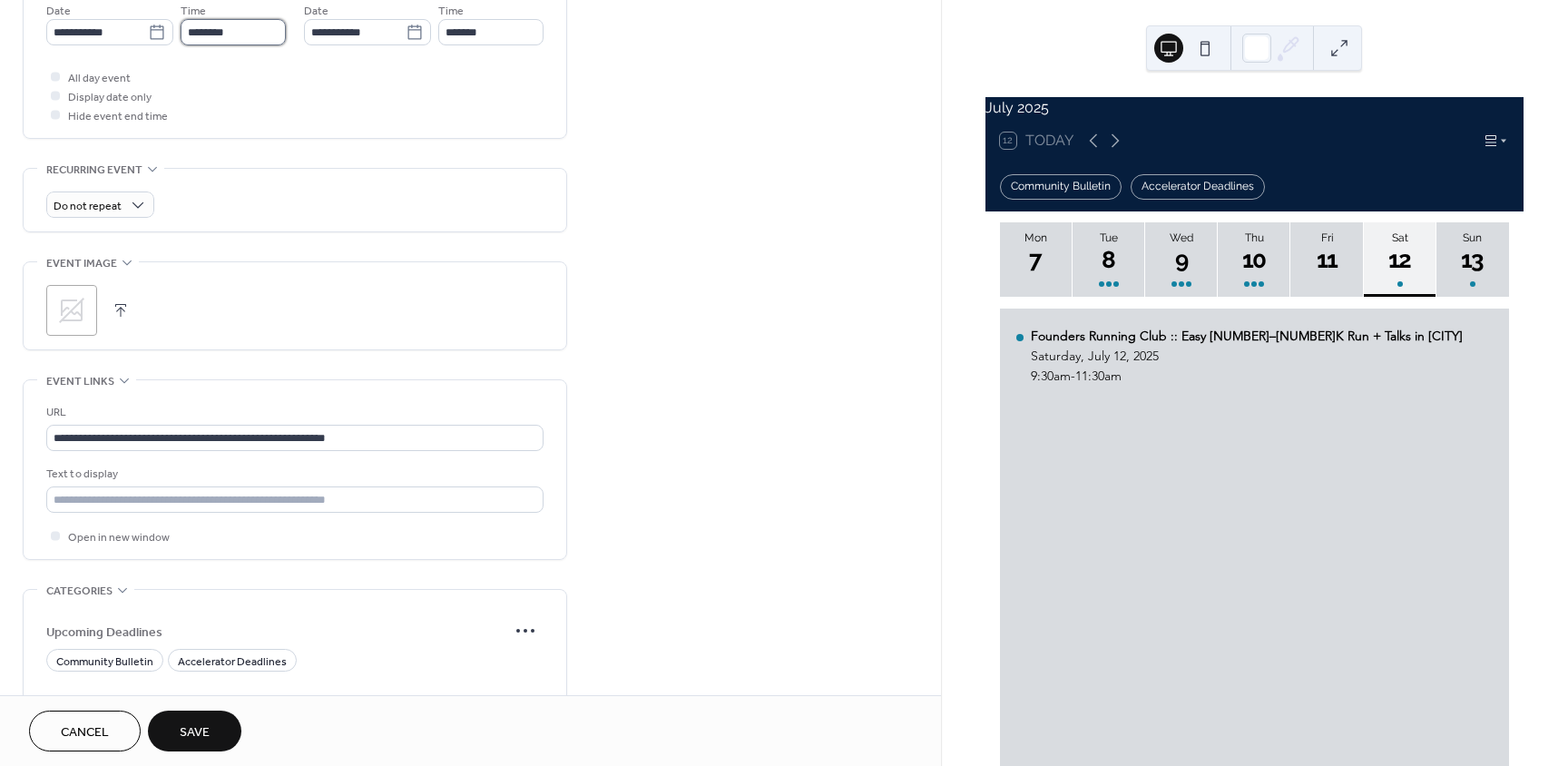 click on "********" at bounding box center [233, 32] 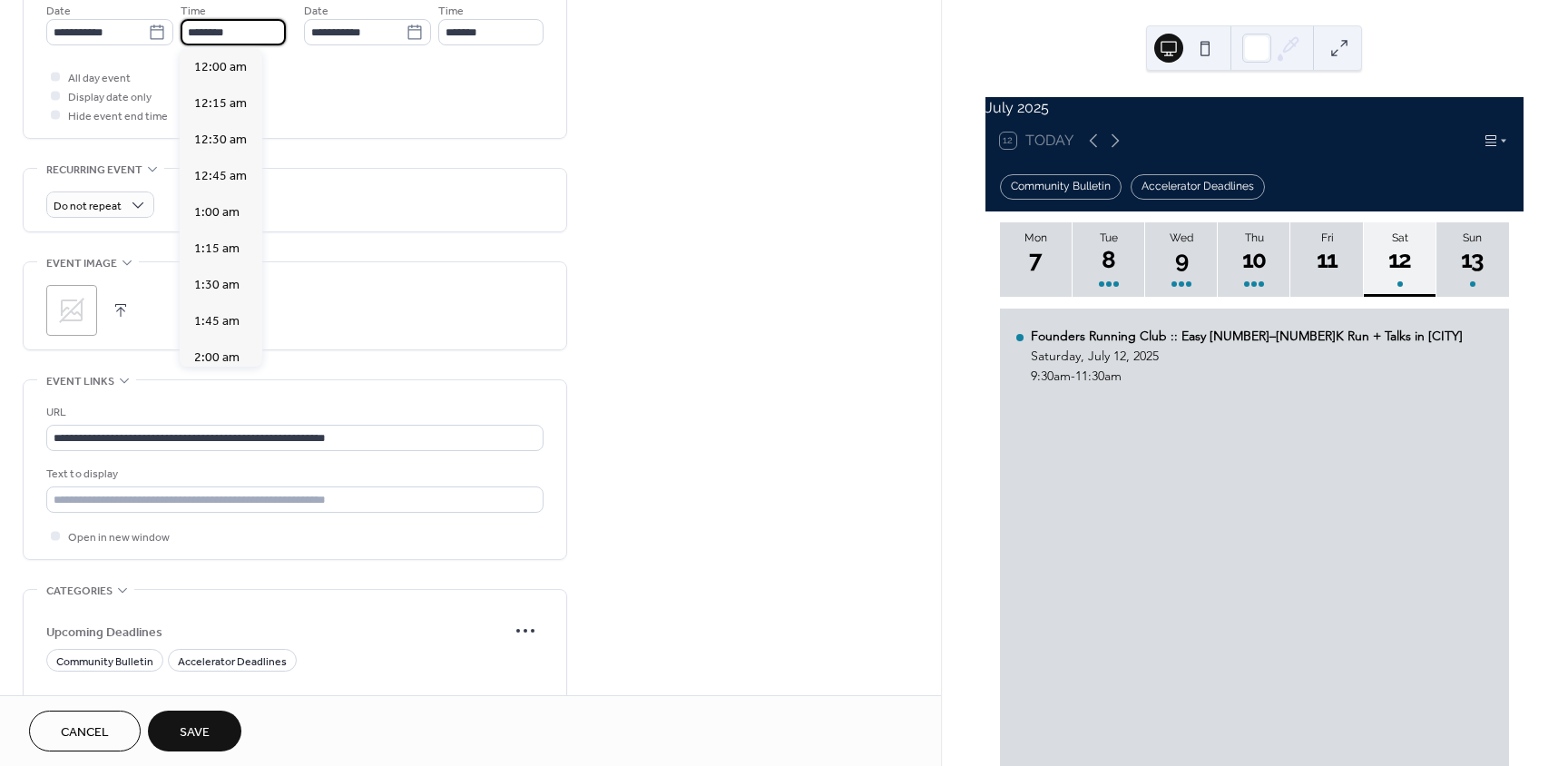 scroll, scrollTop: 1786, scrollLeft: 0, axis: vertical 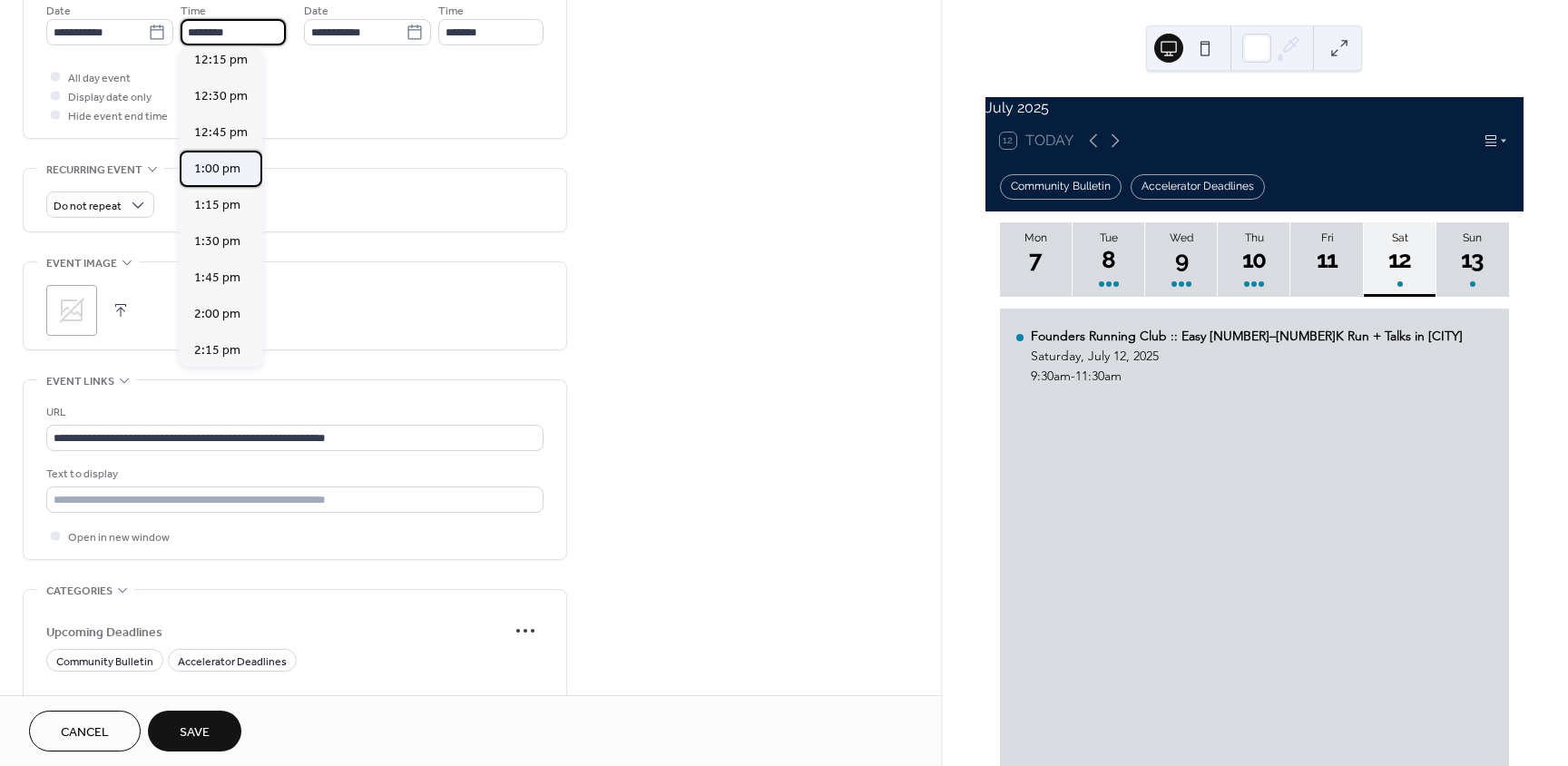 click on "1:00 pm" at bounding box center [217, 169] 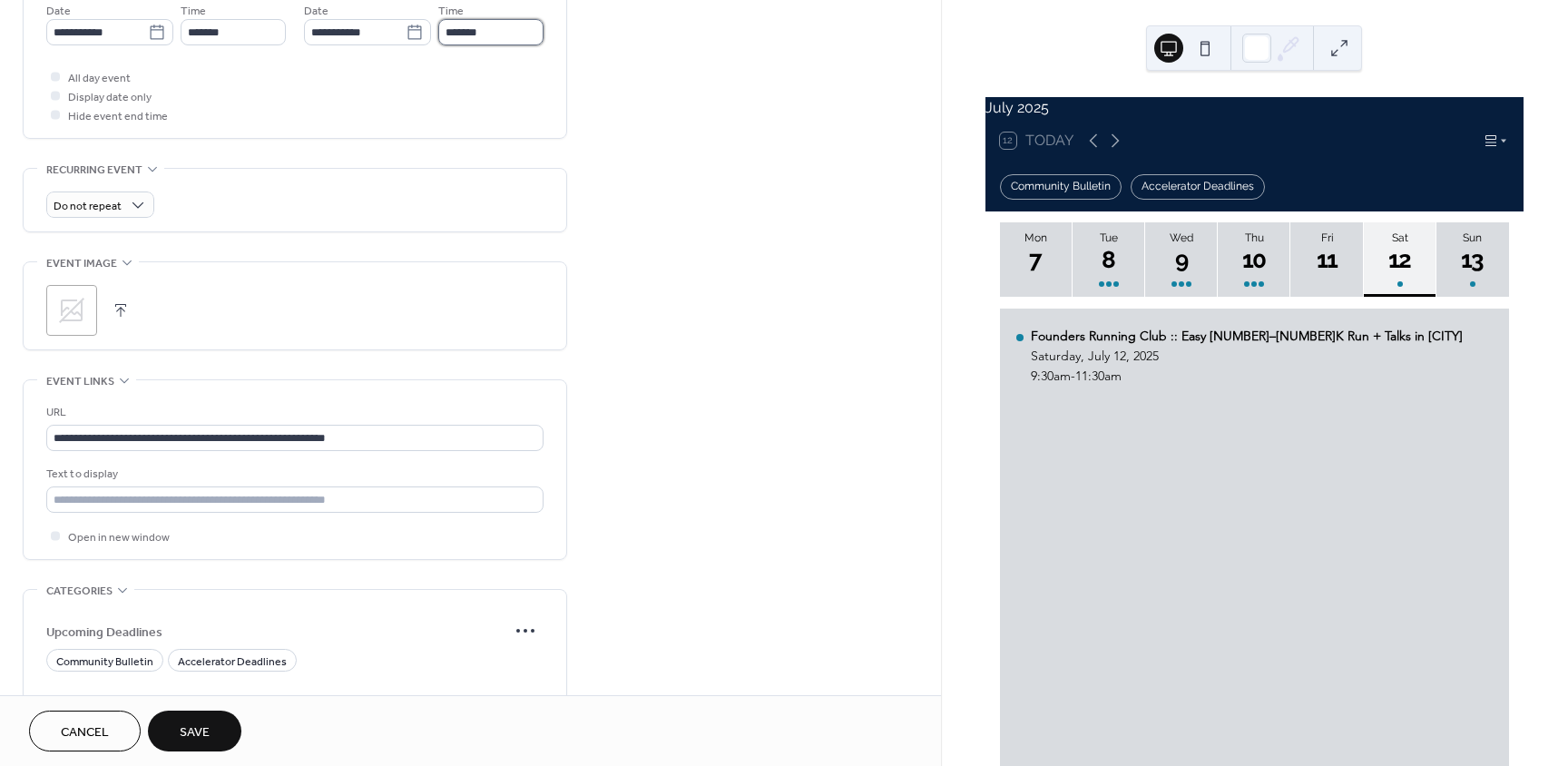 click on "*******" at bounding box center (491, 32) 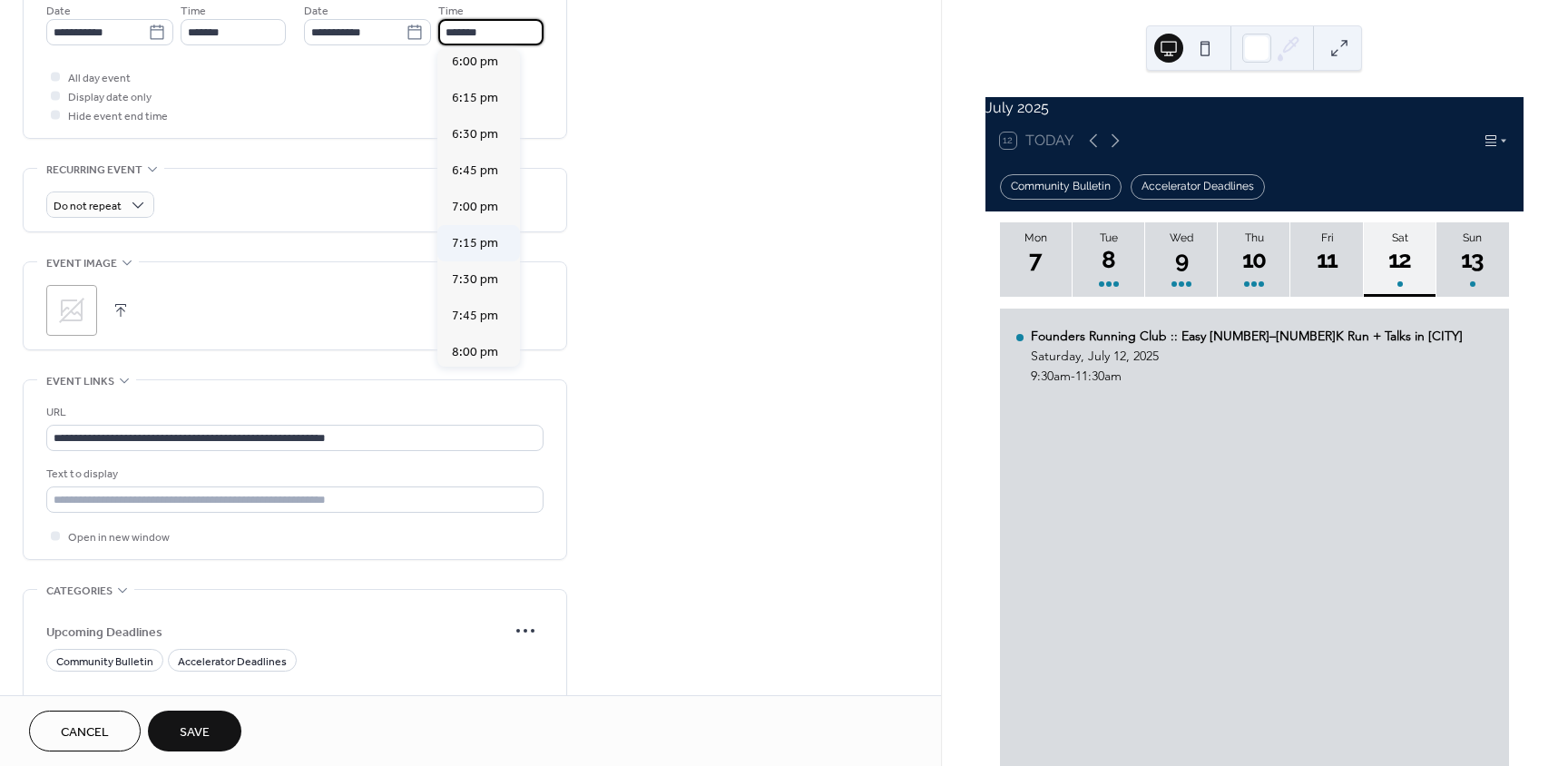 scroll, scrollTop: 726, scrollLeft: 0, axis: vertical 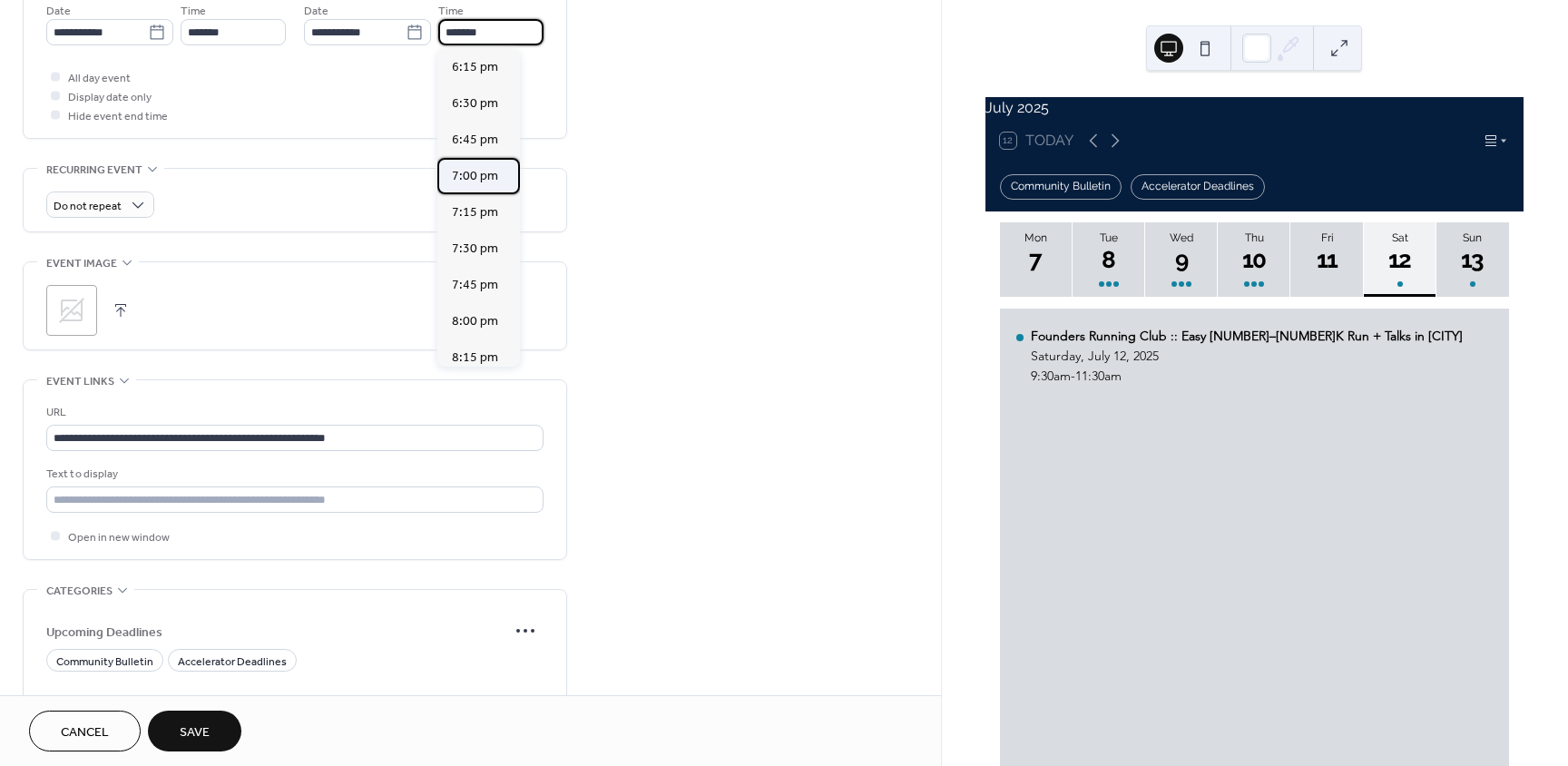 click on "7:00 pm" at bounding box center [475, 176] 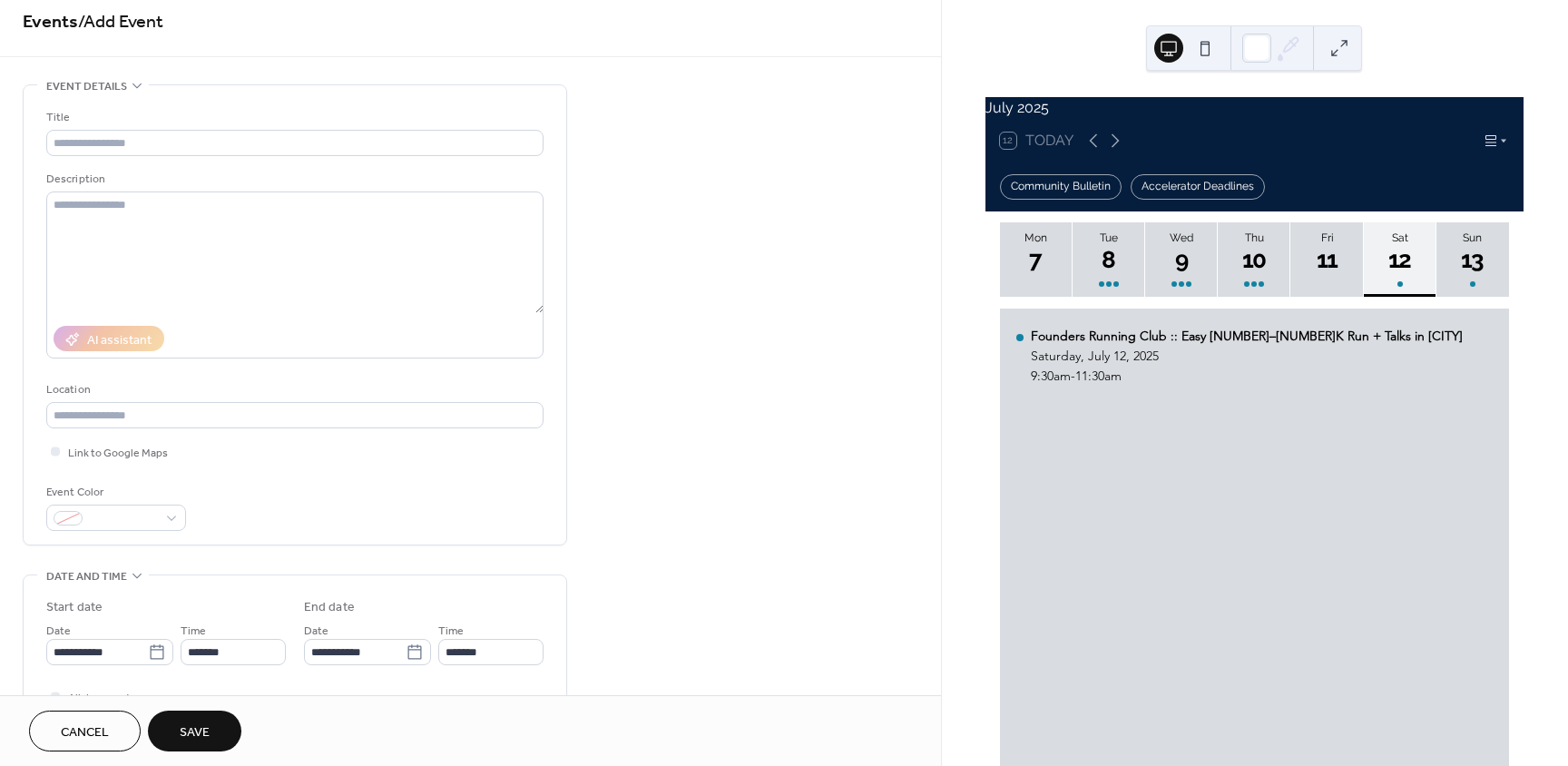 scroll, scrollTop: 0, scrollLeft: 0, axis: both 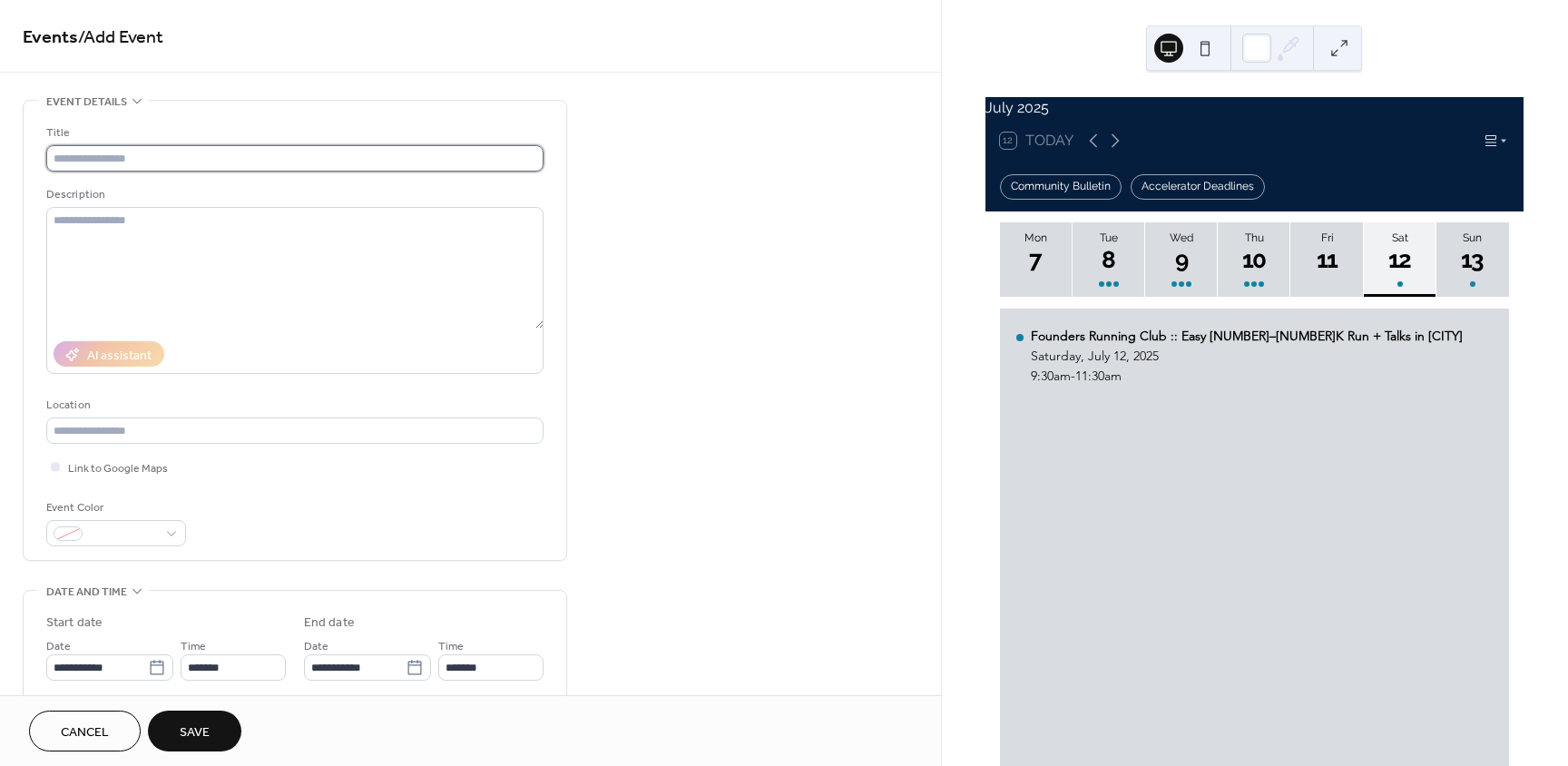 click at bounding box center [295, 158] 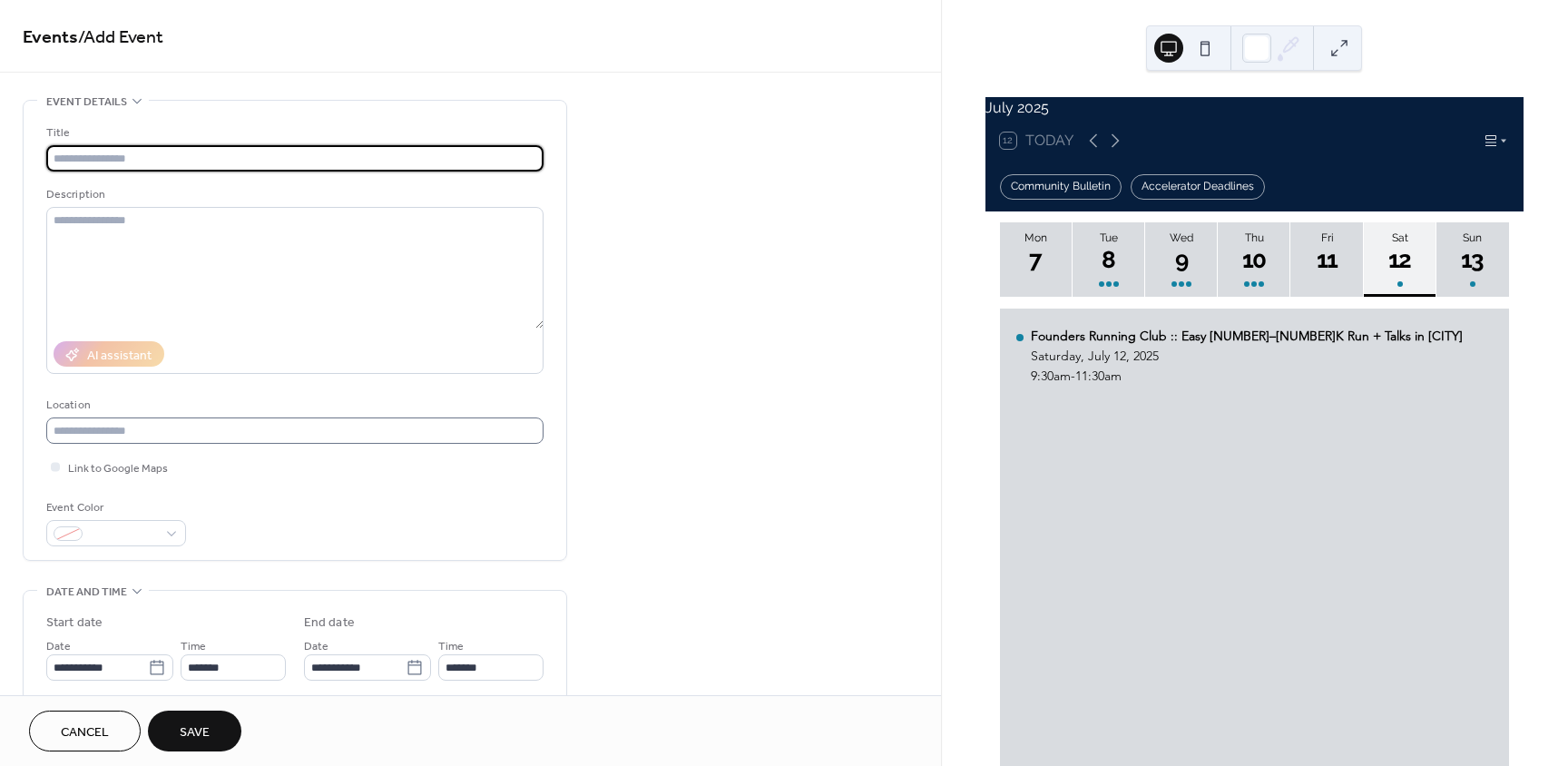 paste on "**********" 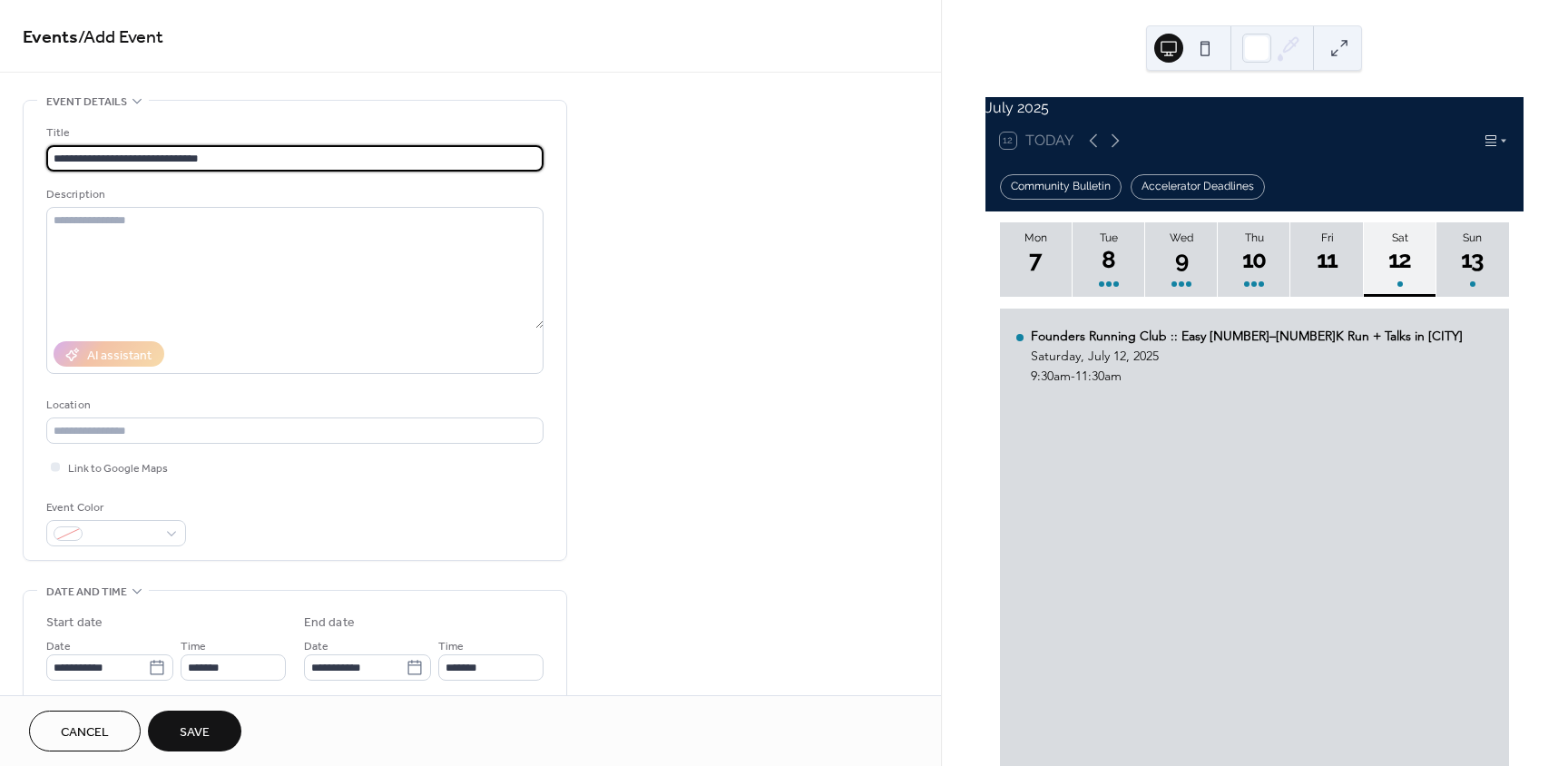 click on "Save" at bounding box center (194, 731) 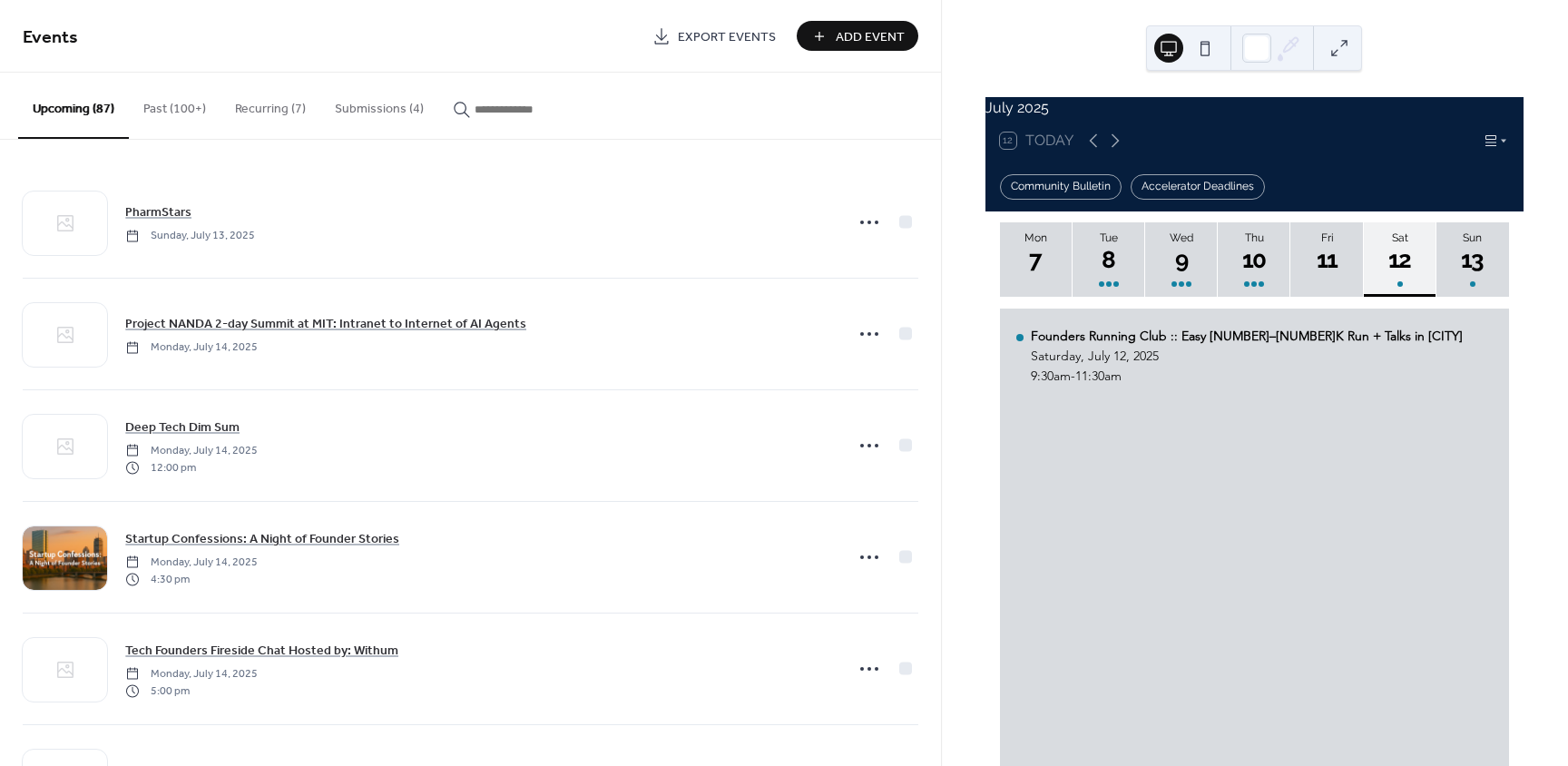 click on "Add Event" at bounding box center (870, 37) 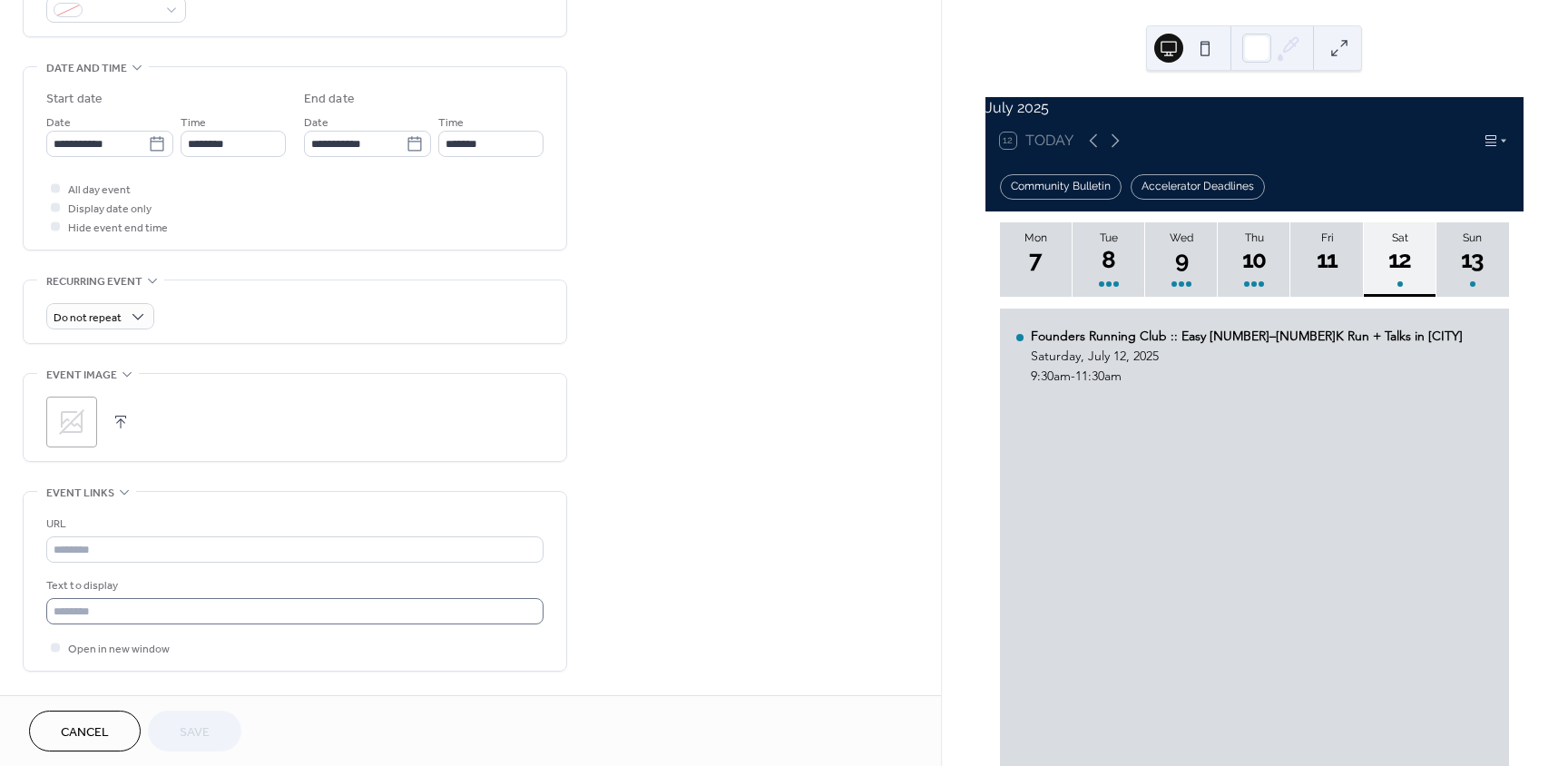scroll, scrollTop: 545, scrollLeft: 0, axis: vertical 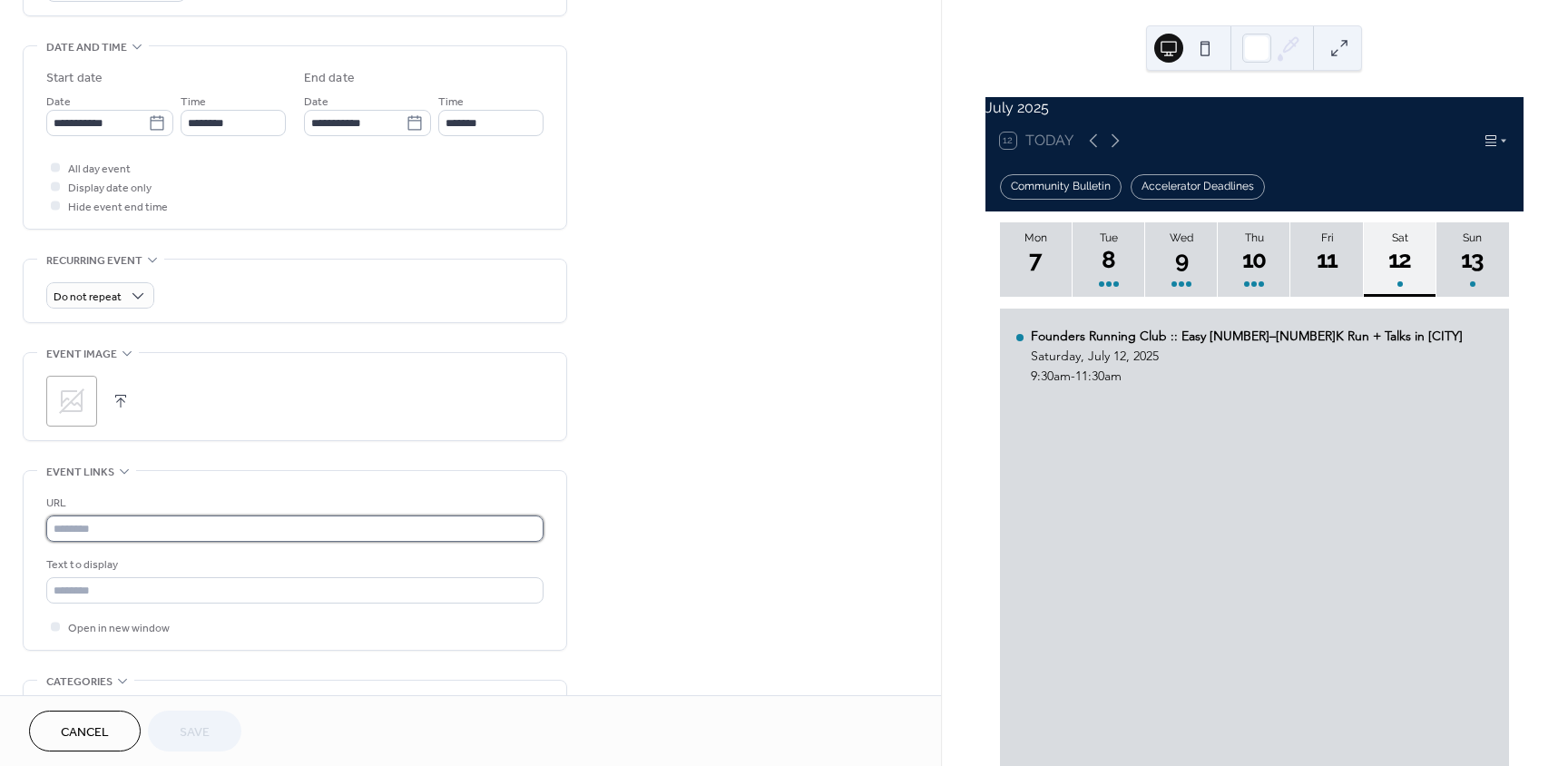 click at bounding box center [295, 528] 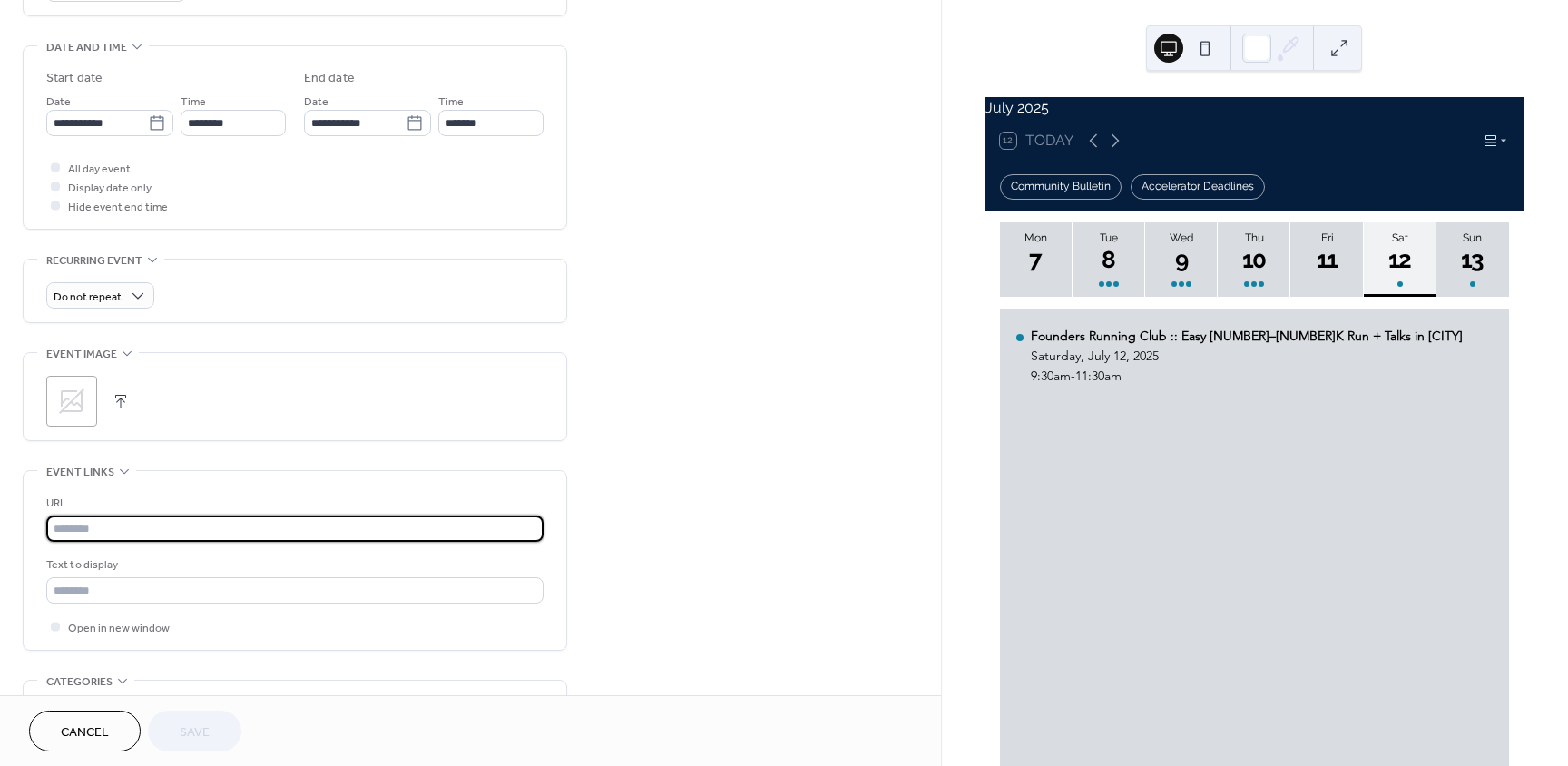 paste on "**********" 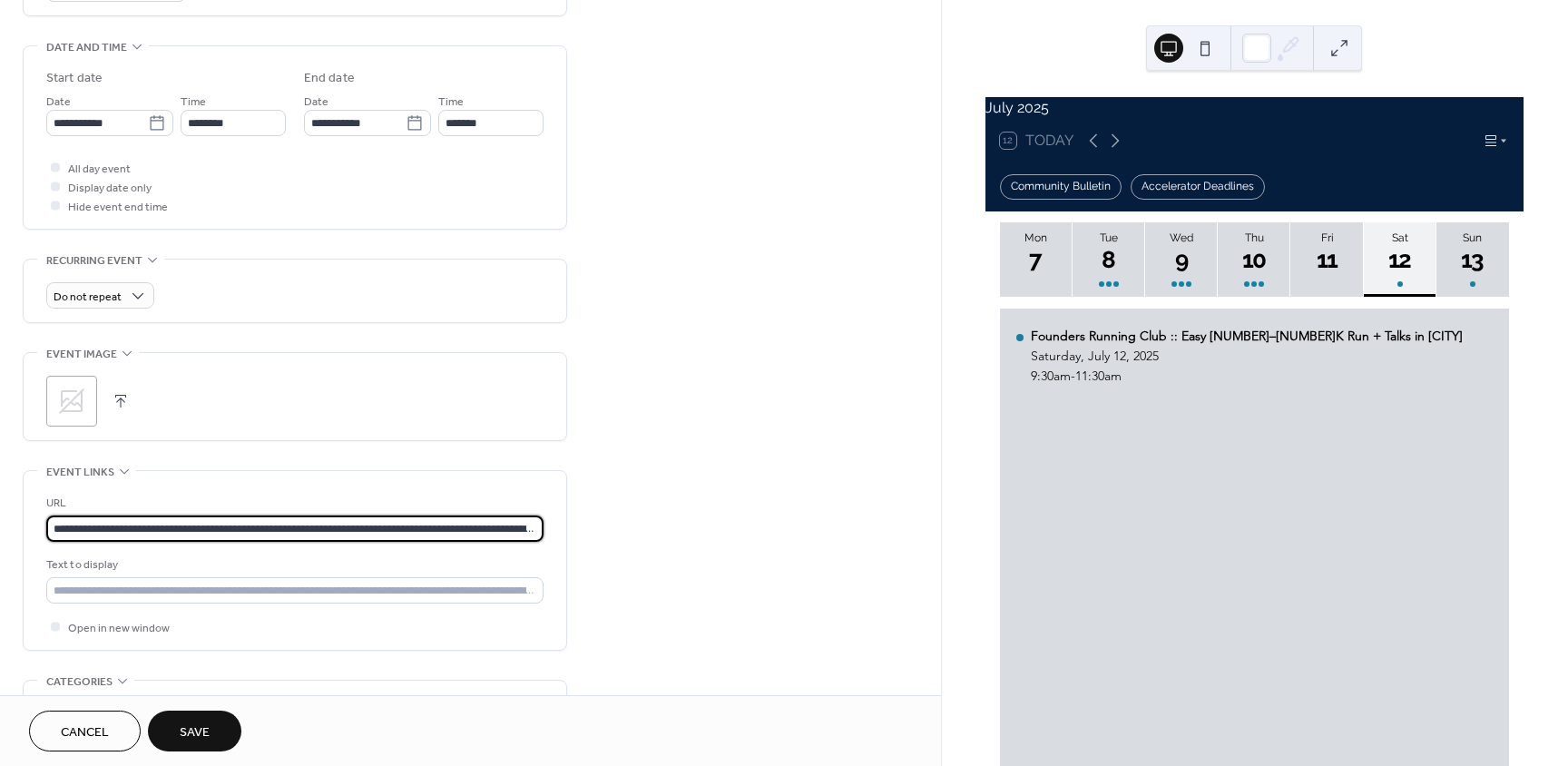 scroll, scrollTop: 0, scrollLeft: 183, axis: horizontal 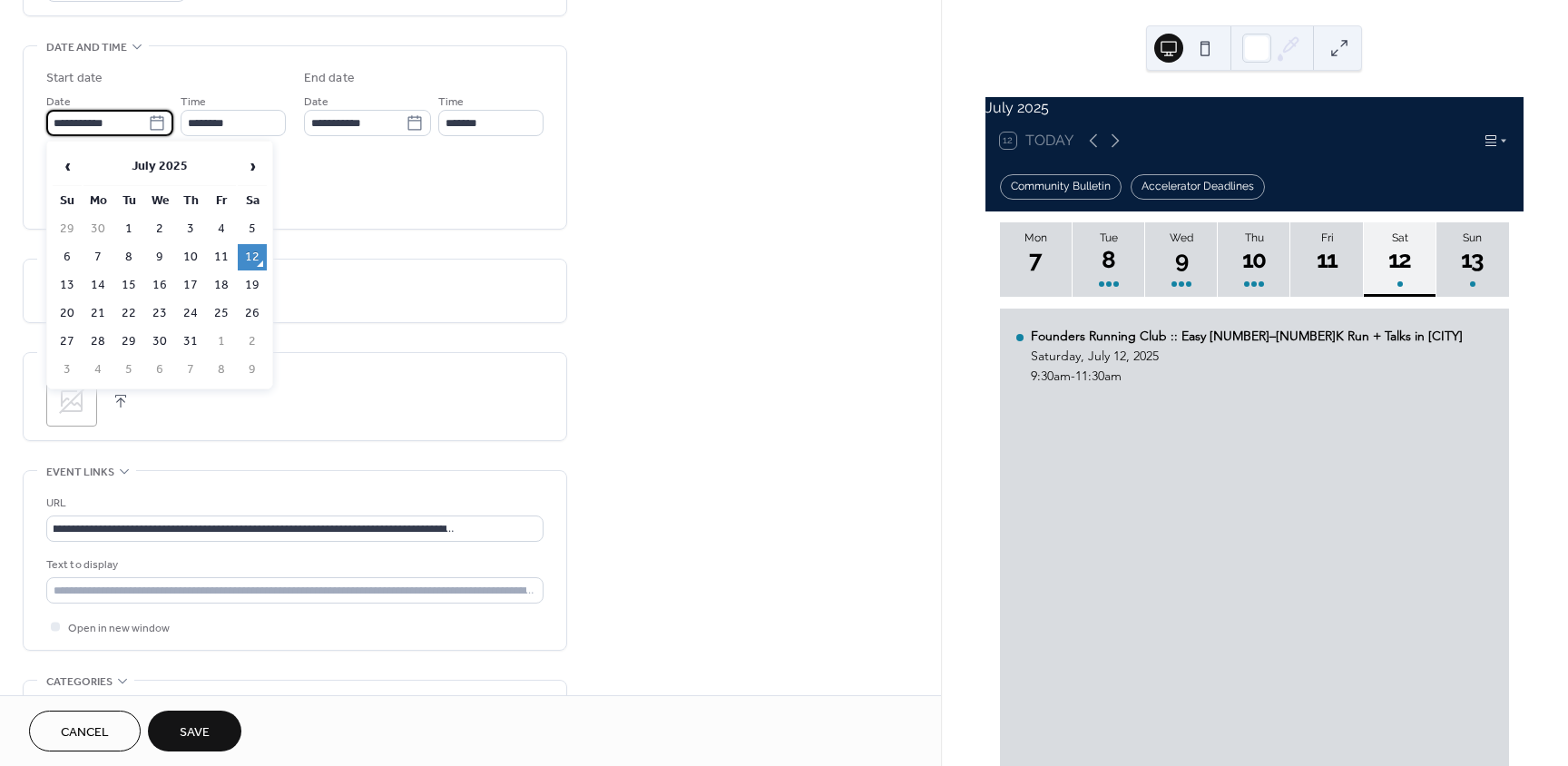 click on "**********" at bounding box center (97, 123) 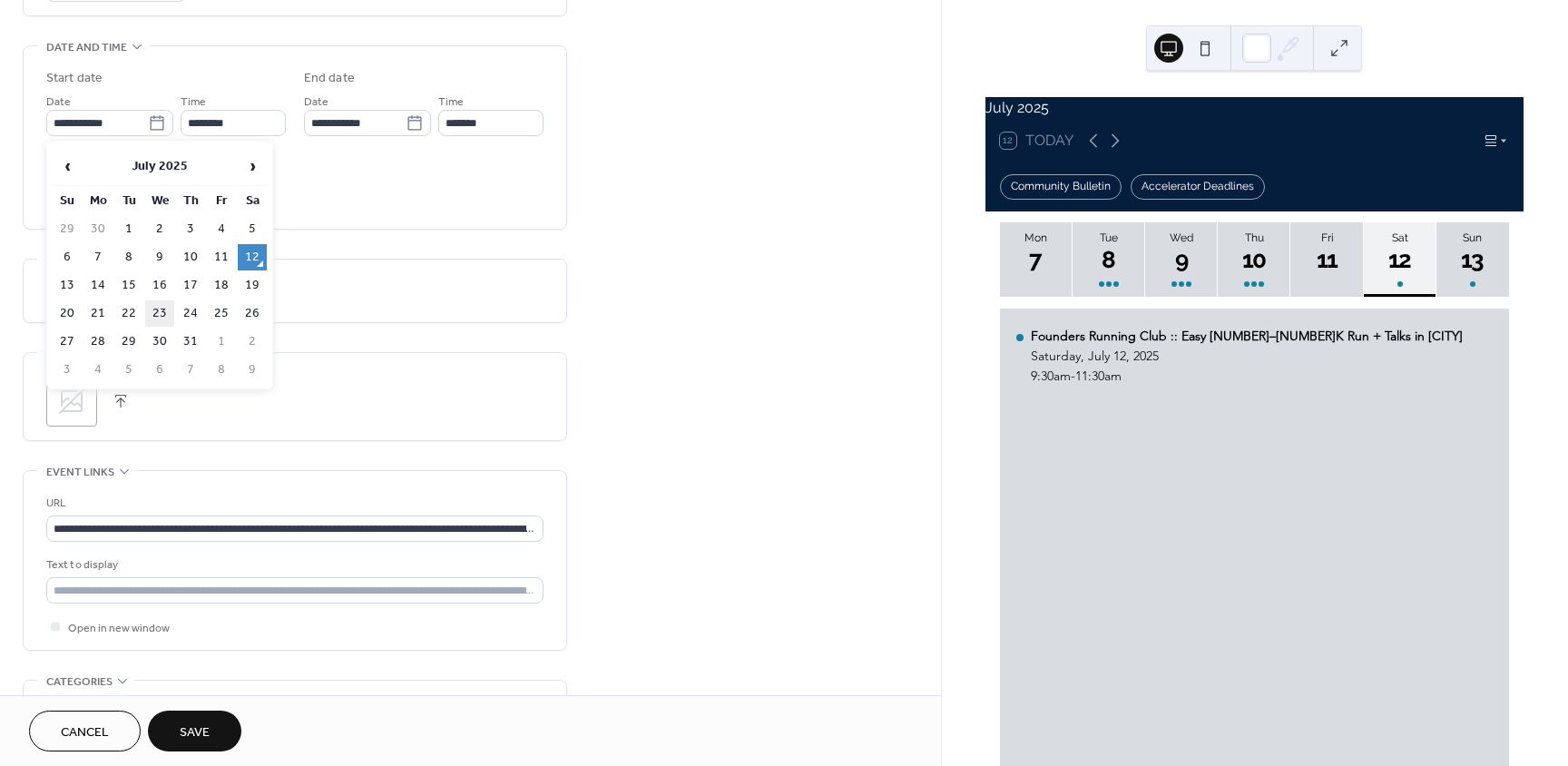 click on "23" at bounding box center [160, 313] 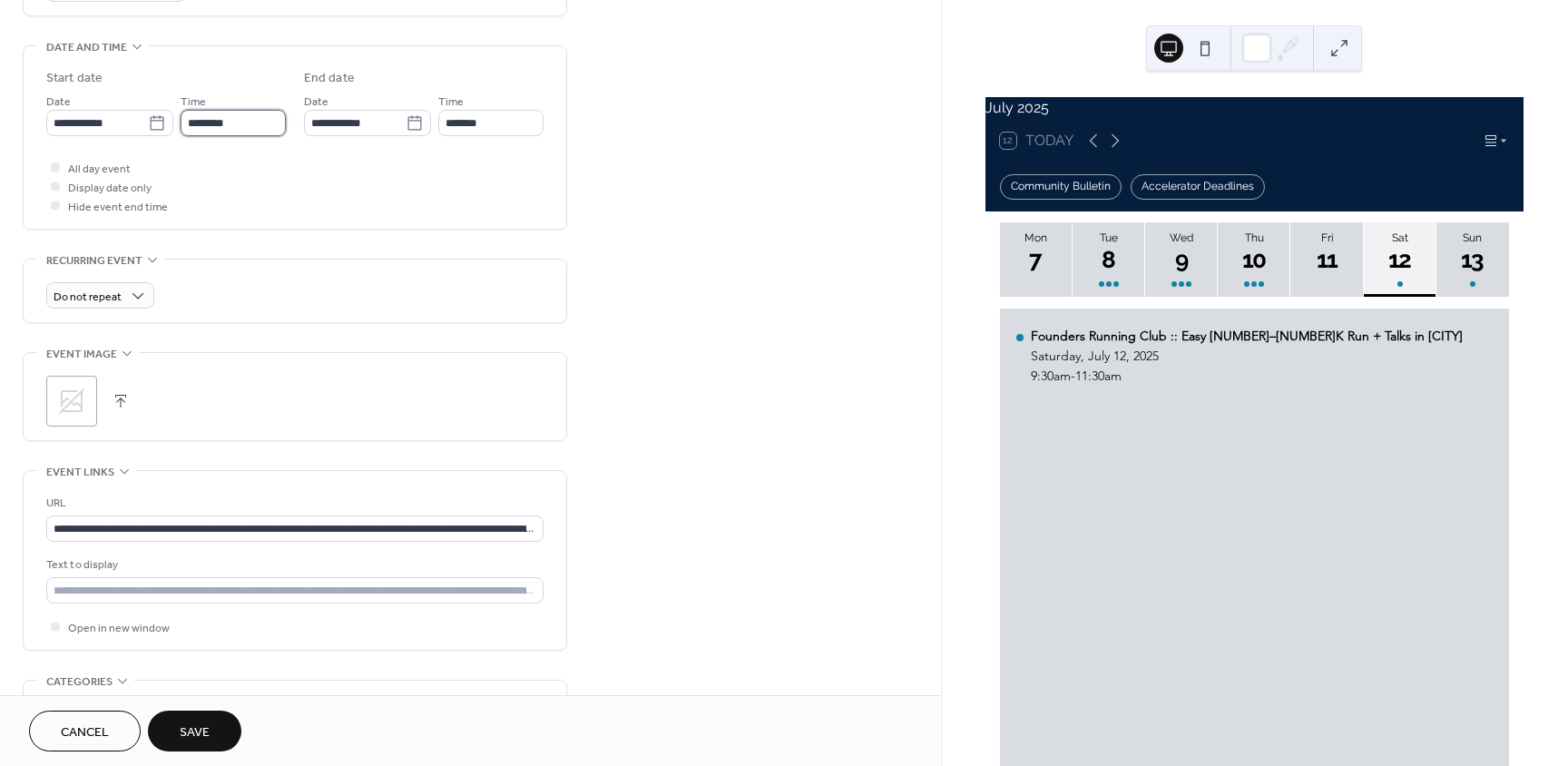 click on "********" at bounding box center (233, 123) 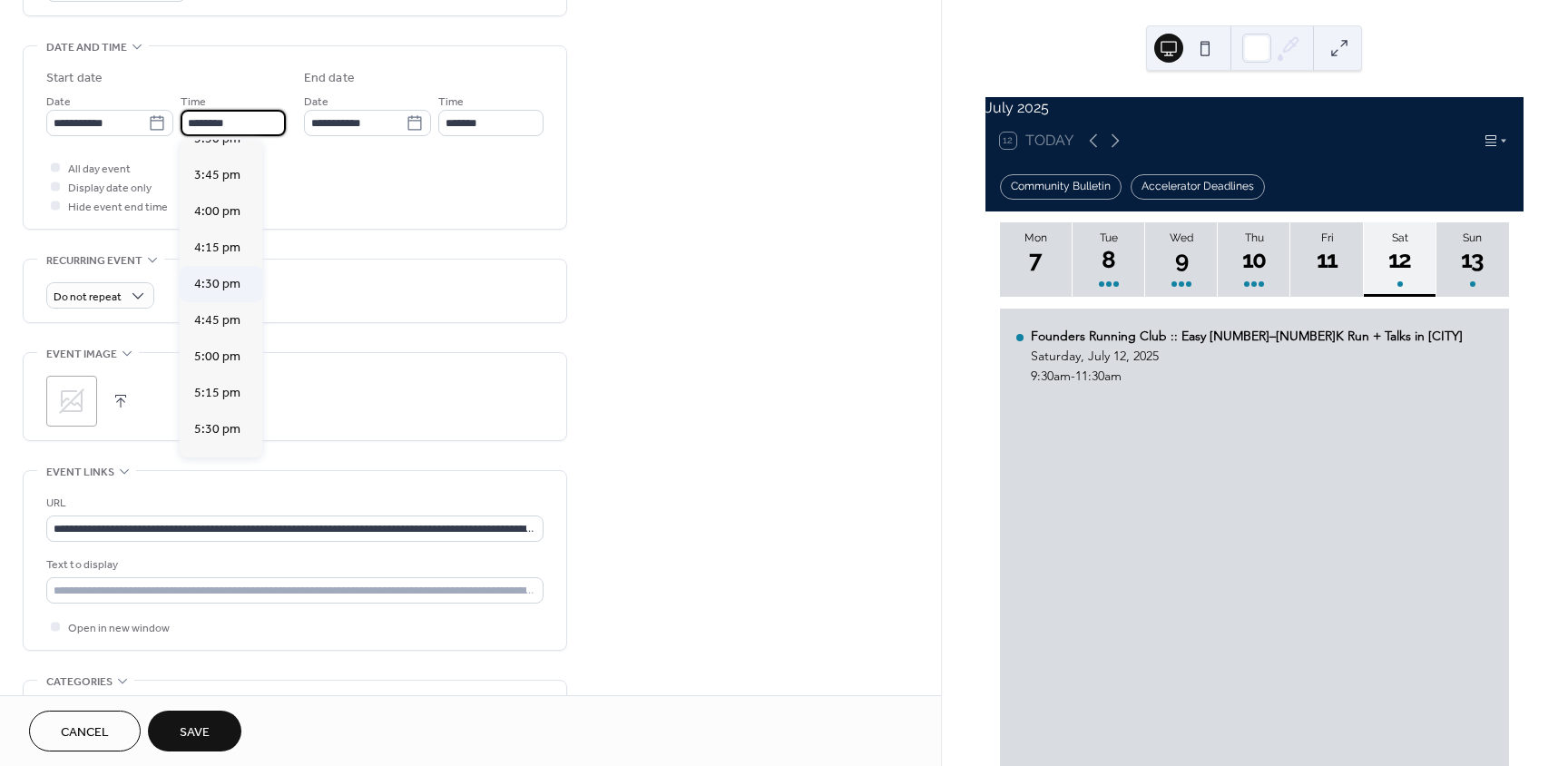 scroll, scrollTop: 2331, scrollLeft: 0, axis: vertical 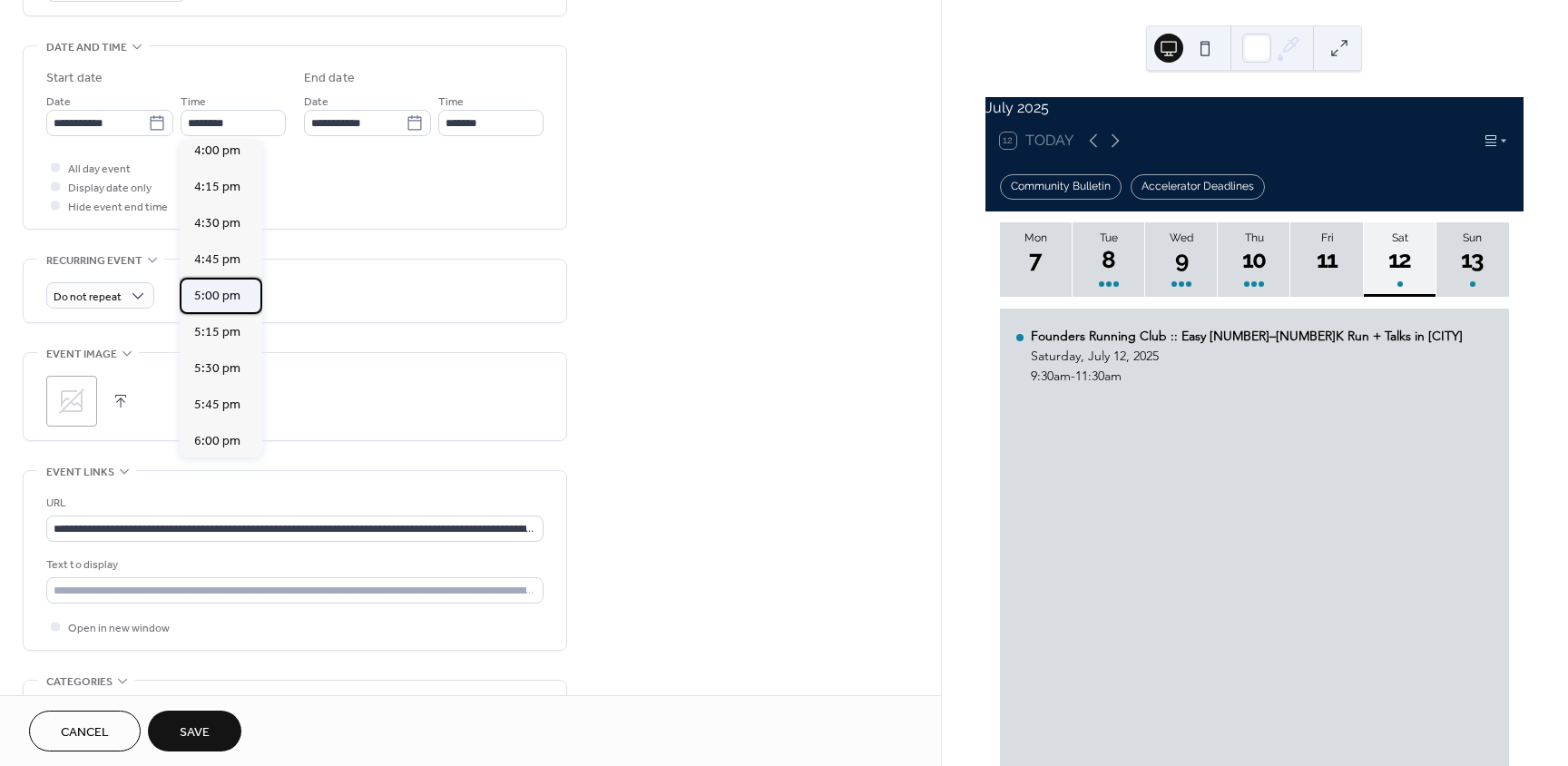 click on "5:00 pm" at bounding box center [217, 296] 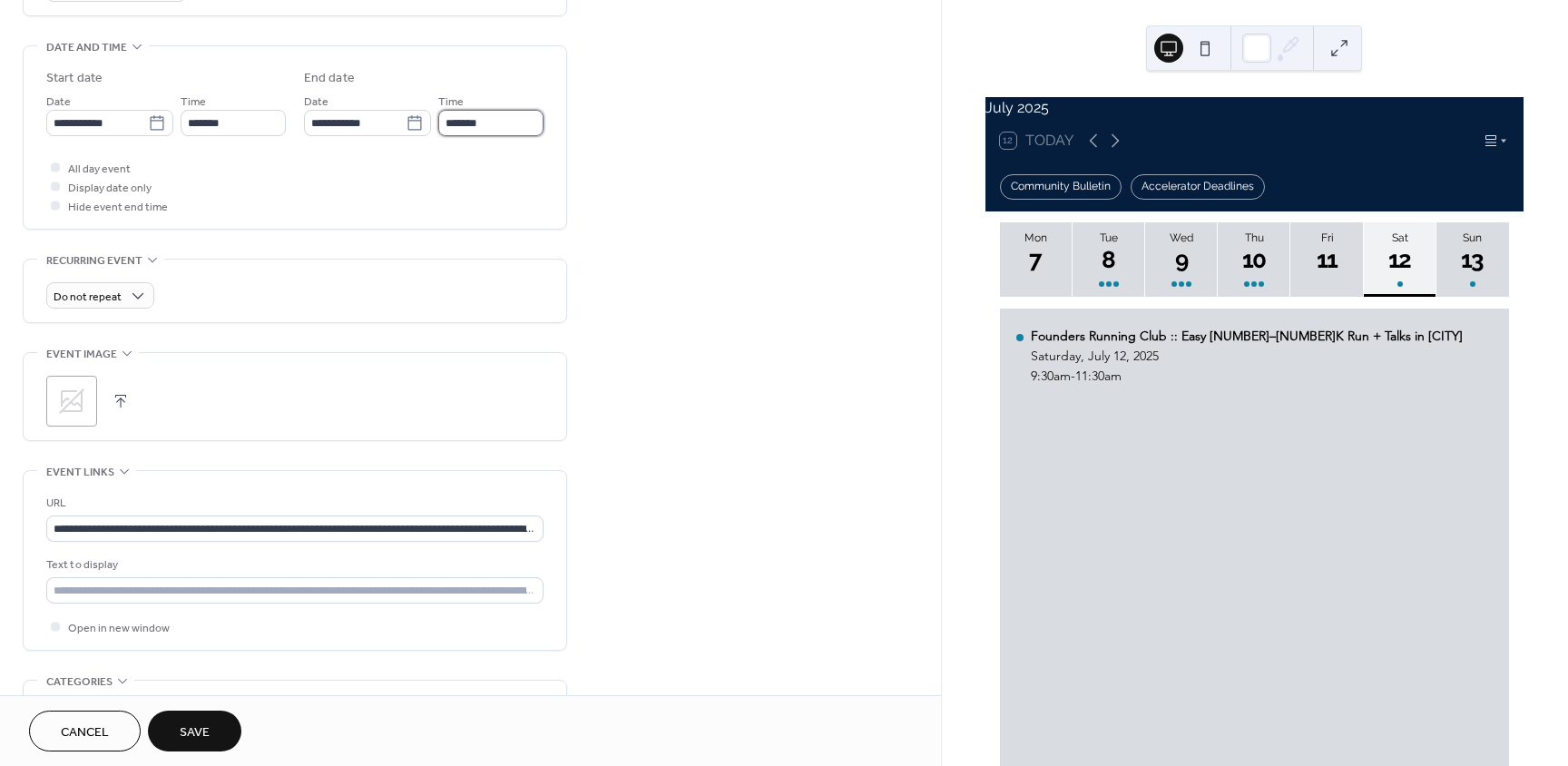 click on "*******" at bounding box center (491, 123) 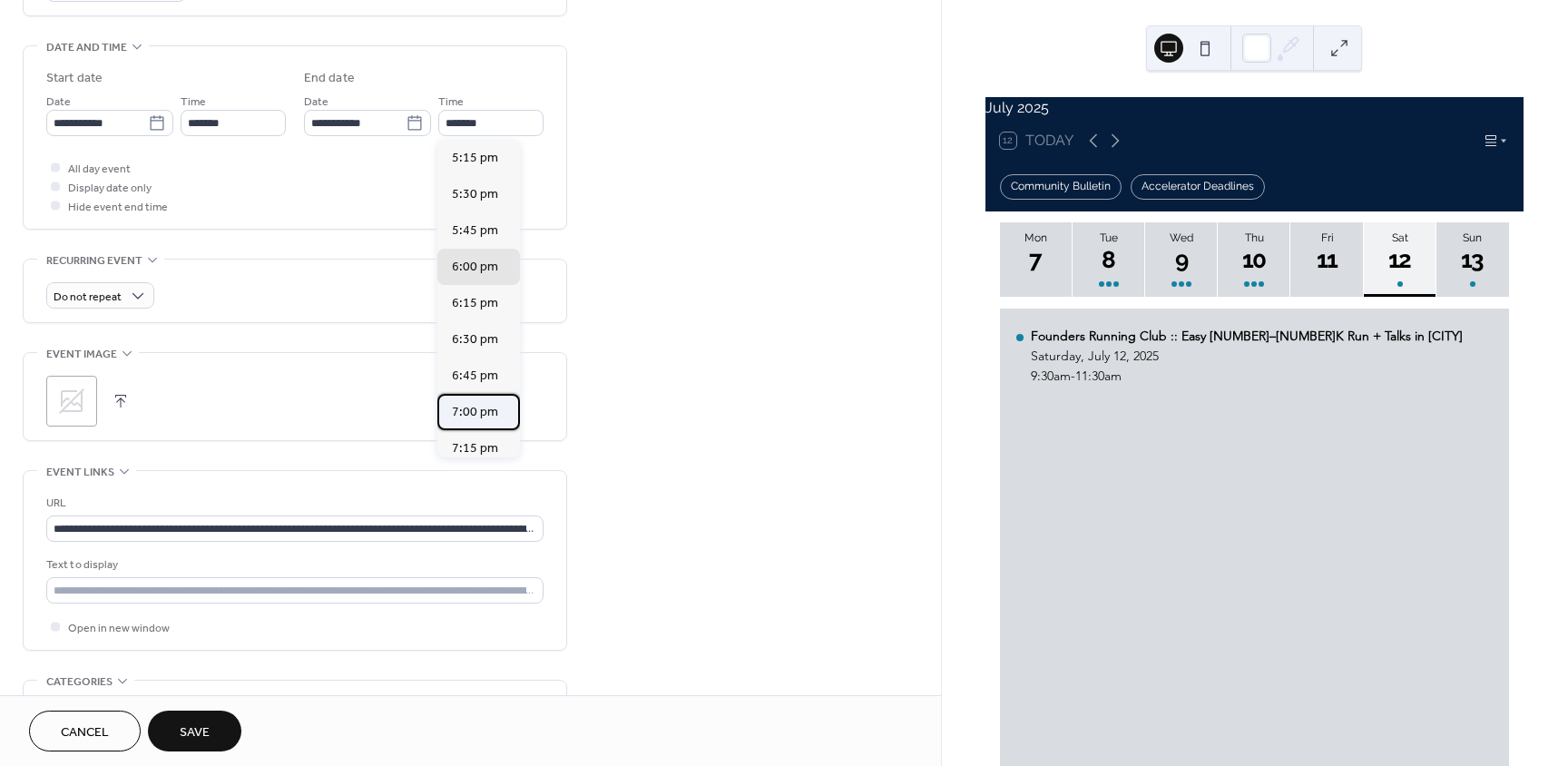 click on "7:00 pm" at bounding box center (475, 412) 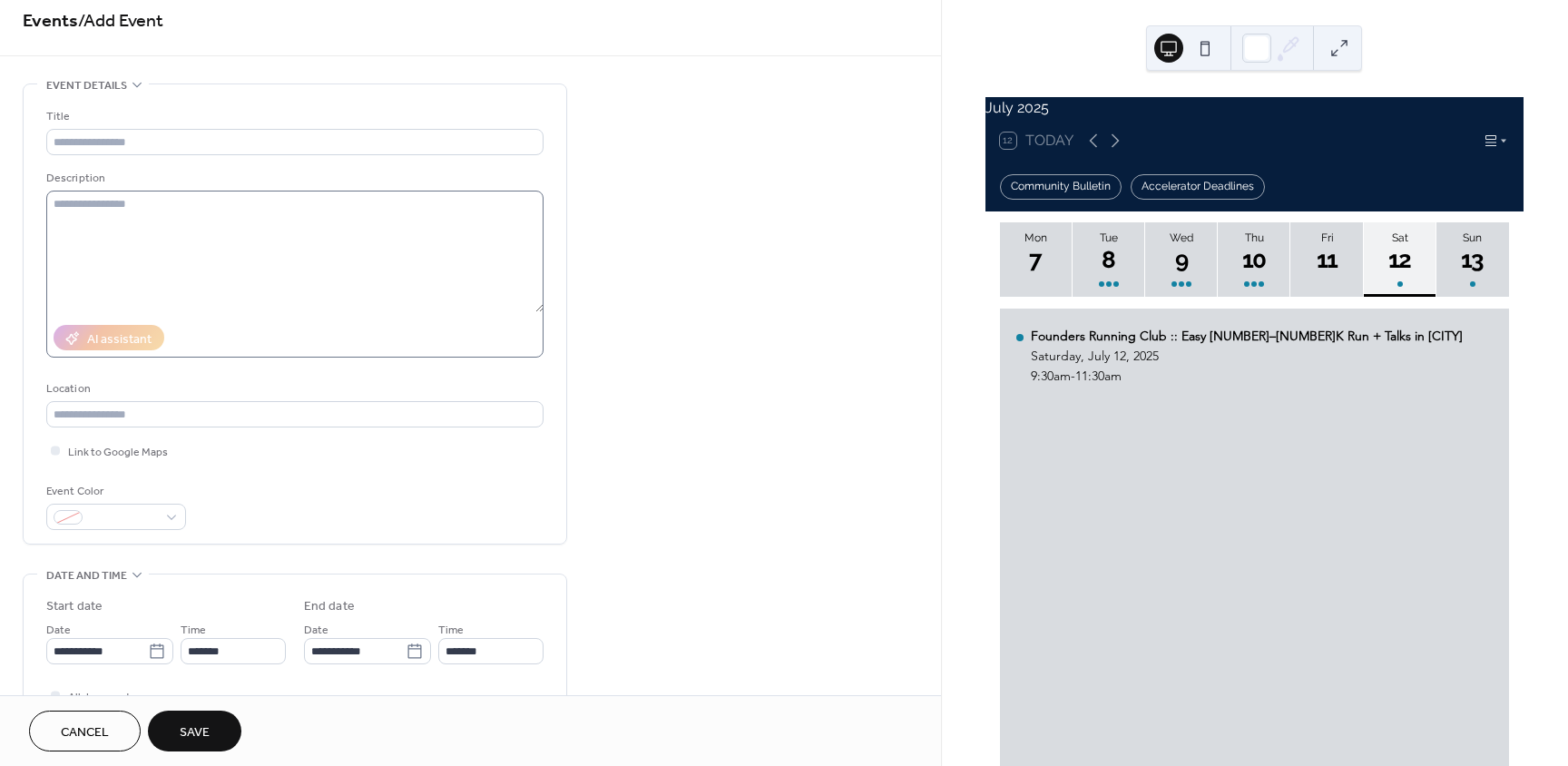 scroll, scrollTop: 0, scrollLeft: 0, axis: both 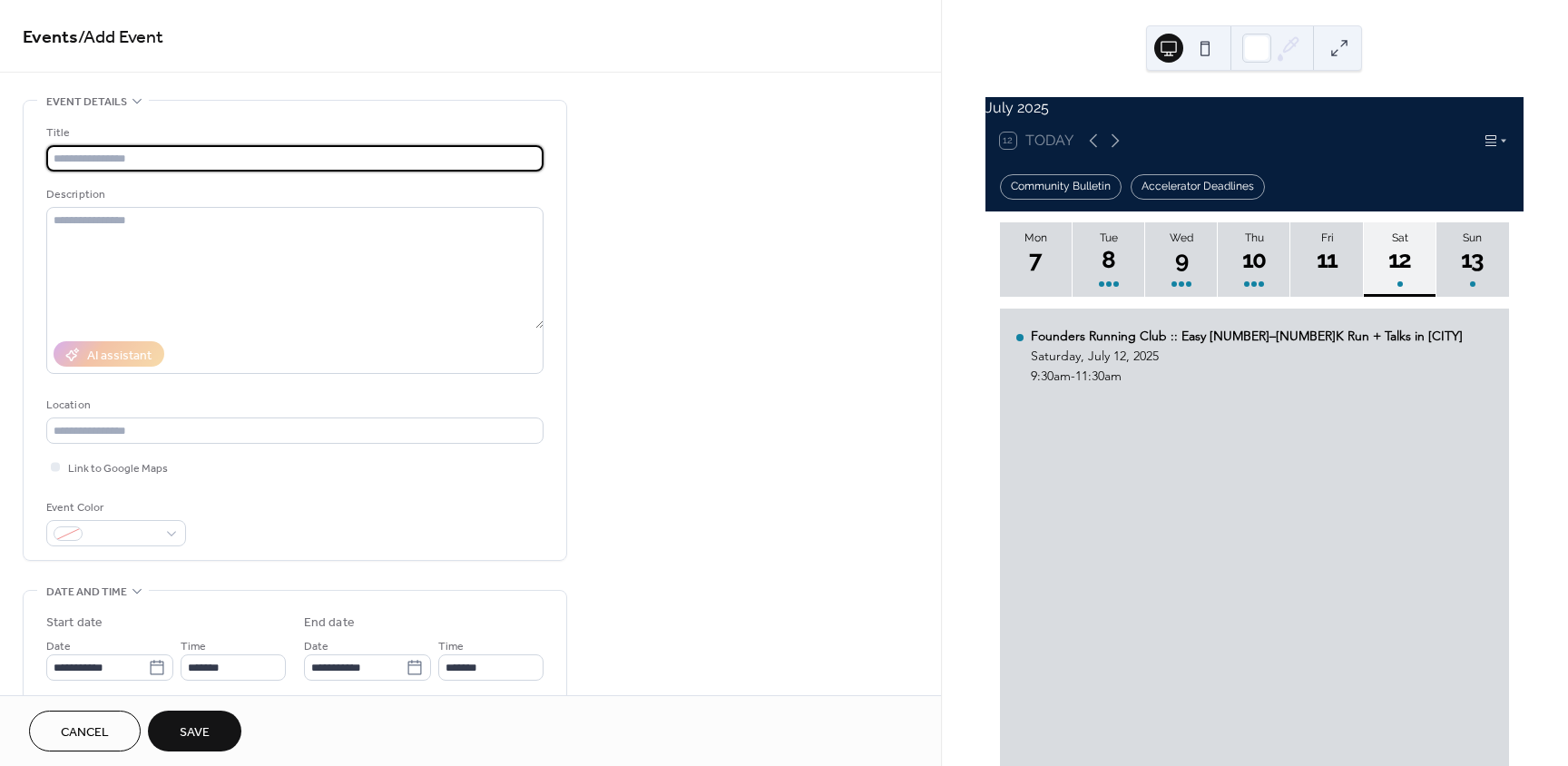 click at bounding box center (295, 158) 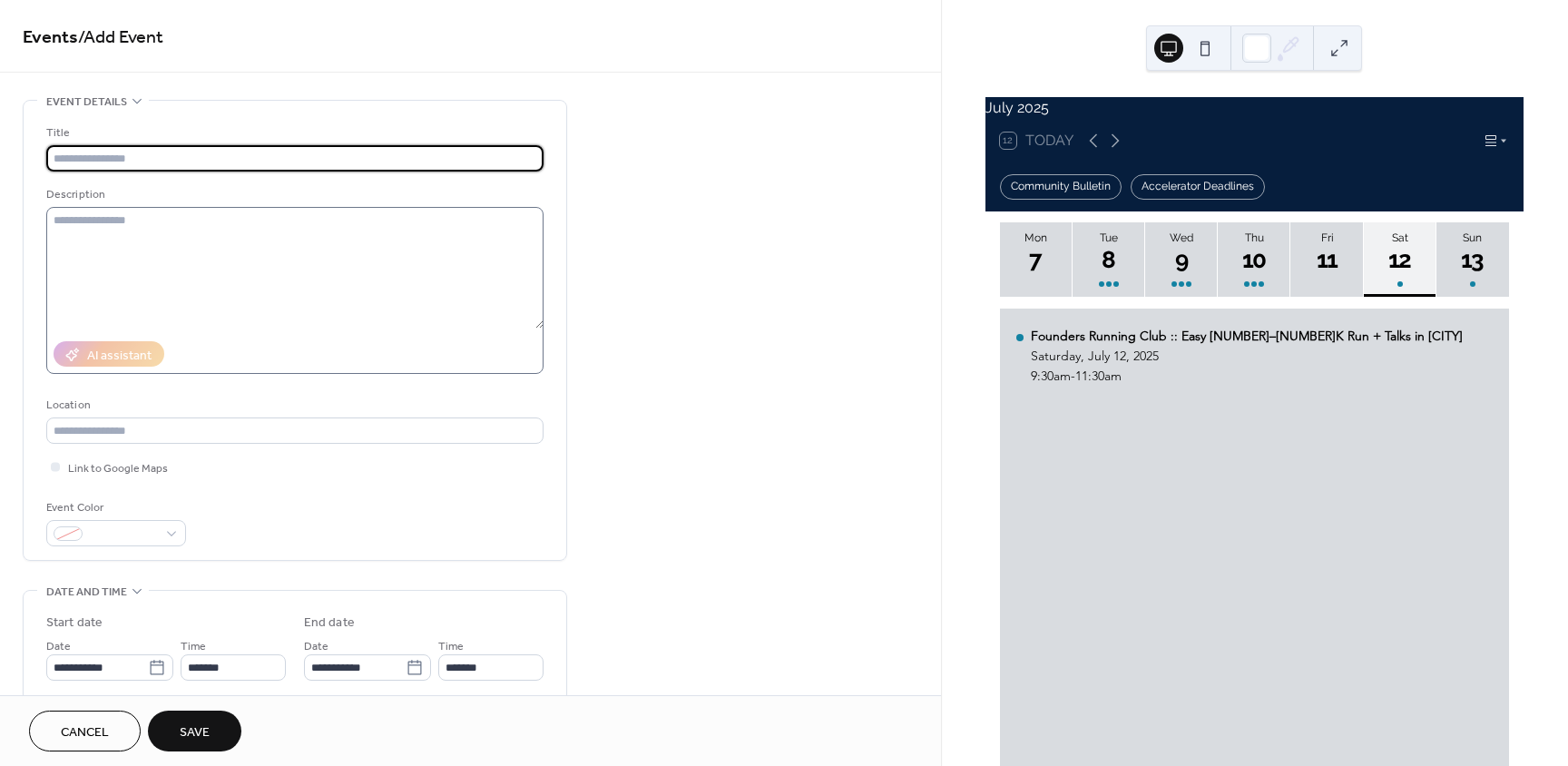 paste on "**********" 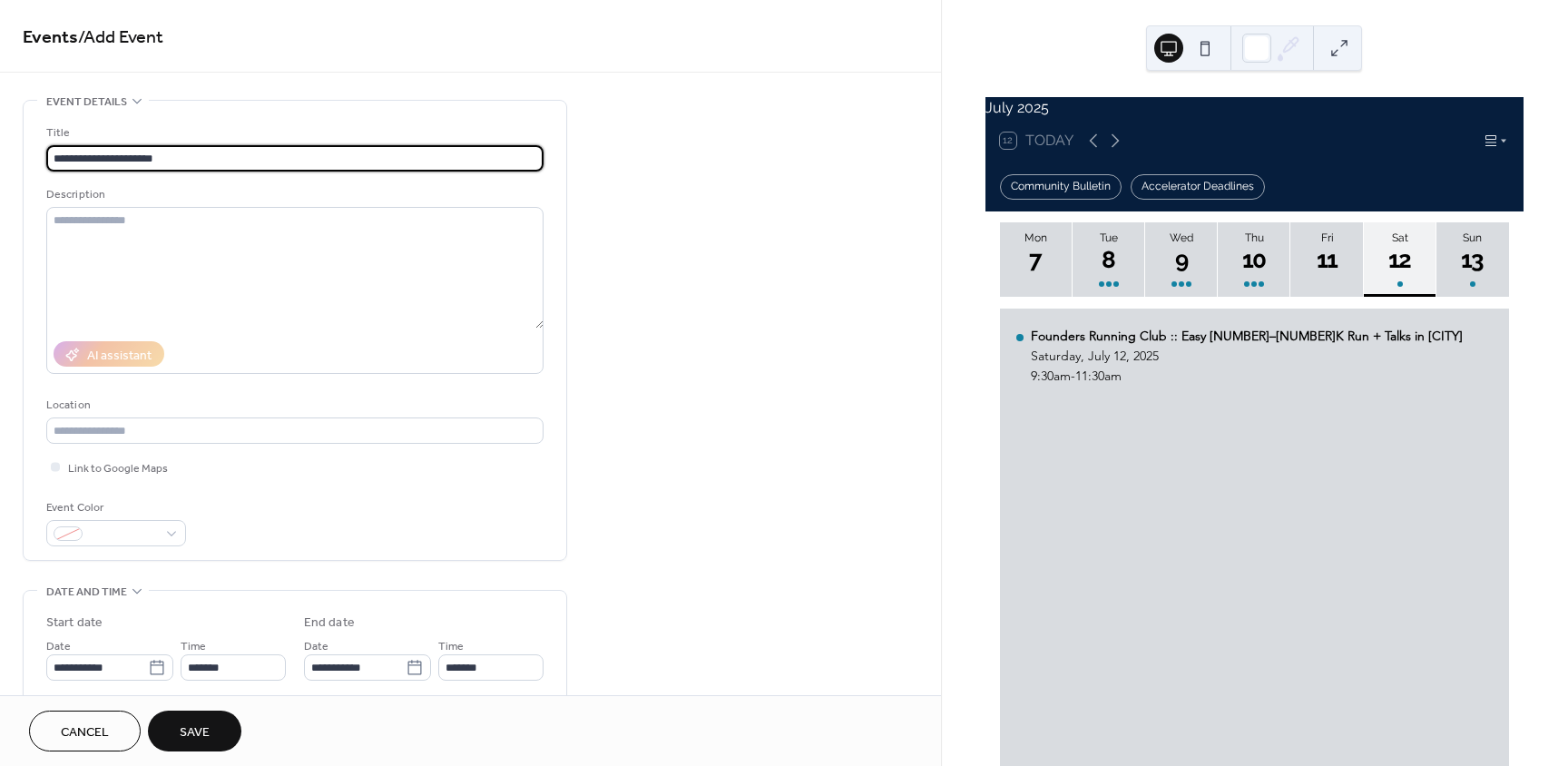 click on "Save" at bounding box center [194, 732] 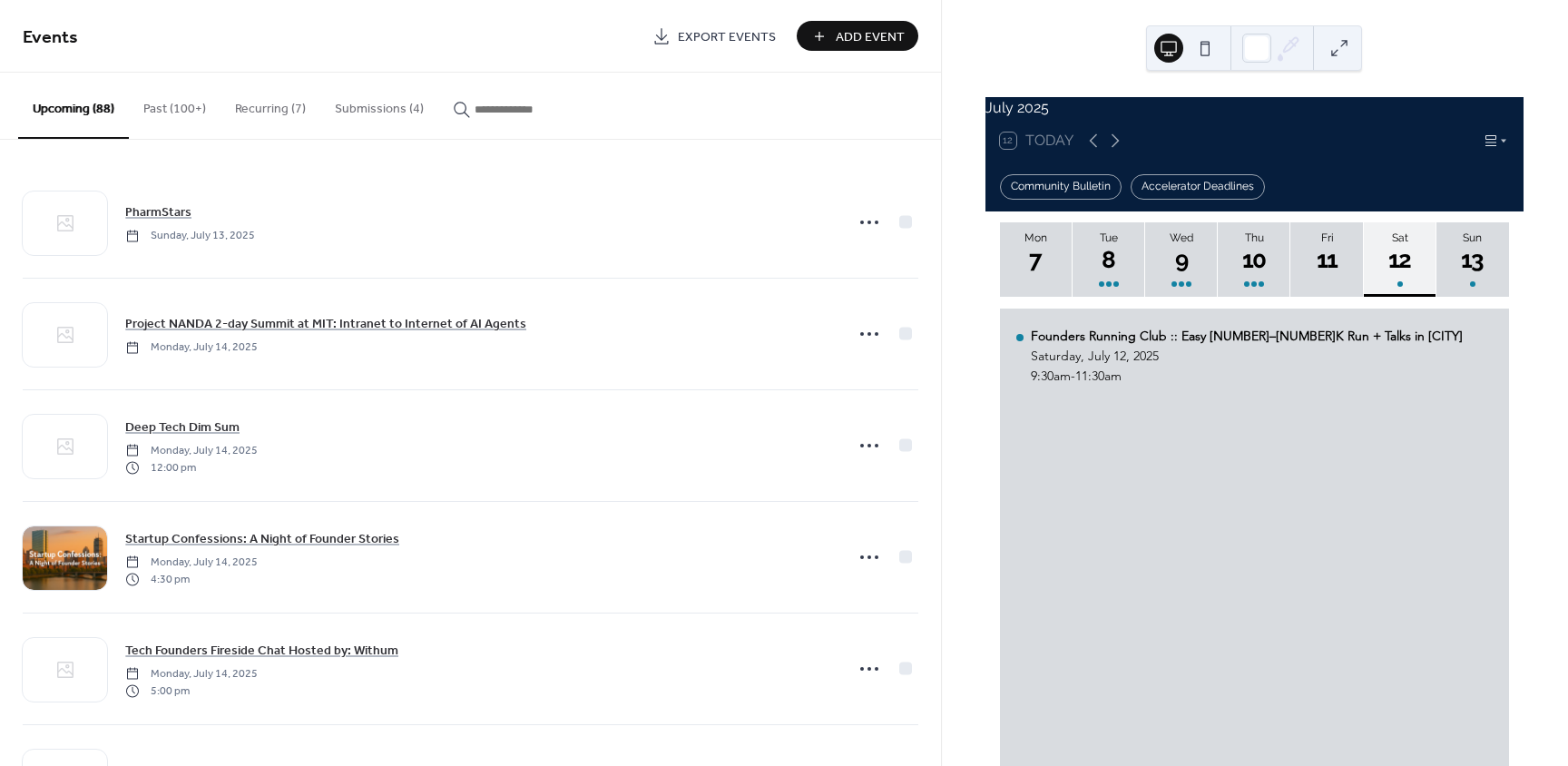 click on "Add Event" at bounding box center (870, 37) 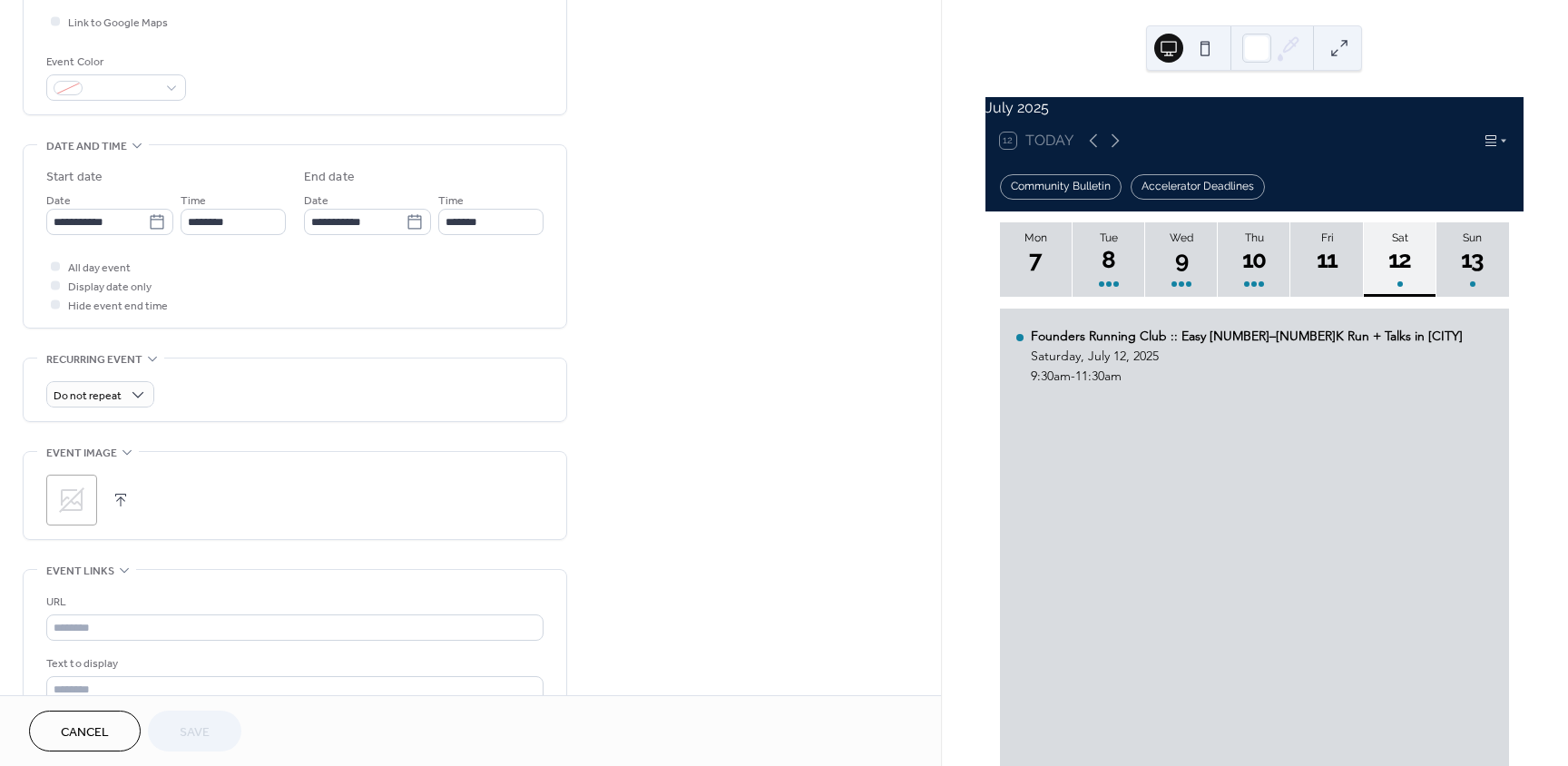scroll, scrollTop: 454, scrollLeft: 0, axis: vertical 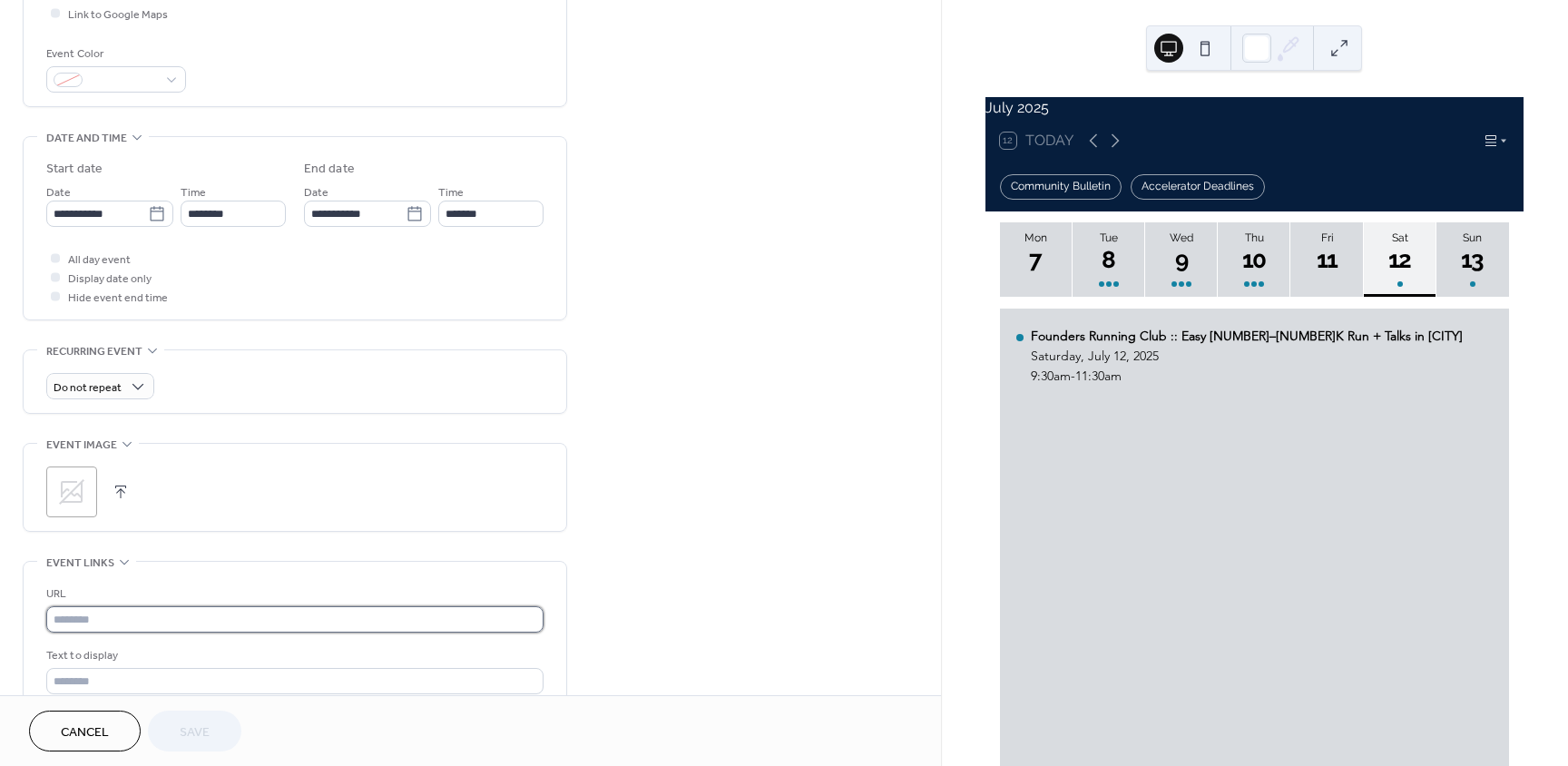 click at bounding box center (295, 619) 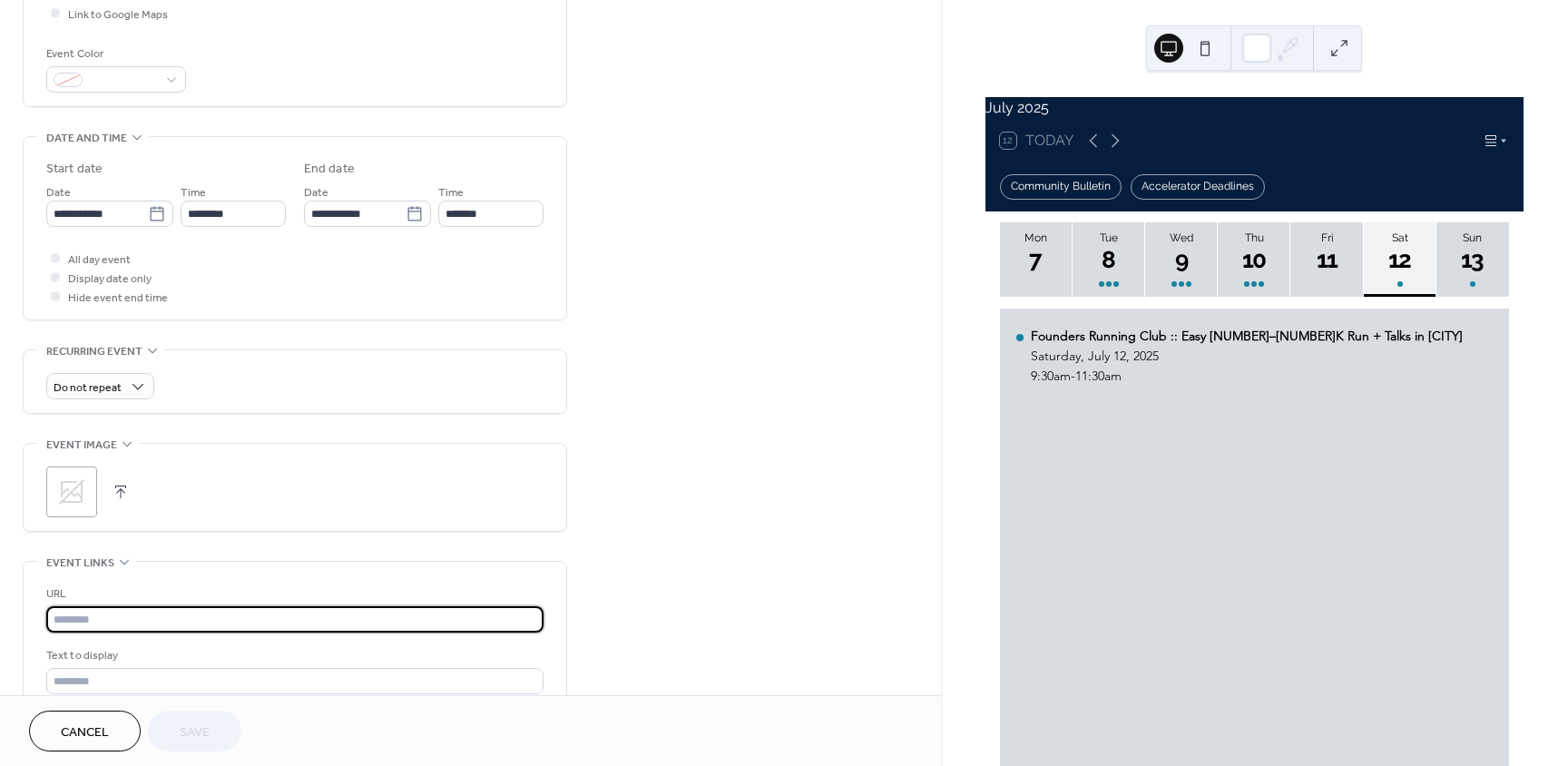 paste on "**********" 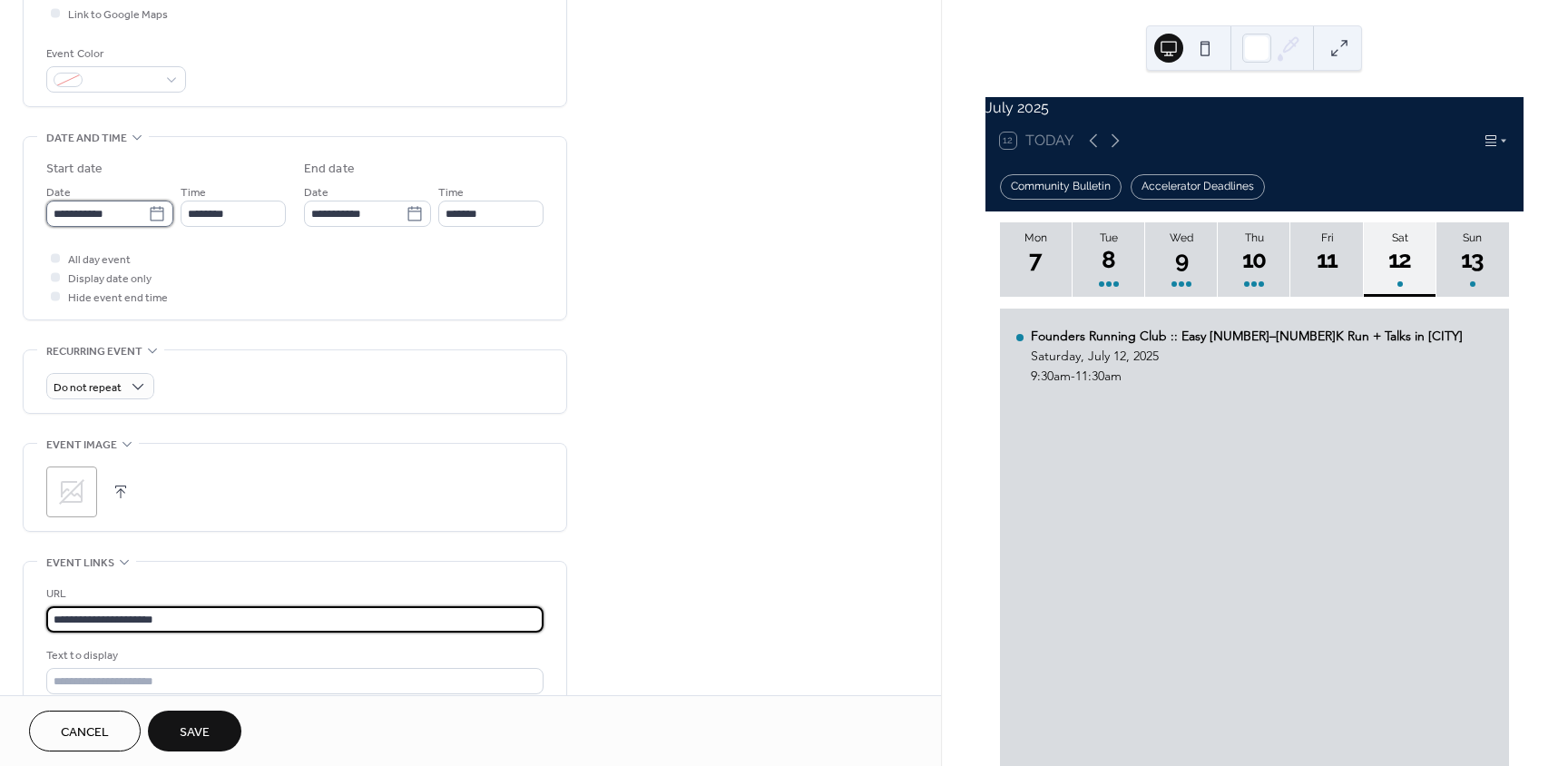 click on "**********" at bounding box center (97, 213) 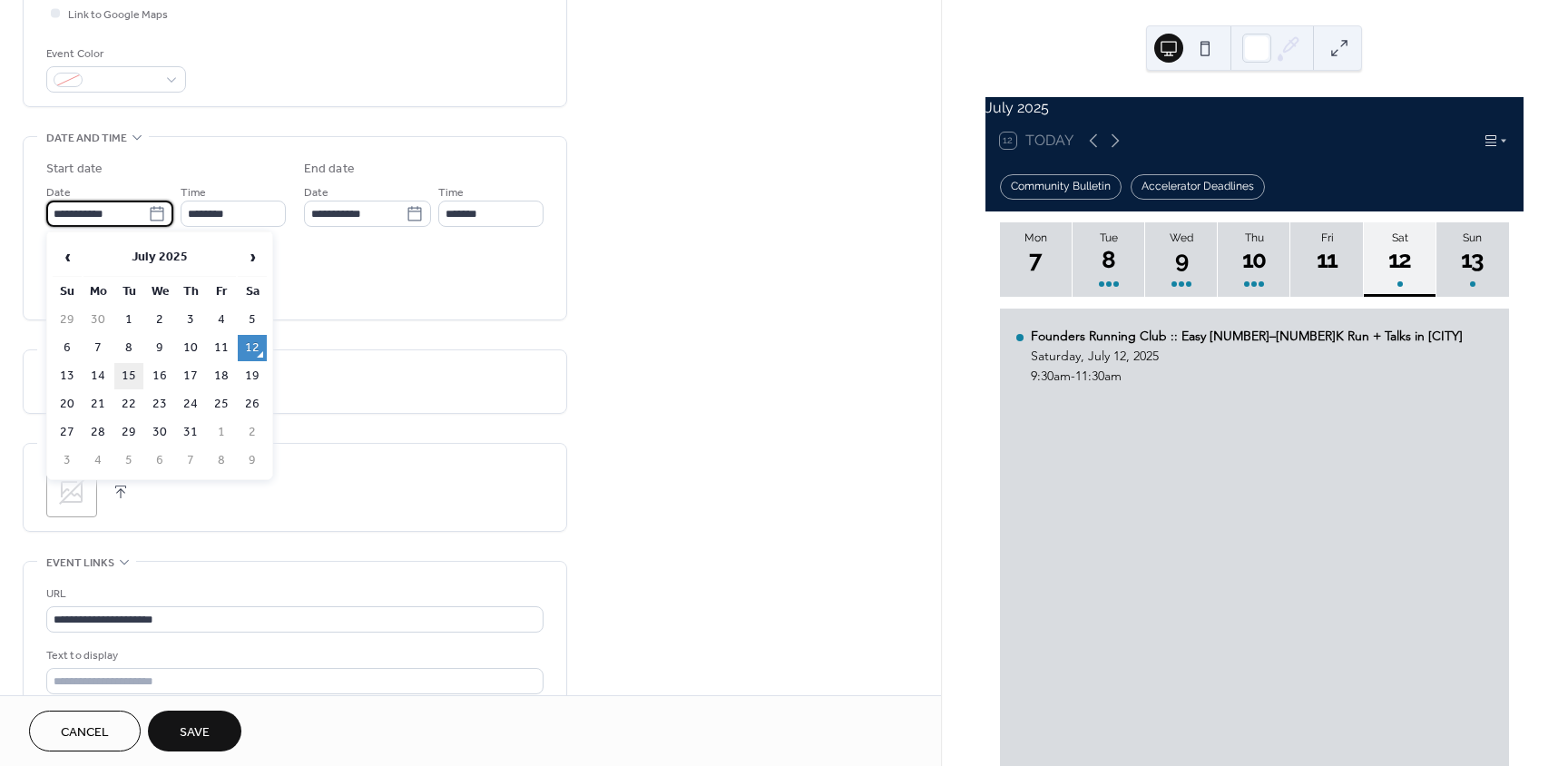 click on "15" at bounding box center [129, 376] 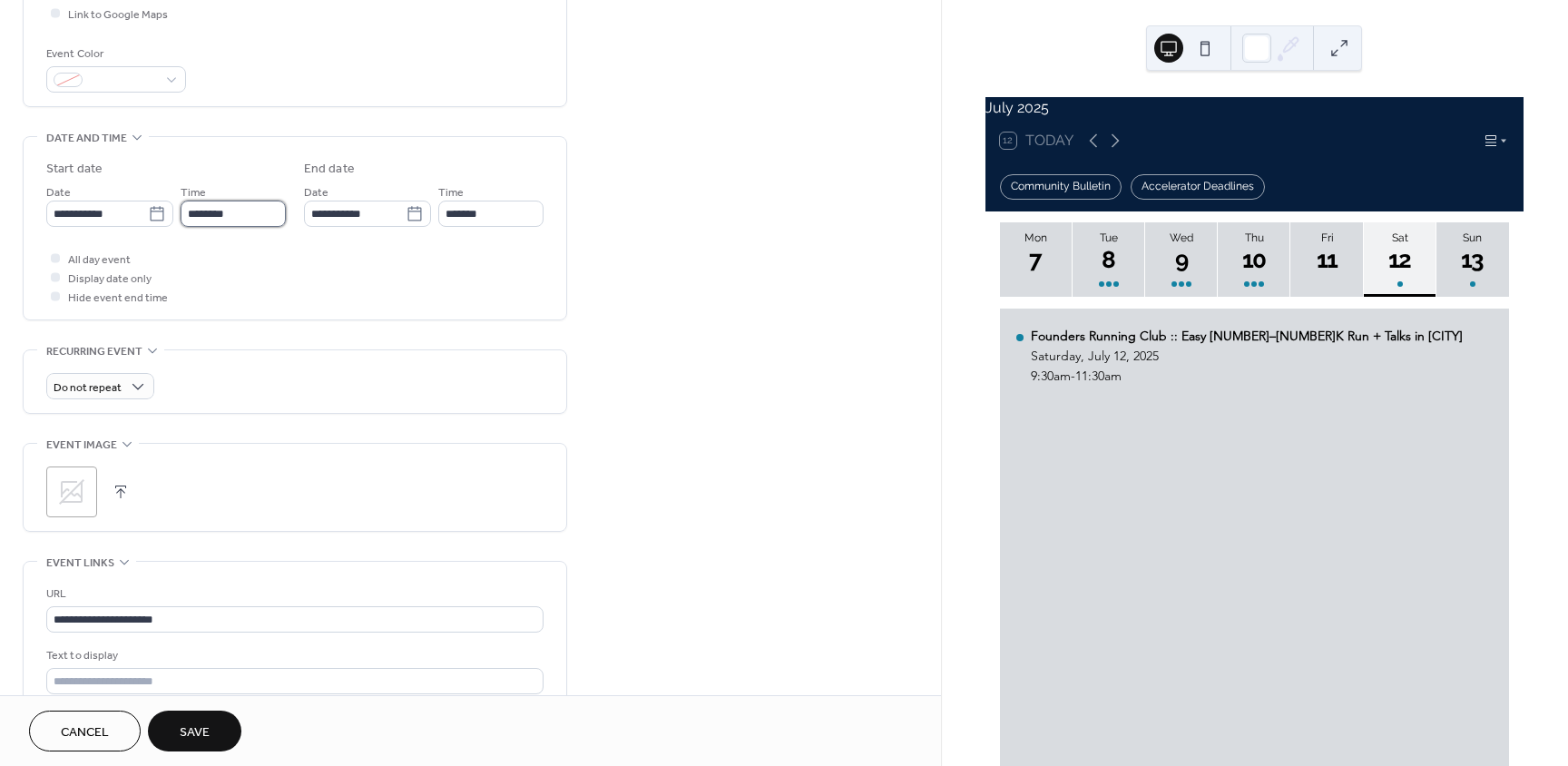 click on "********" at bounding box center [233, 213] 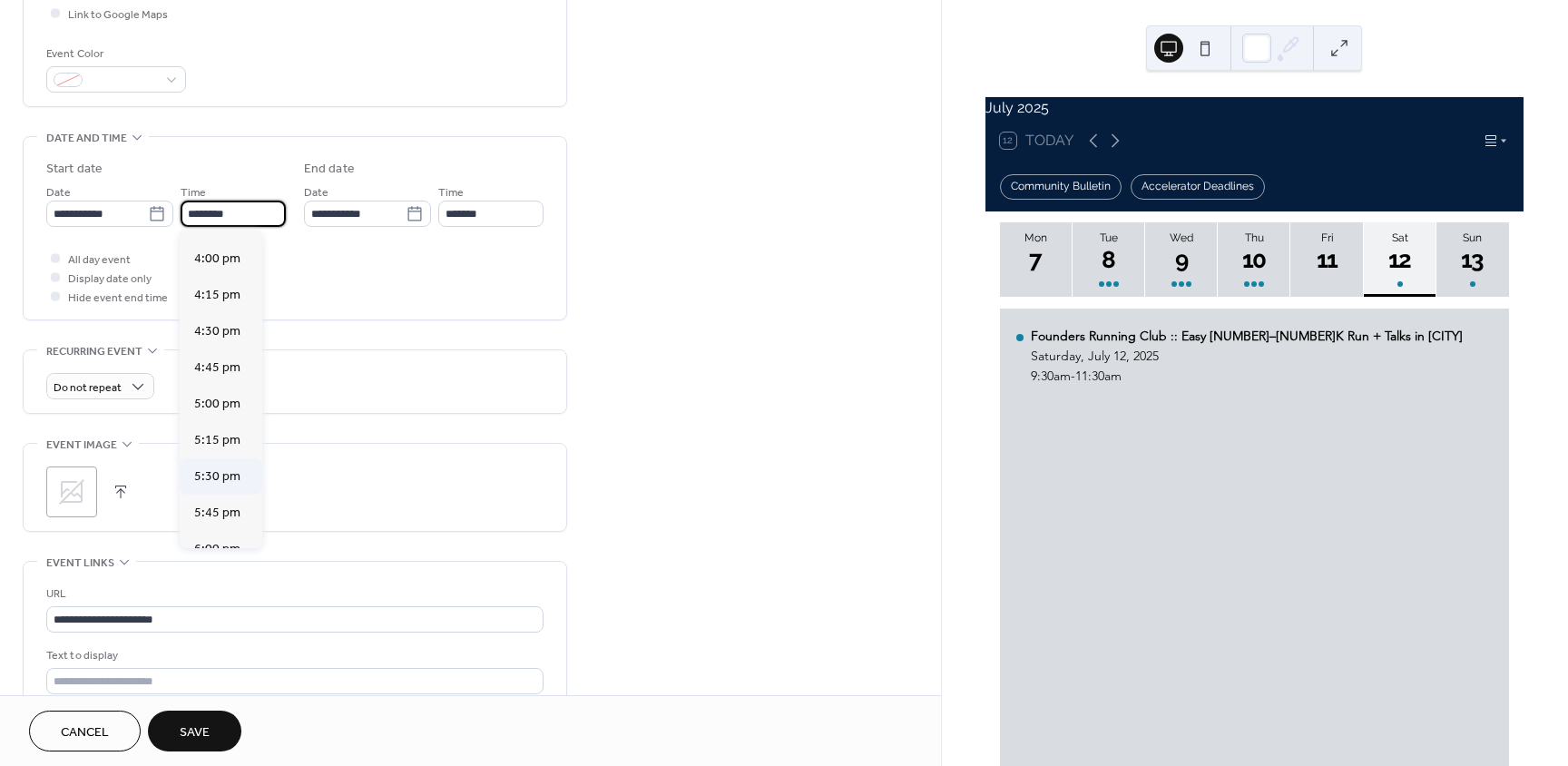 scroll, scrollTop: 2512, scrollLeft: 0, axis: vertical 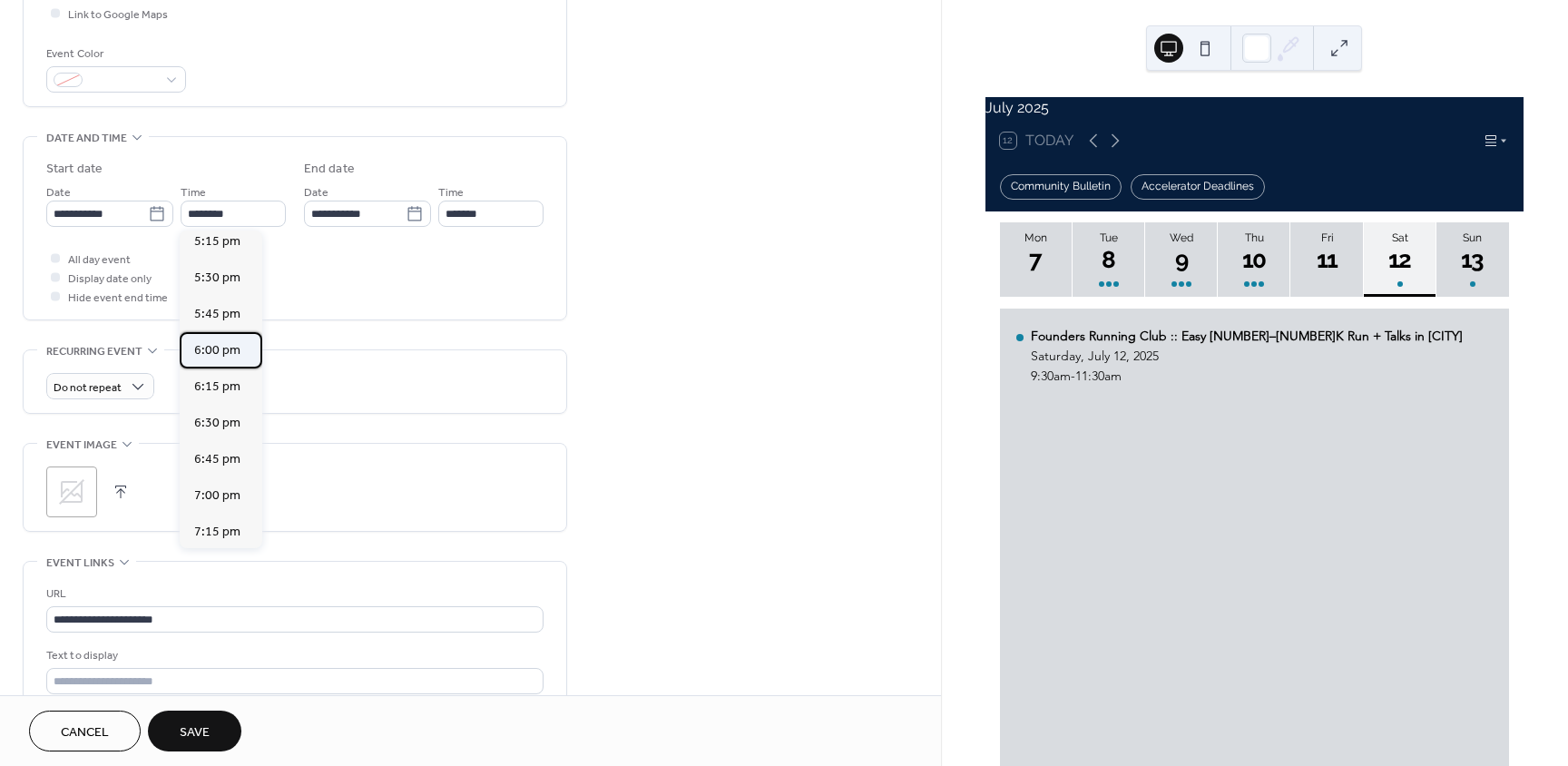 click on "6:00 pm" at bounding box center [217, 350] 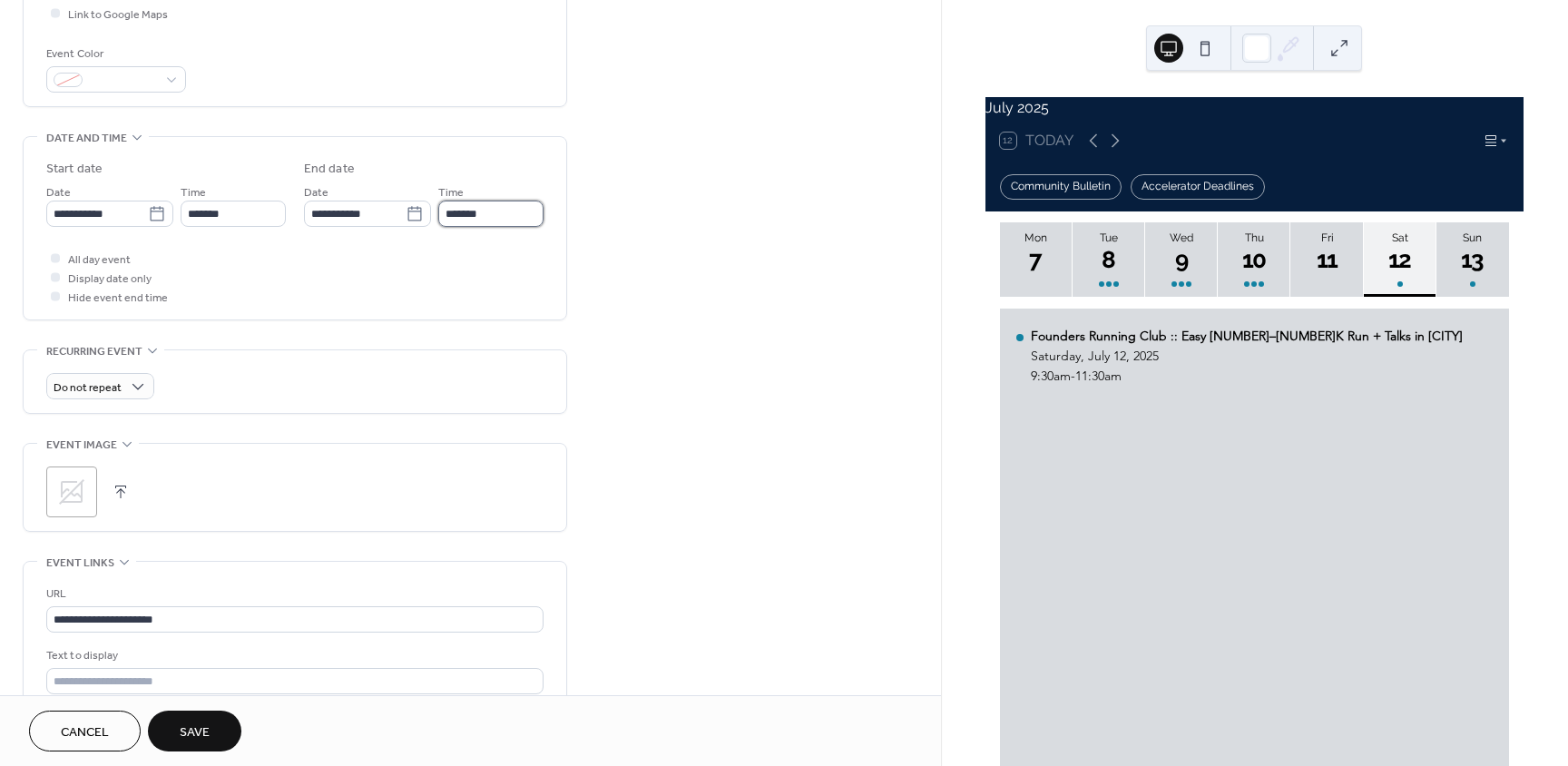 click on "*******" at bounding box center (491, 213) 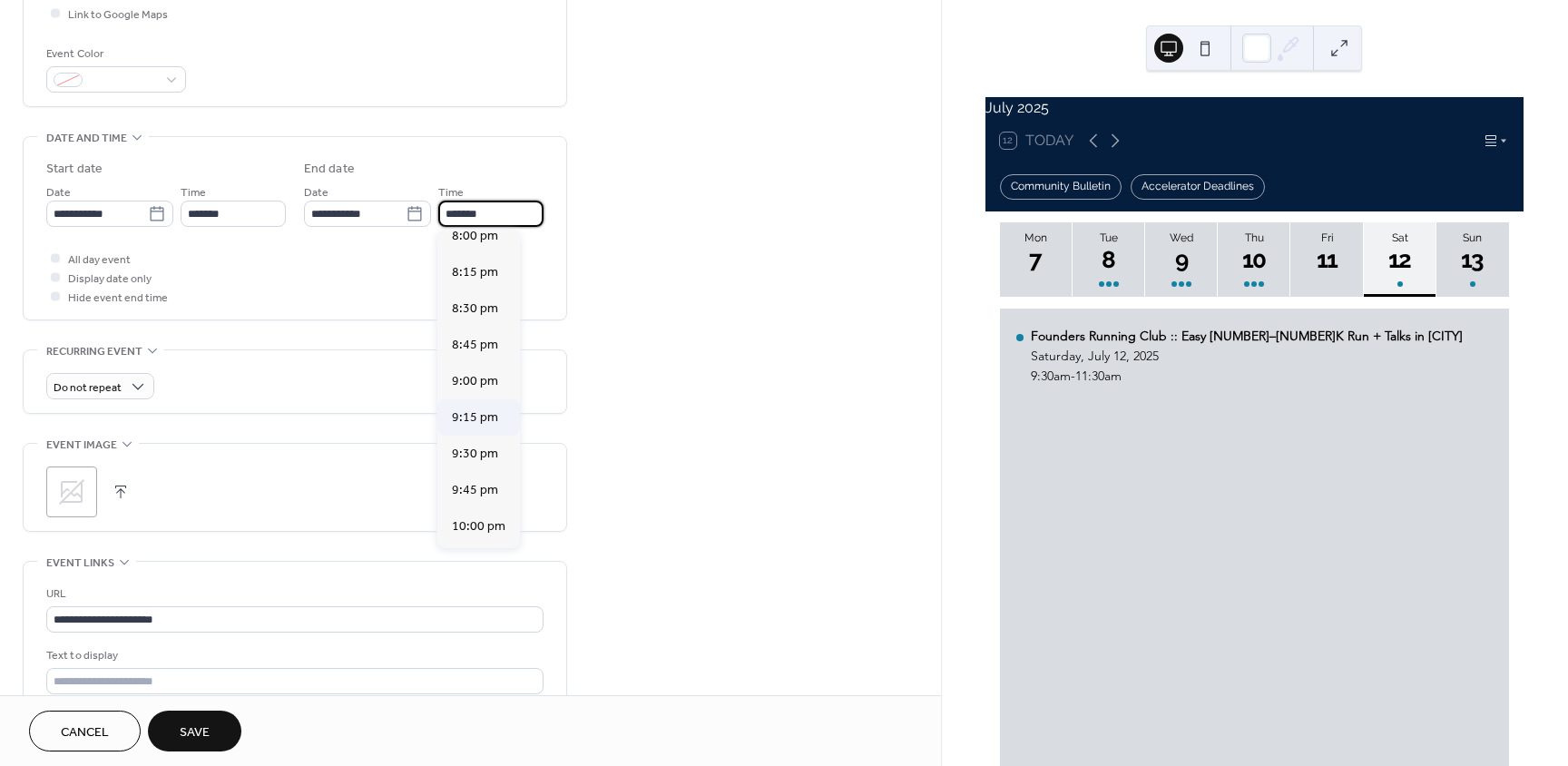 scroll, scrollTop: 272, scrollLeft: 0, axis: vertical 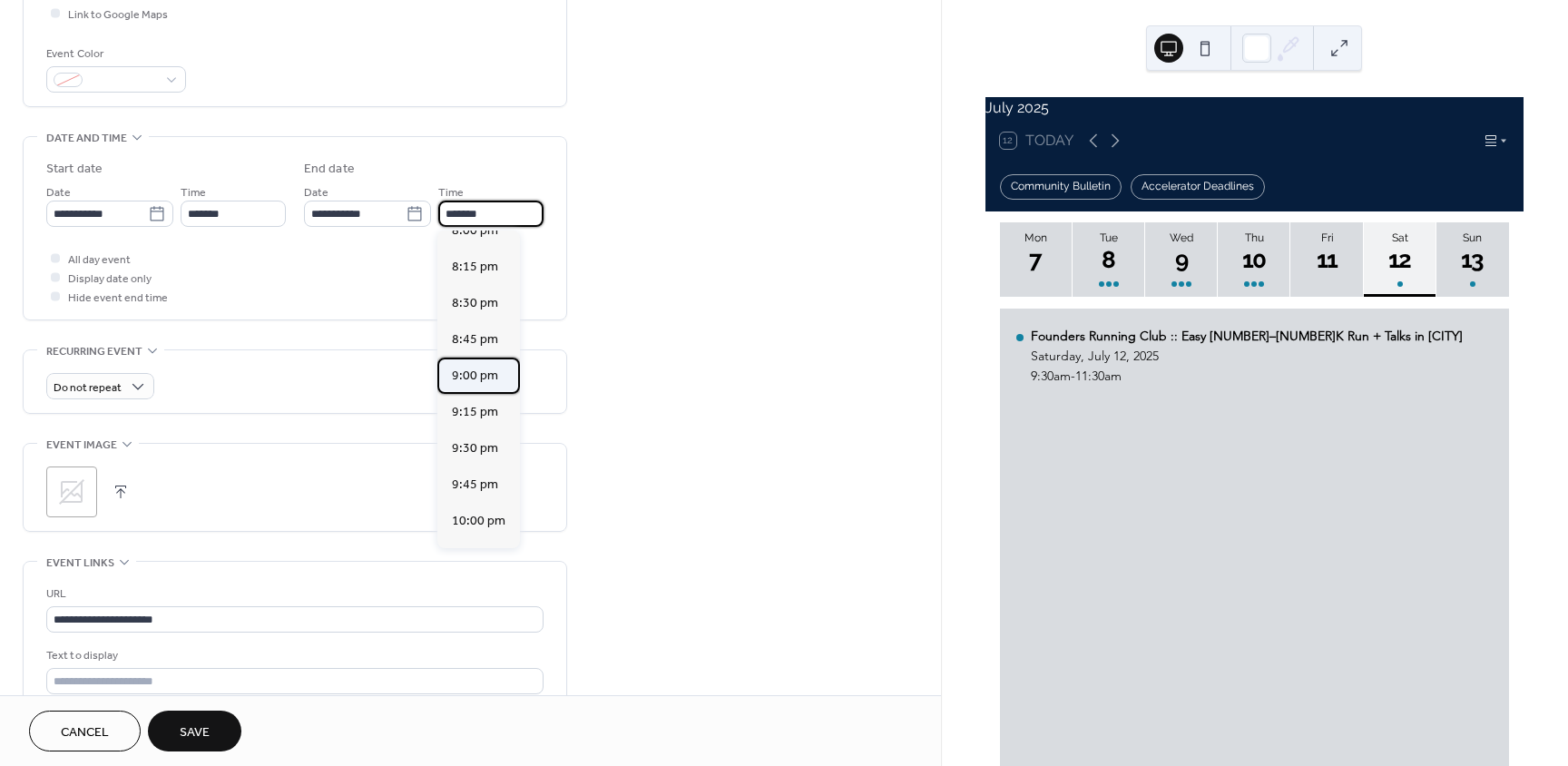 click on "9:00 pm" at bounding box center [475, 376] 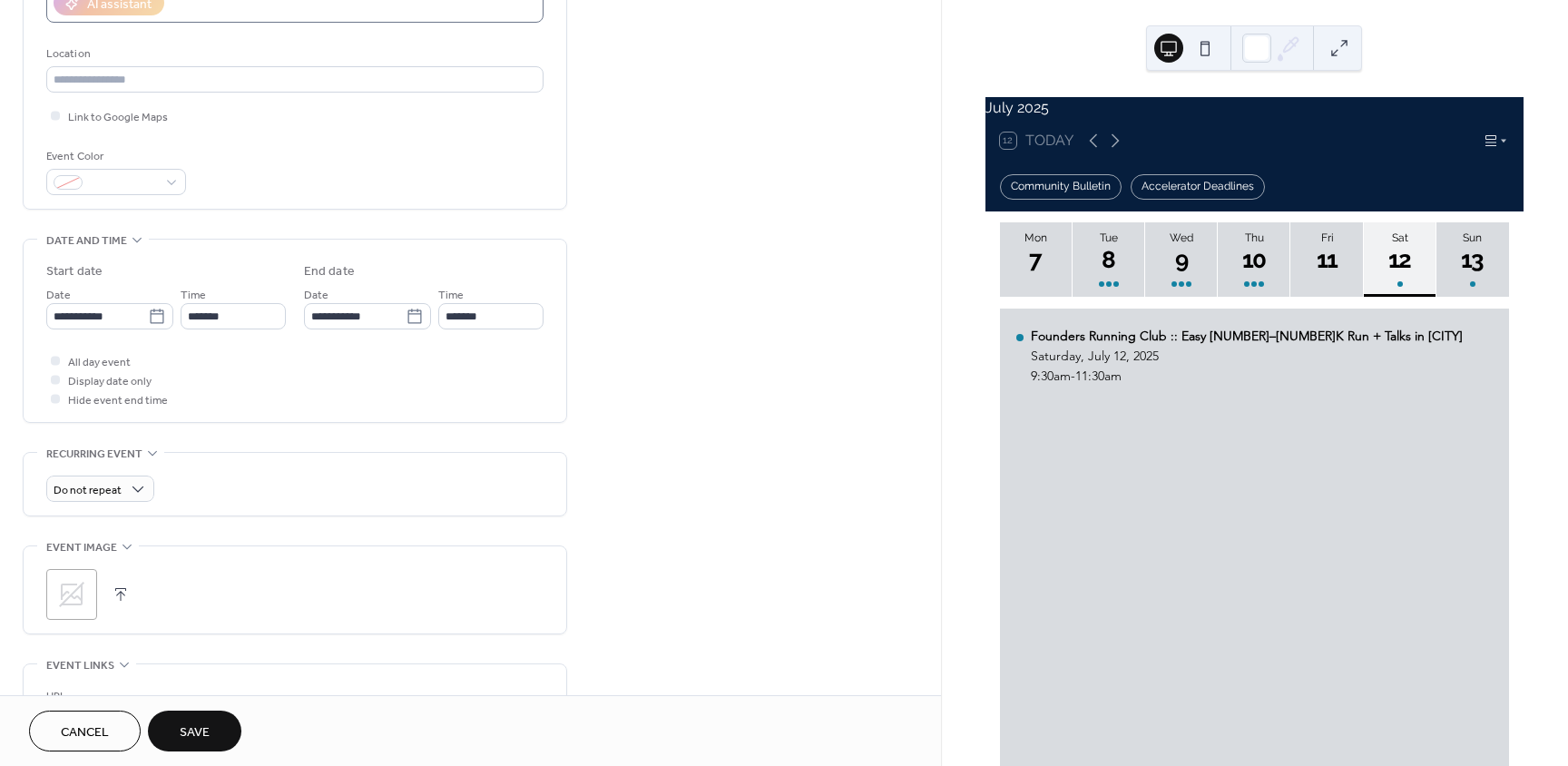 scroll, scrollTop: 0, scrollLeft: 0, axis: both 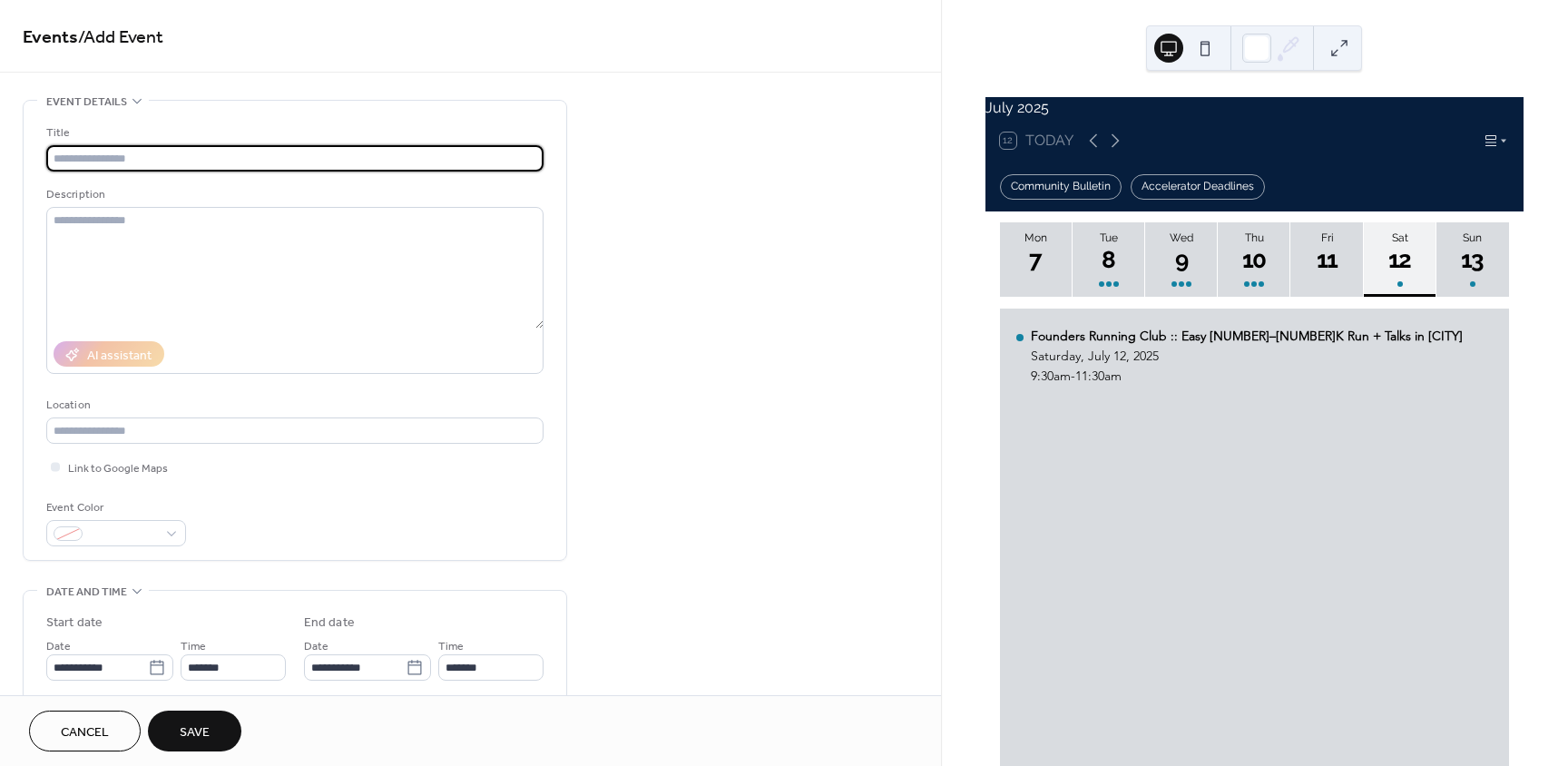 click at bounding box center [295, 158] 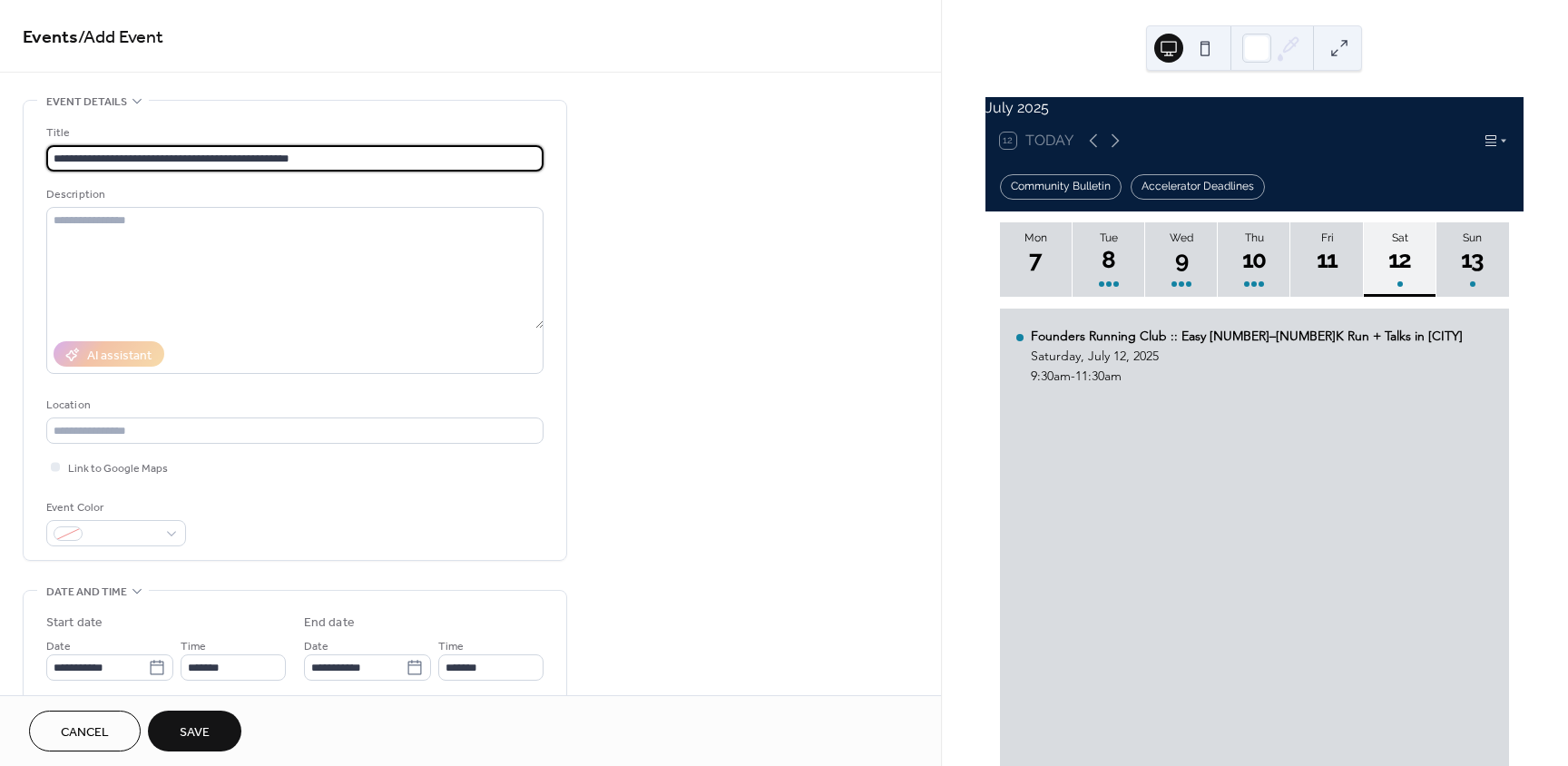 click on "Save" at bounding box center (194, 732) 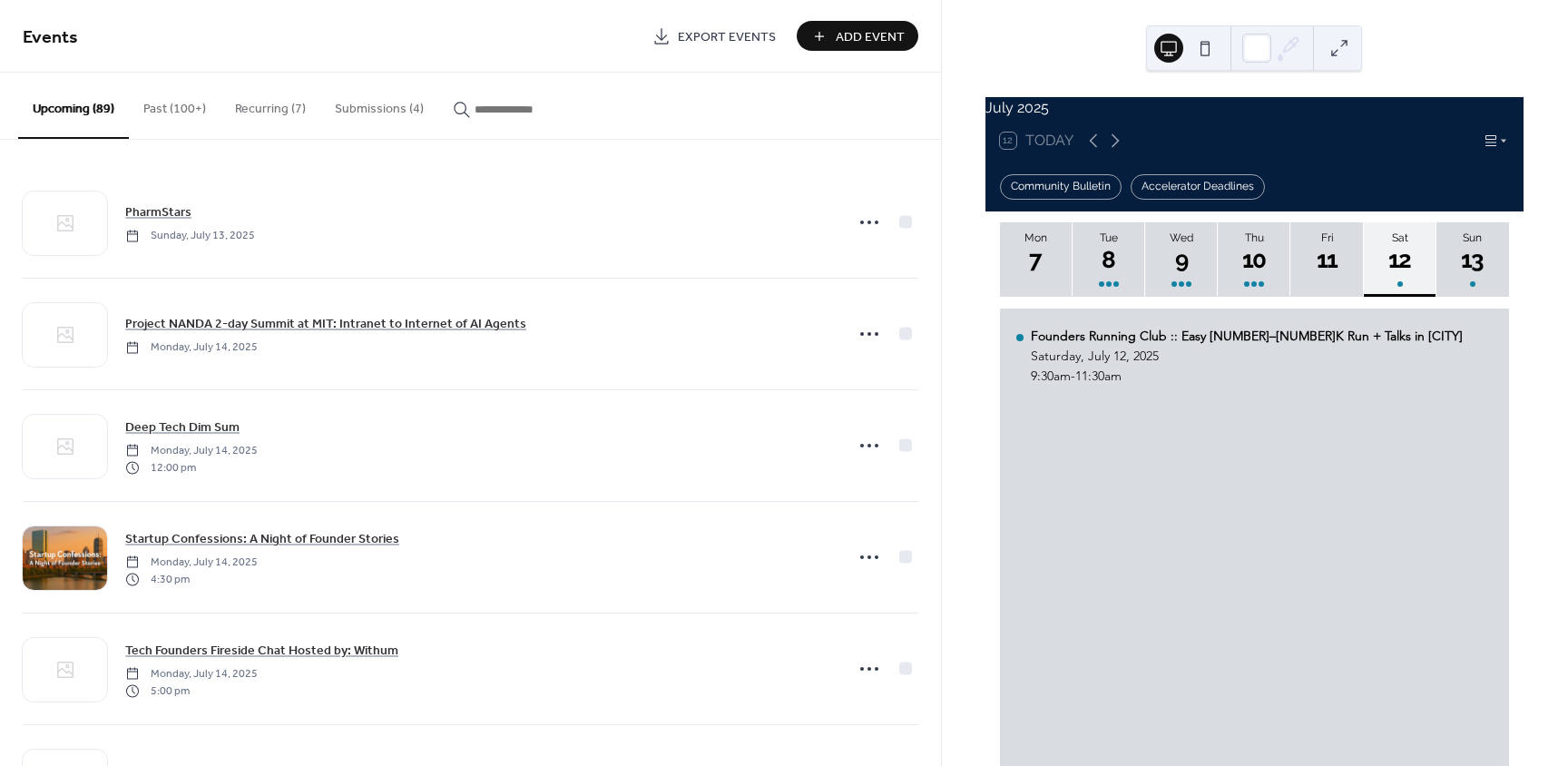 click on "Events Export Events Add Event" at bounding box center (470, 36) 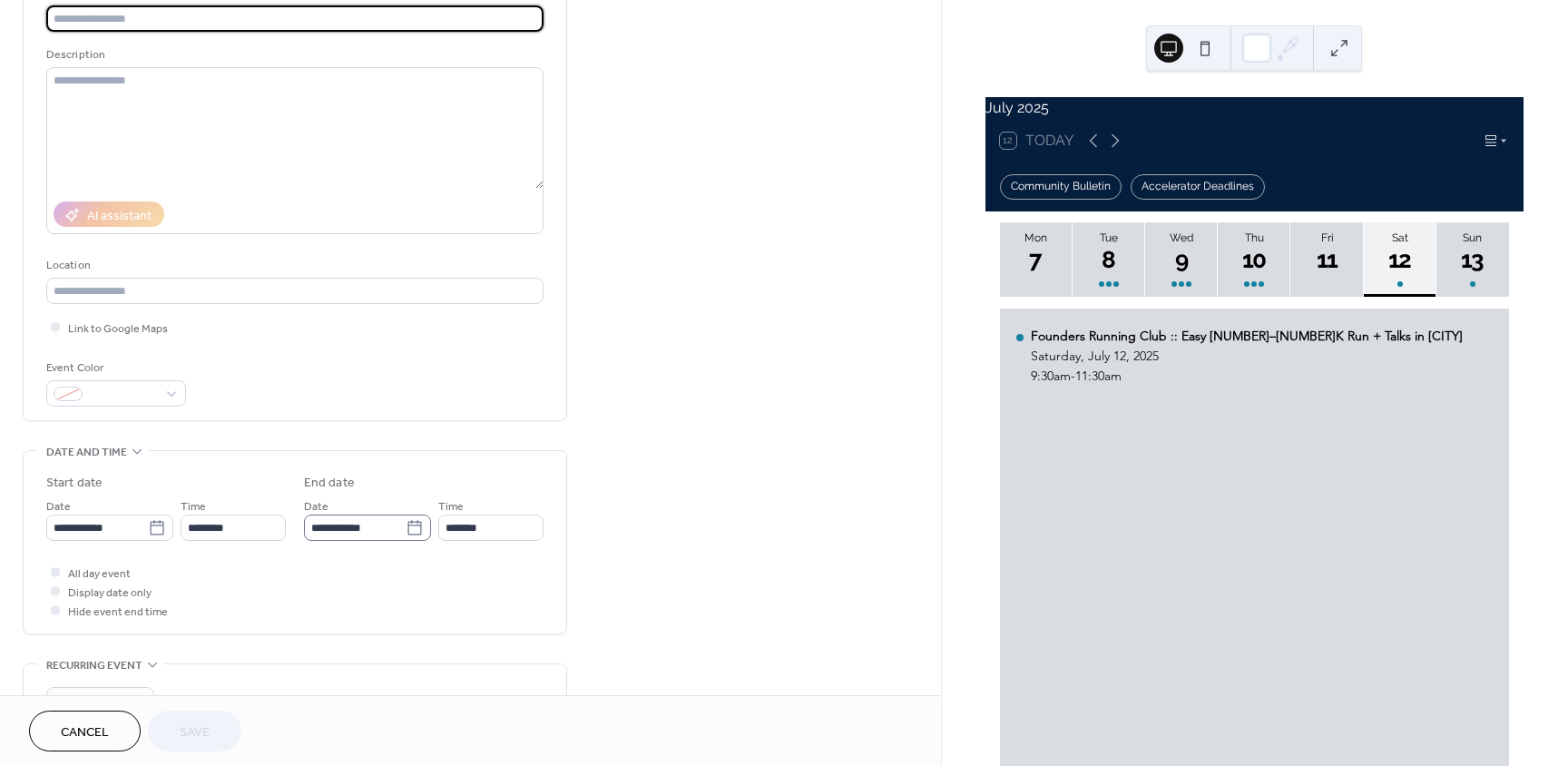 scroll, scrollTop: 454, scrollLeft: 0, axis: vertical 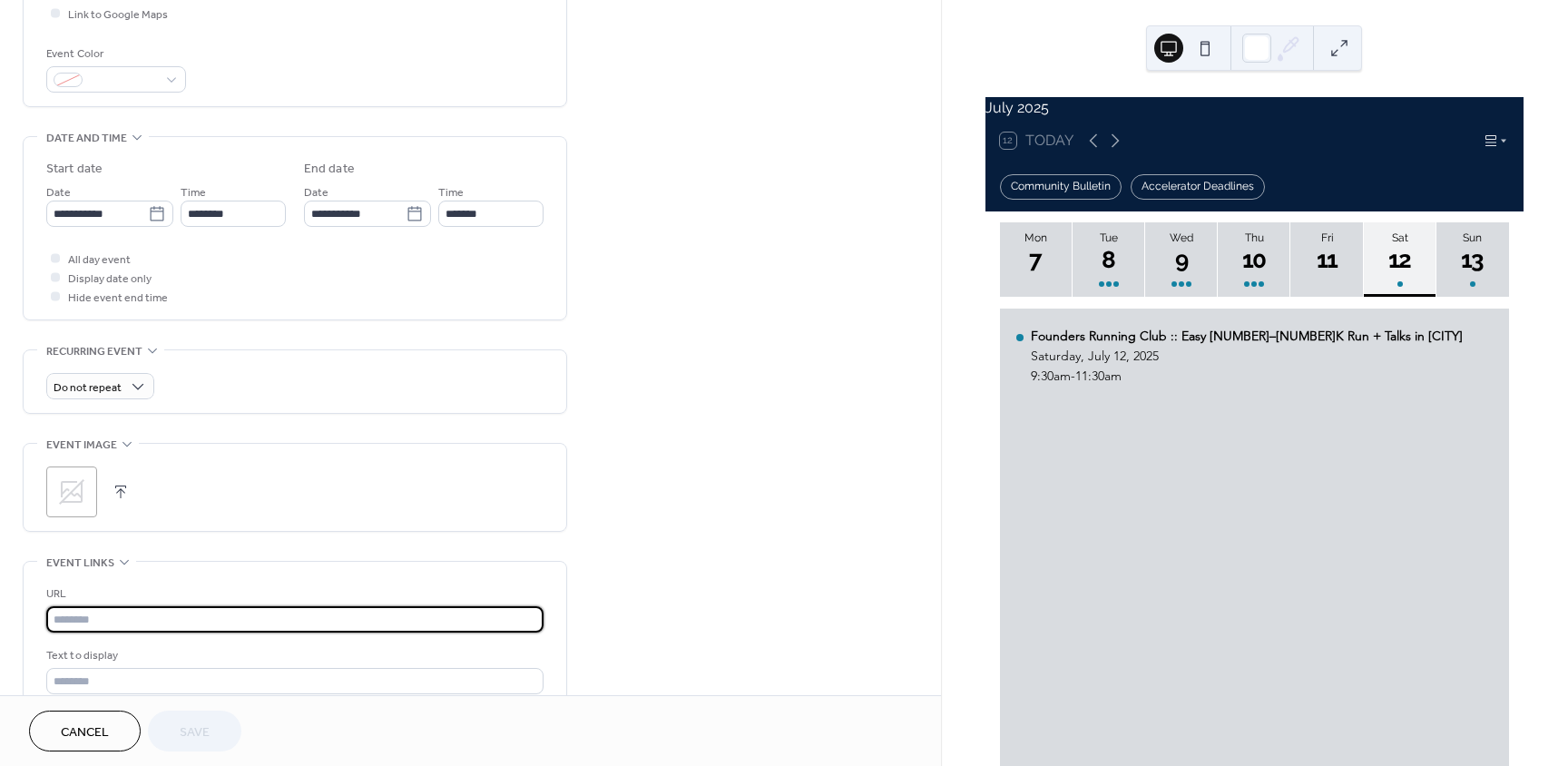 click at bounding box center [295, 619] 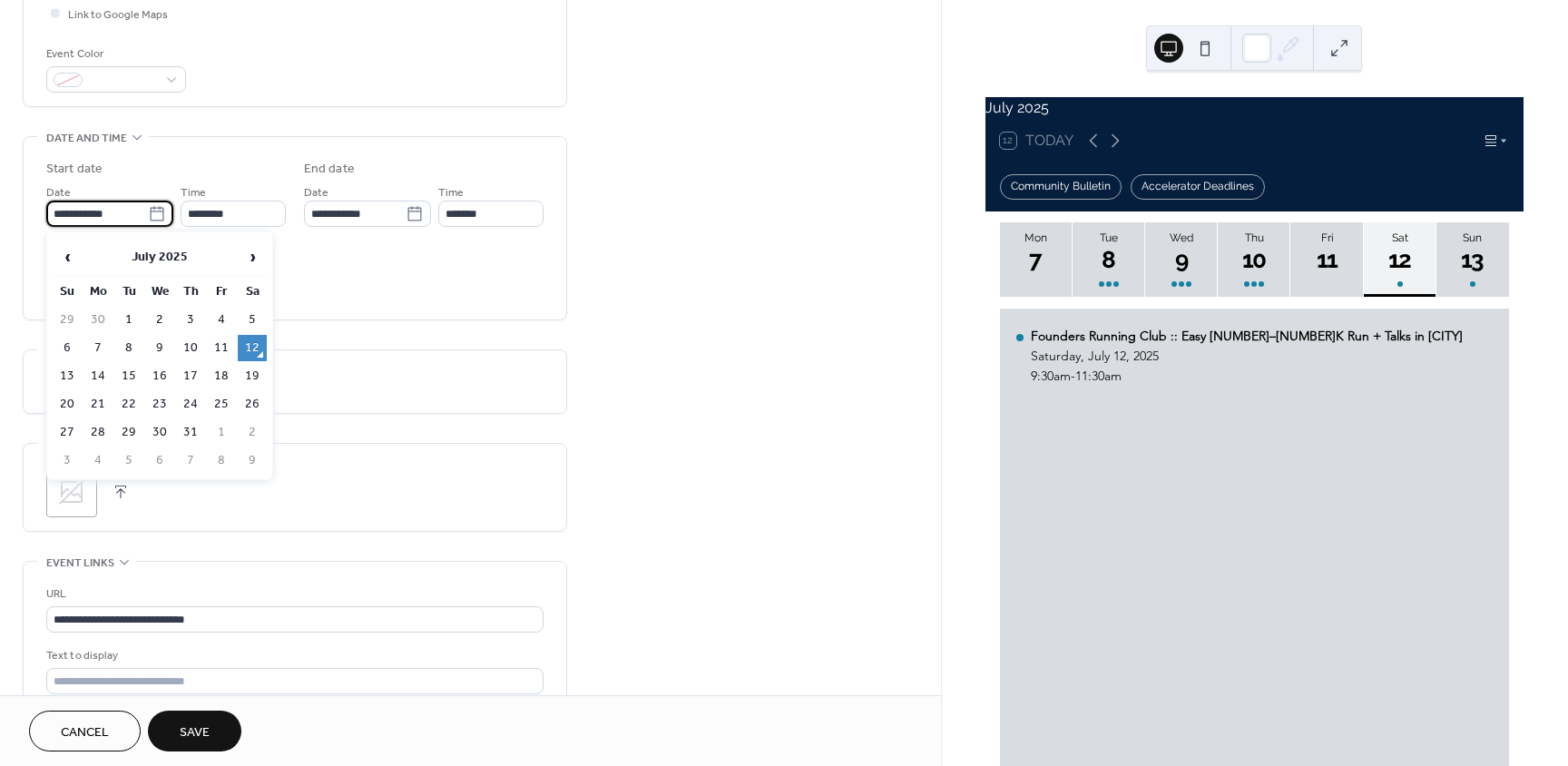 click on "**********" at bounding box center [97, 213] 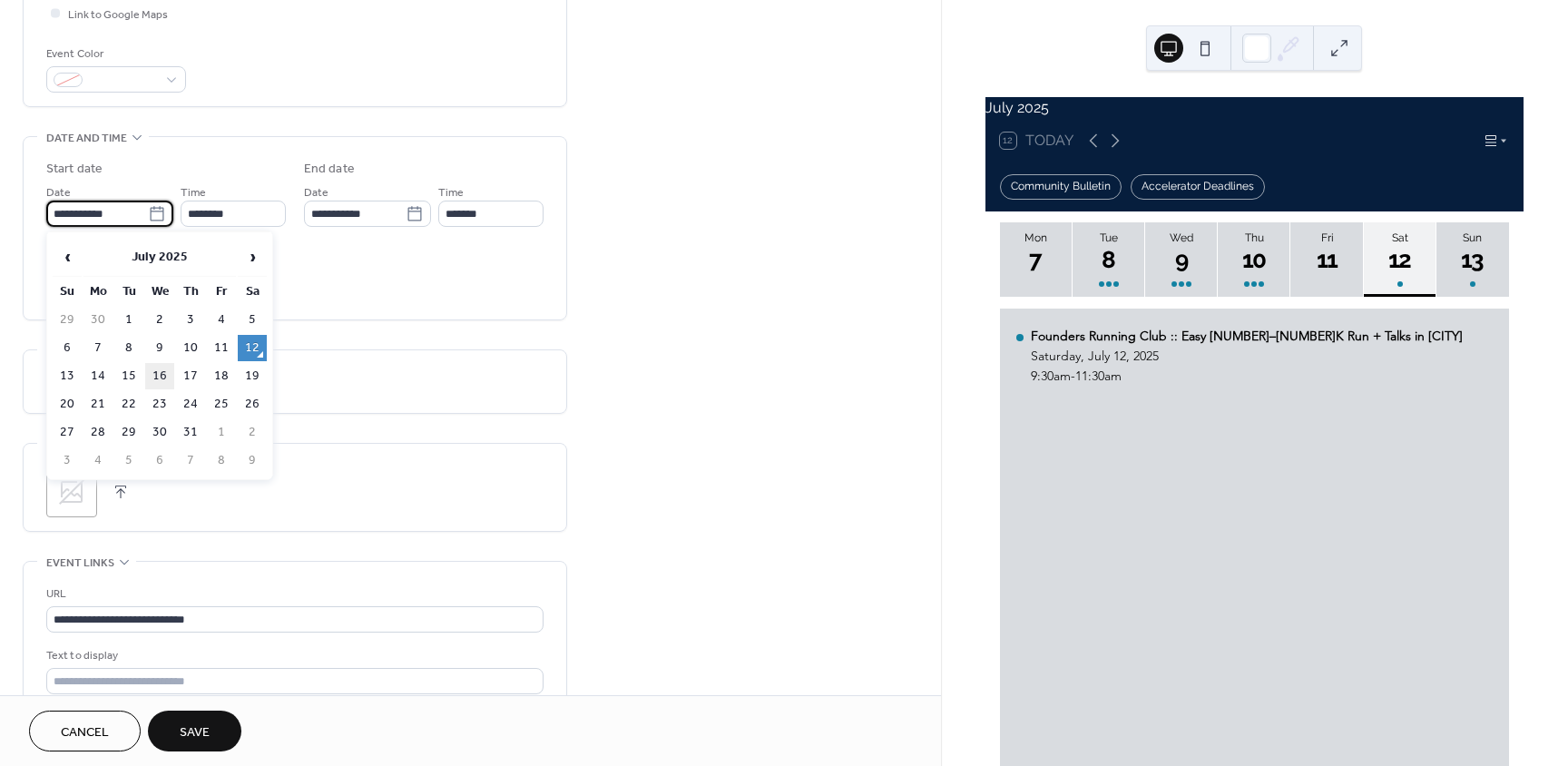 click on "16" at bounding box center [160, 376] 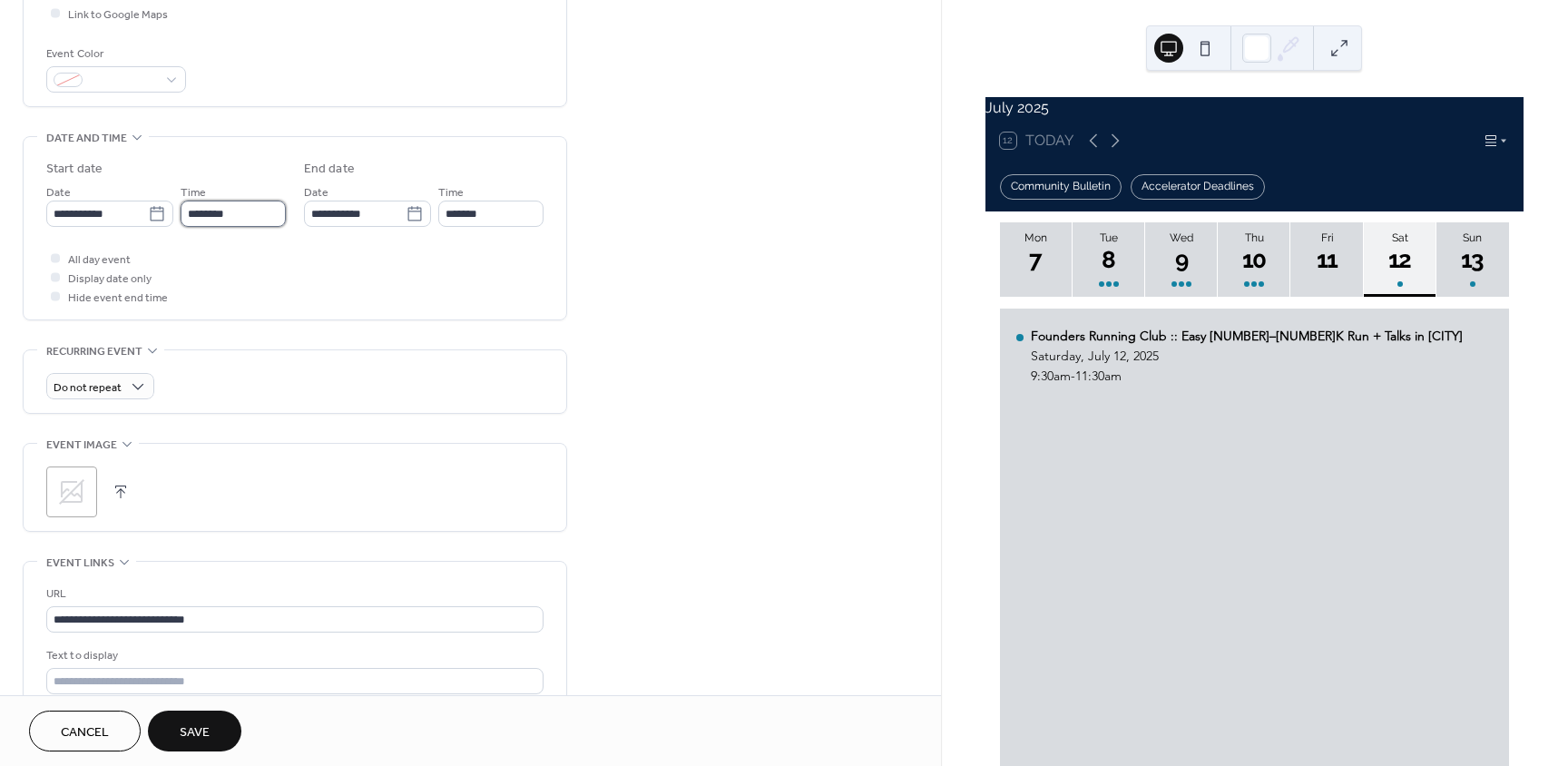 click on "********" at bounding box center (233, 213) 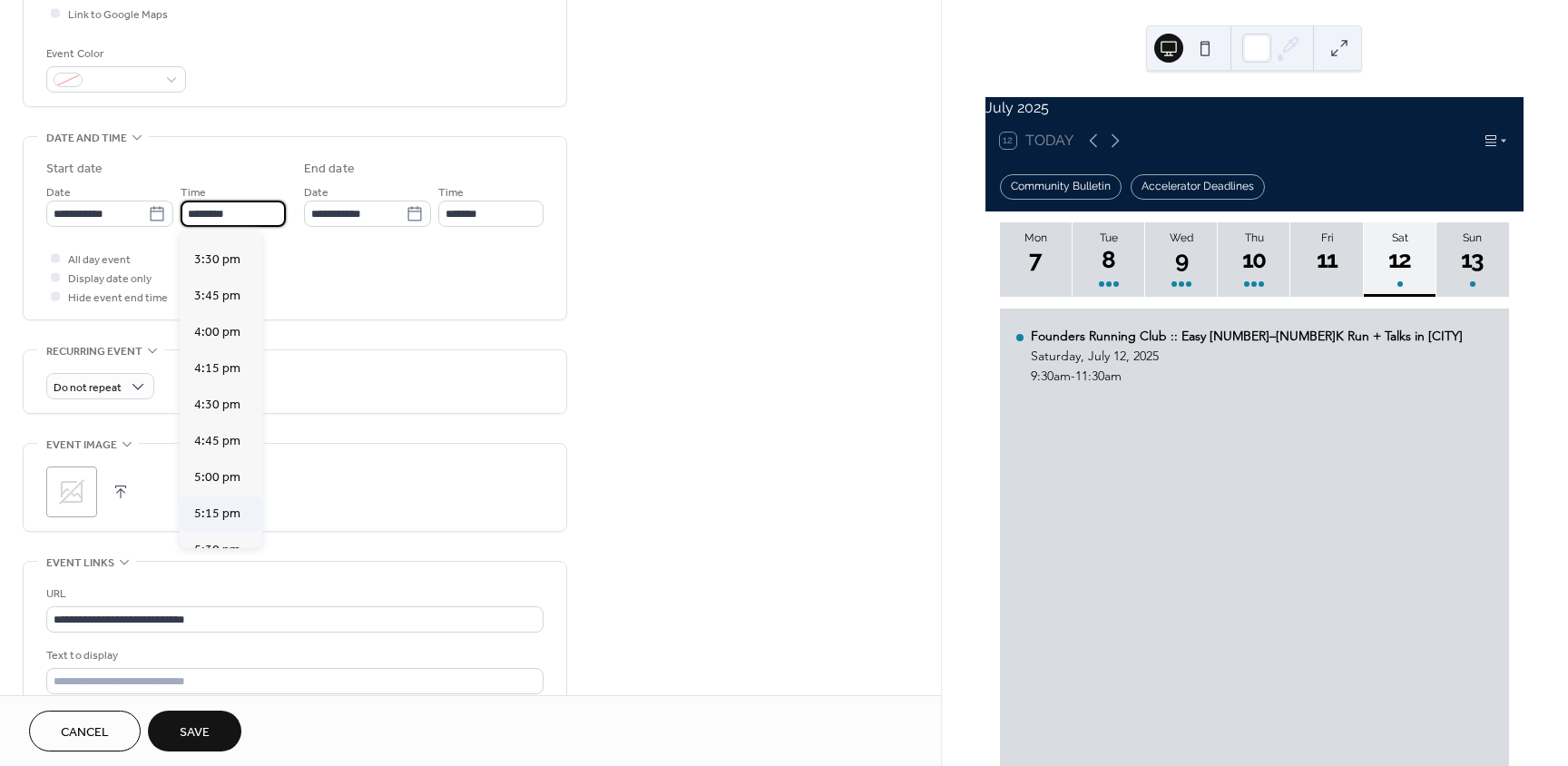 scroll, scrollTop: 2331, scrollLeft: 0, axis: vertical 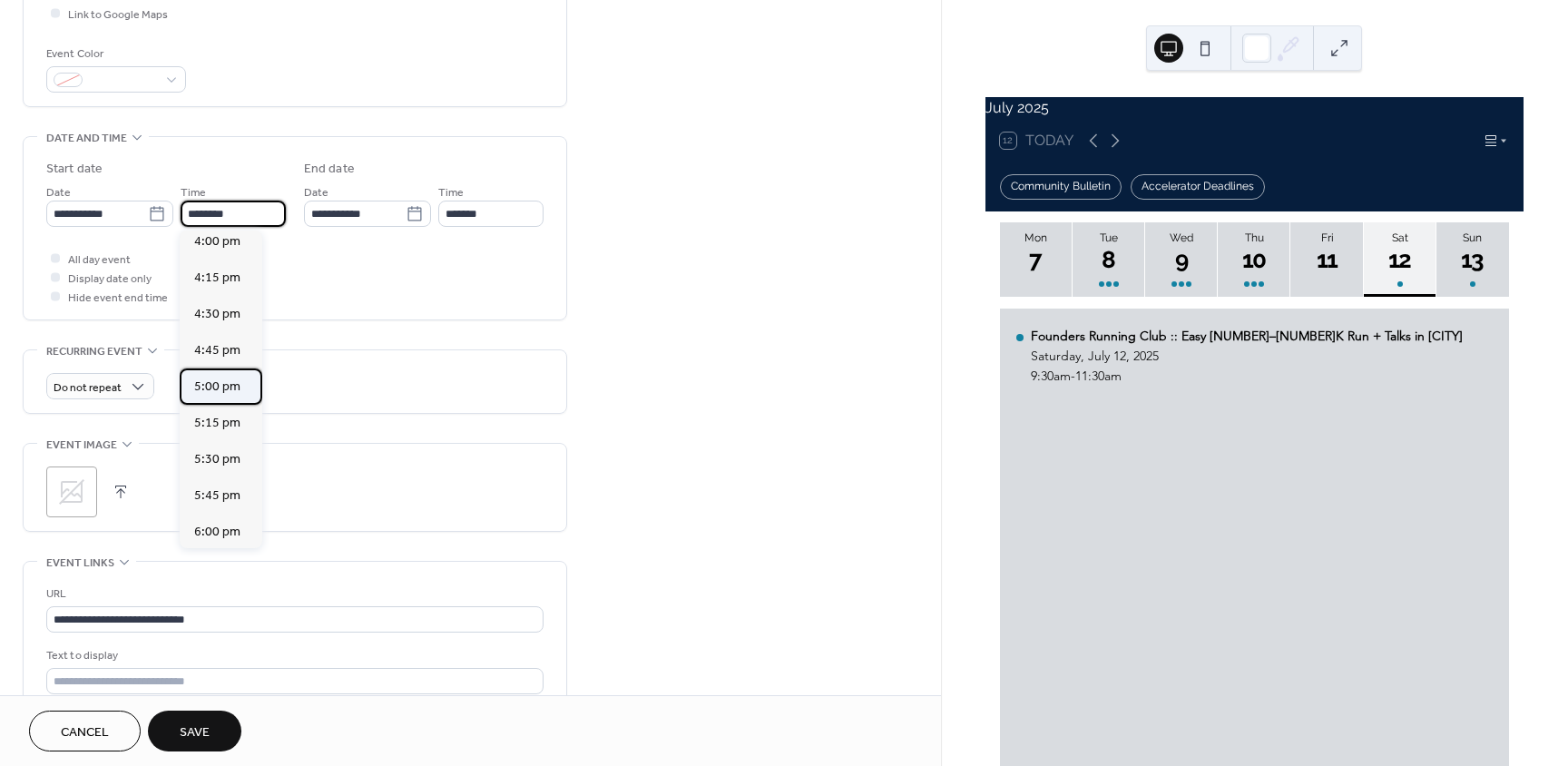 click on "5:00 pm" at bounding box center (217, 387) 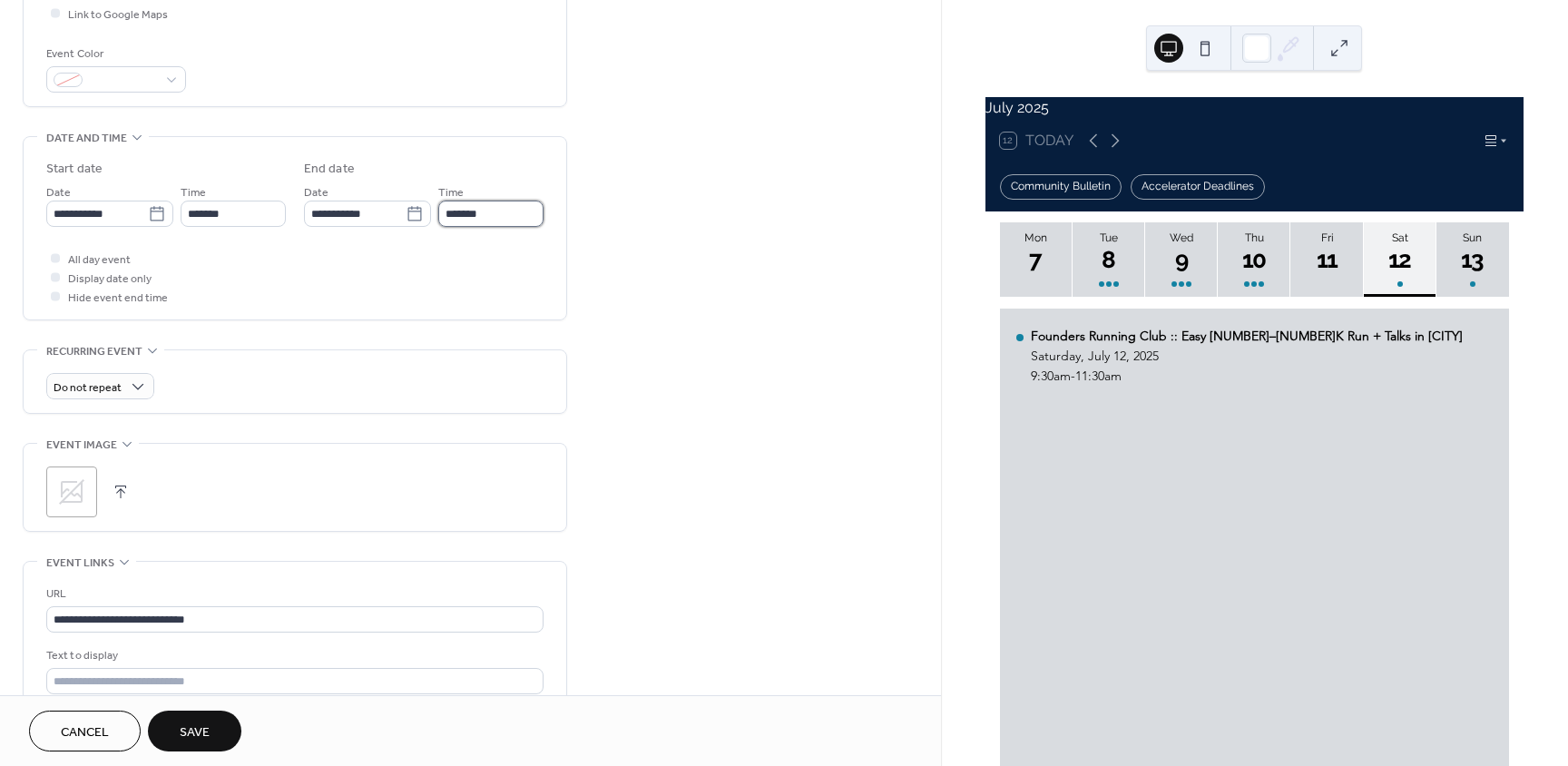 click on "*******" at bounding box center (491, 213) 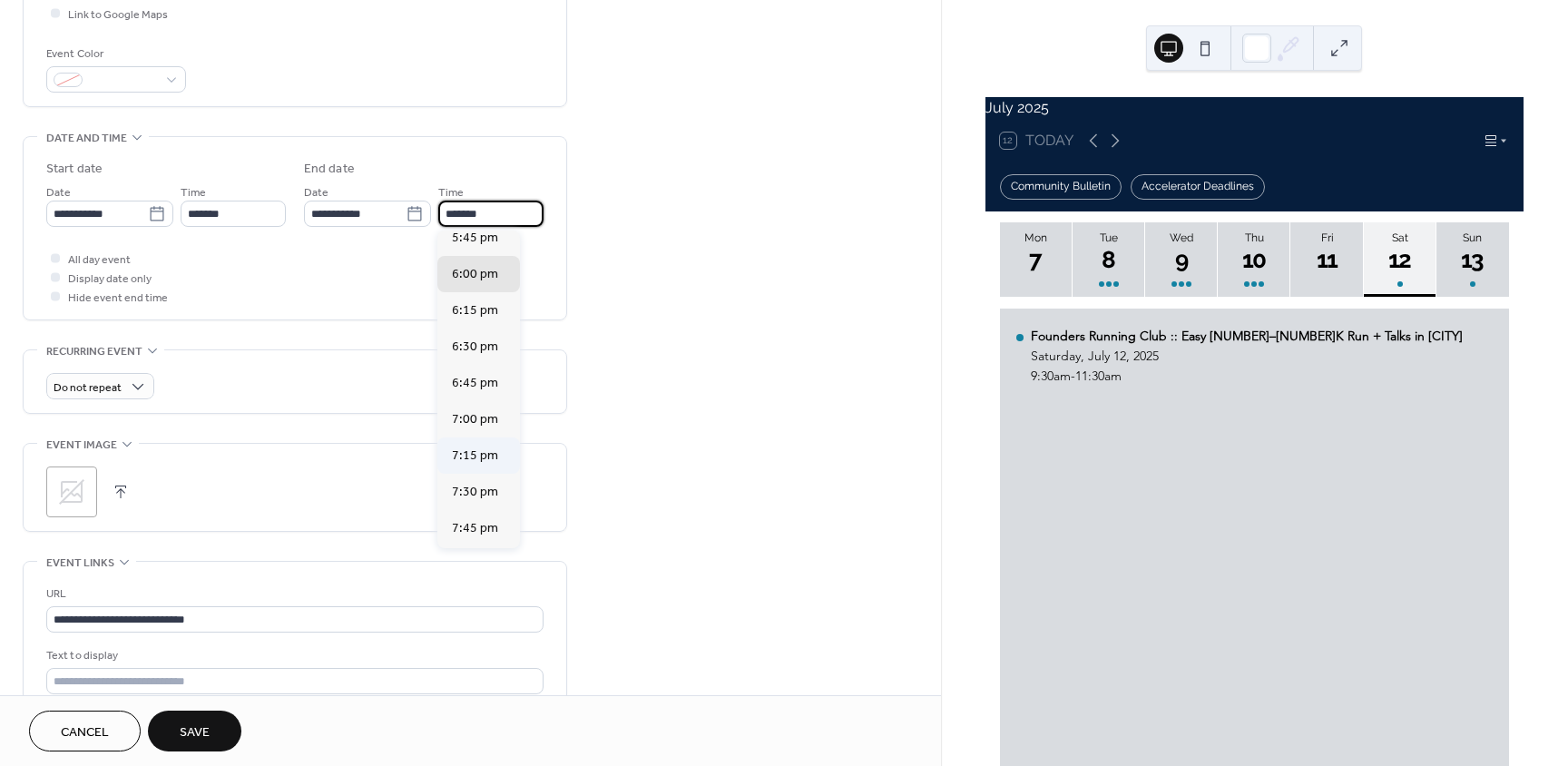 scroll, scrollTop: 363, scrollLeft: 0, axis: vertical 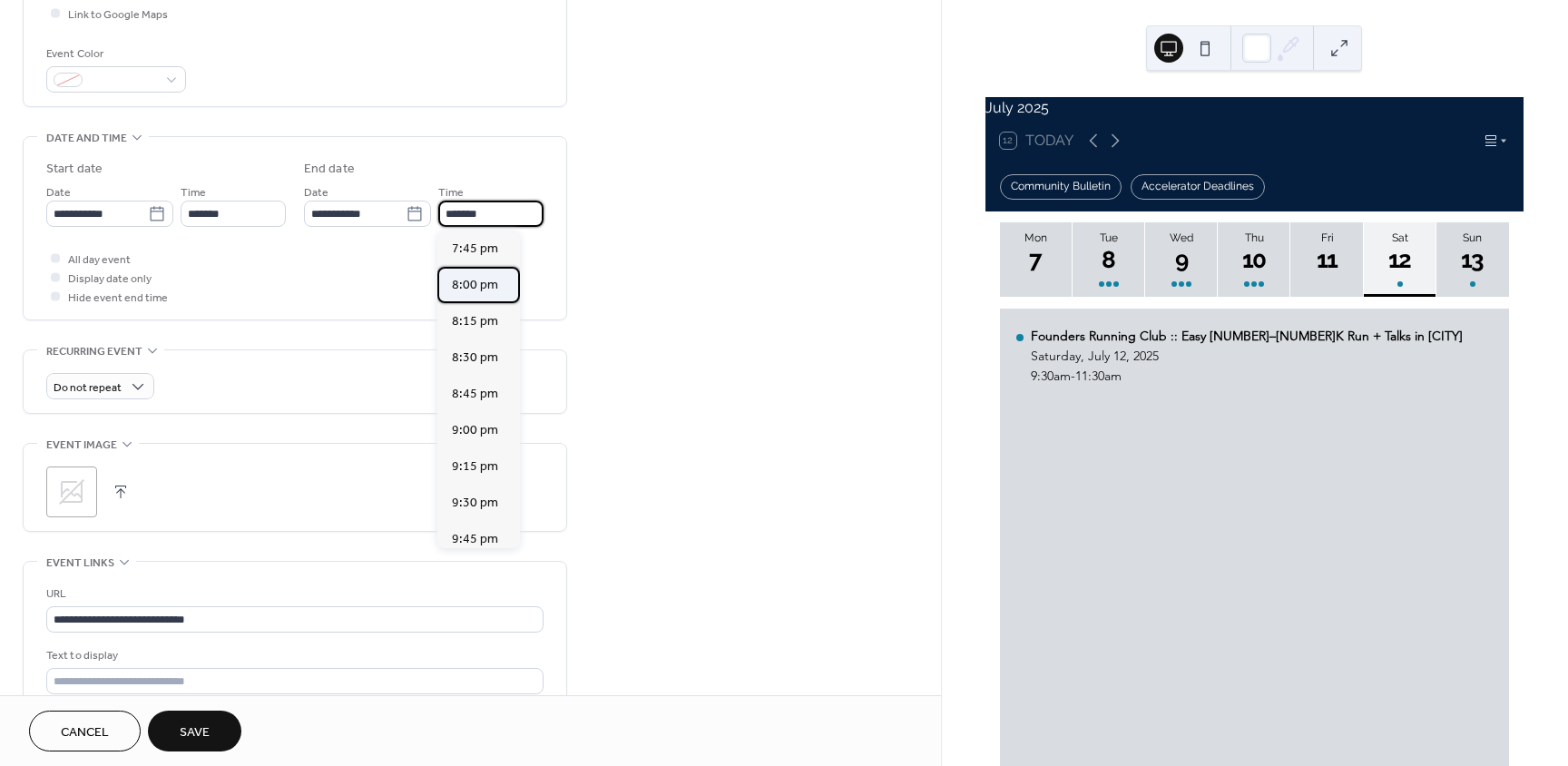 click on "8:00 pm" at bounding box center (475, 285) 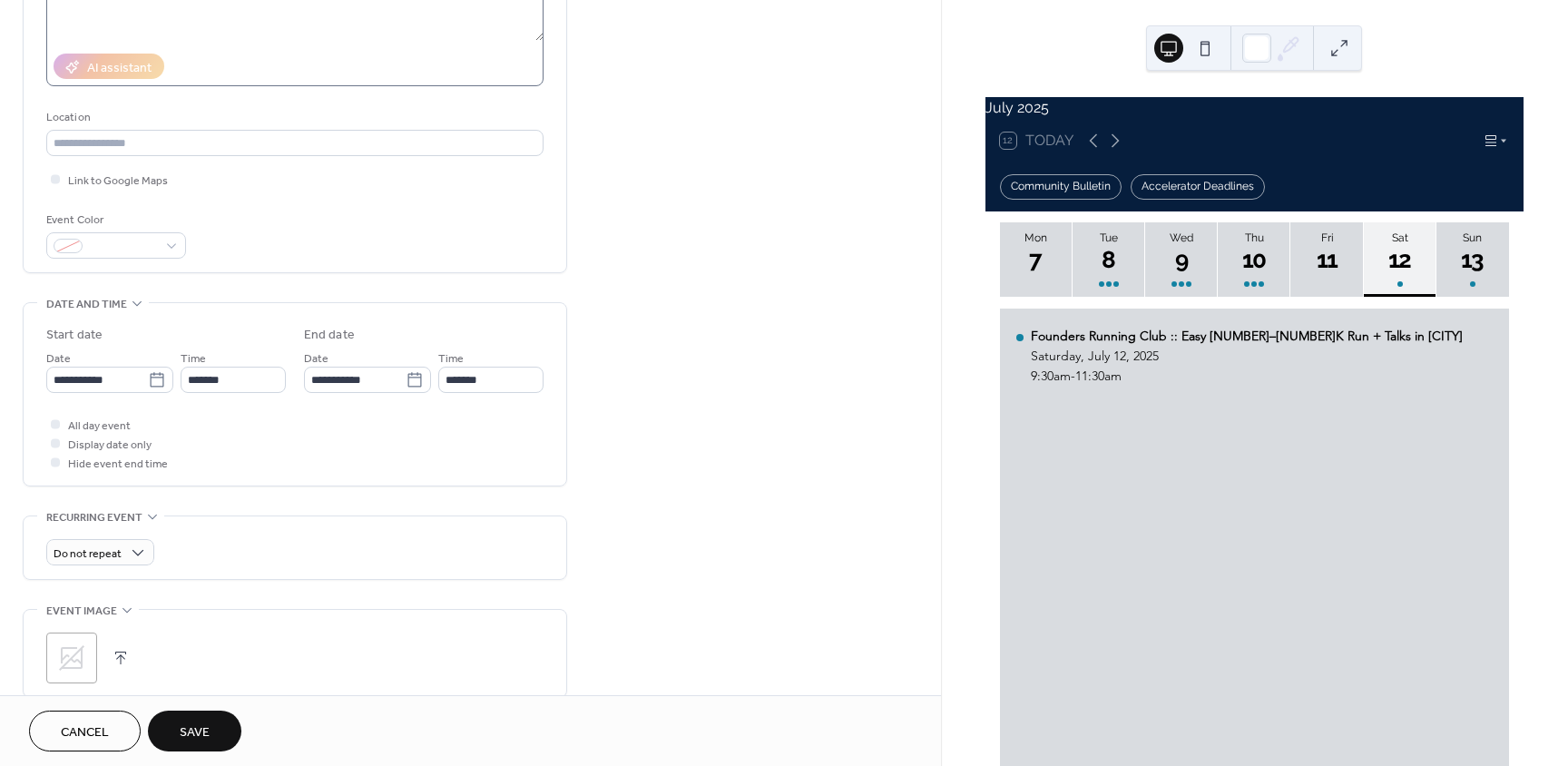 scroll, scrollTop: 0, scrollLeft: 0, axis: both 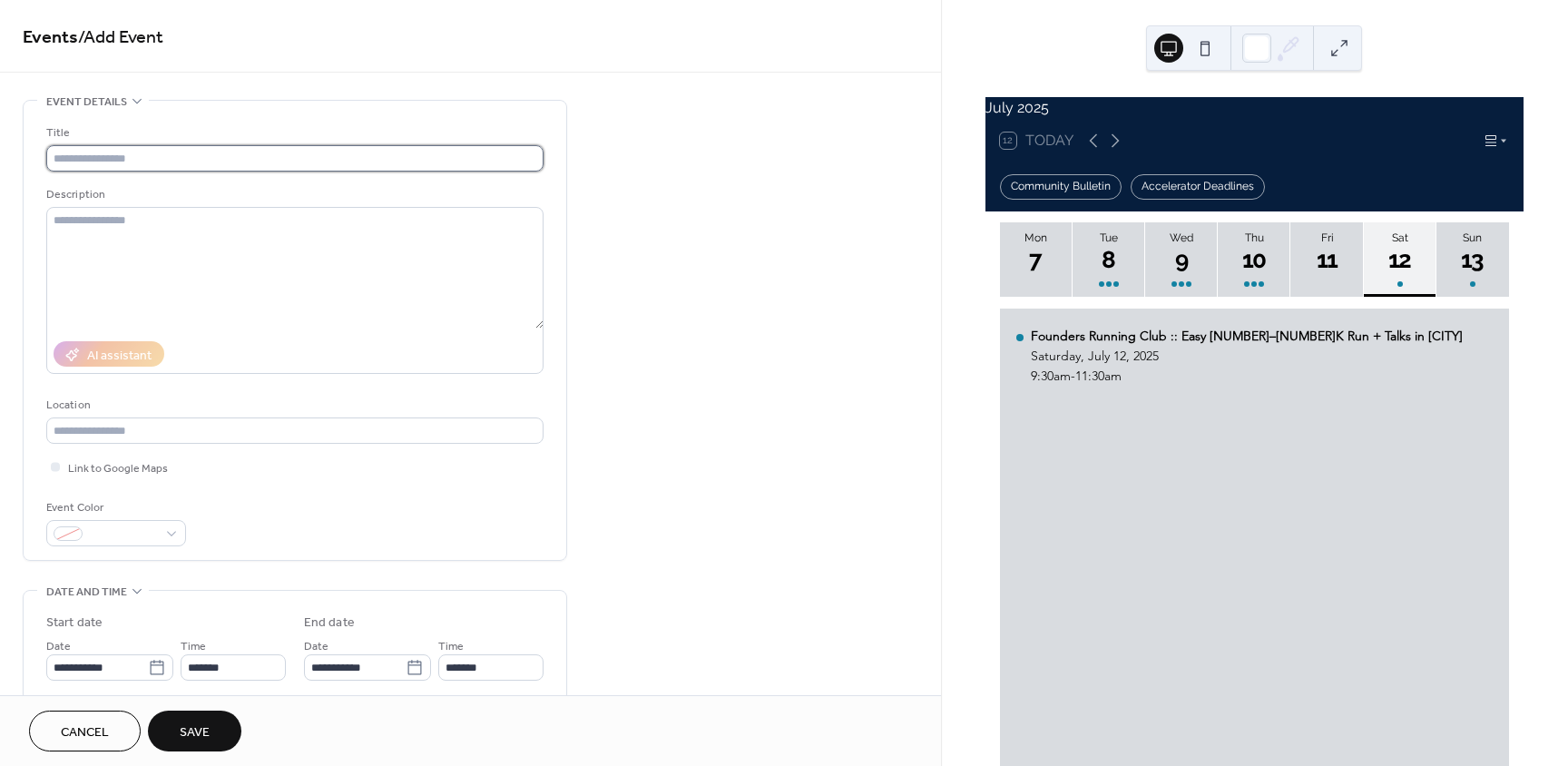click at bounding box center [295, 158] 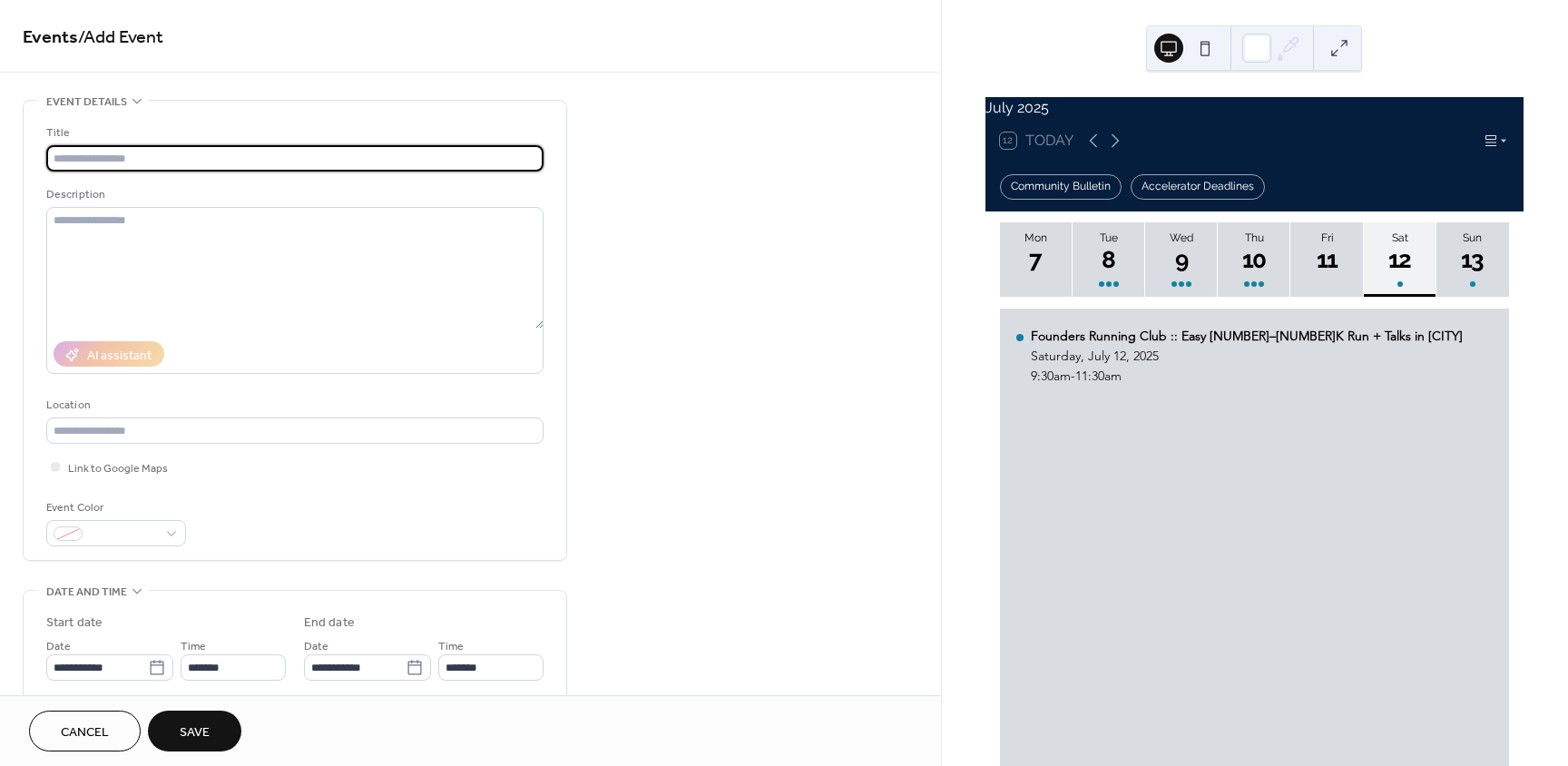 paste on "**********" 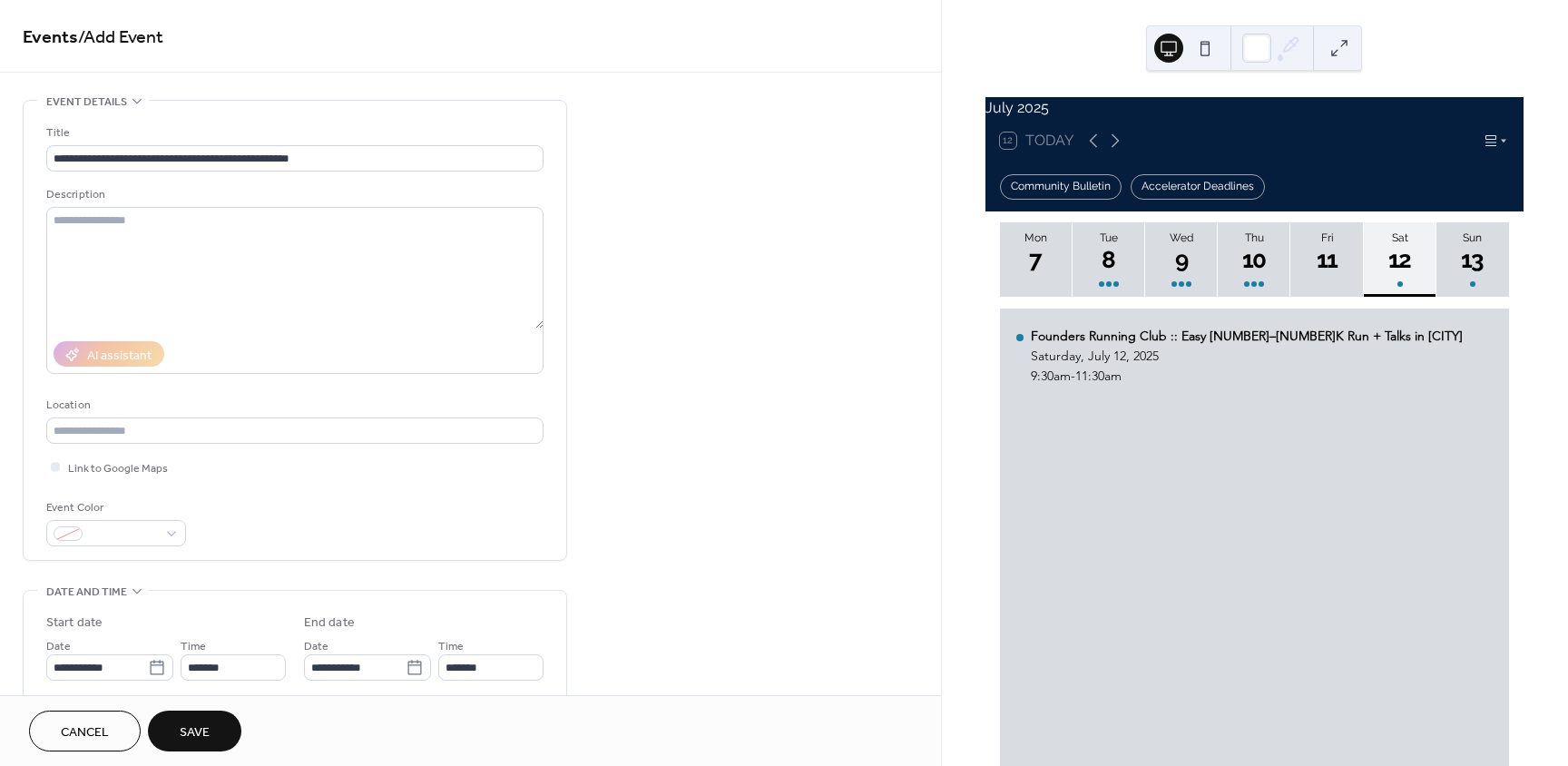 click on "Save" at bounding box center [194, 731] 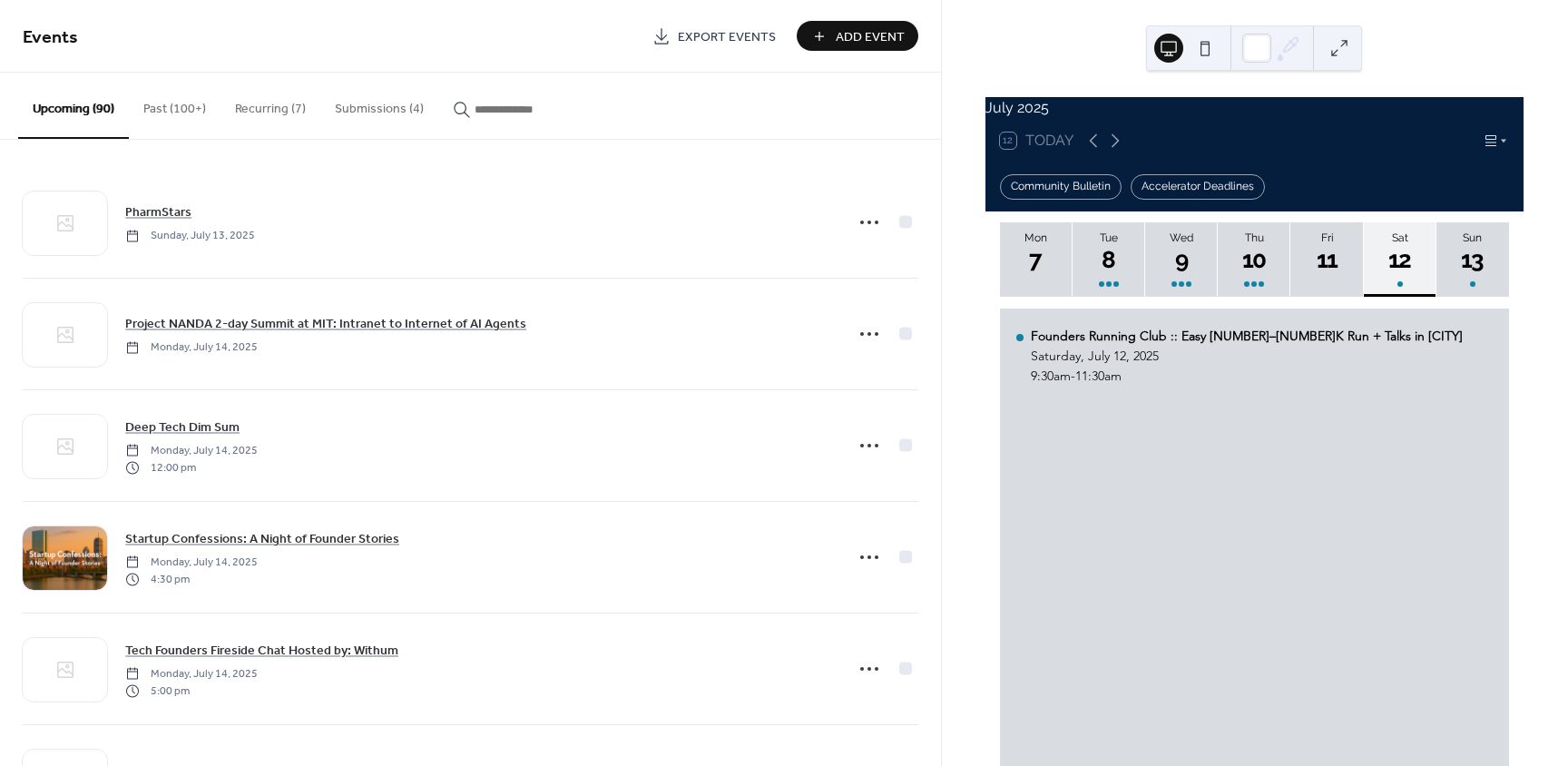 click on "Add Event" at bounding box center [870, 37] 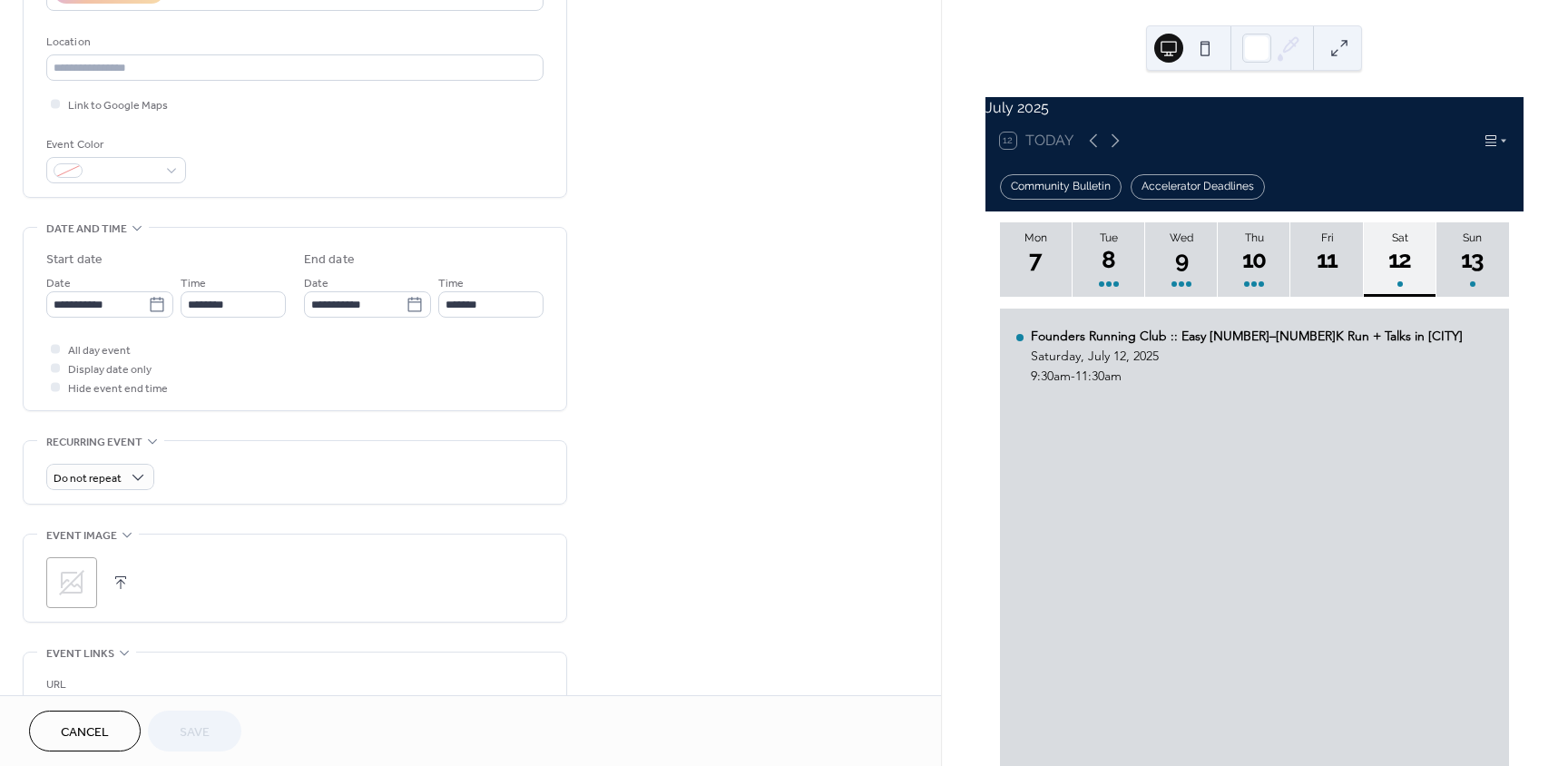 scroll, scrollTop: 545, scrollLeft: 0, axis: vertical 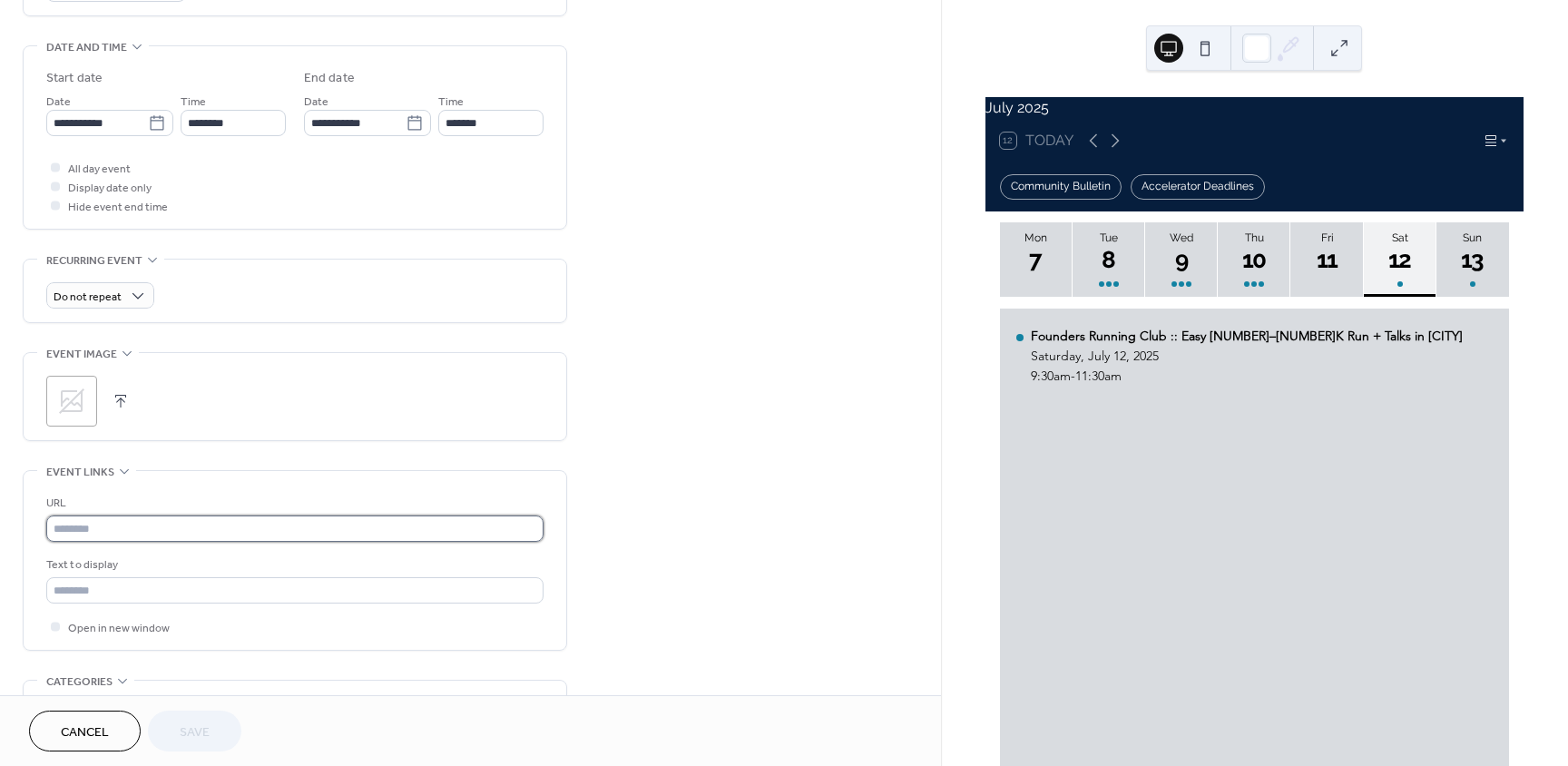 click at bounding box center [295, 528] 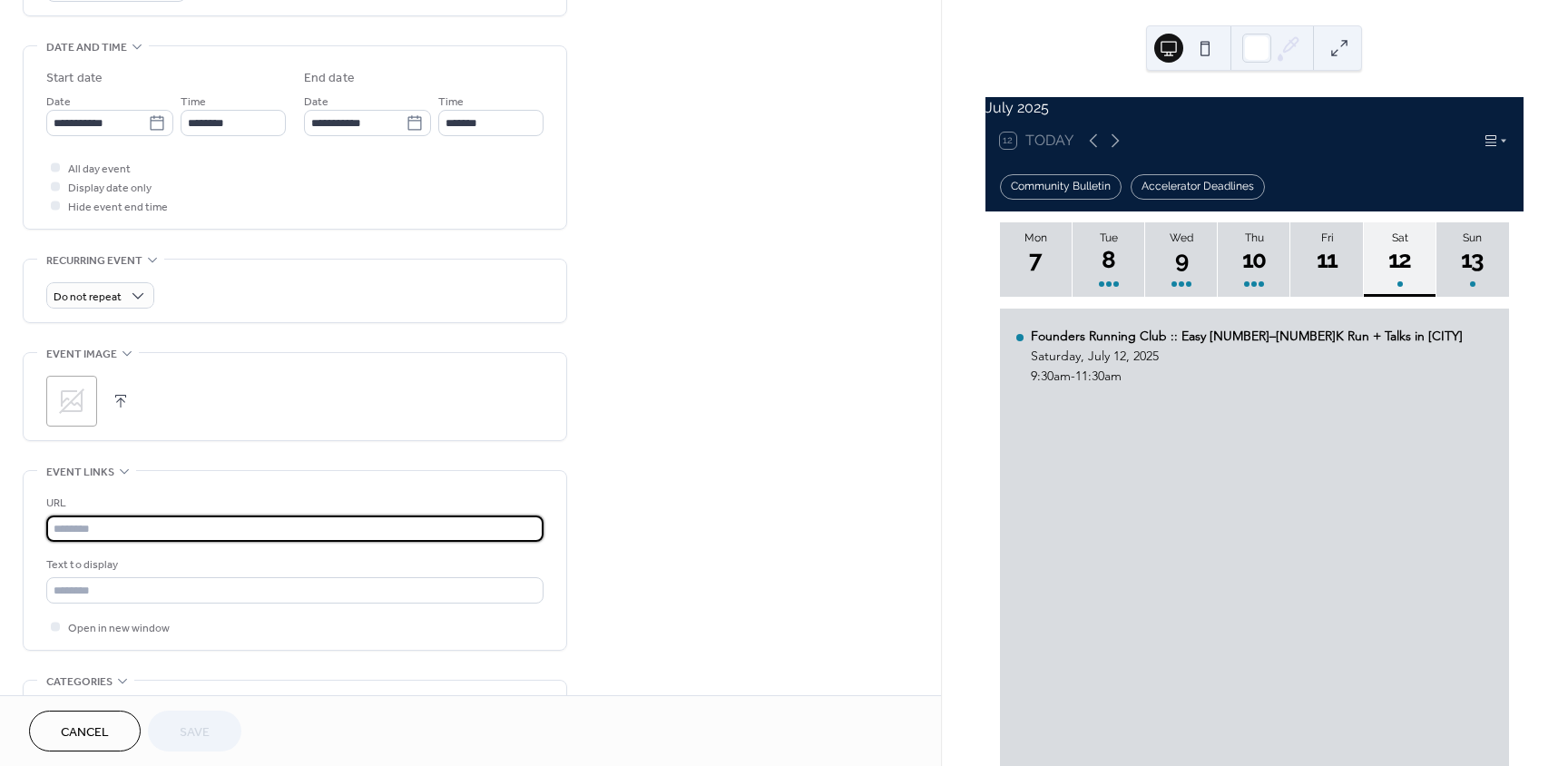 paste on "**********" 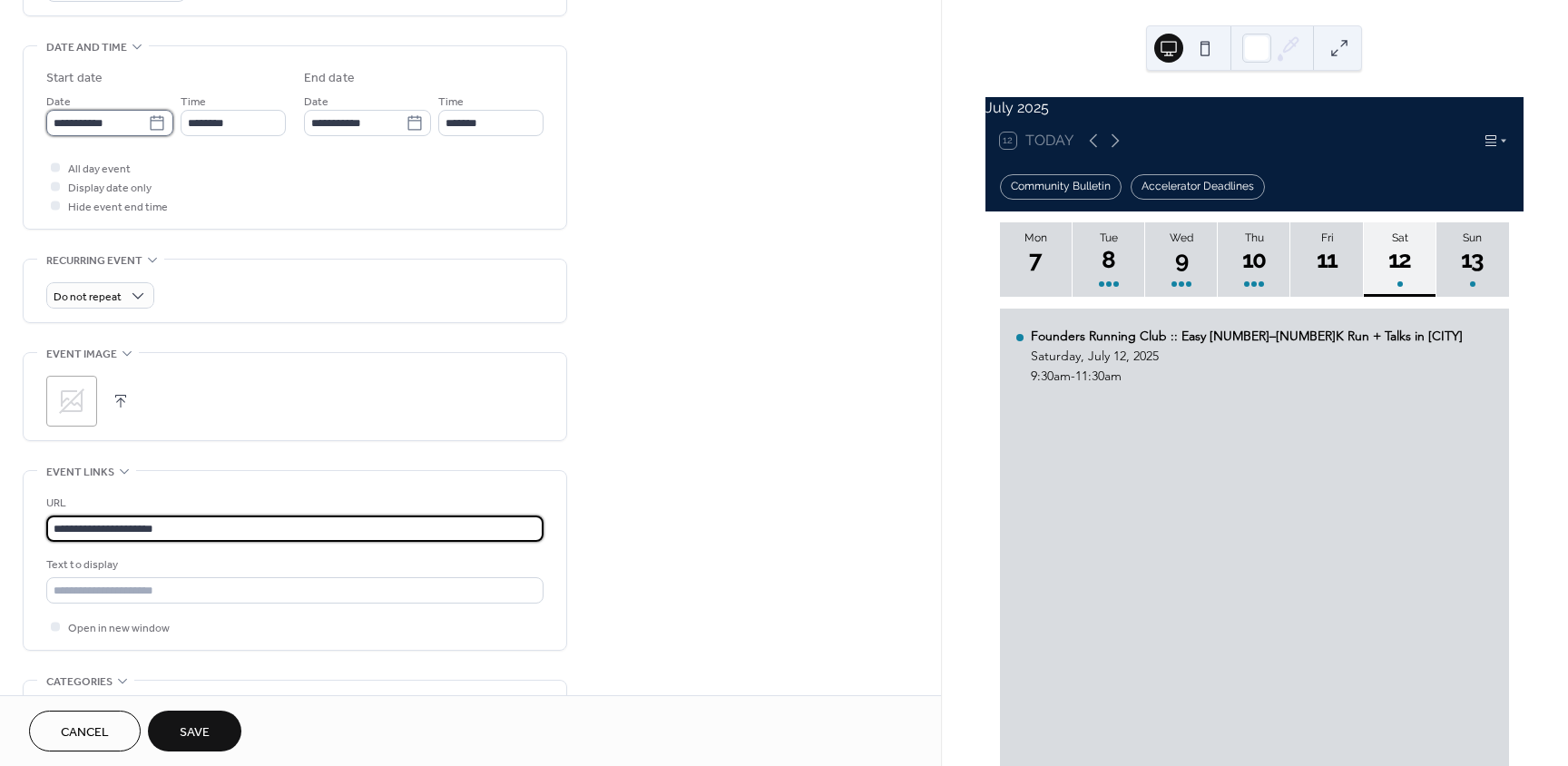 click on "**********" at bounding box center [97, 123] 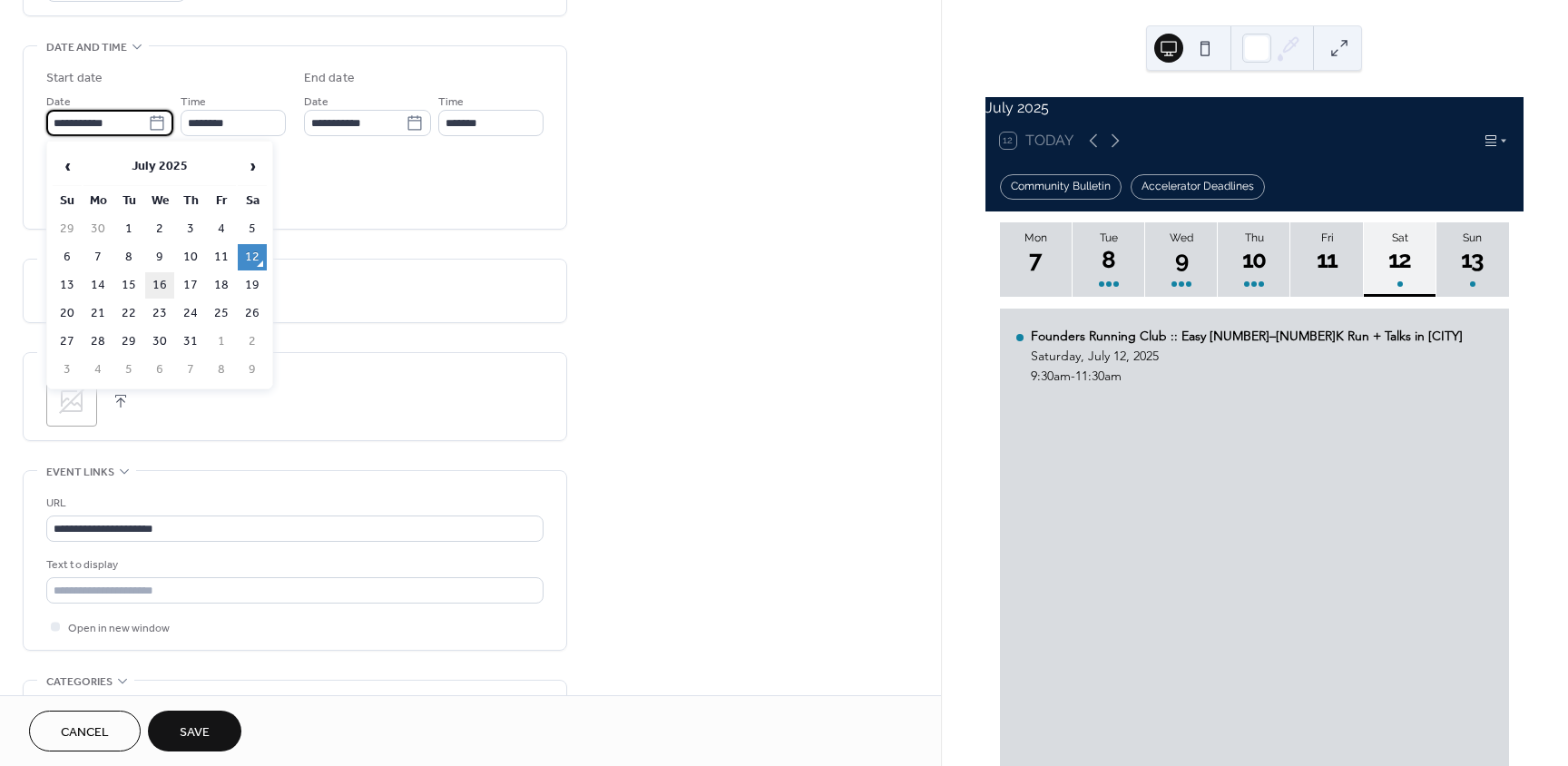 click on "16" at bounding box center (160, 285) 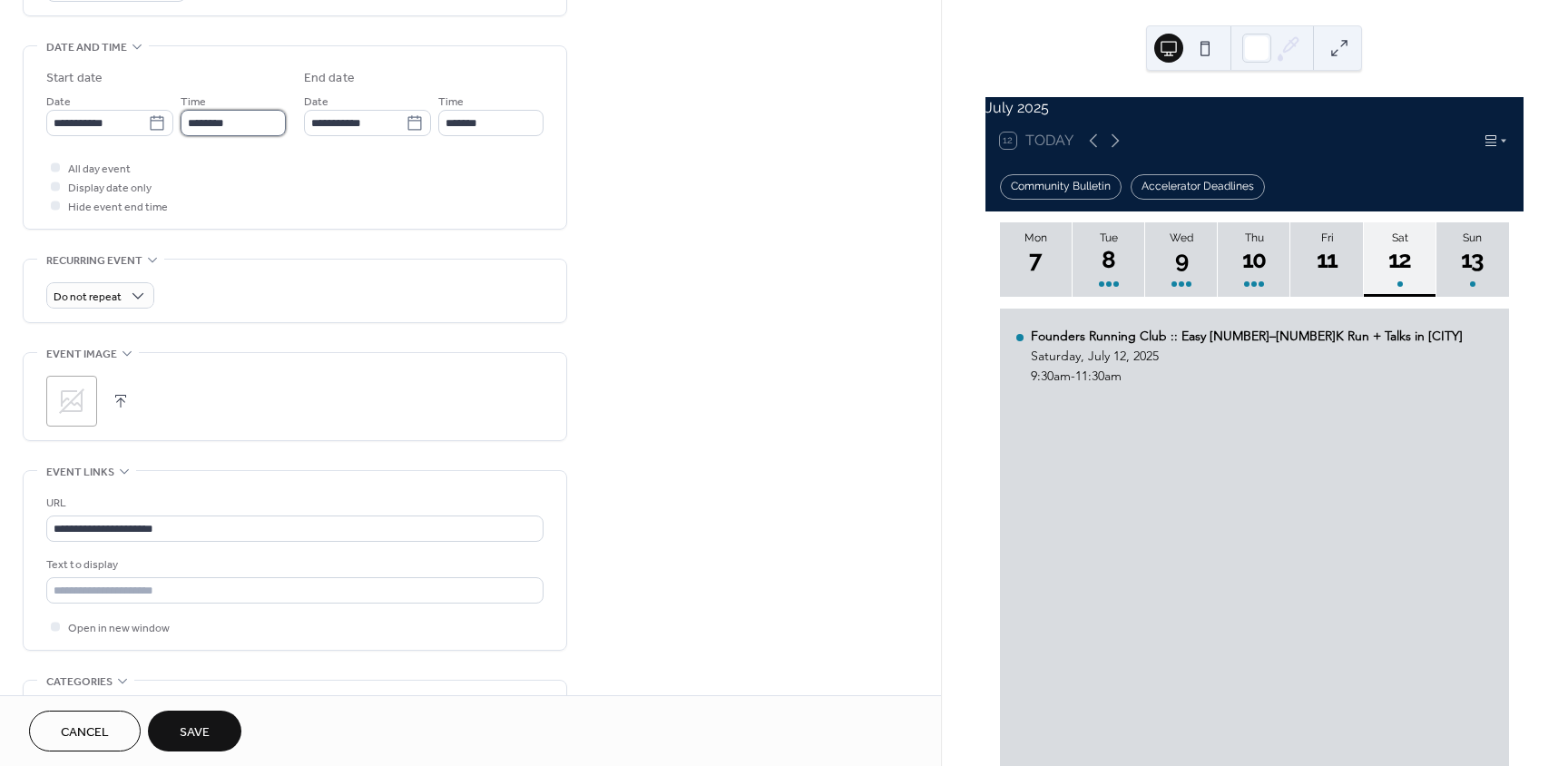click on "********" at bounding box center (233, 123) 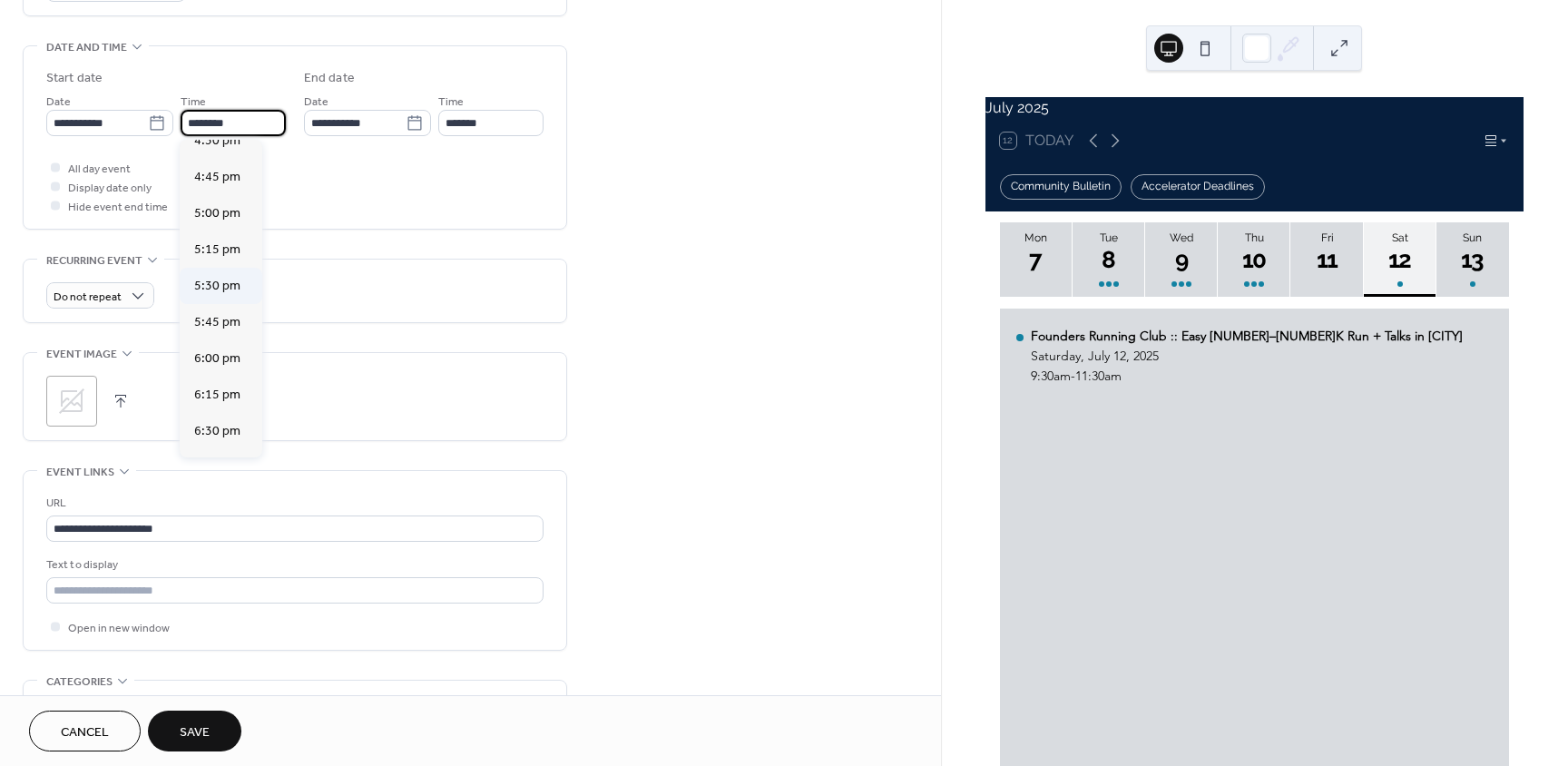 scroll, scrollTop: 2421, scrollLeft: 0, axis: vertical 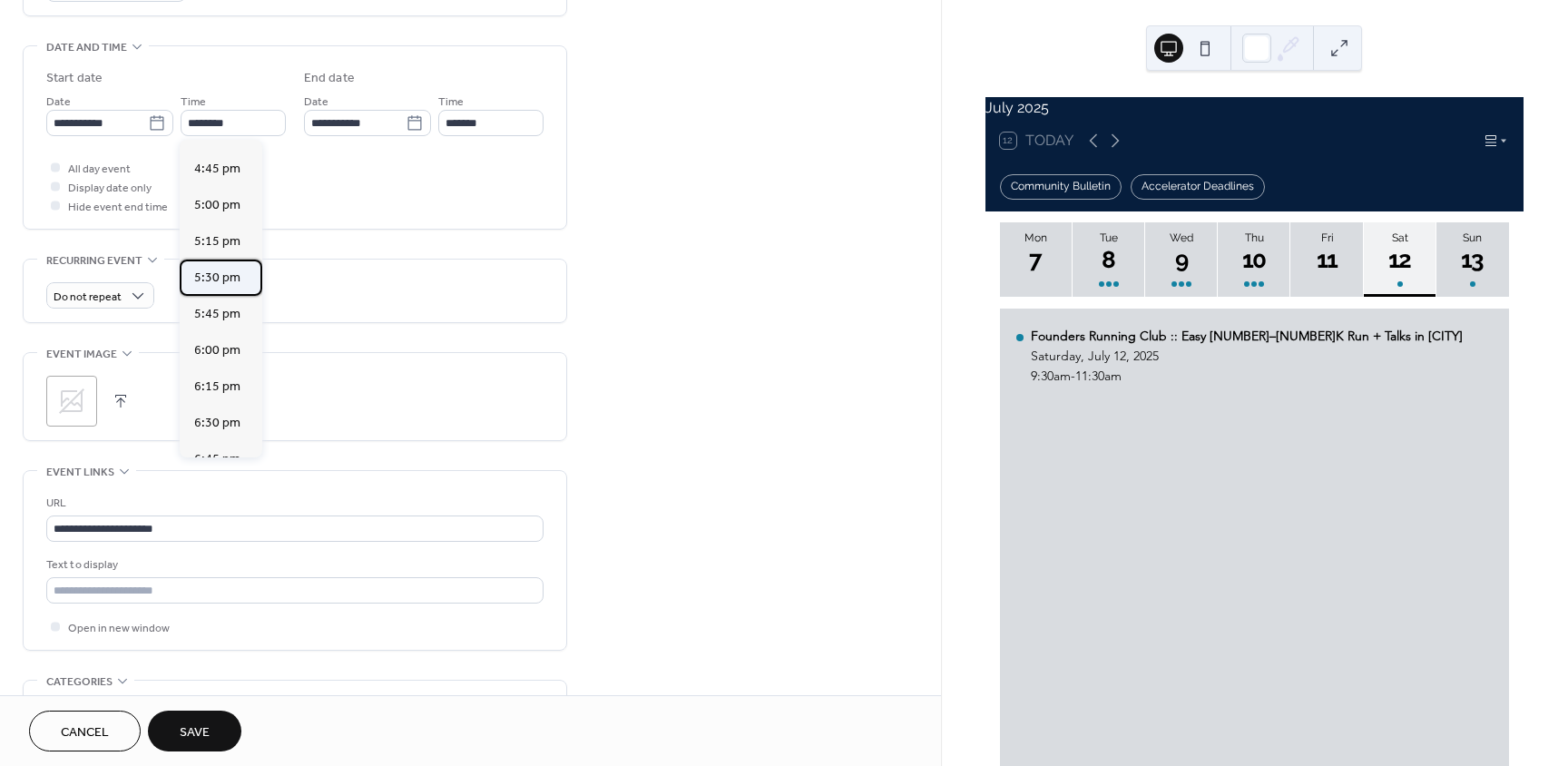 click on "5:30 pm" at bounding box center [217, 278] 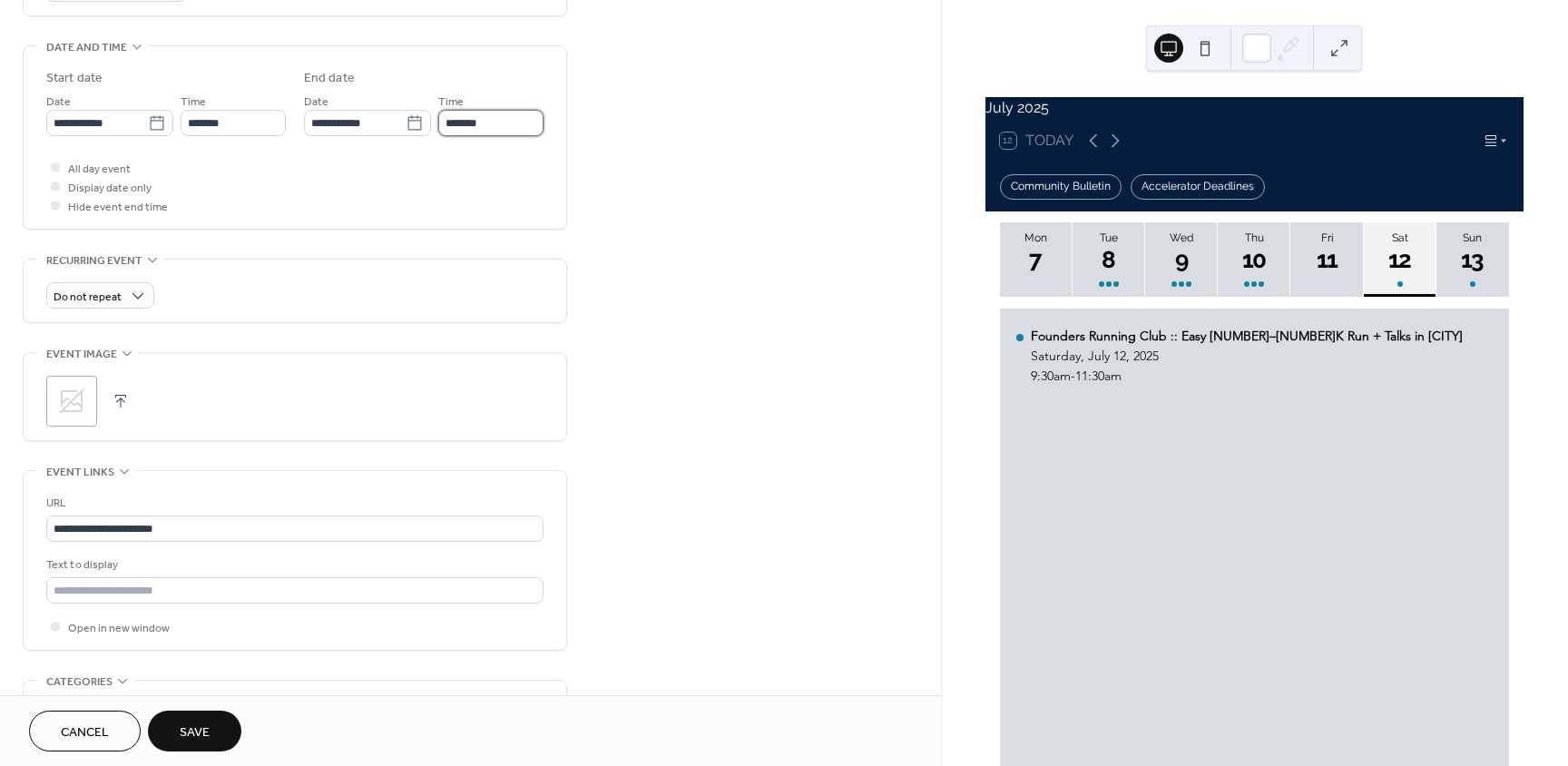 click on "*******" at bounding box center (491, 123) 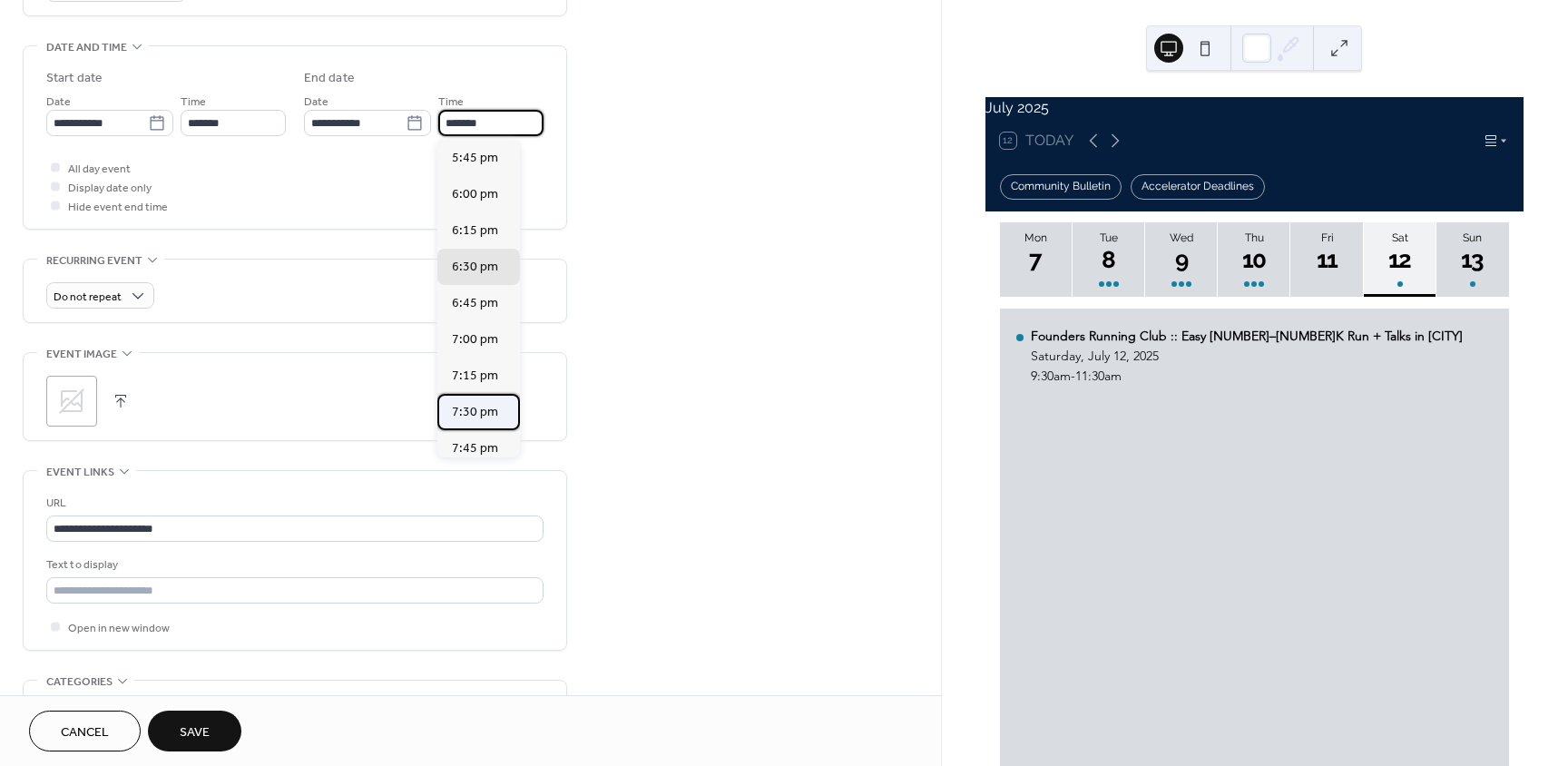 click on "7:30 pm" at bounding box center [475, 412] 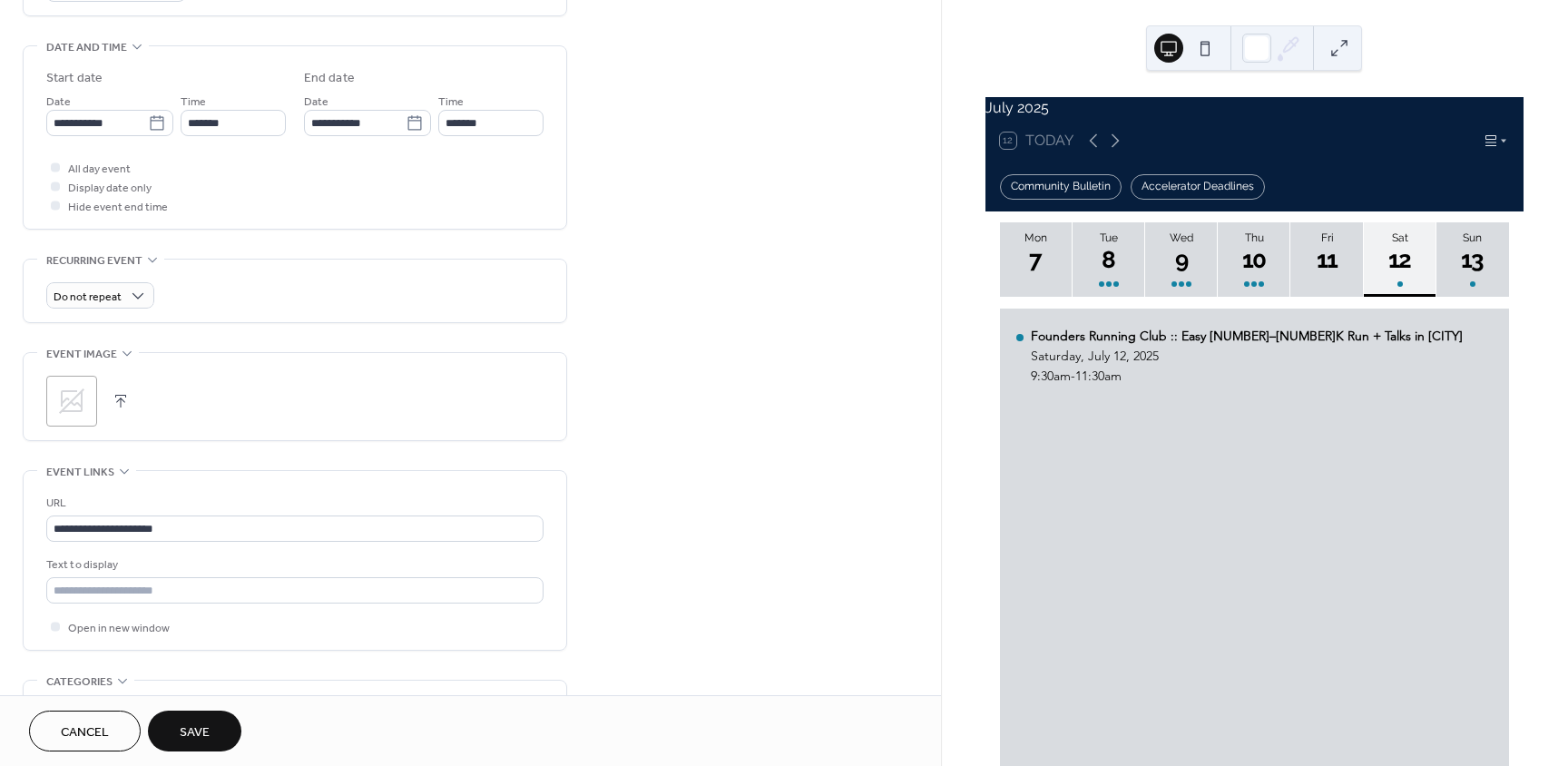 scroll, scrollTop: 91, scrollLeft: 0, axis: vertical 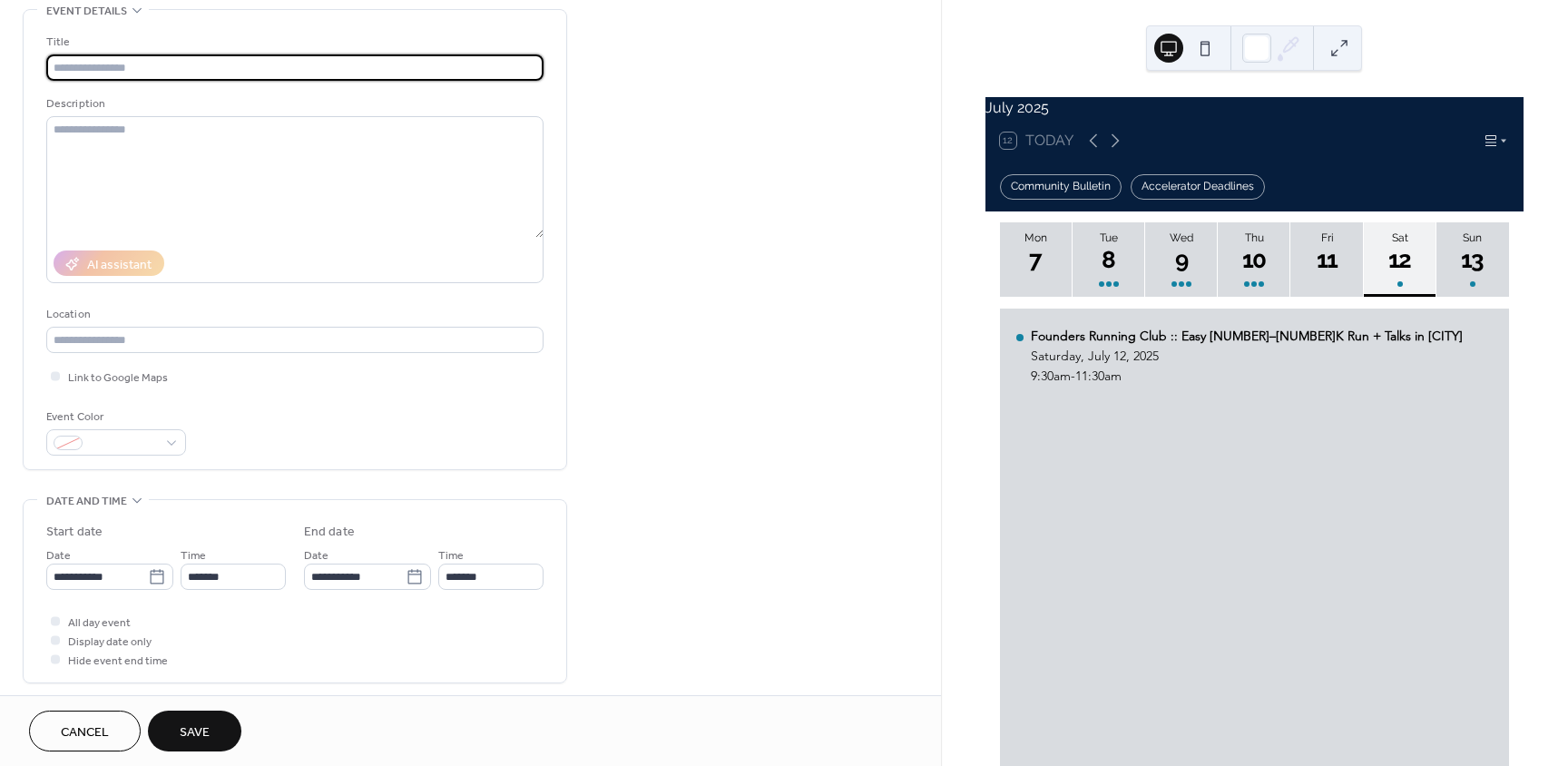 click at bounding box center [295, 67] 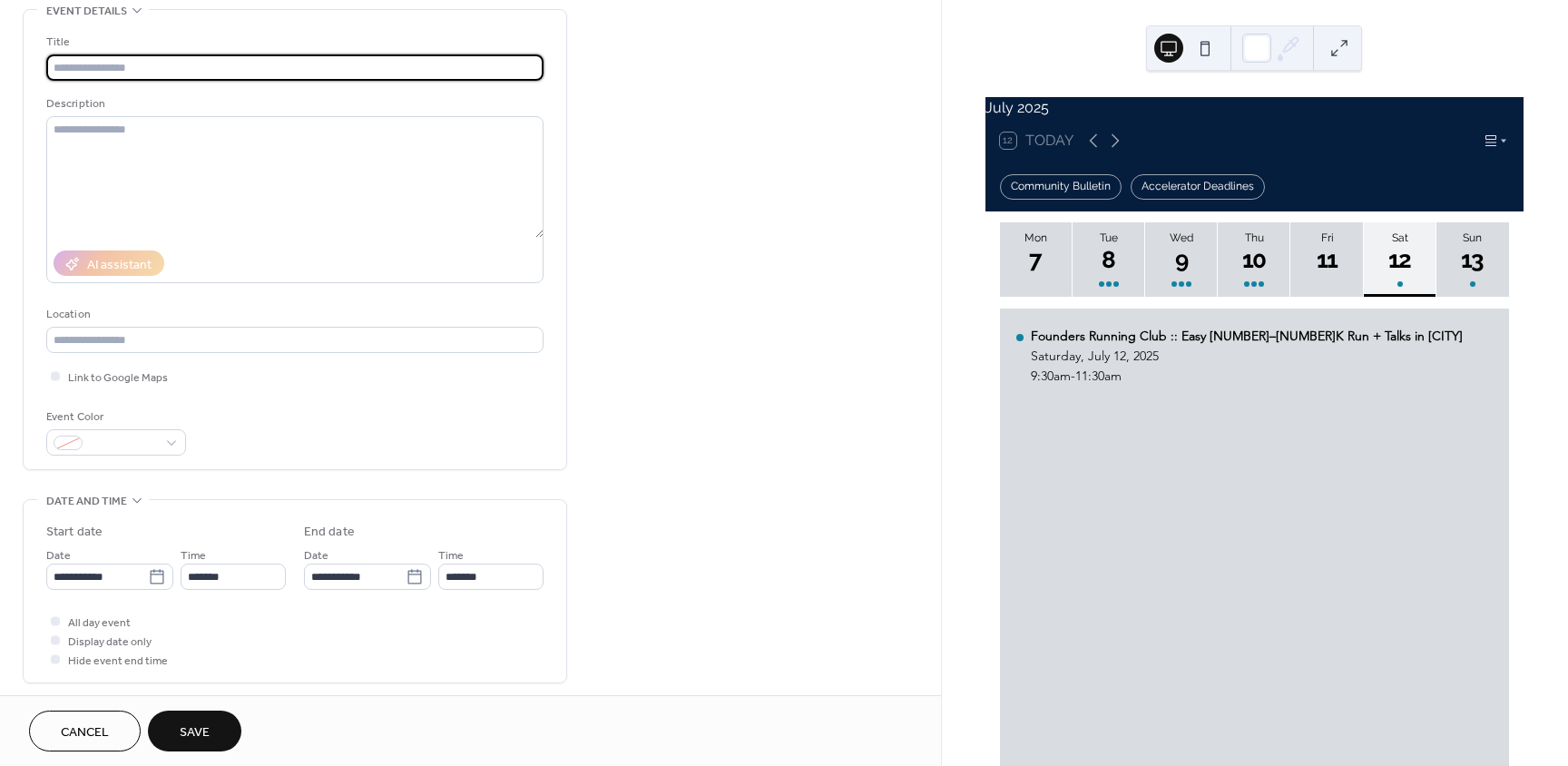 paste on "**********" 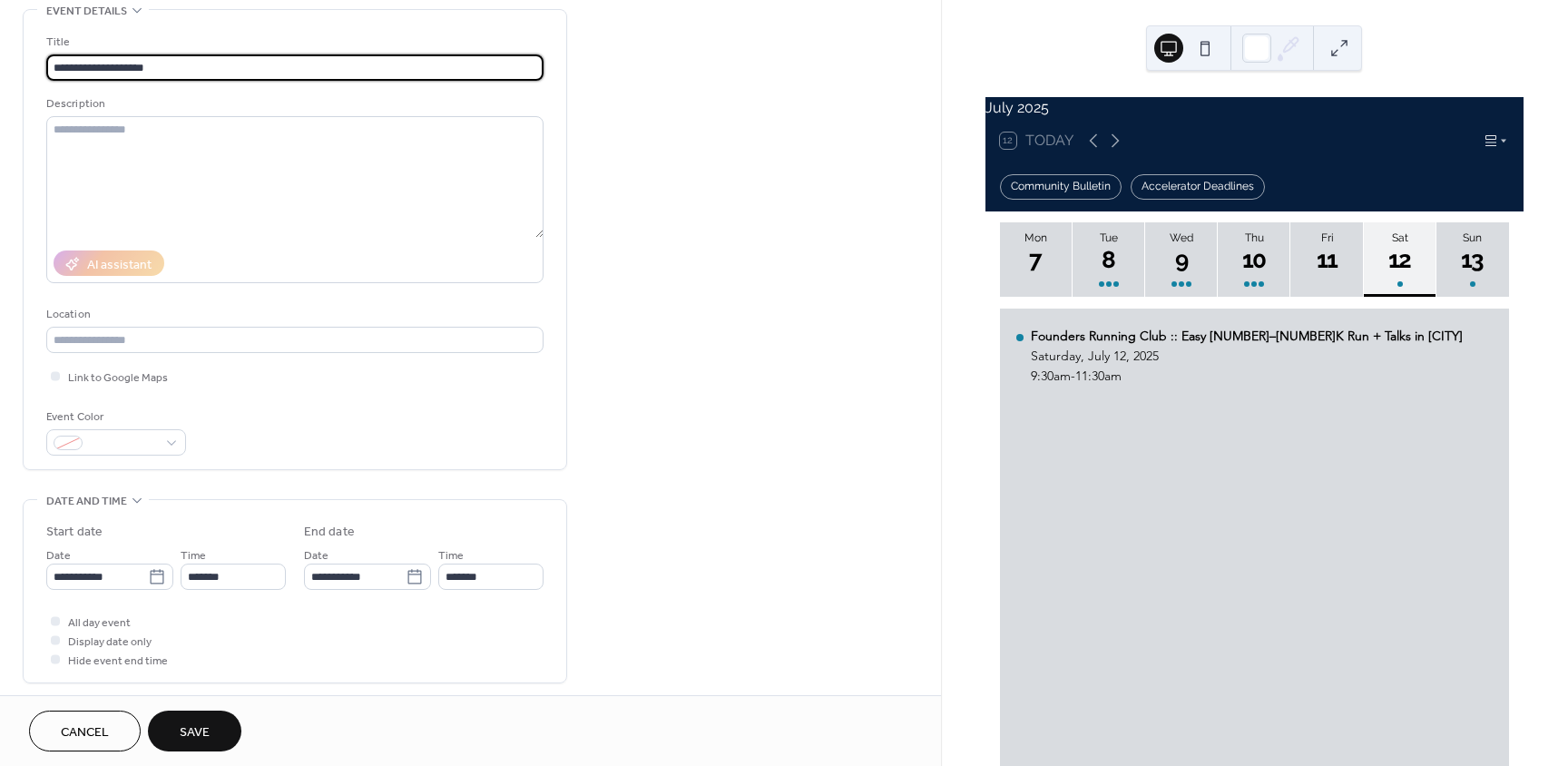 click on "Save" at bounding box center [194, 732] 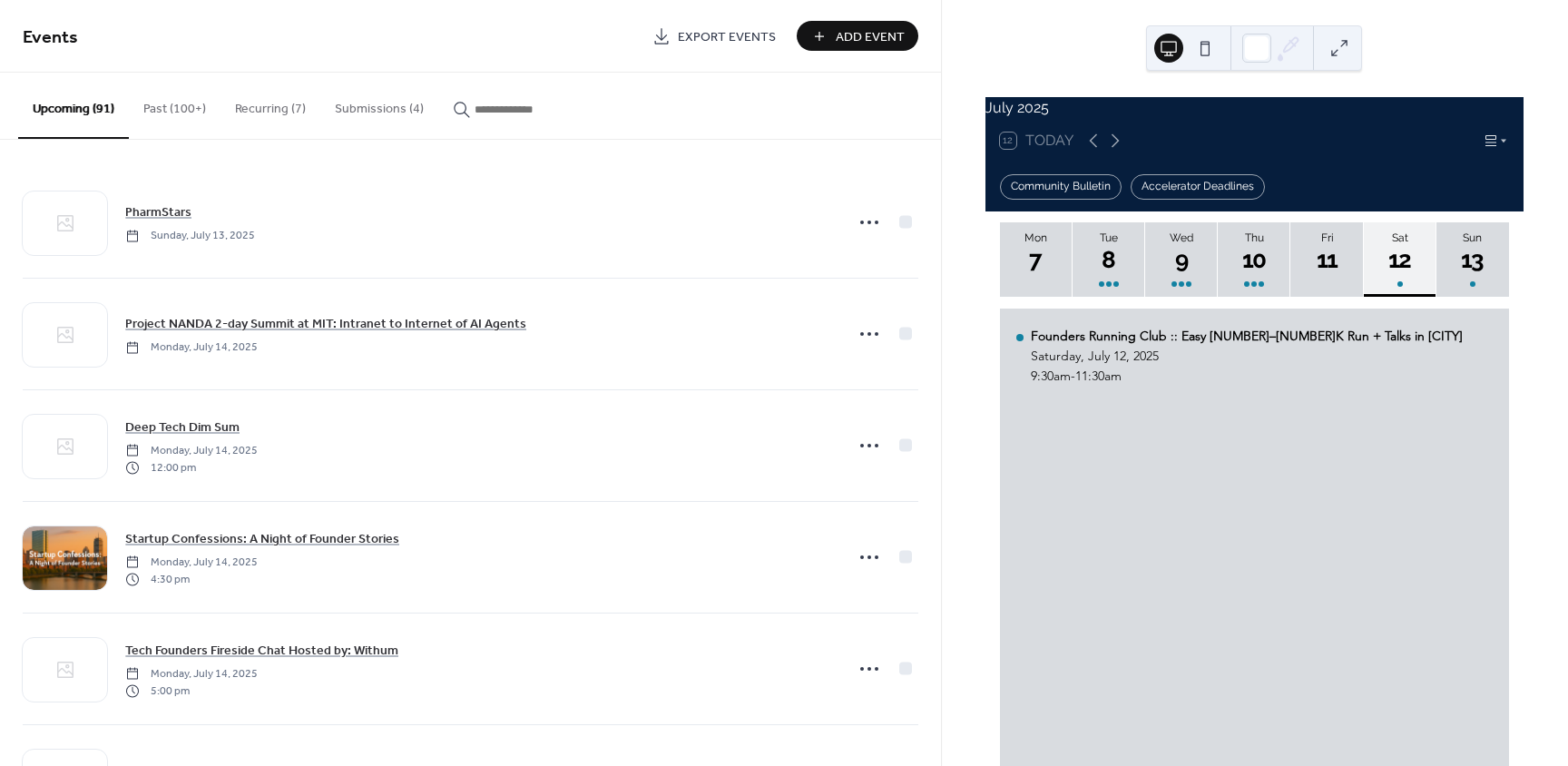 click on "Add Event" at bounding box center [870, 37] 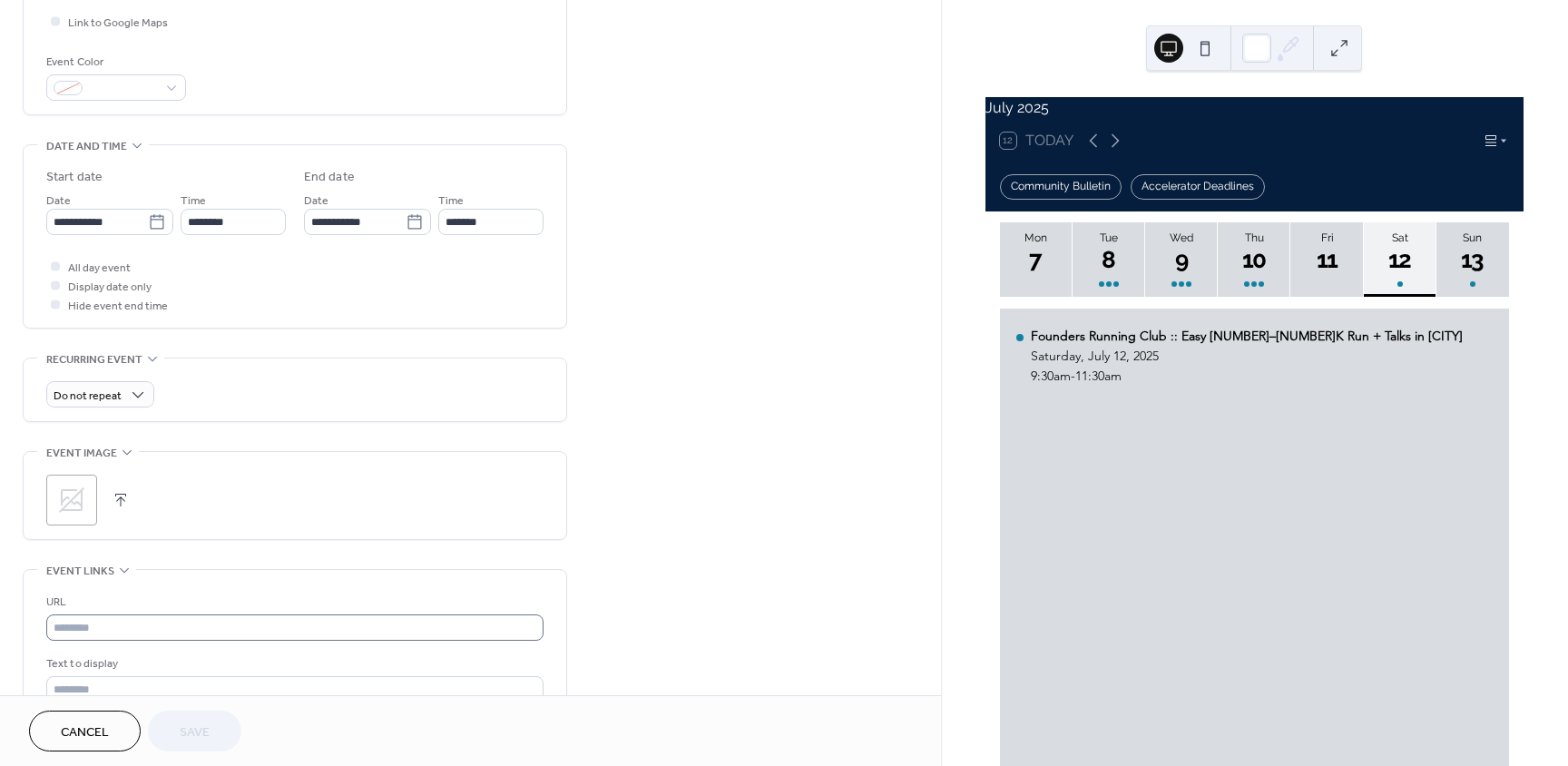 scroll, scrollTop: 545, scrollLeft: 0, axis: vertical 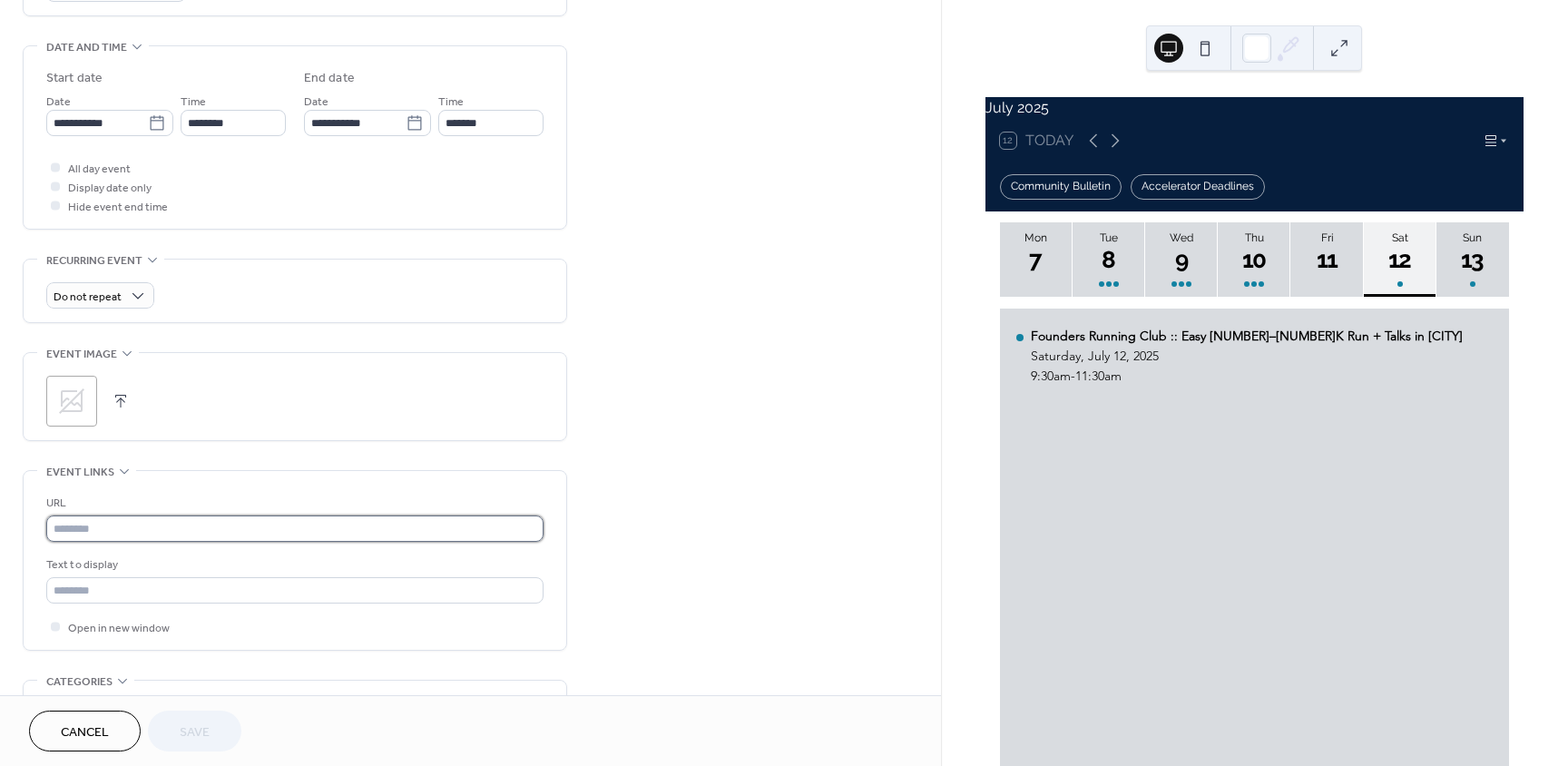 click at bounding box center (295, 528) 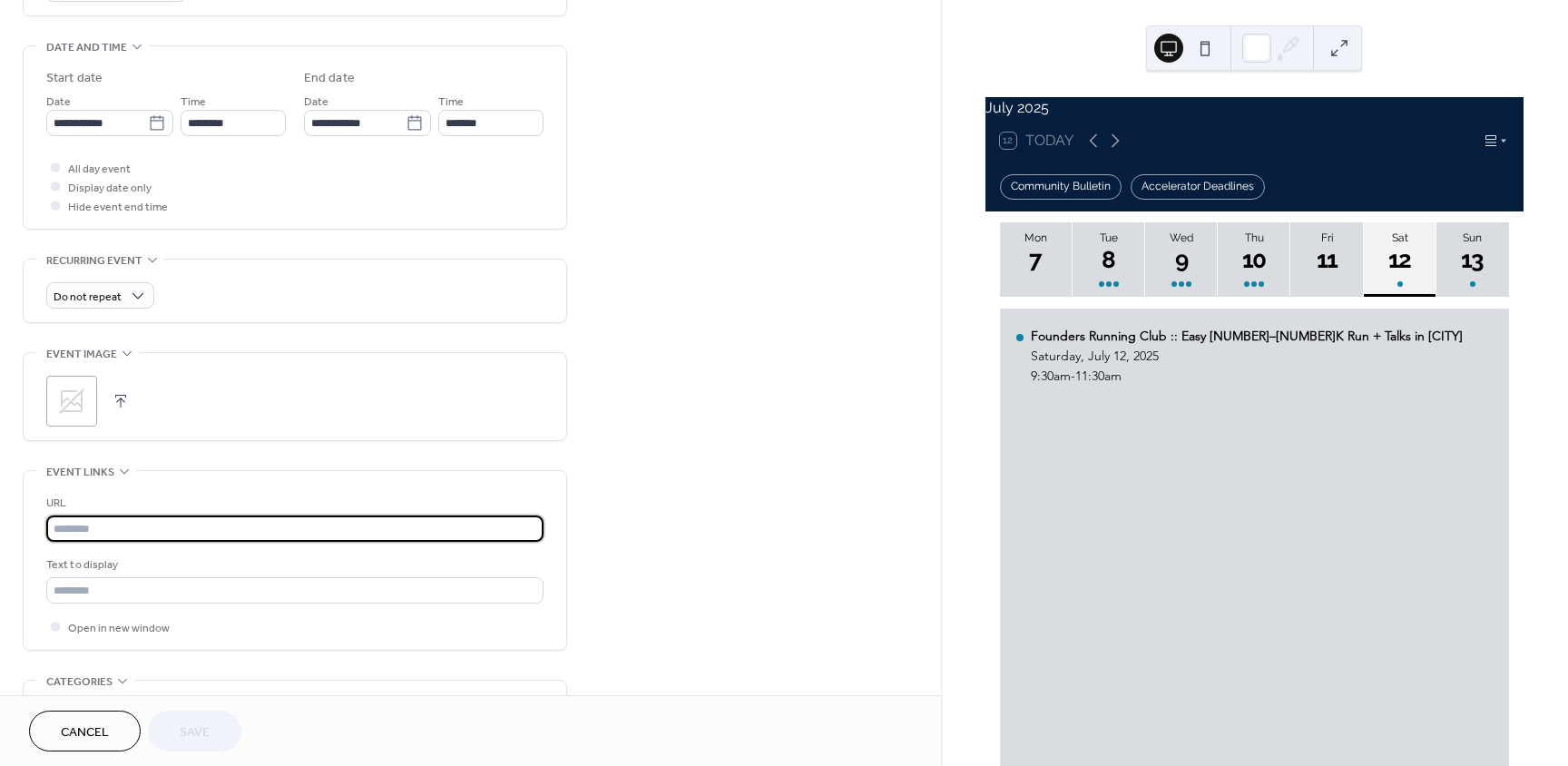 paste on "**********" 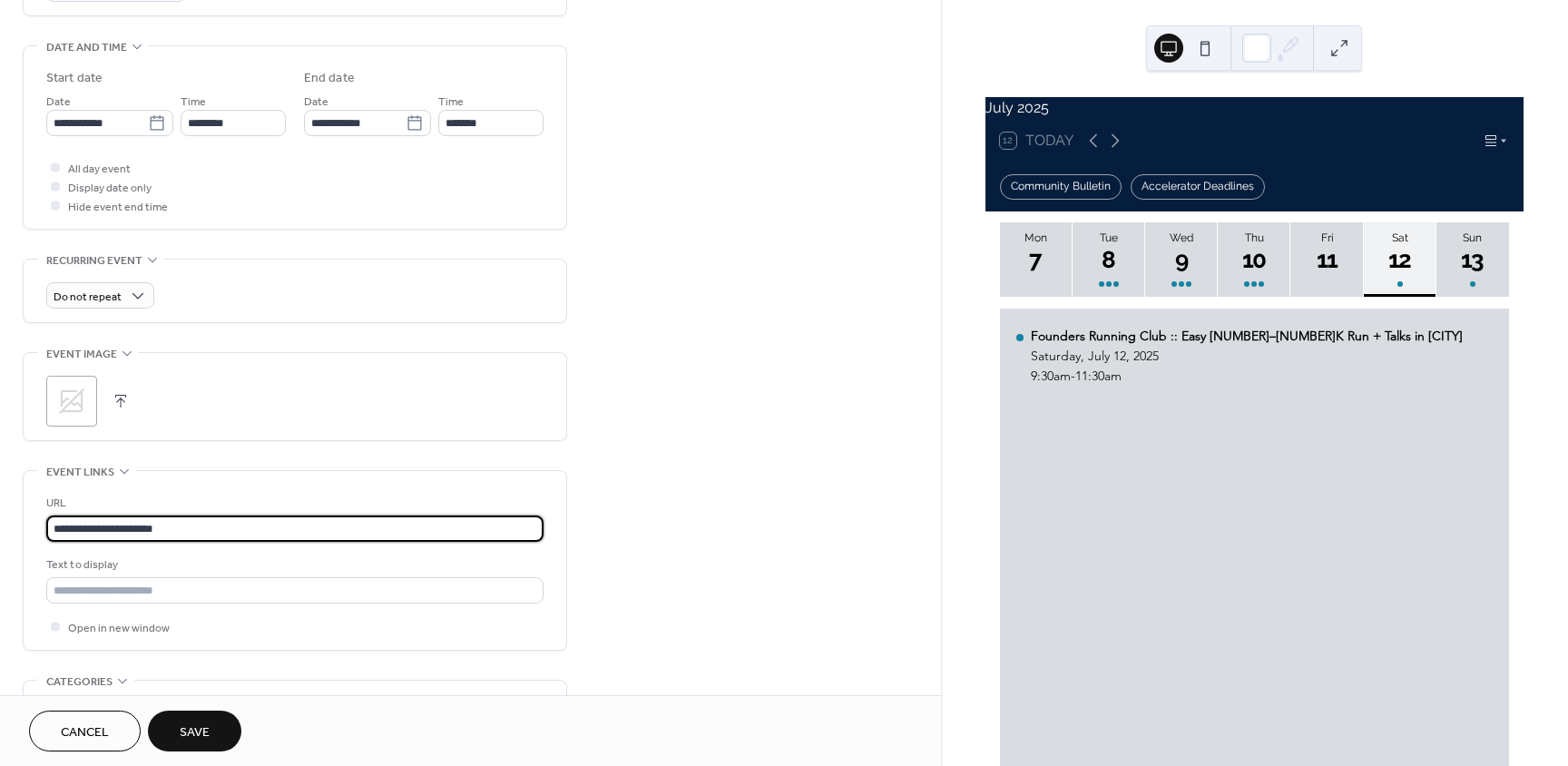 click on "**********" at bounding box center [110, 113] 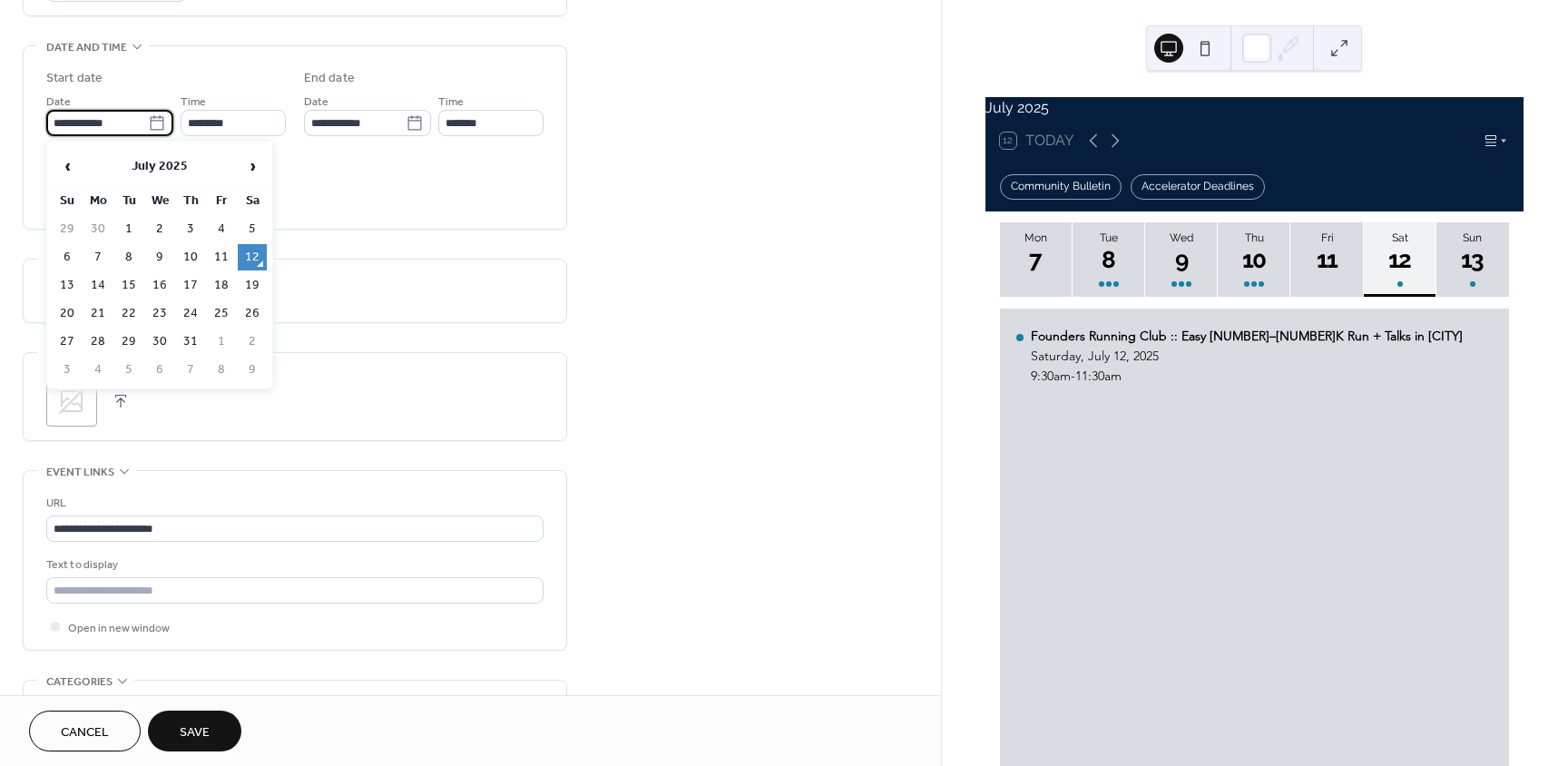 click on "**********" at bounding box center (97, 123) 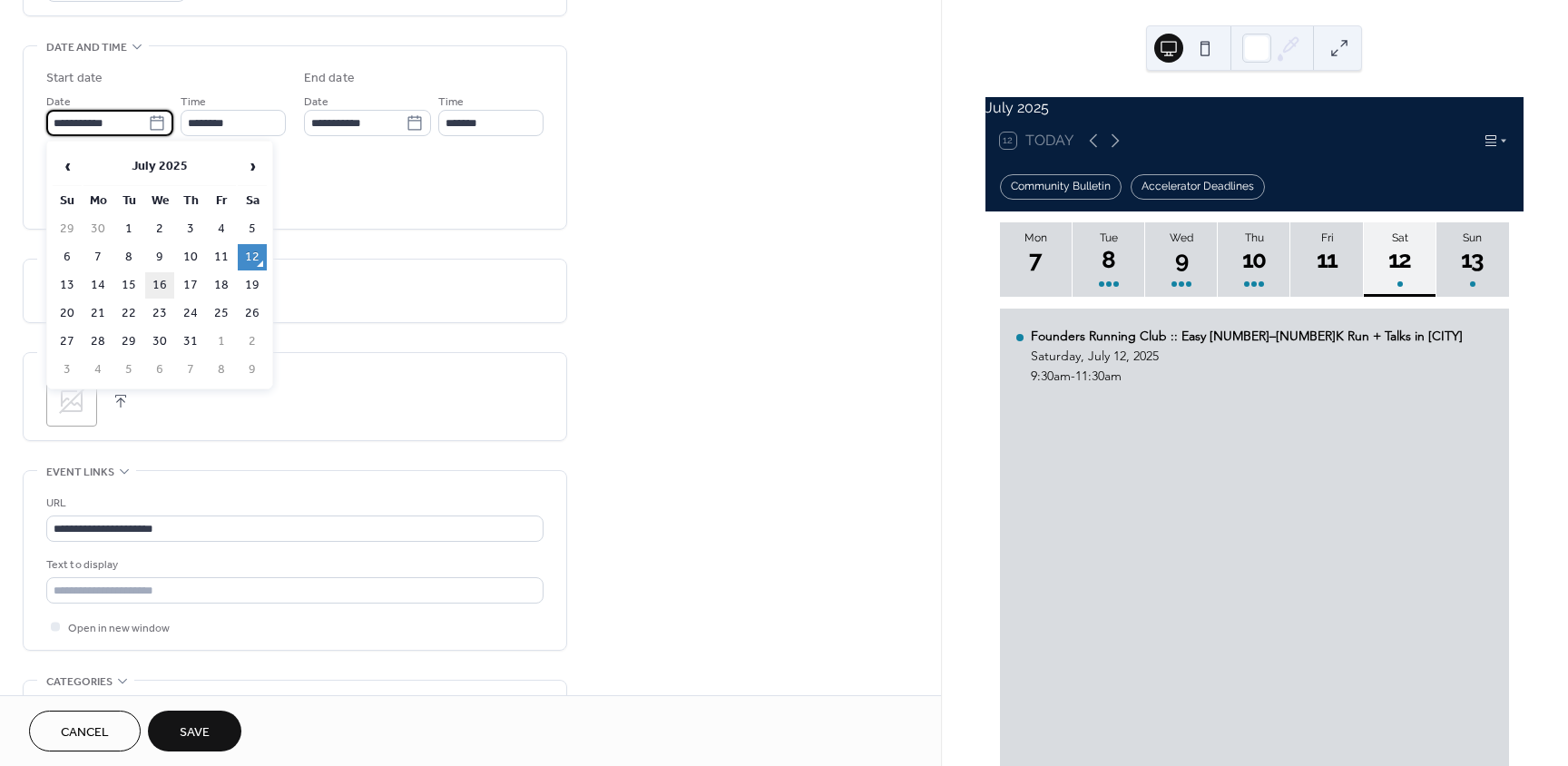 click on "16" at bounding box center [160, 285] 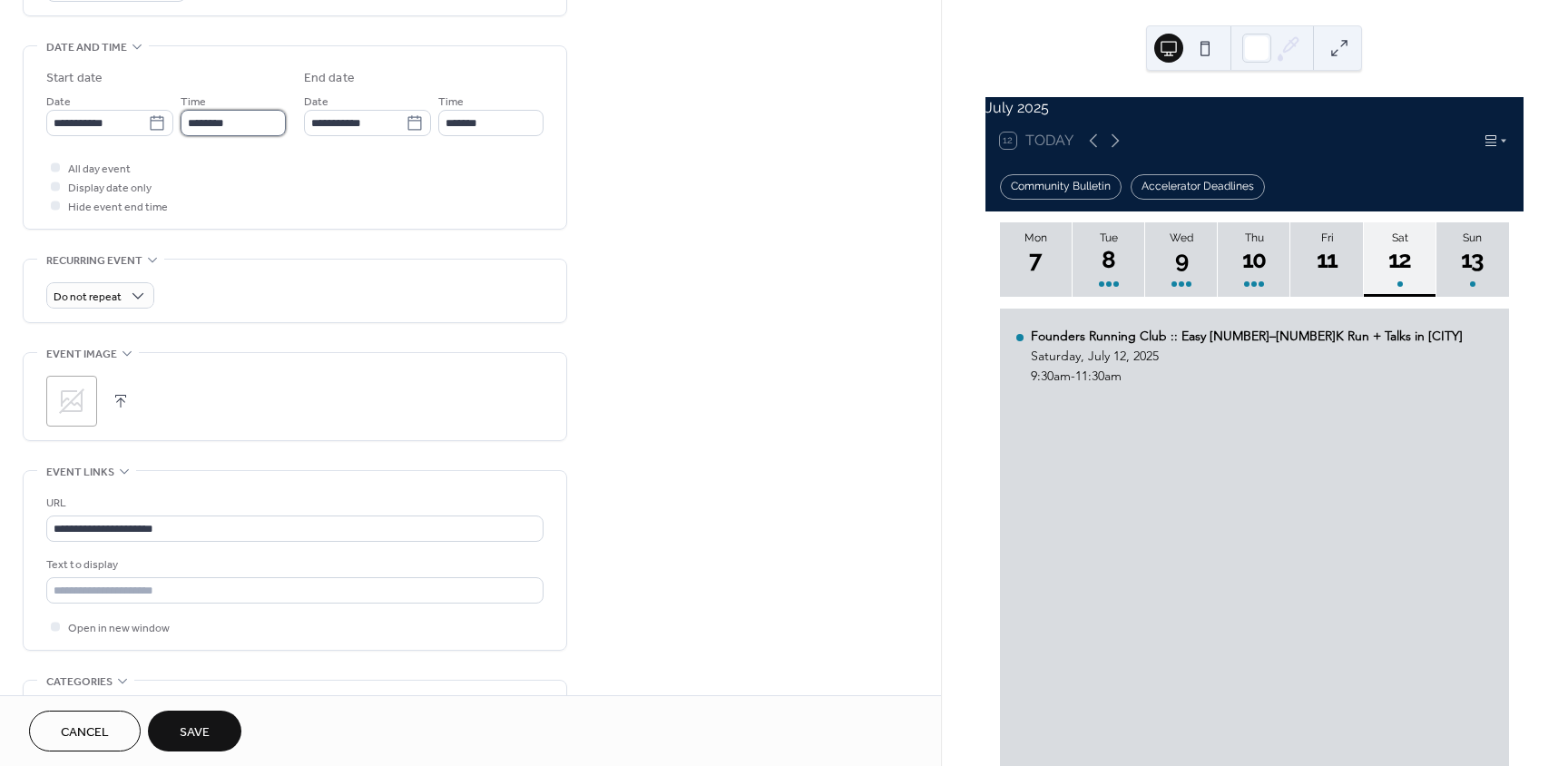 click on "********" at bounding box center (233, 123) 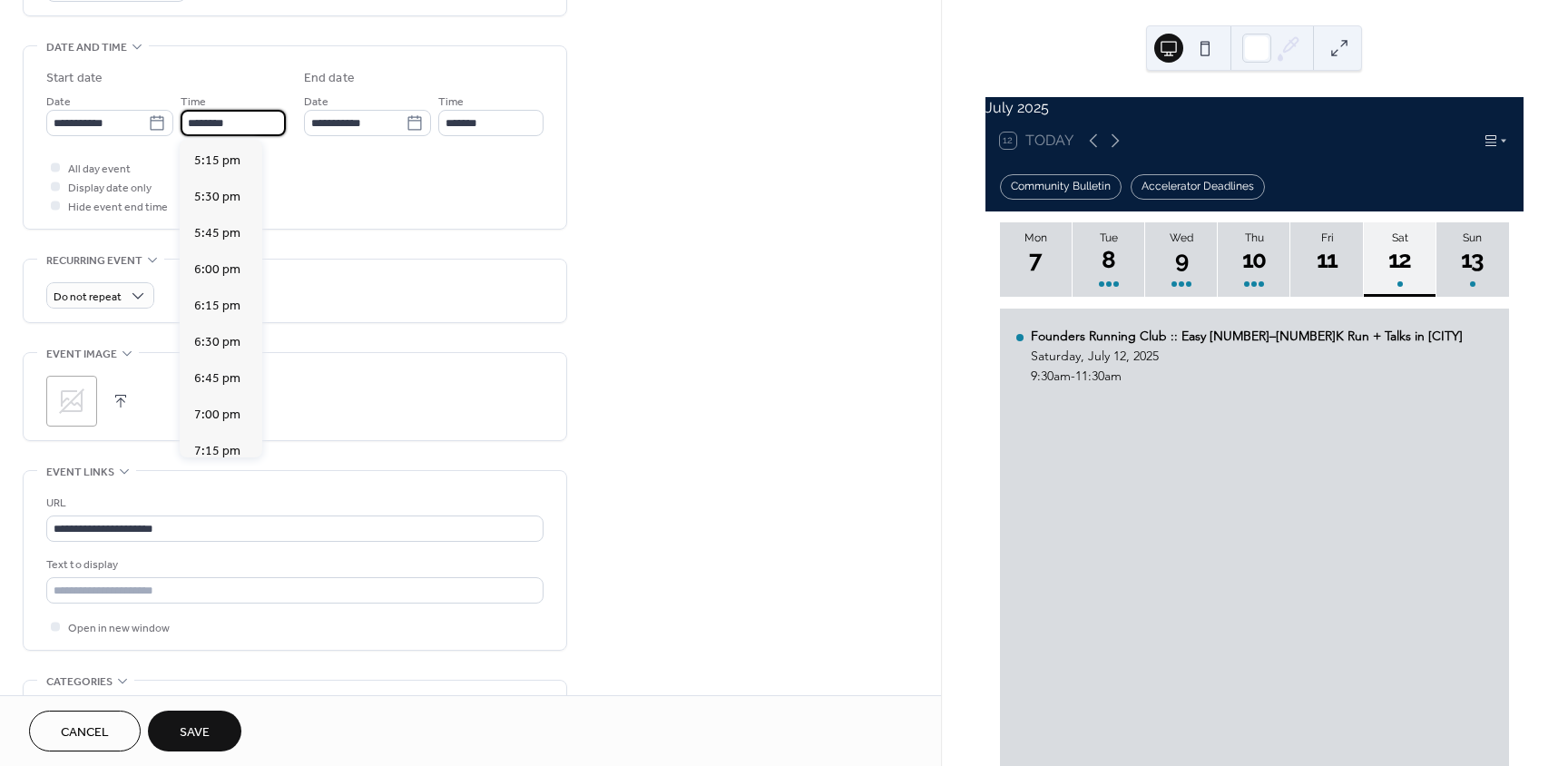 scroll, scrollTop: 2512, scrollLeft: 0, axis: vertical 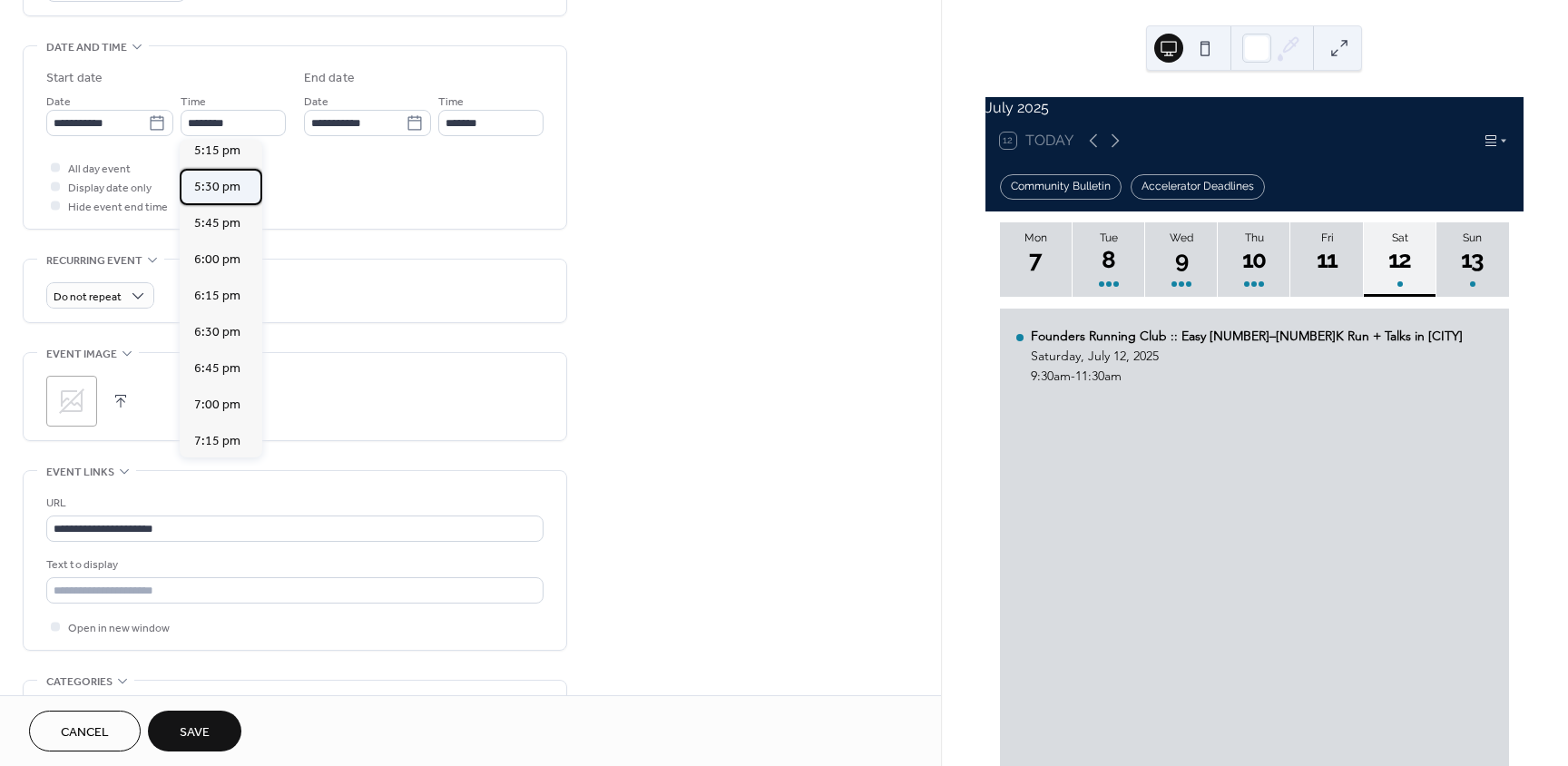 click on "5:30 pm" at bounding box center (217, 187) 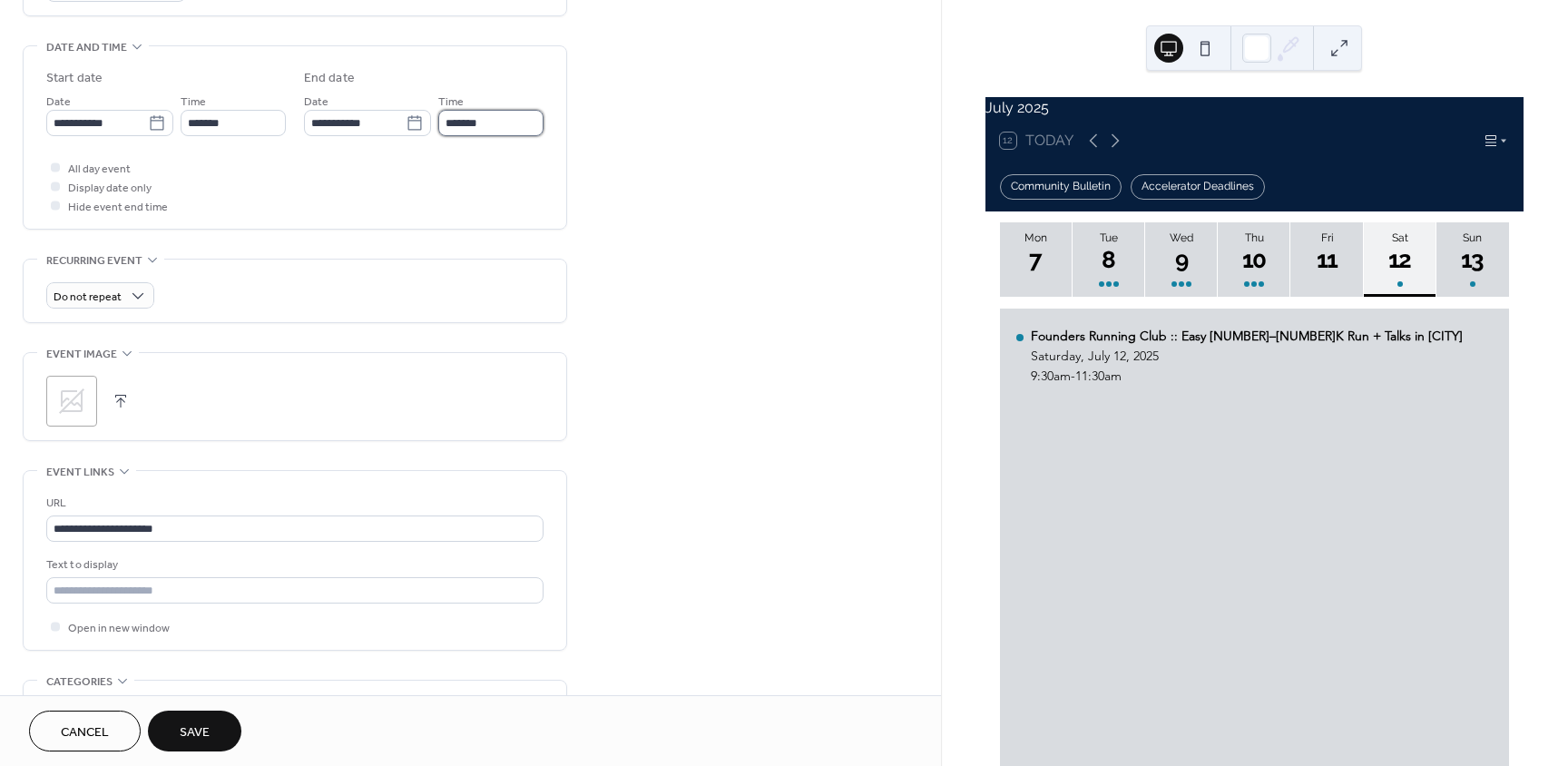 click on "*******" at bounding box center [491, 123] 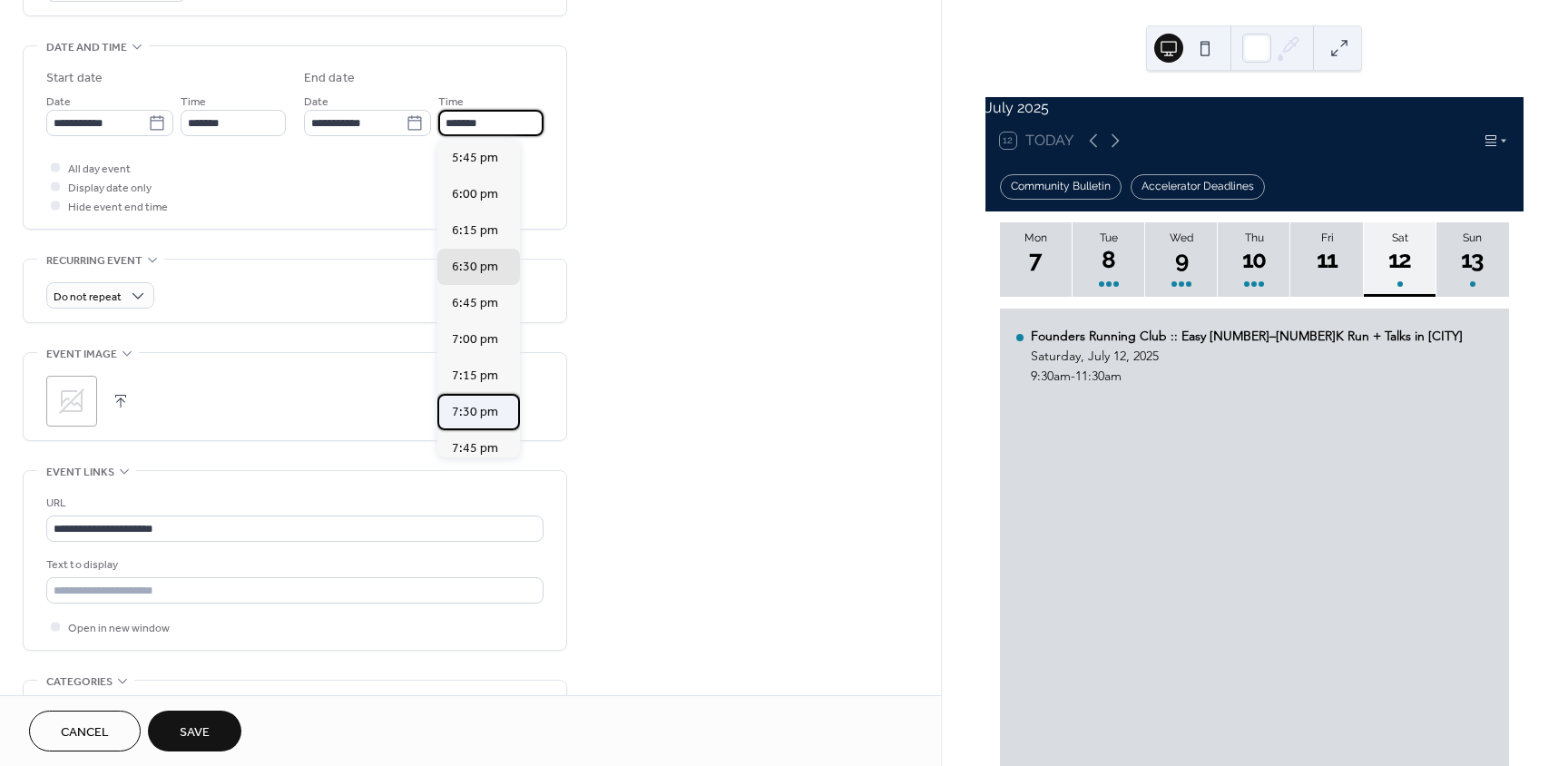 click on "7:30 pm" at bounding box center [475, 412] 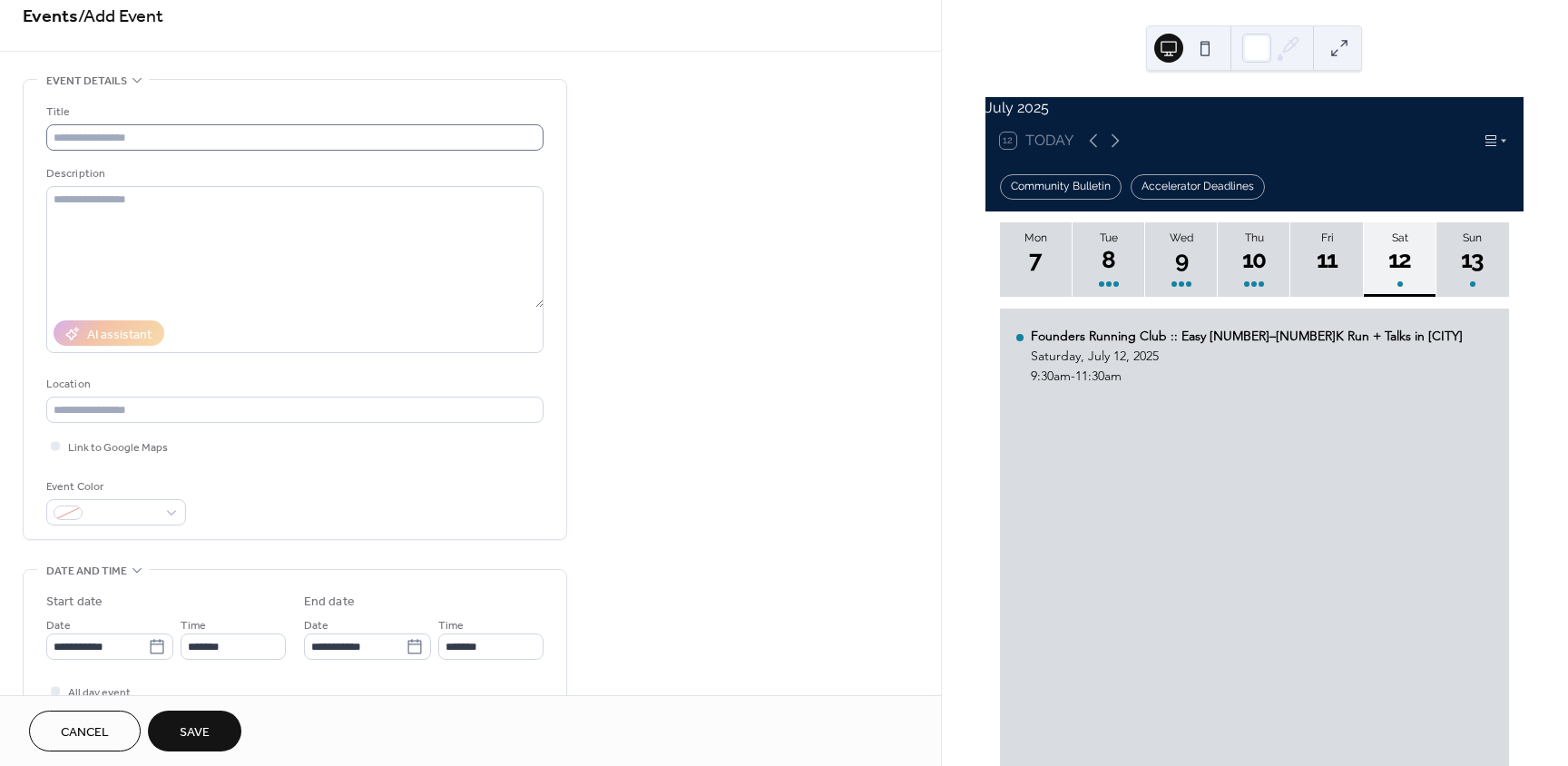 scroll, scrollTop: 0, scrollLeft: 0, axis: both 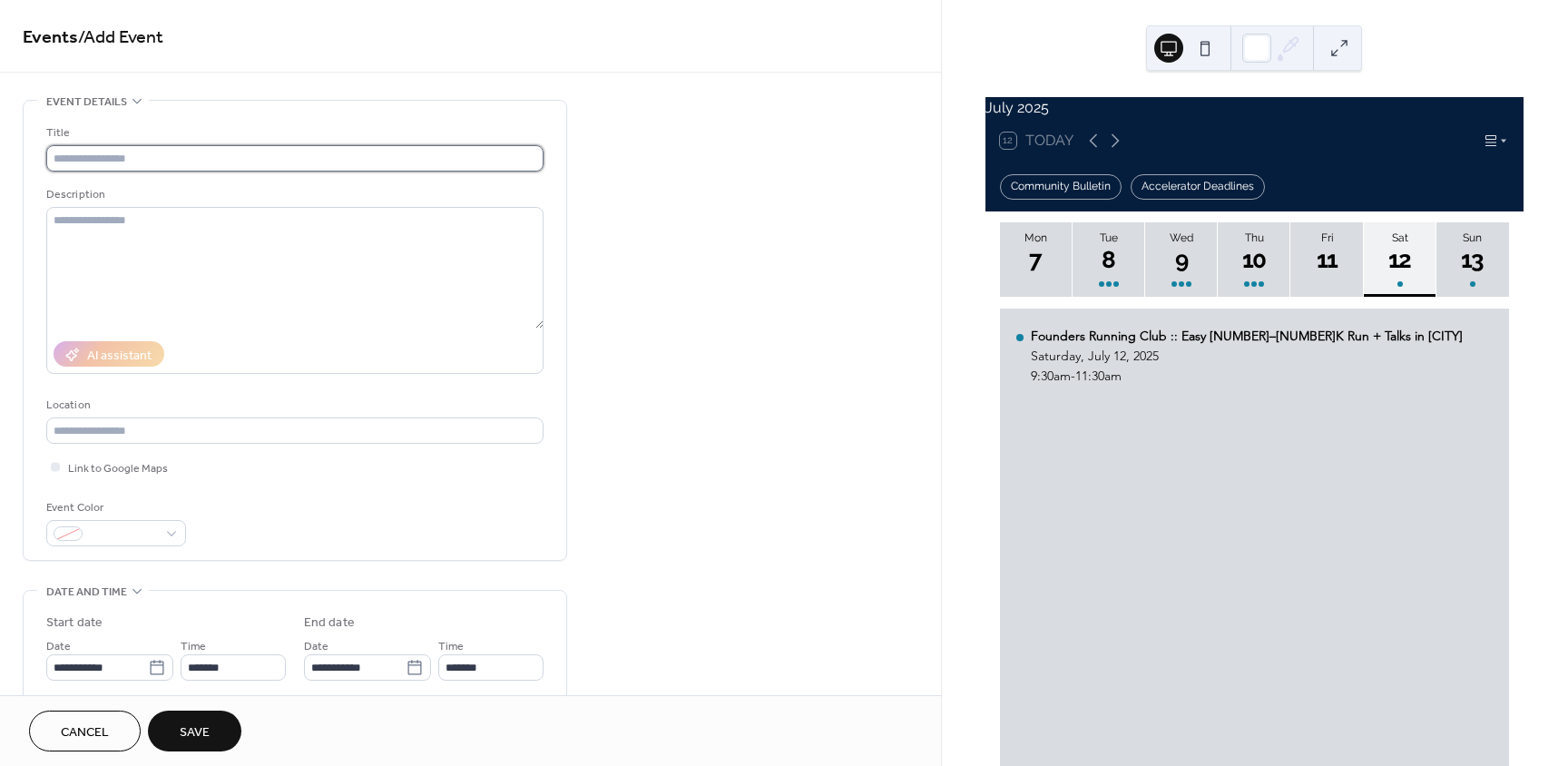 click at bounding box center [295, 158] 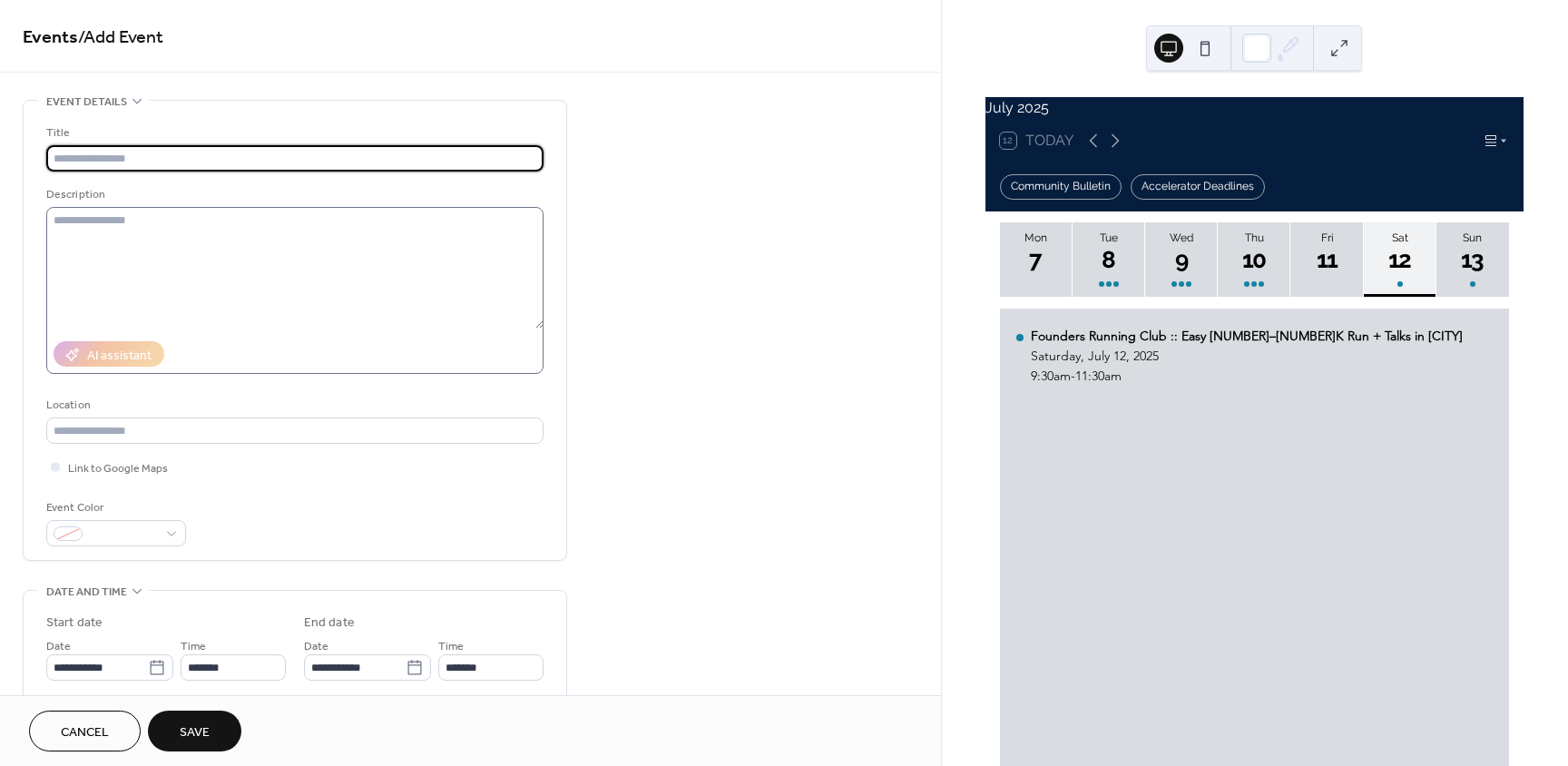 paste on "**********" 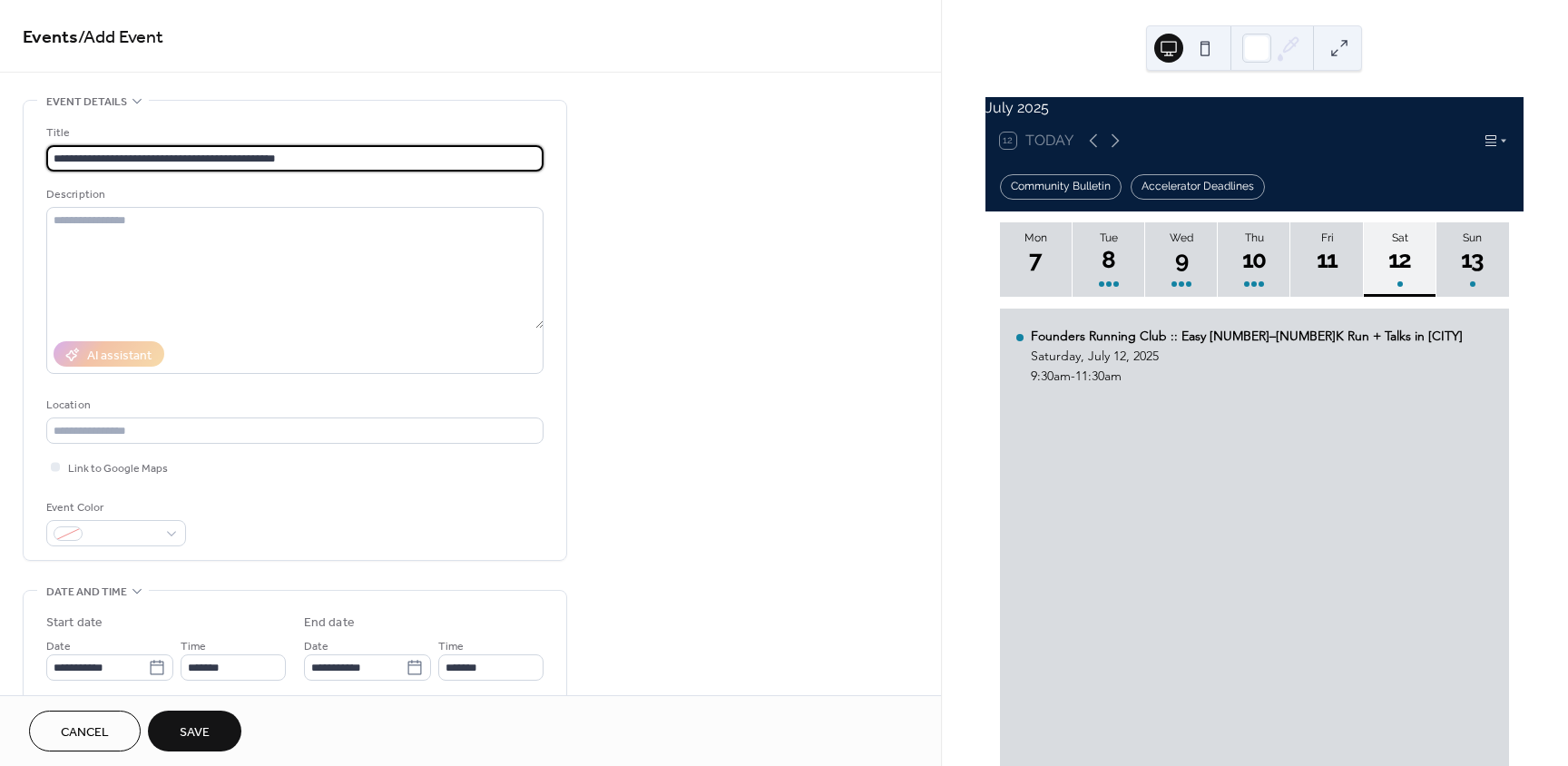 click on "Save" at bounding box center [194, 731] 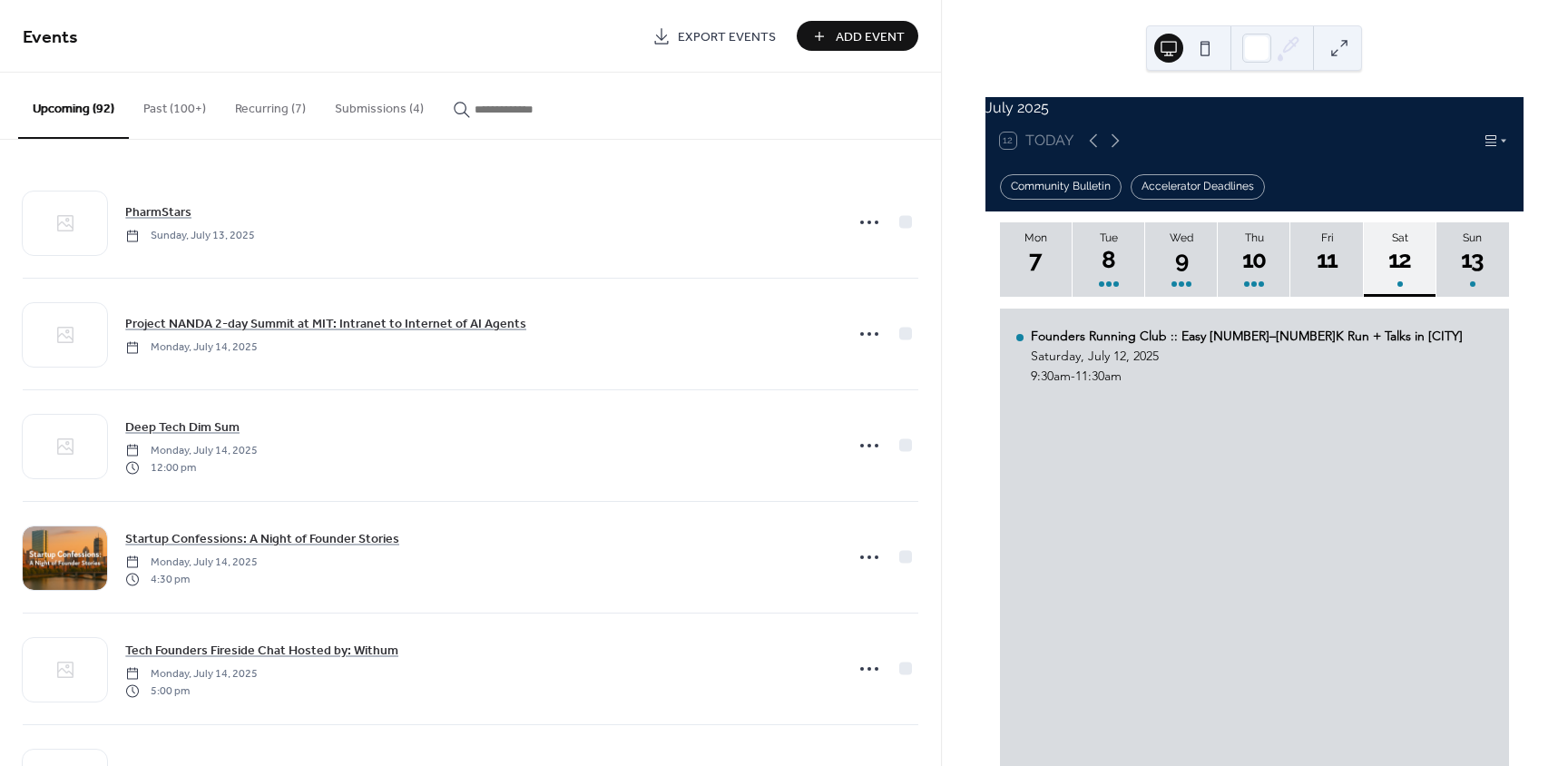 click on "Add Event" at bounding box center (870, 37) 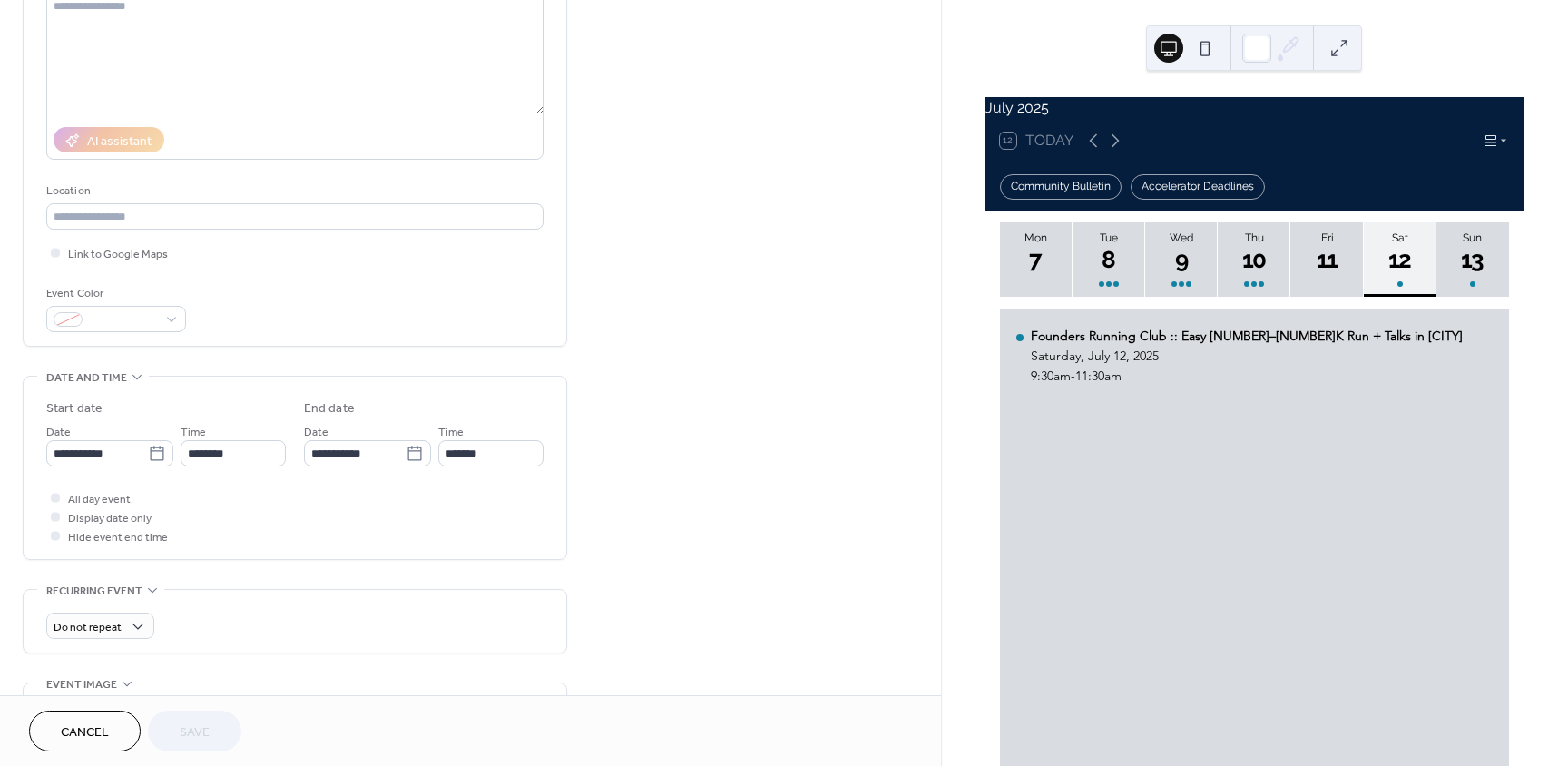 scroll, scrollTop: 454, scrollLeft: 0, axis: vertical 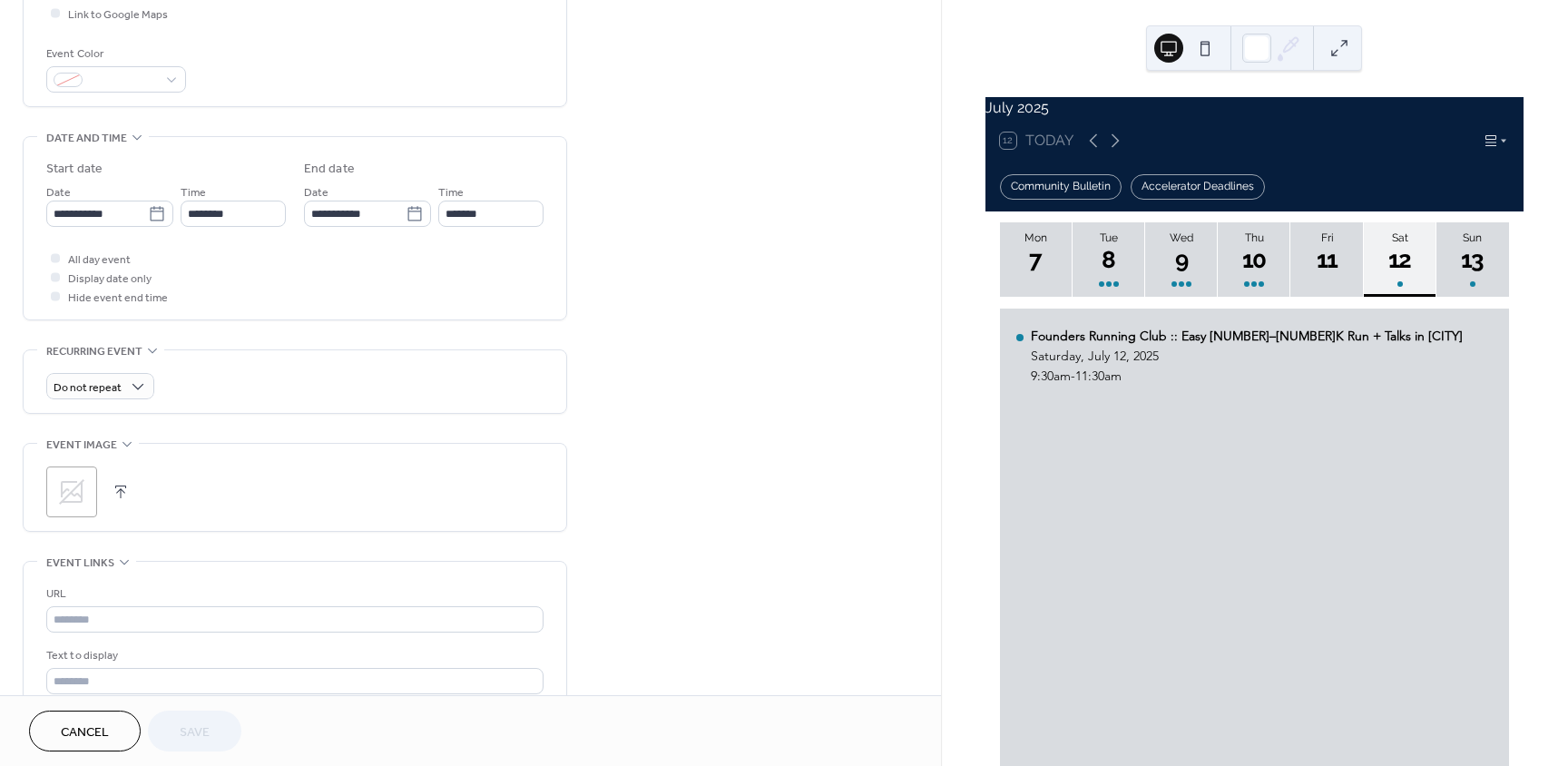 click on "URL" at bounding box center (295, 608) 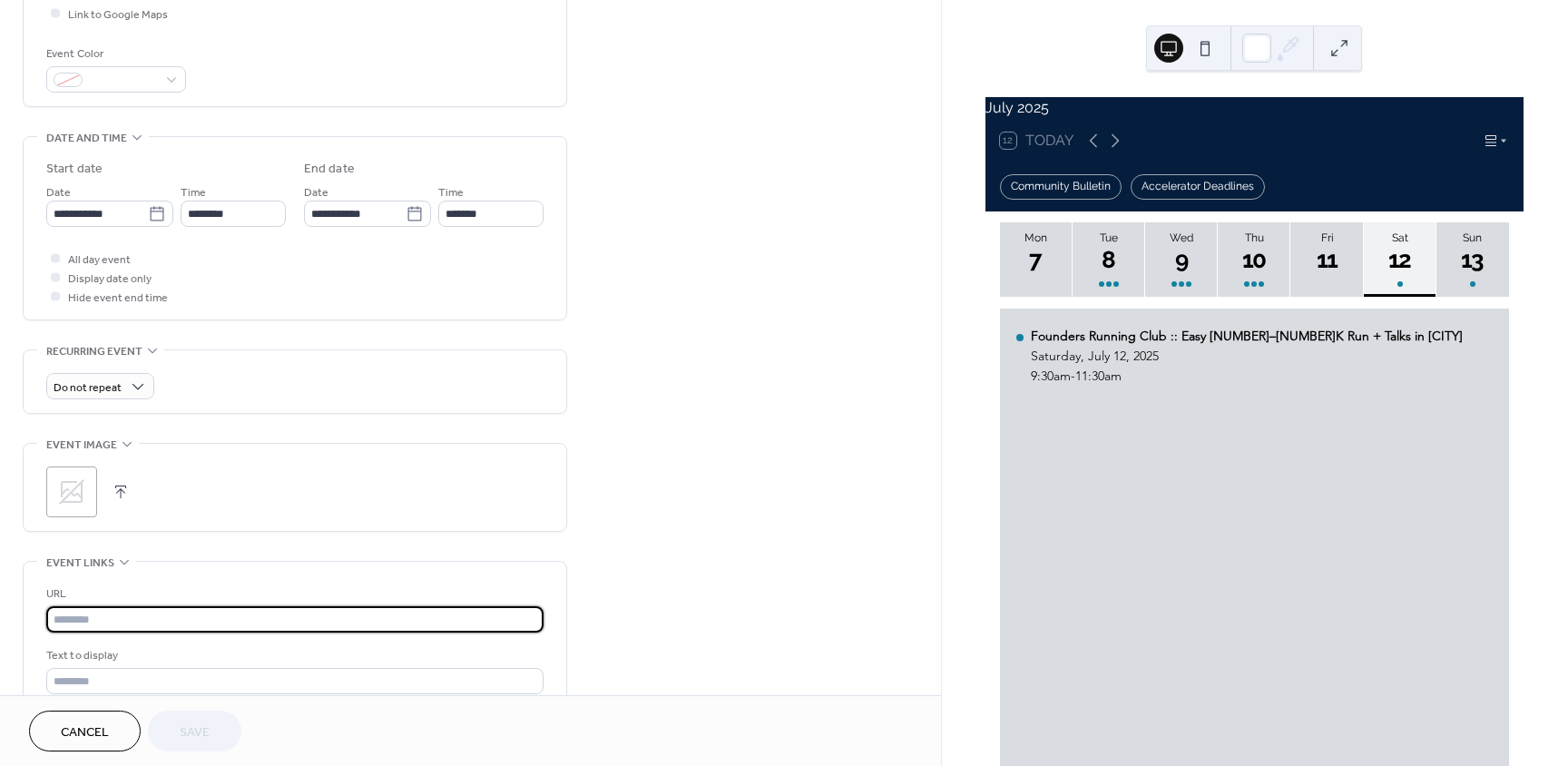 click at bounding box center (295, 619) 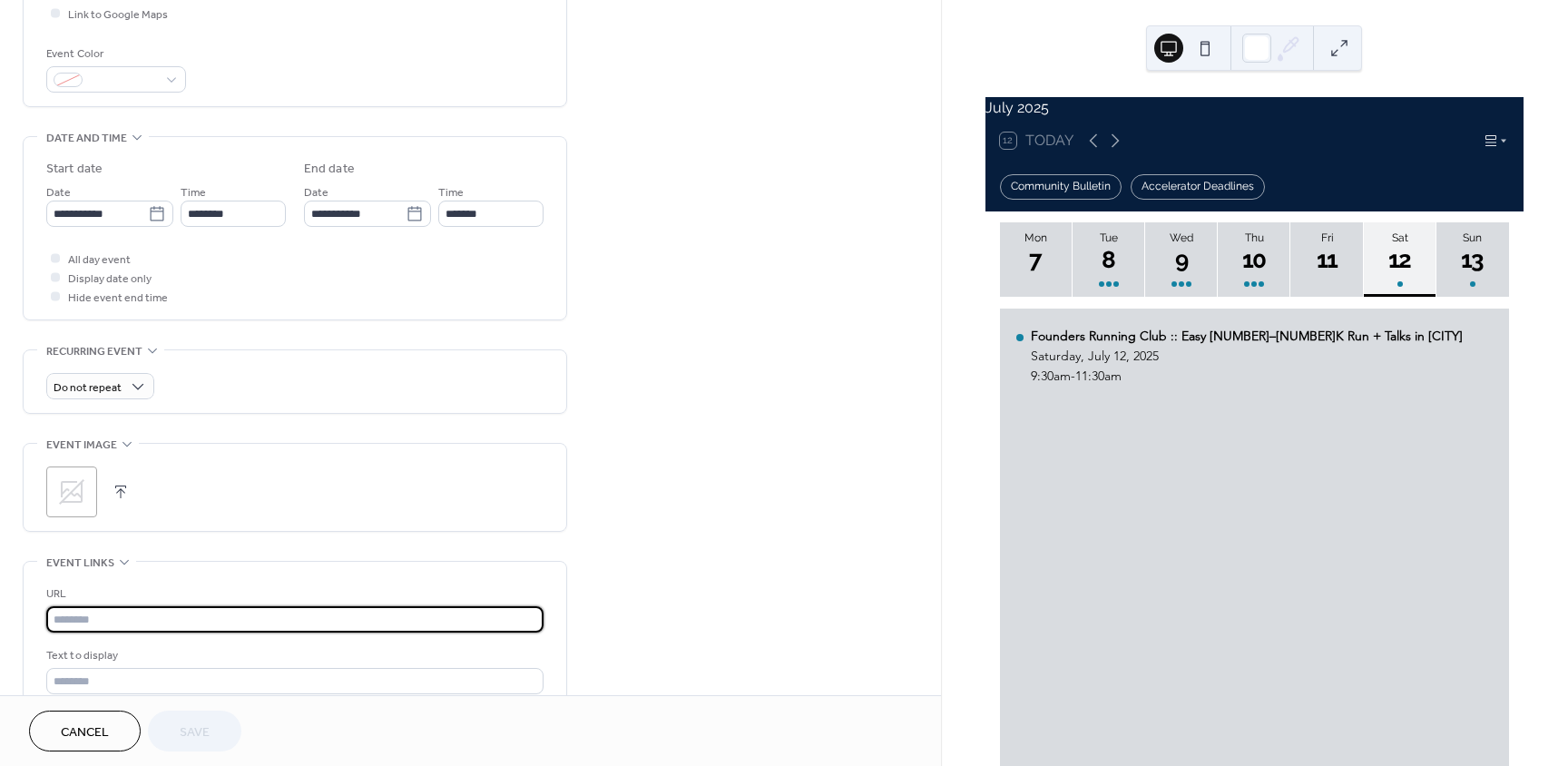 paste on "**********" 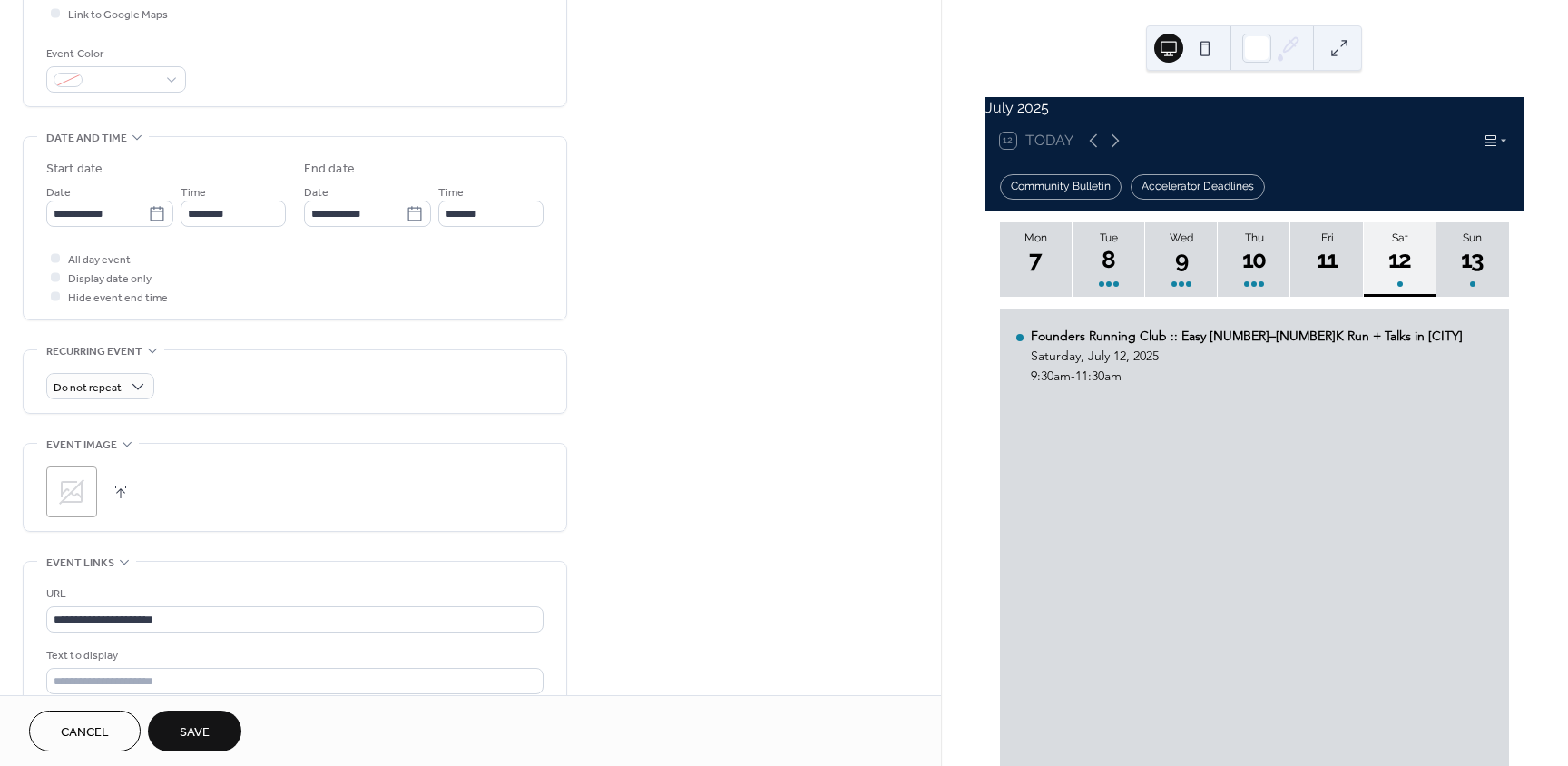 click on "**********" at bounding box center [295, 232] 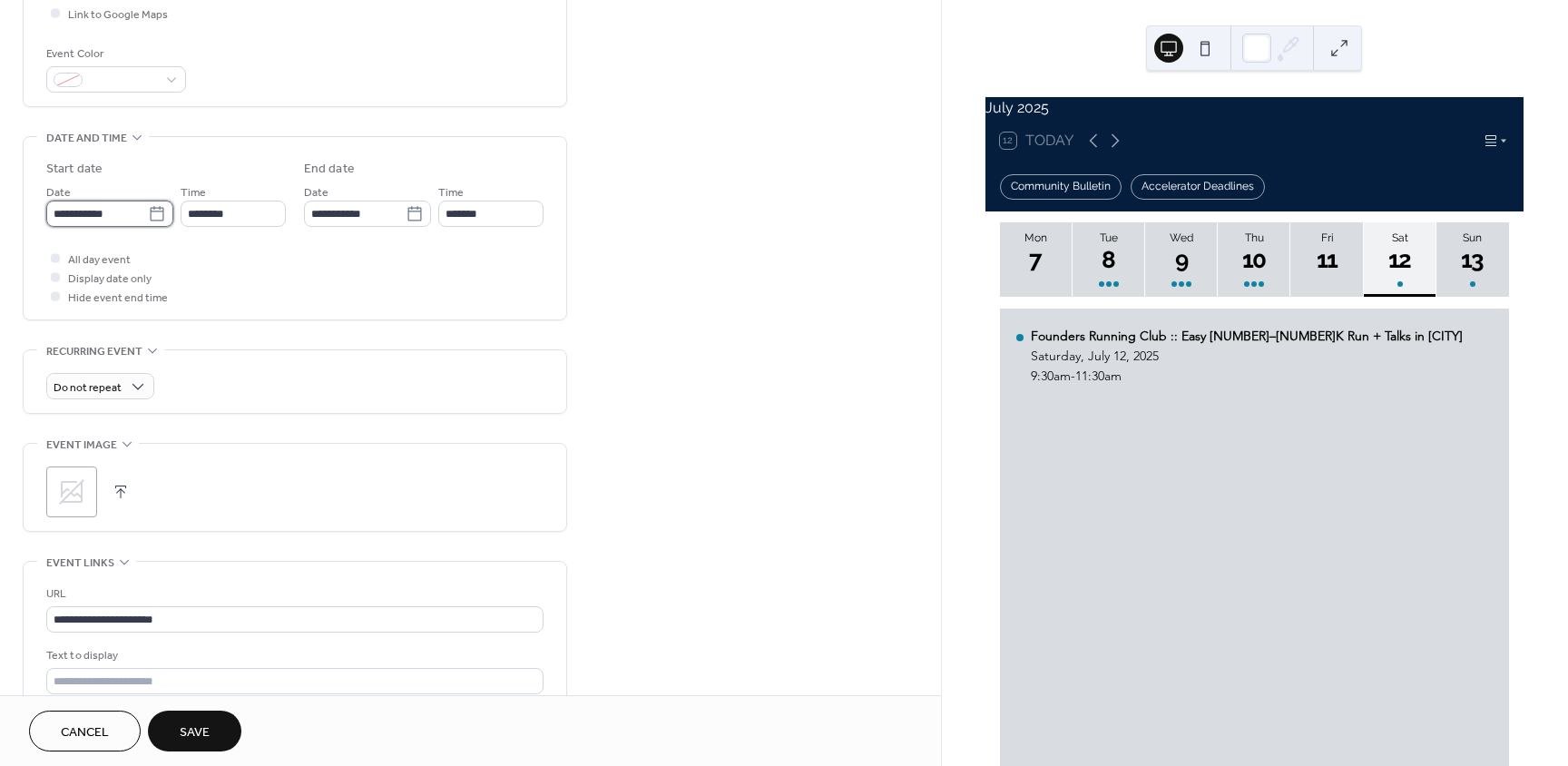 click on "**********" at bounding box center [97, 213] 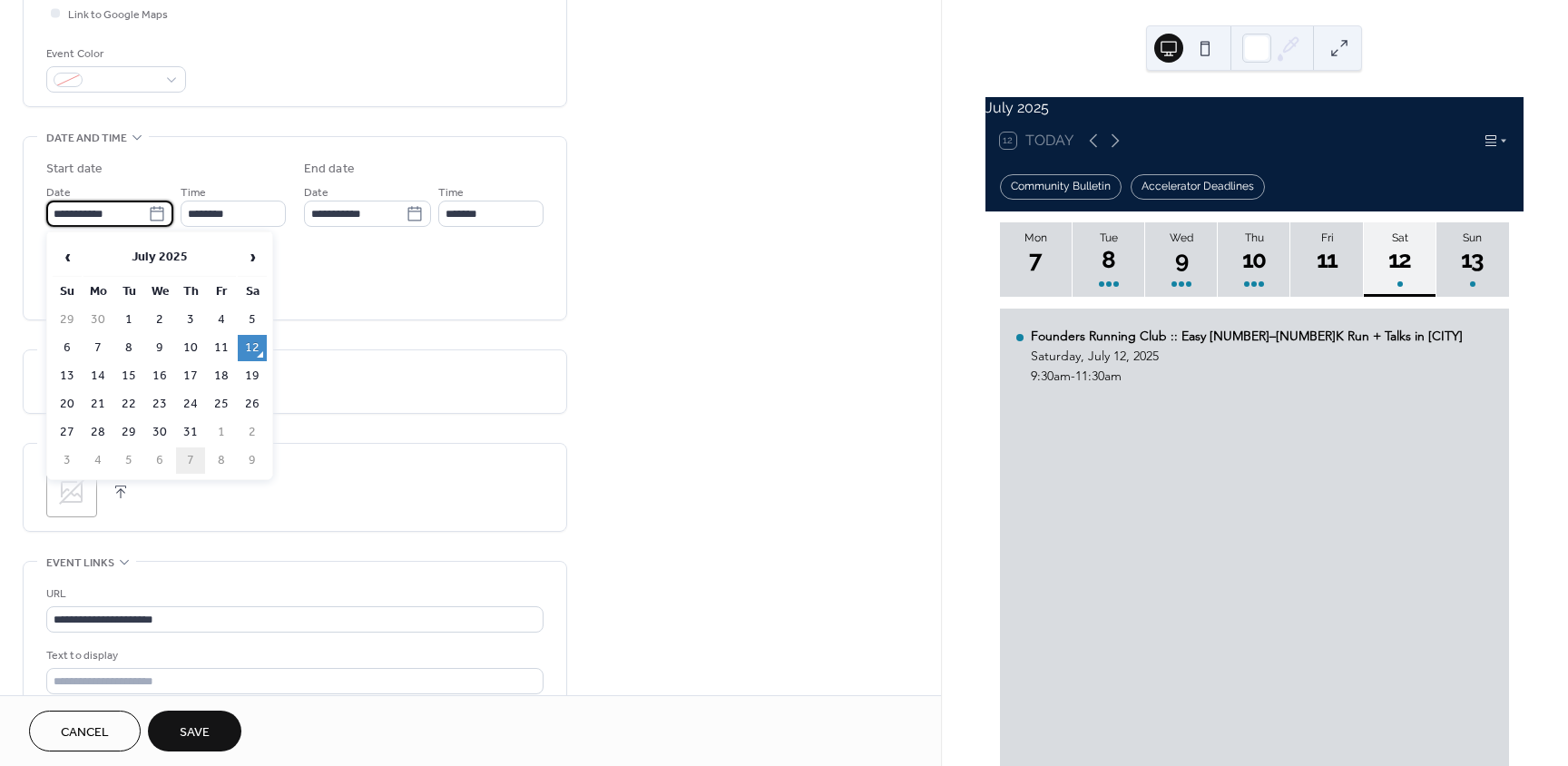 click on "7" at bounding box center (191, 460) 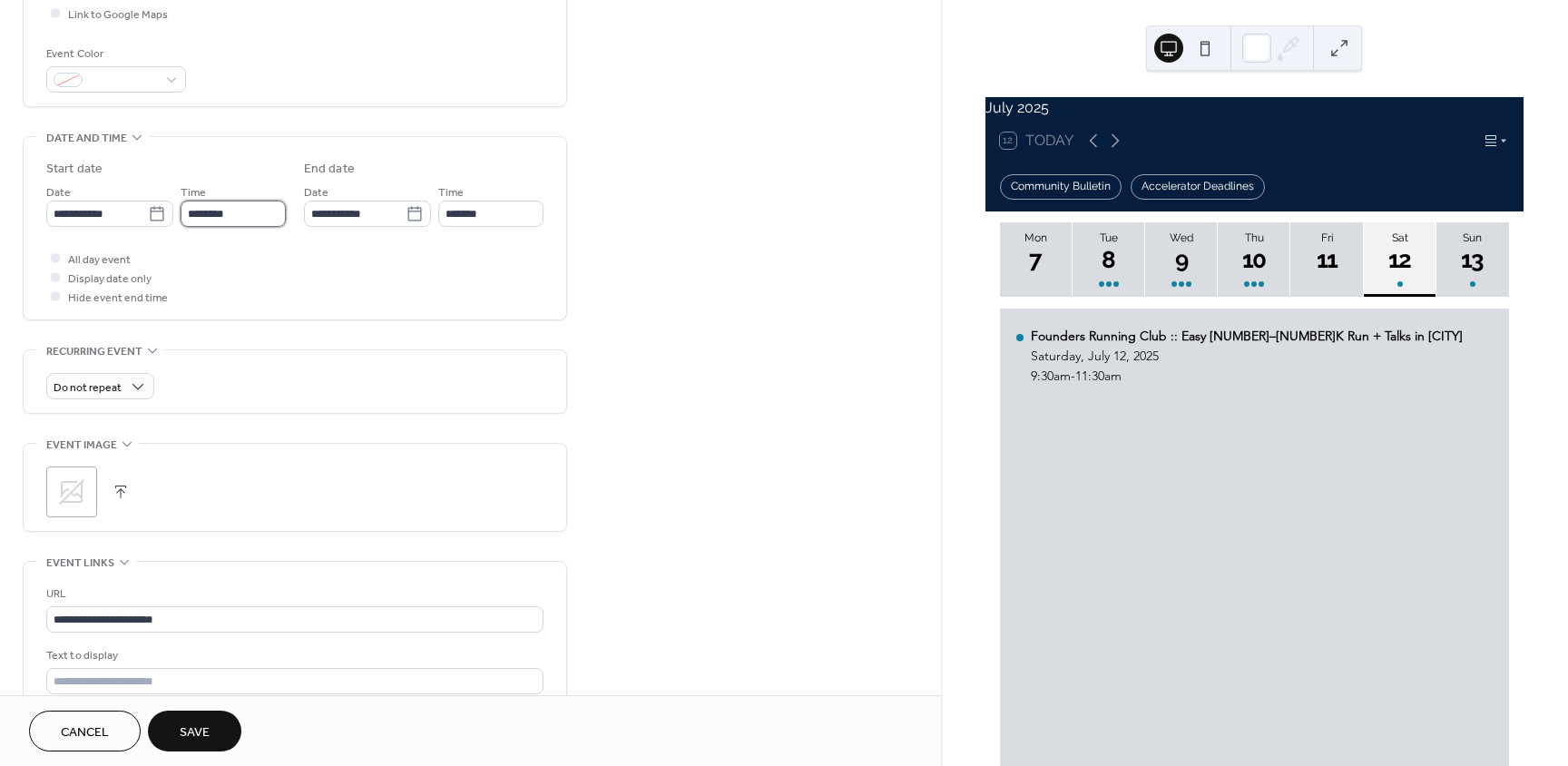 click on "********" at bounding box center (233, 213) 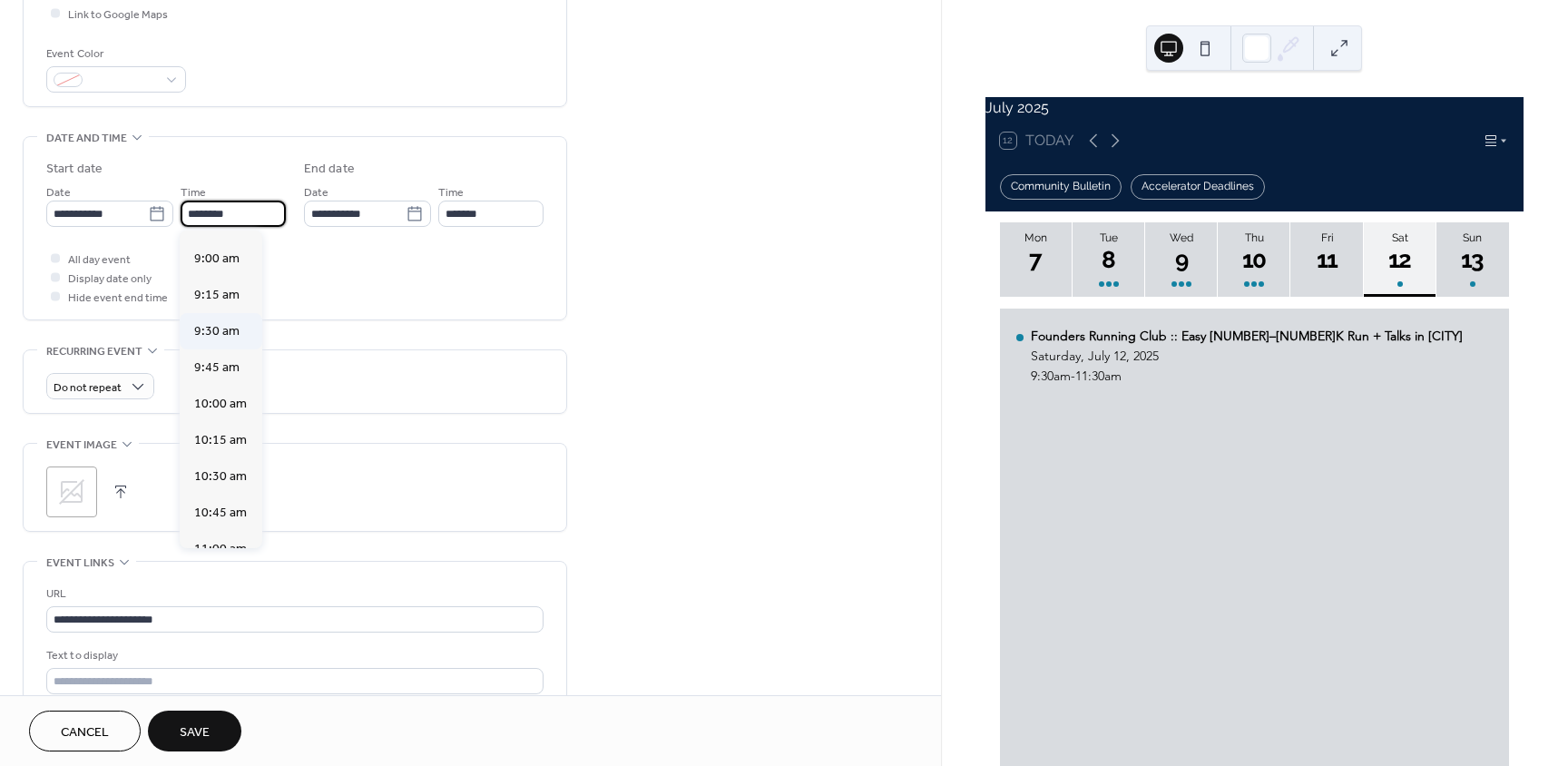 scroll, scrollTop: 1242, scrollLeft: 0, axis: vertical 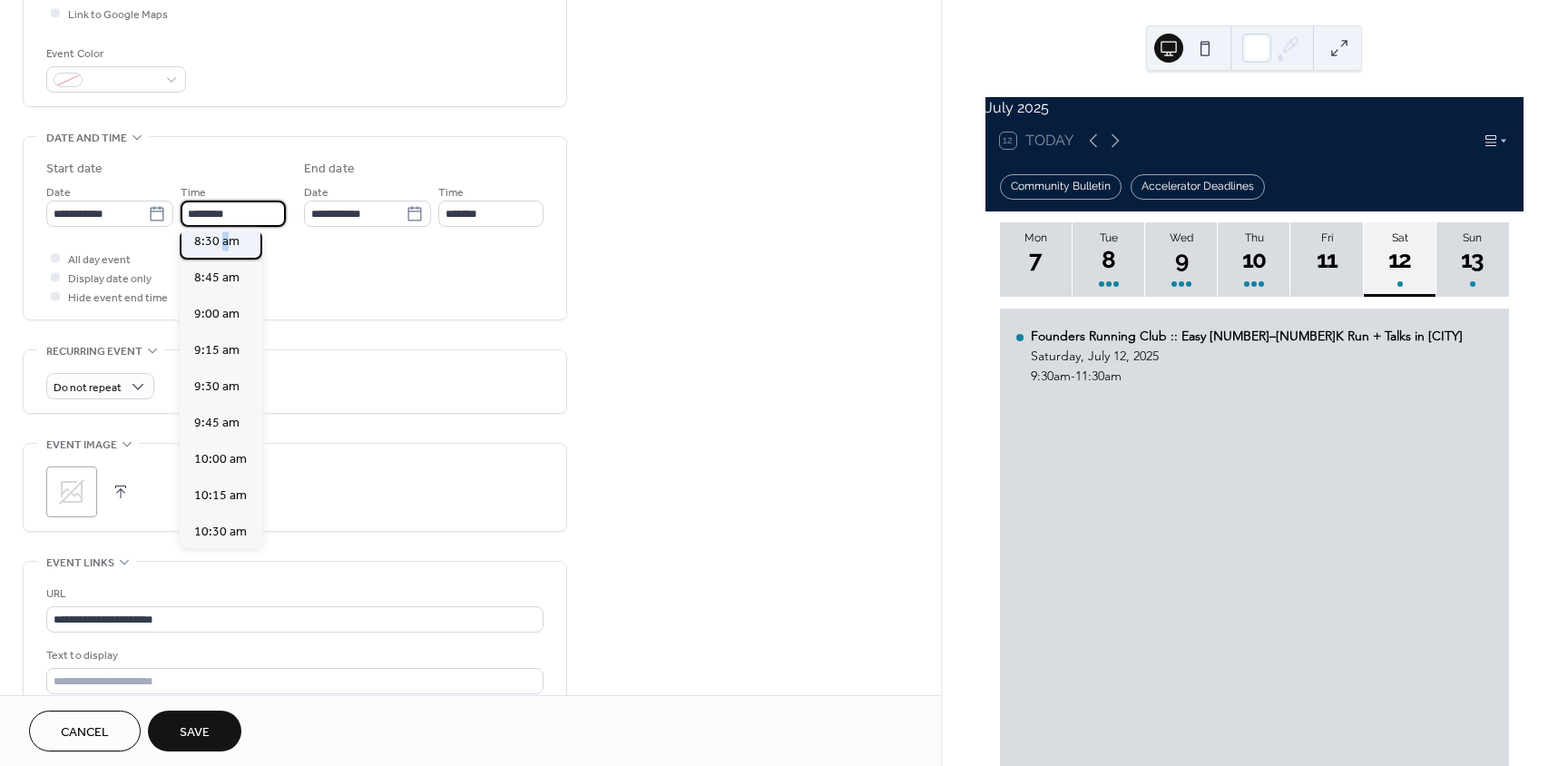 click on "8:30 am" at bounding box center [217, 241] 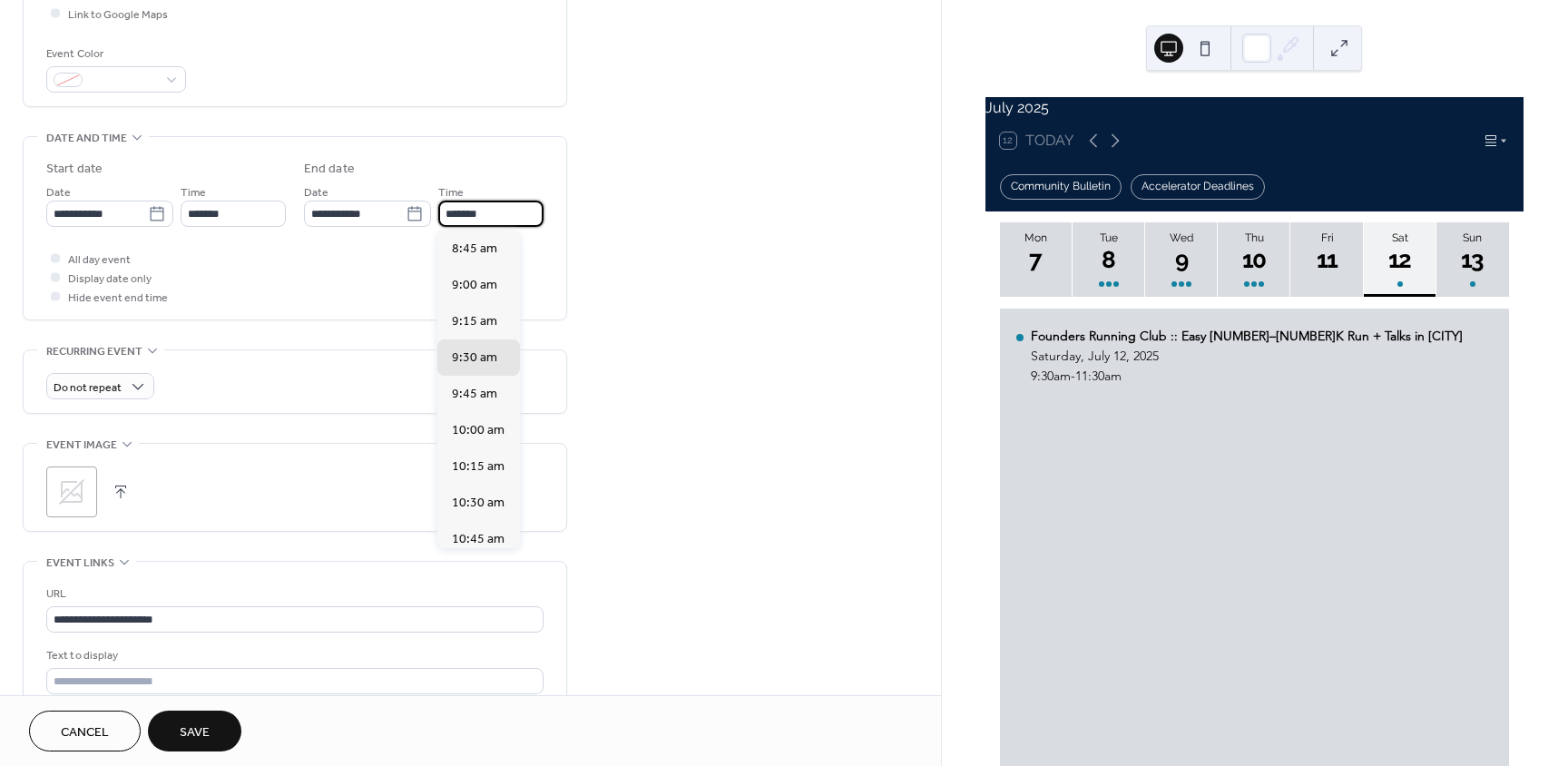 click on "*******" at bounding box center [491, 213] 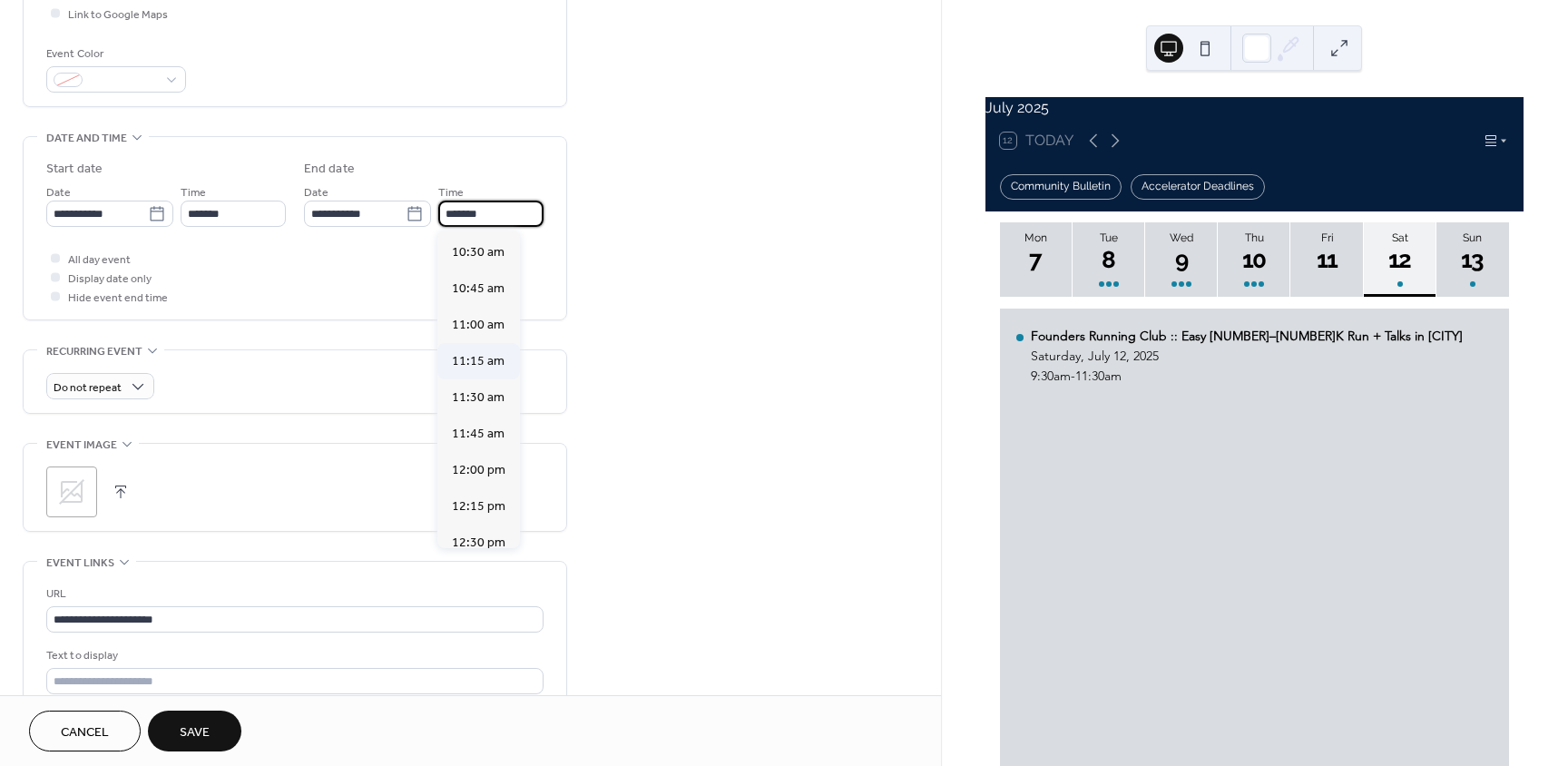 scroll, scrollTop: 272, scrollLeft: 0, axis: vertical 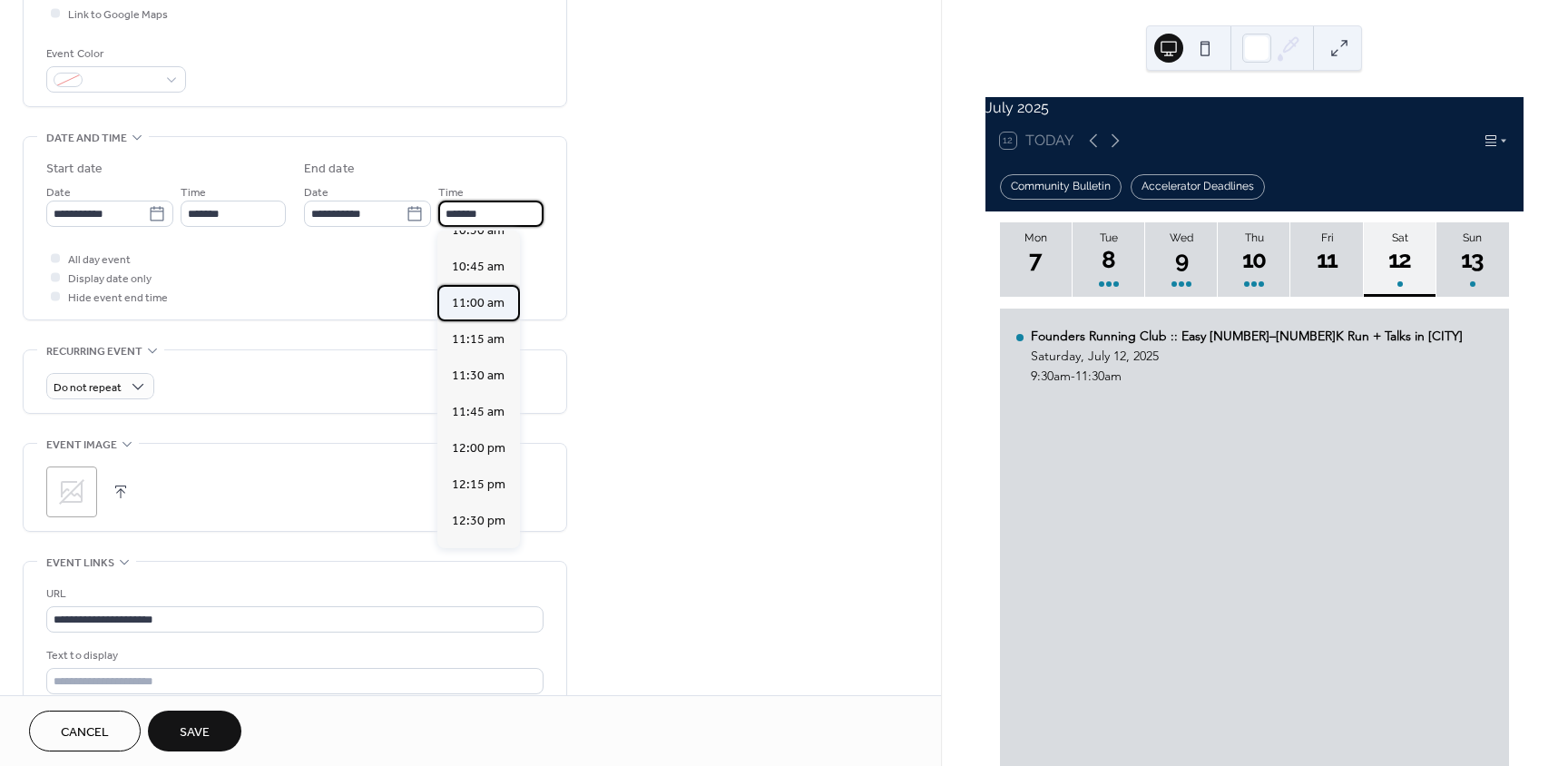 click on "11:00 am" at bounding box center [478, 303] 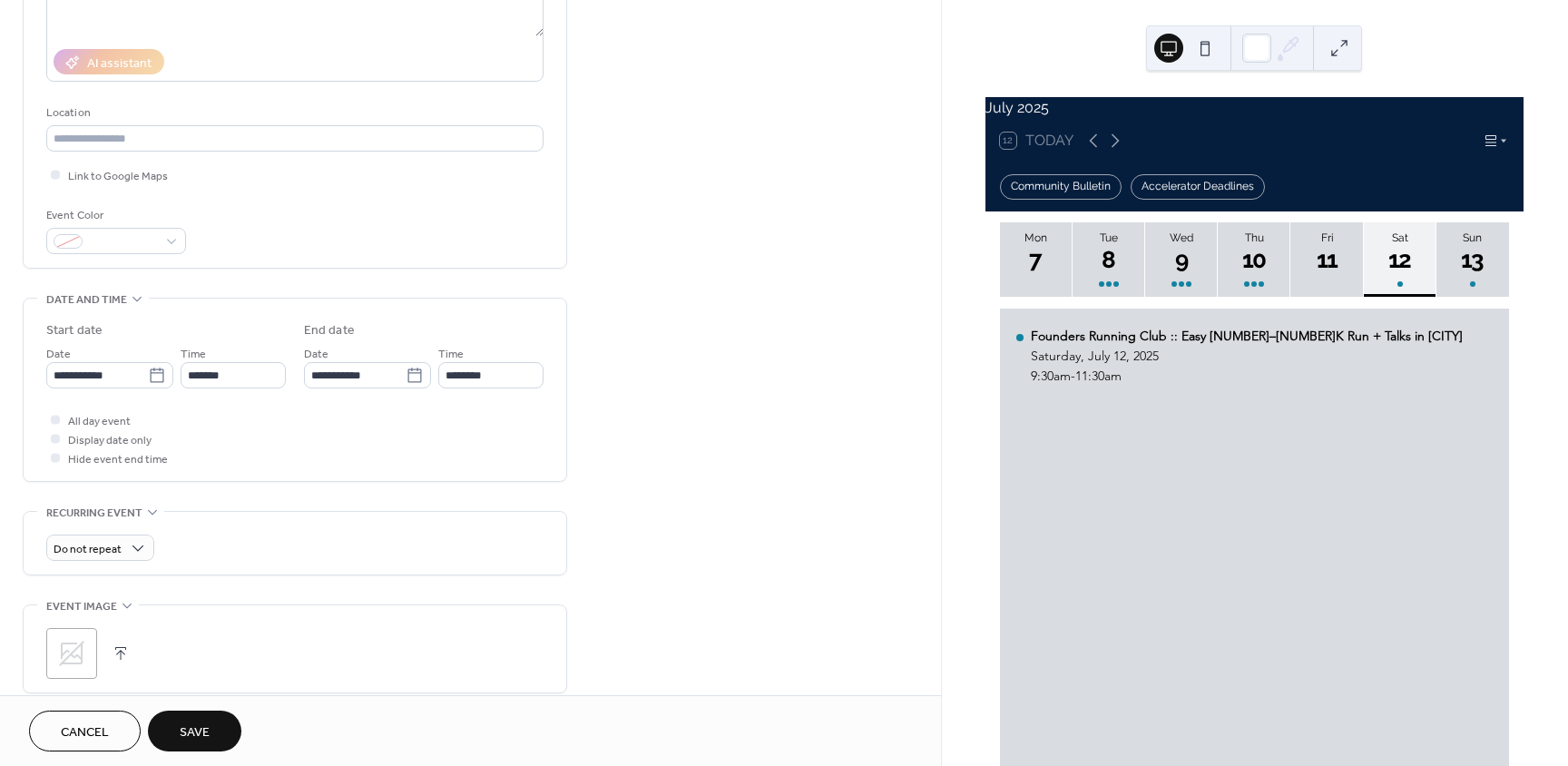 scroll, scrollTop: 0, scrollLeft: 0, axis: both 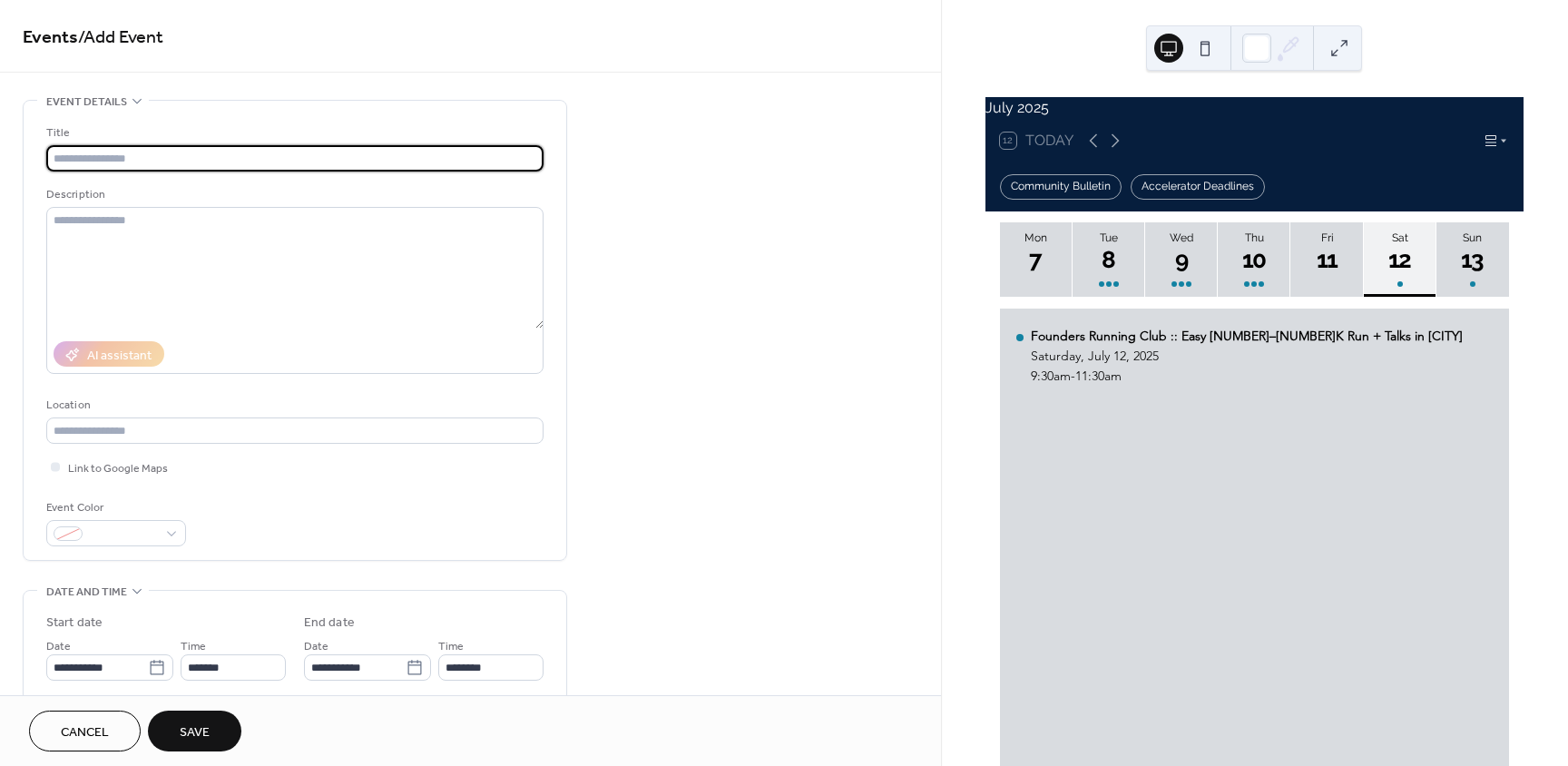 click at bounding box center (295, 158) 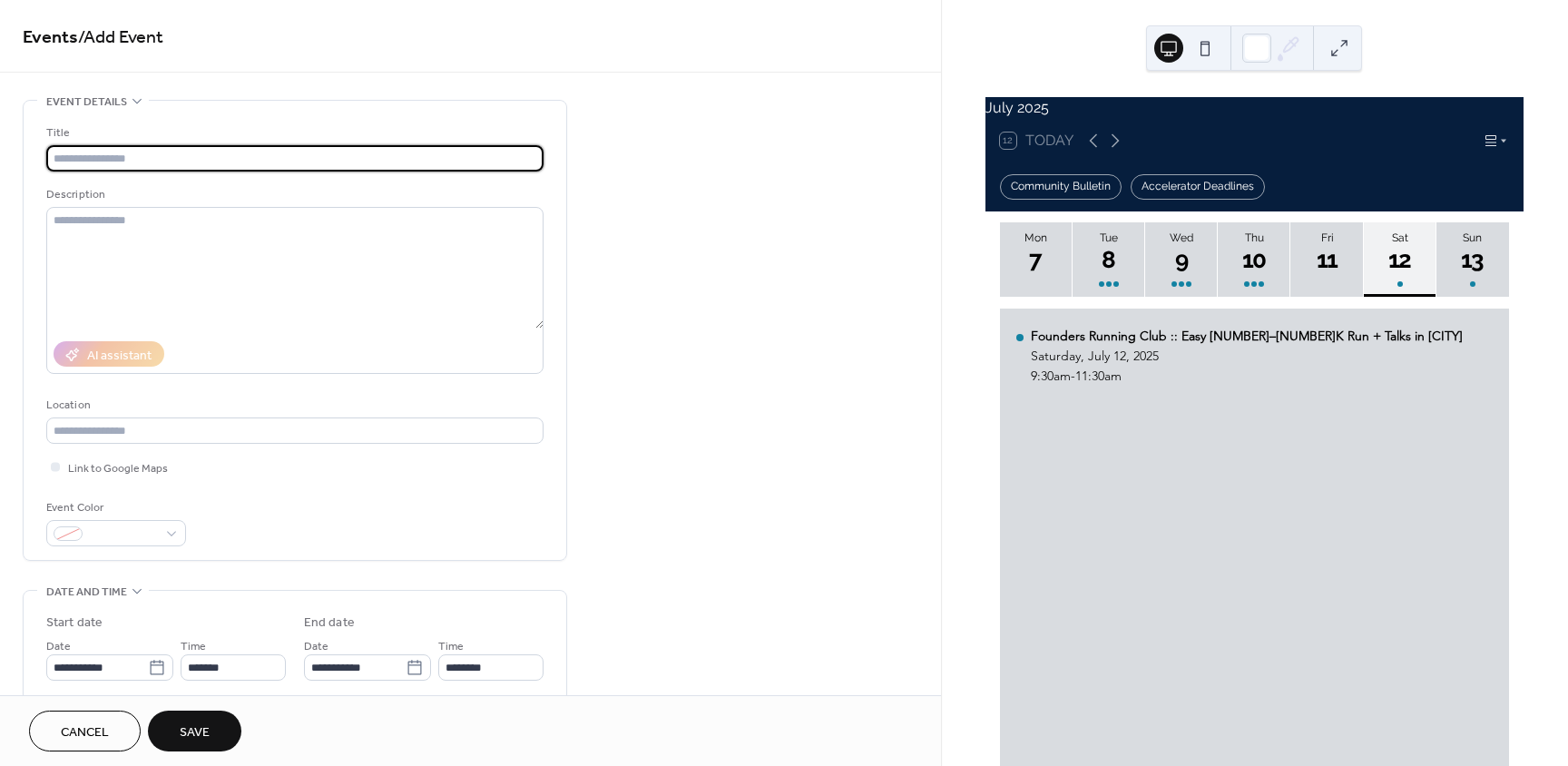 paste on "**********" 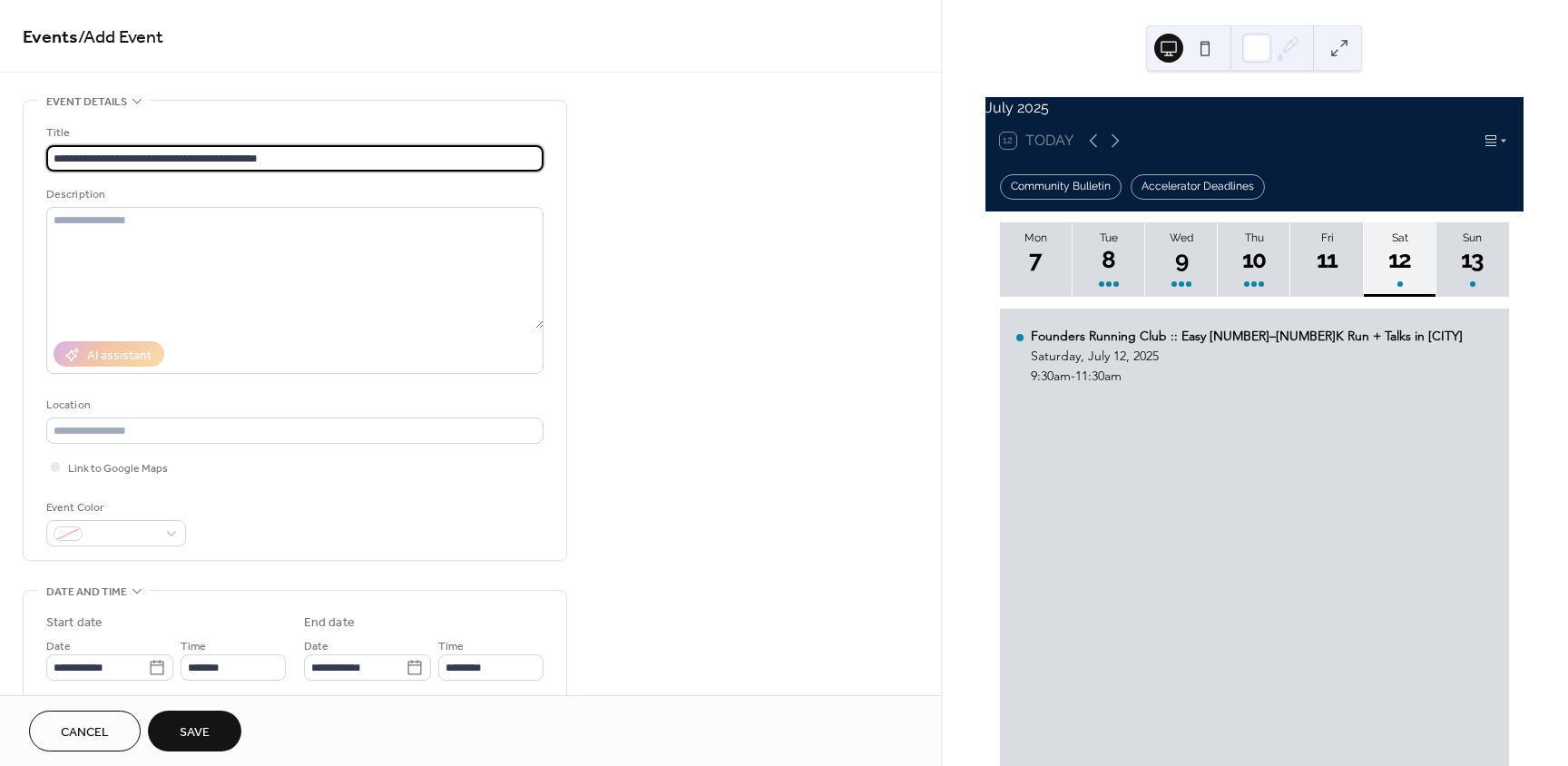 click on "Save" at bounding box center [194, 732] 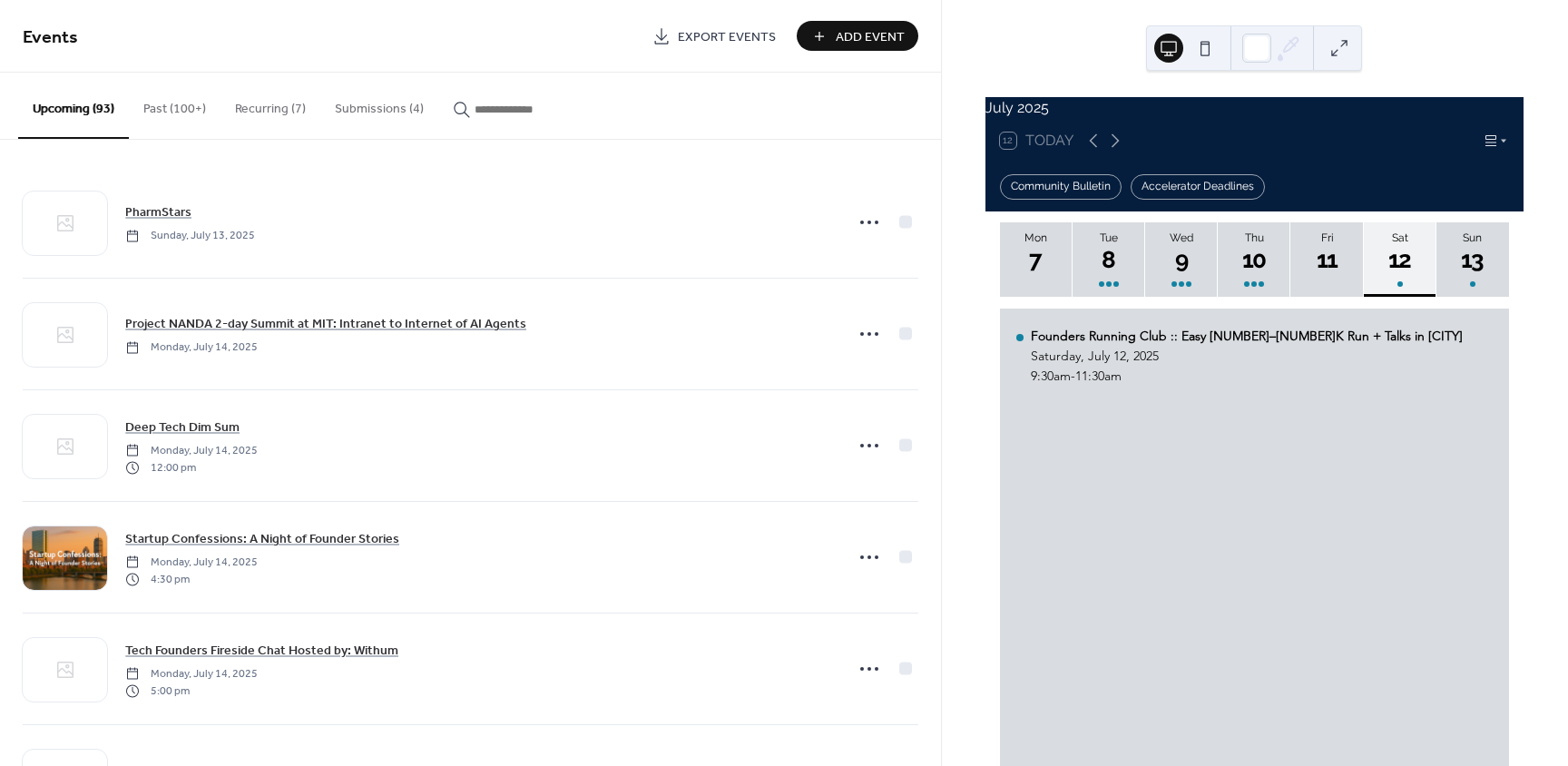 click on "Add Event" at bounding box center (858, 35) 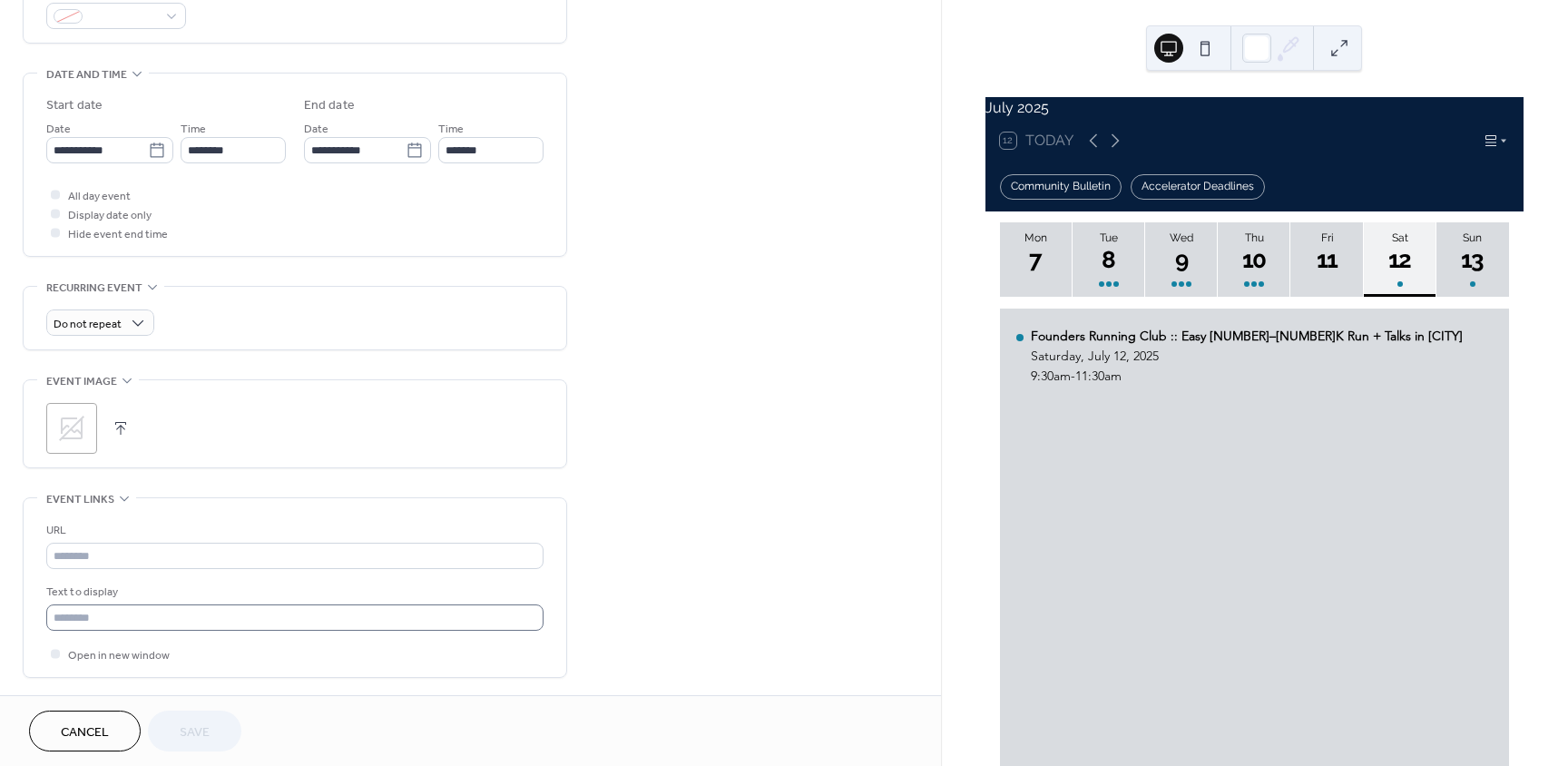 scroll, scrollTop: 545, scrollLeft: 0, axis: vertical 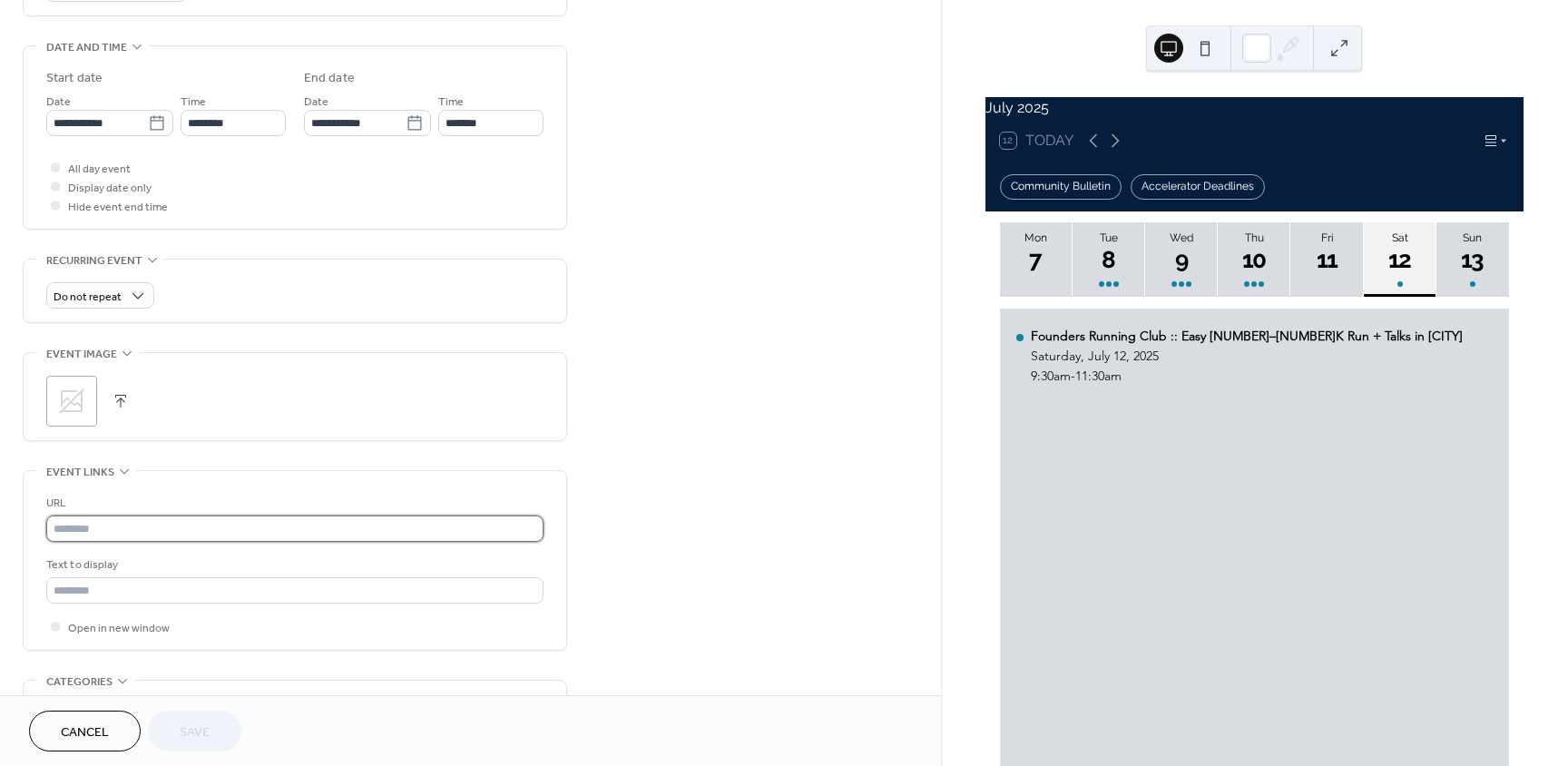 click at bounding box center [295, 528] 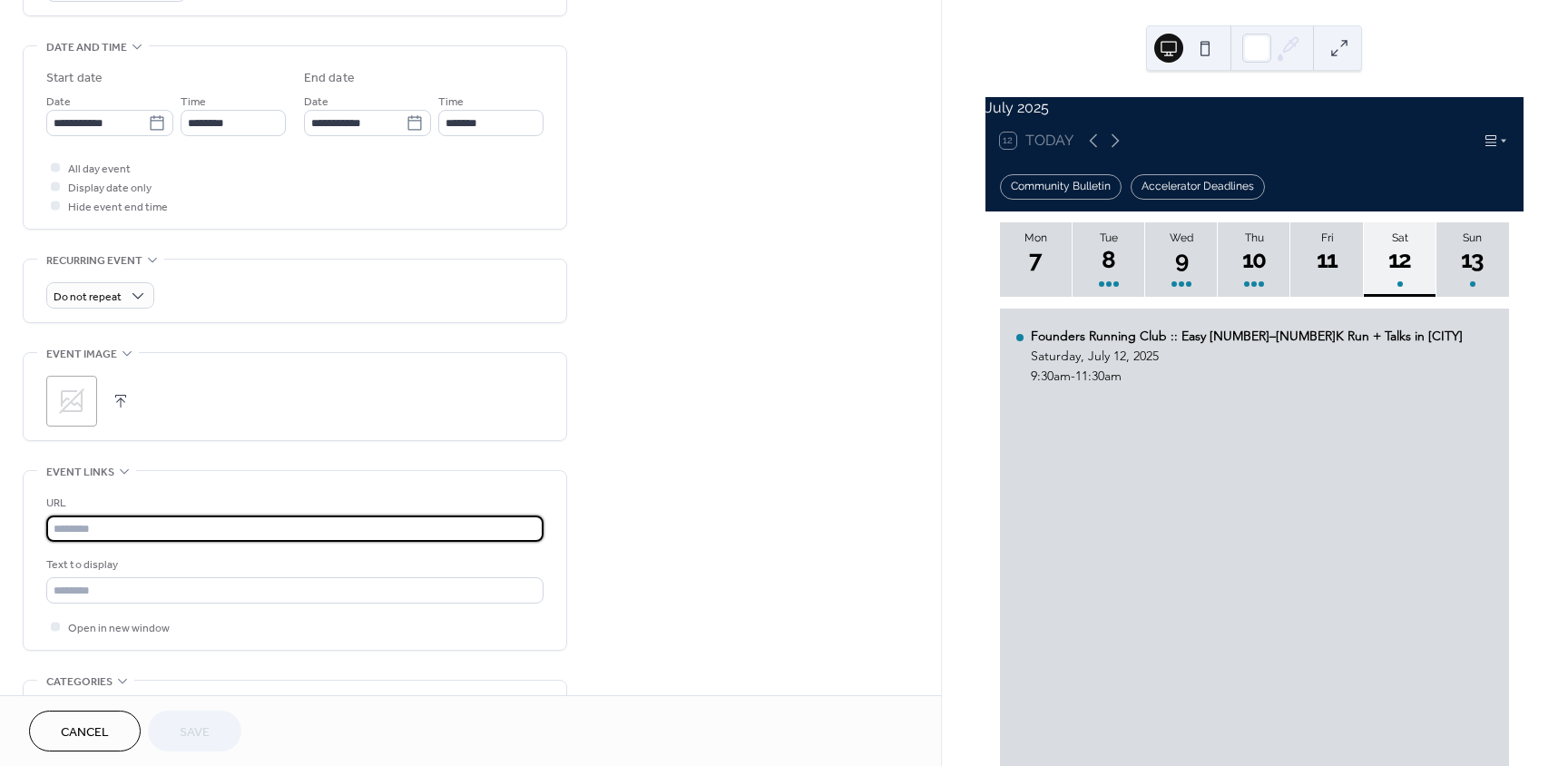 paste on "**********" 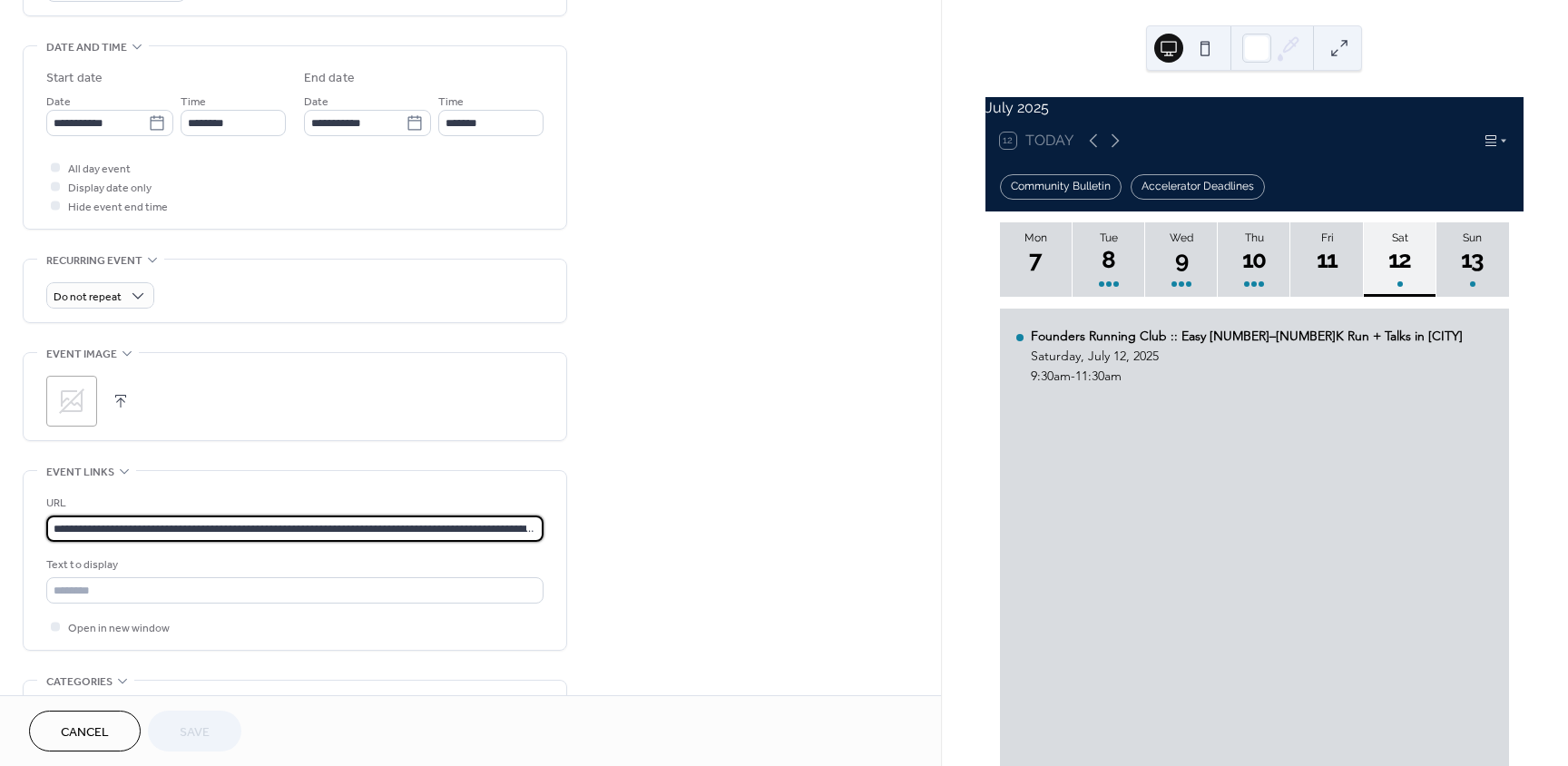 scroll, scrollTop: 0, scrollLeft: 122, axis: horizontal 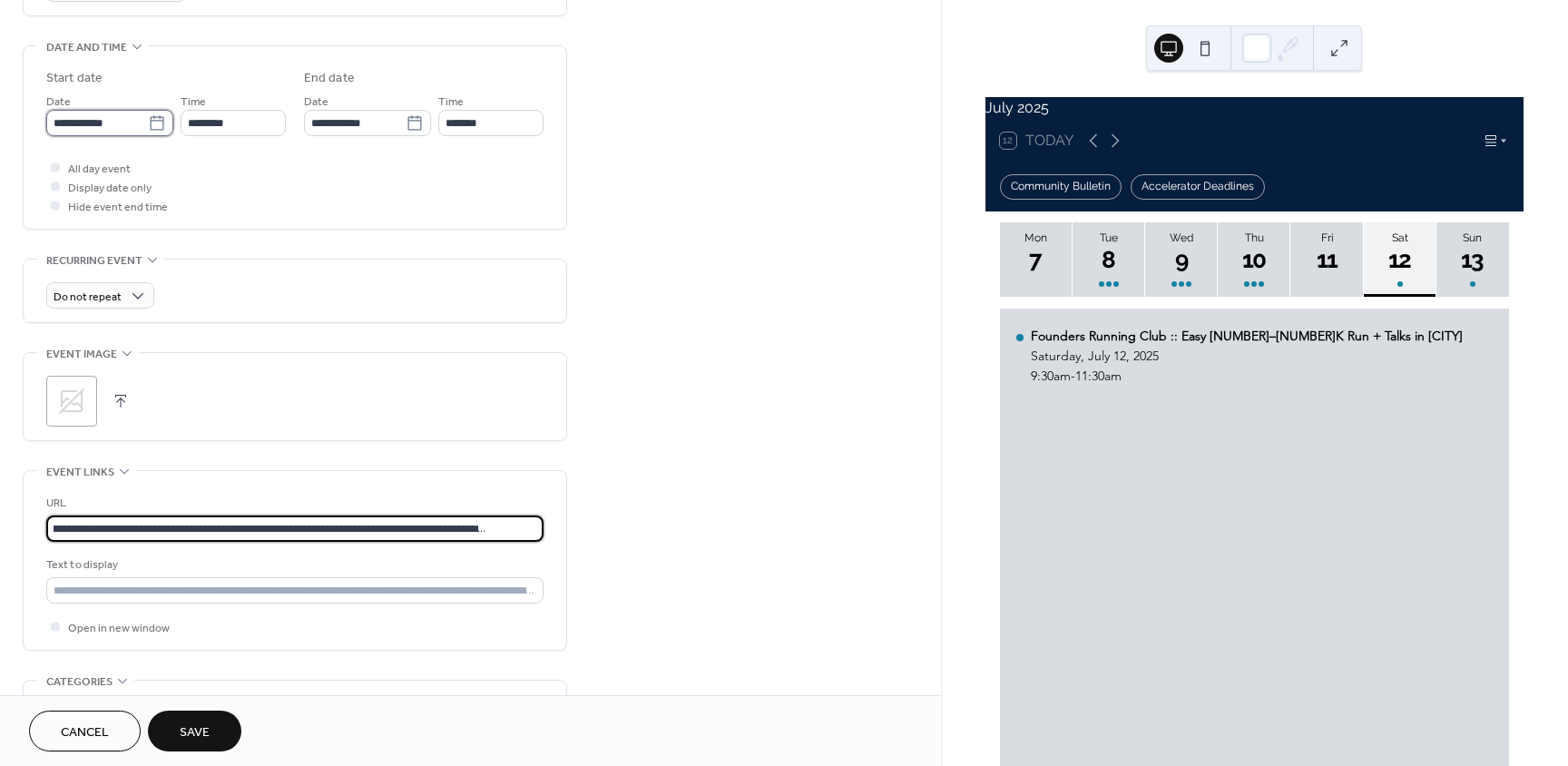 click on "**********" at bounding box center [97, 123] 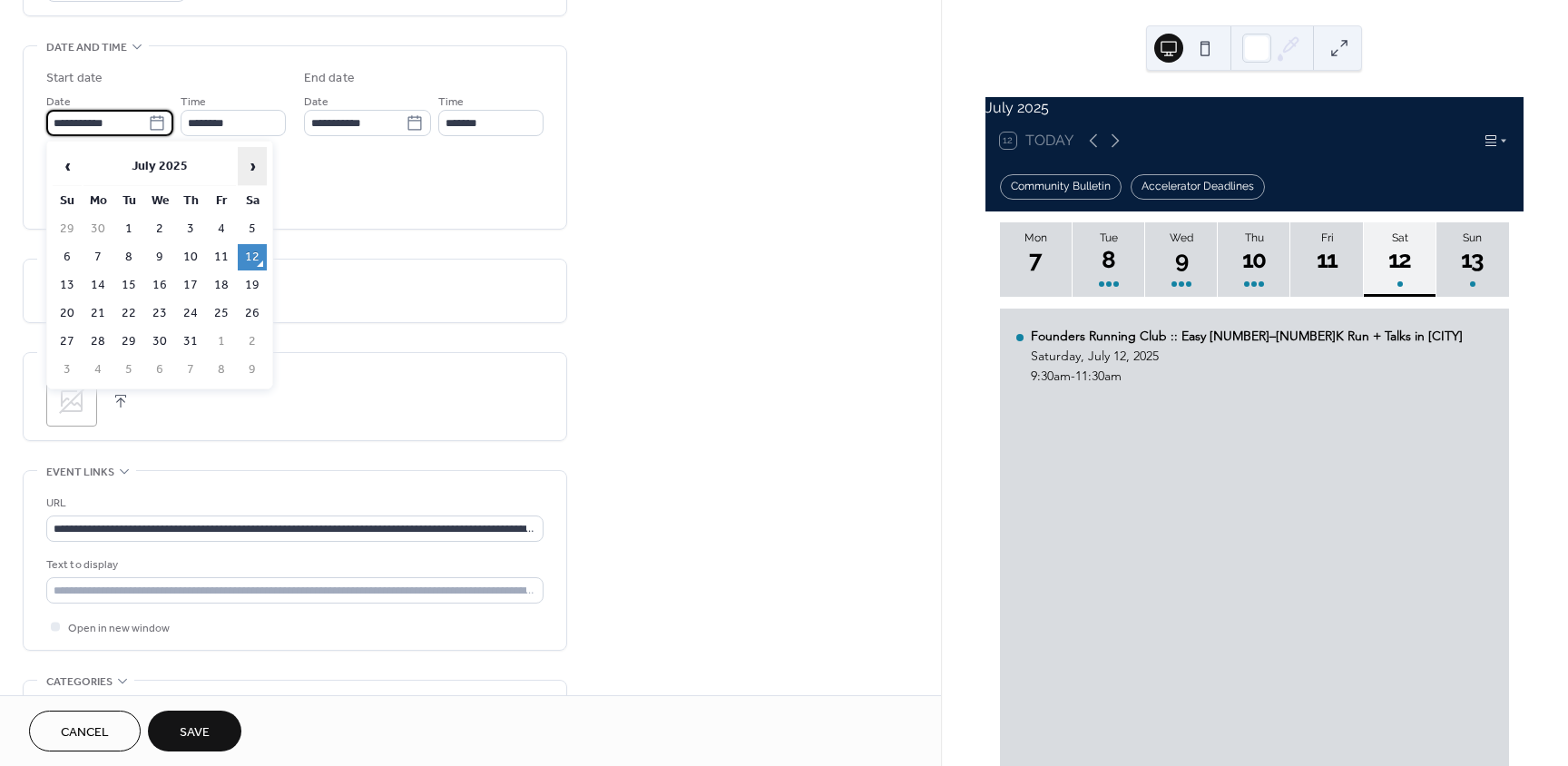 click on "›" at bounding box center [252, 166] 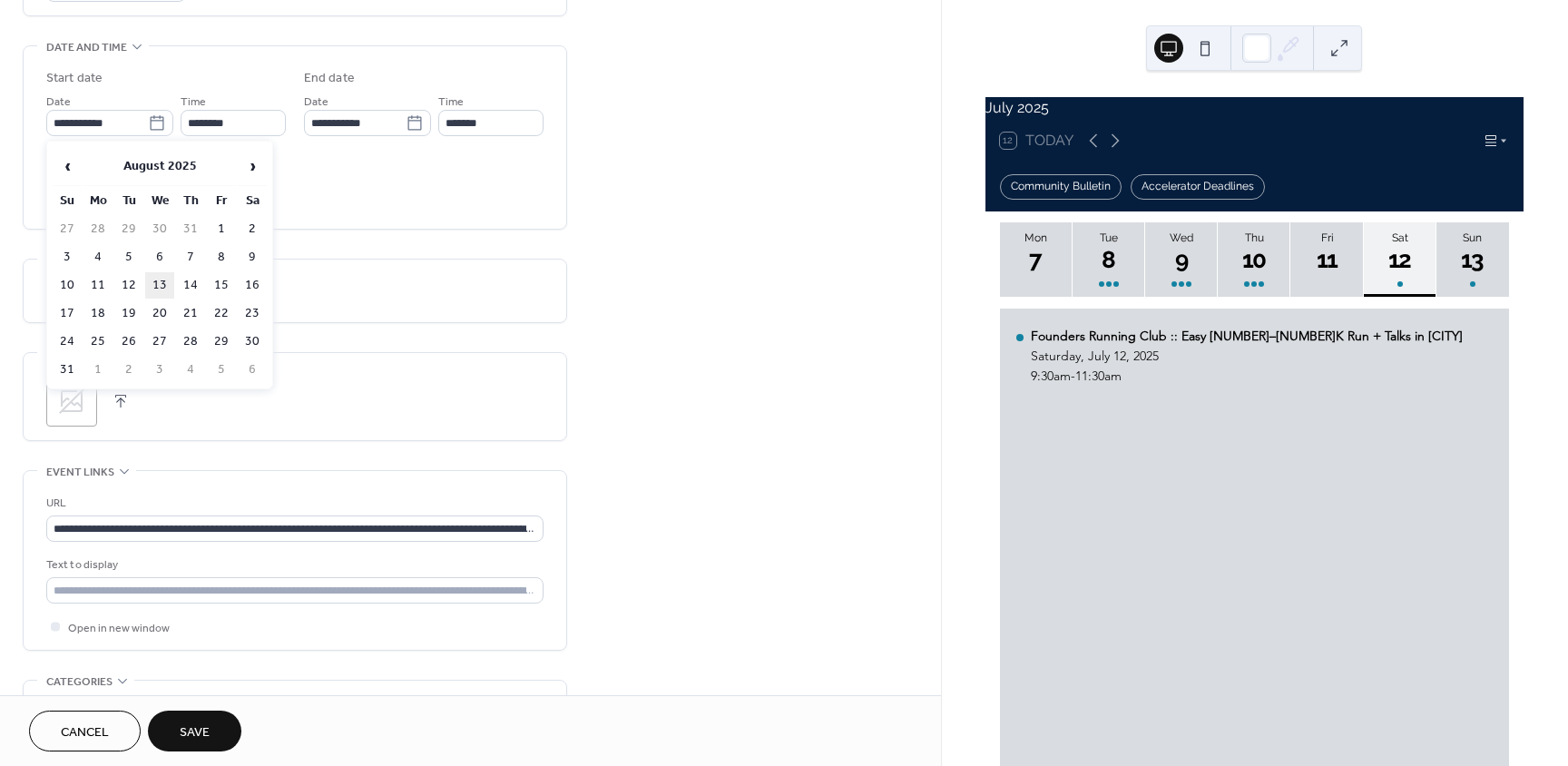 click on "13" at bounding box center (160, 285) 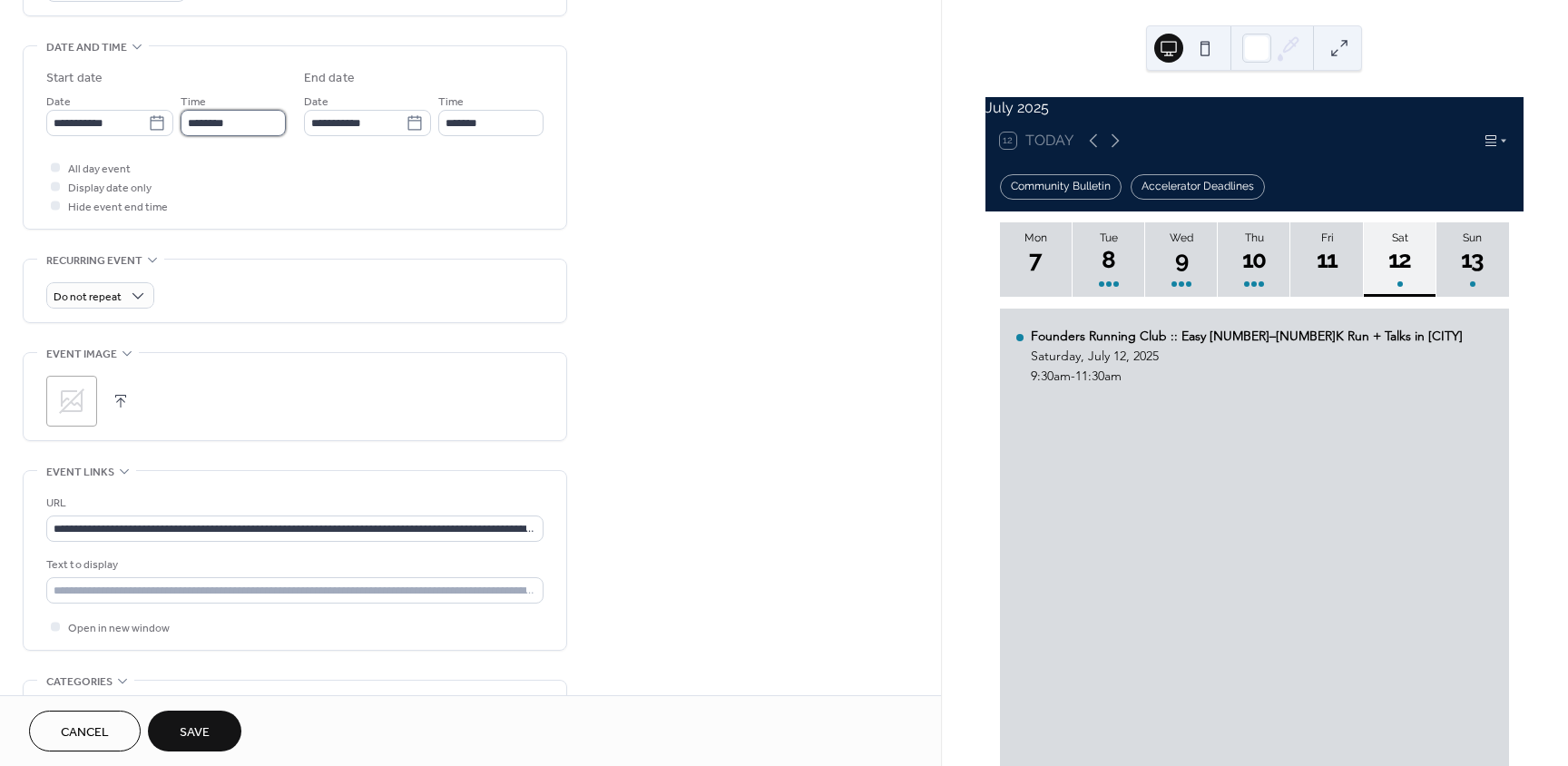 click on "********" at bounding box center [233, 123] 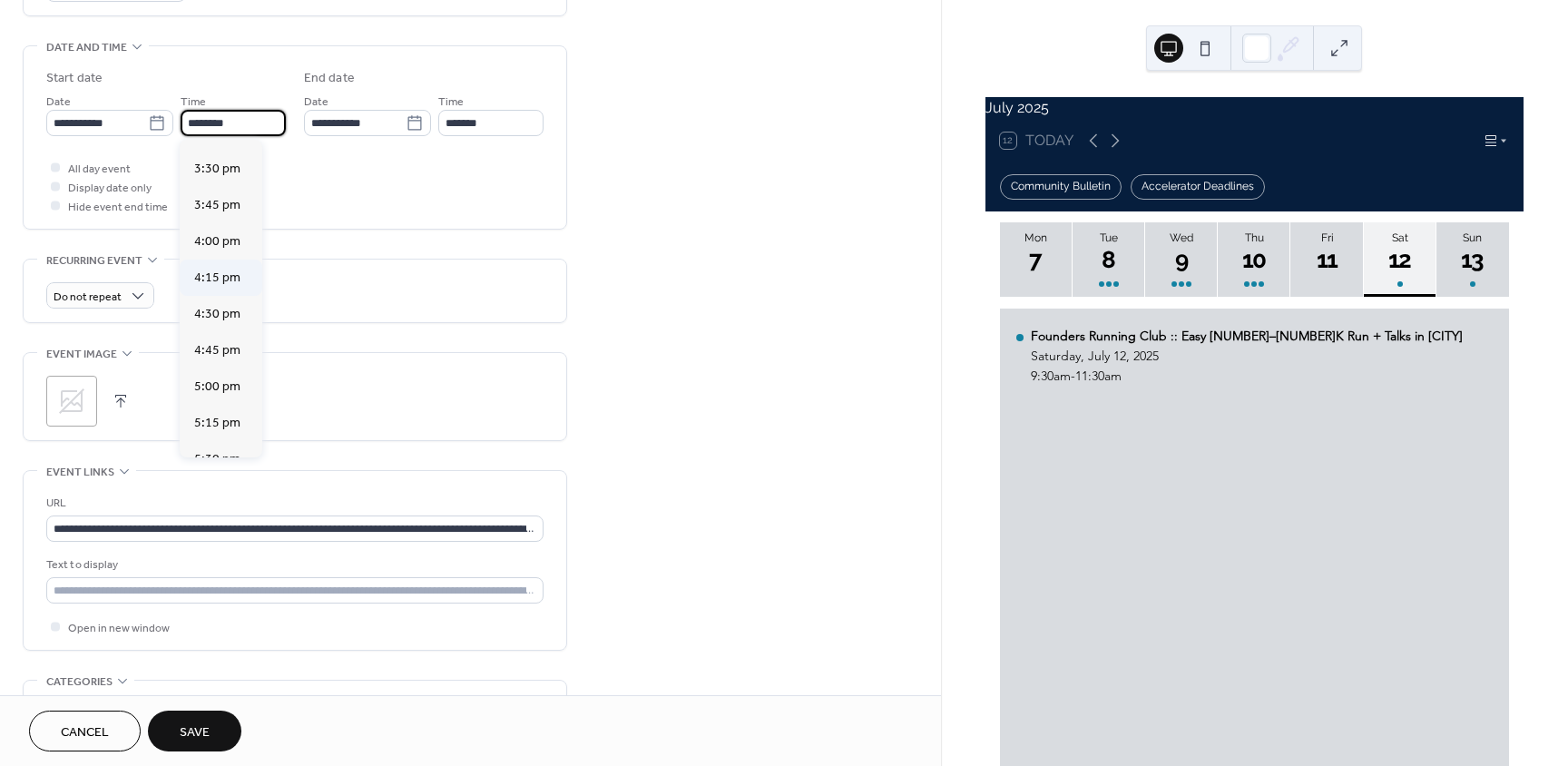scroll, scrollTop: 2512, scrollLeft: 0, axis: vertical 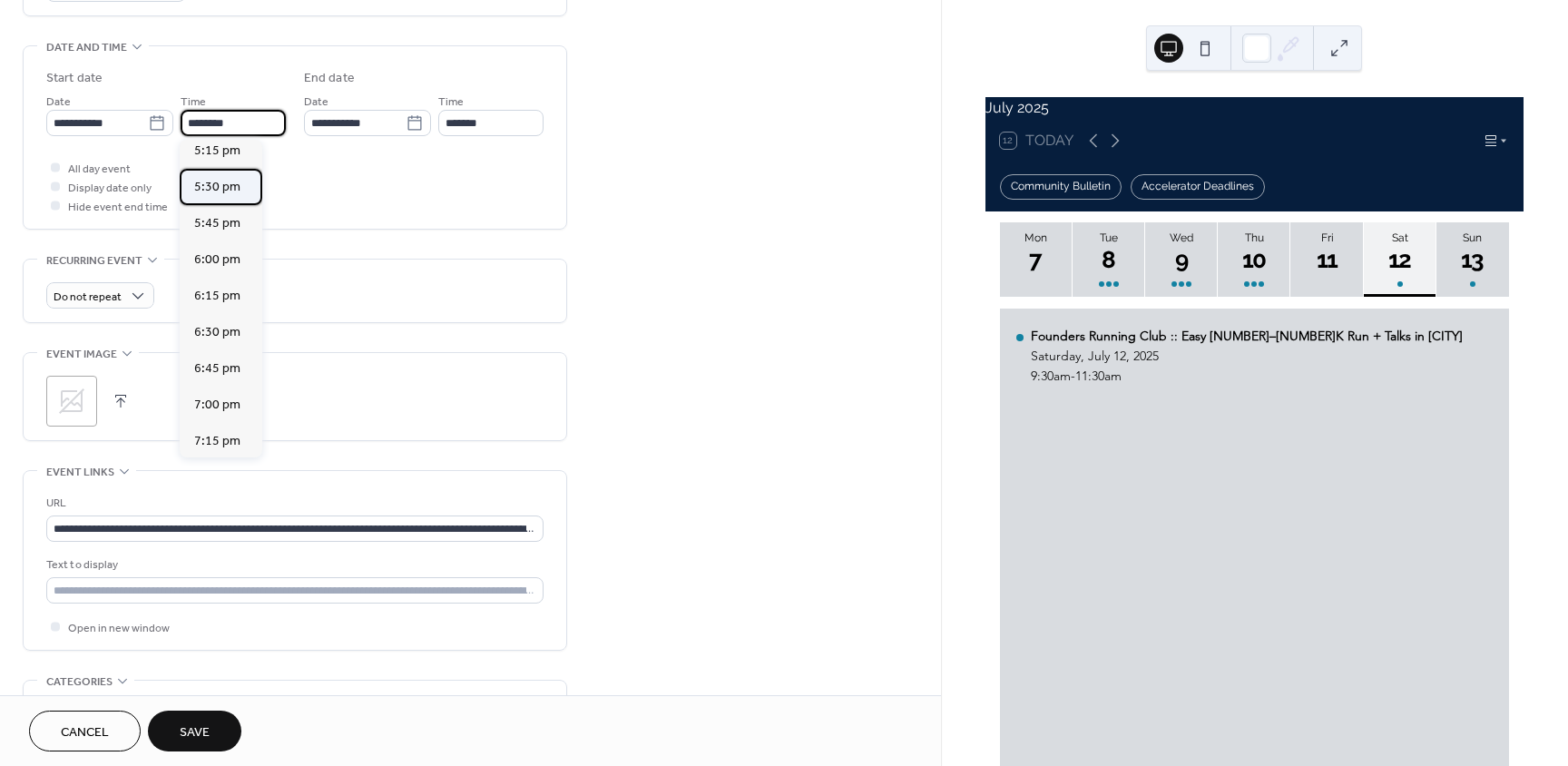 click on "5:30 pm" at bounding box center [217, 187] 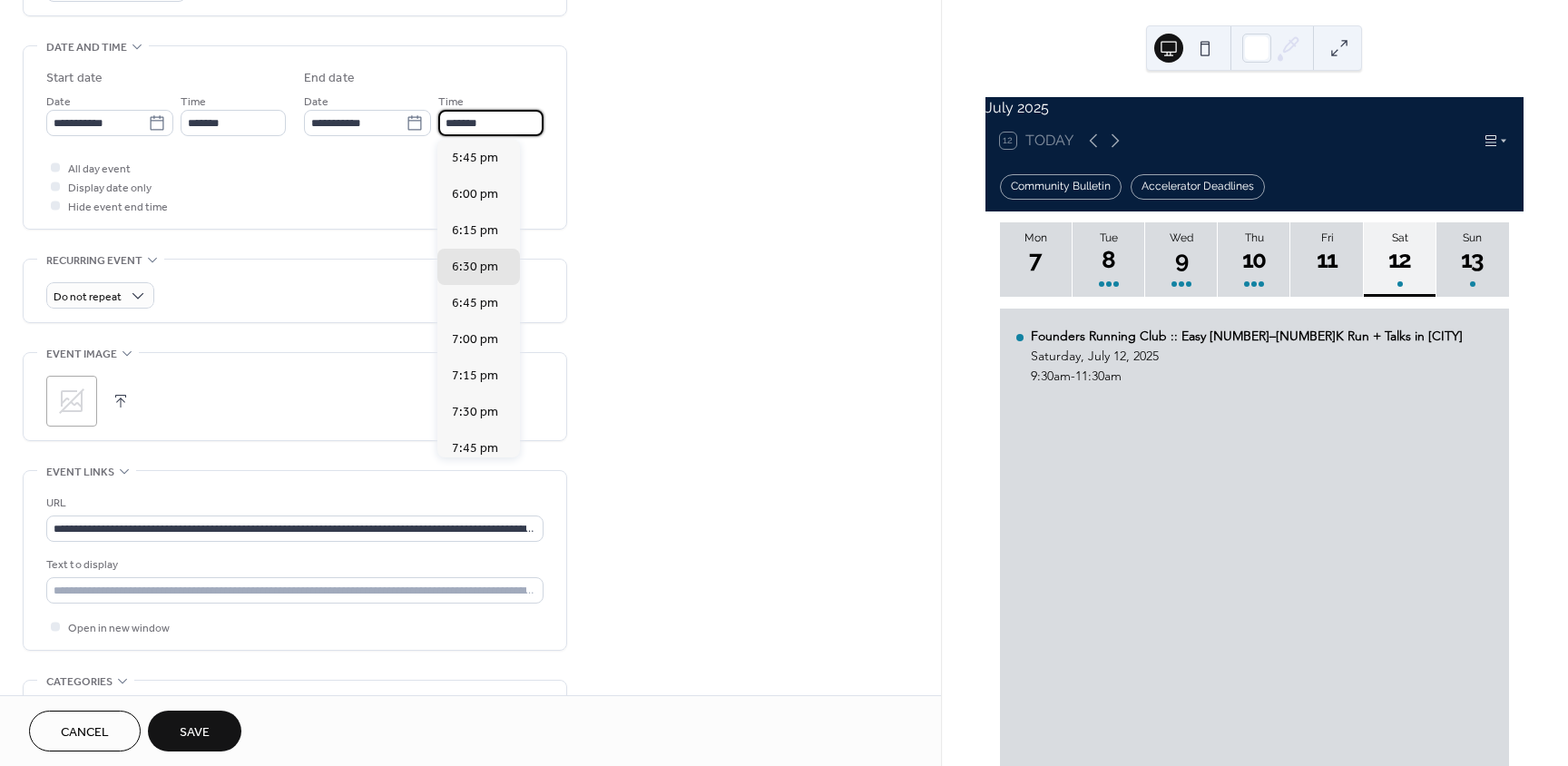 click on "*******" at bounding box center [491, 123] 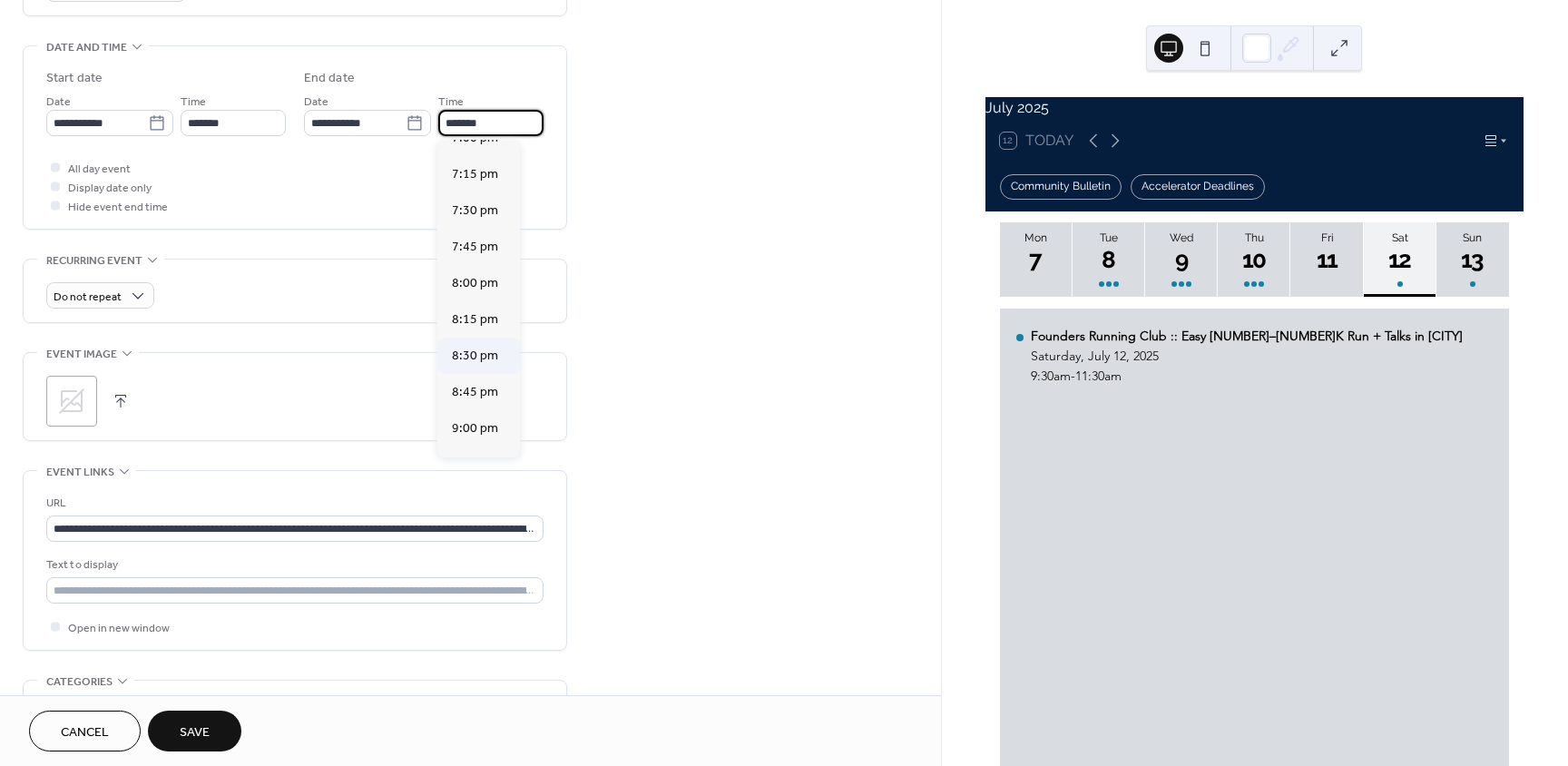 scroll, scrollTop: 272, scrollLeft: 0, axis: vertical 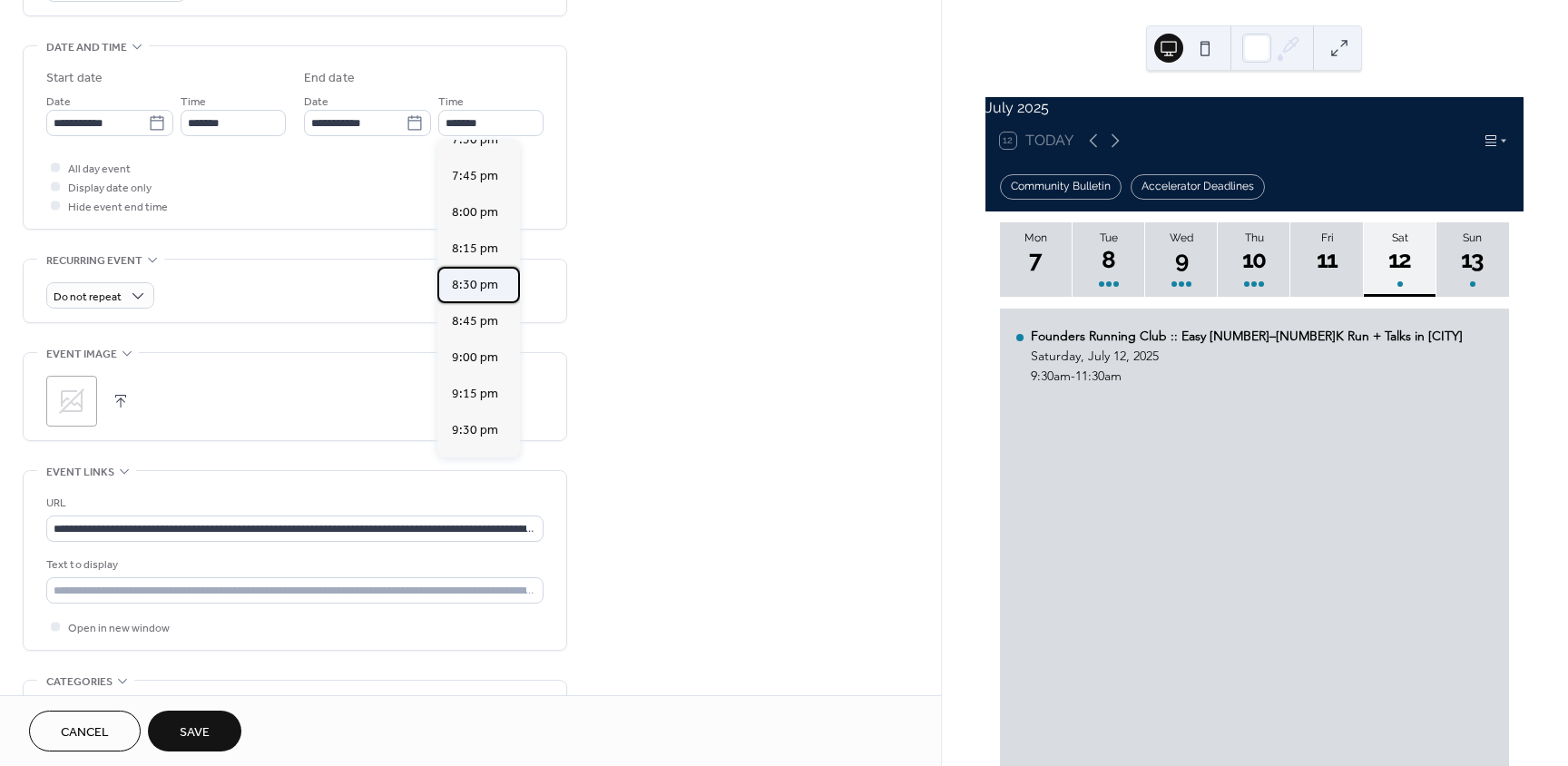 click on "8:30 pm" at bounding box center [475, 285] 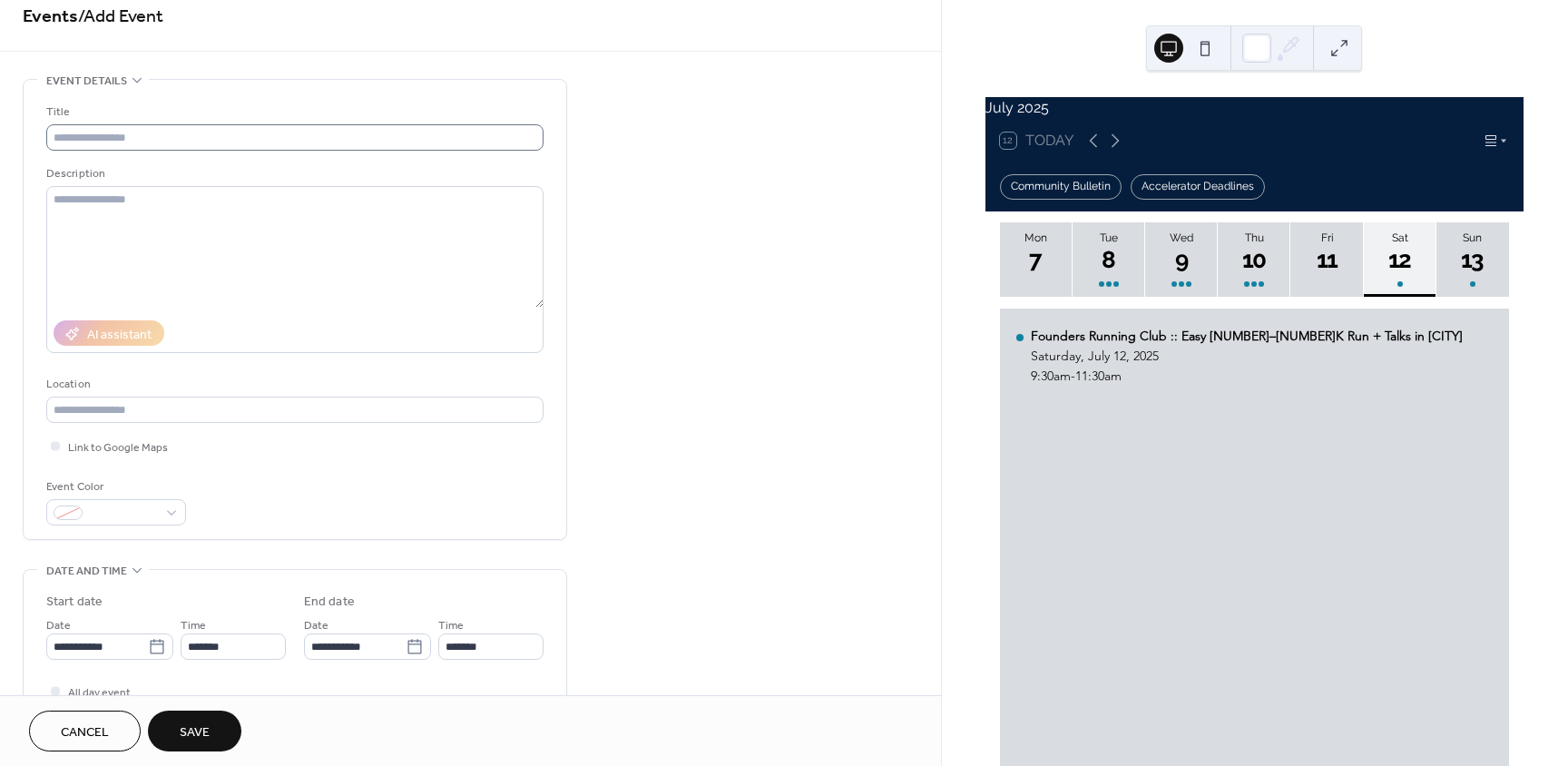 scroll, scrollTop: 0, scrollLeft: 0, axis: both 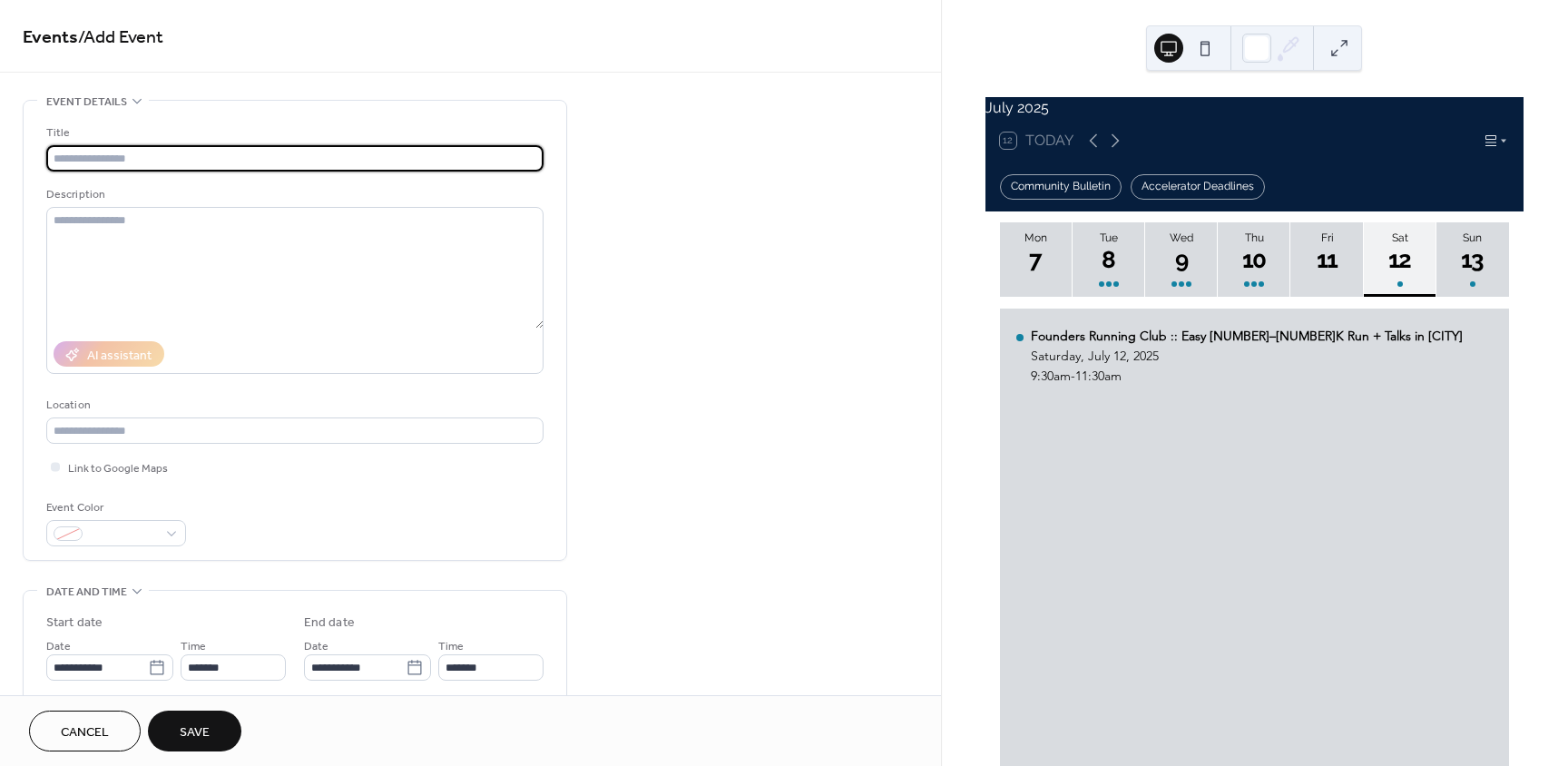 click at bounding box center (295, 158) 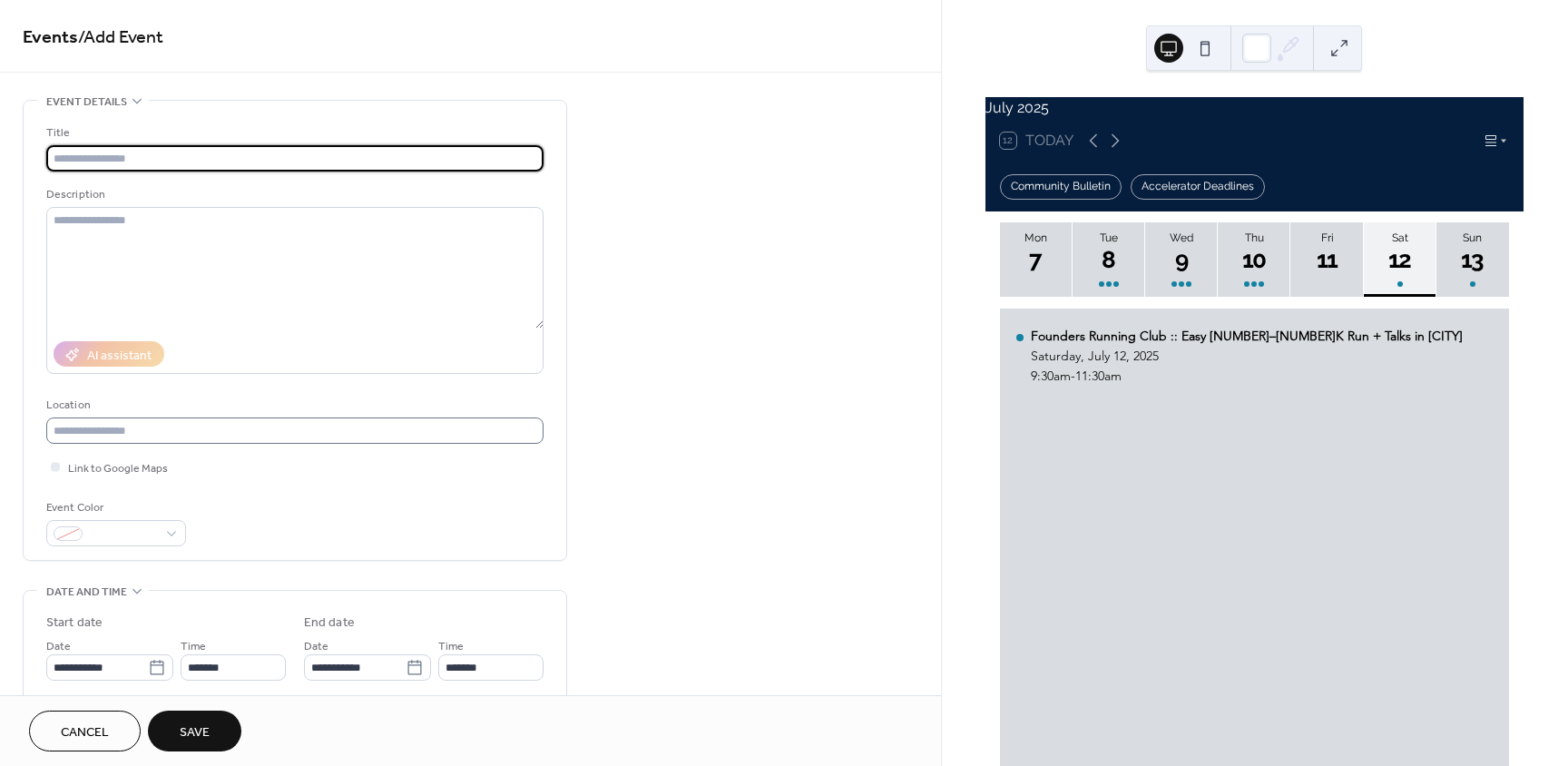 paste on "**********" 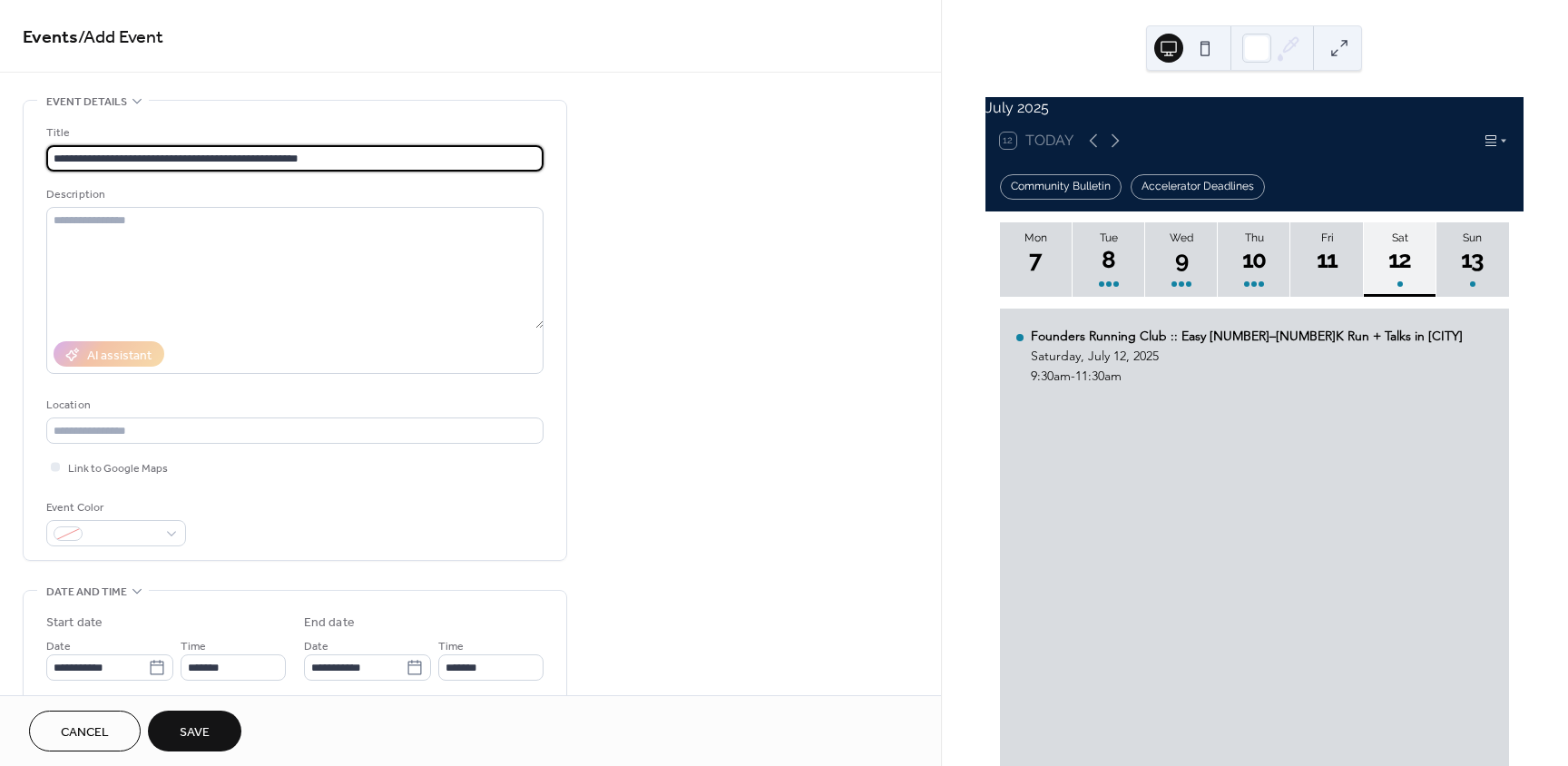 click on "Save" at bounding box center [194, 732] 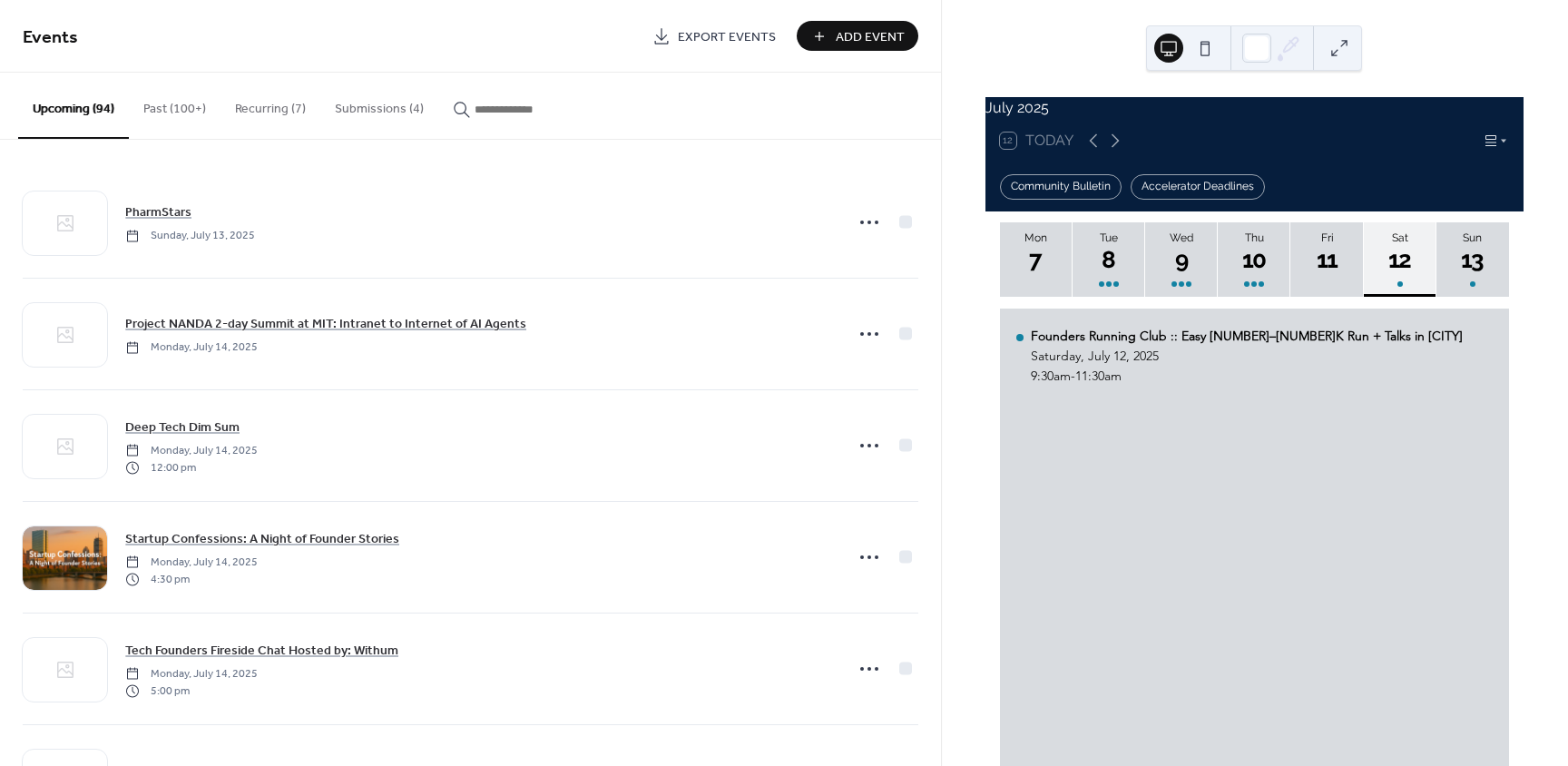 click on "Add Event" at bounding box center (858, 35) 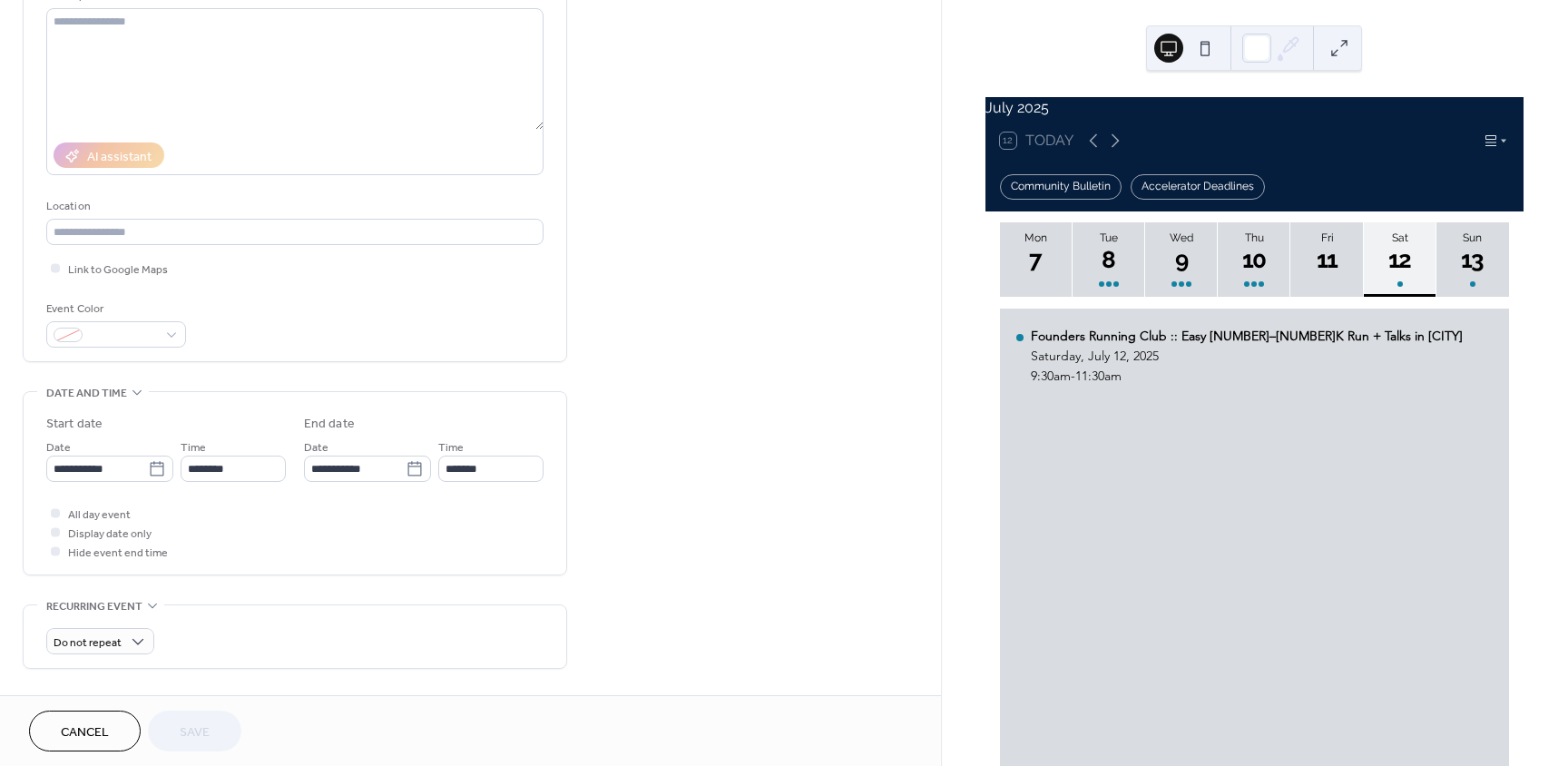 scroll, scrollTop: 454, scrollLeft: 0, axis: vertical 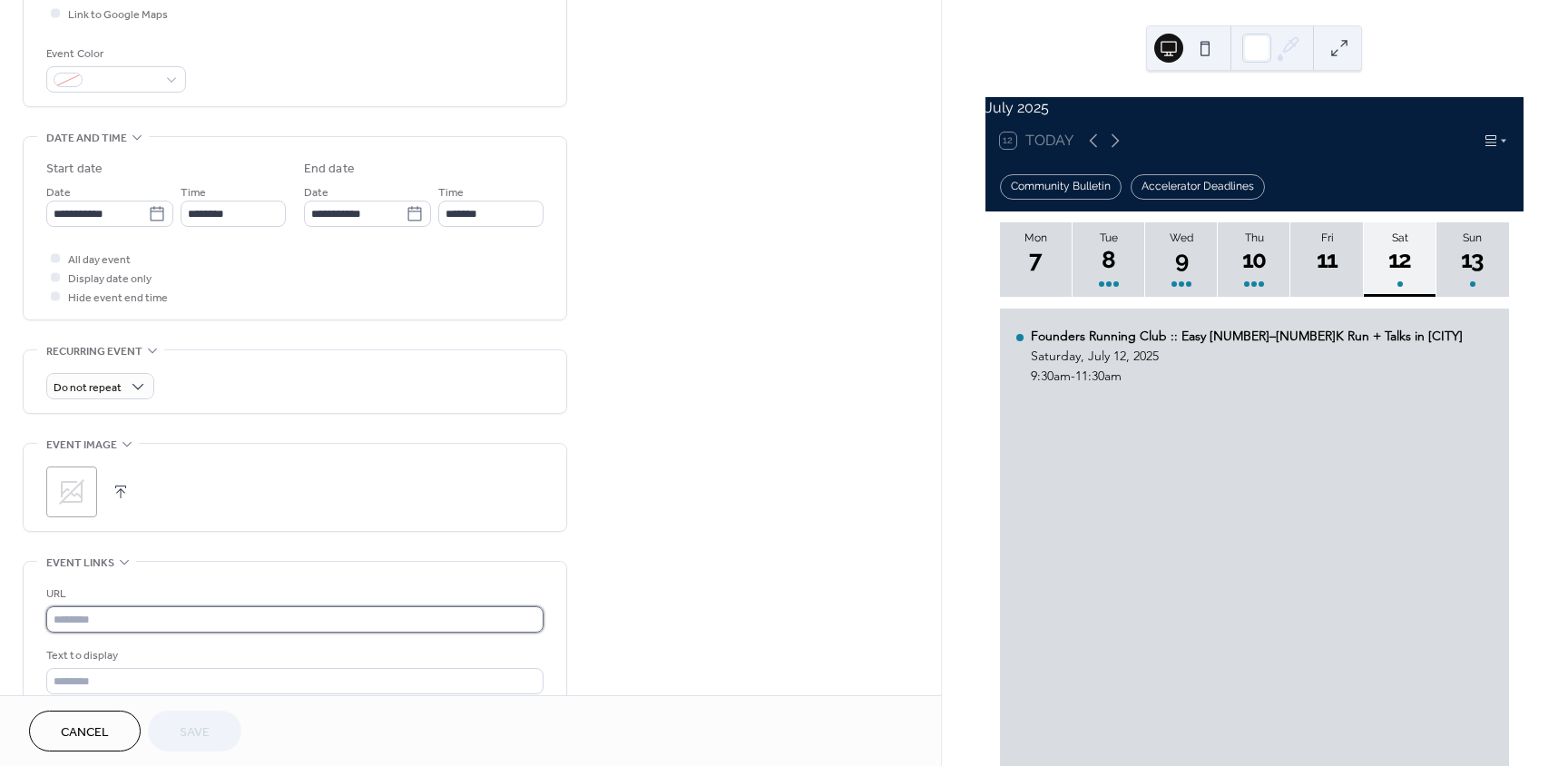 click at bounding box center (295, 619) 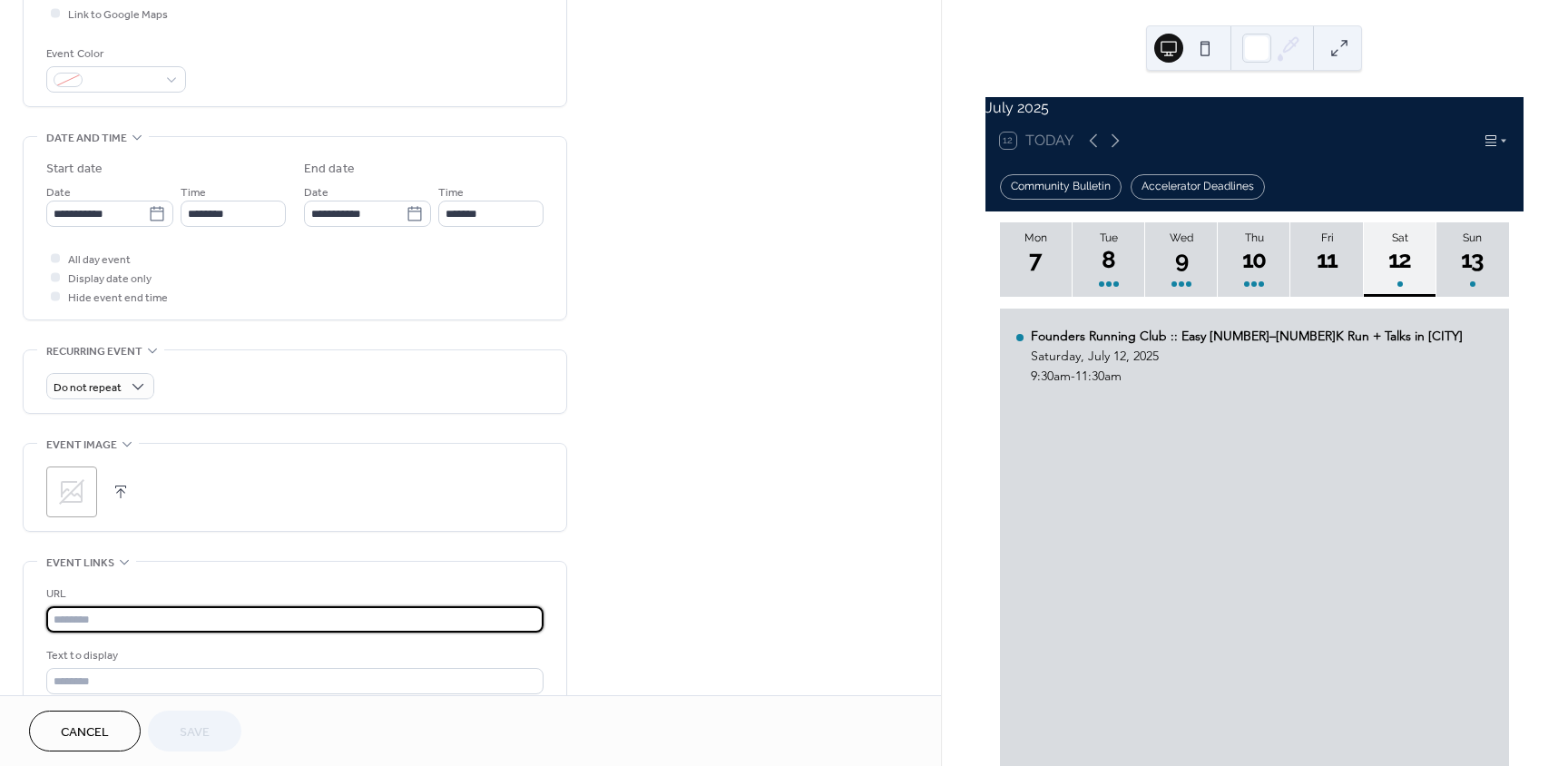 paste on "**********" 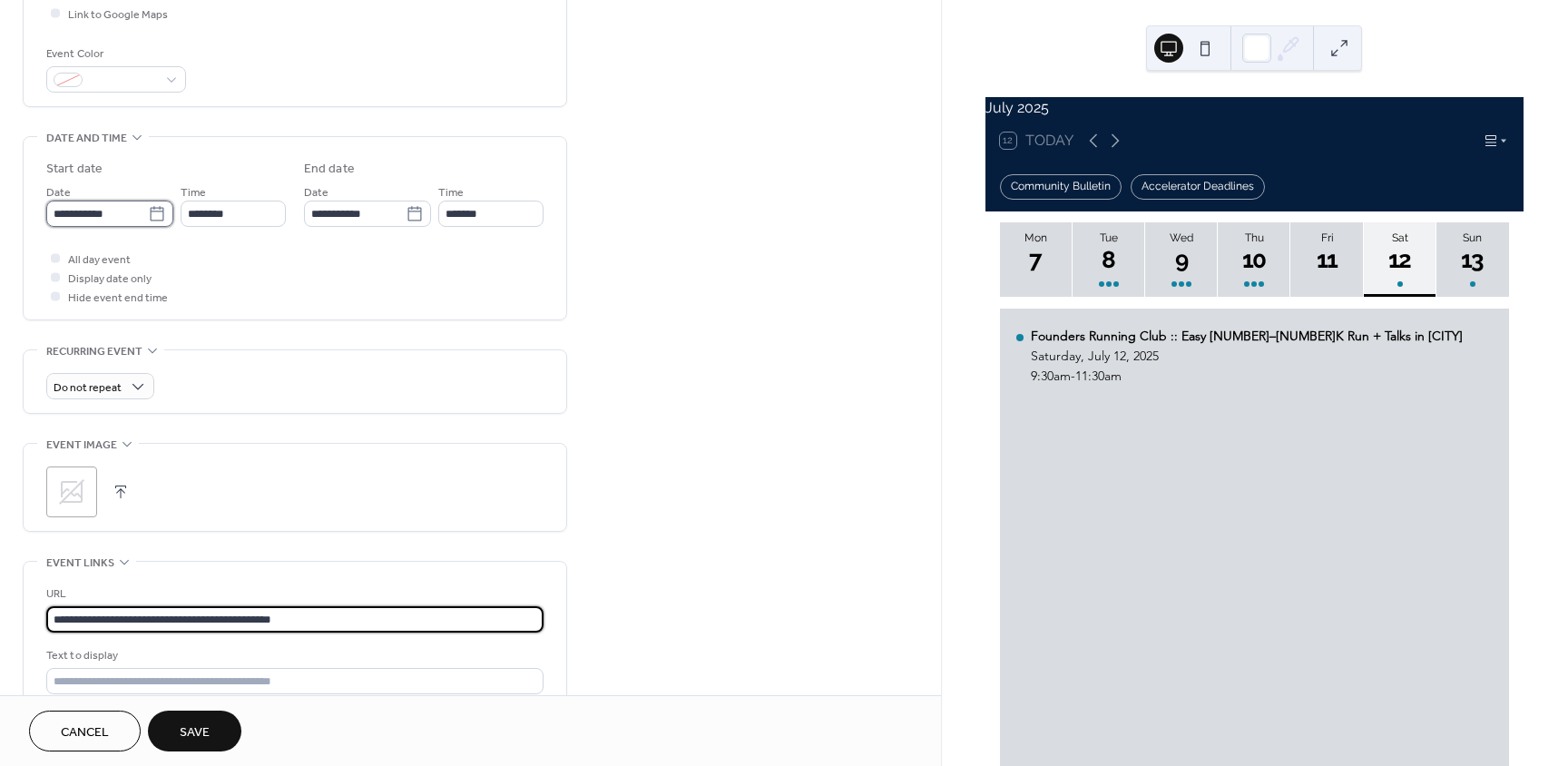 click on "**********" at bounding box center [97, 213] 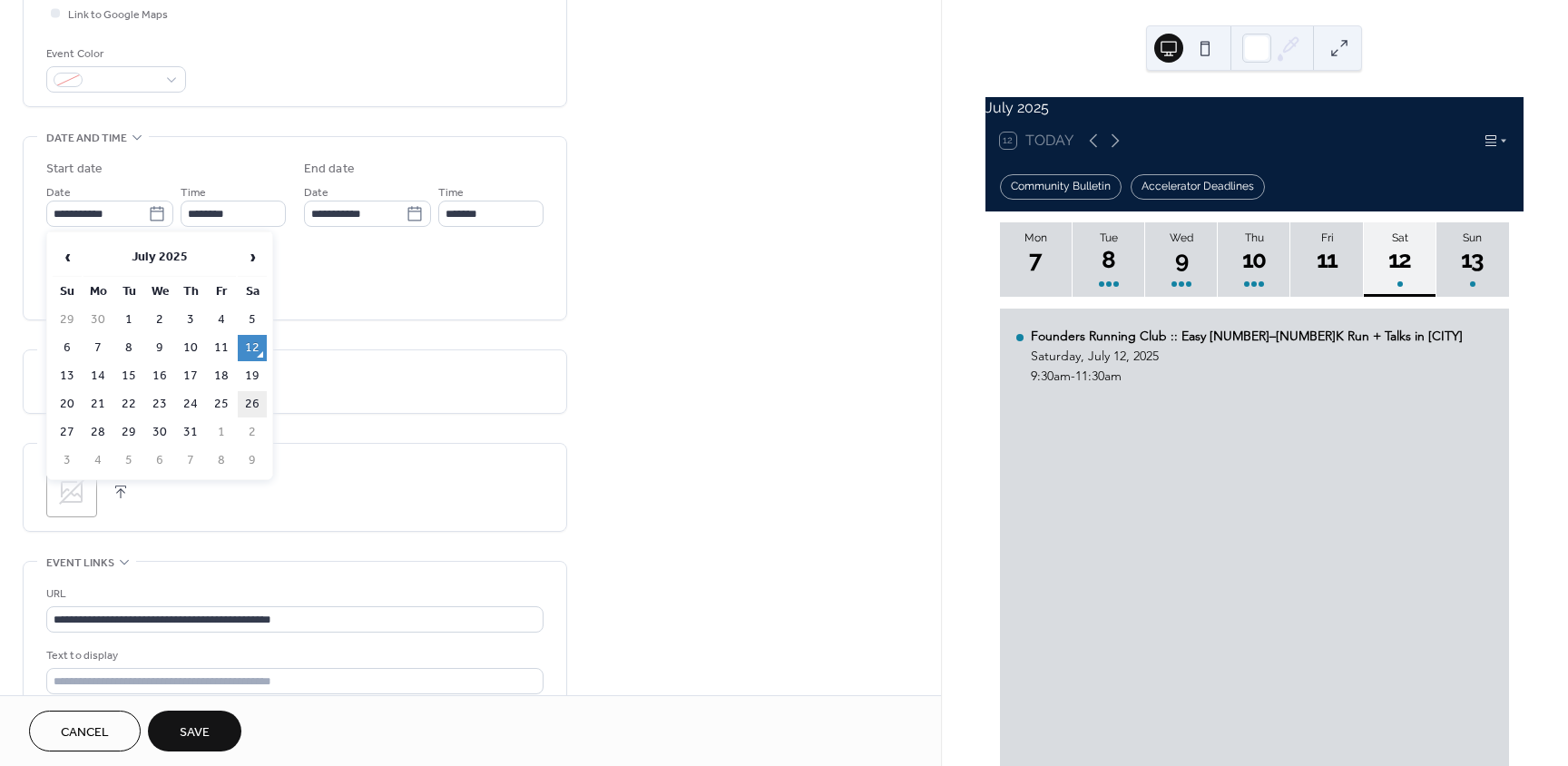 click on "26" at bounding box center [252, 404] 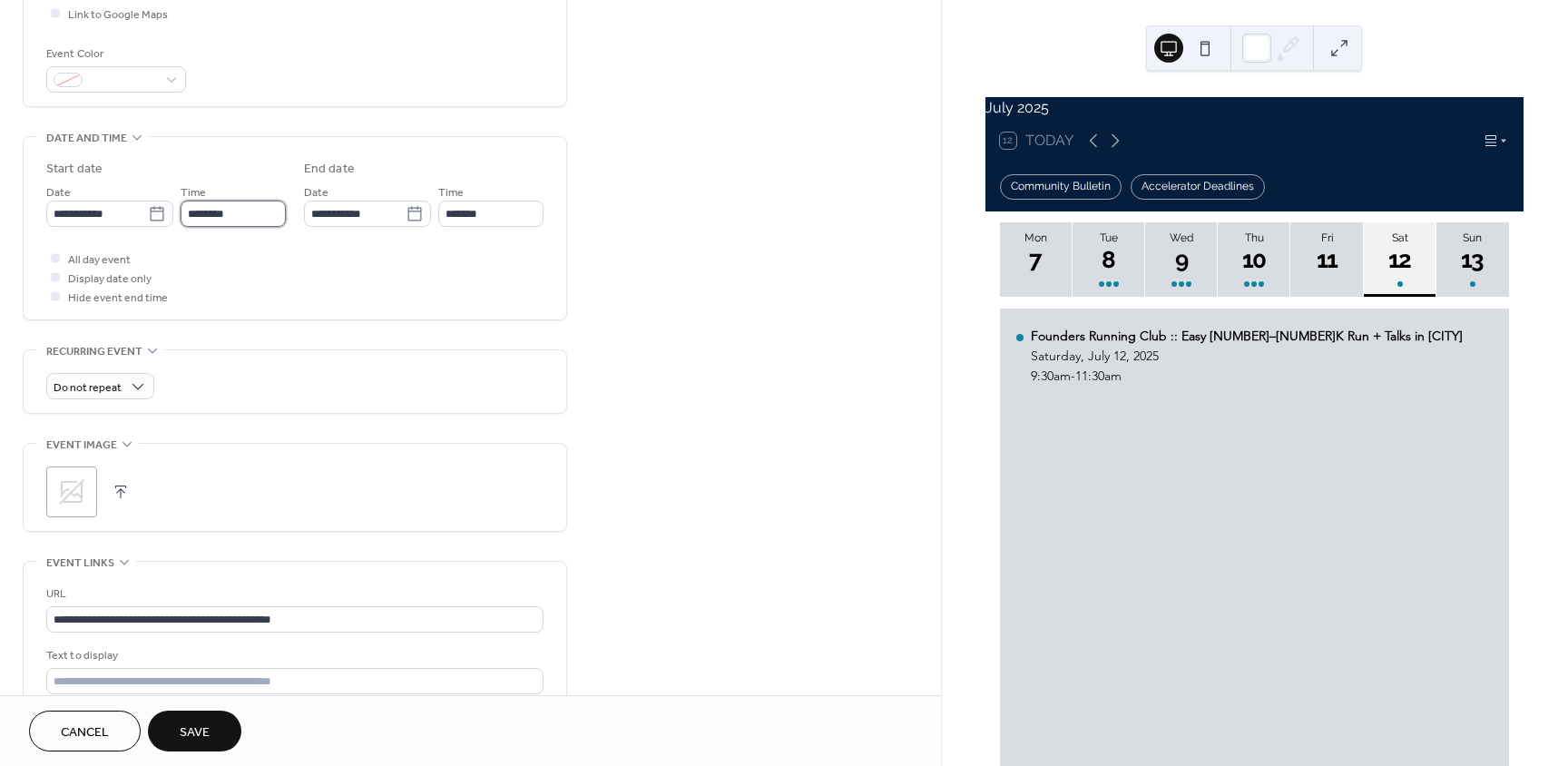 click on "********" at bounding box center [233, 213] 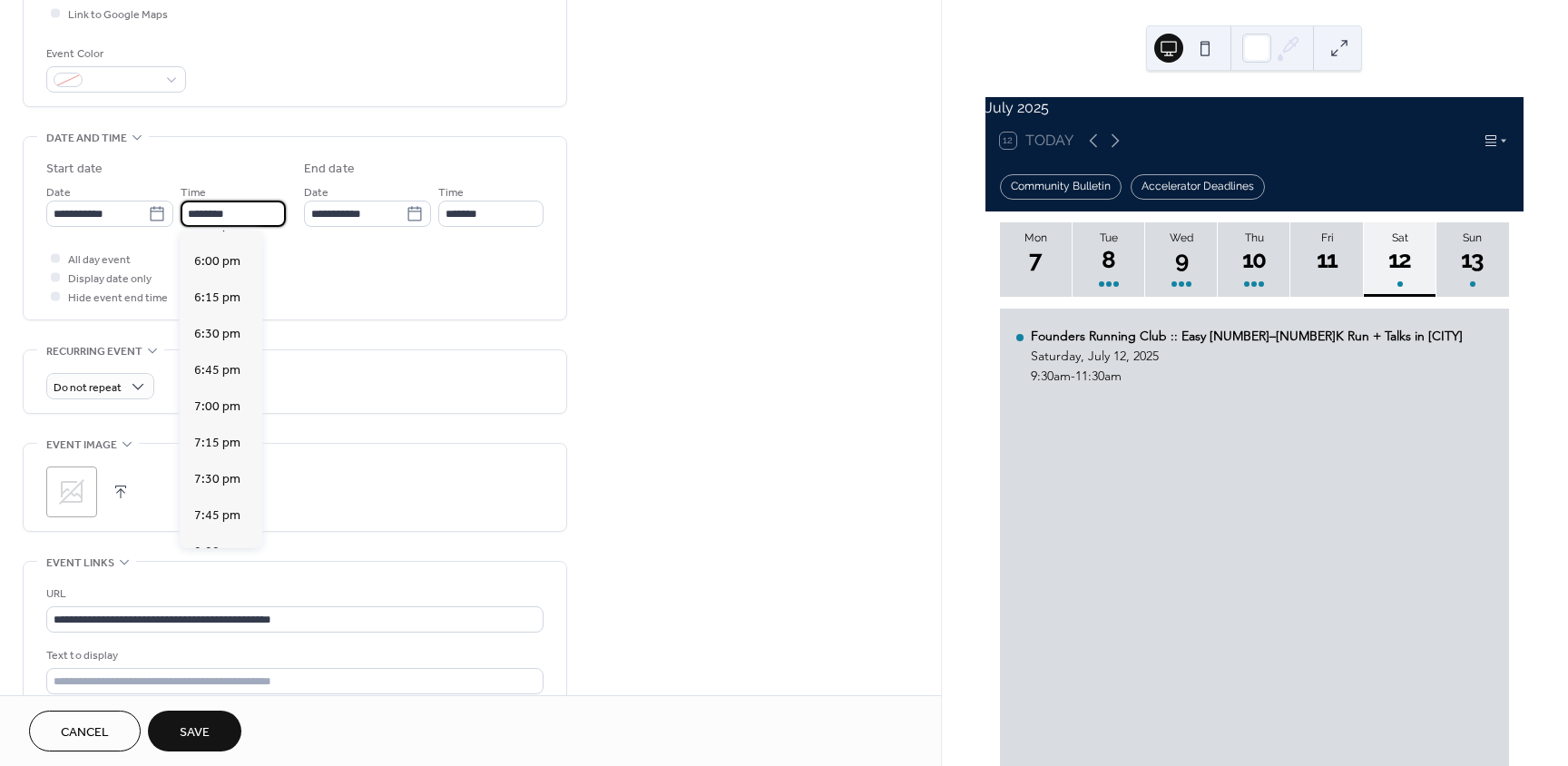 scroll, scrollTop: 2603, scrollLeft: 0, axis: vertical 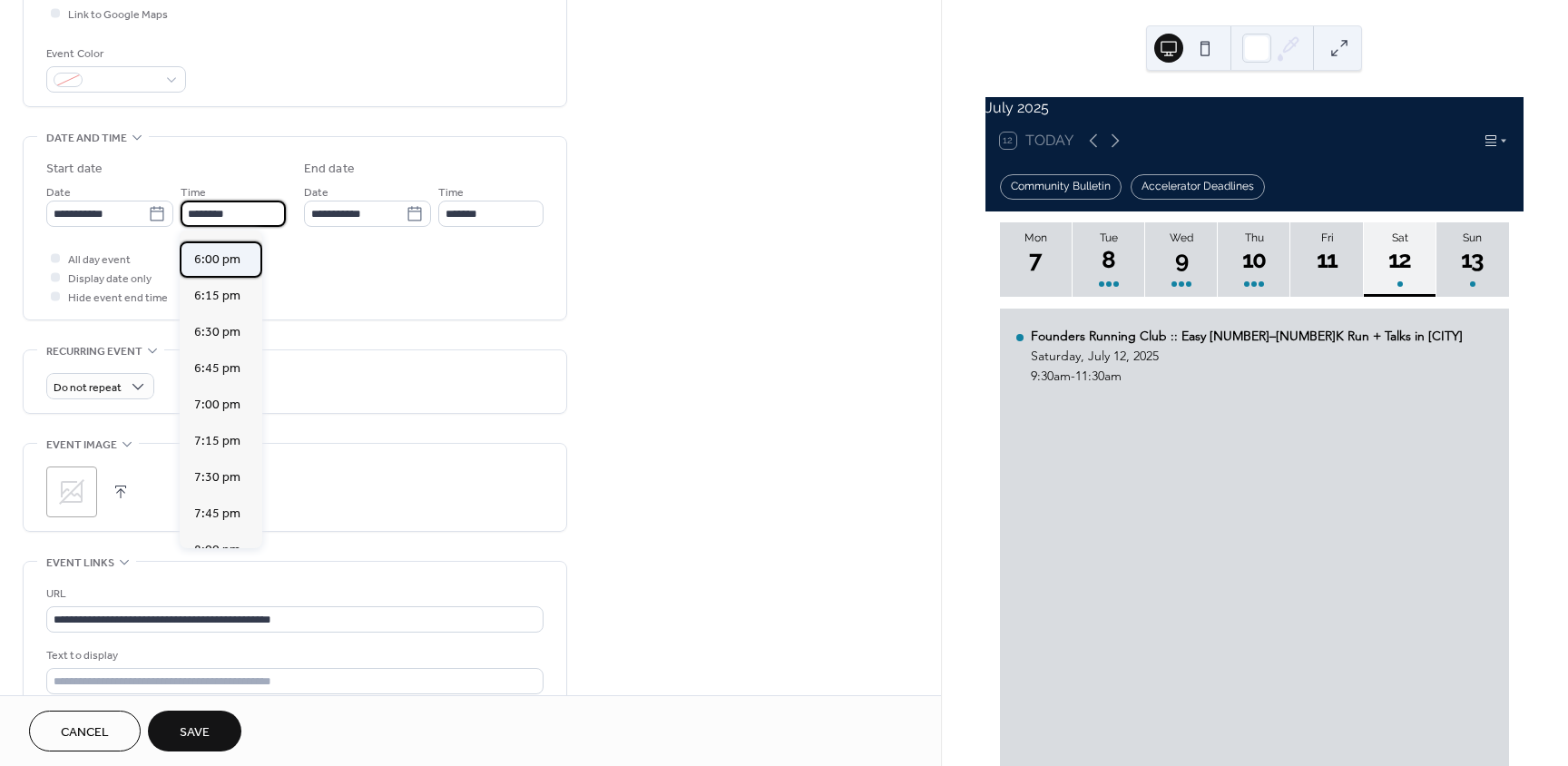 click on "6:00 pm" at bounding box center (217, 260) 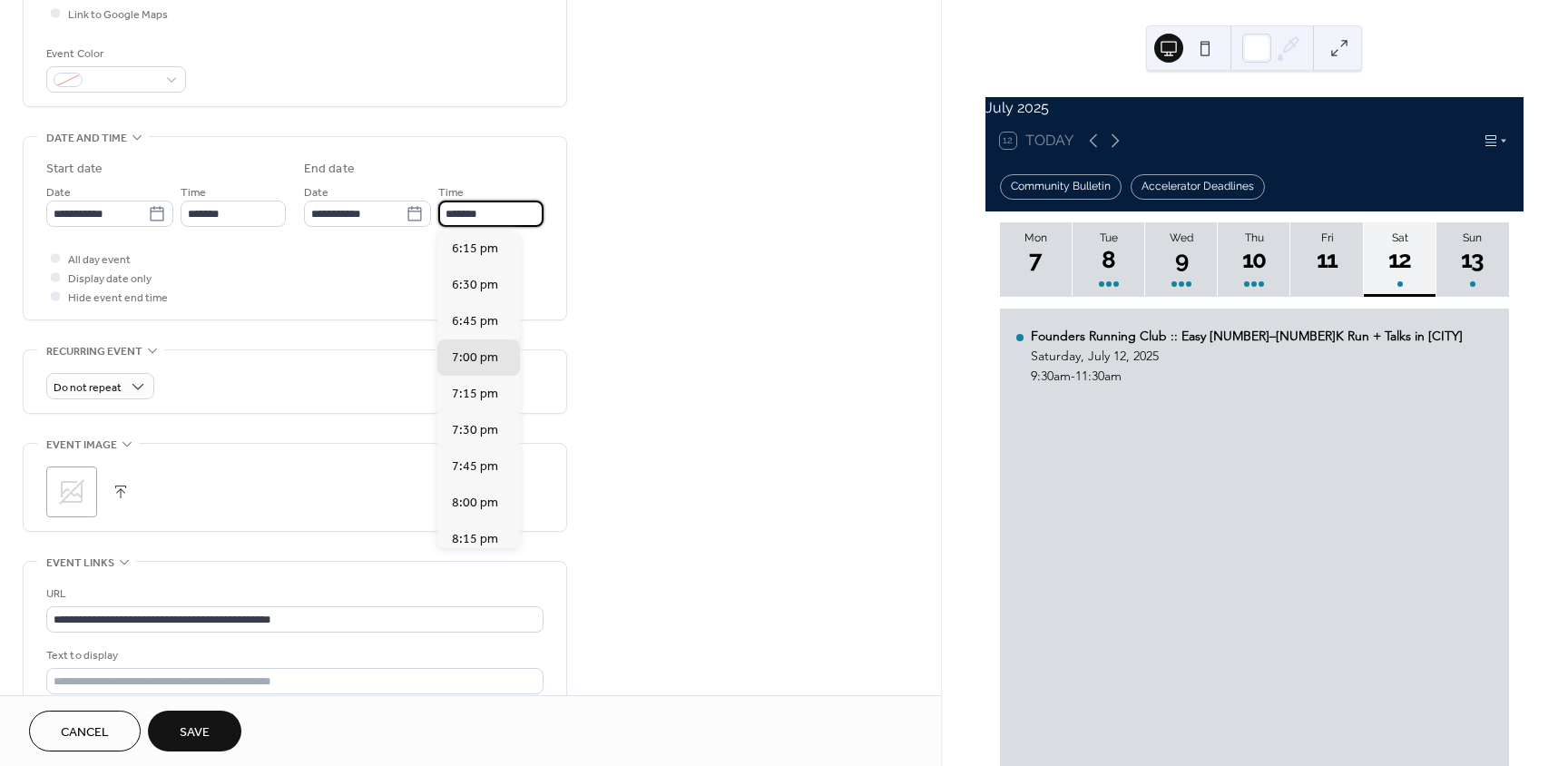click on "*******" at bounding box center (491, 213) 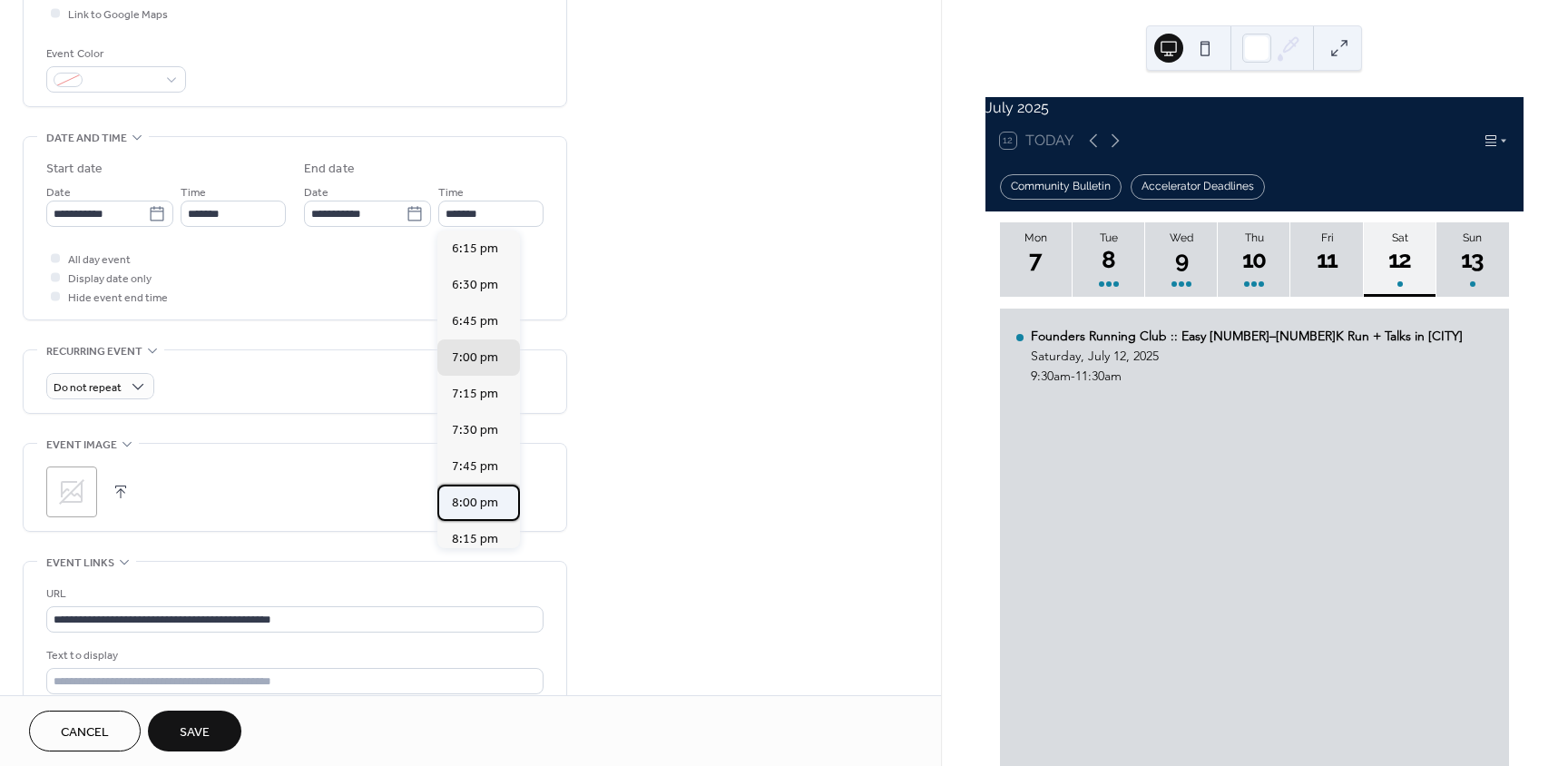 click on "8:00 pm" at bounding box center [475, 503] 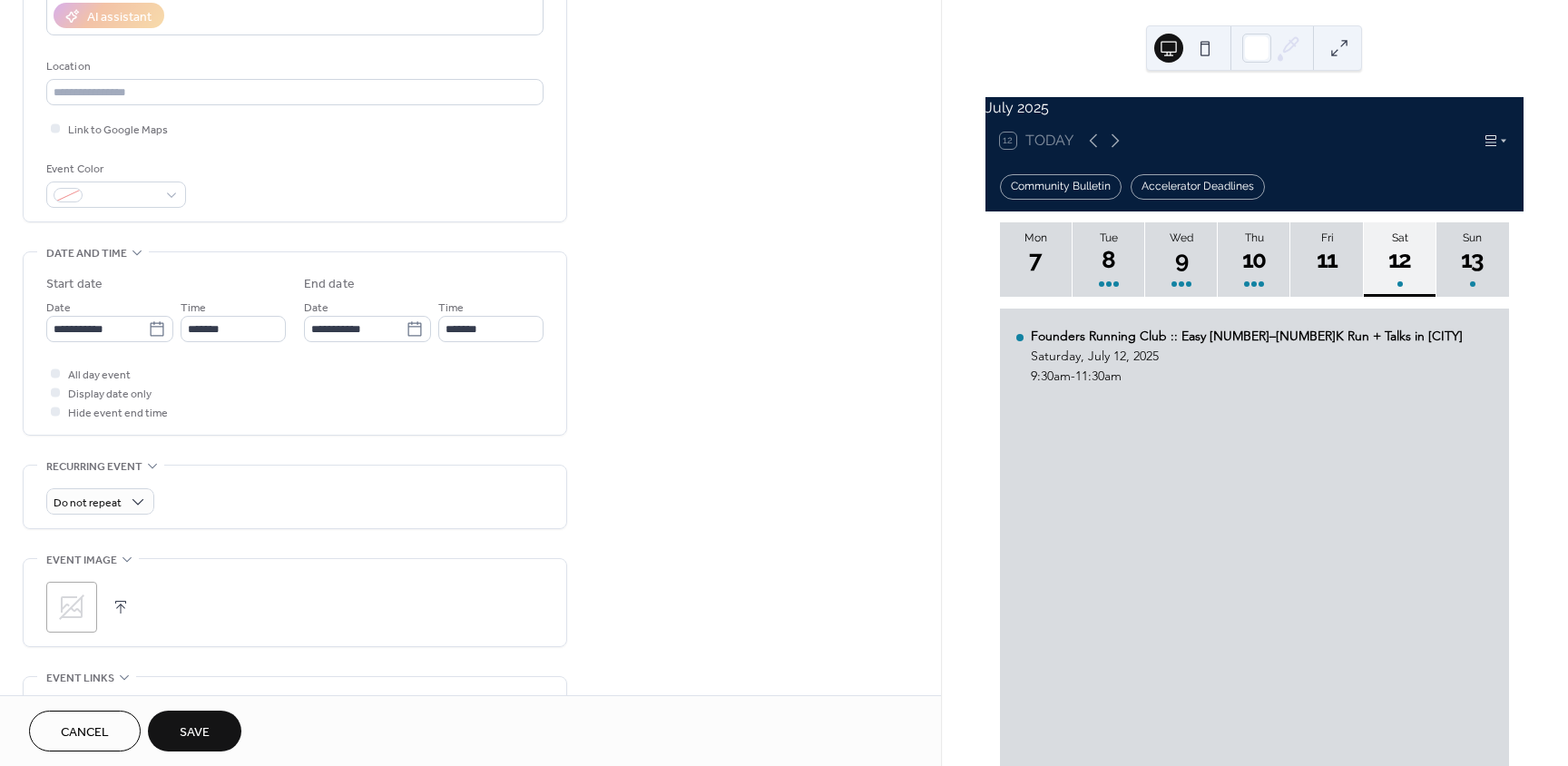 scroll, scrollTop: 0, scrollLeft: 0, axis: both 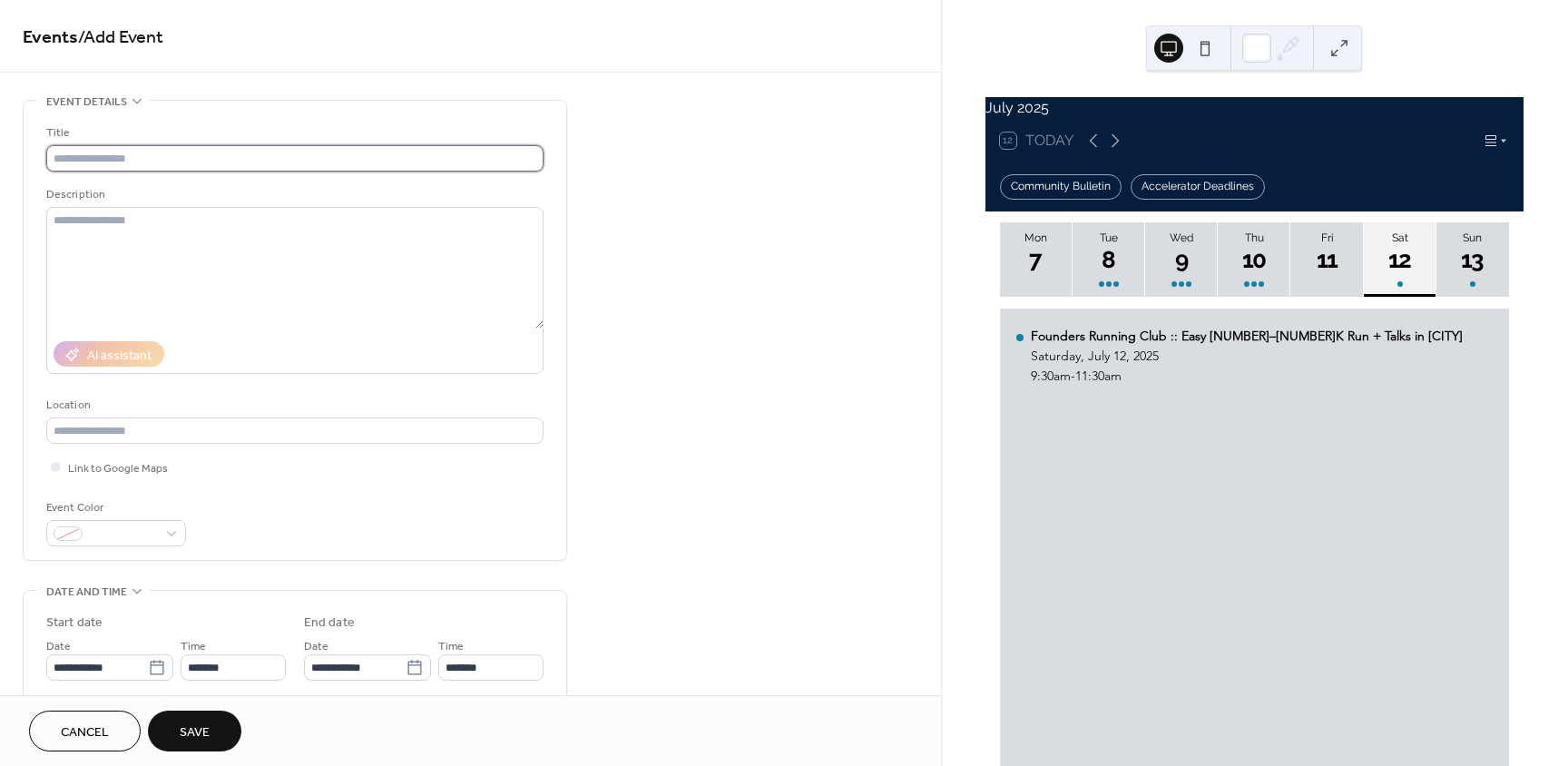 click at bounding box center (295, 158) 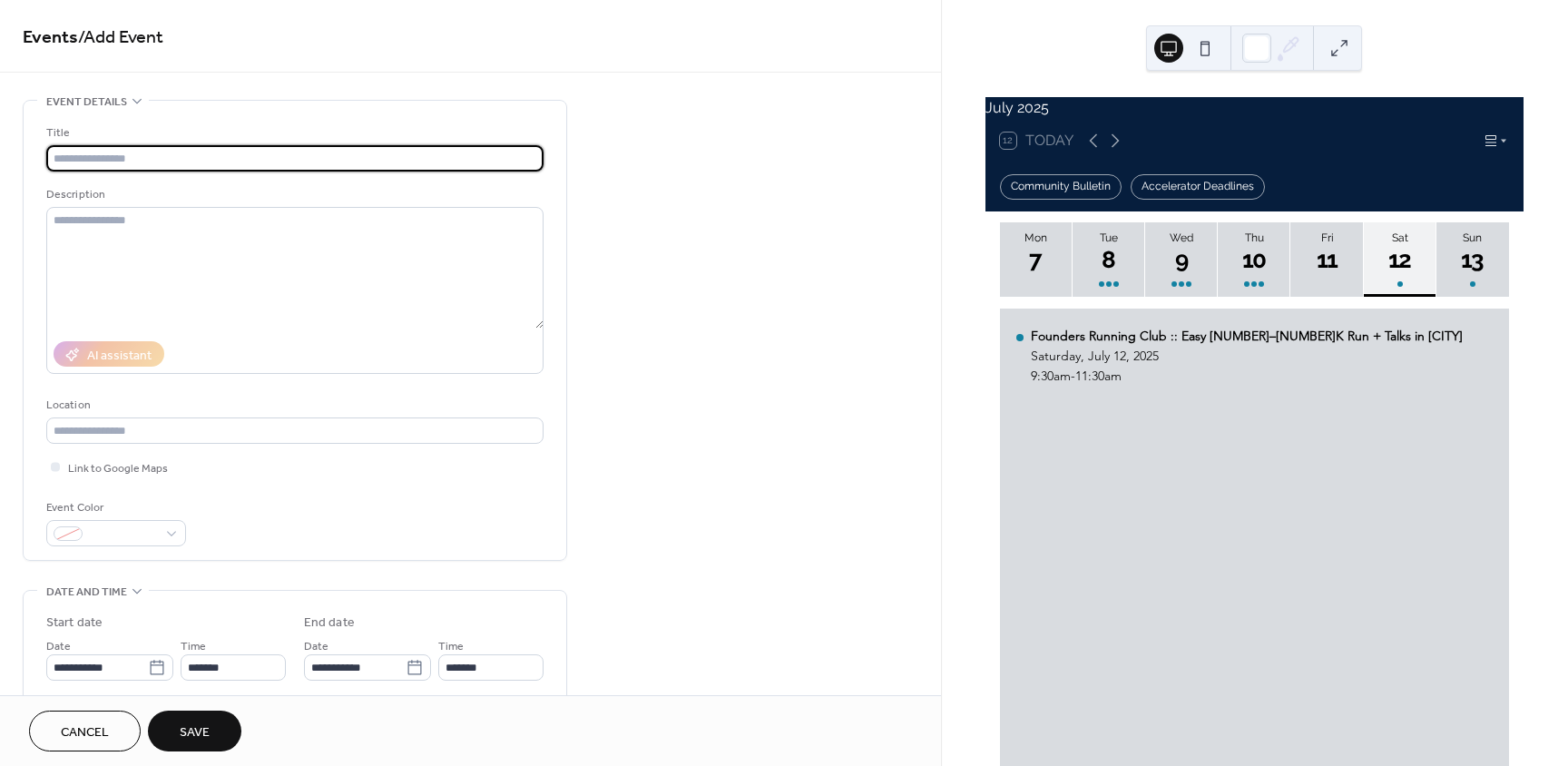 paste on "**********" 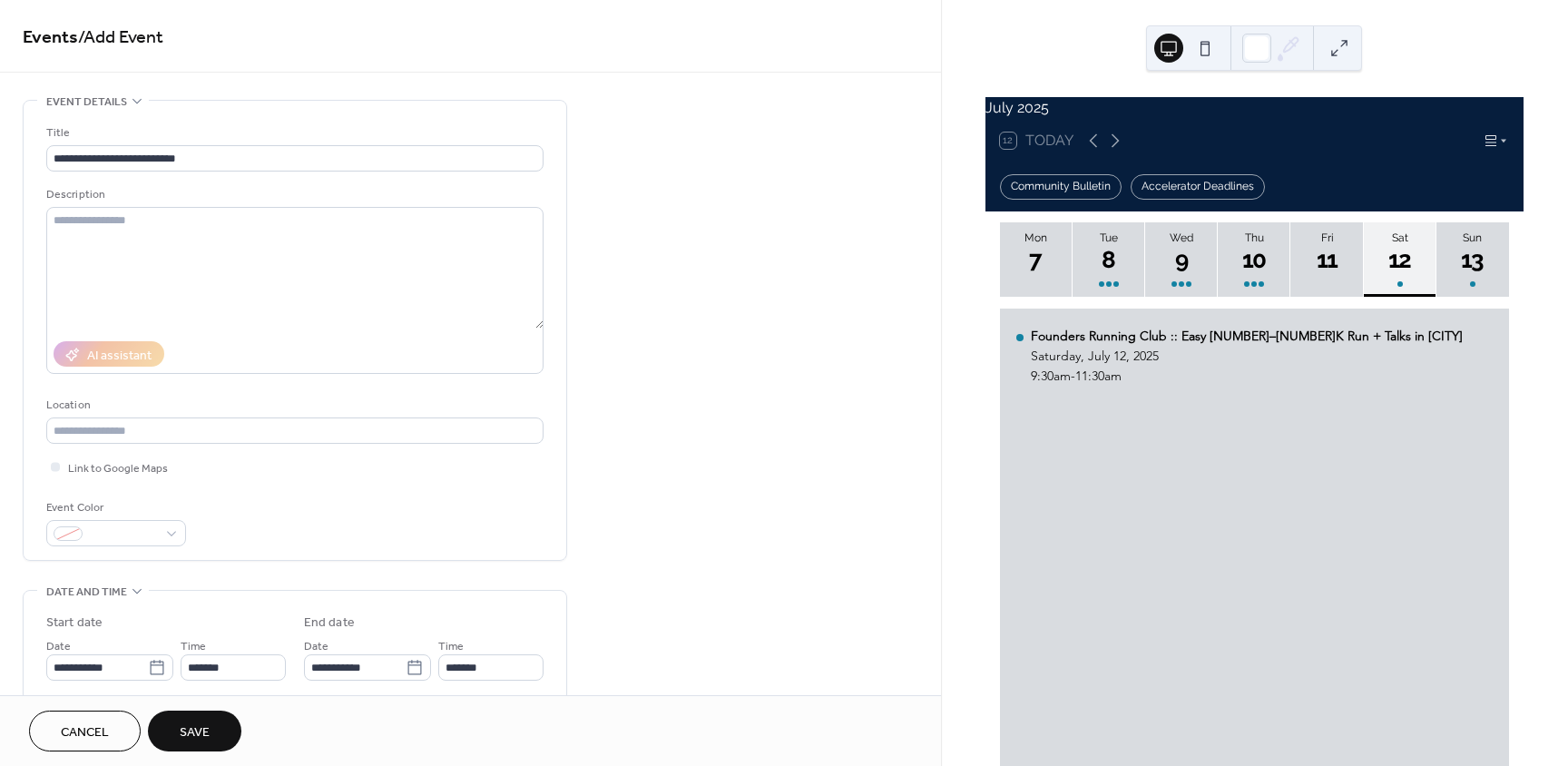 click on "Save" at bounding box center [194, 732] 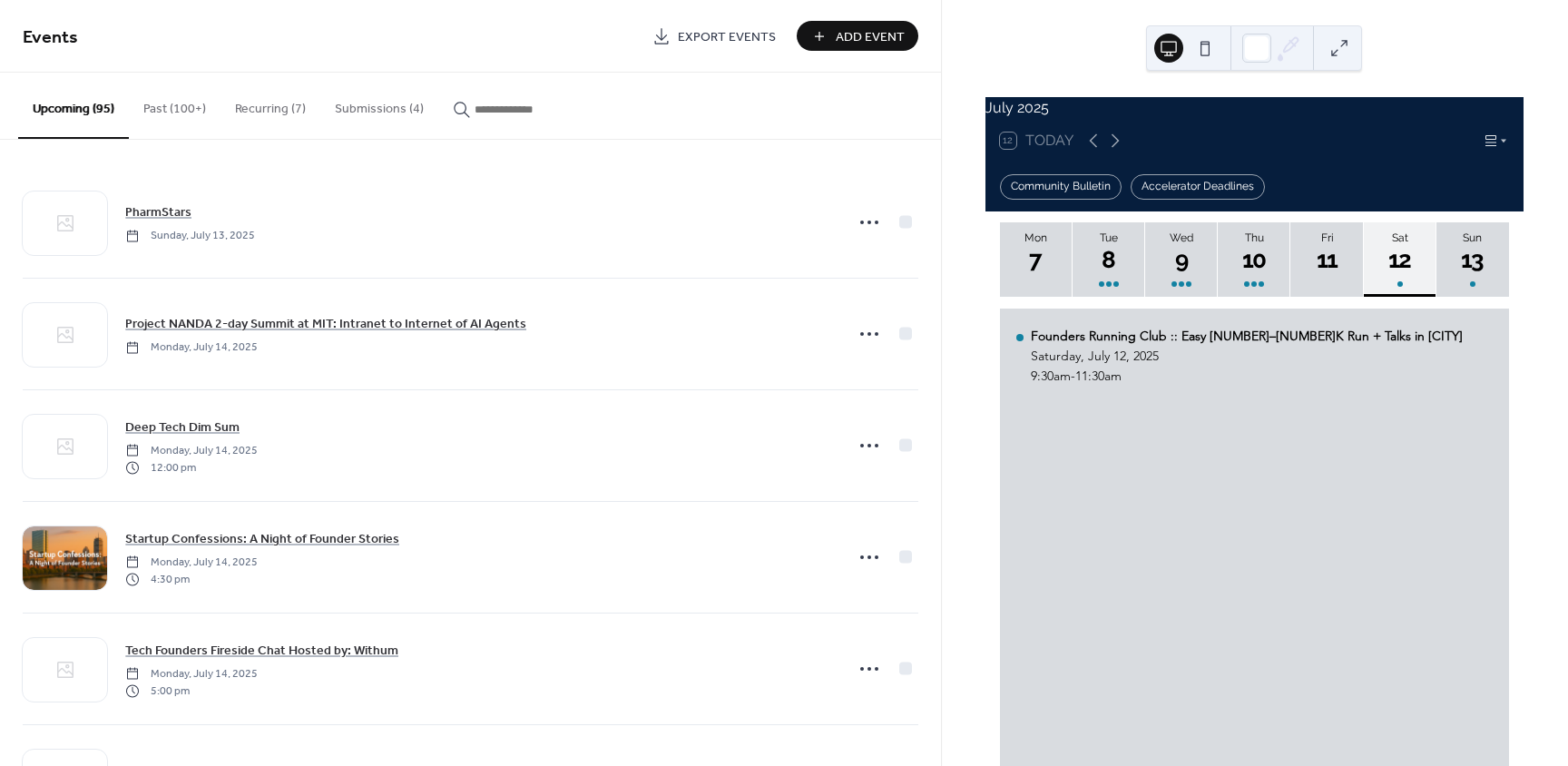 click on "Add Event" at bounding box center (870, 37) 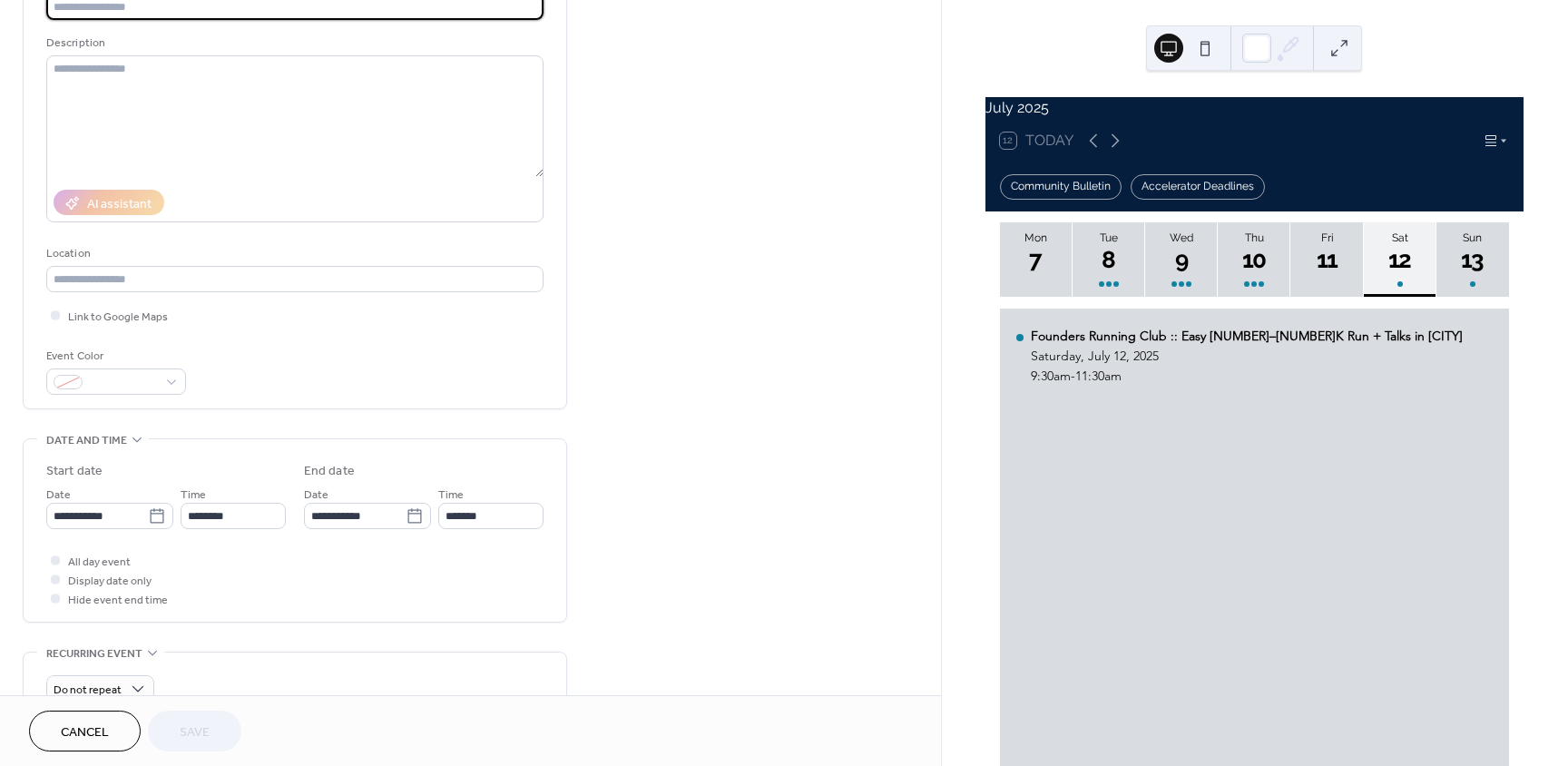 scroll, scrollTop: 454, scrollLeft: 0, axis: vertical 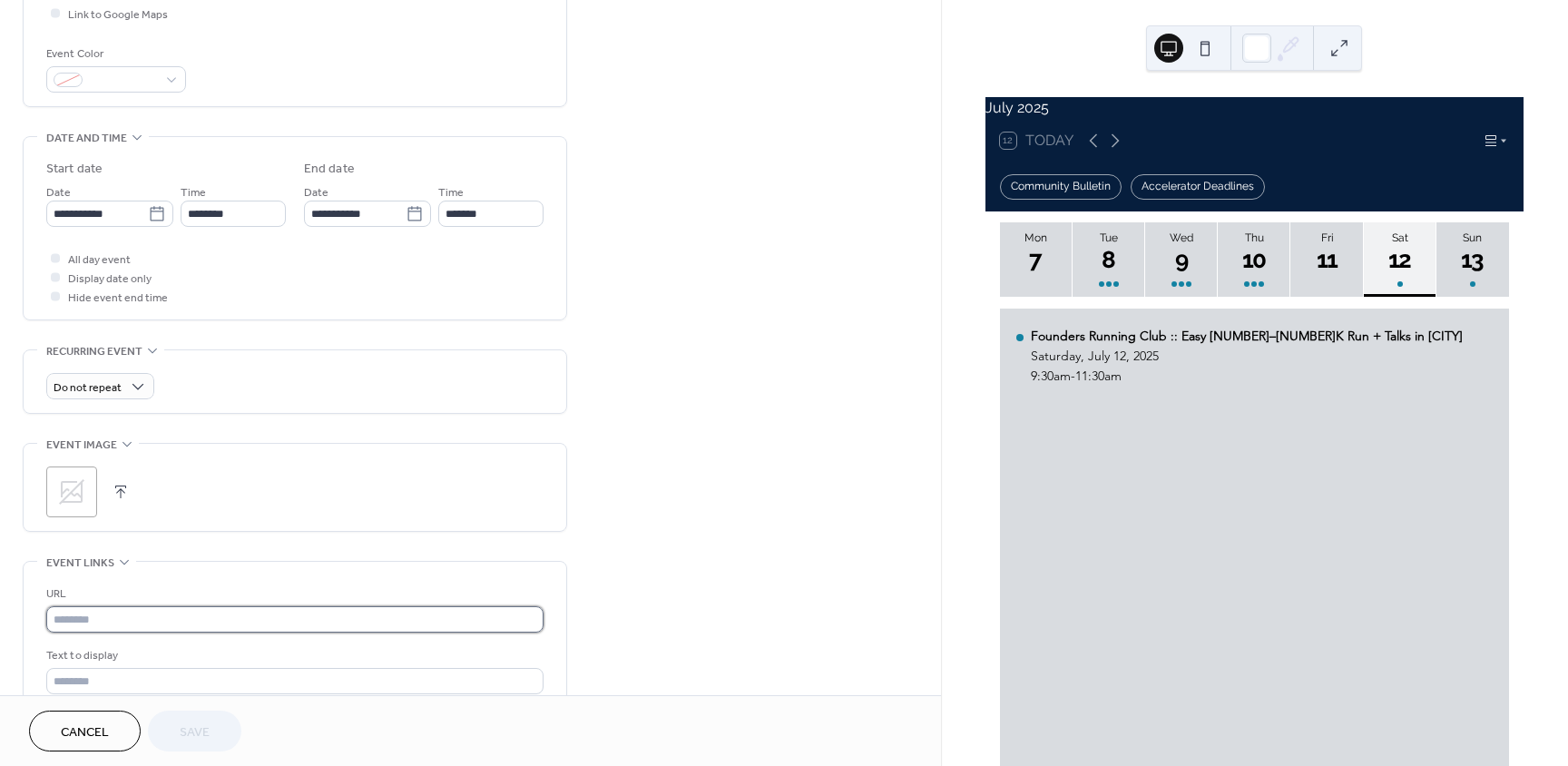 click at bounding box center [295, 619] 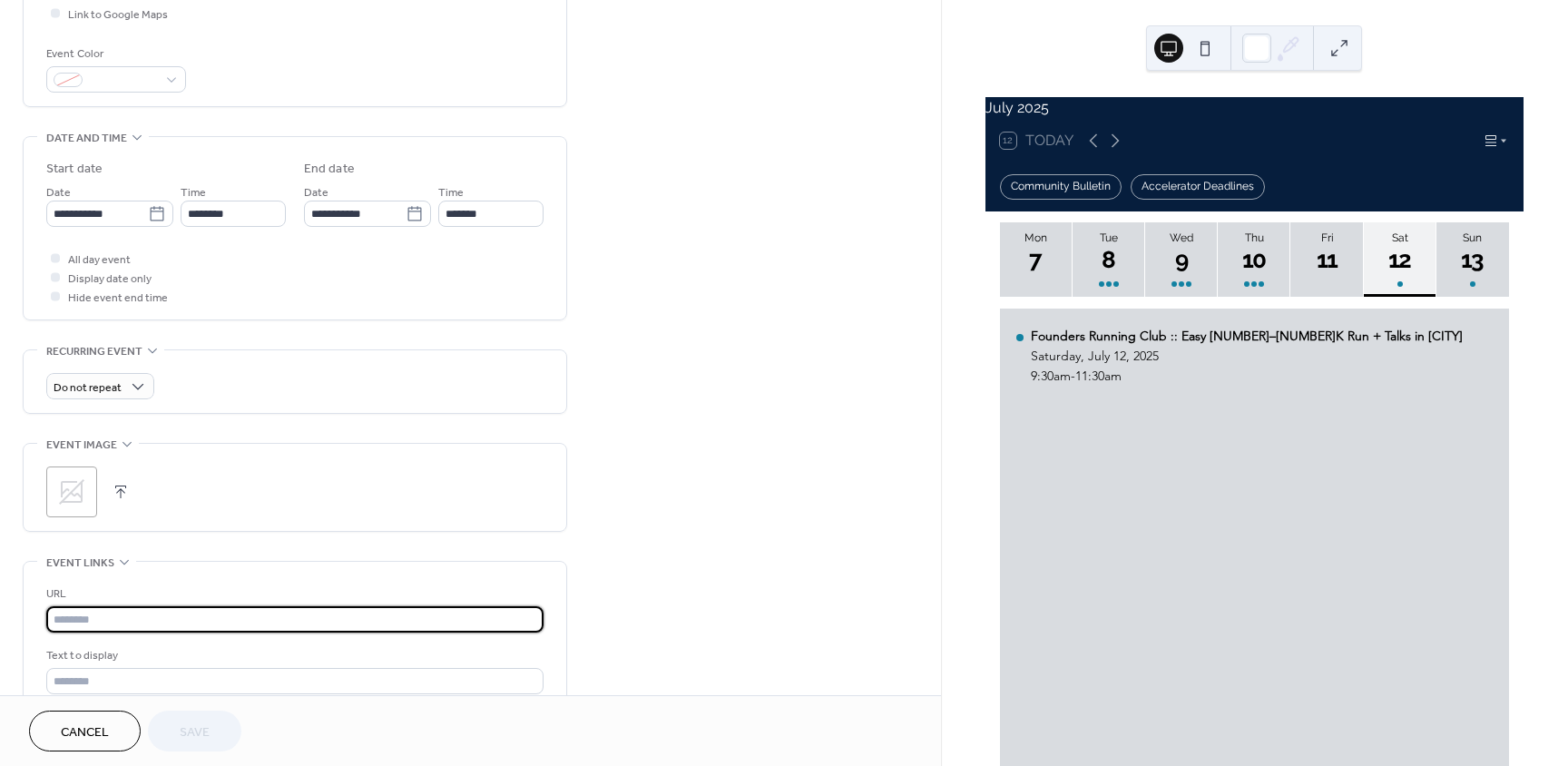 paste on "**********" 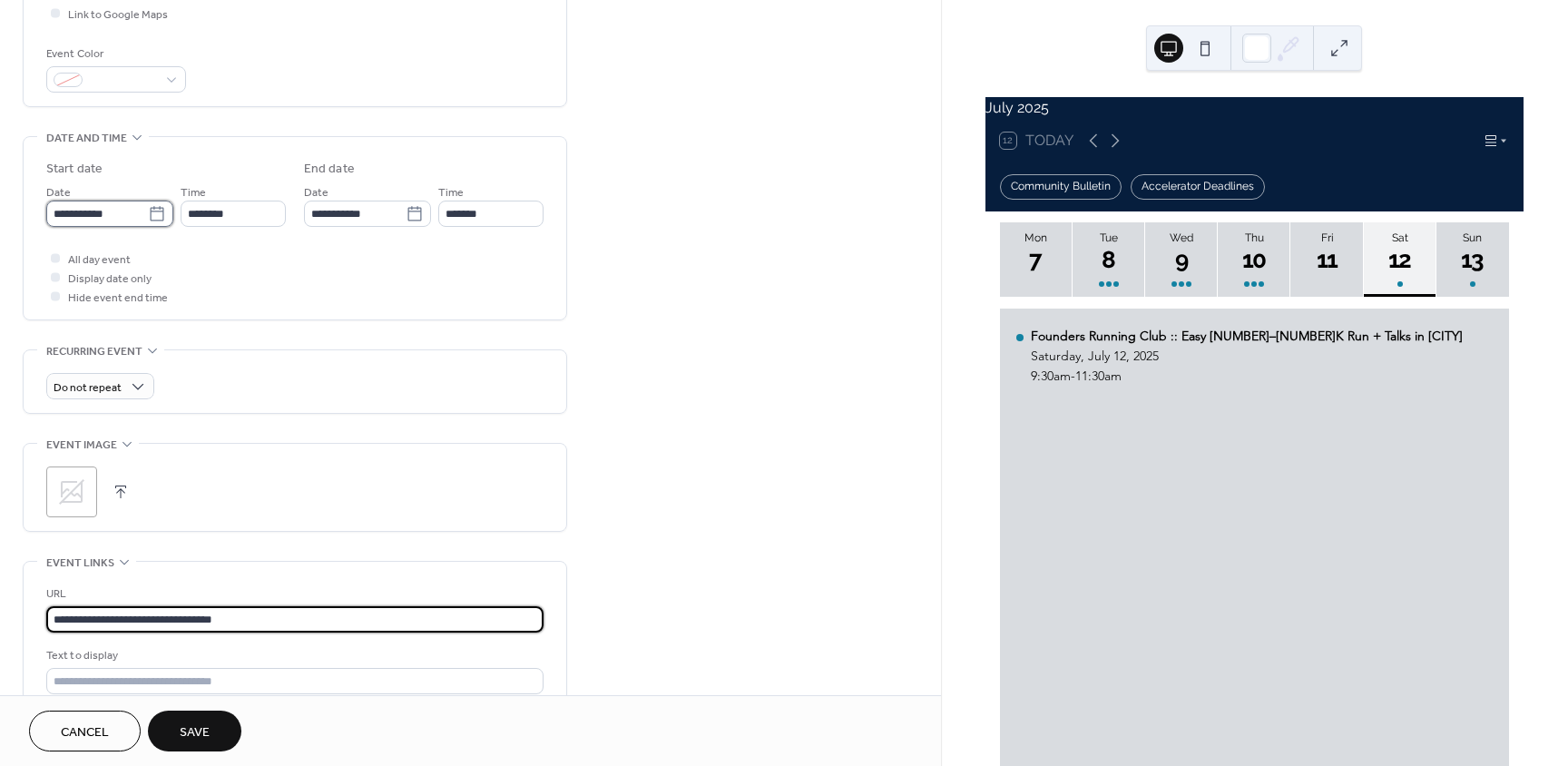 click on "**********" at bounding box center [97, 213] 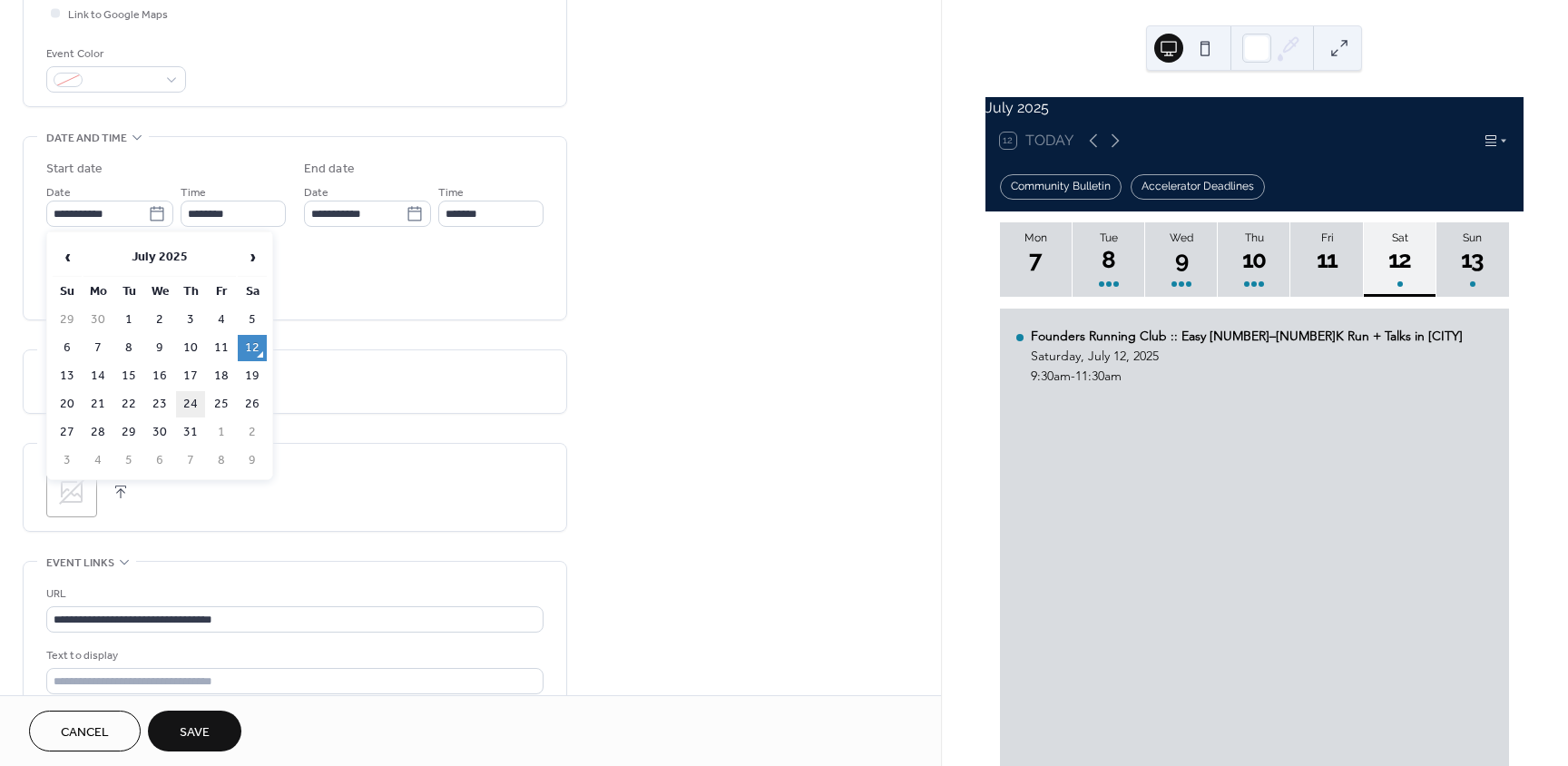 click on "24" at bounding box center (191, 404) 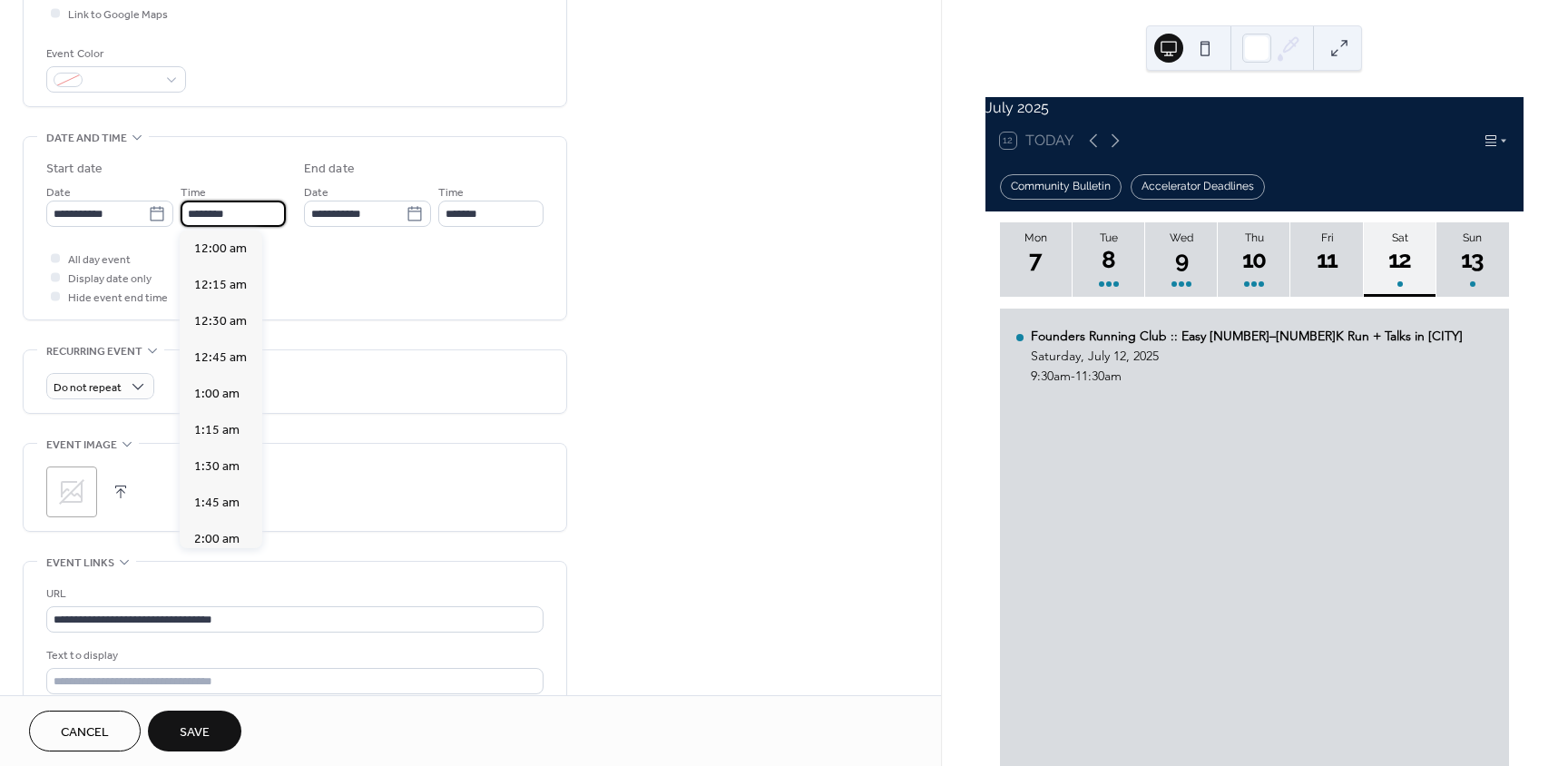 drag, startPoint x: 221, startPoint y: 211, endPoint x: 221, endPoint y: 308, distance: 97 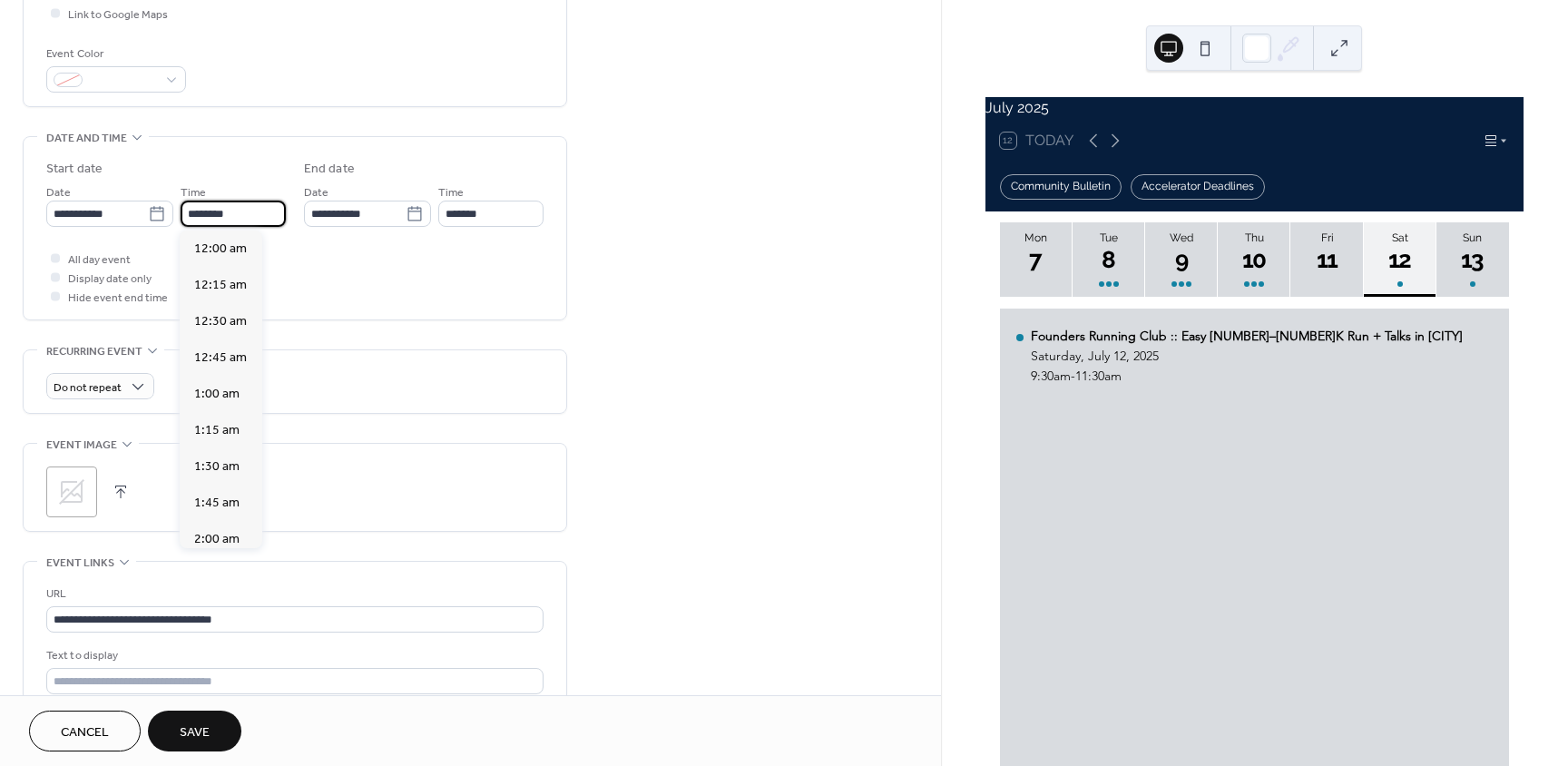 click on "********" at bounding box center (233, 213) 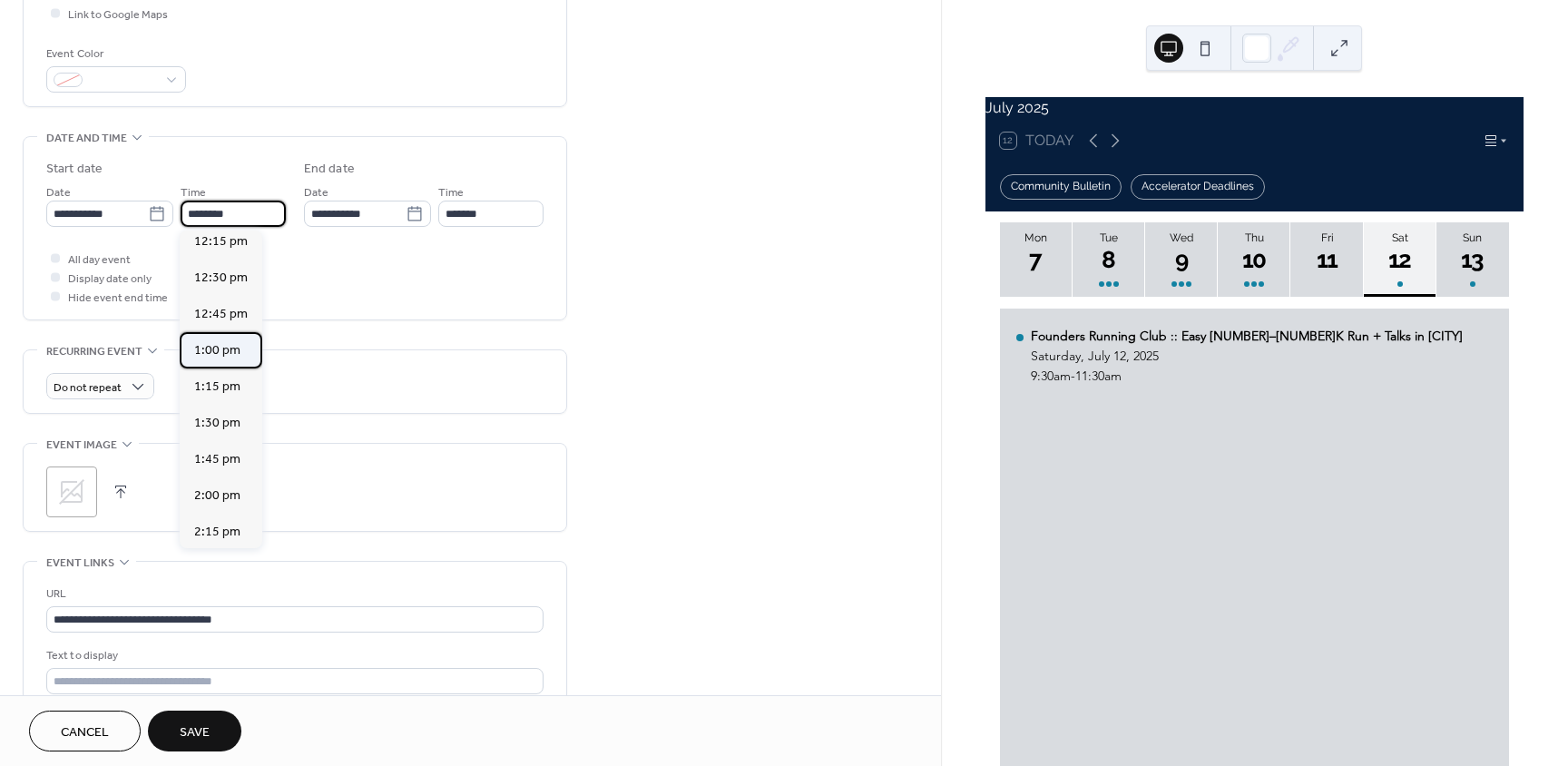 drag, startPoint x: 214, startPoint y: 404, endPoint x: 387, endPoint y: 287, distance: 208.84923 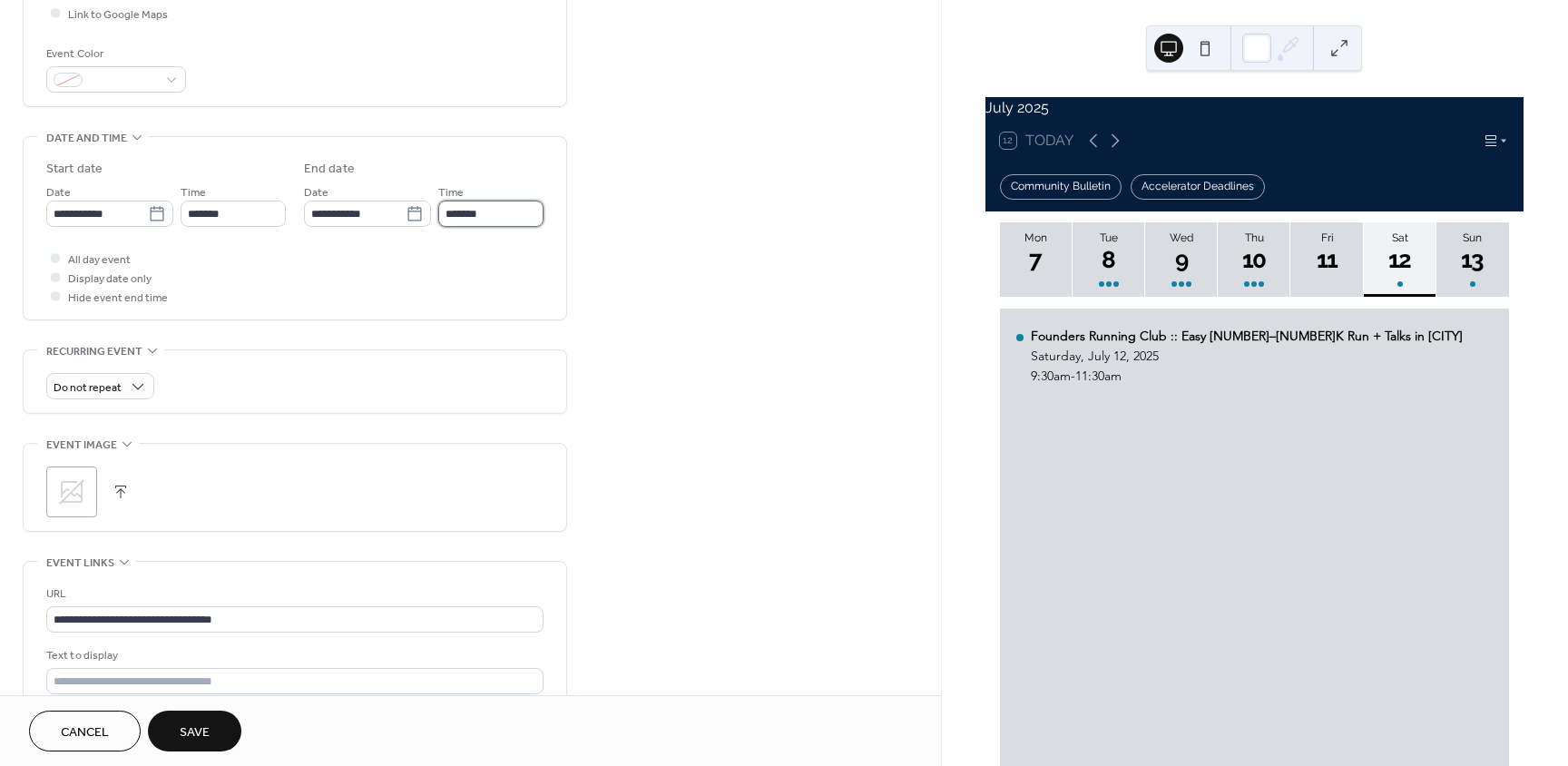 click on "*******" at bounding box center [491, 213] 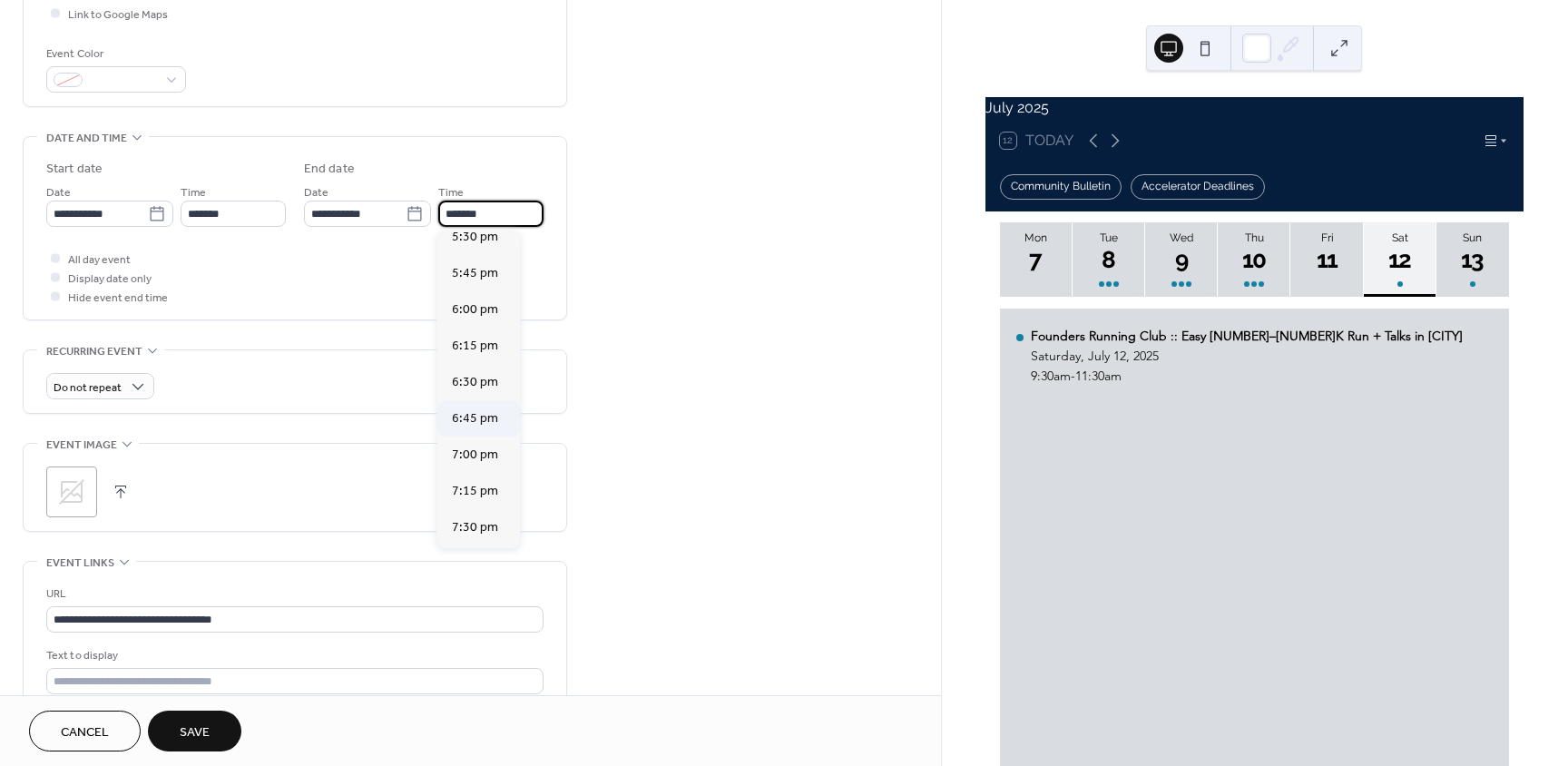 scroll, scrollTop: 635, scrollLeft: 0, axis: vertical 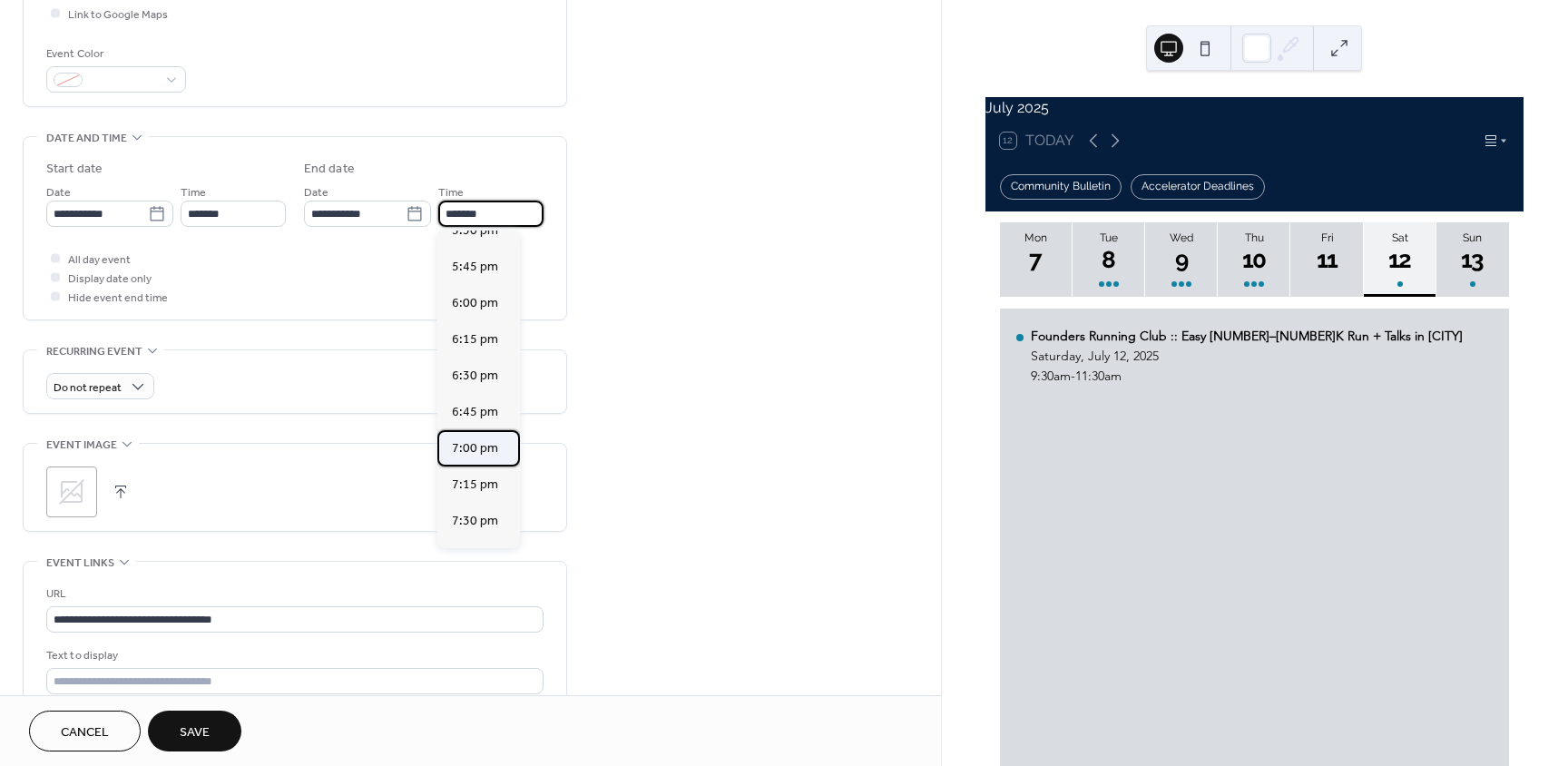 click on "7:00 pm" at bounding box center [475, 448] 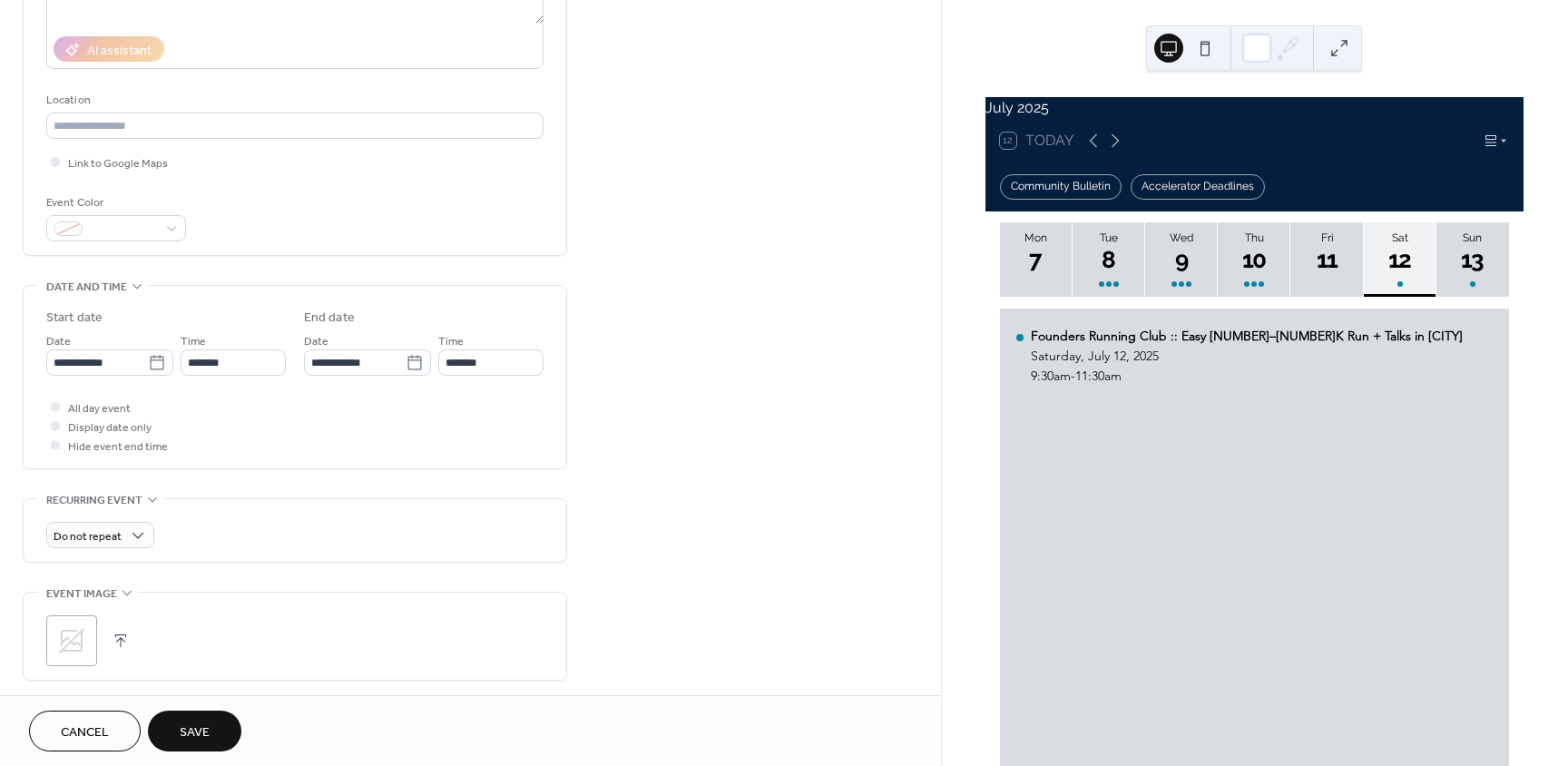 scroll, scrollTop: 0, scrollLeft: 0, axis: both 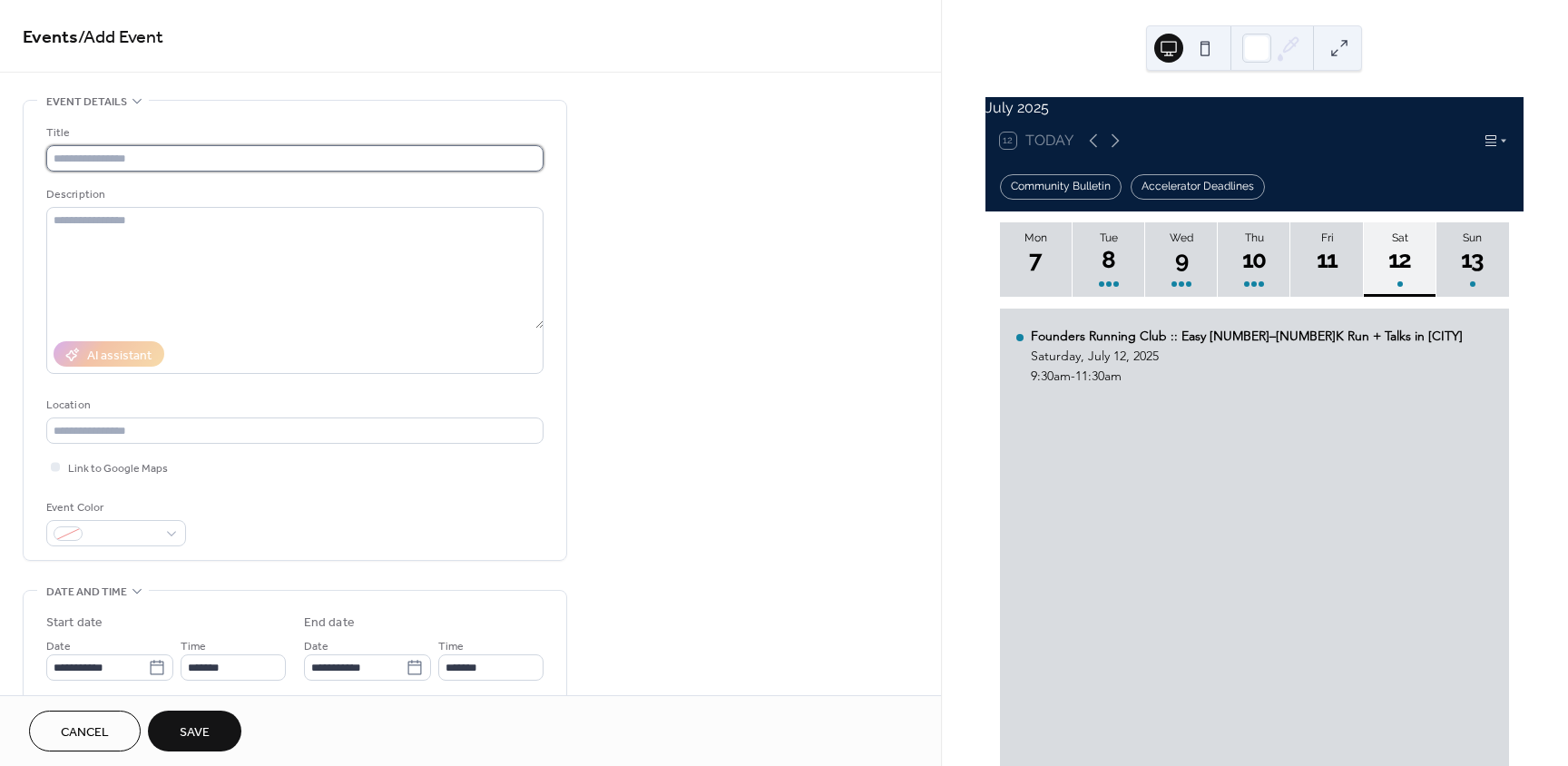 click at bounding box center (295, 158) 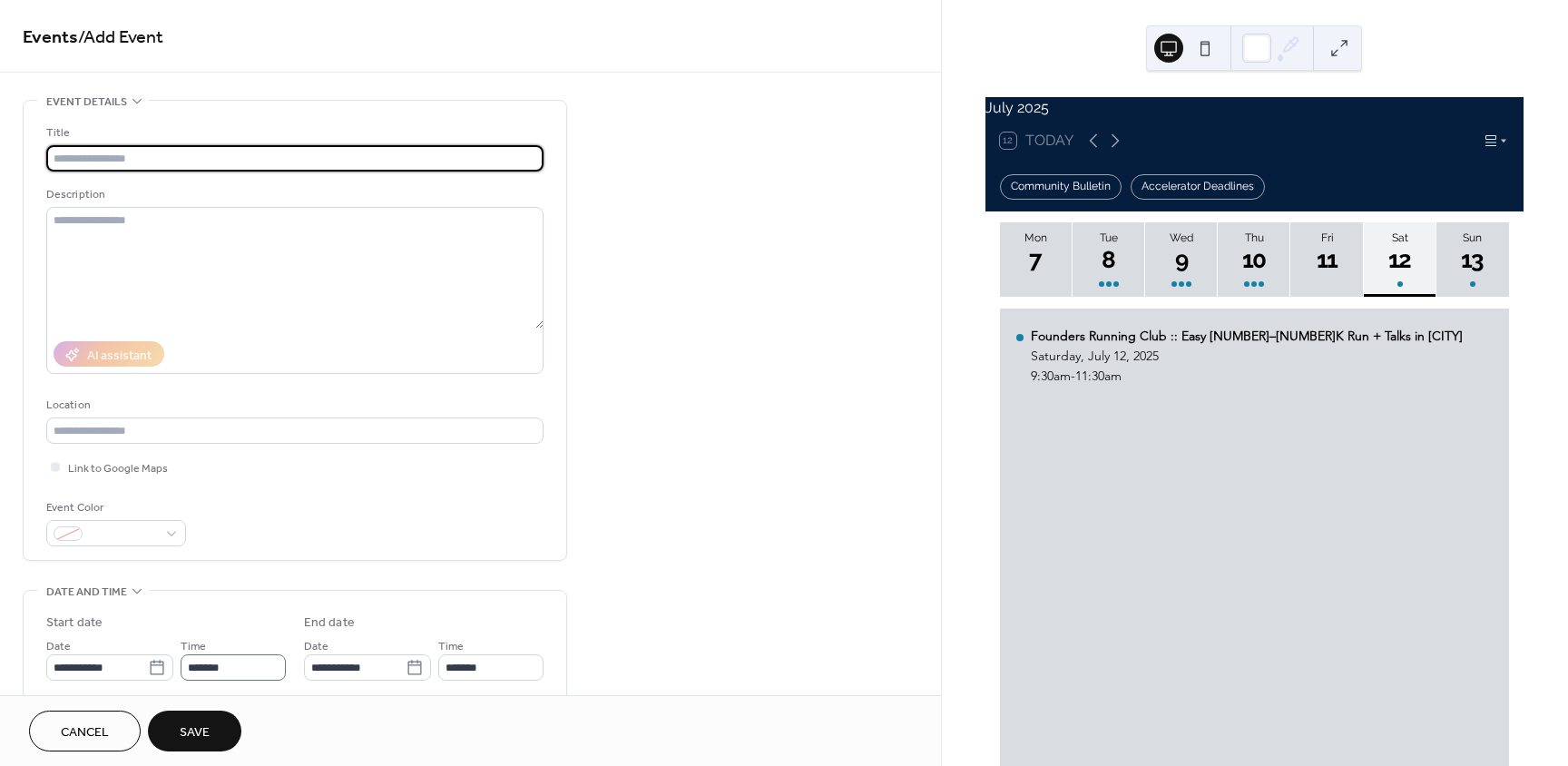 paste on "**********" 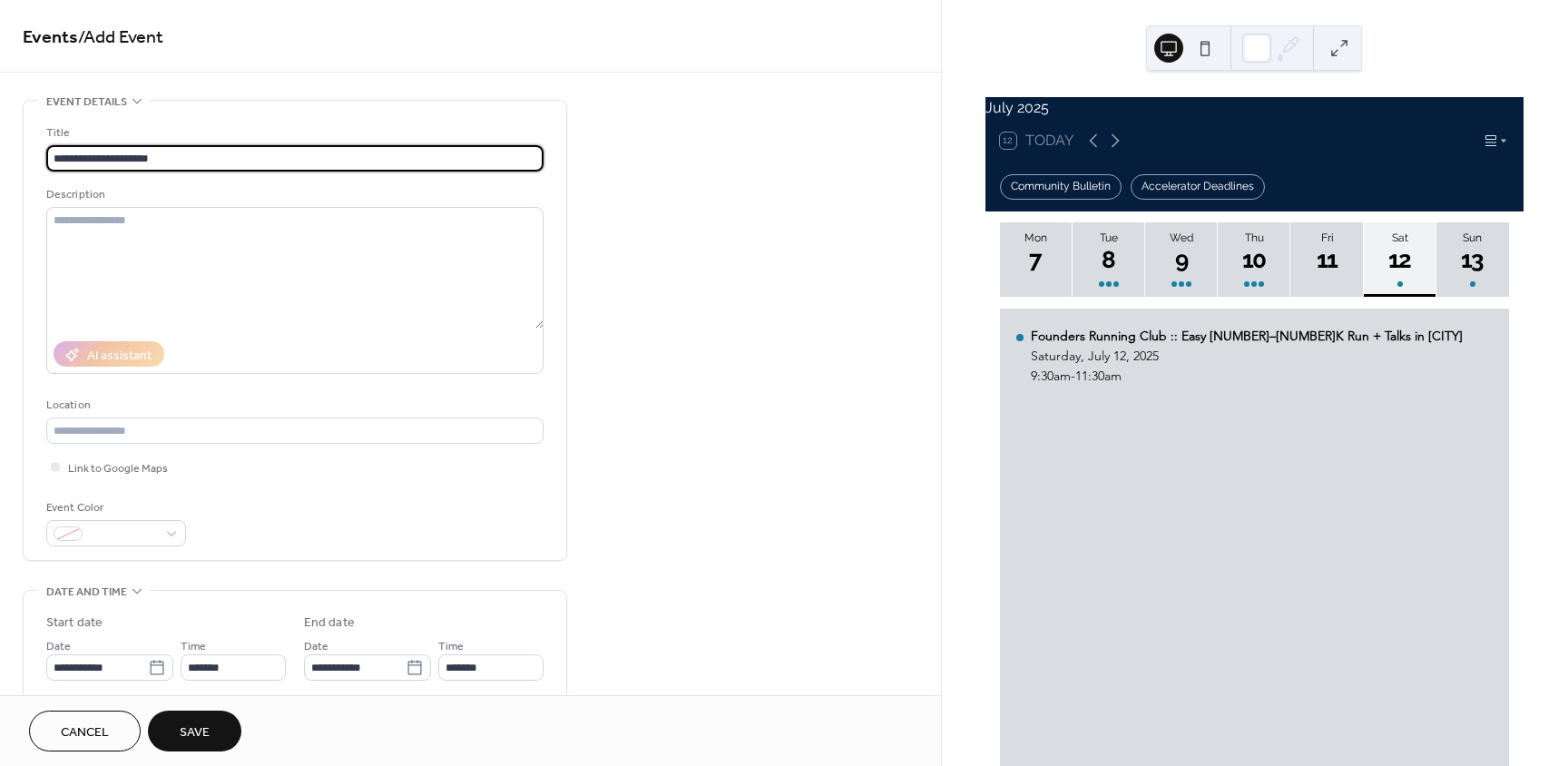 click on "Save" at bounding box center (194, 732) 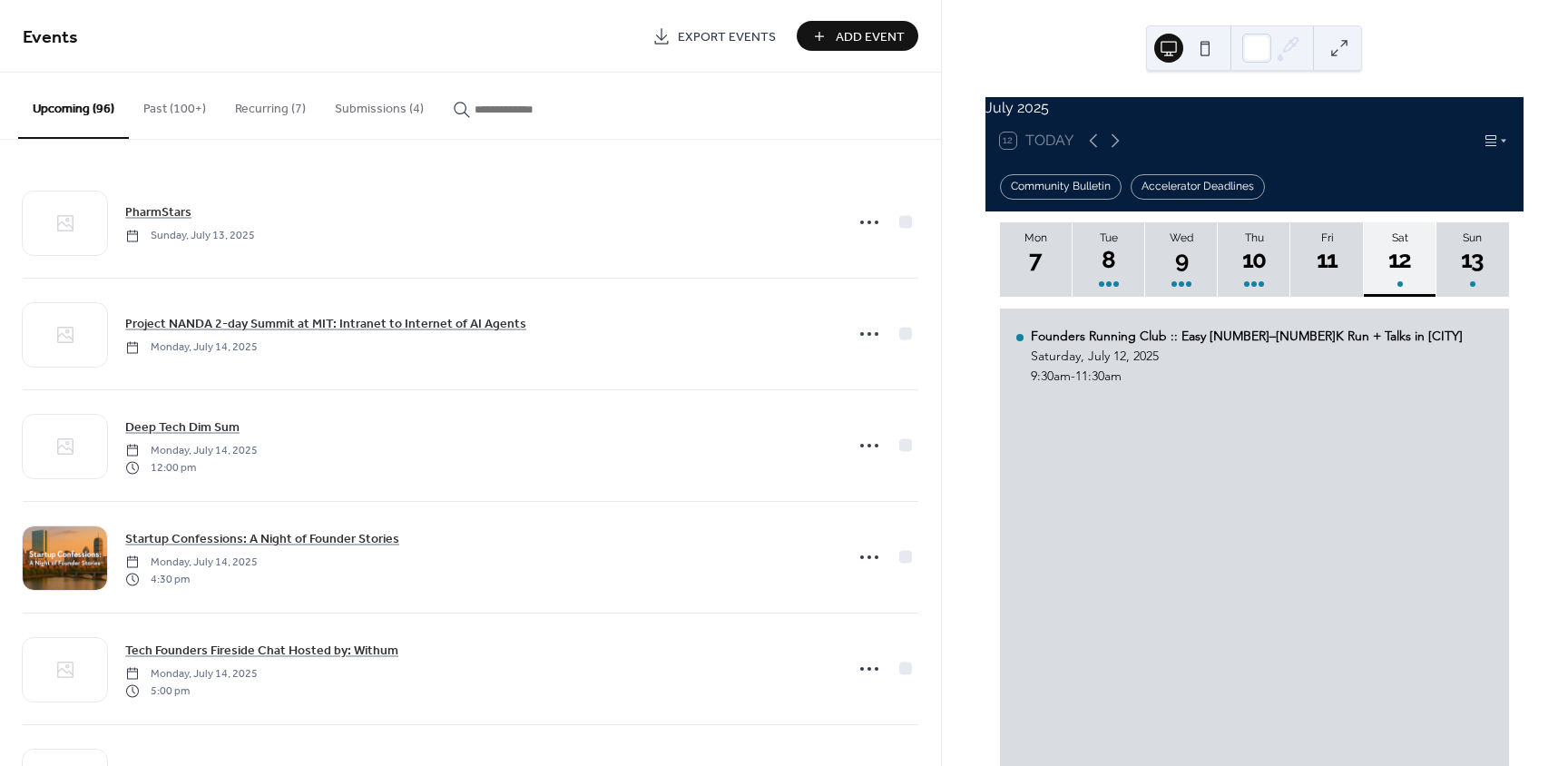 click on "Add Event" at bounding box center [870, 37] 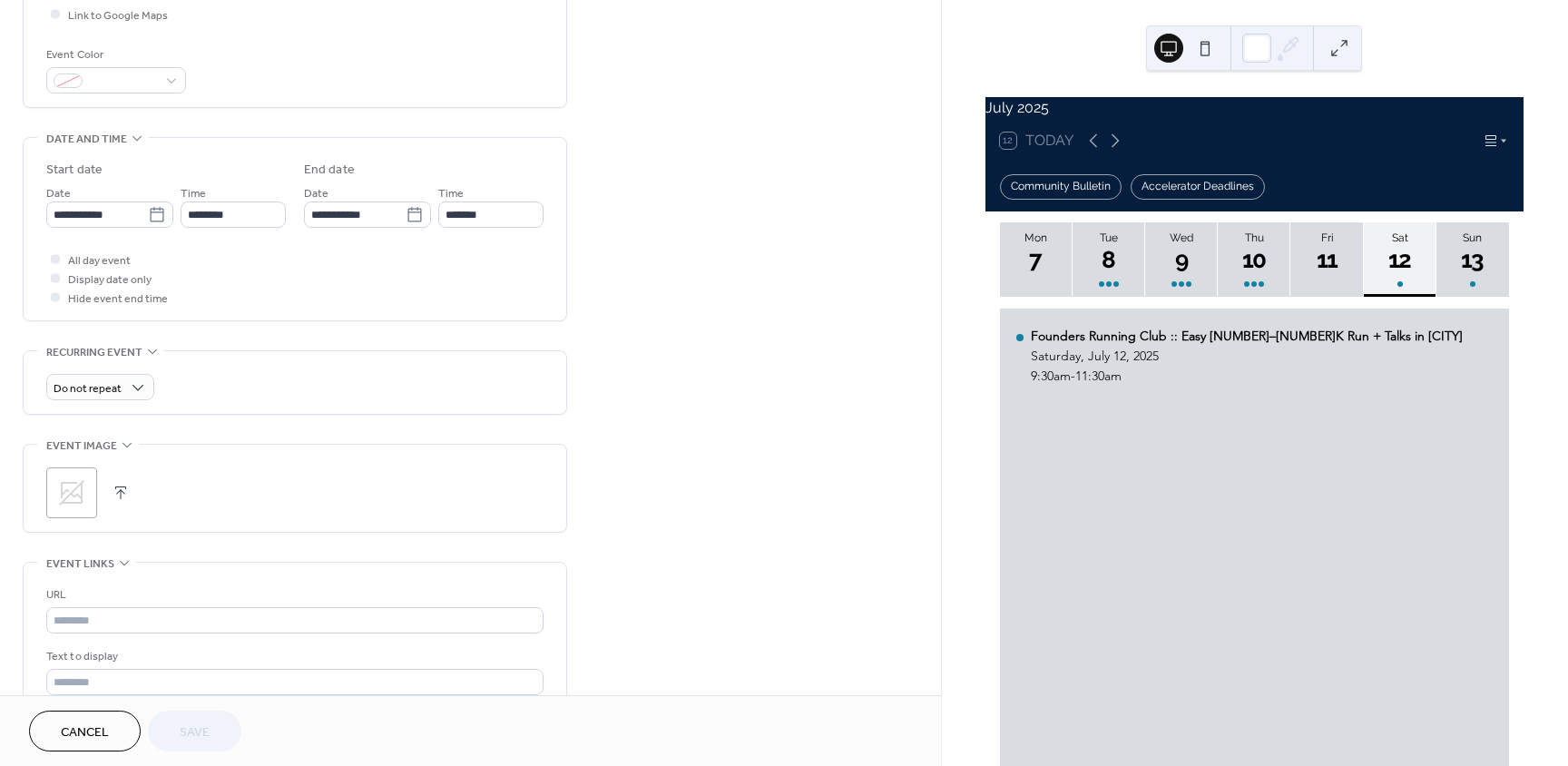 scroll, scrollTop: 454, scrollLeft: 0, axis: vertical 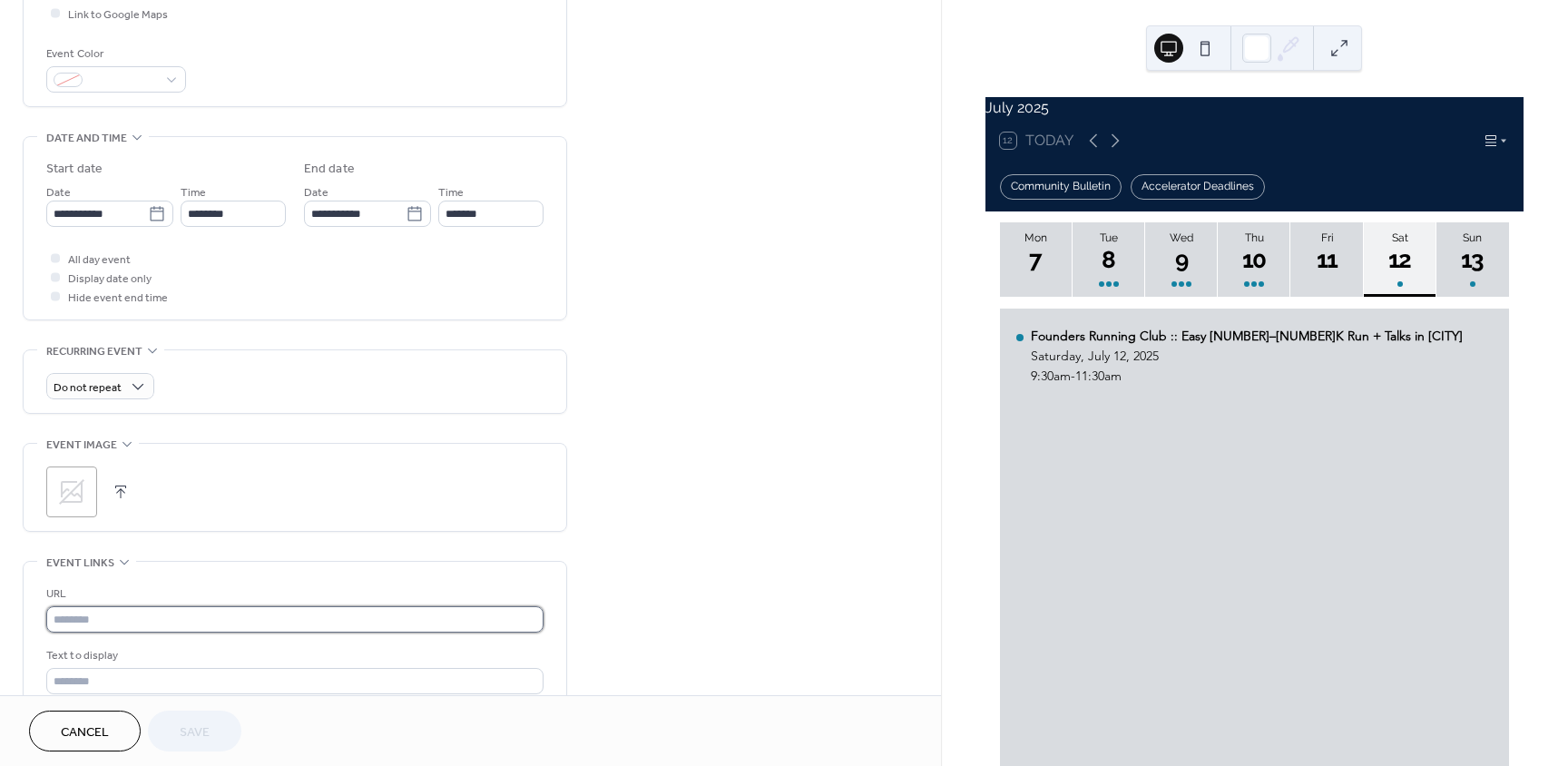click at bounding box center [295, 619] 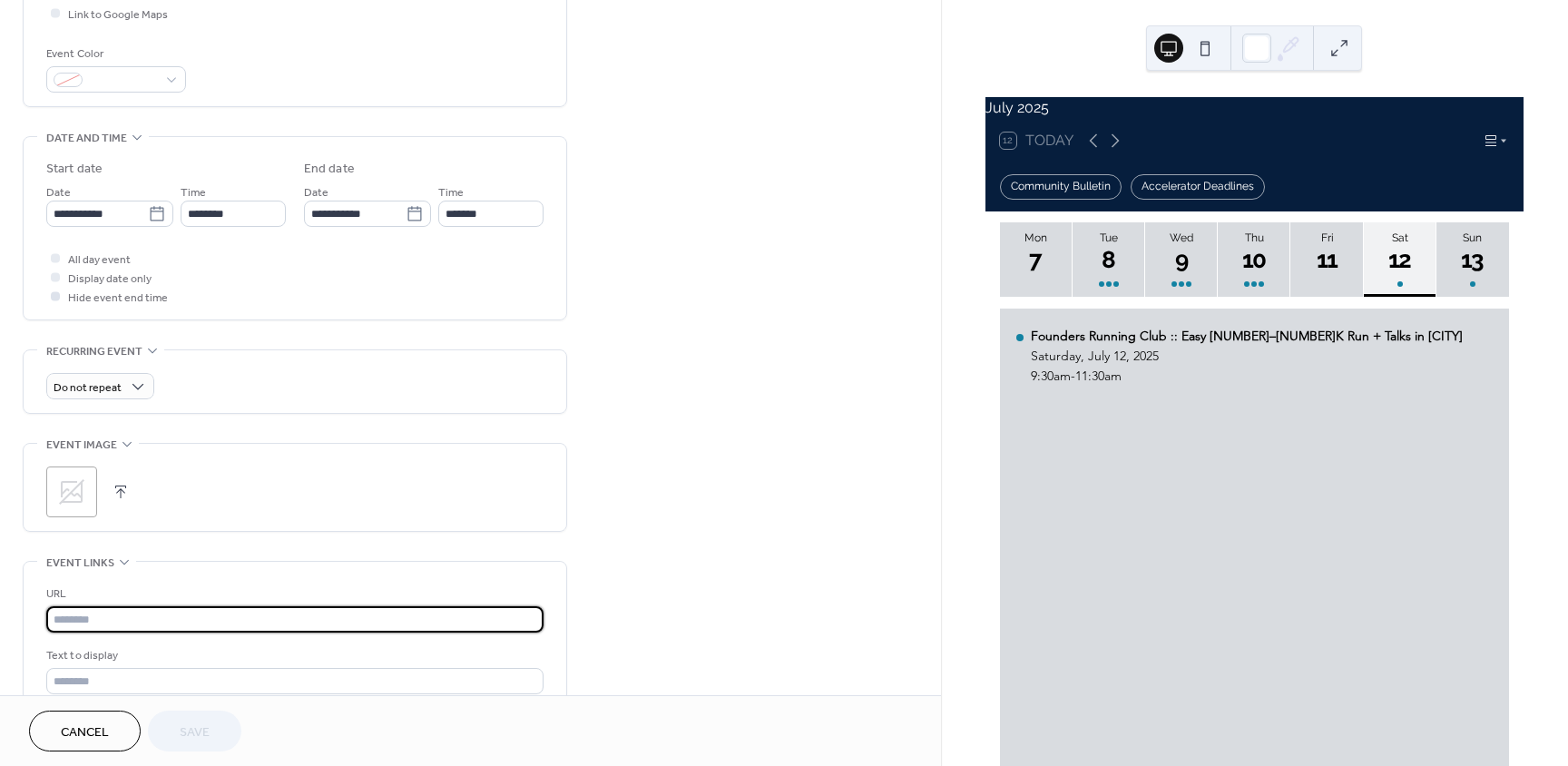 paste on "**********" 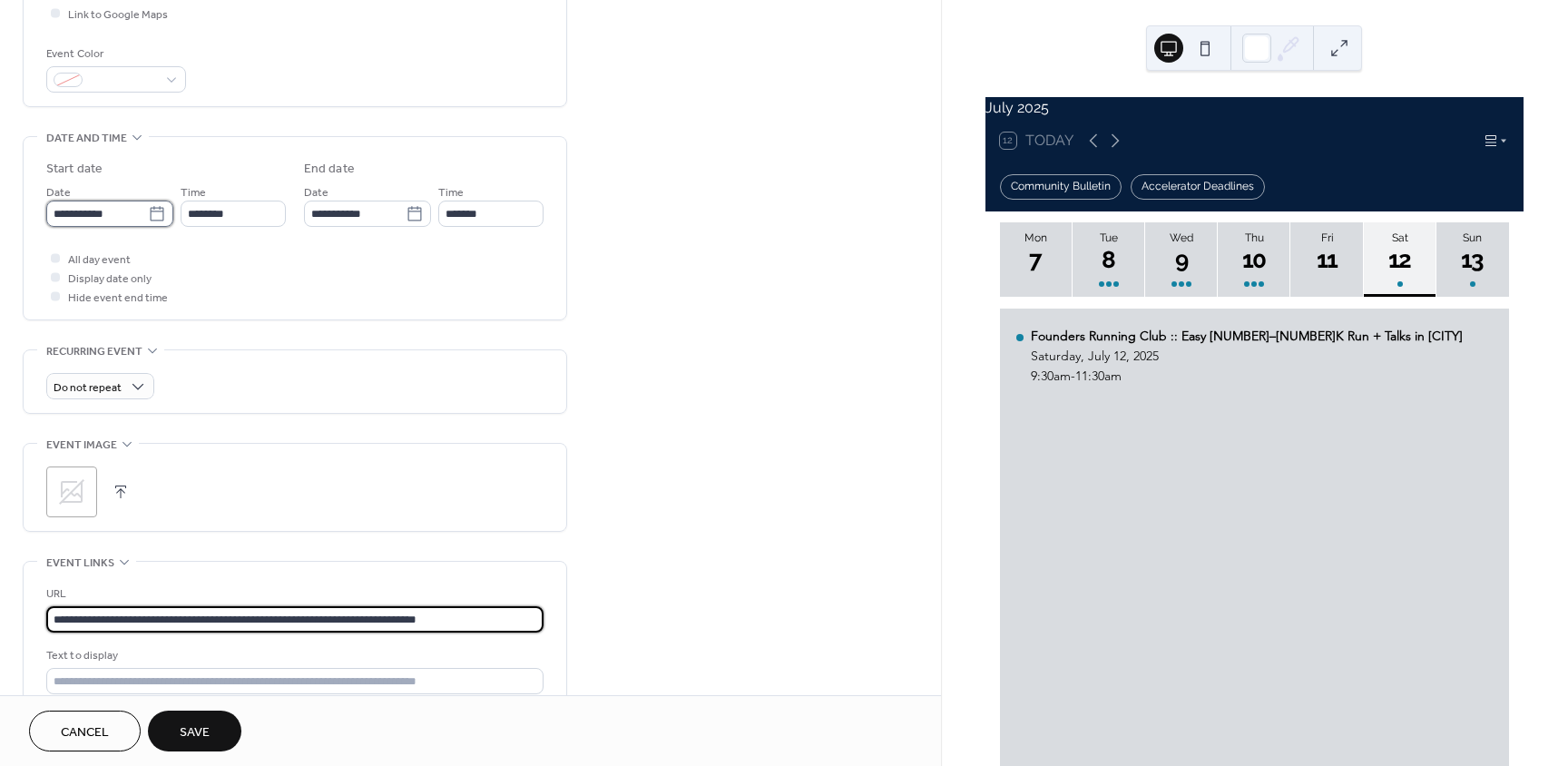 click on "**********" at bounding box center (97, 213) 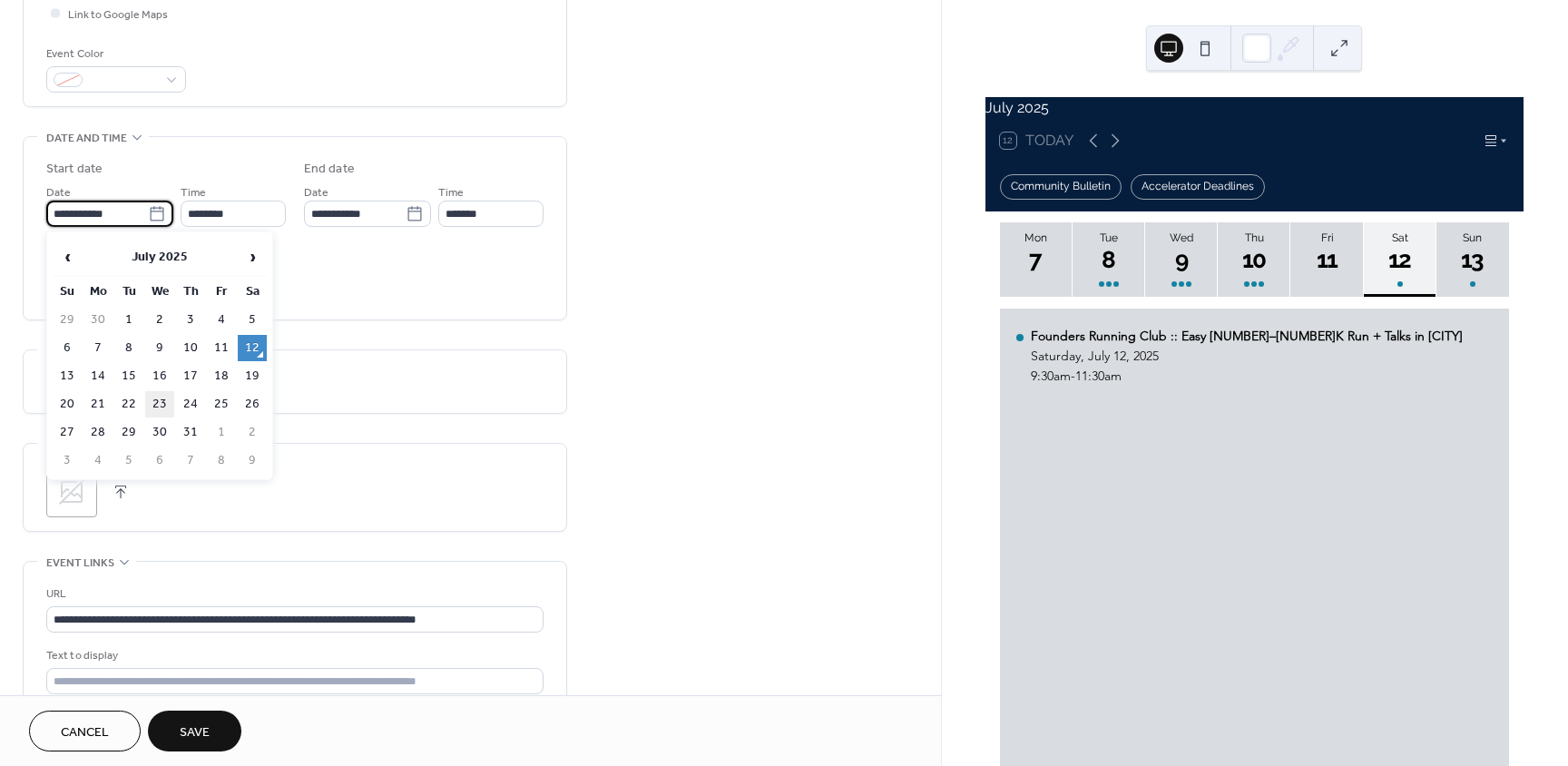 click on "23" at bounding box center [160, 404] 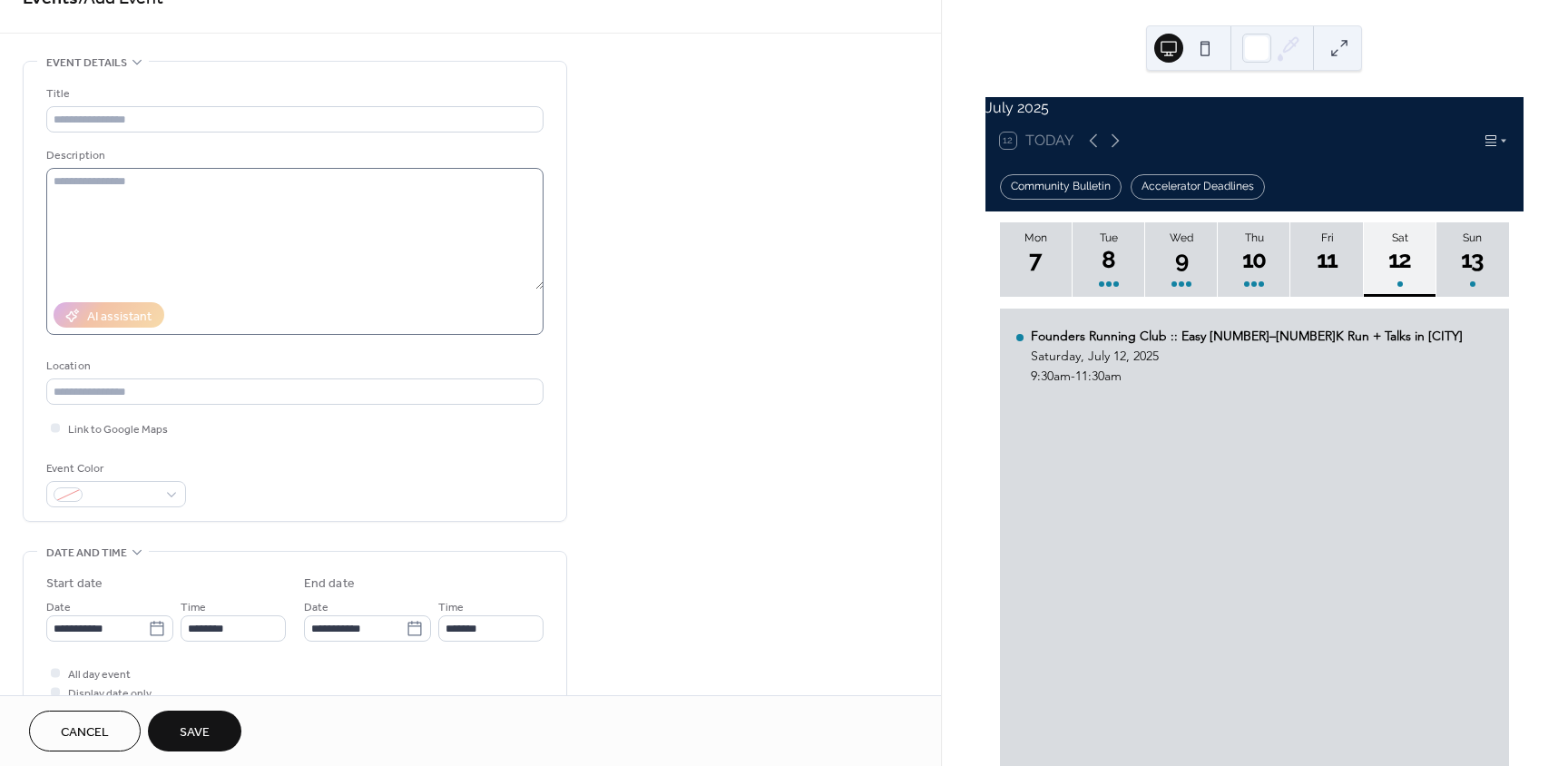 scroll, scrollTop: 0, scrollLeft: 0, axis: both 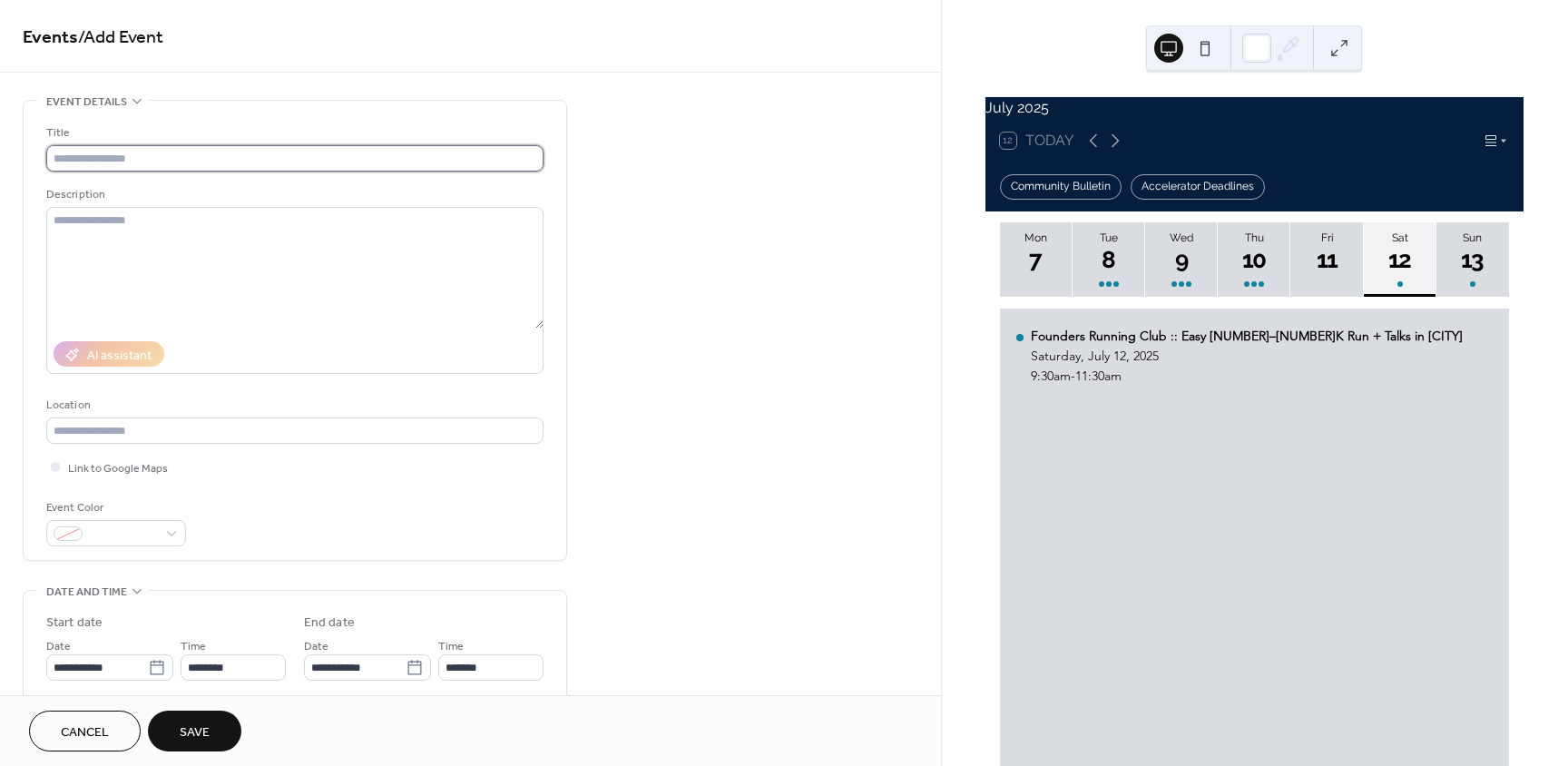 click at bounding box center [295, 158] 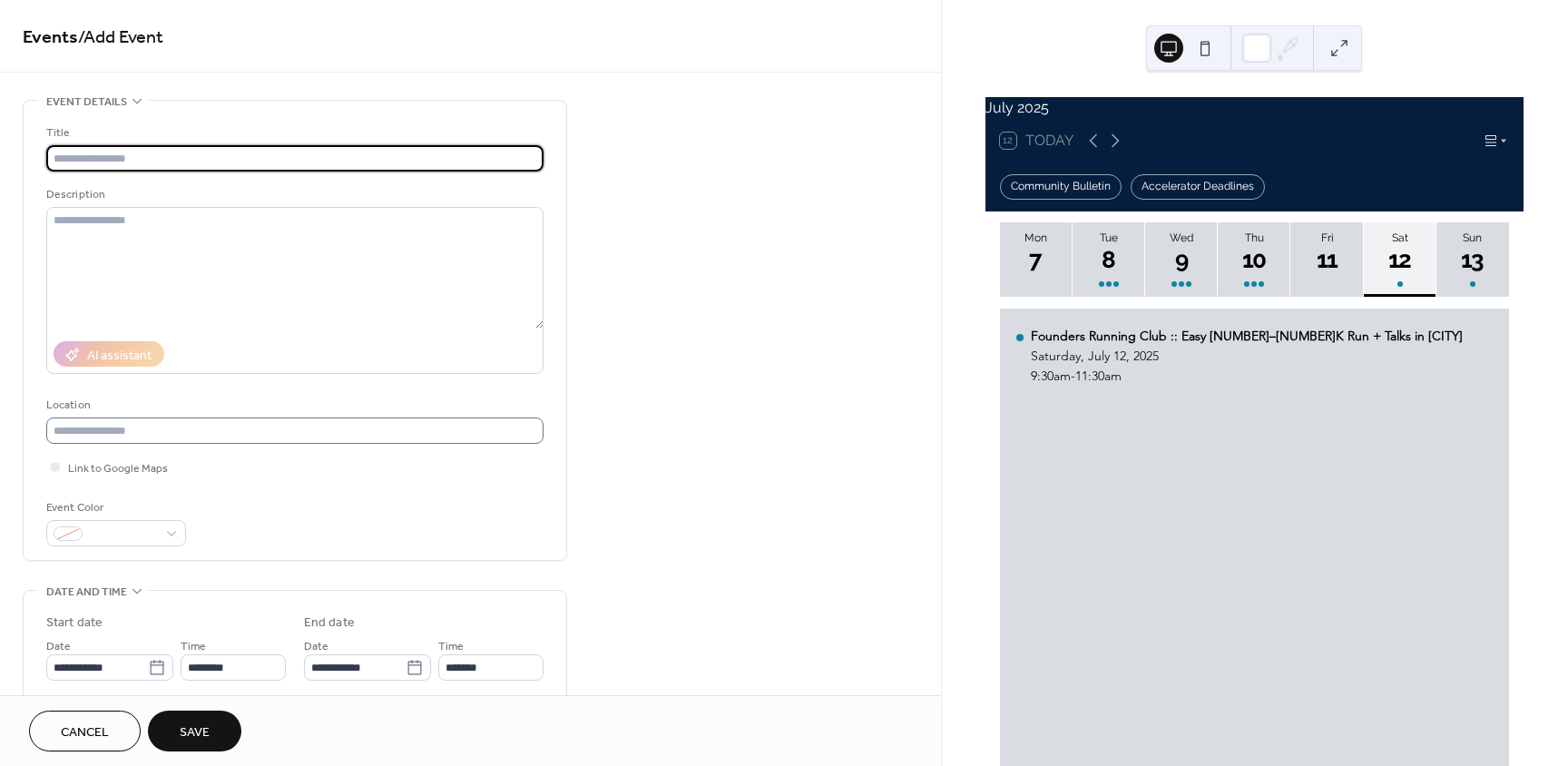 paste on "**********" 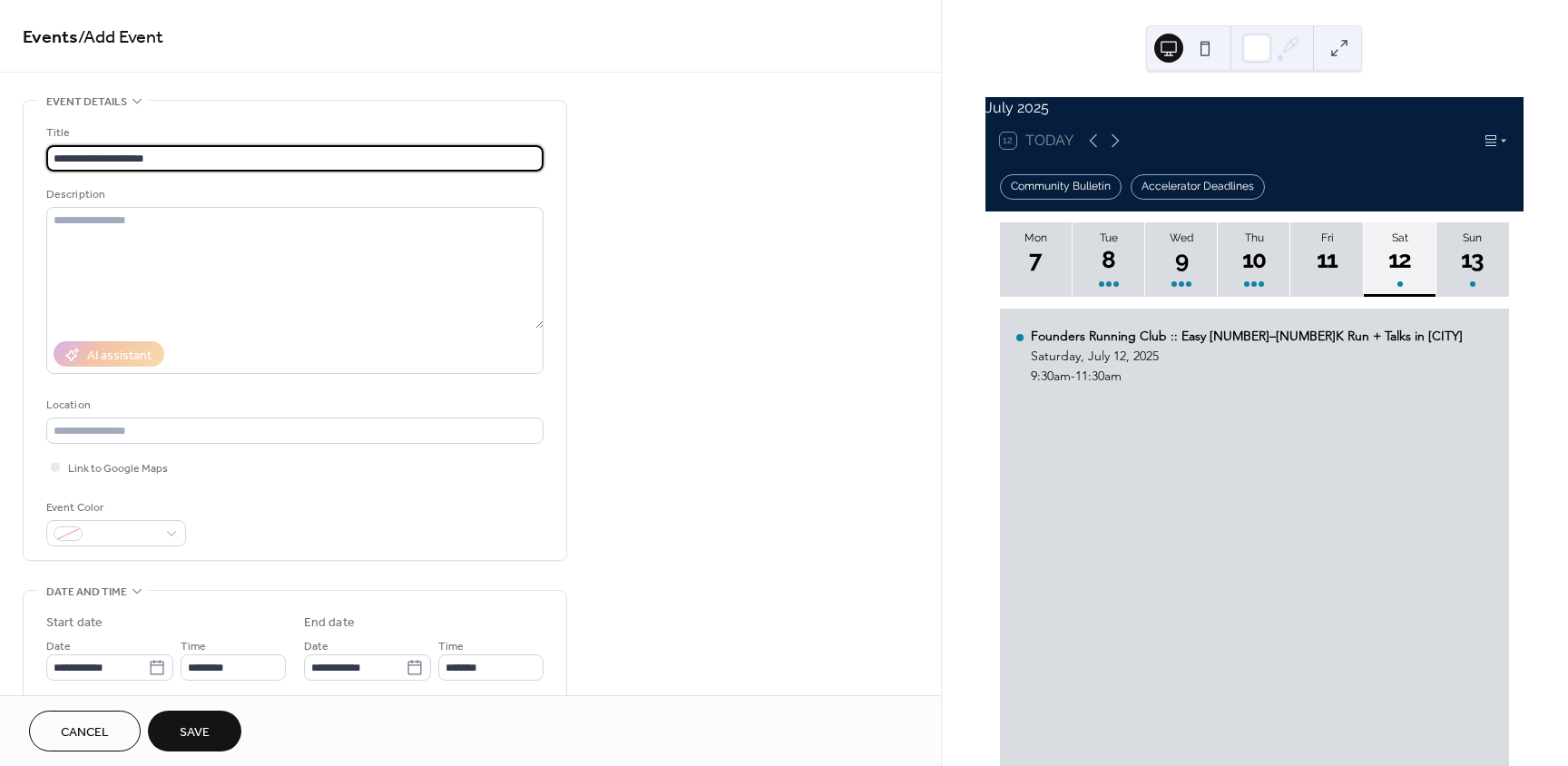 click on "Save" at bounding box center [194, 732] 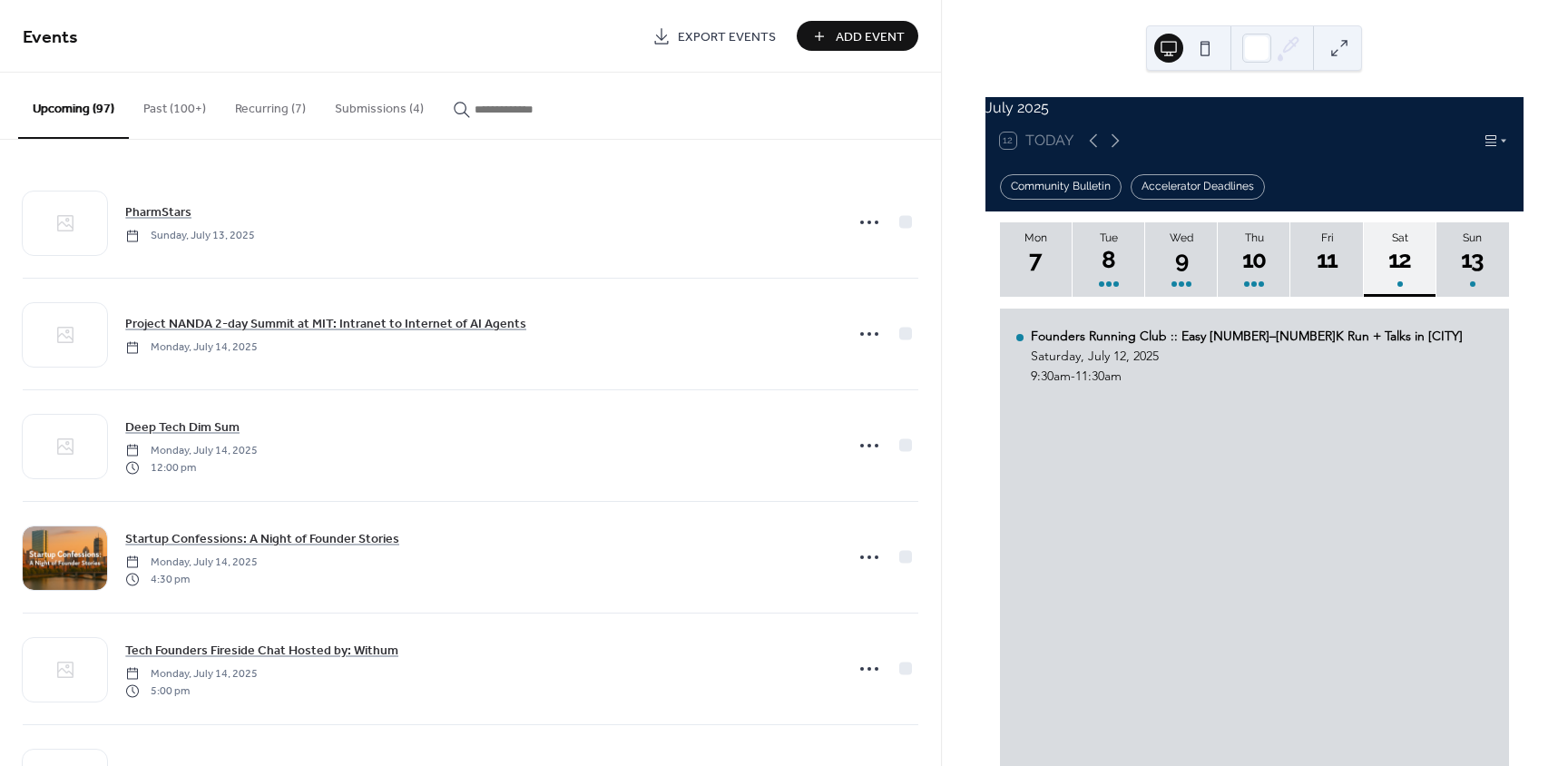 click on "Add Event" at bounding box center [870, 37] 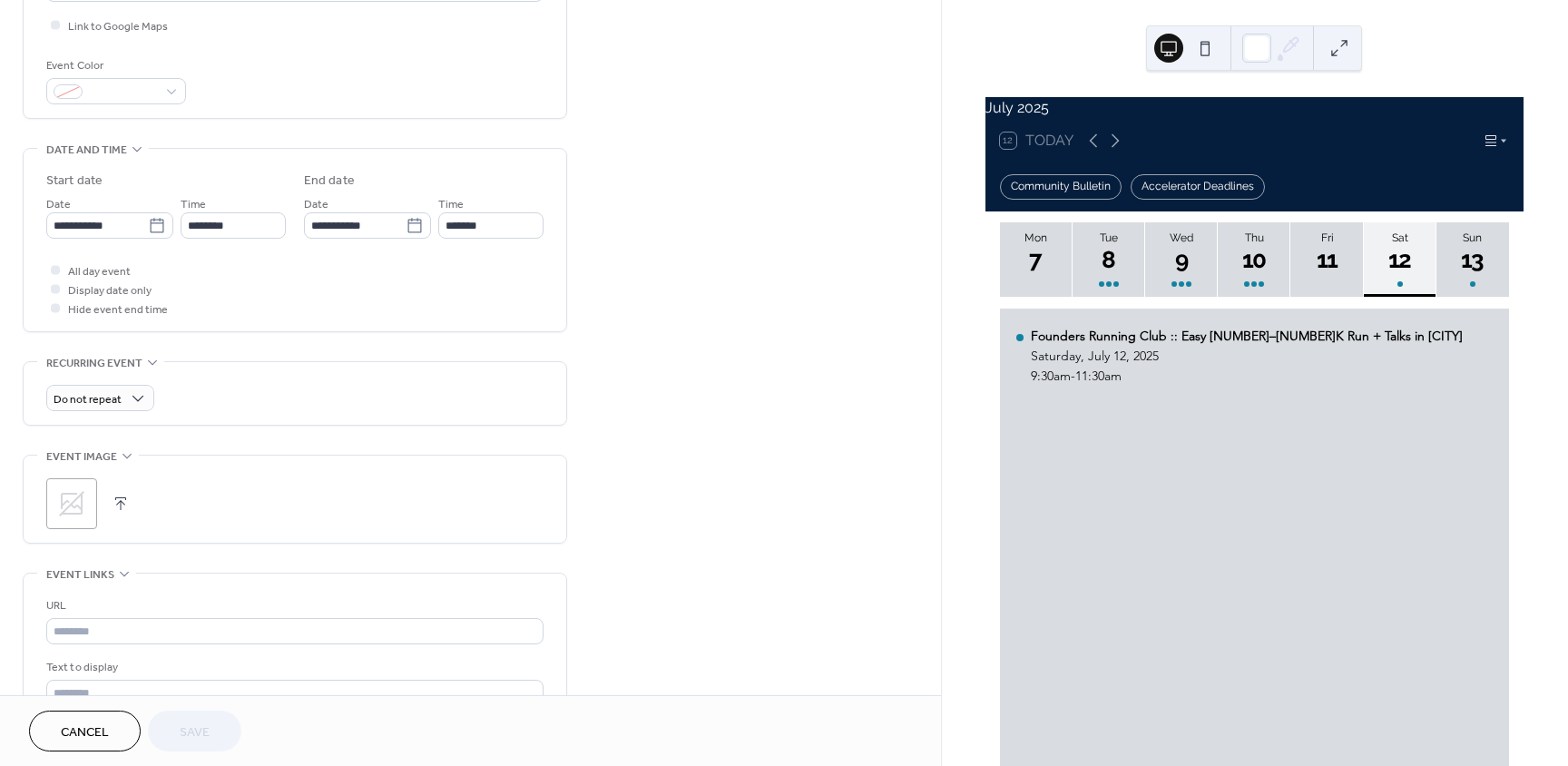 scroll, scrollTop: 454, scrollLeft: 0, axis: vertical 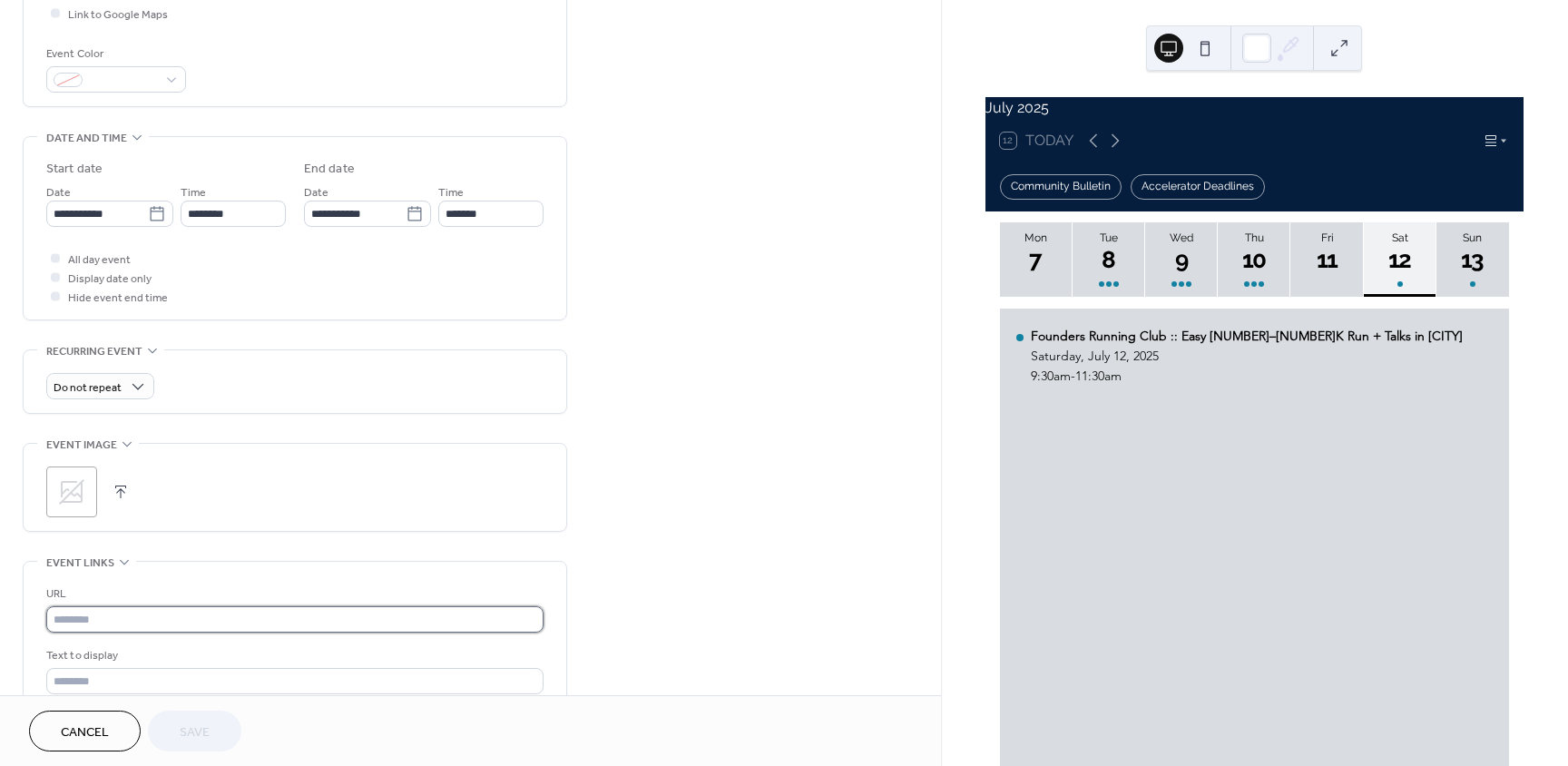 click at bounding box center [295, 619] 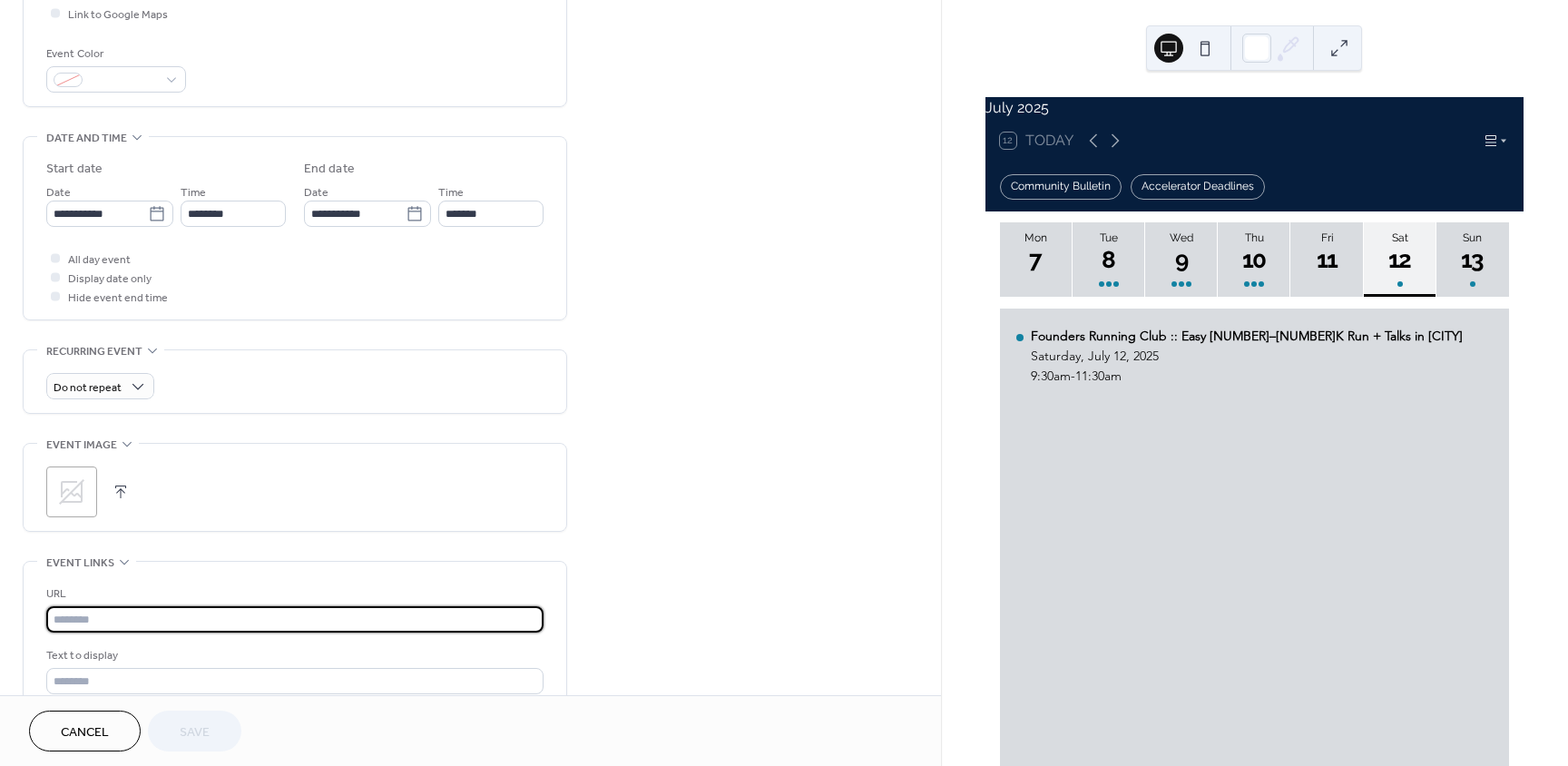paste on "**********" 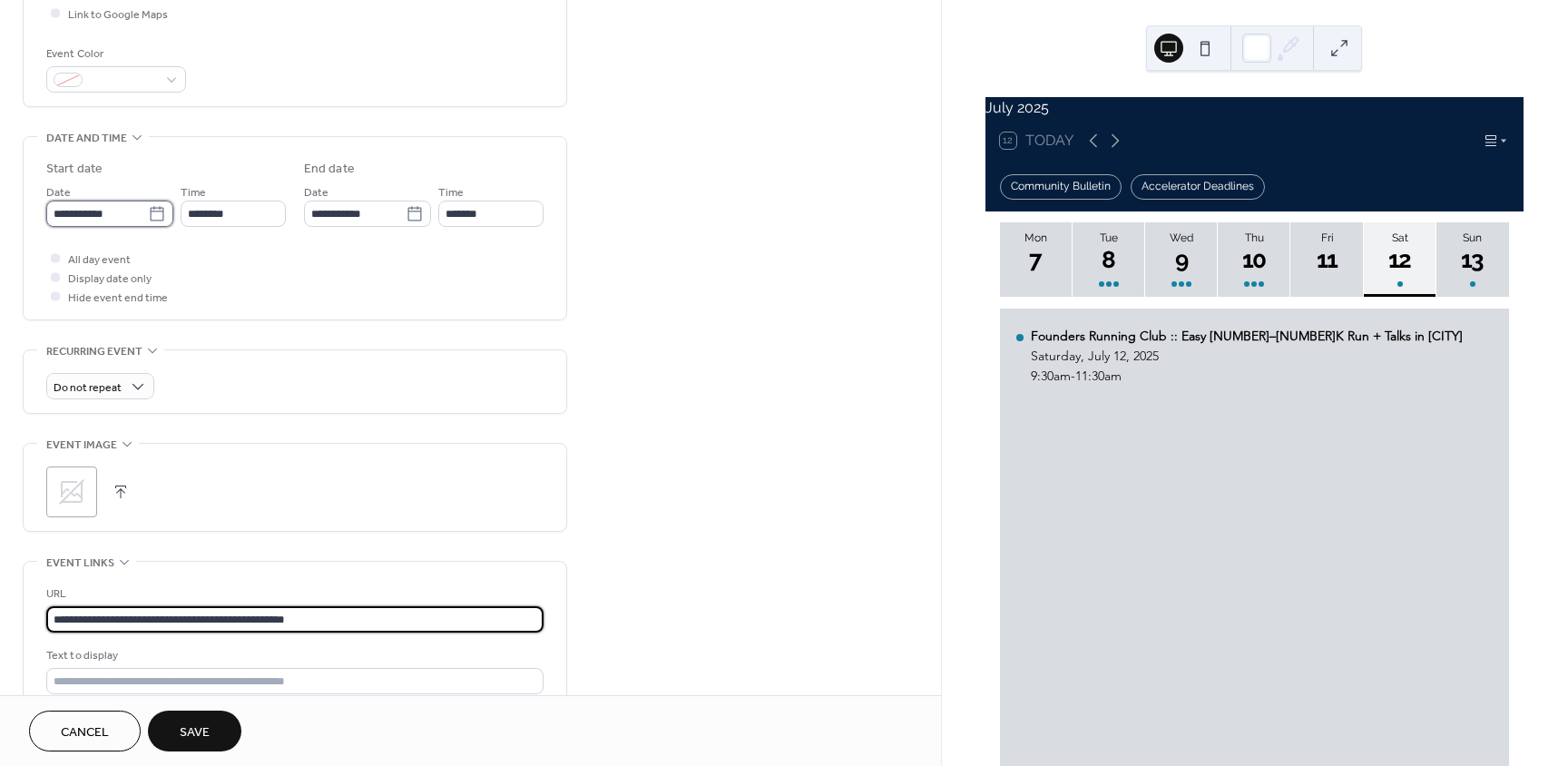 click on "**********" at bounding box center (97, 213) 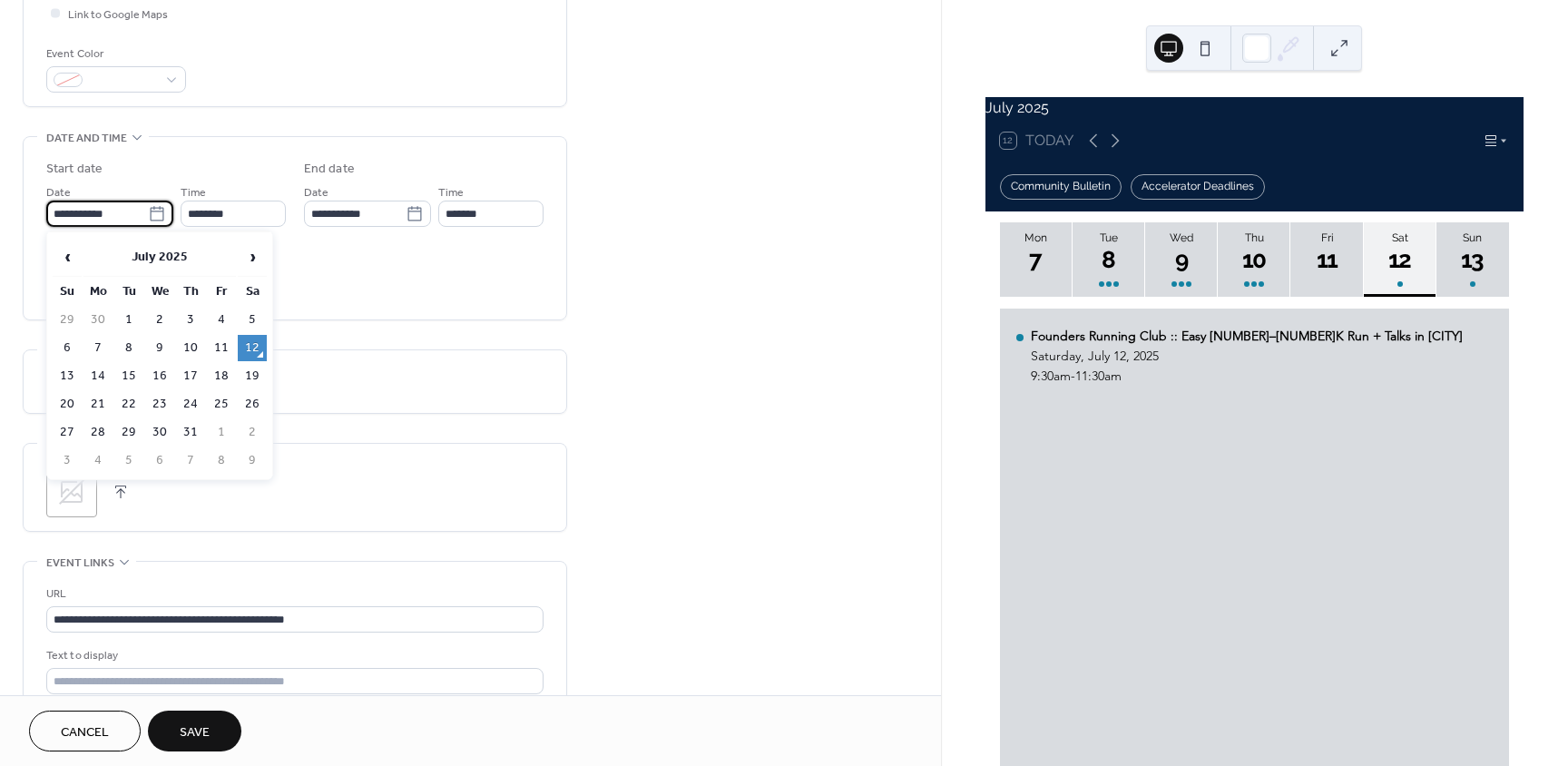 click on "17" at bounding box center [191, 376] 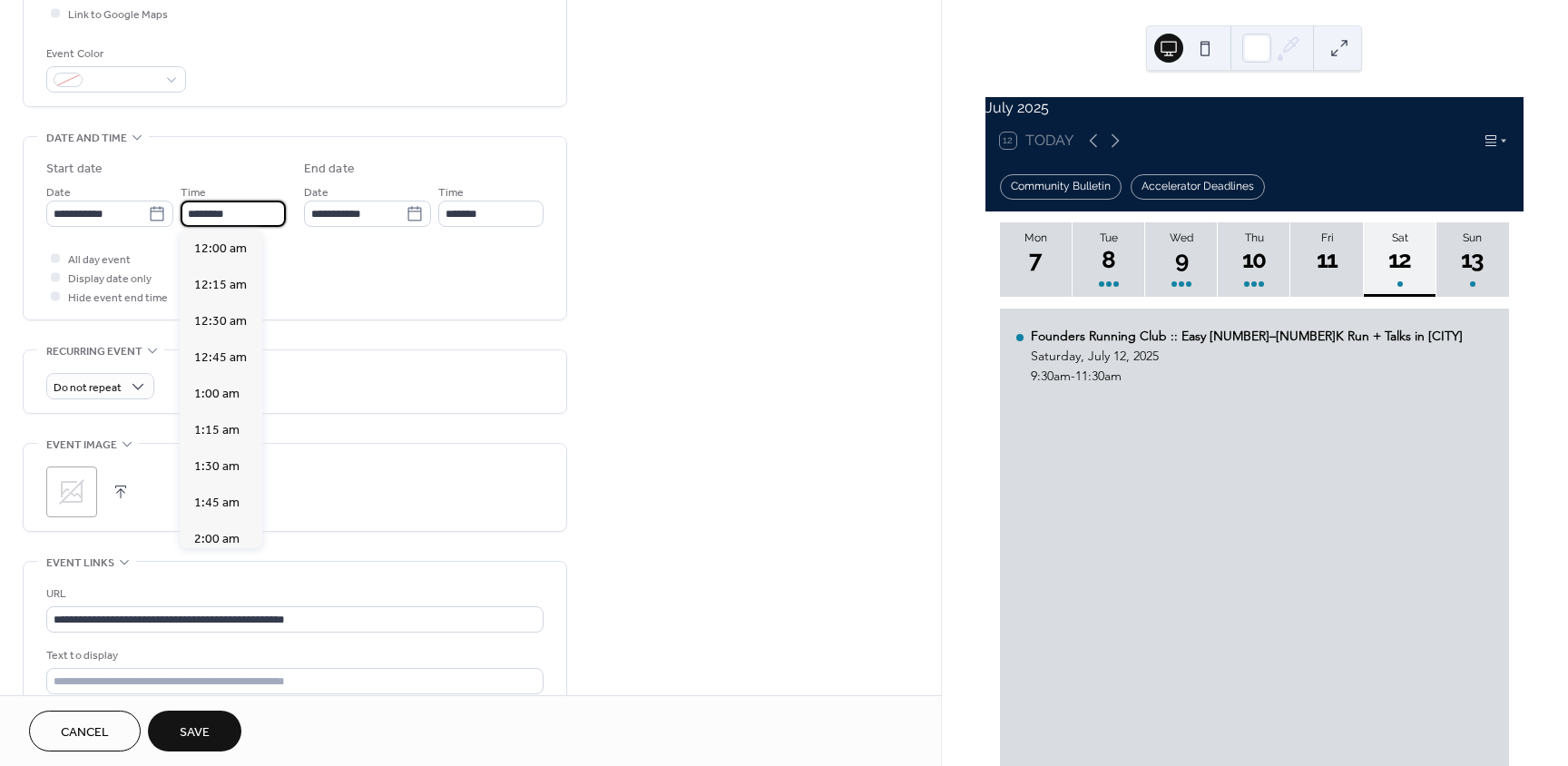 click on "********" at bounding box center [233, 213] 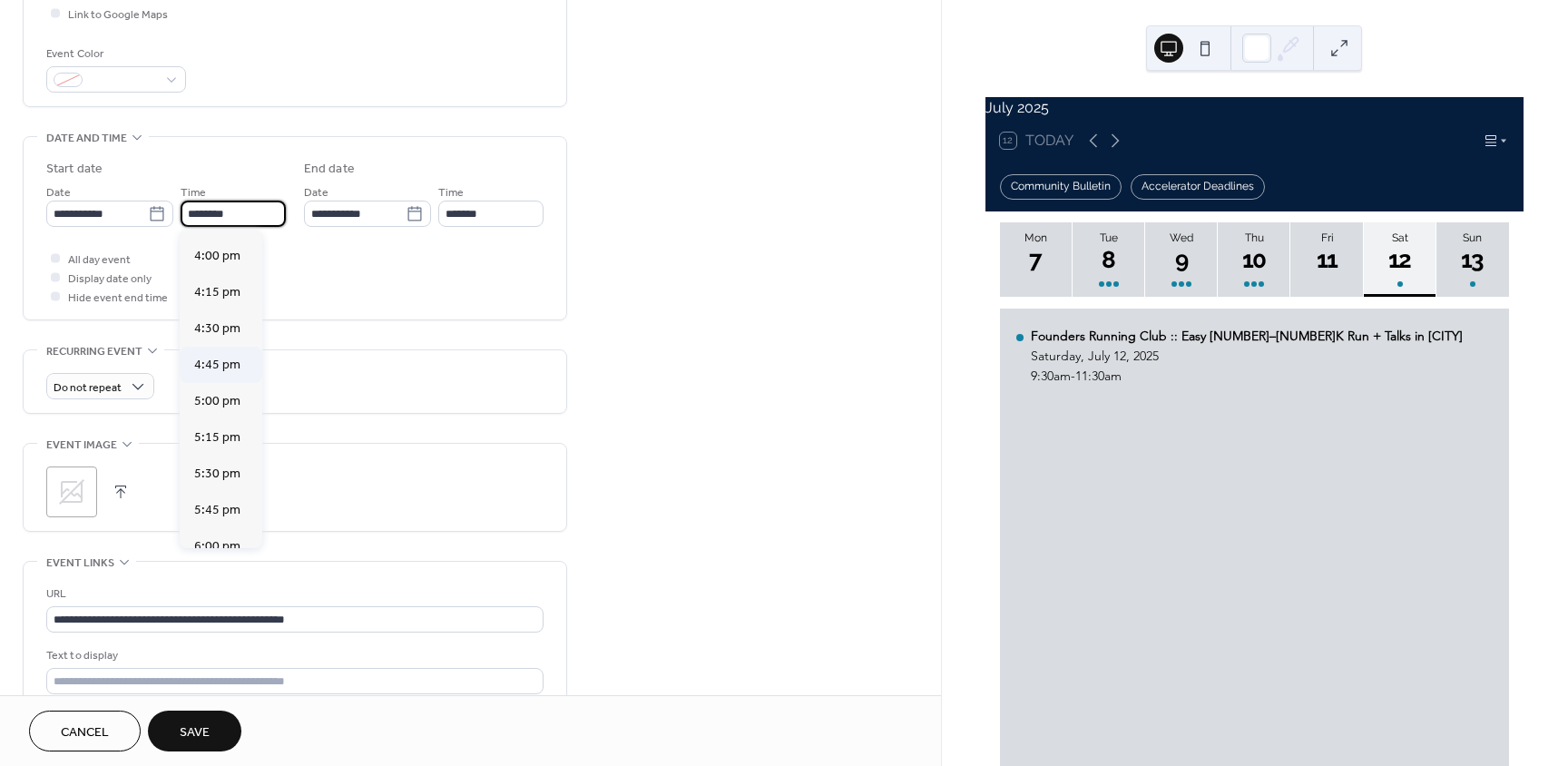 scroll, scrollTop: 2331, scrollLeft: 0, axis: vertical 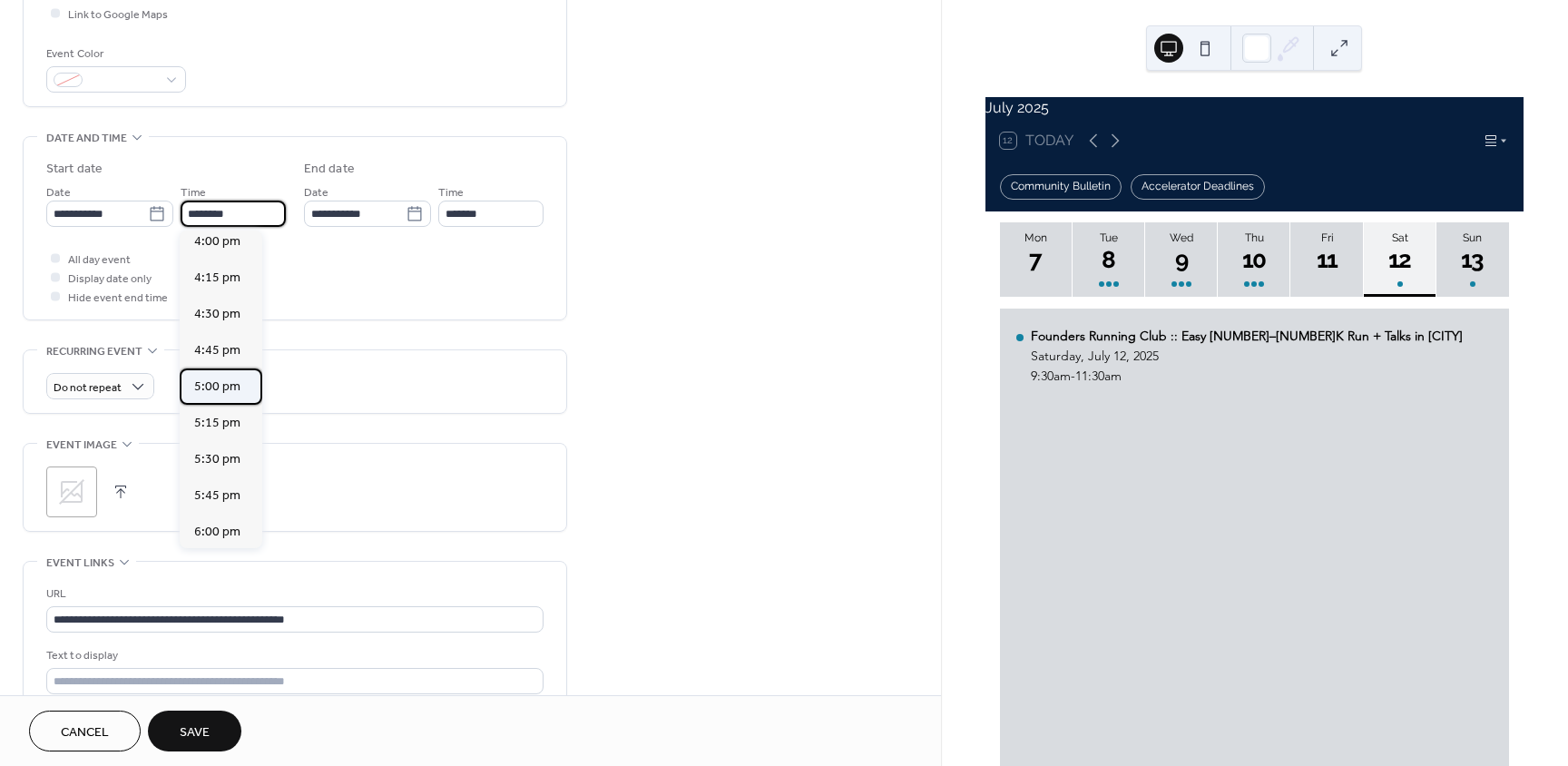 click on "5:00 pm" at bounding box center [217, 387] 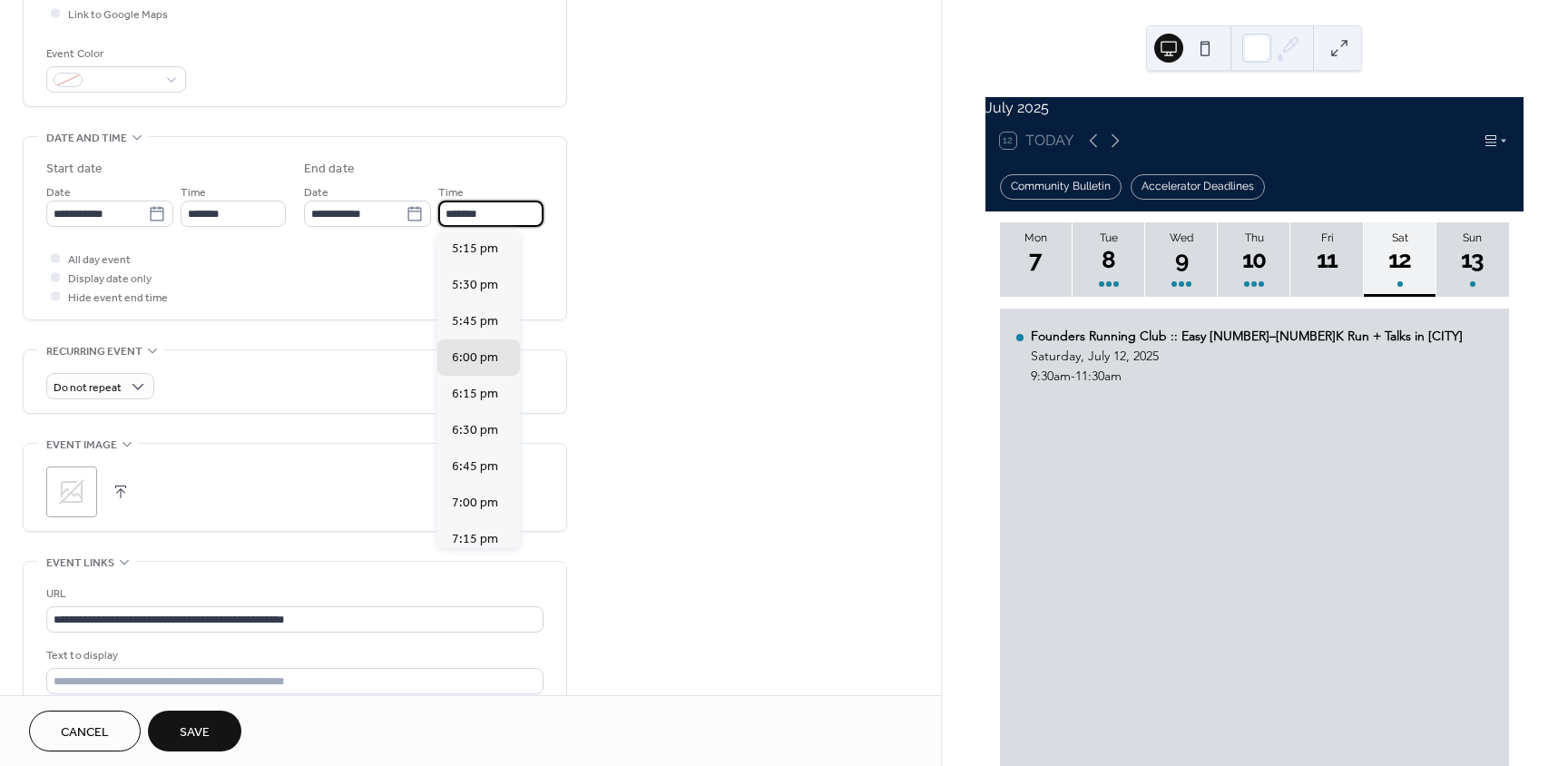 click on "*******" at bounding box center [491, 213] 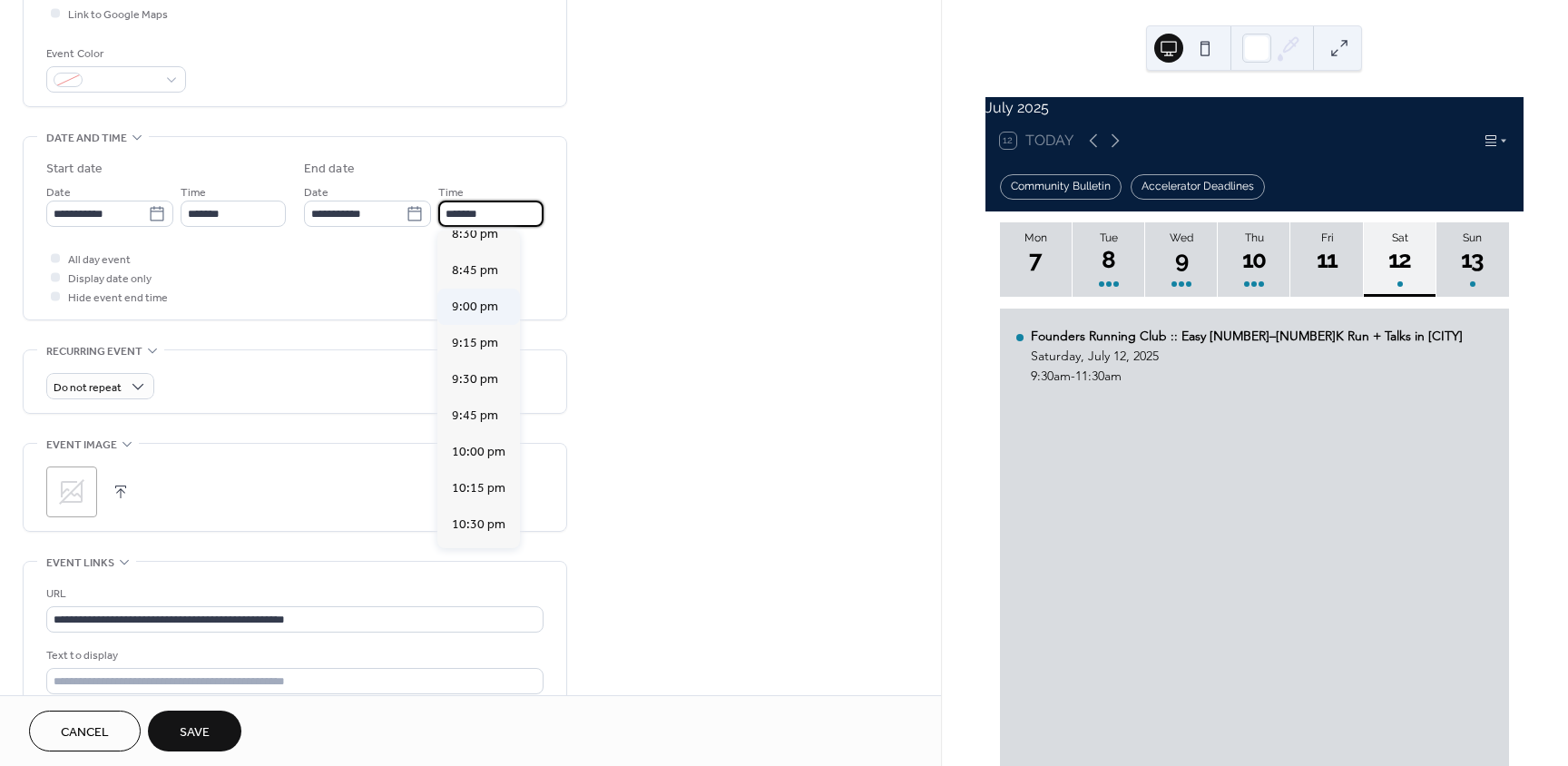 scroll, scrollTop: 454, scrollLeft: 0, axis: vertical 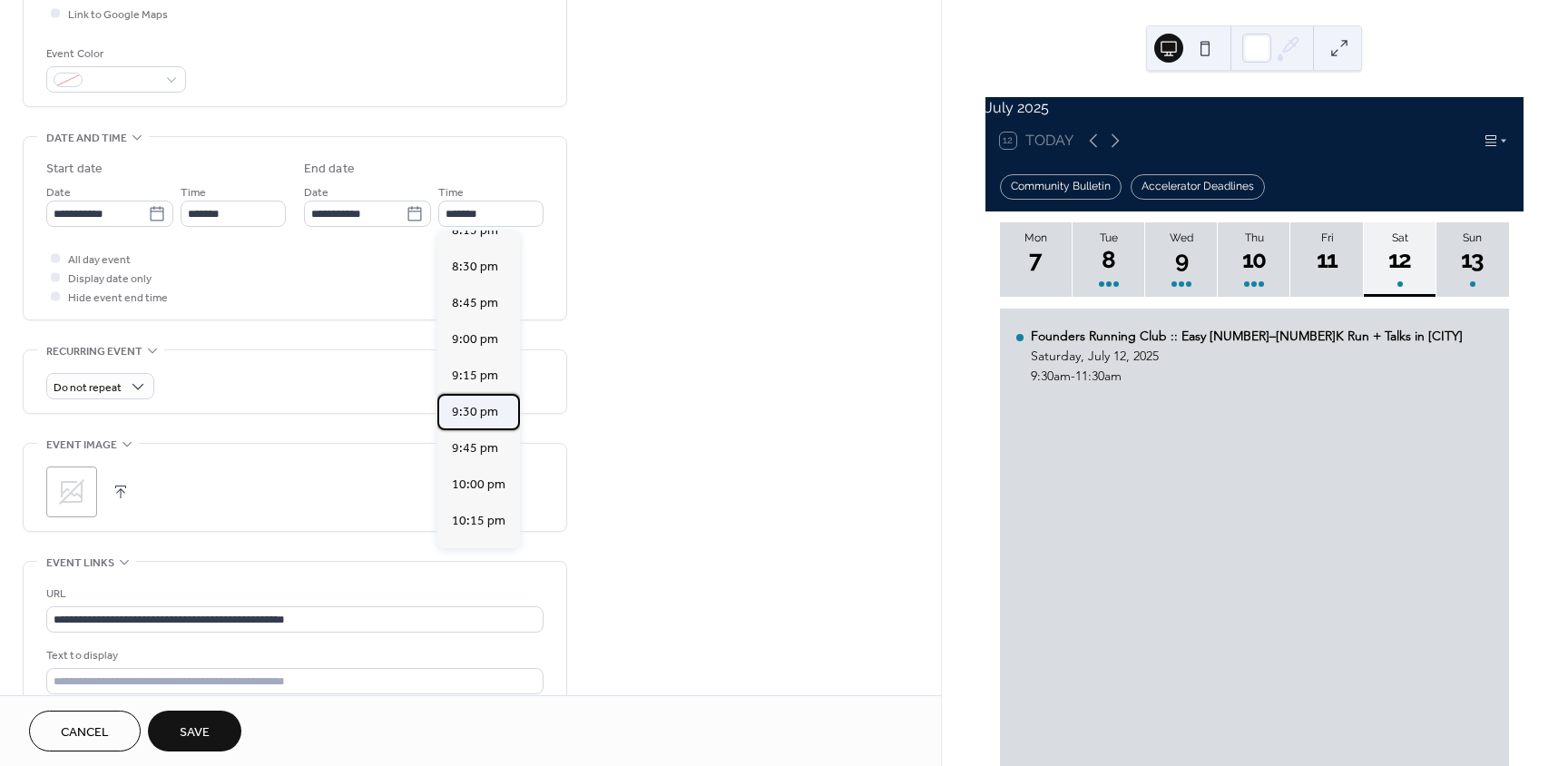 click on "9:30 pm" at bounding box center (475, 412) 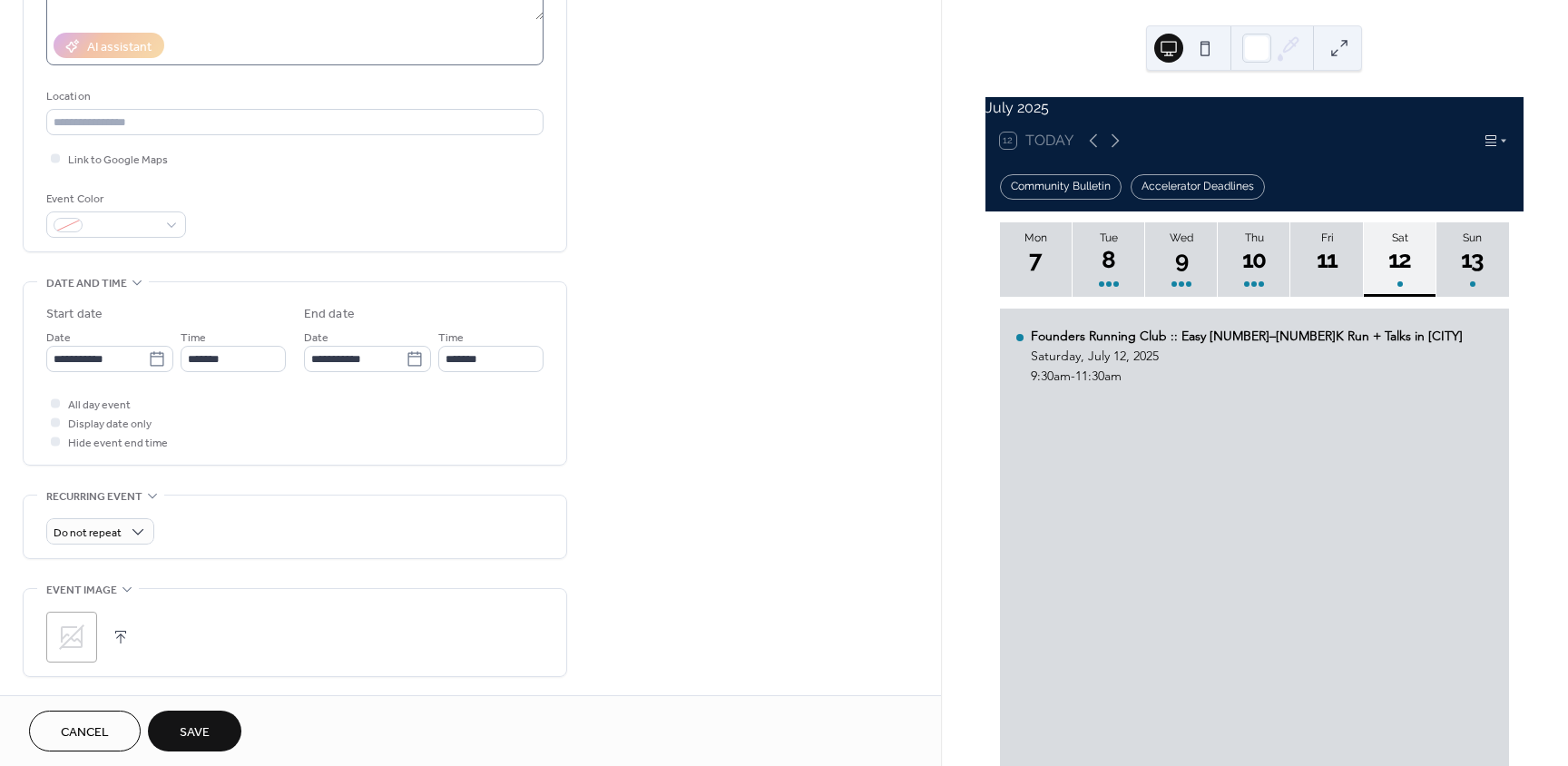 scroll, scrollTop: 0, scrollLeft: 0, axis: both 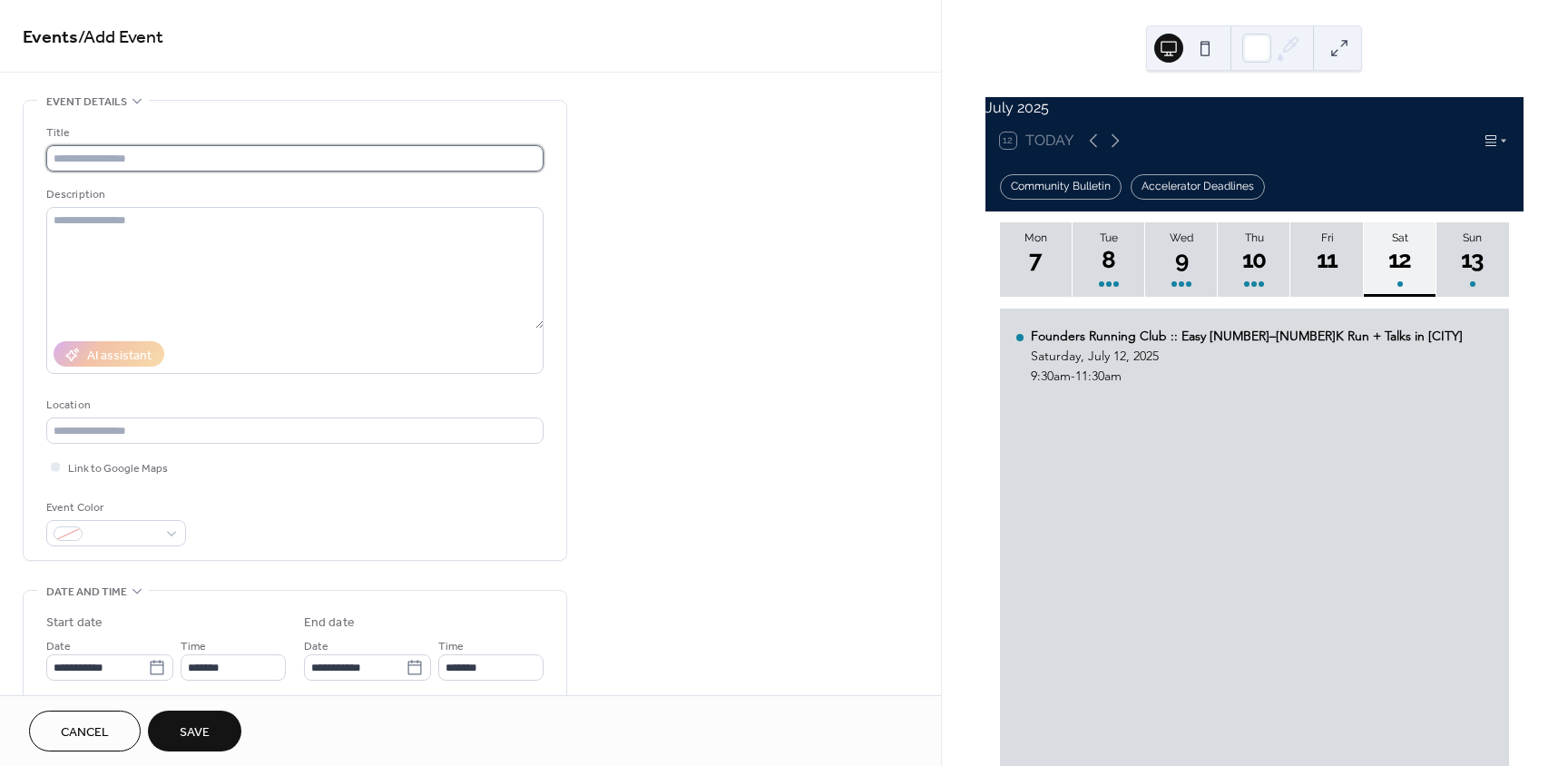 click at bounding box center [295, 158] 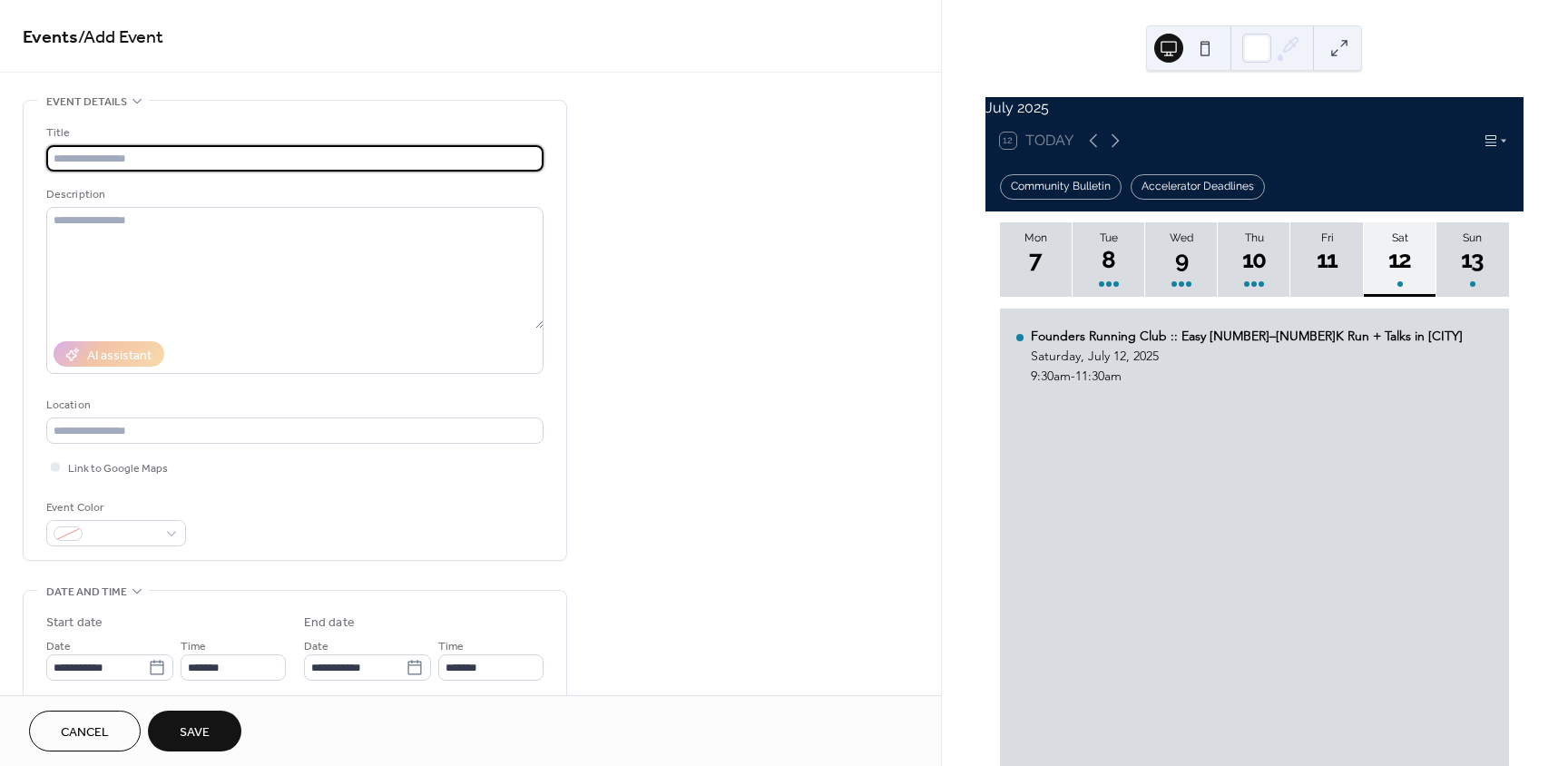 paste on "**********" 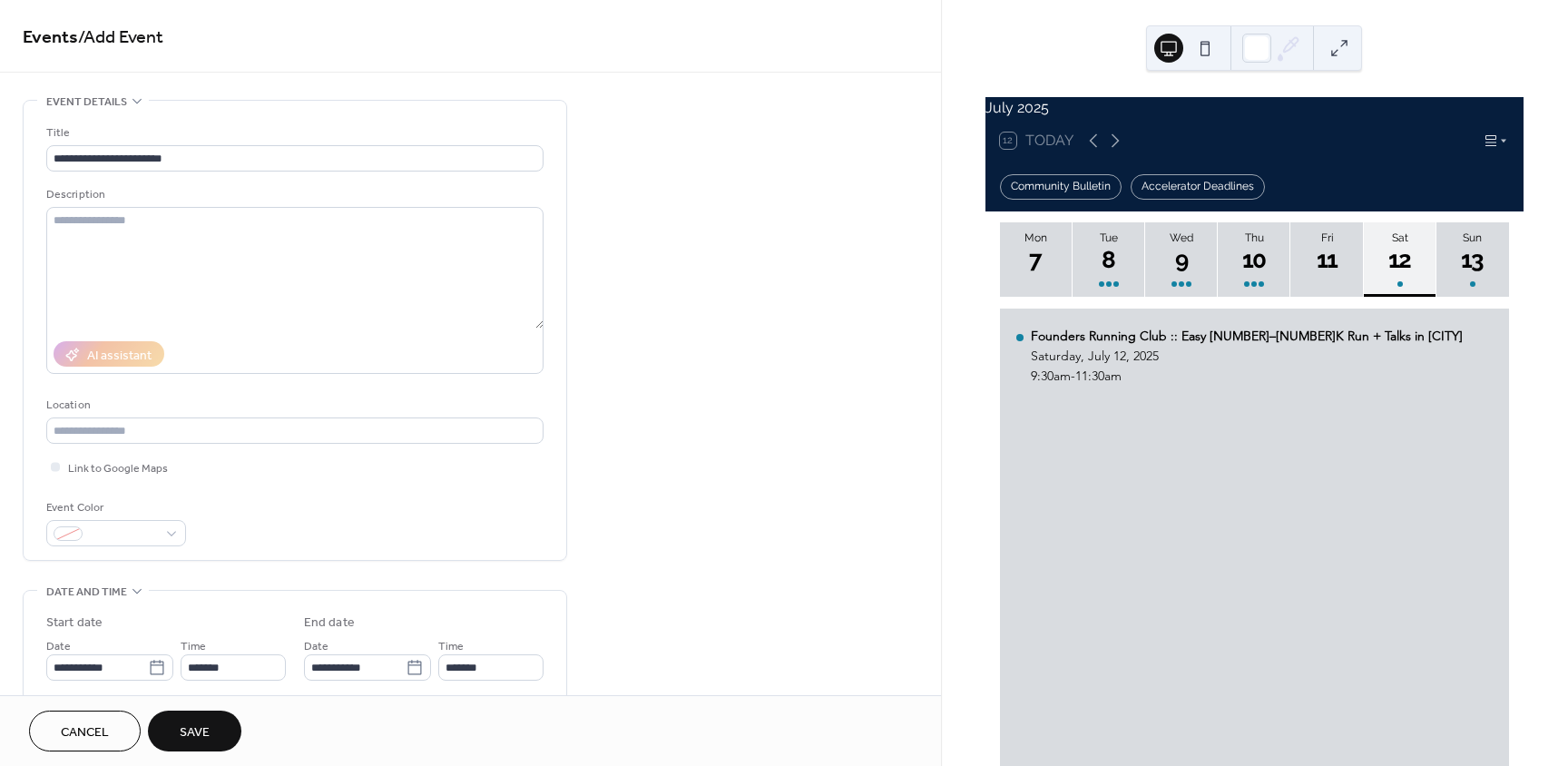 click on "Save" at bounding box center (194, 732) 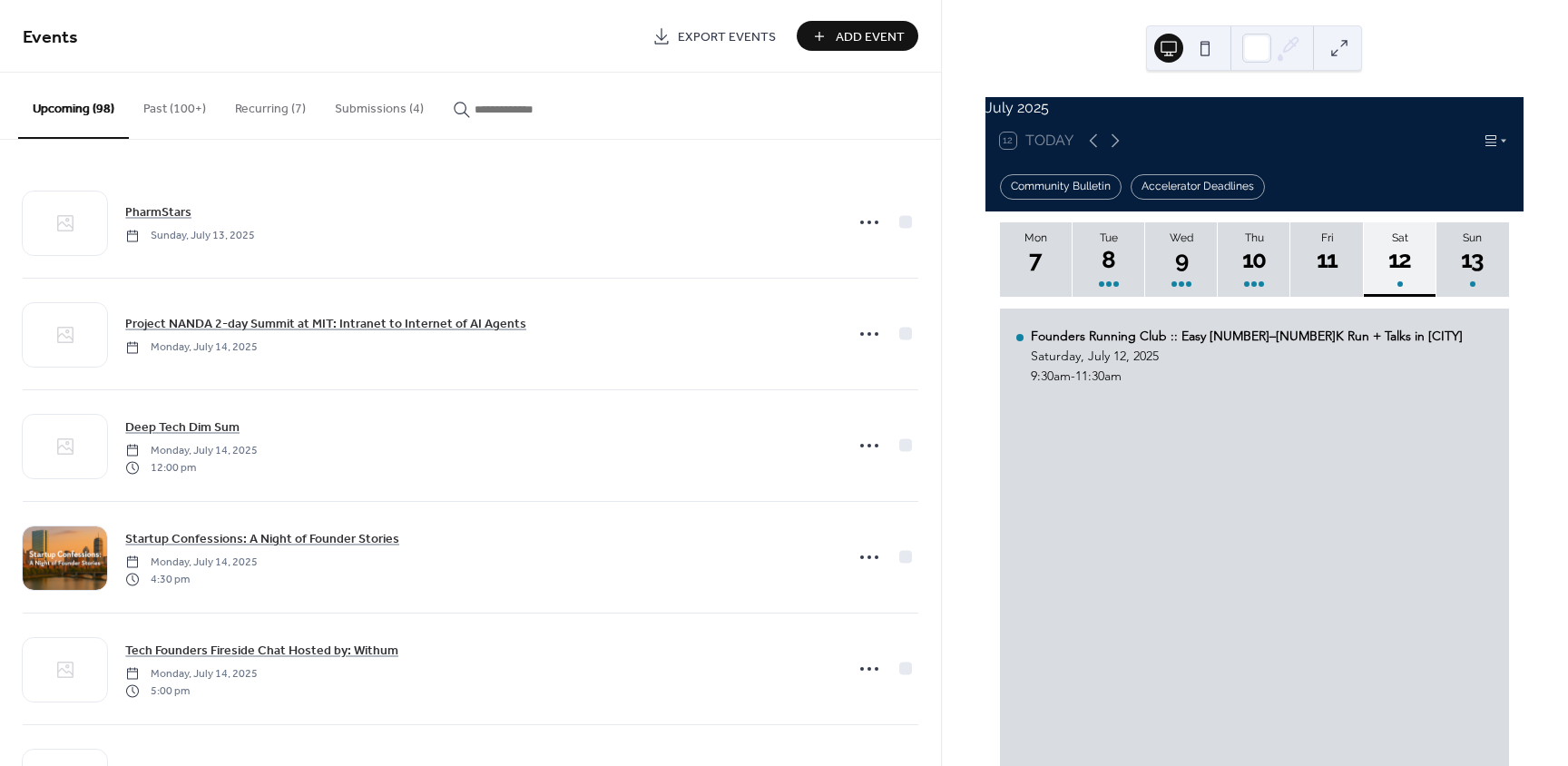 click on "Add Event" at bounding box center [870, 37] 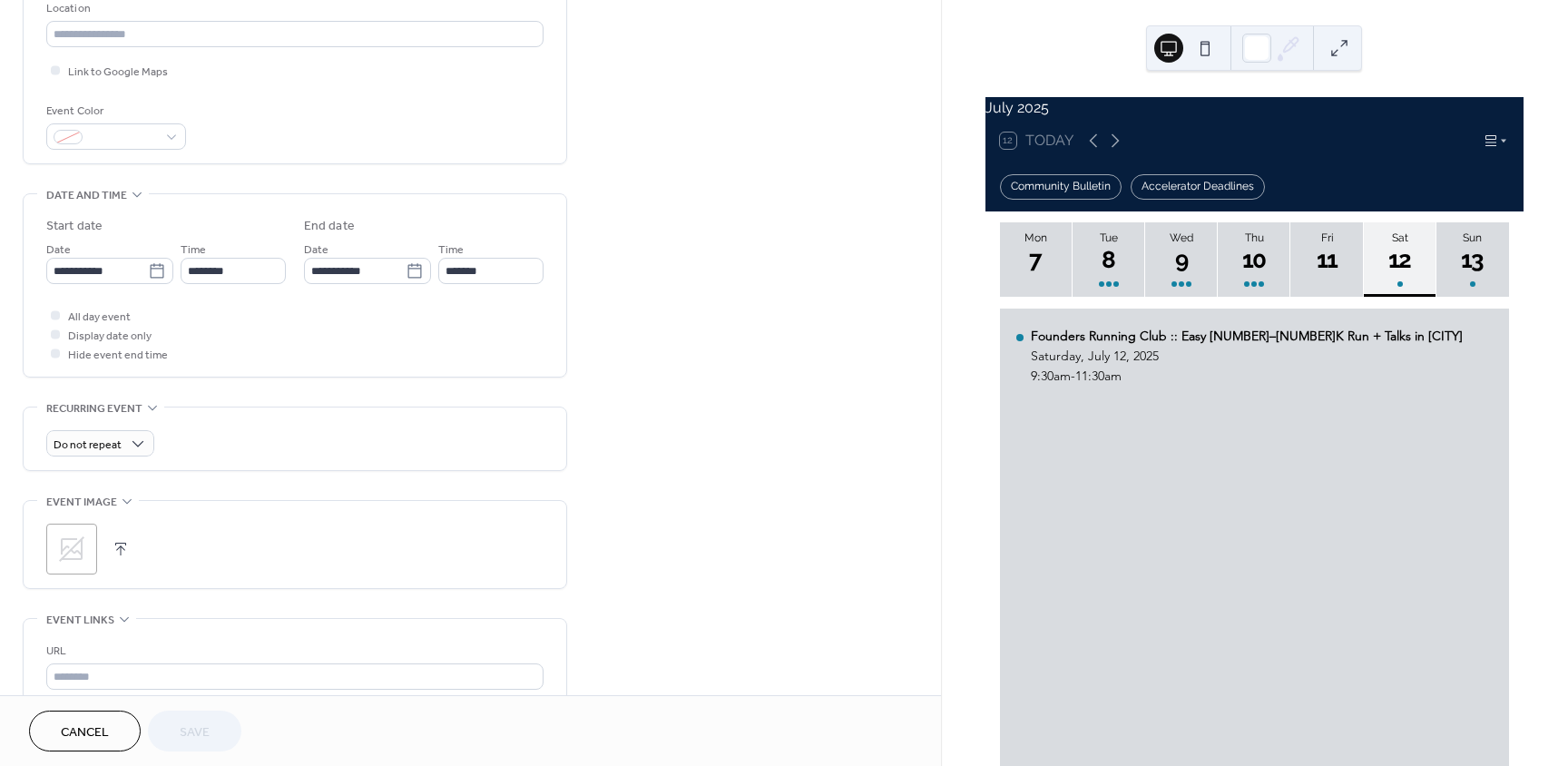 scroll, scrollTop: 454, scrollLeft: 0, axis: vertical 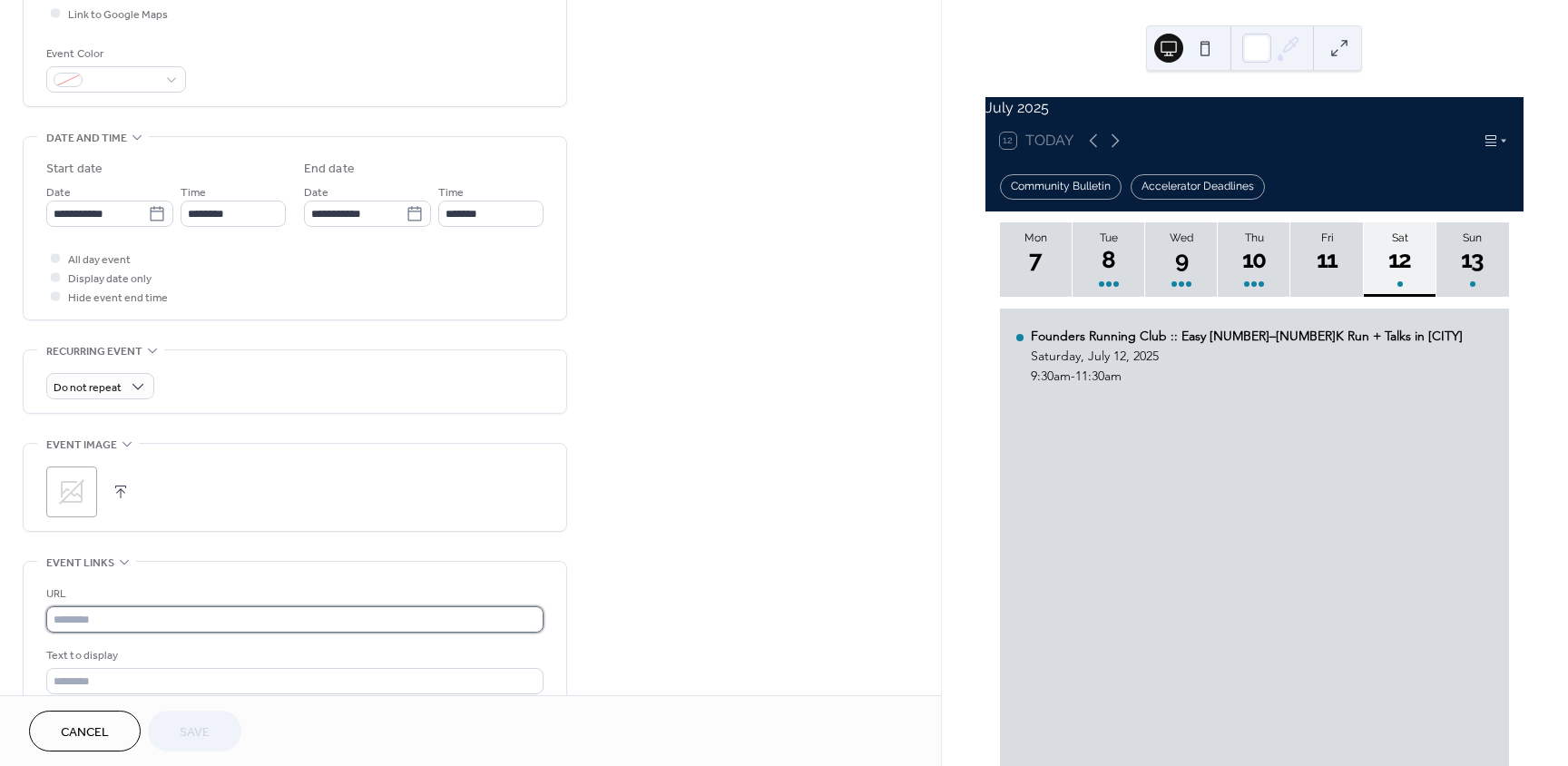 click at bounding box center [295, 619] 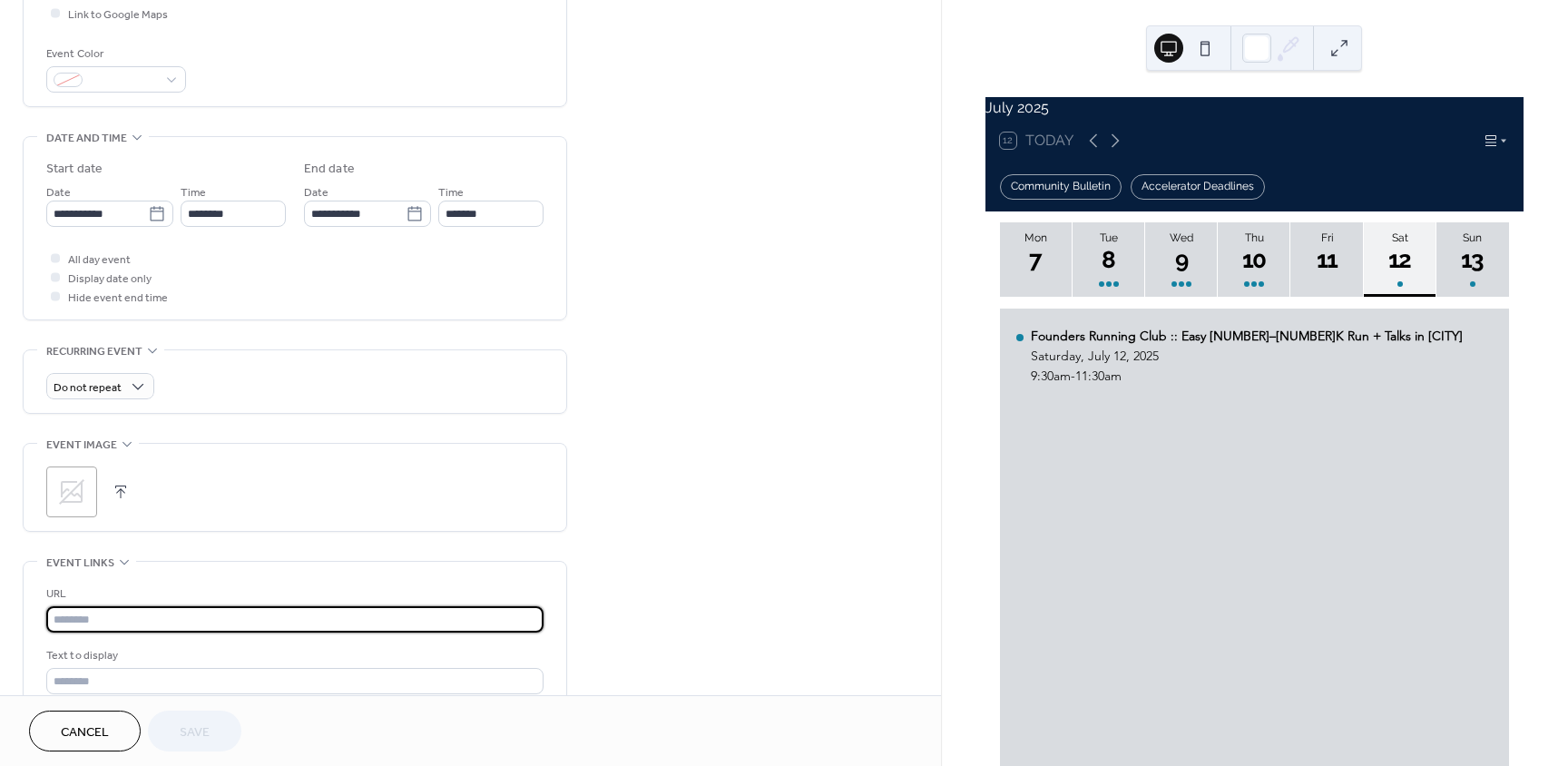 paste on "**********" 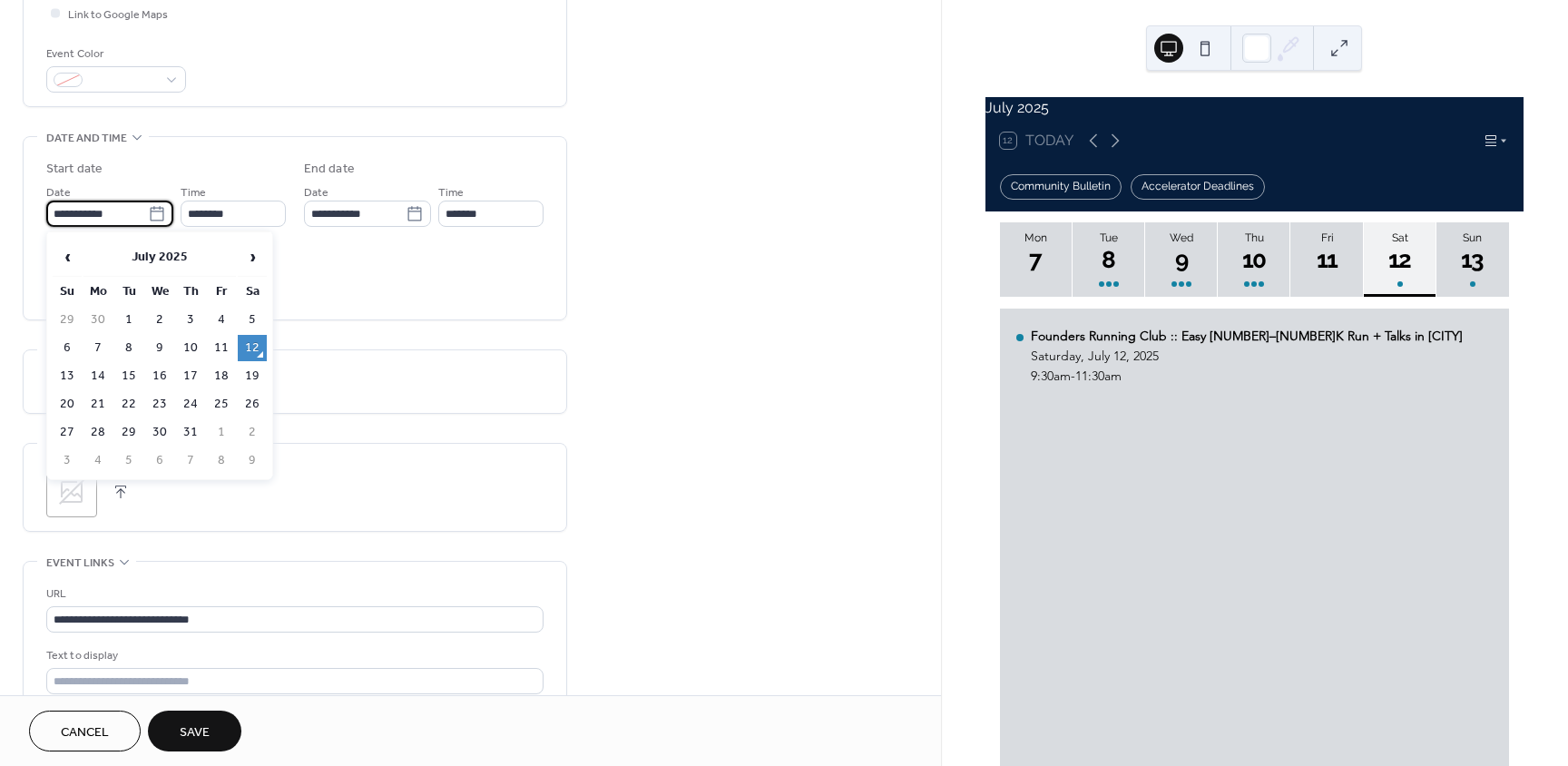 click on "**********" at bounding box center [97, 213] 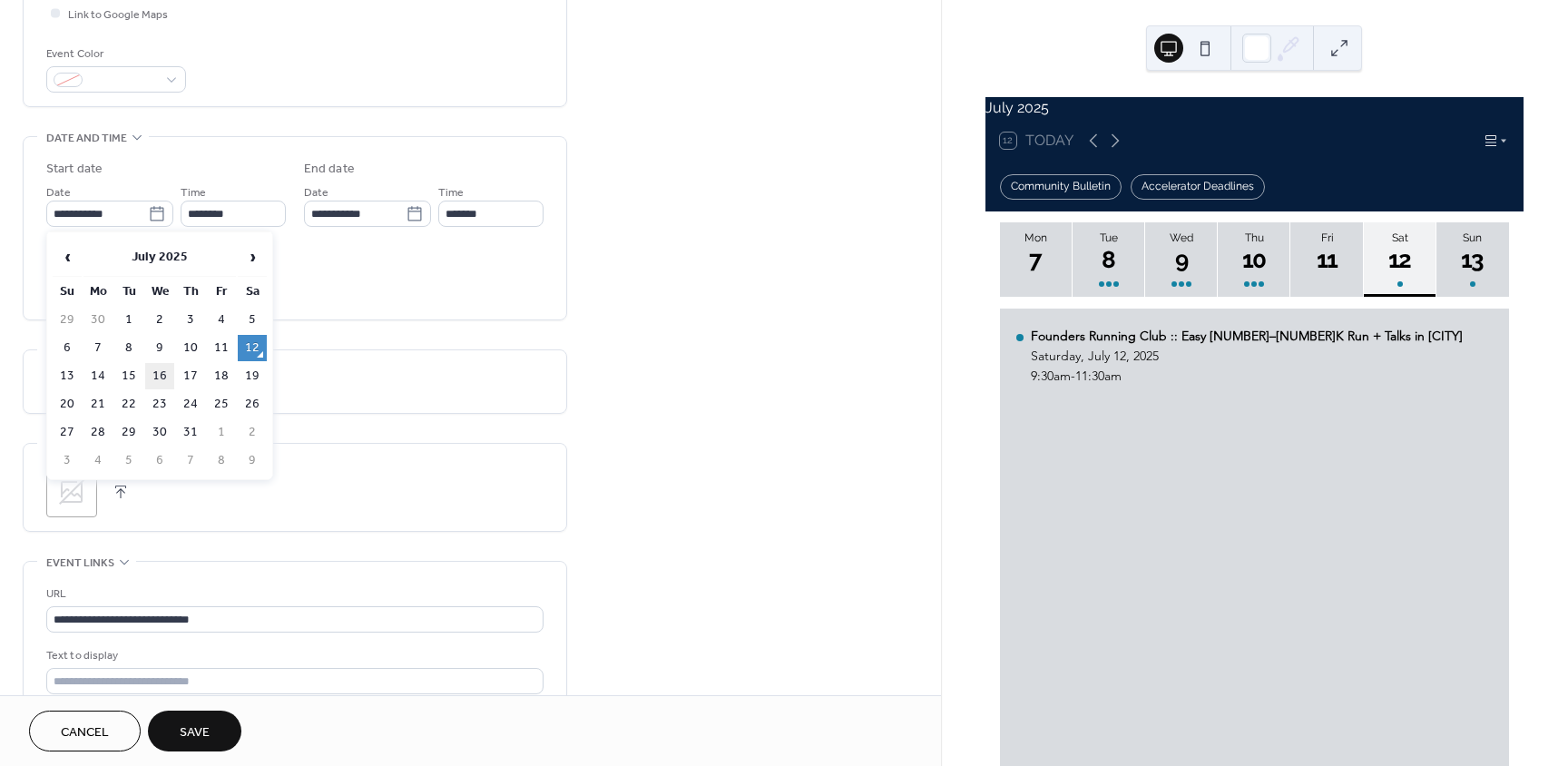 click on "16" at bounding box center [160, 376] 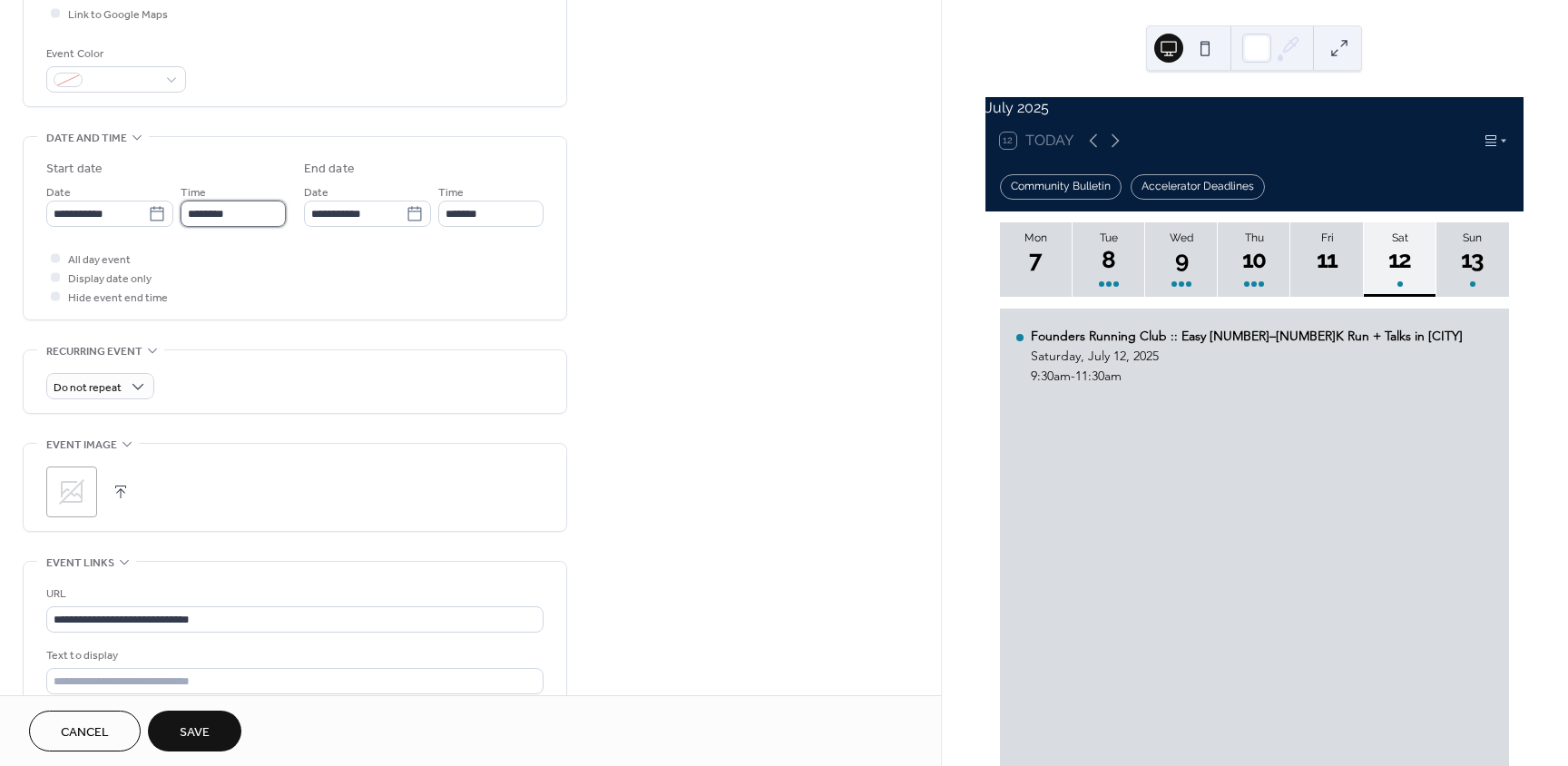 click on "********" at bounding box center [233, 213] 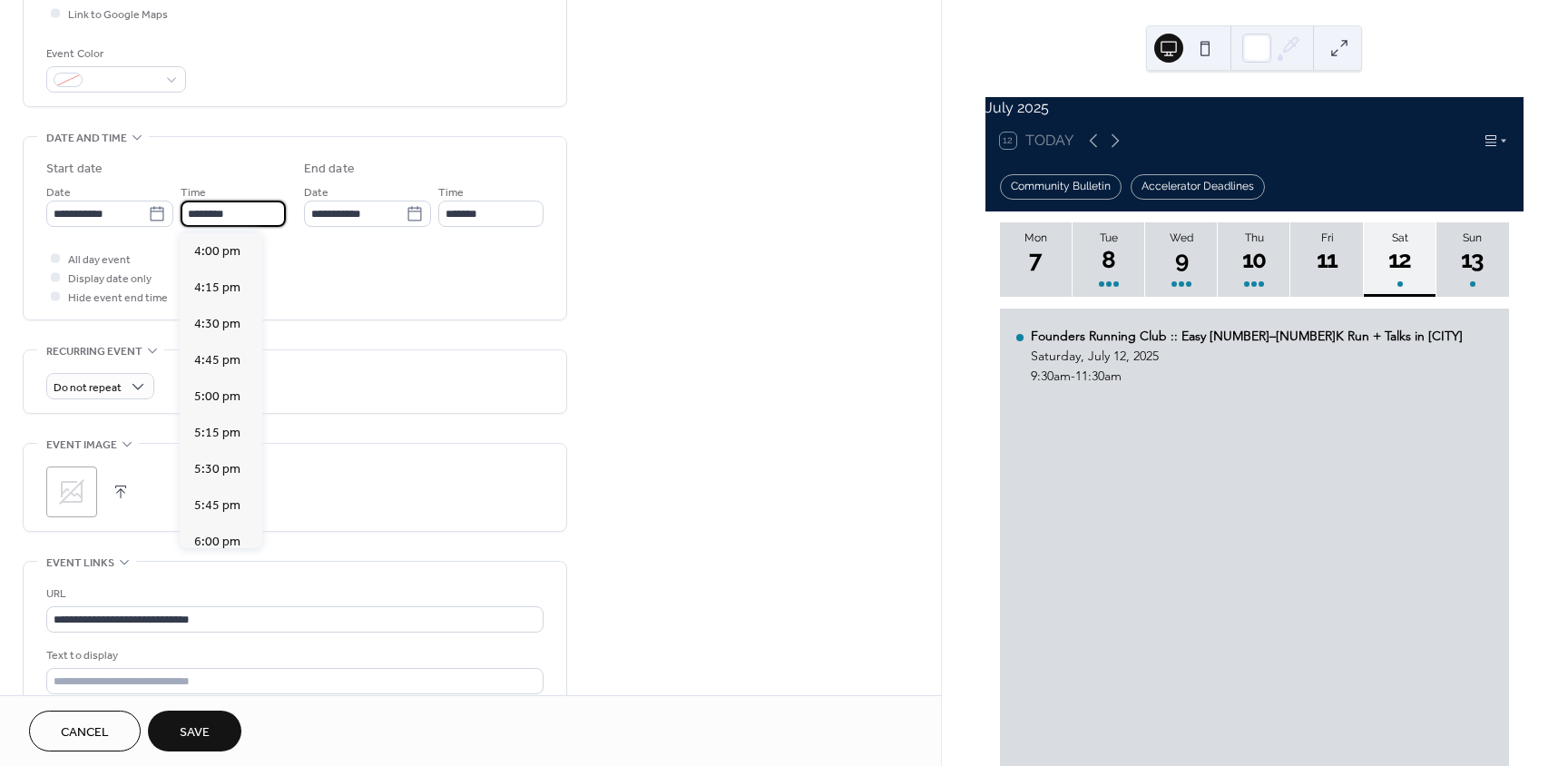 scroll, scrollTop: 2331, scrollLeft: 0, axis: vertical 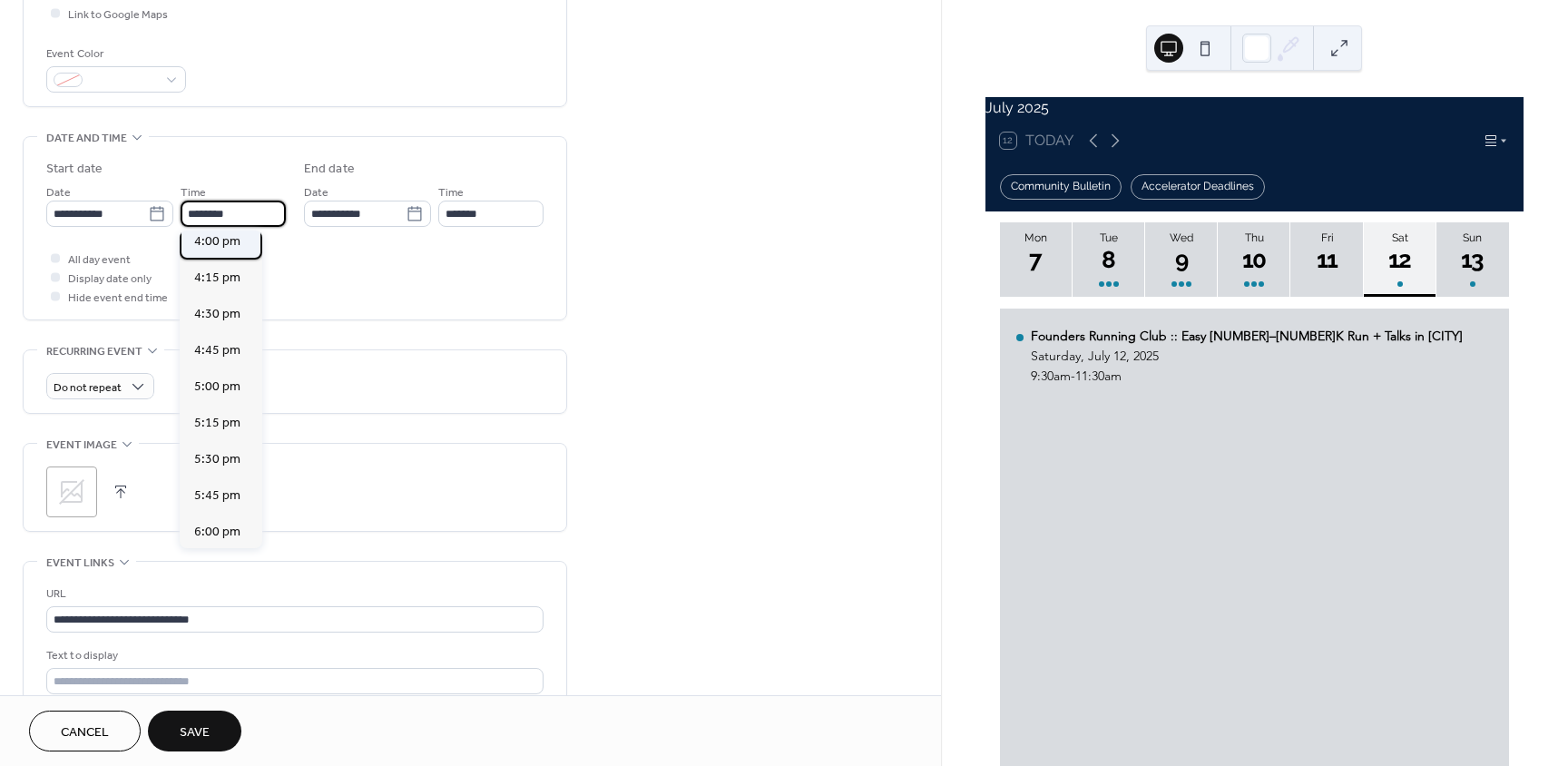 click on "4:00 pm" at bounding box center [217, 241] 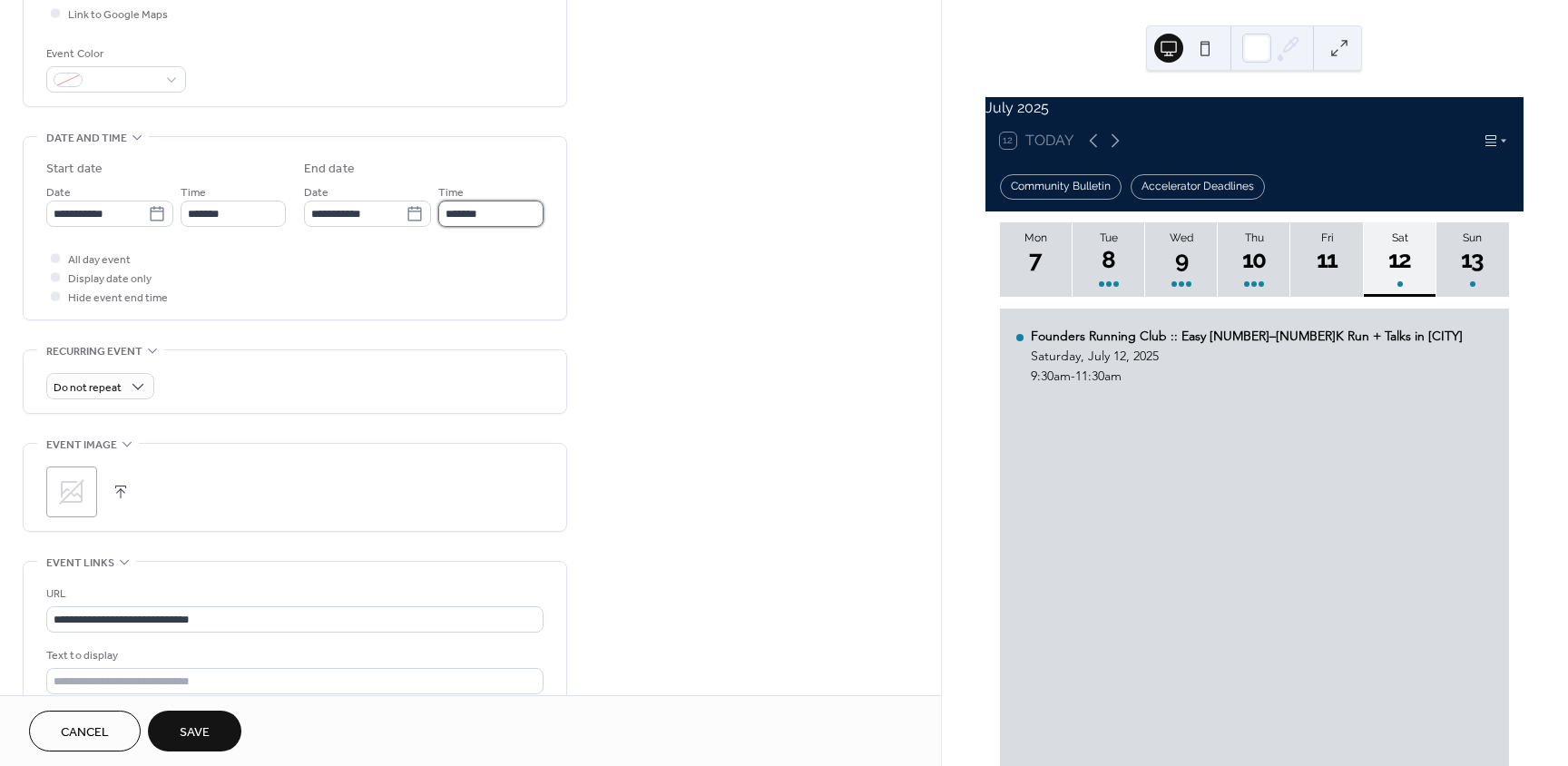 click on "*******" at bounding box center [491, 213] 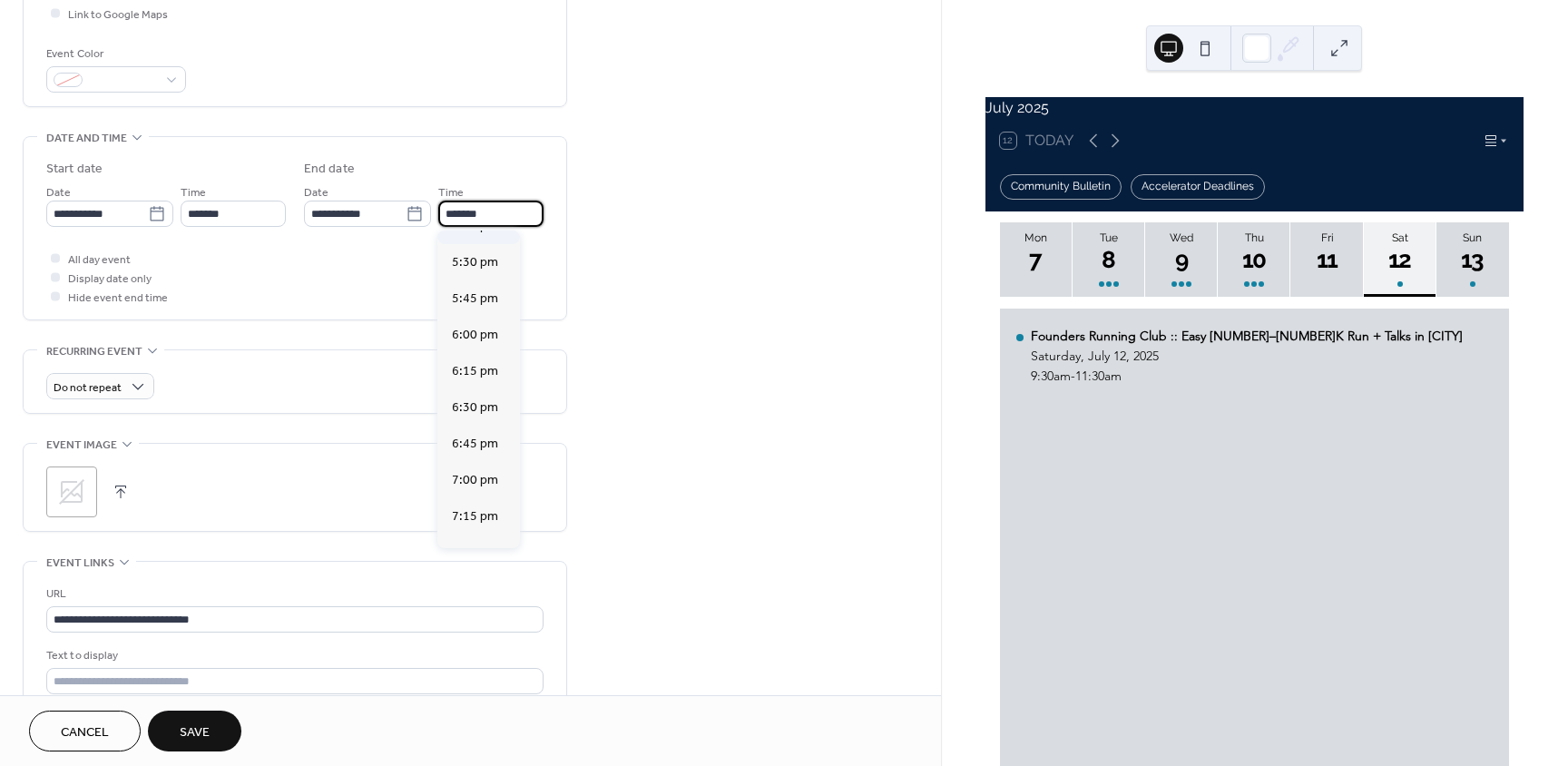 scroll, scrollTop: 182, scrollLeft: 0, axis: vertical 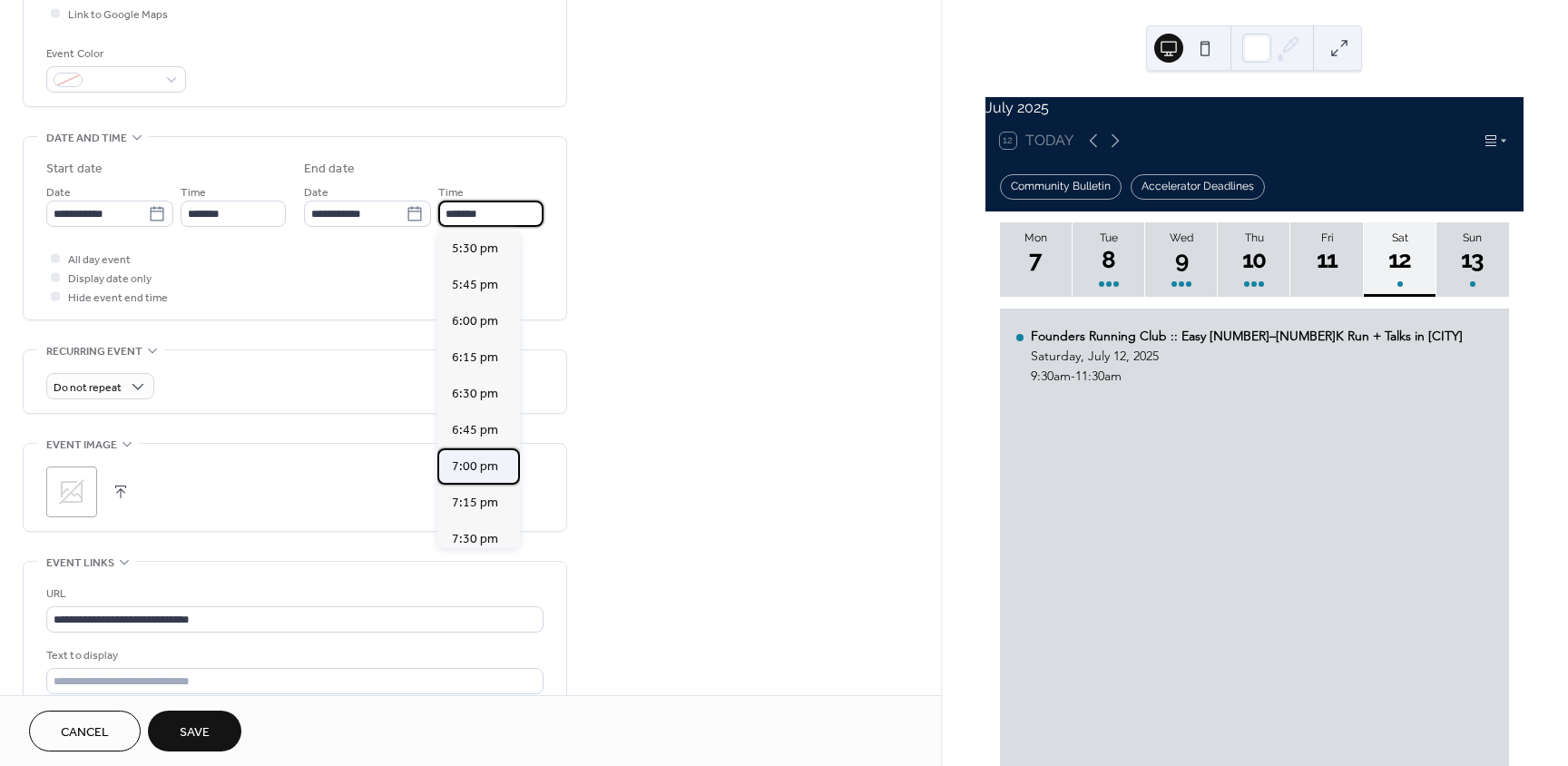click on "7:00 pm" at bounding box center (475, 466) 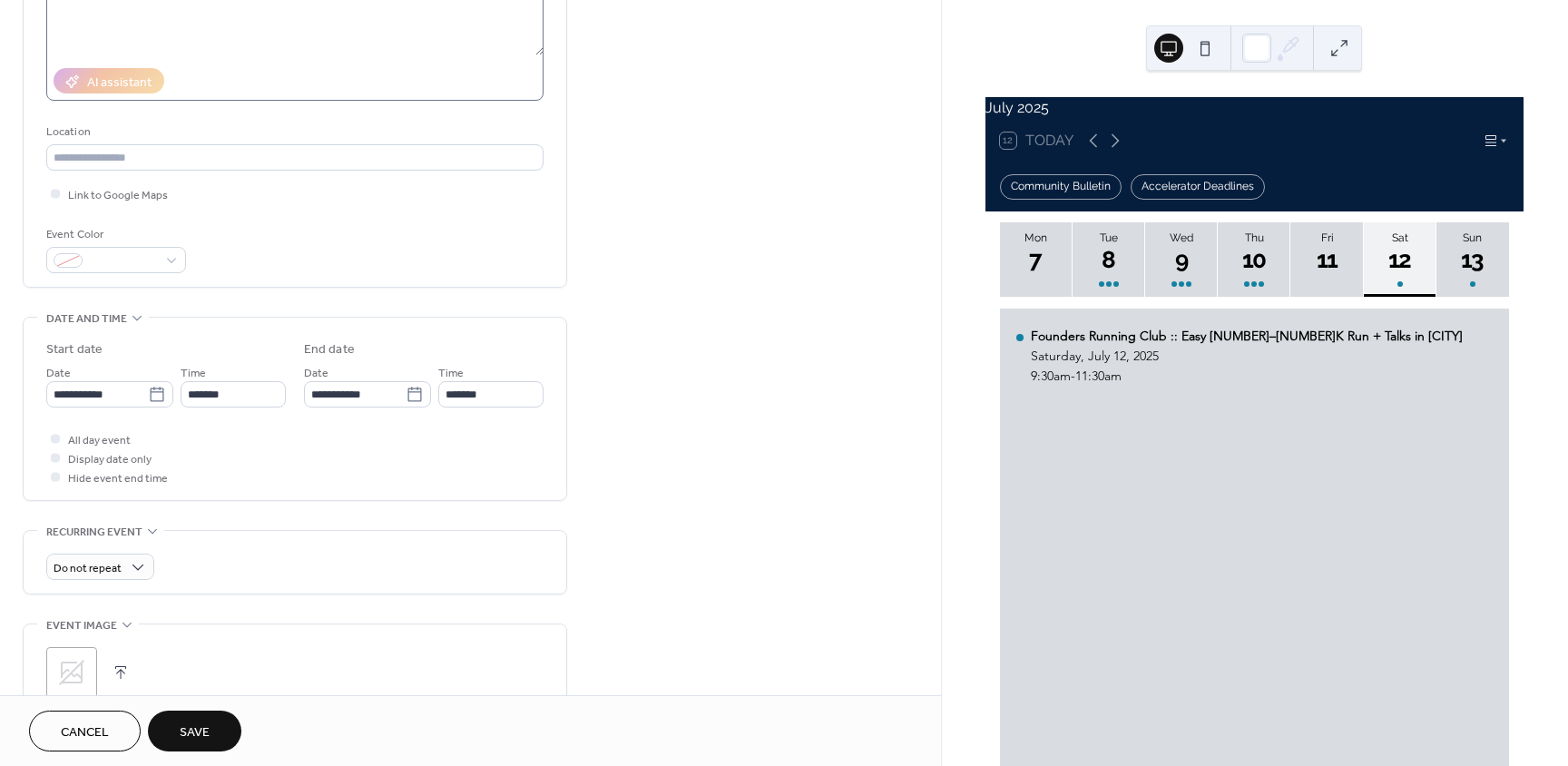 scroll, scrollTop: 0, scrollLeft: 0, axis: both 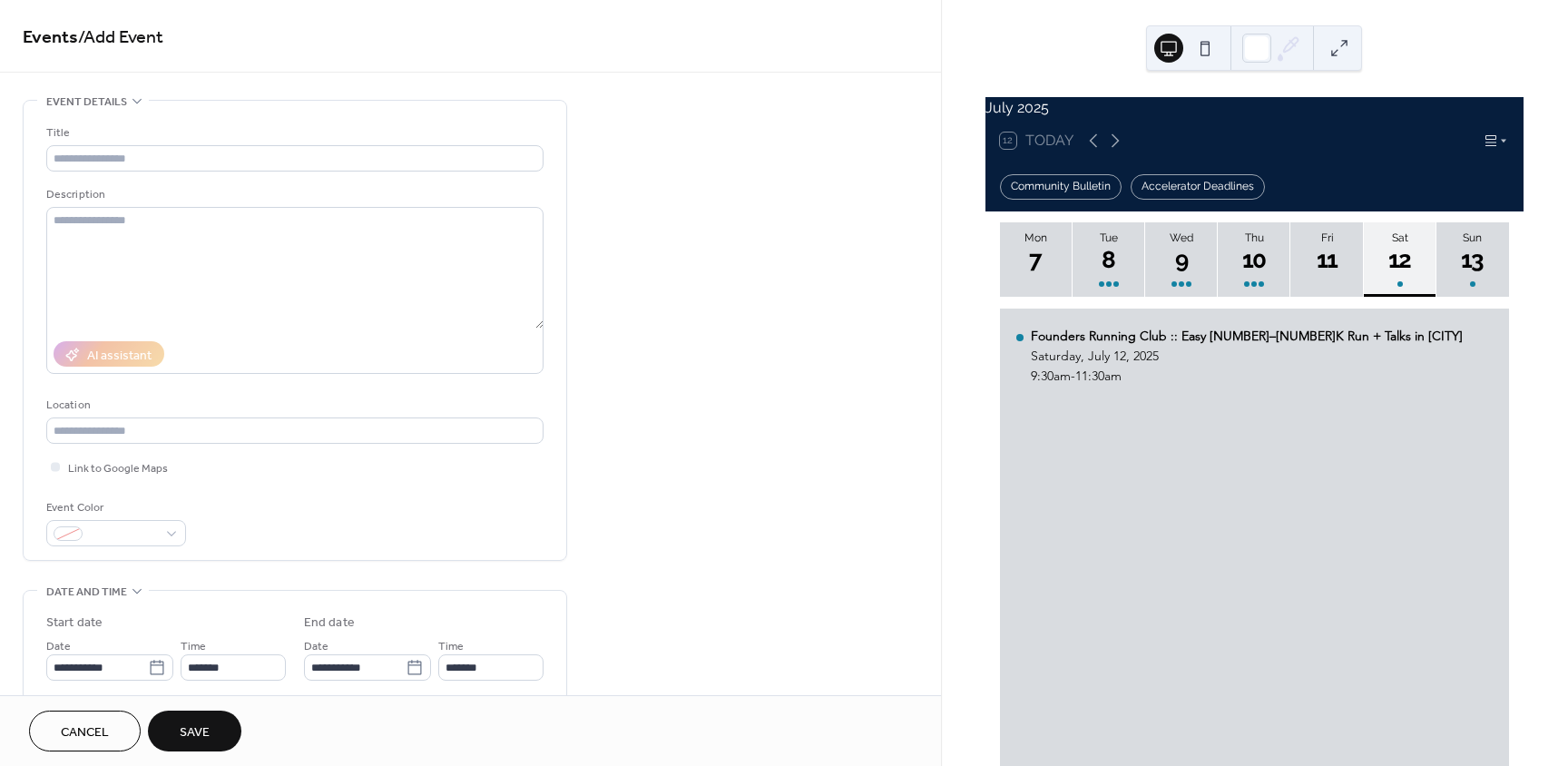 click on "Title" at bounding box center (293, 133) 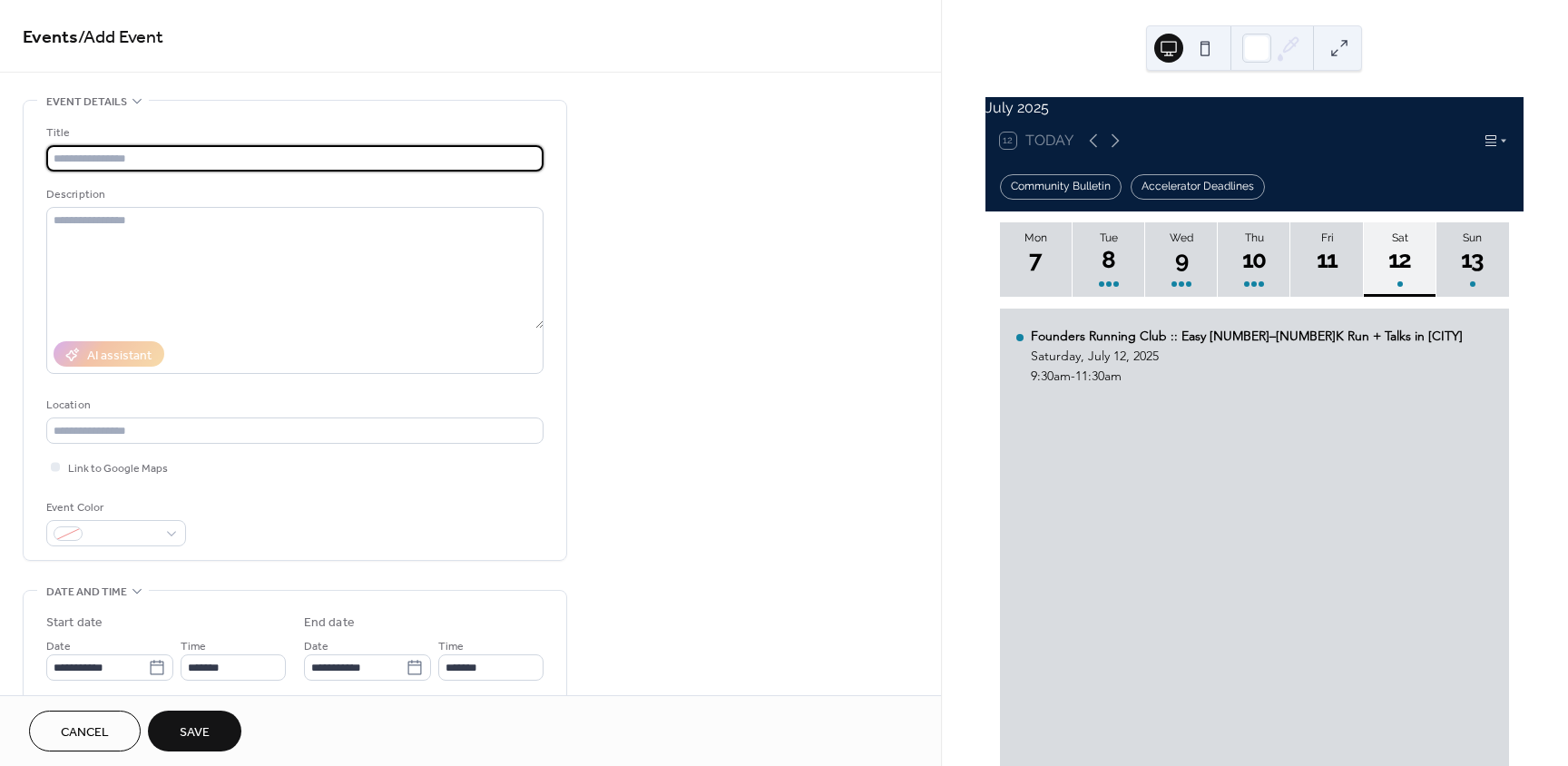 click at bounding box center [295, 158] 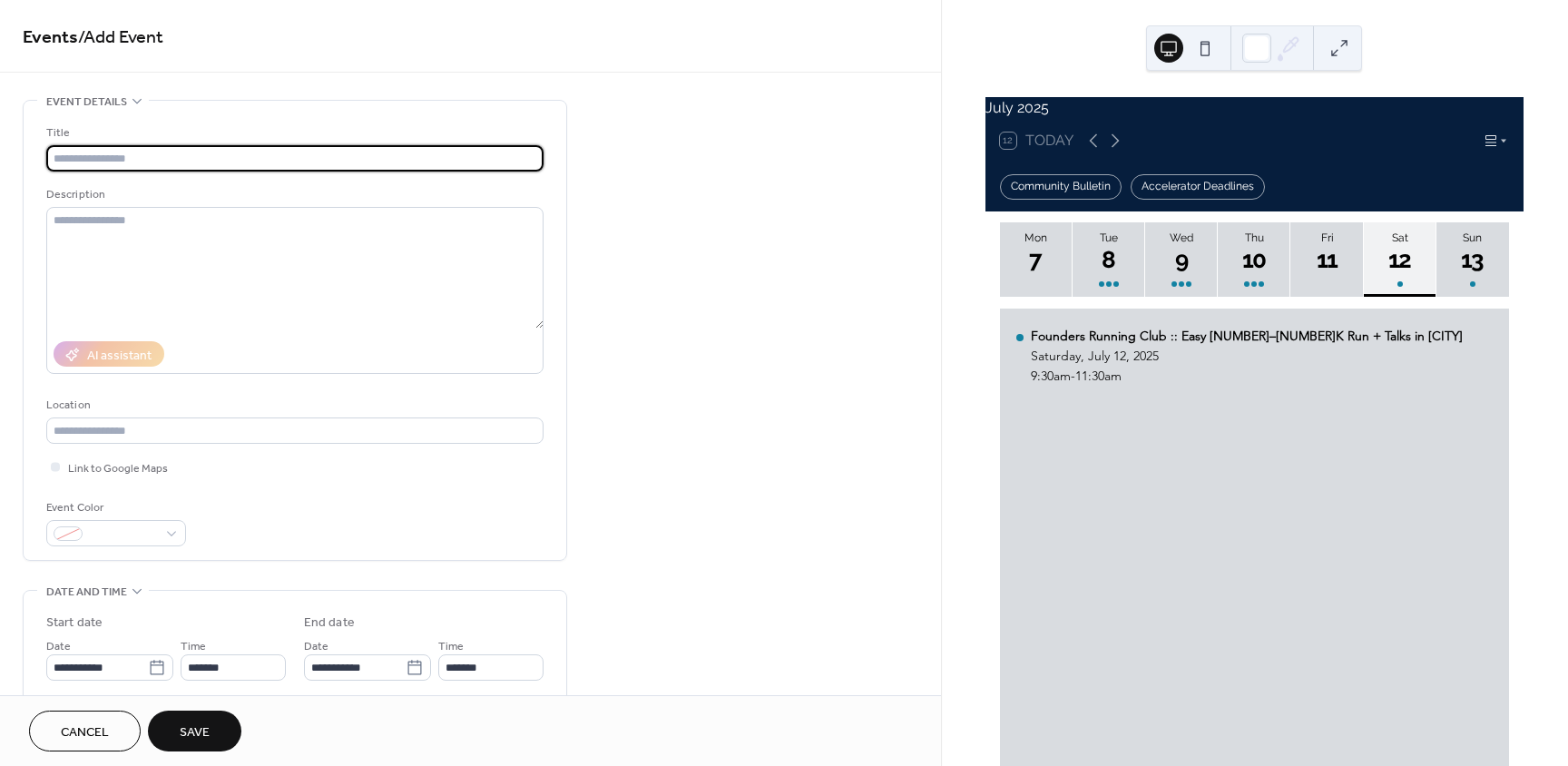 paste on "**********" 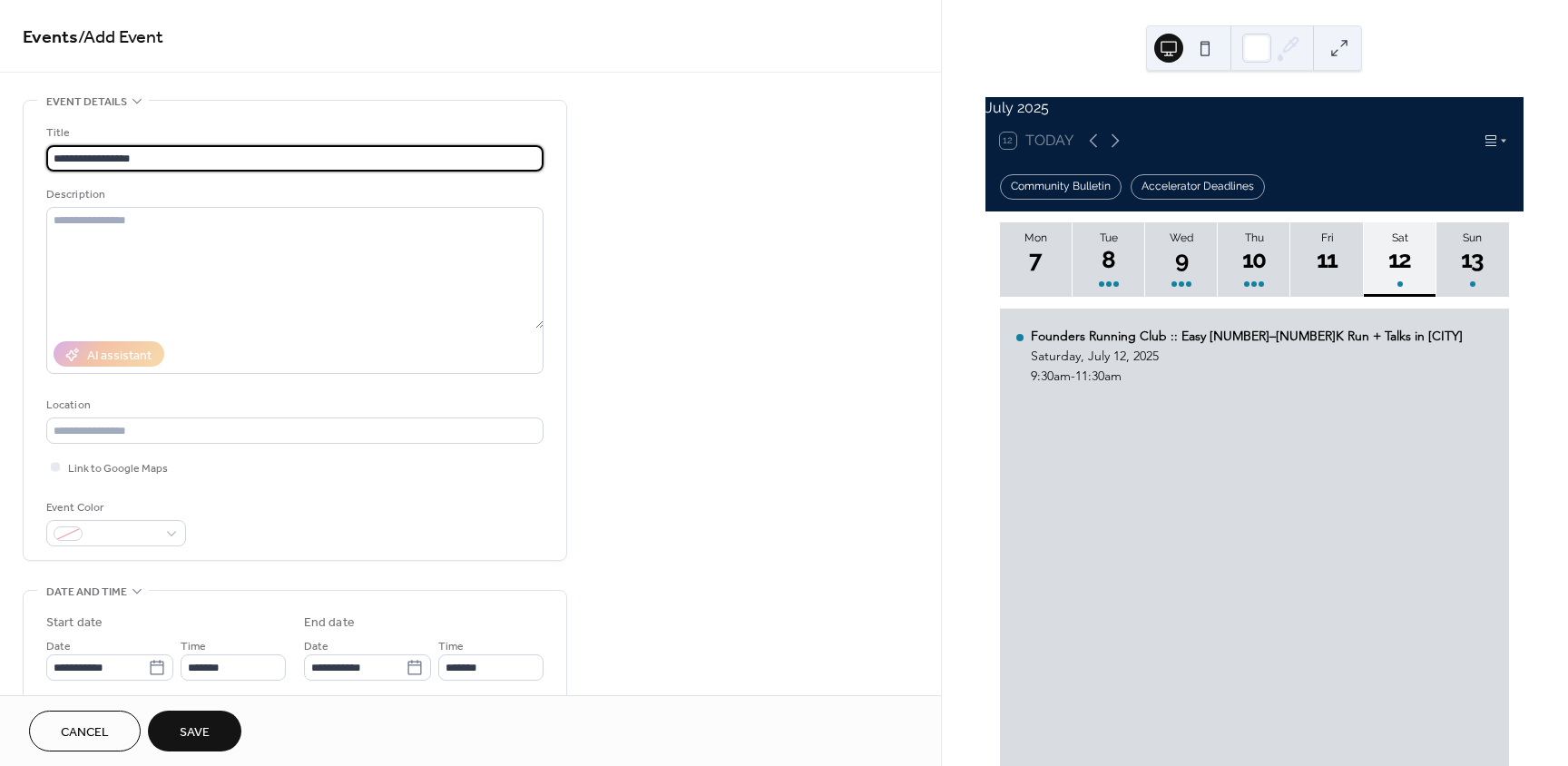 click on "Save" at bounding box center [194, 732] 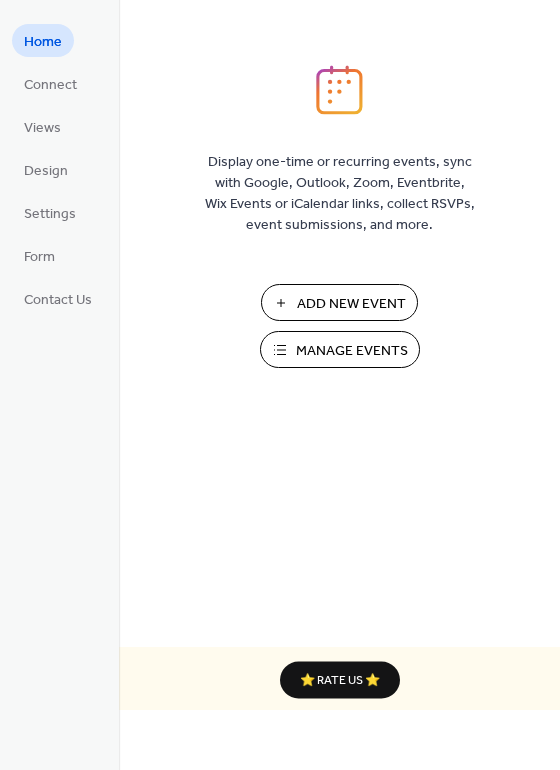 scroll, scrollTop: 0, scrollLeft: 0, axis: both 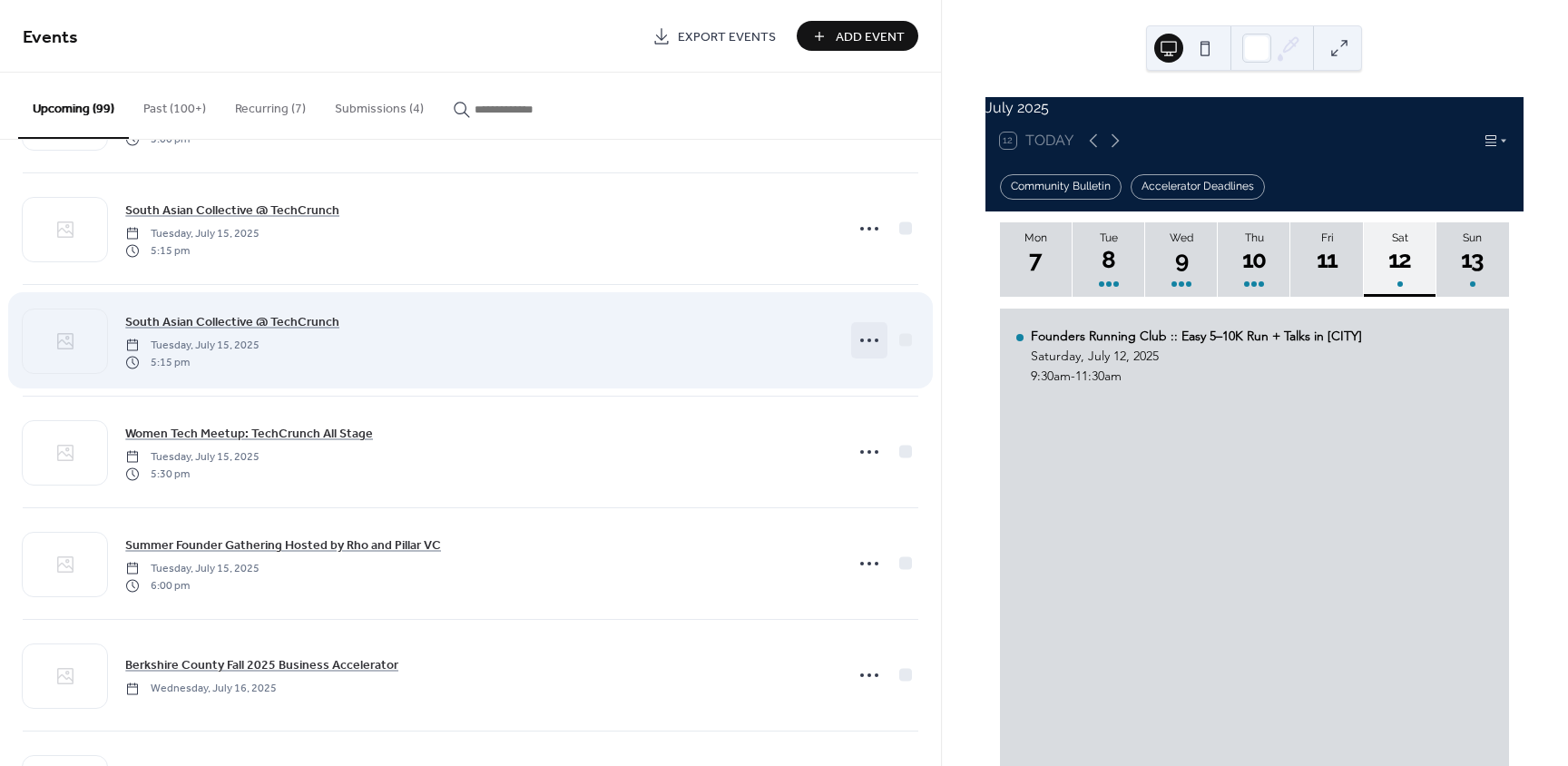 click 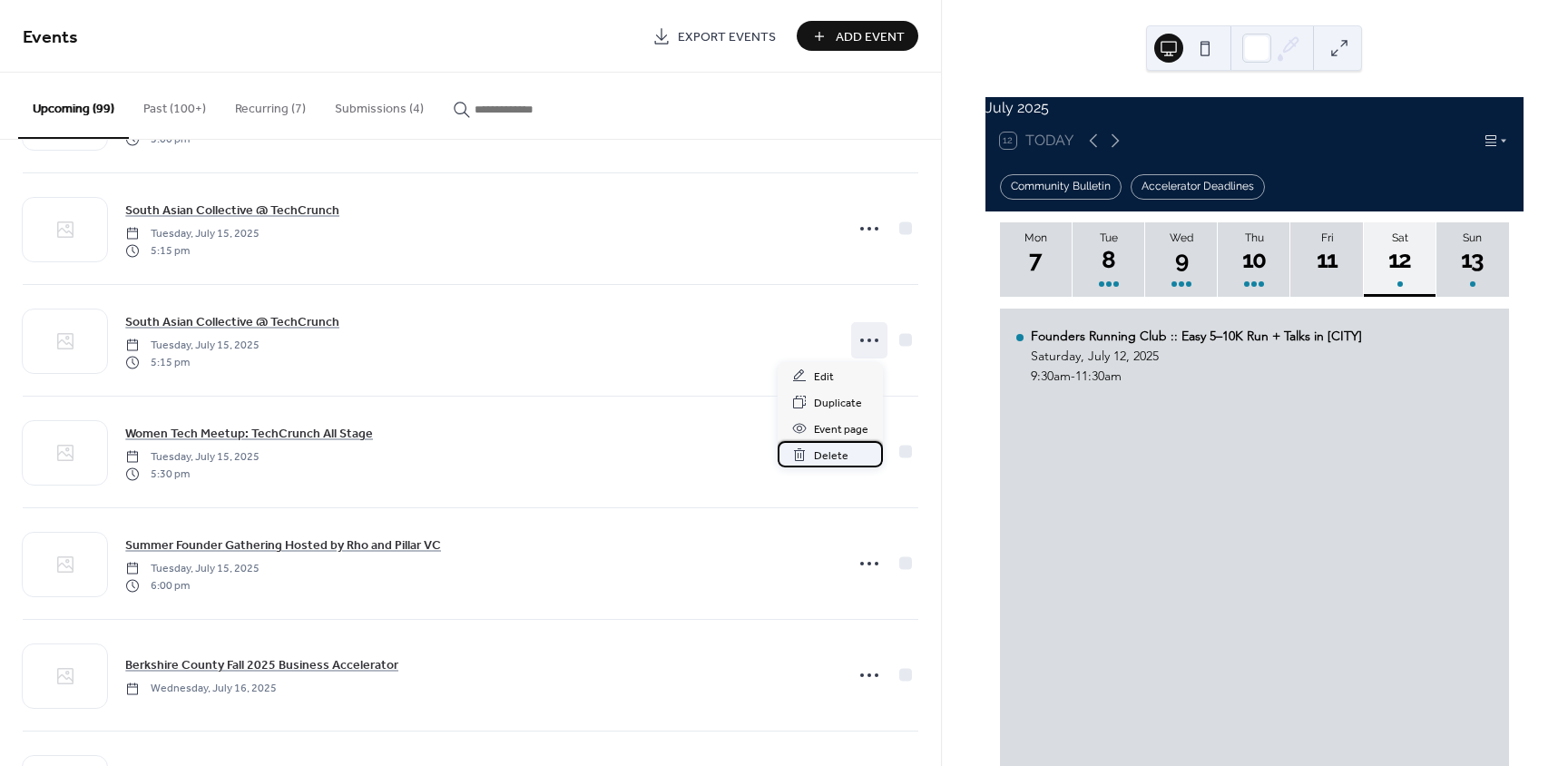 click on "Delete" at bounding box center (831, 456) 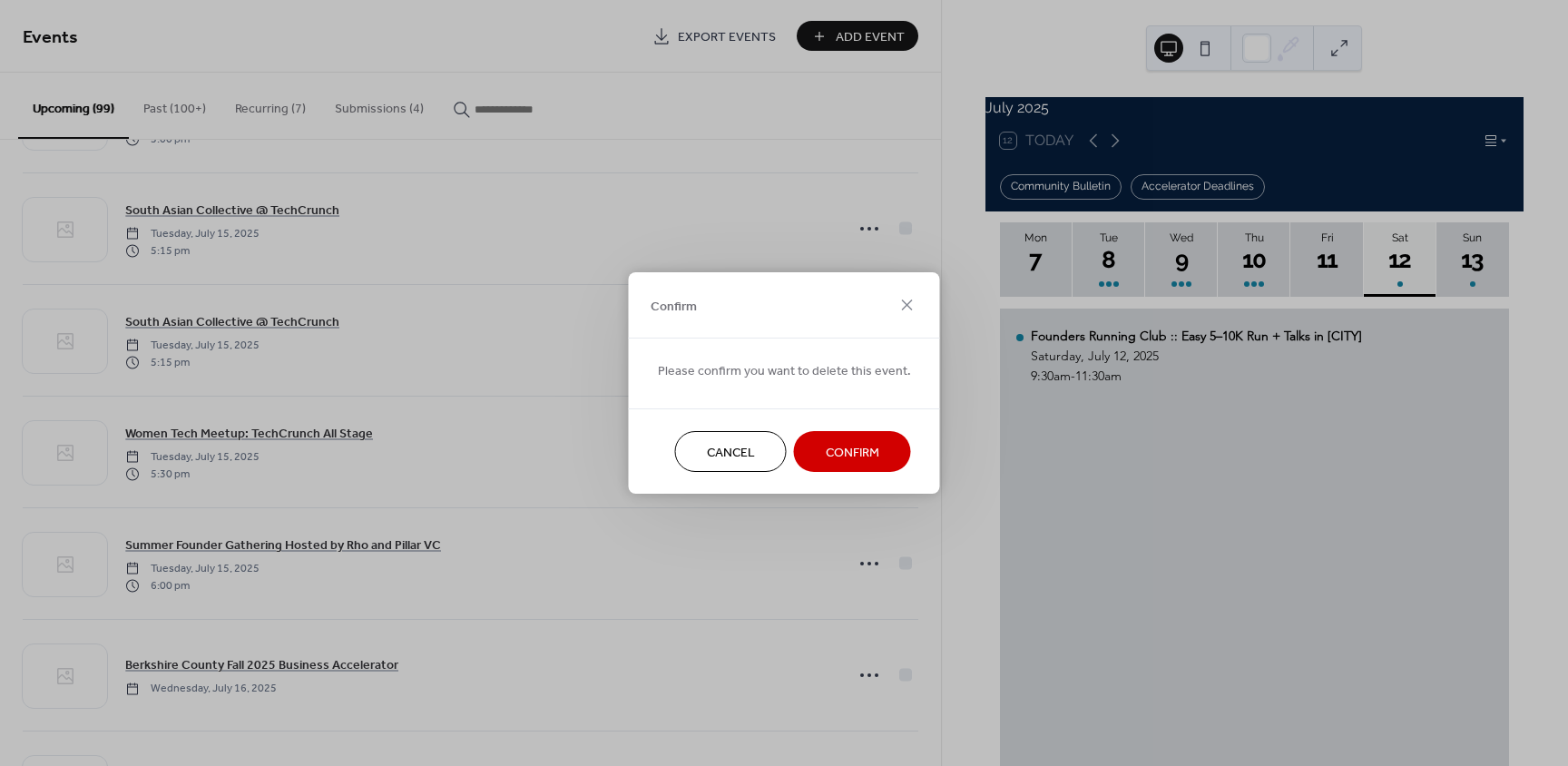 click on "Confirm" at bounding box center (852, 453) 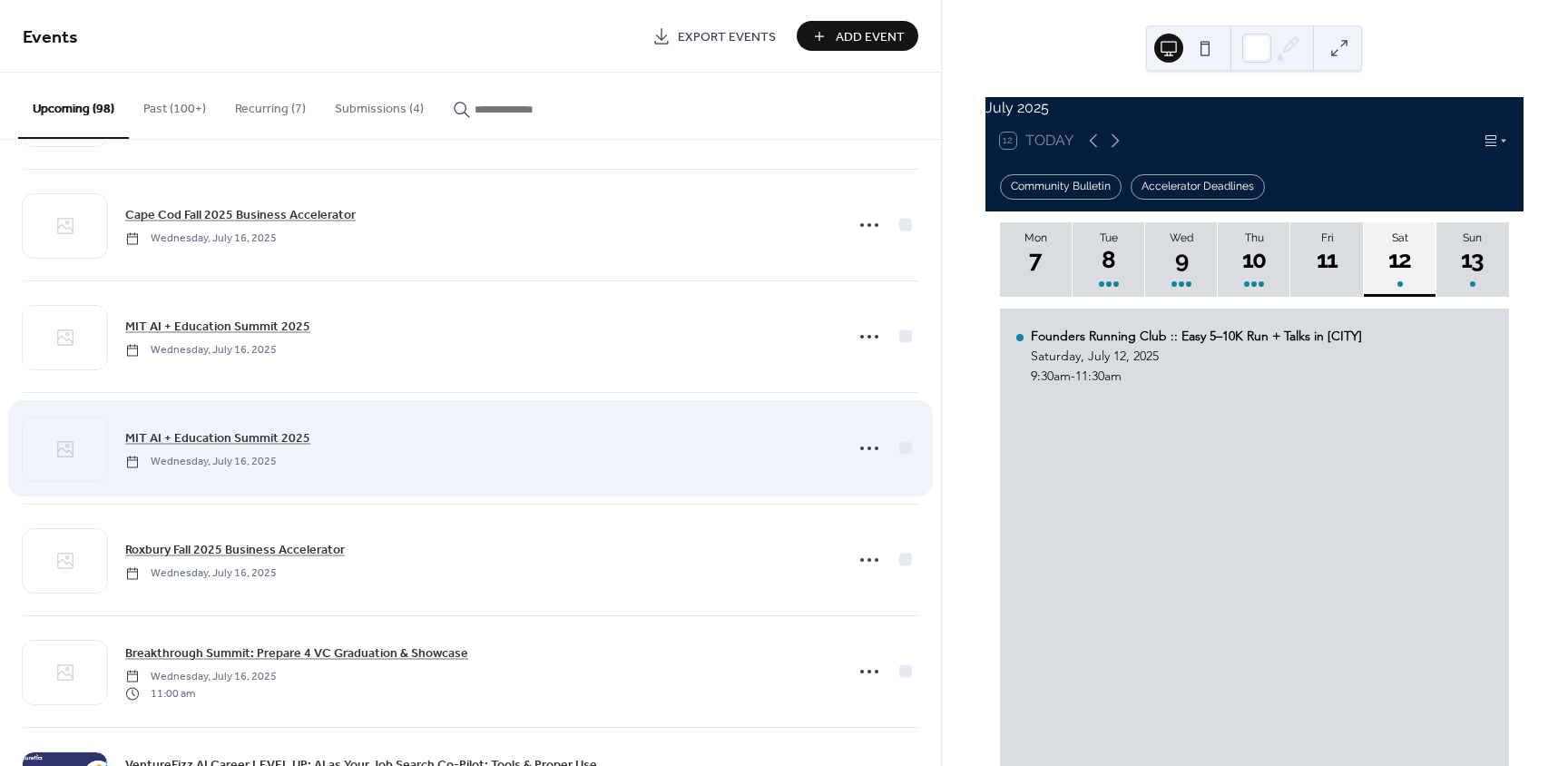 scroll, scrollTop: 1452, scrollLeft: 0, axis: vertical 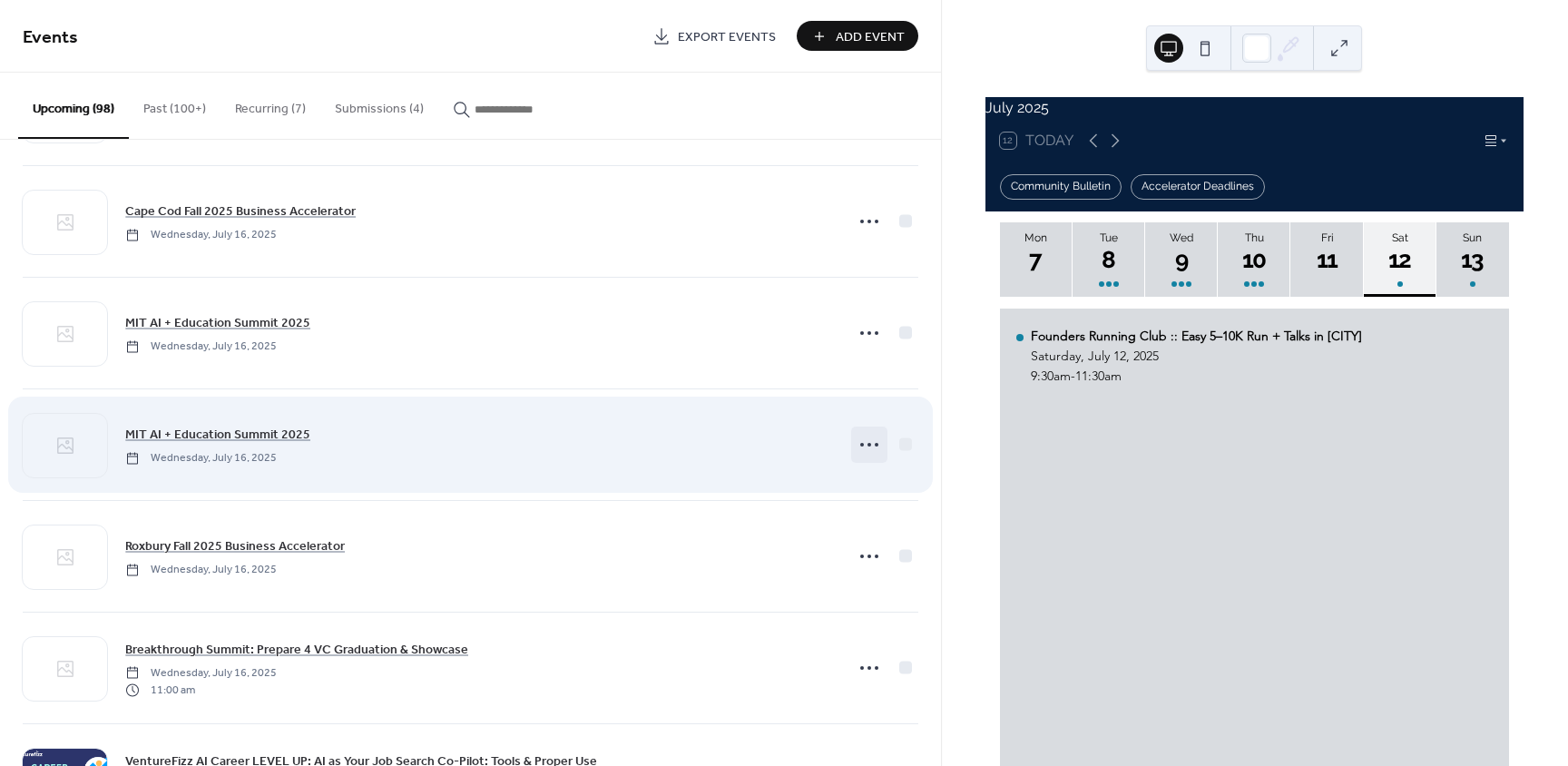 click 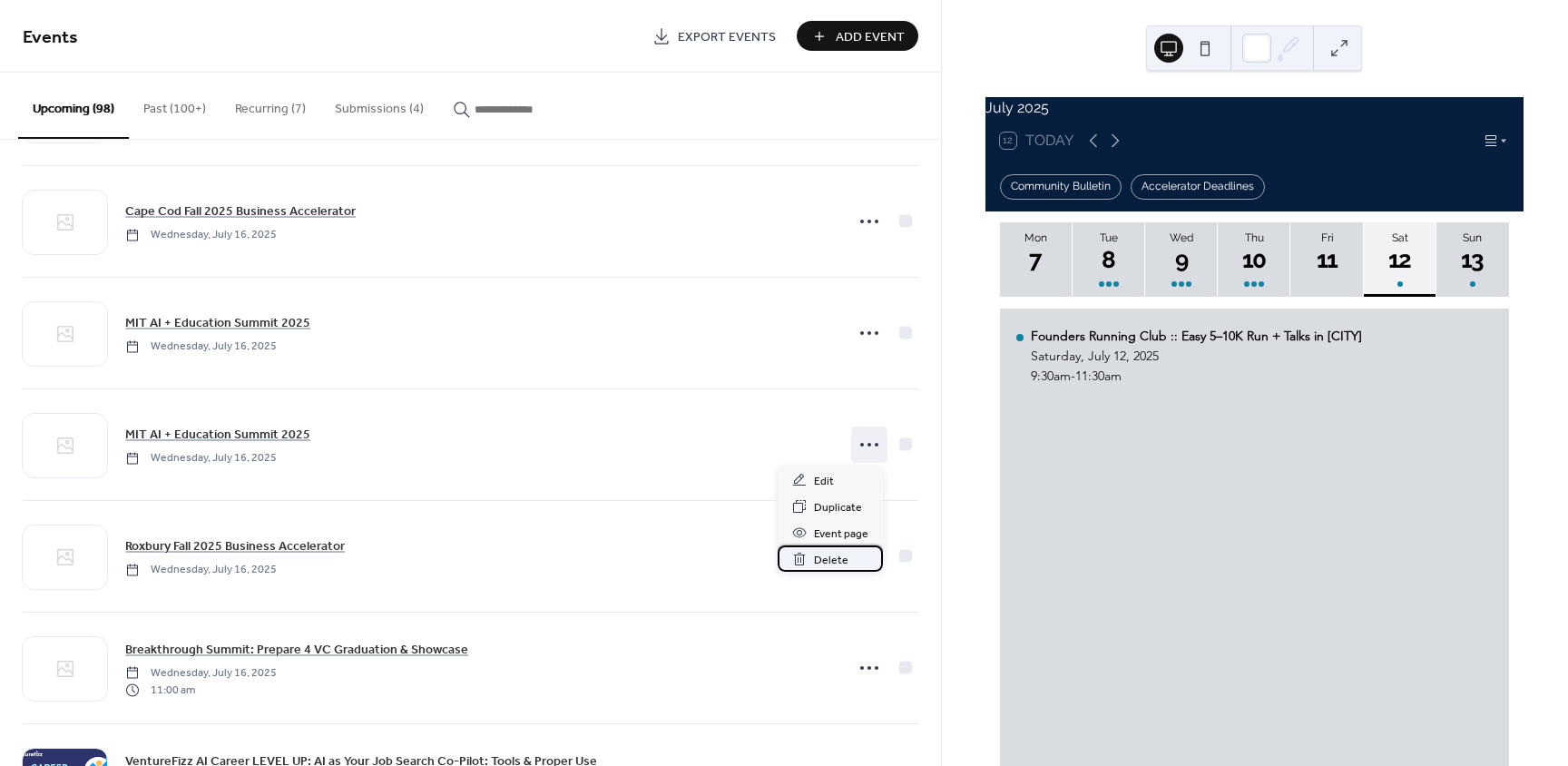 click on "Delete" at bounding box center [830, 558] 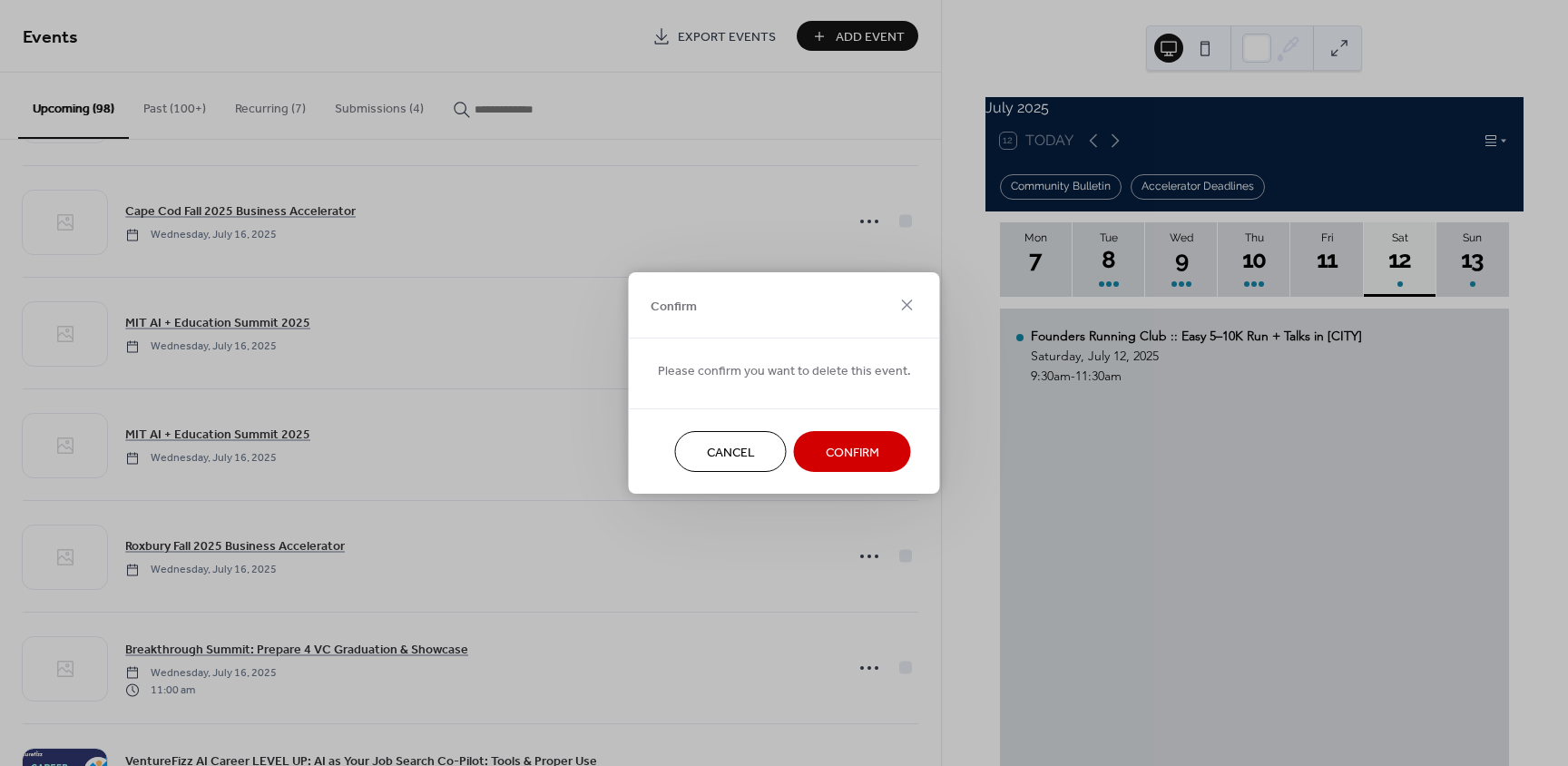 click on "Confirm" at bounding box center [852, 453] 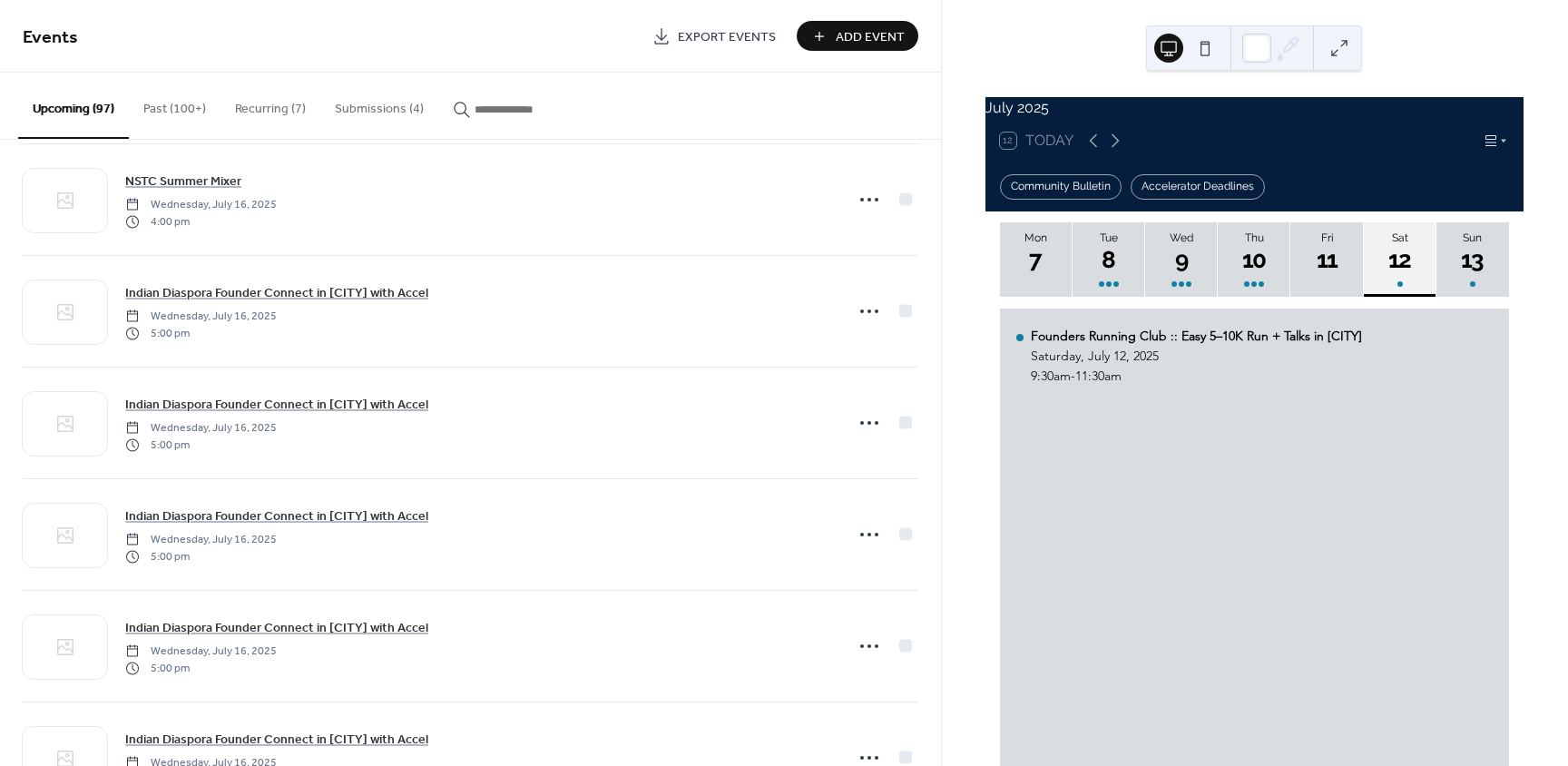 scroll, scrollTop: 2269, scrollLeft: 0, axis: vertical 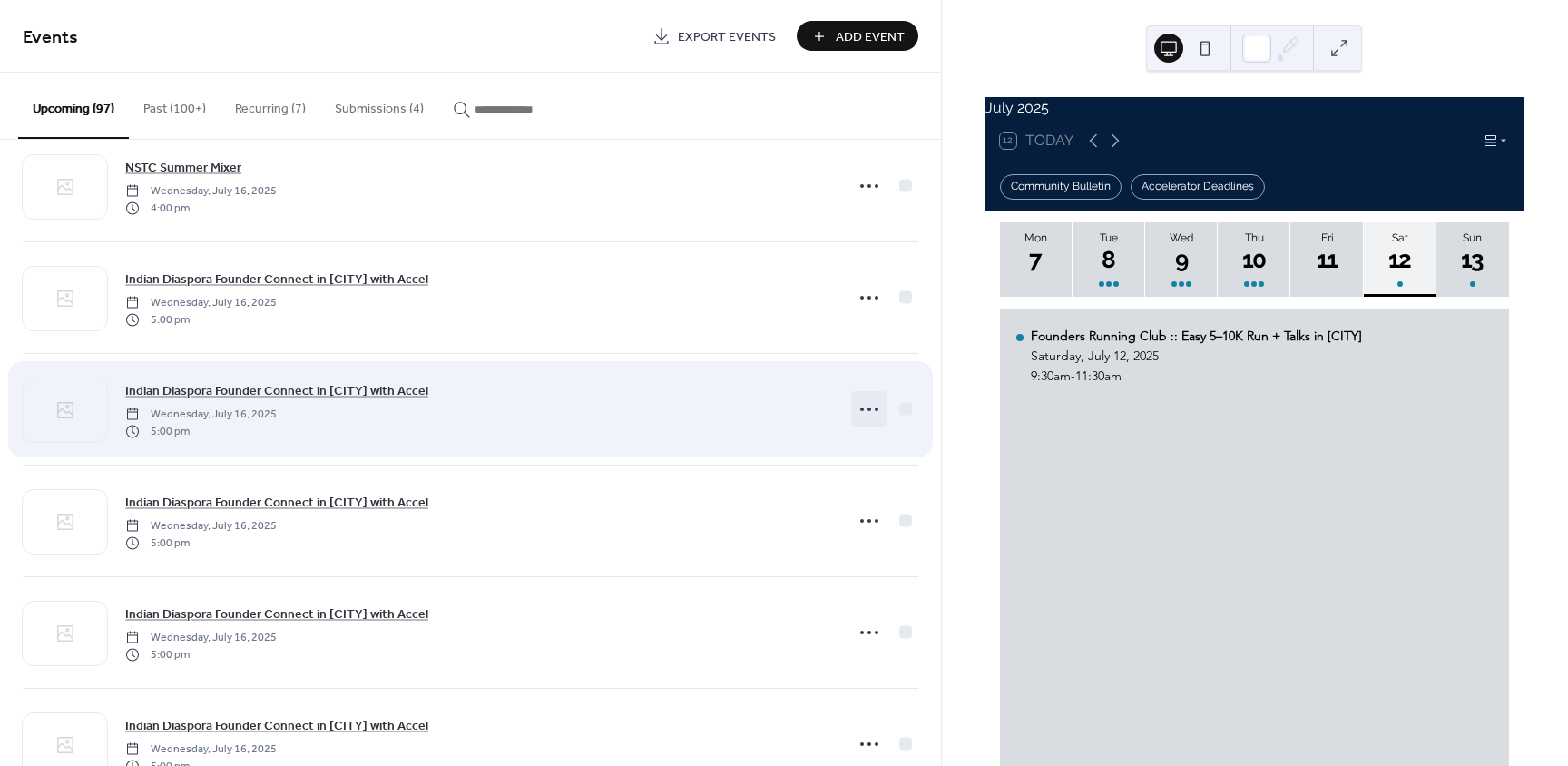 click 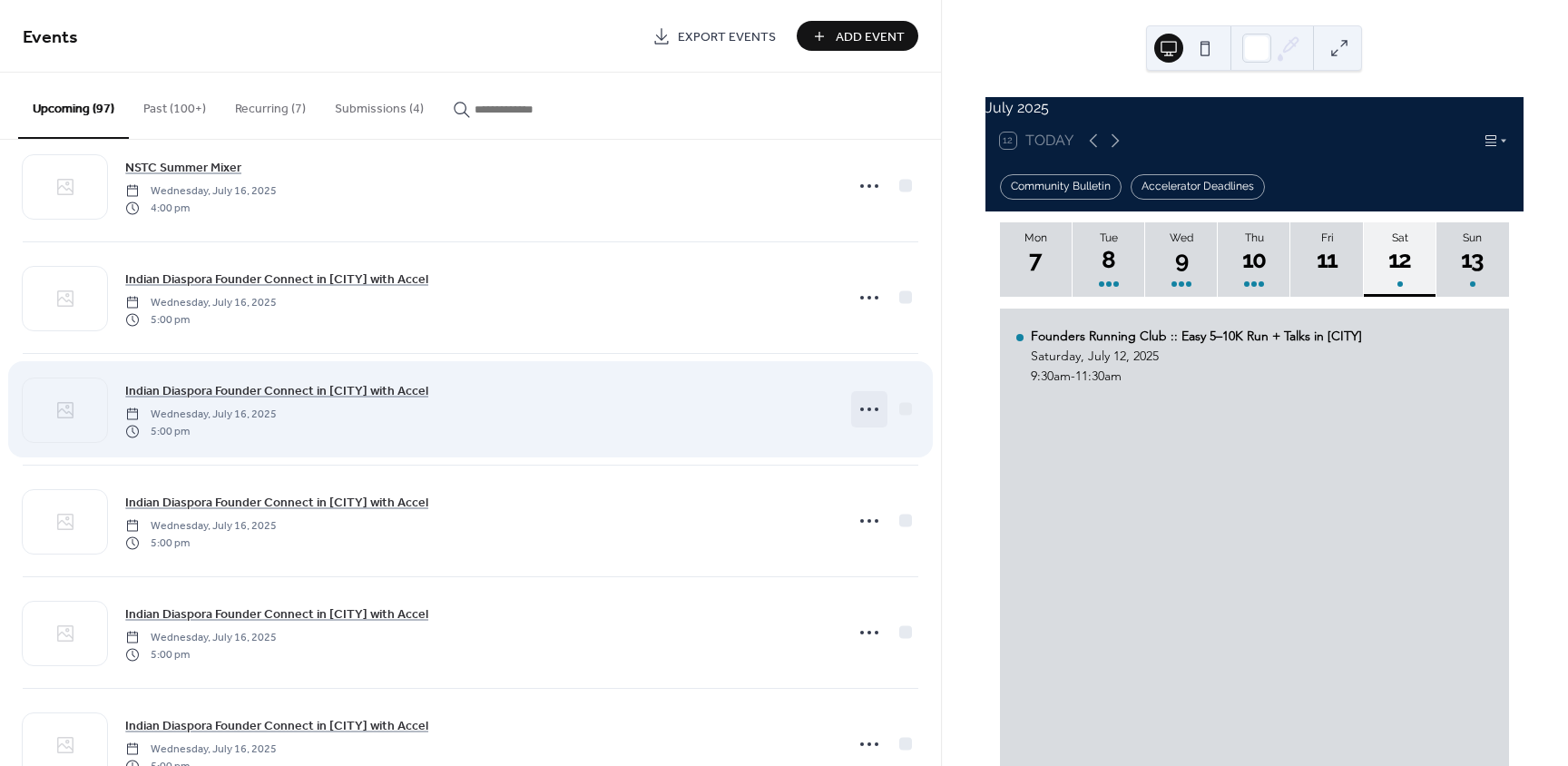 click 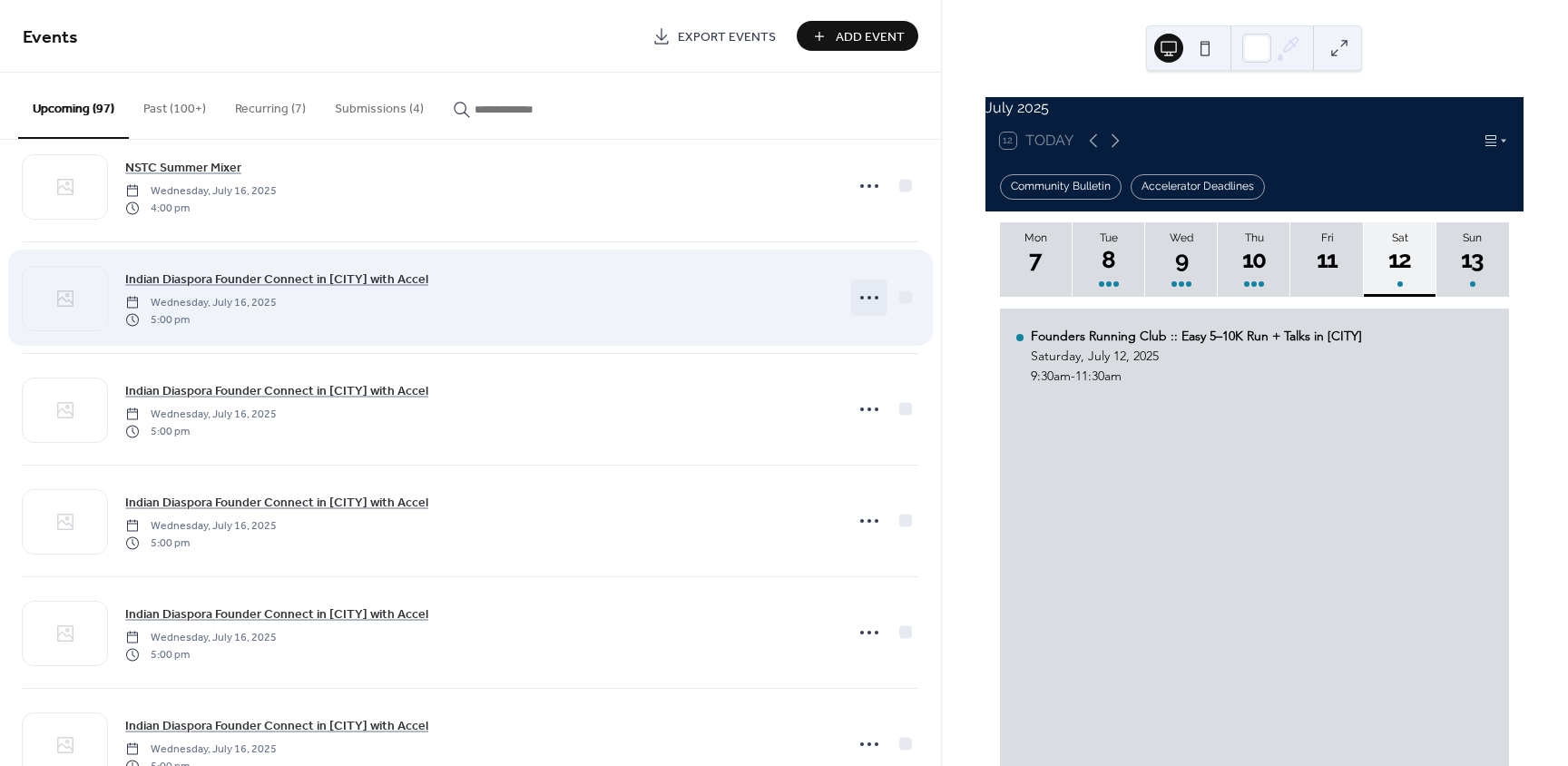click 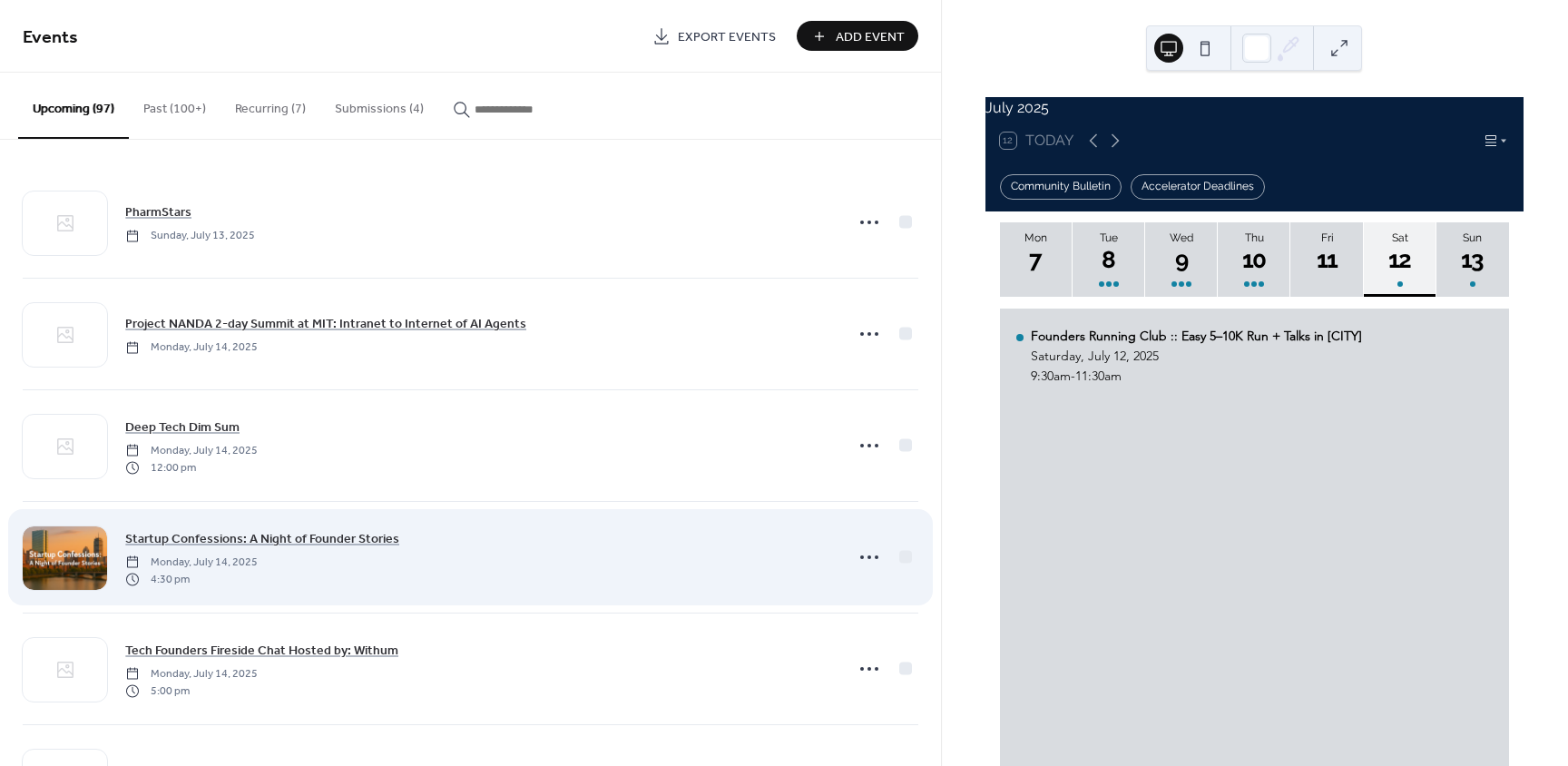 scroll, scrollTop: 0, scrollLeft: 0, axis: both 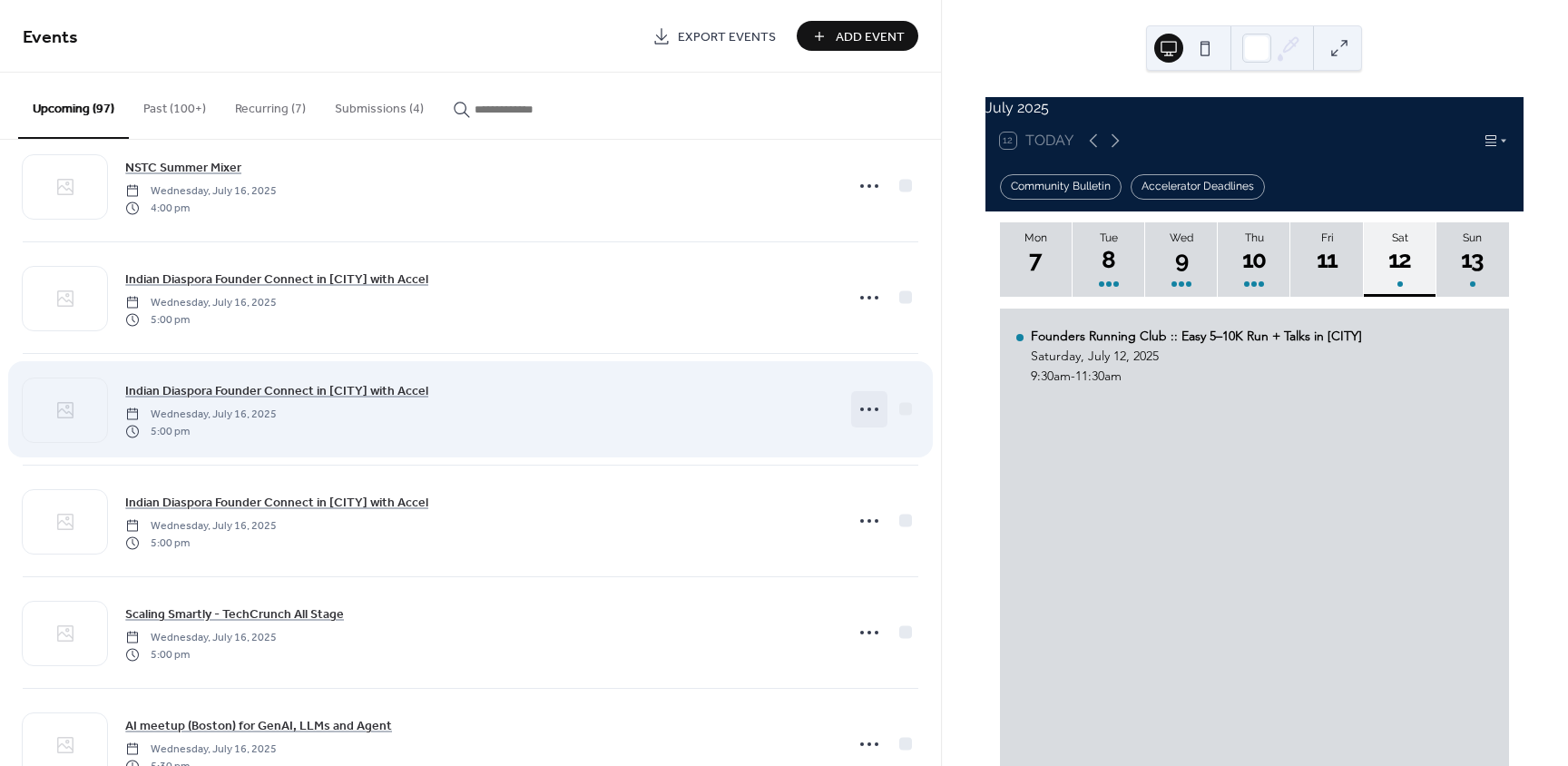 click 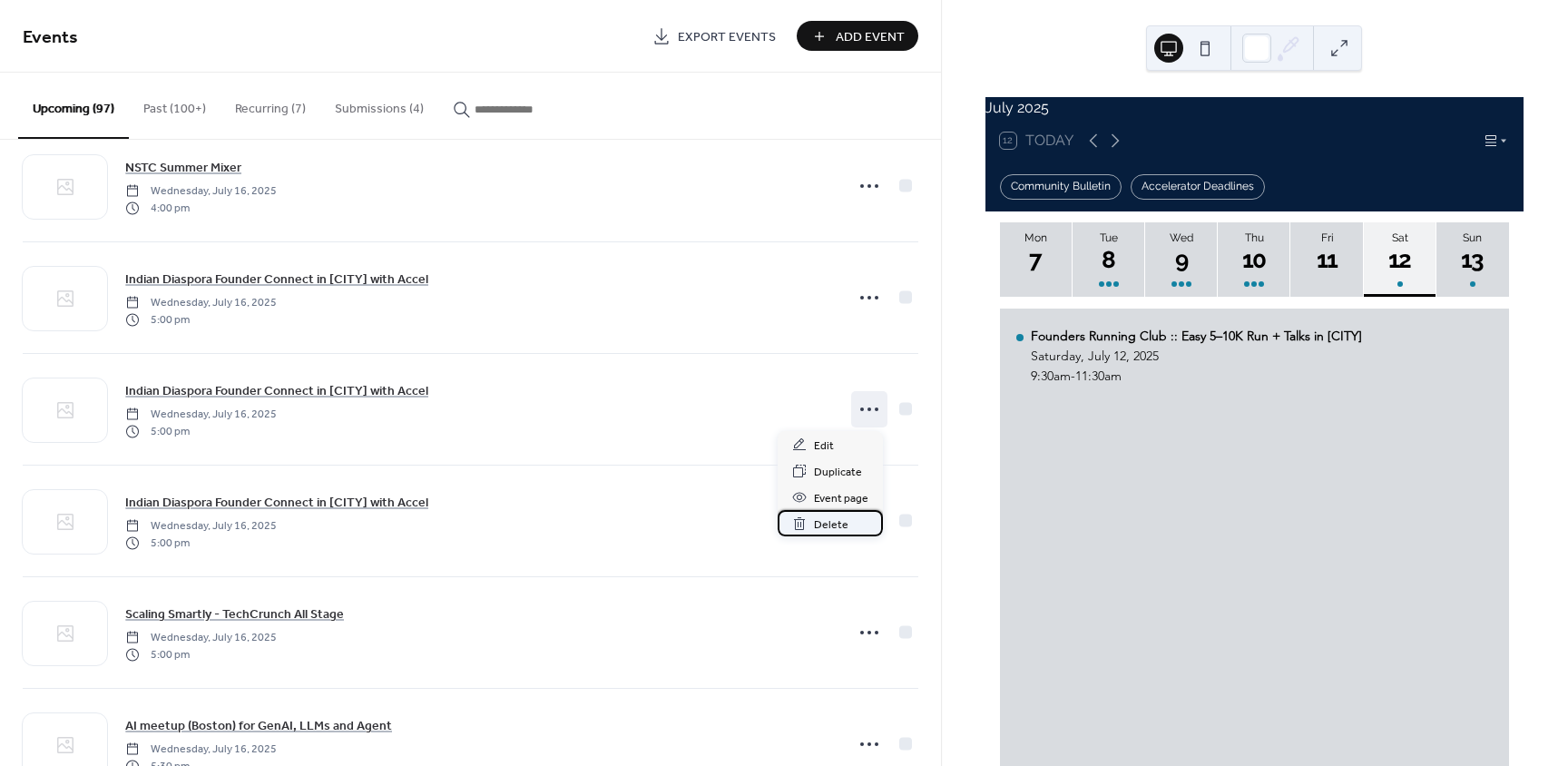 click on "Delete" at bounding box center (831, 525) 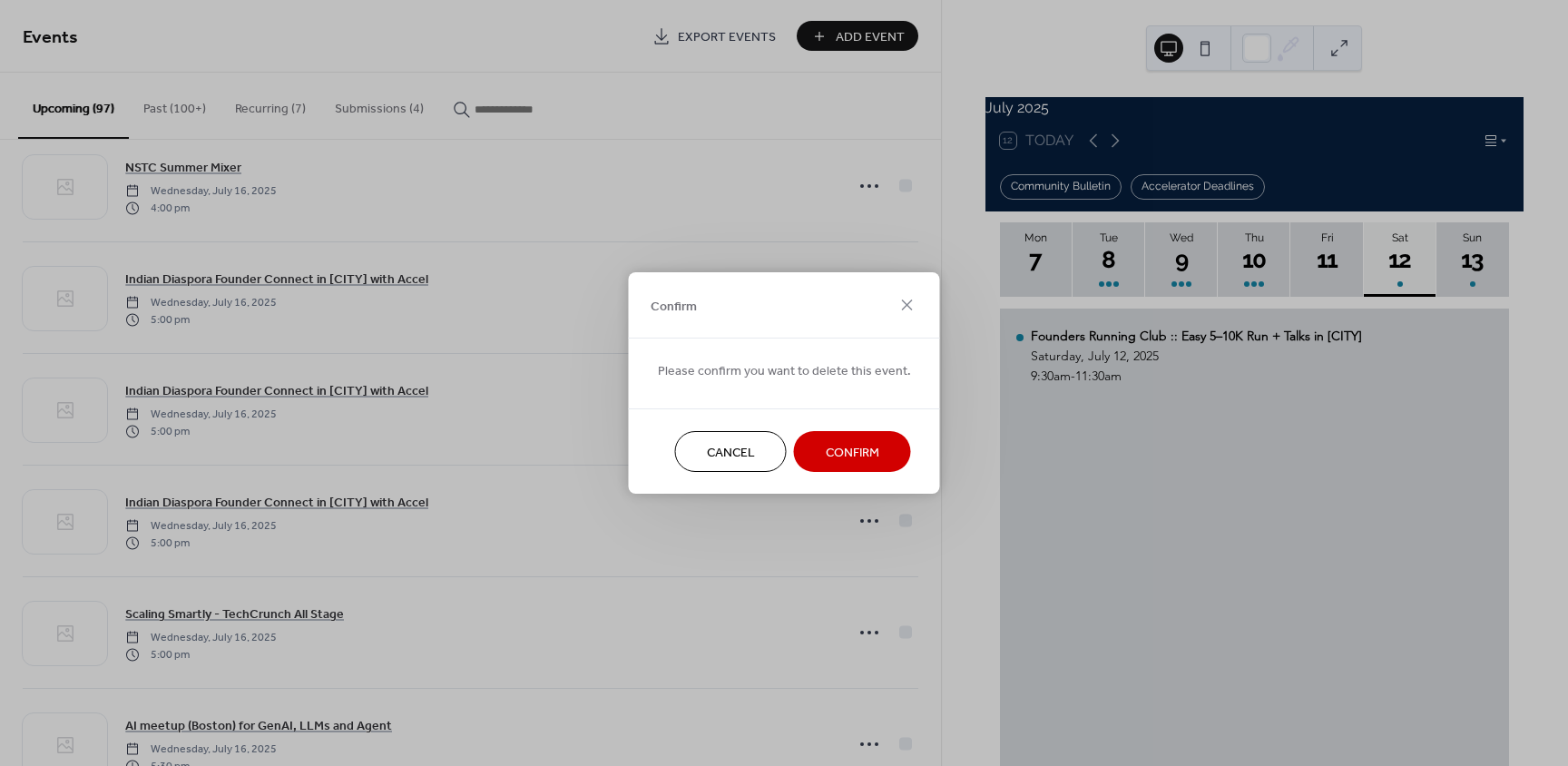 click on "Confirm" at bounding box center (852, 453) 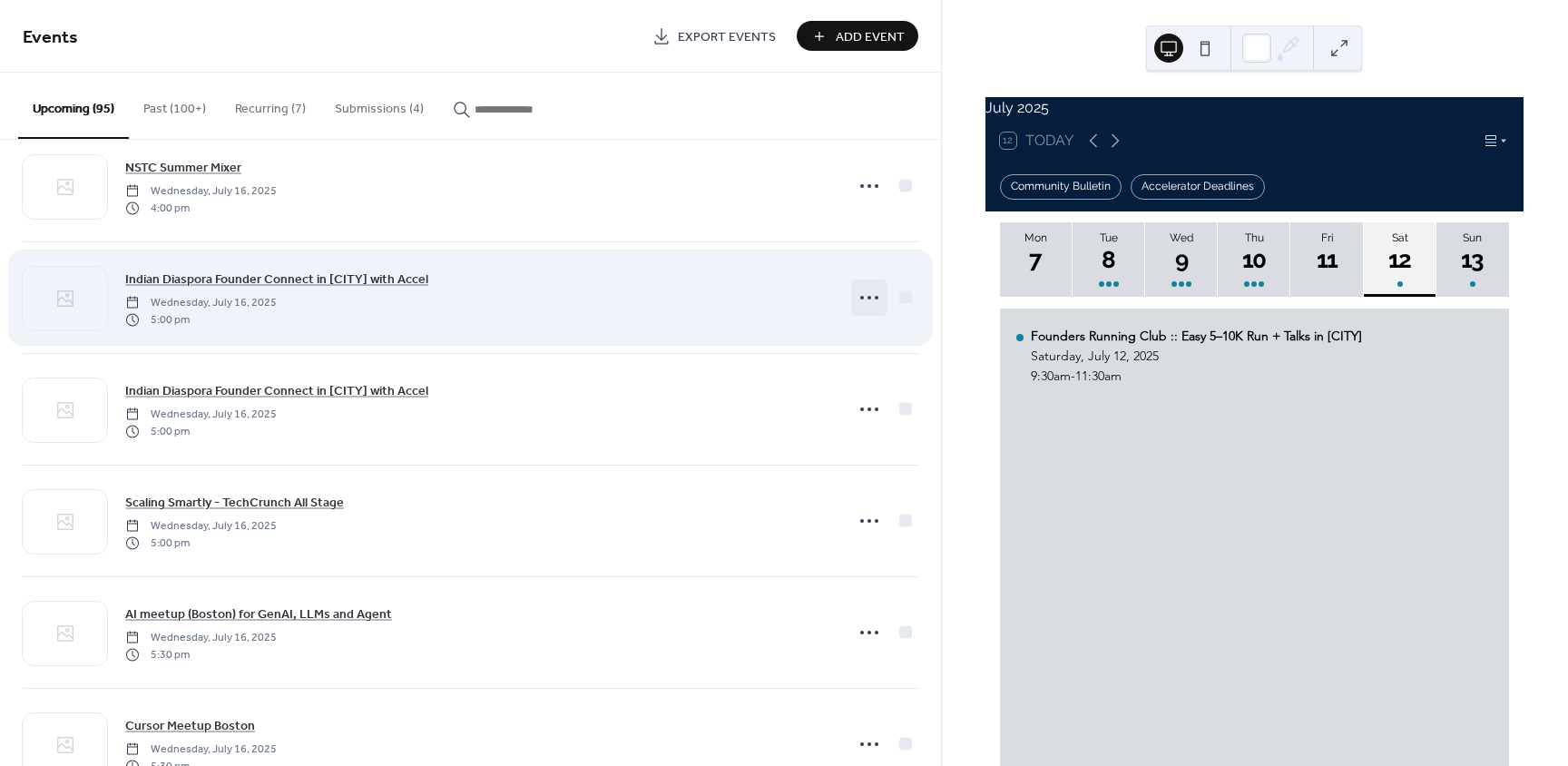click 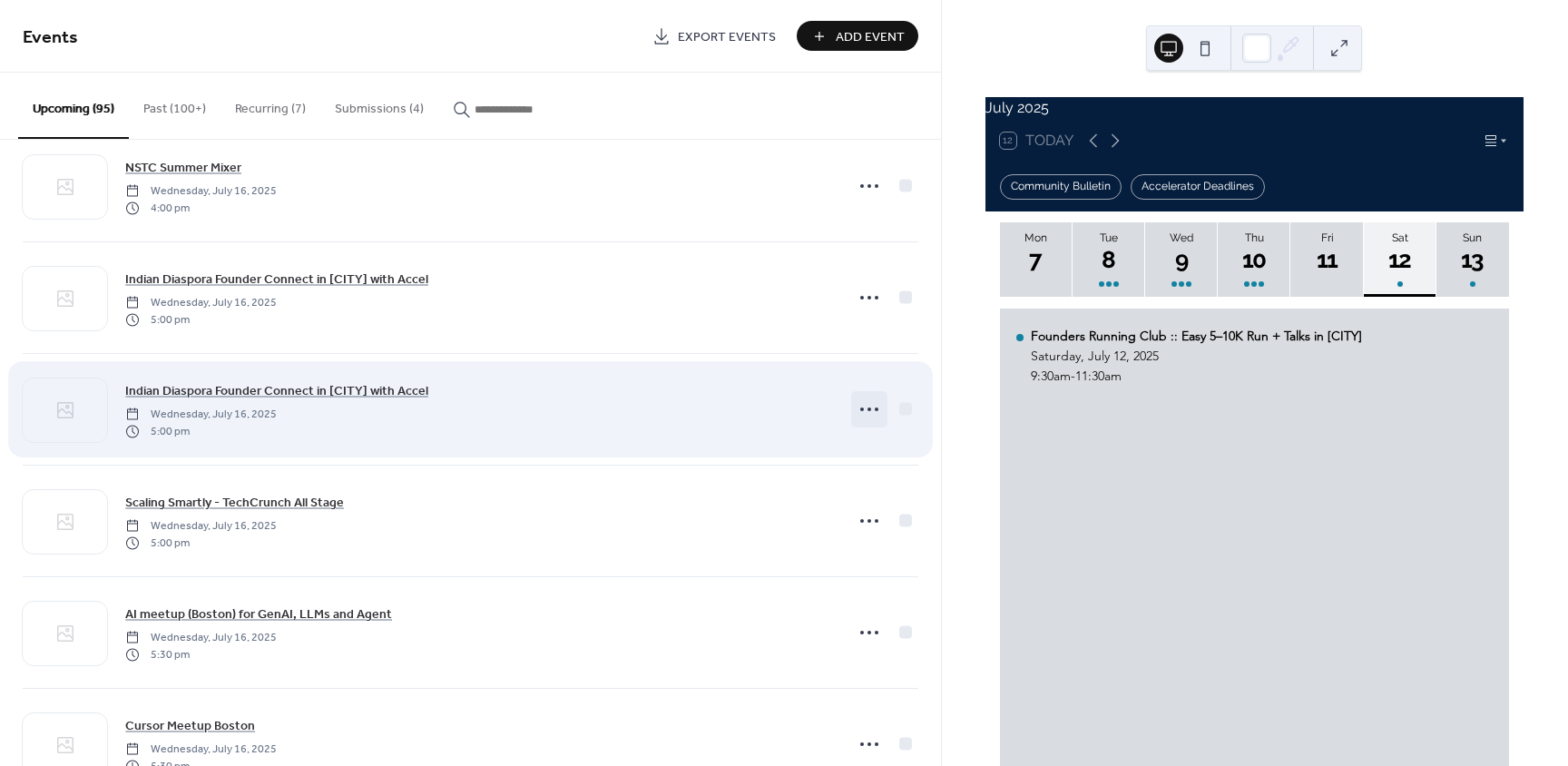 click 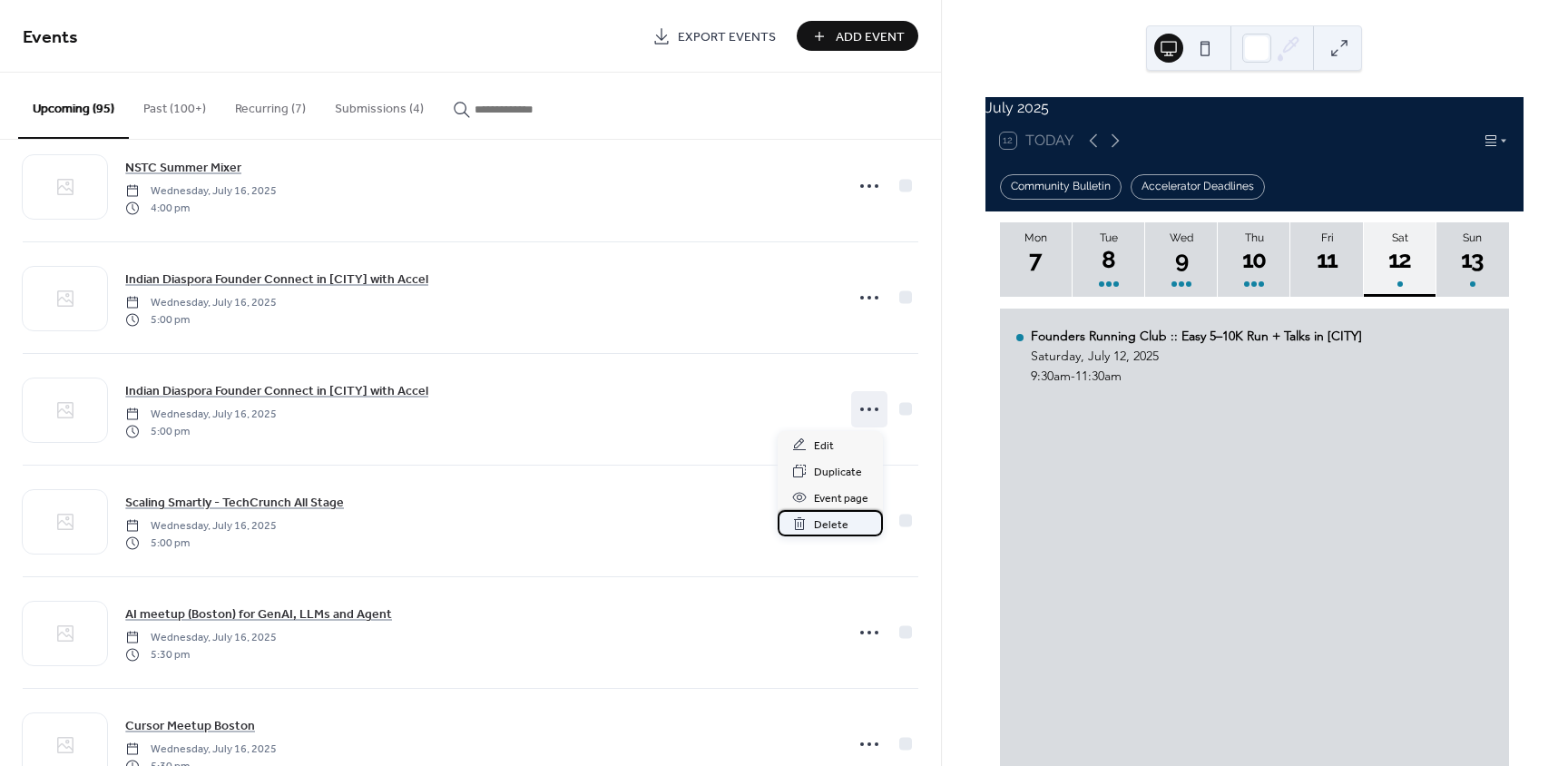 click on "Delete" at bounding box center (831, 525) 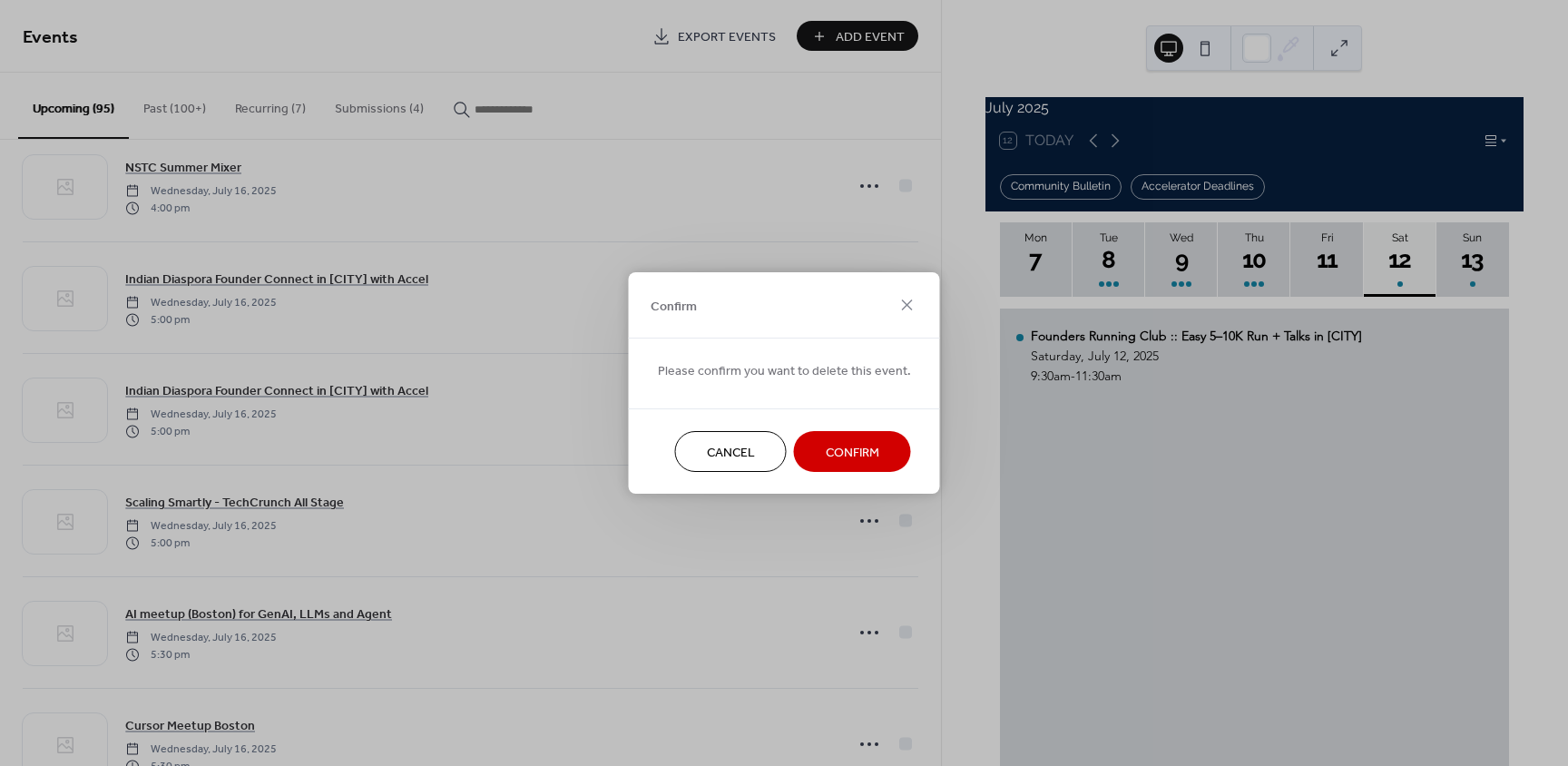 click on "Confirm" at bounding box center (852, 453) 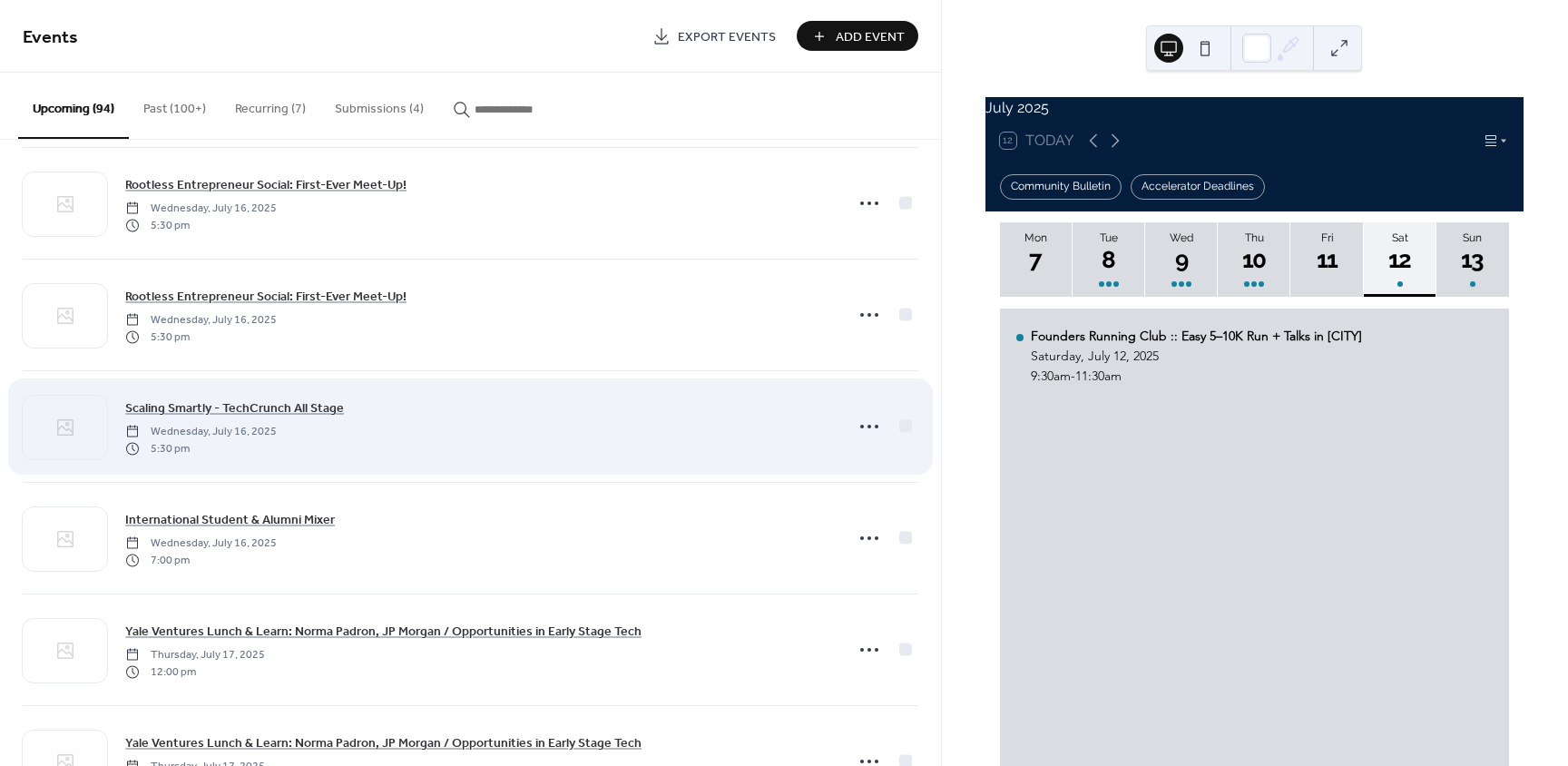 scroll, scrollTop: 2814, scrollLeft: 0, axis: vertical 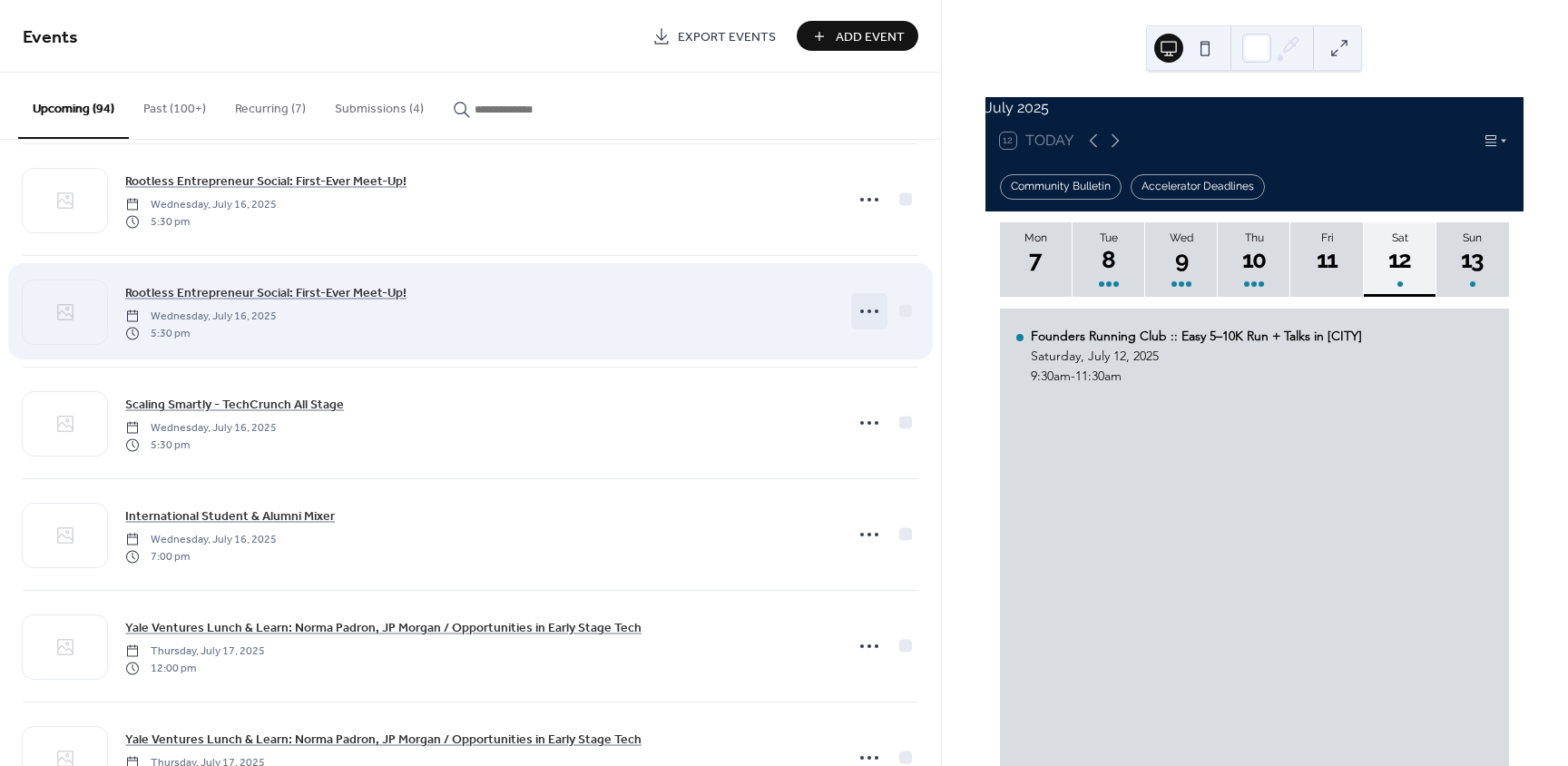 click 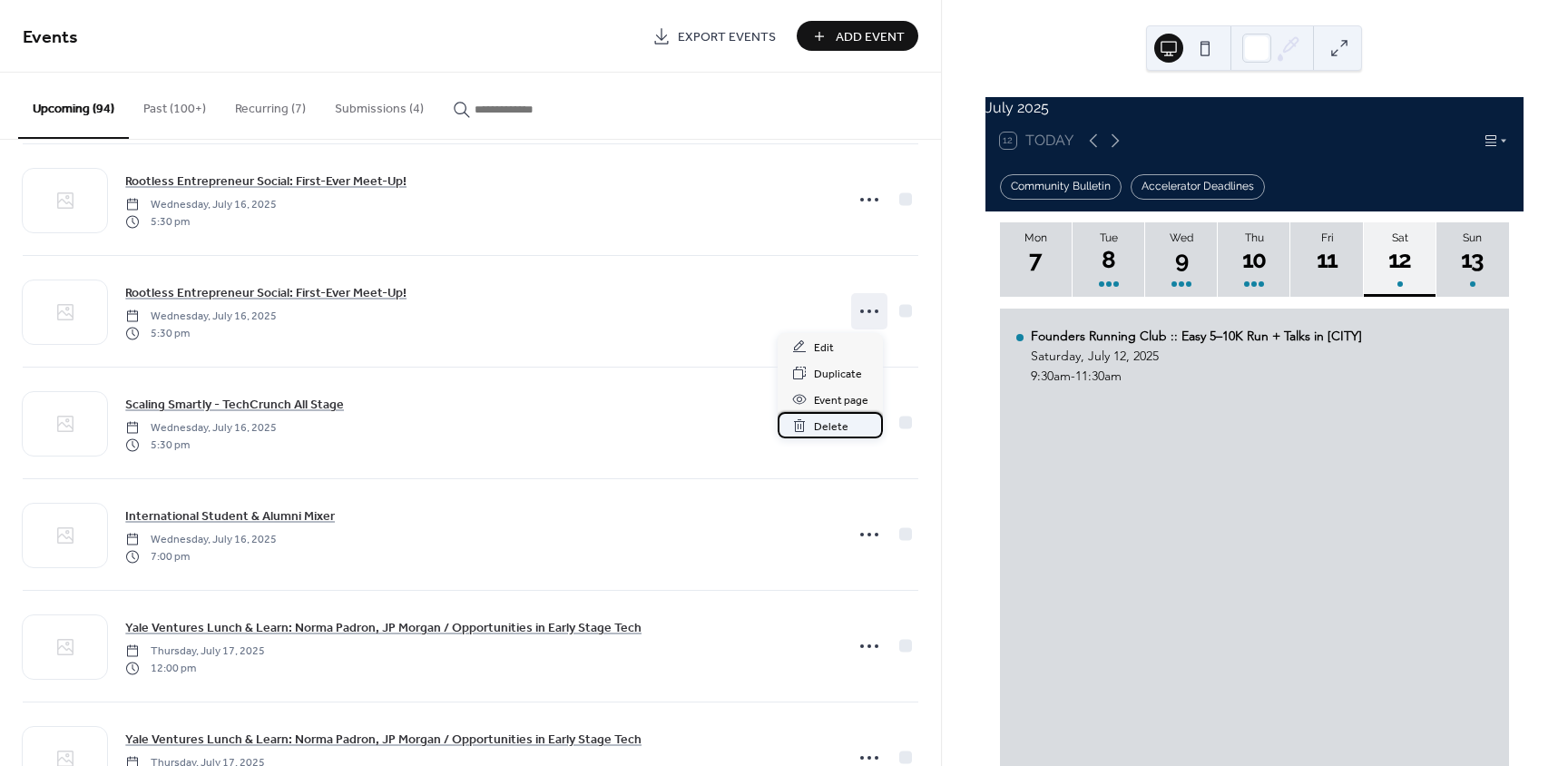 click on "Delete" at bounding box center [831, 427] 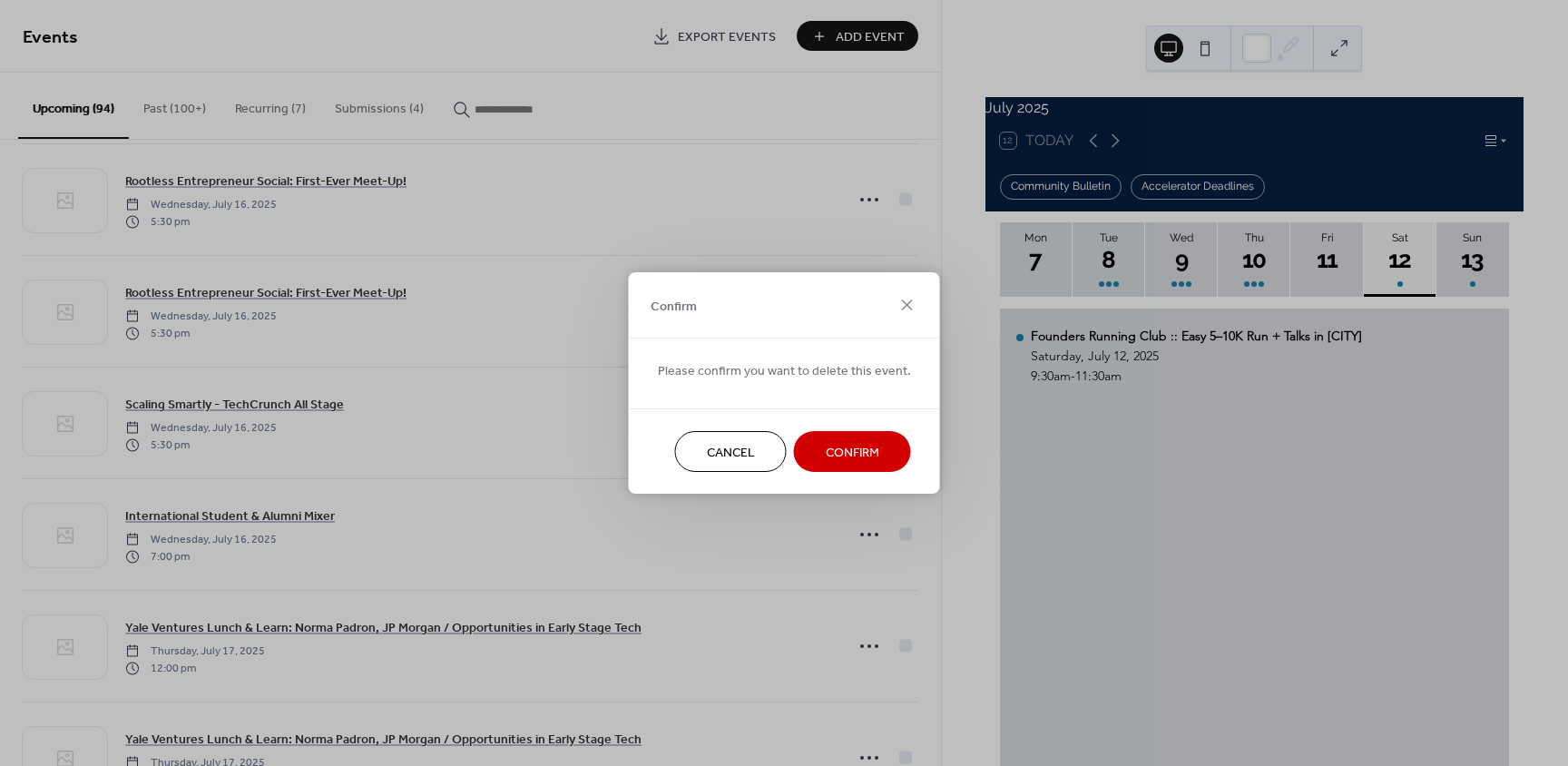 click on "Confirm" at bounding box center (852, 453) 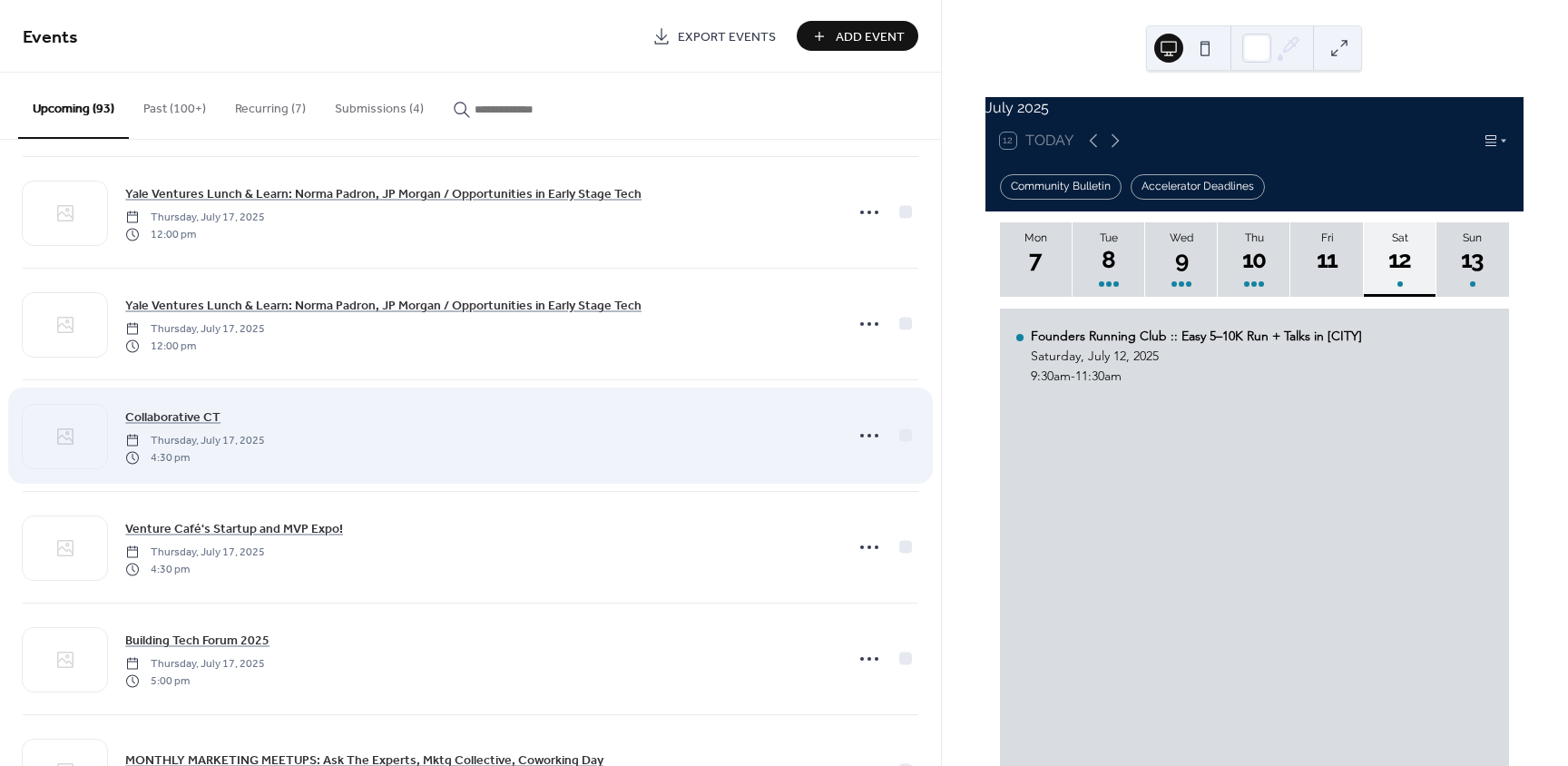 scroll, scrollTop: 3160, scrollLeft: 0, axis: vertical 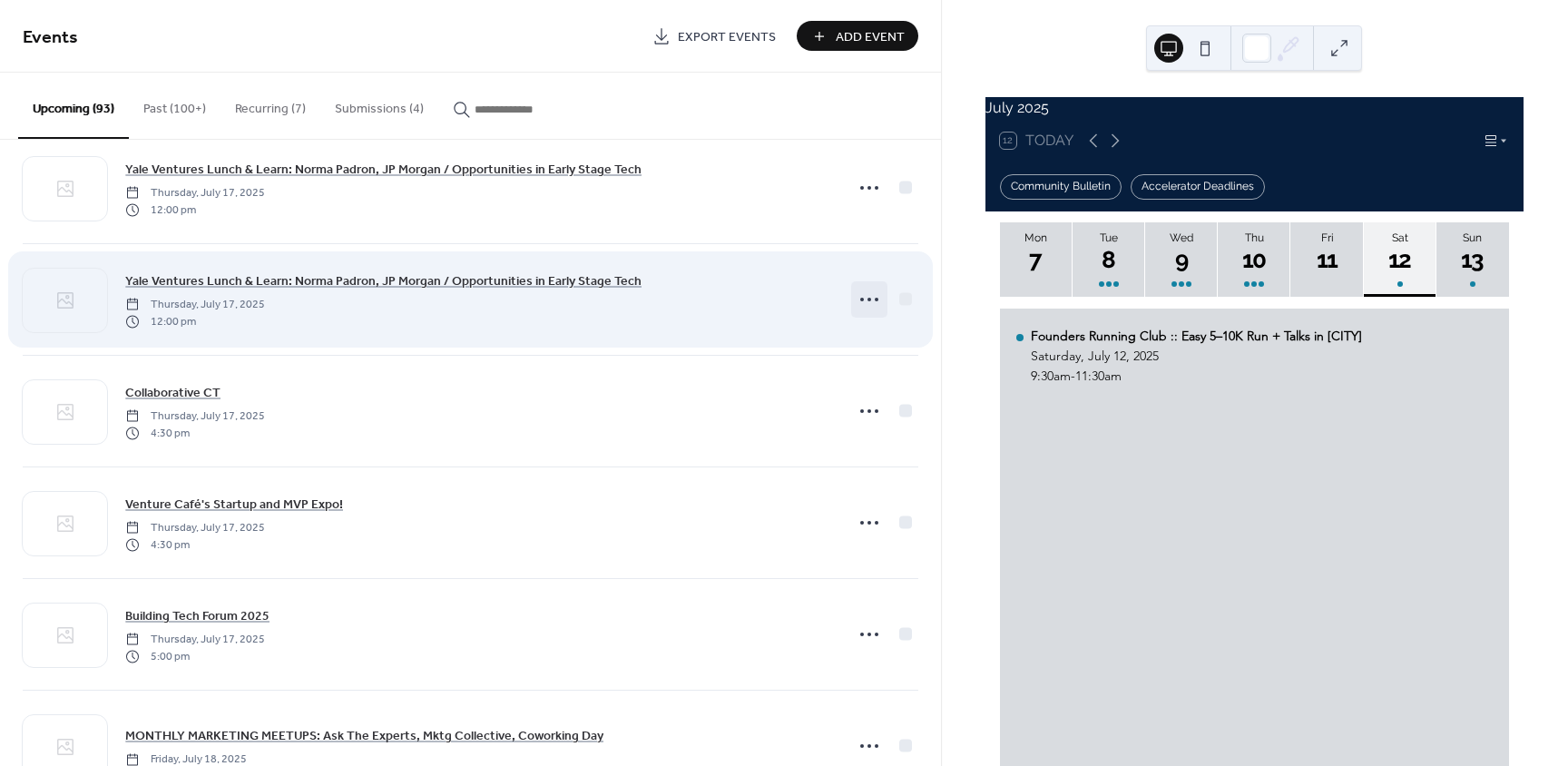 click 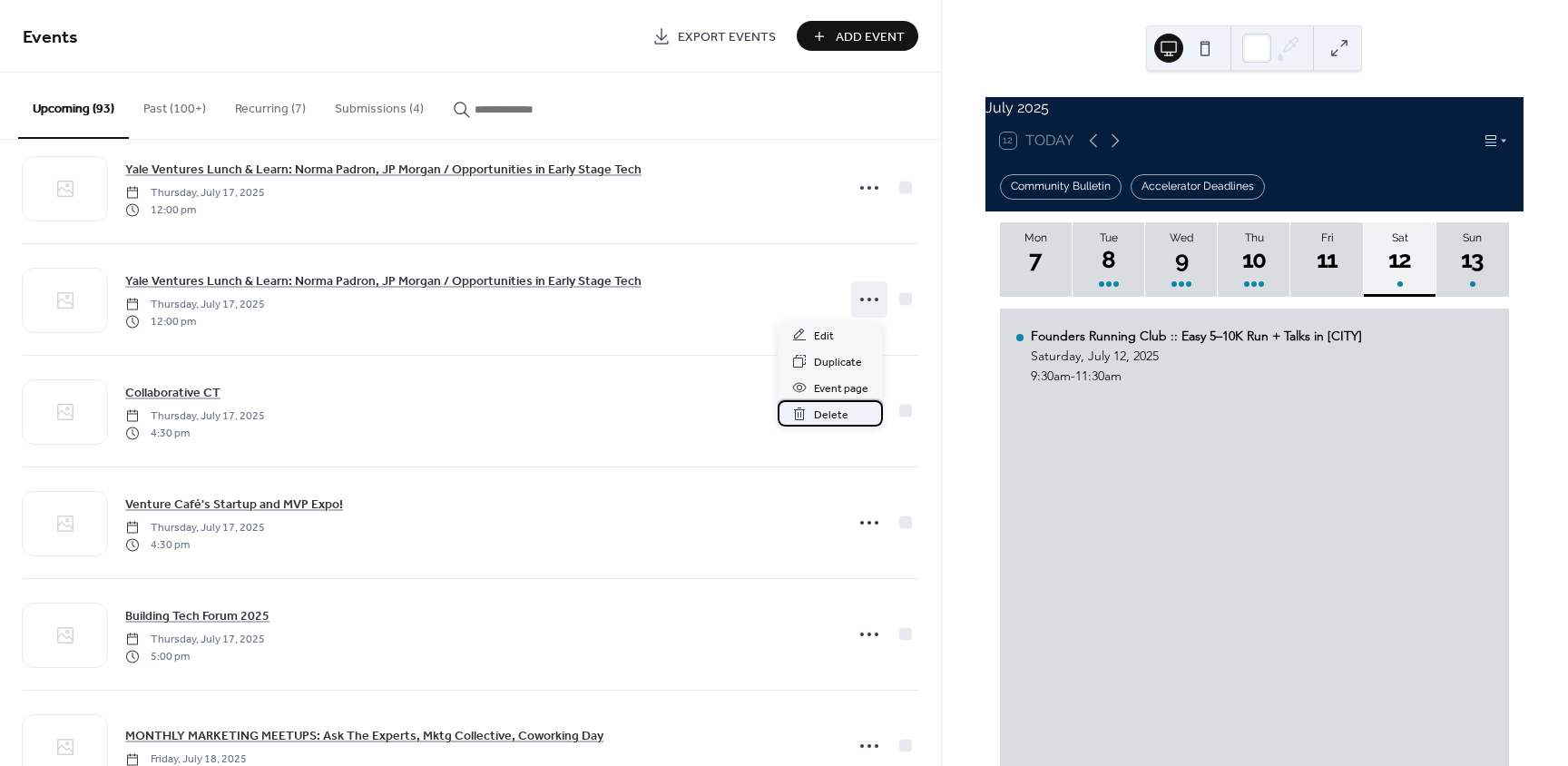 click on "Delete" at bounding box center [831, 415] 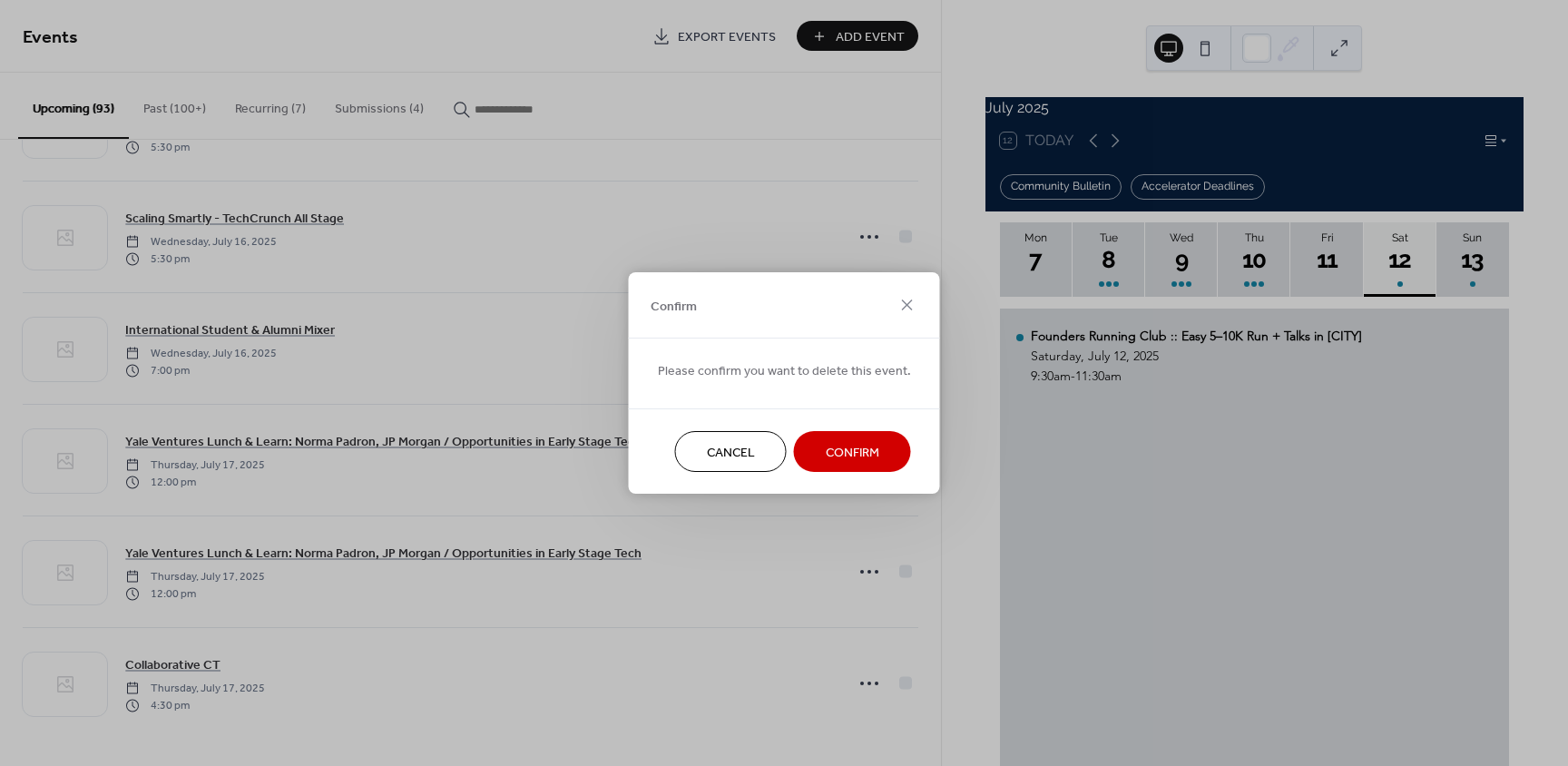 scroll, scrollTop: 3160, scrollLeft: 0, axis: vertical 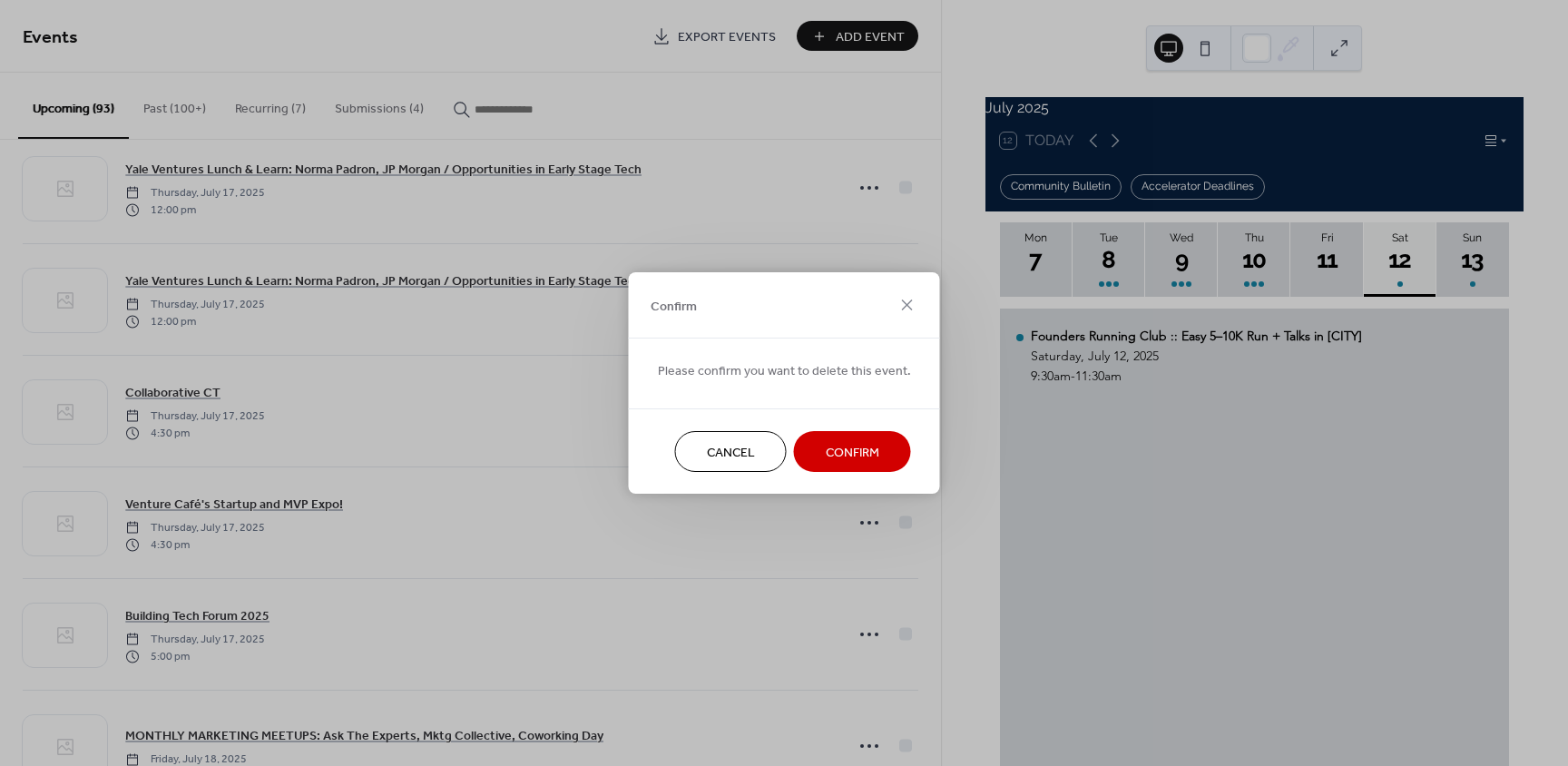 click on "Confirm" at bounding box center [852, 453] 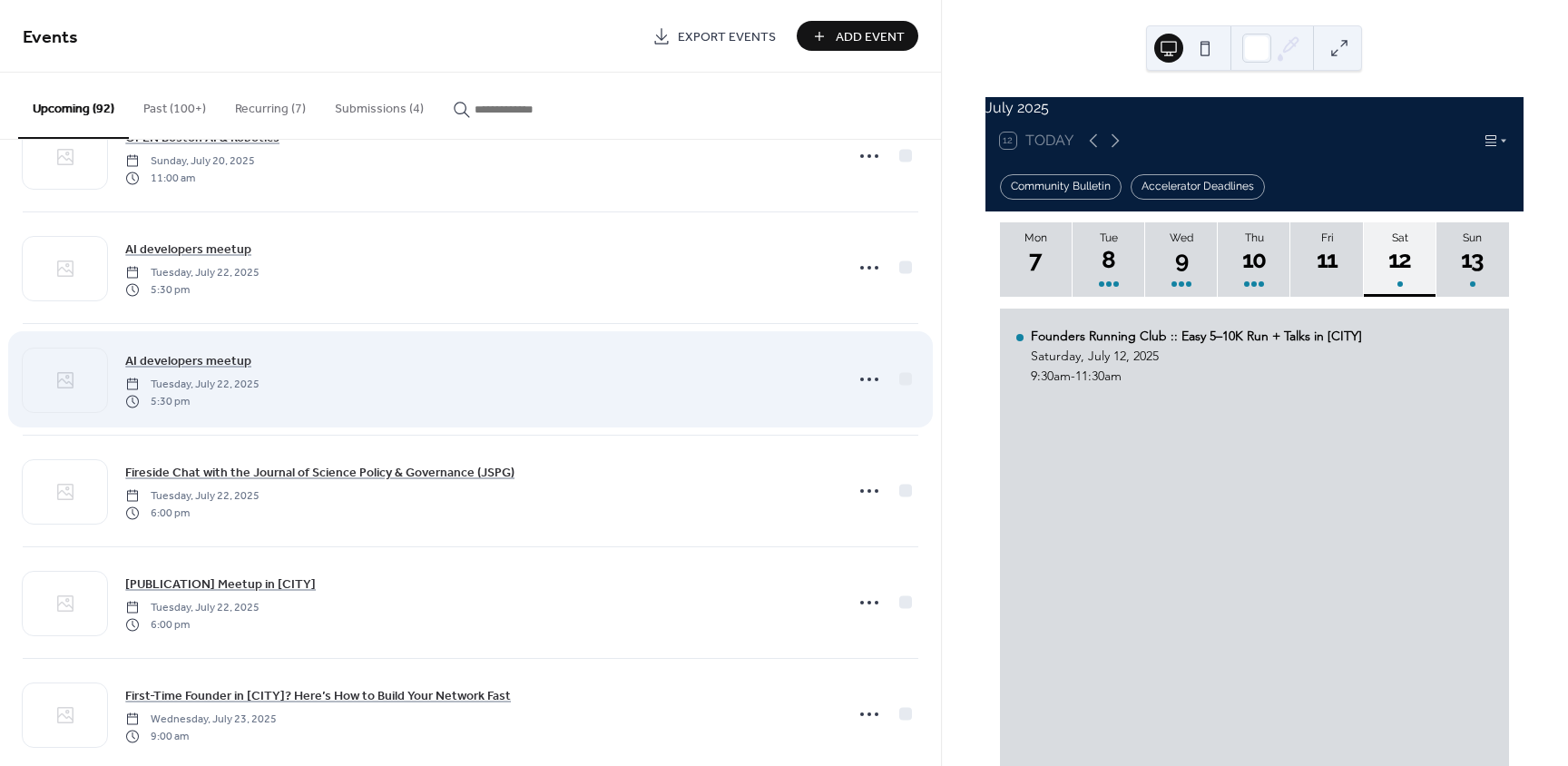scroll, scrollTop: 3977, scrollLeft: 0, axis: vertical 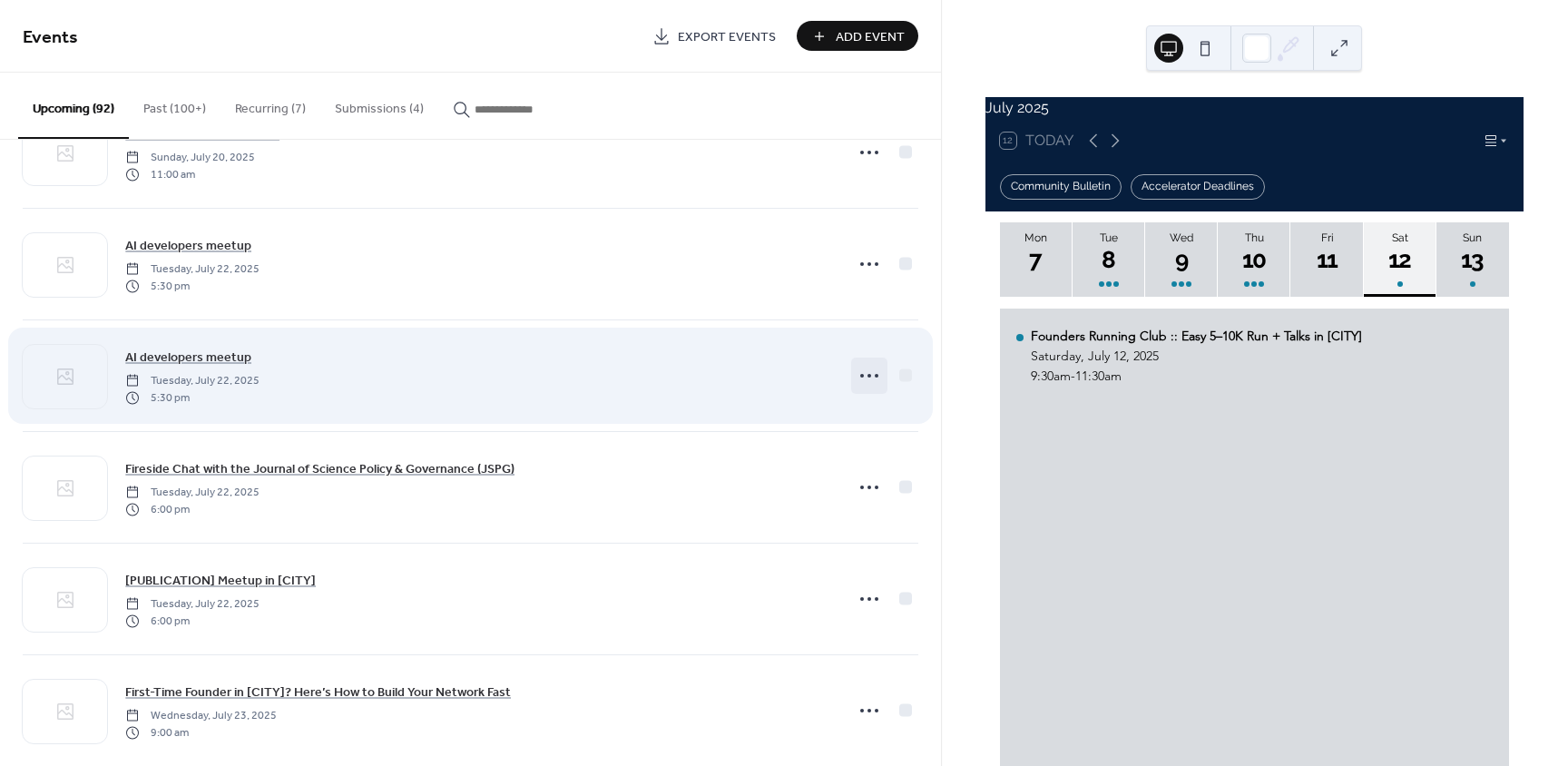 click 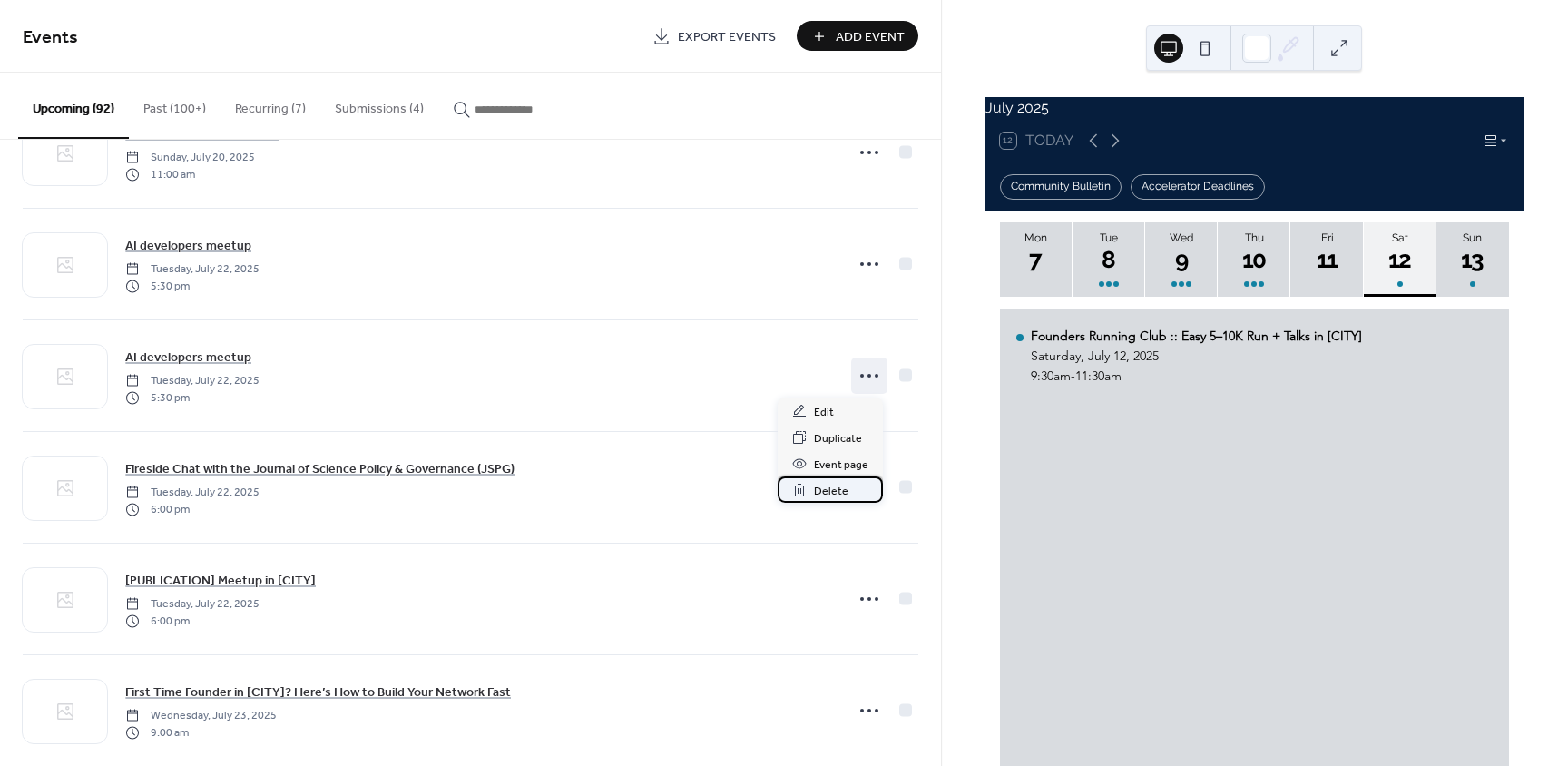 click on "Delete" at bounding box center (830, 489) 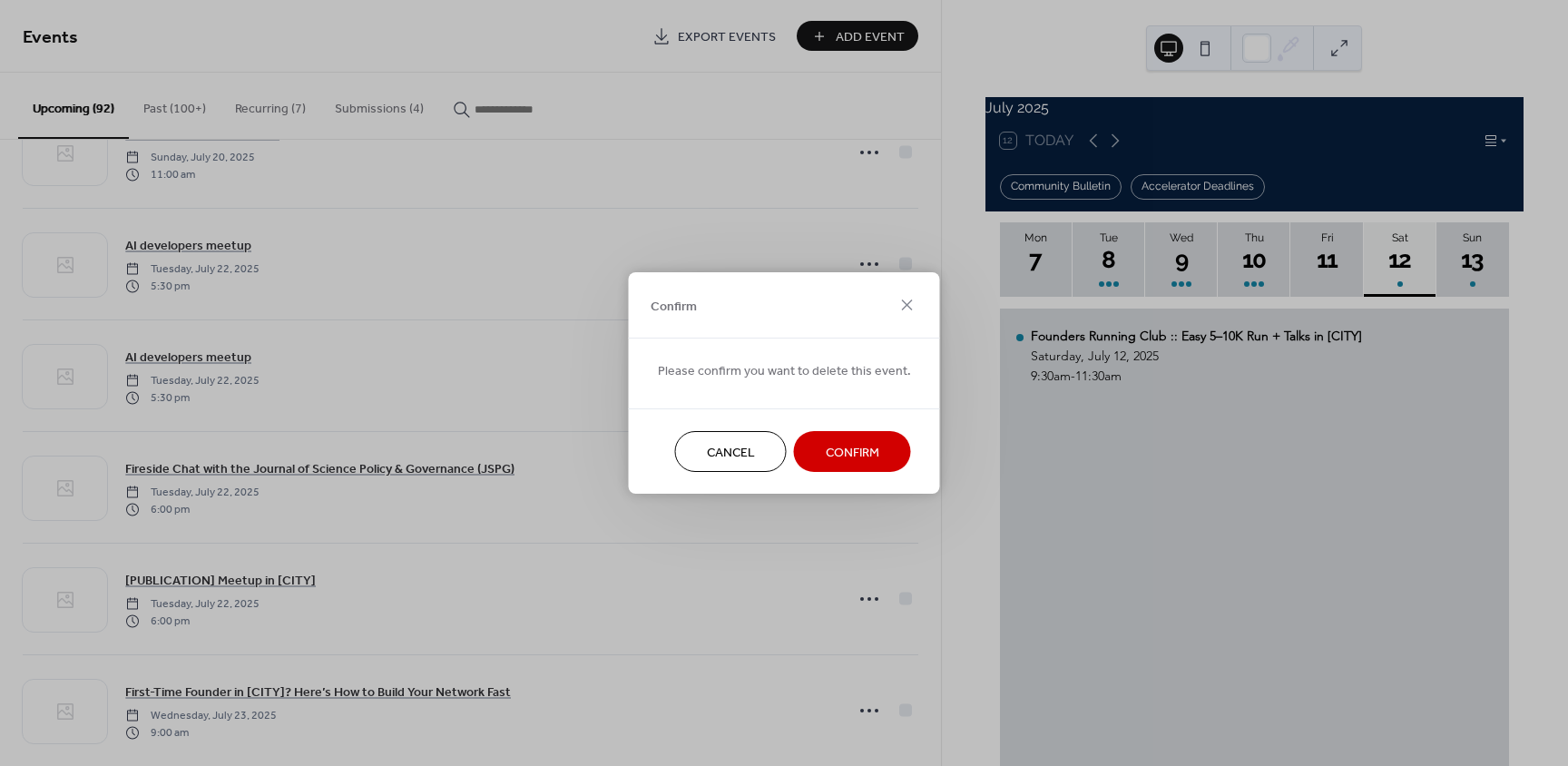 scroll, scrollTop: 3977, scrollLeft: 0, axis: vertical 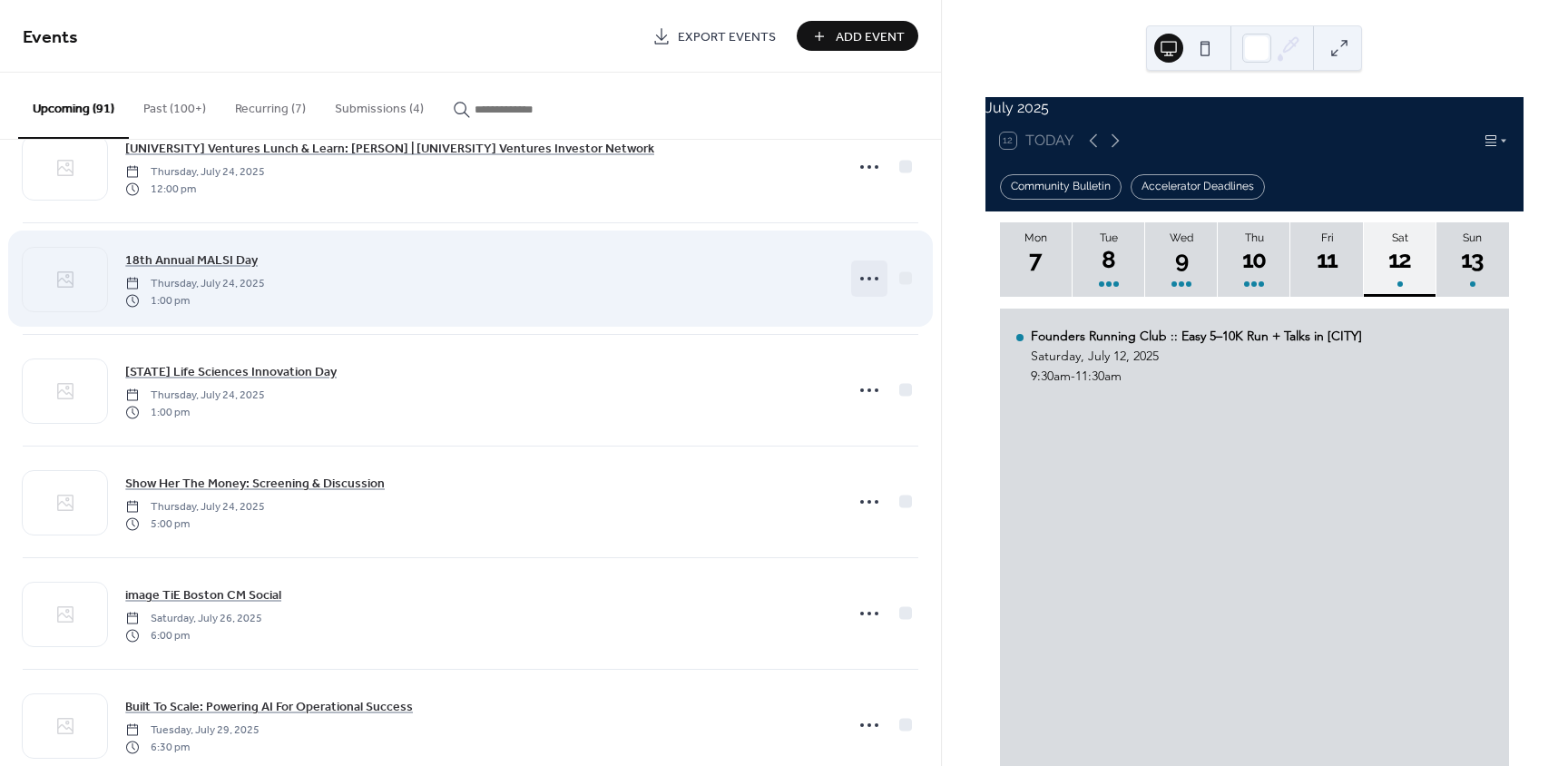 click 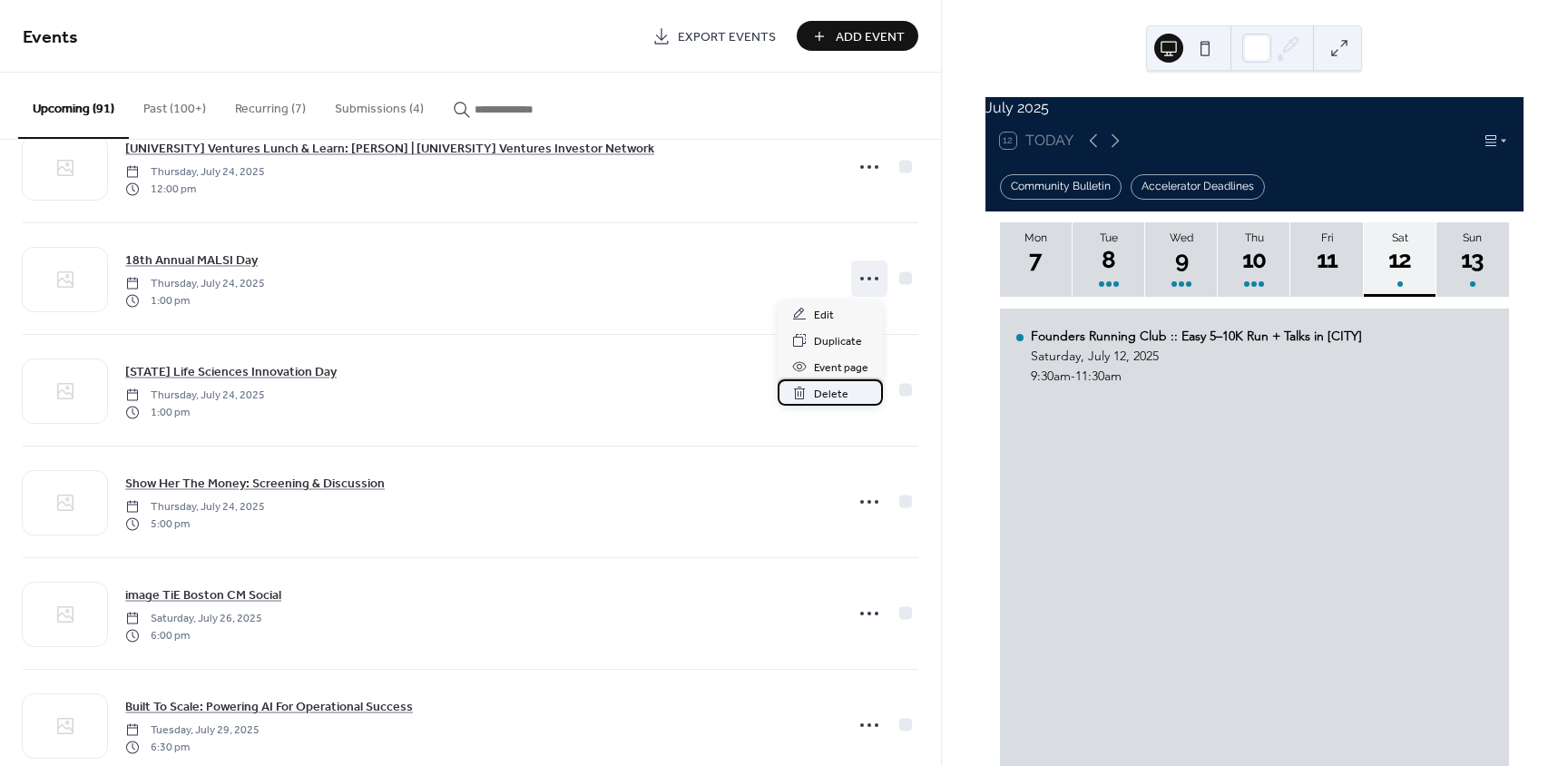 click on "Delete" at bounding box center (831, 394) 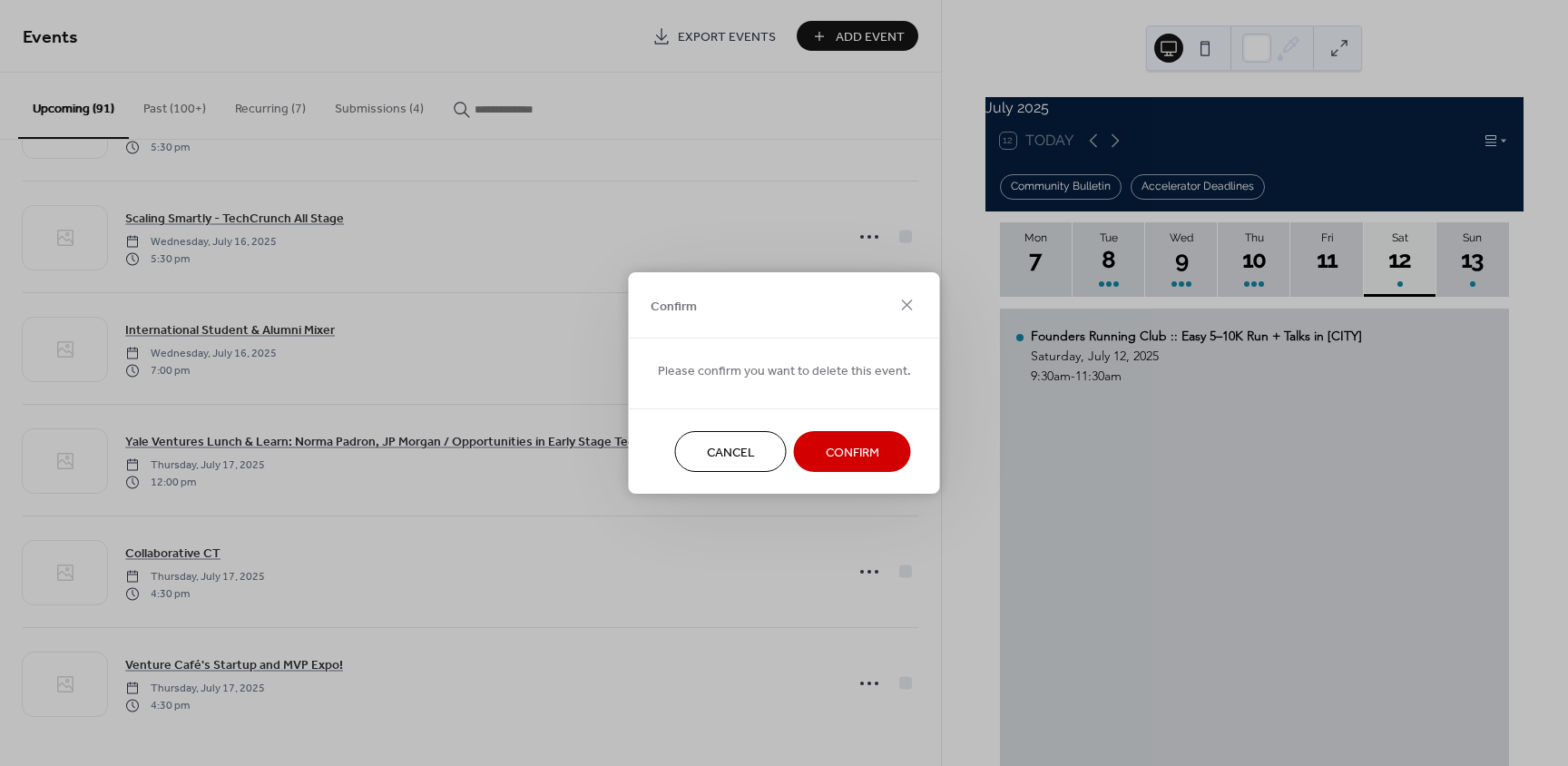 scroll, scrollTop: 5302, scrollLeft: 0, axis: vertical 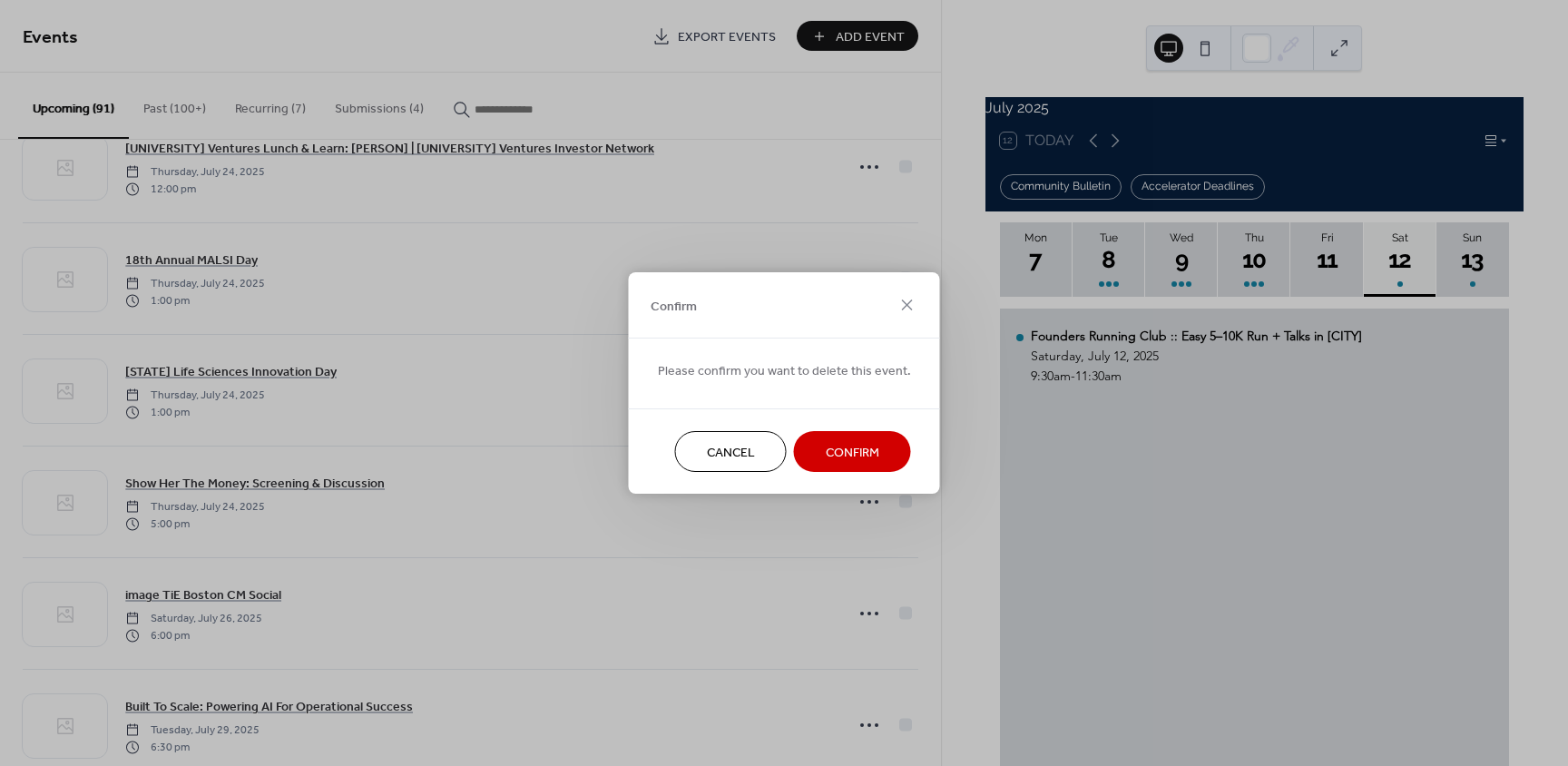 click on "Confirm" at bounding box center (852, 453) 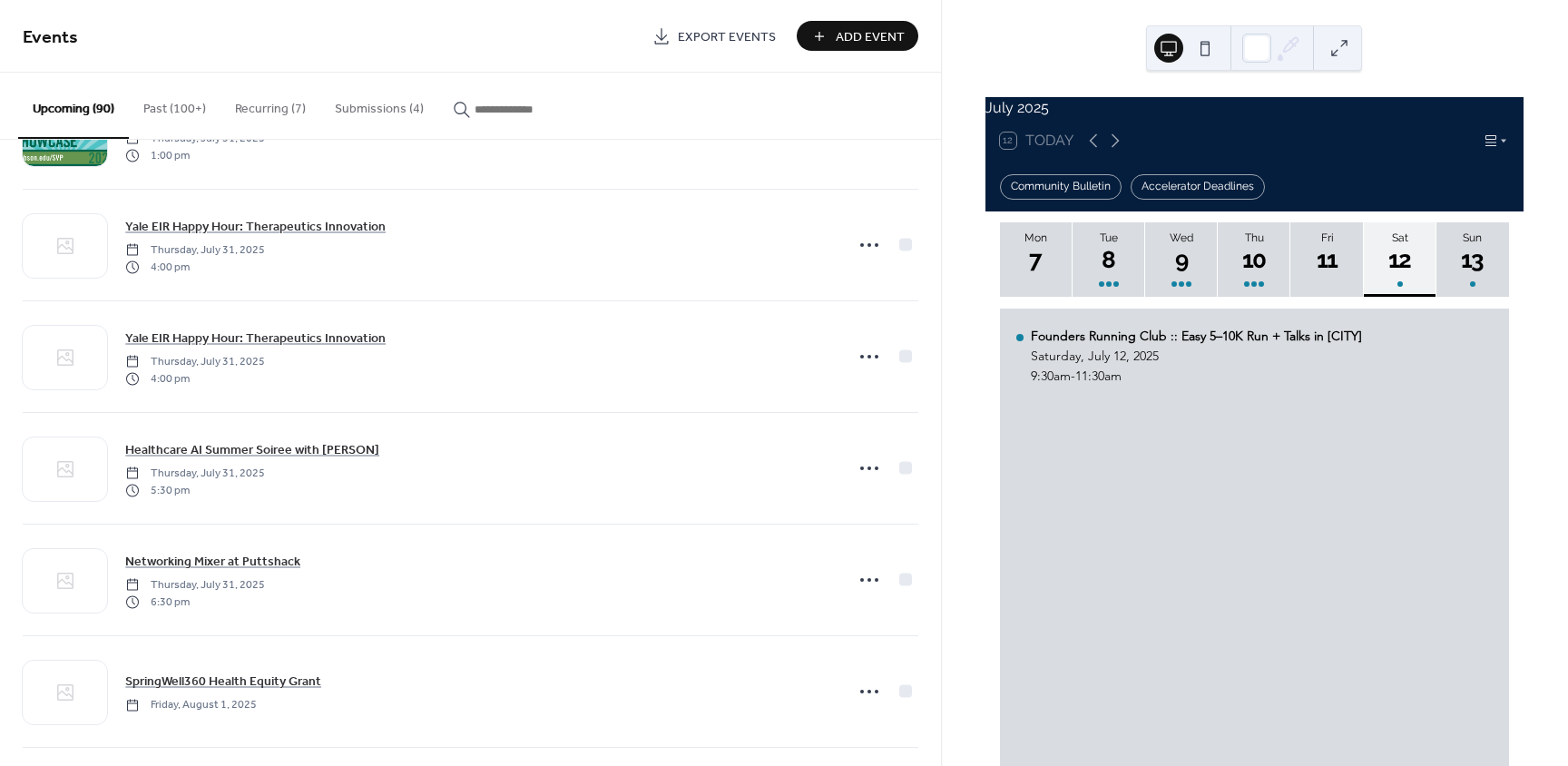 scroll, scrollTop: 6119, scrollLeft: 0, axis: vertical 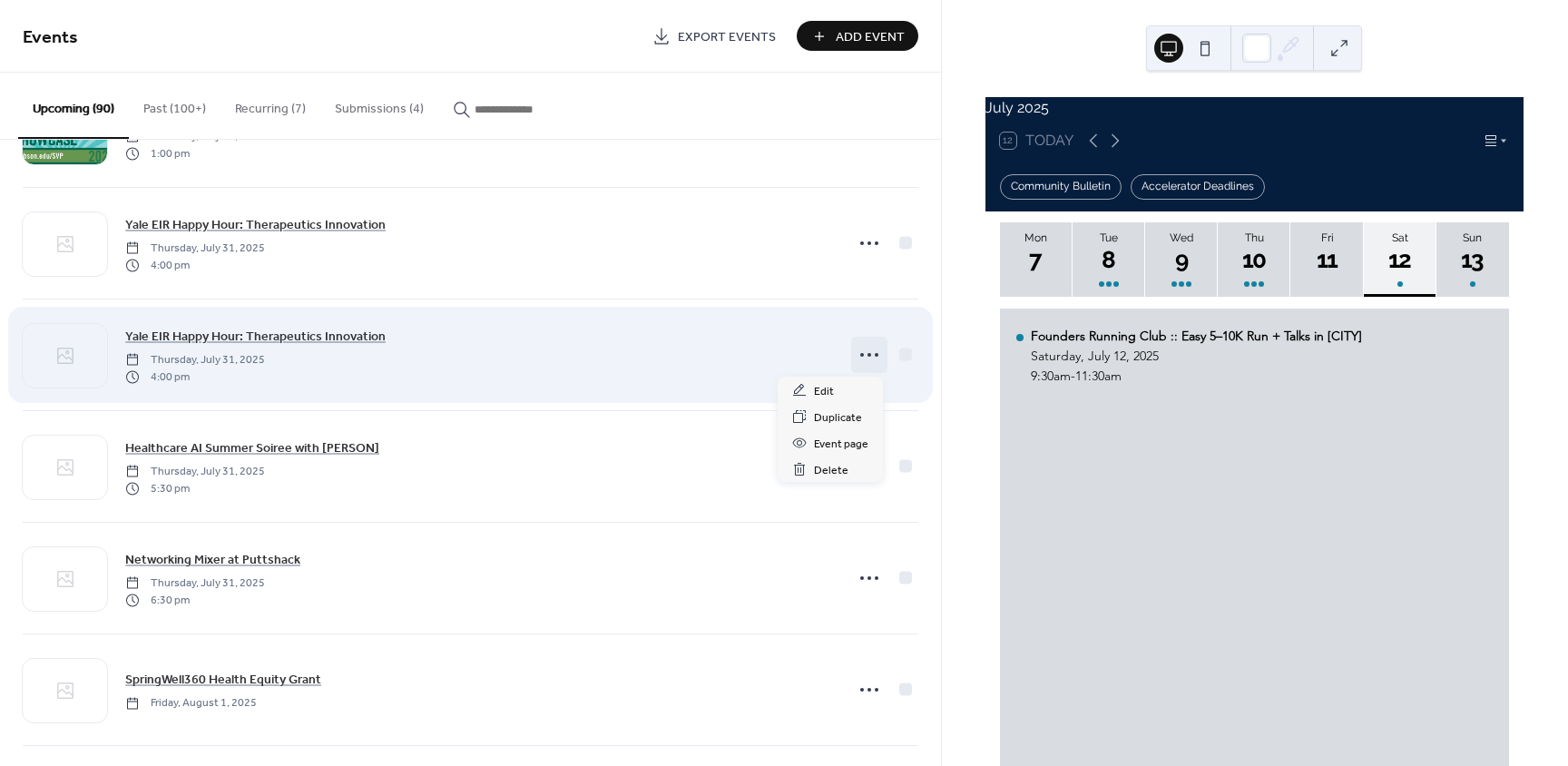 click 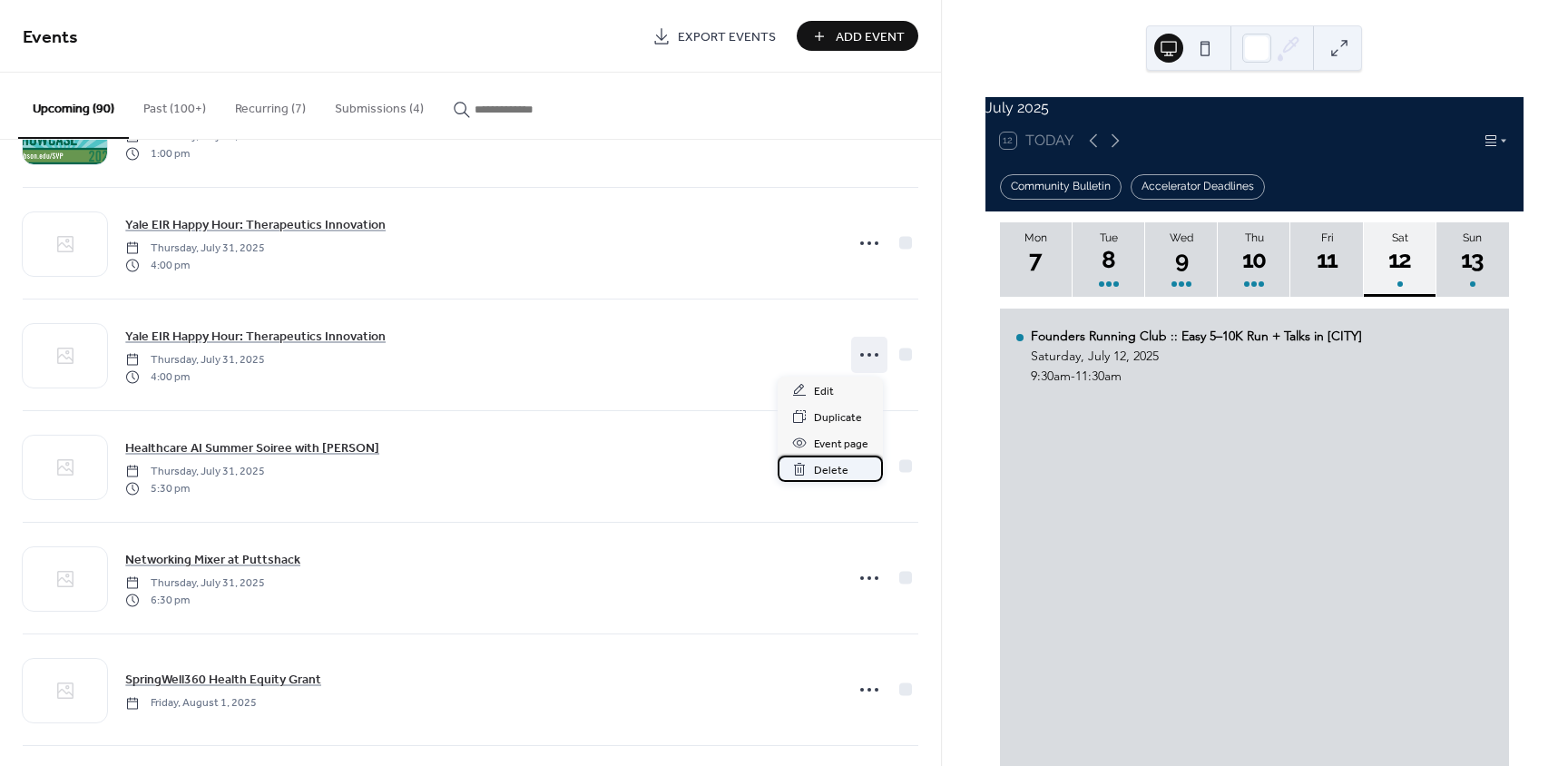 click on "Delete" at bounding box center [830, 468] 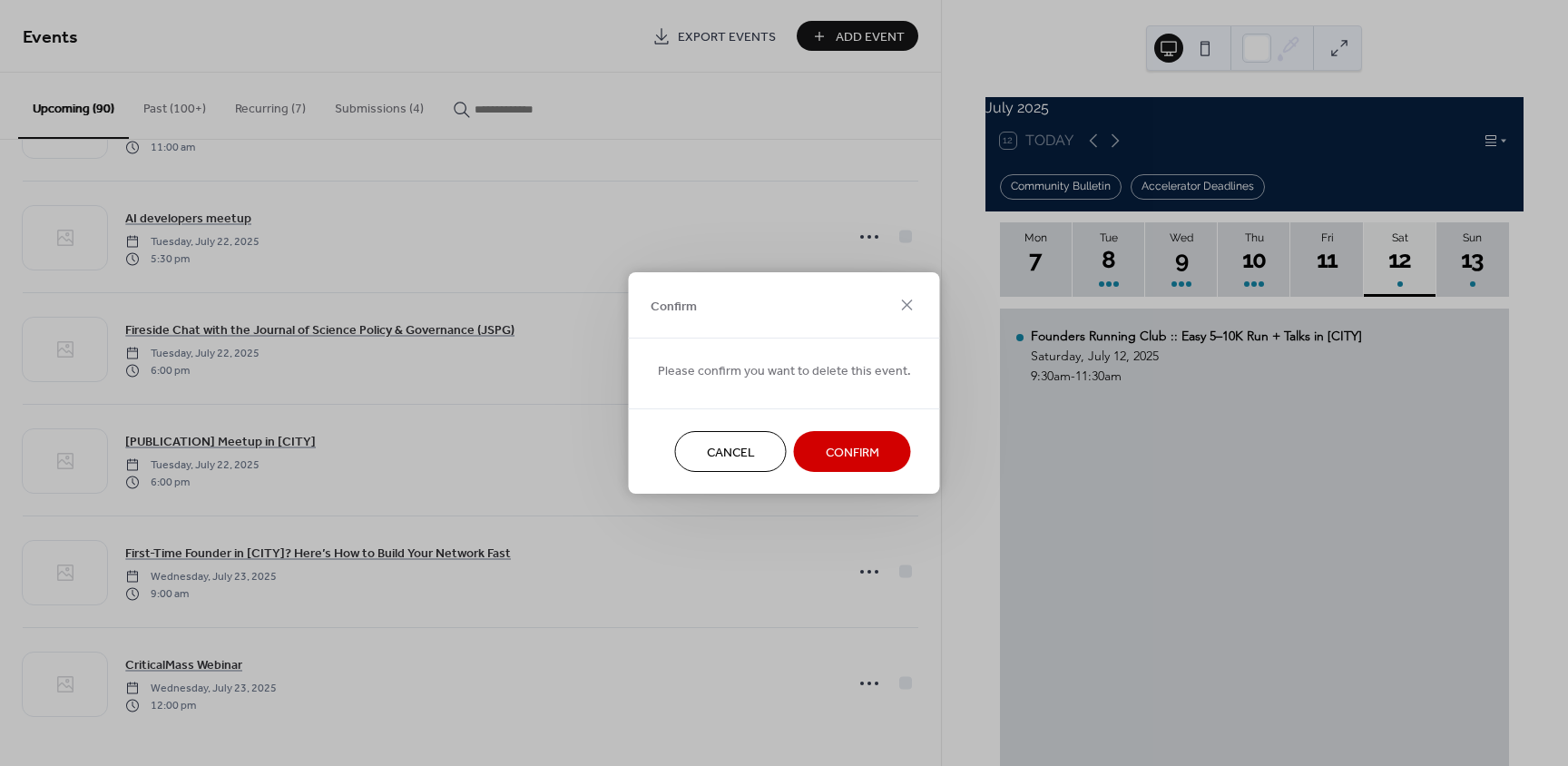 scroll, scrollTop: 6119, scrollLeft: 0, axis: vertical 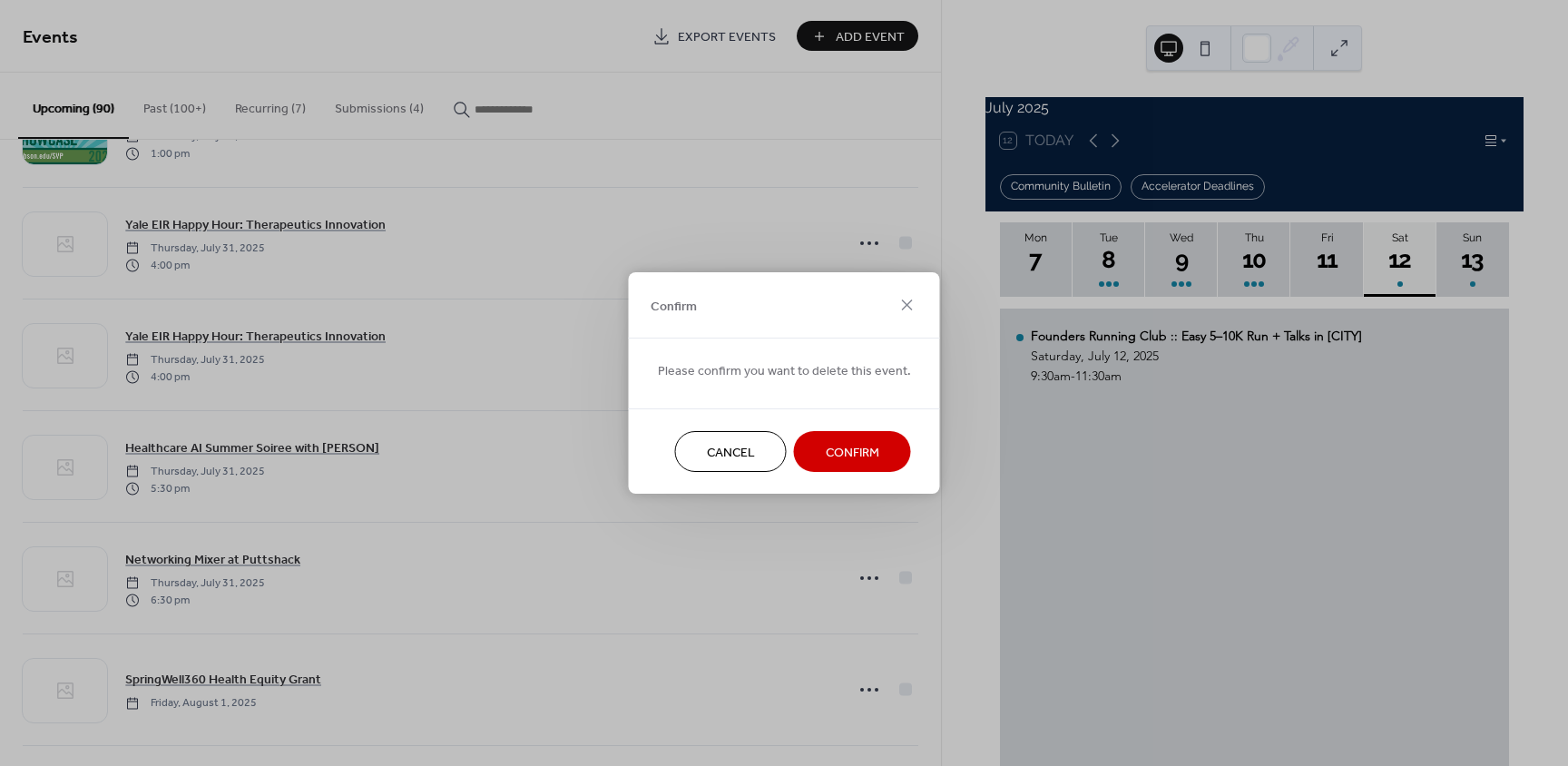 click on "Confirm" at bounding box center (852, 453) 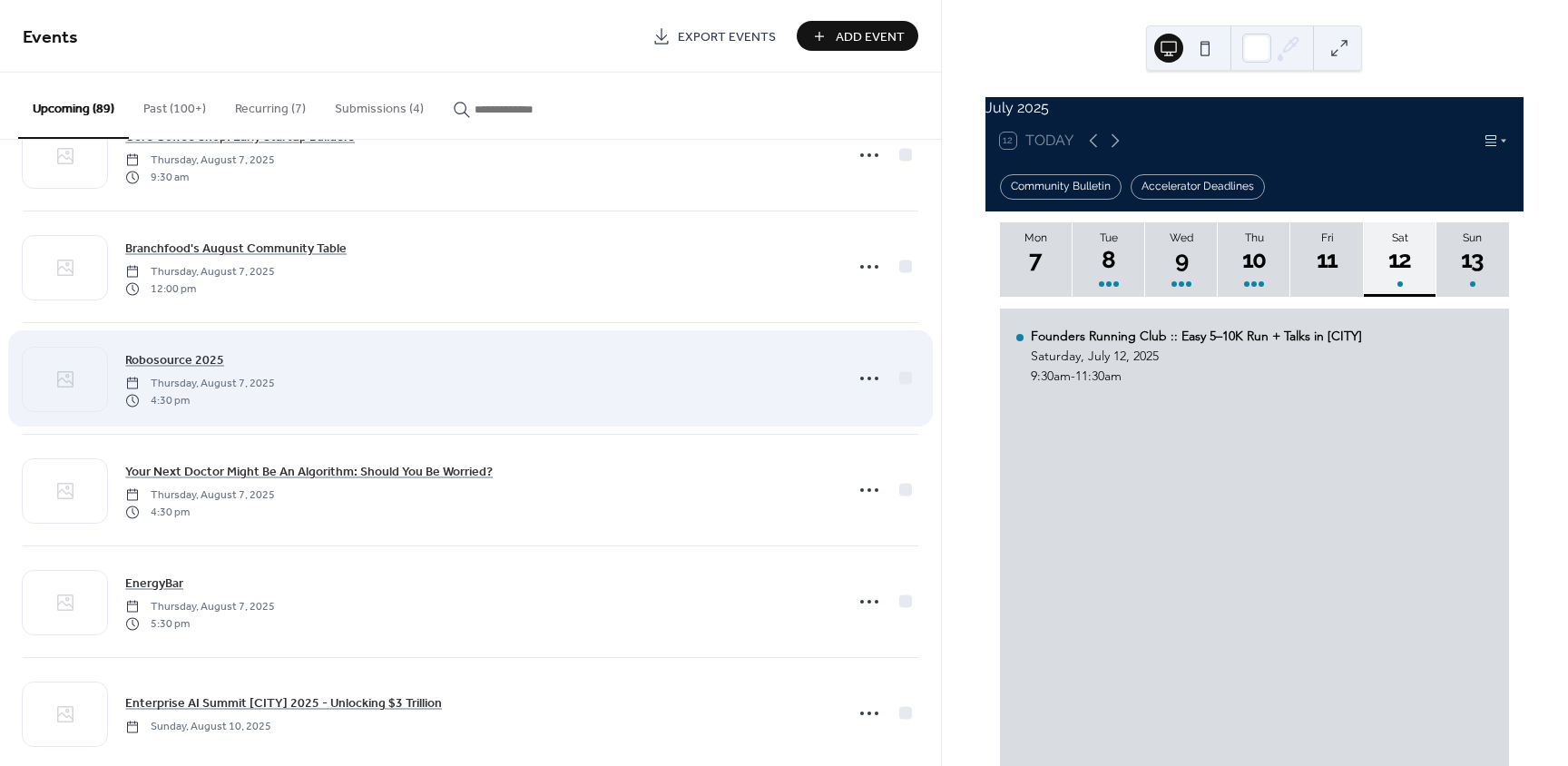scroll, scrollTop: 7353, scrollLeft: 0, axis: vertical 